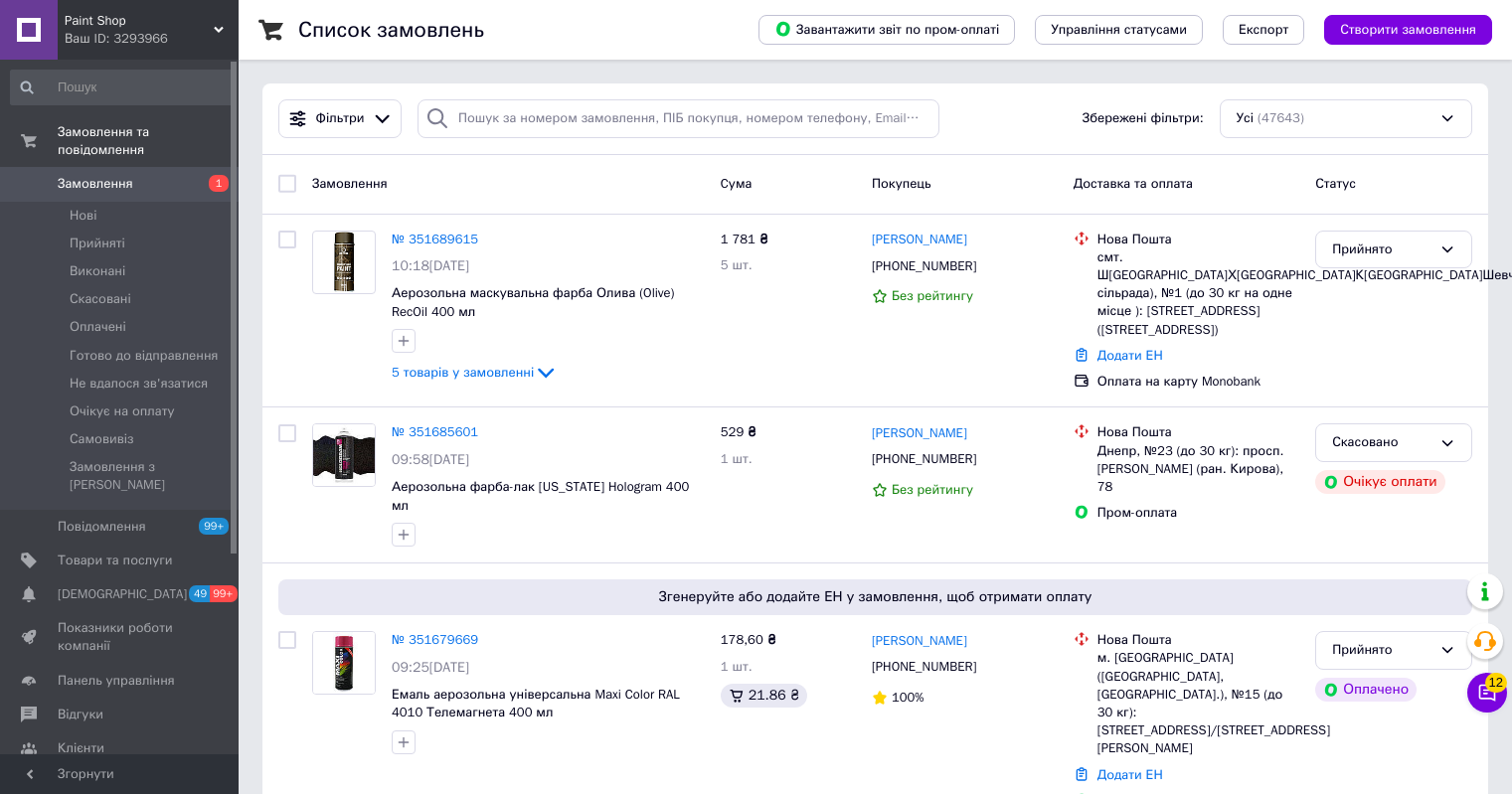 scroll, scrollTop: 0, scrollLeft: 0, axis: both 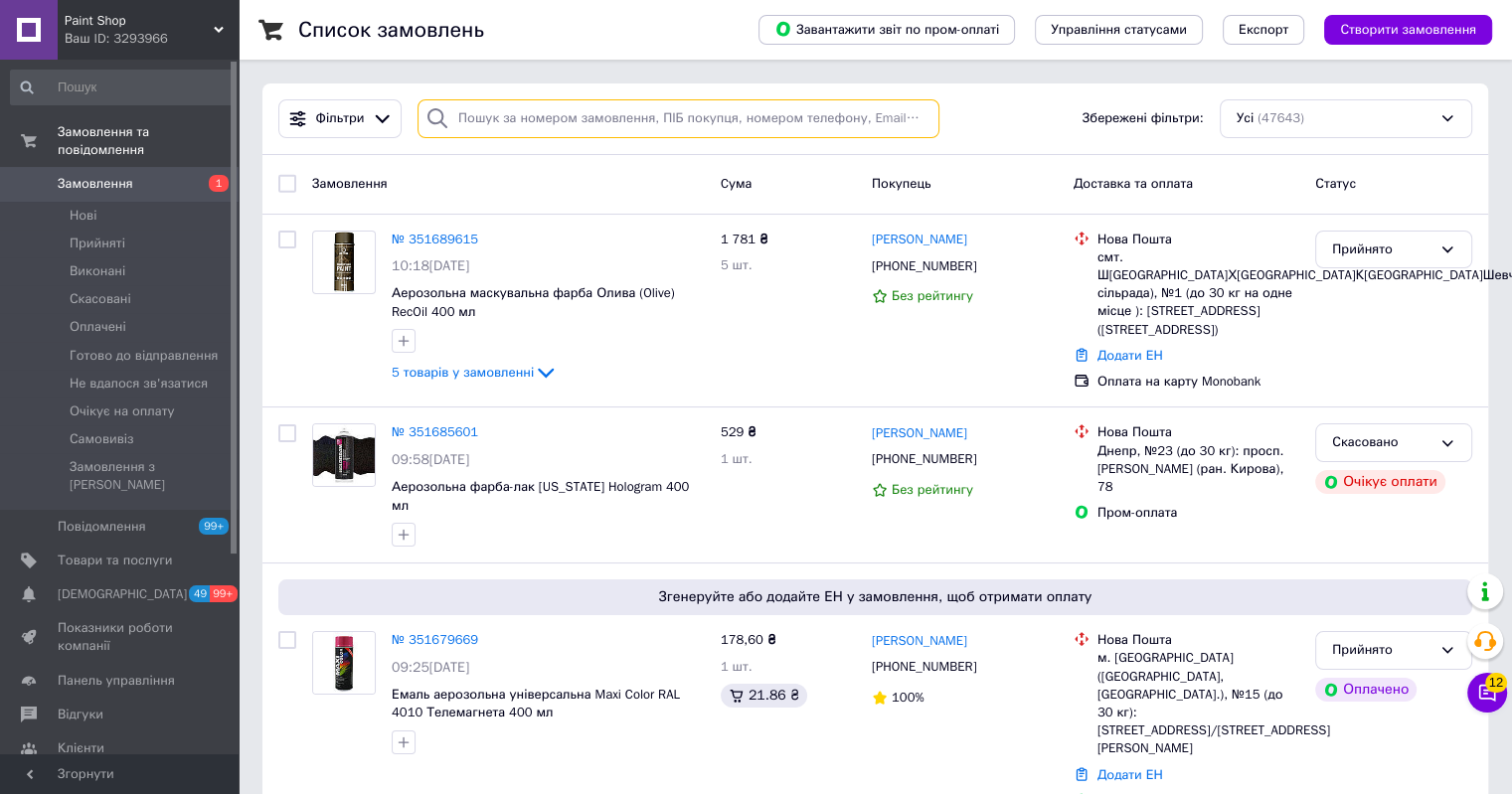 click at bounding box center (678, 118) 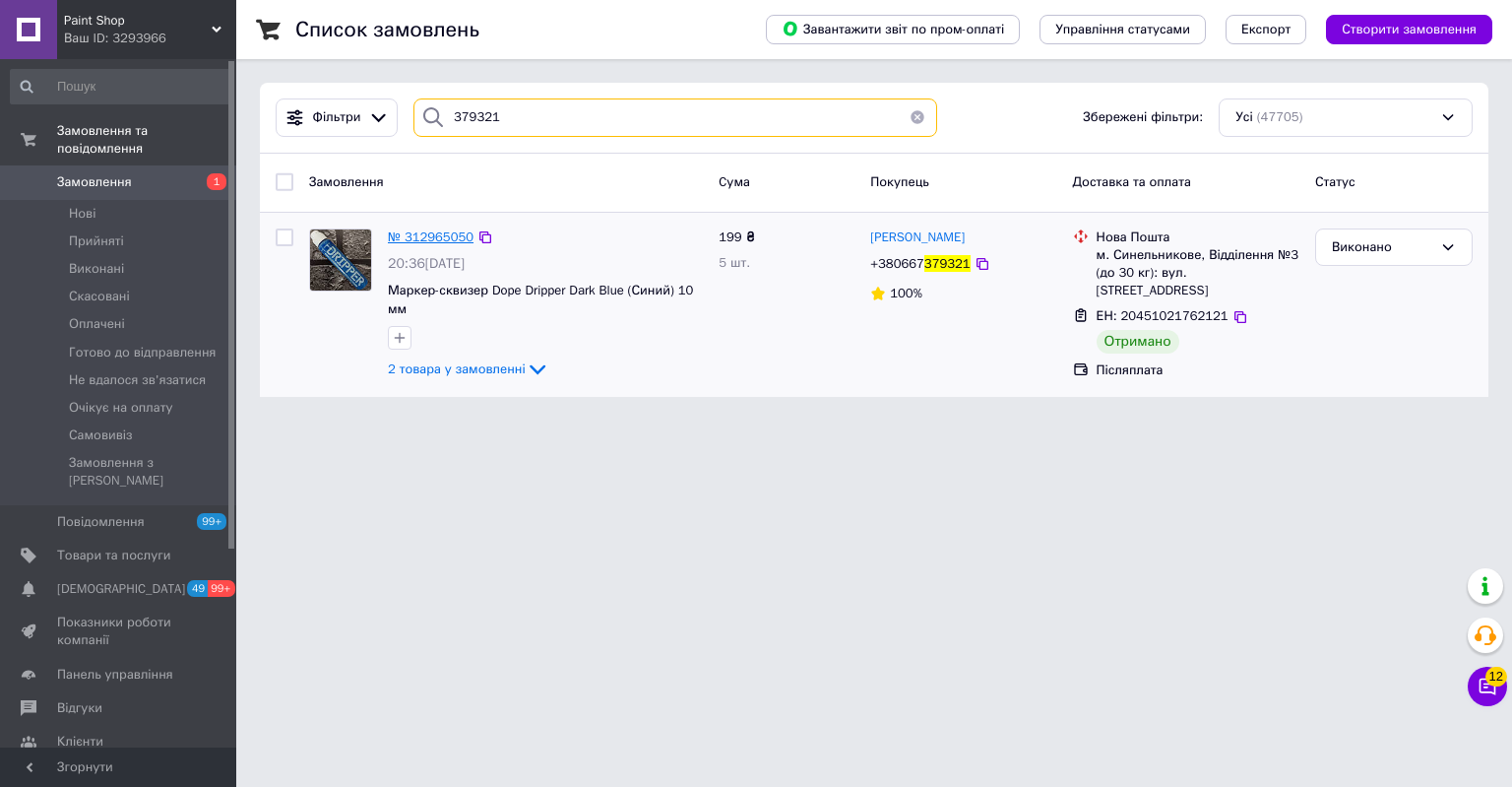 type on "379321" 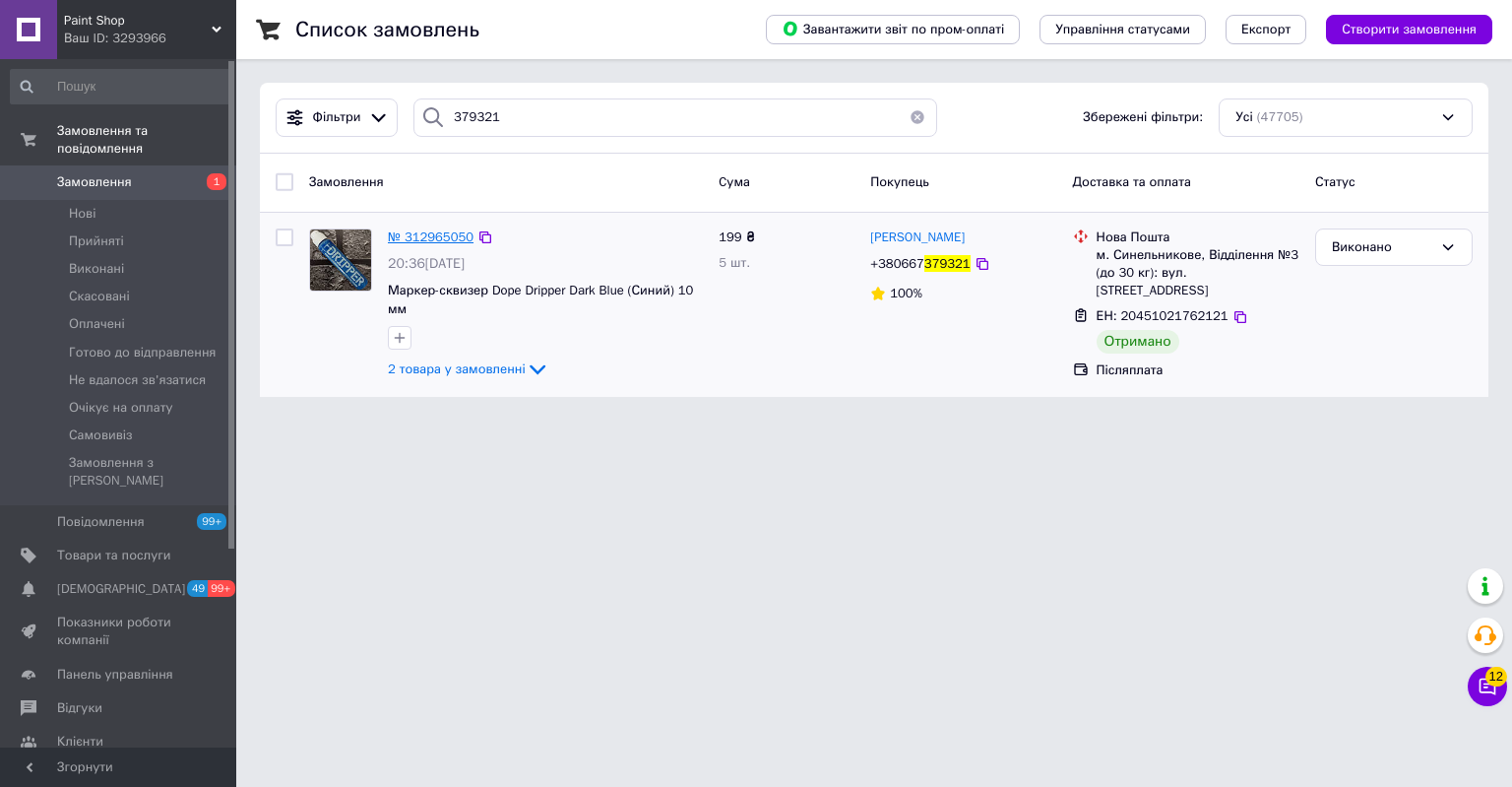 click on "№ 312965050" at bounding box center (430, 236) 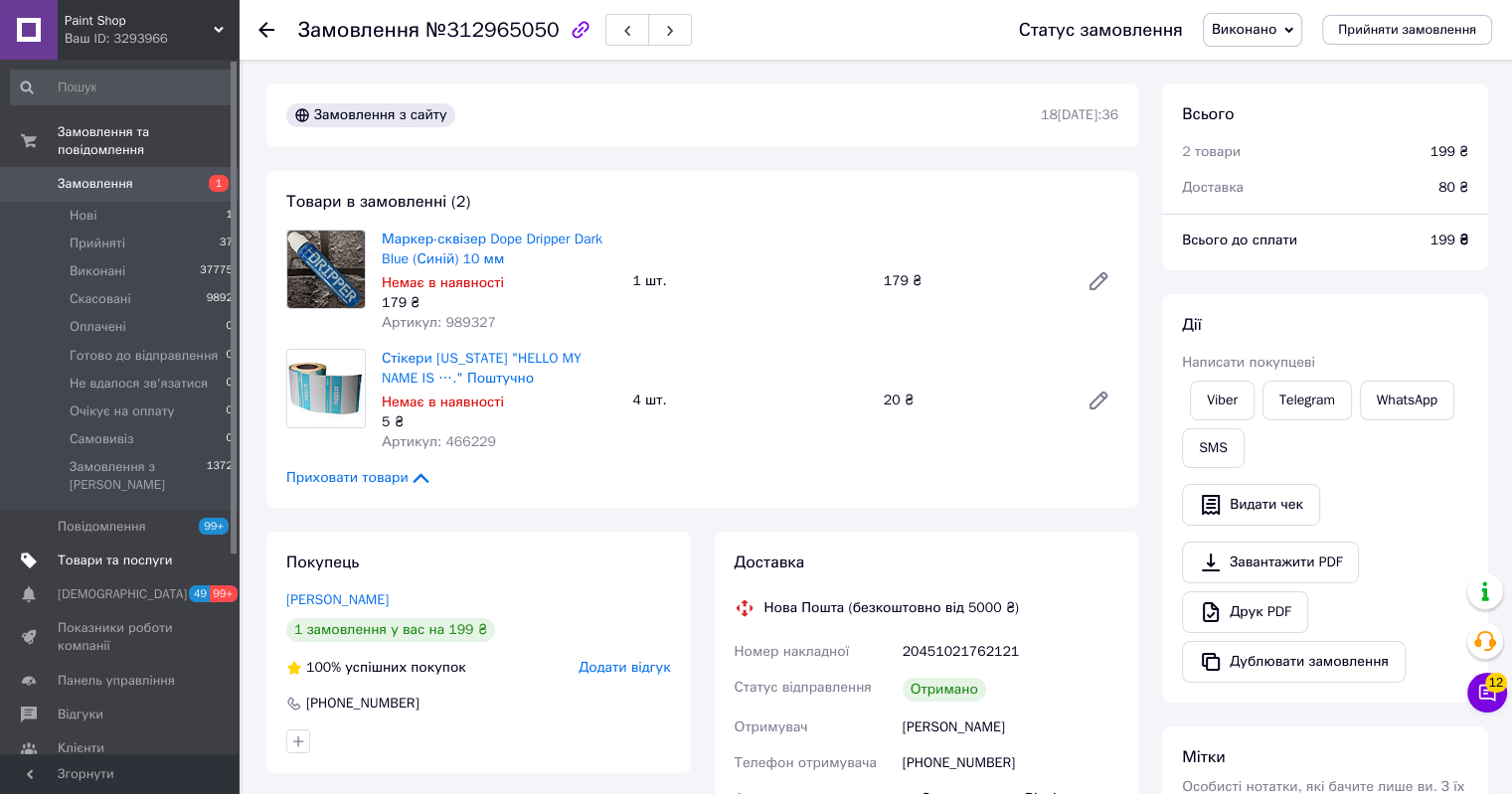 click on "Товари та послуги" at bounding box center [114, 560] 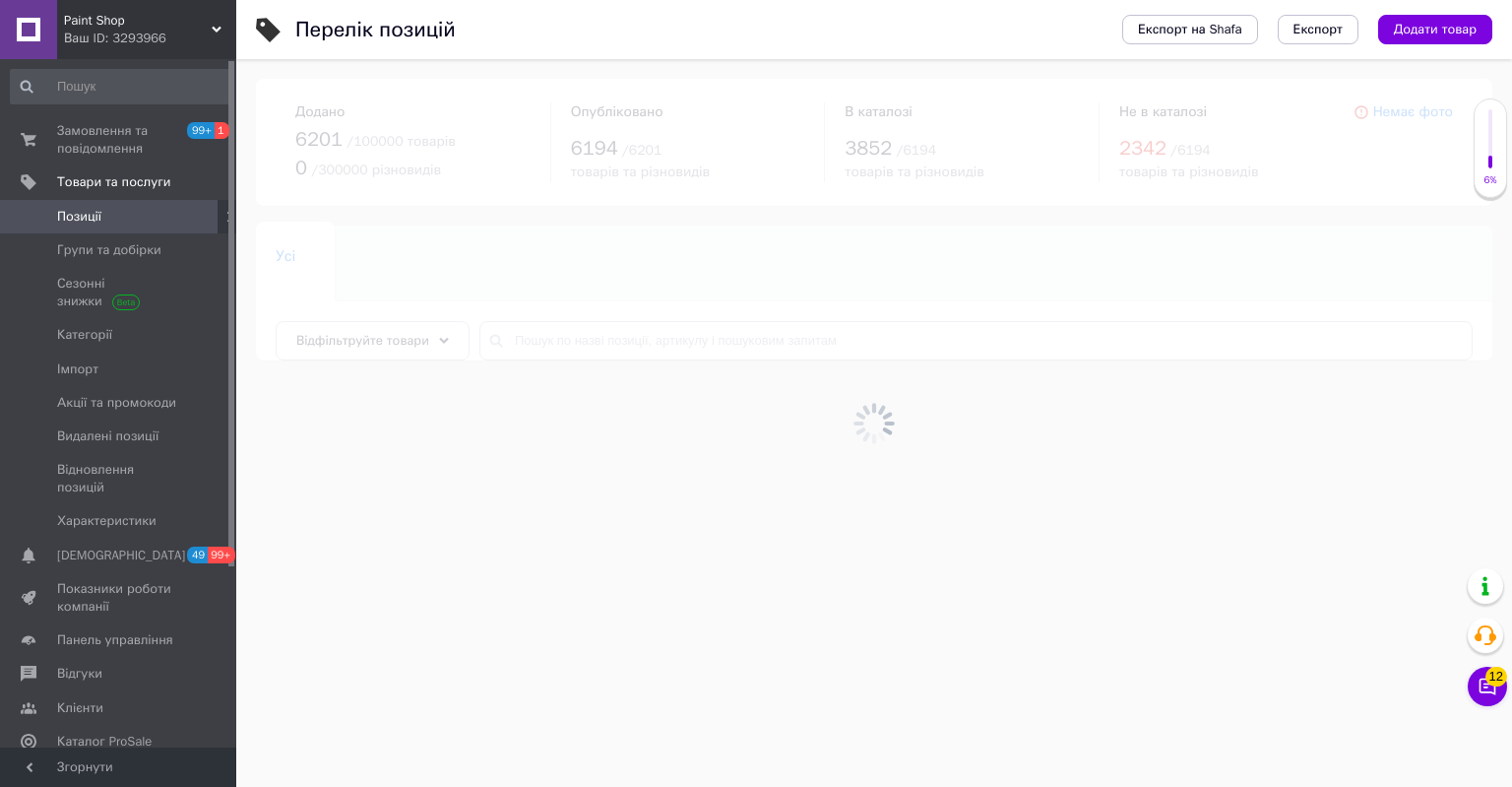 click at bounding box center (874, 423) 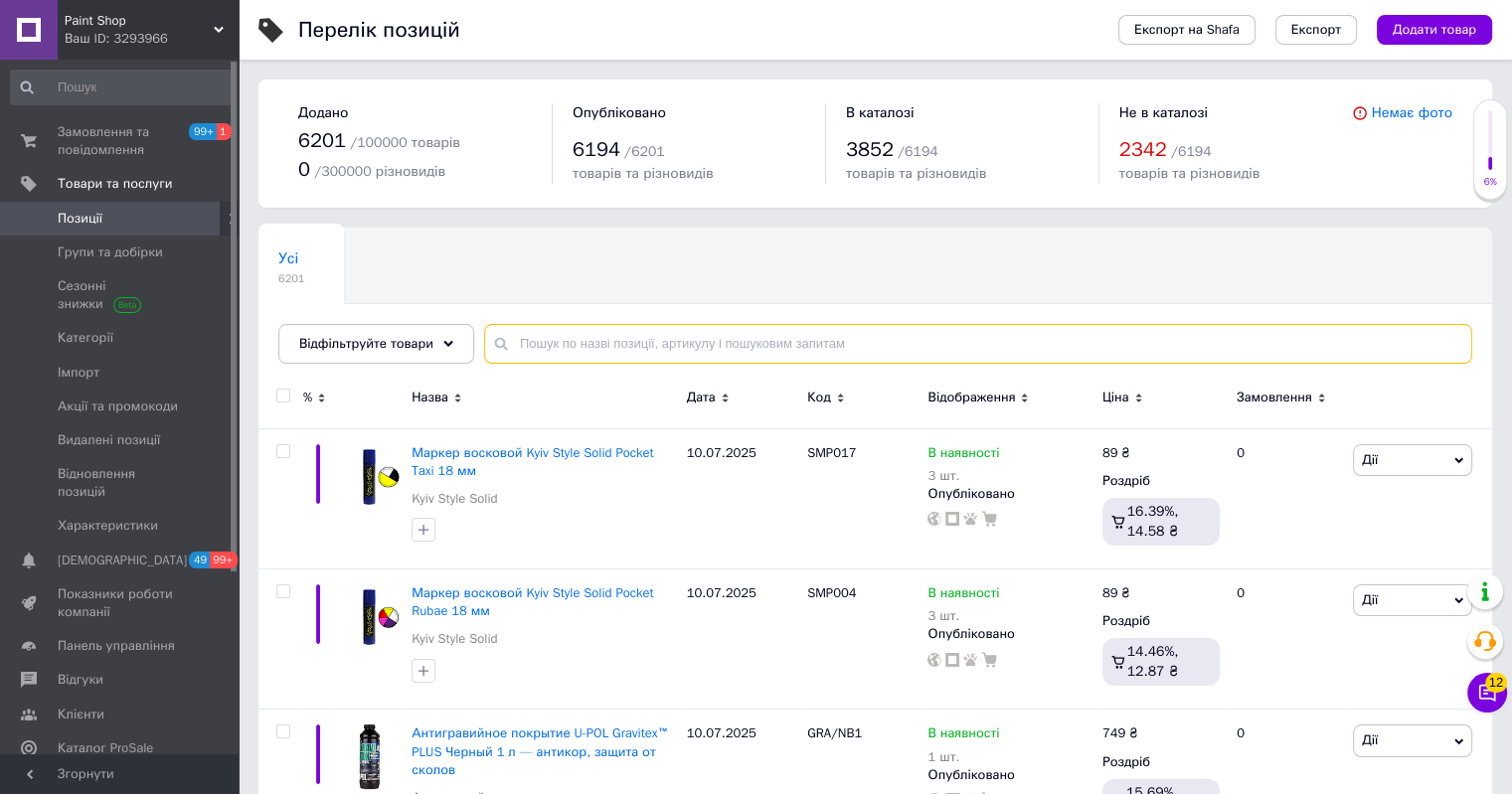 click at bounding box center [978, 344] 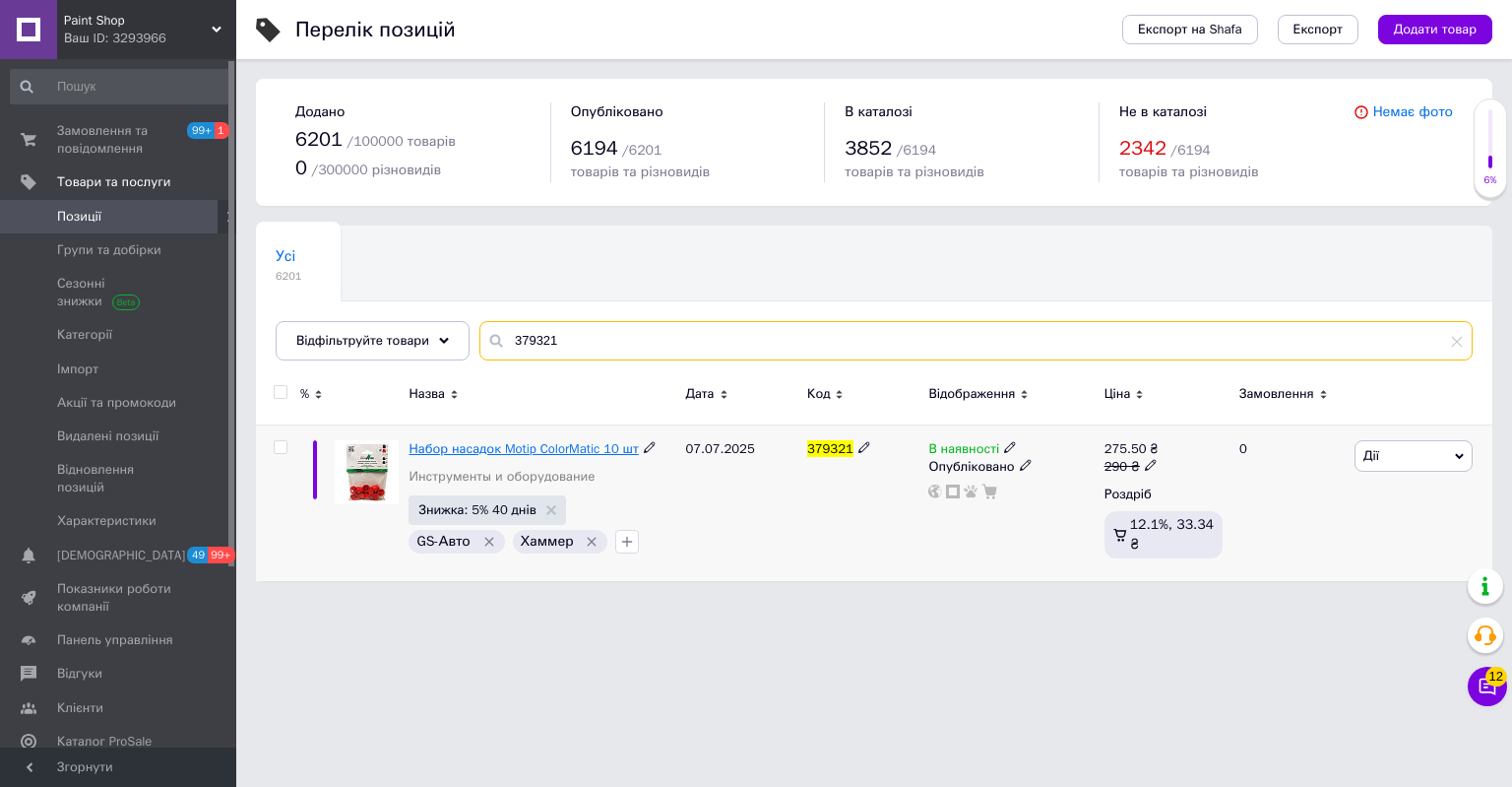 type on "379321" 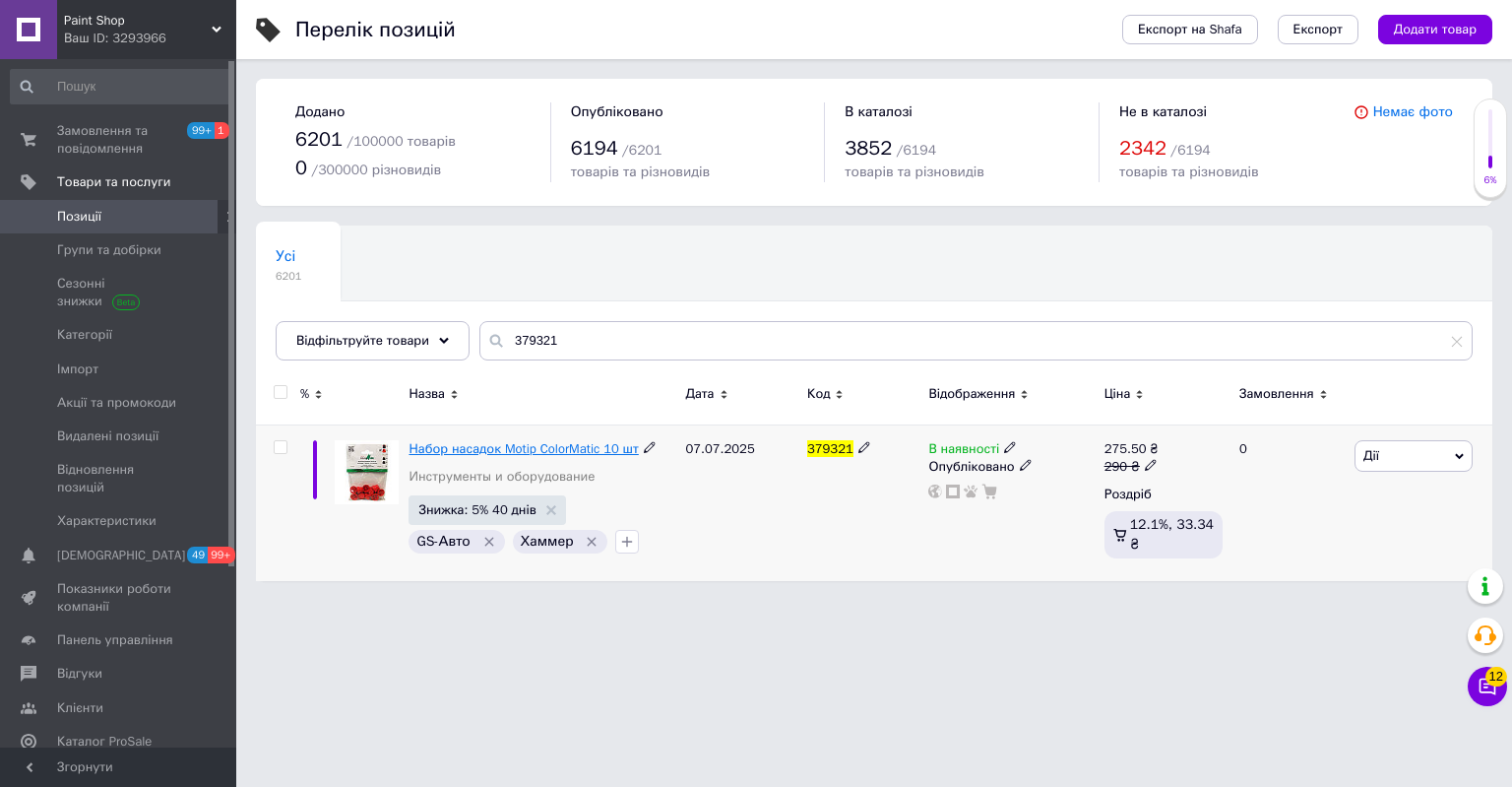 click on "Набор насадок Motip ColorMatic 10 шт" at bounding box center (523, 448) 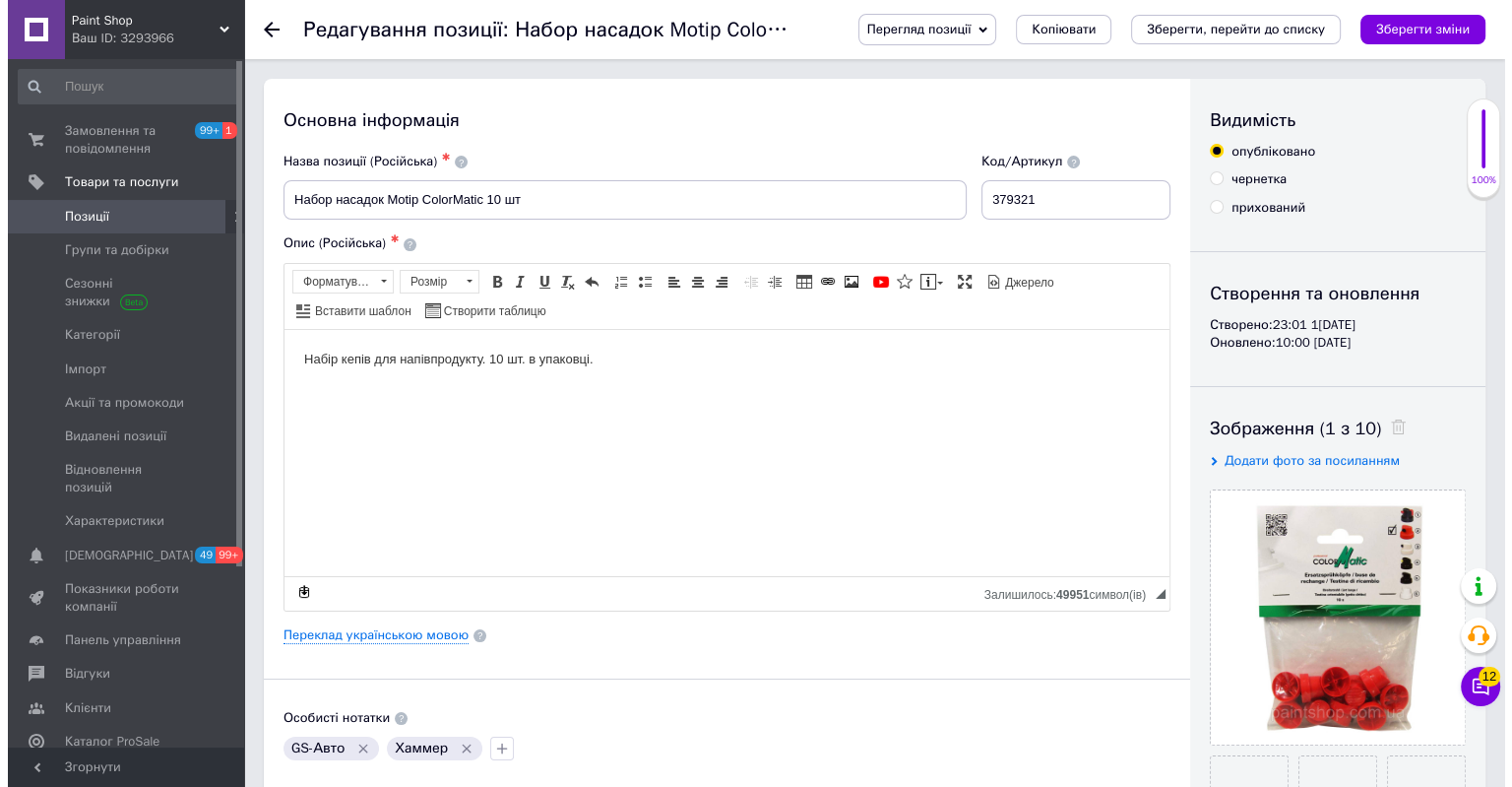 scroll, scrollTop: 0, scrollLeft: 0, axis: both 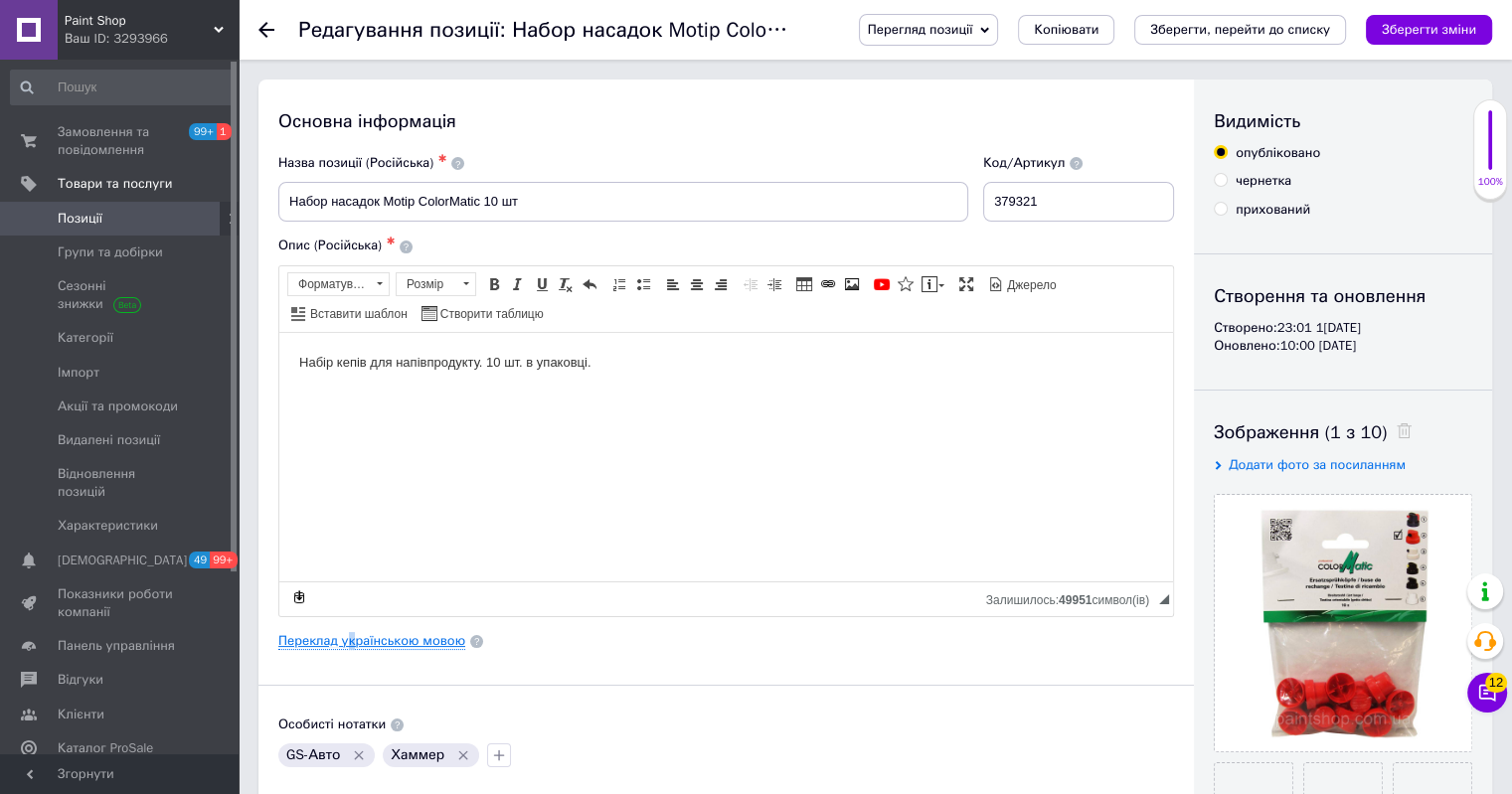 click on "Переклад українською мовою" at bounding box center [372, 641] 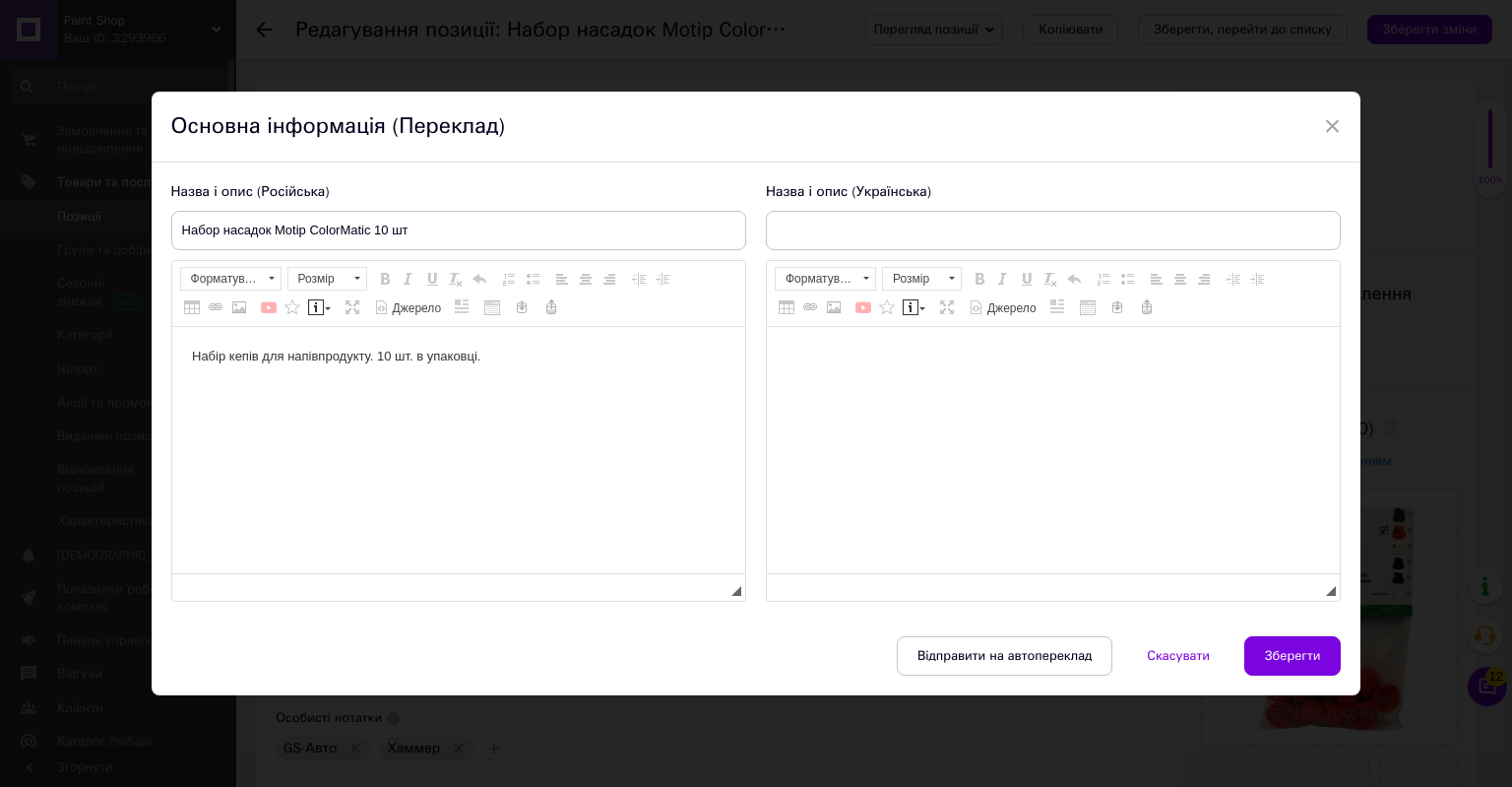 scroll, scrollTop: 0, scrollLeft: 0, axis: both 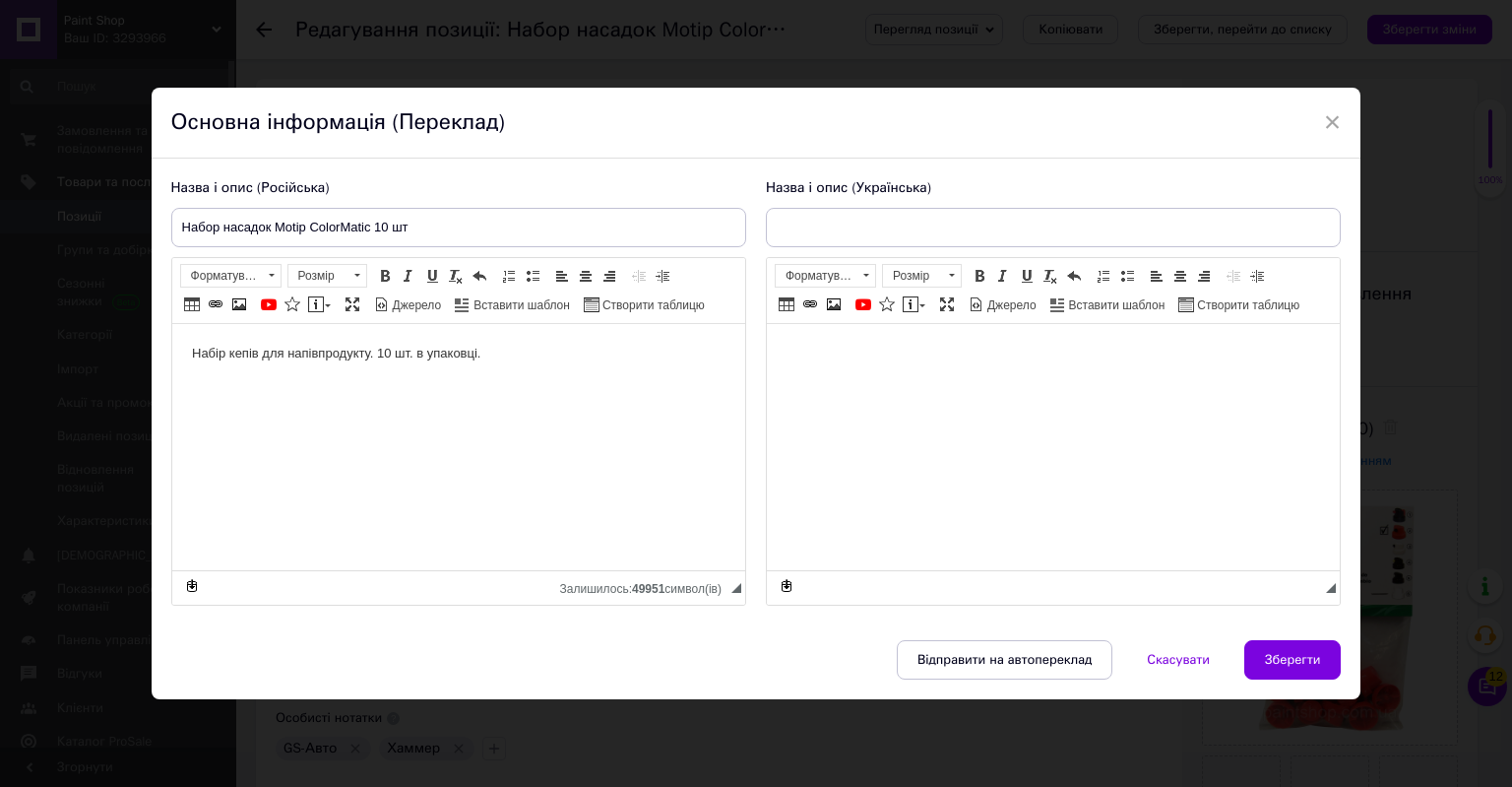 type on "Набір насадок Motip ColorMatic 10 шт" 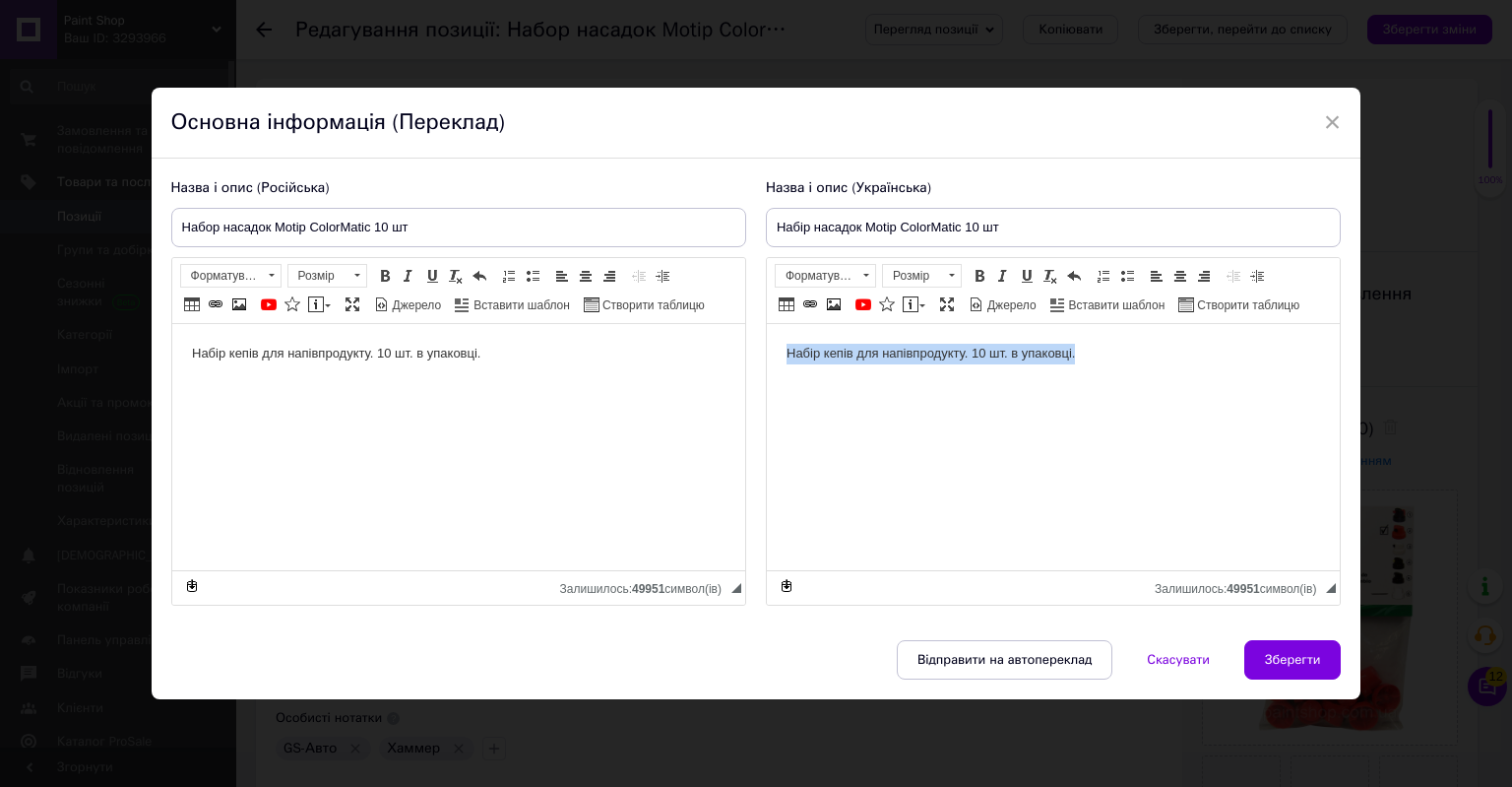 drag, startPoint x: 1144, startPoint y: 352, endPoint x: 1268, endPoint y: 333, distance: 125.4472 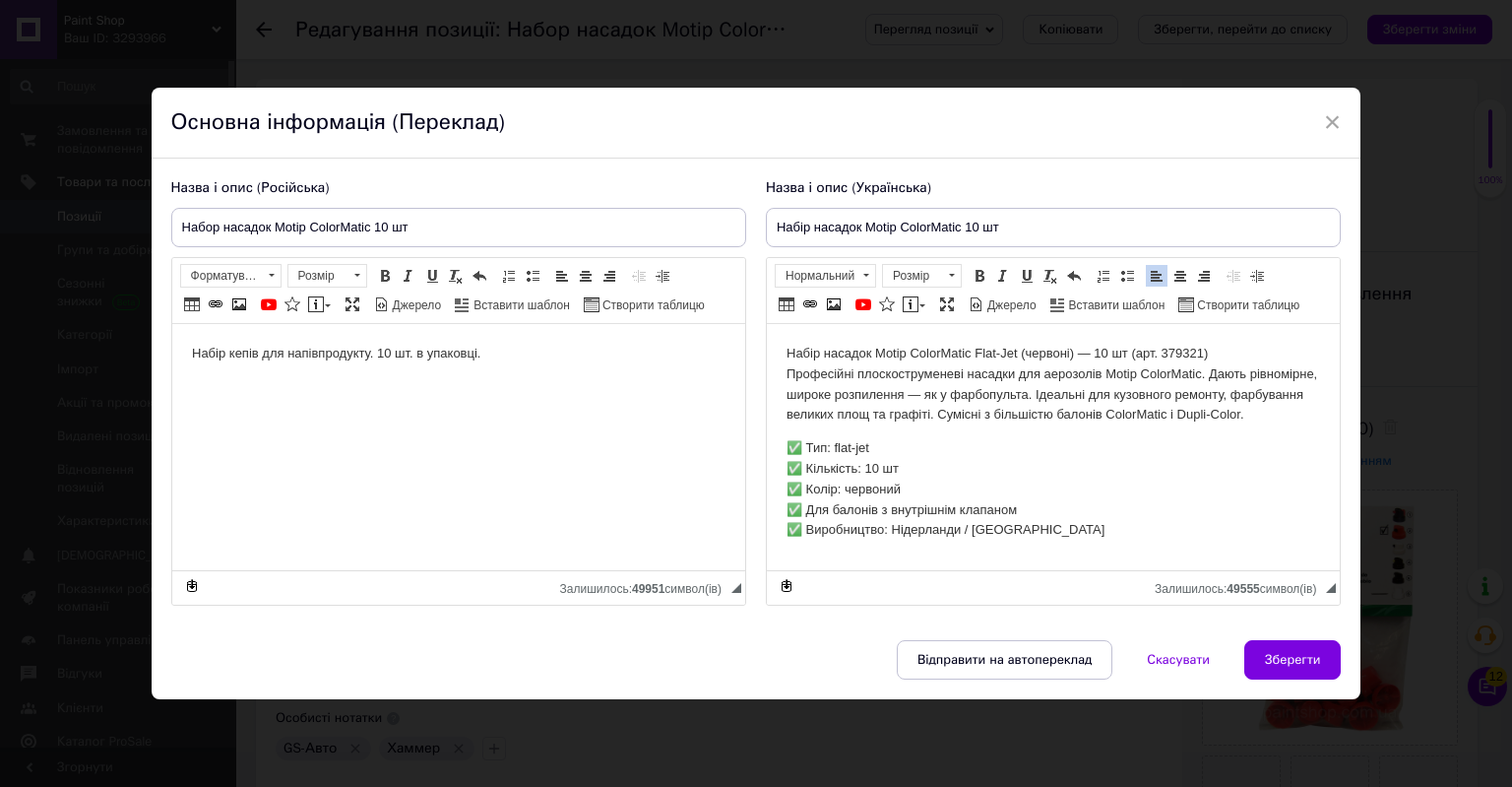 drag, startPoint x: 783, startPoint y: 347, endPoint x: 834, endPoint y: 335, distance: 52.392748 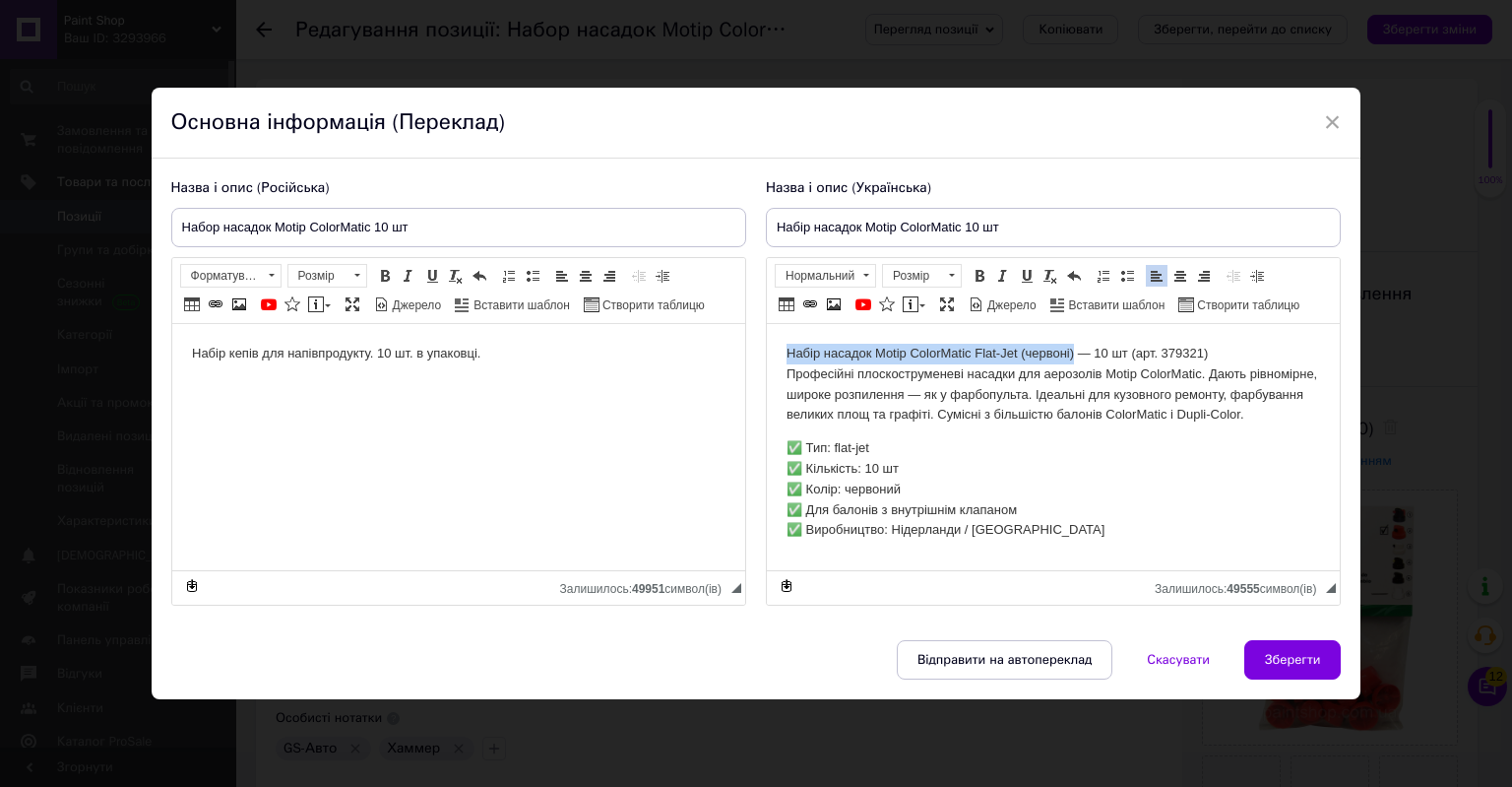 drag, startPoint x: 1073, startPoint y: 347, endPoint x: 712, endPoint y: 348, distance: 361.00139 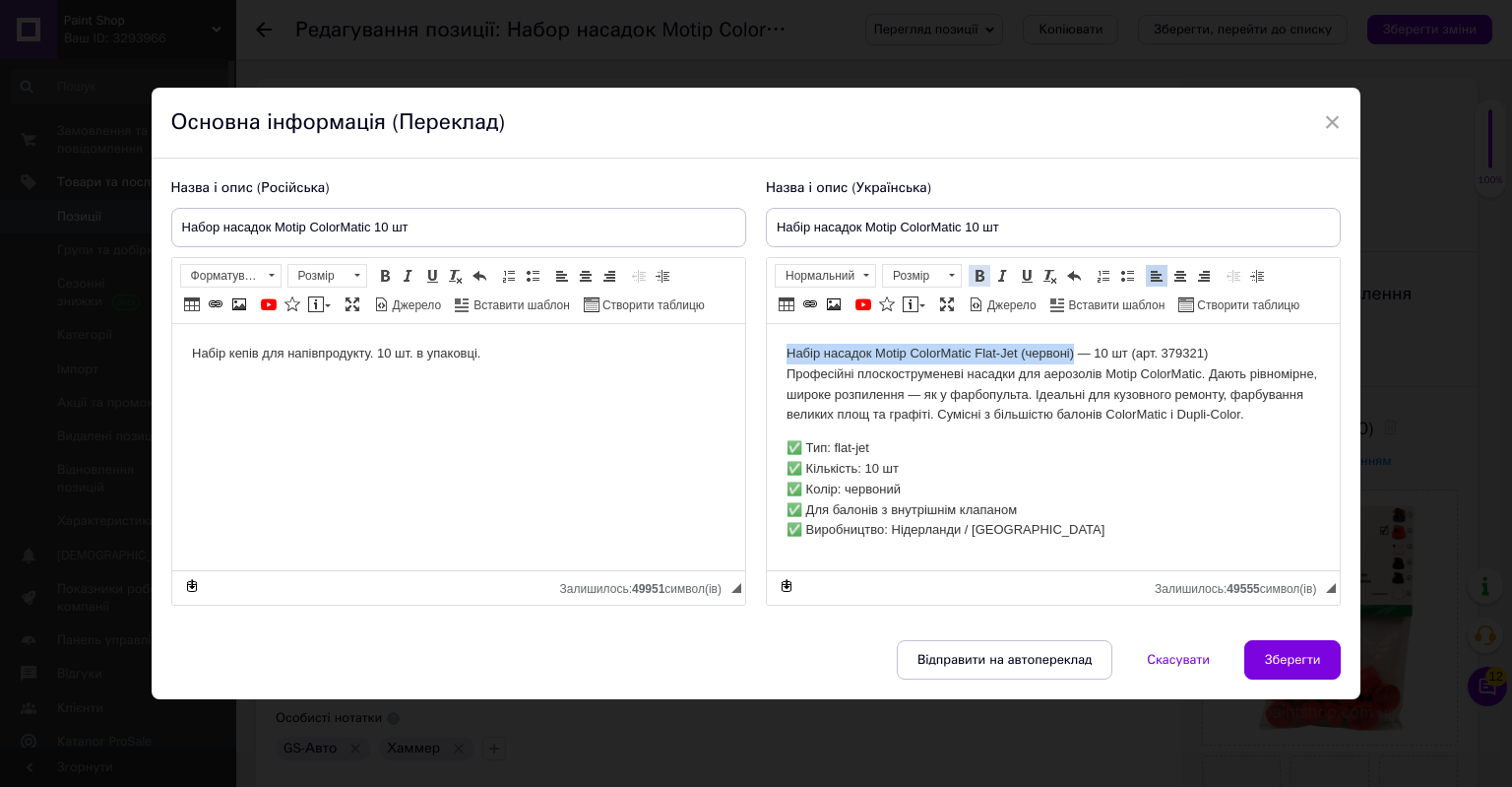 click at bounding box center [979, 276] 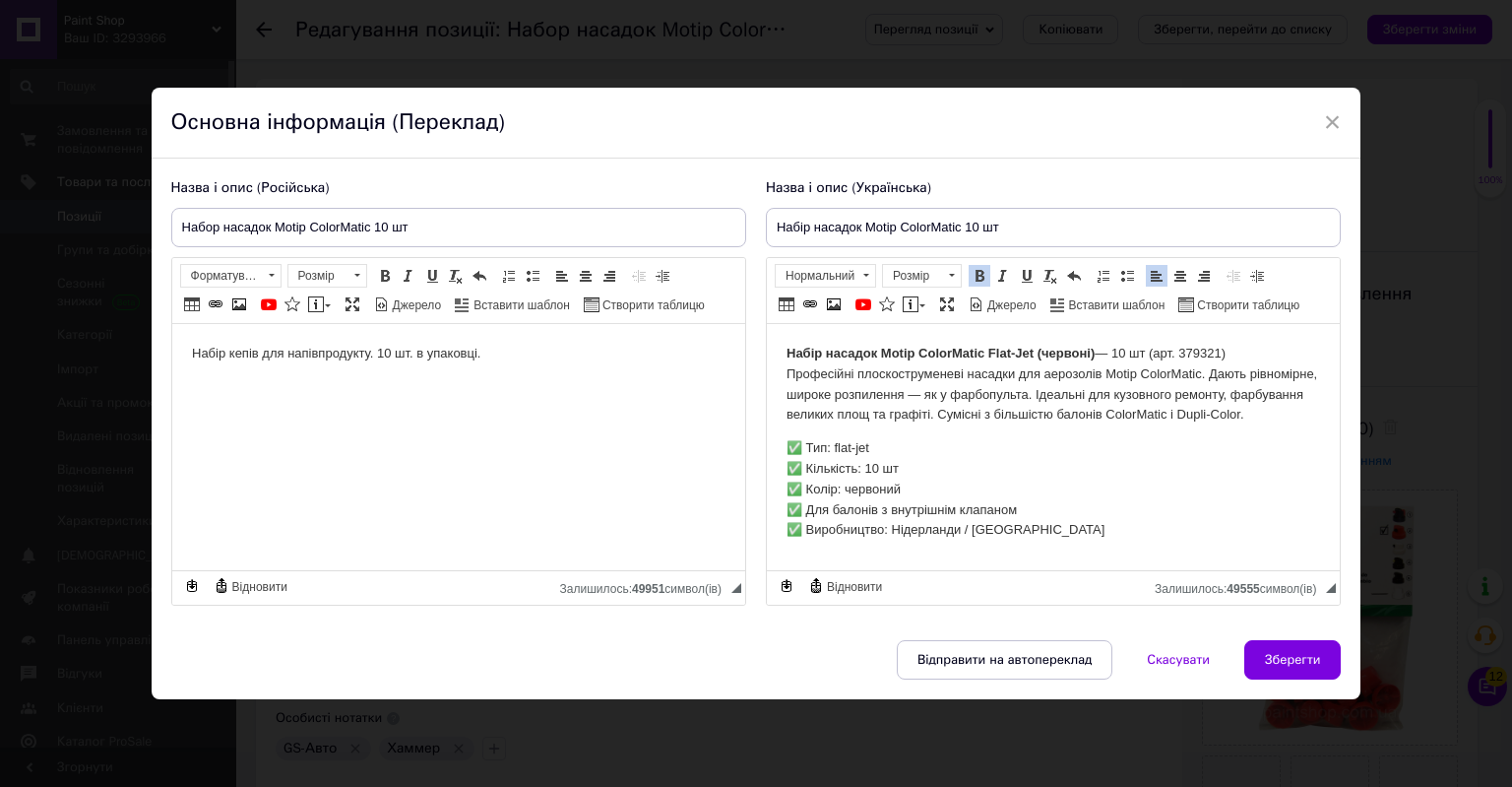 click on "Набір кепів для напівпродукту. 10 шт. в упаковці." at bounding box center [458, 353] 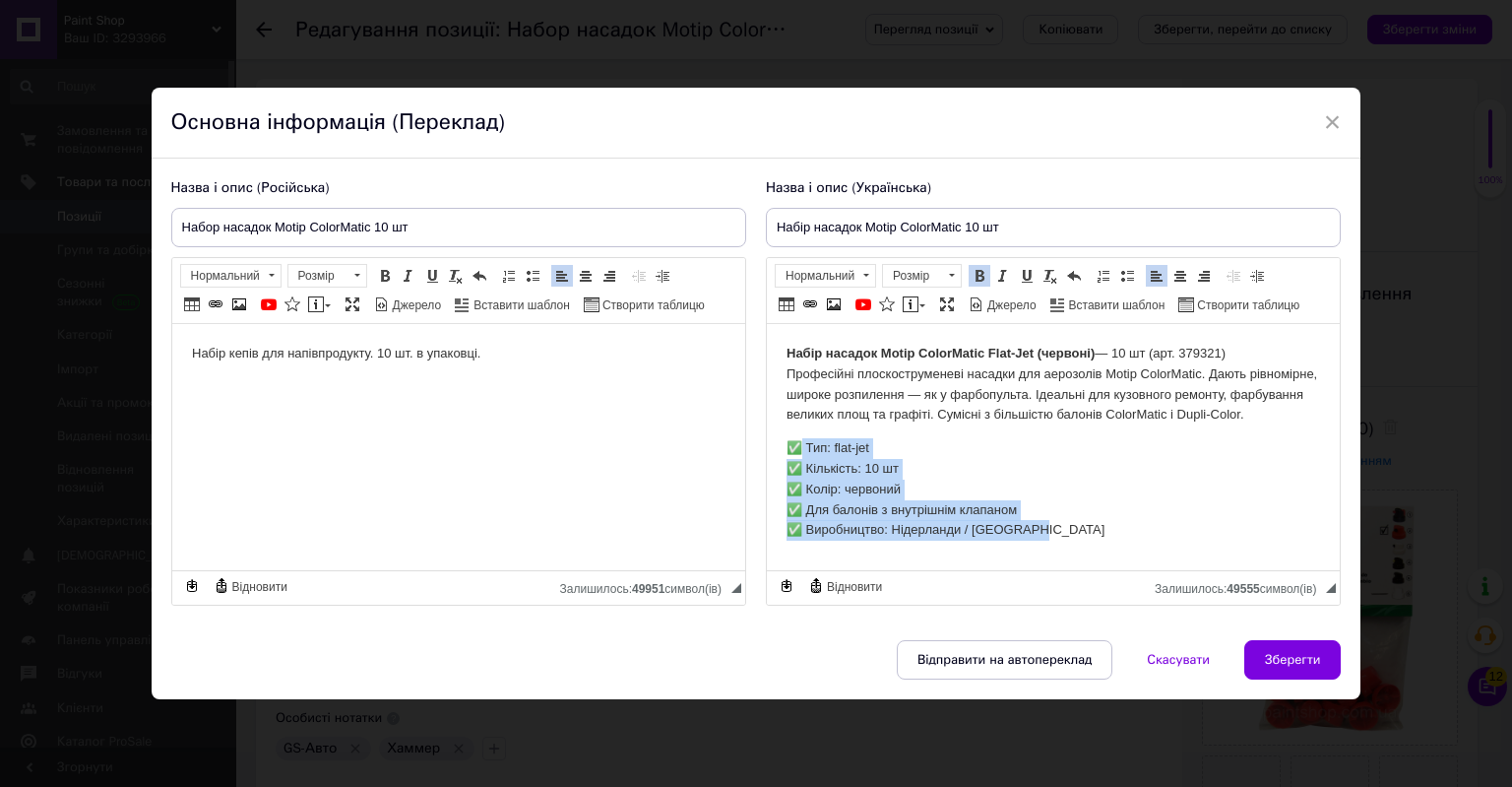 drag, startPoint x: 798, startPoint y: 435, endPoint x: 1089, endPoint y: 536, distance: 308.0292 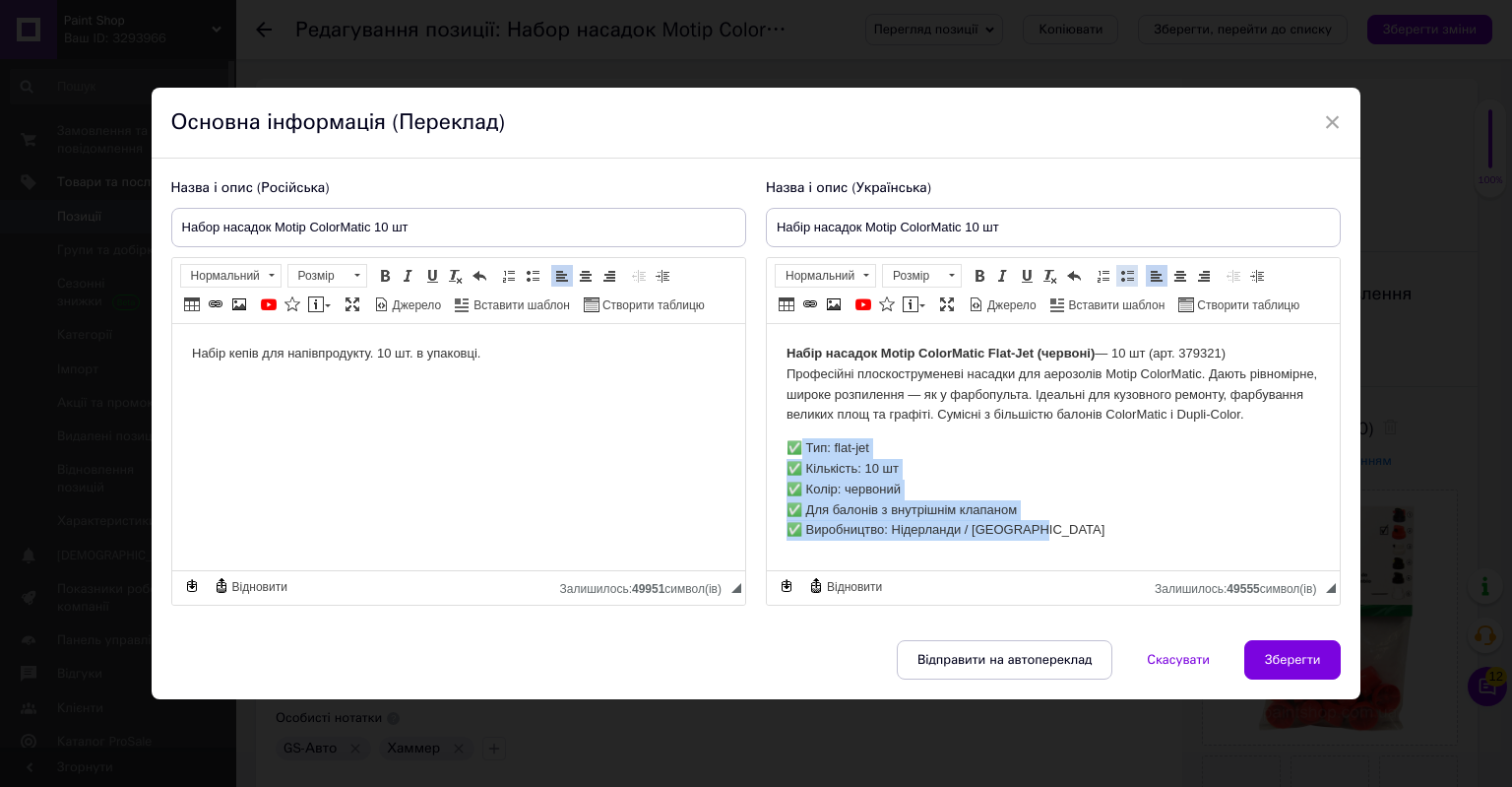 click at bounding box center [1127, 276] 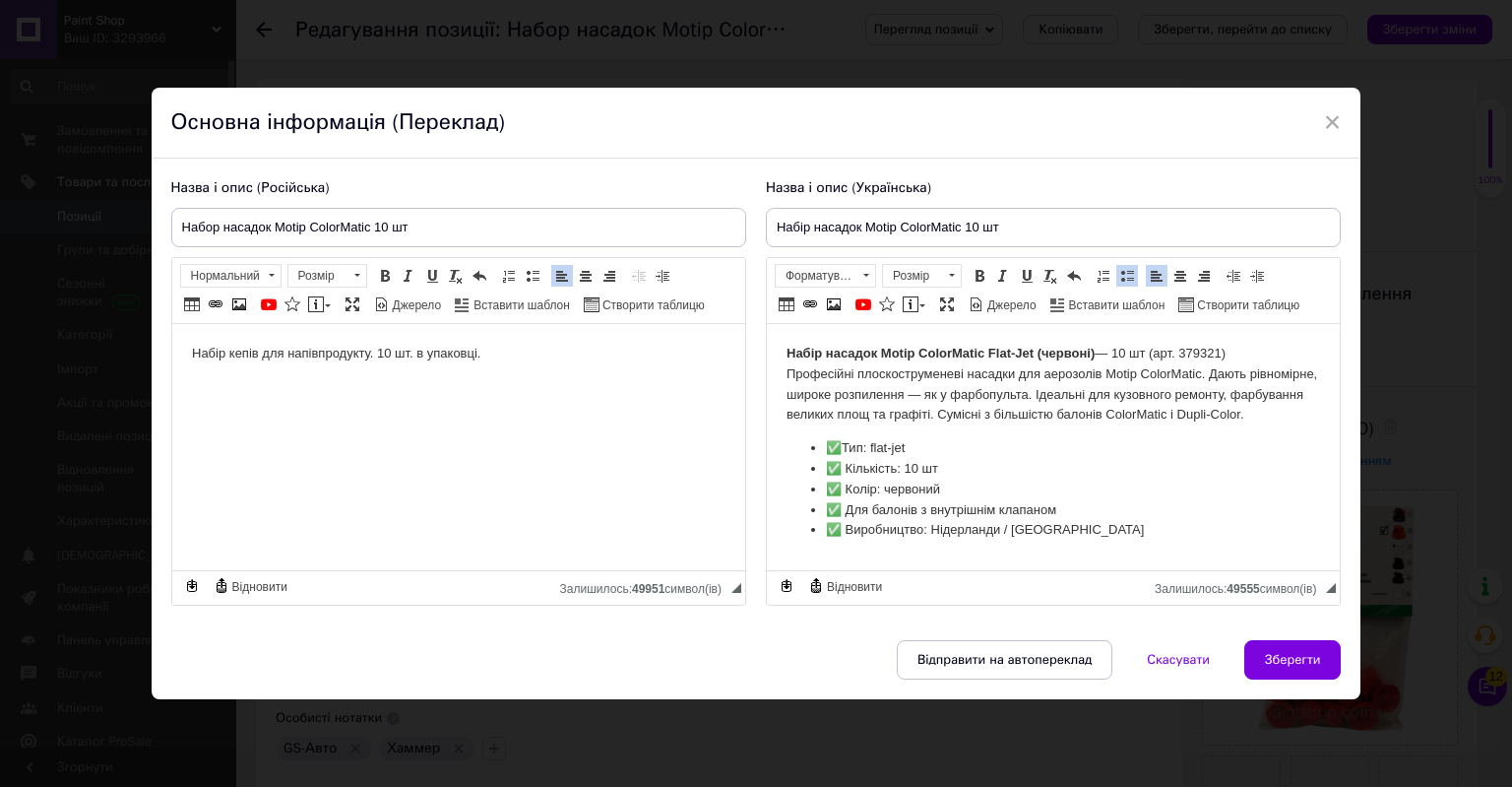 click on "✅  Тип: flat-jet" at bounding box center [1052, 447] 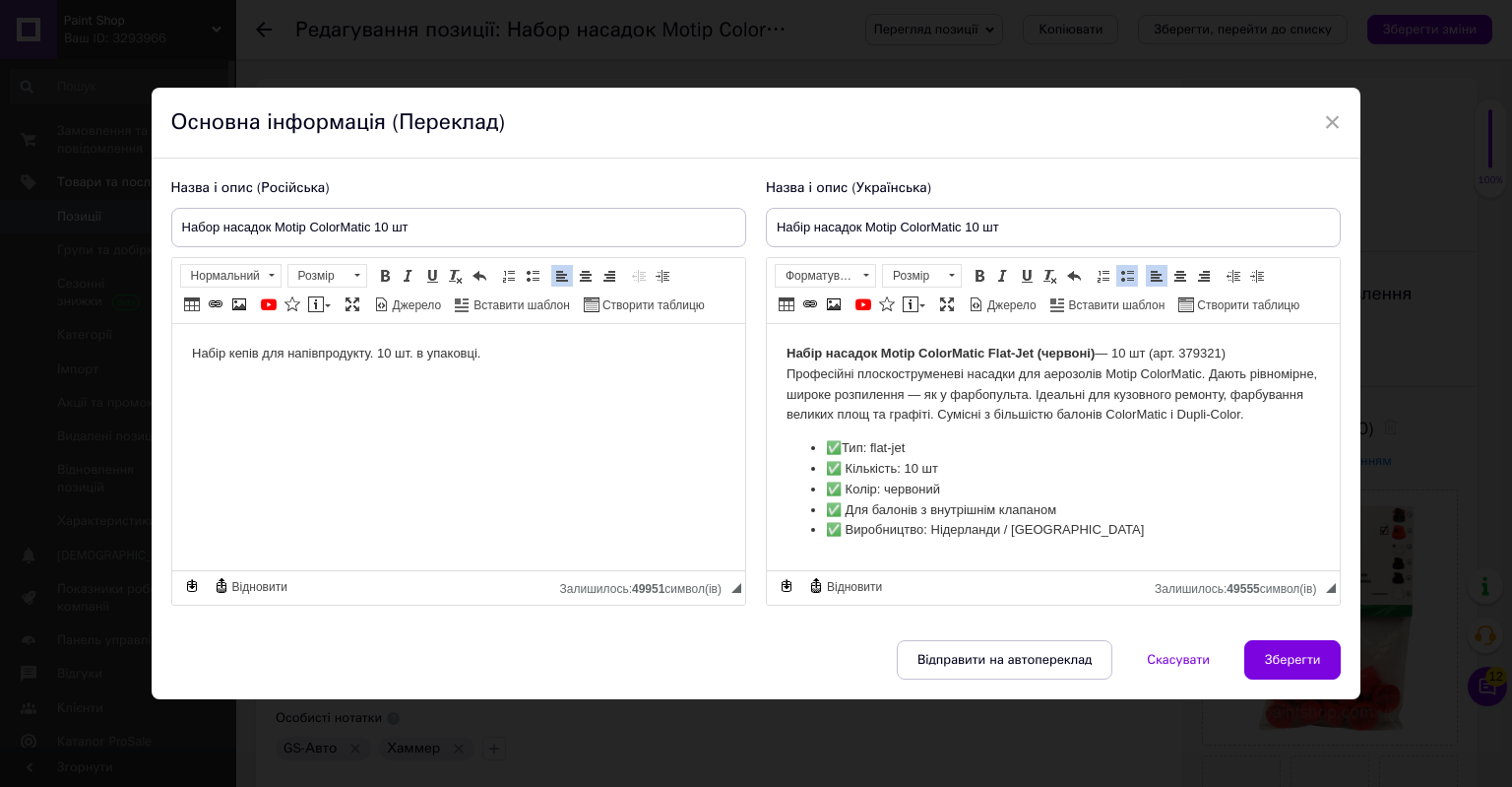 type 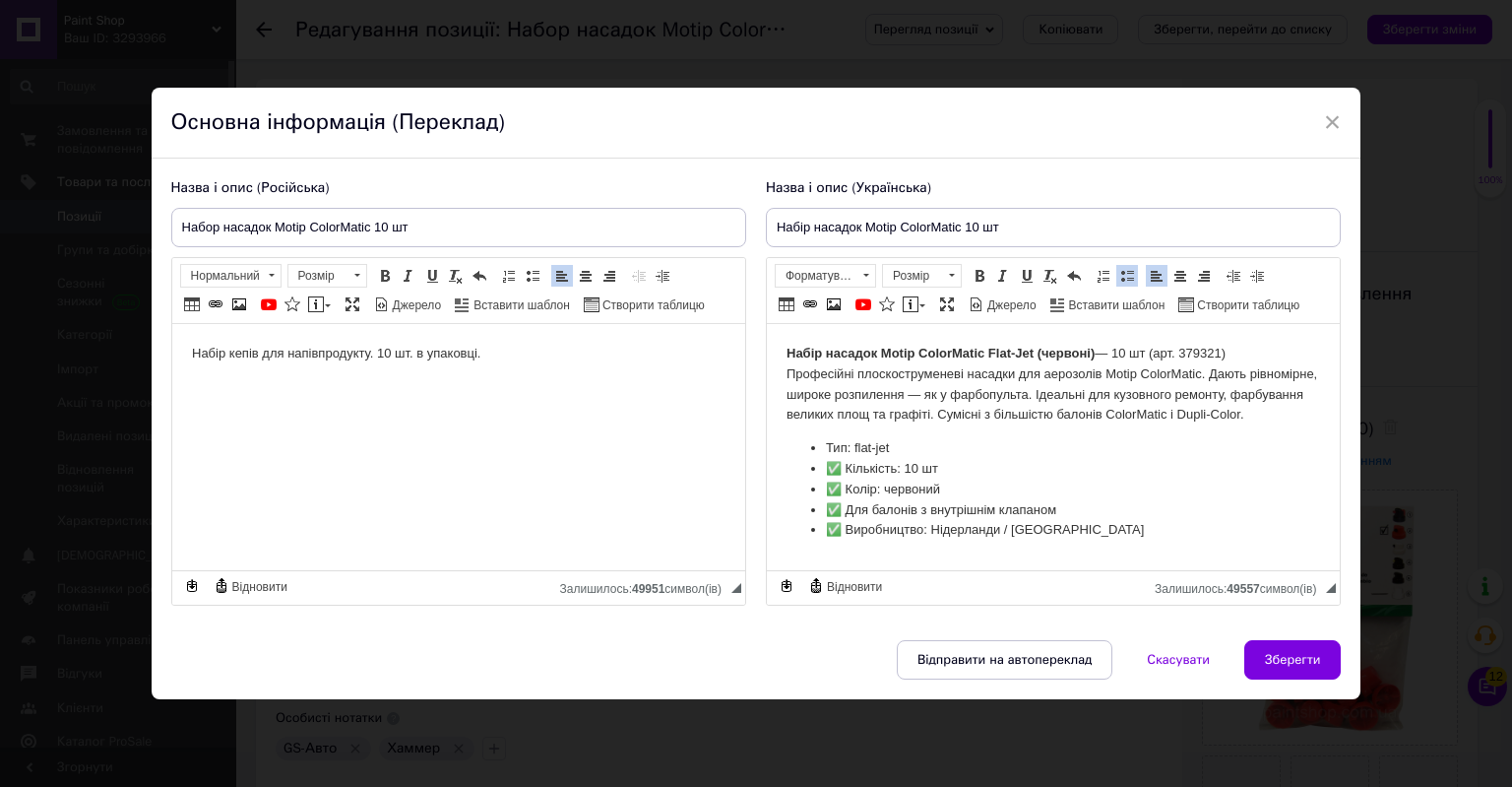 click on "✅ Кількість: 10 шт" at bounding box center [1052, 468] 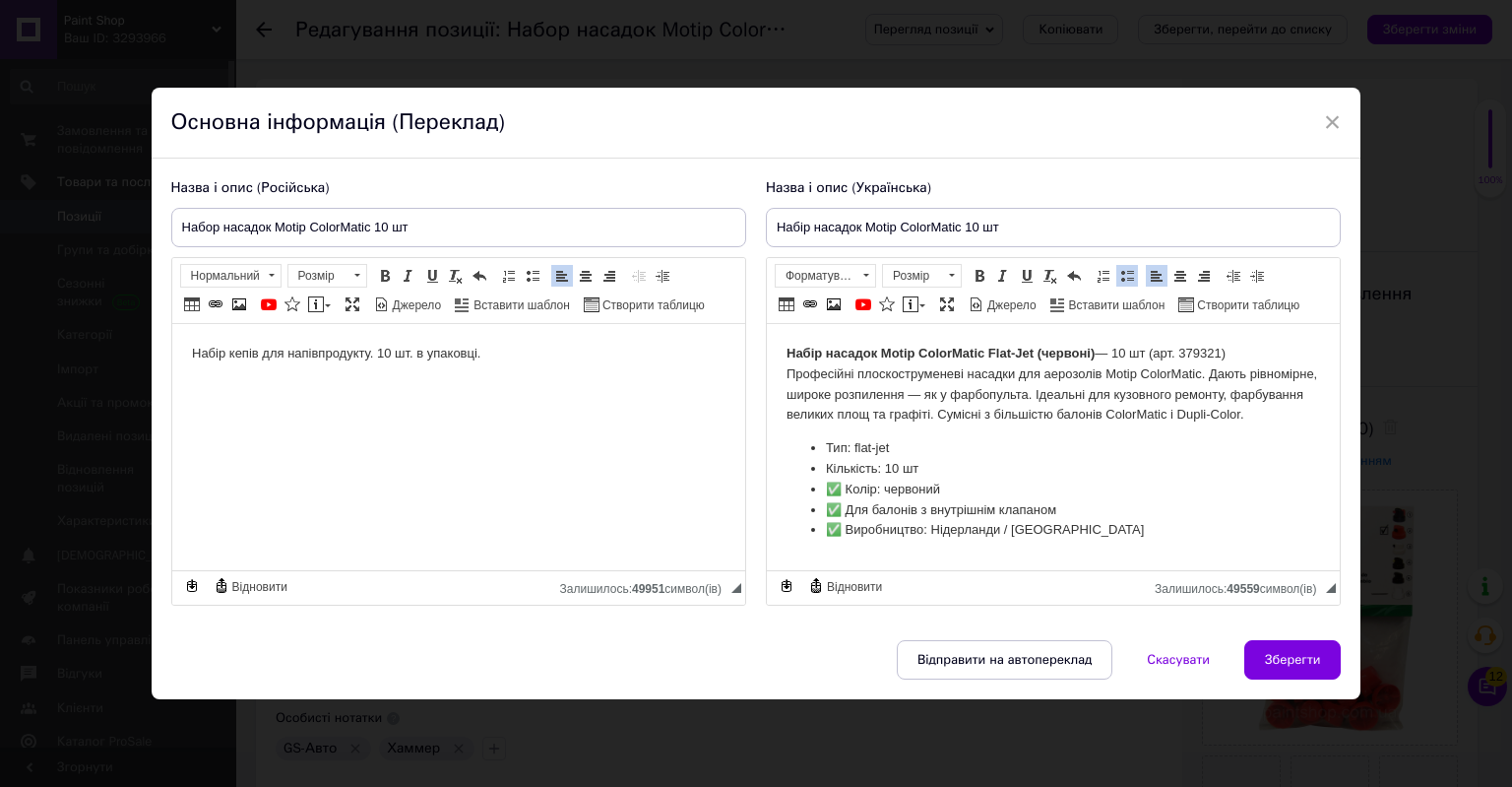click on "✅ Колір: червоний" at bounding box center (1052, 489) 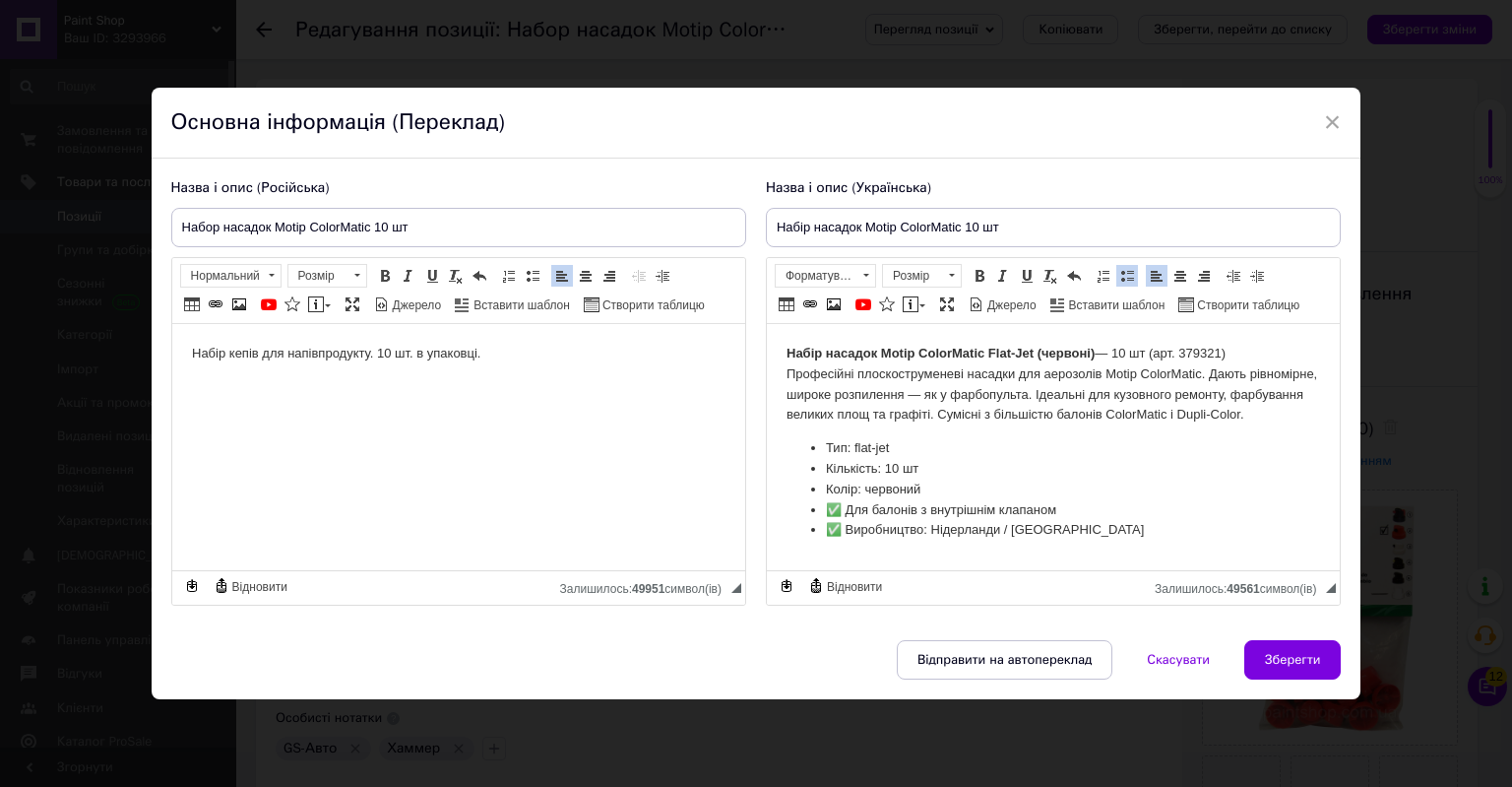 click on "✅ Для балонів з внутрішнім клапаном" at bounding box center (1052, 509) 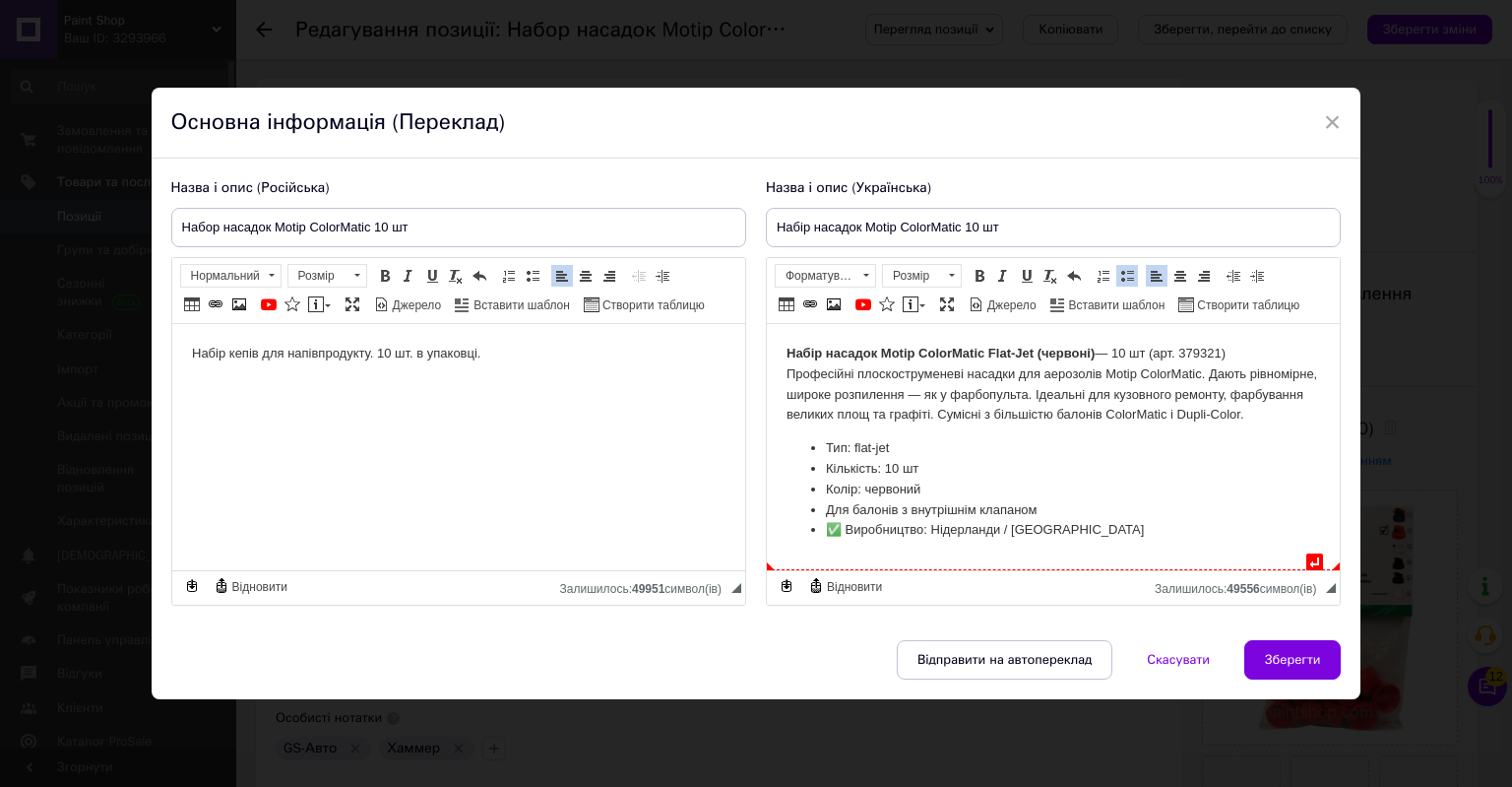 click on "✅ Виробництво: Нідерланди / [GEOGRAPHIC_DATA]" at bounding box center (1052, 529) 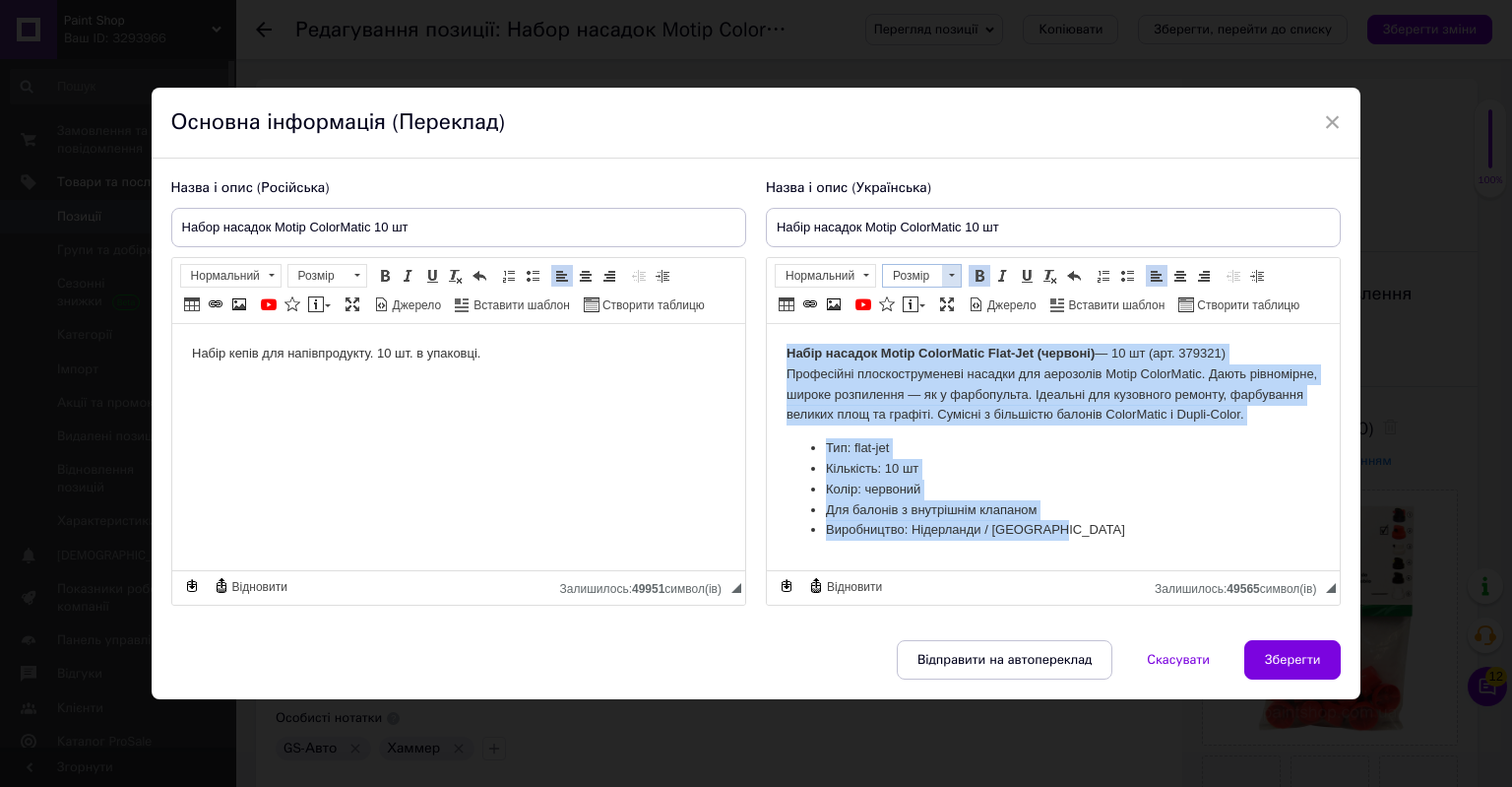 click at bounding box center [951, 276] 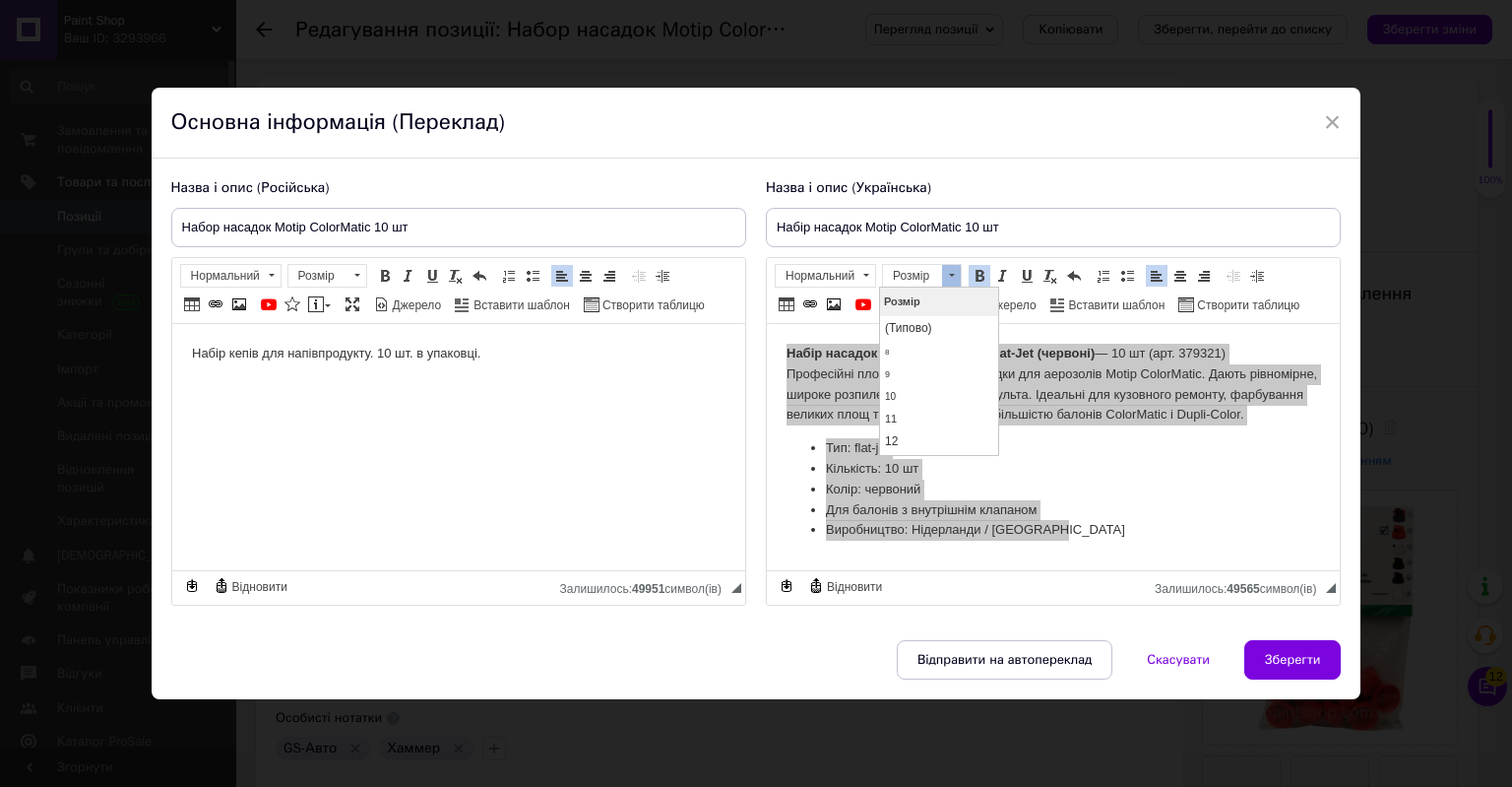 scroll, scrollTop: 0, scrollLeft: 0, axis: both 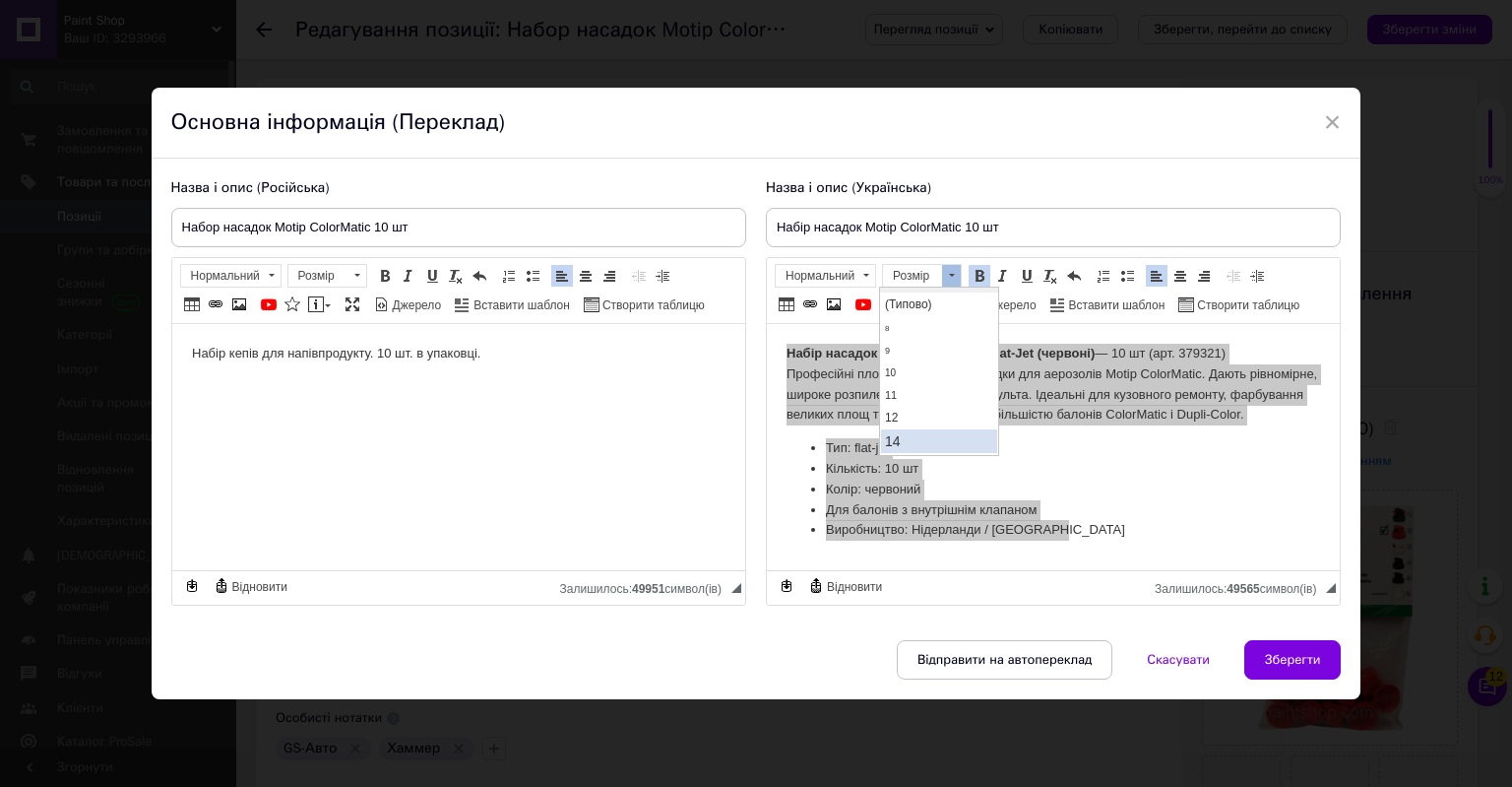 click on "14" at bounding box center (938, 441) 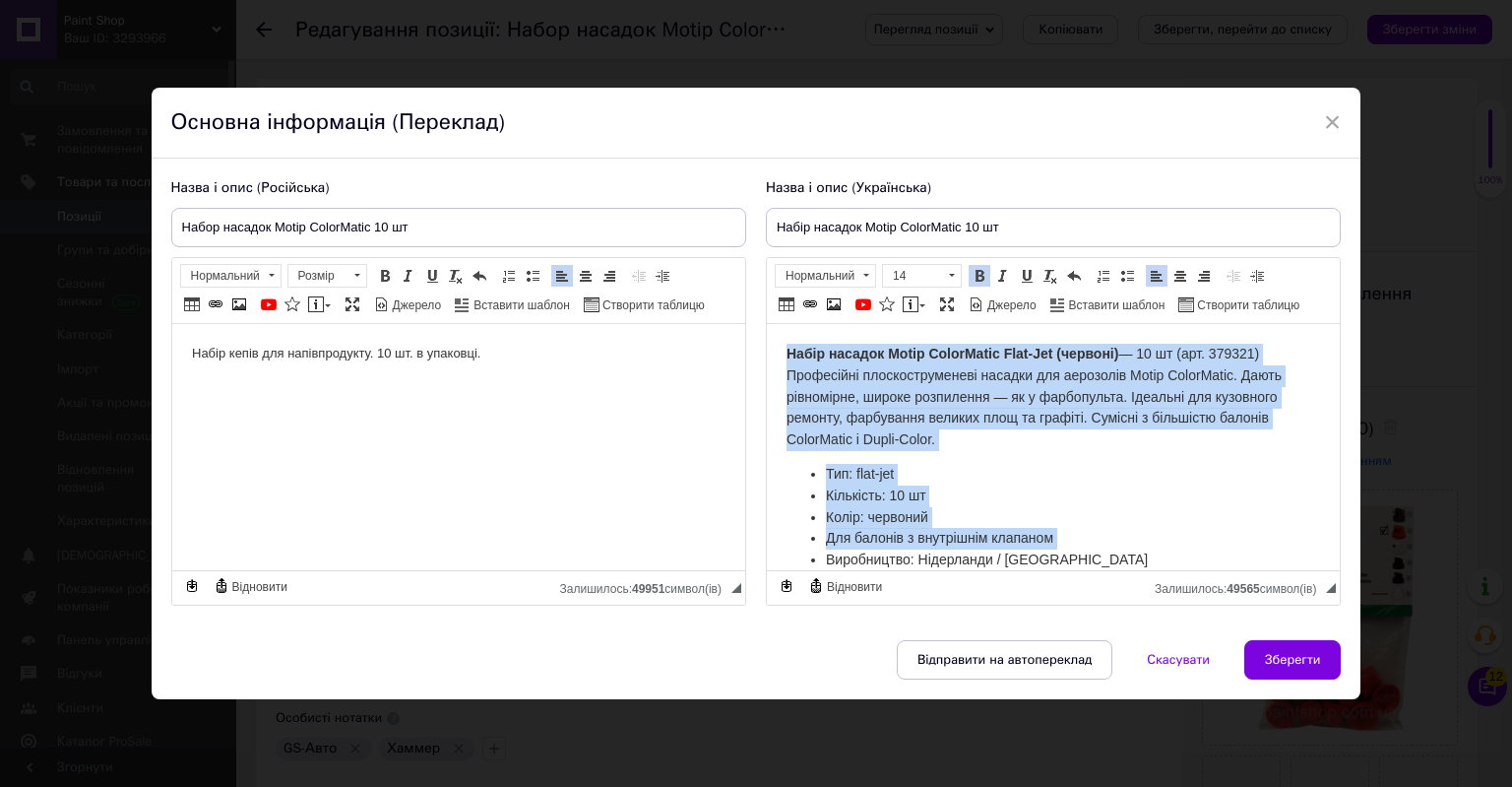 scroll, scrollTop: 0, scrollLeft: 0, axis: both 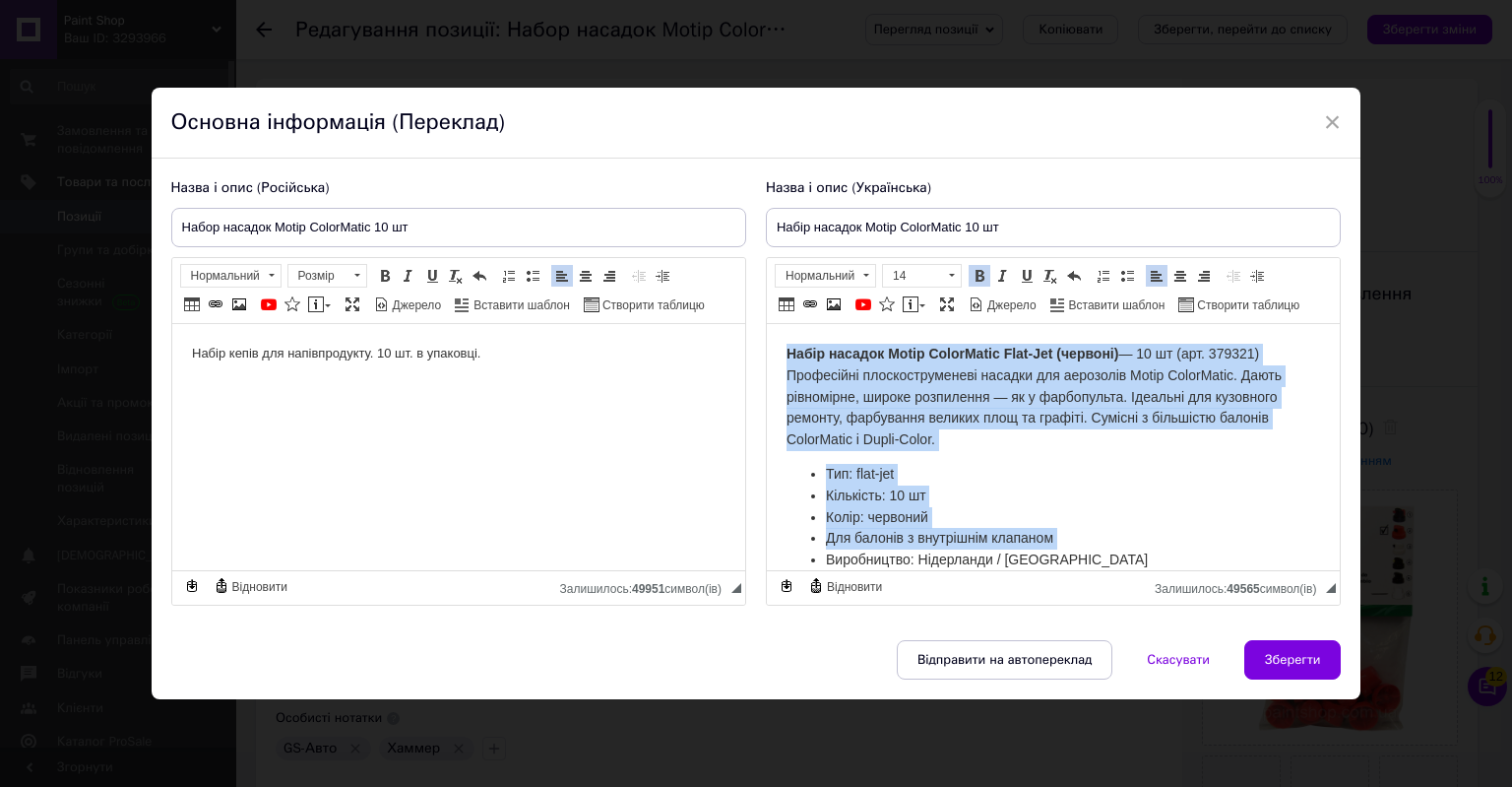 click on "Кількість: 10 шт" at bounding box center (1052, 495) 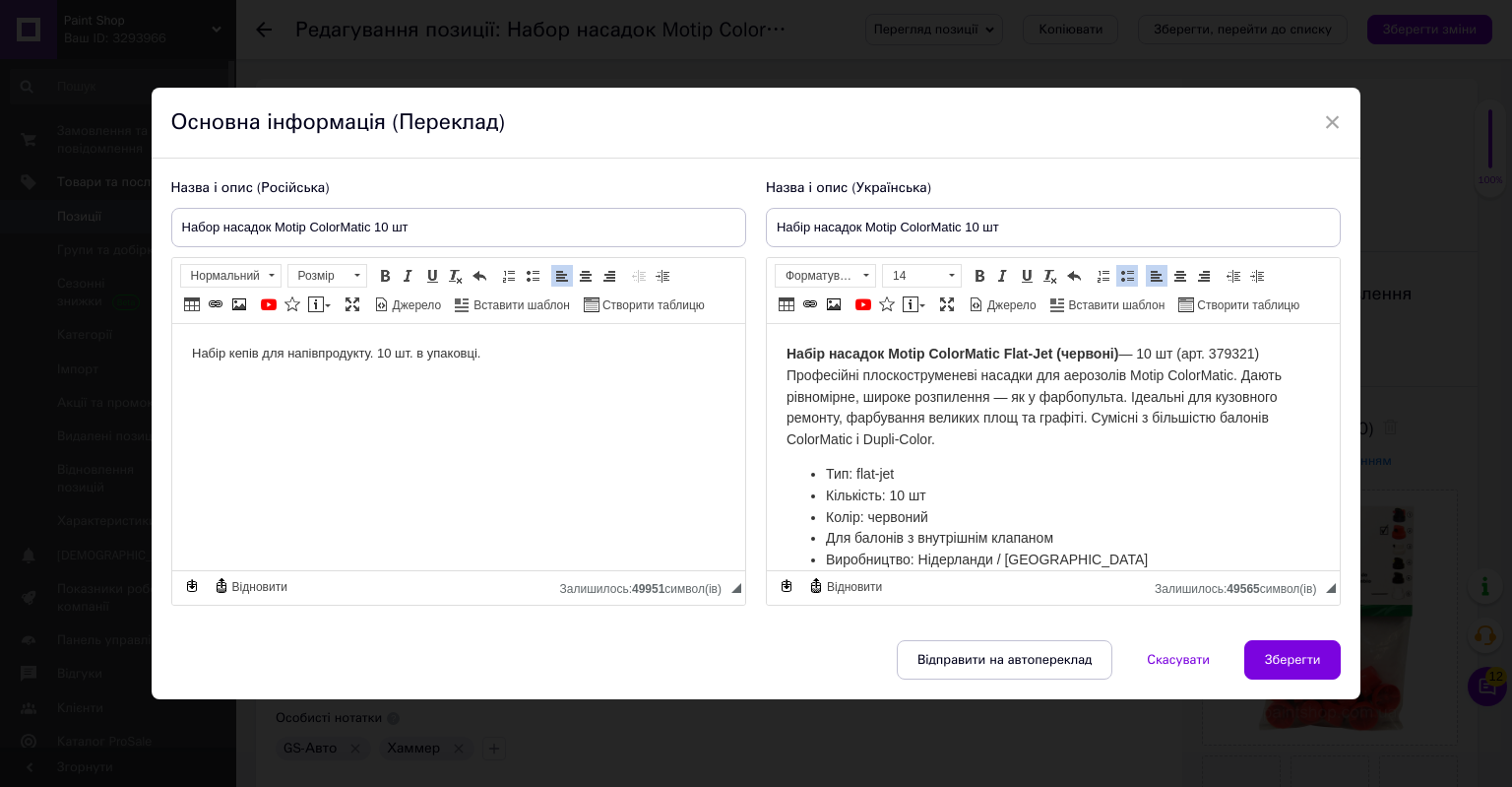 click on "Набір насадок Motip ColorMatic Flat-Jet (червоні)  — 10 шт (арт. 379321) Професійні плоскоструменеві насадки для аерозолів Motip ColorMatic. Дають рівномірне, широке розпилення — як у фарбопульта. Ідеальні для кузовного ремонту, фарбування великих площ та графіті. Сумісні з більшістю балонів ColorMatic і Dupli-Color." at bounding box center [1033, 395] 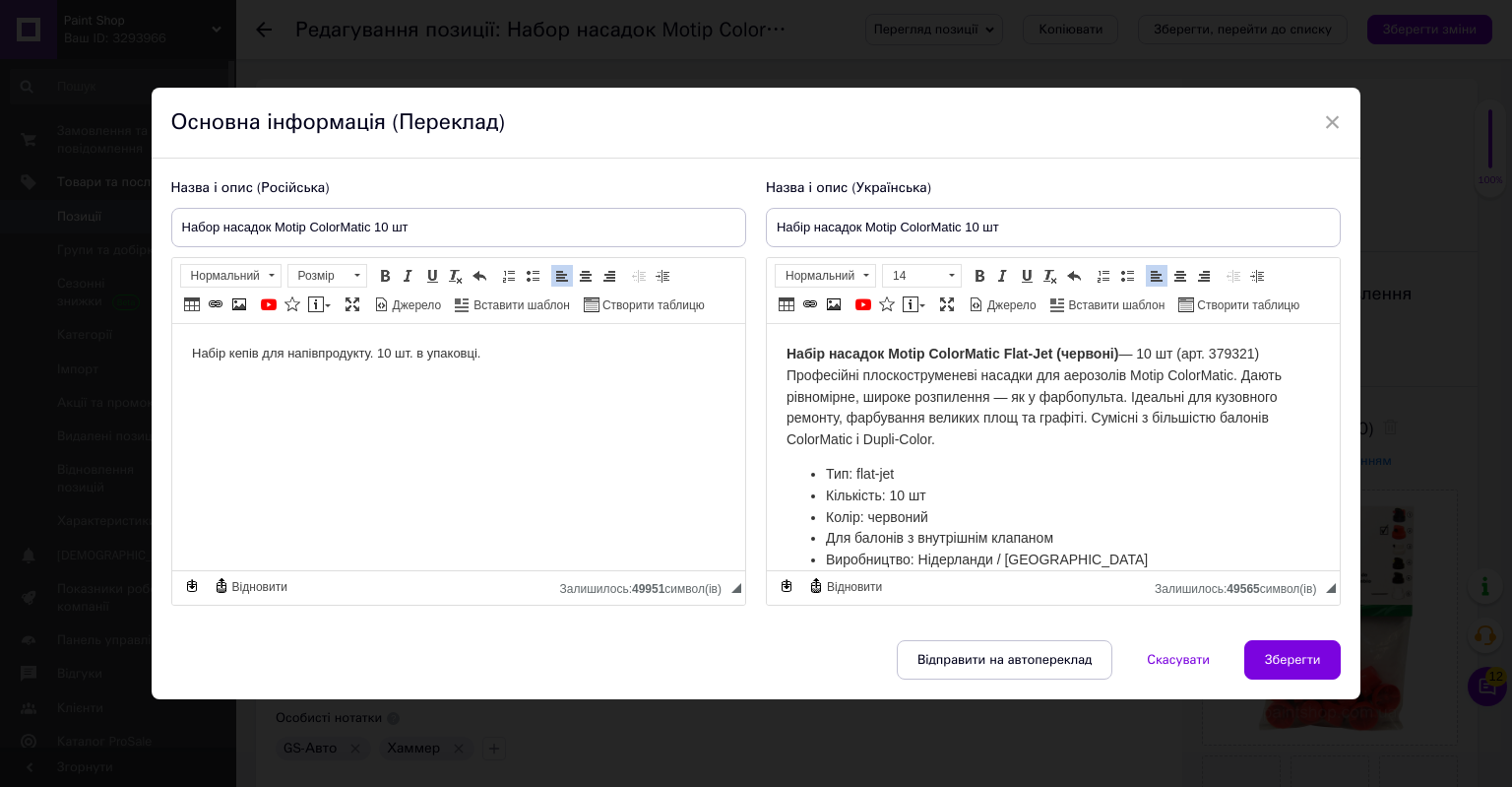 drag, startPoint x: 1274, startPoint y: 352, endPoint x: 1262, endPoint y: 352, distance: 12 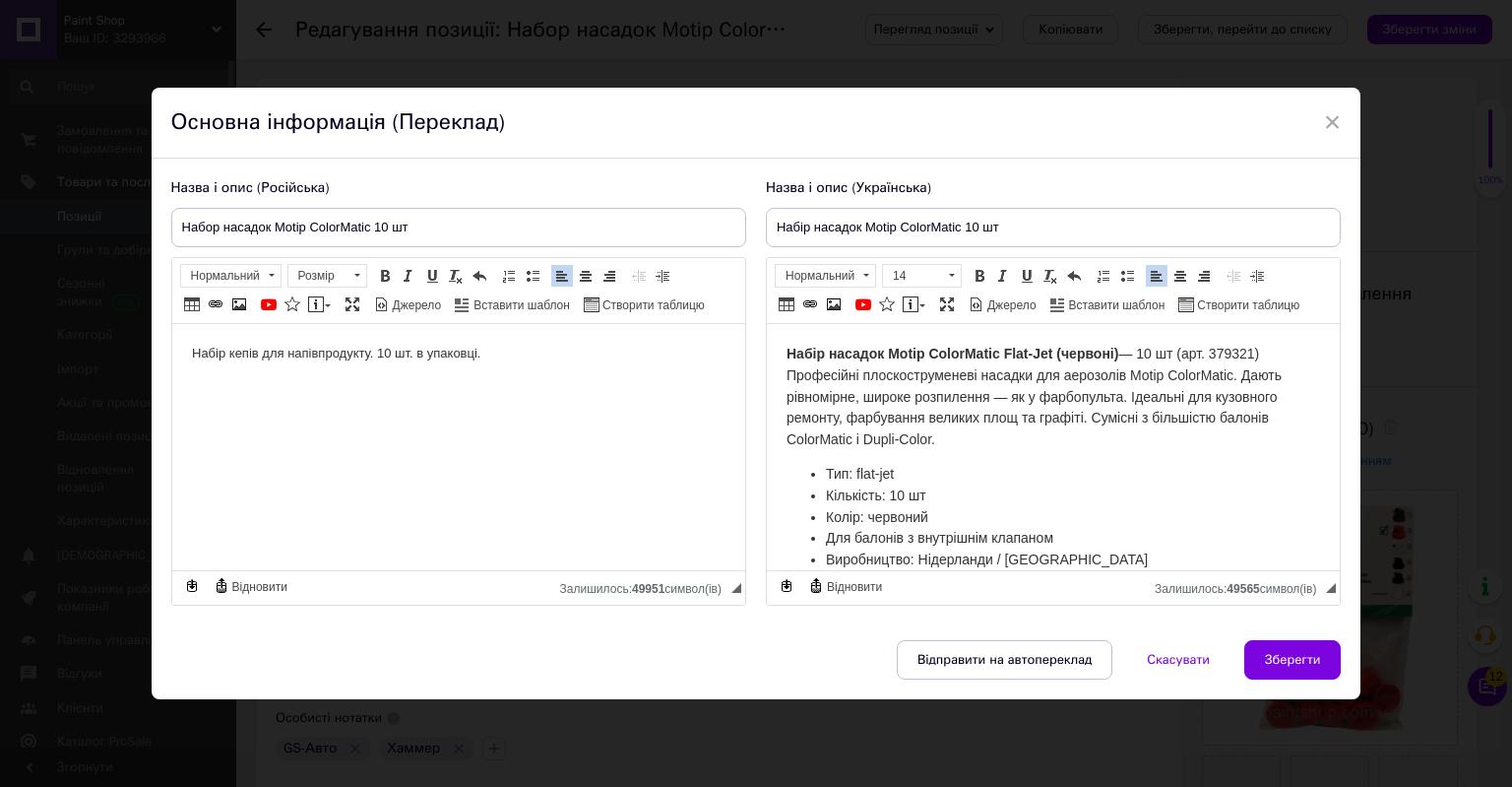 click on "Набір насадок Motip ColorMatic Flat-Jet (червоні)  — 10 шт (арт. 379321) Професійні плоскоструменеві насадки для аерозолів Motip ColorMatic. Дають рівномірне, широке розпилення — як у фарбопульта. Ідеальні для кузовного ремонту, фарбування великих площ та графіті. Сумісні з більшістю балонів ColorMatic і Dupli-Color." at bounding box center [1052, 396] 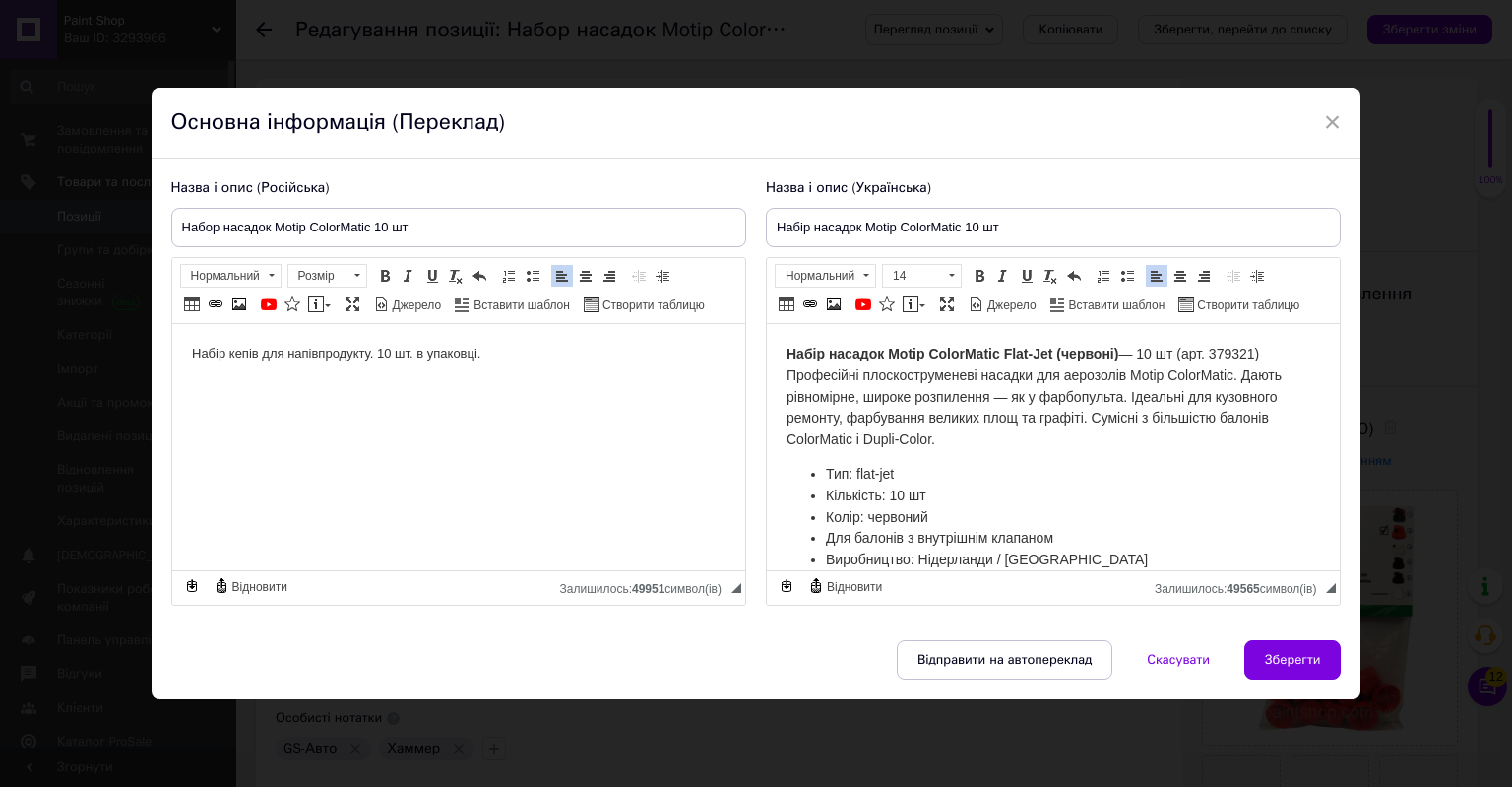 drag, startPoint x: 1143, startPoint y: 342, endPoint x: 1297, endPoint y: 356, distance: 154.63505 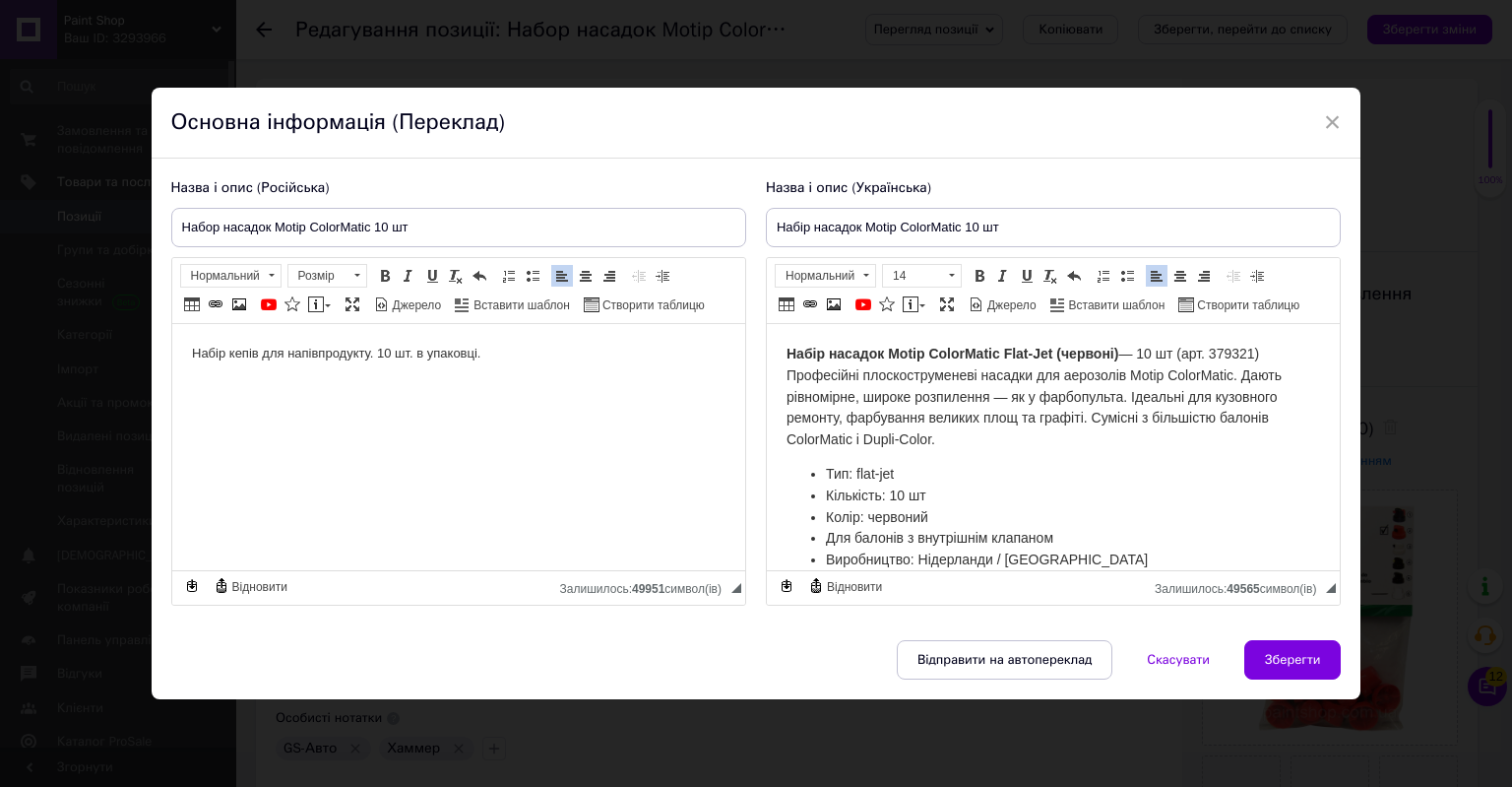 click on "Набір насадок Motip ColorMatic Flat-Jet (червоні)  — 10 шт (арт. 379321) Професійні плоскоструменеві насадки для аерозолів Motip ColorMatic. Дають рівномірне, широке розпилення — як у фарбопульта. Ідеальні для кузовного ремонту, фарбування великих площ та графіті. Сумісні з більшістю балонів ColorMatic і Dupli-Color." at bounding box center [1052, 396] 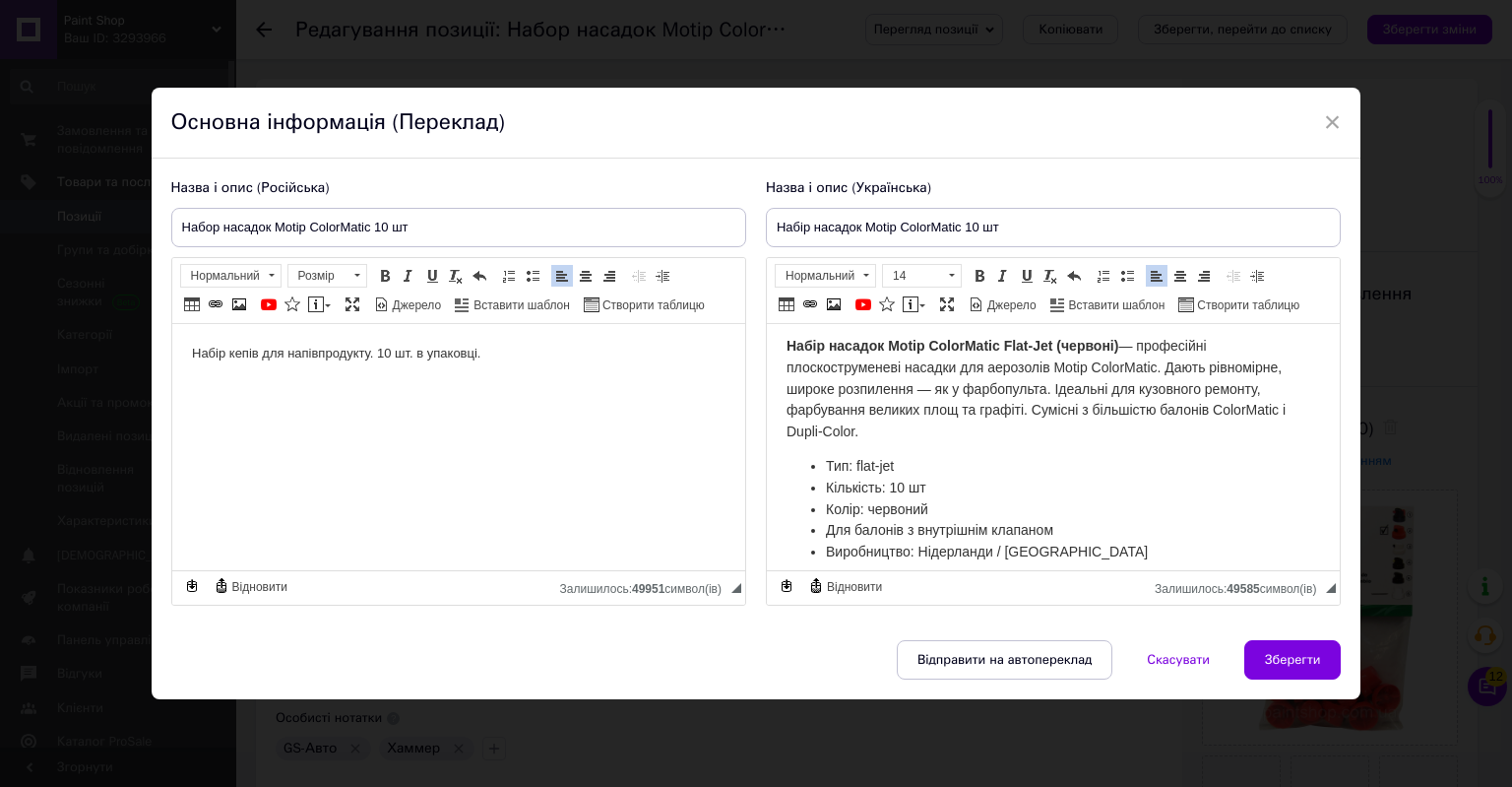 scroll, scrollTop: 10, scrollLeft: 0, axis: vertical 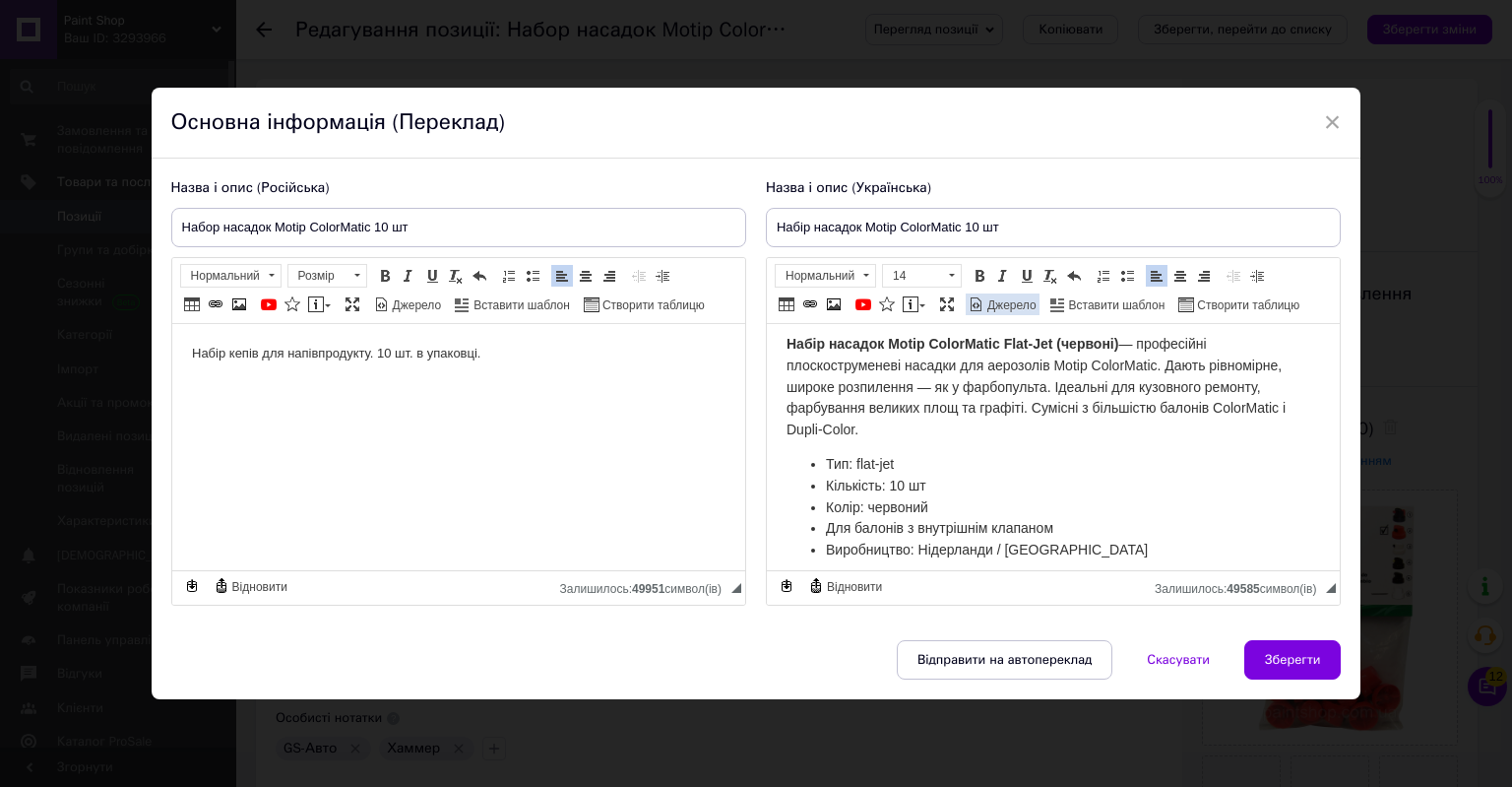 click on "Джерело" at bounding box center [1010, 305] 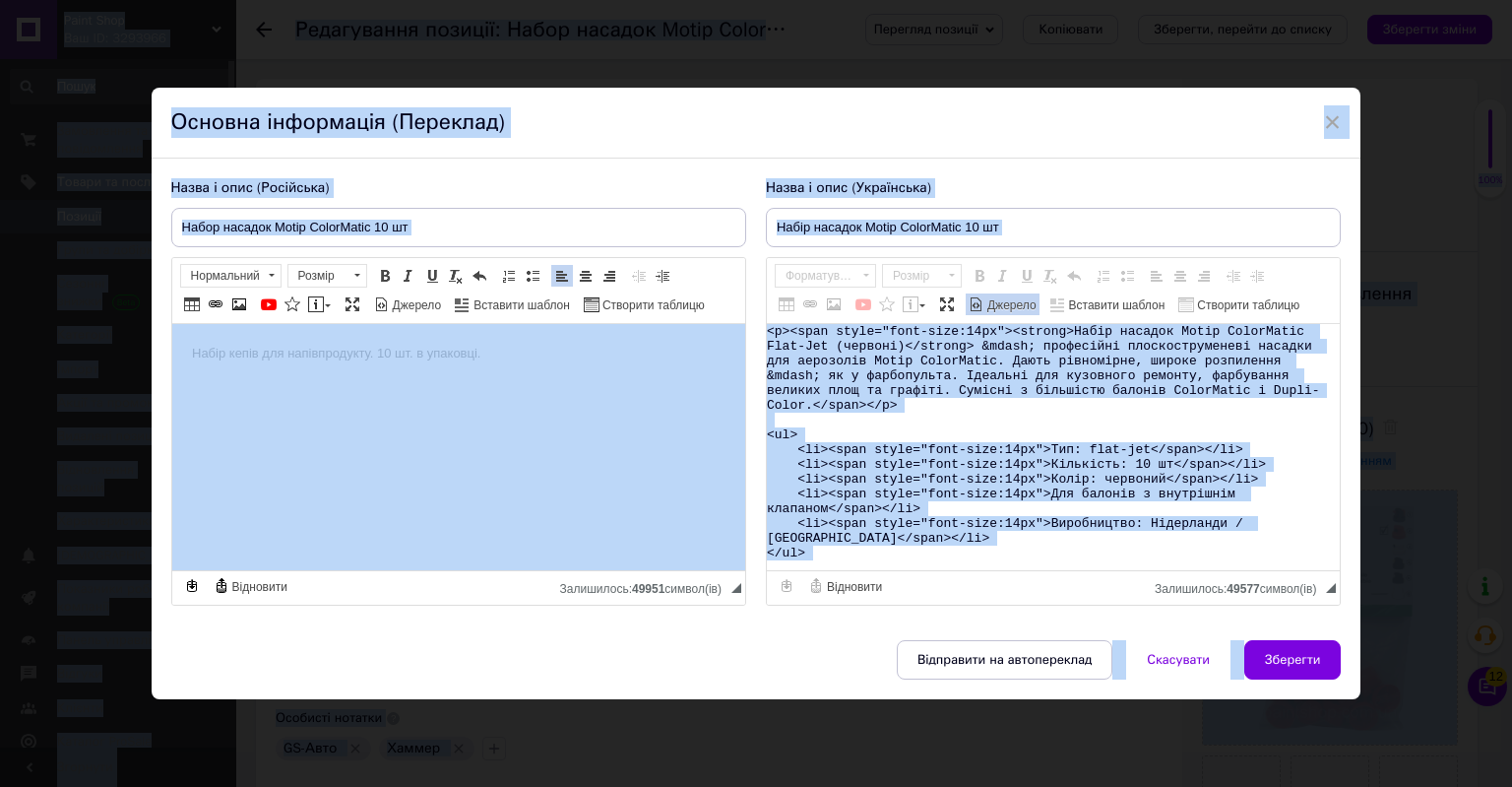 click on "<p><span style="font-size:14px"><strong>Набір насадок Motip ColorMatic Flat-Jet (червоні)</strong> &mdash; професійні плоскоструменеві насадки для аерозолів Motip ColorMatic. Дають рівномірне, широке розпилення &mdash; як у фарбопульта. Ідеальні для кузовного ремонту, фарбування великих площ та графіті. Сумісні з більшістю балонів ColorMatic і Dupli-Color.</span></p>
<ul>
<li><span style="font-size:14px">Тип: flat-jet</span></li>
<li><span style="font-size:14px">Кількість: 10 шт</span></li>
<li><span style="font-size:14px">Колір: червоний</span></li>
<li><span style="font-size:14px">Для балонів з внутрішнім клапаном</span></li>
<li><span style="font-size:14px">Виробництво: Нідерланди / [GEOGRAPHIC_DATA]</span></li>
</ul>" at bounding box center (1053, 447) 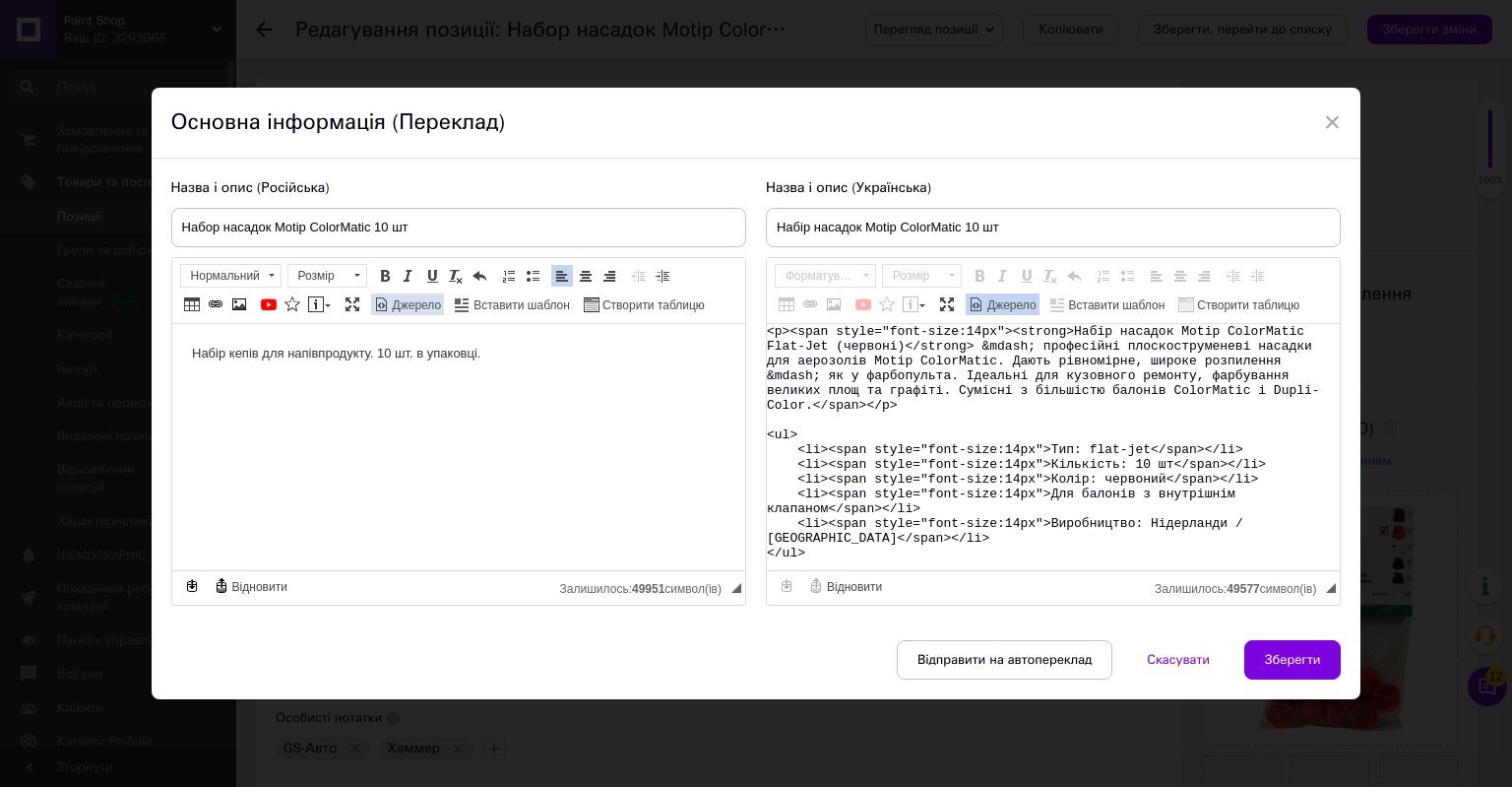click on "Джерело" at bounding box center [415, 305] 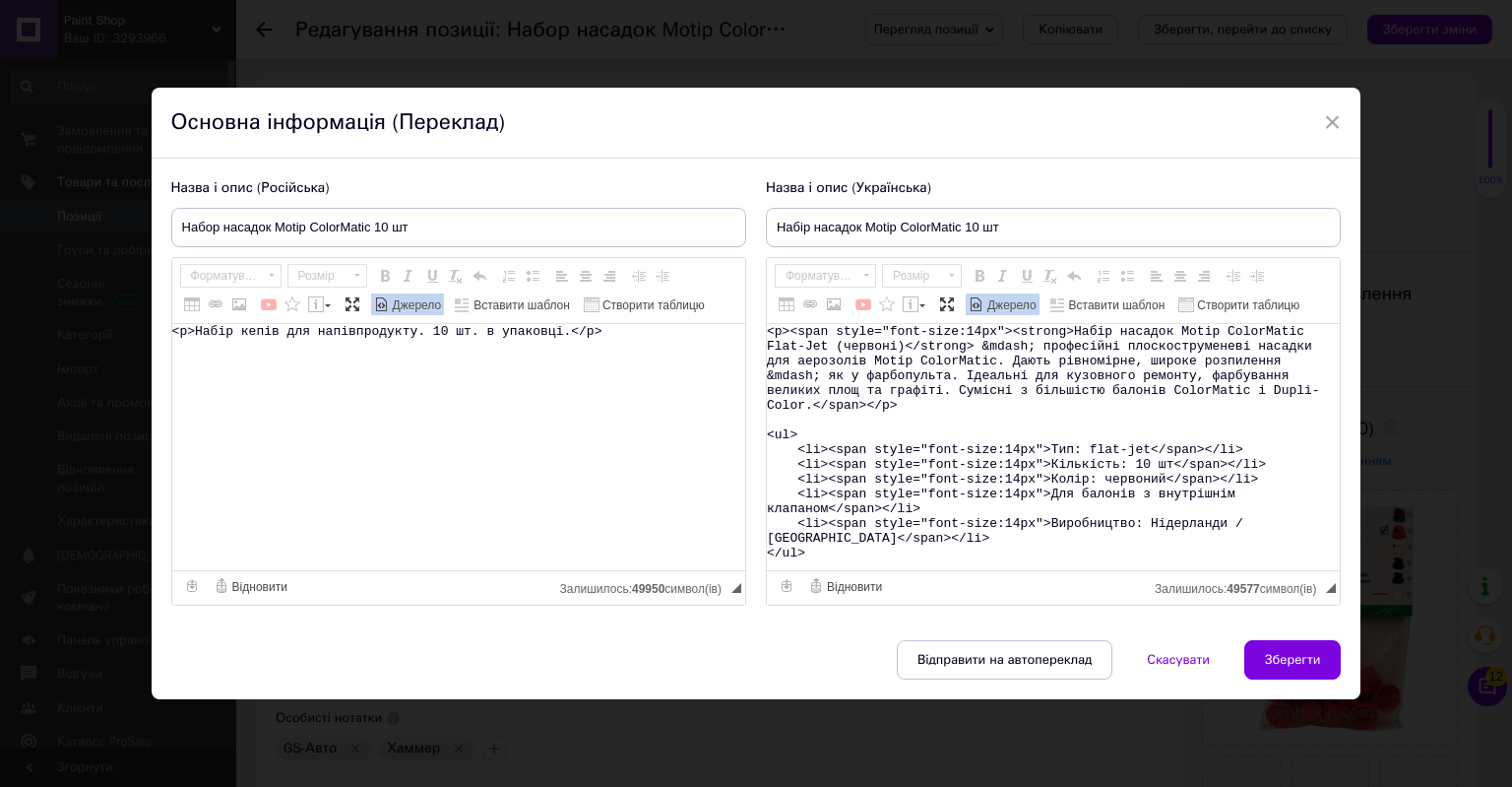 click on "<p>Набір кепів для напівпродукту. 10 шт. в упаковці.</p>" at bounding box center (459, 447) 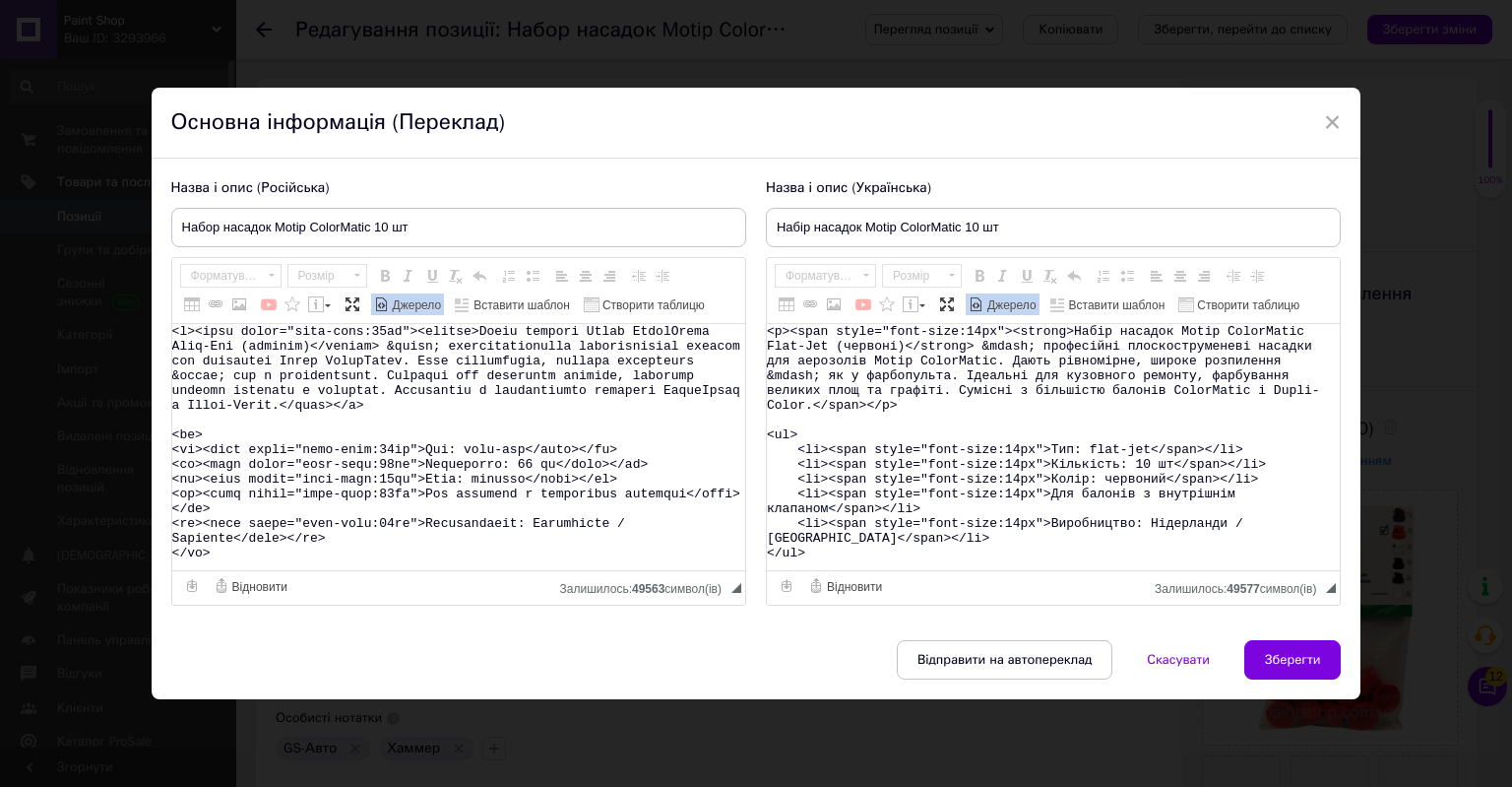 click on "Джерело" at bounding box center [415, 305] 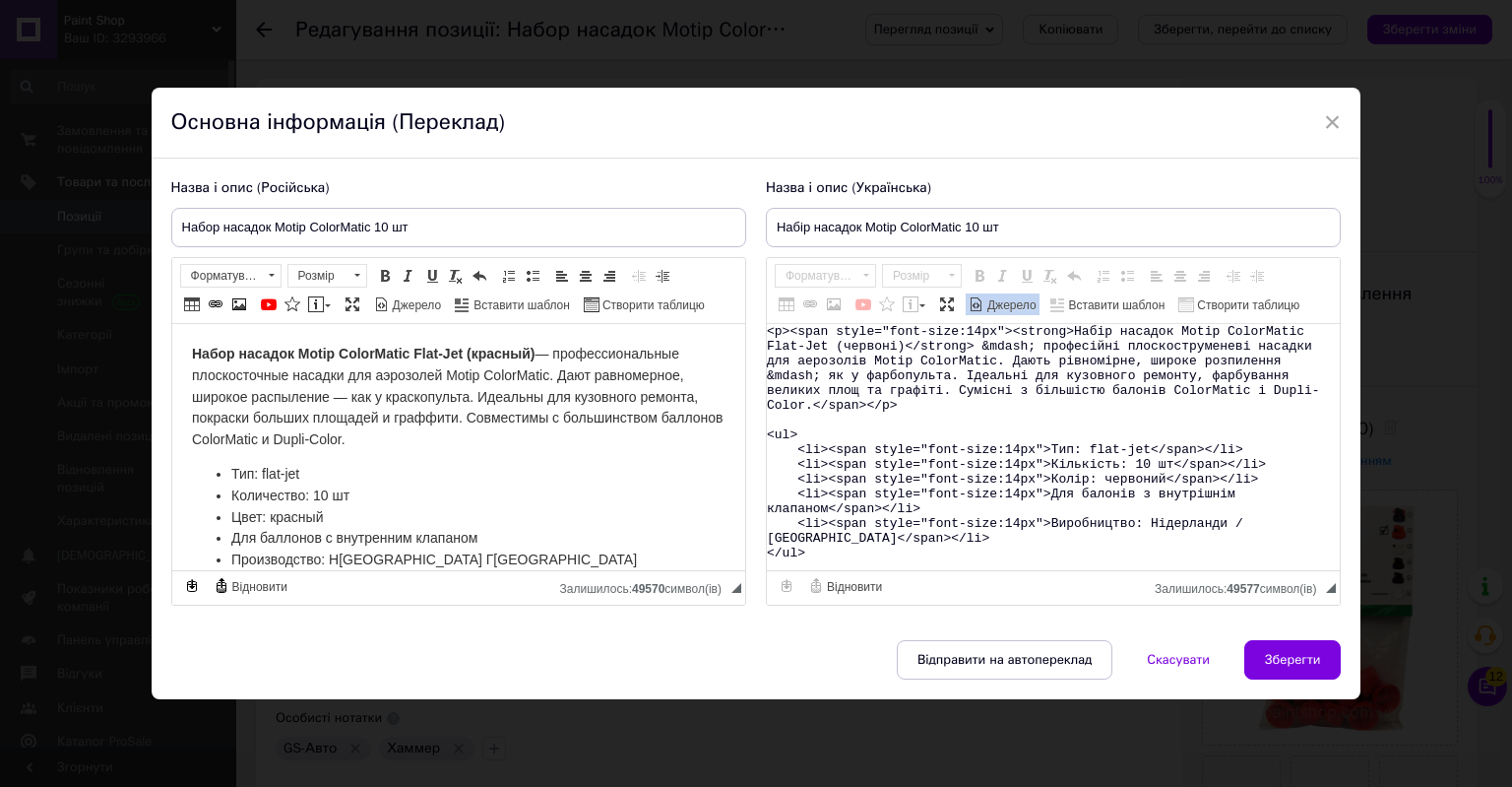 scroll, scrollTop: 0, scrollLeft: 0, axis: both 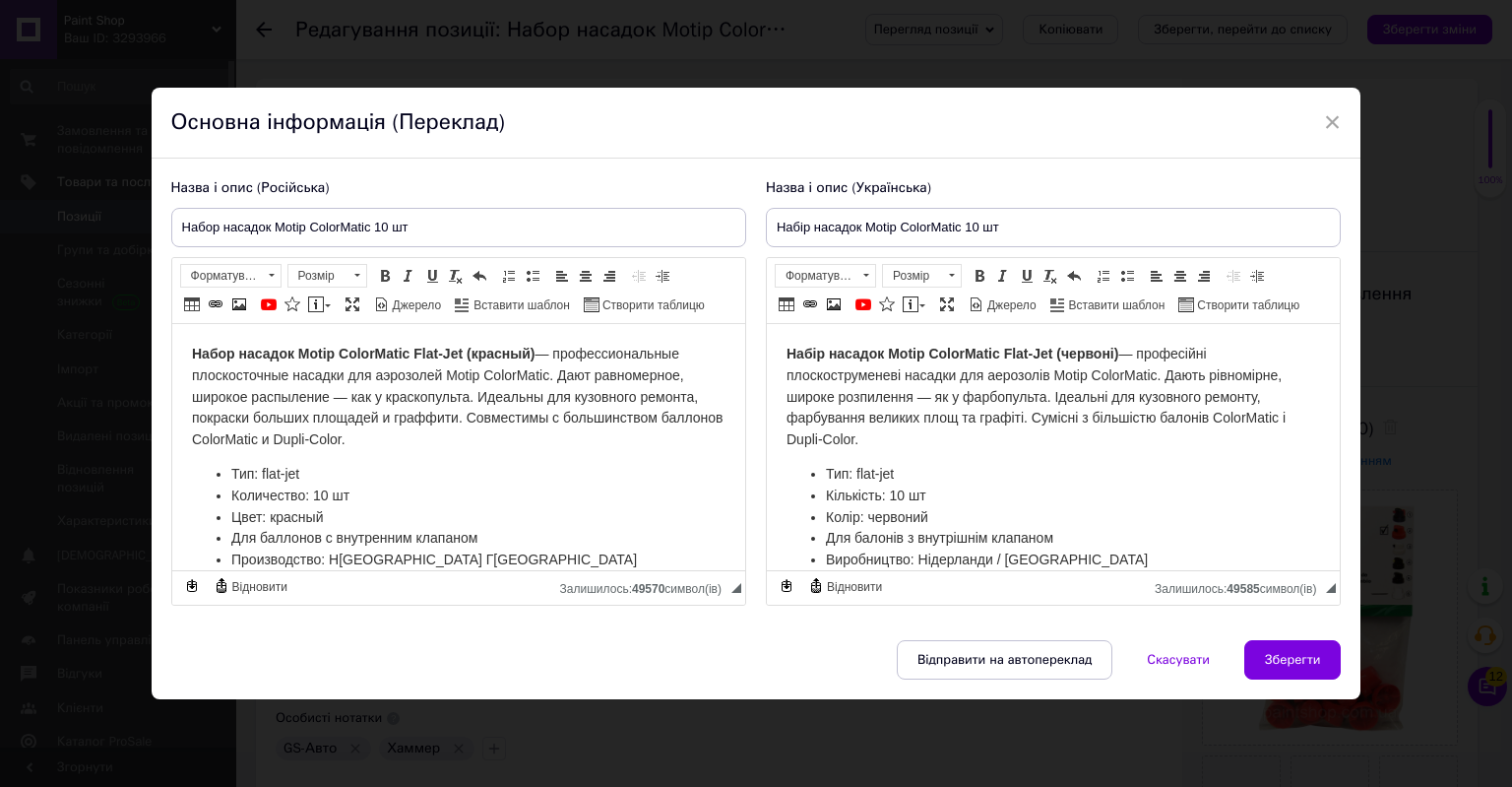 click on "Набор насадок Motip ColorMatic Flat-Jet (красный)  — профессиональные плоскосточные насадки для аэрозолей Motip ColorMatic. Дают равномерное, широкое распыление — как у краскопульта. Идеальны для кузовного ремонта, покраски больших площадей и граффити. Совместимы с большинством баллонов ColorMatic и Dupli-Color." at bounding box center [456, 395] 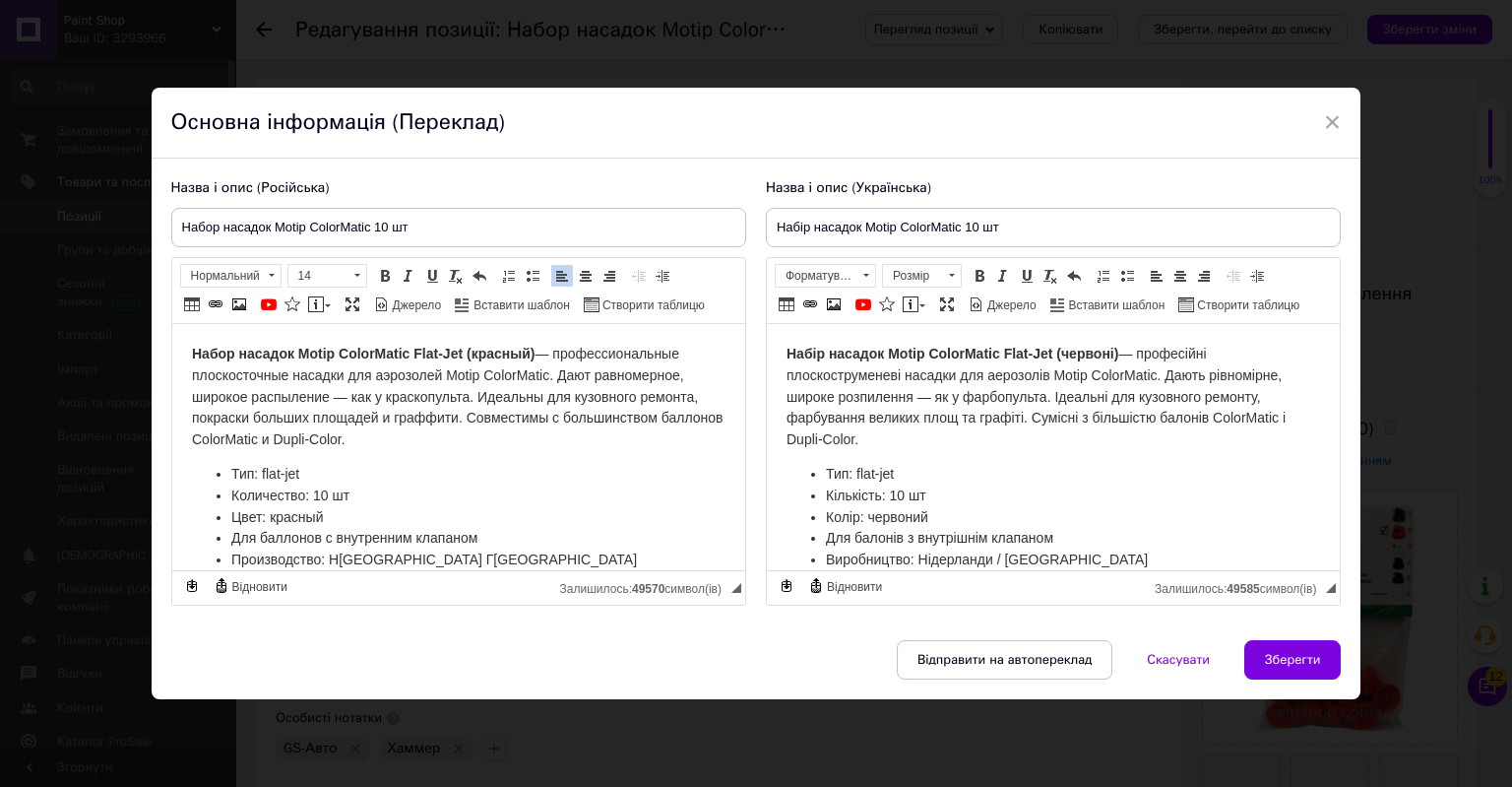 type 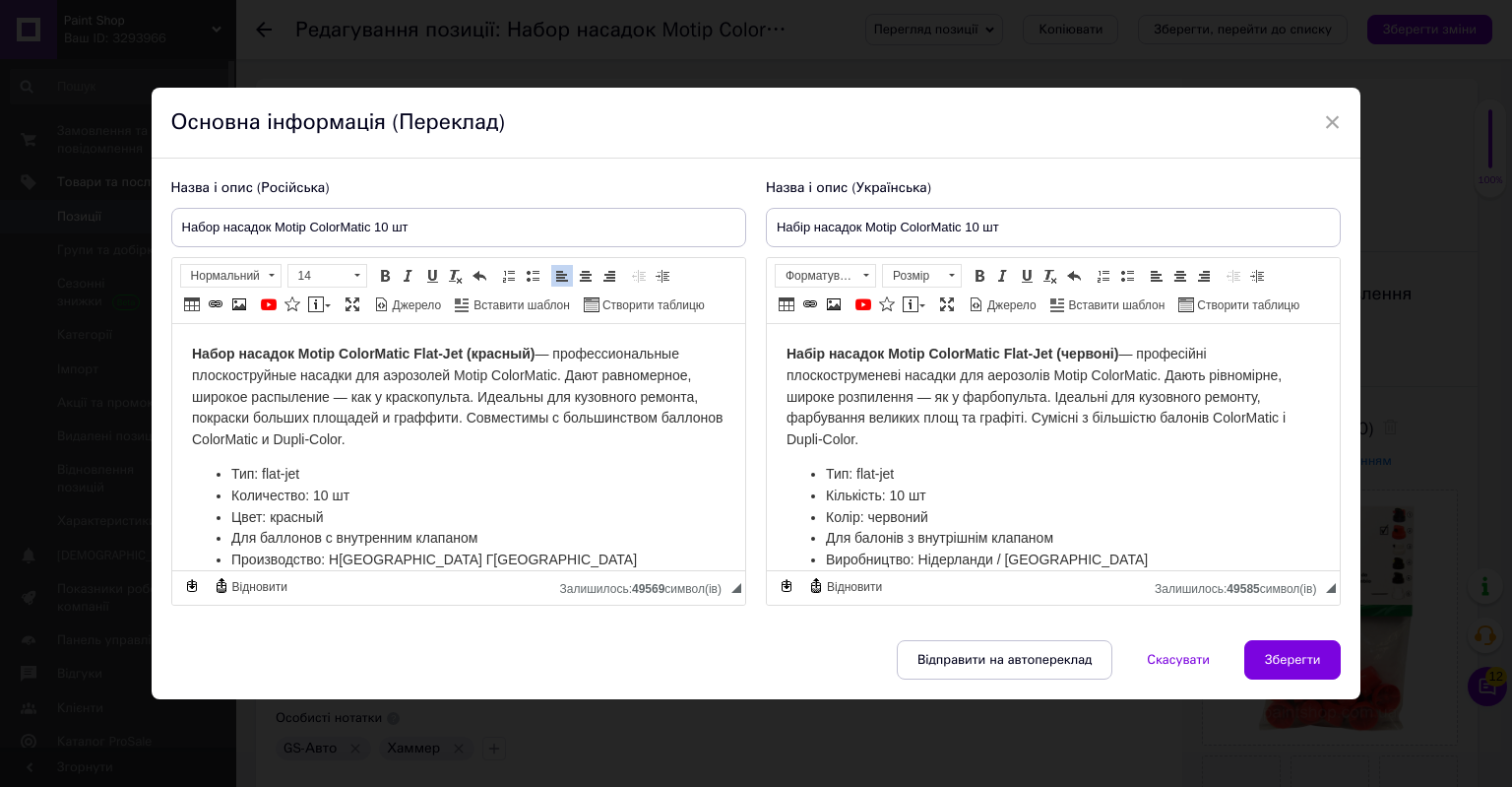 scroll, scrollTop: 10, scrollLeft: 0, axis: vertical 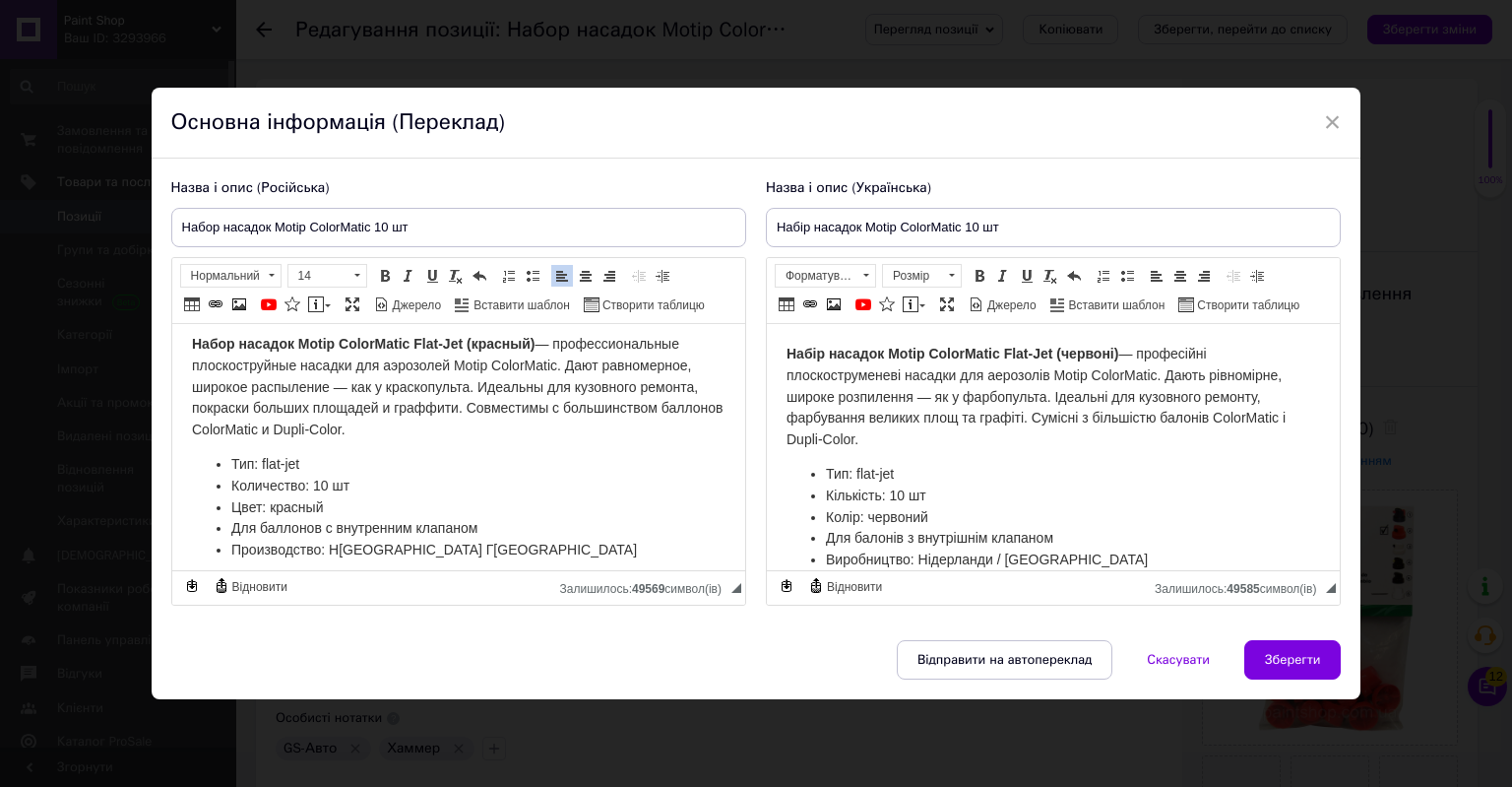 click on "Тип: flat-jet" at bounding box center [458, 464] 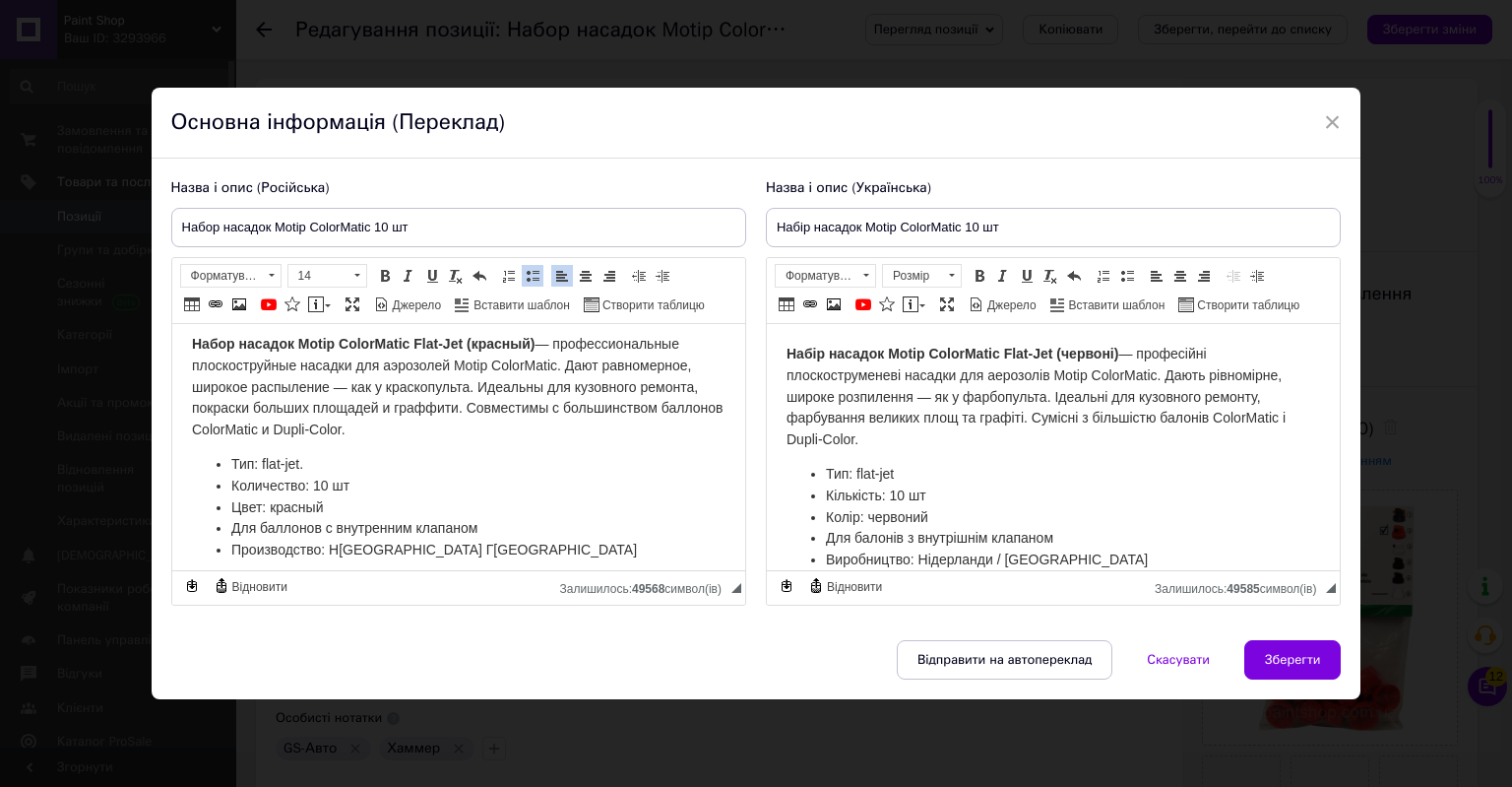 click on "Количество: 10 шт" at bounding box center [458, 486] 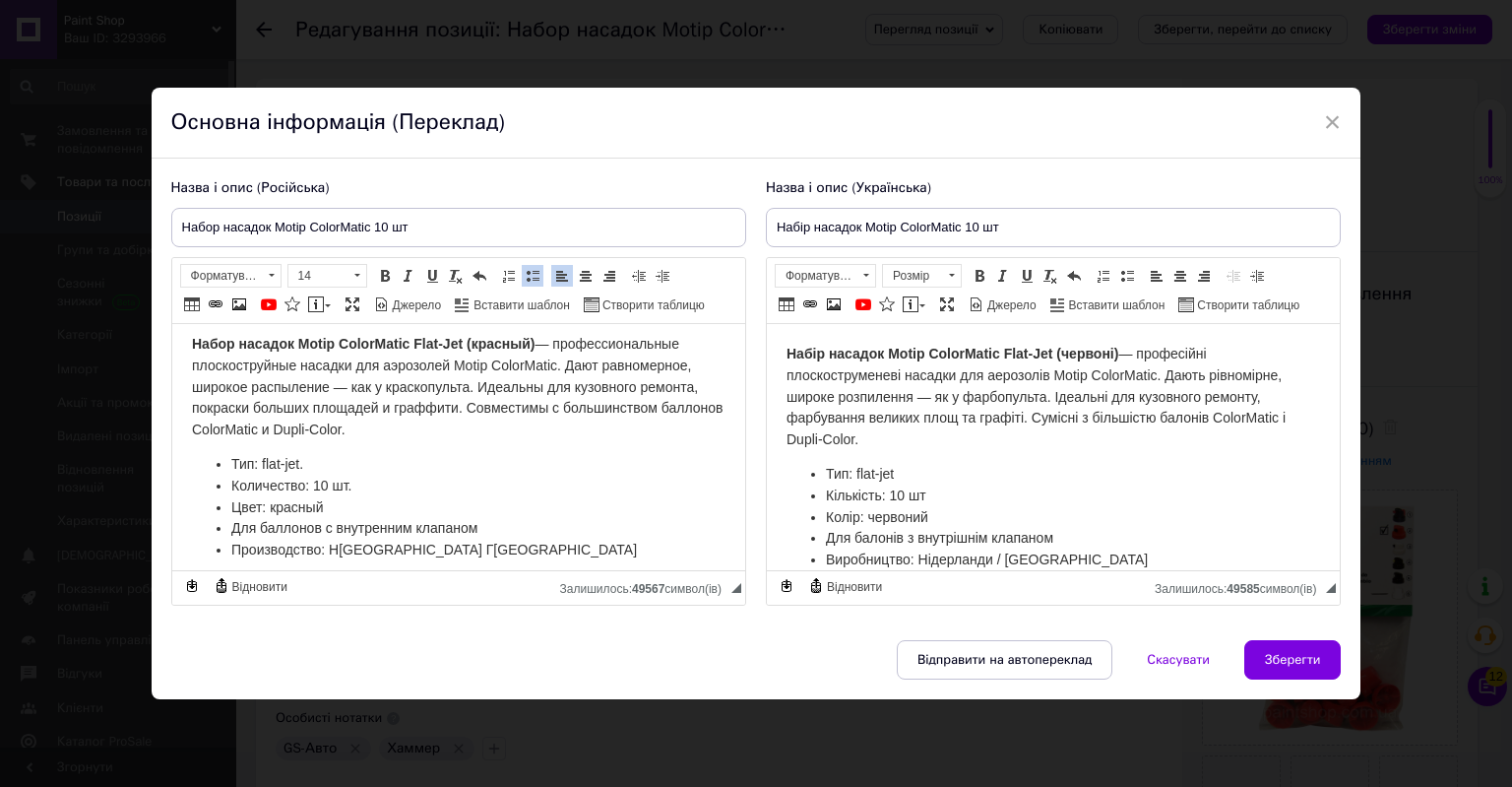 click on "Цвет: красный" at bounding box center (458, 507) 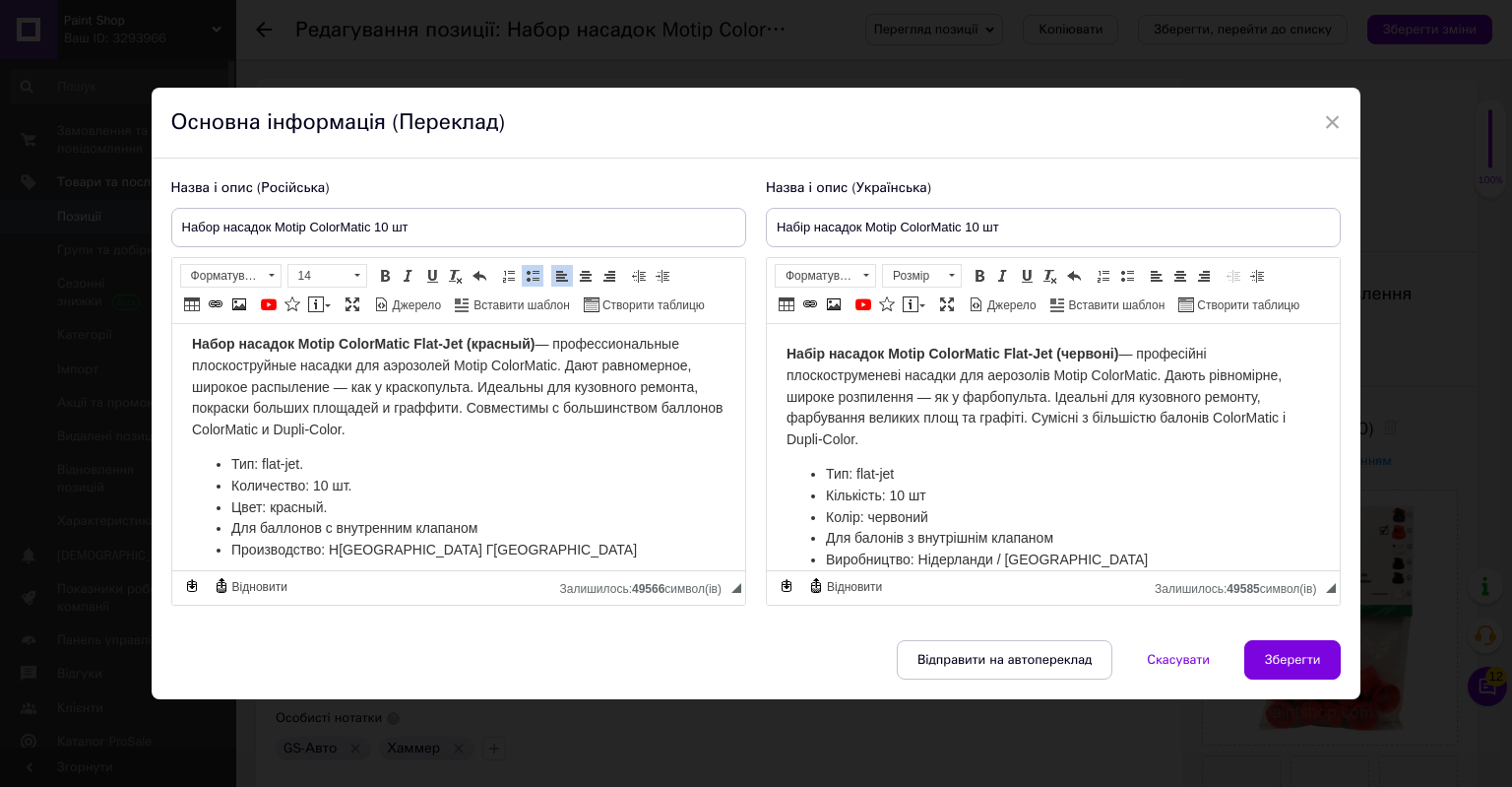 click on "Цвет: красный." at bounding box center [458, 507] 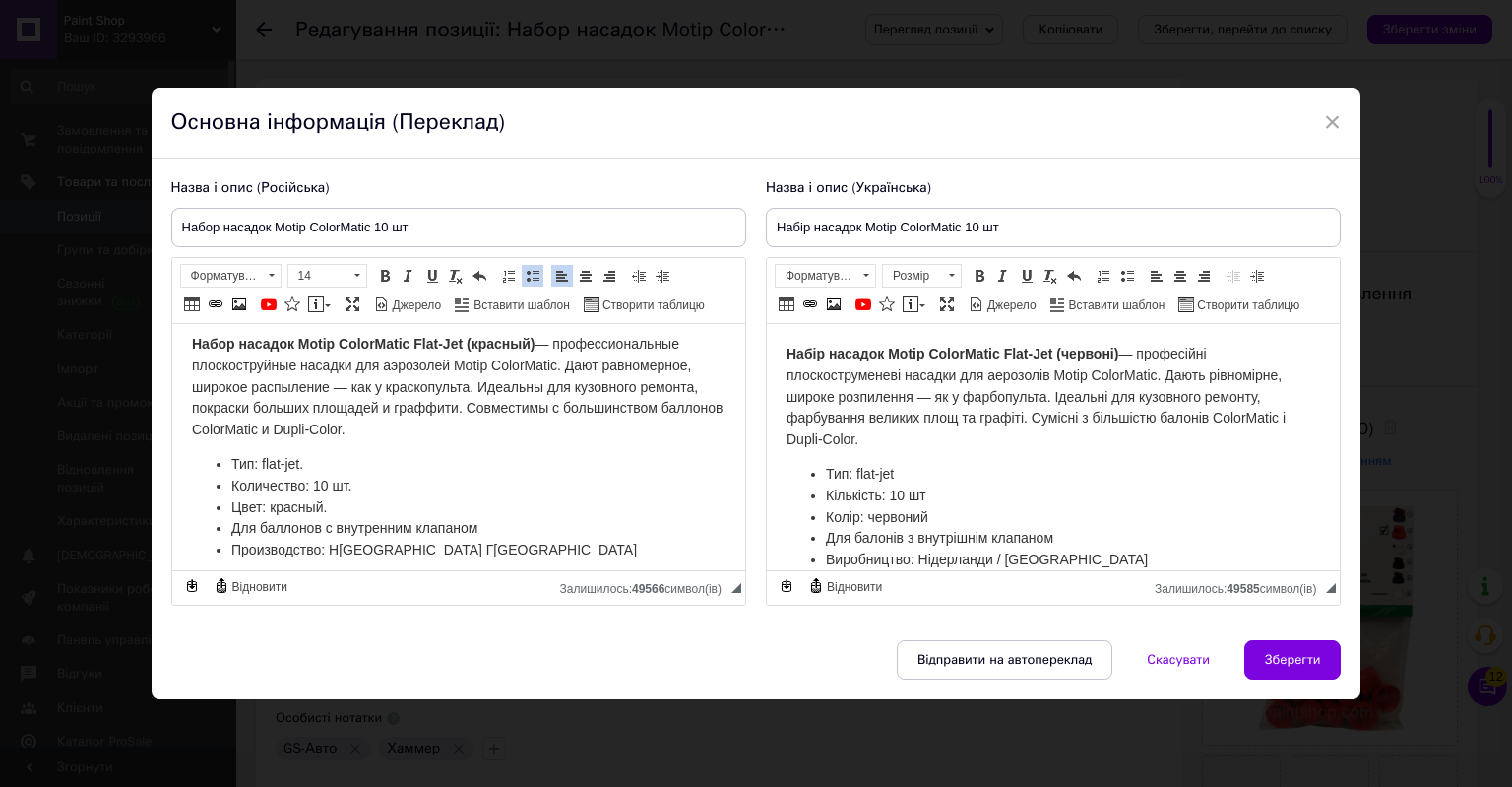 click on "Для баллонов с внутренним клапаном" at bounding box center (458, 528) 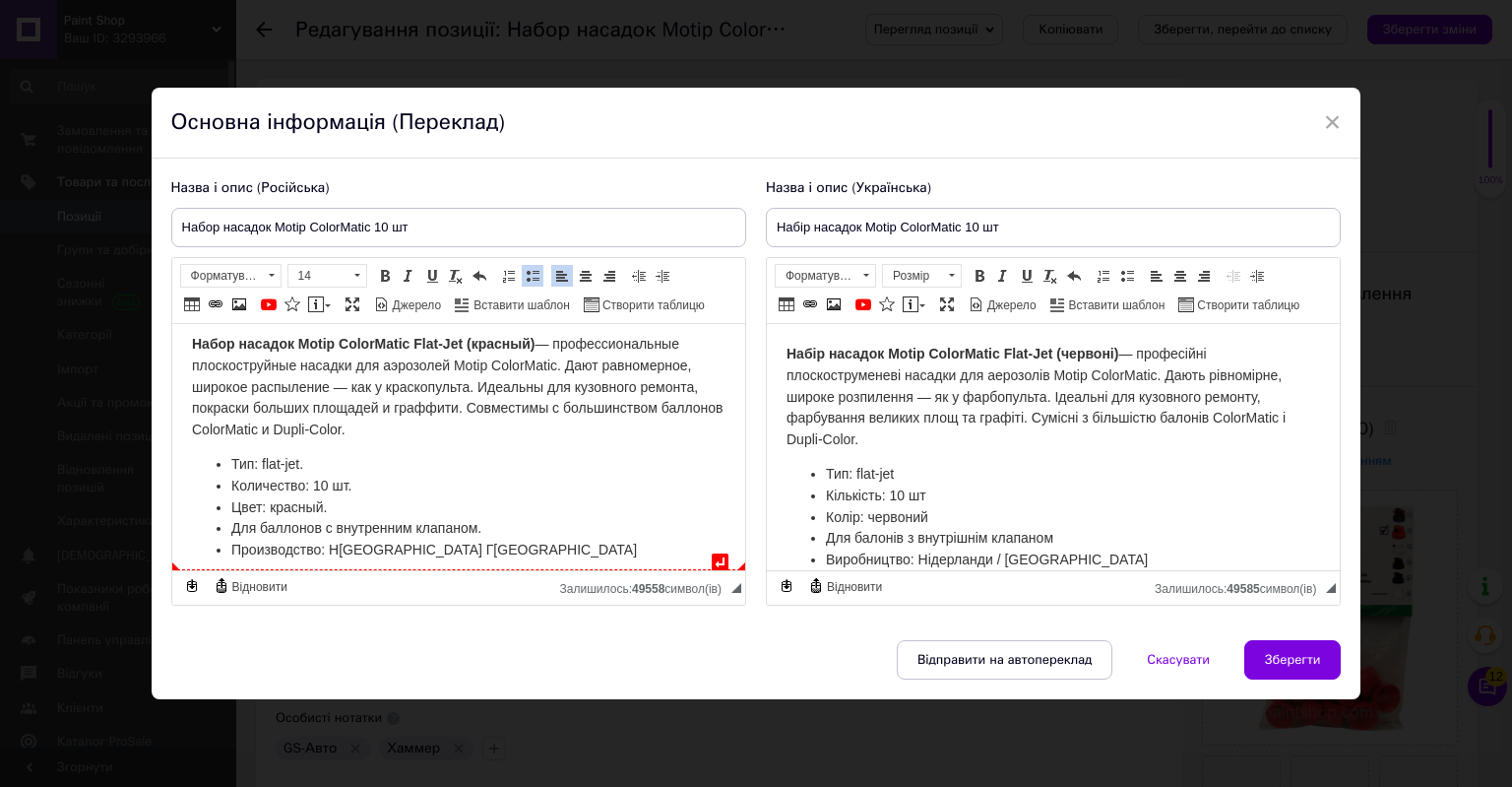 click on "Производство: Н[GEOGRAPHIC_DATA] Г[GEOGRAPHIC_DATA]" at bounding box center [458, 550] 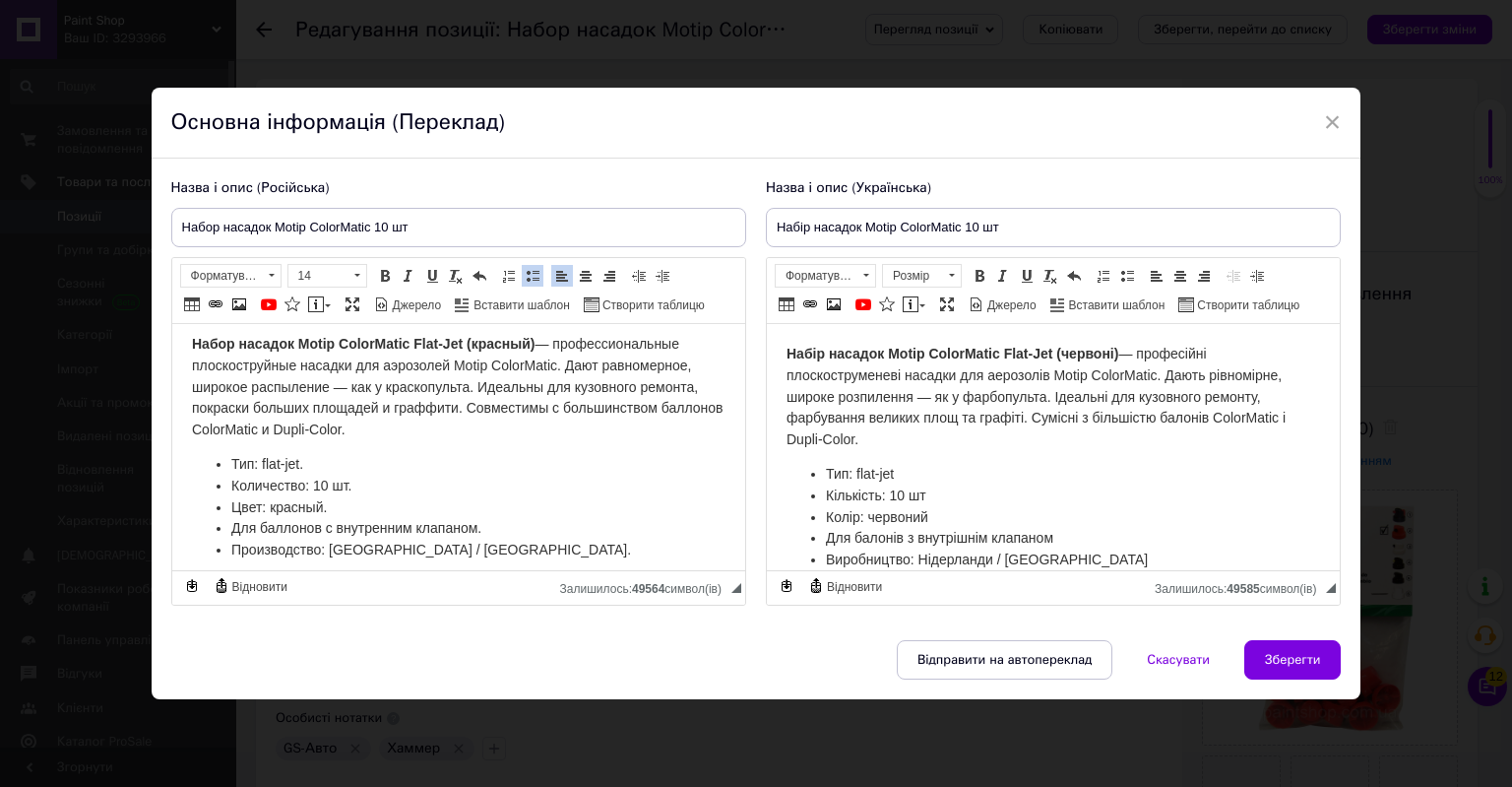 click on "Виробництво: Нідерланди / [GEOGRAPHIC_DATA]" at bounding box center (1052, 559) 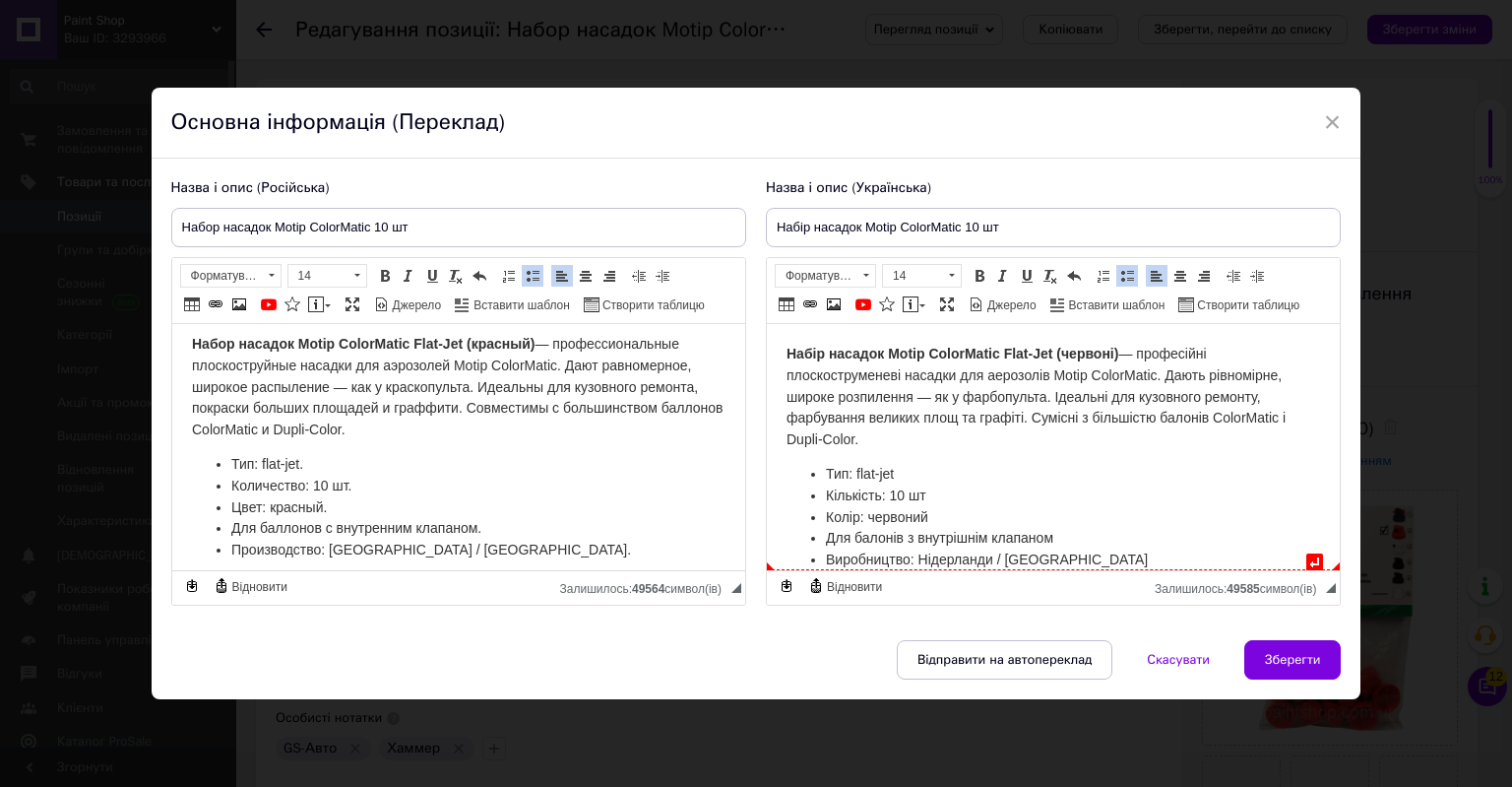 type 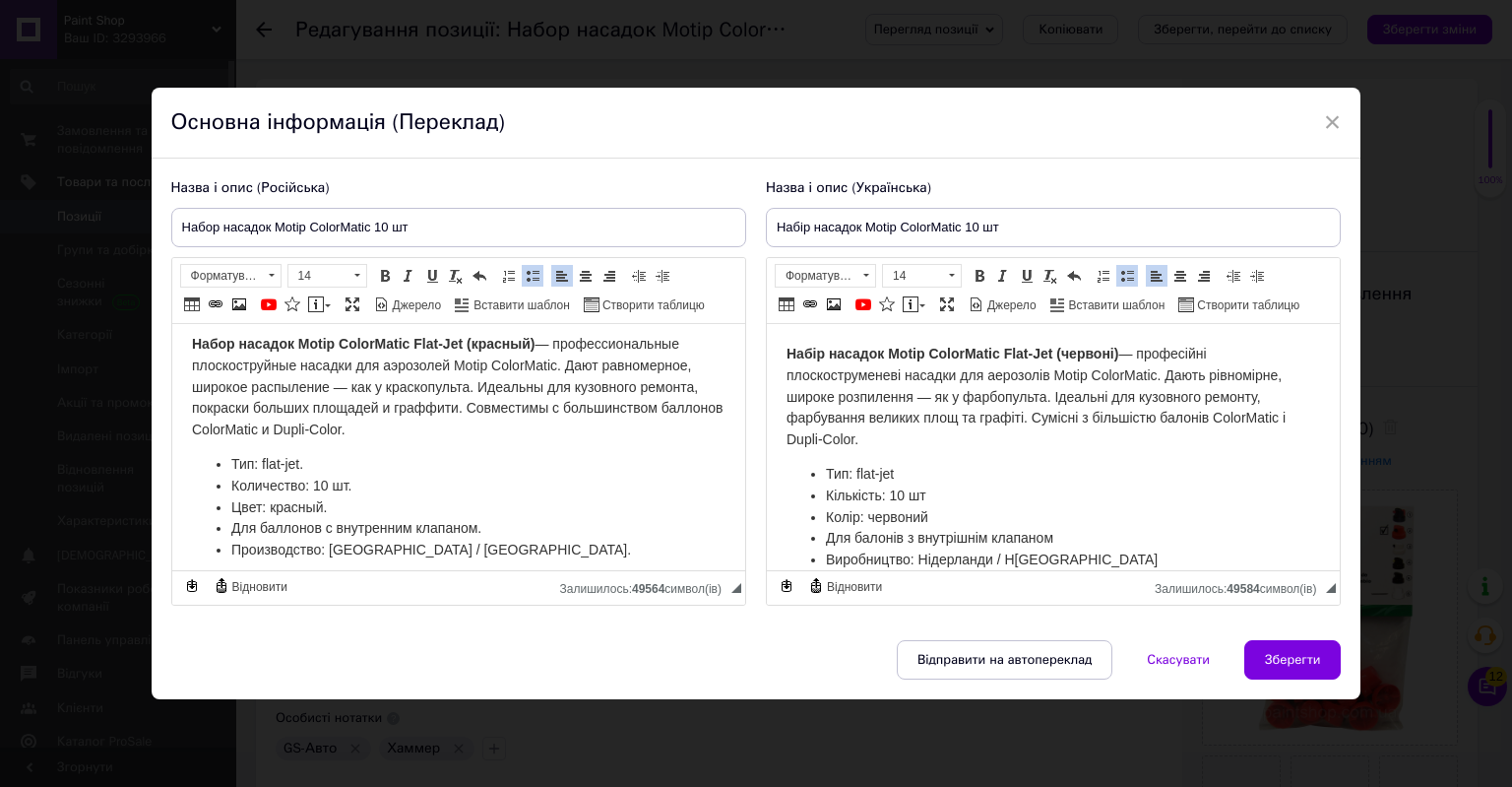 click on "Для балонів з внутрішнім клапаном" at bounding box center [1052, 538] 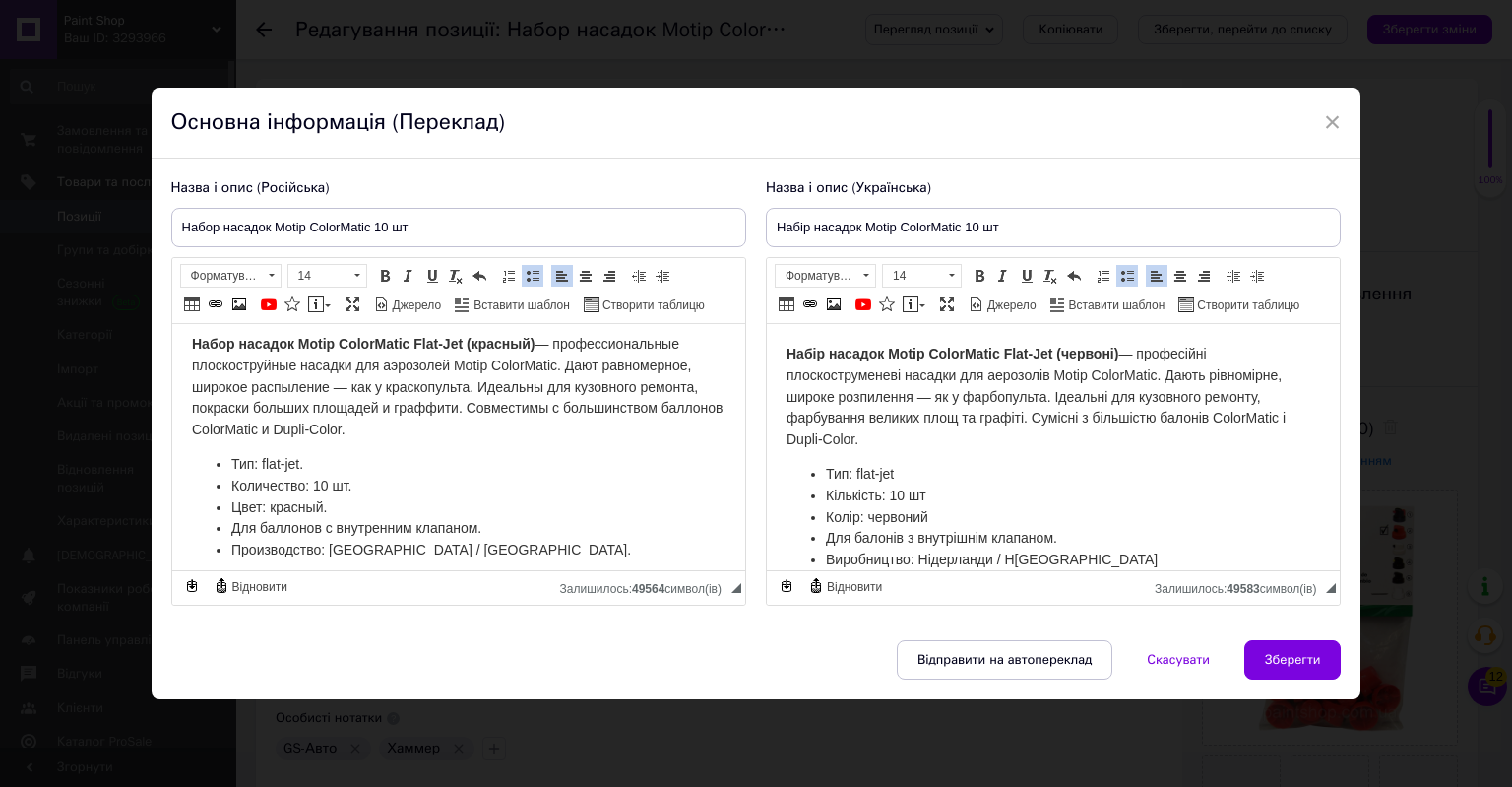 click on "Колір: червоний" at bounding box center [1052, 517] 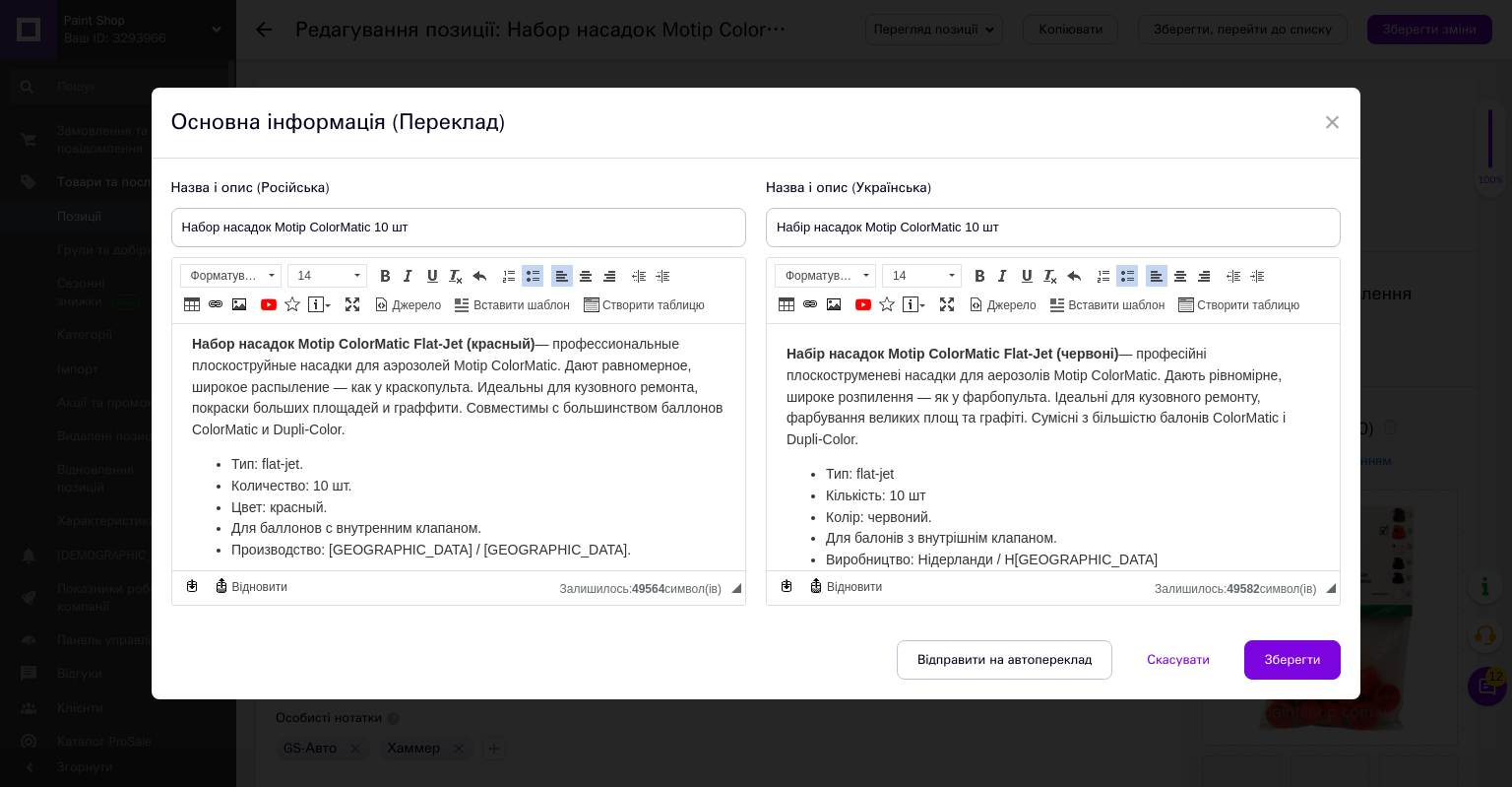 click on "Кількість: 10 шт" at bounding box center [1052, 495] 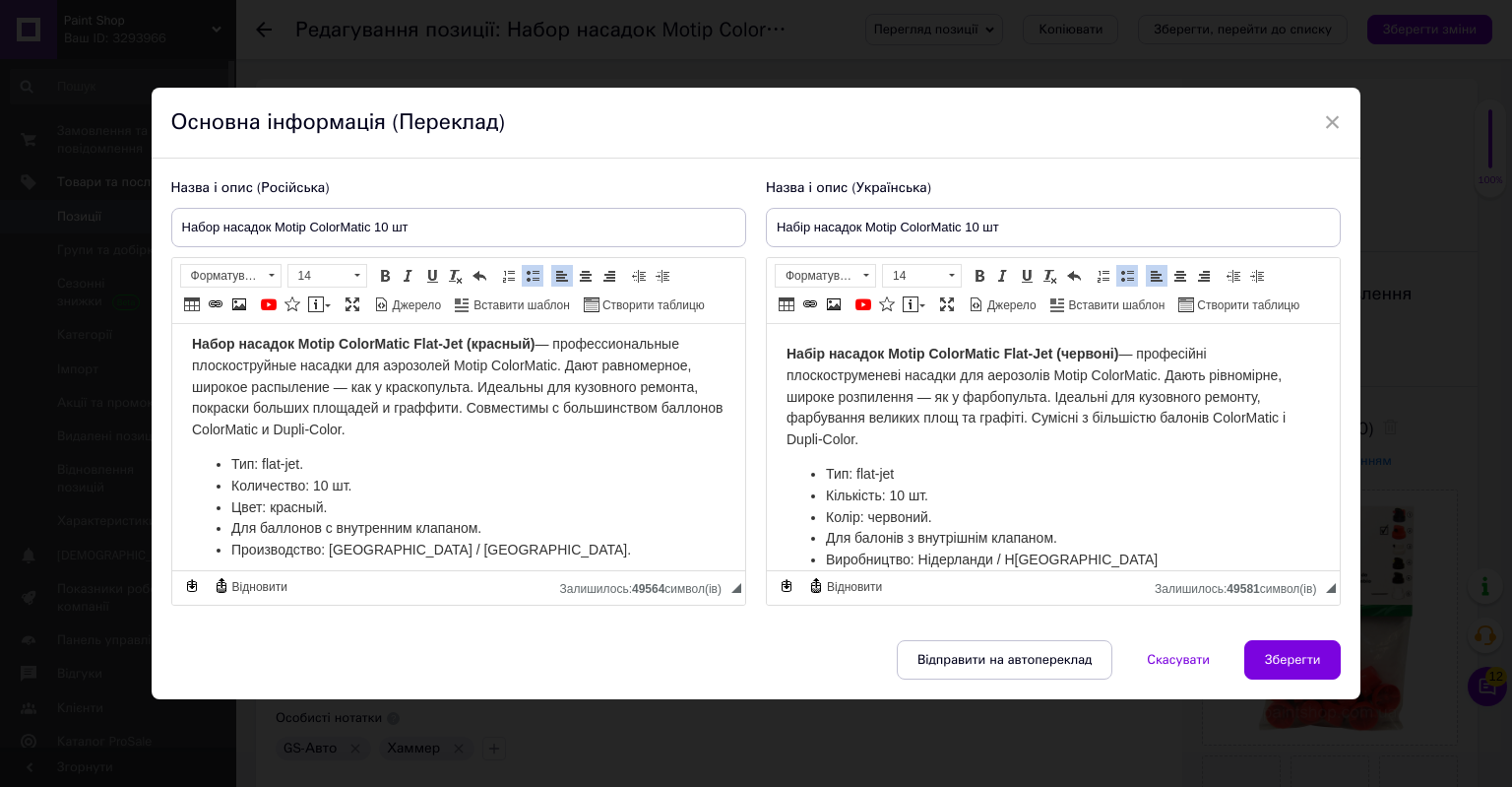 click on "Тип: flat-jet" at bounding box center [1052, 474] 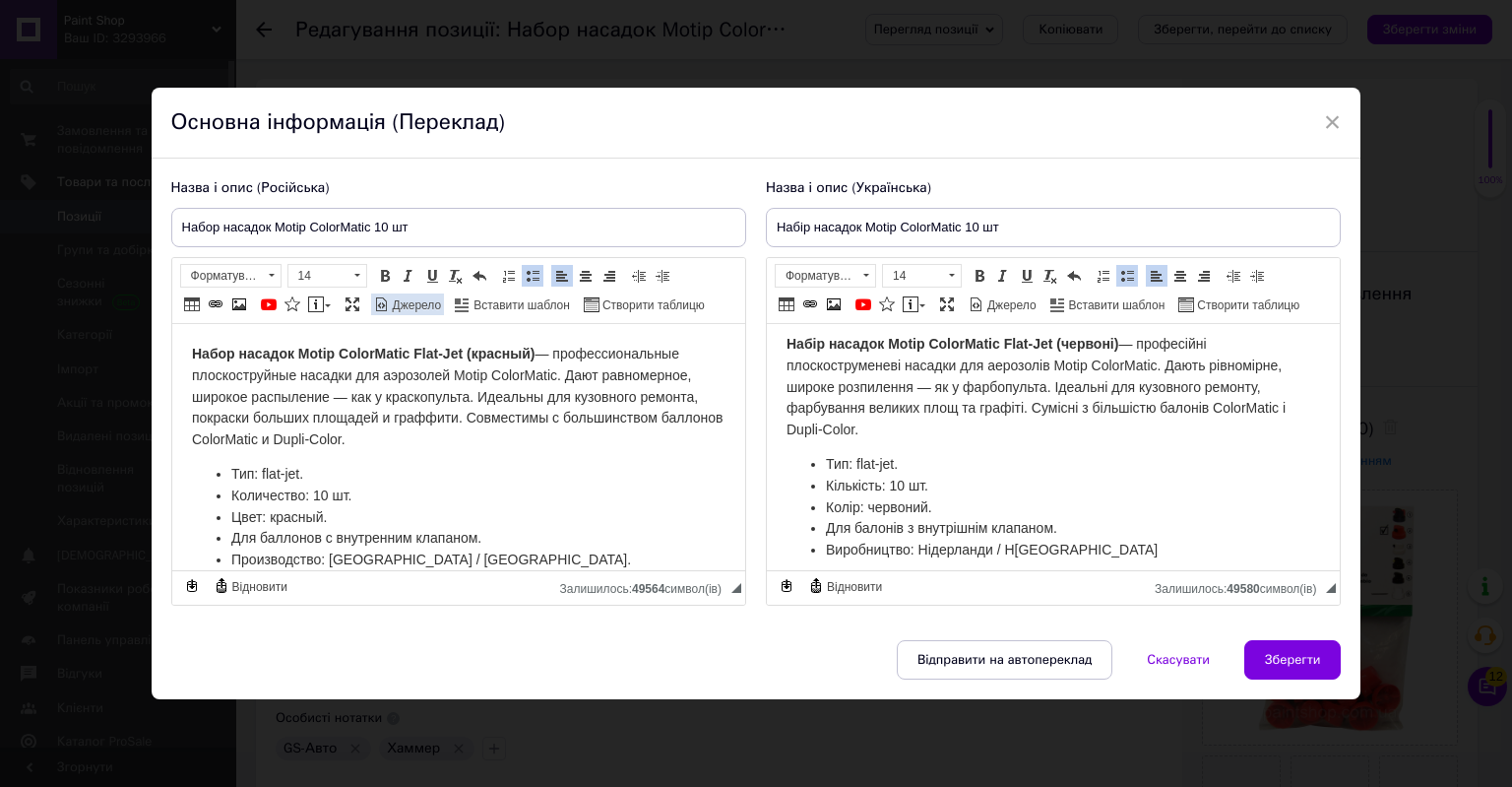 click on "Джерело" at bounding box center [415, 305] 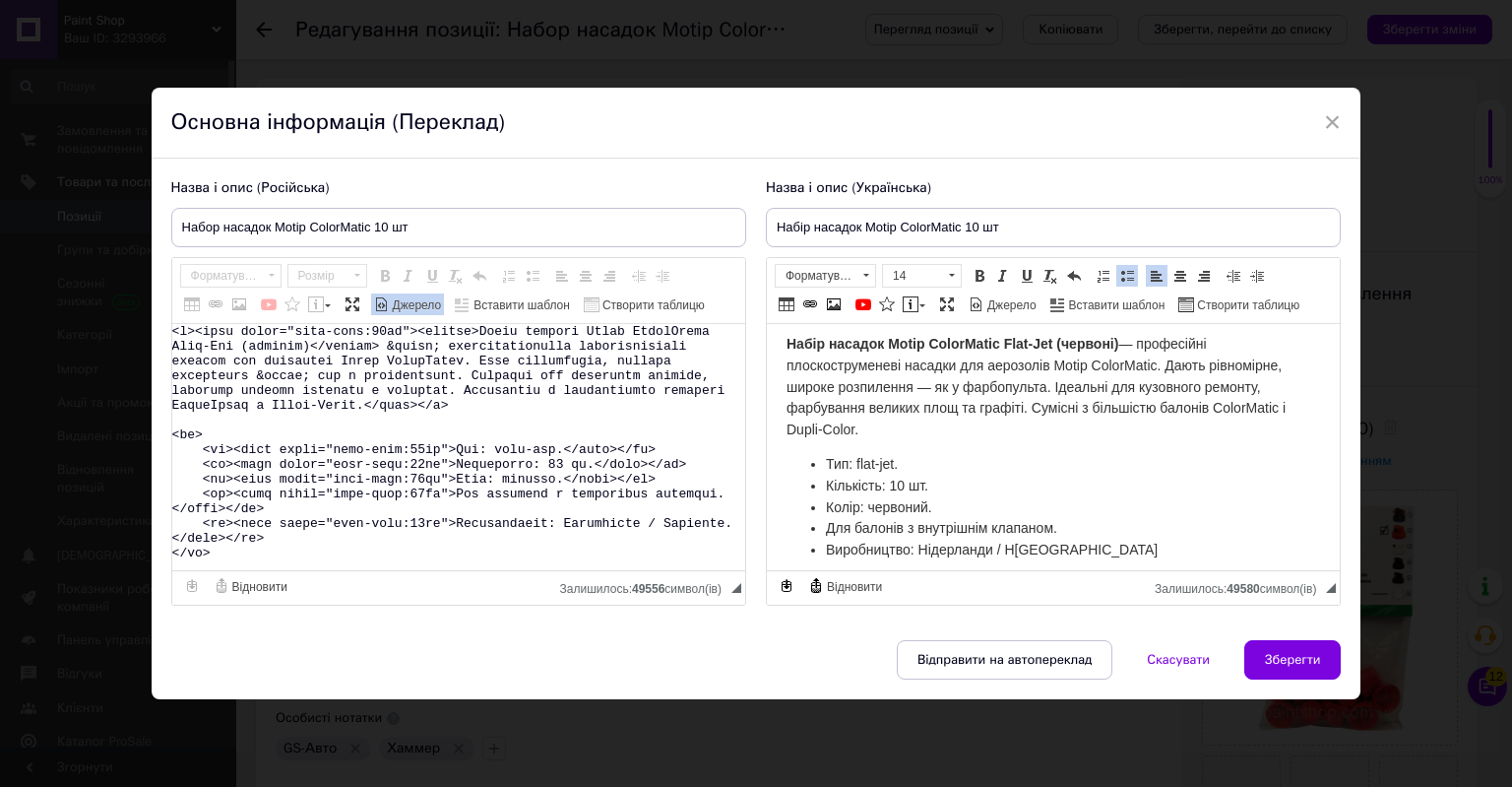 click at bounding box center (459, 447) 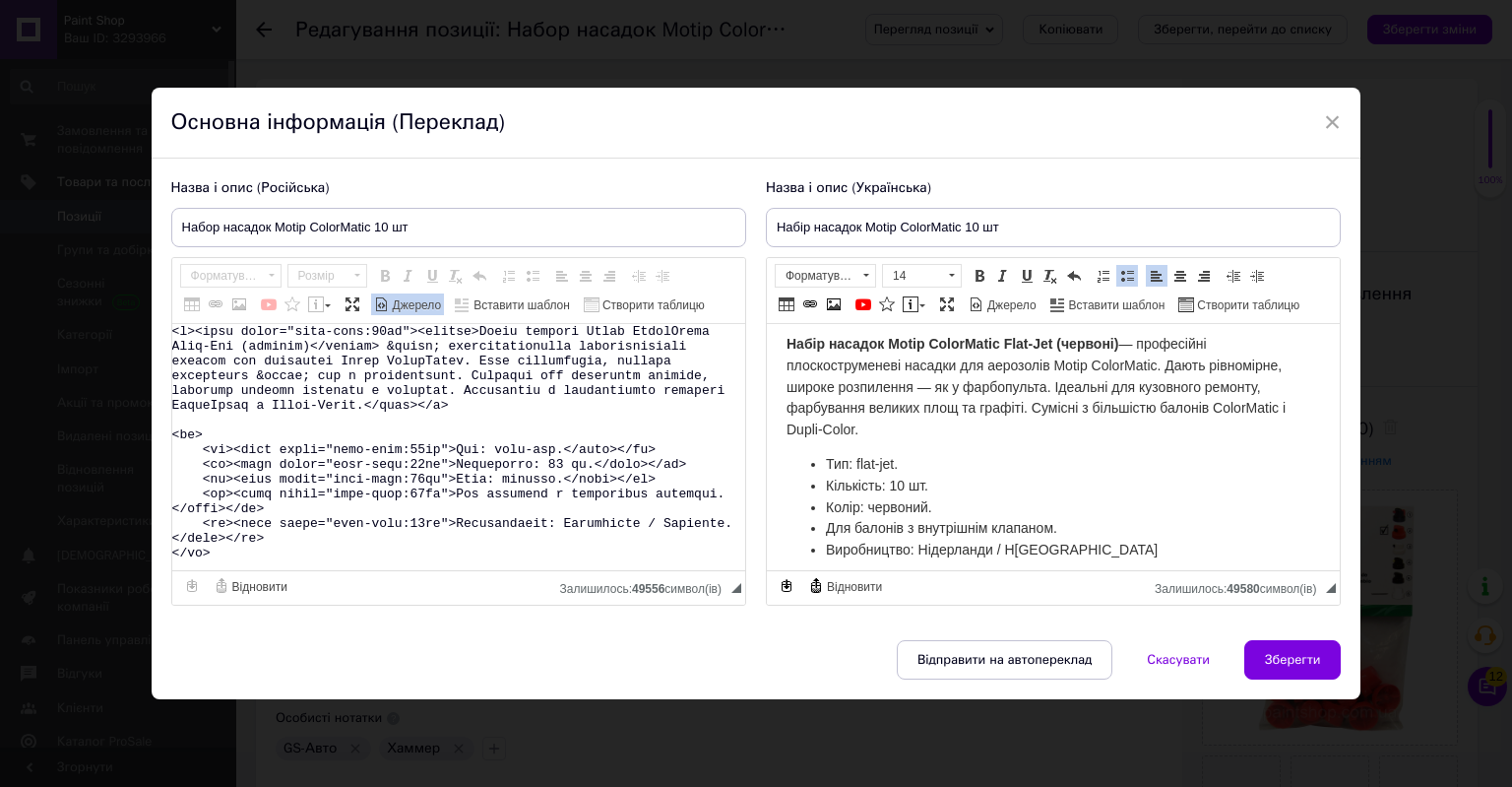 click on "Тип: flat-jet. Кількість: 10 шт. Колір: червоний. Для балонів з внутрішнім клапаном. Виробництво: Нідерланди / Н[GEOGRAPHIC_DATA]" at bounding box center (1052, 506) 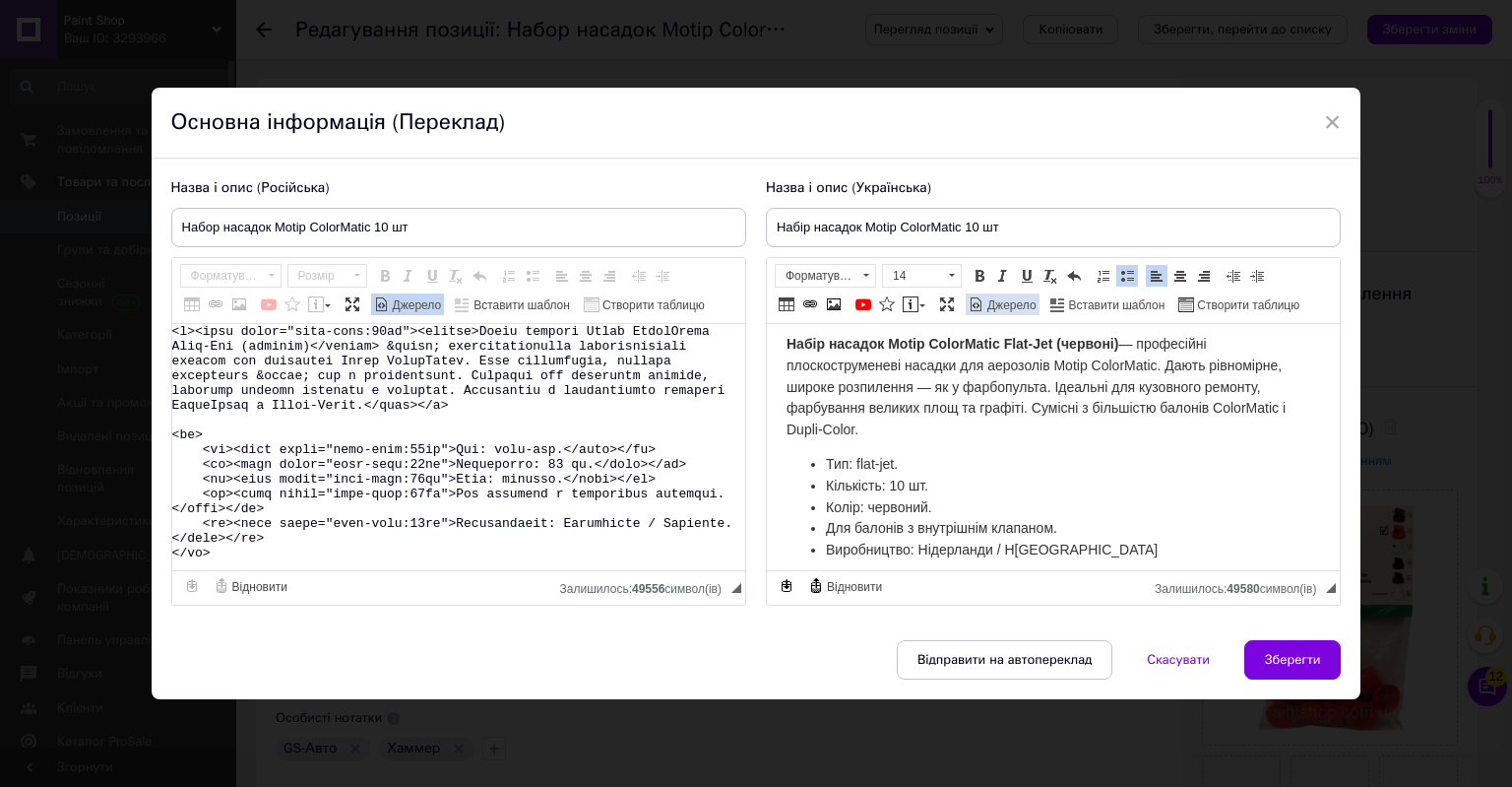 click on "Джерело" at bounding box center (1010, 305) 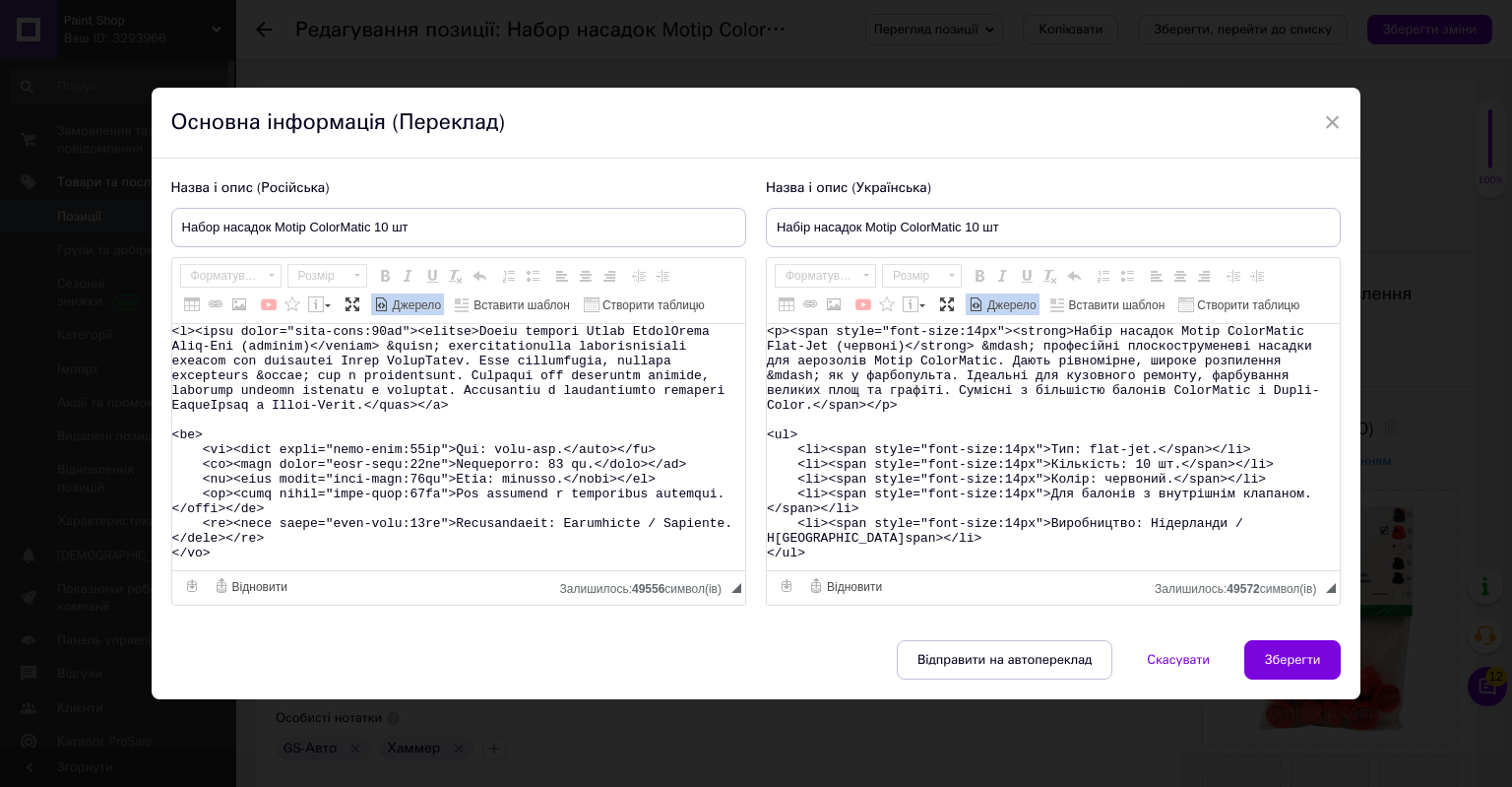 click on "<p><span style="font-size:14px"><strong>Набір насадок Motip ColorMatic Flat-Jet (червоні)</strong> &mdash; професійні плоскоструменеві насадки для аерозолів Motip ColorMatic. Дають рівномірне, широке розпилення &mdash; як у фарбопульта. Ідеальні для кузовного ремонту, фарбування великих площ та графіті. Сумісні з більшістю балонів ColorMatic і Dupli-Color.</span></p>
<ul>
<li><span style="font-size:14px">Тип: flat-jet.</span></li>
<li><span style="font-size:14px">Кількість: 10 шт.</span></li>
<li><span style="font-size:14px">Колір: червоний.</span></li>
<li><span style="font-size:14px">Для балонів з внутрішнім клапаном.</span></li>
<li><span style="font-size:14px">Виробництво: Нідерланди / Н[GEOGRAPHIC_DATA]span></li>
</ul>" at bounding box center (1053, 447) 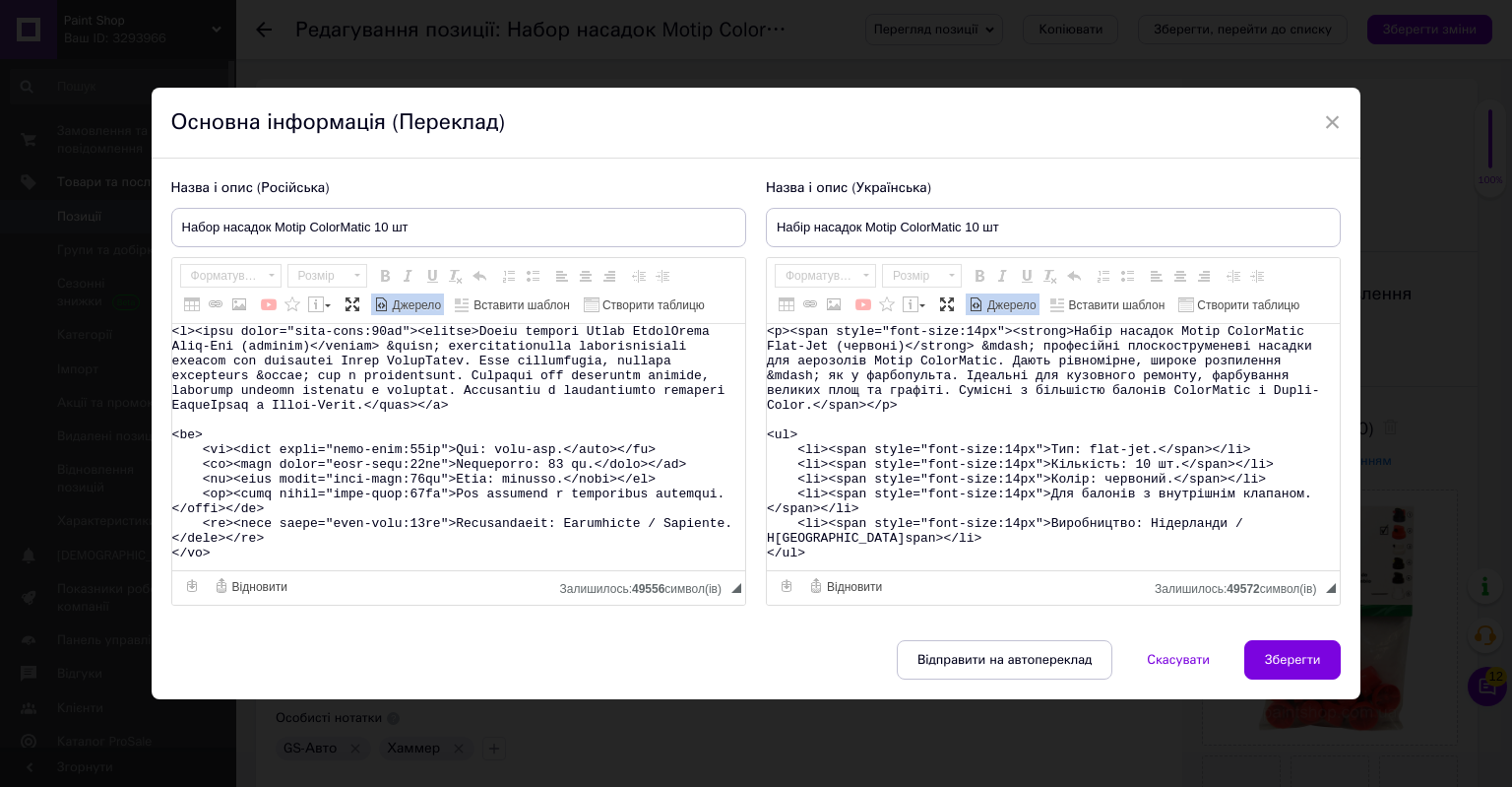 drag, startPoint x: 1139, startPoint y: 645, endPoint x: 1157, endPoint y: 665, distance: 26.907248 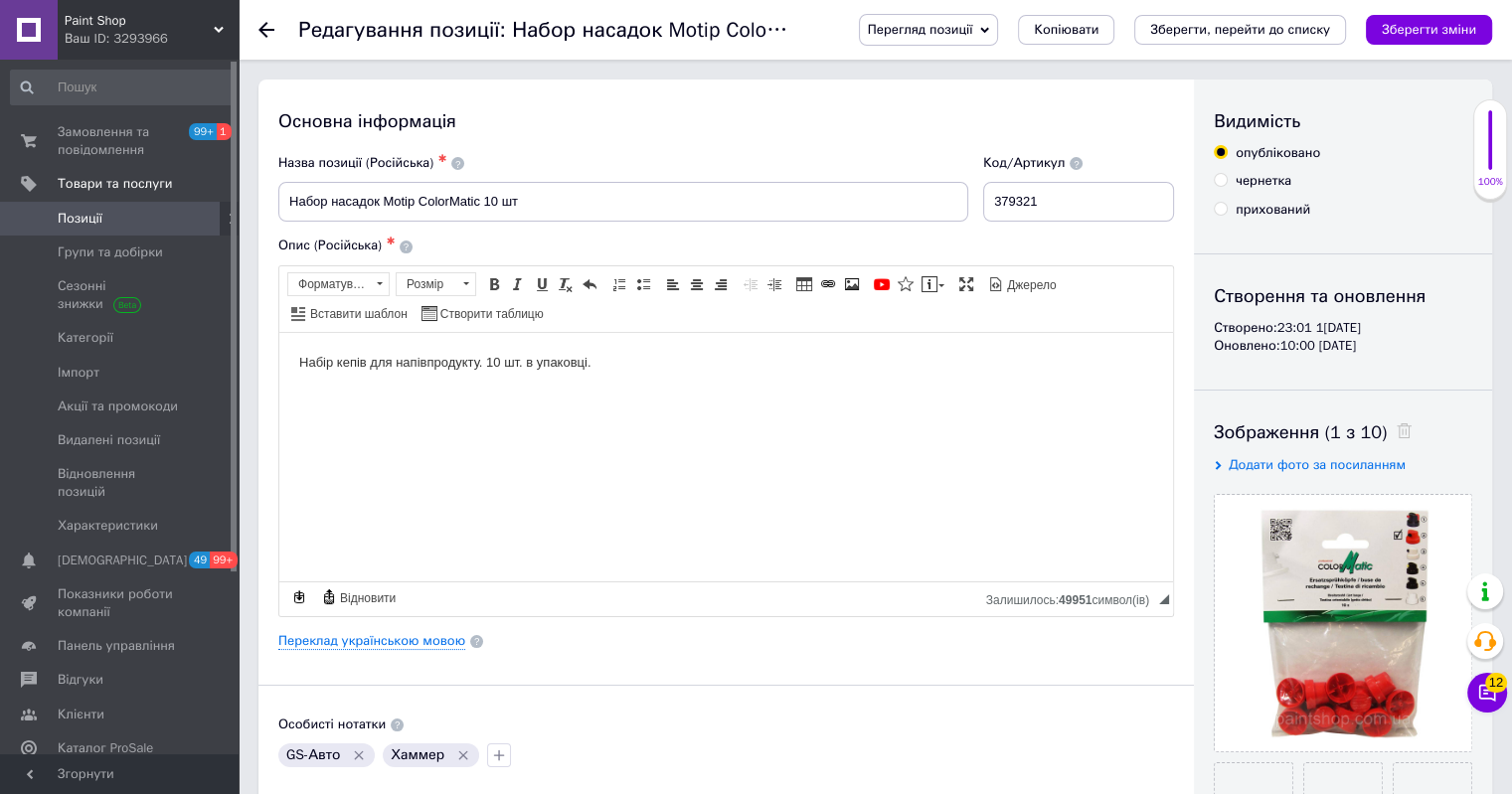 click on "Позиції" at bounding box center (122, 219) 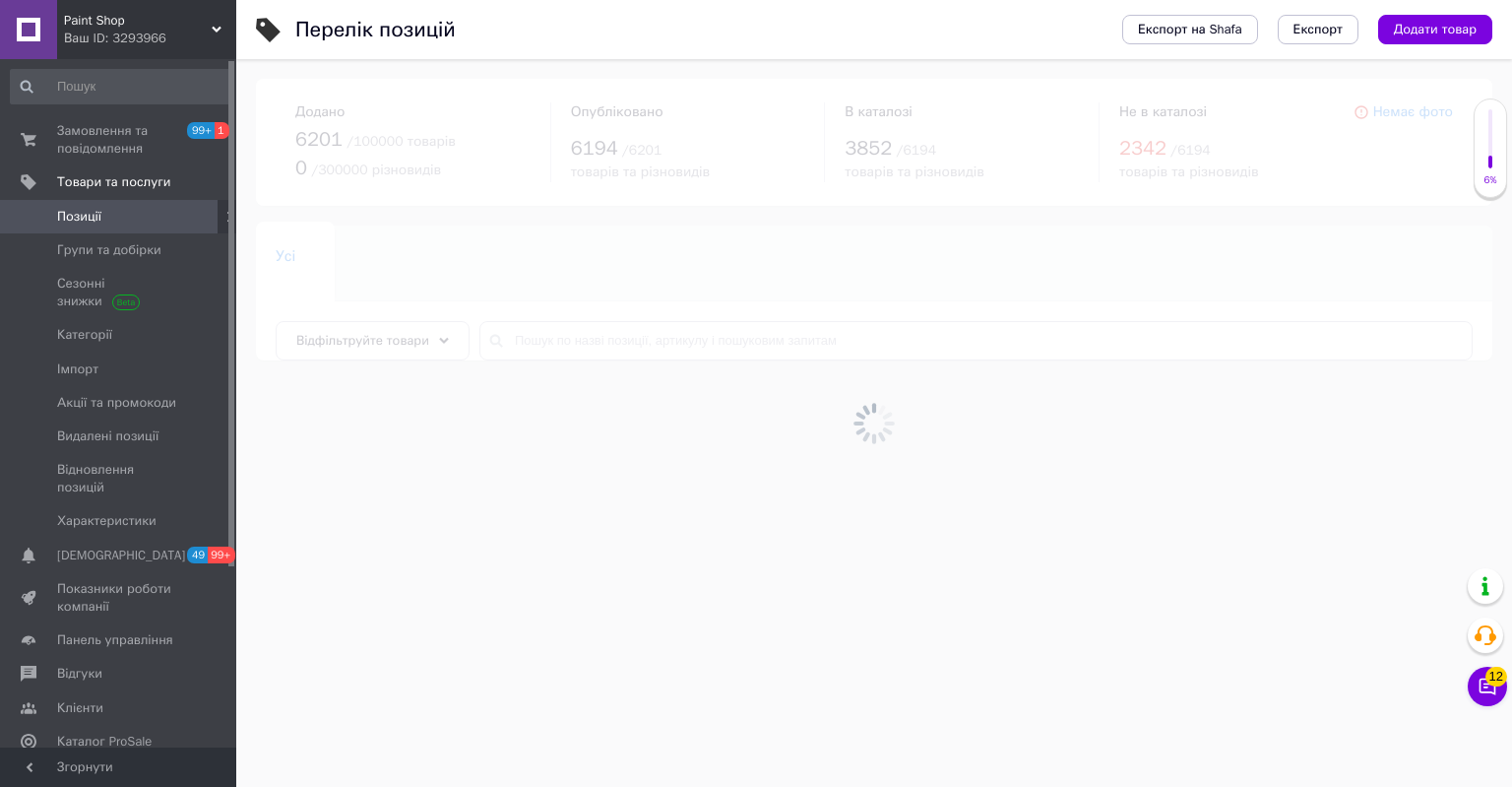 click at bounding box center [874, 423] 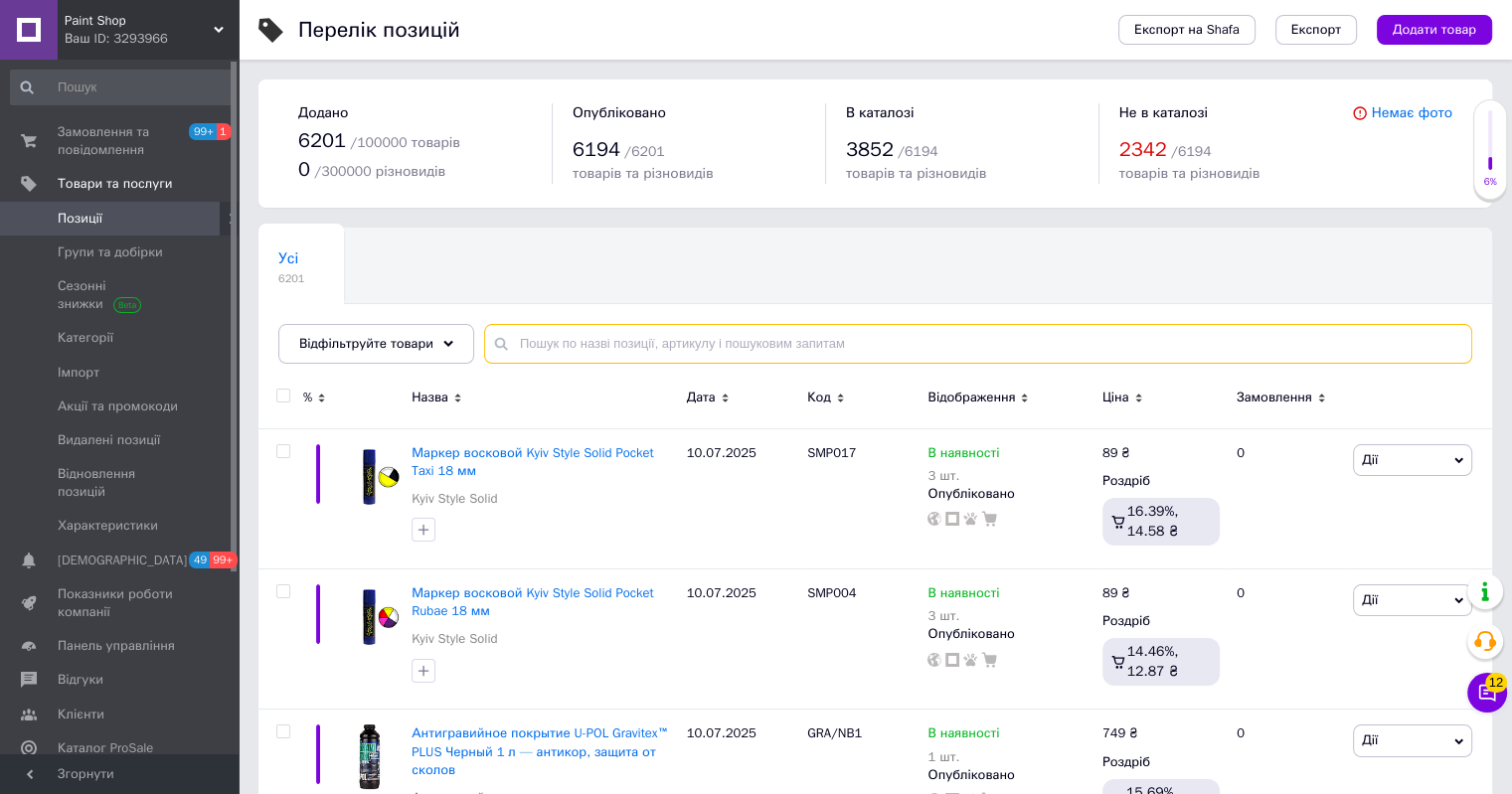 click at bounding box center (978, 344) 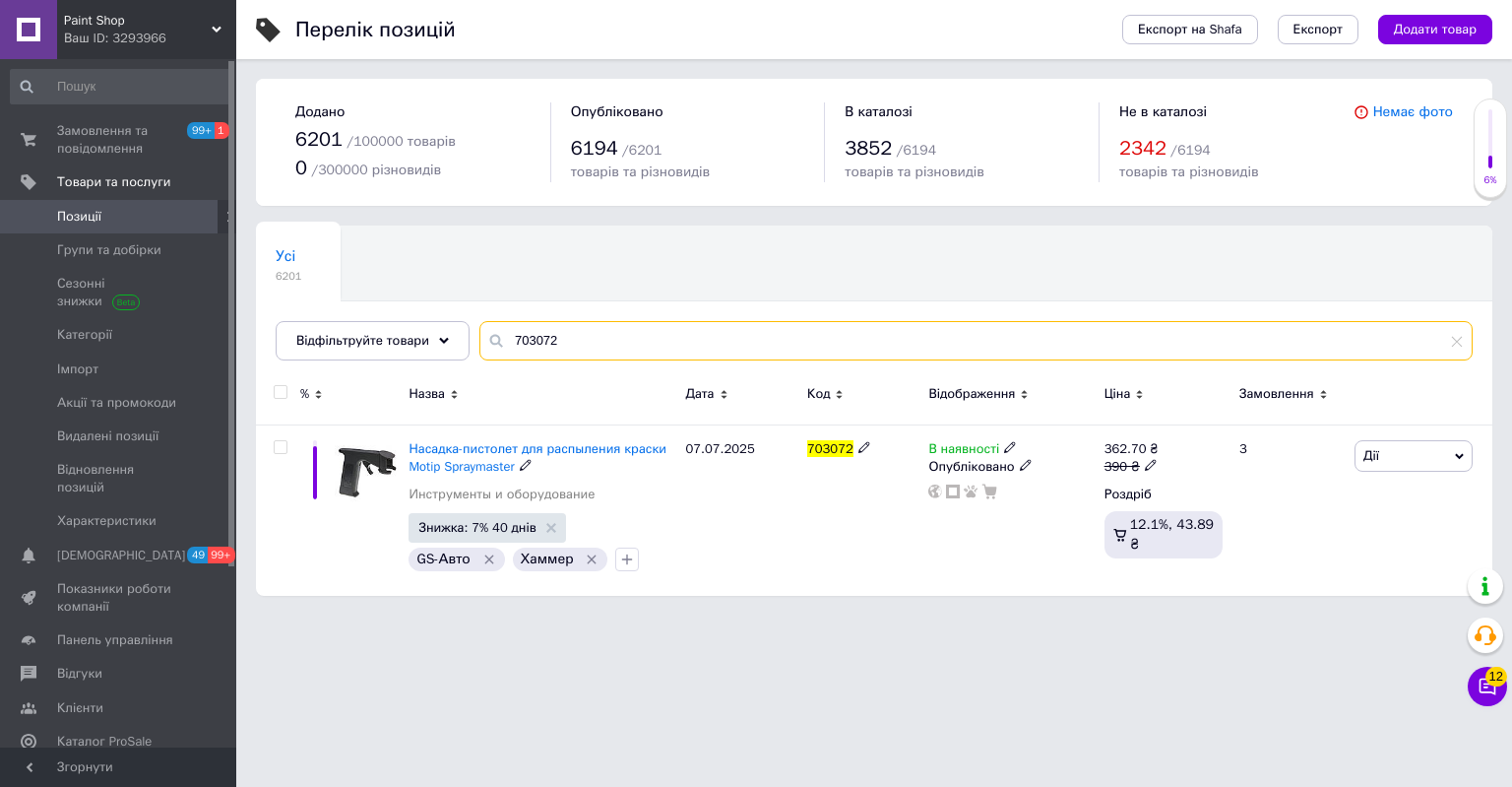 type on "703072" 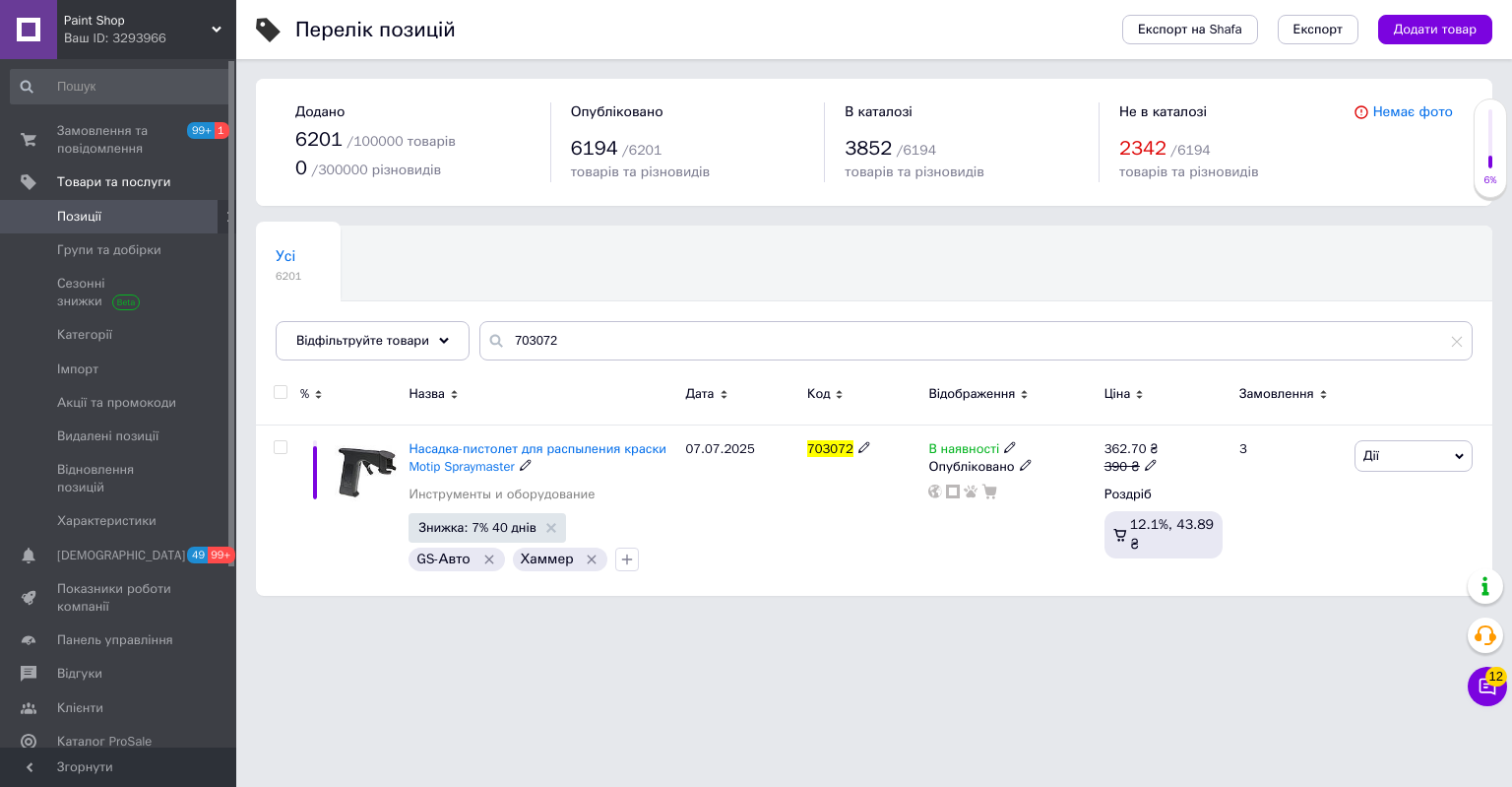 click on "Насадка-пистолет для распыления краски Motip Spraymaster" at bounding box center (537, 457) 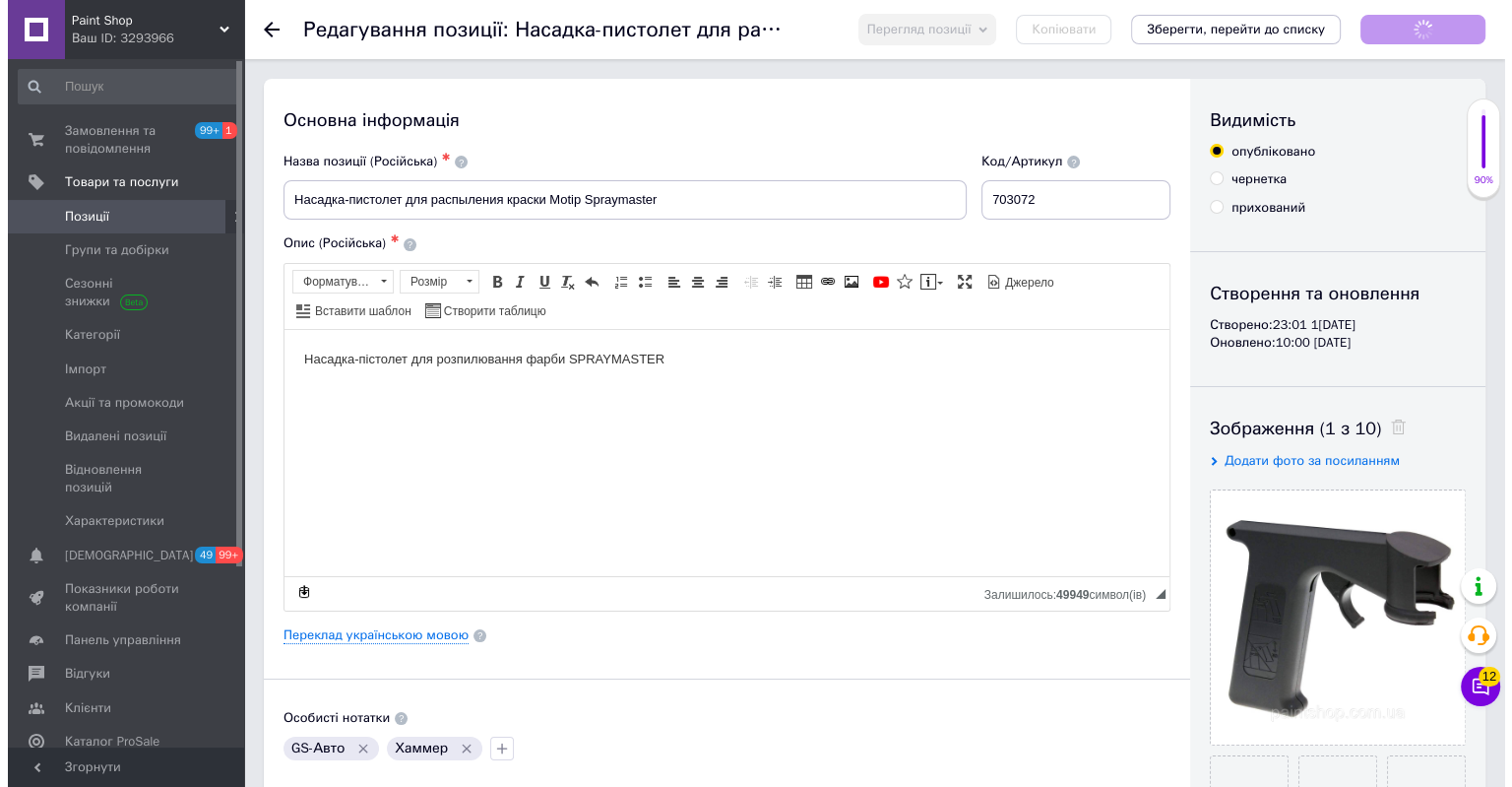 scroll, scrollTop: 0, scrollLeft: 0, axis: both 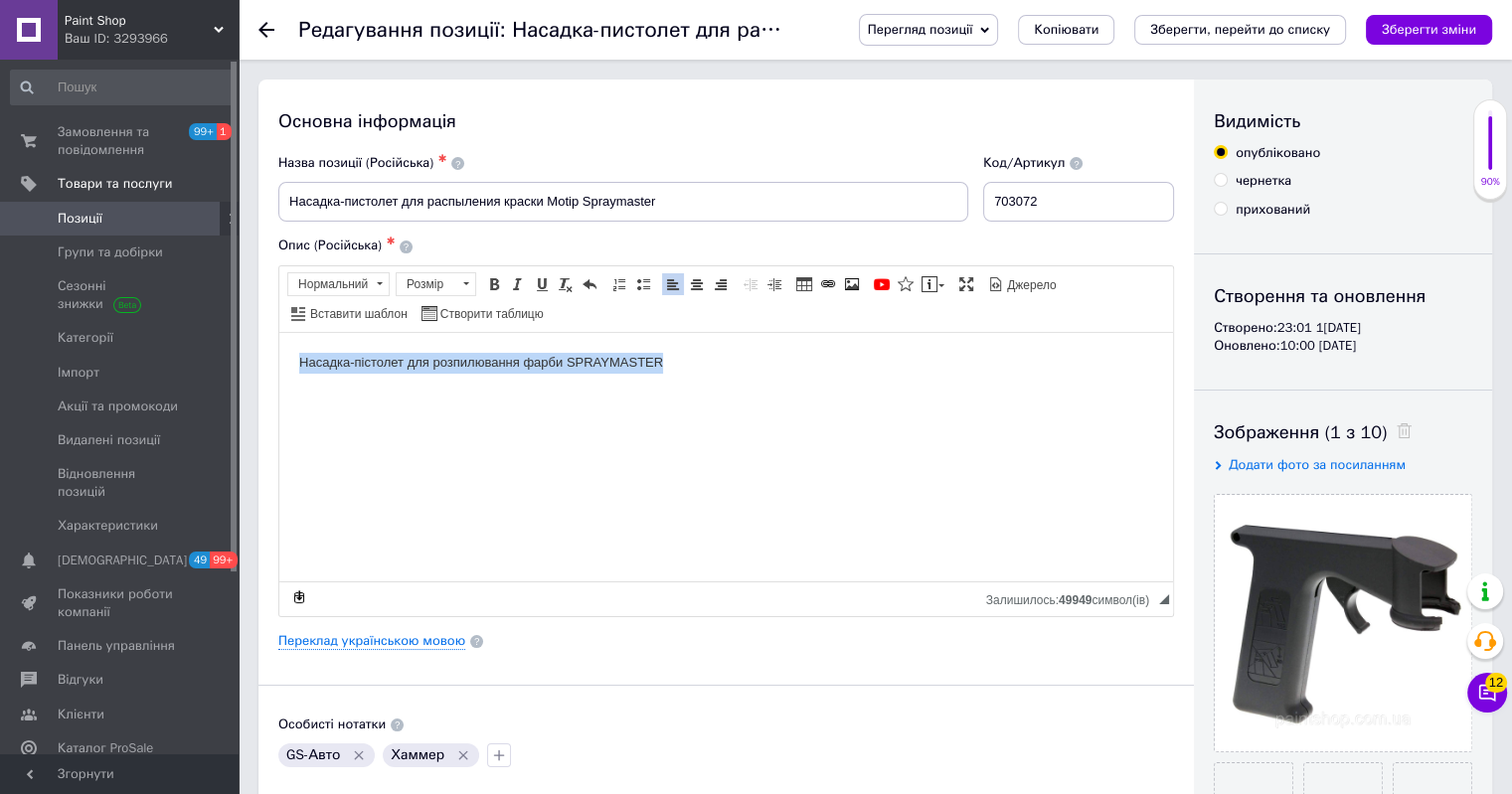 drag, startPoint x: 725, startPoint y: 364, endPoint x: 196, endPoint y: 360, distance: 529.015 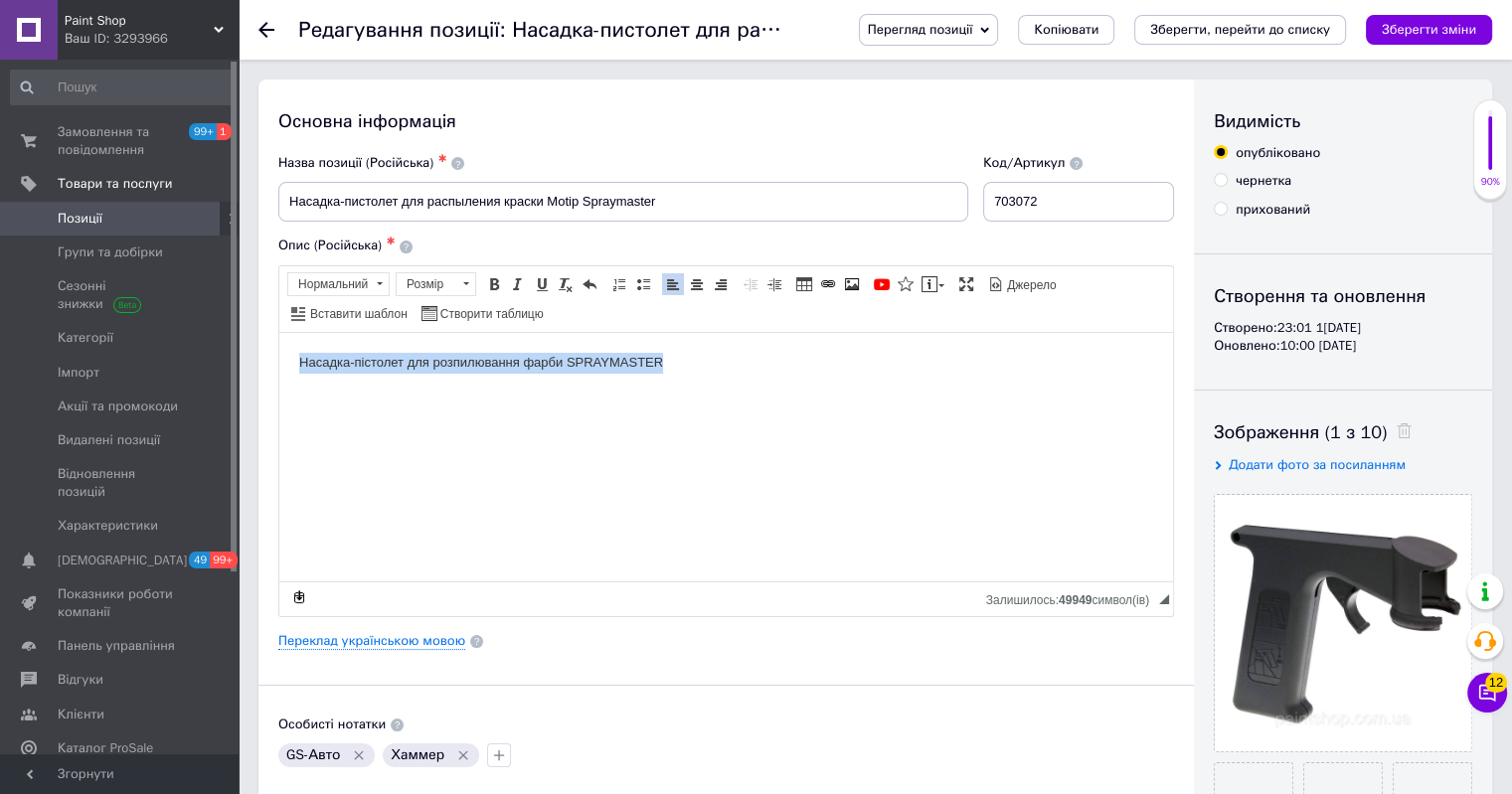 copy on "Насадка-пістолет для розпилювання фарби SPRAYMASTER" 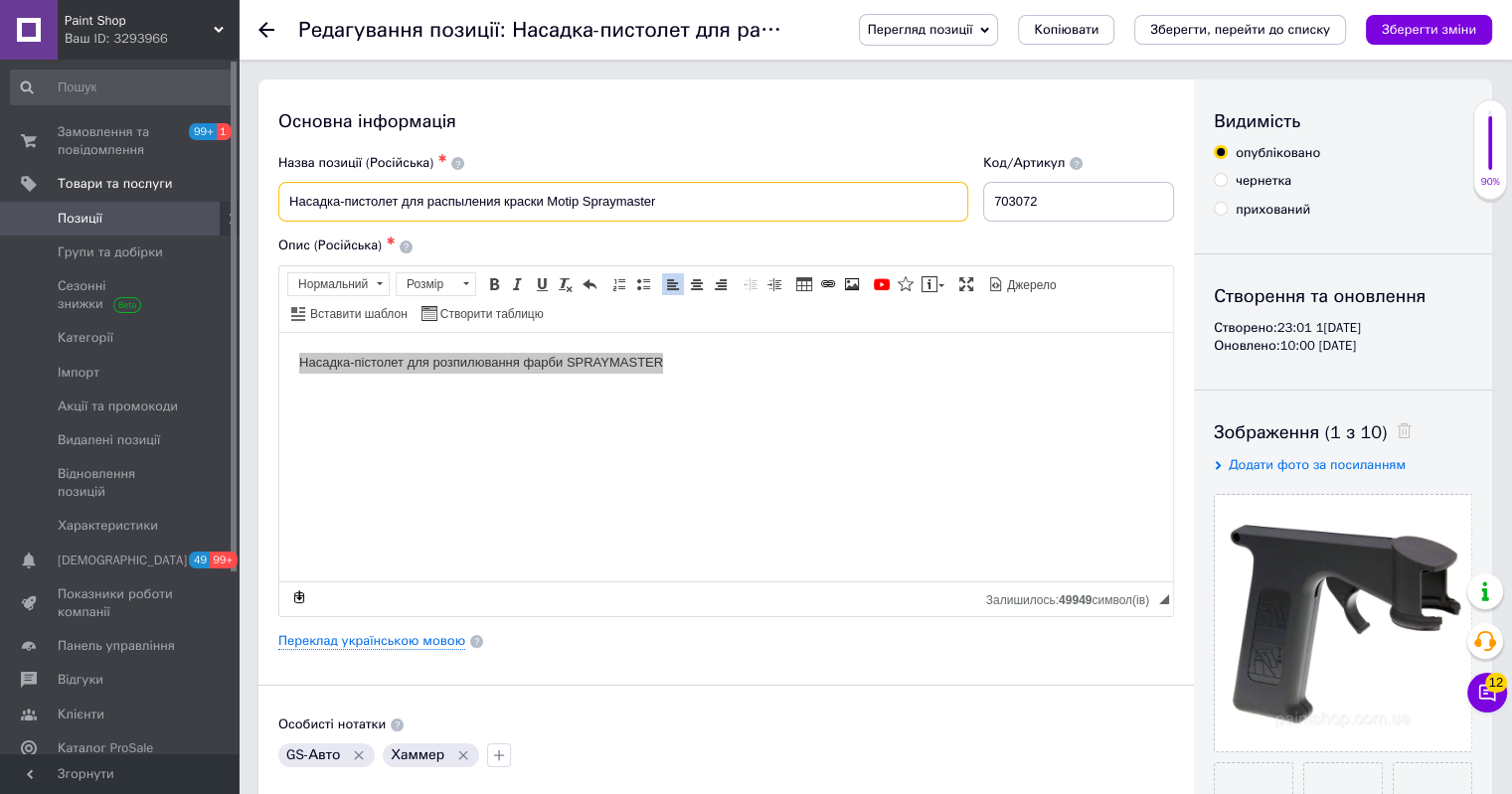 drag, startPoint x: 681, startPoint y: 219, endPoint x: 232, endPoint y: 223, distance: 449.0178 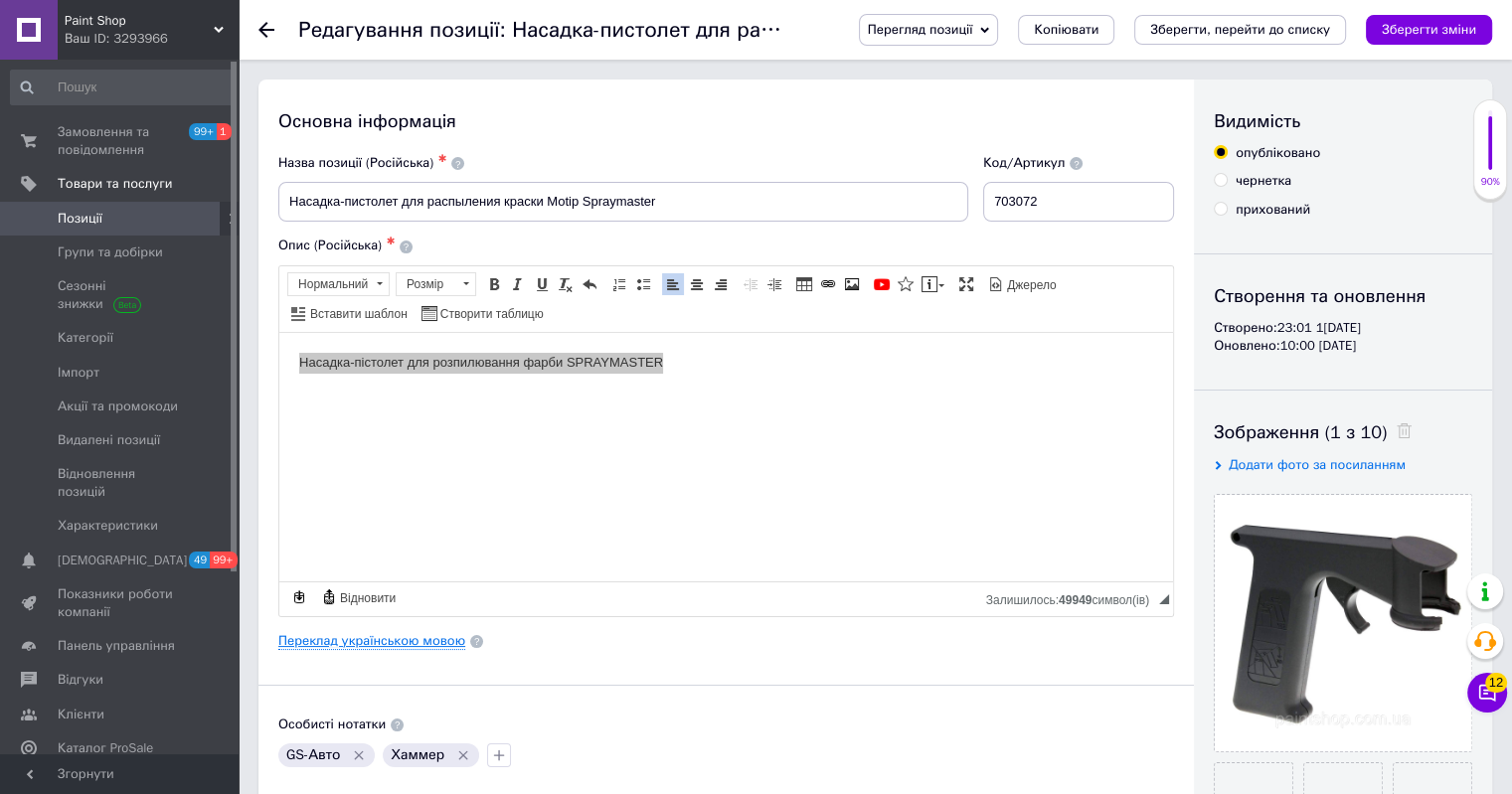 click on "Переклад українською мовою" at bounding box center [372, 641] 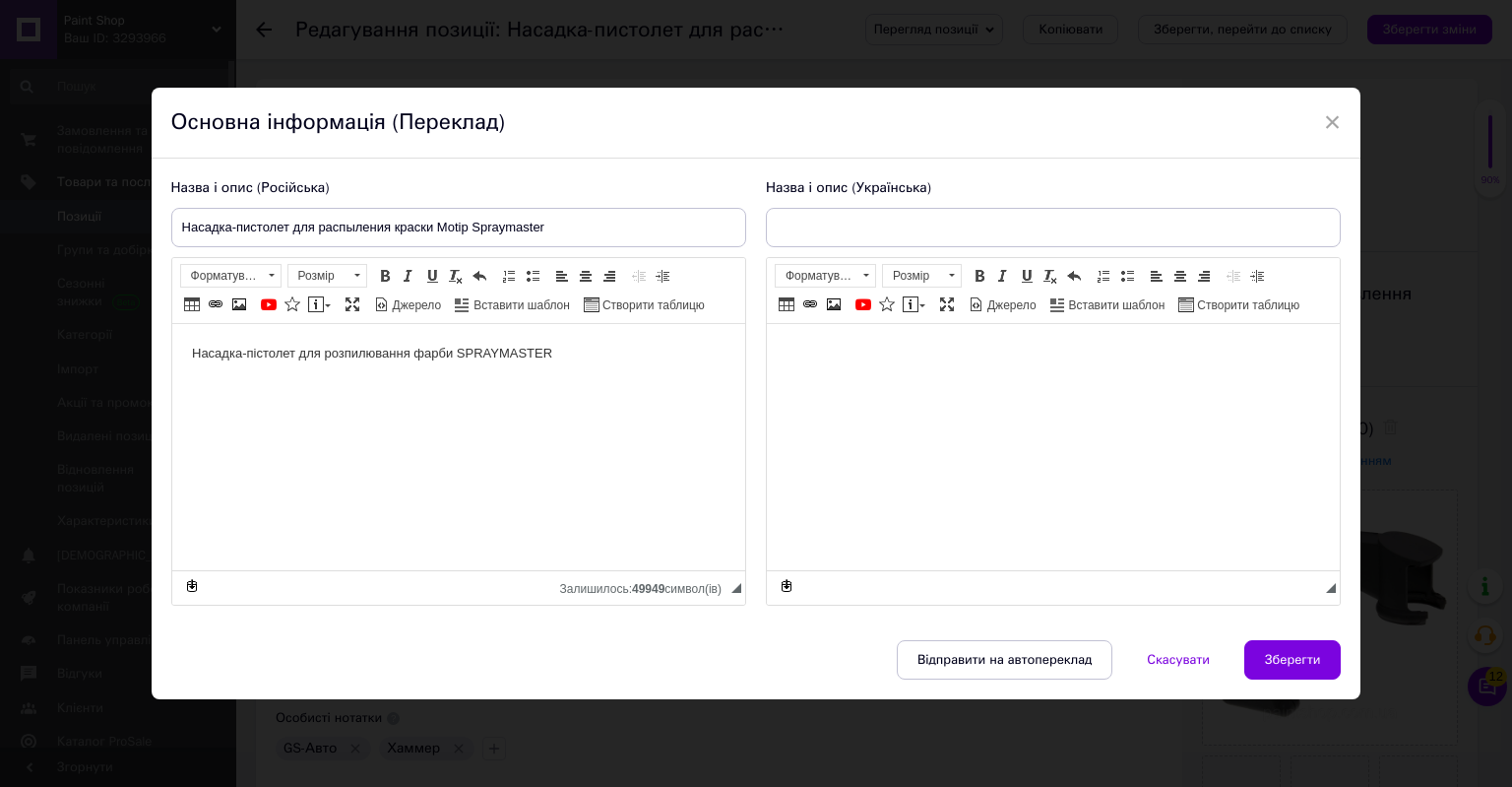 scroll, scrollTop: 0, scrollLeft: 0, axis: both 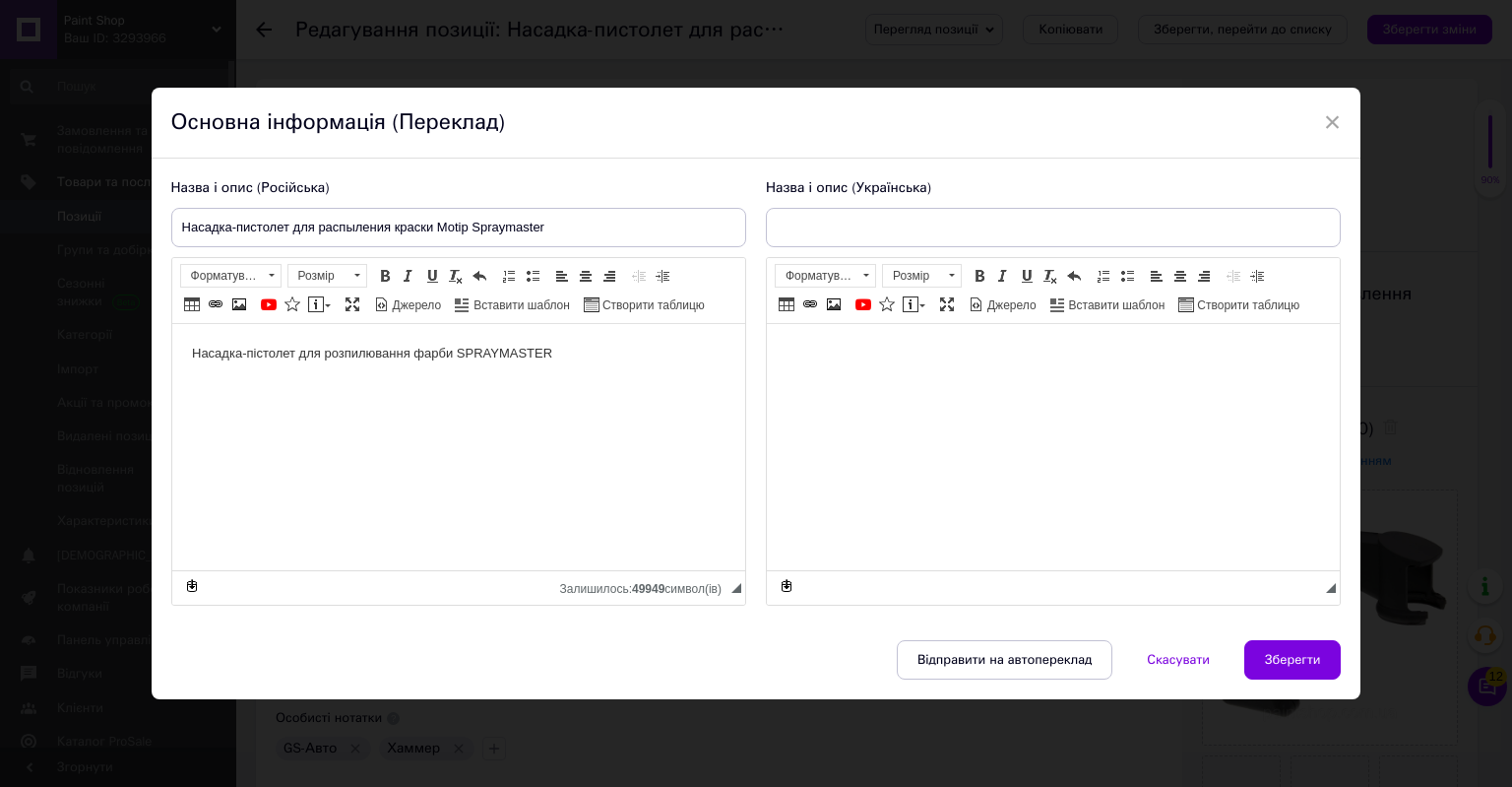 type on "Насадка-пістолет для розпилювання фарби Motip Spraymaster" 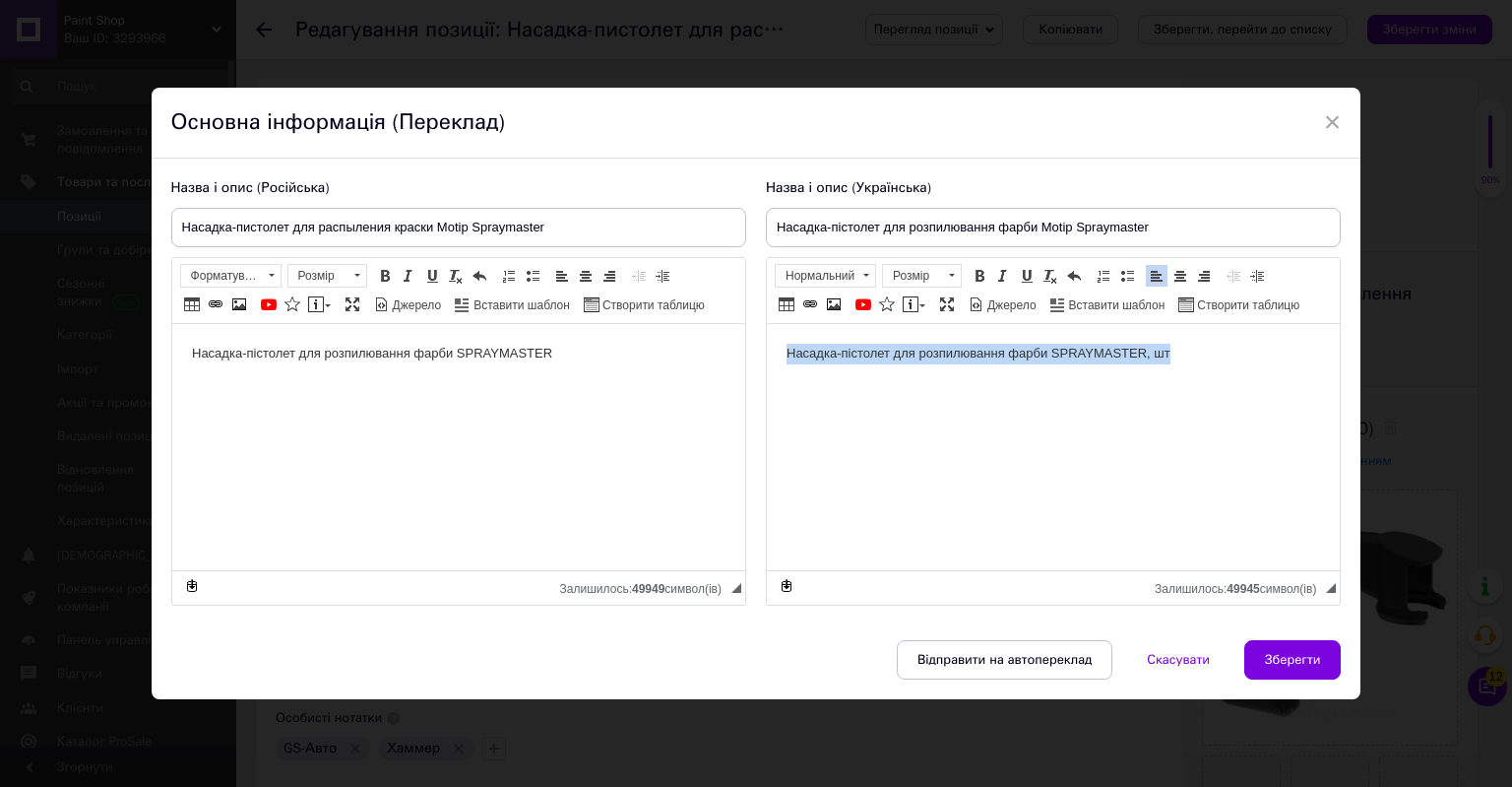 drag, startPoint x: 1235, startPoint y: 356, endPoint x: 581, endPoint y: 356, distance: 654 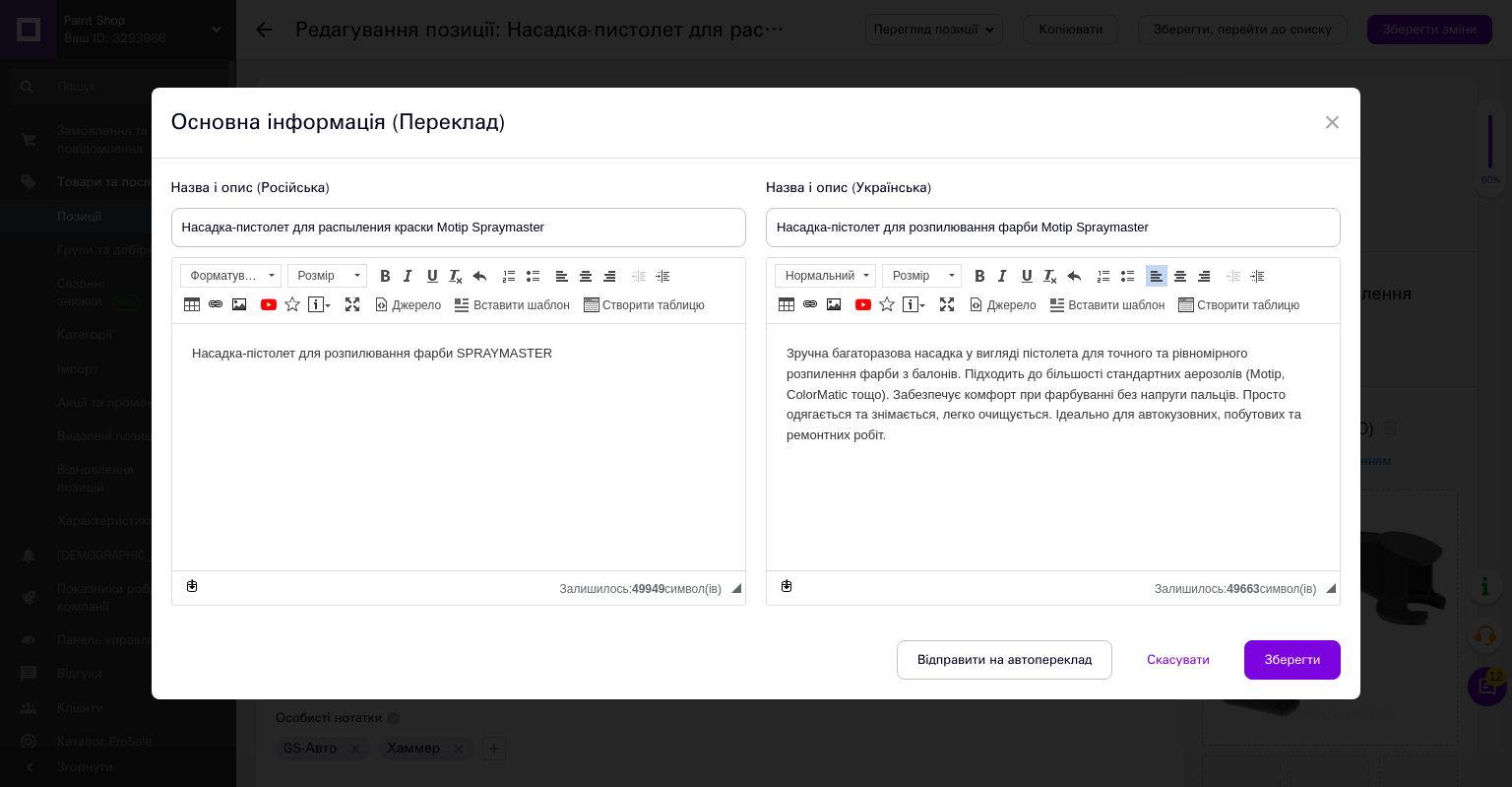 click on "Зручна багаторазова насадка у вигляді пістолета для точного та рівномірного розпилення фарби з балонів. Підходить до більшості стандартних аерозолів (Motip, ColorMatic тощо). Забезпечує комфорт при фарбуванні без напруги пальців. Просто одягається та знімається, легко очищується. Ідеально для автокузовних, побутових та ремонтних робіт." at bounding box center [1052, 394] 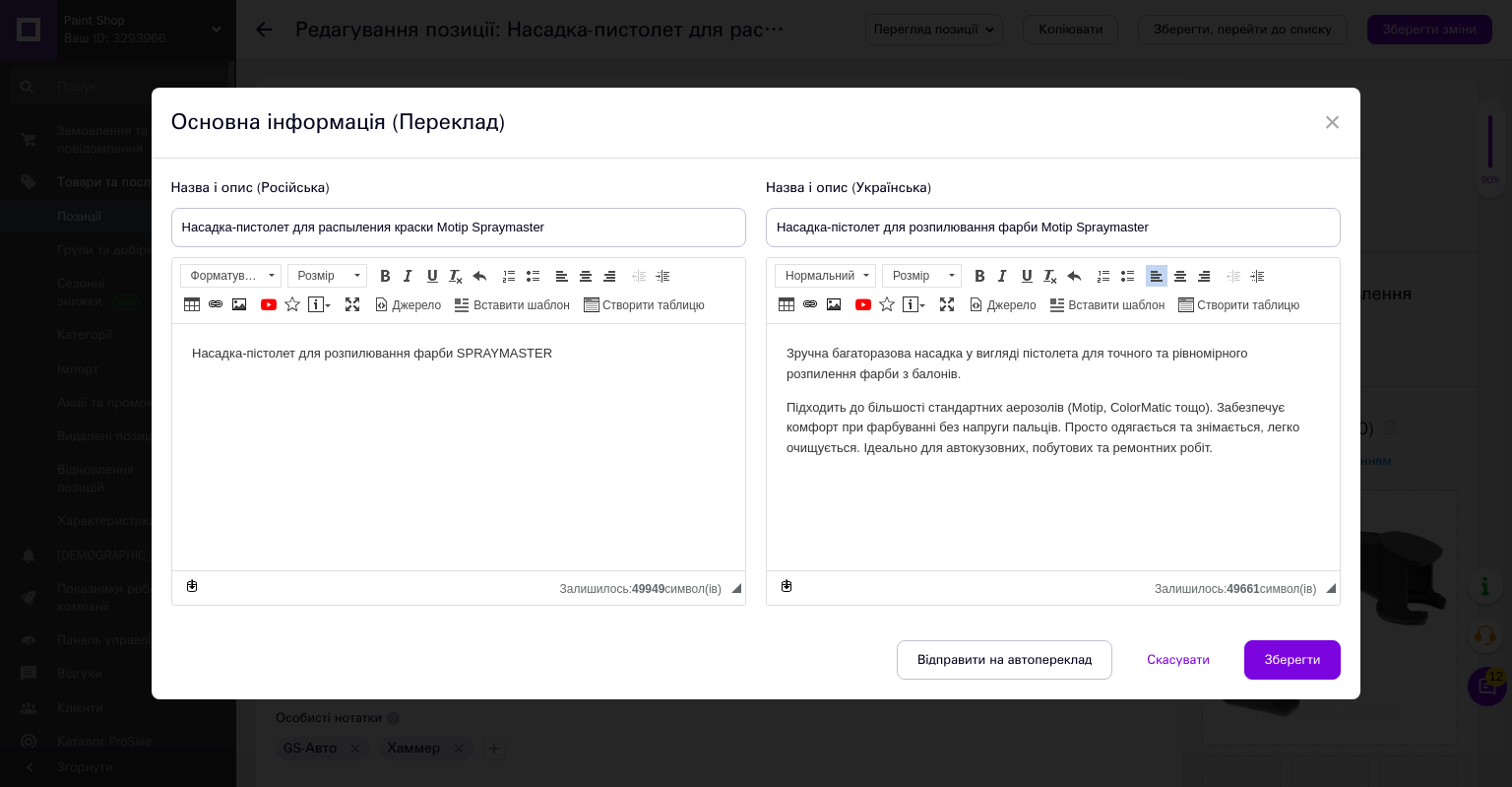 click on "Підходить до більшості стандартних аерозолів (Motip, ColorMatic тощо). Забезпечує комфорт при фарбуванні без напруги пальців. Просто одягається та знімається, легко очищується. Ідеально для автокузовних, побутових та ремонтних робіт." at bounding box center [1052, 427] 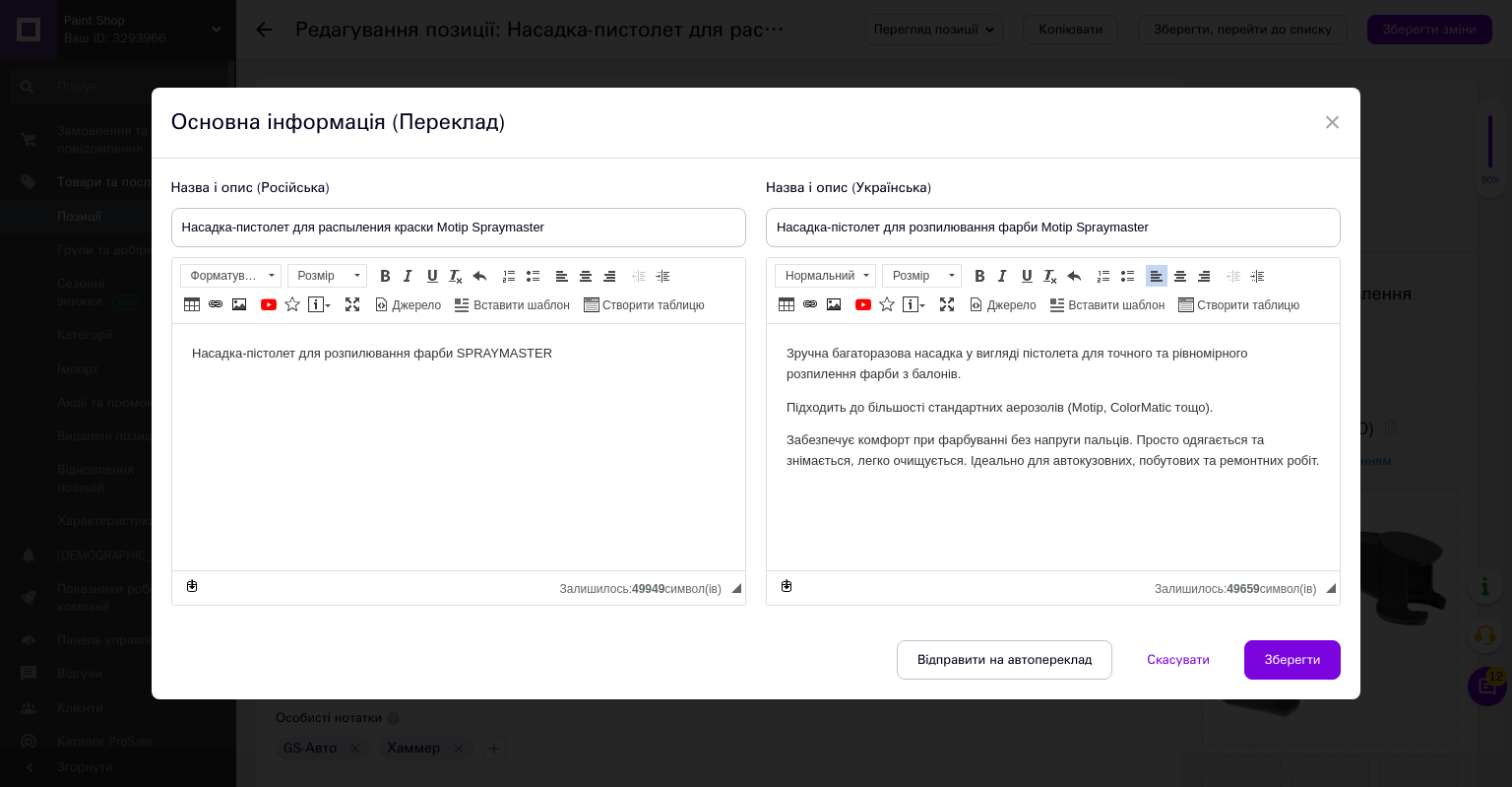 drag, startPoint x: 1135, startPoint y: 435, endPoint x: 1157, endPoint y: 448, distance: 25.553865 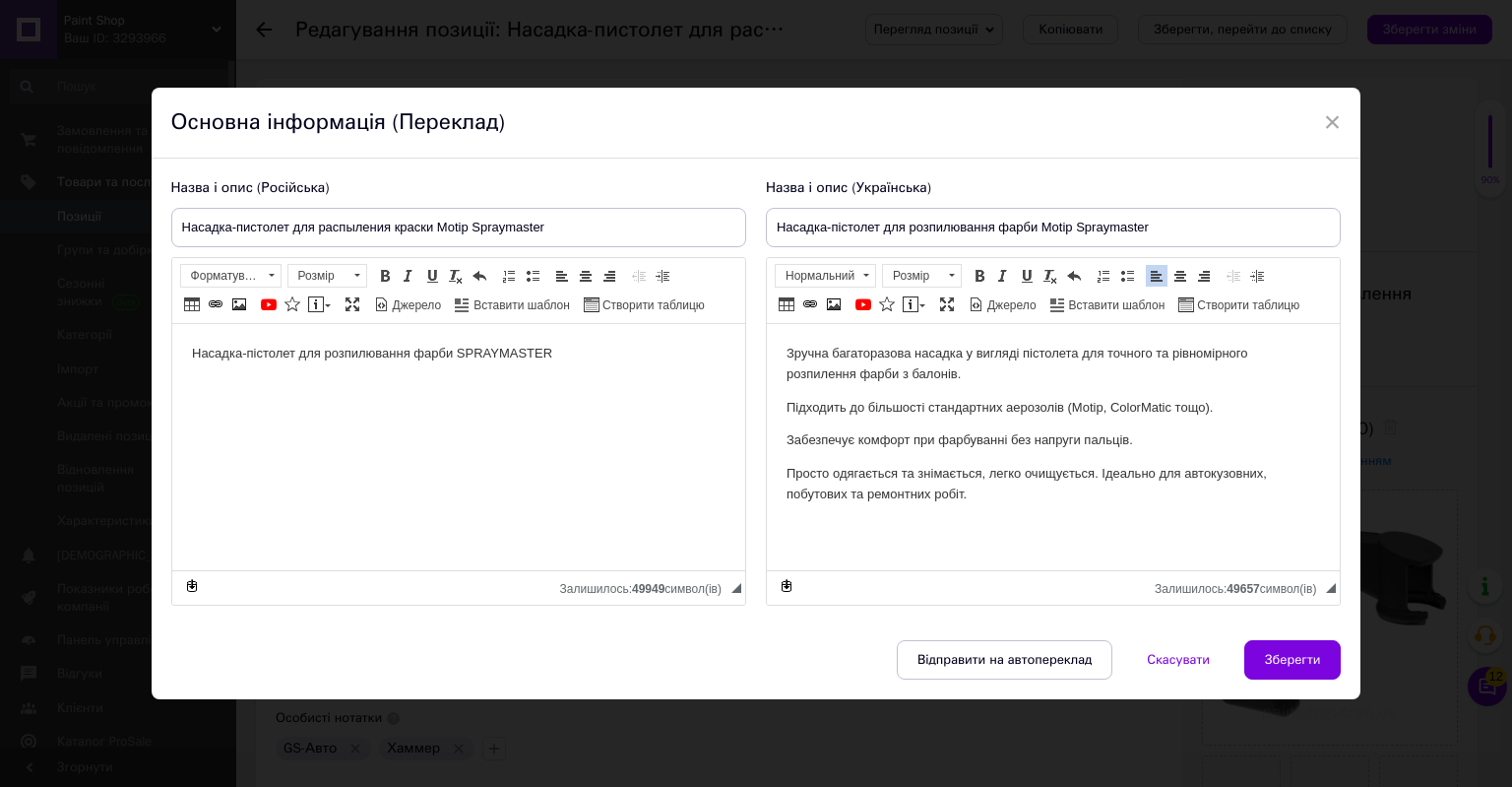 drag, startPoint x: 1094, startPoint y: 470, endPoint x: 1110, endPoint y: 471, distance: 16.03122 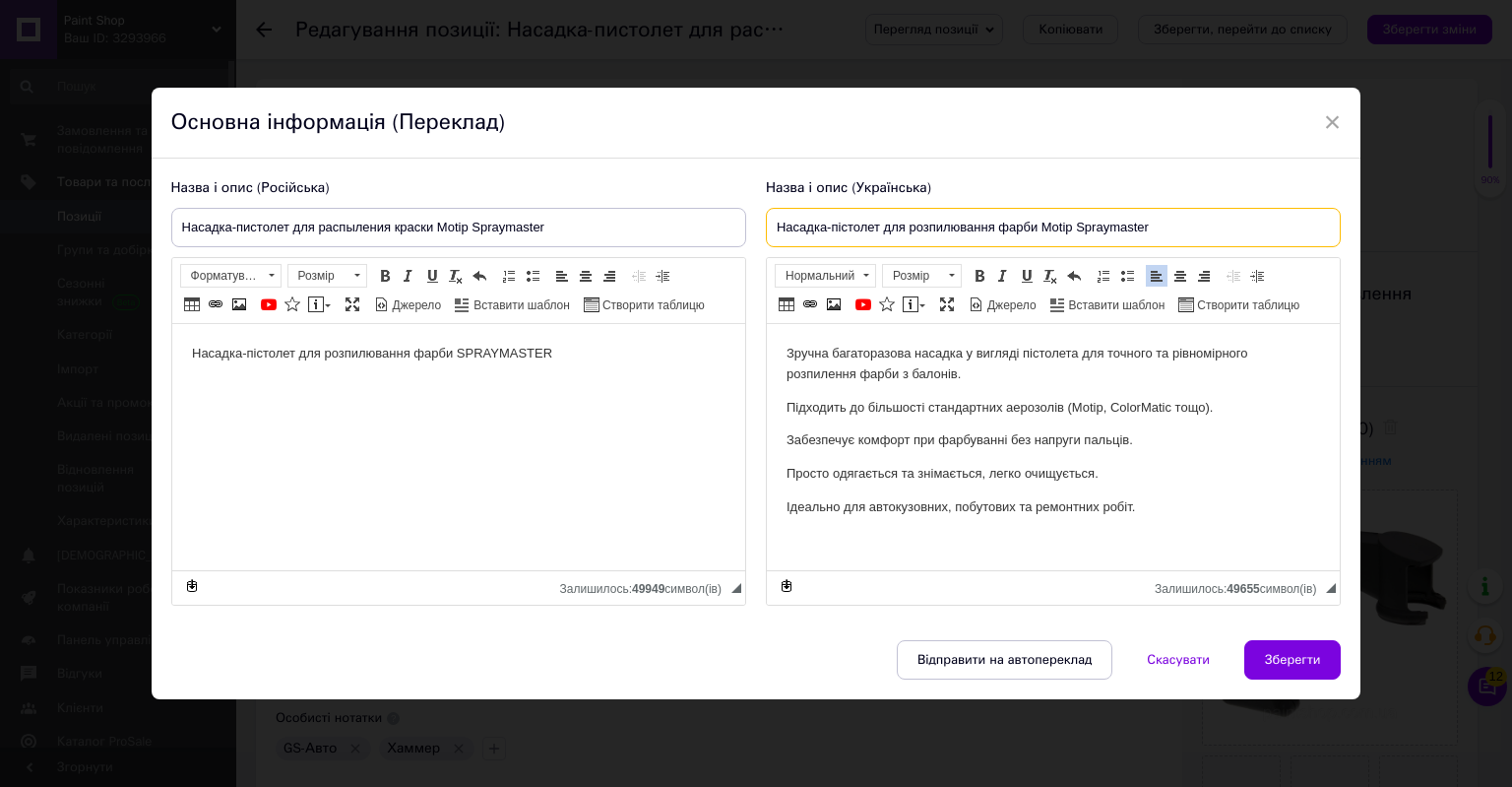 drag, startPoint x: 1160, startPoint y: 227, endPoint x: 706, endPoint y: 228, distance: 454.0011 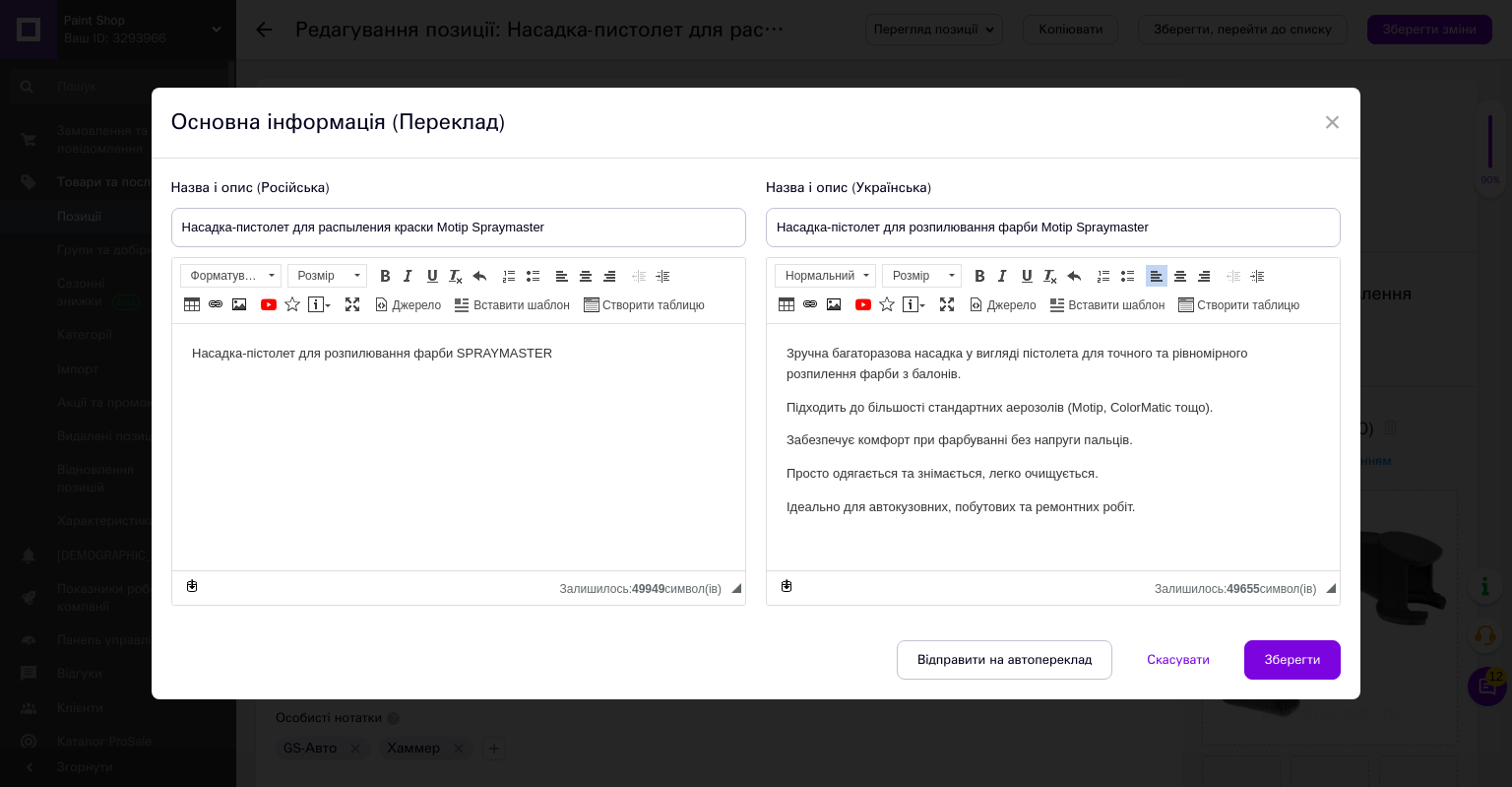 click on "Зручна багаторазова насадка у вигляді пістолета для точного та рівномірного розпилення фарби з балонів." at bounding box center [1052, 363] 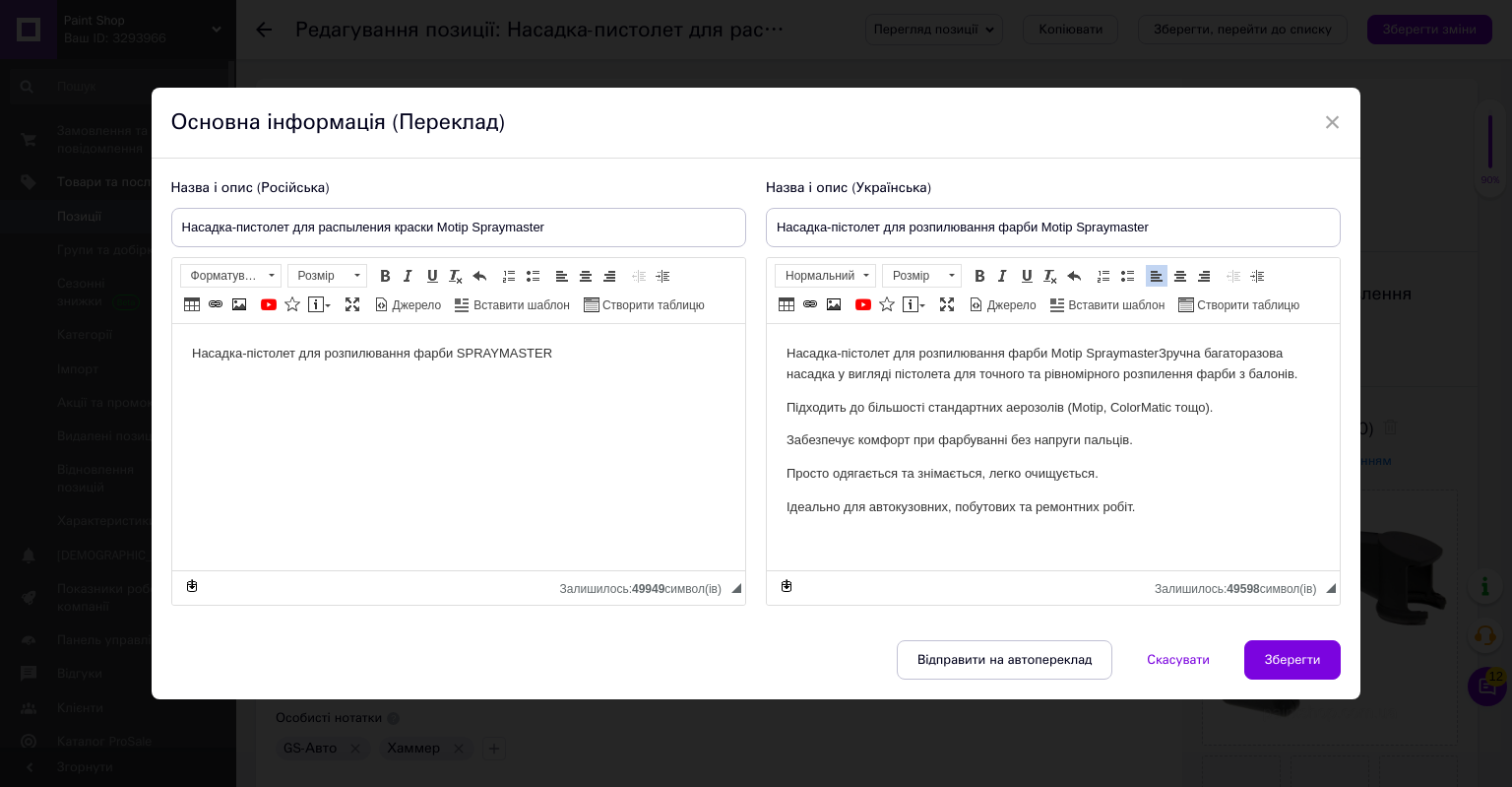 type 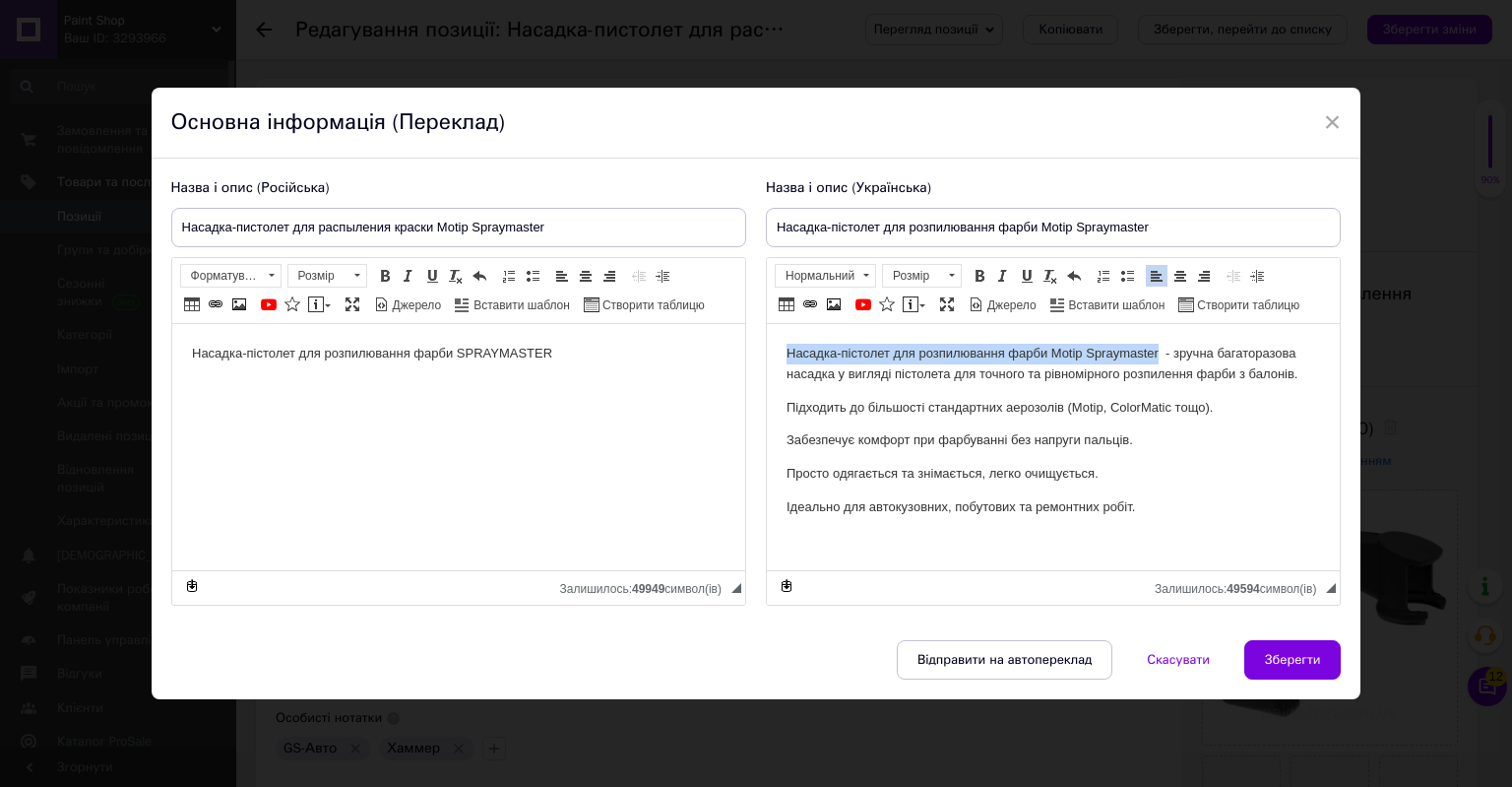 drag, startPoint x: 1156, startPoint y: 348, endPoint x: 537, endPoint y: 349, distance: 619.0008 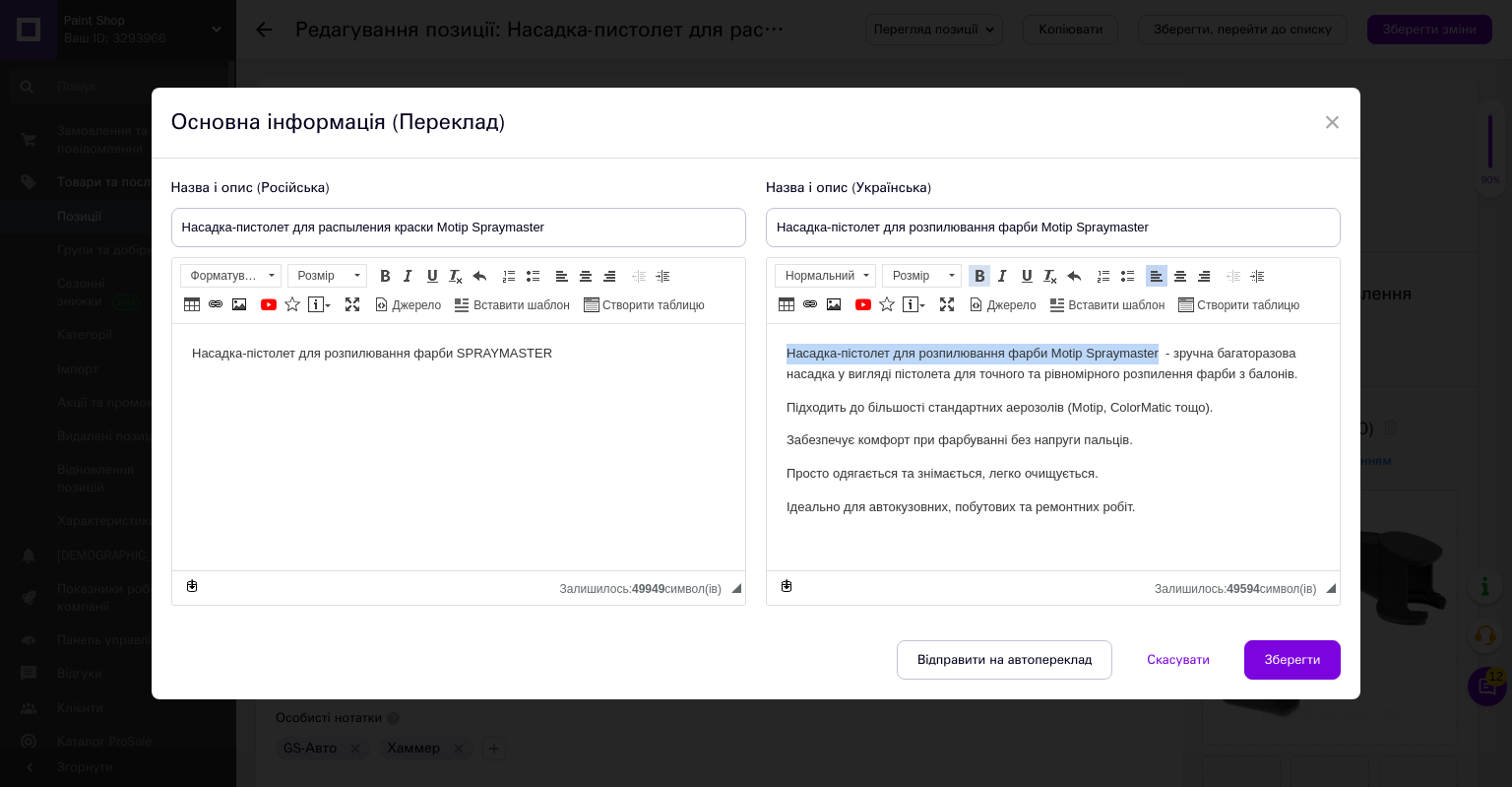 click at bounding box center (979, 276) 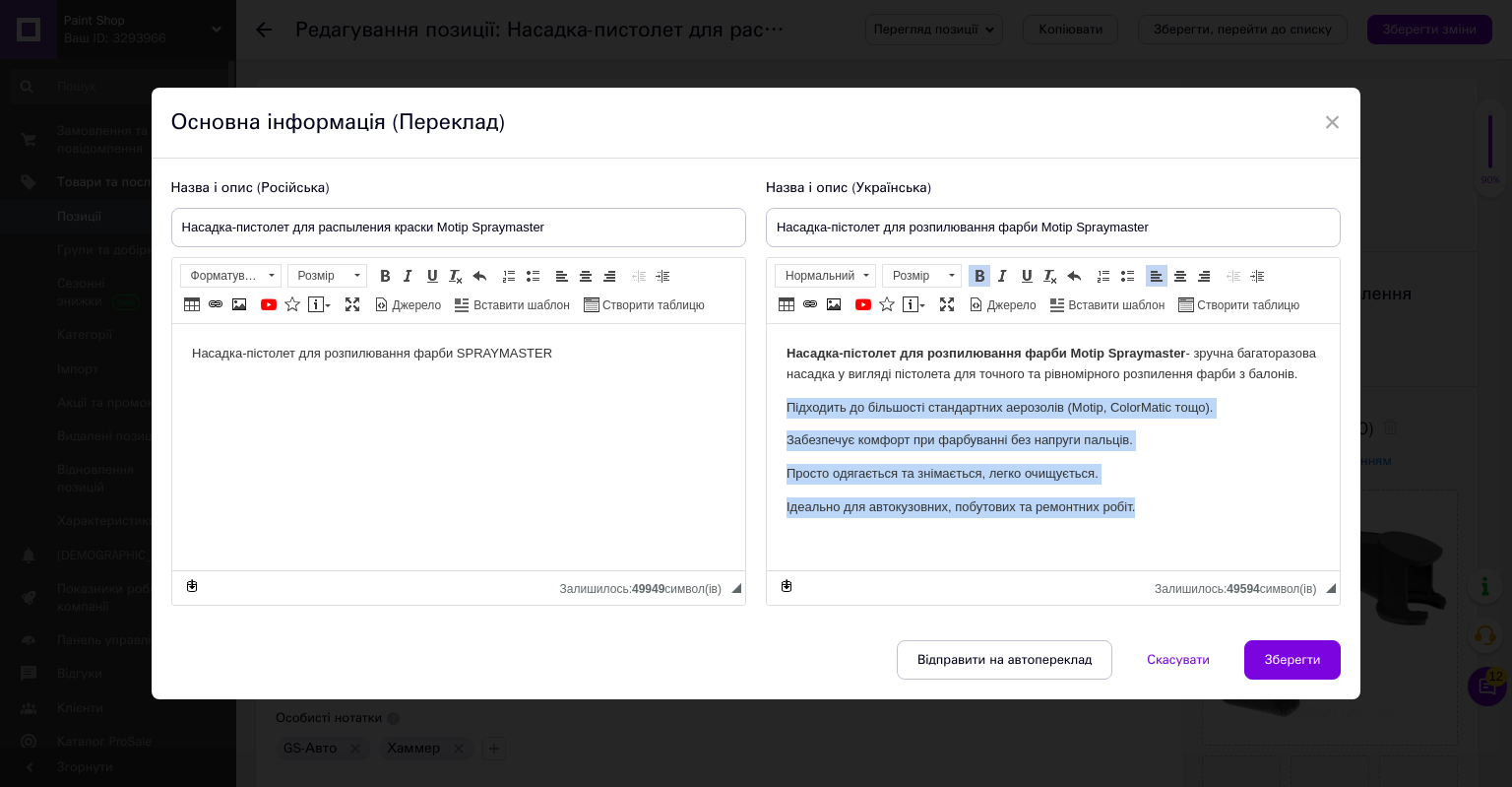drag, startPoint x: 785, startPoint y: 426, endPoint x: 1133, endPoint y: 530, distance: 363.20793 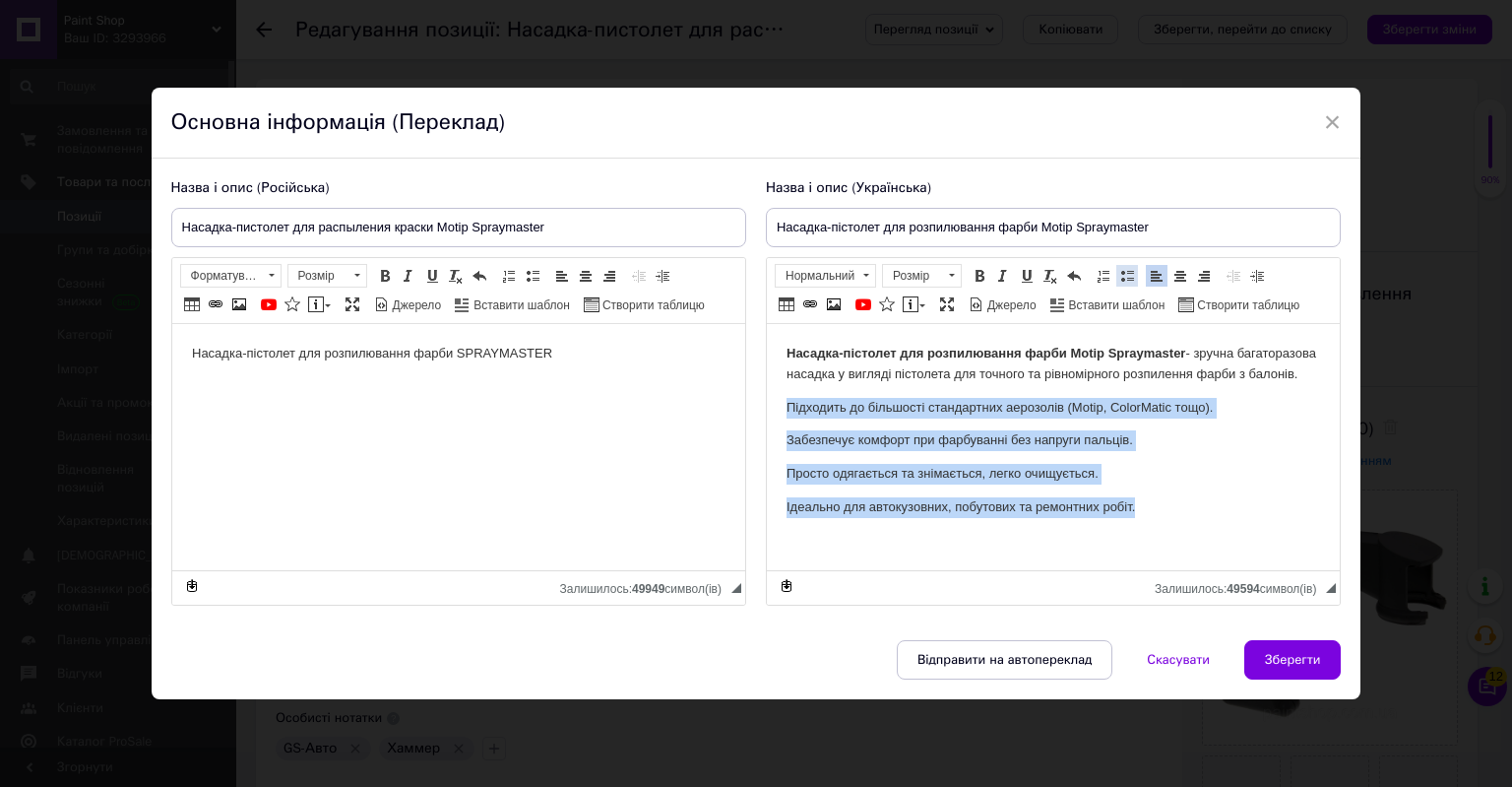 click at bounding box center (1127, 276) 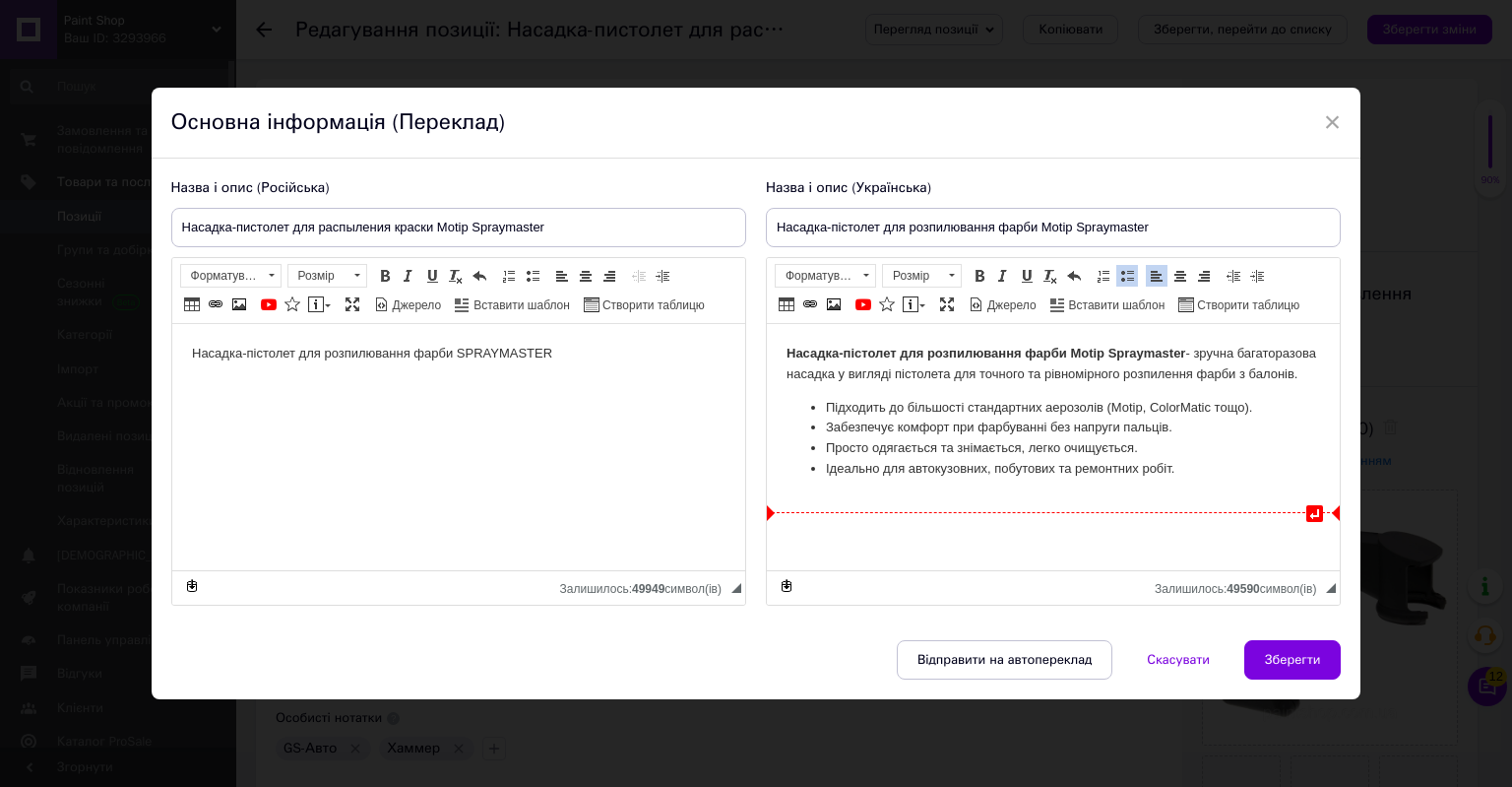 click on "Насадка-пістолет для розпилювання фарби Motip Spraymaster   - з ручна багаторазова насадка у вигляді пістолета для точного та рівномірного розпилення фарби з балонів." at bounding box center [1052, 363] 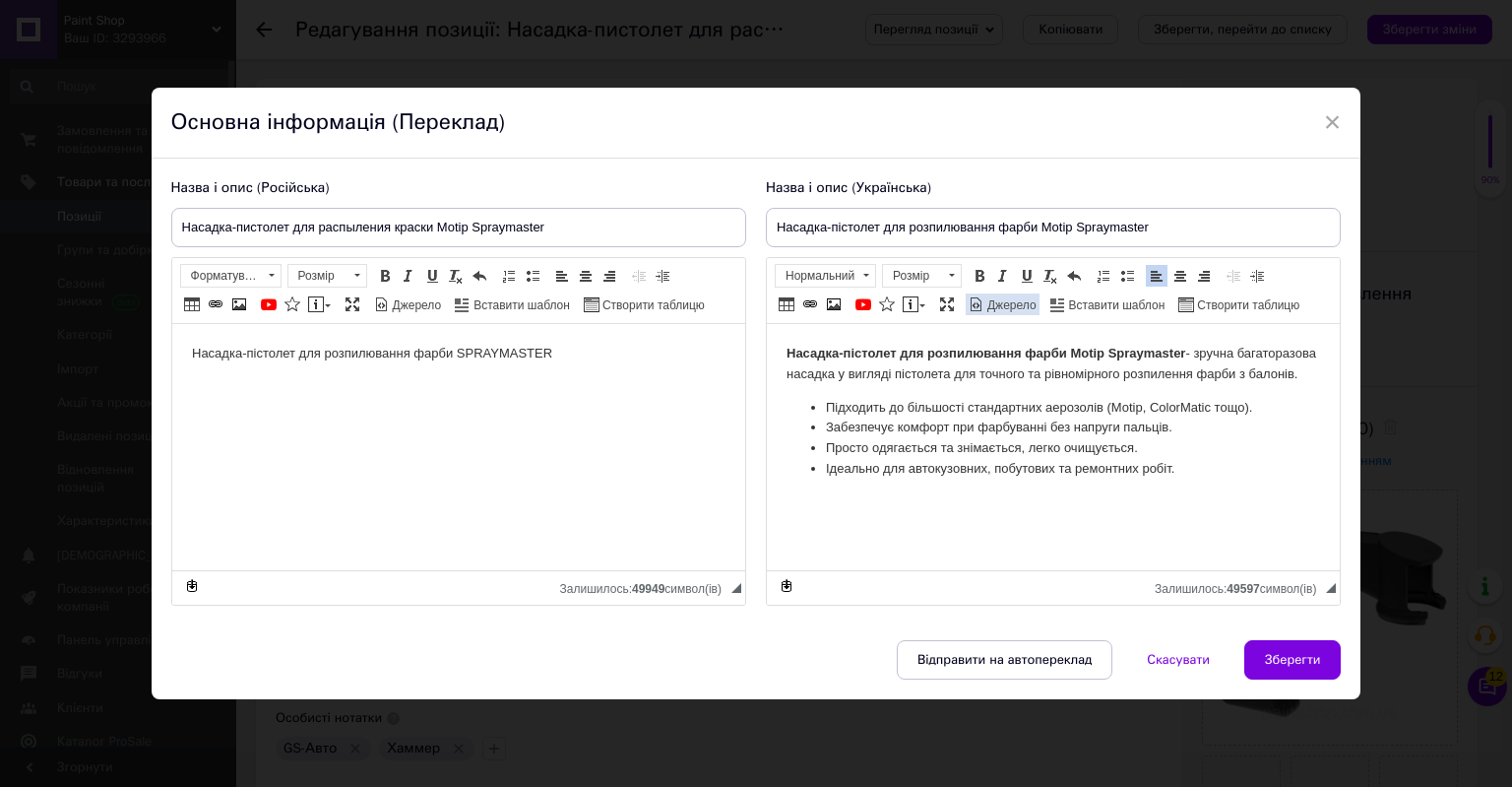 click on "Джерело" at bounding box center (1002, 304) 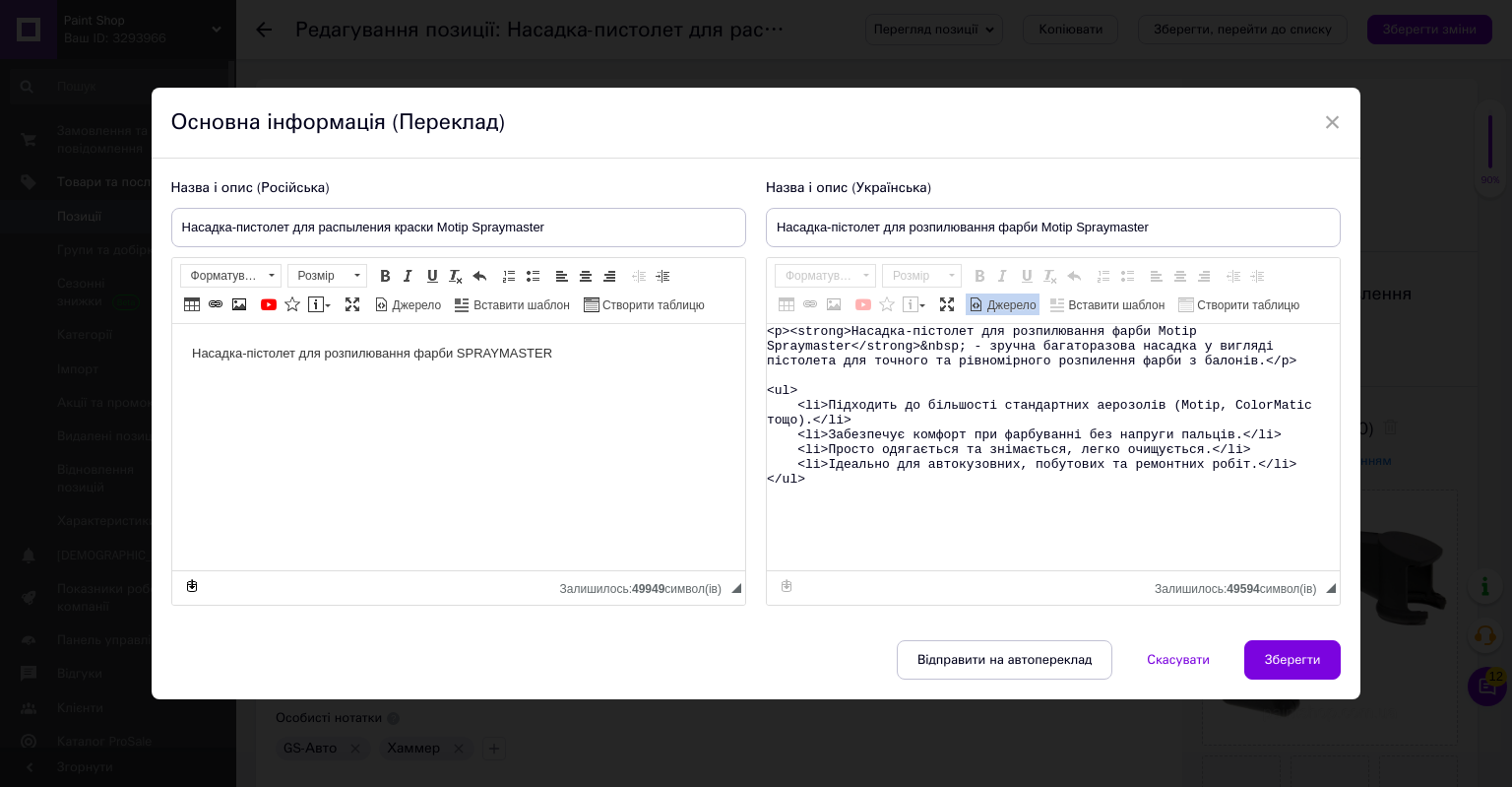 click on "<p><strong>Насадка-пістолет для розпилювання фарби Motip Spraymaster</strong>&nbsp; - зручна багаторазова насадка у вигляді пістолета для точного та рівномірного розпилення фарби з балонів.</p>
<ul>
<li>Підходить до більшості стандартних аерозолів (Motip, ColorMatic тощо).</li>
<li>Забезпечує комфорт при фарбуванні без напруги пальців.</li>
<li>Просто одягається та знімається, легко очищується.</li>
<li>Ідеально для автокузовних, побутових та ремонтних робіт.</li>
</ul>" at bounding box center [1053, 447] 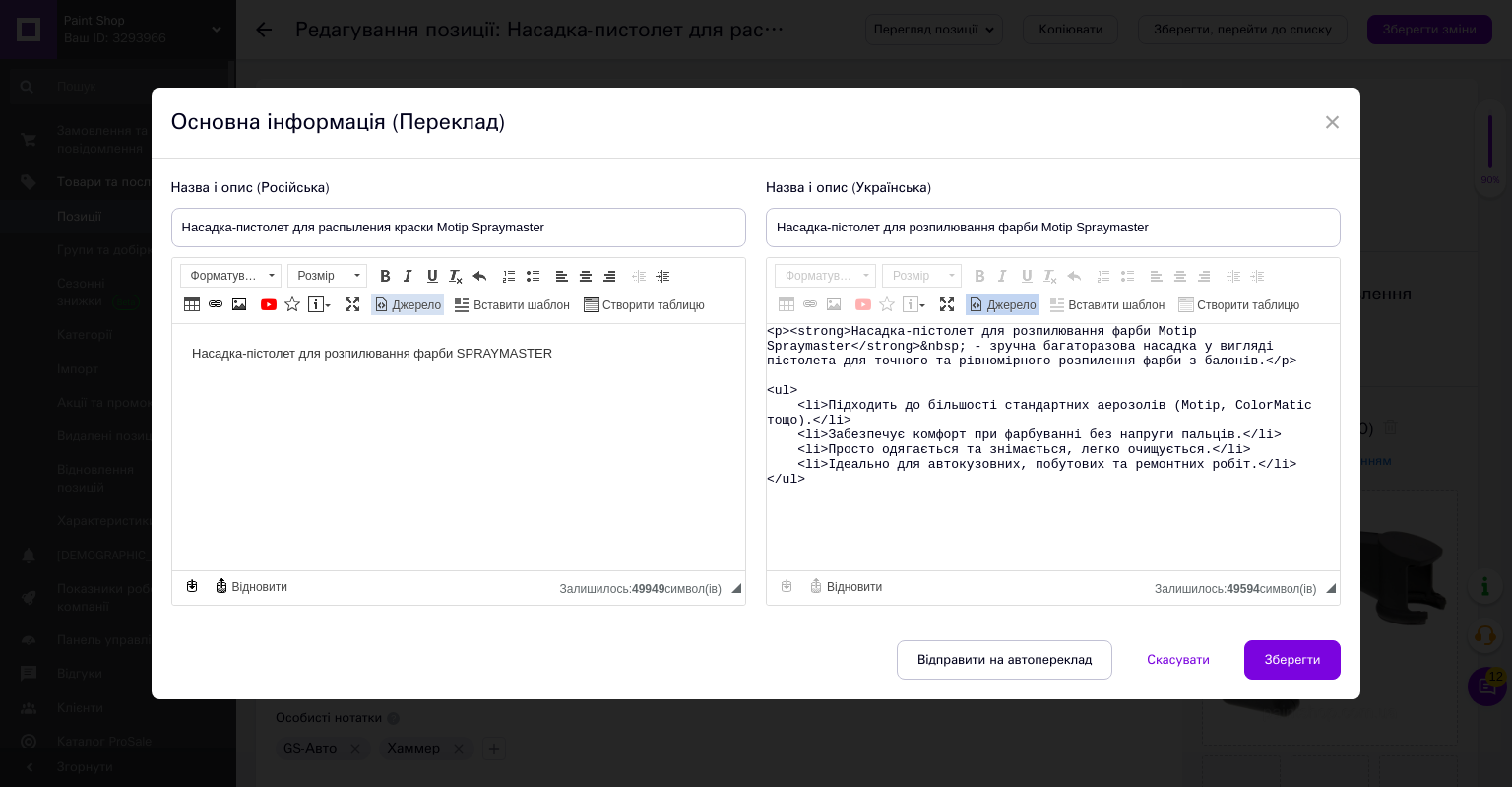 click on "Джерело" at bounding box center (415, 305) 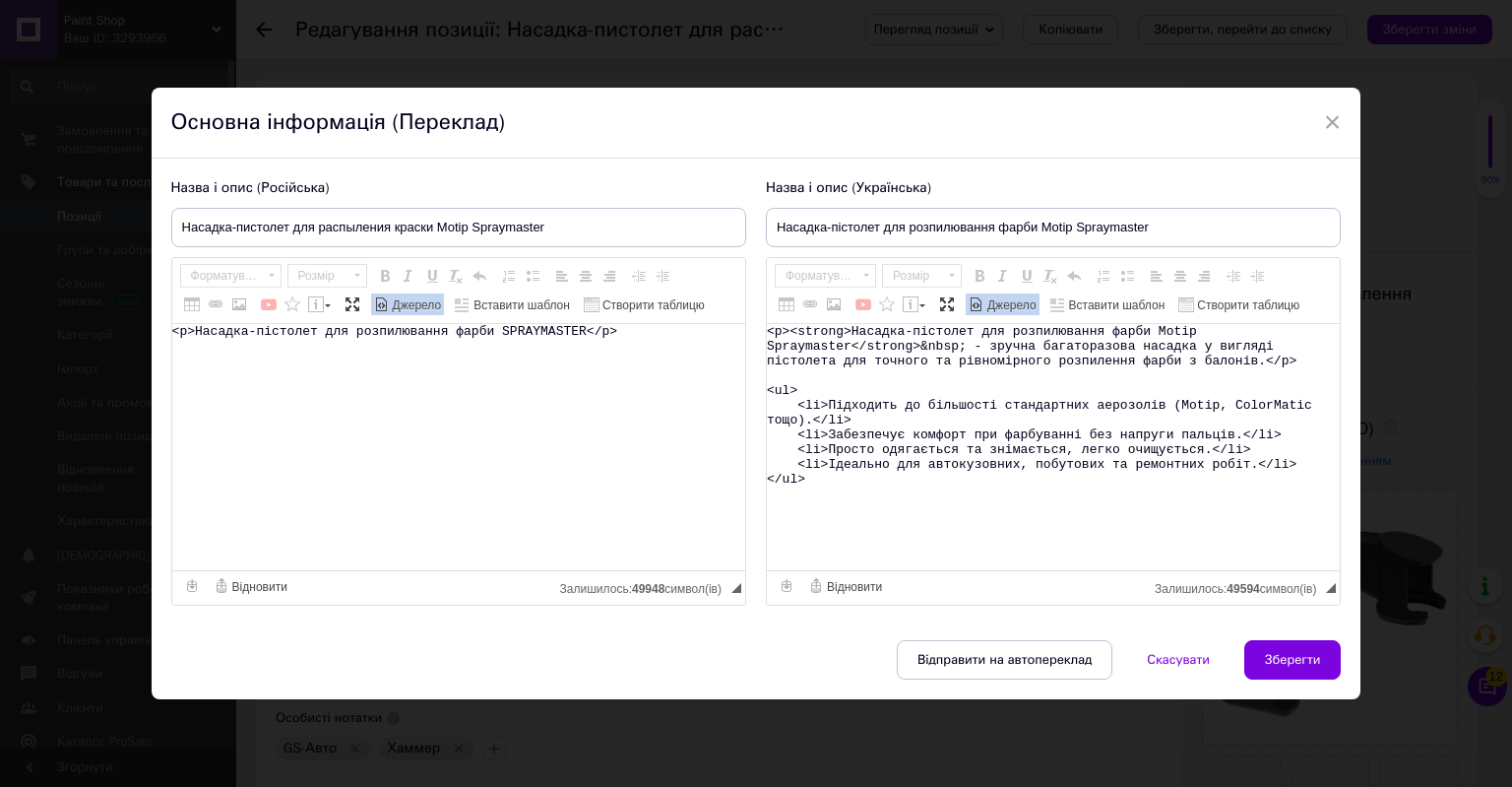 click on "<p>Насадка-пістолет для розпилювання фарби SPRAYMASTER</p>" at bounding box center [459, 447] 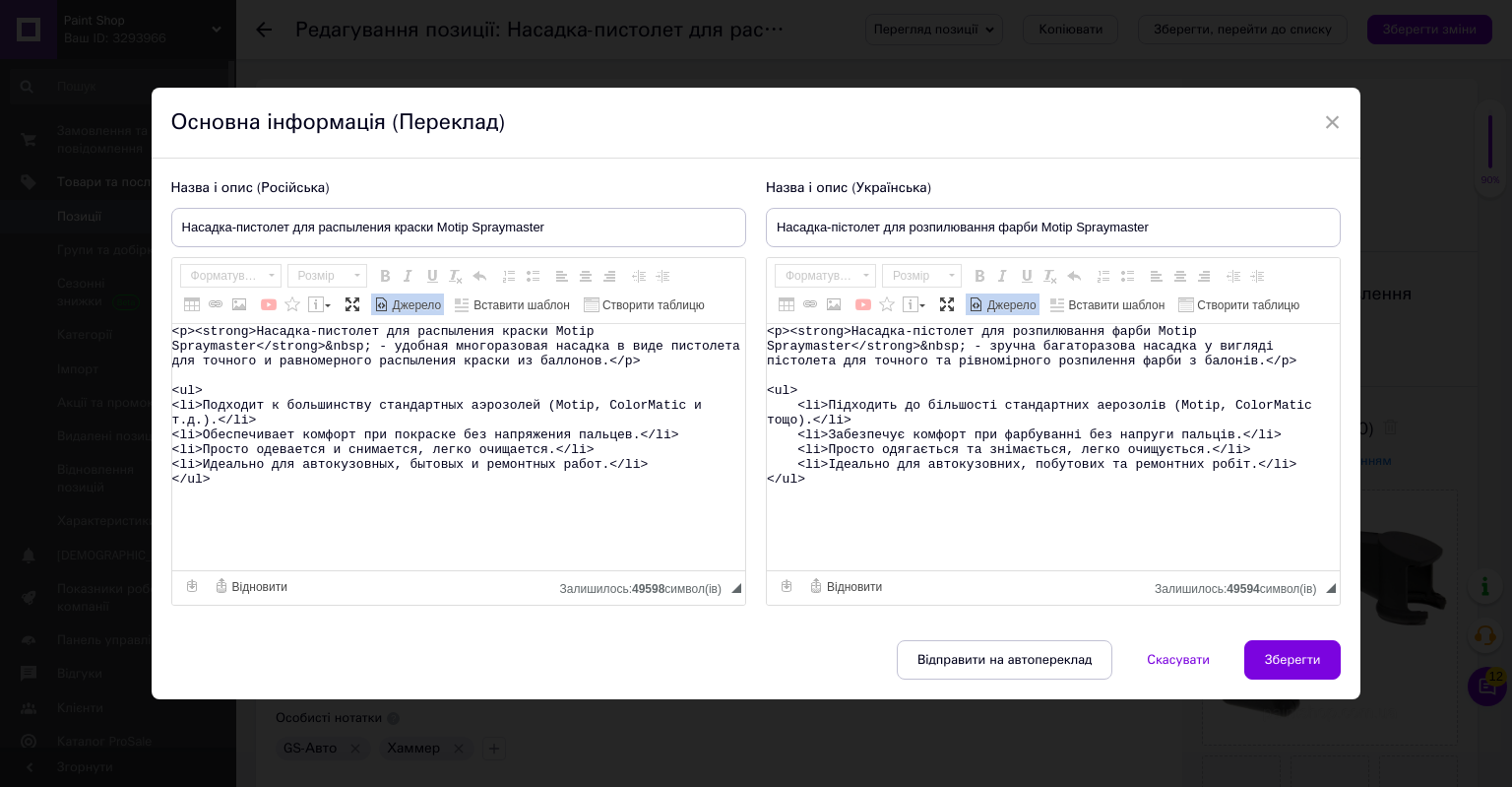 click on "Джерело" at bounding box center [415, 305] 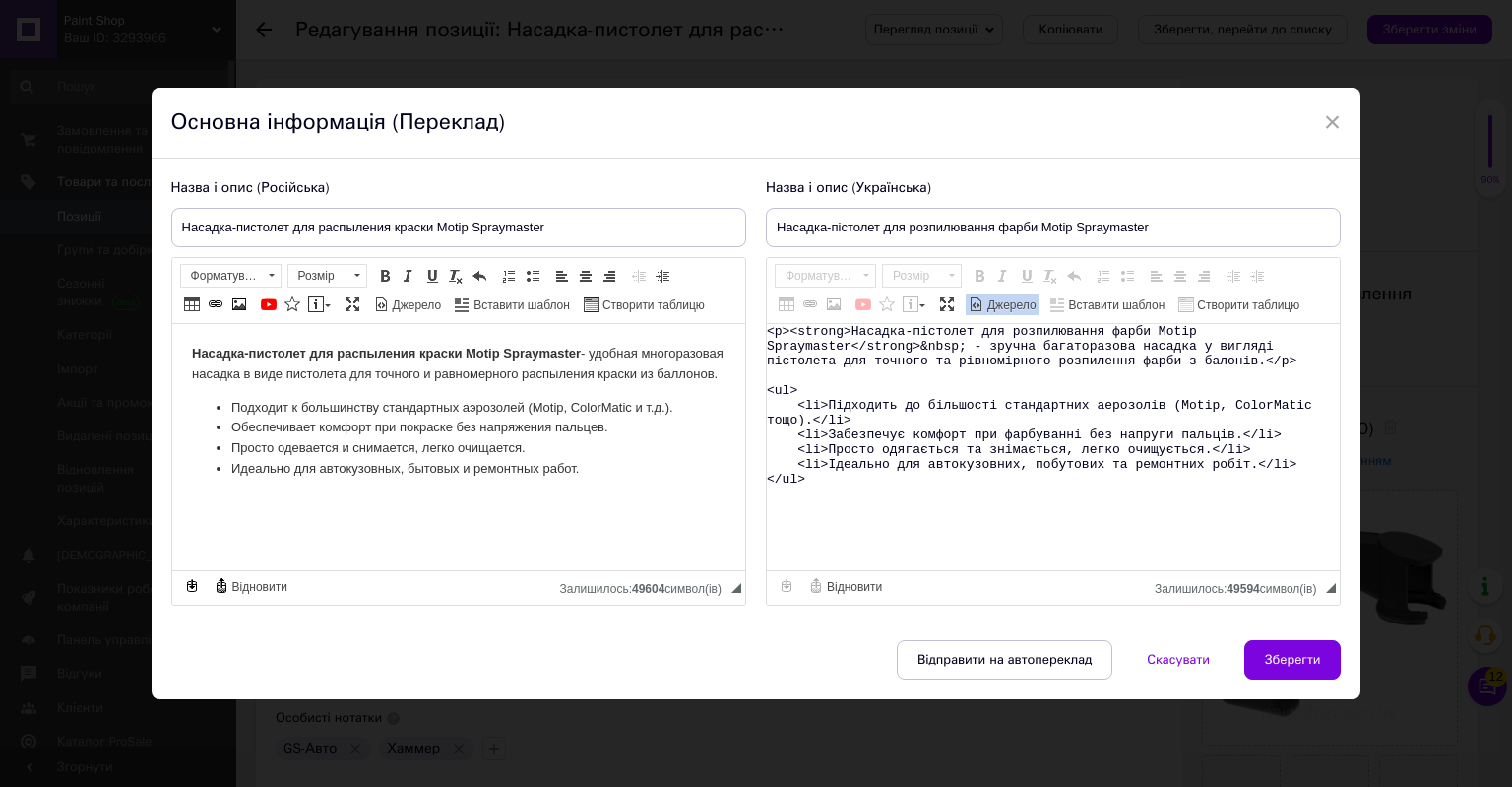 scroll, scrollTop: 0, scrollLeft: 0, axis: both 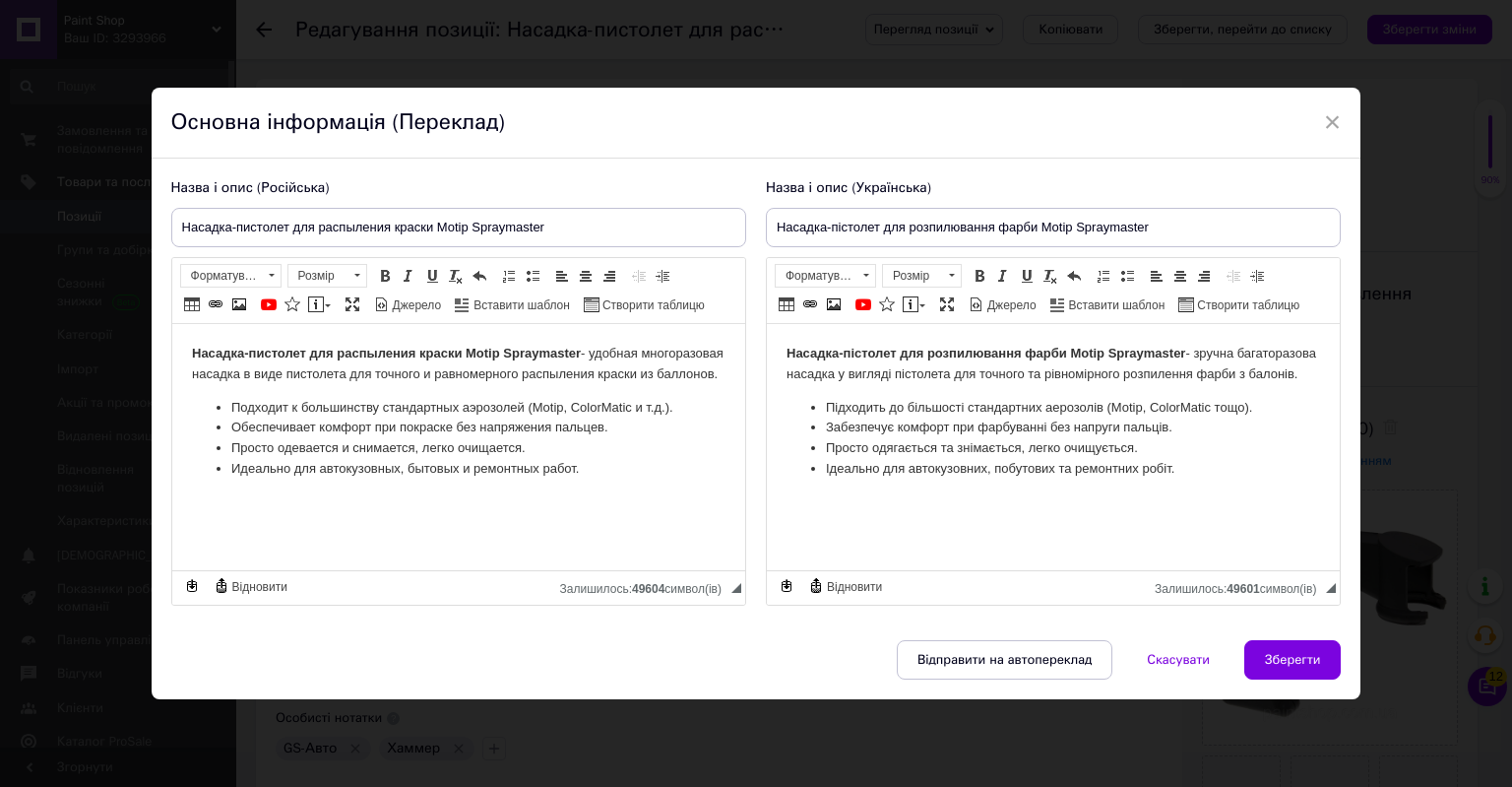 click on "Насадка-пістолет для розпилювання фарби Motip Spraymaster   - зручна багаторазова насадка у вигляді пістолета для точного та рівномірного розпилення фарби з балонів. Підходить до більшості стандартних аерозолів (Motip, ColorMatic тощо). Забезпечує комфорт при фарбуванні без напруги пальців. Просто одягається та знімається, легко очищується. Ідеально для автокузовних, побутових та ремонтних робіт." at bounding box center (1052, 411) 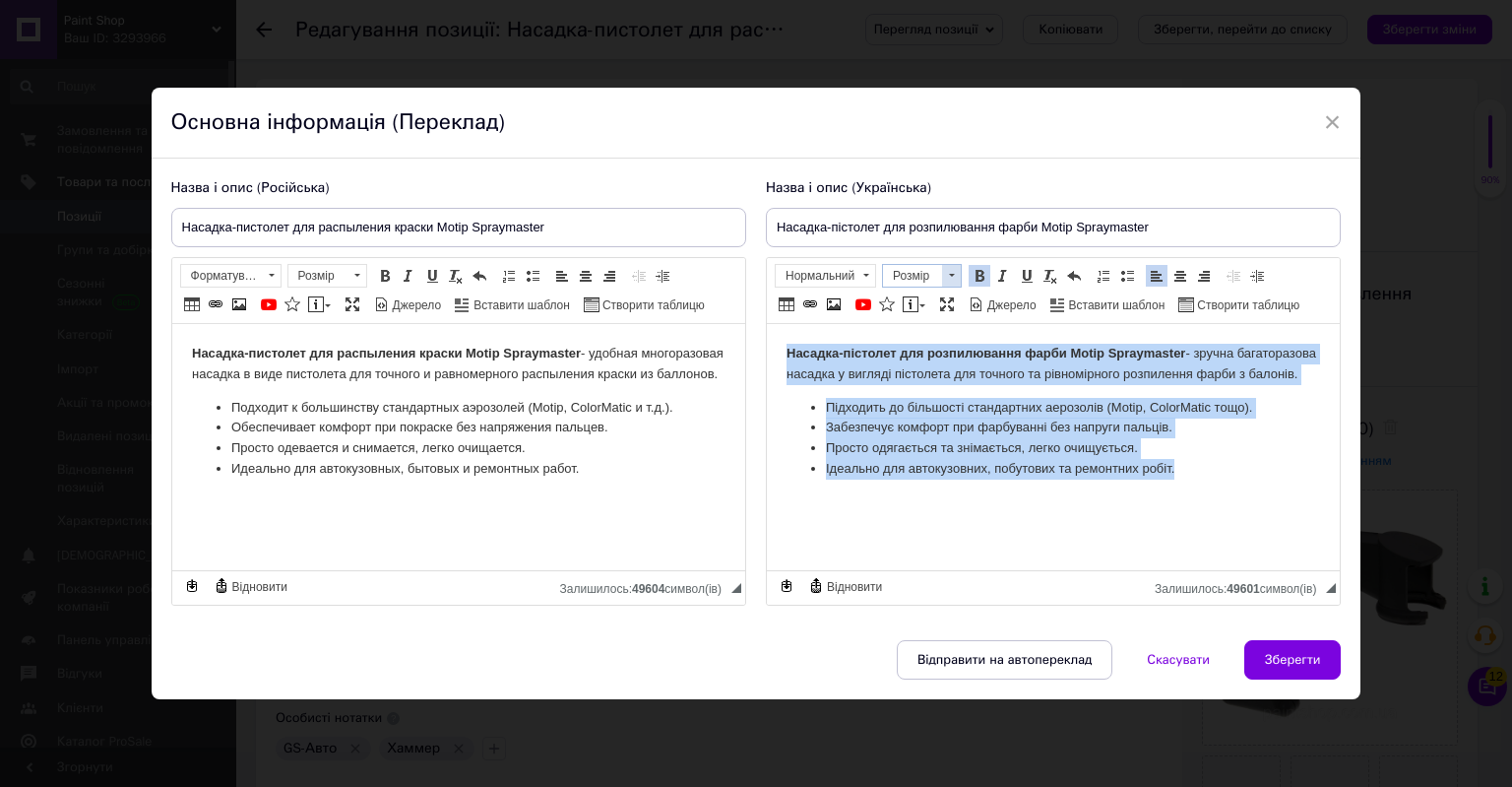 click at bounding box center [951, 276] 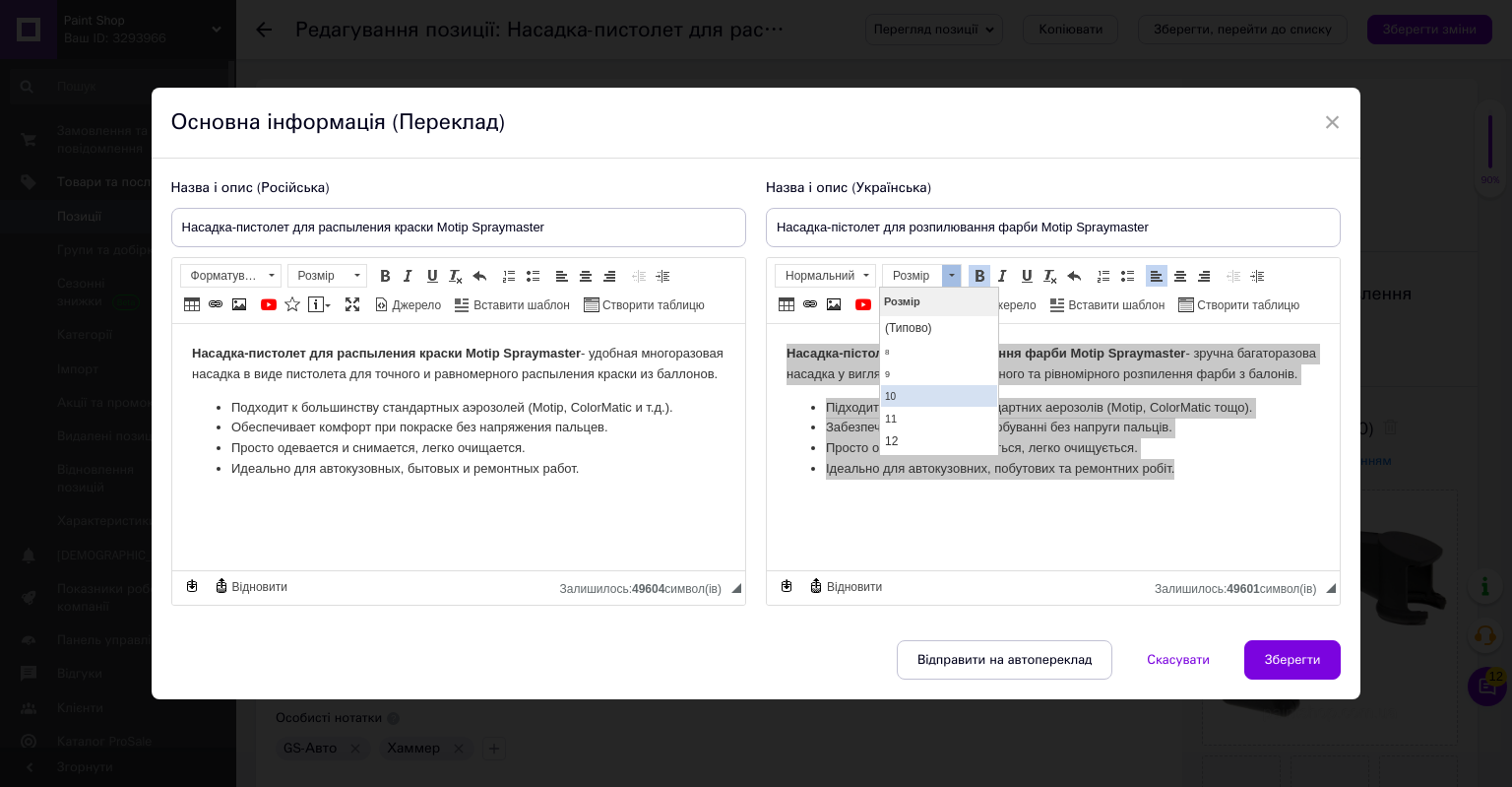 scroll, scrollTop: 34, scrollLeft: 0, axis: vertical 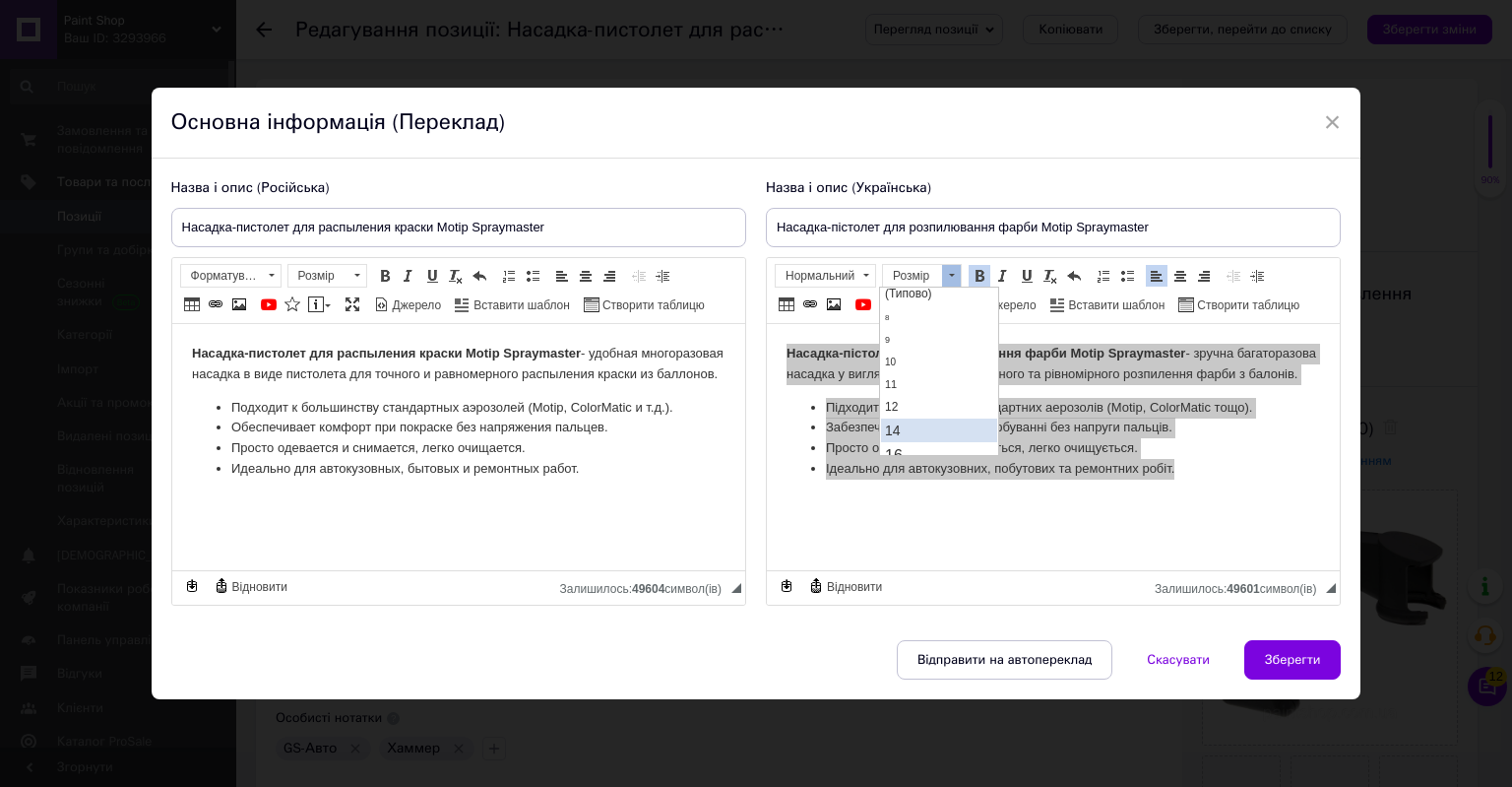 click on "14" at bounding box center [938, 430] 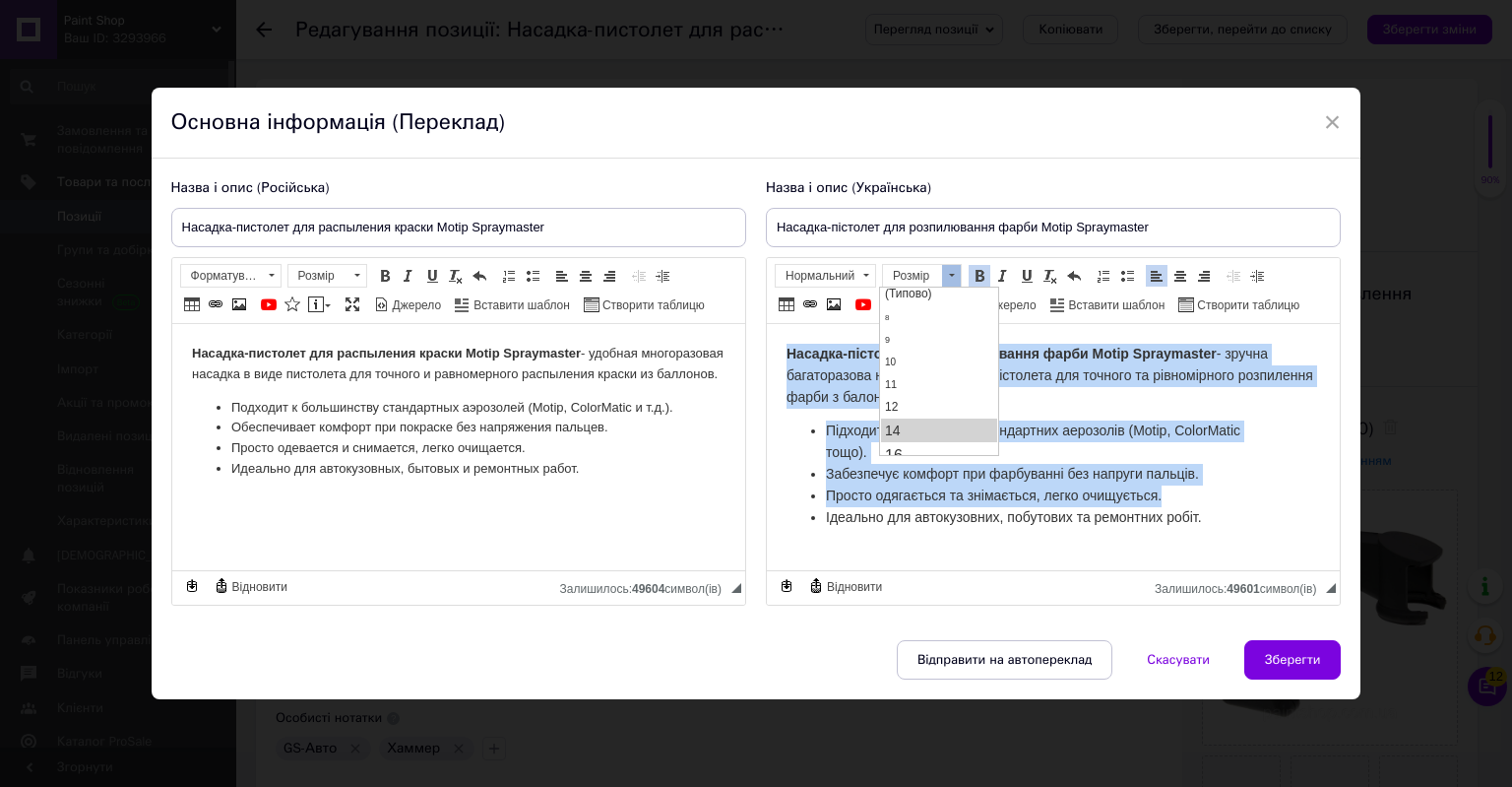 scroll, scrollTop: 0, scrollLeft: 0, axis: both 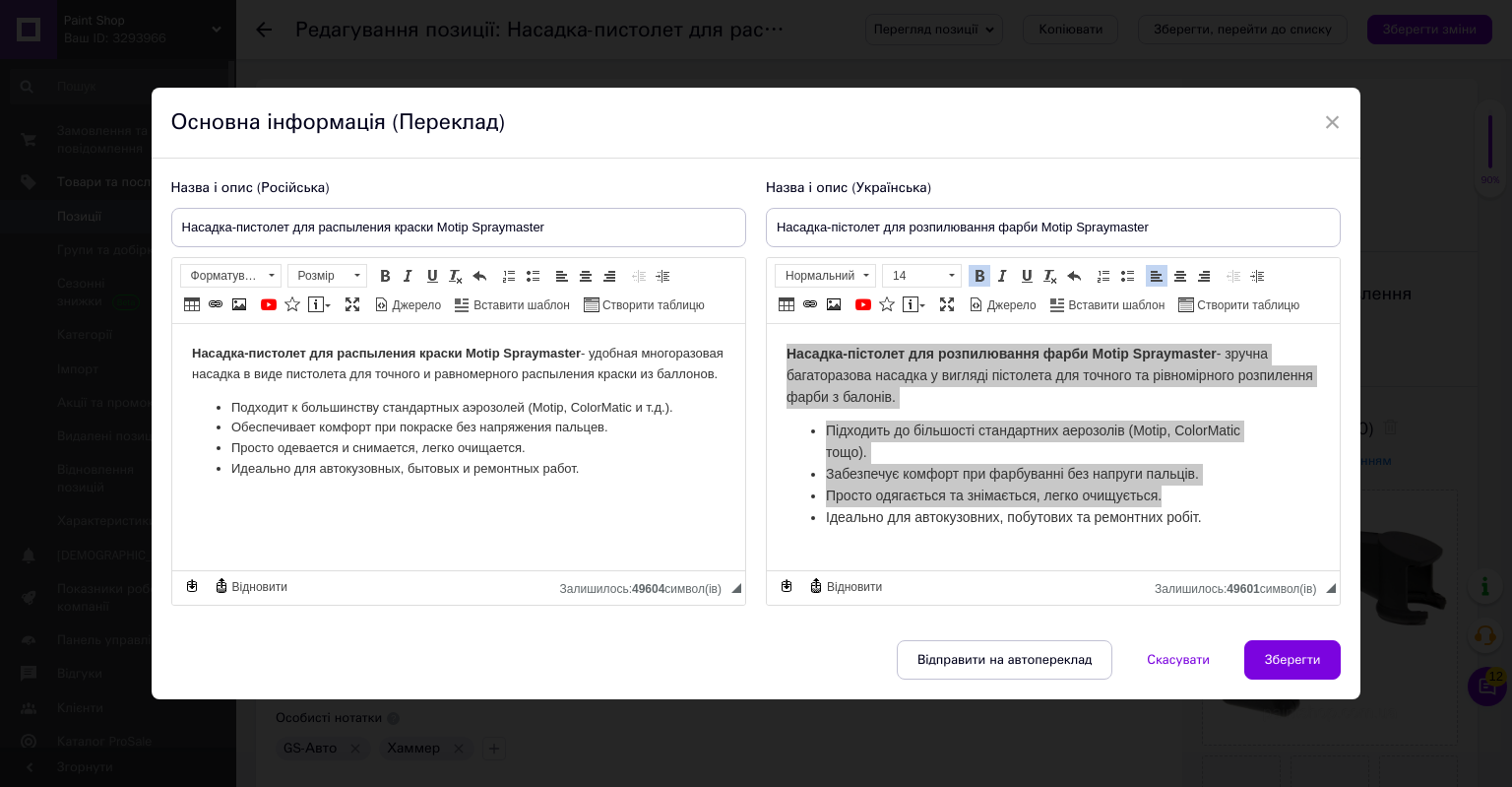 click on "Подходит к большинству стандартных аэрозолей (Motip, ColorMatic и т.д.)." at bounding box center (458, 407) 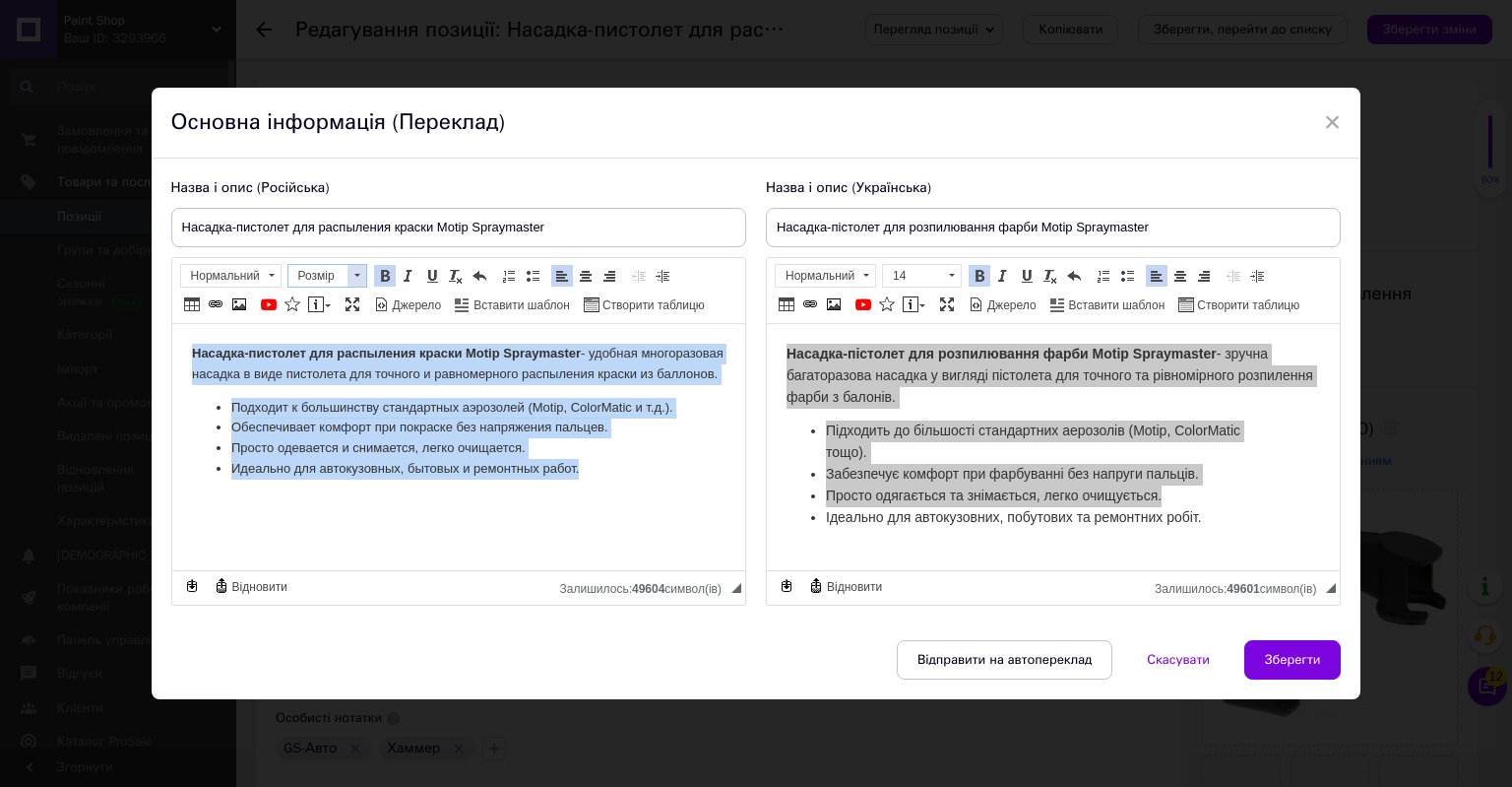 click at bounding box center [356, 276] 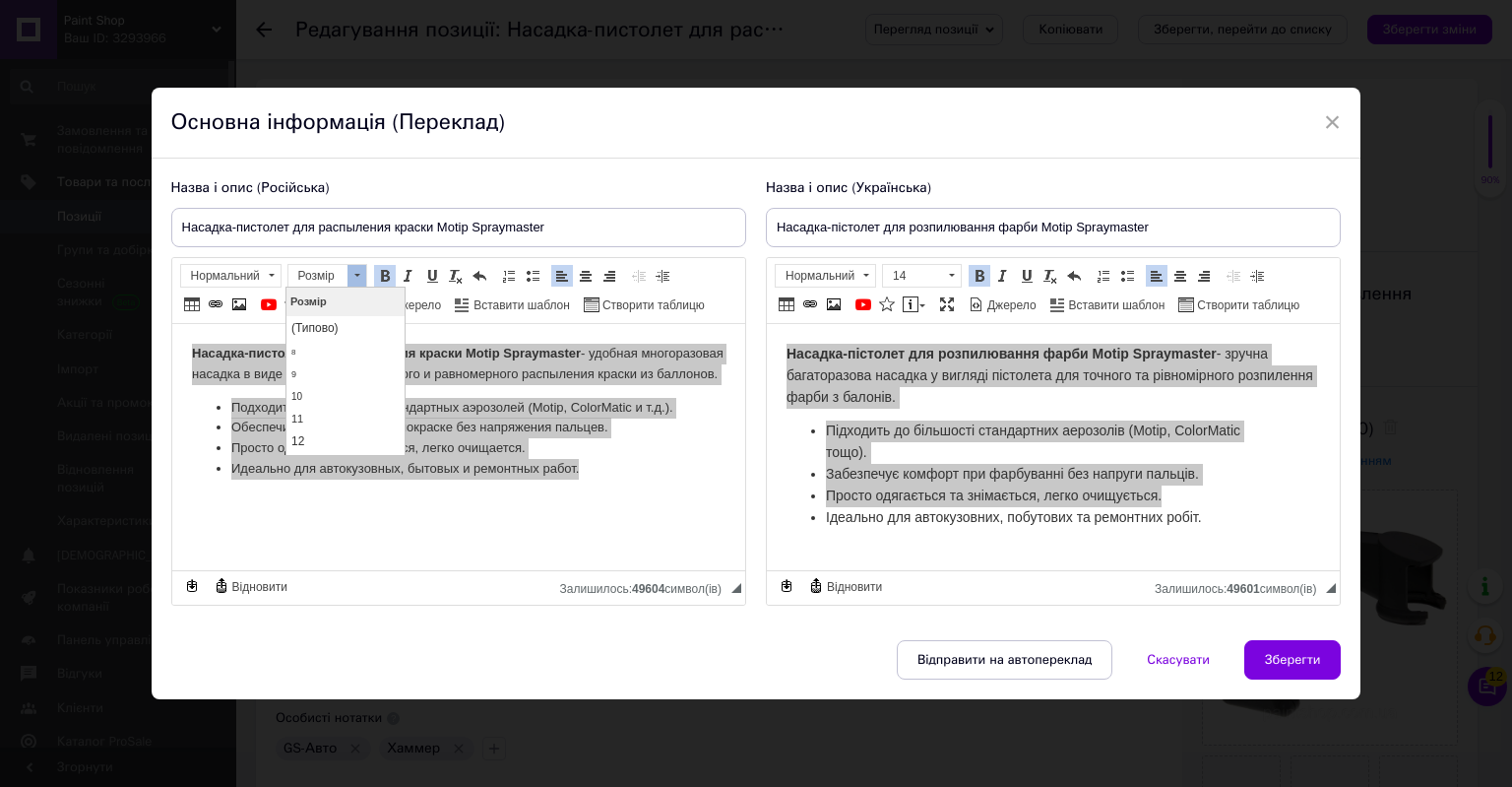 scroll, scrollTop: 28, scrollLeft: 0, axis: vertical 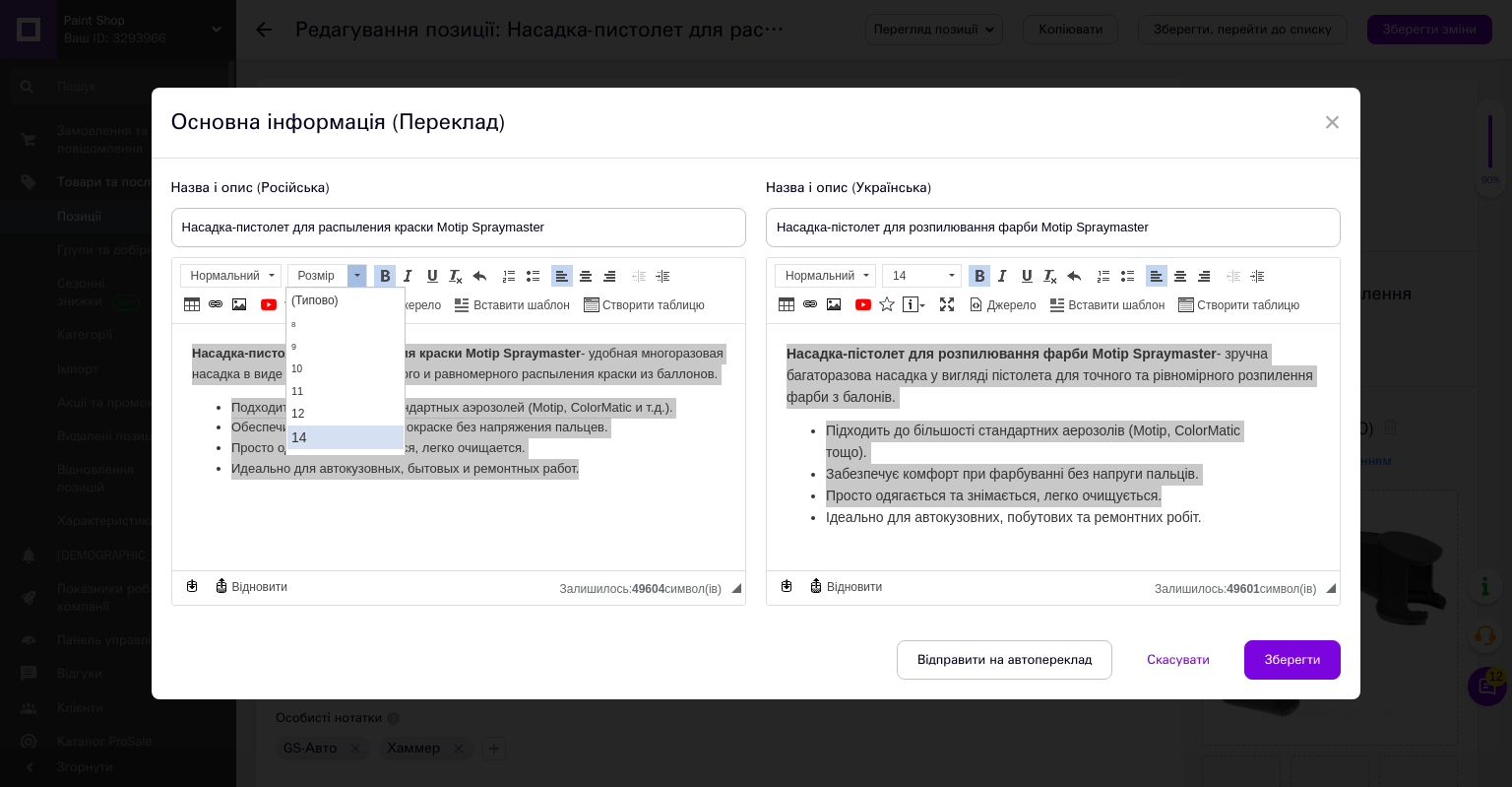 click on "14" at bounding box center [346, 437] 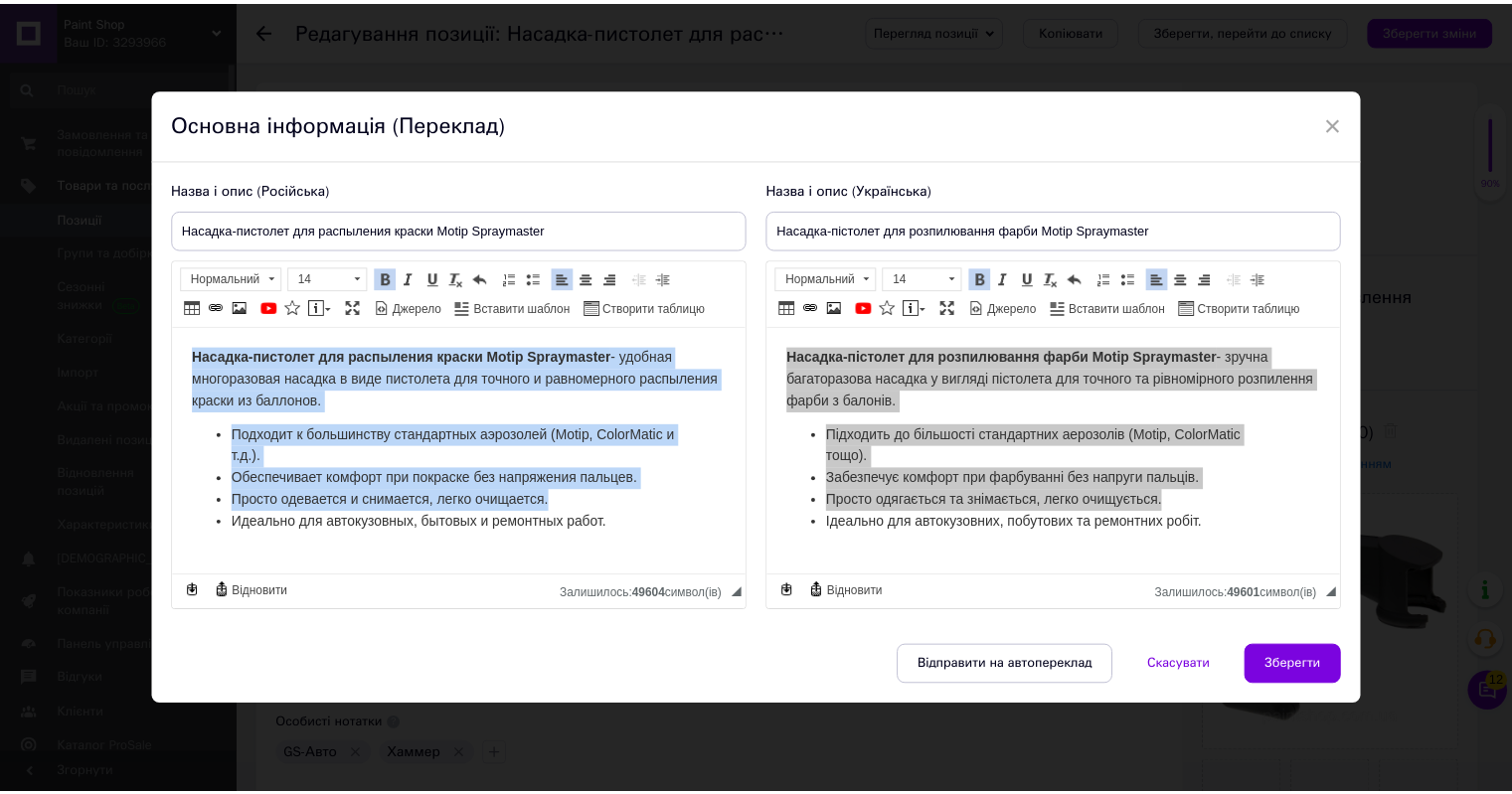 scroll, scrollTop: 0, scrollLeft: 0, axis: both 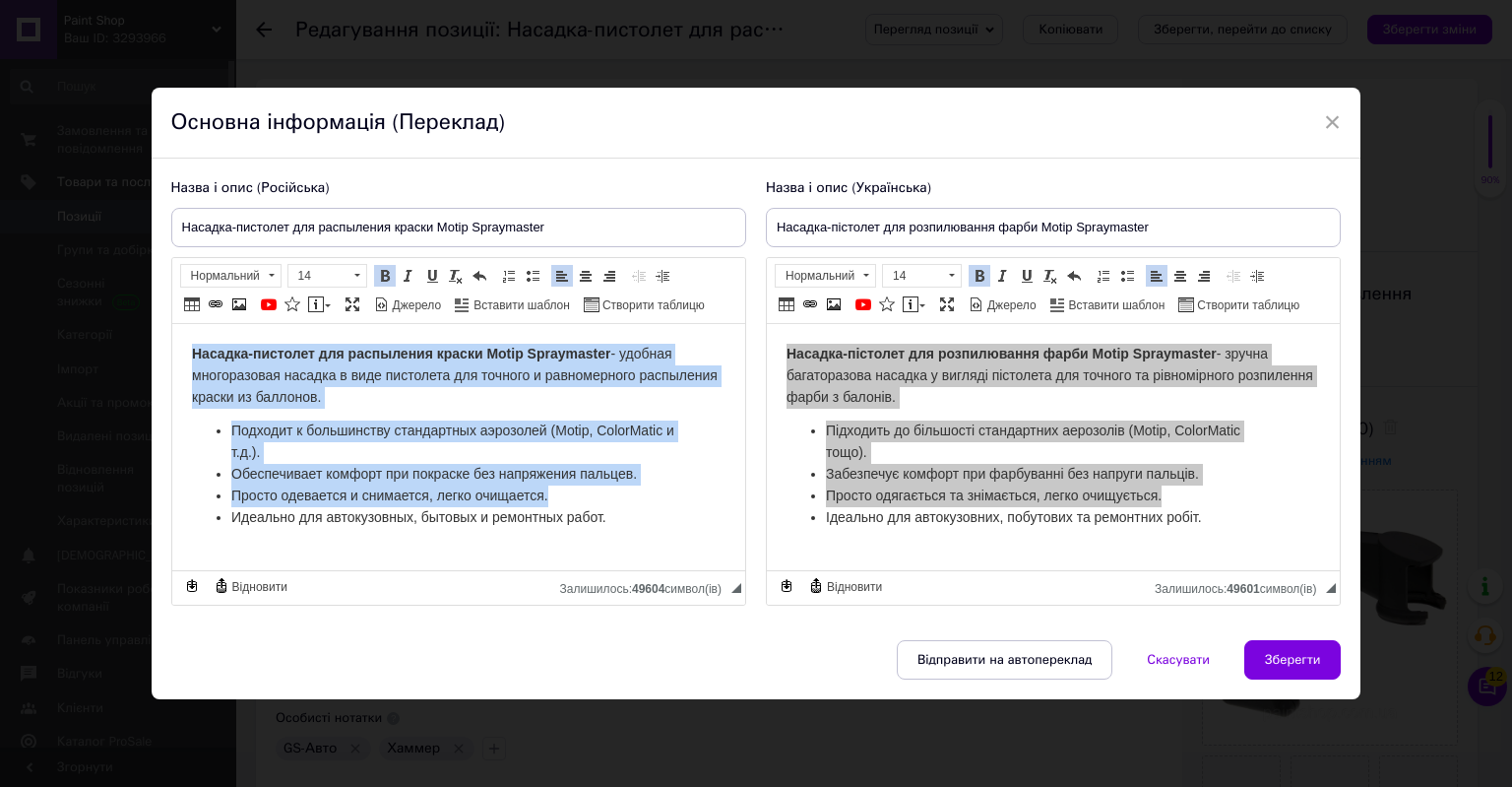 click on "Подходит к большинству стандартных аэрозолей (Motip, ColorMatic и т.д.)." at bounding box center (452, 440) 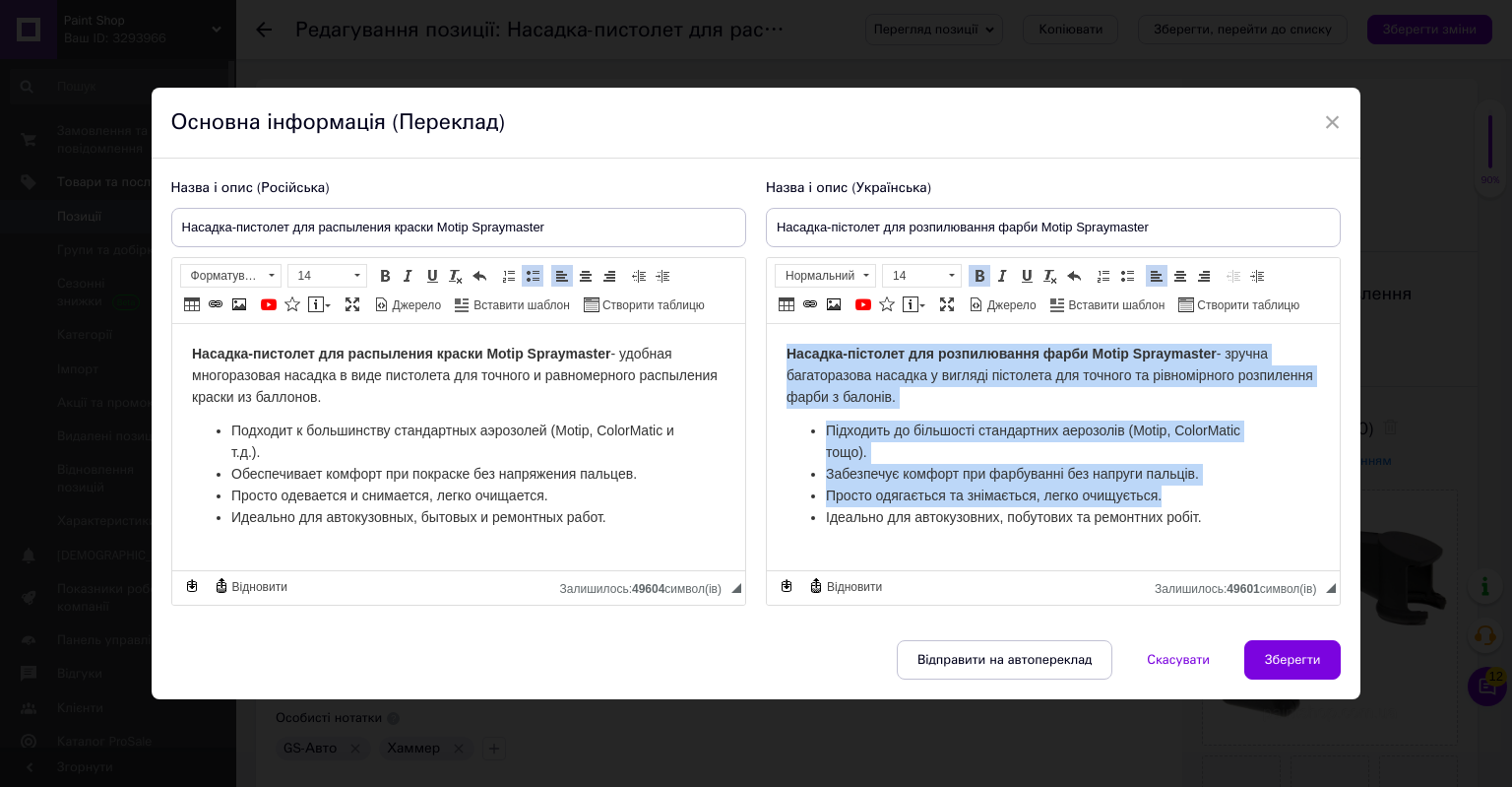 click on "Підходить до більшості стандартних аерозолів (Motip, ColorMatic тощо)." at bounding box center [1032, 440] 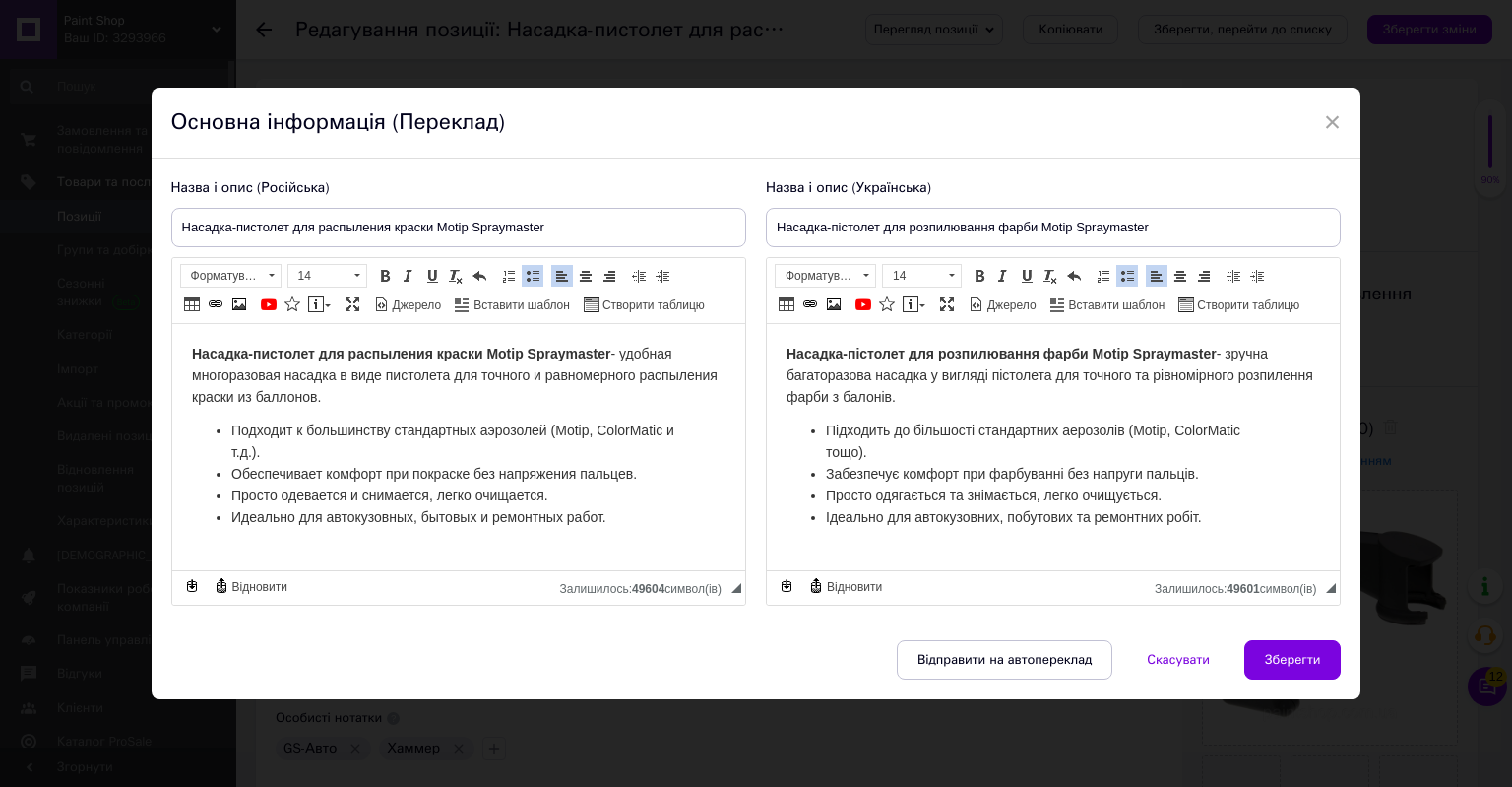 click on "Джерело" at bounding box center [415, 305] 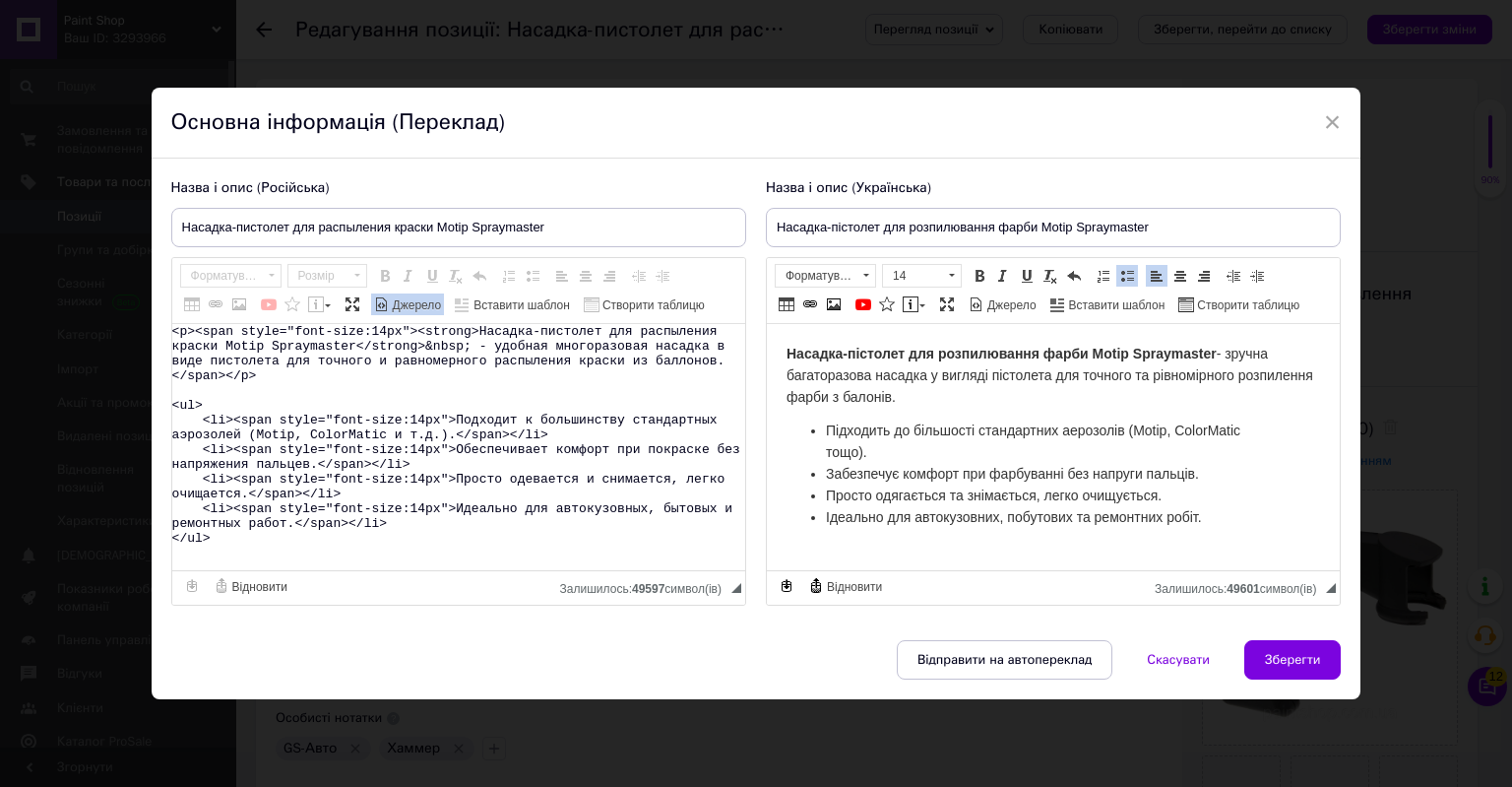 click on "<p><span style="font-size:14px"><strong>Насадка-пистолет для распыления краски Motip Spraymaster</strong>&nbsp; - удобная многоразовая насадка в виде пистолета для точного и равномерного распыления краски из баллонов.</span></p>
<ul>
<li><span style="font-size:14px">Подходит к большинству стандартных аэрозолей (Motip, ColorMatic и т.д.).</span></li>
<li><span style="font-size:14px">Обеспечивает комфорт при покраске без напряжения пальцев.</span></li>
<li><span style="font-size:14px">Просто одевается и снимается, легко очищается.</span></li>
<li><span style="font-size:14px">Идеально для автокузовных, бытовых и ремонтных работ.</span></li>
</ul>" at bounding box center [459, 447] 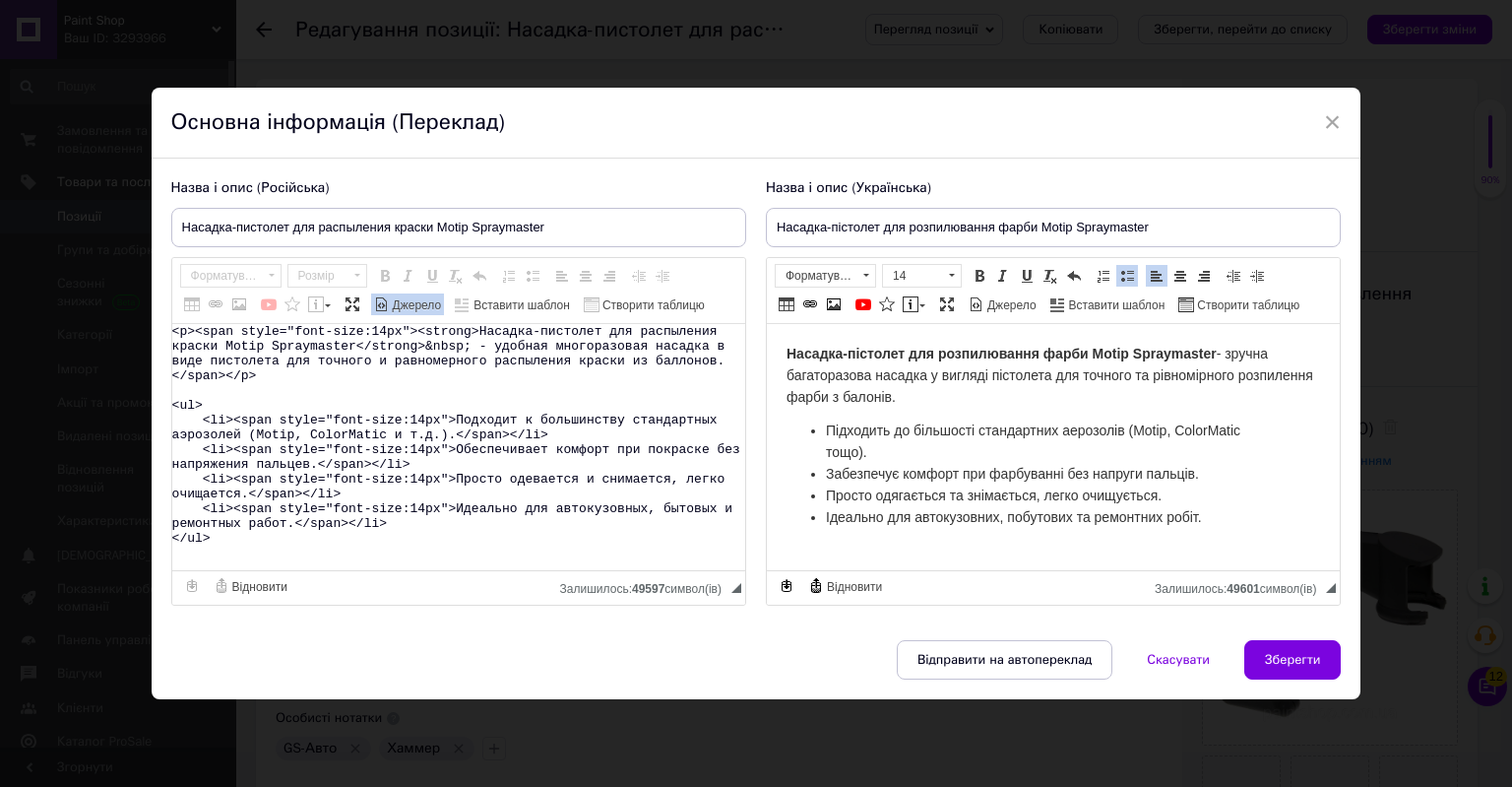 drag, startPoint x: 923, startPoint y: 462, endPoint x: 1715, endPoint y: 639, distance: 811.5374 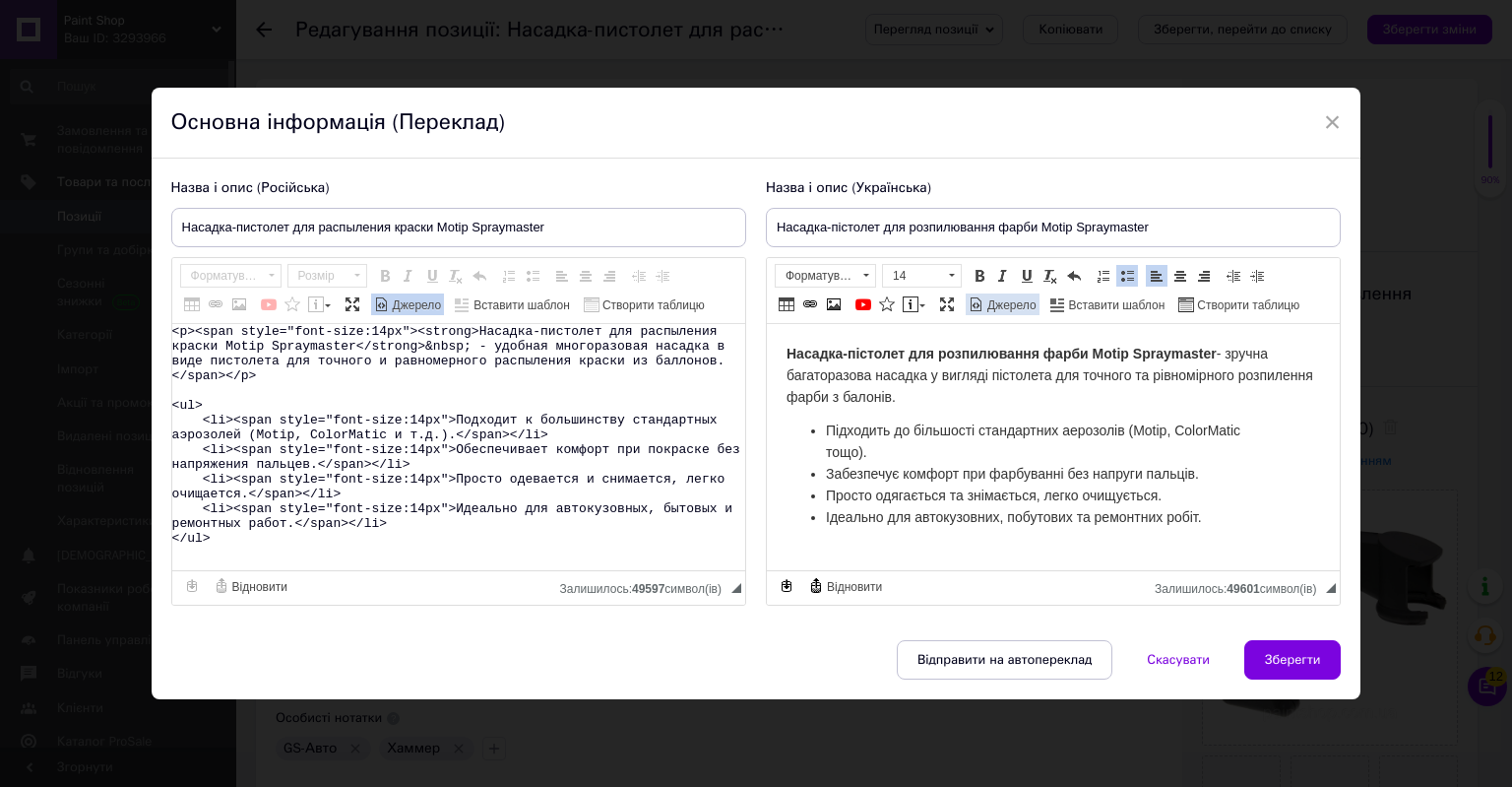 click on "Джерело" at bounding box center [1002, 304] 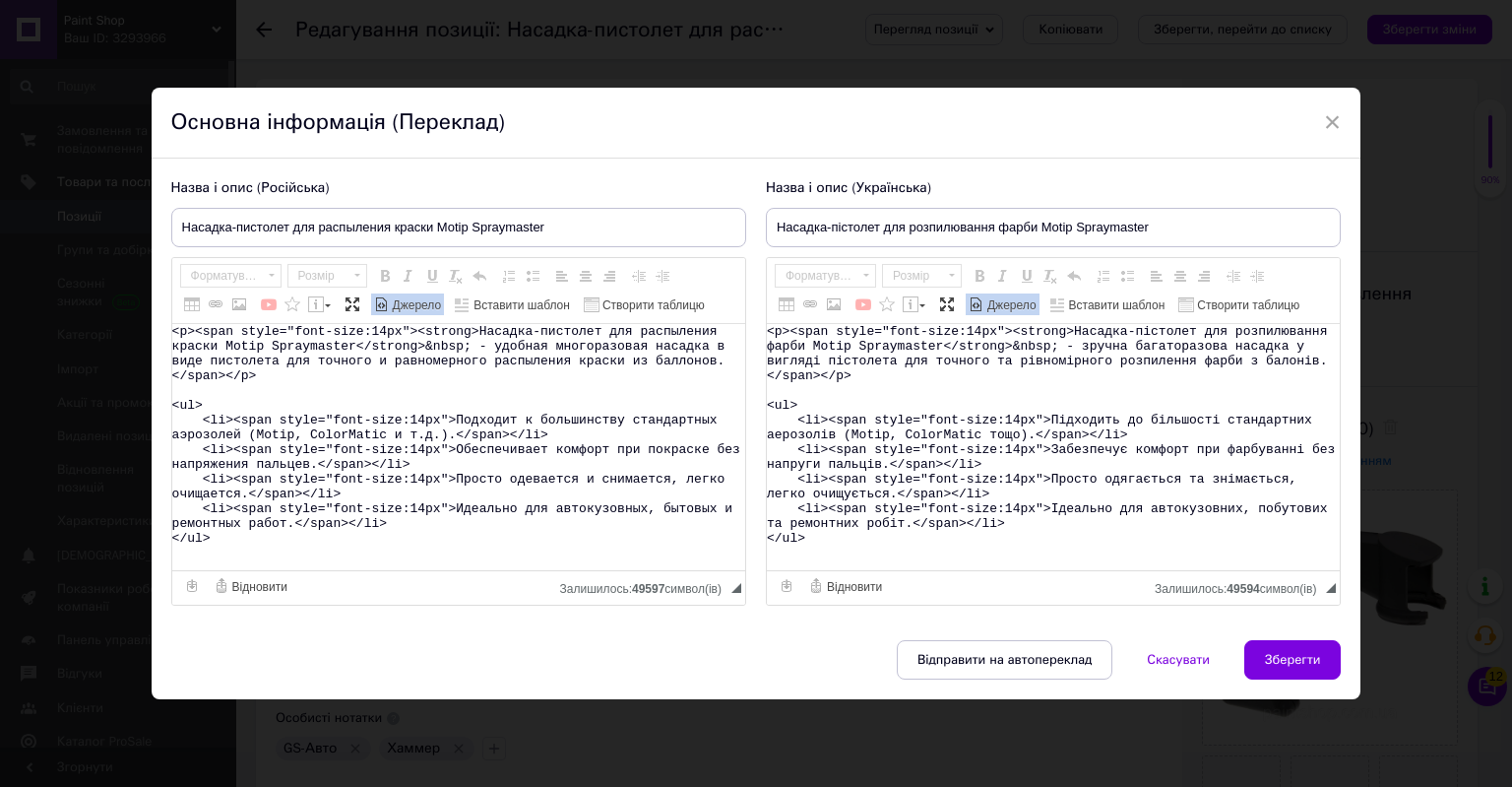 click on "<p><span style="font-size:14px"><strong>Насадка-пістолет для розпилювання фарби Motip Spraymaster</strong>&nbsp; - зручна багаторазова насадка у вигляді пістолета для точного та рівномірного розпилення фарби з балонів.</span></p>
<ul>
<li><span style="font-size:14px">Підходить до більшості стандартних аерозолів (Motip, ColorMatic тощо).</span></li>
<li><span style="font-size:14px">Забезпечує комфорт при фарбуванні без напруги пальців.</span></li>
<li><span style="font-size:14px">Просто одягається та знімається, легко очищується.</span></li>
<li><span style="font-size:14px">Ідеально для автокузовних, побутових та ремонтних робіт.</span></li>
</ul>" at bounding box center (1053, 447) 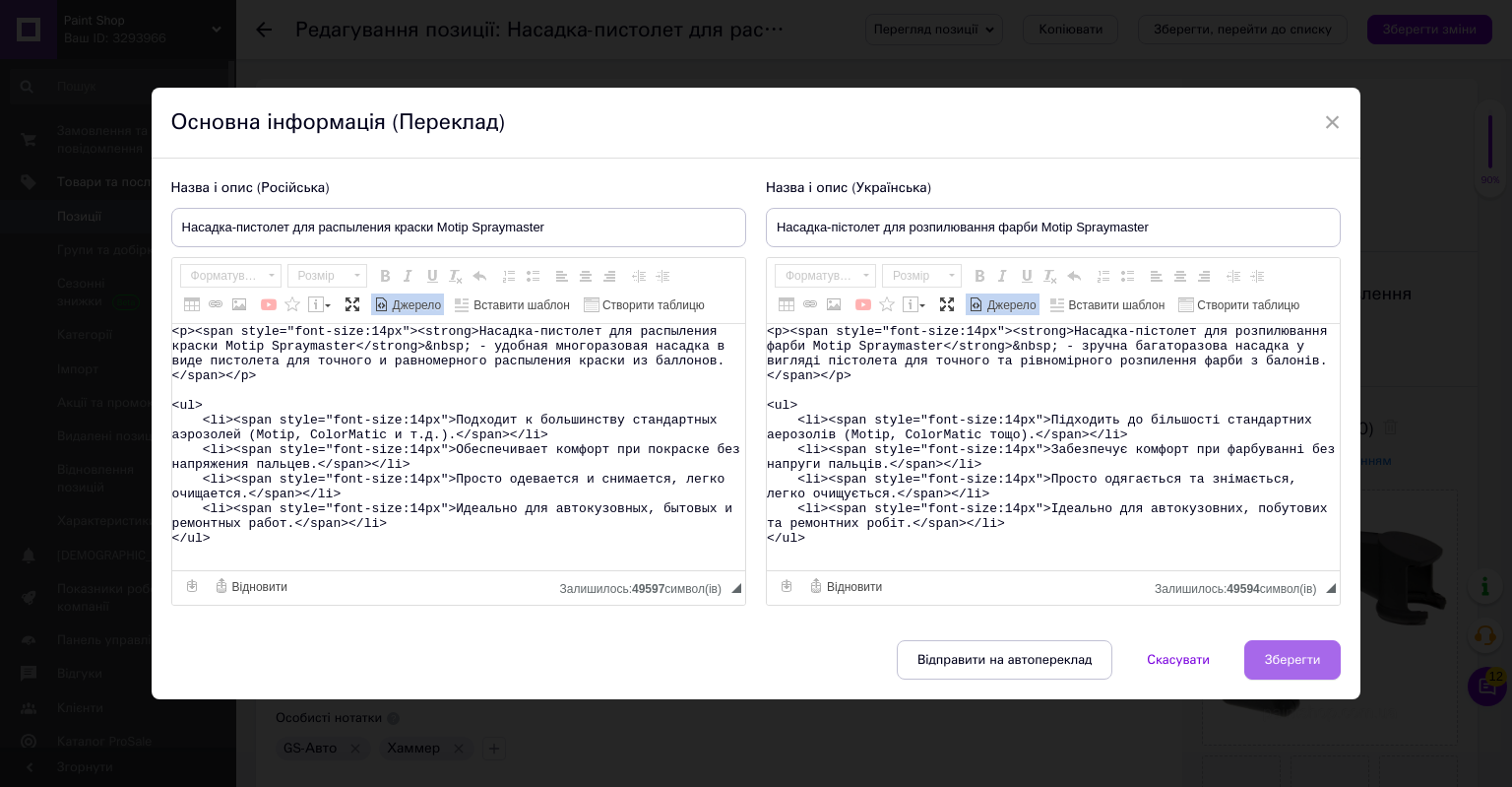 click on "Зберегти" at bounding box center (1292, 660) 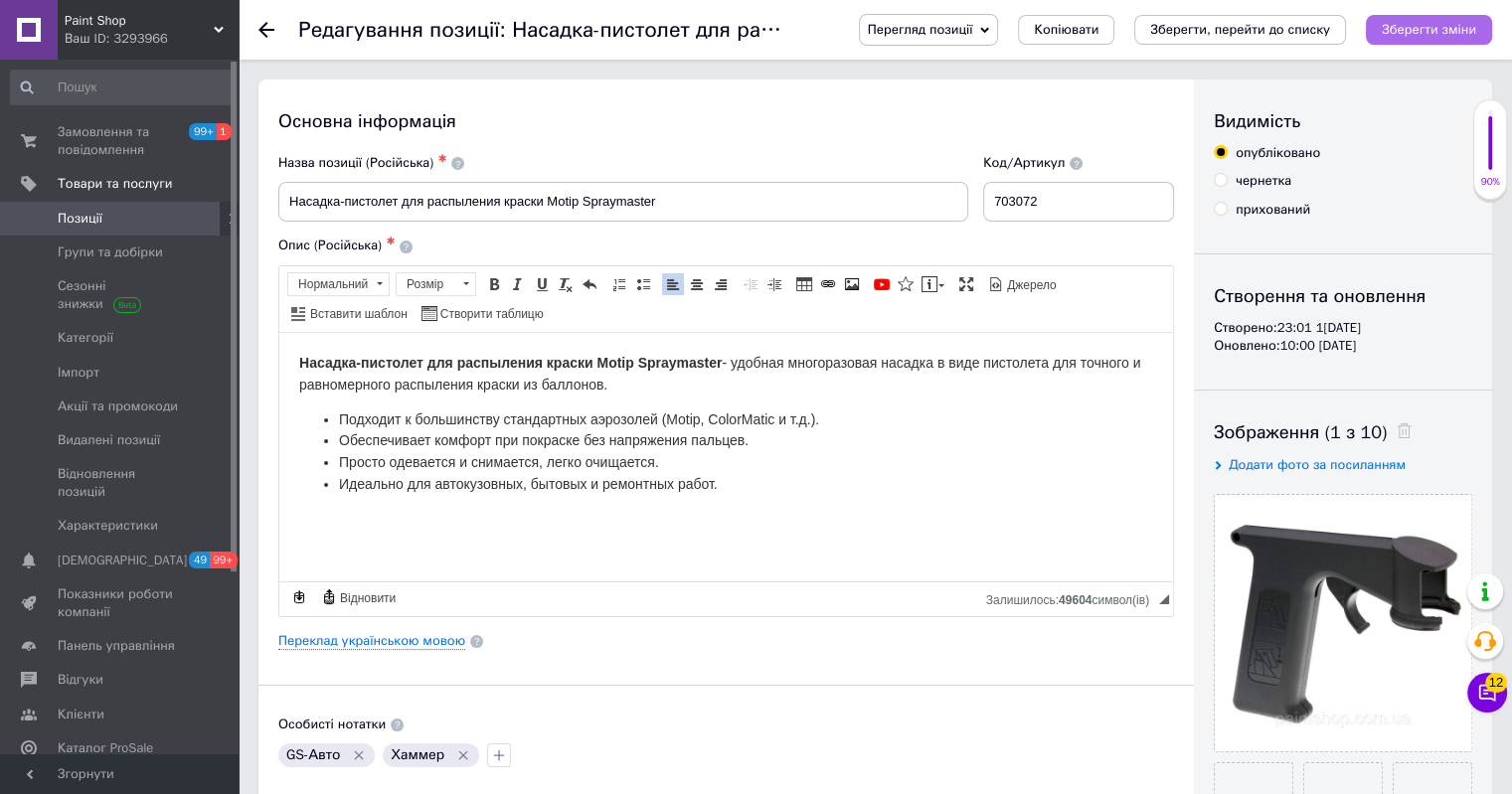 click on "Зберегти зміни" at bounding box center (1428, 30) 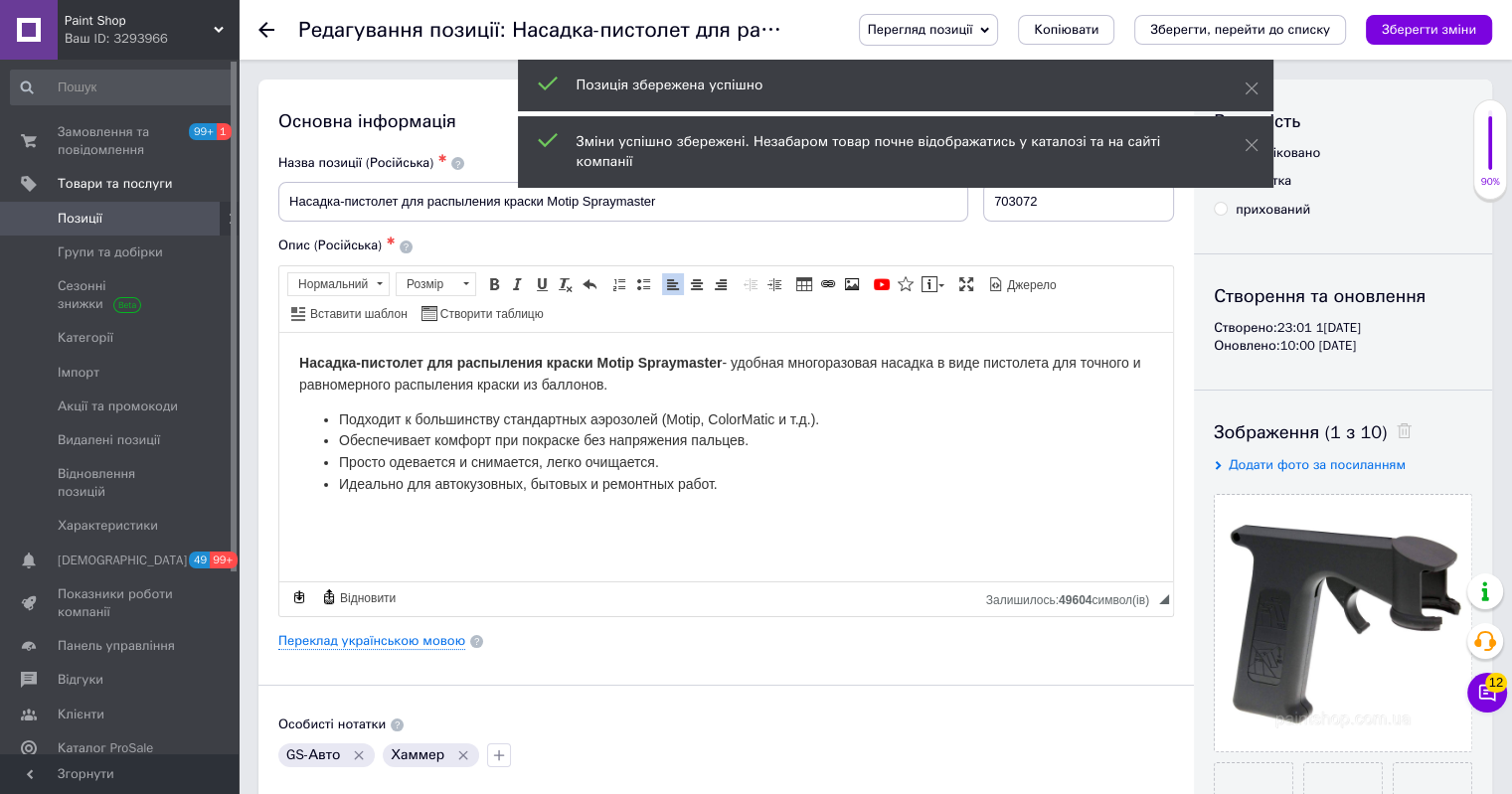 click on "Позиції" at bounding box center (120, 219) 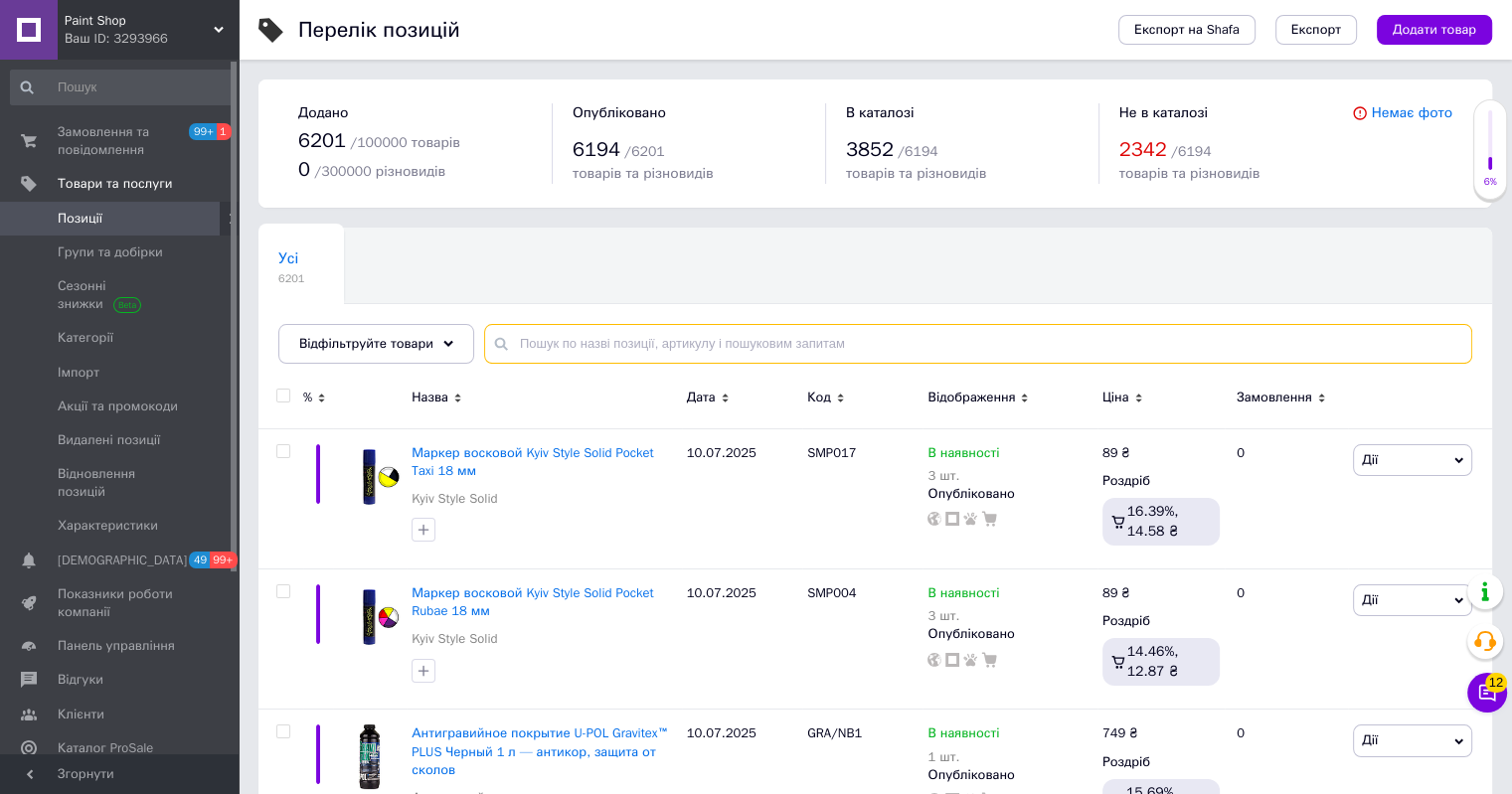 click at bounding box center [978, 344] 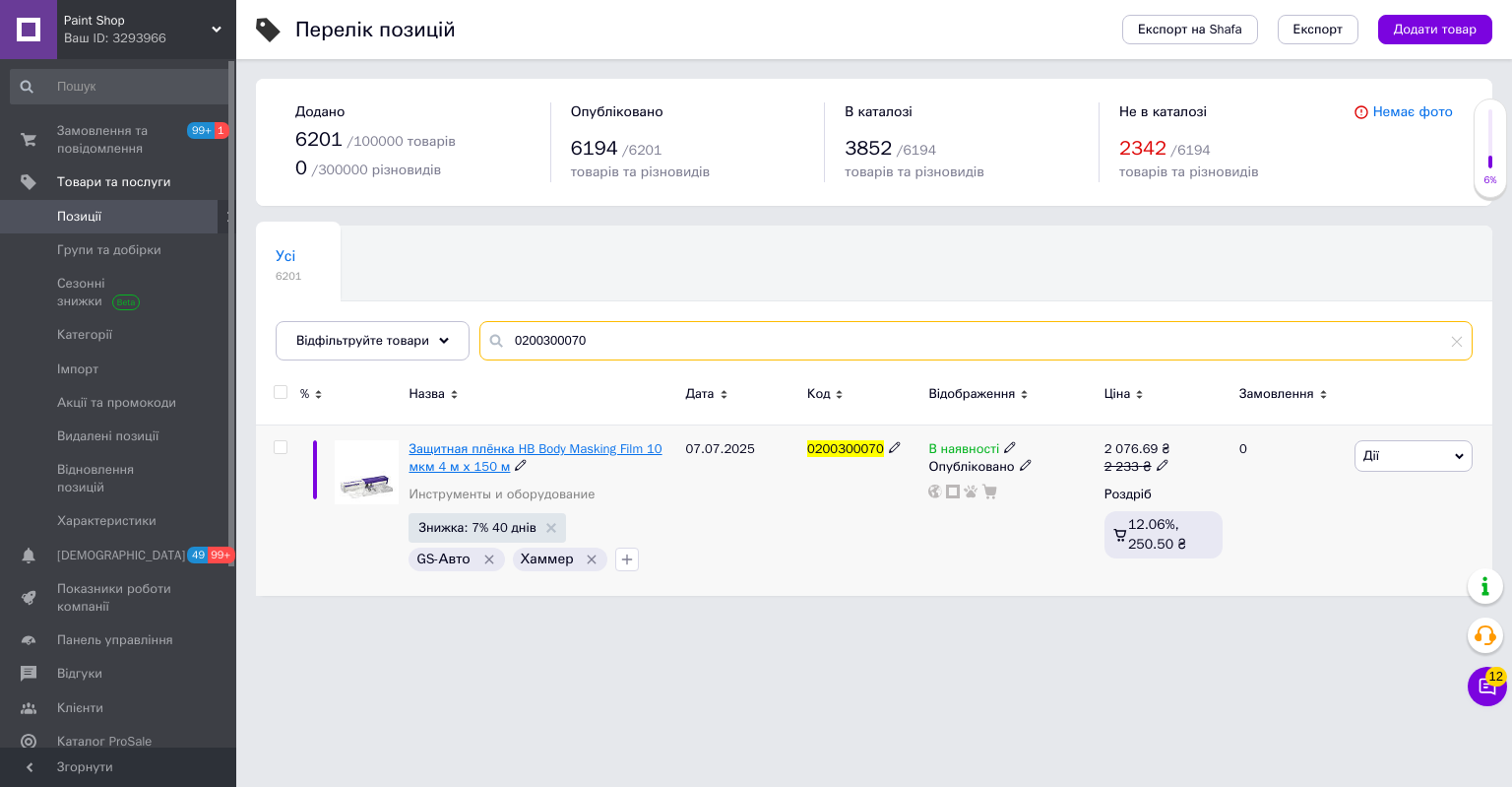 type on "0200300070" 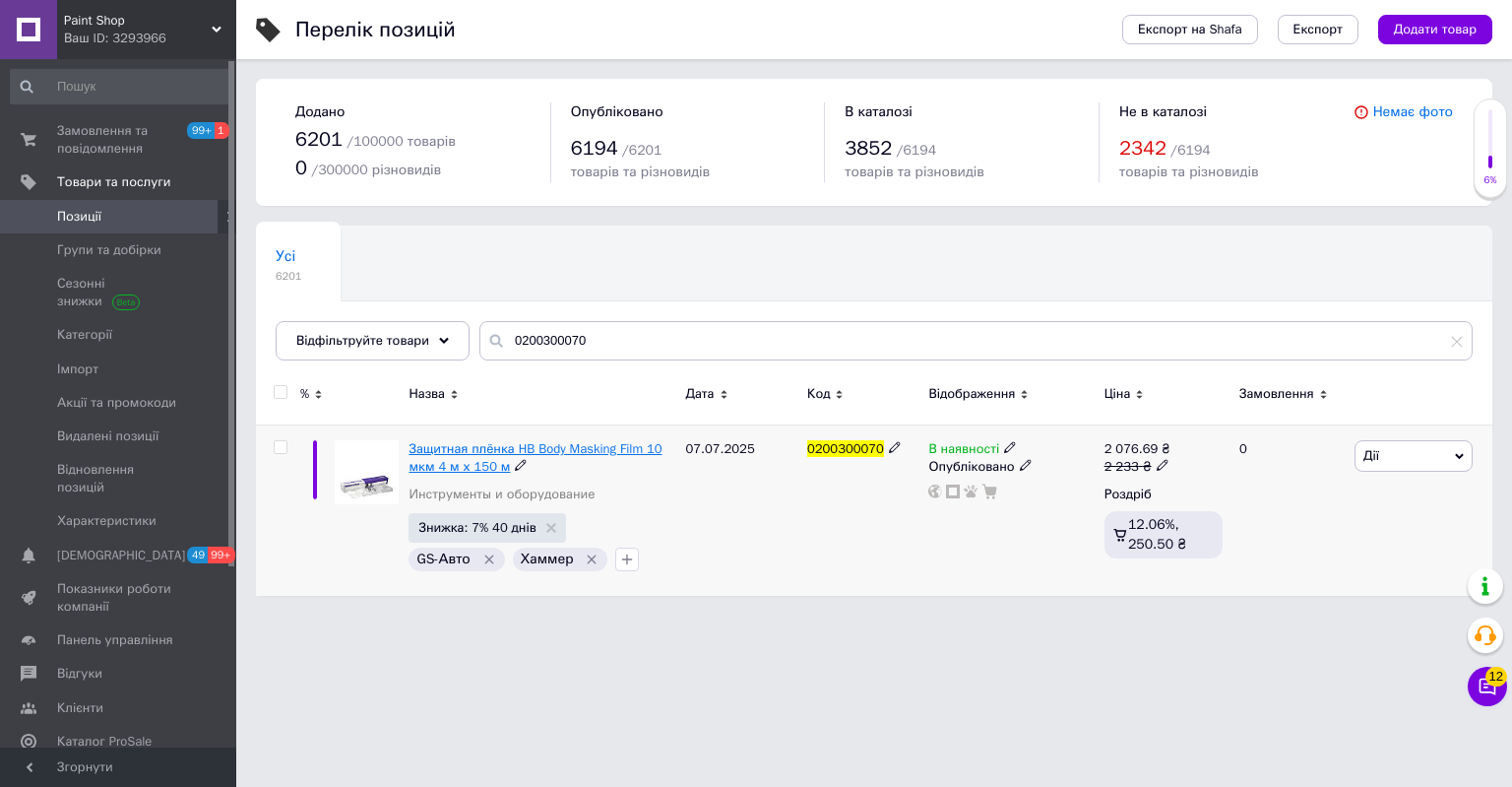 click on "Защитная плёнка HB Body Masking Film 10 мкм 4 м х 150 м" at bounding box center (535, 457) 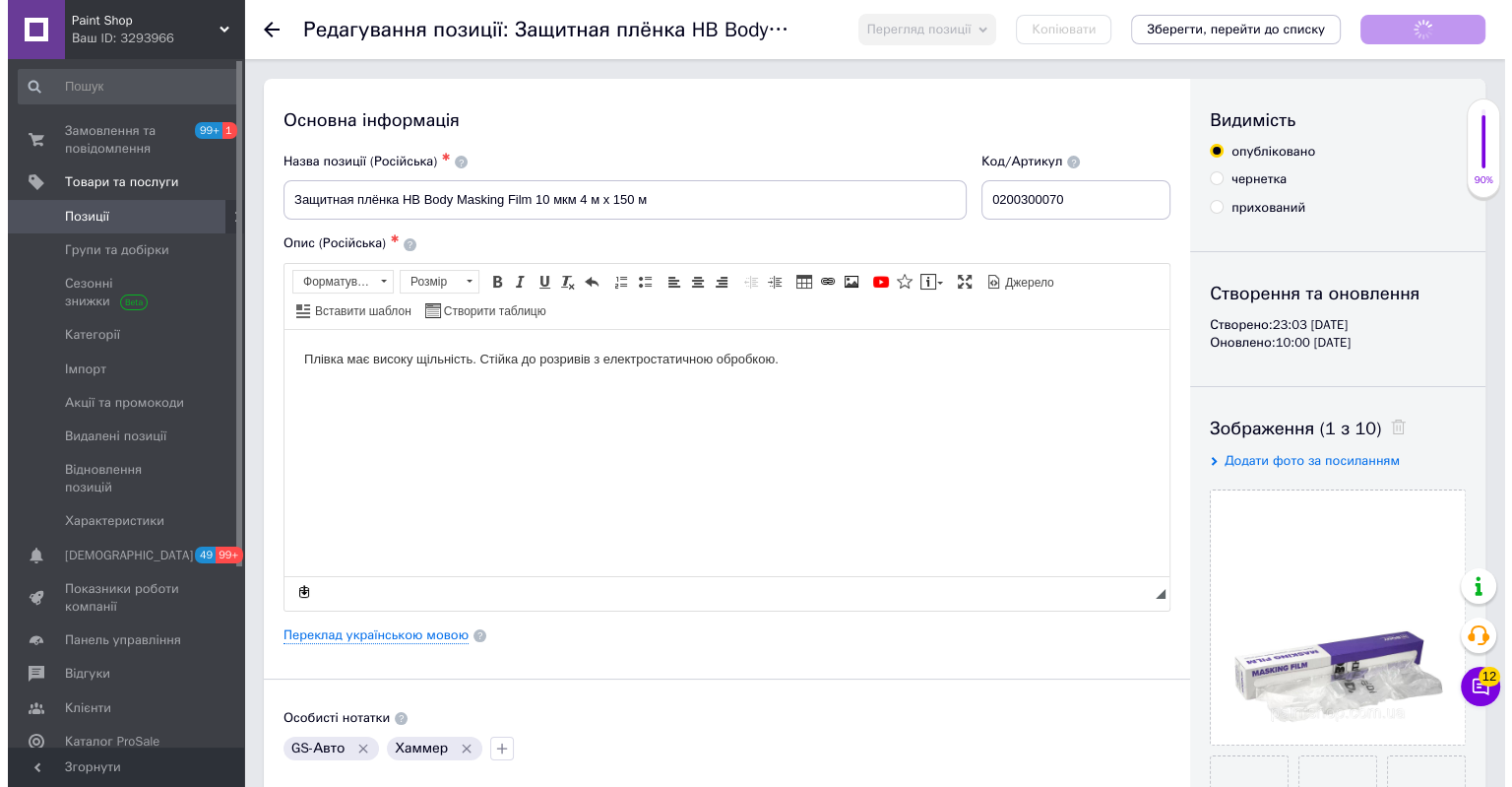 scroll, scrollTop: 0, scrollLeft: 0, axis: both 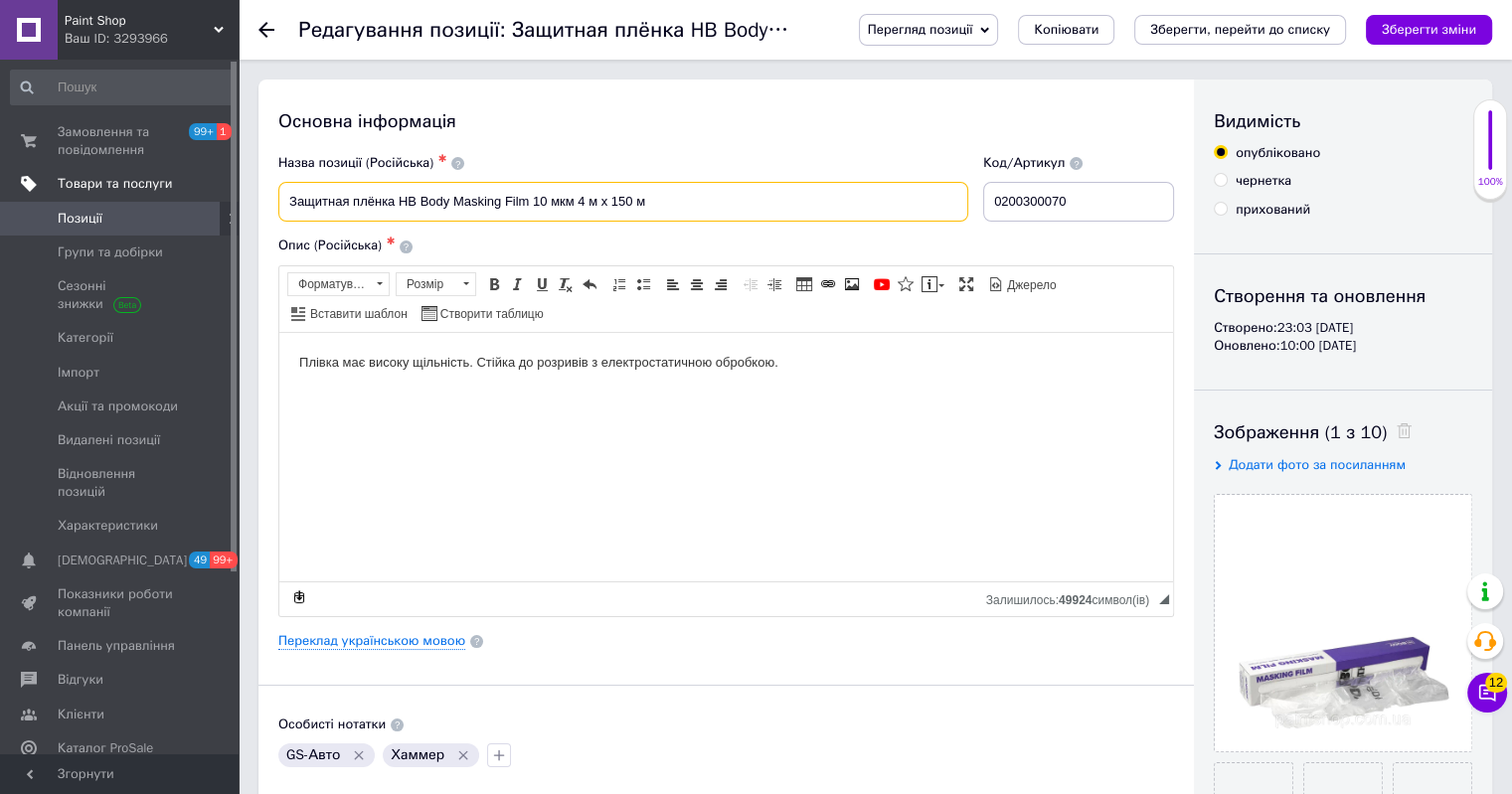 drag, startPoint x: 846, startPoint y: 210, endPoint x: 0, endPoint y: 190, distance: 846.236 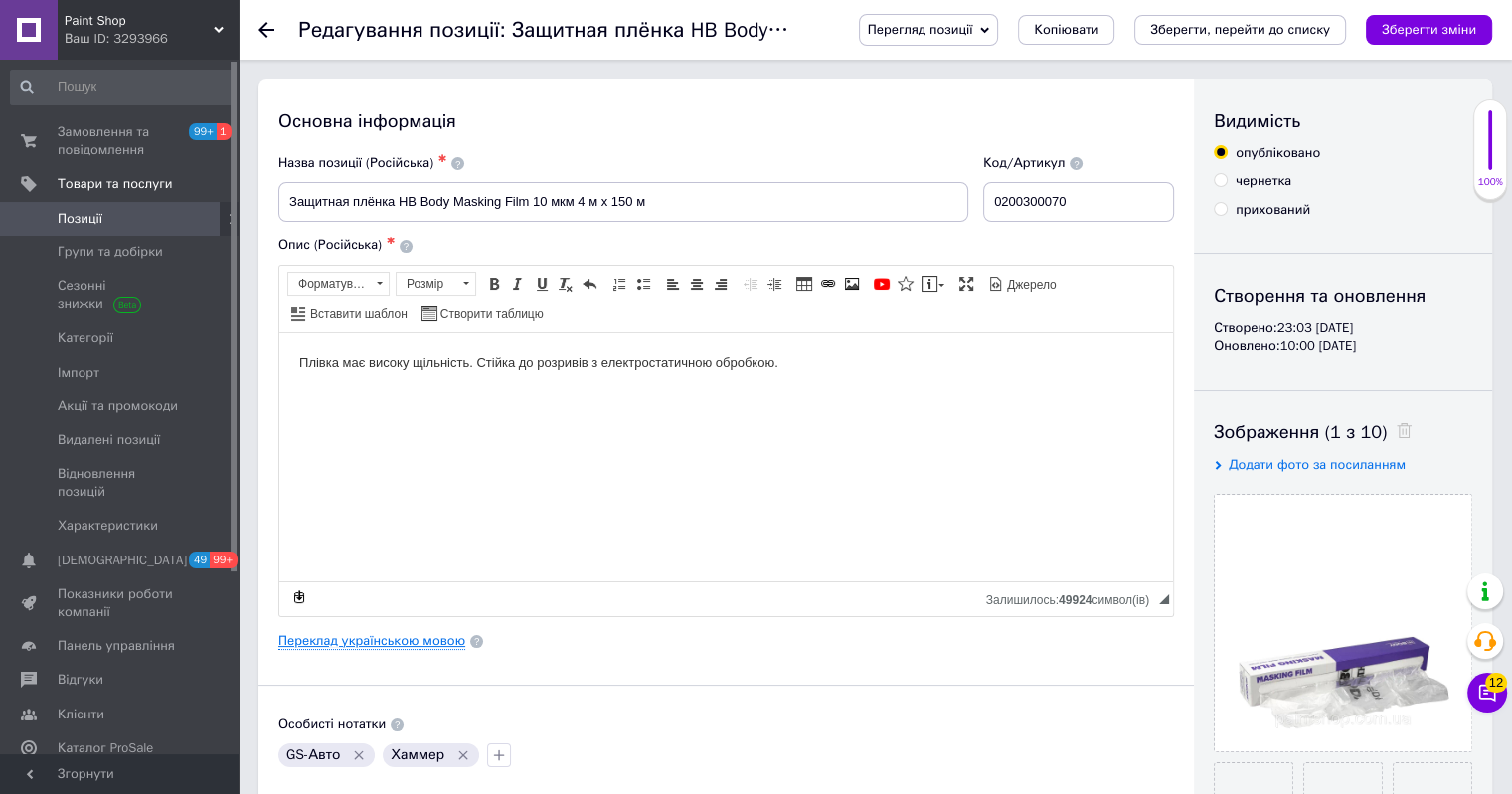 click on "Переклад українською мовою" at bounding box center [372, 641] 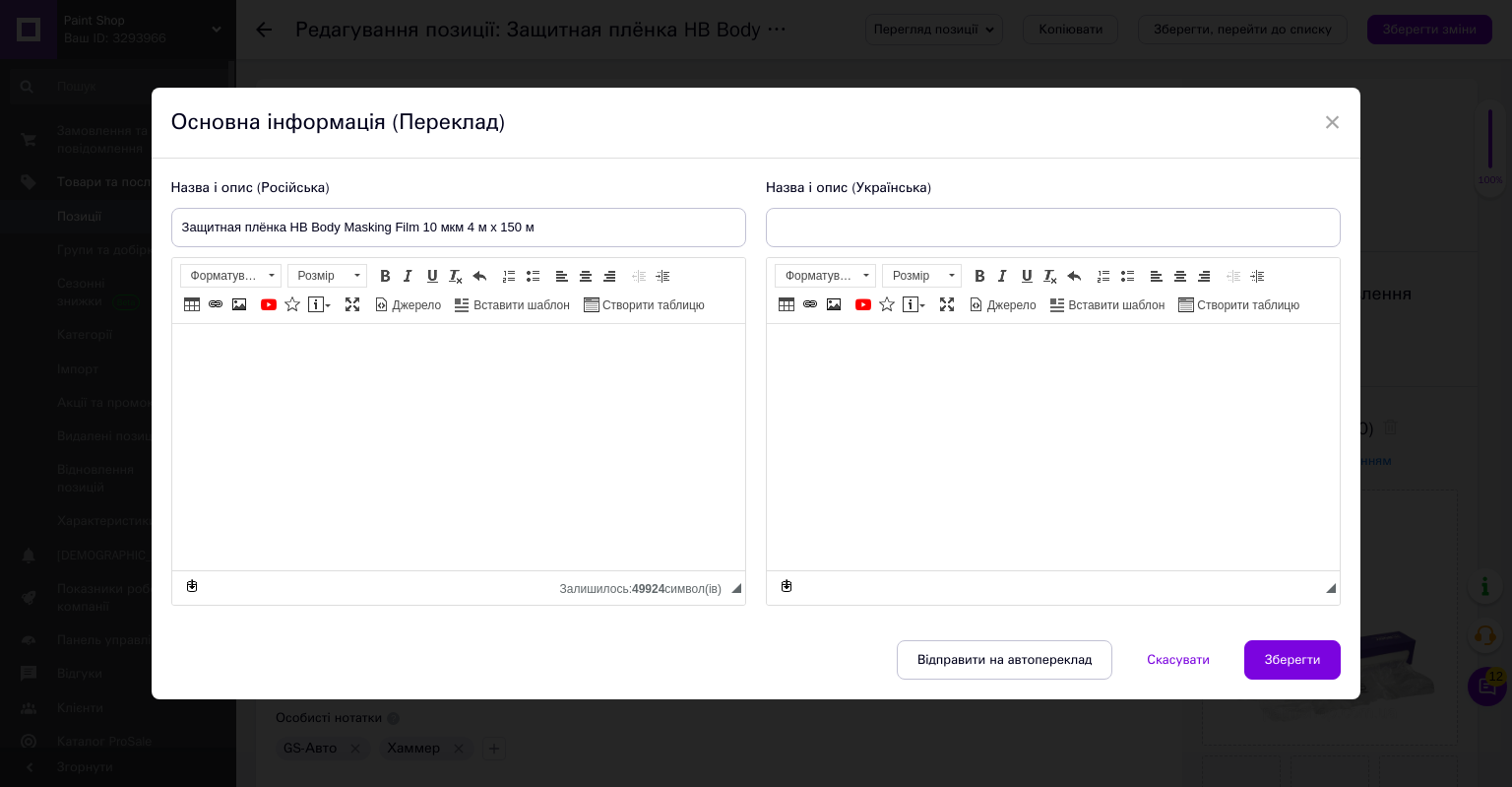 type on "Захисна плівка HB Body Masking Film 10 мкм 4 м х 150 м" 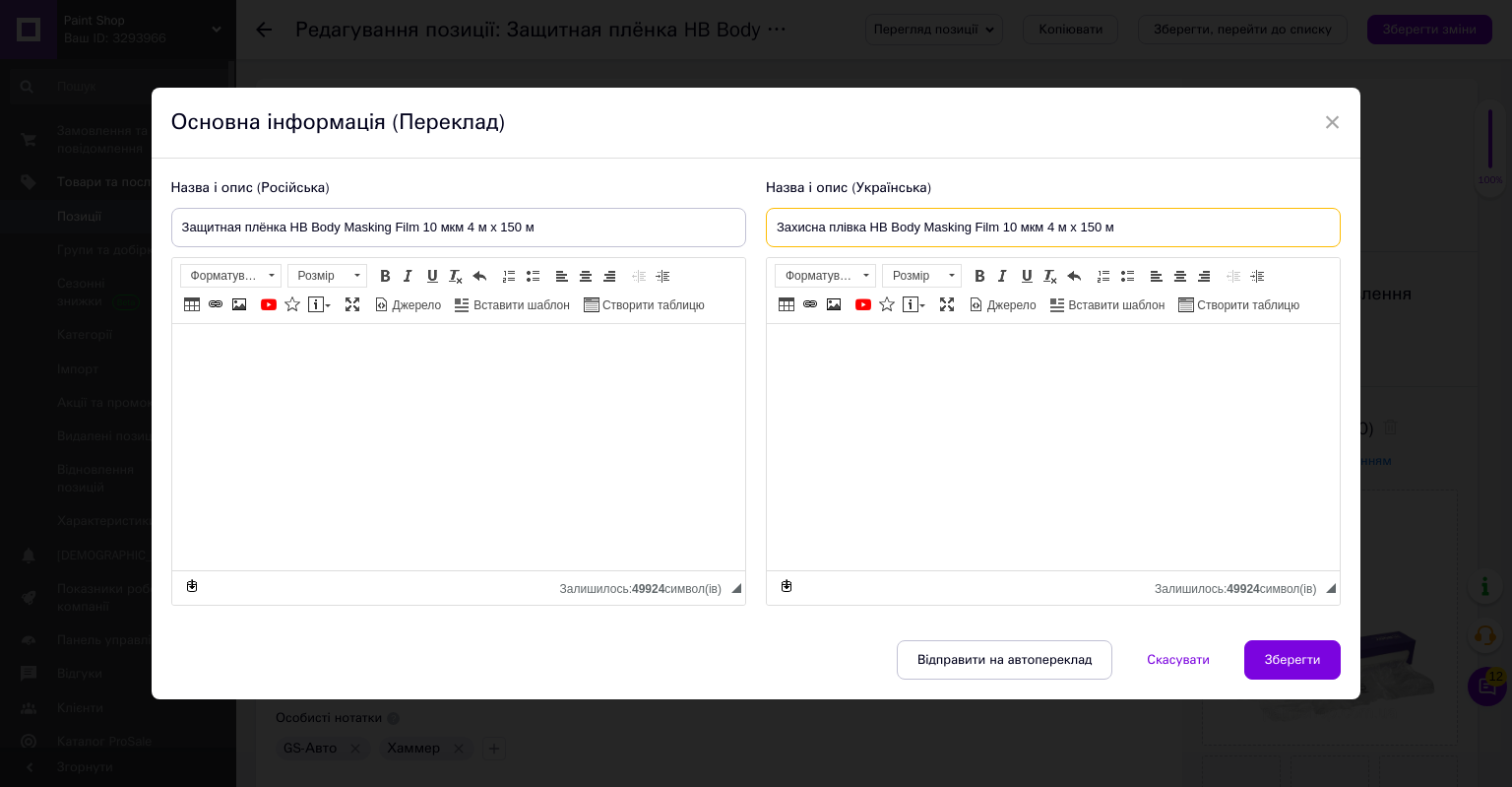 drag, startPoint x: 1200, startPoint y: 228, endPoint x: 355, endPoint y: 221, distance: 845.02899 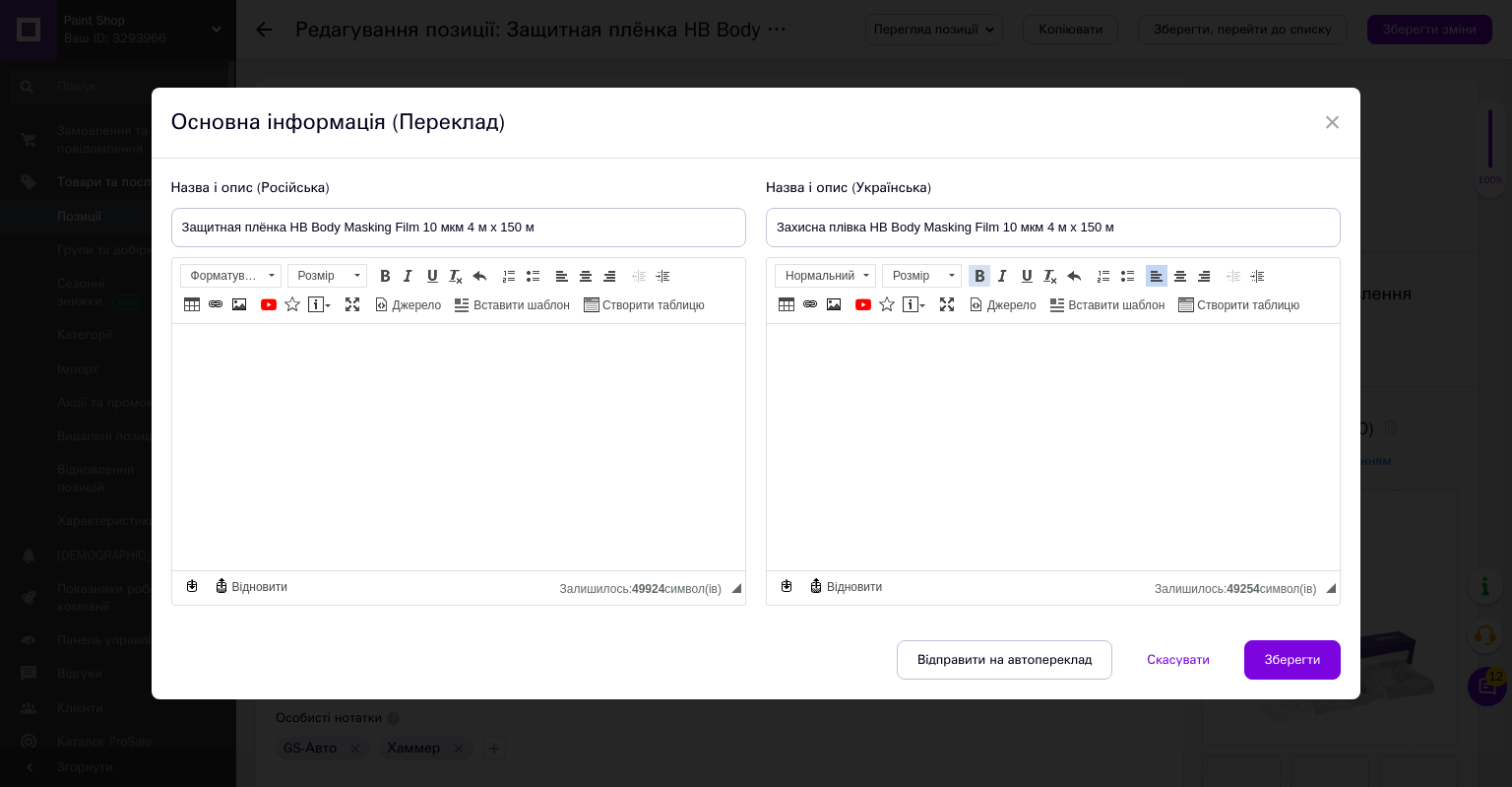 click on "Жирний  Сполучення клавіш Ctrl+B" at bounding box center (979, 276) 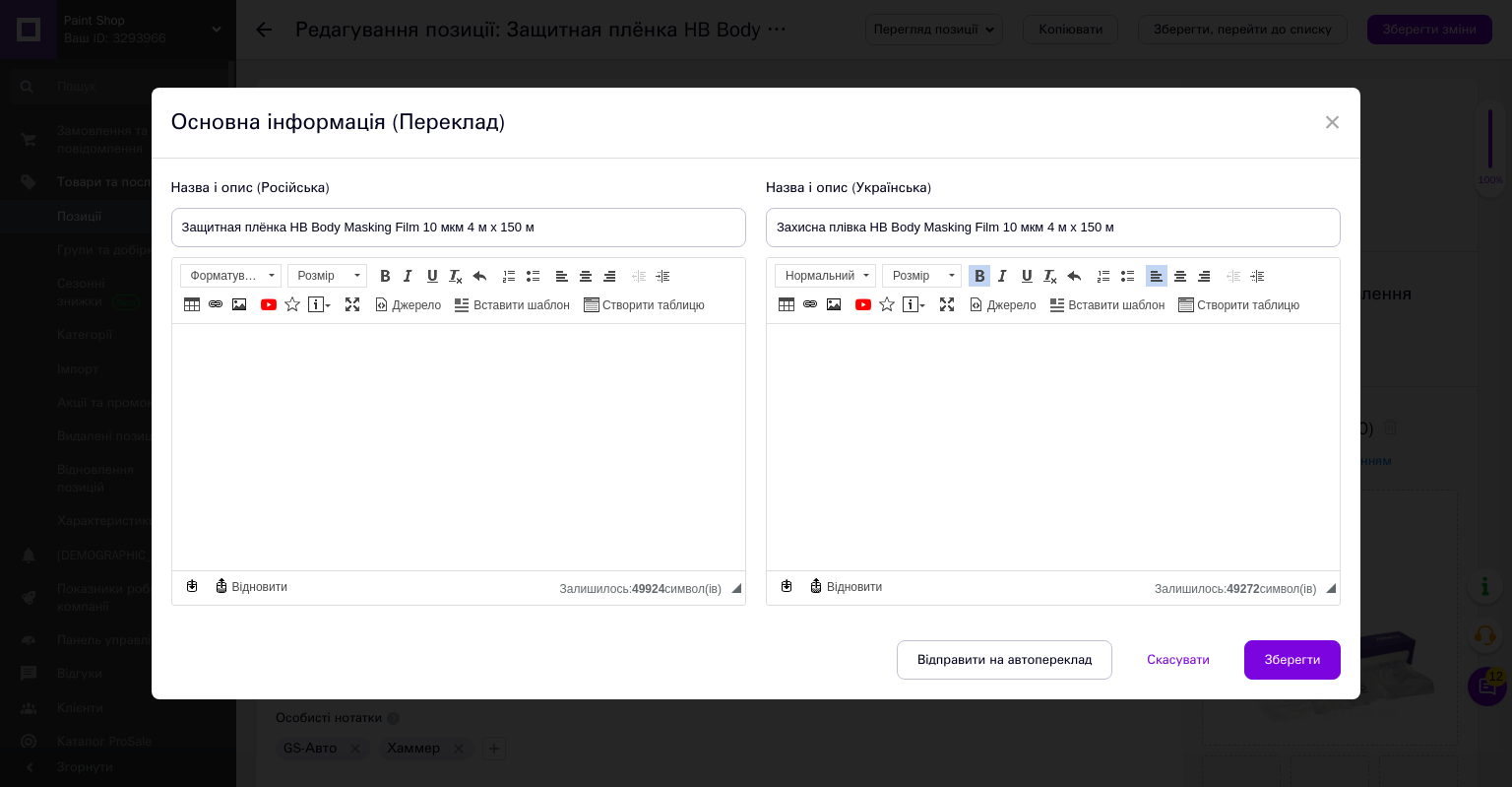 click at bounding box center [979, 276] 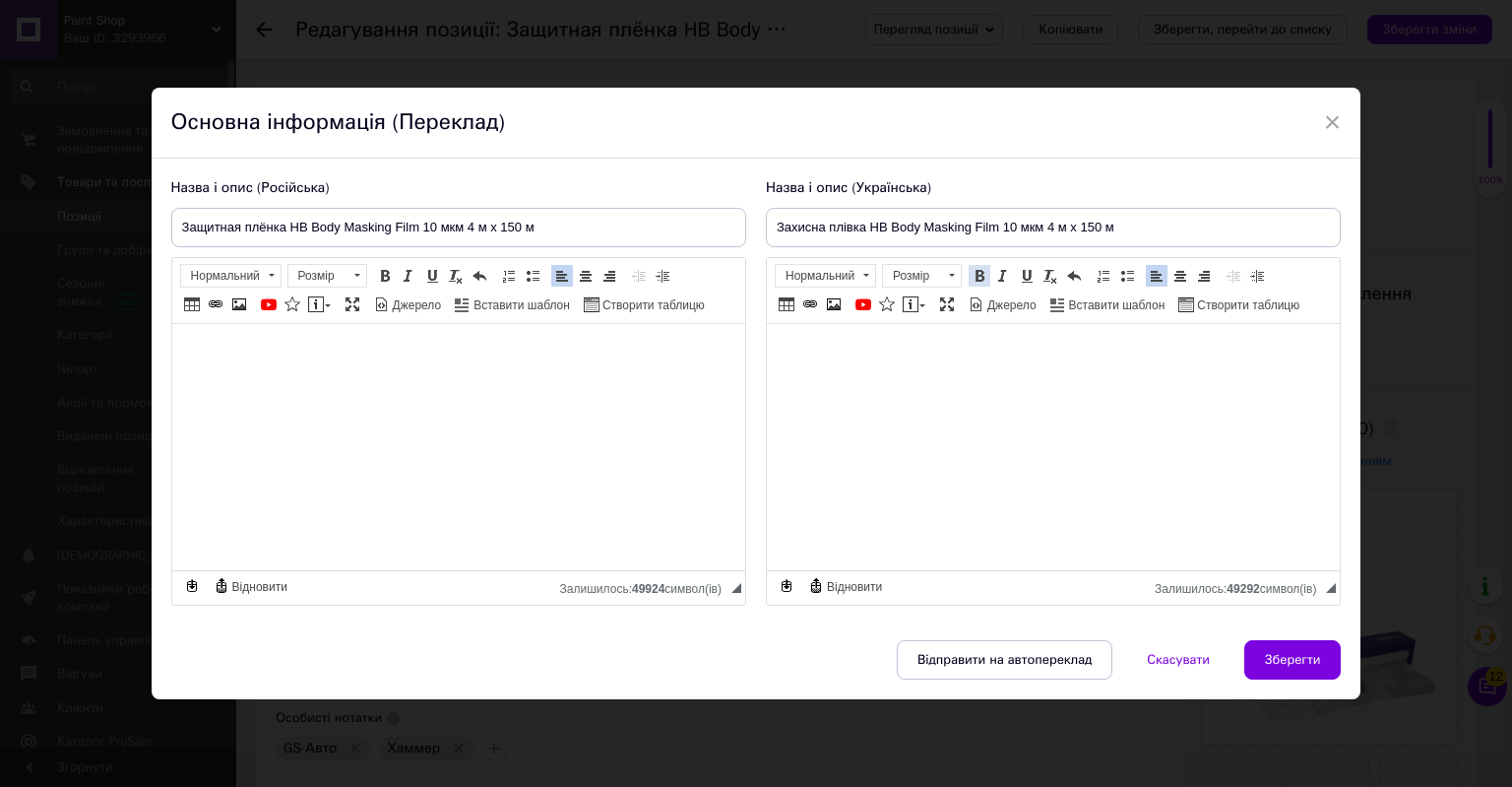 click on "Жирний  Сполучення клавіш Ctrl+B" at bounding box center [979, 276] 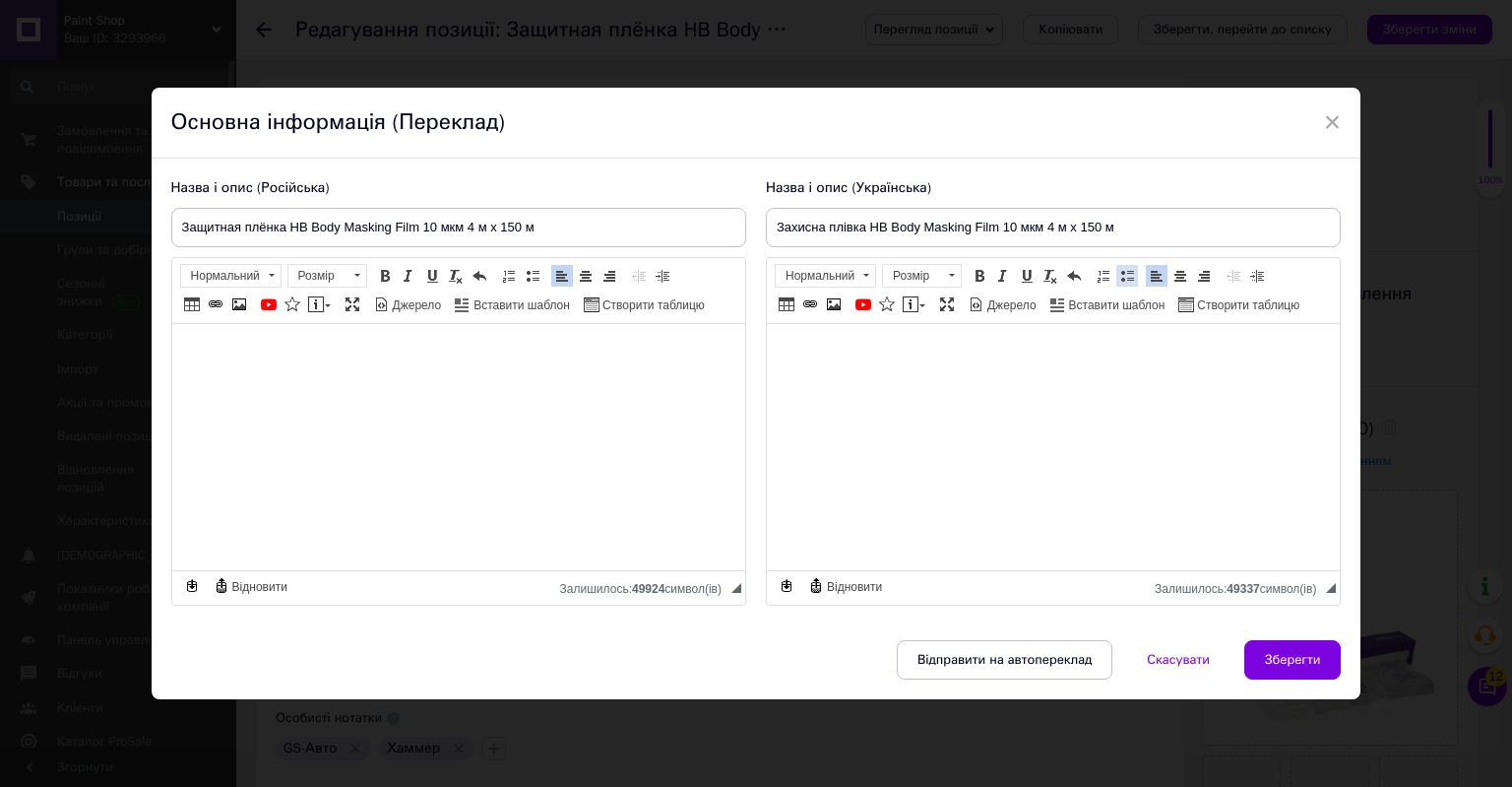 click at bounding box center (1127, 276) 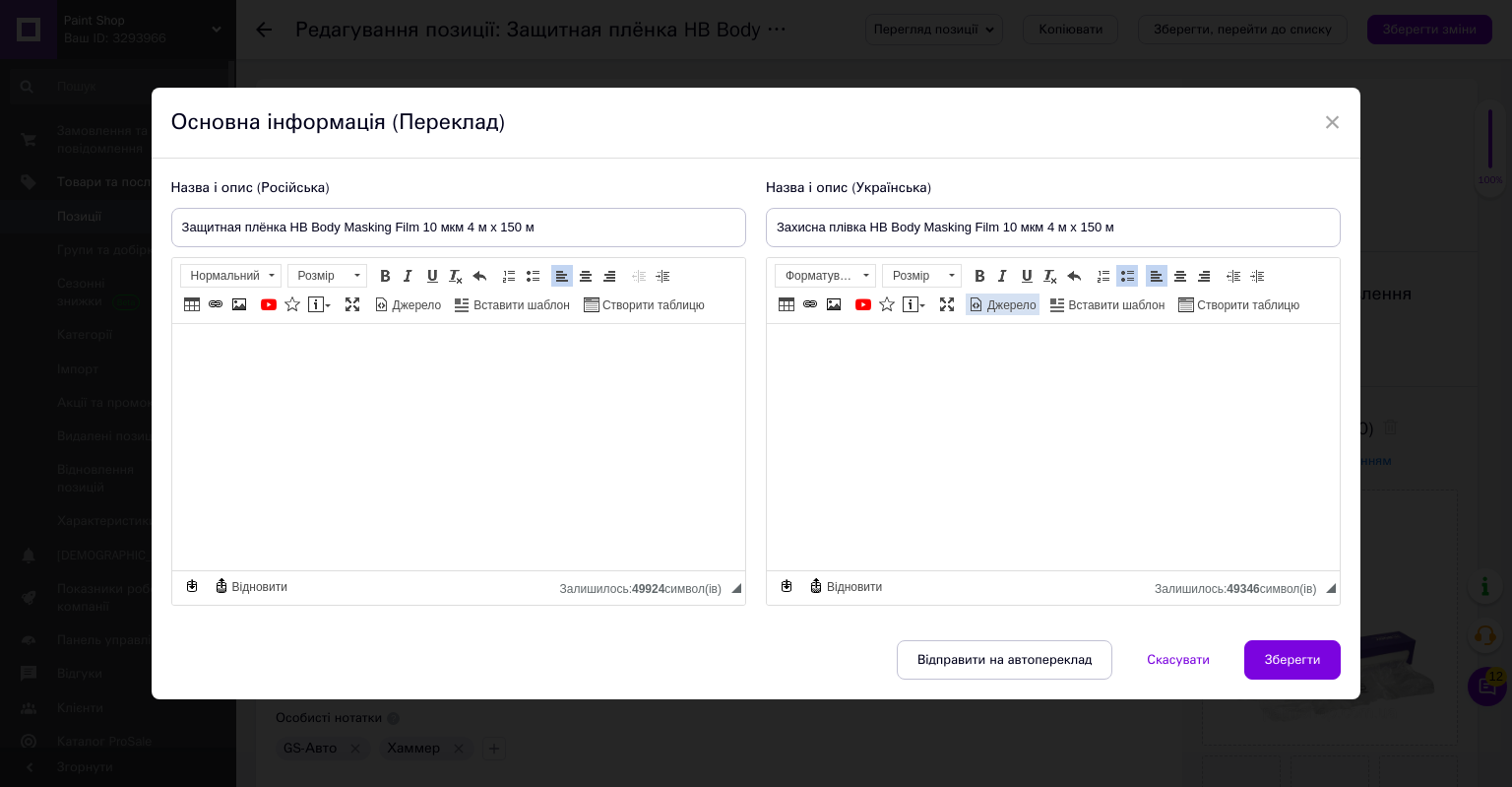 scroll, scrollTop: 0, scrollLeft: 0, axis: both 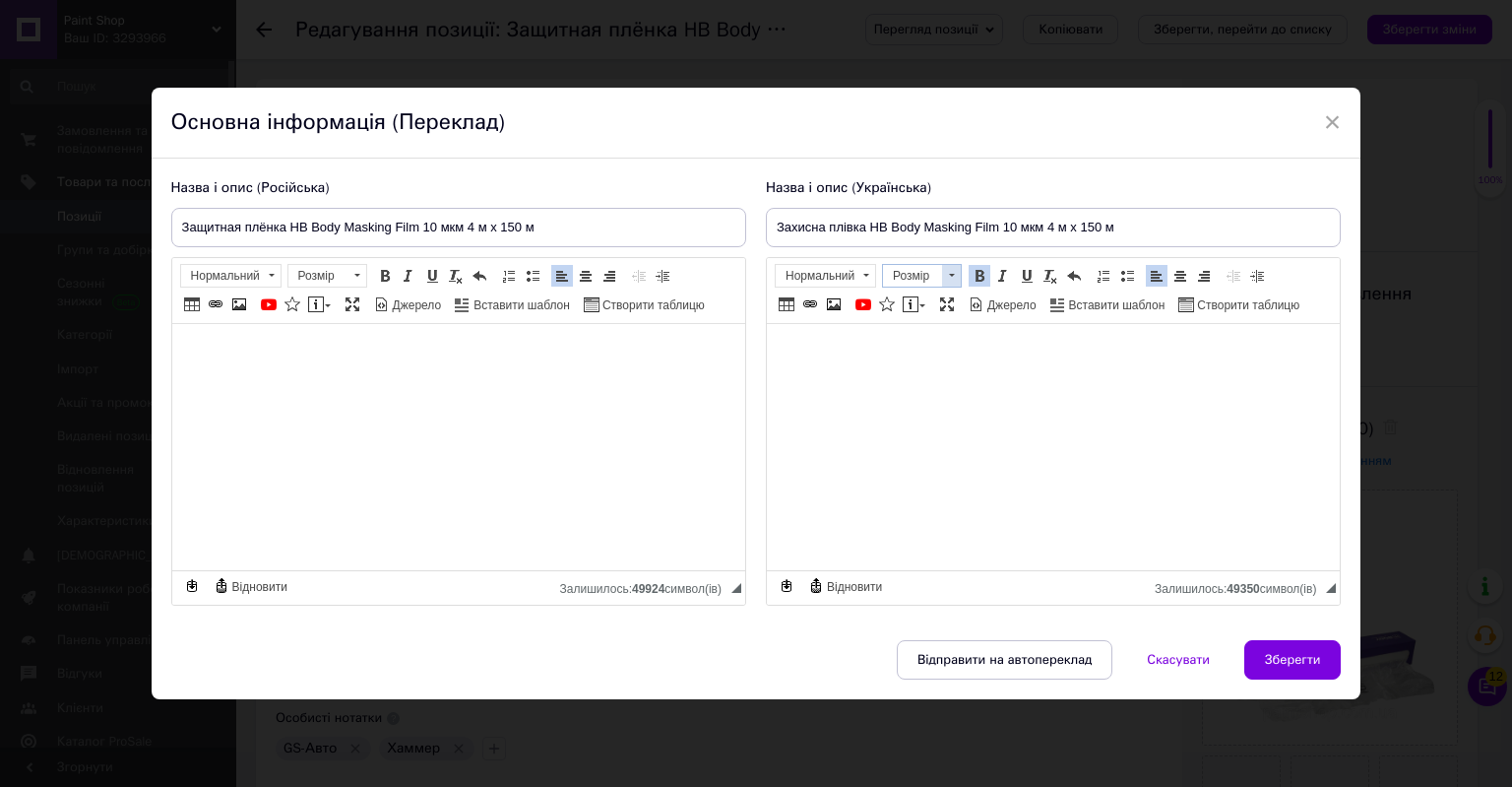 click at bounding box center (951, 276) 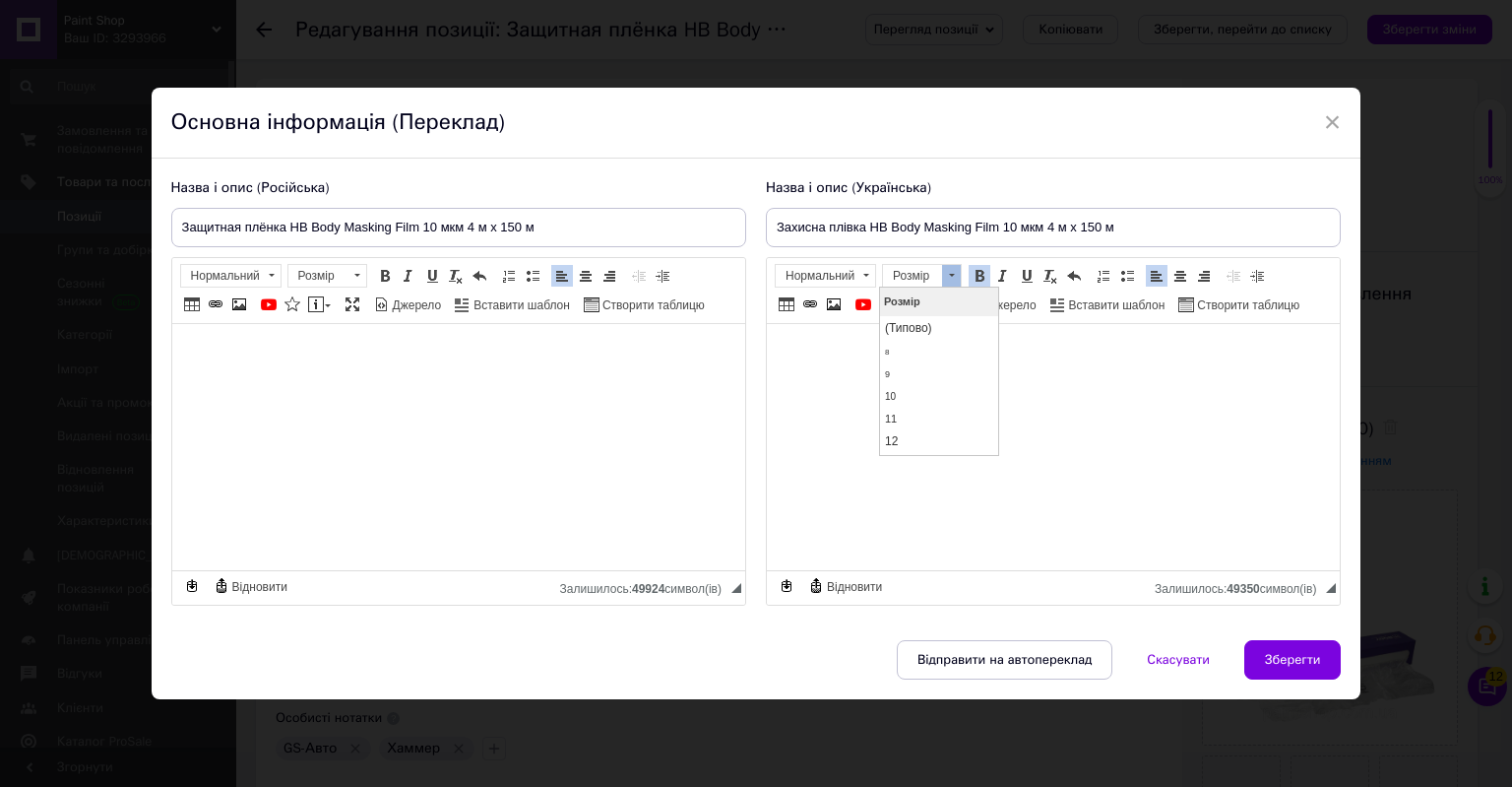 scroll, scrollTop: 0, scrollLeft: 0, axis: both 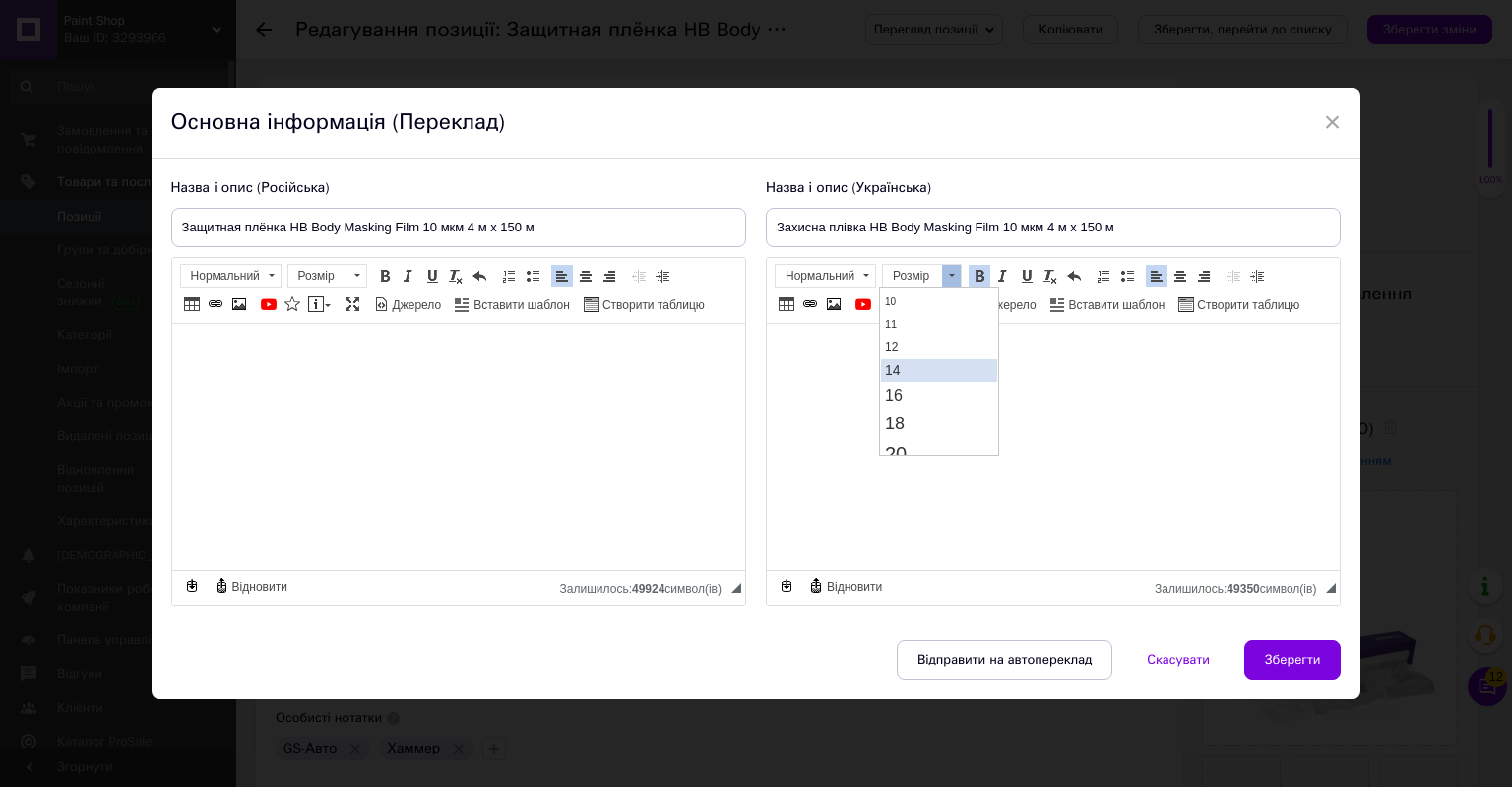 click on "14" at bounding box center [938, 370] 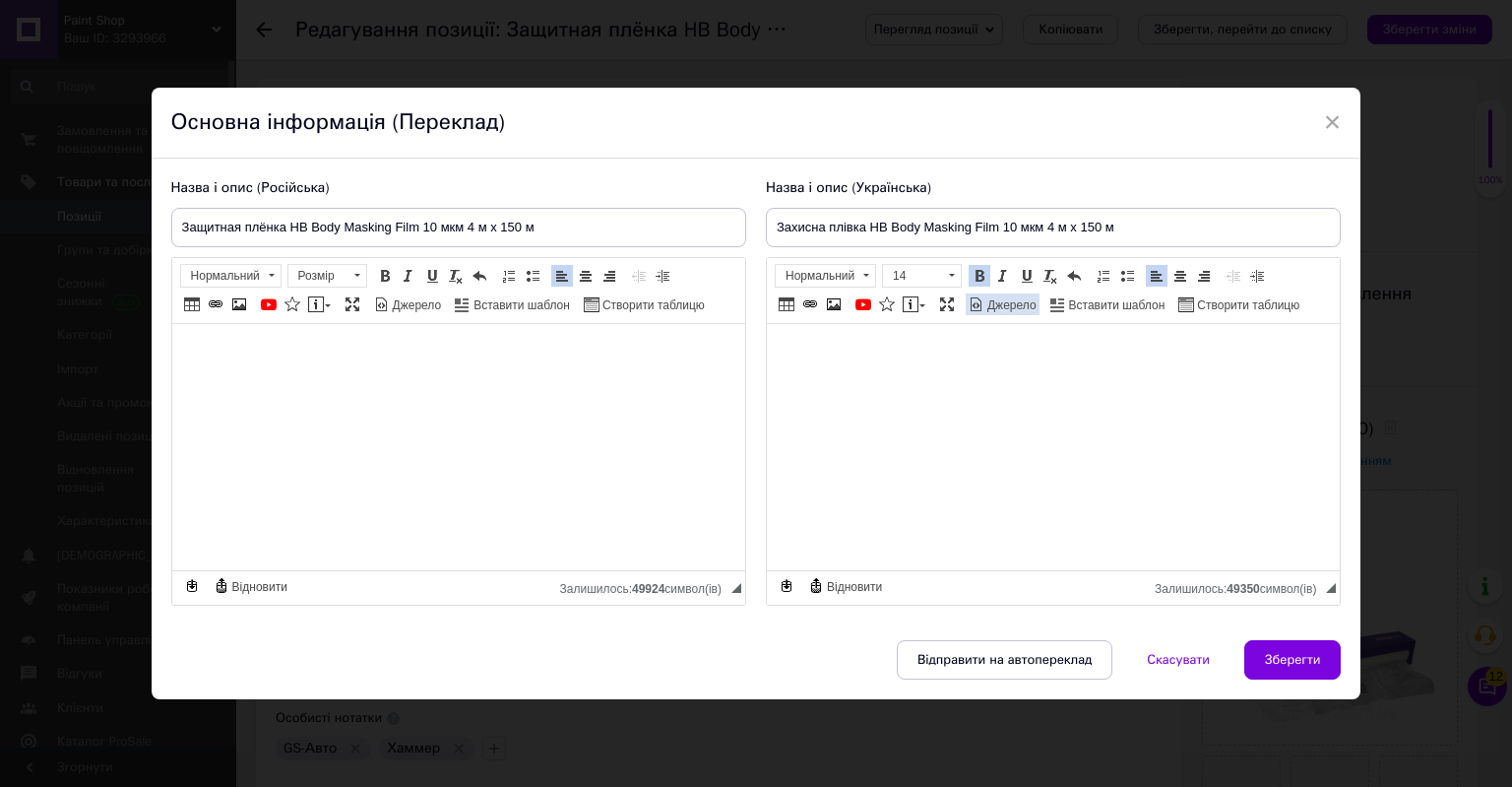 click on "Джерело" at bounding box center (1010, 305) 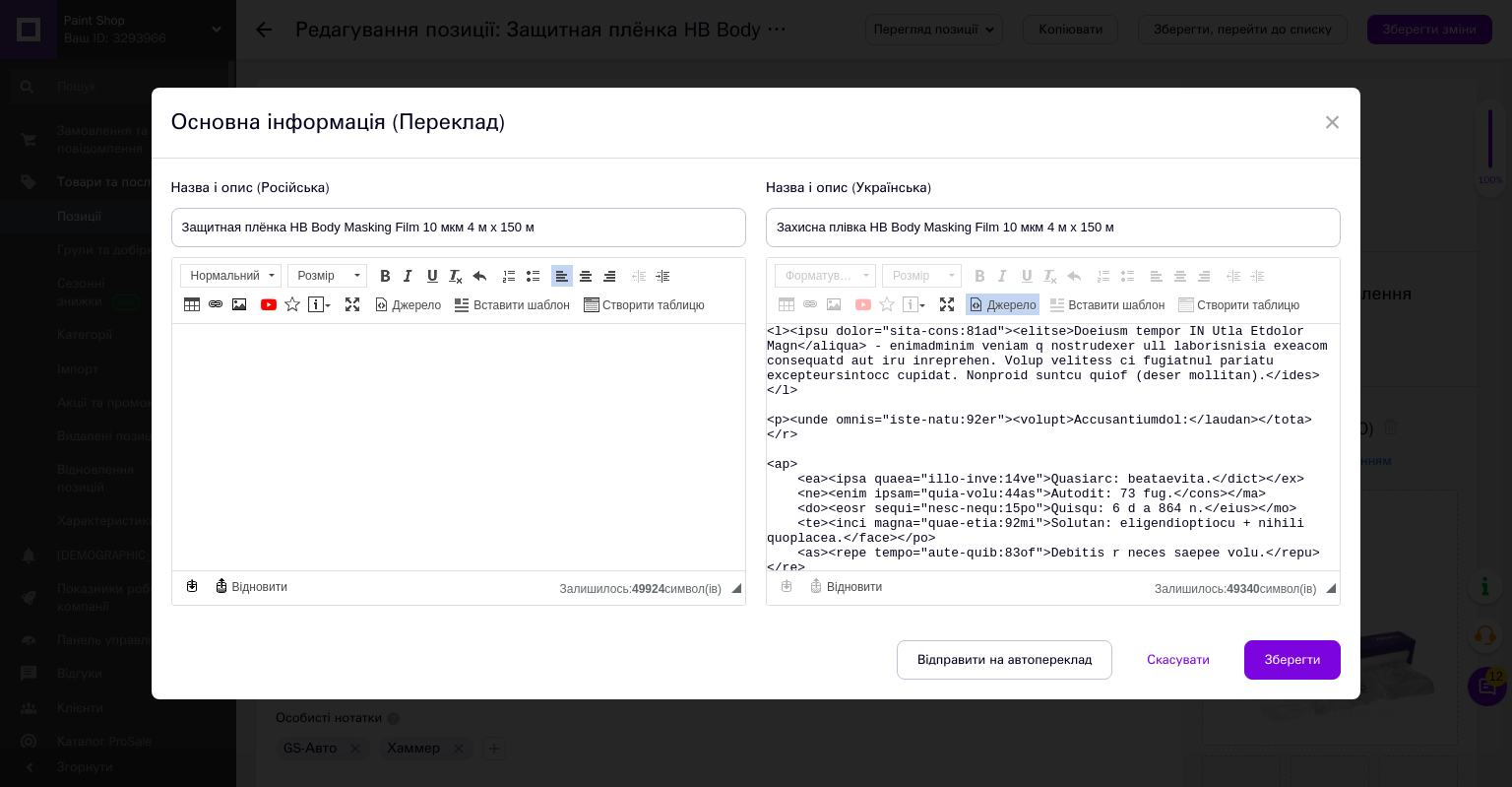 click at bounding box center (1053, 447) 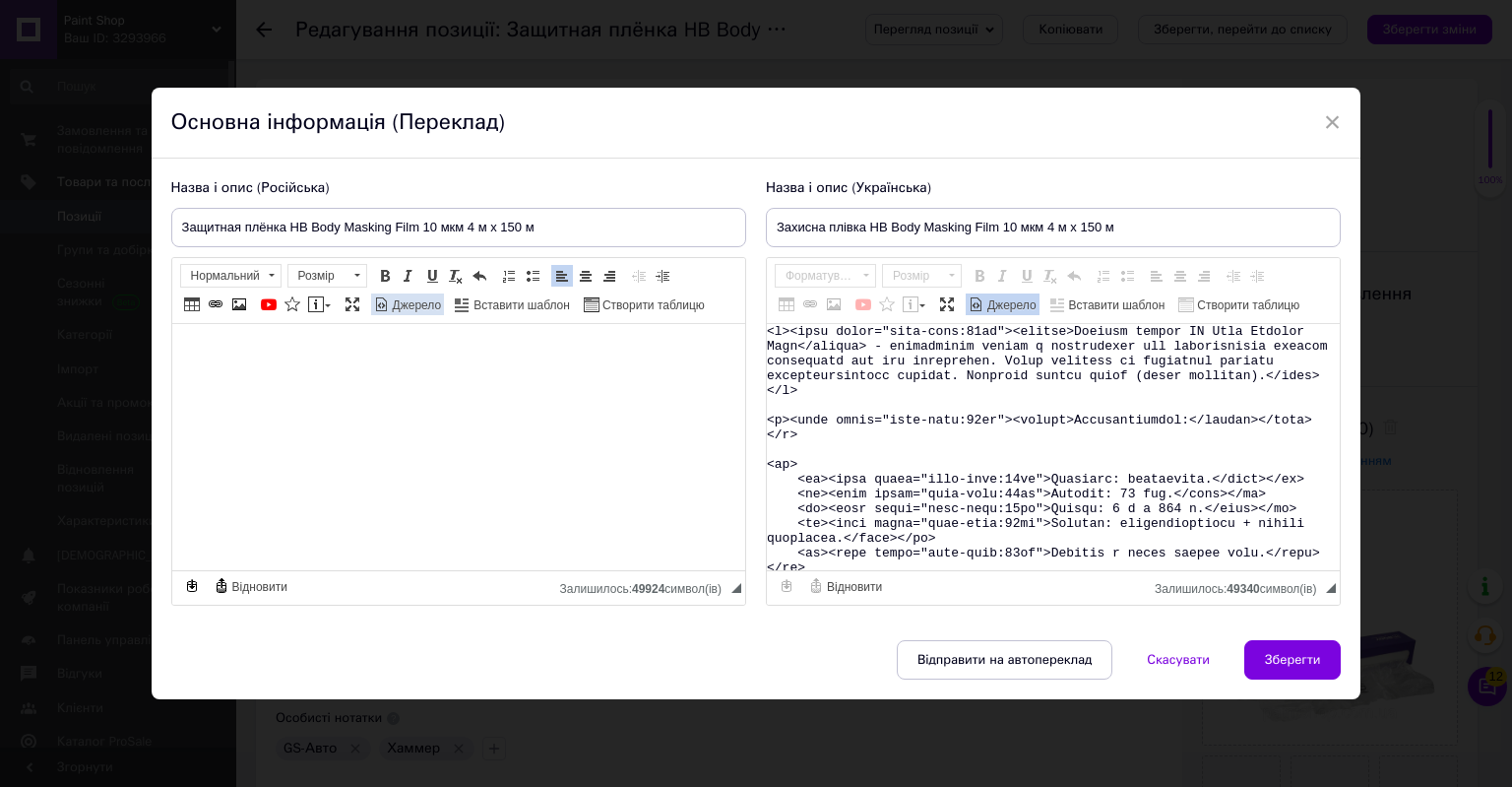 click on "Джерело" at bounding box center [415, 305] 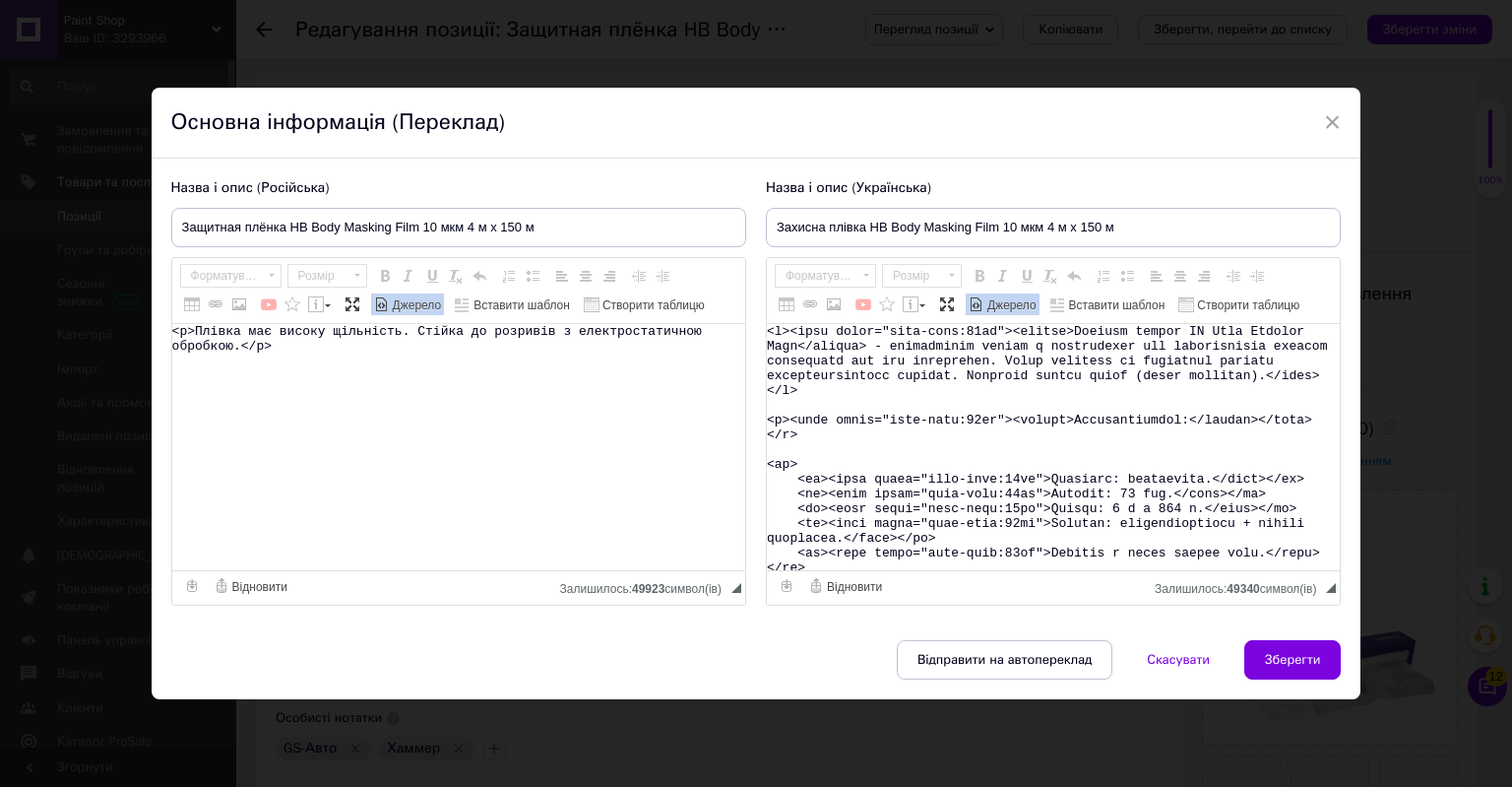 click on "<p>Плівка має високу щільність. Стійка до розривів з електростатичною обробкою.</p>" at bounding box center [459, 447] 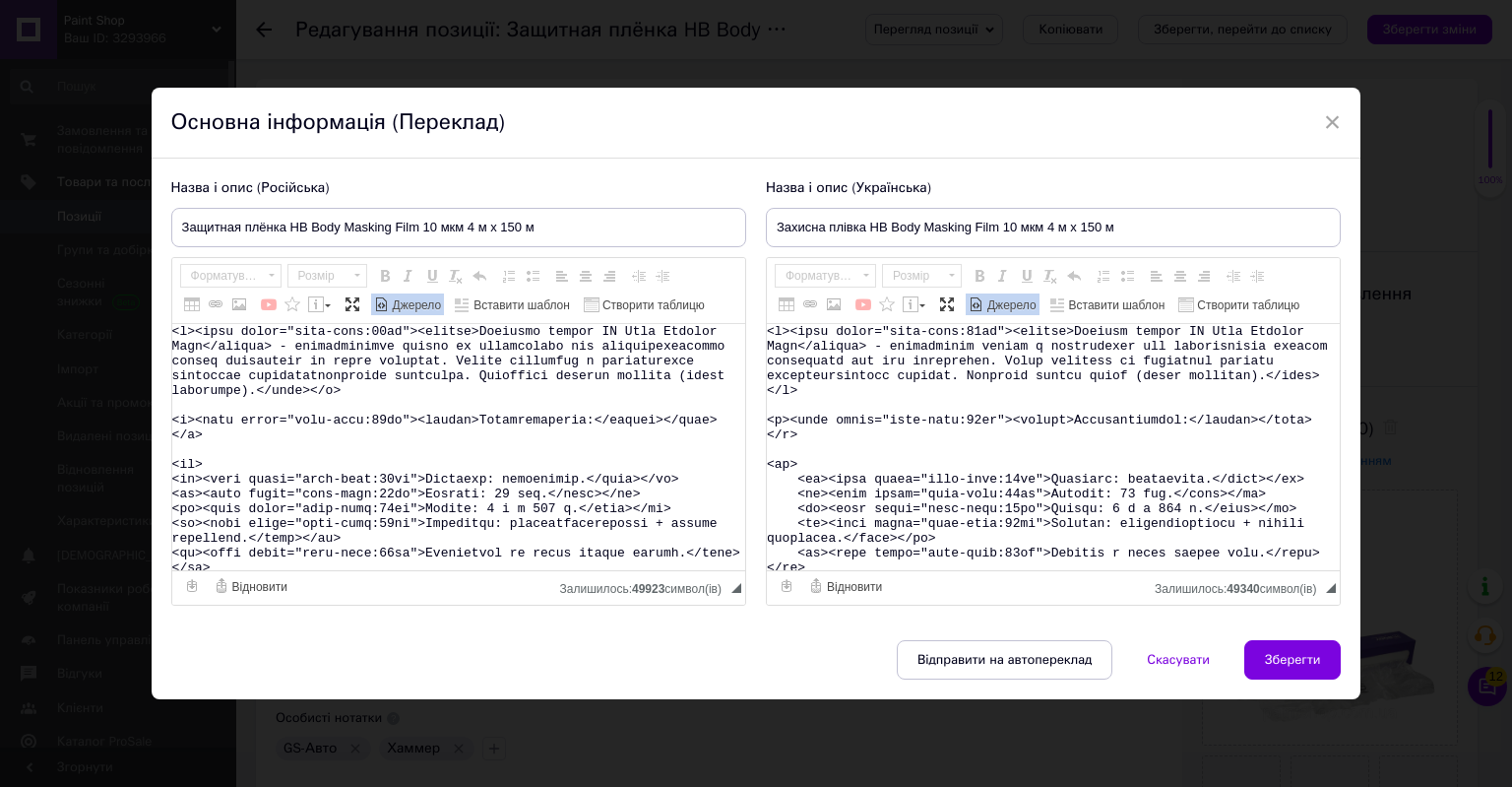 scroll, scrollTop: 193, scrollLeft: 0, axis: vertical 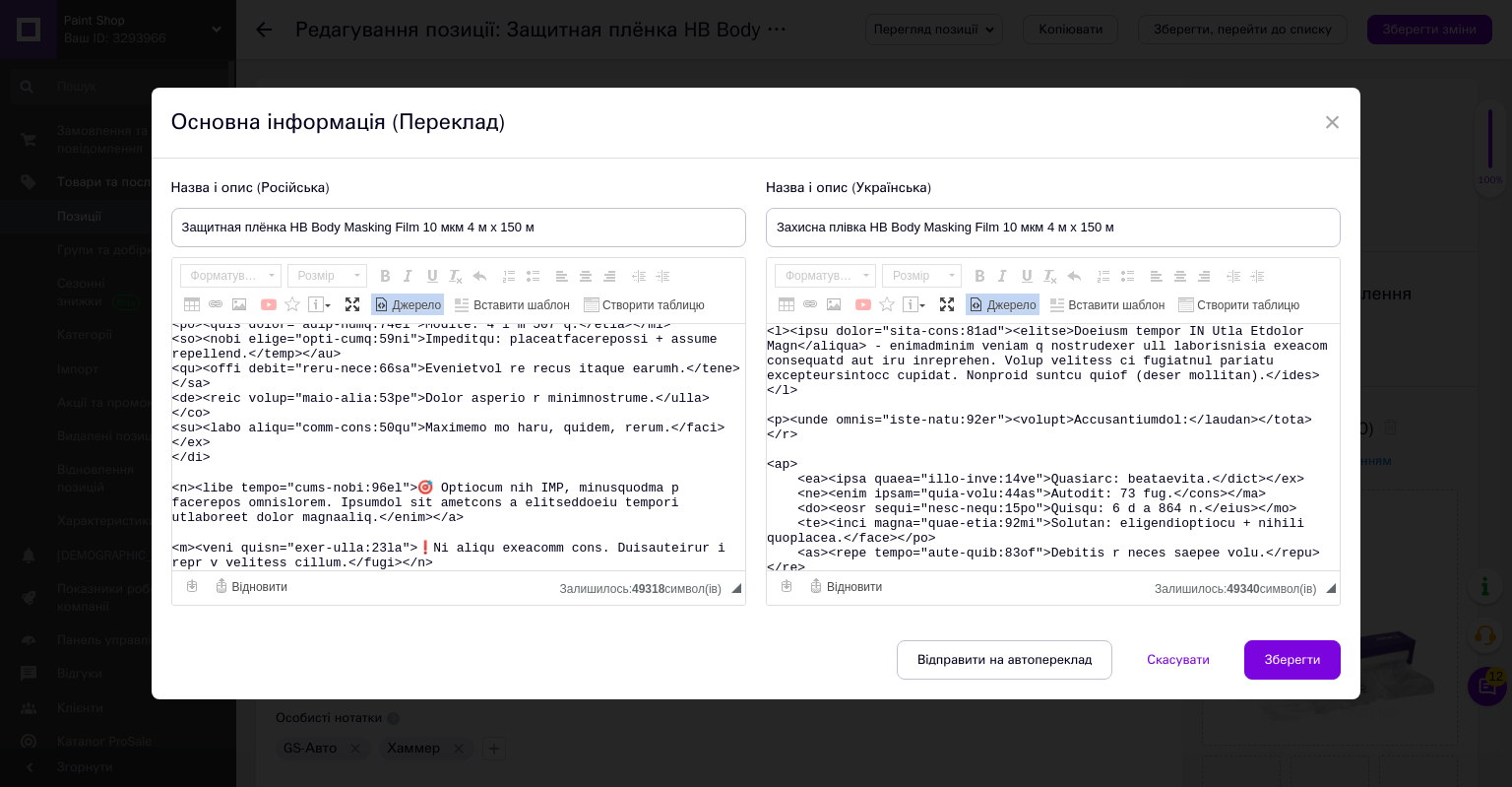 click on "Джерело" at bounding box center (415, 305) 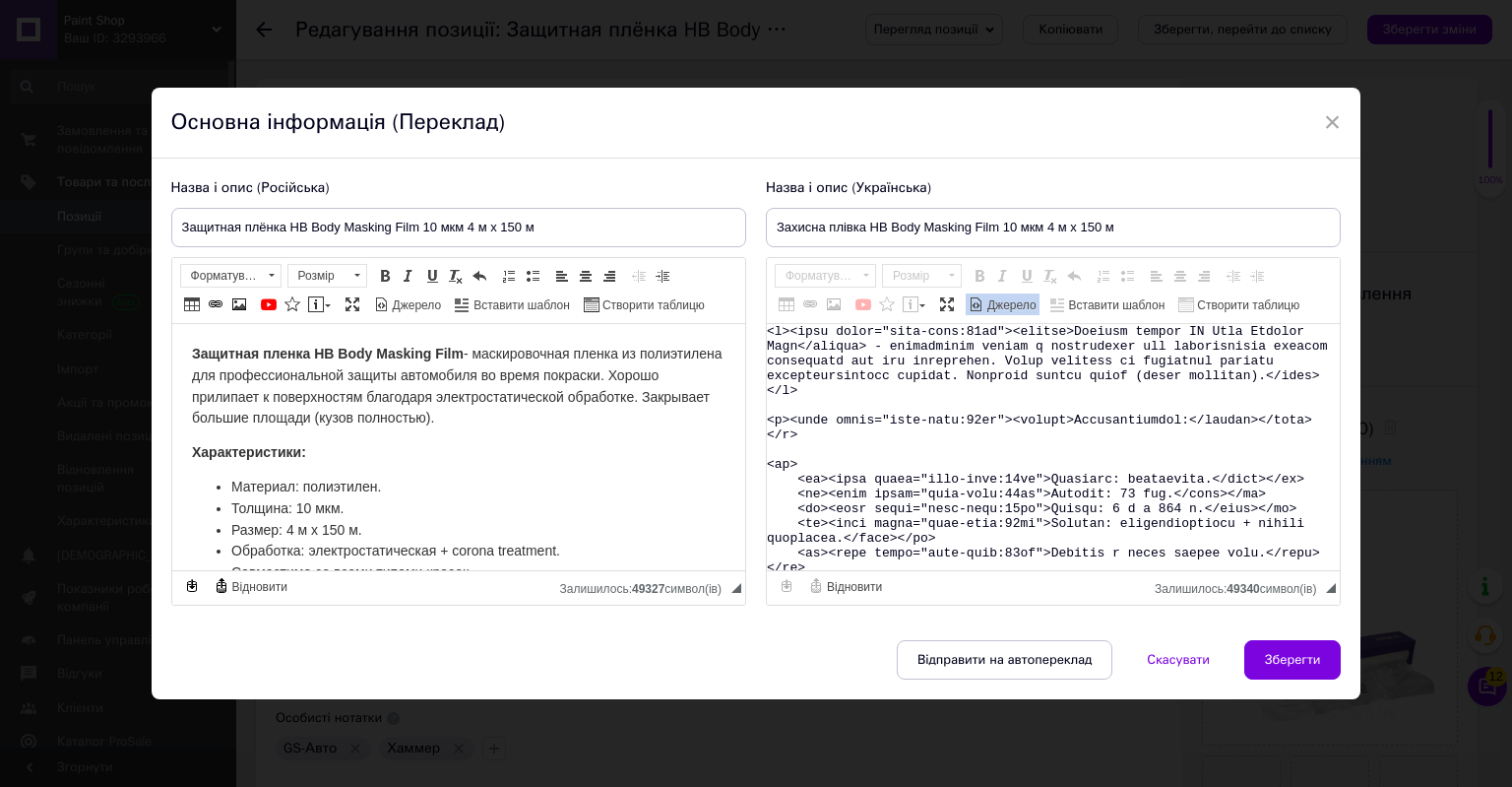 scroll, scrollTop: 0, scrollLeft: 0, axis: both 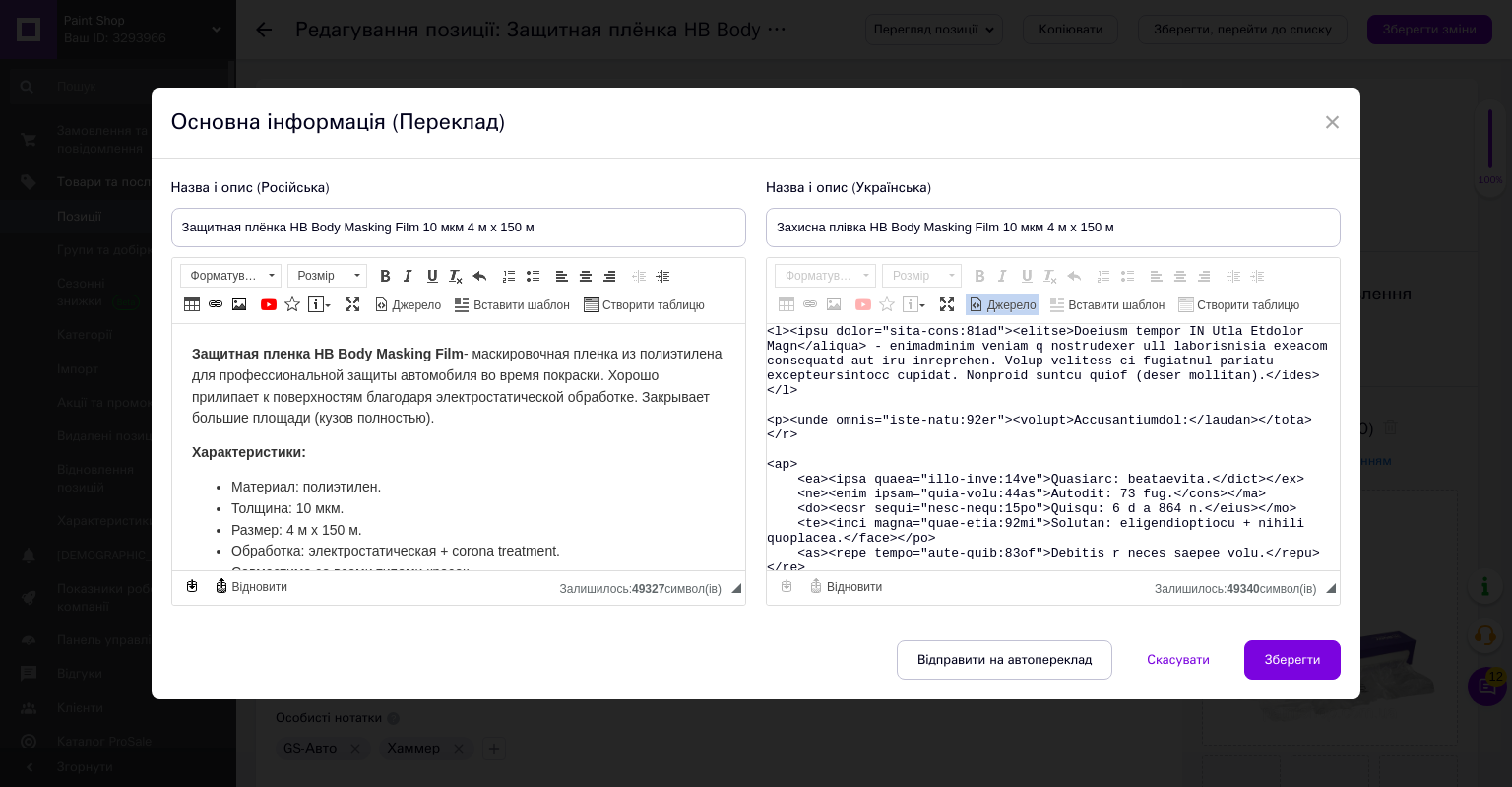 click on "Відправити на автопереклад   Скасувати   Зберегти" at bounding box center (756, 670) 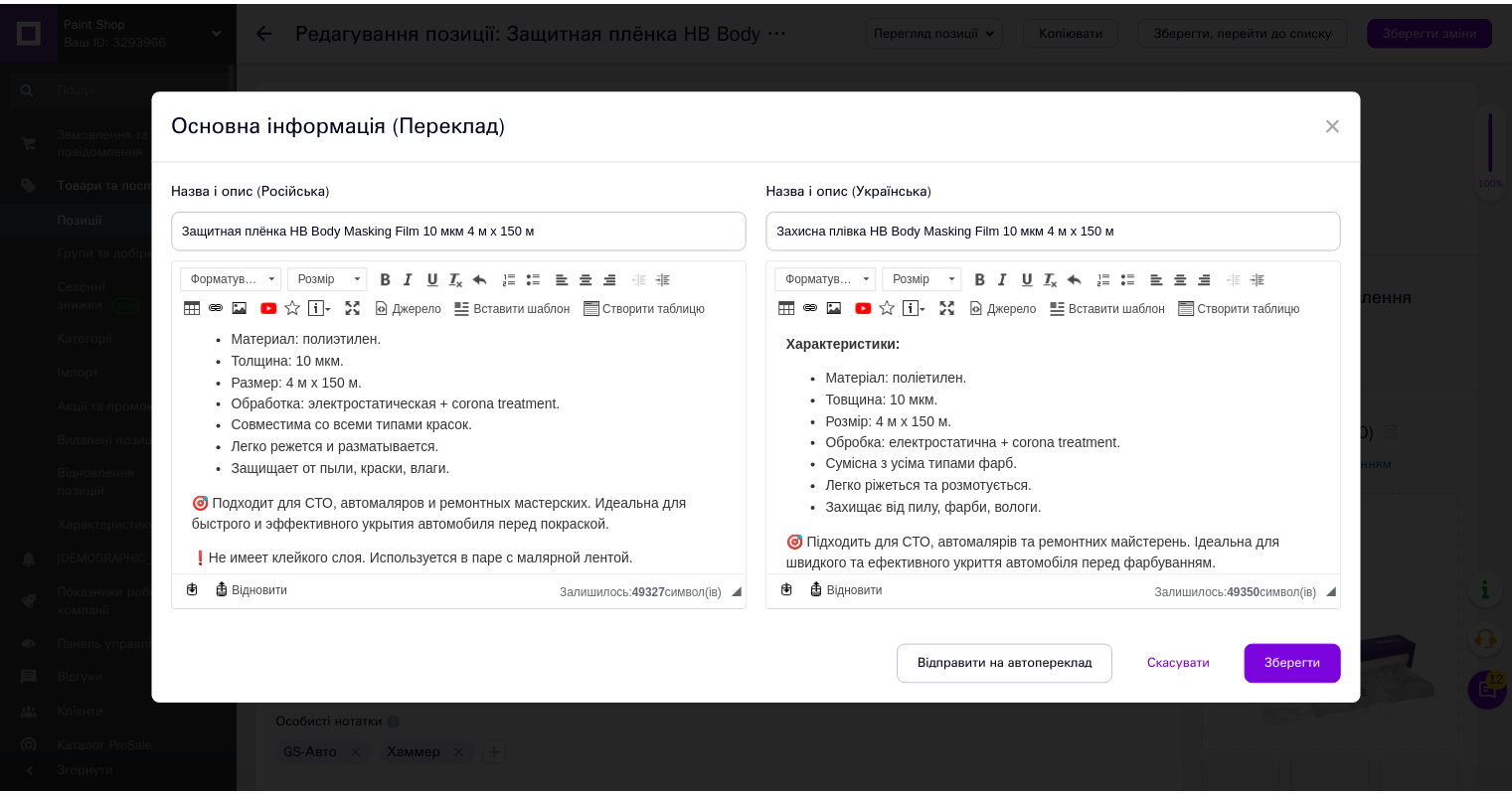 scroll, scrollTop: 152, scrollLeft: 0, axis: vertical 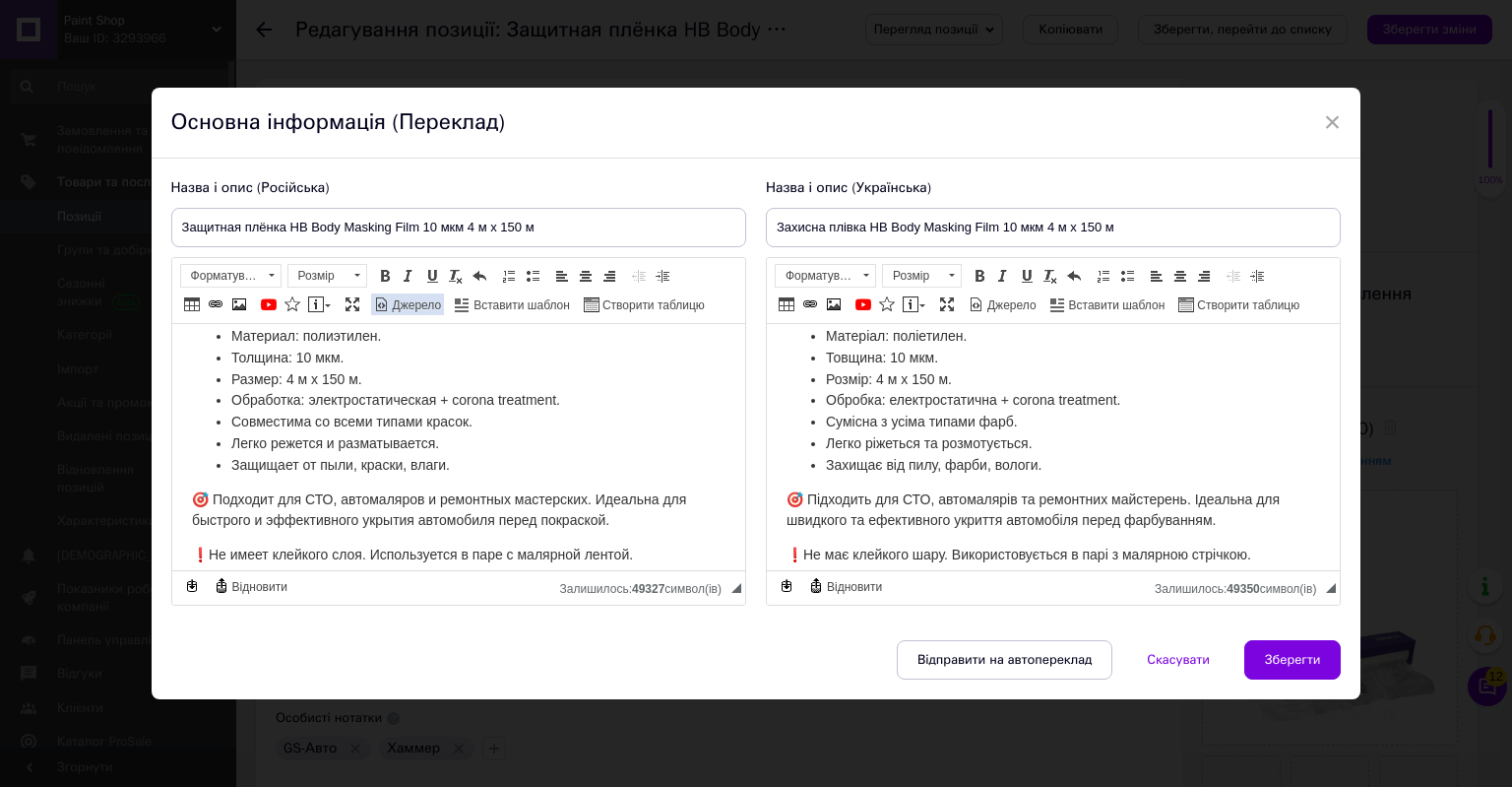 click on "Джерело" at bounding box center (415, 305) 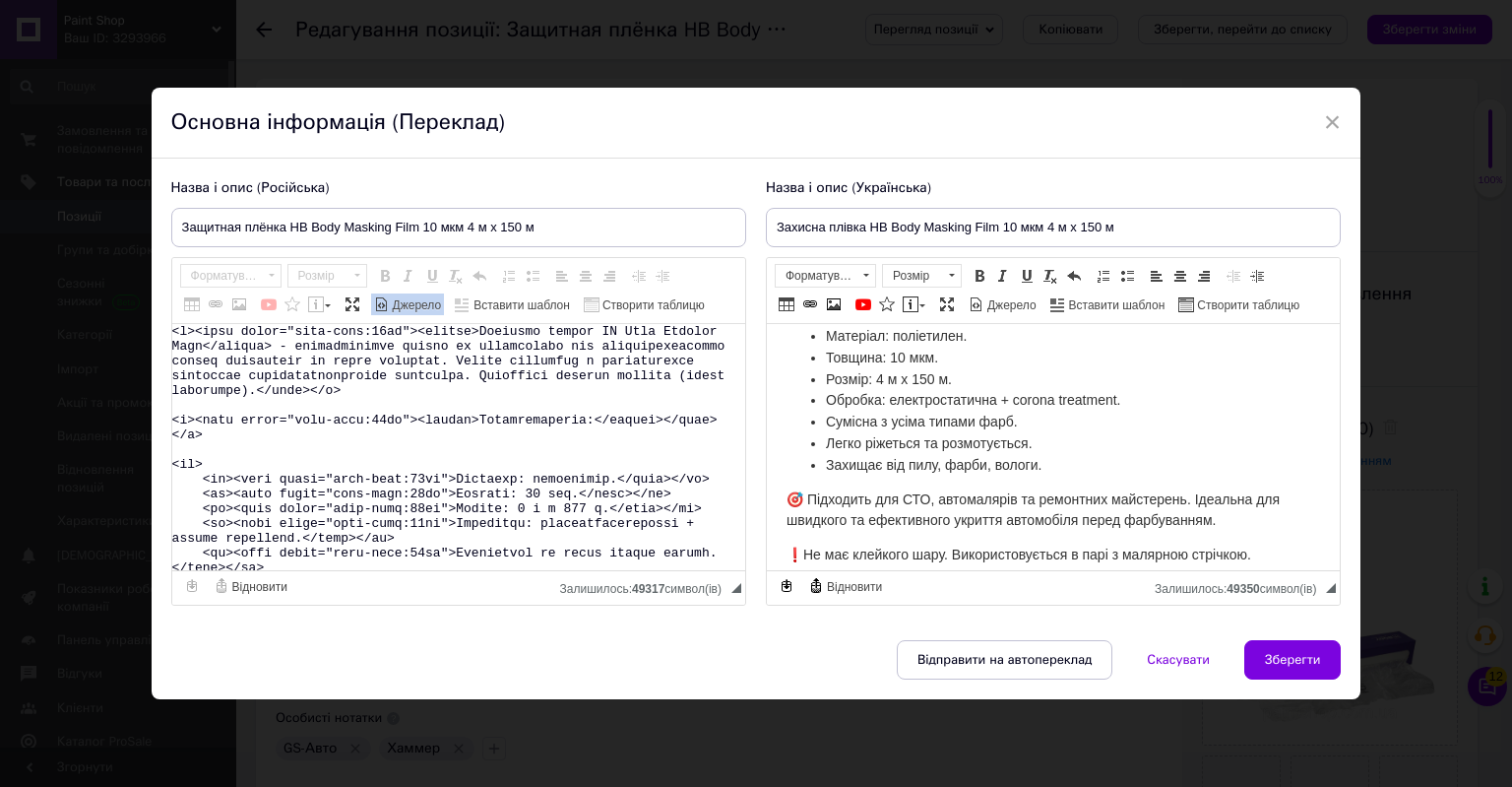 click at bounding box center [459, 447] 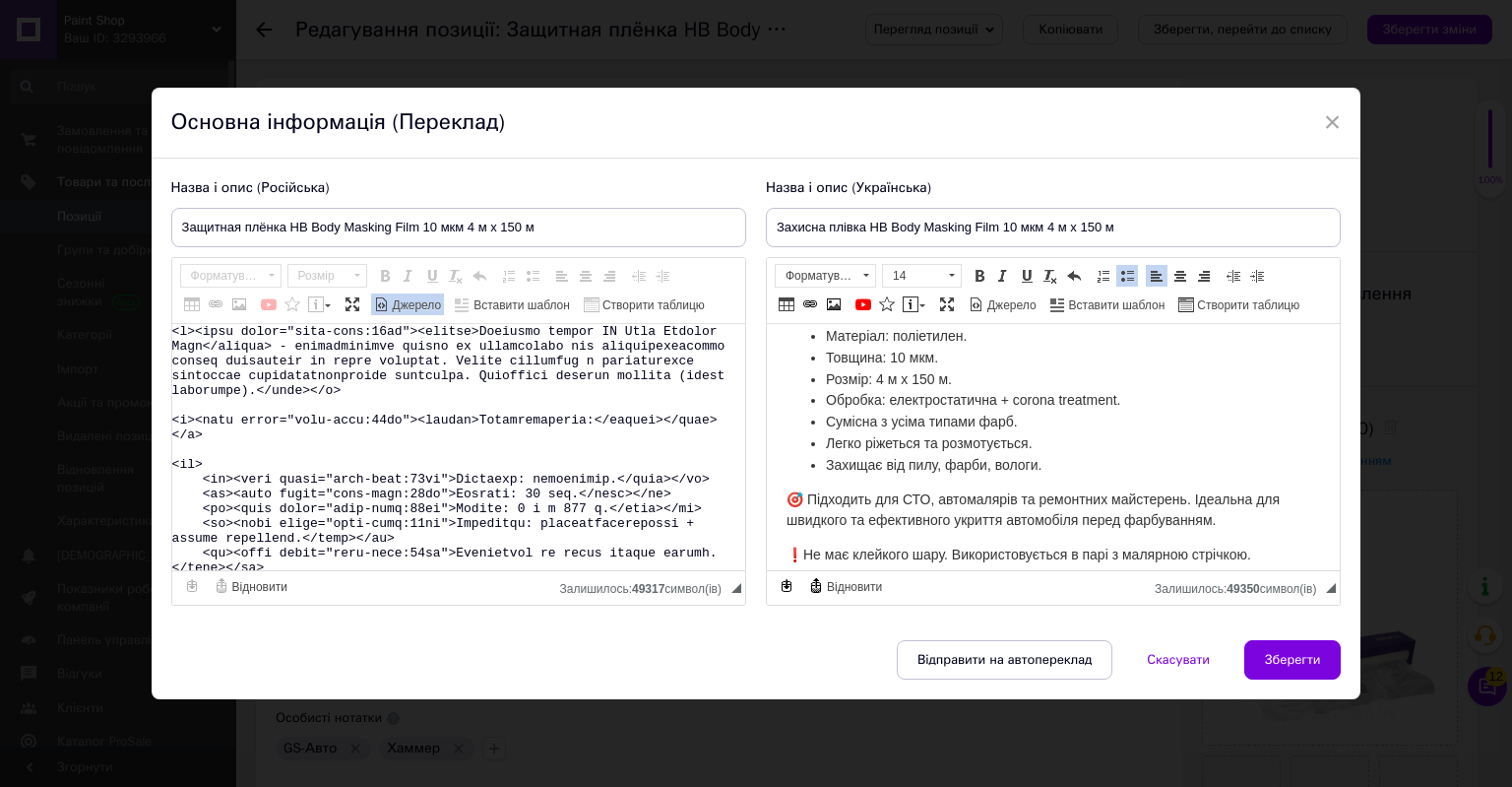 click on "Джерело" at bounding box center (1005, 306) 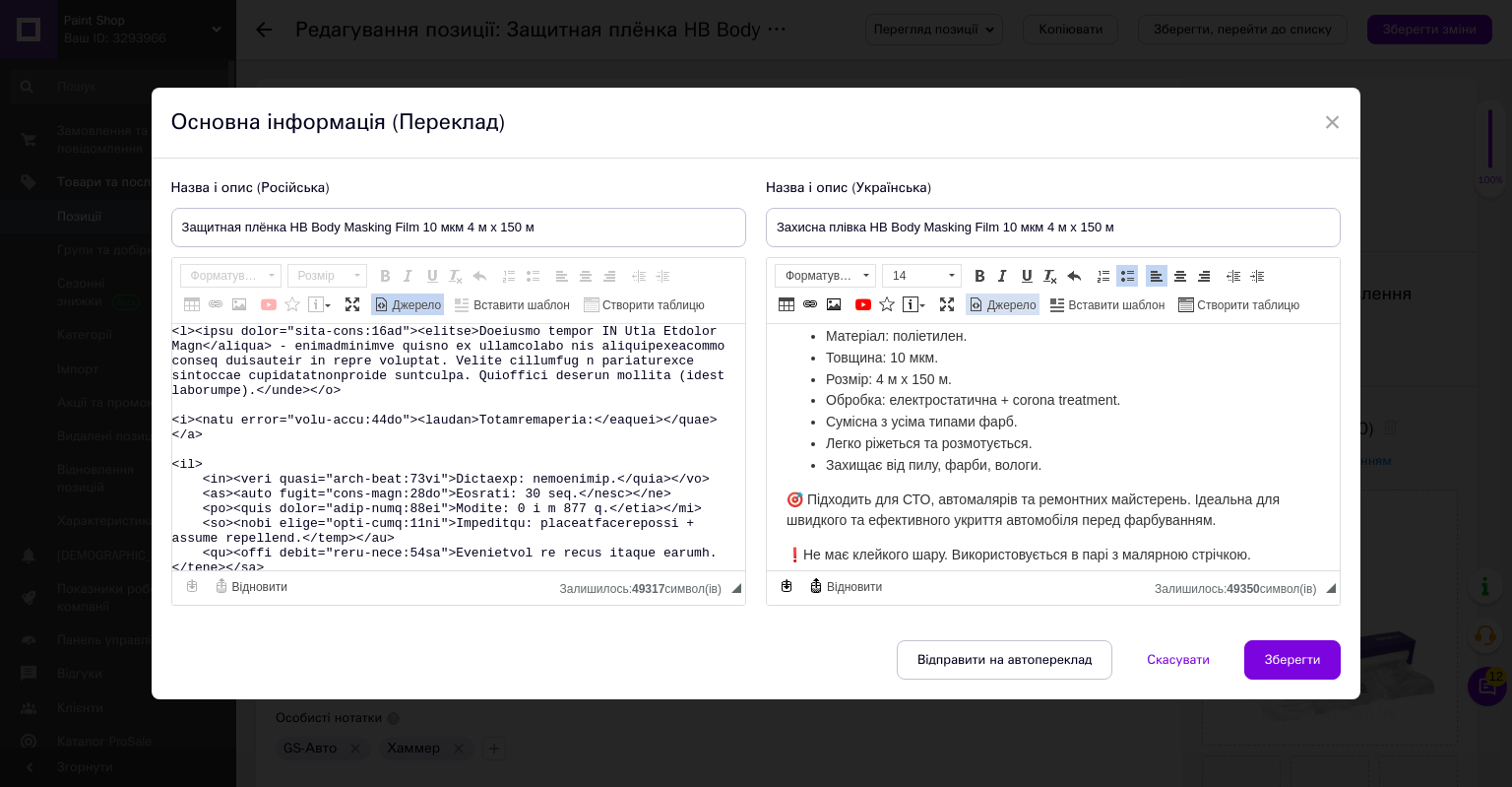 click on "Джерело" at bounding box center [1010, 305] 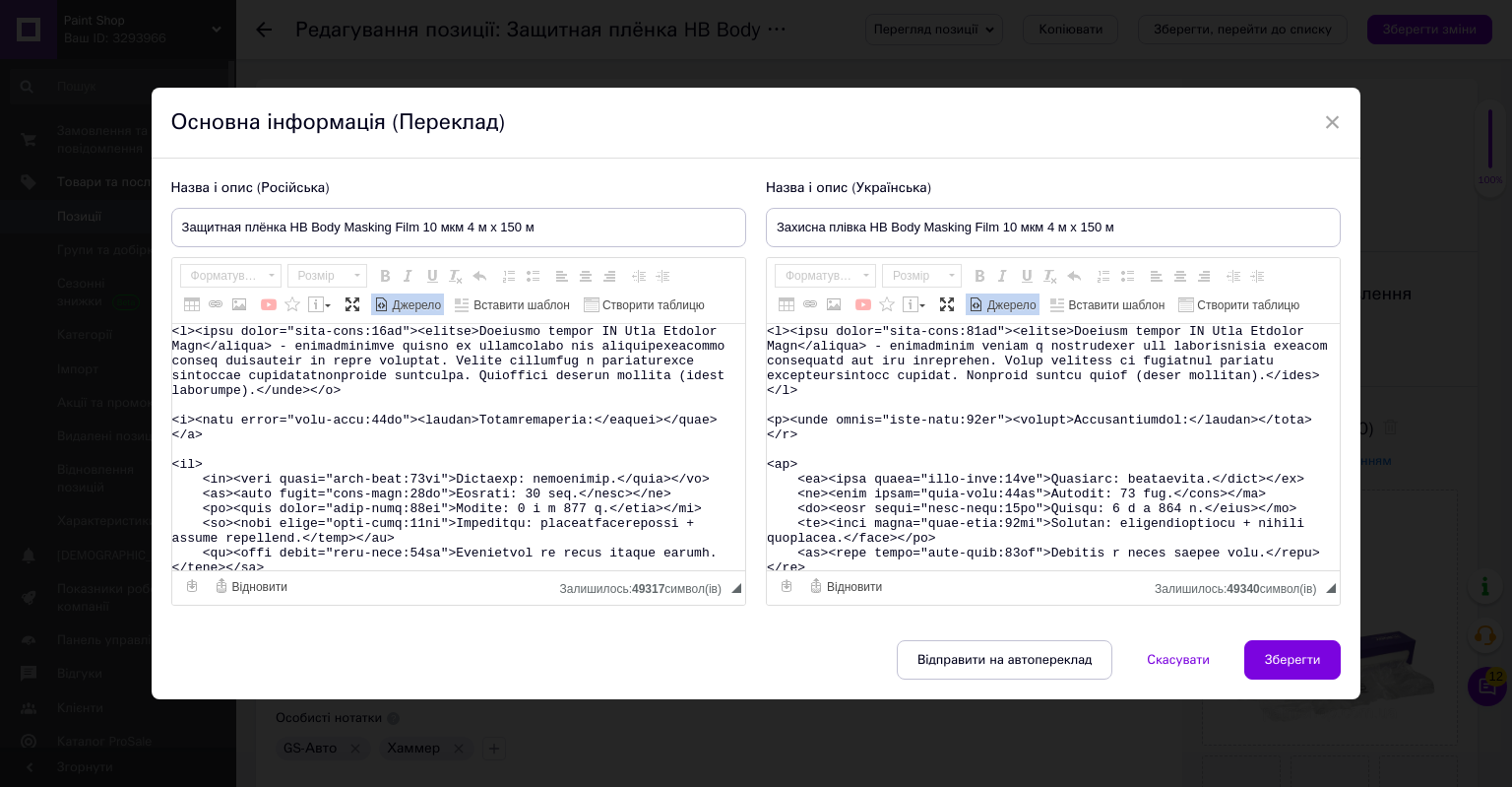 click at bounding box center [1053, 447] 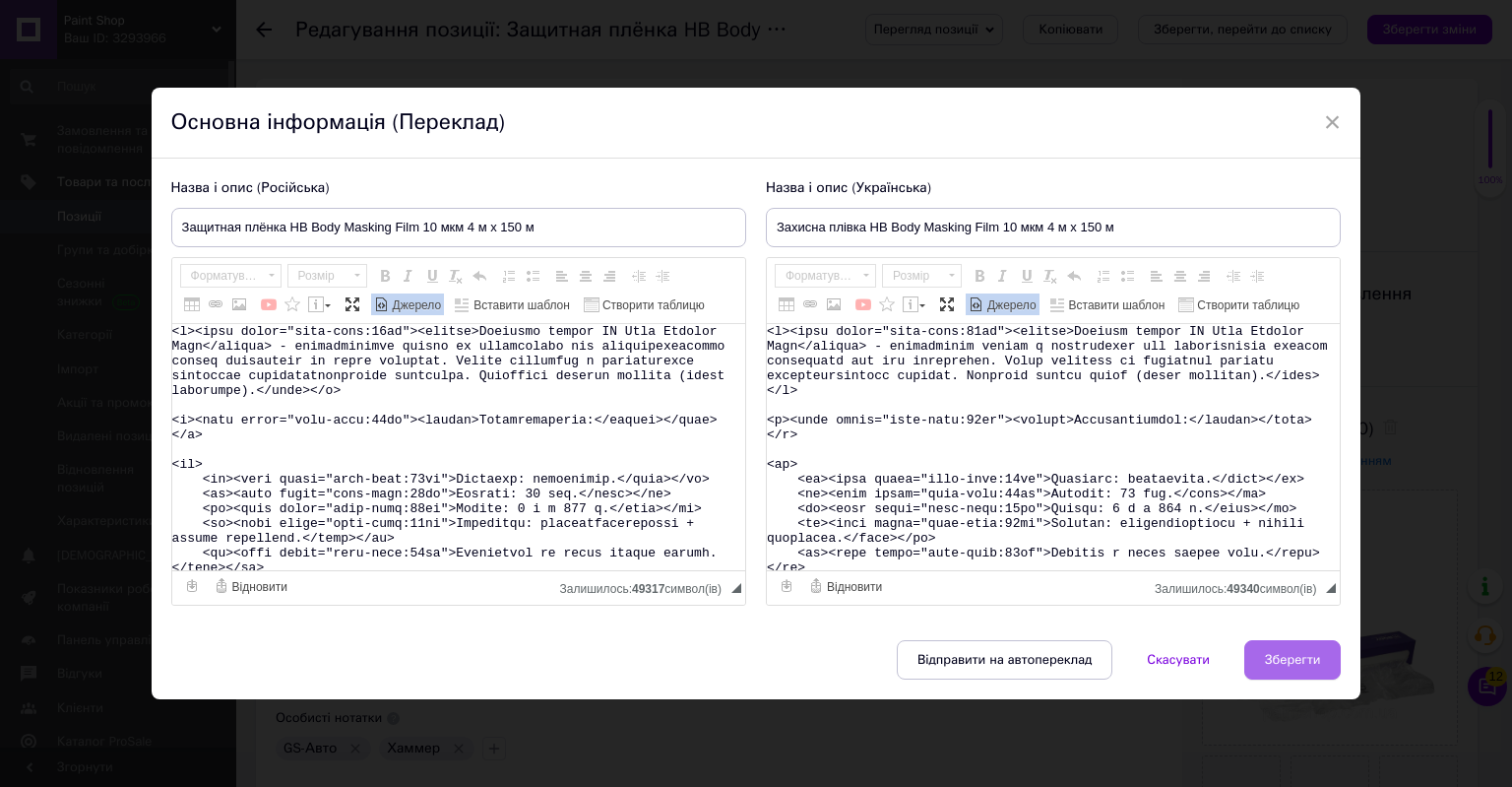 click on "Зберегти" at bounding box center [1292, 660] 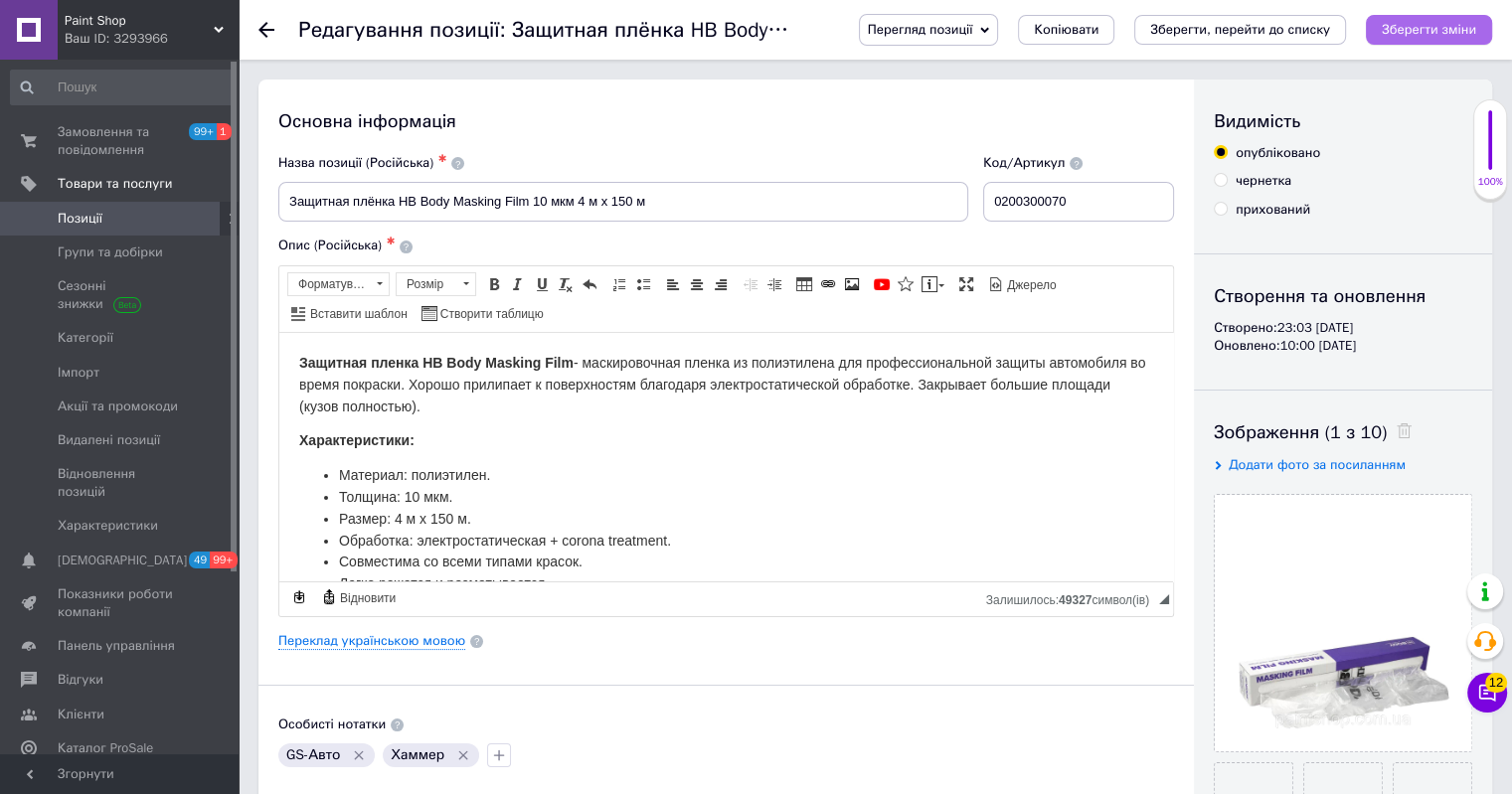 click on "Зберегти зміни" at bounding box center [1428, 30] 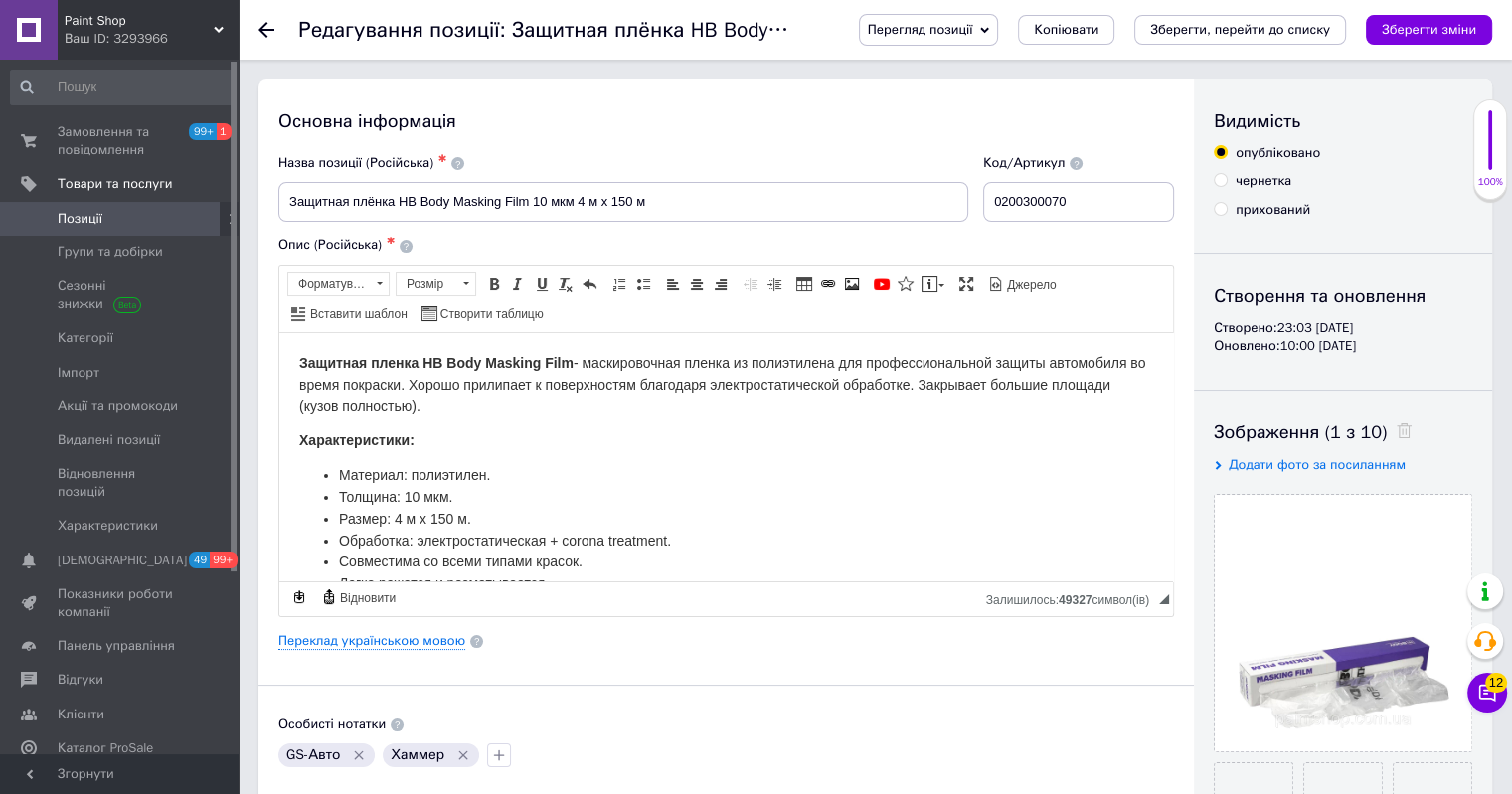 click on "Позиції" at bounding box center [120, 219] 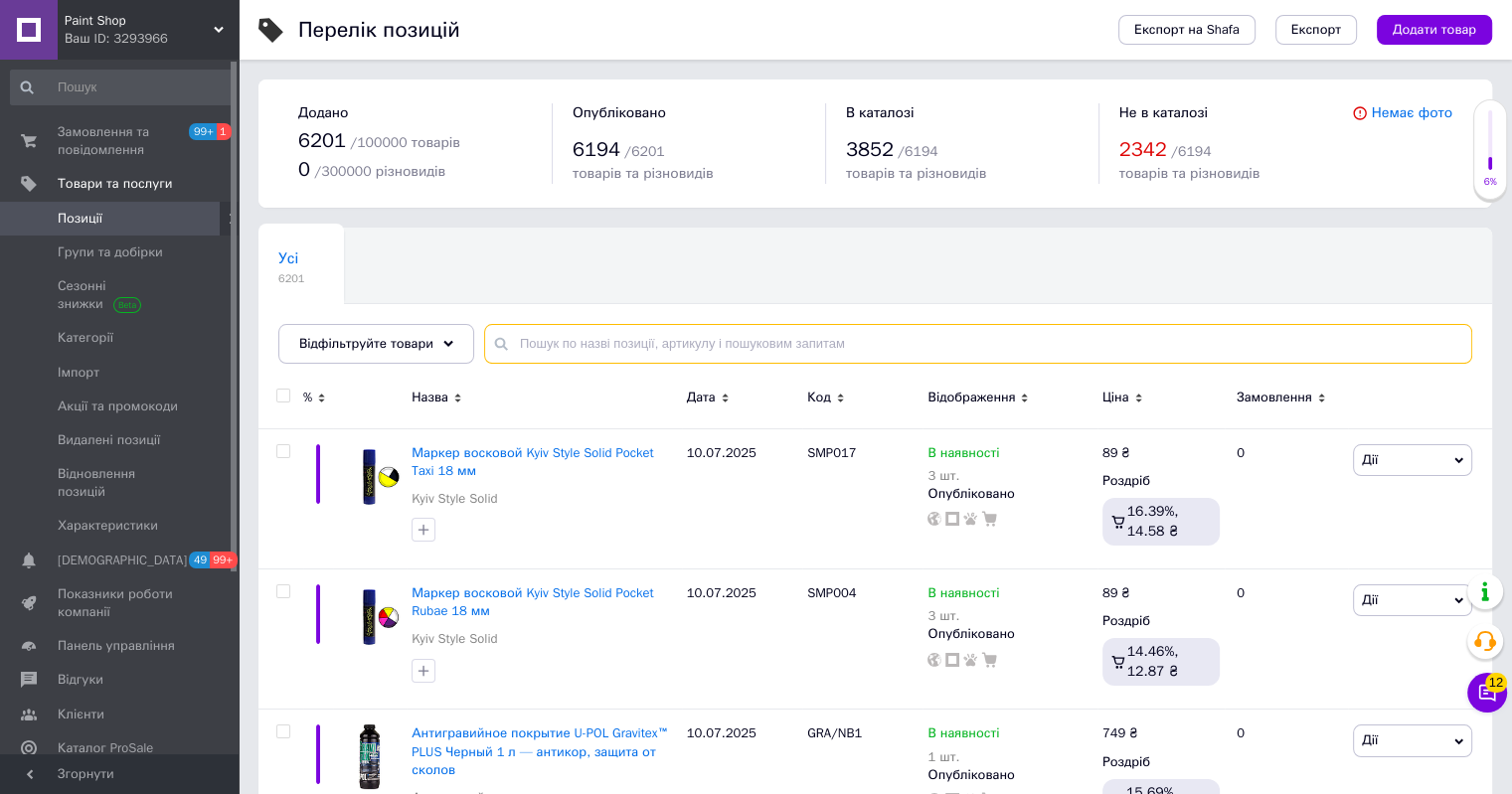 click at bounding box center [978, 344] 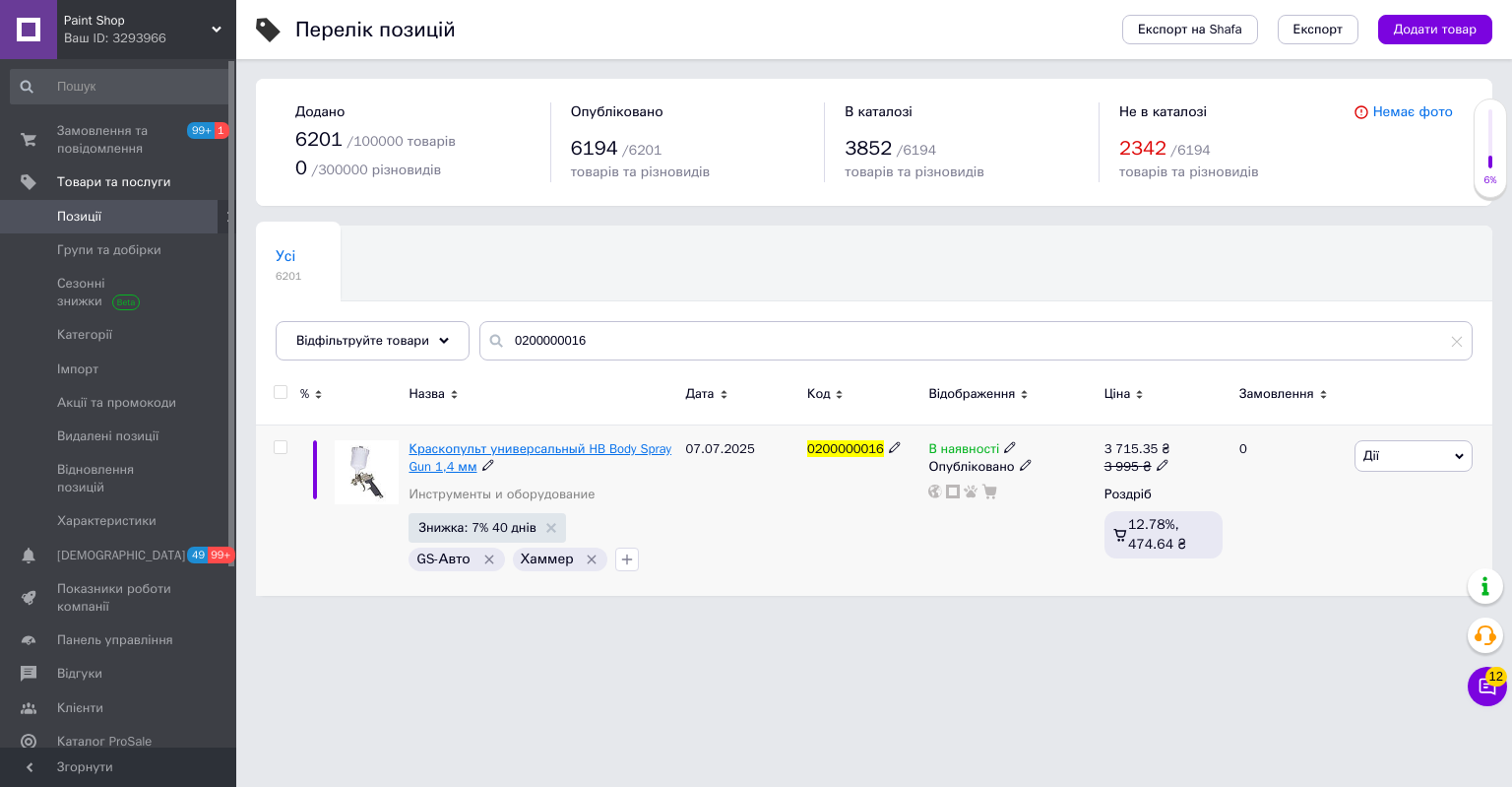 click on "Краскопульт универсальный HB Body Spray Gun 1,4 мм" at bounding box center [539, 457] 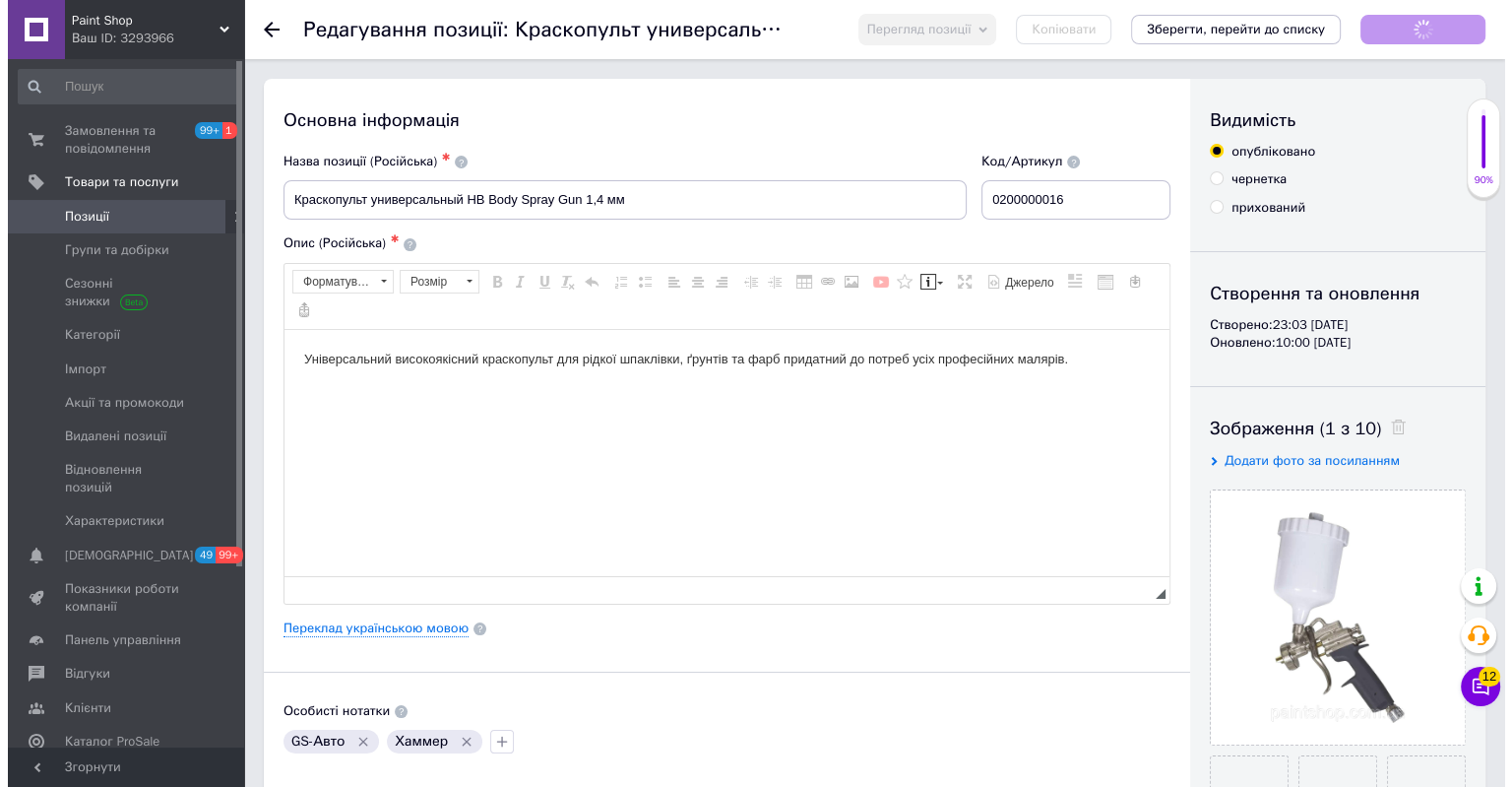 scroll, scrollTop: 0, scrollLeft: 0, axis: both 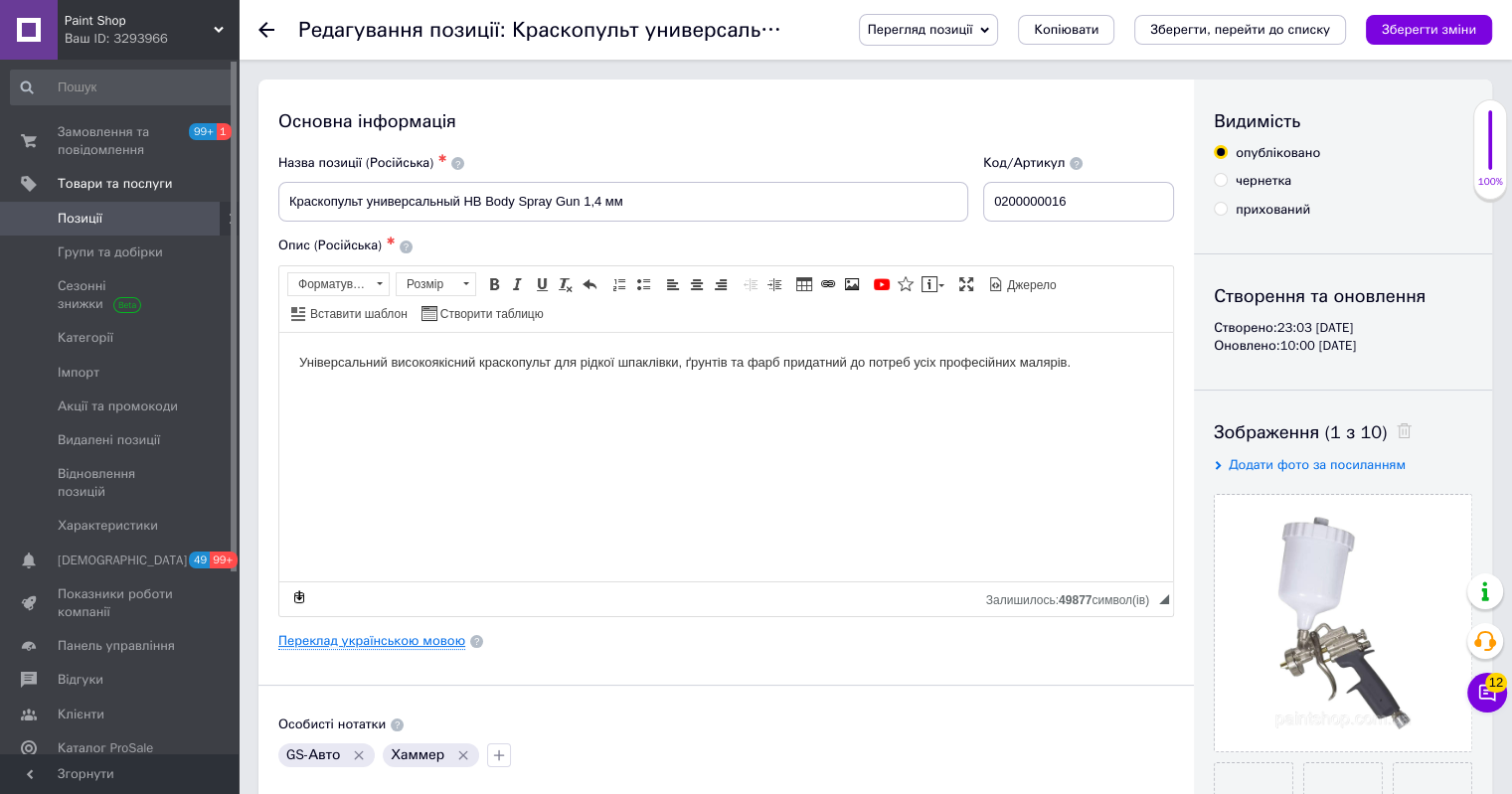 click on "Переклад українською мовою" at bounding box center (372, 641) 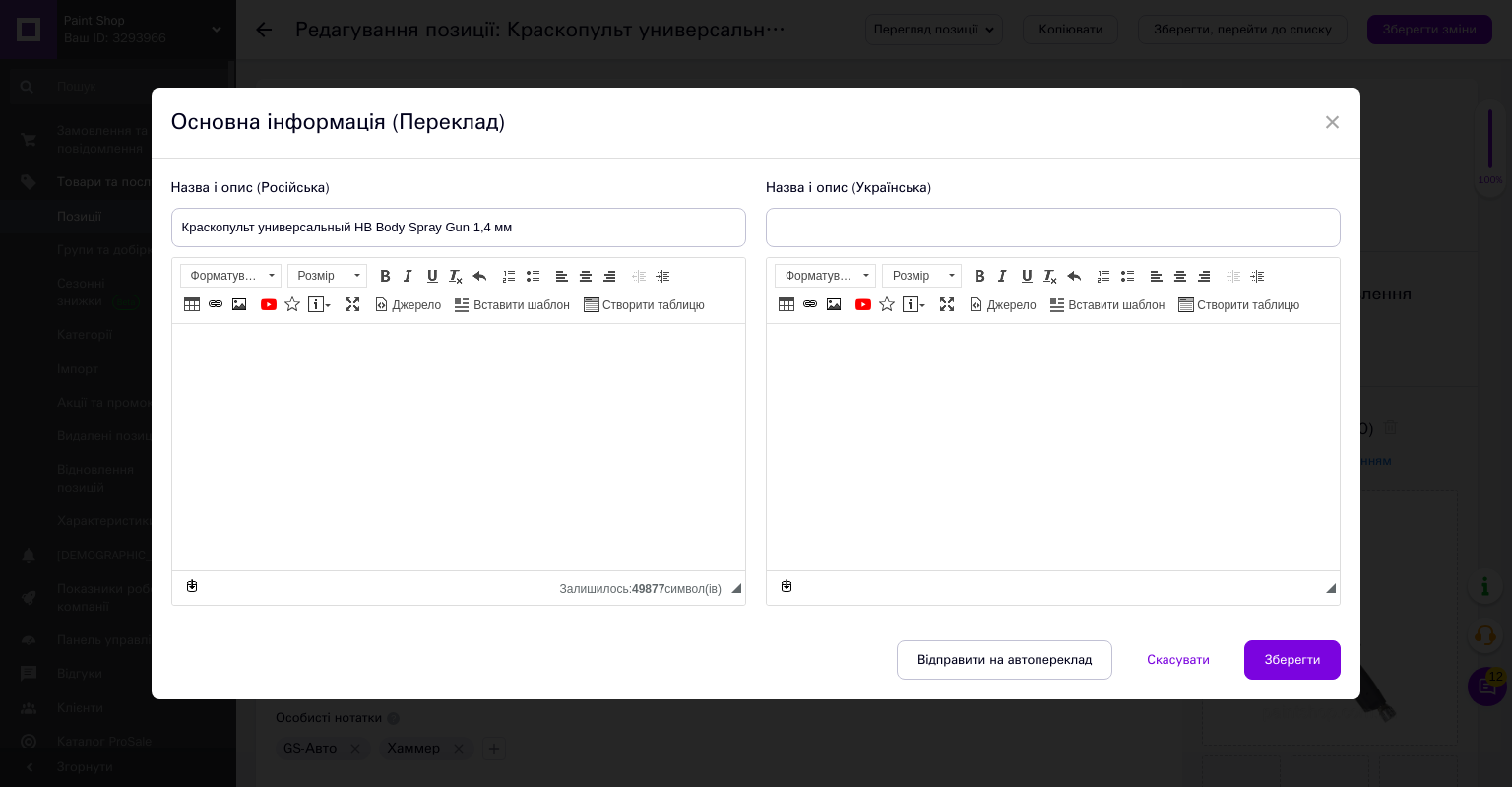 type on "Краскопульт універсальний HB Body Spray Gun 1,4 мм" 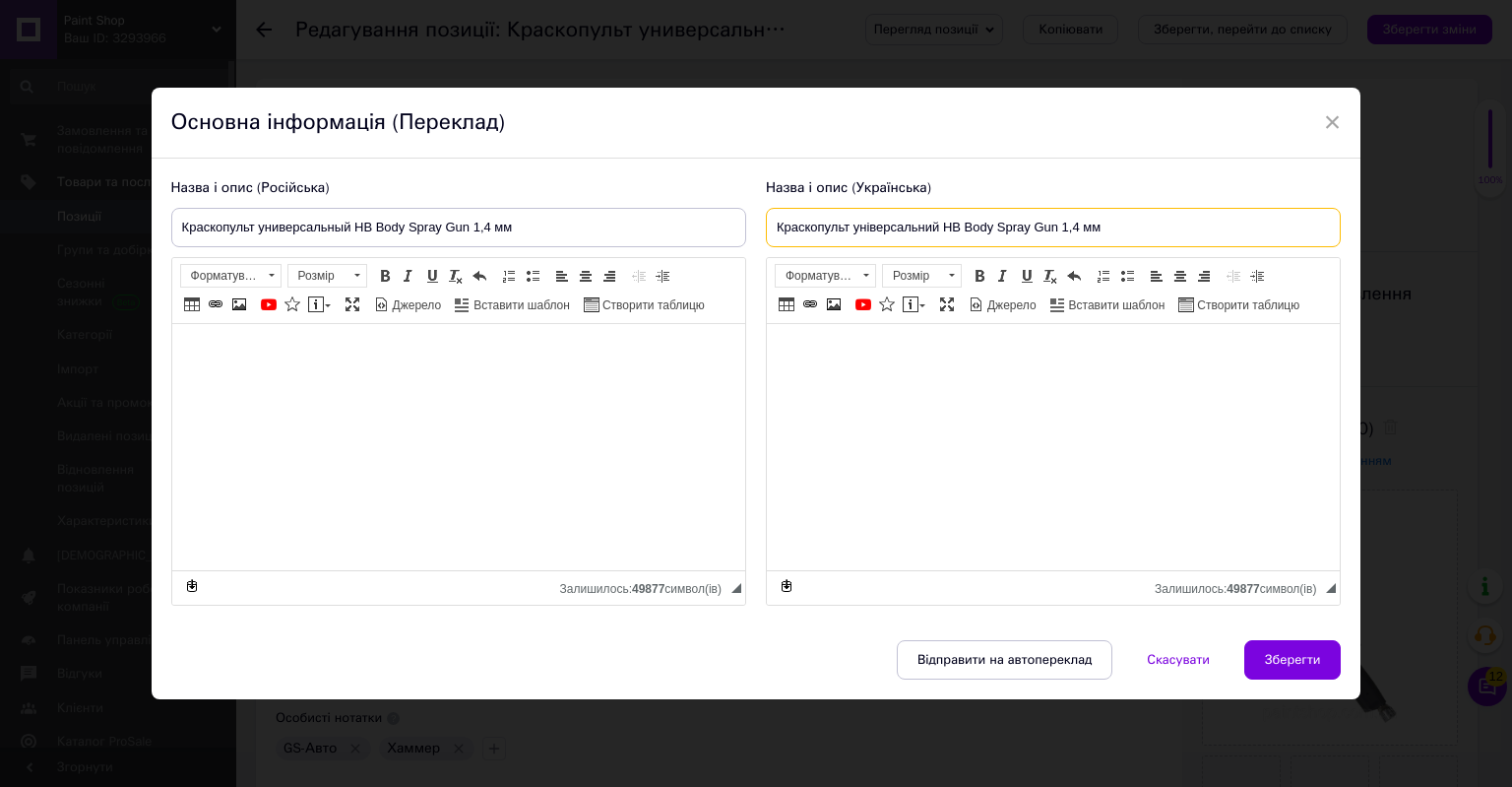 drag, startPoint x: 1099, startPoint y: 224, endPoint x: 630, endPoint y: 227, distance: 469.00959 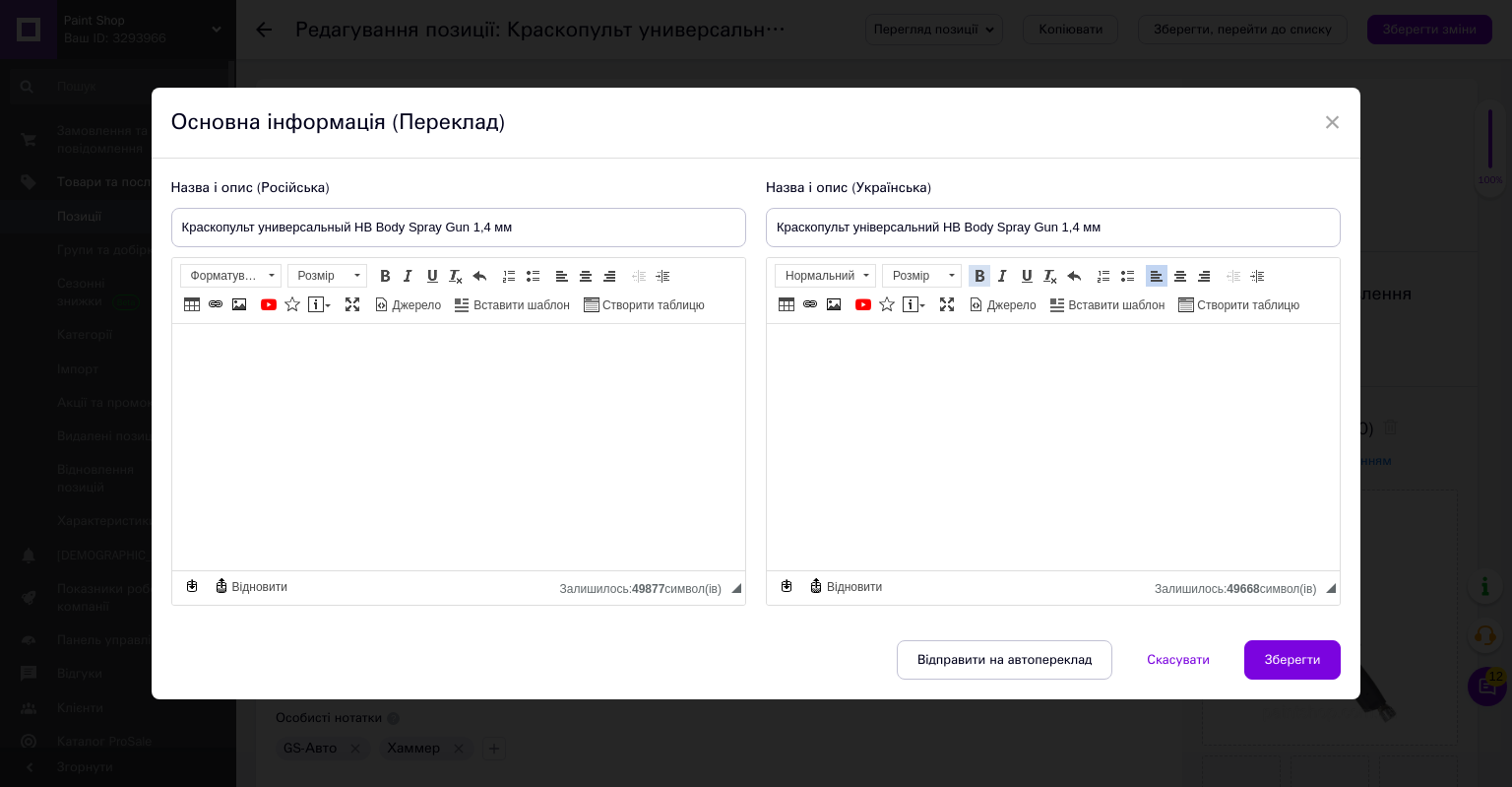 click at bounding box center (979, 276) 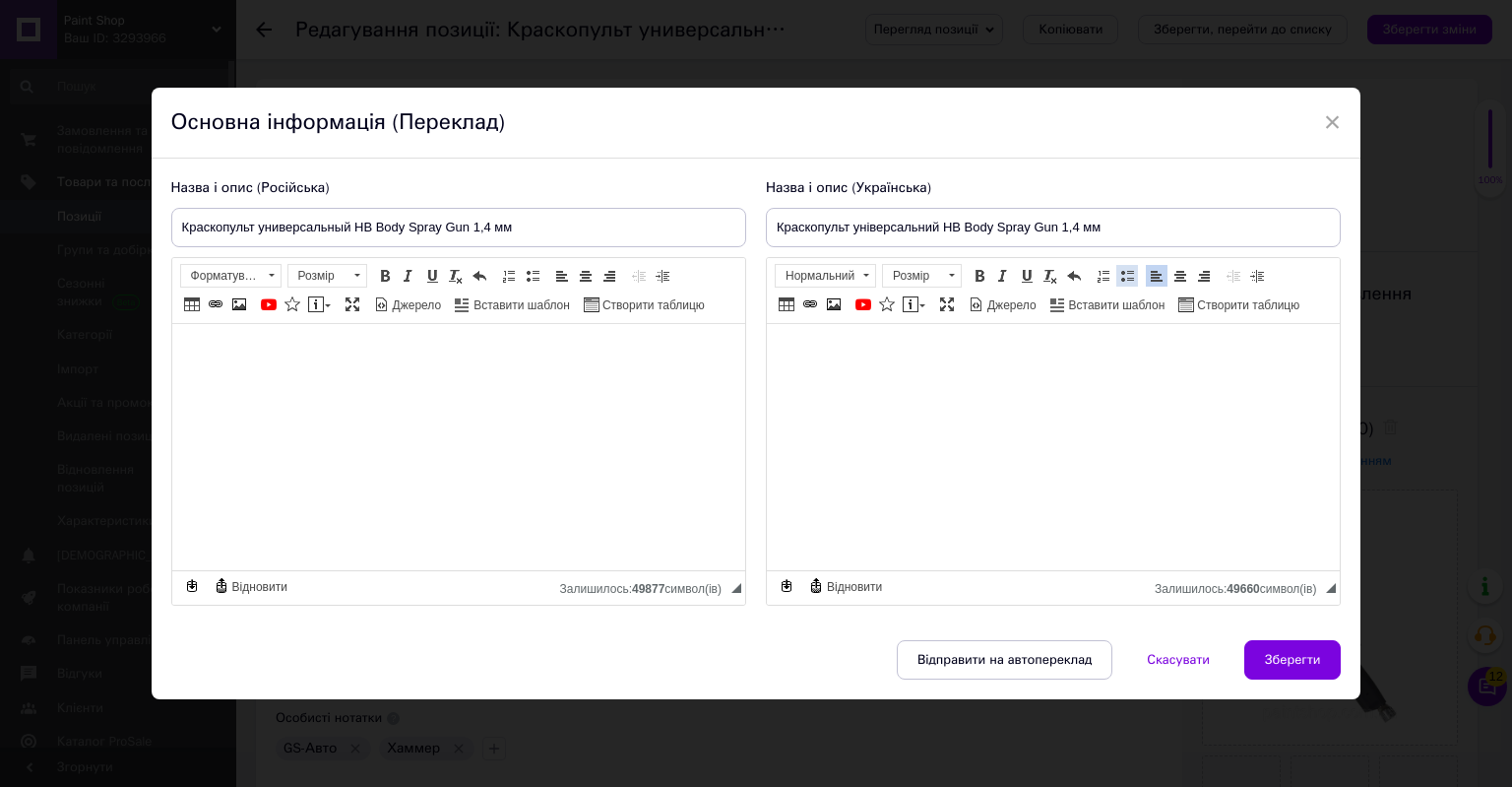 click at bounding box center [1127, 276] 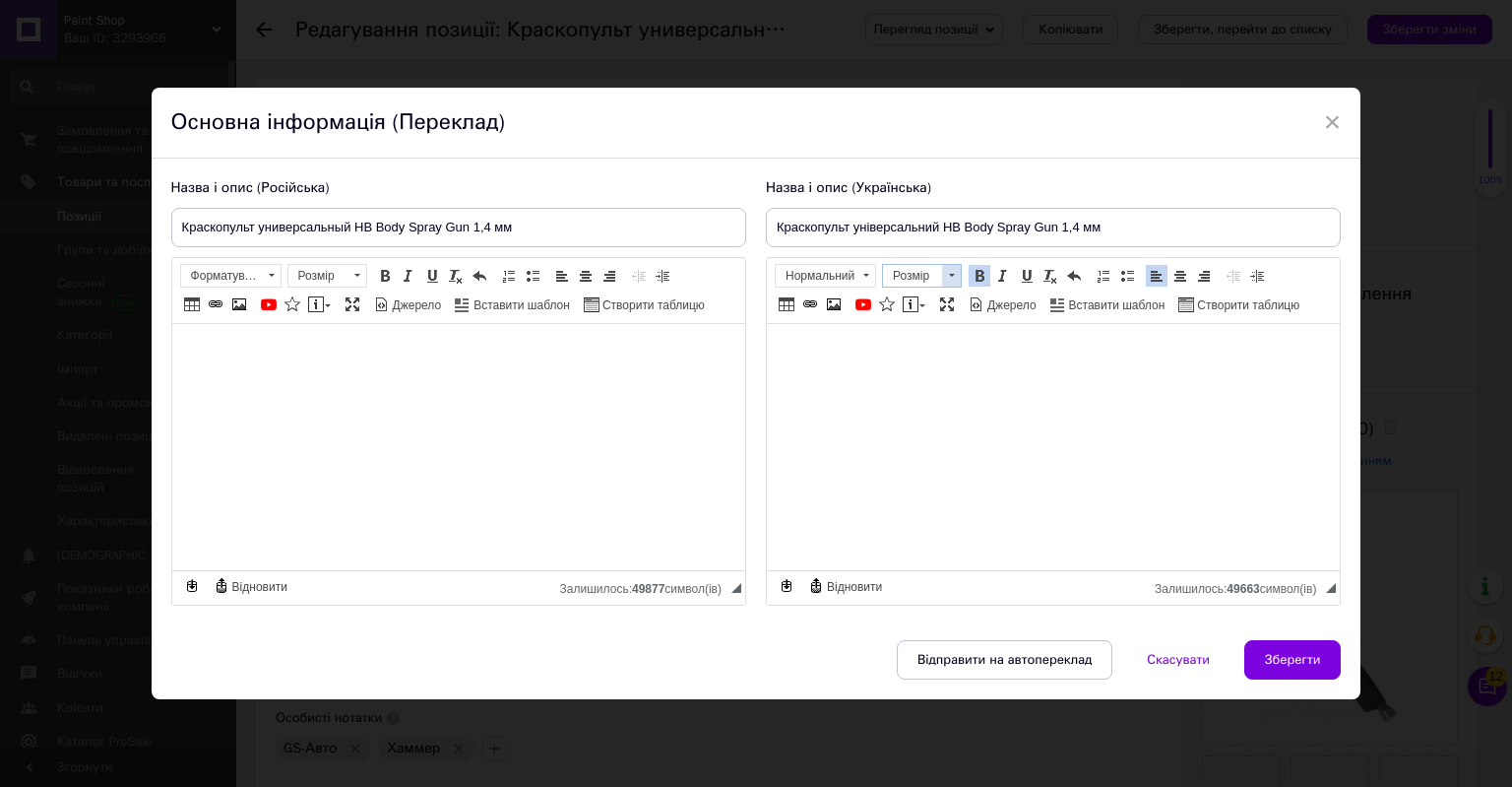click at bounding box center [951, 276] 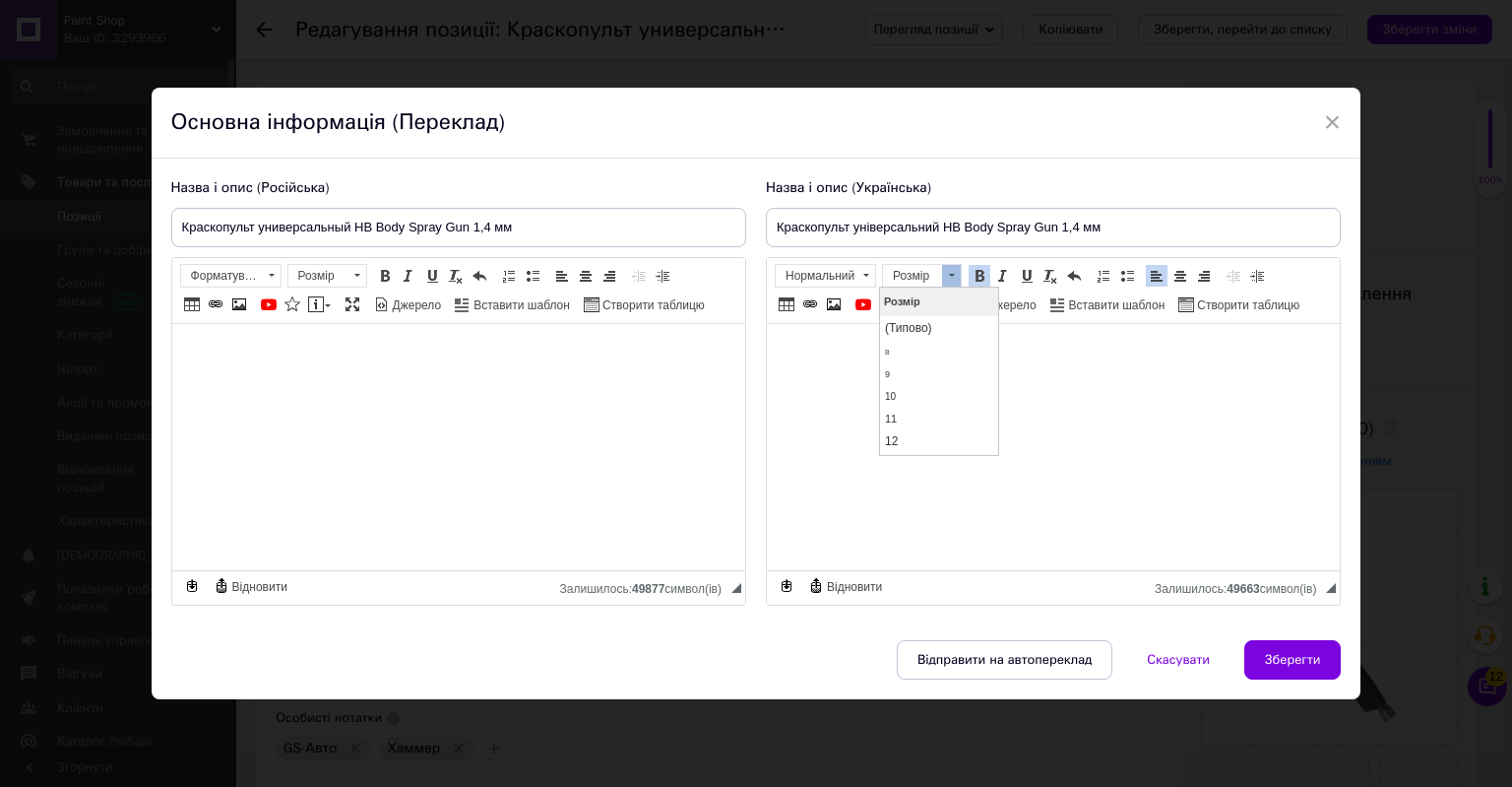 scroll, scrollTop: 0, scrollLeft: 0, axis: both 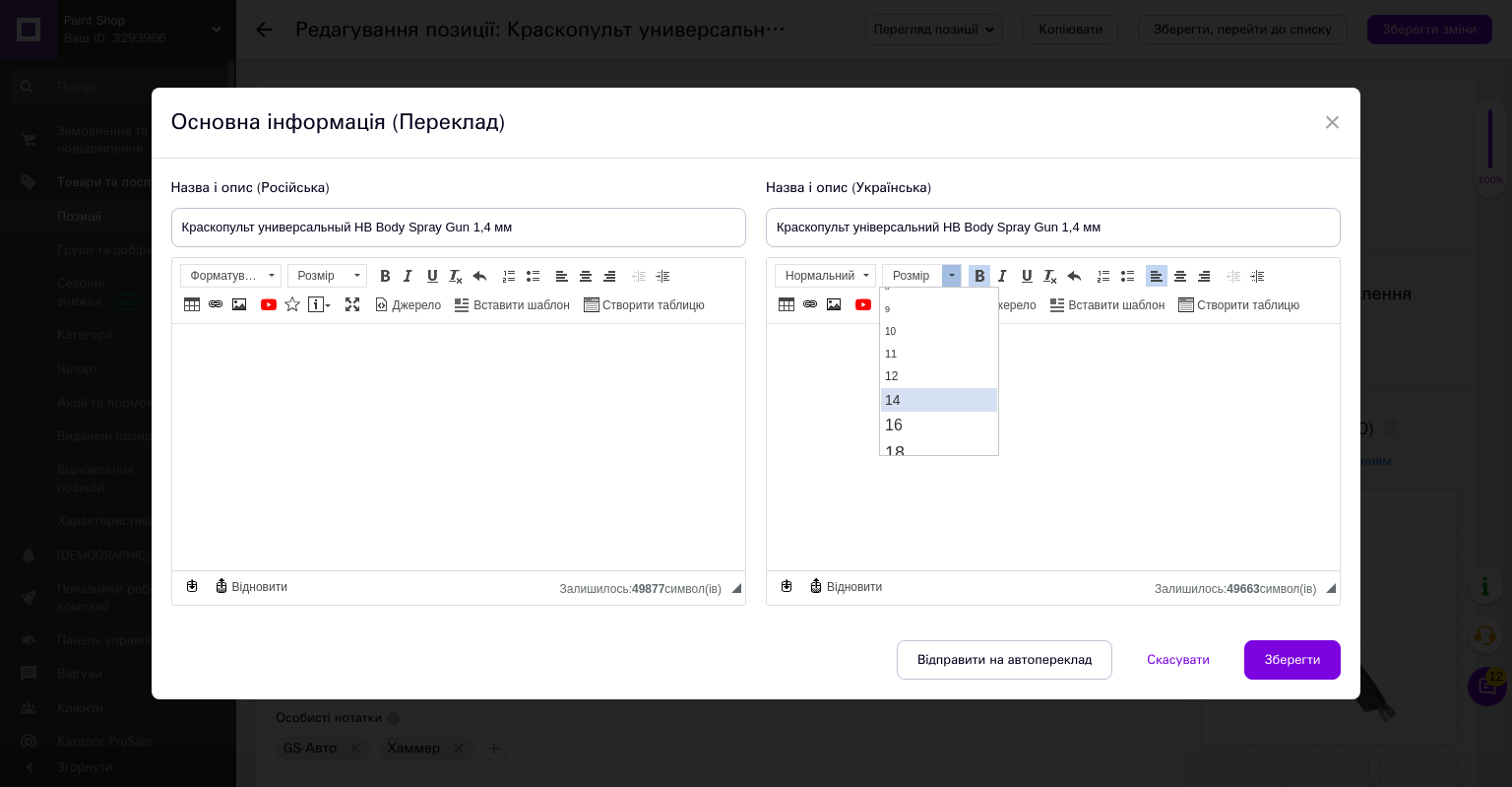 click on "14" at bounding box center (938, 400) 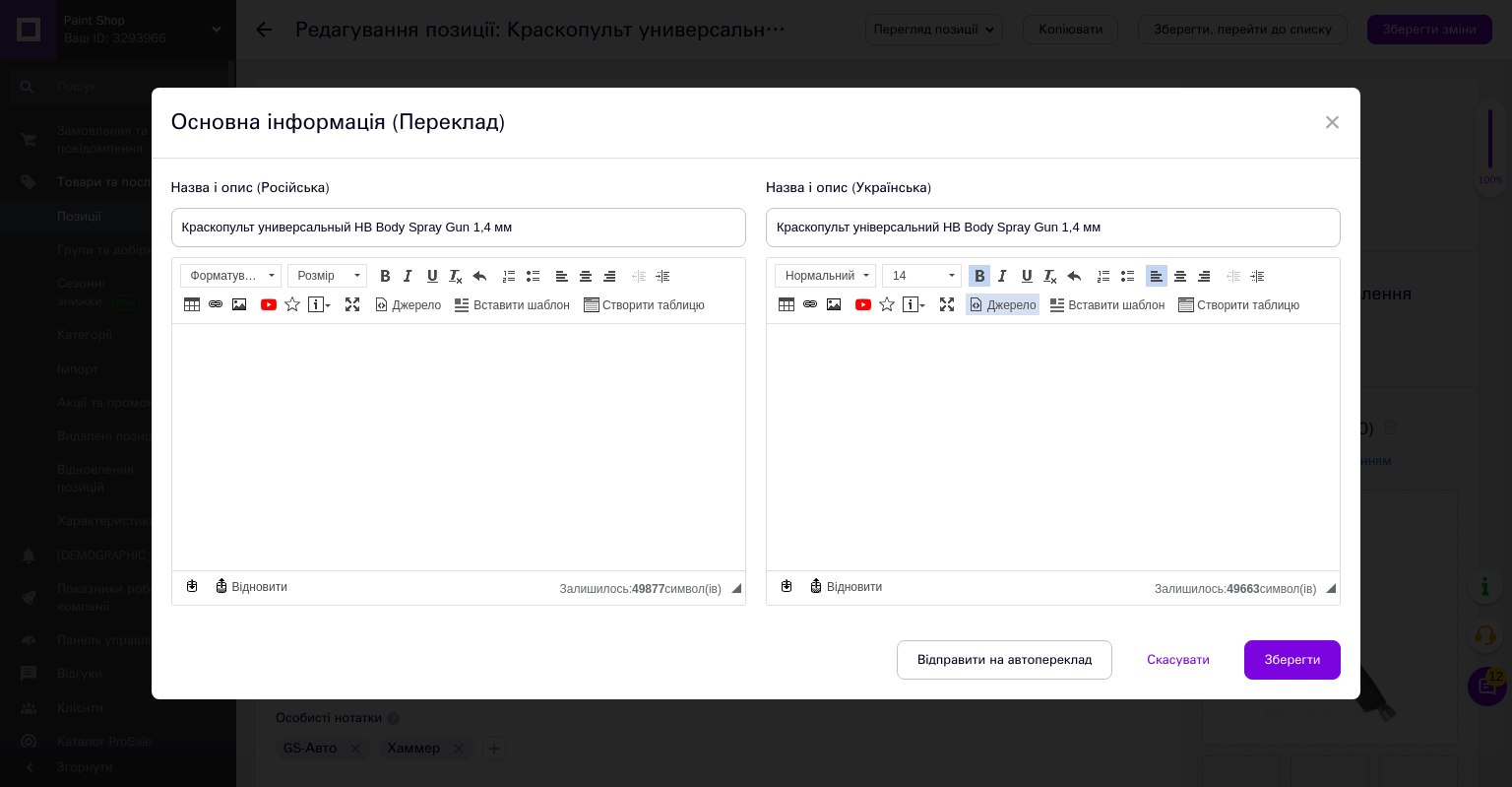 click on "Джерело" at bounding box center [1010, 305] 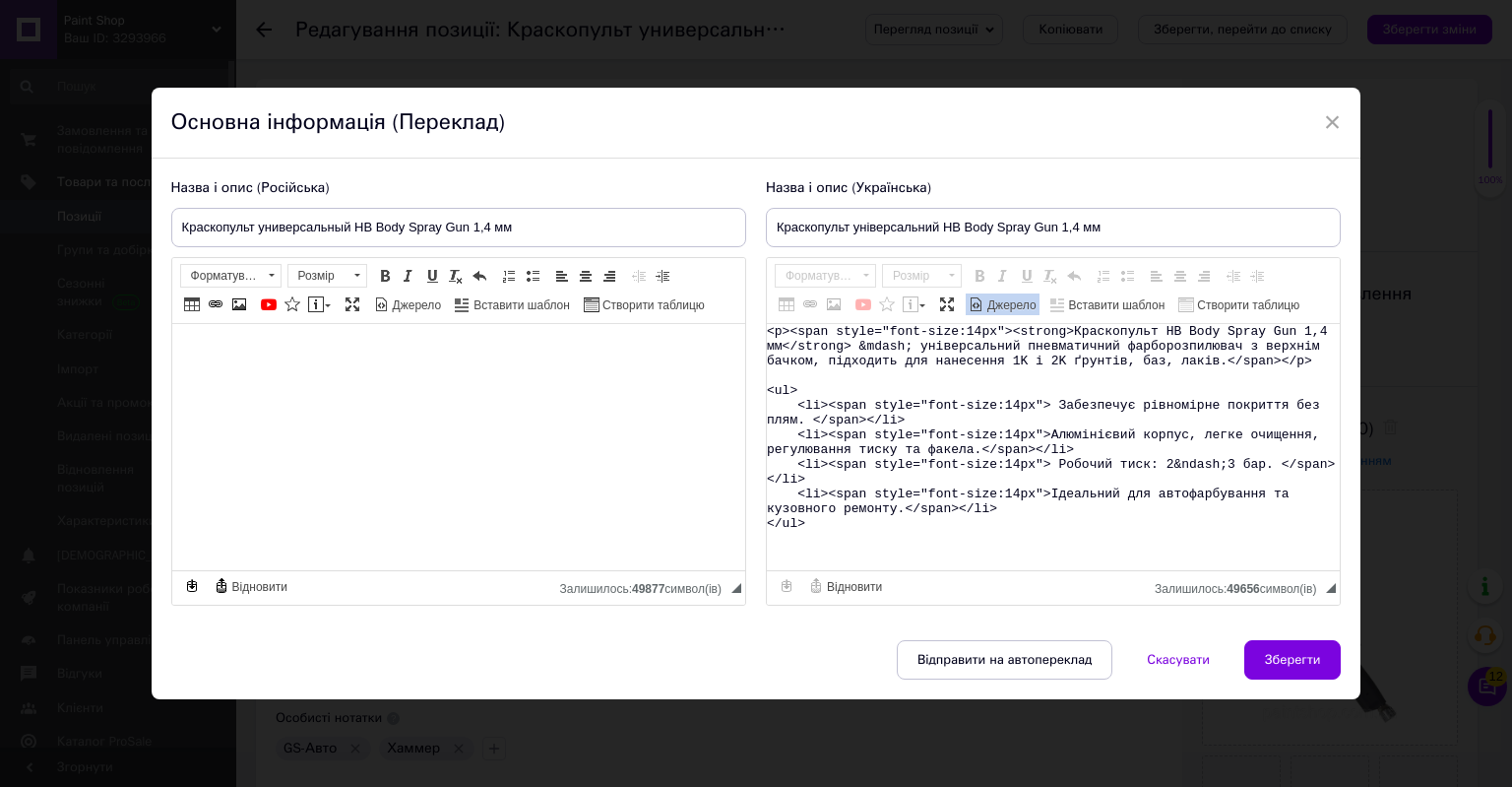click on "<p><span style="font-size:14px"><strong>Краскопульт HB Body Spray Gun 1,4 мм</strong> &mdash; універсальний пневматичний фарборозпилювач з верхнім бачком, підходить для нанесення 1K і 2K ґрунтів, баз, лаків.</span></p>
<ul>
<li><span style="font-size:14px"> Забезпечує рівномірне покриття без плям. </span></li>
<li><span style="font-size:14px">Алюмінієвий корпус, легке очищення, регулювання тиску та факела.</span></li>
<li><span style="font-size:14px"> Робочий тиск: 2&ndash;3 бар. </span></li>
<li><span style="font-size:14px">Ідеальний для автофарбування та кузовного ремонту.</span></li>
</ul>" at bounding box center [1053, 447] 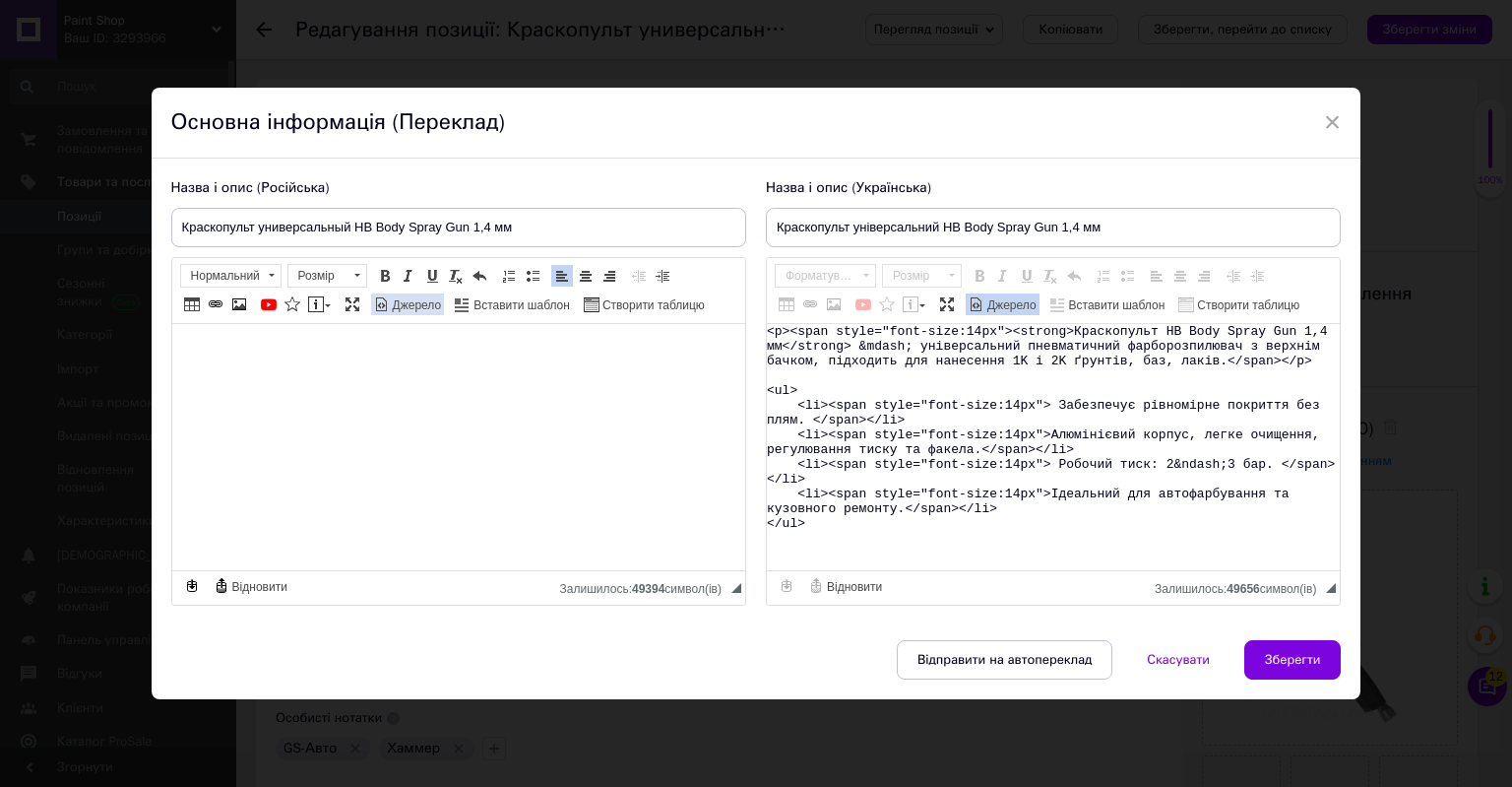click on "Джерело" at bounding box center [415, 305] 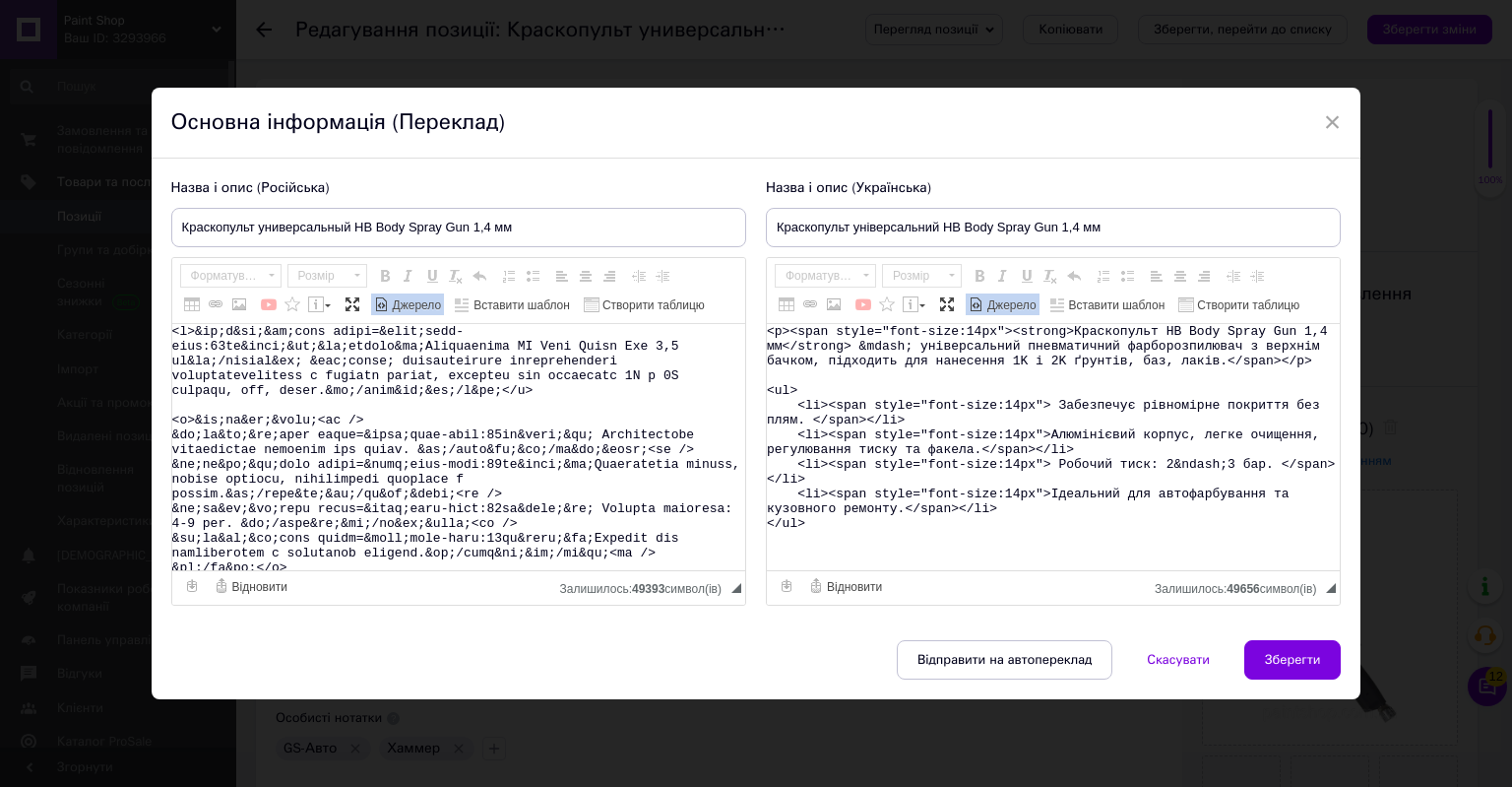click at bounding box center [459, 447] 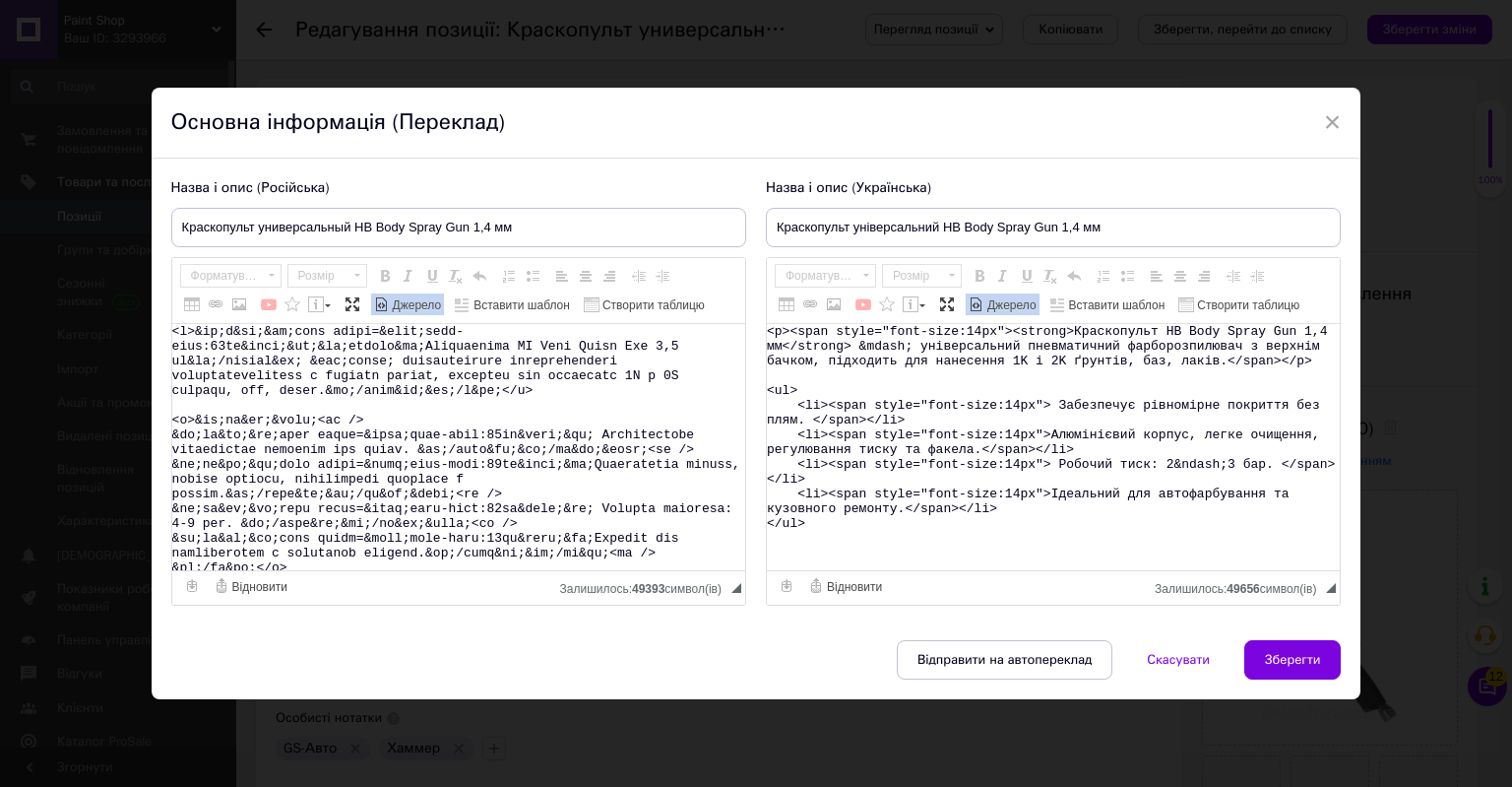 paste on "<span style="font-size:14px"><strong>Краскопульт HB Body Spray Gun 1,4 мм</strong> &mdash; универсальный пневматический краскораспылитель с верхним бачком, подходит для нанесения 1K и 2K грунтов, баз, лаков.</span></p>
<ul>
<li><span style="font-size:14px"> Обеспечивает равномерное покрытие без пятен. </span></li>
<li><span style="font-size:14px">Алюминиевый корпус, легкая очистка, регулировка давления и факела.</span></li>
<li><span style="font-size:14px"> Рабочее давление: 2-3 бар. </span></li>
<li><span style="font-size:14px">Идеален для автопокраски и кузовного ремонта.</span></li>
</ul>" 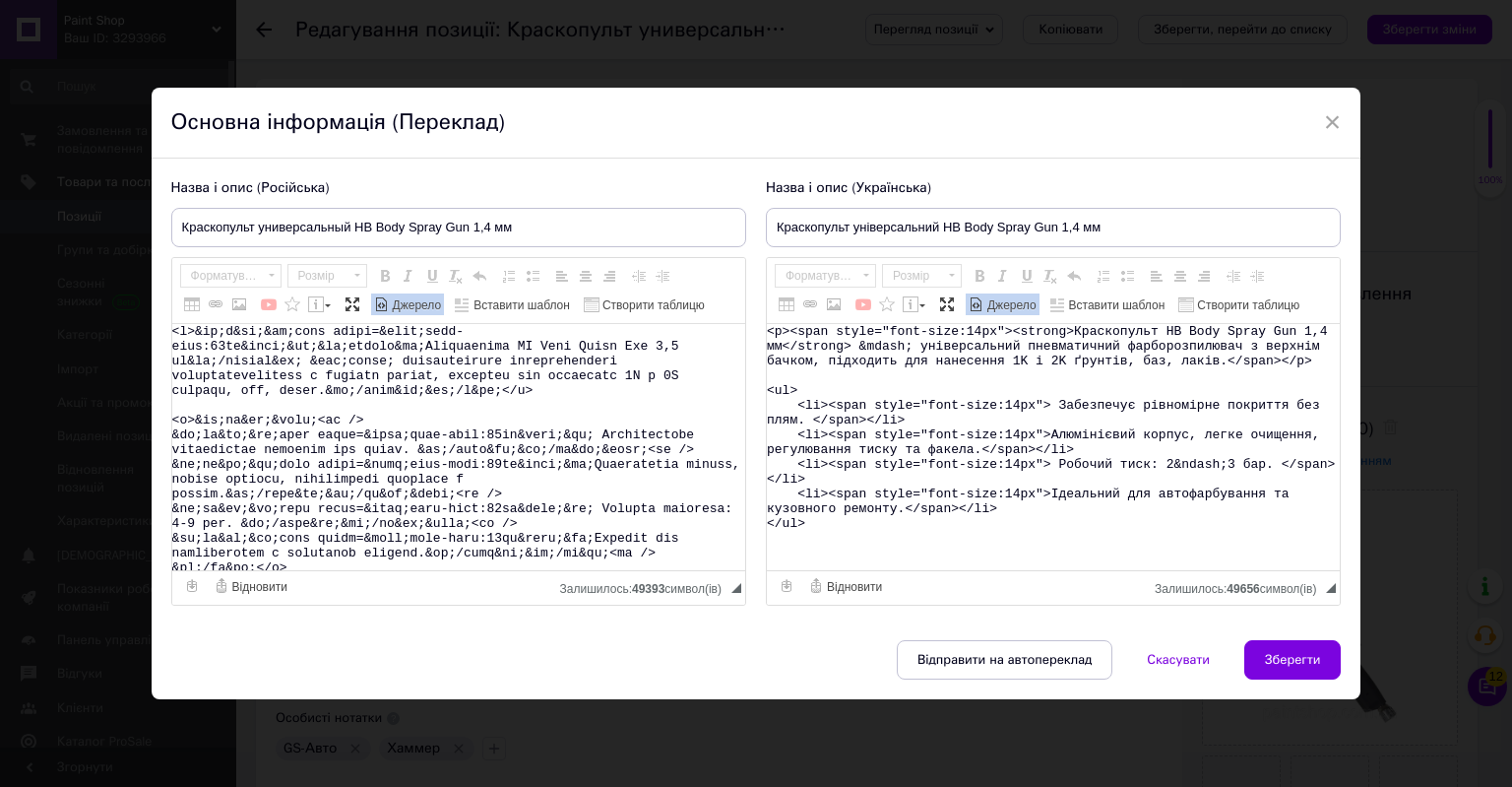 type on "<p><span style="font-size:14px"><strong>Краскопульт HB Body Spray Gun 1,4 мм</strong> &mdash; универсальный пневматический краскораспылитель с верхним бачком, подходит для нанесения 1K и 2K грунтов, баз, лаков.</span></p>
<ul>
<li><span style="font-size:14px"> Обеспечивает равномерное покрытие без пятен. </span></li>
<li><span style="font-size:14px">Алюминиевый корпус, легкая очистка, регулировка давления и факела.</span></li>
<li><span style="font-size:14px"> Рабочее давление: 2-3 бар. </span></li>
<li><span style="font-size:14px">Идеален для автопокраски и кузовного ремонта.</span></li>
</ul>" 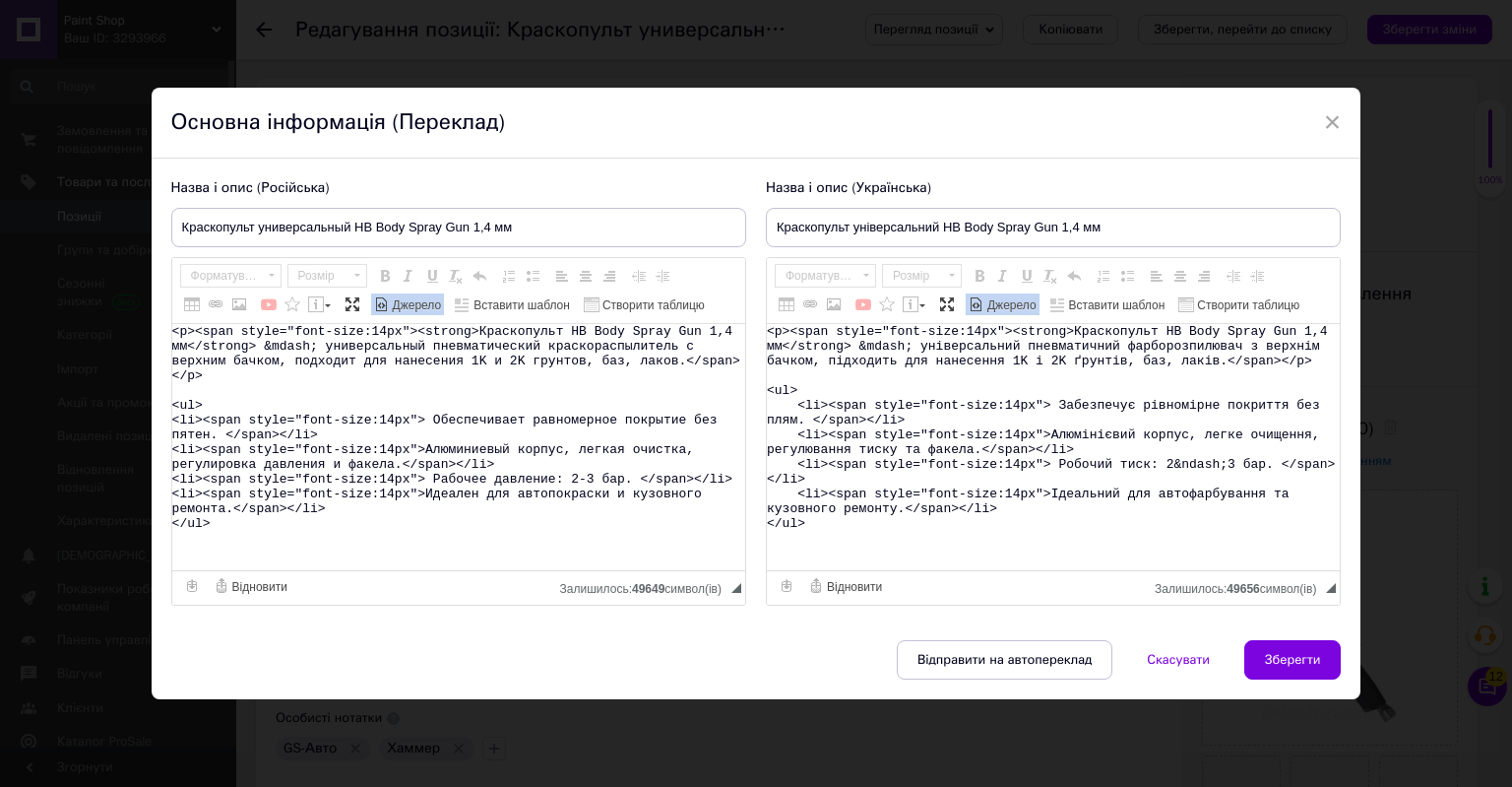 click on "Джерело" at bounding box center (415, 305) 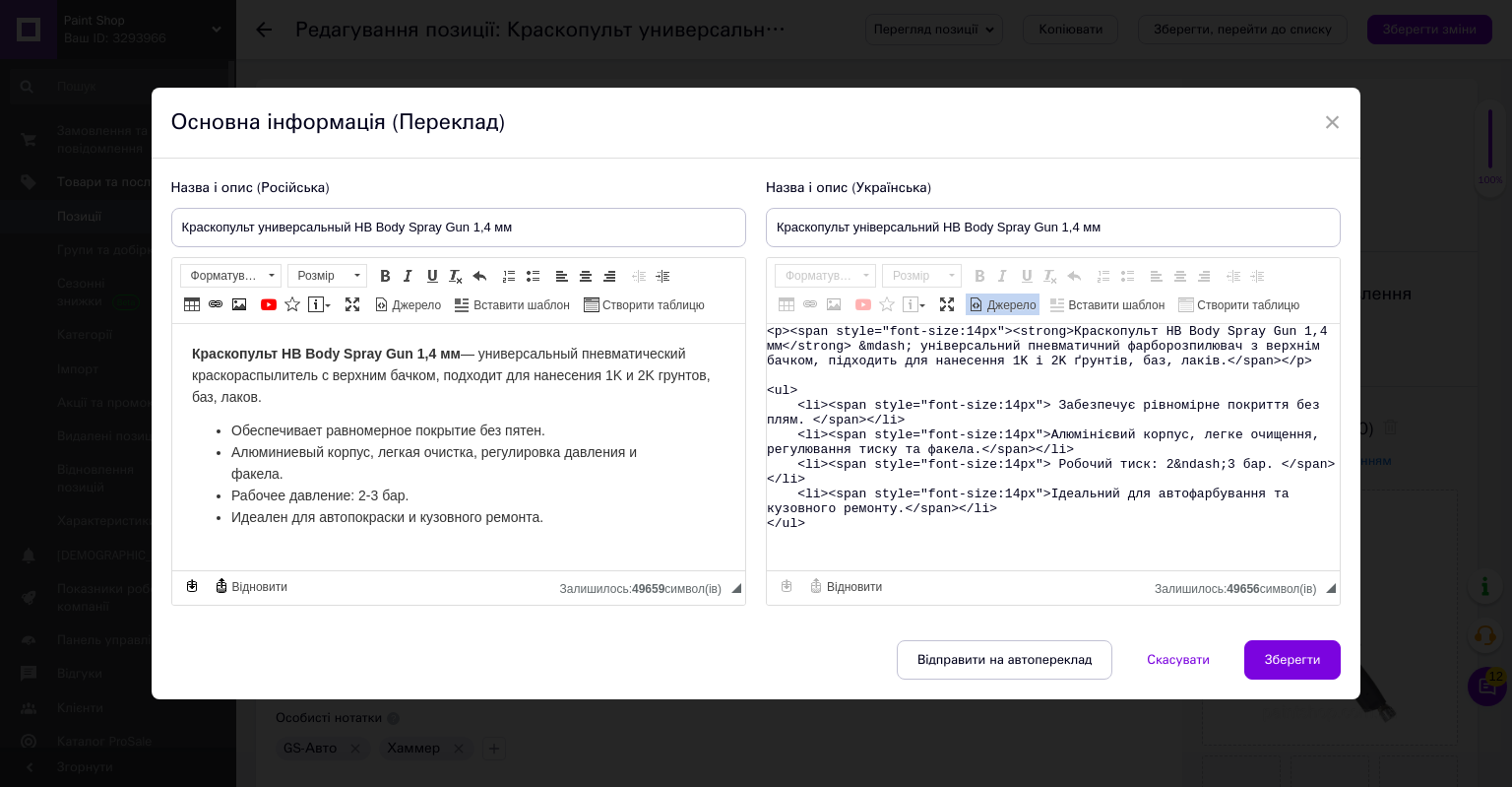 scroll, scrollTop: 0, scrollLeft: 0, axis: both 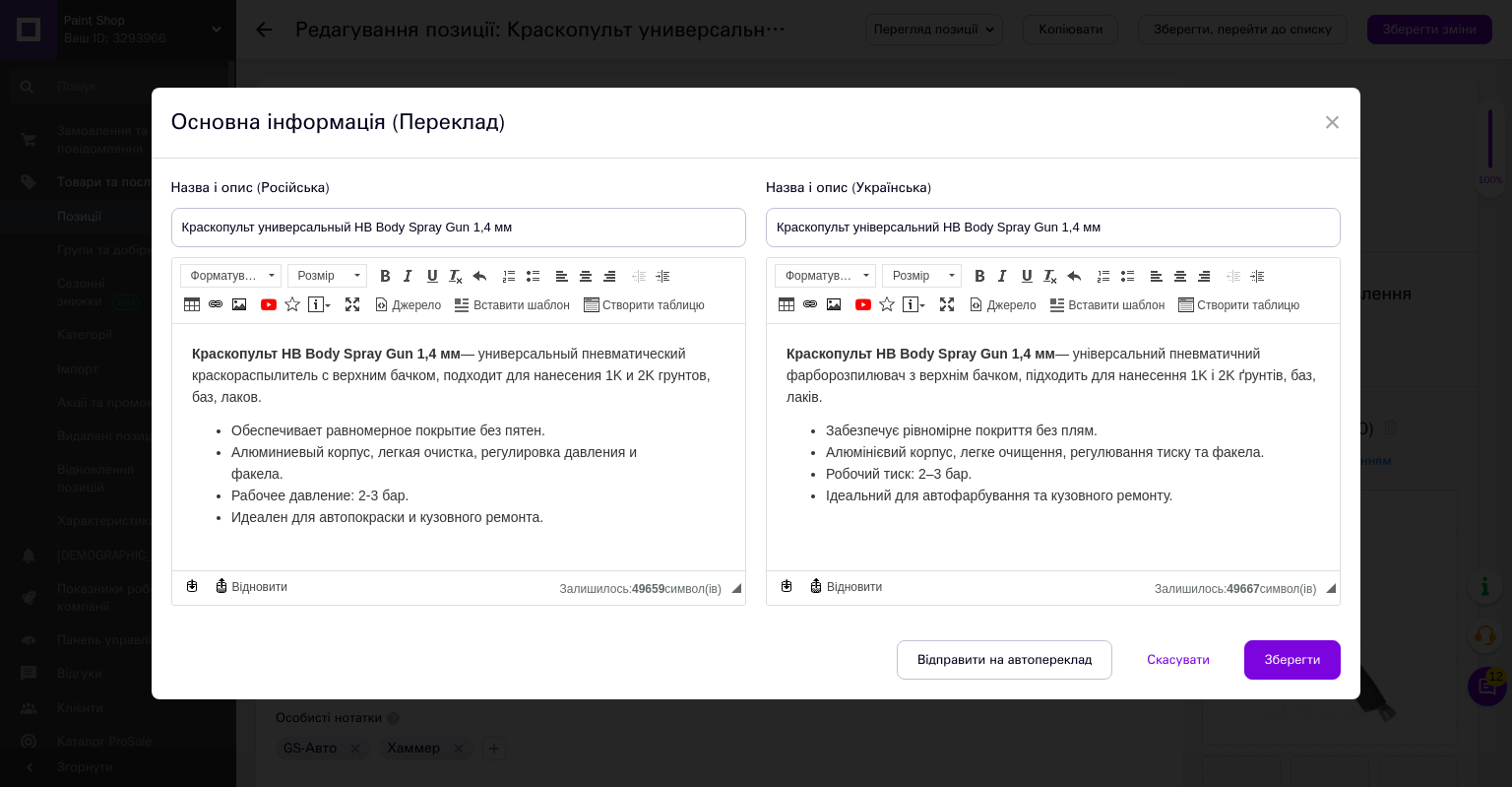 click on "Алюмінієвий корпус, легке очищення, регулювання тиску та факела." at bounding box center (1043, 451) 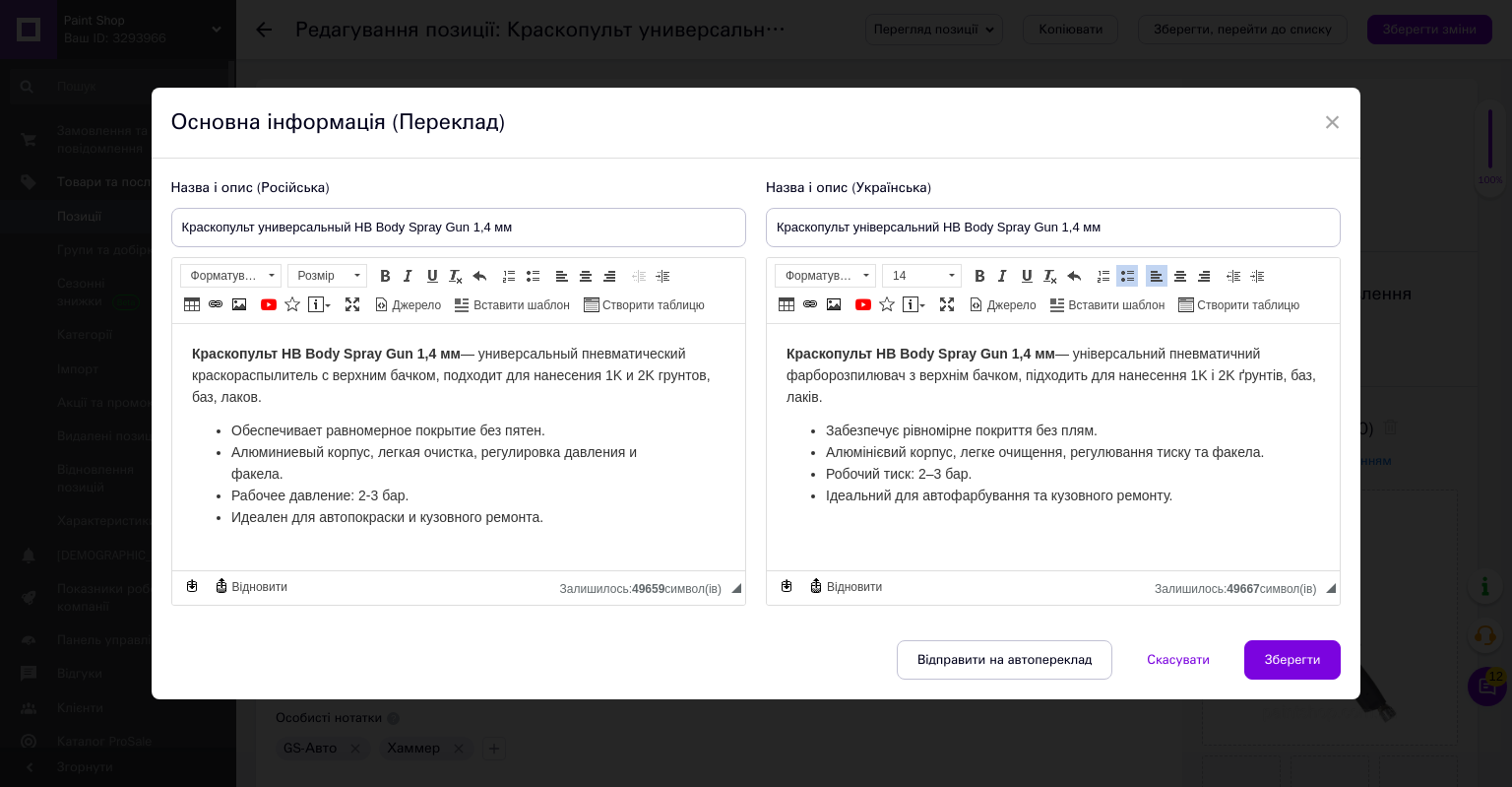 click on "Обеспечивает равномерное покрытие без пятен." at bounding box center (387, 429) 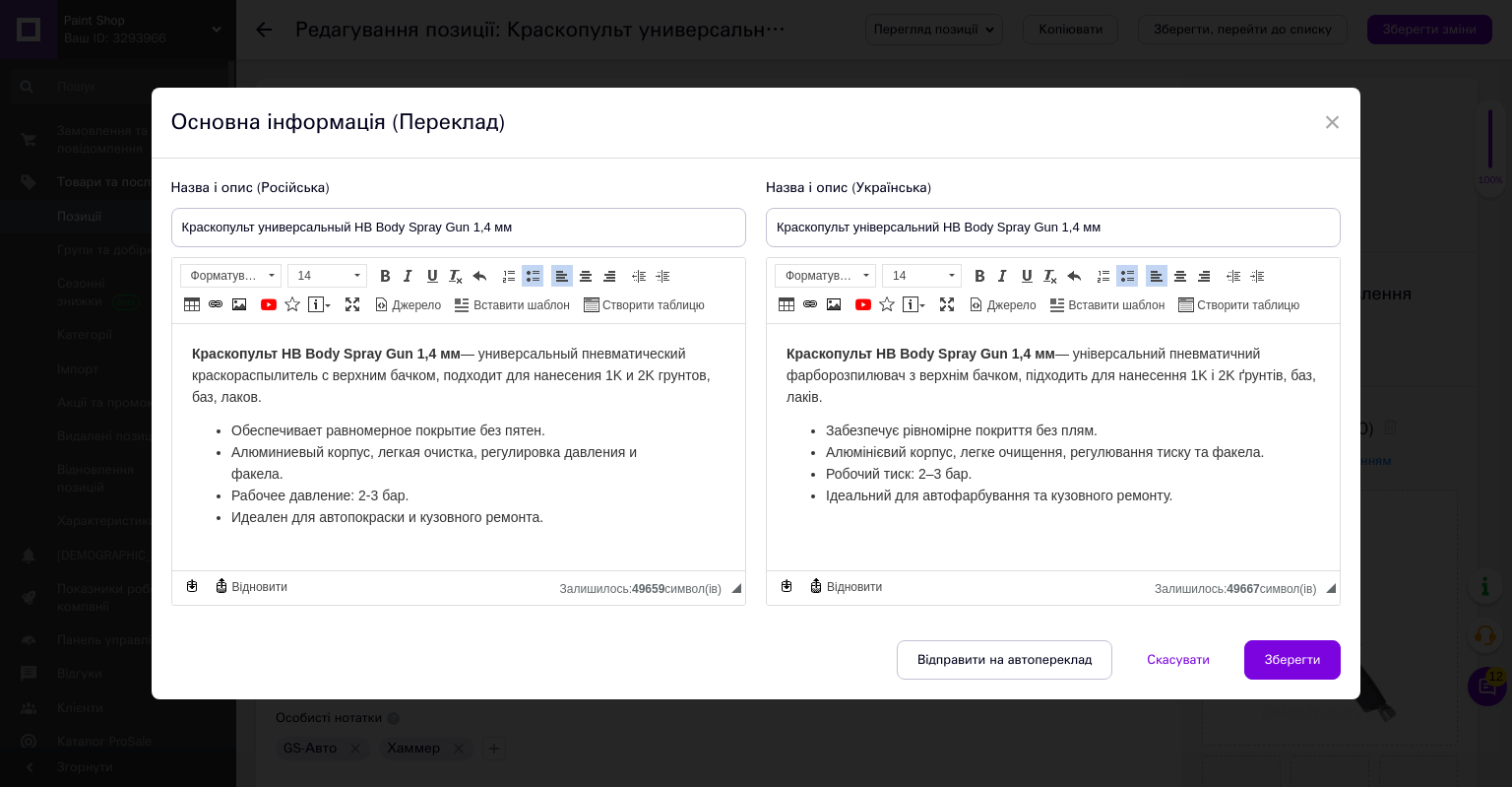 click on "Алюминиевый корпус, легкая очистка, регулировка давления и факела." at bounding box center [458, 463] 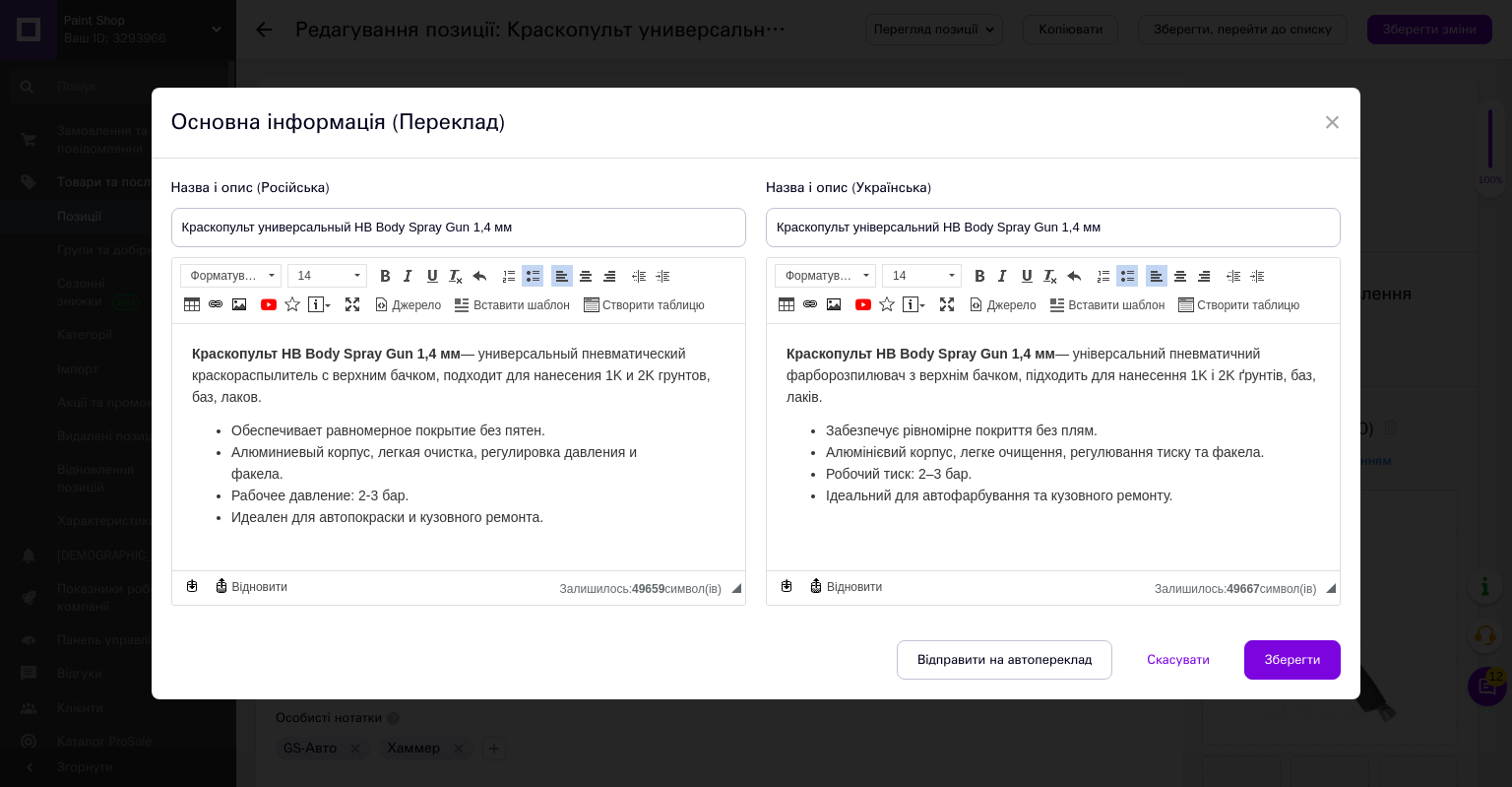 type 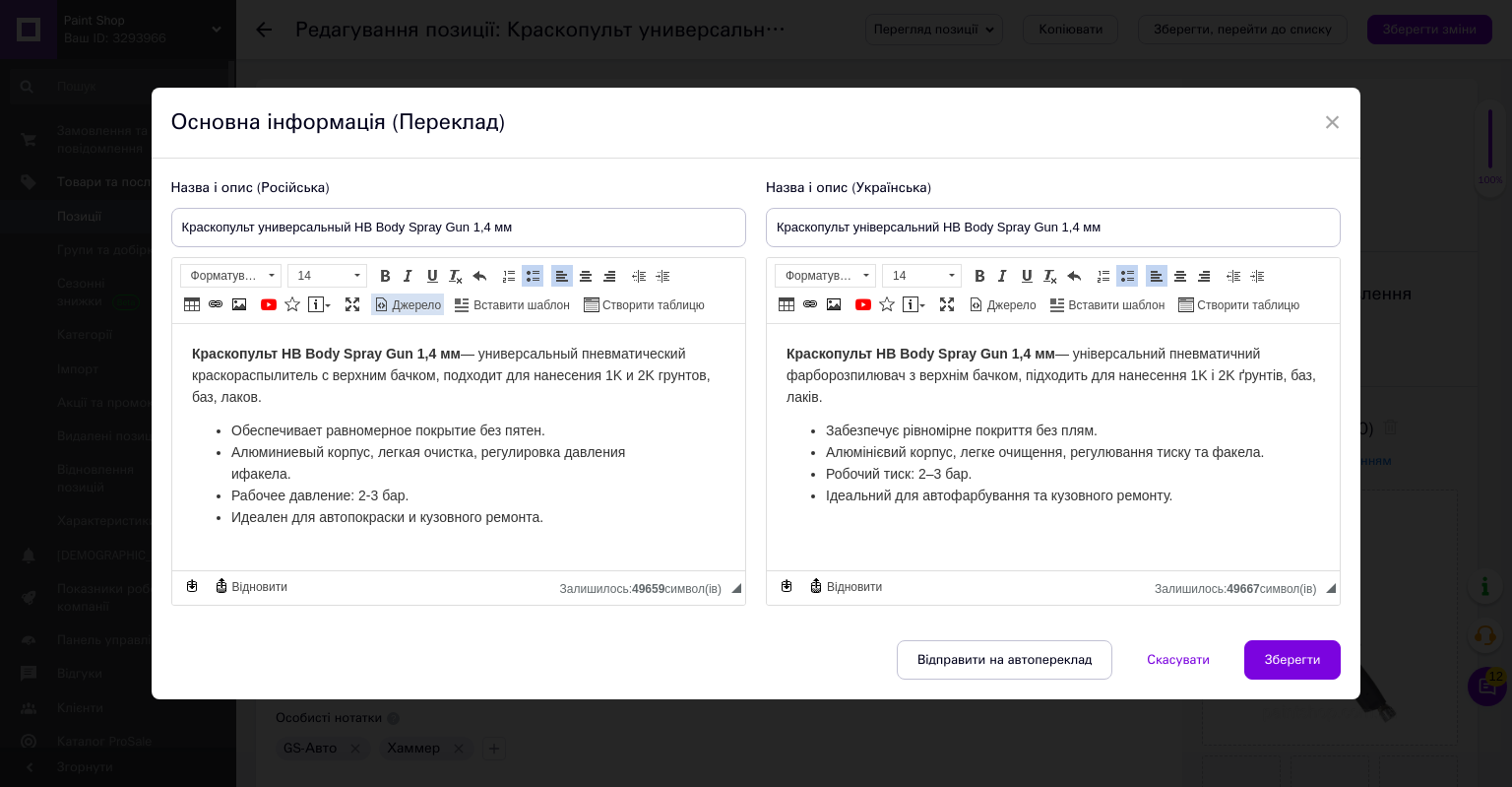 click on "Джерело" at bounding box center (415, 305) 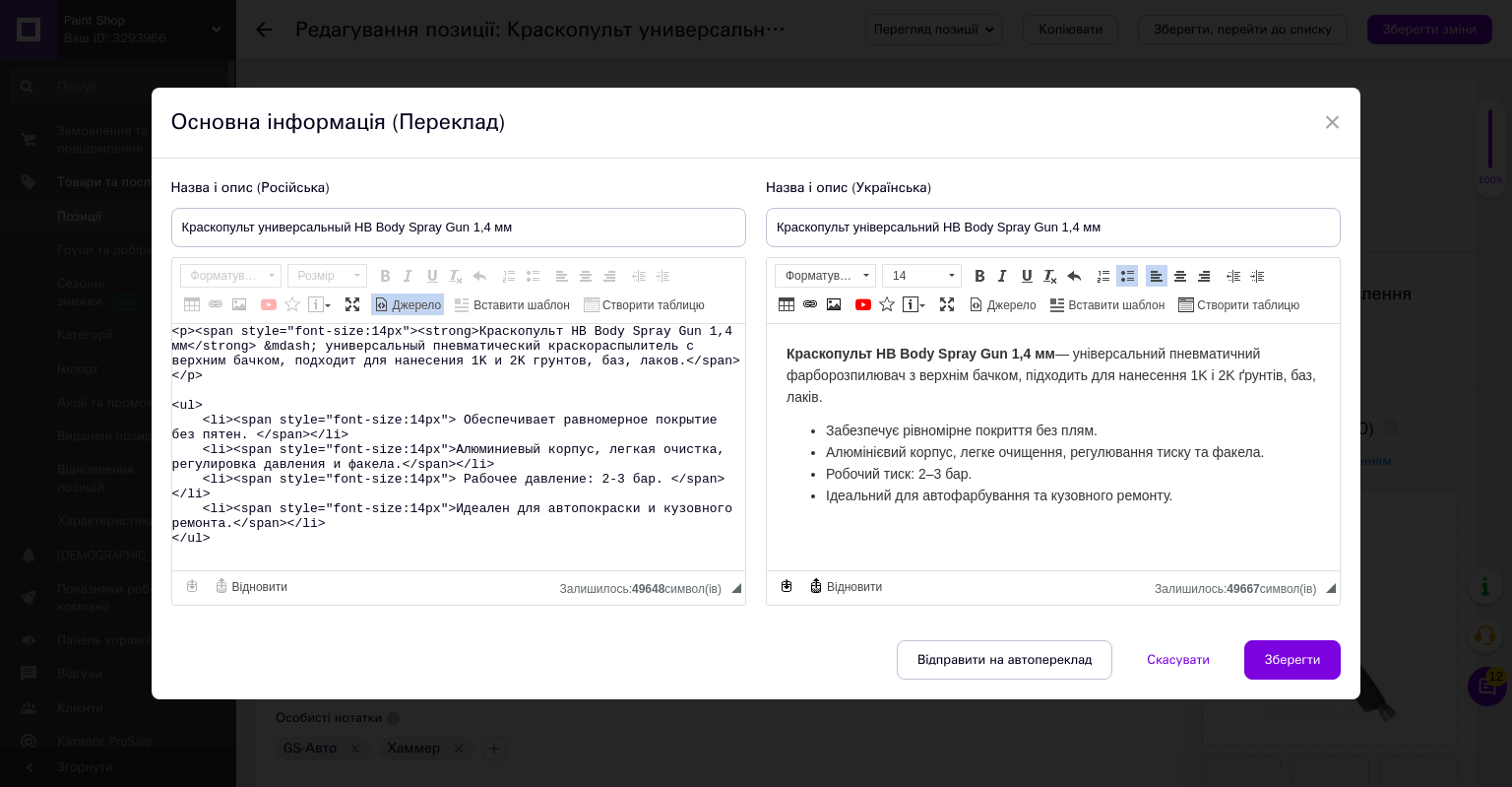 click on "<p><span style="font-size:14px"><strong>Краскопульт HB Body Spray Gun 1,4 мм</strong> &mdash; универсальный пневматический краскораспылитель с верхним бачком, подходит для нанесения 1K и 2K грунтов, баз, лаков.</span></p>
<ul>
<li><span style="font-size:14px"> Обеспечивает равномерное покрытие без пятен. </span></li>
<li><span style="font-size:14px">Алюминиевый корпус, легкая очистка, регулировка давления и факела.</span></li>
<li><span style="font-size:14px"> Рабочее давление: 2-3 бар. </span></li>
<li><span style="font-size:14px">Идеален для автопокраски и кузовного ремонта.</span></li>
</ul>" at bounding box center [459, 447] 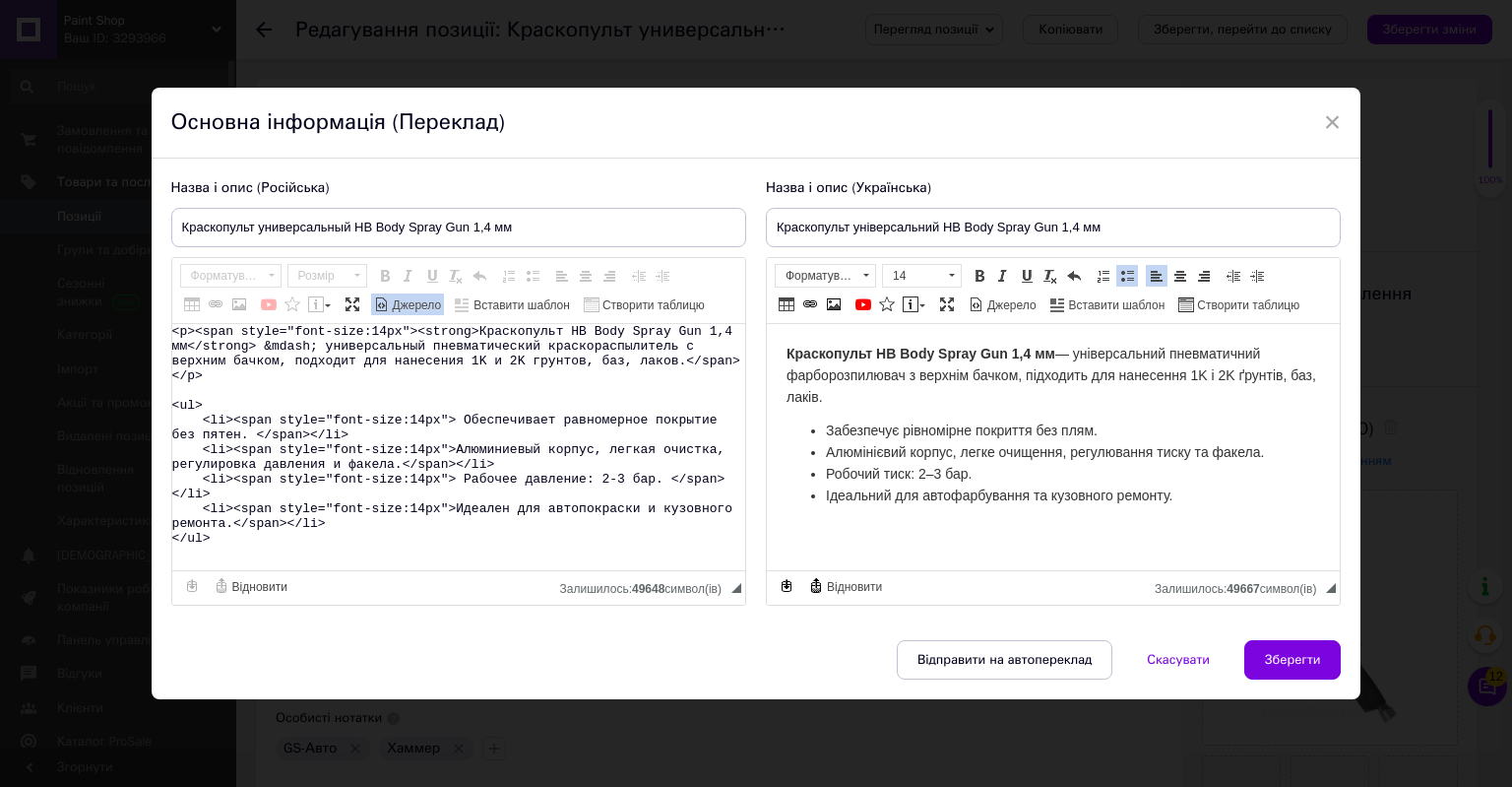 click on "Забезпечує рівномірне покриття без плям." at bounding box center (1052, 430) 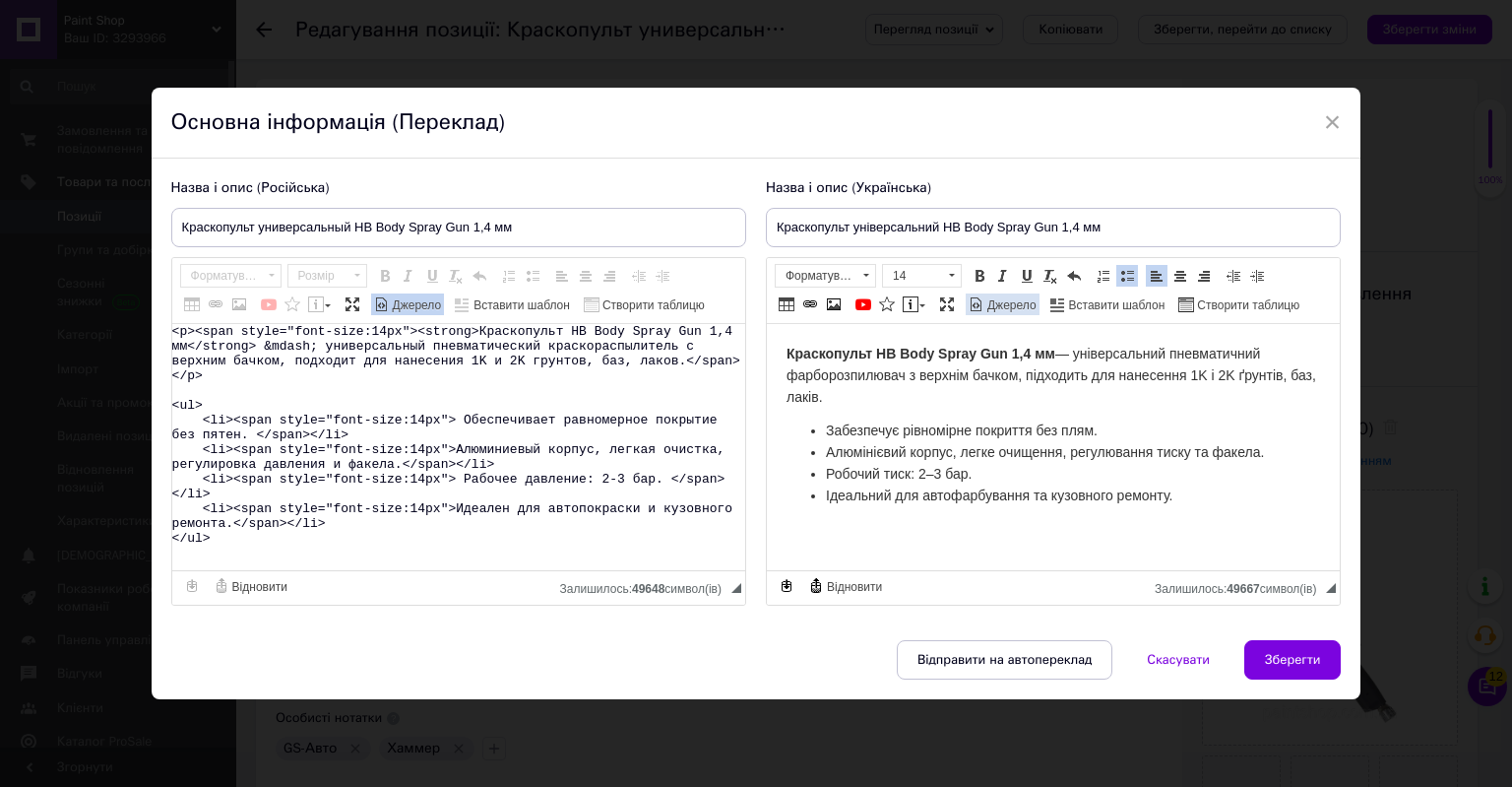 click on "Джерело" at bounding box center [1002, 304] 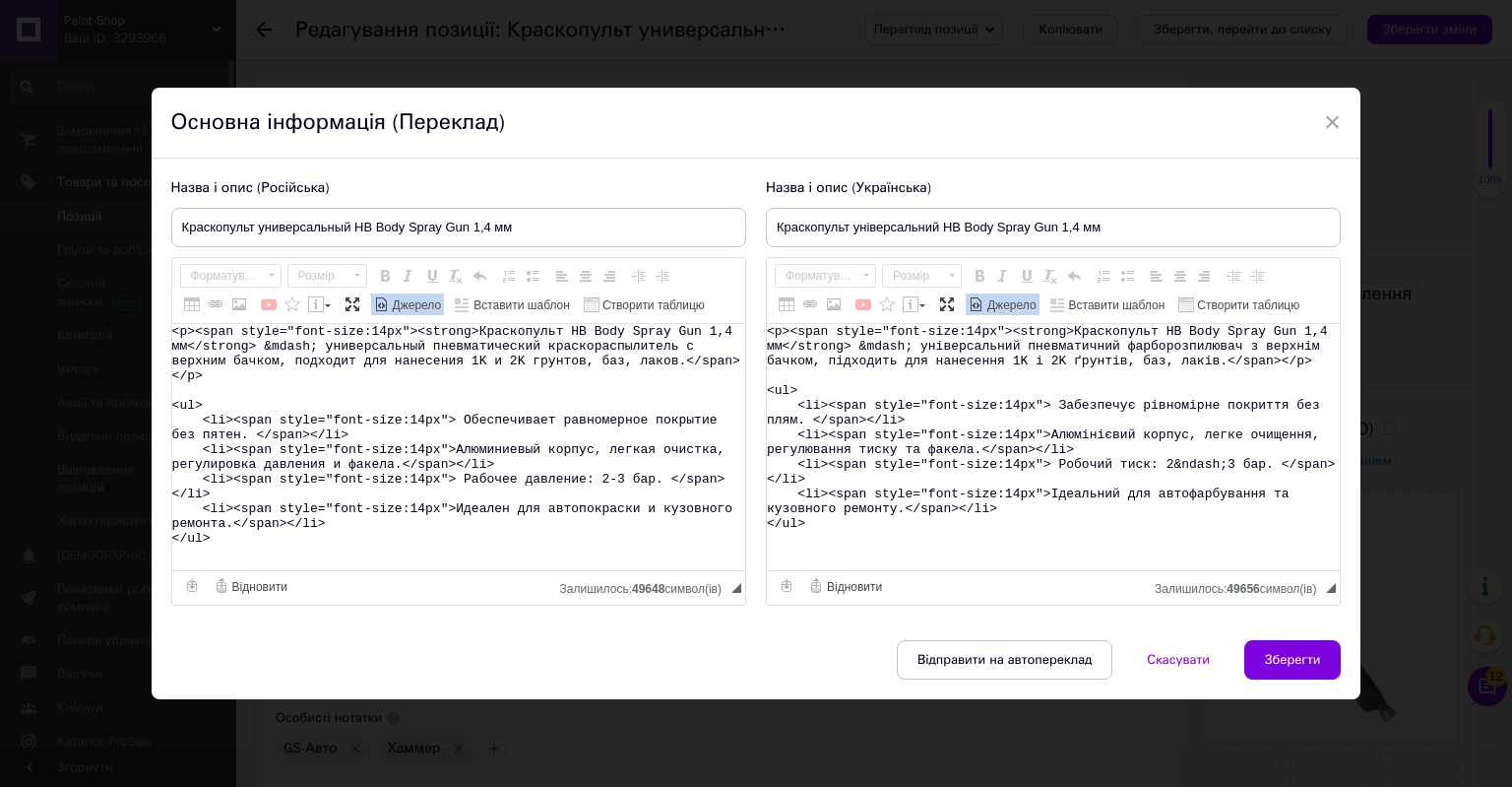 click on "<p><span style="font-size:14px"><strong>Краскопульт HB Body Spray Gun 1,4 мм</strong> &mdash; універсальний пневматичний фарборозпилювач з верхнім бачком, підходить для нанесення 1K і 2K ґрунтів, баз, лаків.</span></p>
<ul>
<li><span style="font-size:14px"> Забезпечує рівномірне покриття без плям. </span></li>
<li><span style="font-size:14px">Алюмінієвий корпус, легке очищення, регулювання тиску та факела.</span></li>
<li><span style="font-size:14px"> Робочий тиск: 2&ndash;3 бар. </span></li>
<li><span style="font-size:14px">Ідеальний для автофарбування та кузовного ремонту.</span></li>
</ul>" at bounding box center [1053, 447] 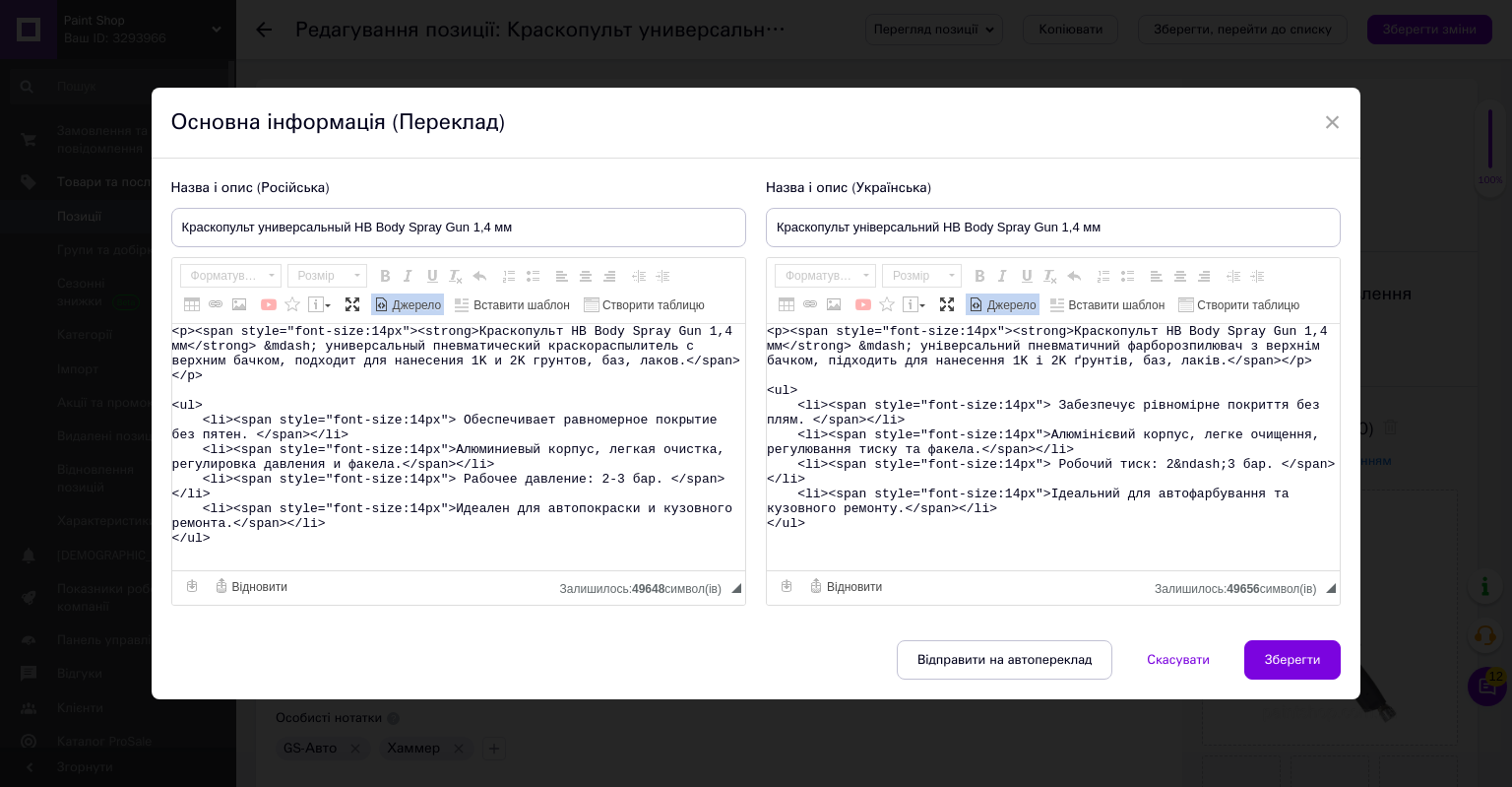 click on "Зберегти" at bounding box center [1292, 660] 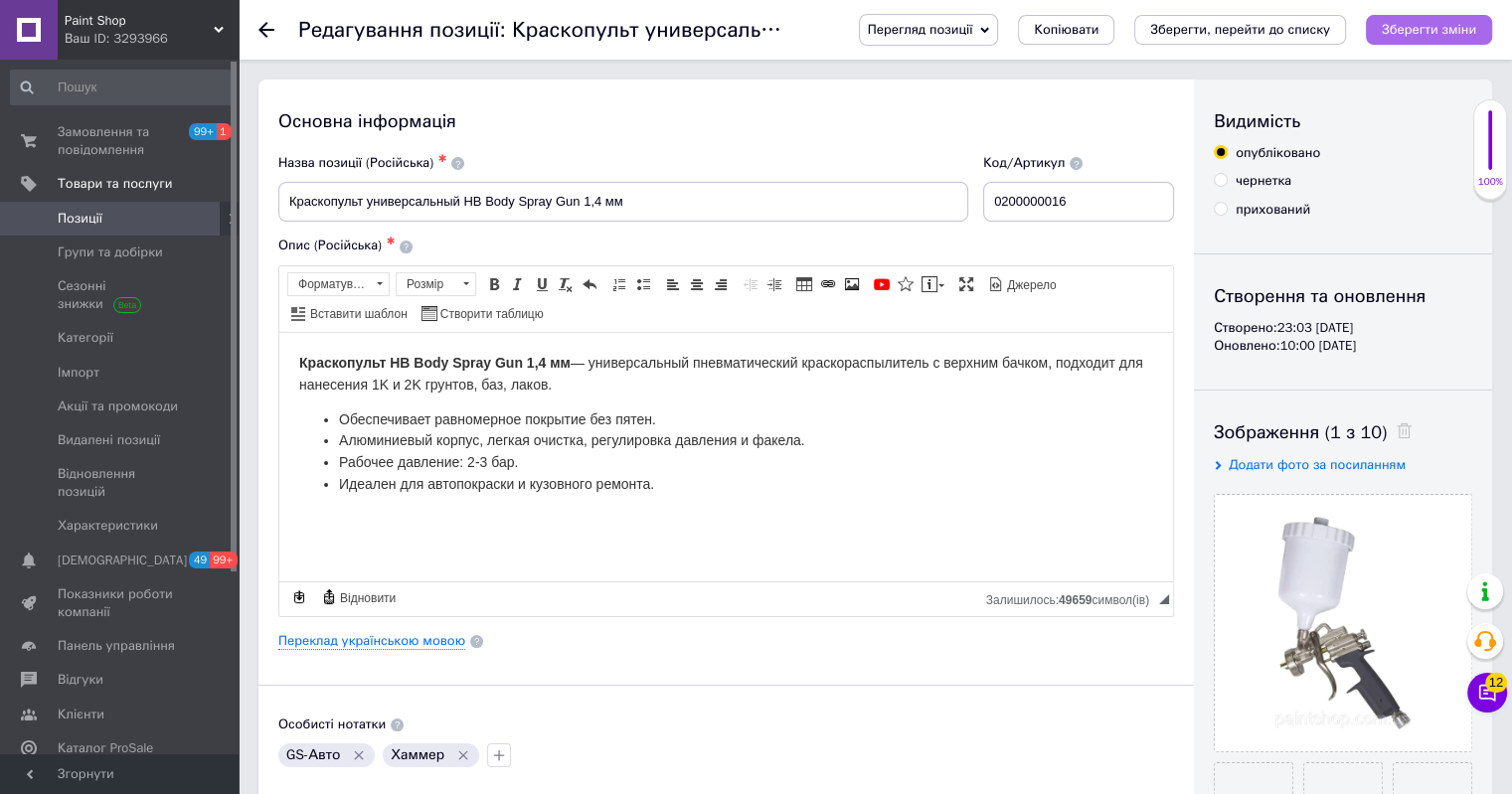 click on "Зберегти зміни" at bounding box center [1428, 30] 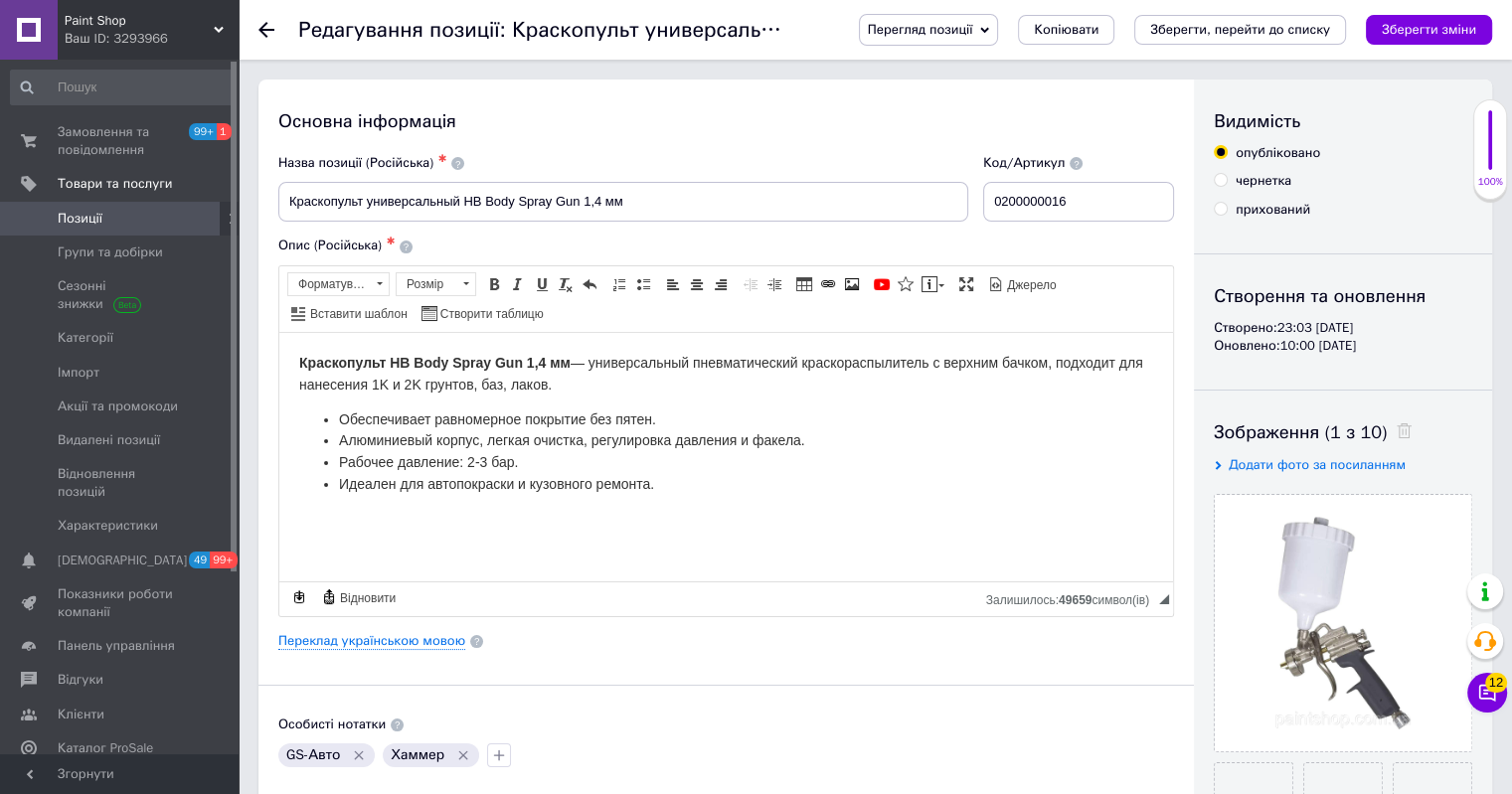 click on "Позиції" at bounding box center (120, 219) 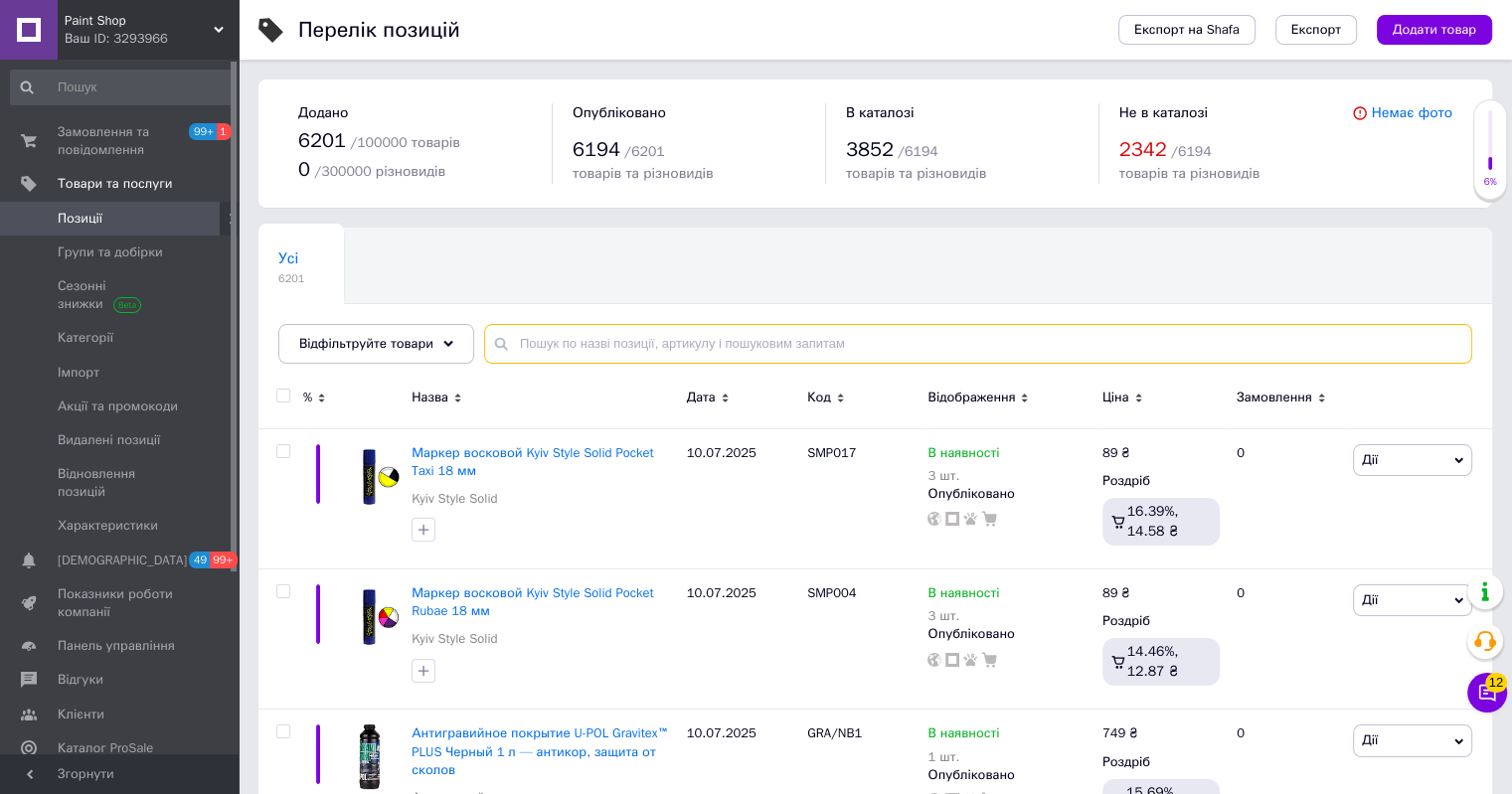 click at bounding box center [978, 344] 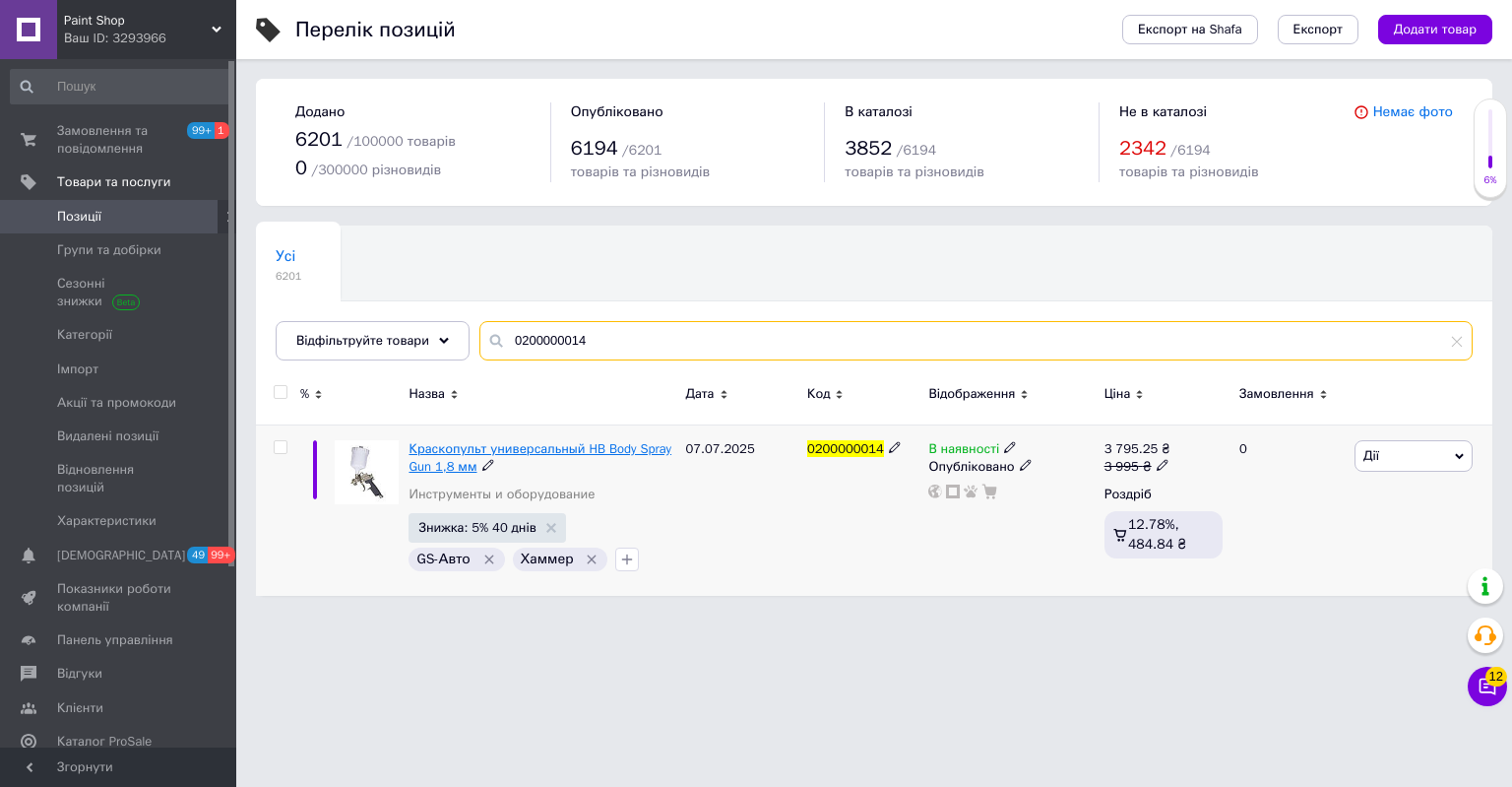 type on "0200000014" 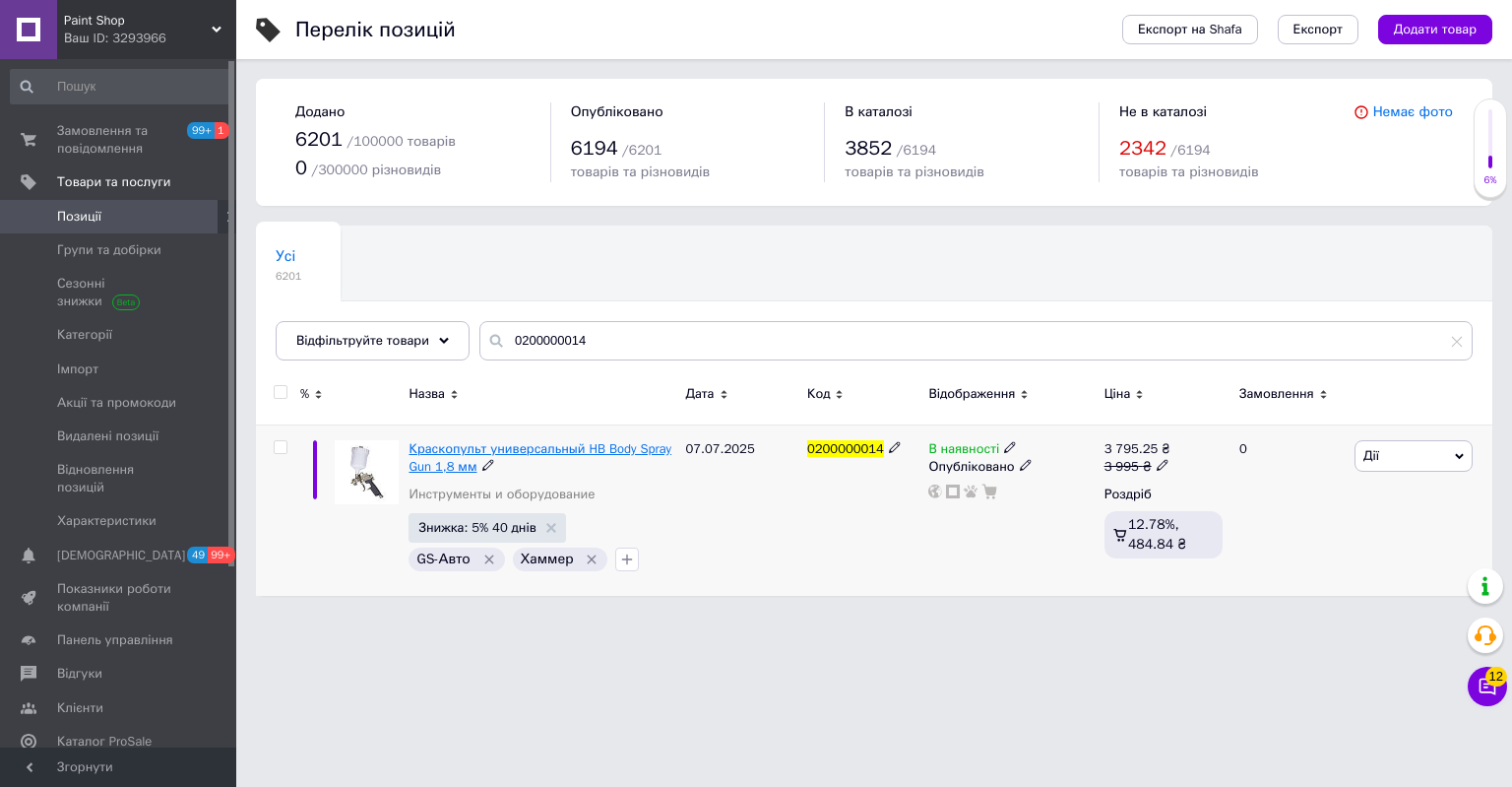 click on "Краскопульт универсальный HB Body Spray Gun 1,8 мм" at bounding box center [539, 457] 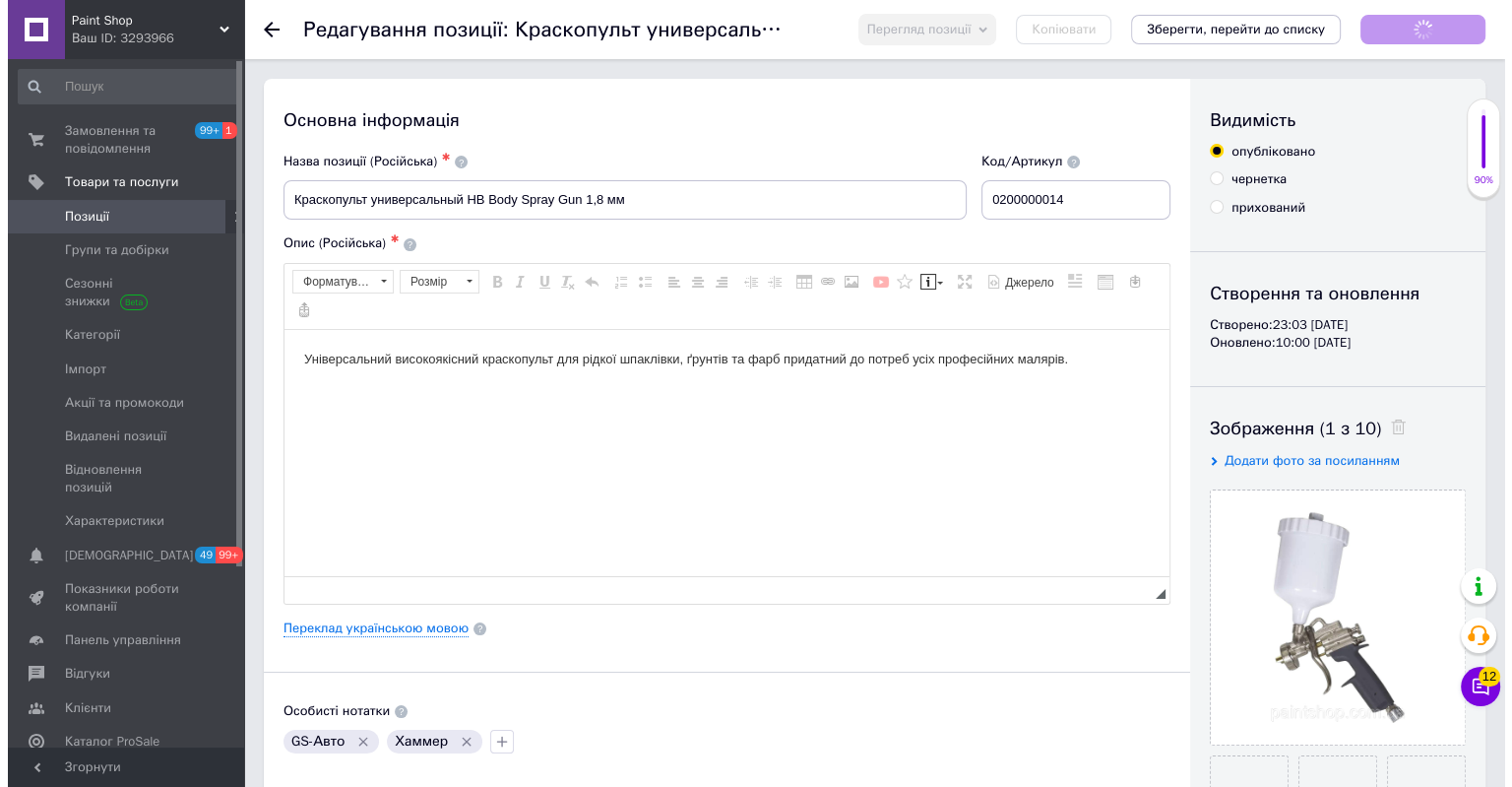 scroll, scrollTop: 0, scrollLeft: 0, axis: both 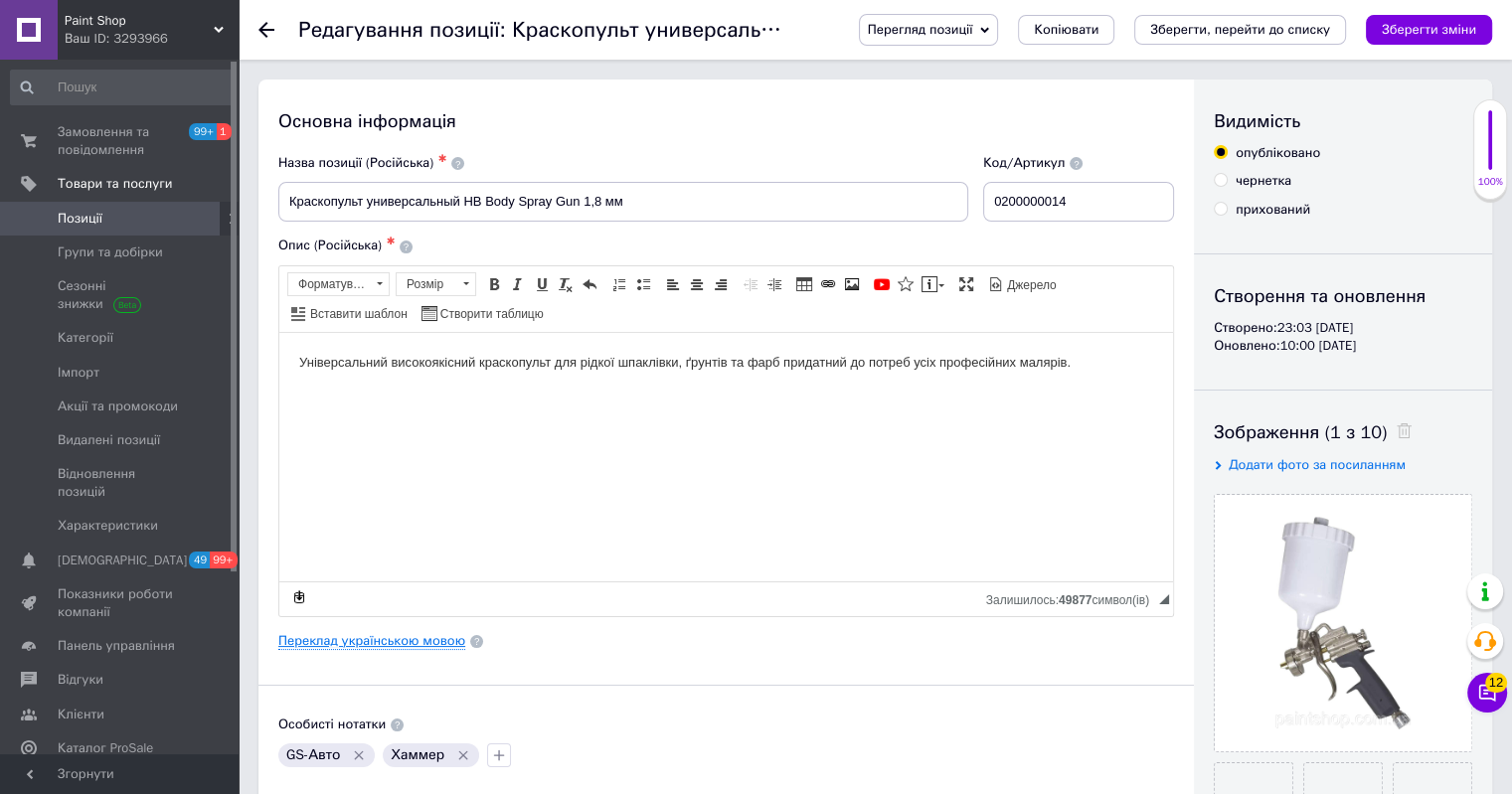 click on "Переклад українською мовою" at bounding box center [372, 641] 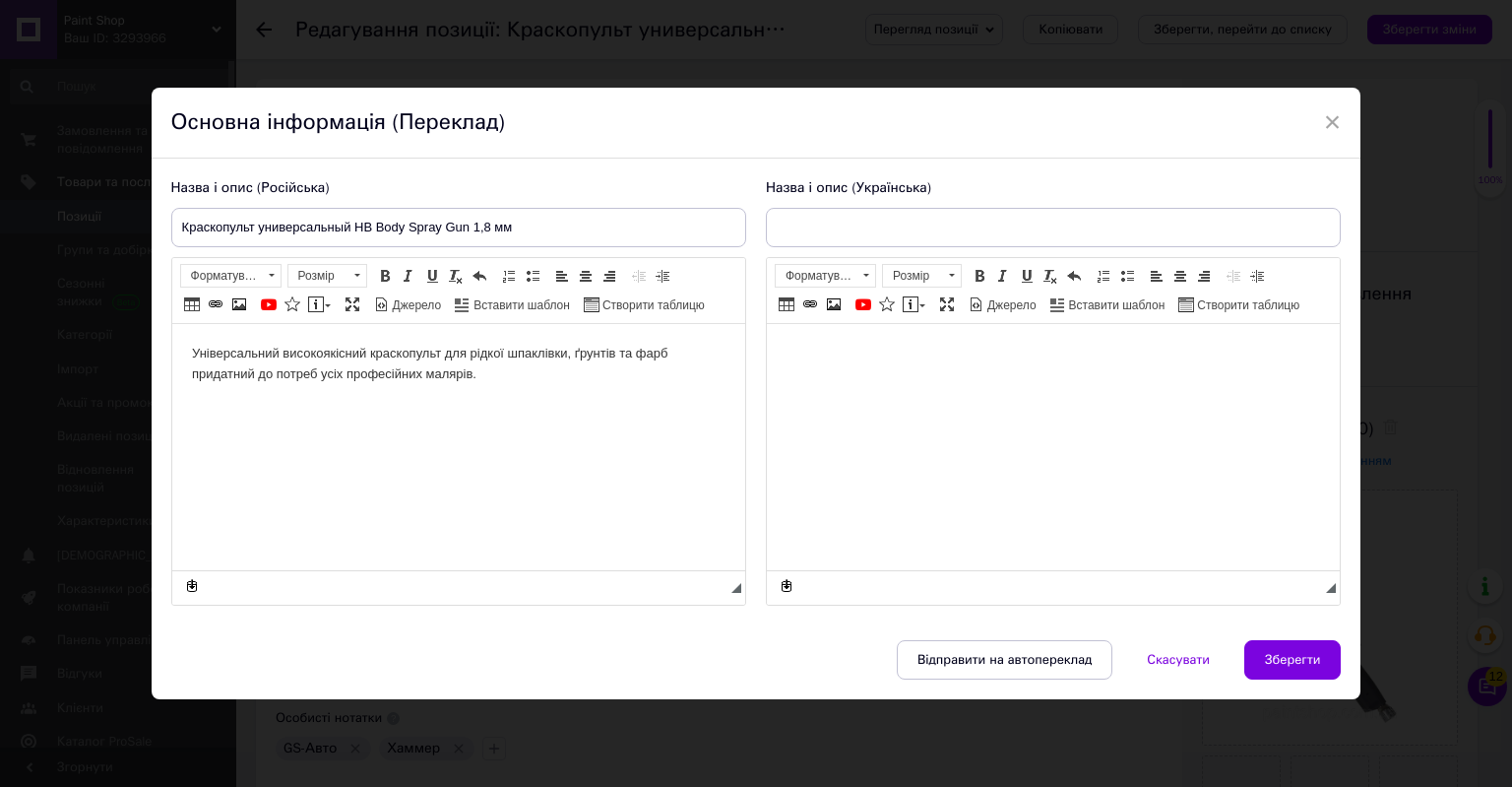 scroll, scrollTop: 0, scrollLeft: 0, axis: both 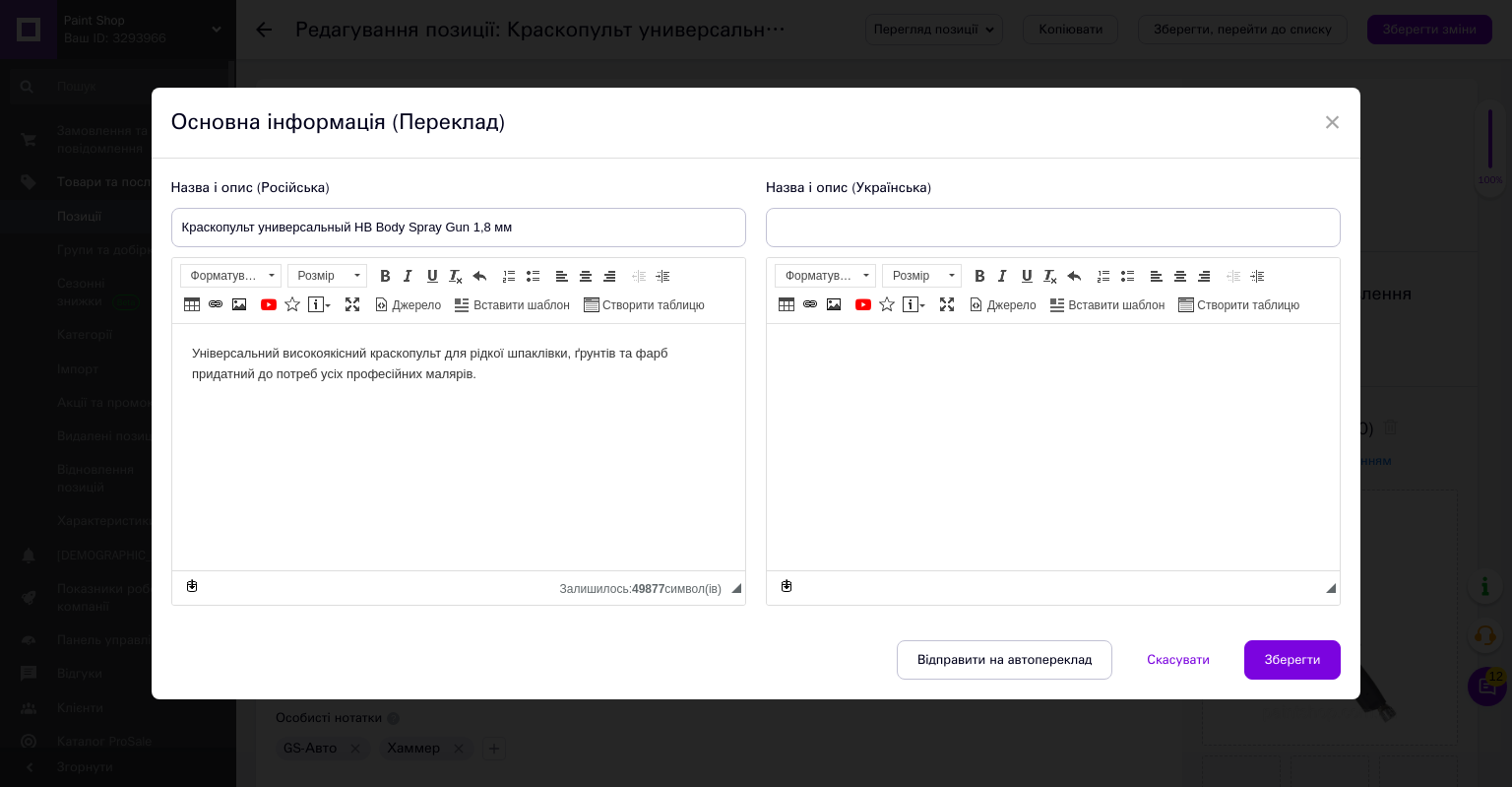 type on "Краскопульт універсальний HB Body Spray Gun 1,8 мм" 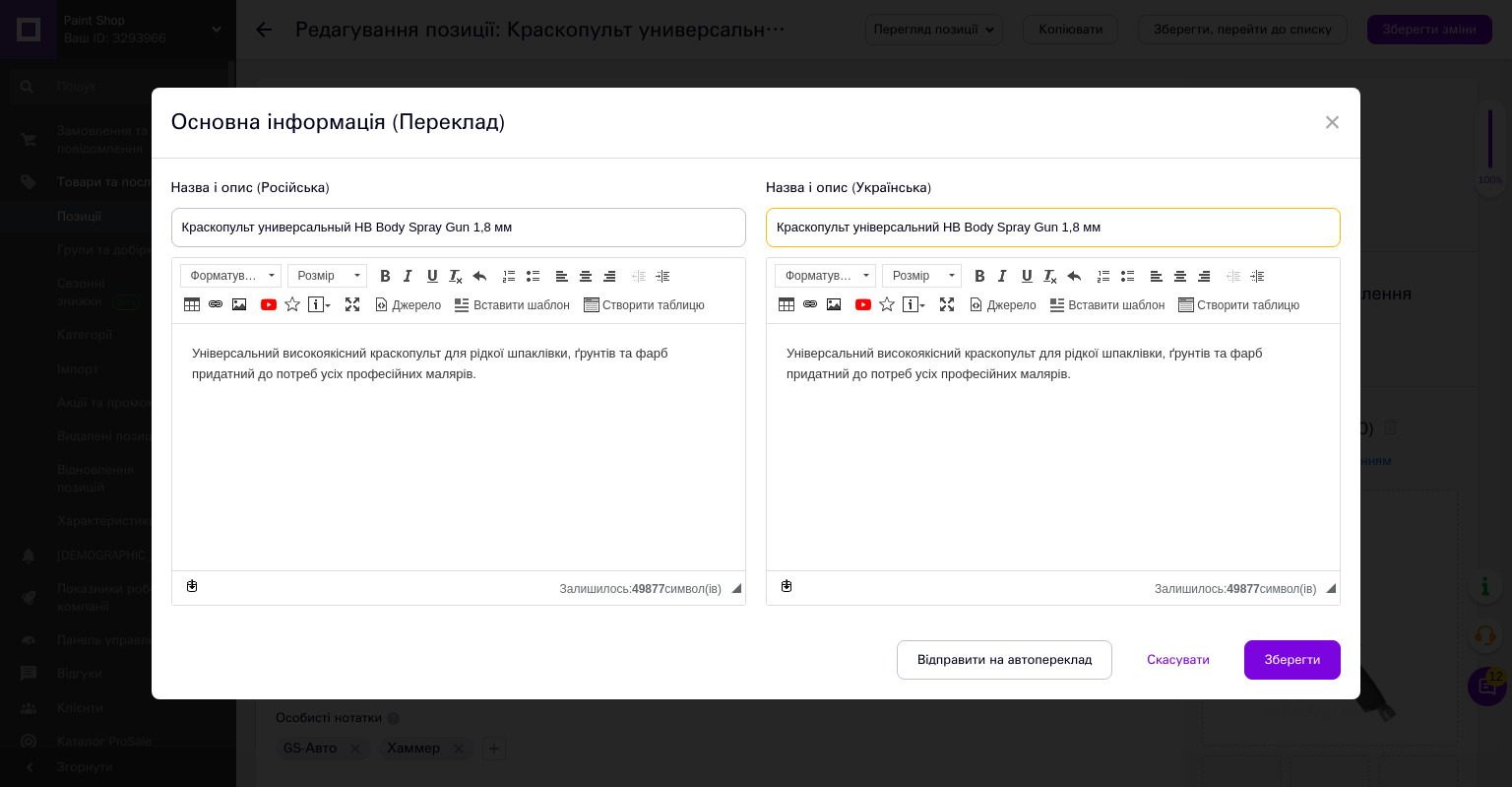 drag, startPoint x: 1142, startPoint y: 224, endPoint x: 723, endPoint y: 223, distance: 419.00119 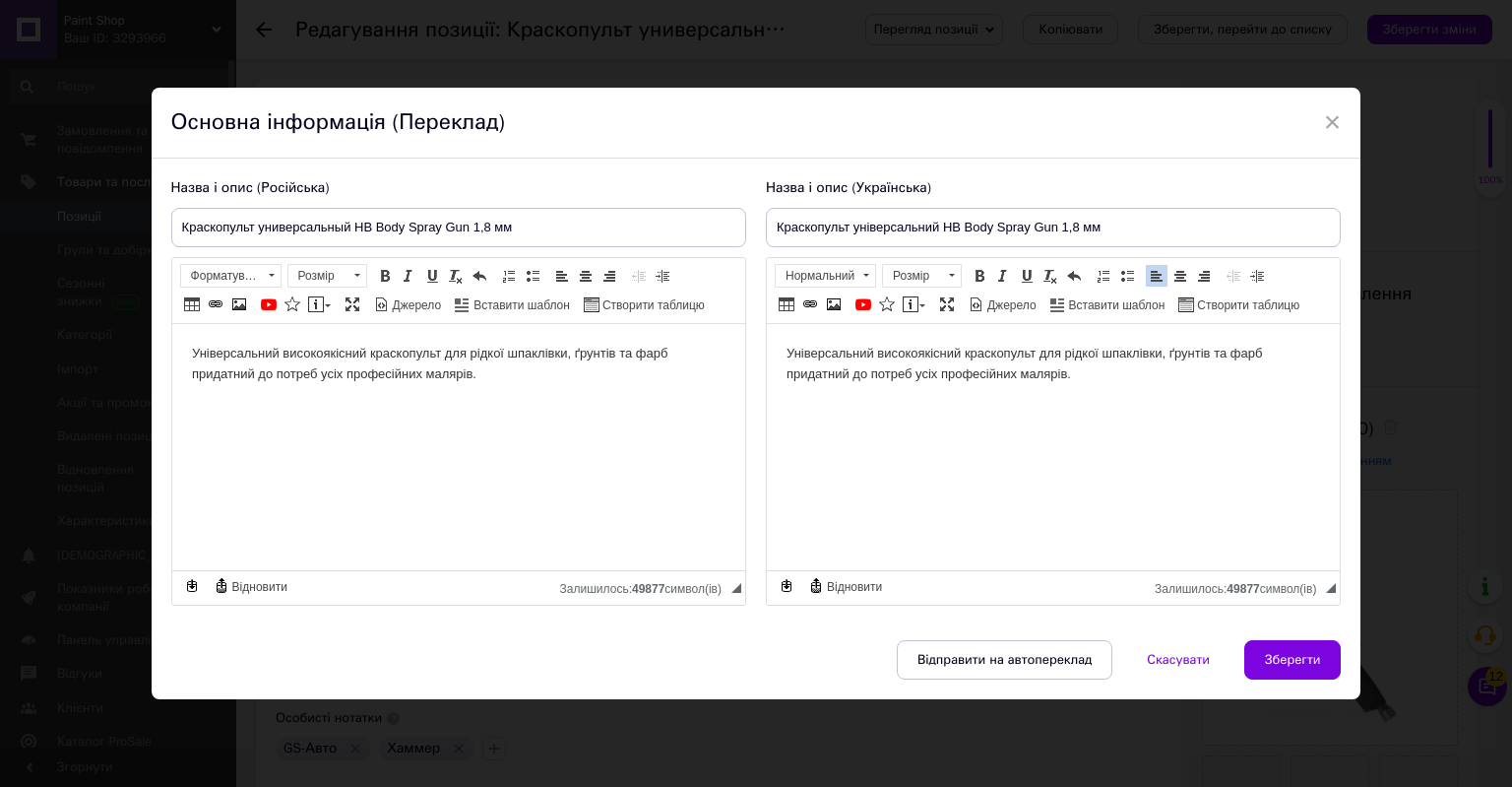 click on "Універсальний високоякісний краскопульт для рідкої шпаклівки, ґрунтів та фарб придатний до потреб усіх професійних малярів." at bounding box center (1052, 363) 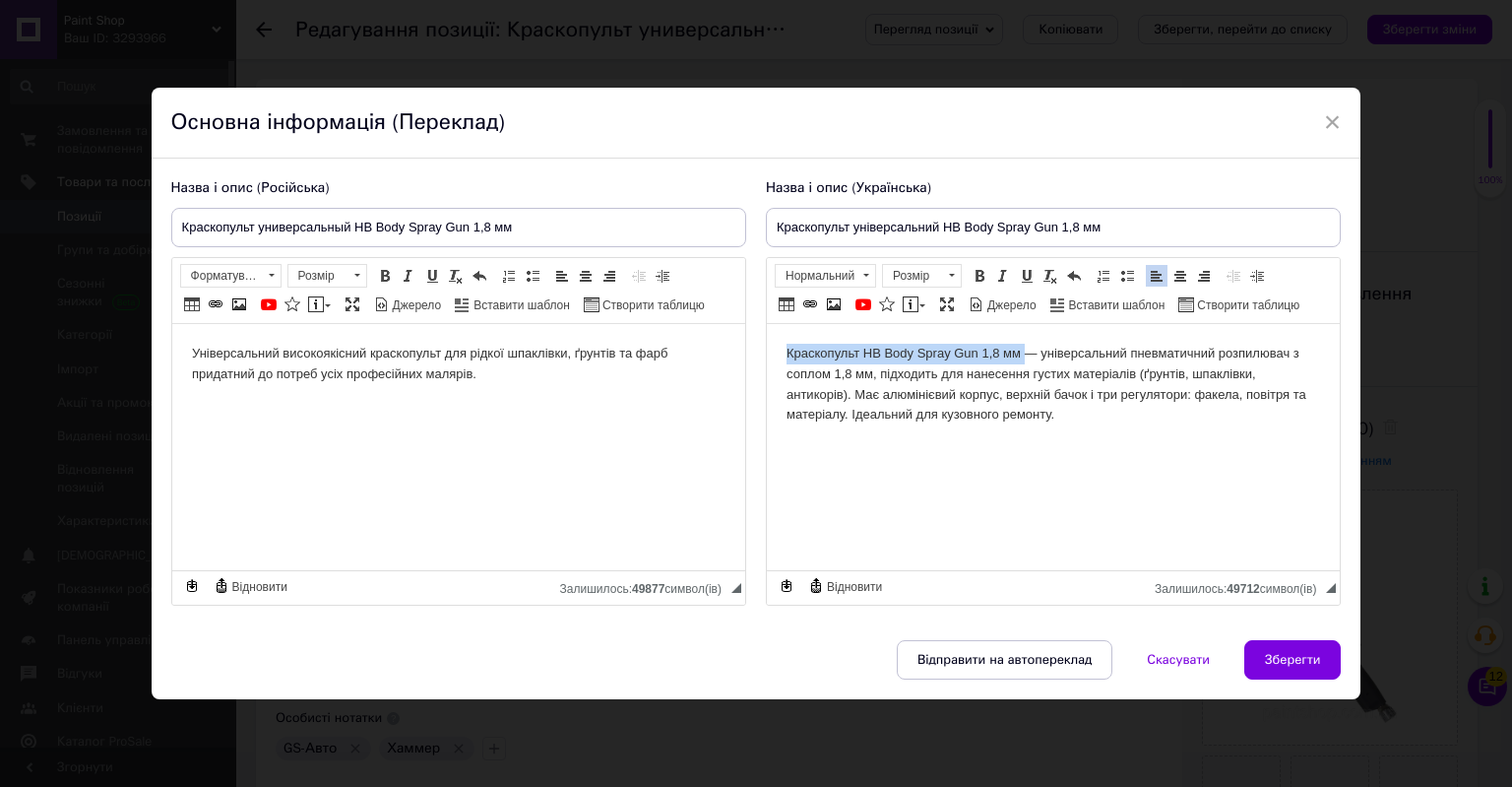 drag, startPoint x: 1022, startPoint y: 350, endPoint x: 1336, endPoint y: 336, distance: 314.31195 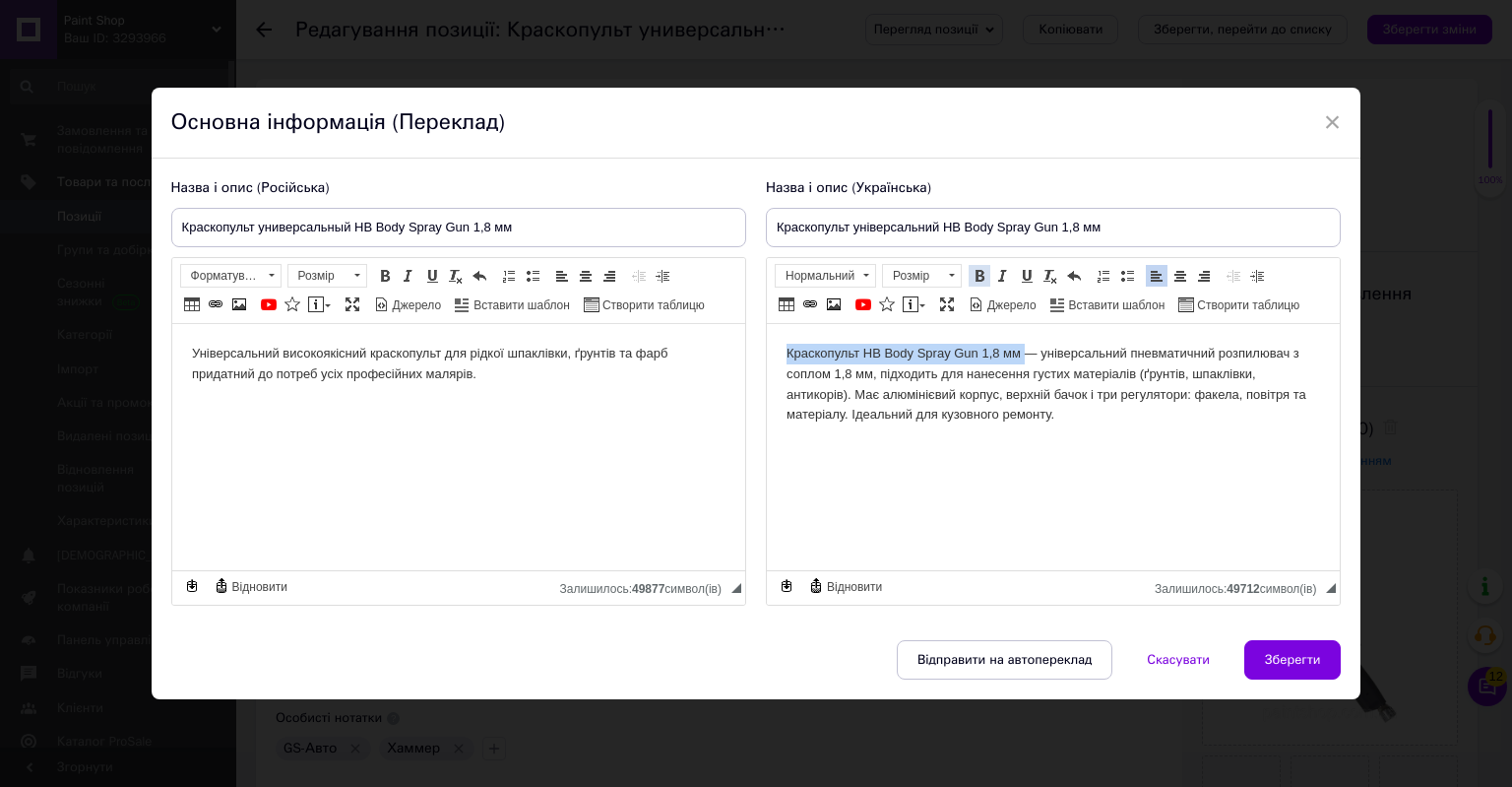 click at bounding box center (979, 276) 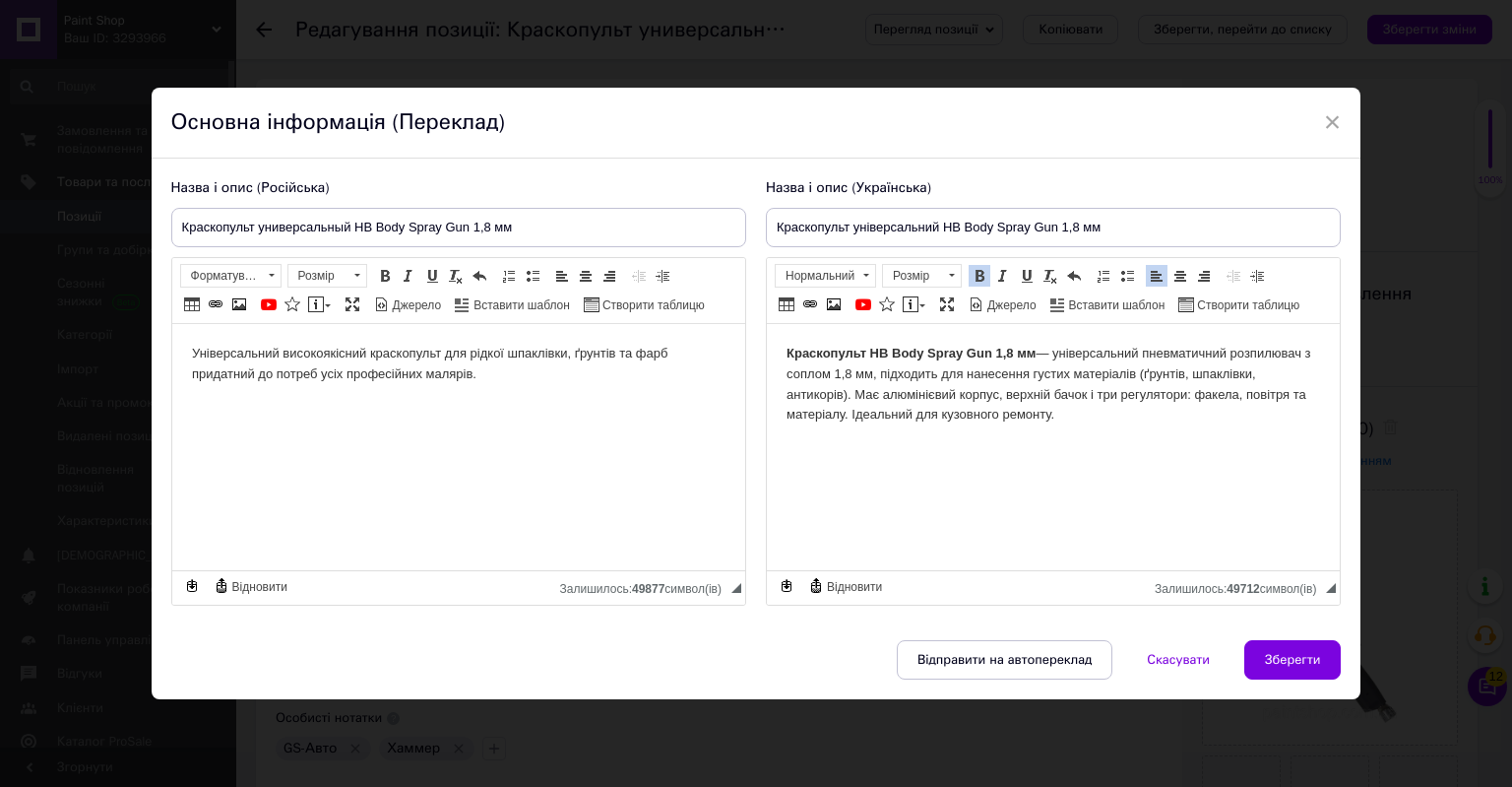 click on "Краскопульт HB Body Spray Gun 1,8 мм  — універсальний пневматичний розпилювач з соплом 1,8 мм, підходить для нанесення густих матеріалів (ґрунтів, шпаклівки, антикорів). Має алюмінієвий корпус, верхній бачок і три регулятори: факела, повітря та матеріалу. Ідеальний для кузовного ремонту." at bounding box center [1052, 383] 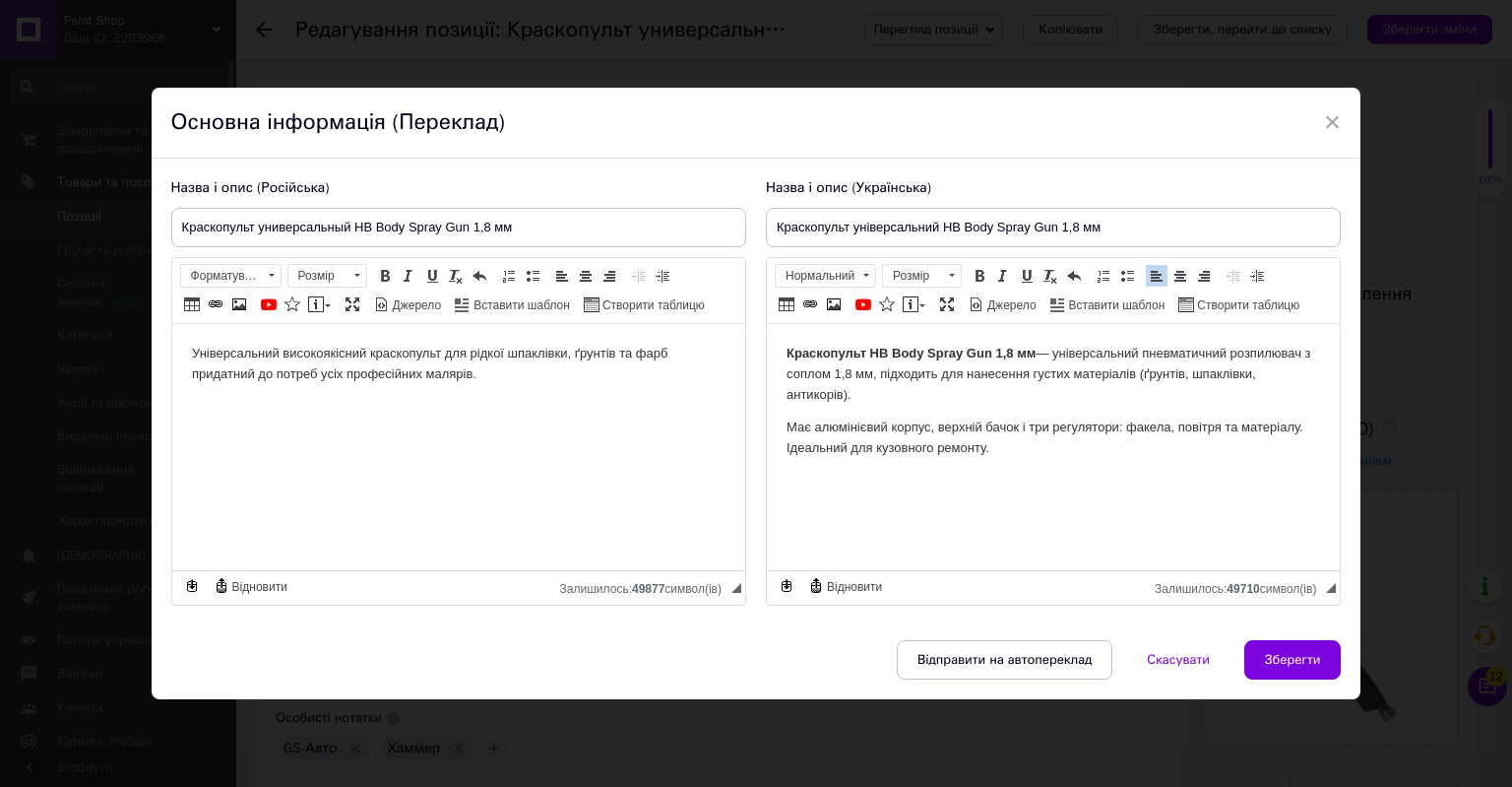click on "Має алюмінієвий корпус, верхній бачок і три регулятори: факела, повітря та матеріалу. Ідеальний для кузовного ремонту." at bounding box center [1052, 437] 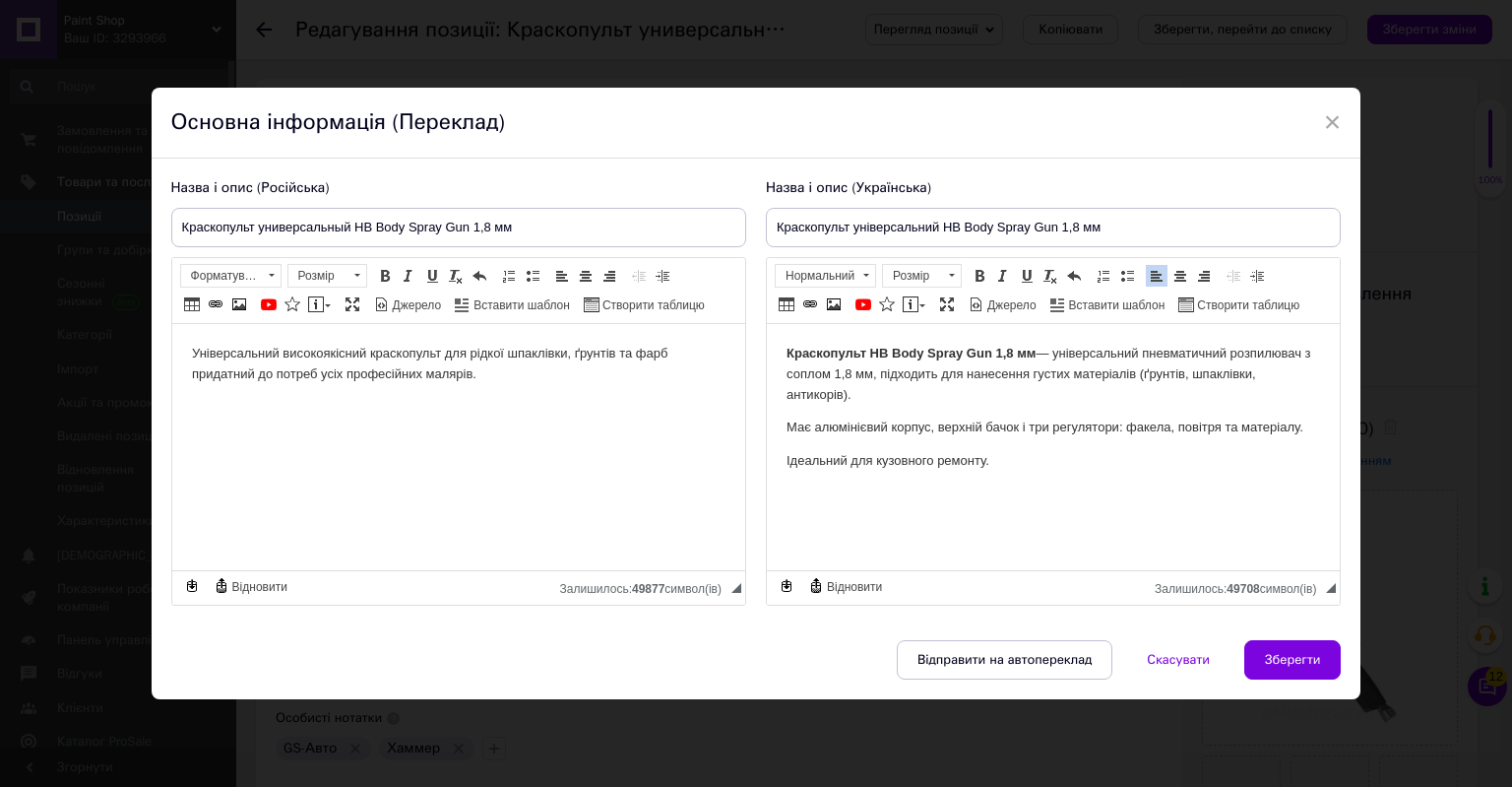 drag, startPoint x: 995, startPoint y: 469, endPoint x: 772, endPoint y: 415, distance: 229.44498 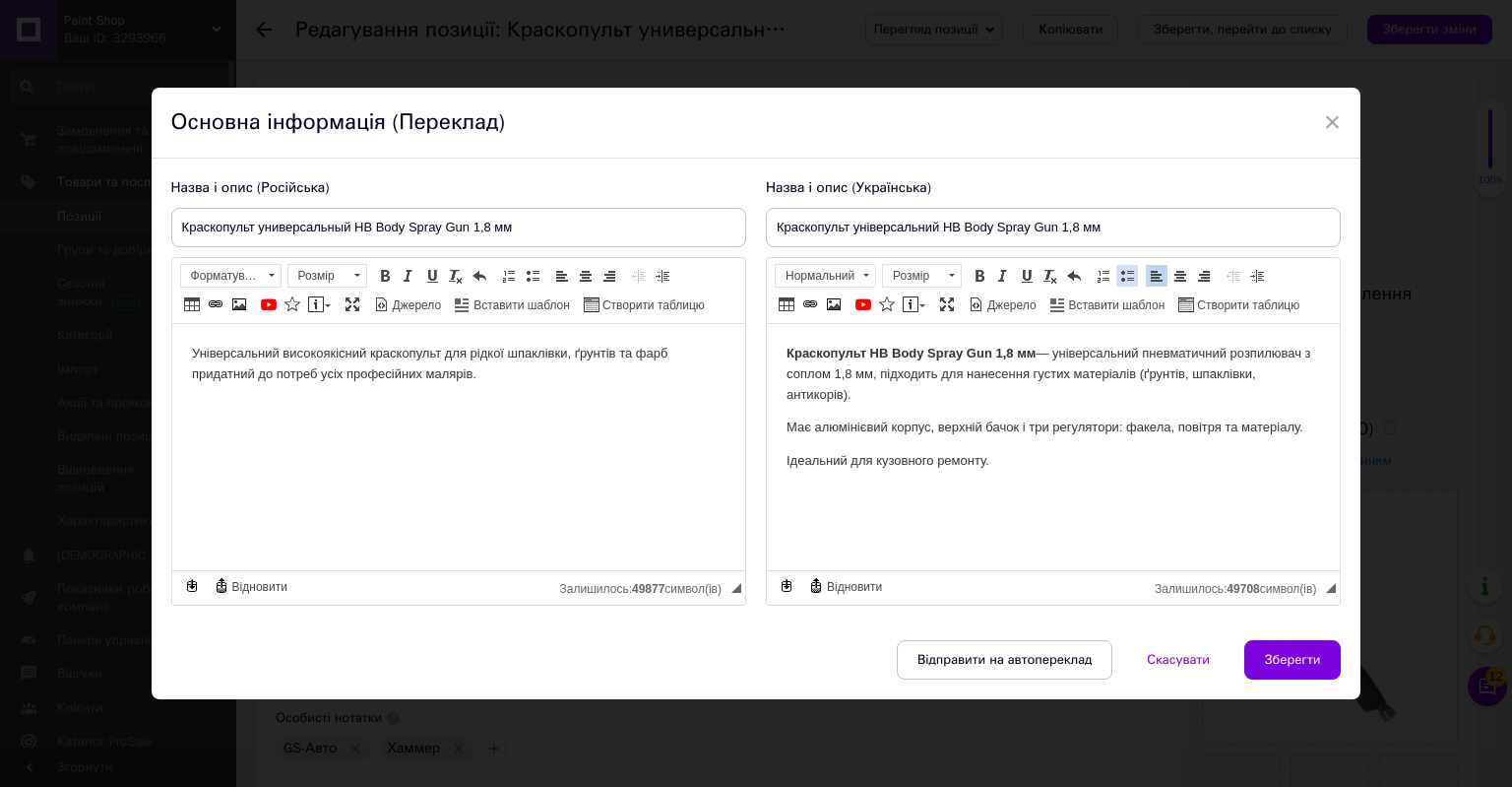 click at bounding box center (1127, 276) 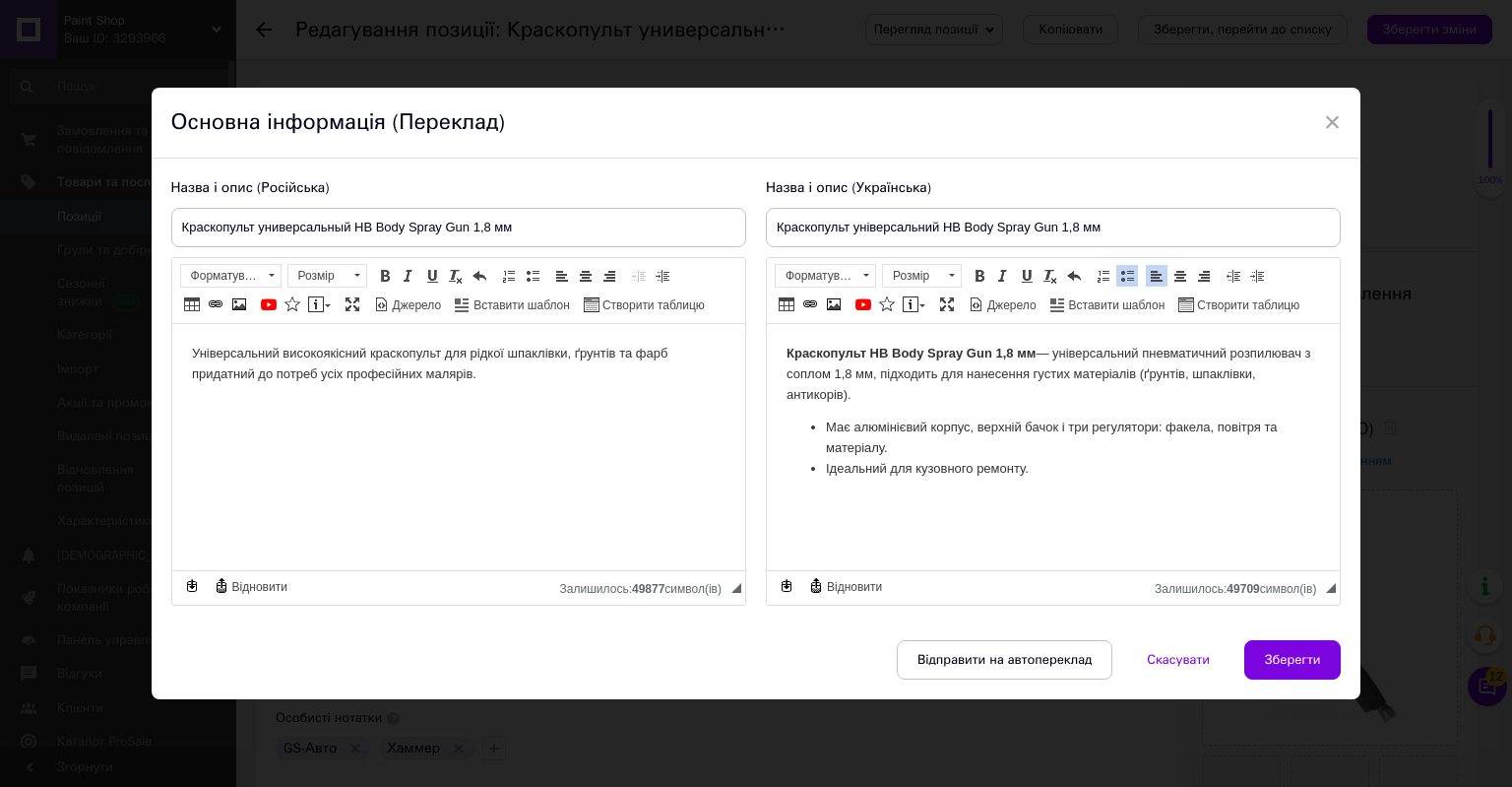click on "Краскопульт HB Body Spray Gun 1,8 мм  — універсальний пневматичний розпилювач з соплом 1,8 мм, підходить для нанесення густих матеріалів (ґрунтів, шпаклівки, антикорів)." at bounding box center [1052, 373] 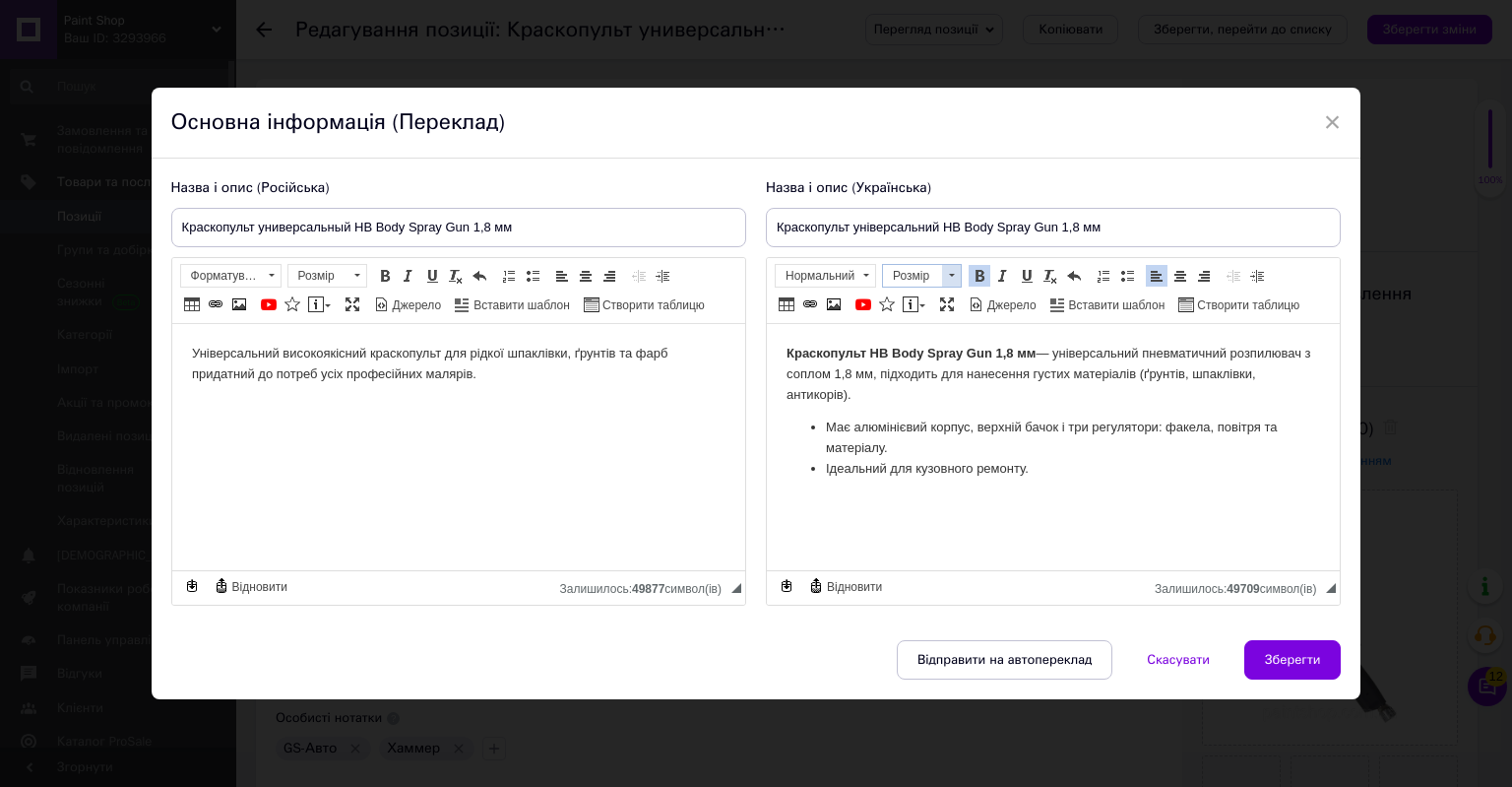 click at bounding box center (951, 276) 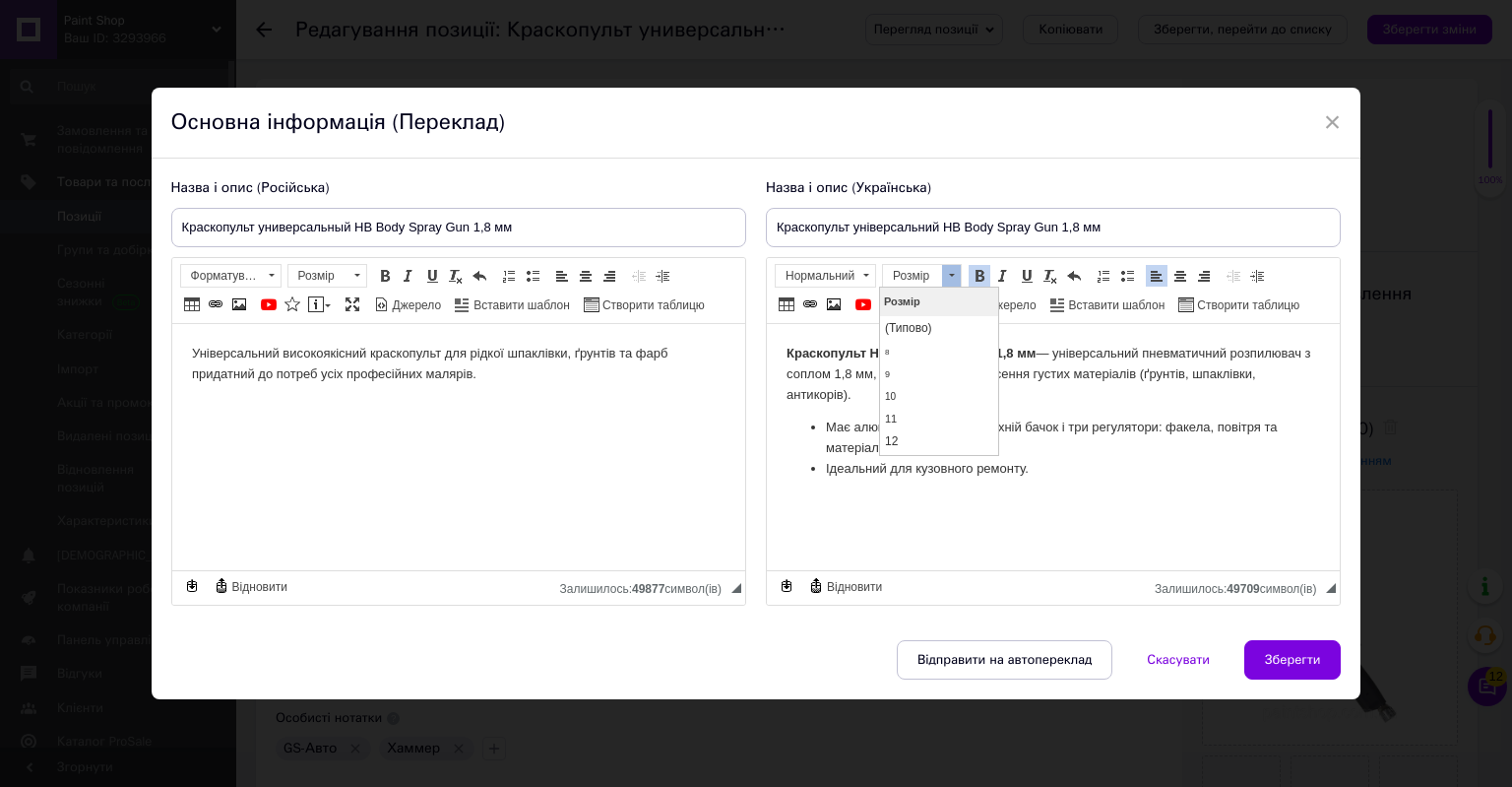 scroll, scrollTop: 0, scrollLeft: 0, axis: both 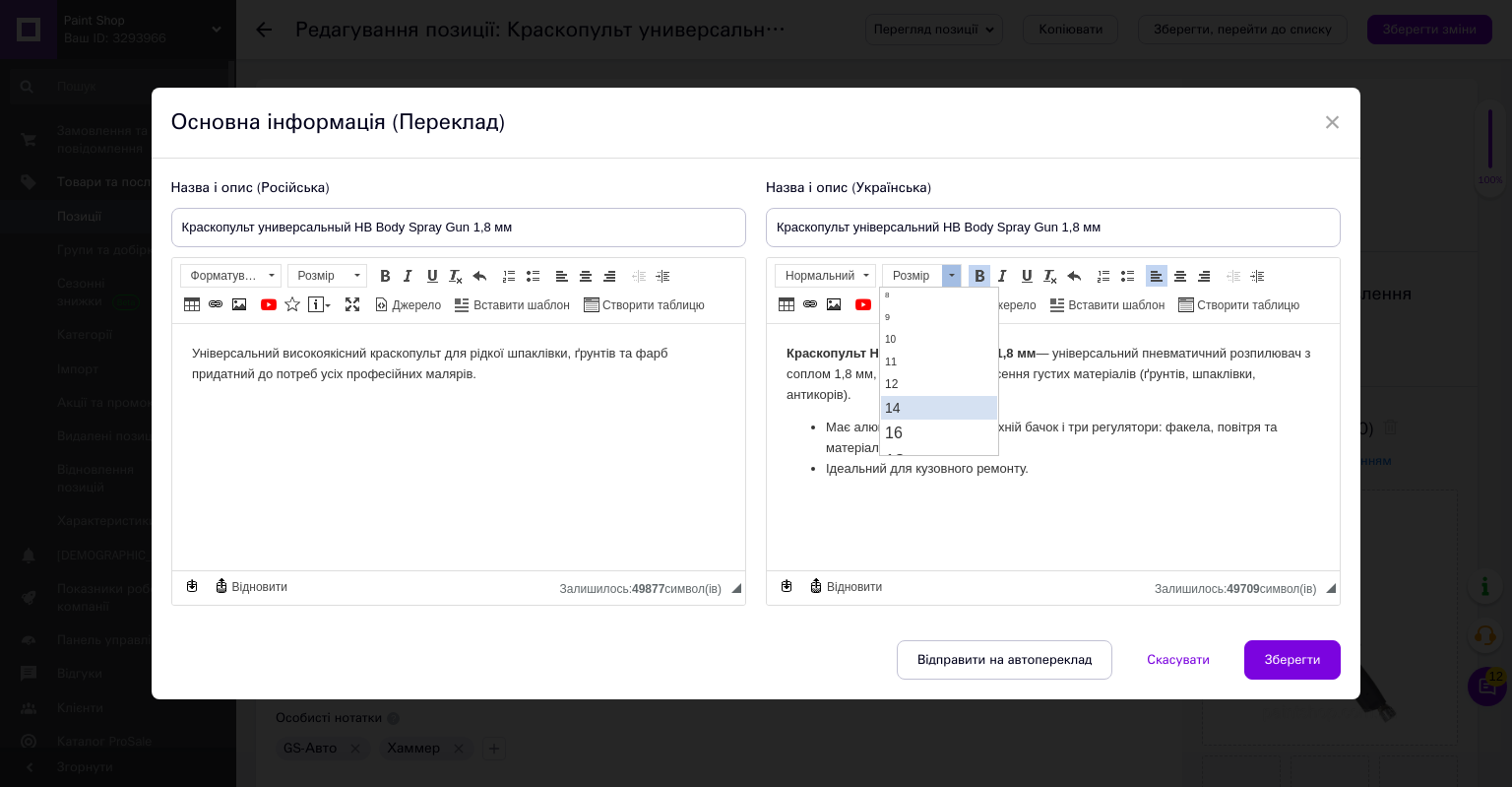 click on "14" at bounding box center [938, 408] 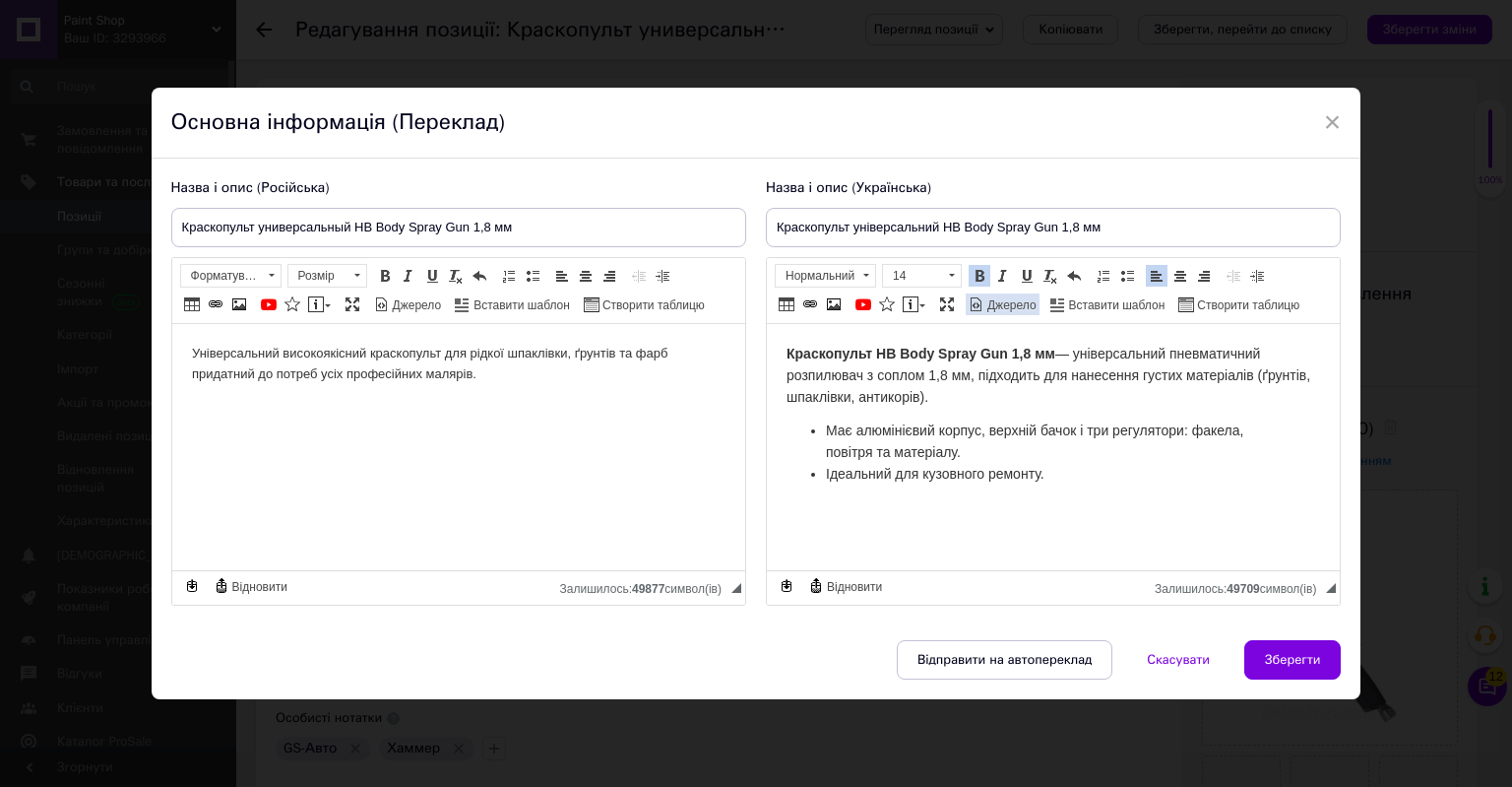 click on "Джерело" at bounding box center (1010, 305) 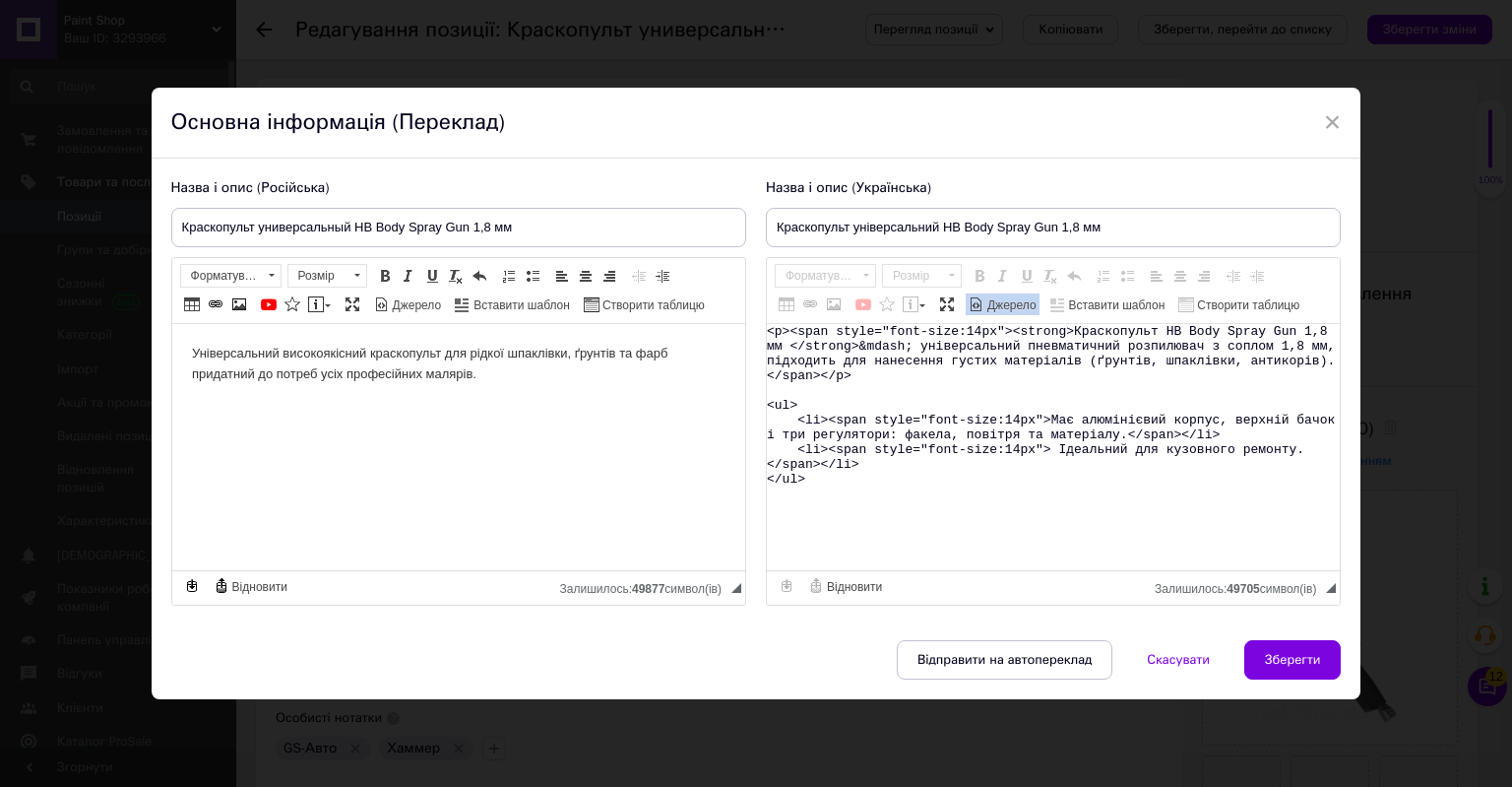 click on "<p><span style="font-size:14px"><strong>Краскопульт HB Body Spray Gun 1,8 мм </strong>&mdash; універсальний пневматичний розпилювач з соплом 1,8 мм, підходить для нанесення густих матеріалів (ґрунтів, шпаклівки, антикорів). </span></p>
<ul>
<li><span style="font-size:14px">Має алюмінієвий корпус, верхній бачок і три регулятори: факела, повітря та матеріалу.</span></li>
<li><span style="font-size:14px"> Ідеальний для кузовного ремонту.</span></li>
</ul>" at bounding box center [1053, 447] 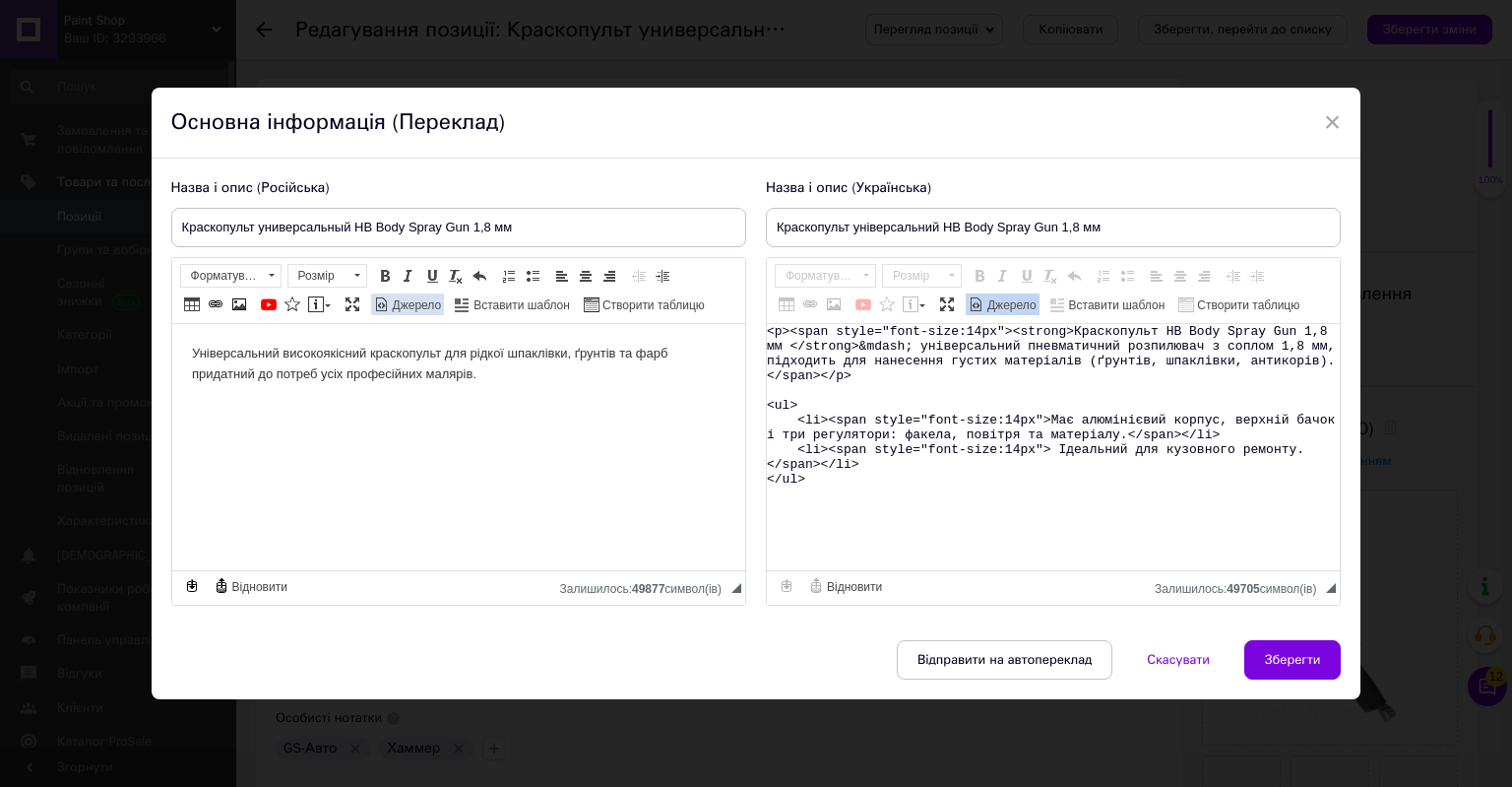 click on "Джерело" at bounding box center [415, 305] 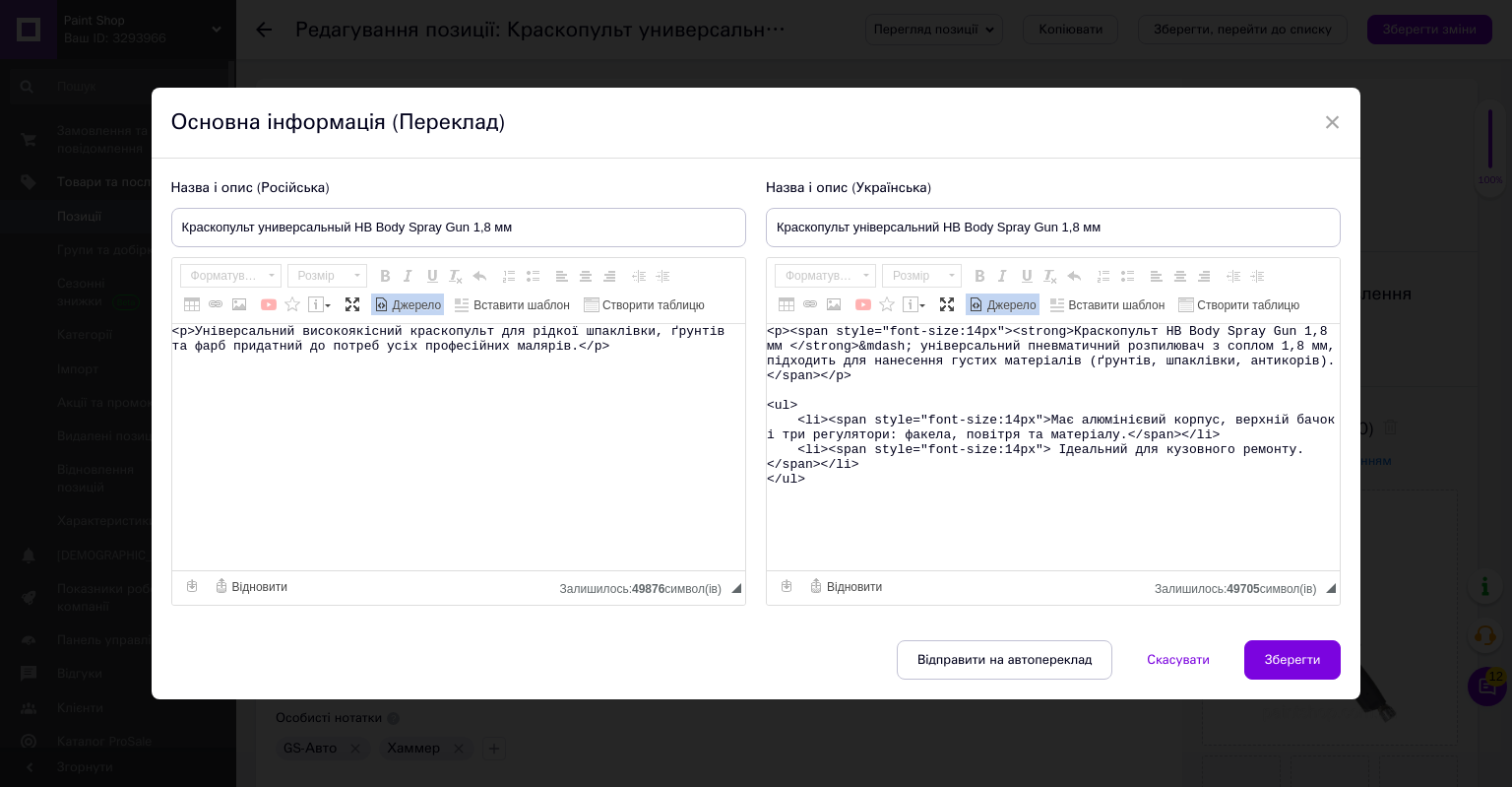 click on "<p>Універсальний високоякісний краскопульт для рідкої шпаклівки, ґрунтів та фарб придатний до потреб усіх професійних малярів.</p>" at bounding box center [459, 447] 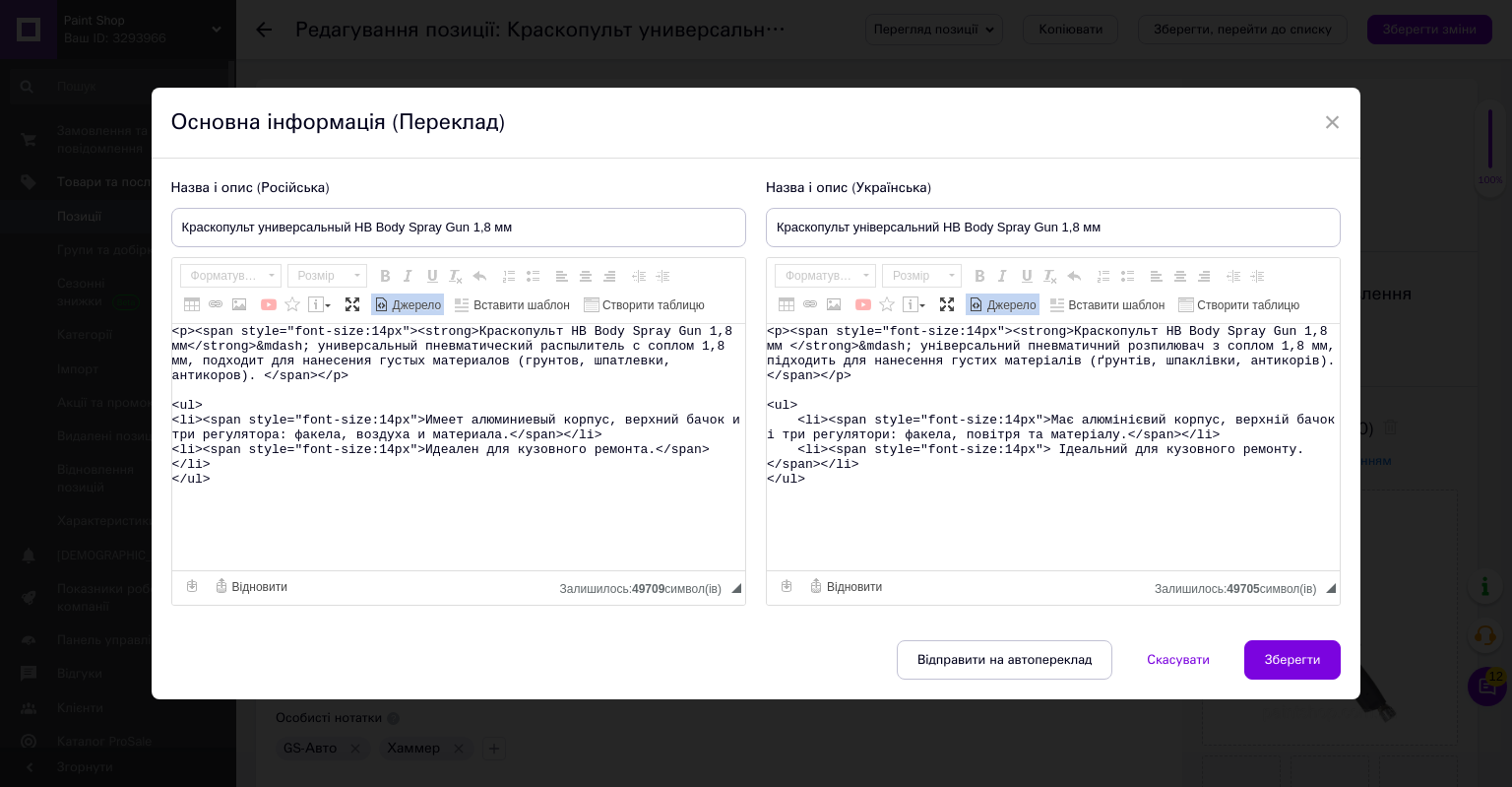 click on "Джерело" at bounding box center [408, 304] 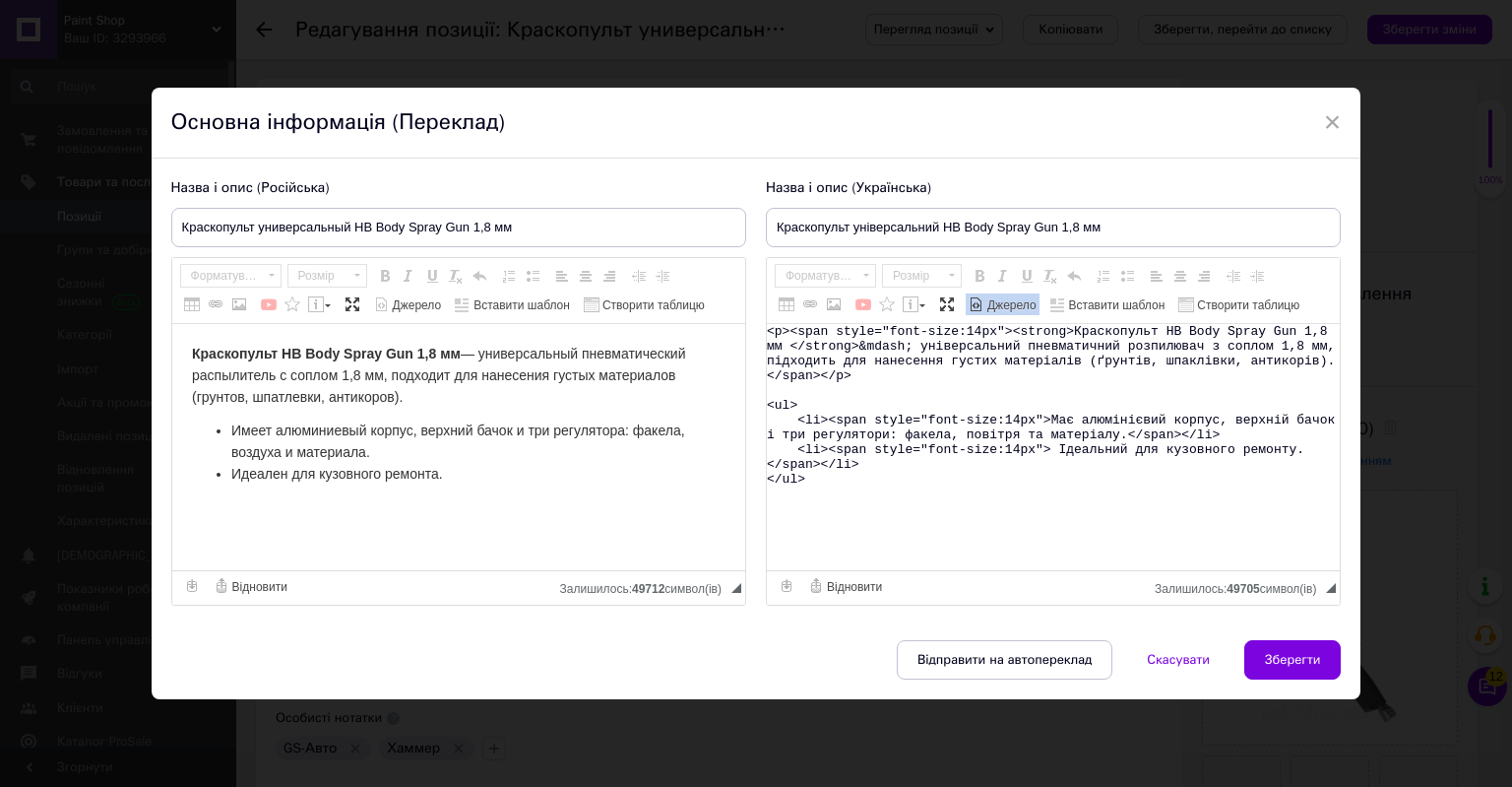 scroll, scrollTop: 0, scrollLeft: 0, axis: both 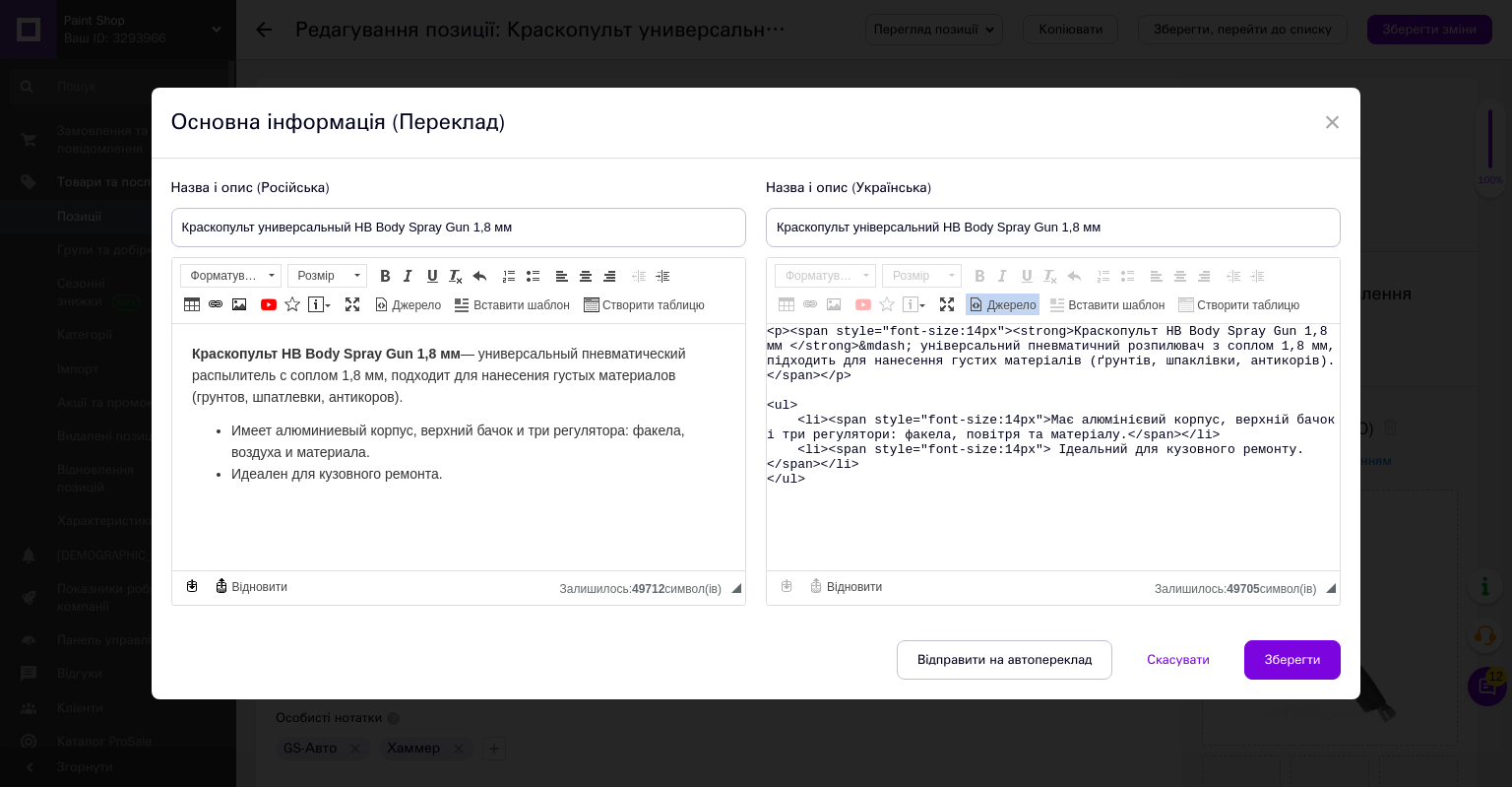click on "Джерело" at bounding box center (1002, 304) 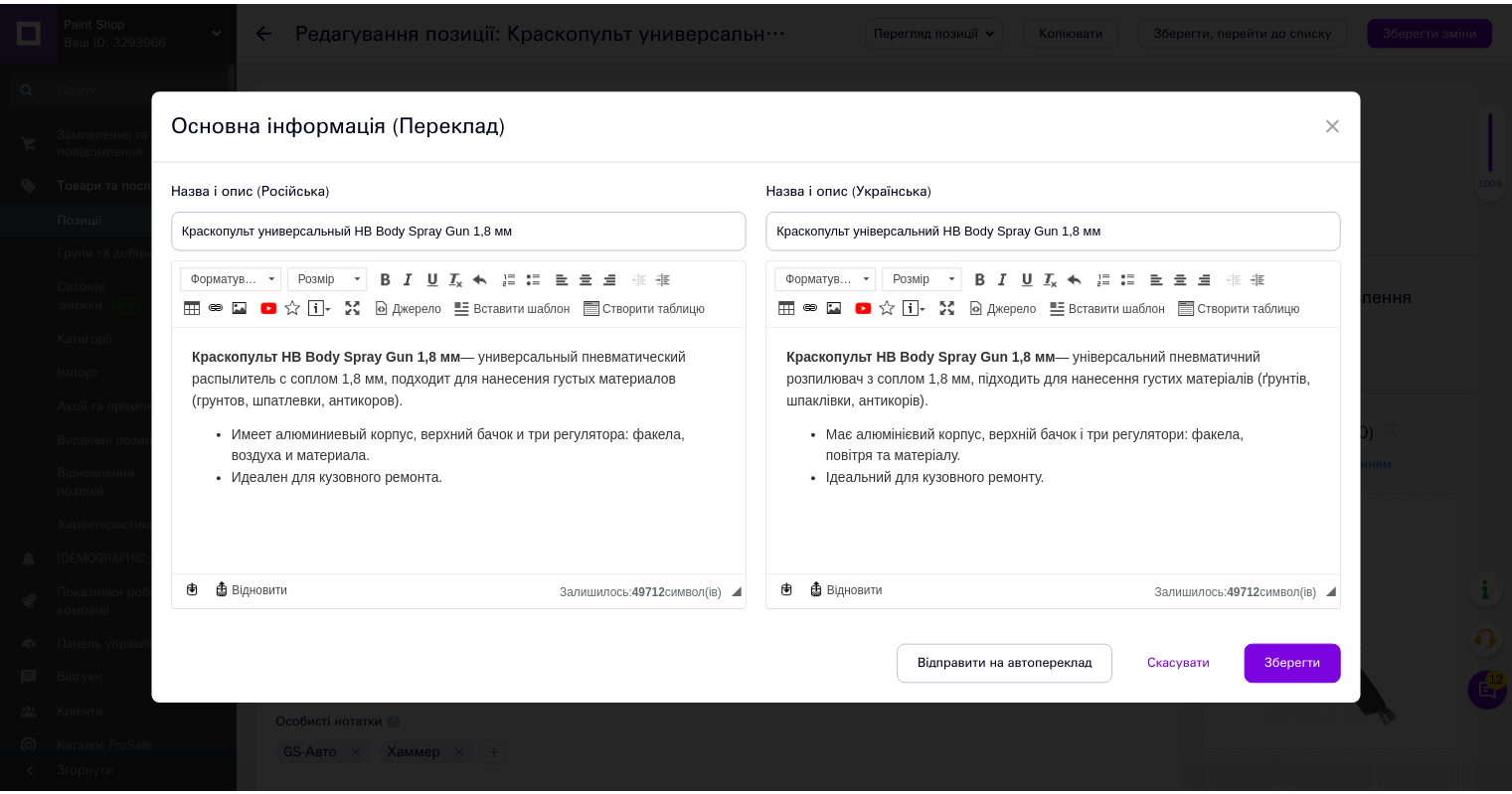 scroll, scrollTop: 0, scrollLeft: 0, axis: both 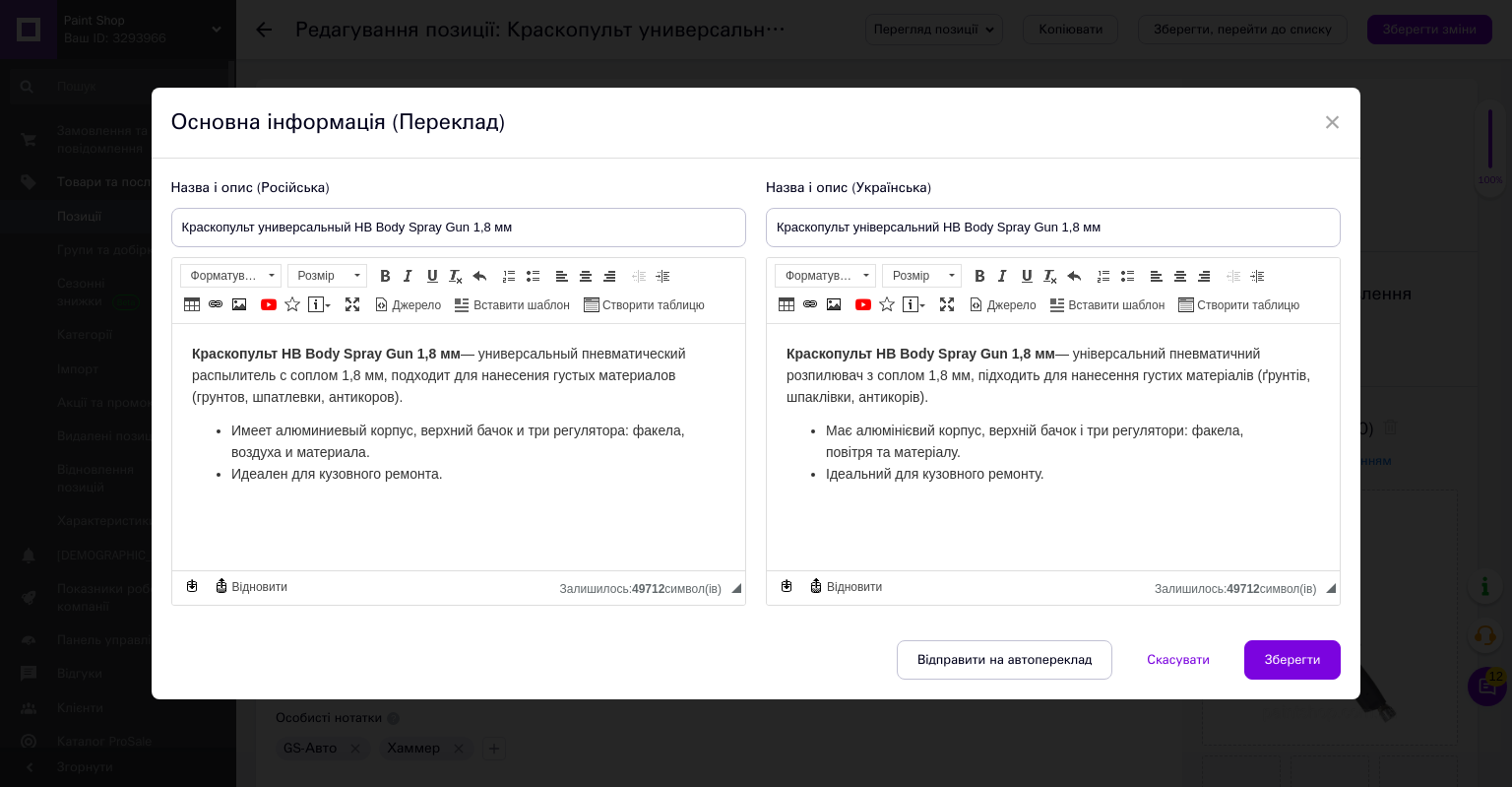 click on "Джерело" at bounding box center [408, 304] 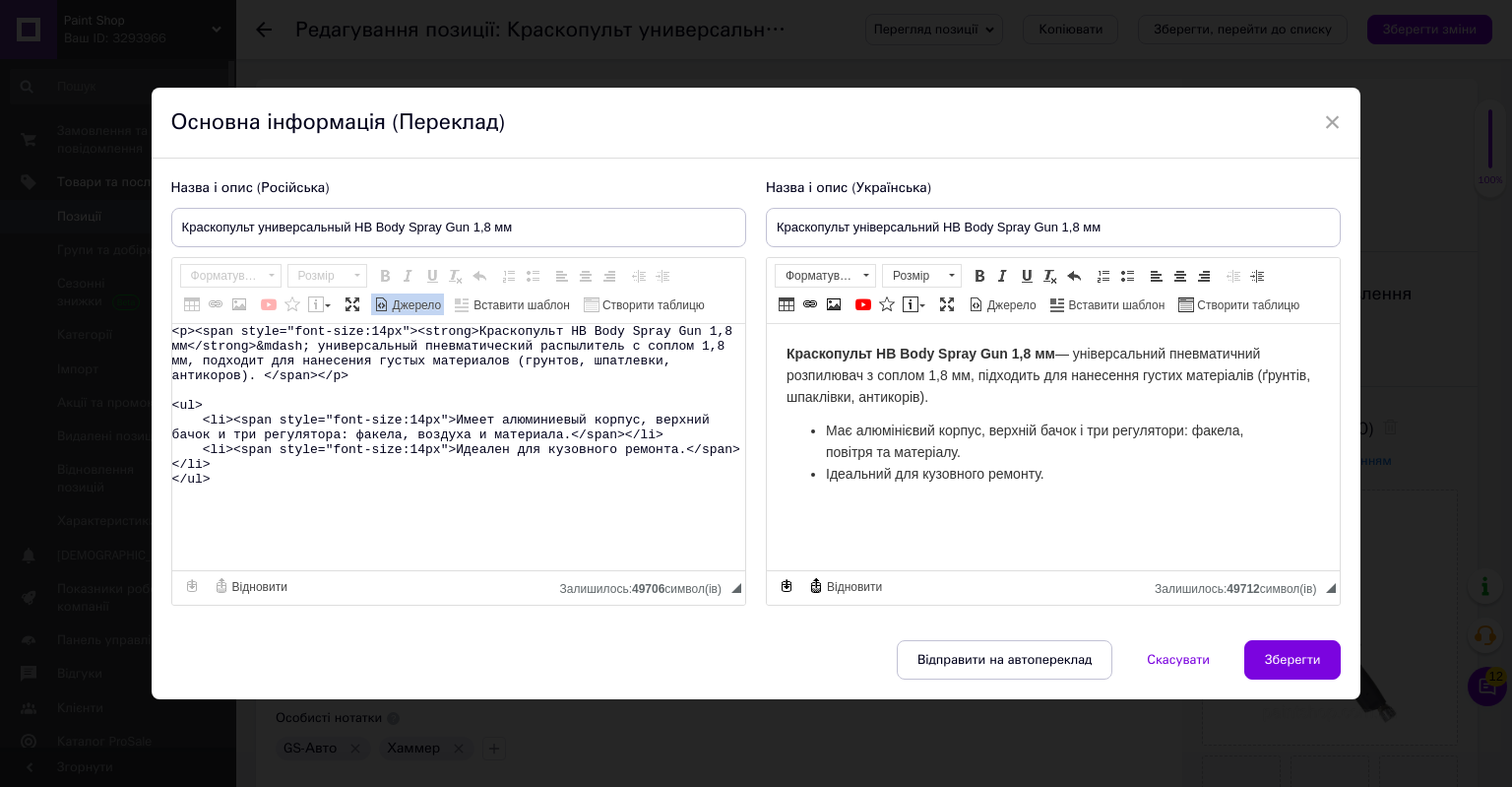click on "<p><span style="font-size:14px"><strong>Краскопульт HB Body Spray Gun 1,8 мм</strong>&mdash; универсальный пневматический распылитель с соплом 1,8 мм, подходит для нанесения густых материалов (грунтов, шпатлевки, антикоров). </span></p>
<ul>
<li><span style="font-size:14px">Имеет алюминиевый корпус, верхний бачок и три регулятора: факела, воздуха и материала.</span></li>
<li><span style="font-size:14px">Идеален для кузовного ремонта.</span></li>
</ul>" at bounding box center [459, 447] 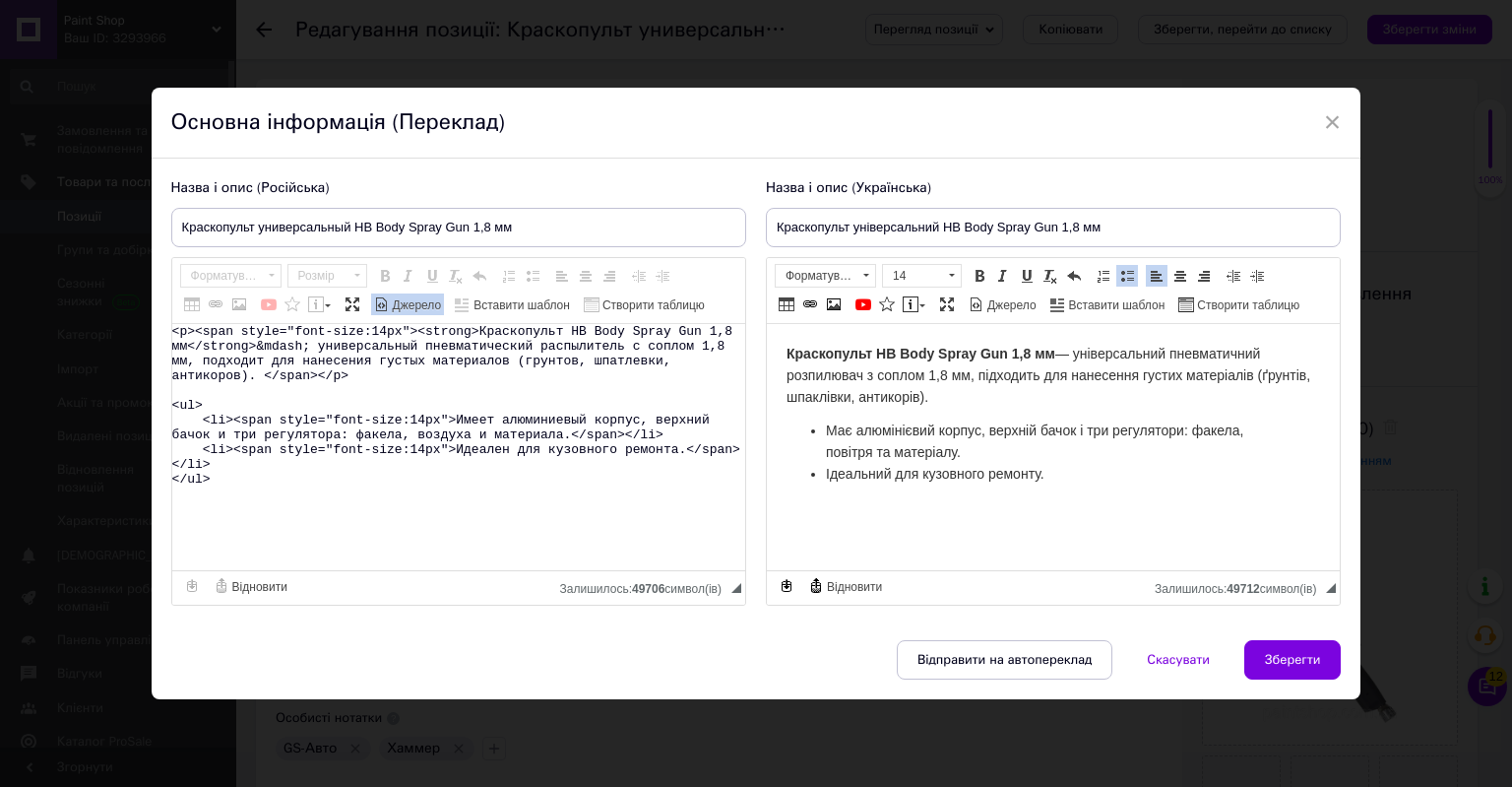 click on "Джерело" at bounding box center [1005, 306] 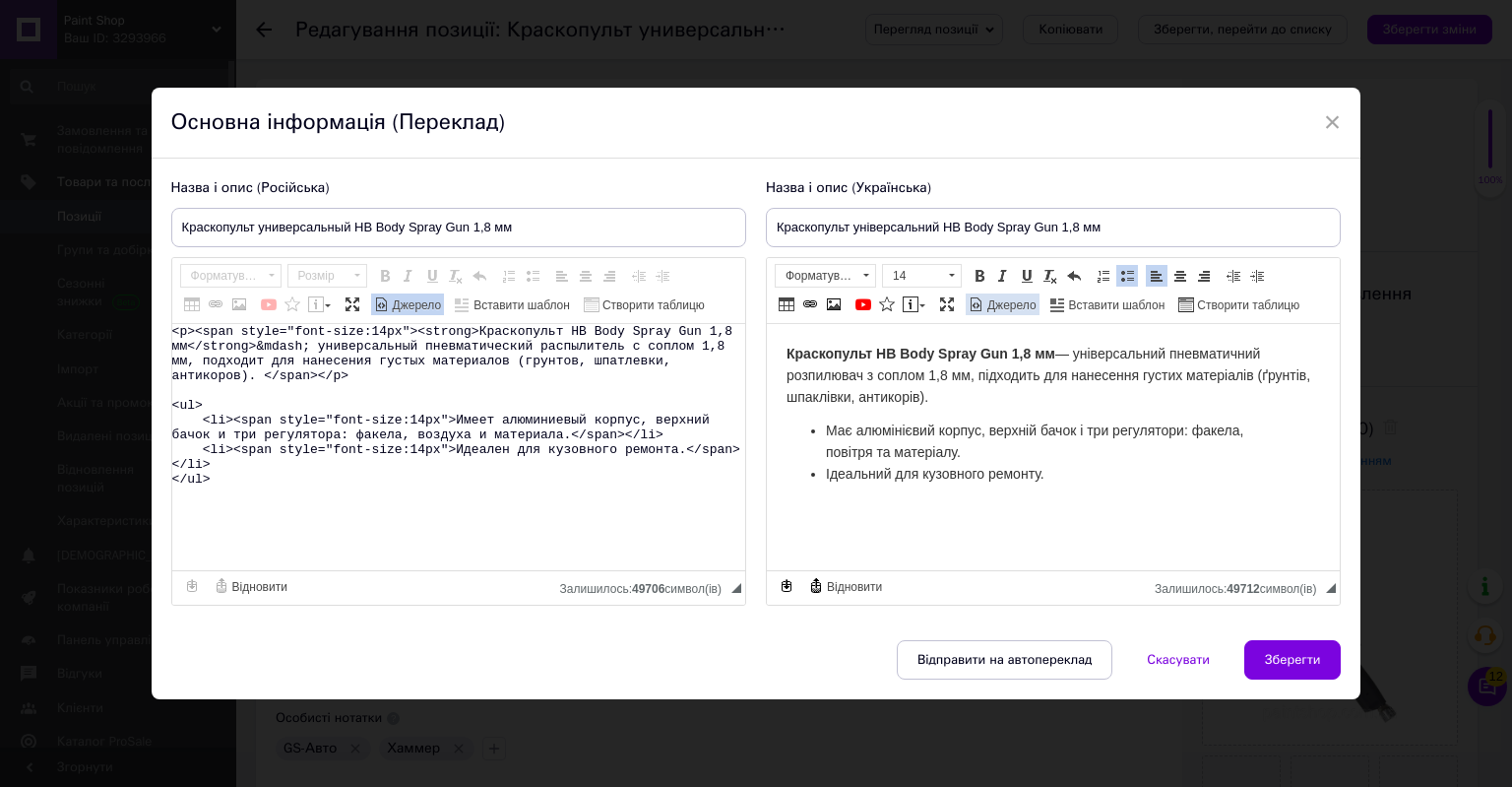 click on "Джерело" at bounding box center [1010, 305] 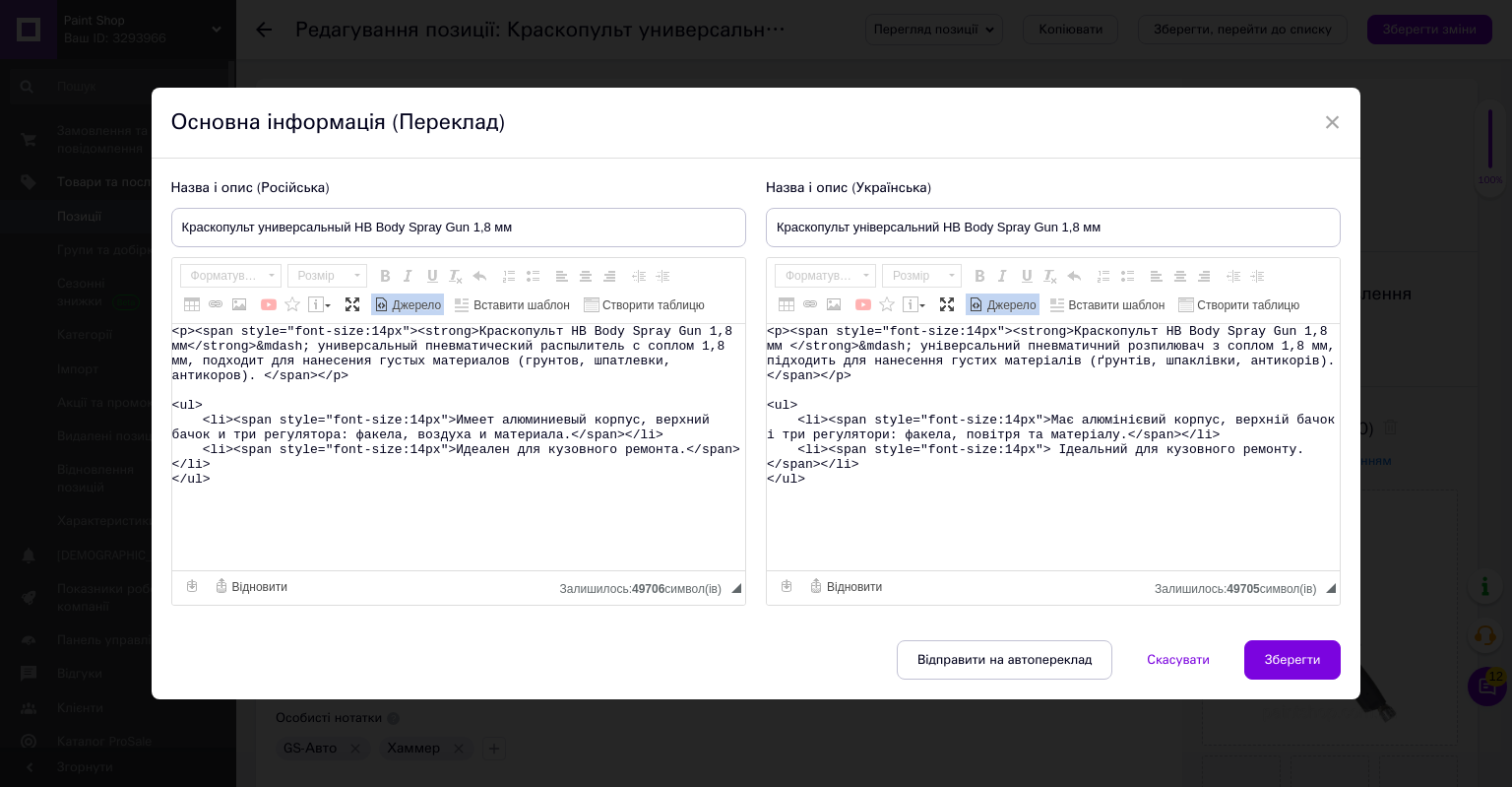 drag, startPoint x: 995, startPoint y: 317, endPoint x: 910, endPoint y: 445, distance: 153.6522 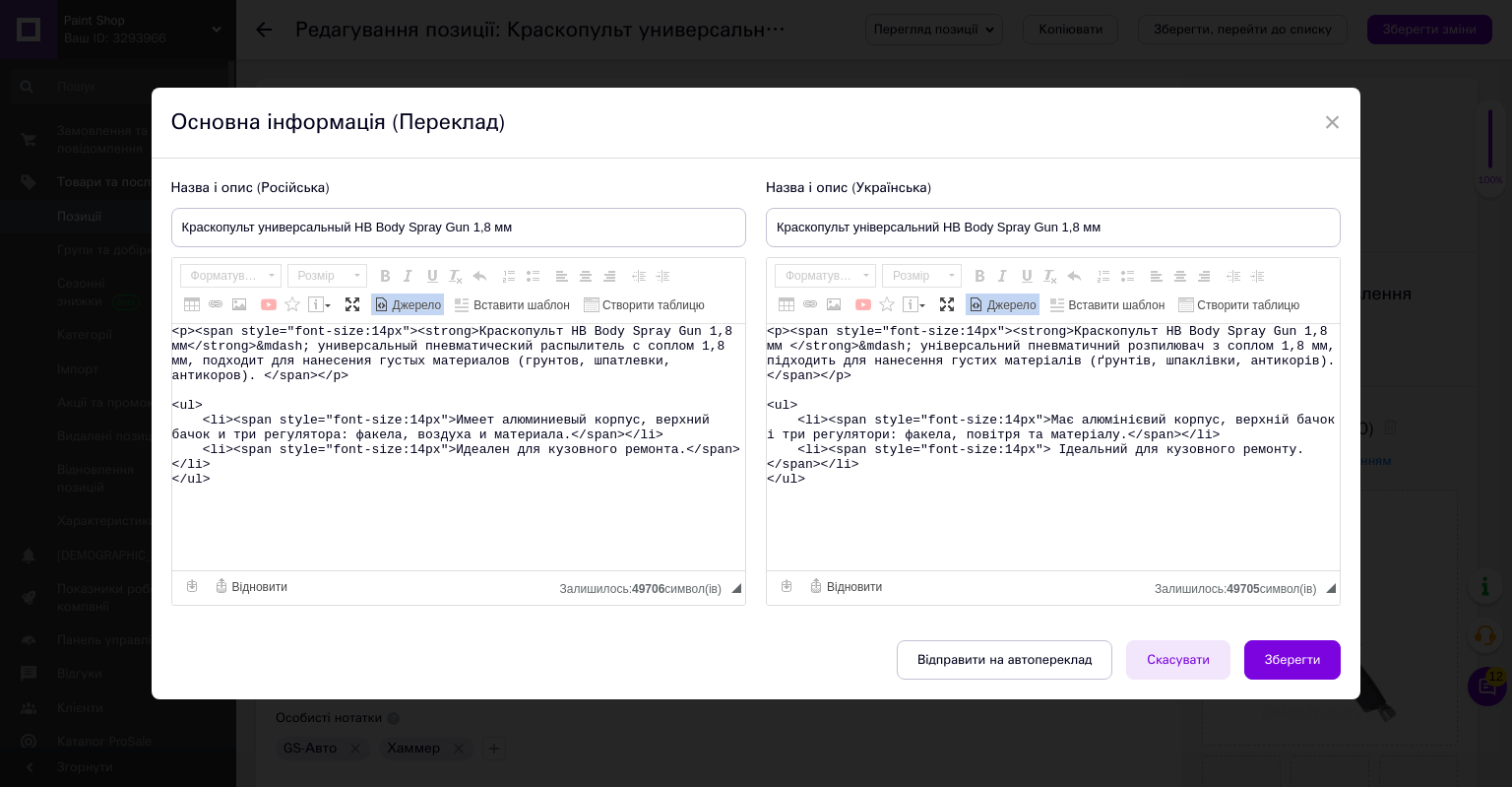 click on "Скасувати" at bounding box center (1178, 660) 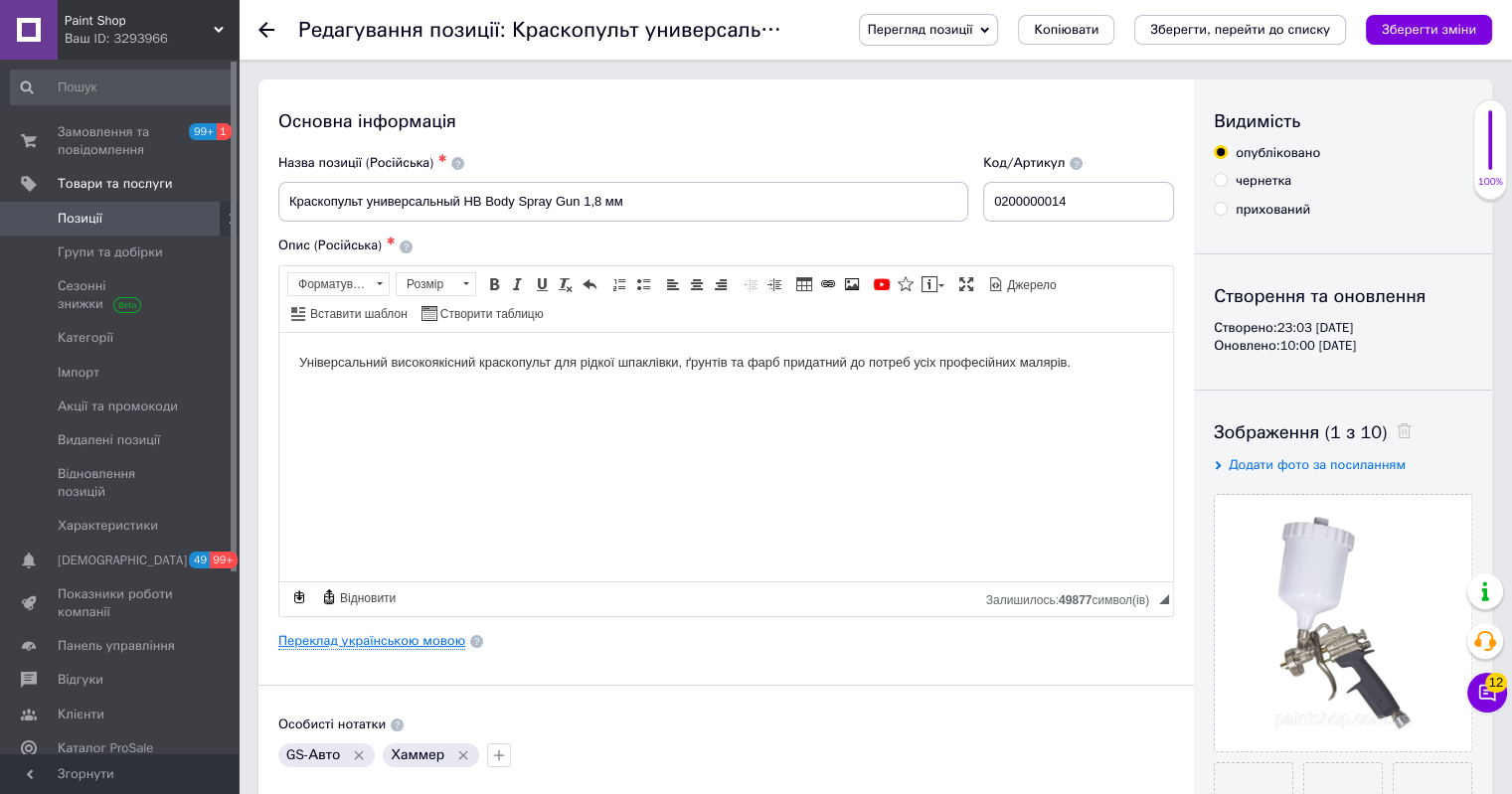 click on "Переклад українською мовою" at bounding box center (372, 641) 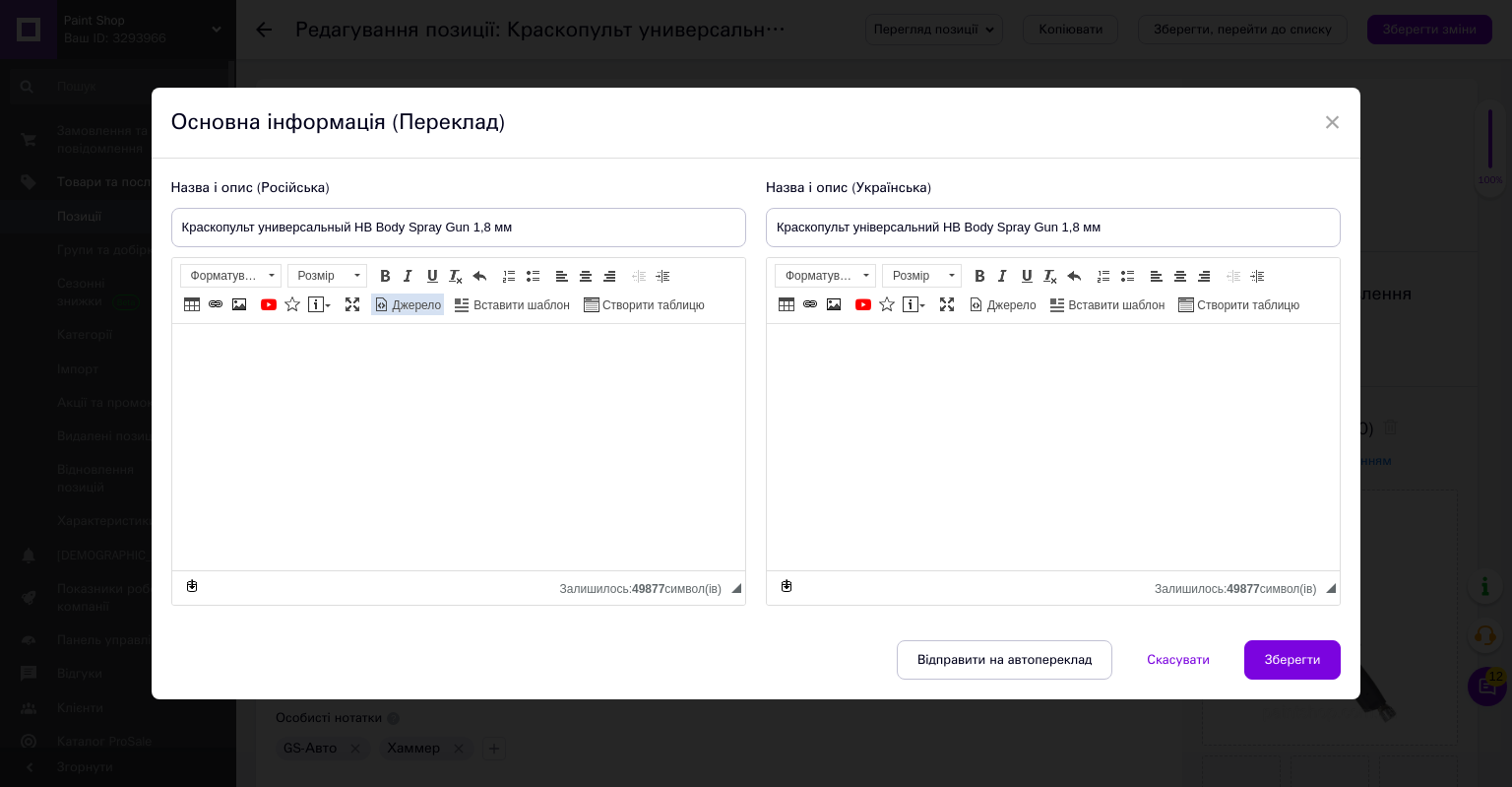 click on "Джерело" at bounding box center (408, 304) 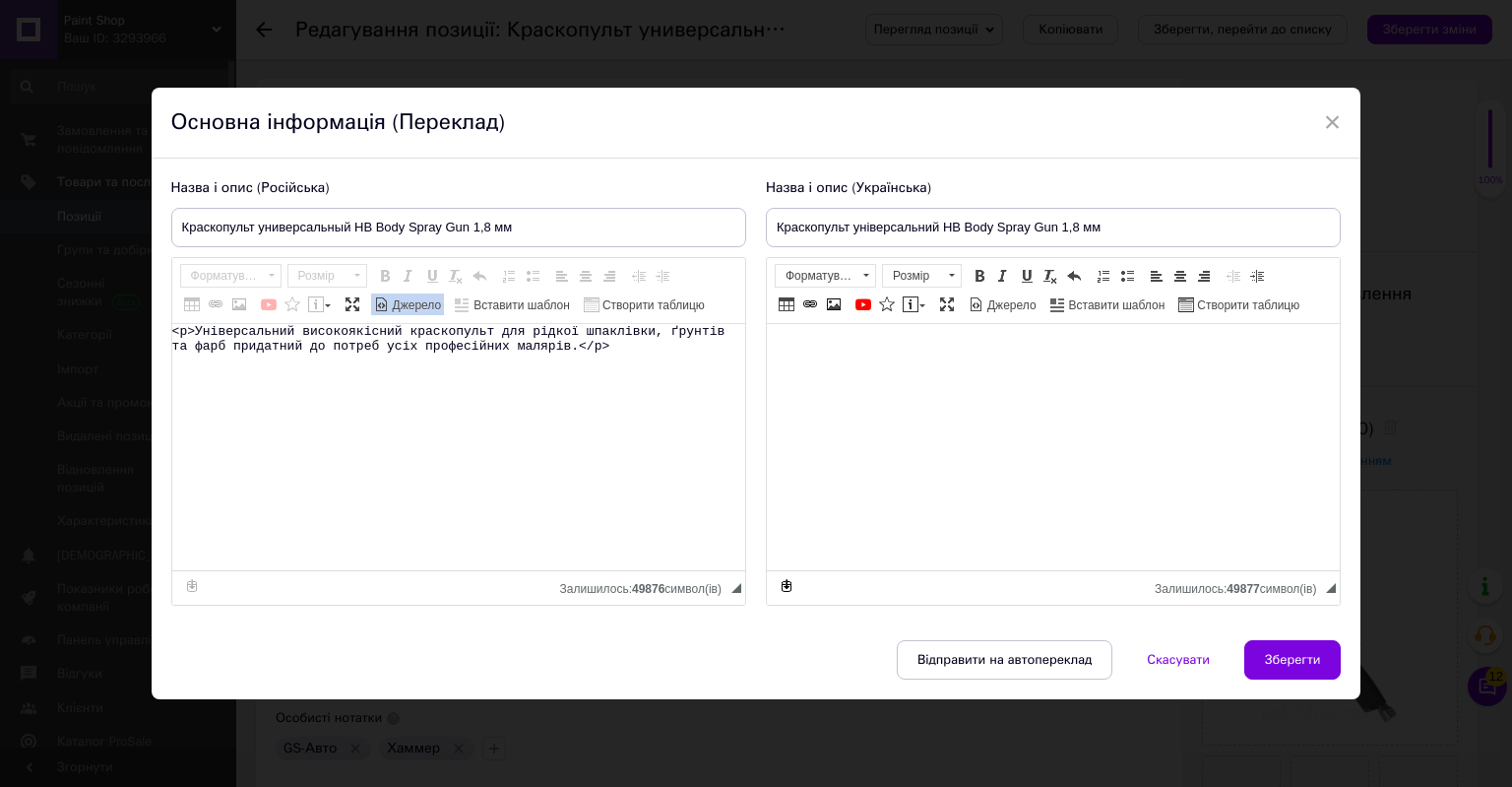 click on "<p>Універсальний високоякісний краскопульт для рідкої шпаклівки, ґрунтів та фарб придатний до потреб усіх професійних малярів.</p>" at bounding box center (459, 447) 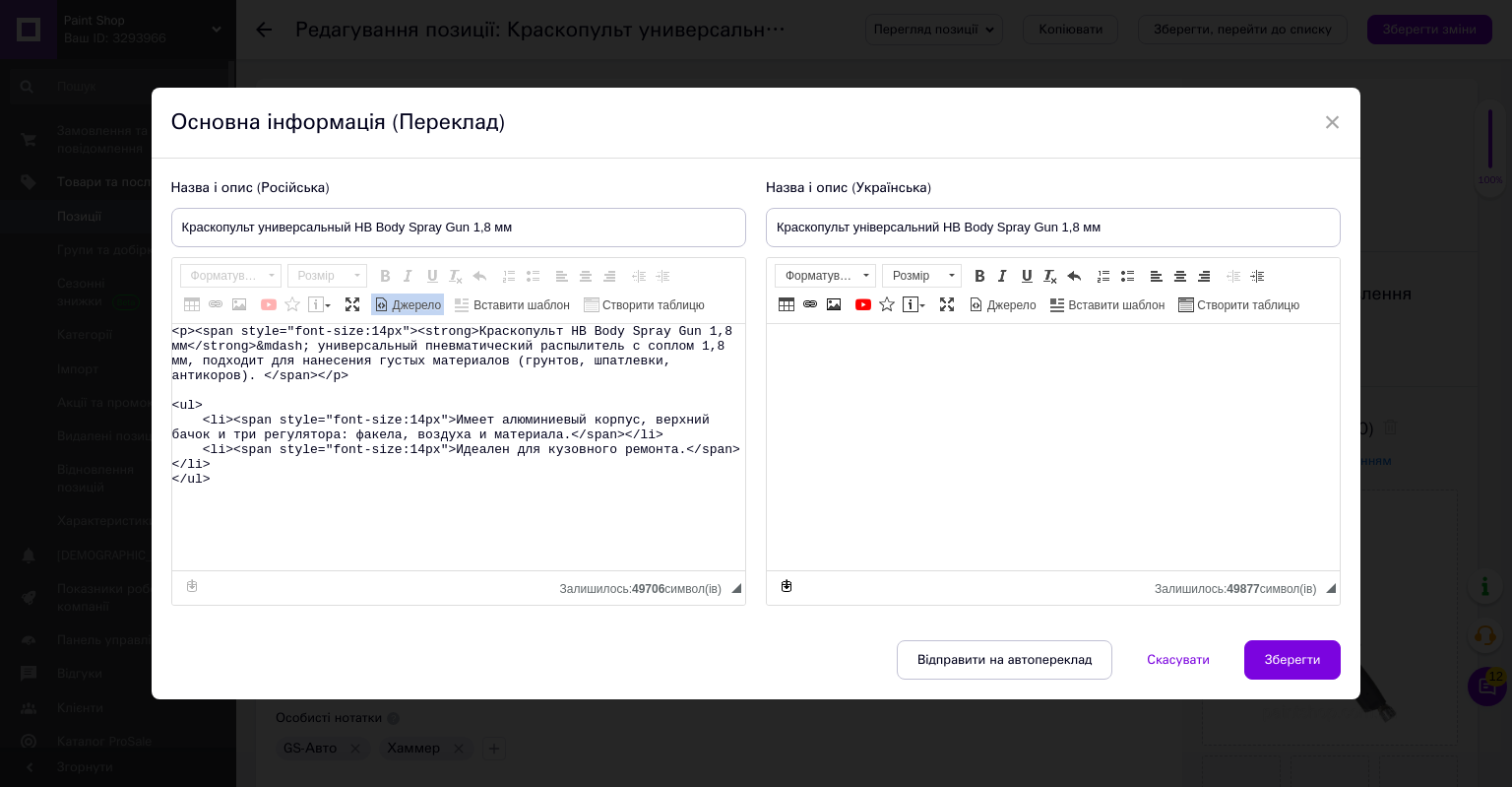 type on "<p><span style="font-size:14px"><strong>Краскопульт HB Body Spray Gun 1,8 мм</strong>&mdash; универсальный пневматический распылитель с соплом 1,8 мм, подходит для нанесения густых материалов (грунтов, шпатлевки, антикоров). </span></p>
<ul>
<li><span style="font-size:14px">Имеет алюминиевый корпус, верхний бачок и три регулятора: факела, воздуха и материала.</span></li>
<li><span style="font-size:14px">Идеален для кузовного ремонта.</span></li>
</ul>" 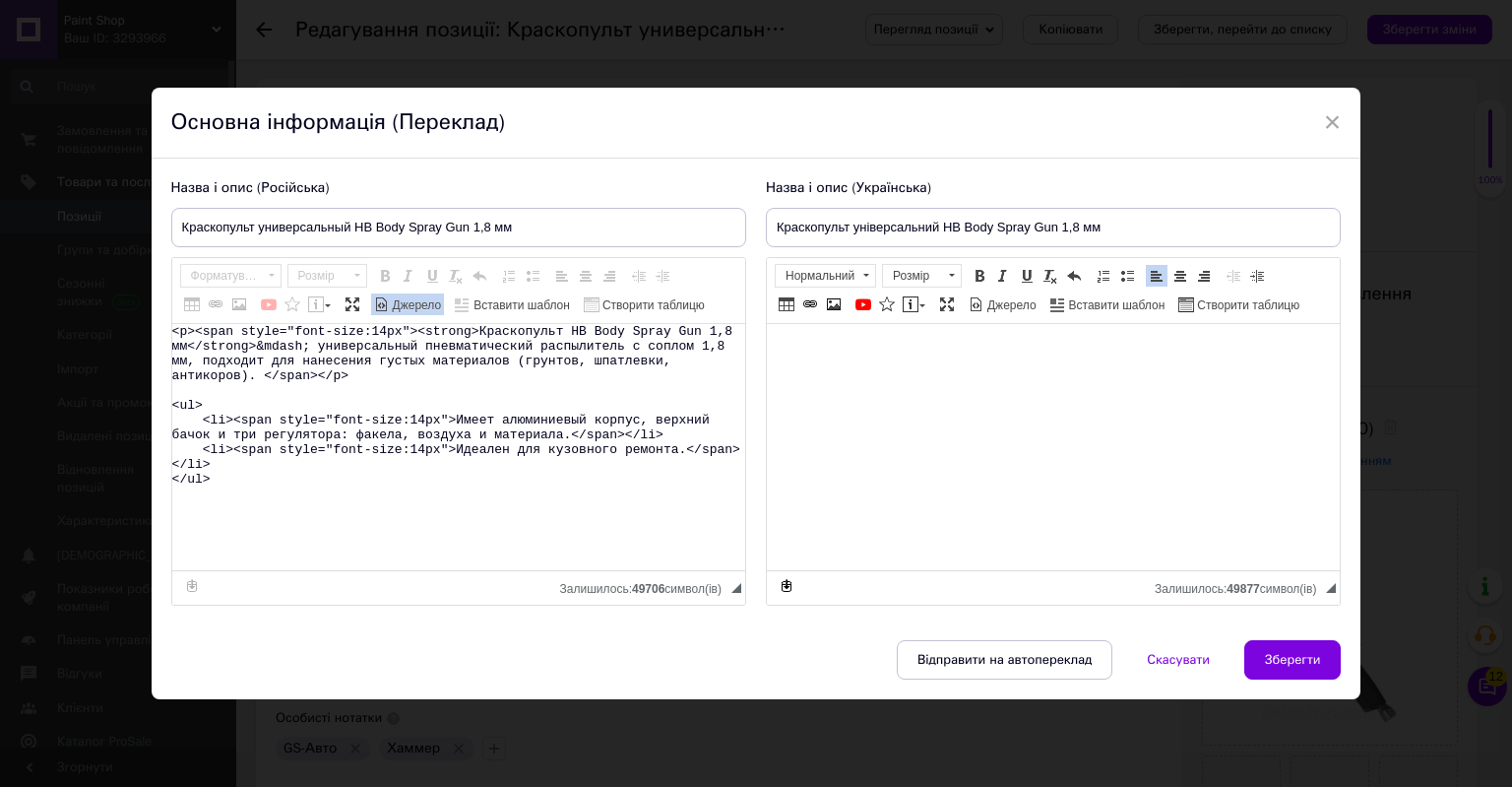 click on "Джерело" at bounding box center (1002, 304) 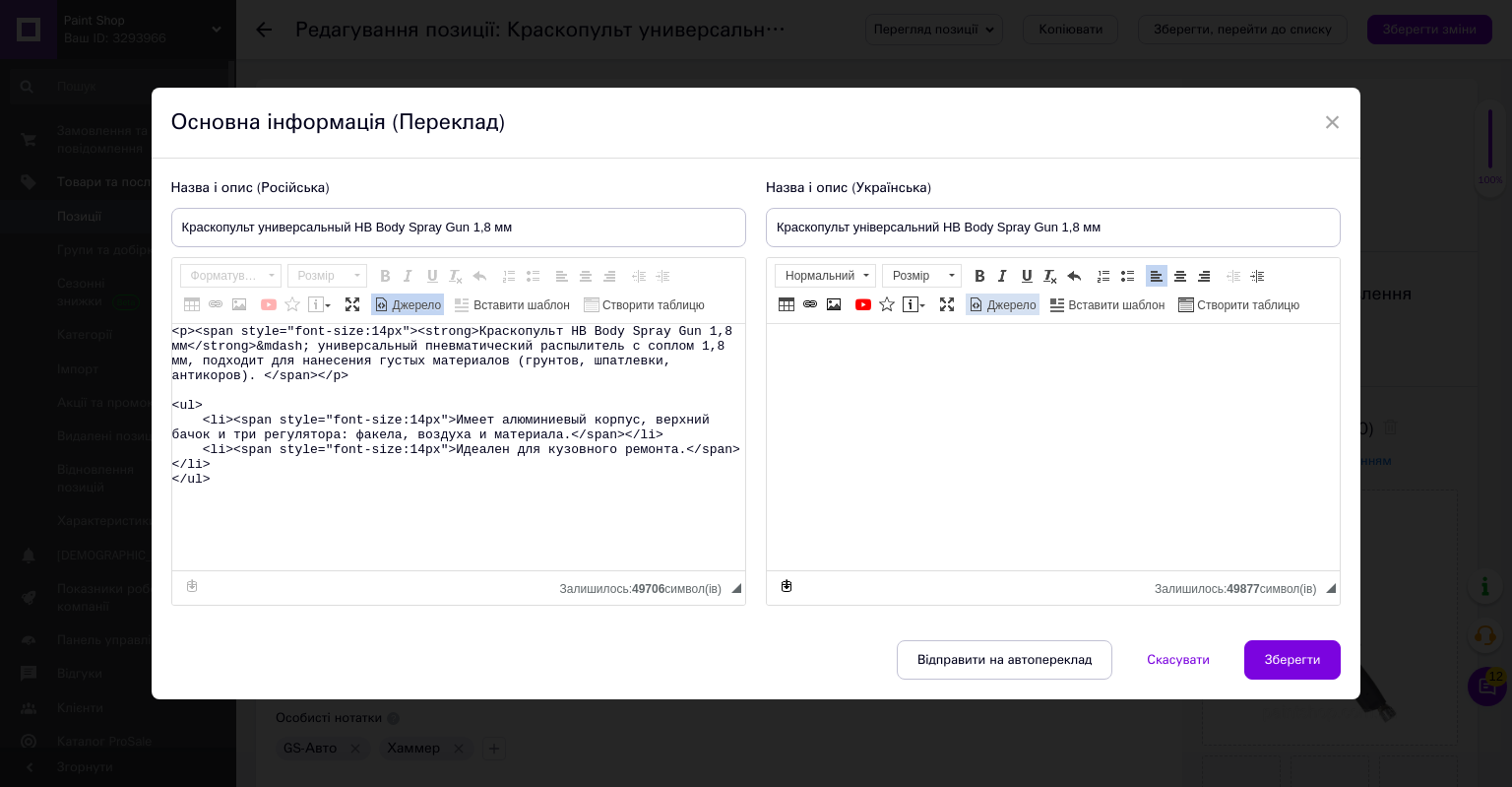 click on "Джерело" at bounding box center (1010, 305) 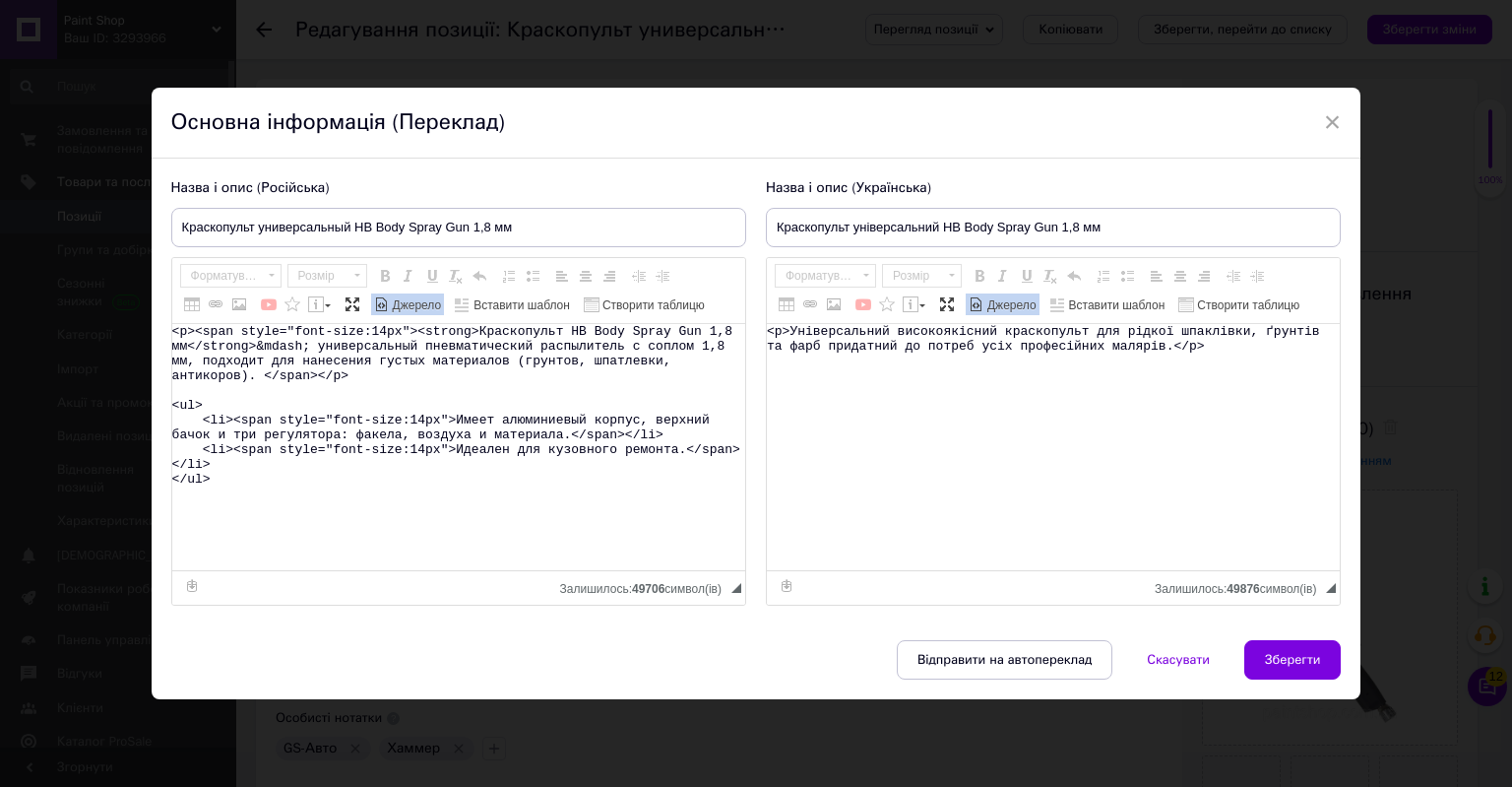 click on "<p>Універсальний високоякісний краскопульт для рідкої шпаклівки, ґрунтів та фарб придатний до потреб усіх професійних малярів.</p>" at bounding box center [1053, 447] 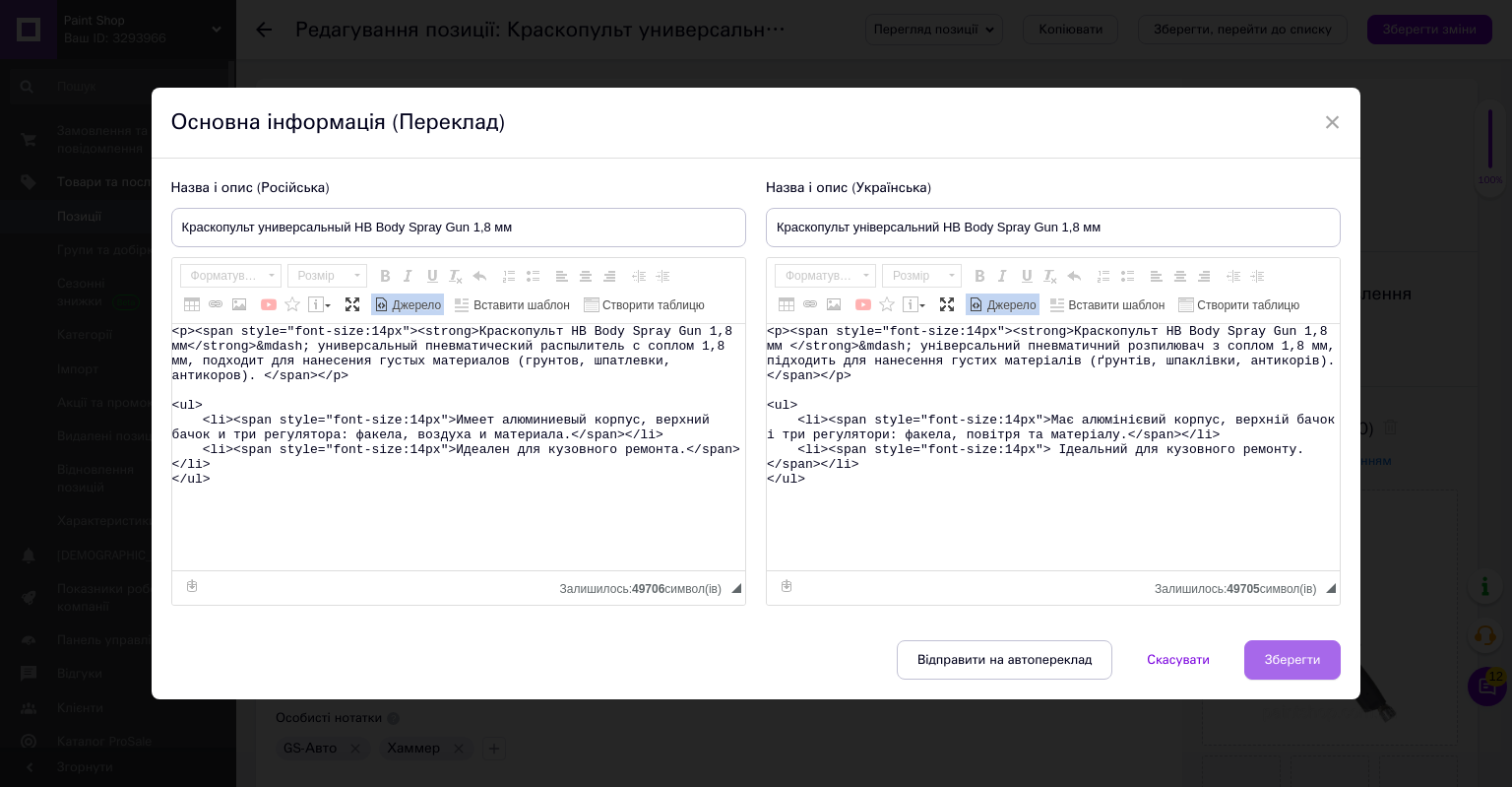 type on "<p><span style="font-size:14px"><strong>Краскопульт HB Body Spray Gun 1,8 мм </strong>&mdash; універсальний пневматичний розпилювач з соплом 1,8 мм, підходить для нанесення густих матеріалів (ґрунтів, шпаклівки, антикорів). </span></p>
<ul>
<li><span style="font-size:14px">Має алюмінієвий корпус, верхній бачок і три регулятори: факела, повітря та матеріалу.</span></li>
<li><span style="font-size:14px"> Ідеальний для кузовного ремонту.</span></li>
</ul>" 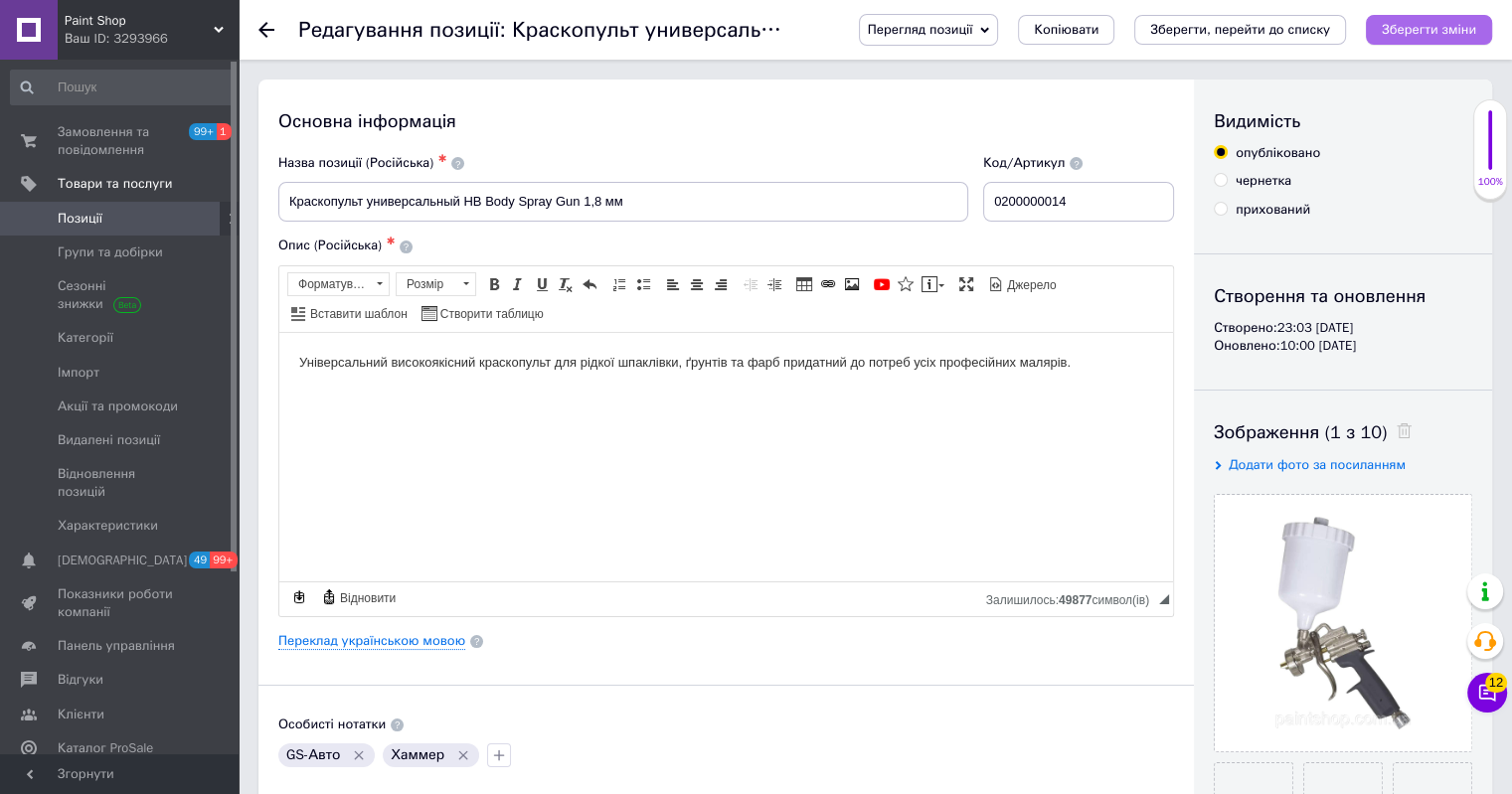 click on "Зберегти зміни" at bounding box center (1428, 29) 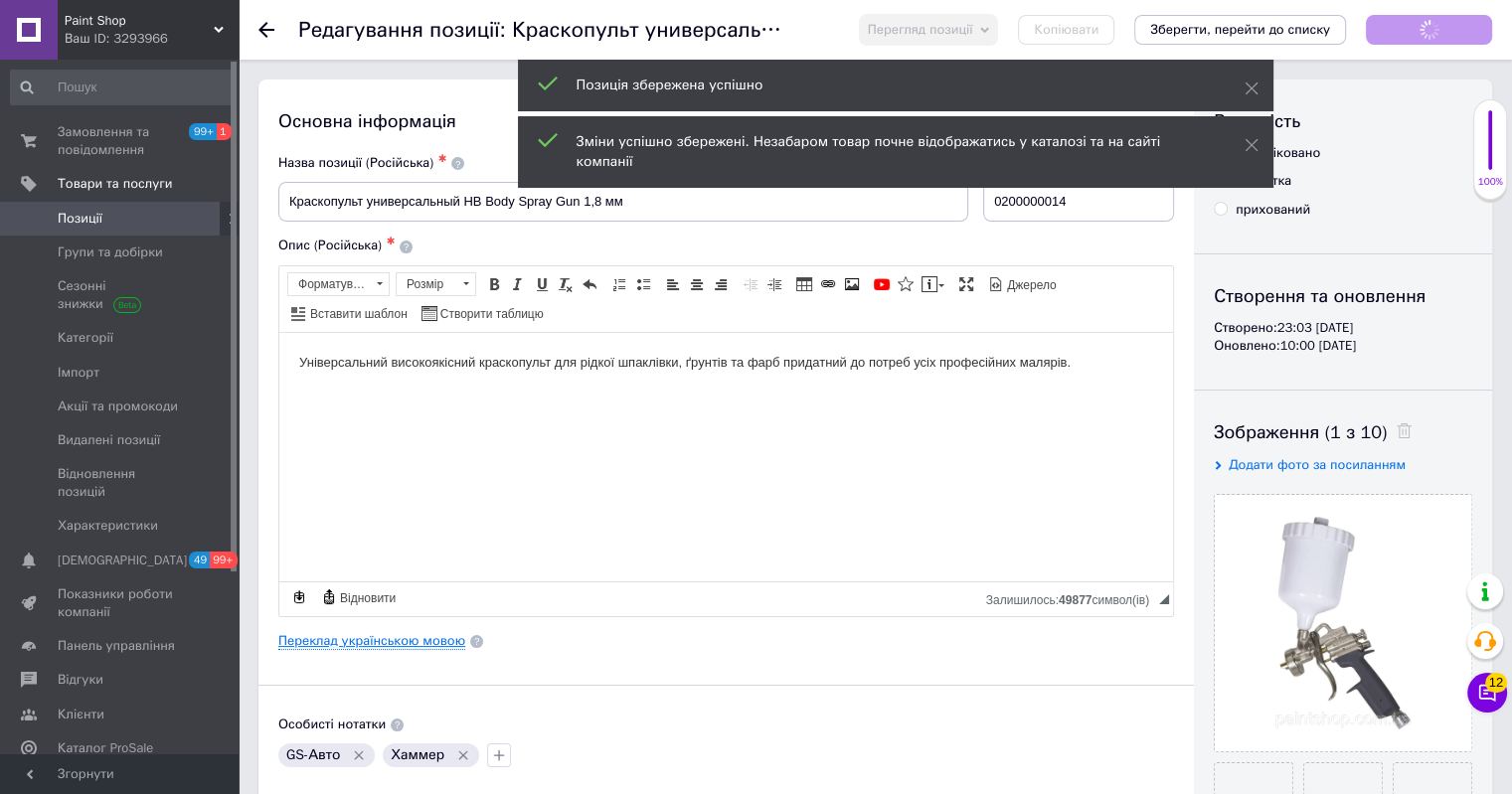 click on "Переклад українською мовою" at bounding box center (372, 641) 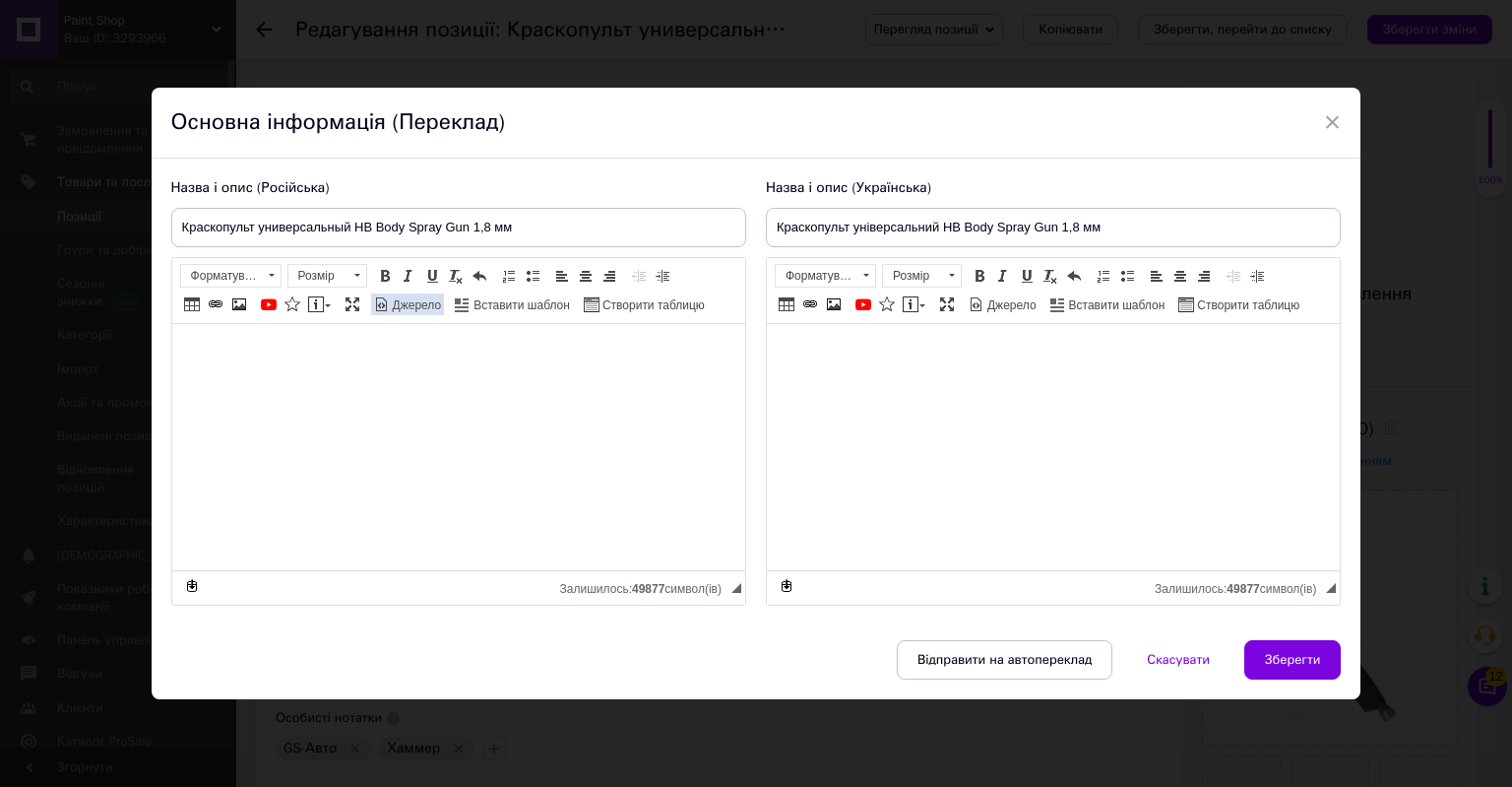 click on "Джерело" at bounding box center [415, 305] 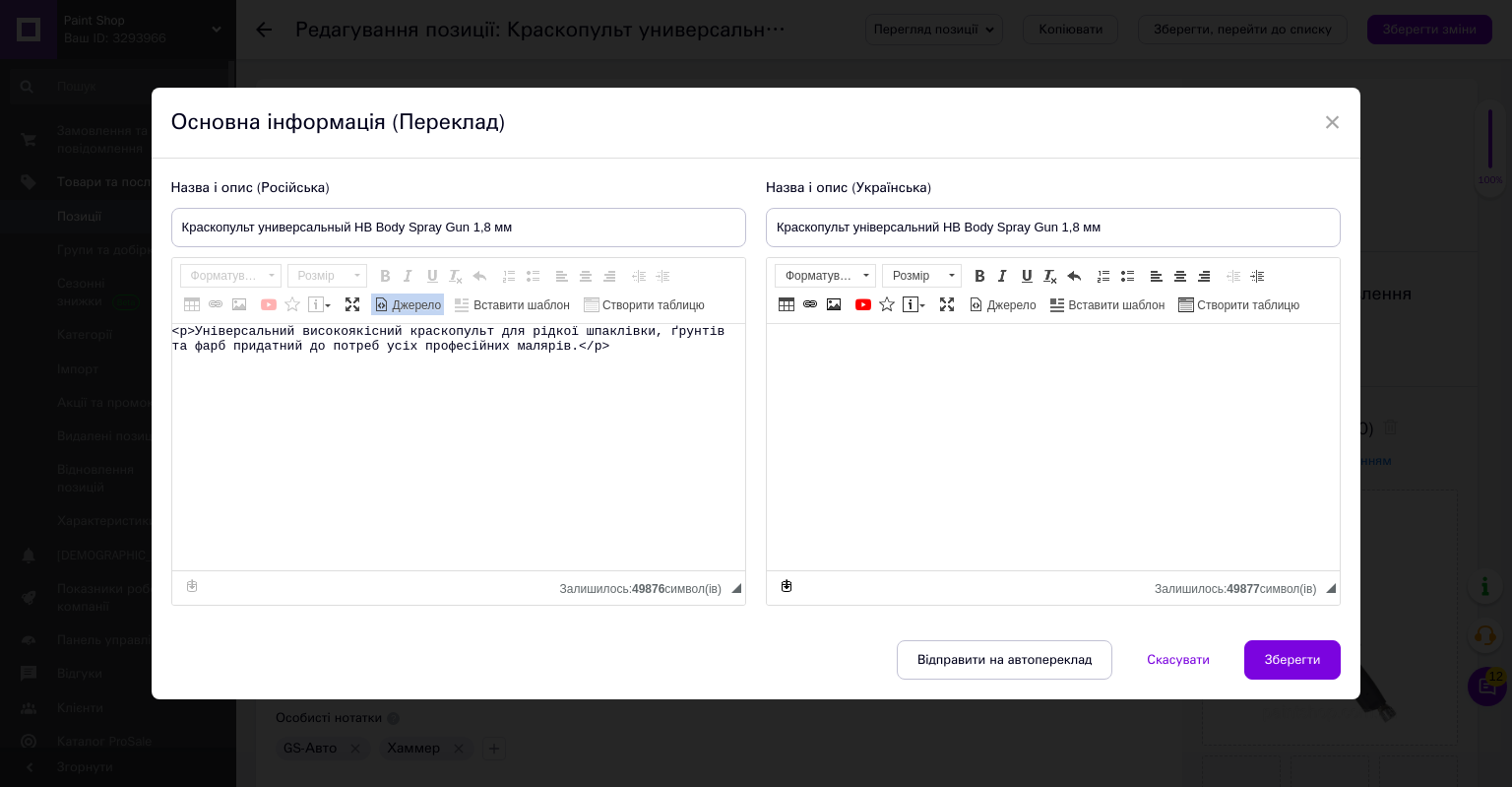 click on "<p>Універсальний високоякісний краскопульт для рідкої шпаклівки, ґрунтів та фарб придатний до потреб усіх професійних малярів.</p>" at bounding box center [459, 447] 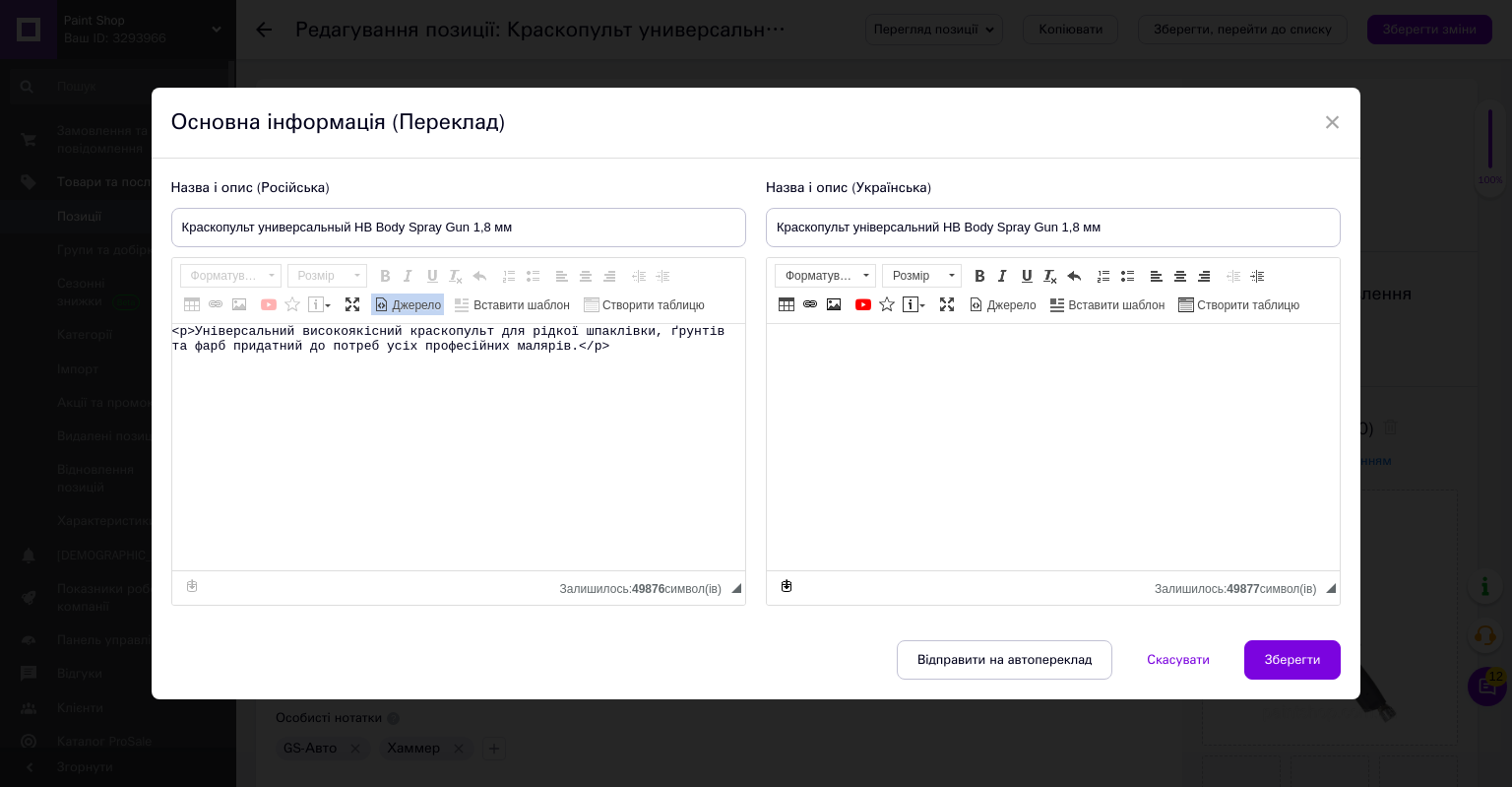 paste on "<span style="font-size:14px"><strong>Краскопульт HB Body Spray Gun 1,8 мм</strong>&mdash; универсальный пневматический распылитель с соплом 1,8 мм, подходит для нанесения густых материалов (грунтов, шпатлевки, антикоров). </span></p>
<ul>
<li><span style="font-size:14px">Имеет алюминиевый корпус, верхний бачок и три регулятора: факела, воздуха и материала.</span></li>
<li><span style="font-size:14px">Идеален для кузовного ремонта.</span></li>
</ul" 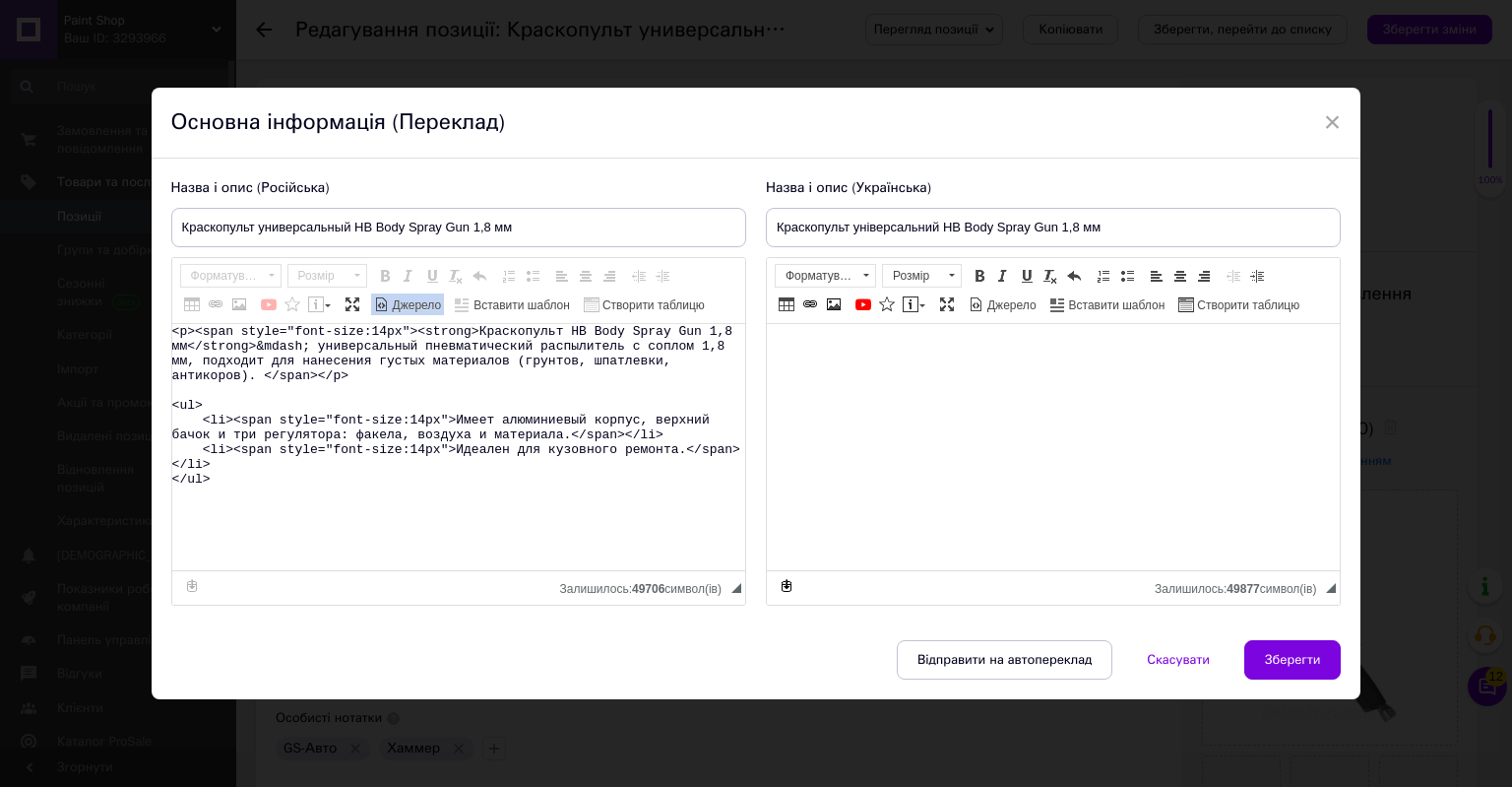 type on "<p><span style="font-size:14px"><strong>Краскопульт HB Body Spray Gun 1,8 мм</strong>&mdash; универсальный пневматический распылитель с соплом 1,8 мм, подходит для нанесения густых материалов (грунтов, шпатлевки, антикоров). </span></p>
<ul>
<li><span style="font-size:14px">Имеет алюминиевый корпус, верхний бачок и три регулятора: факела, воздуха и материала.</span></li>
<li><span style="font-size:14px">Идеален для кузовного ремонта.</span></li>
</ul>" 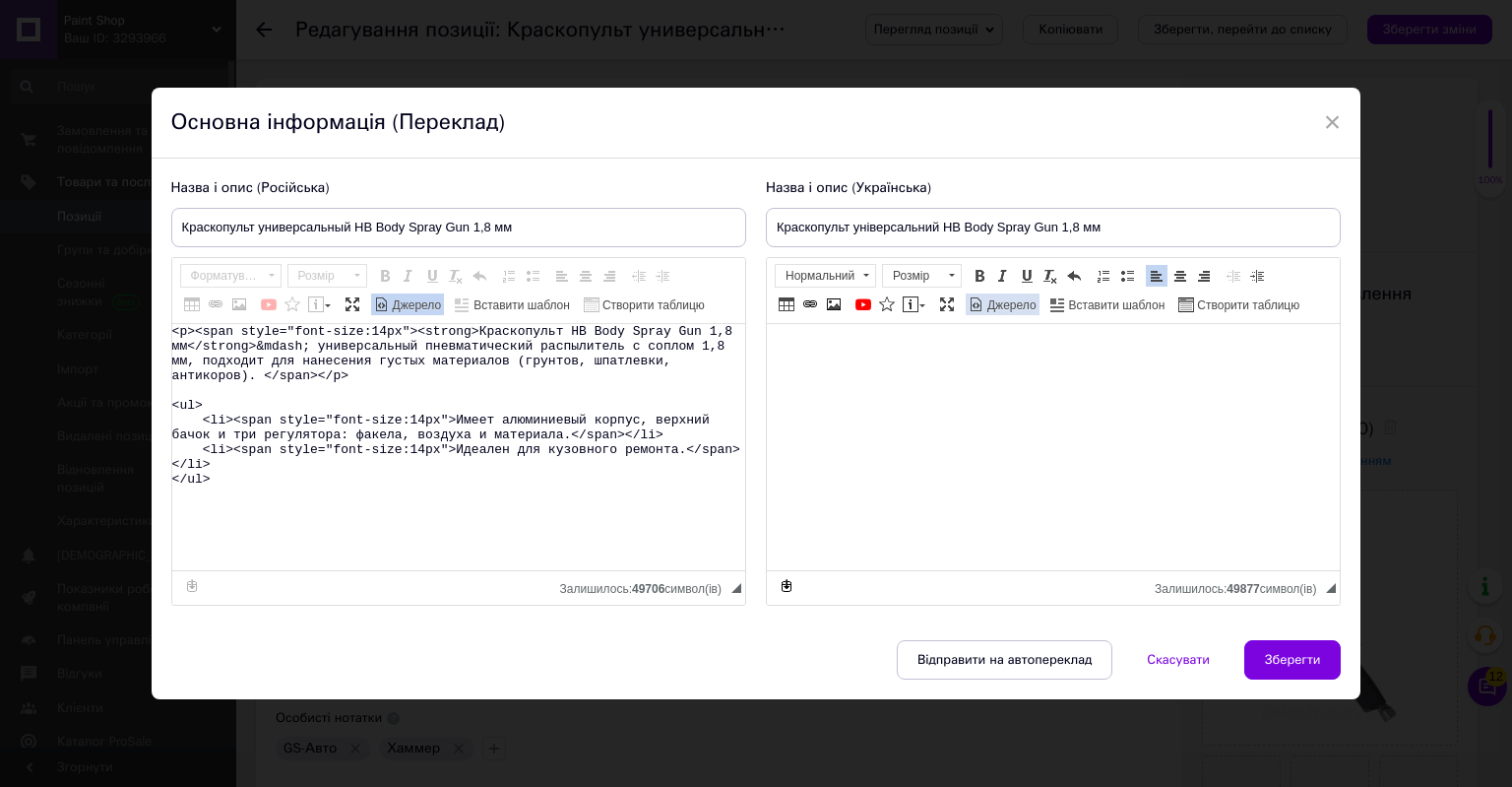 click on "Джерело" at bounding box center [1010, 305] 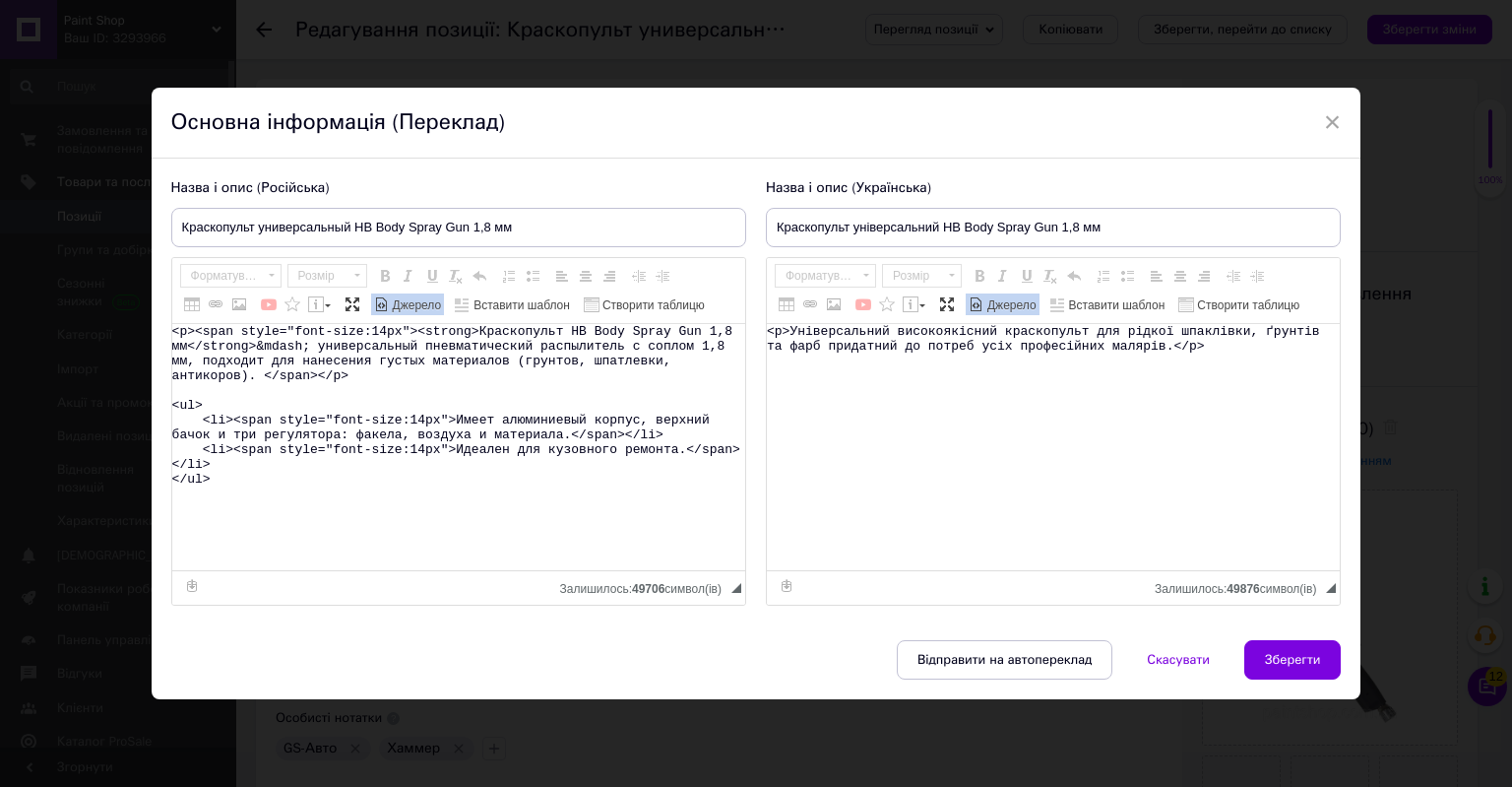 click on "<p>Універсальний високоякісний краскопульт для рідкої шпаклівки, ґрунтів та фарб придатний до потреб усіх професійних малярів.</p>" at bounding box center (1053, 447) 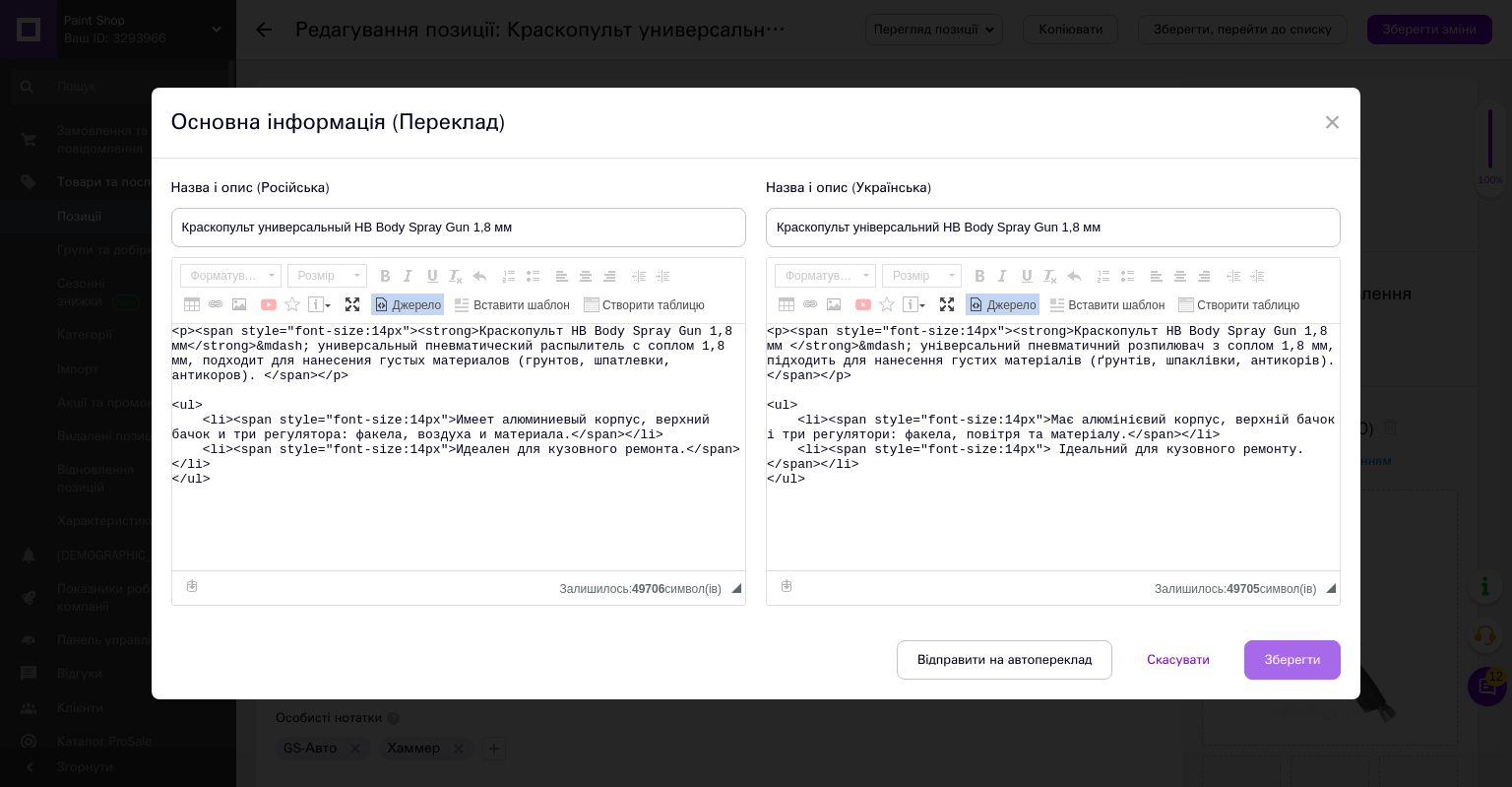 type on "<p><span style="font-size:14px"><strong>Краскопульт HB Body Spray Gun 1,8 мм </strong>&mdash; універсальний пневматичний розпилювач з соплом 1,8 мм, підходить для нанесення густих матеріалів (ґрунтів, шпаклівки, антикорів). </span></p>
<ul>
<li><span style="font-size:14px">Має алюмінієвий корпус, верхній бачок і три регулятори: факела, повітря та матеріалу.</span></li>
<li><span style="font-size:14px"> Ідеальний для кузовного ремонту.</span></li>
</ul>" 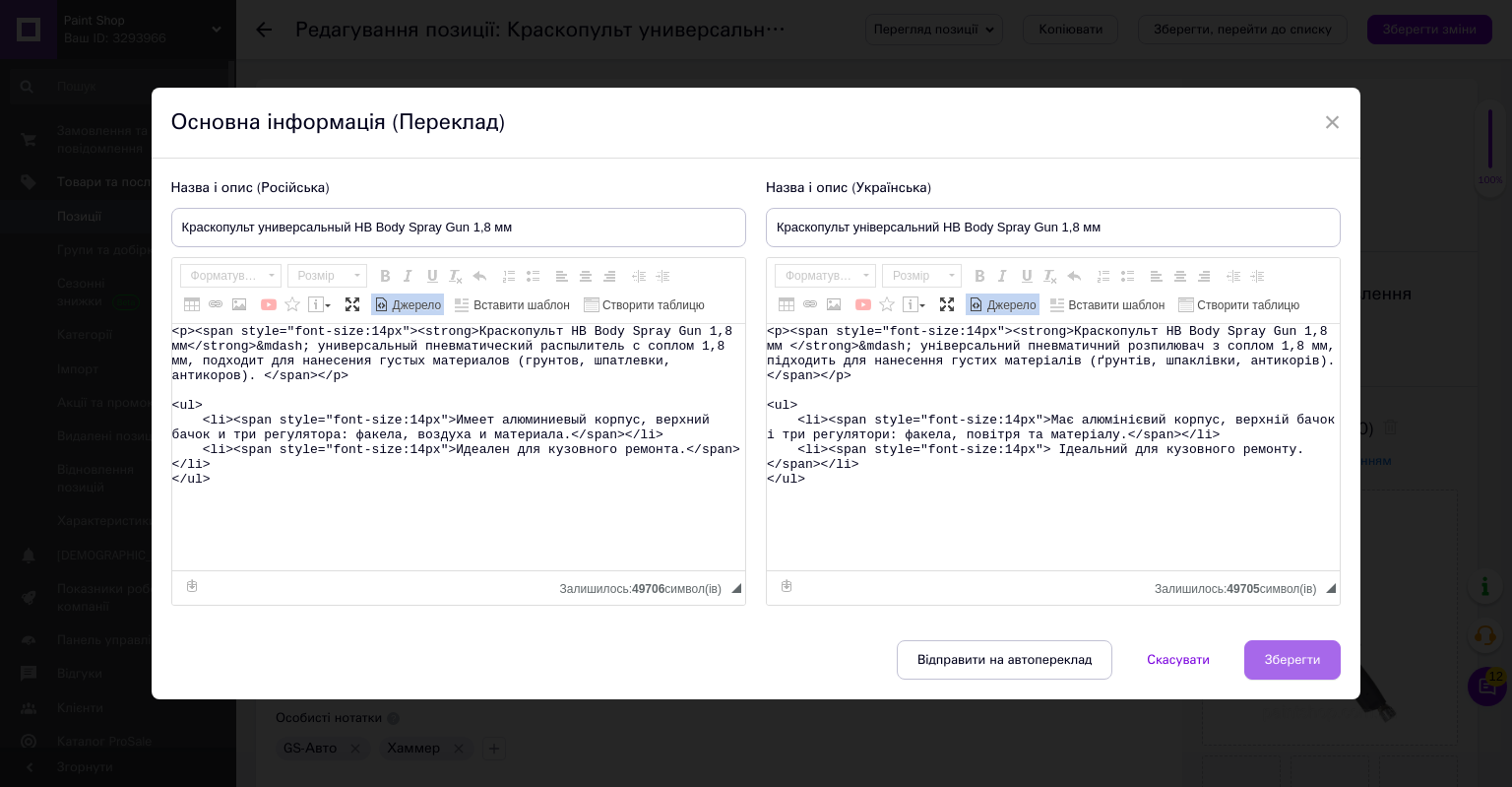 click on "Зберегти" at bounding box center (1292, 660) 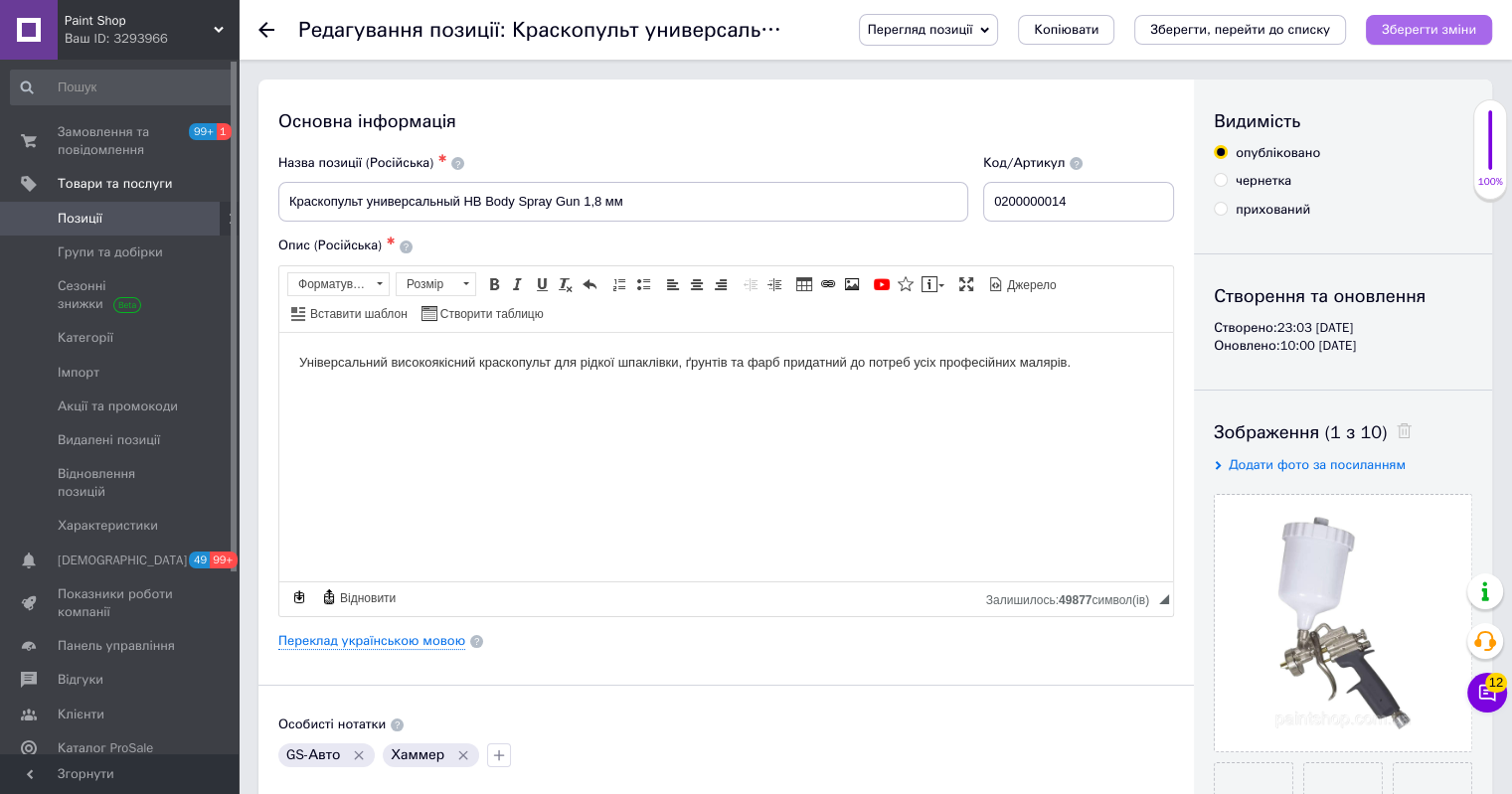 click on "Зберегти зміни" at bounding box center (1428, 29) 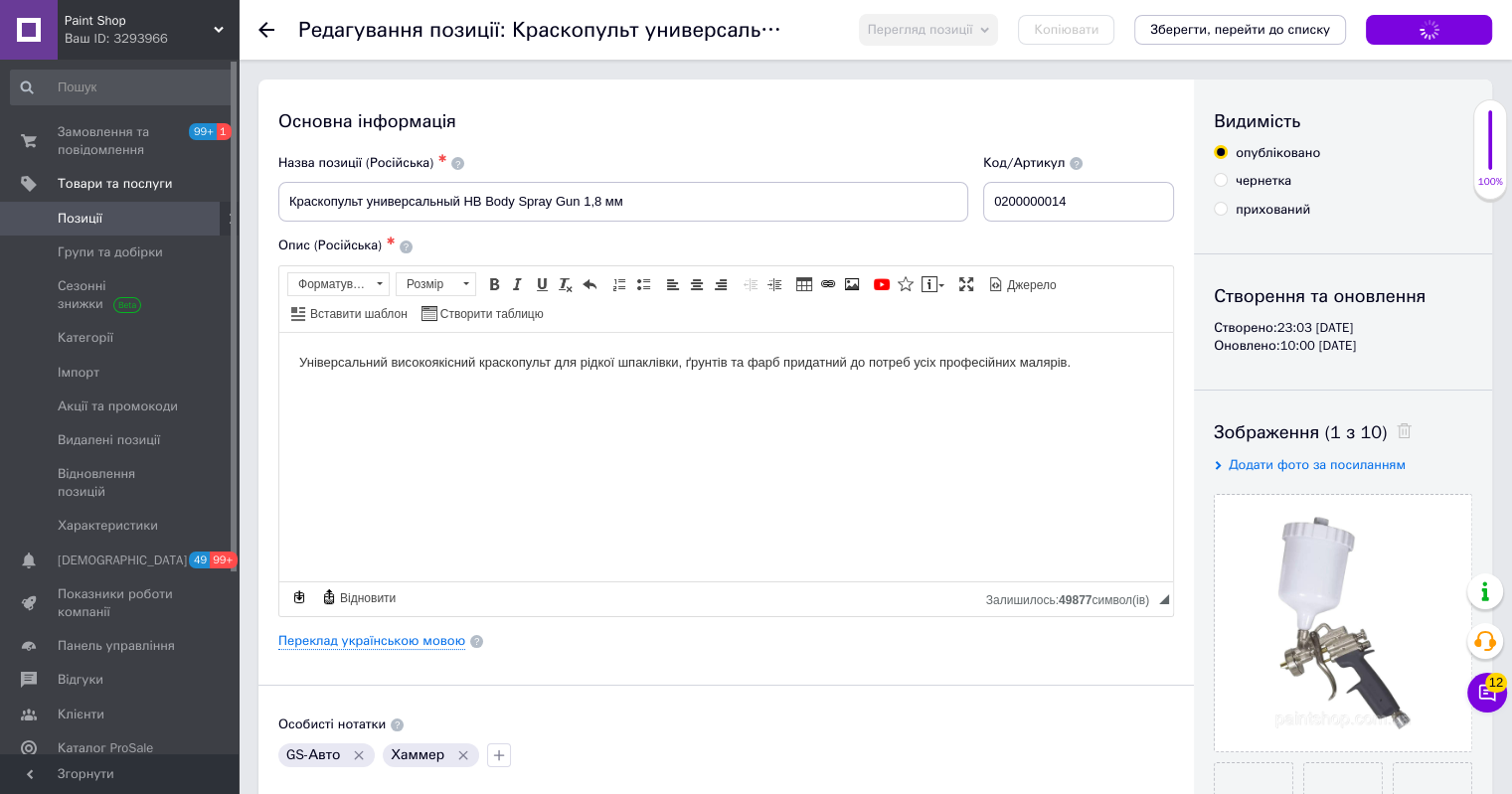 click on "Позиції" at bounding box center [80, 219] 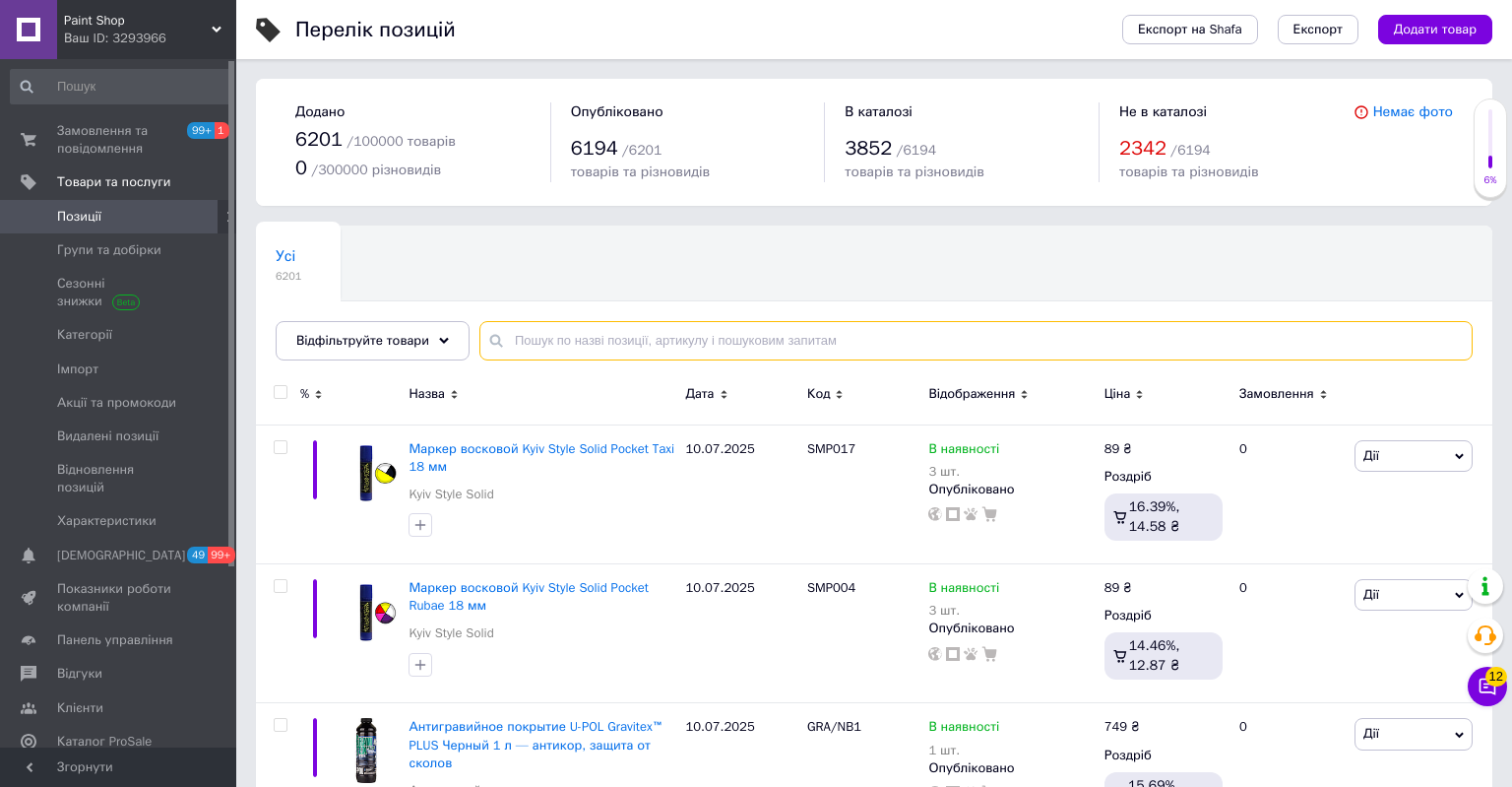 click at bounding box center (976, 341) 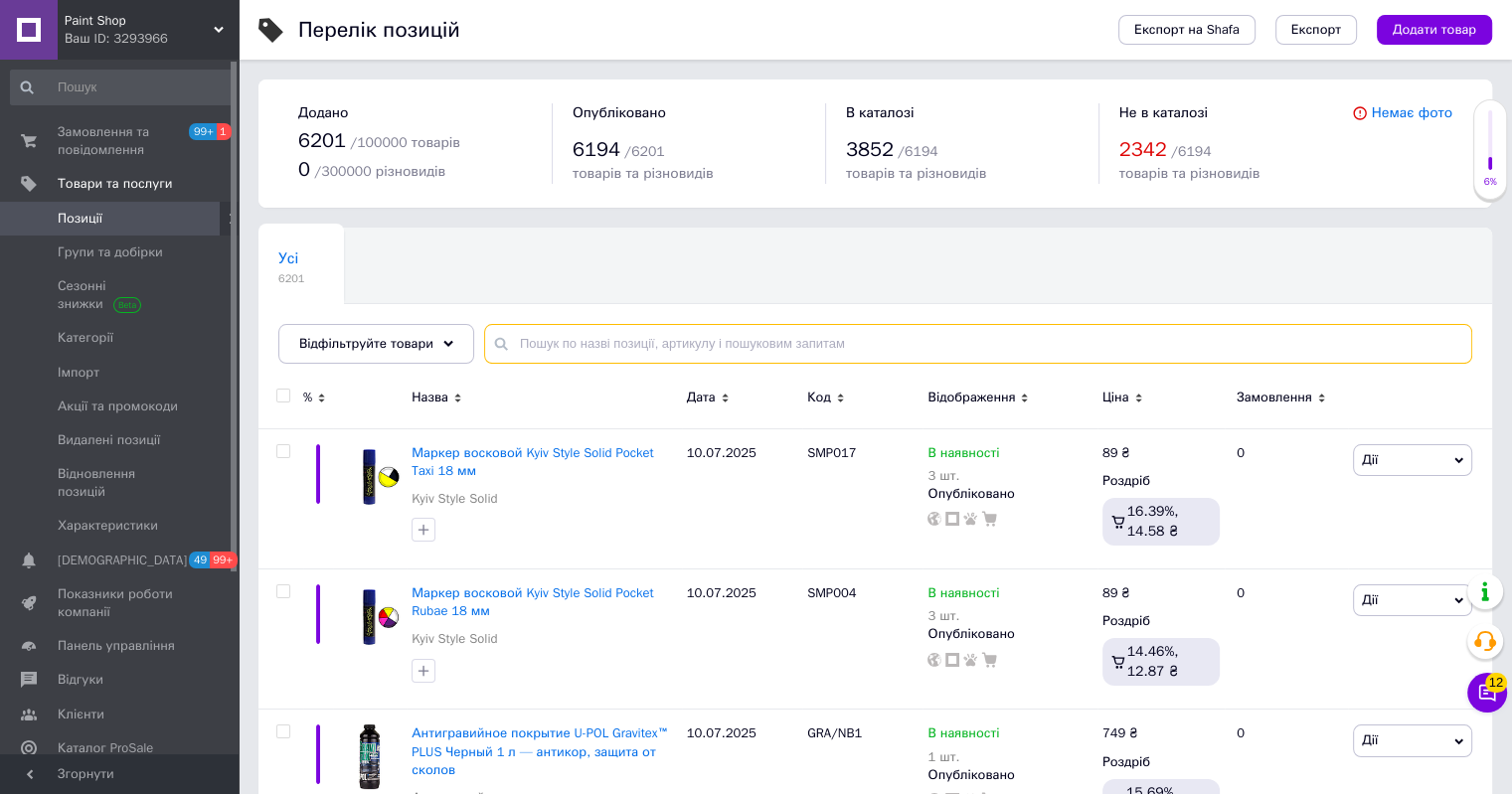 paste on "0900000001" 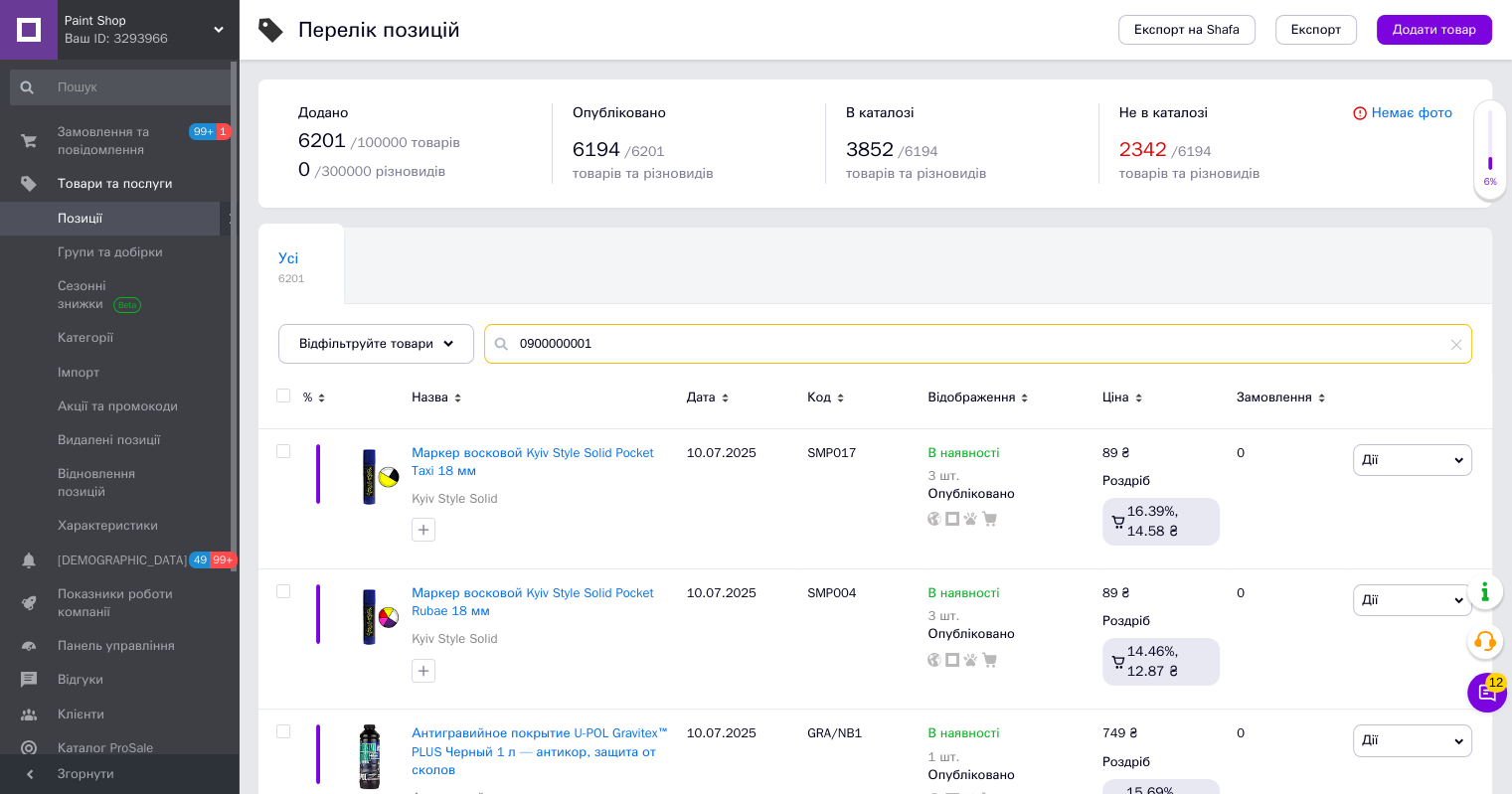 type on "0900000001" 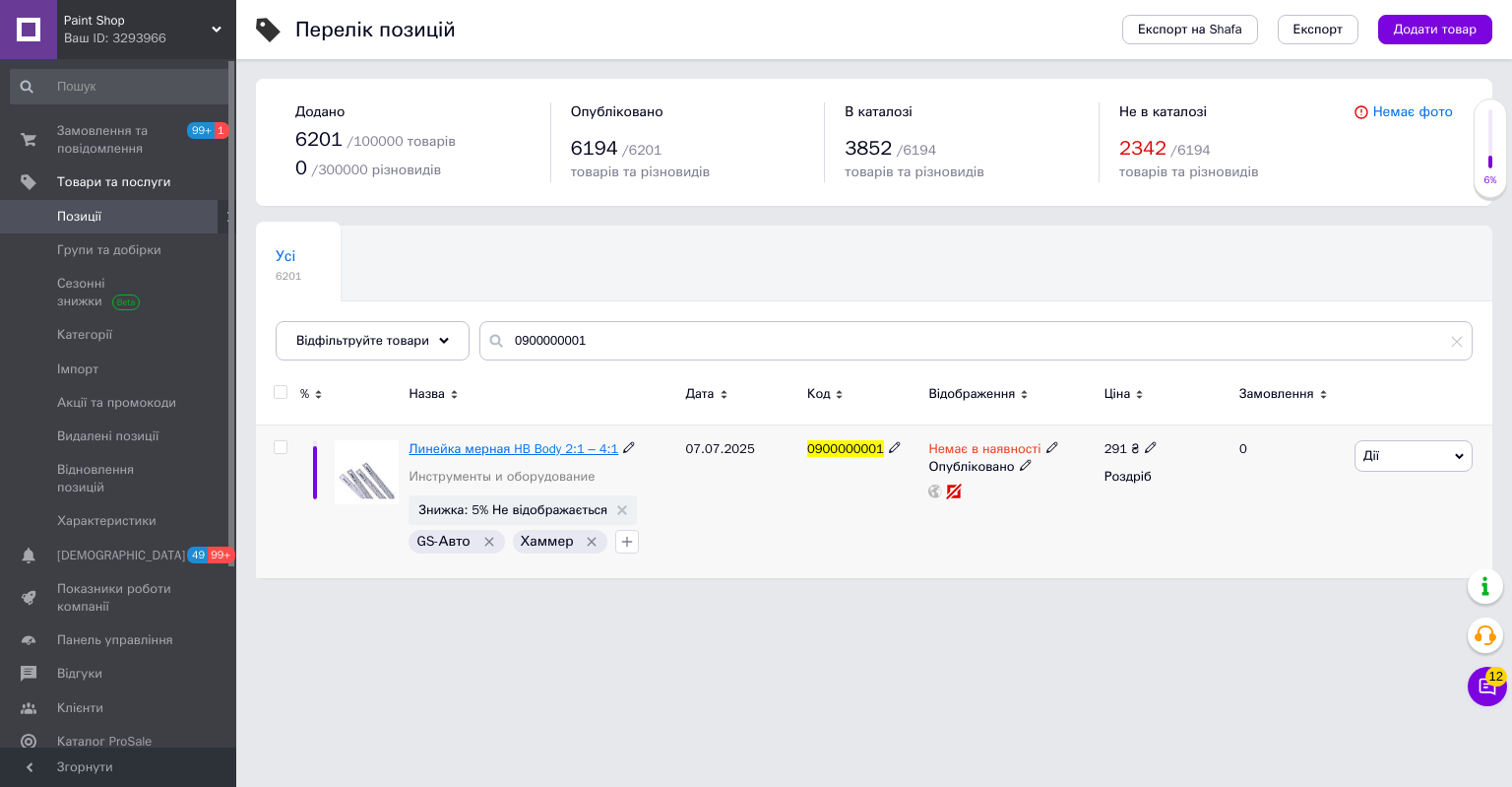 click on "Линейка мерная HB Body 2:1 – 4:1" at bounding box center [513, 448] 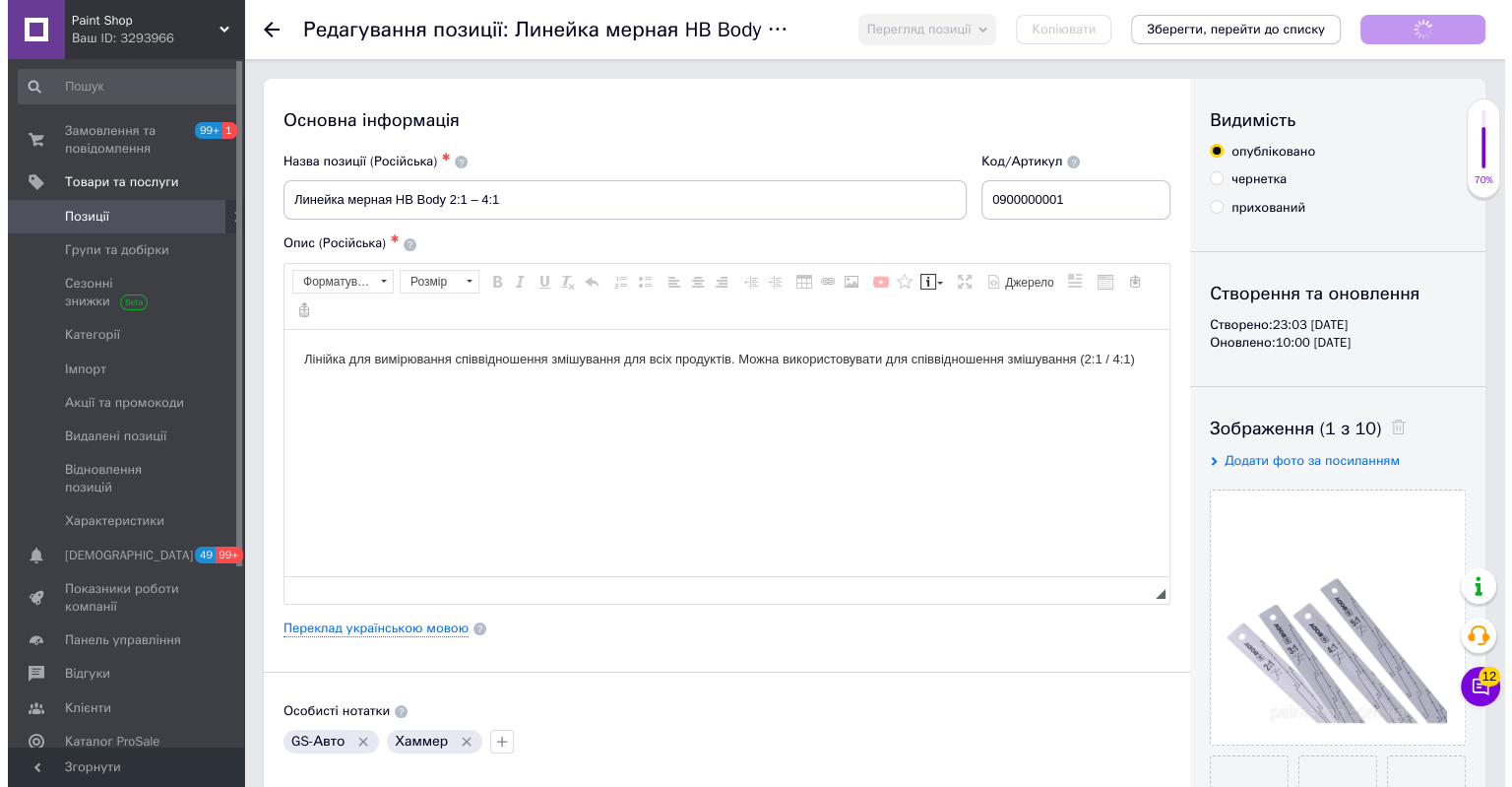 scroll, scrollTop: 0, scrollLeft: 0, axis: both 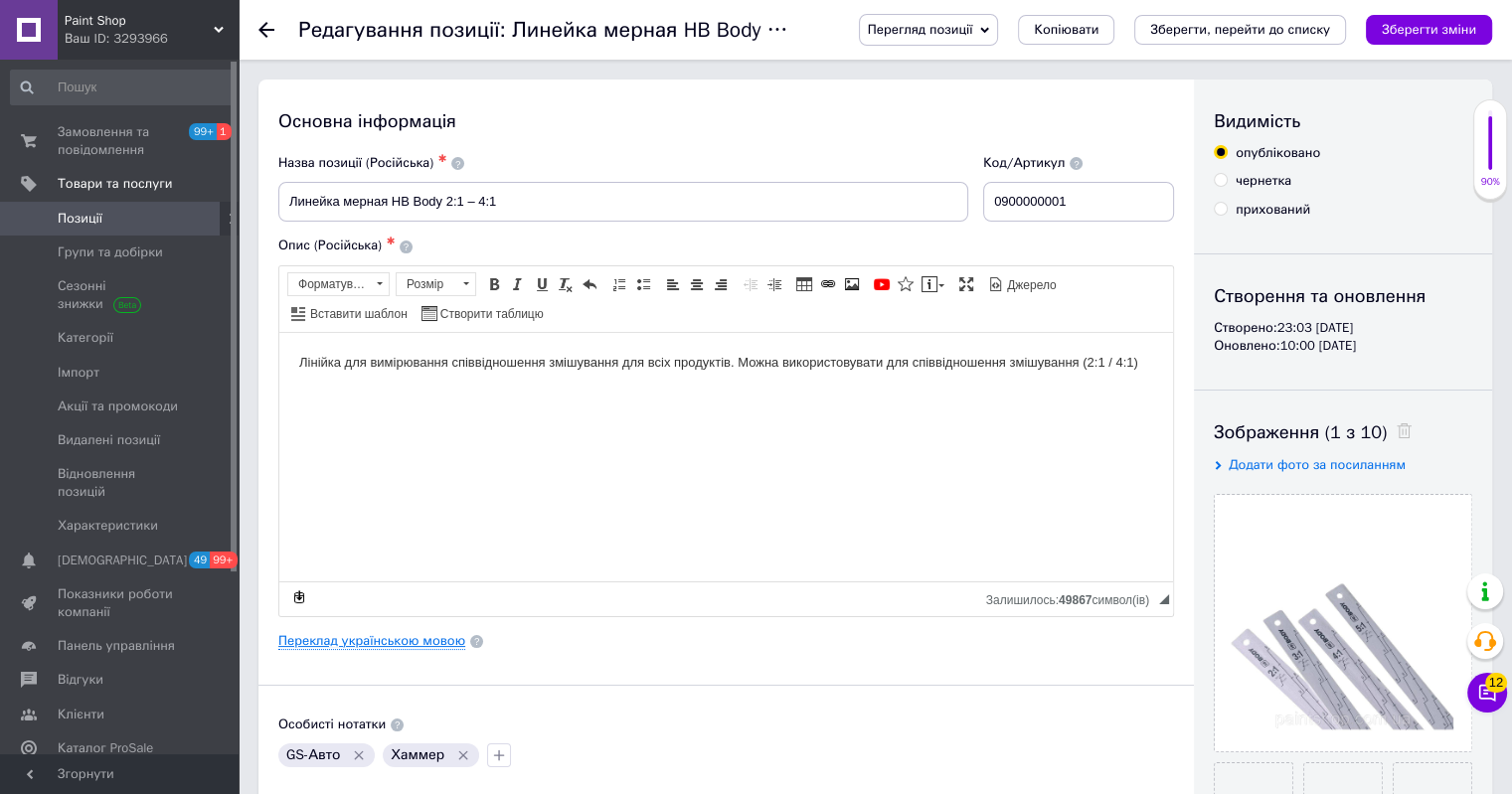 click on "Переклад українською мовою" at bounding box center [372, 641] 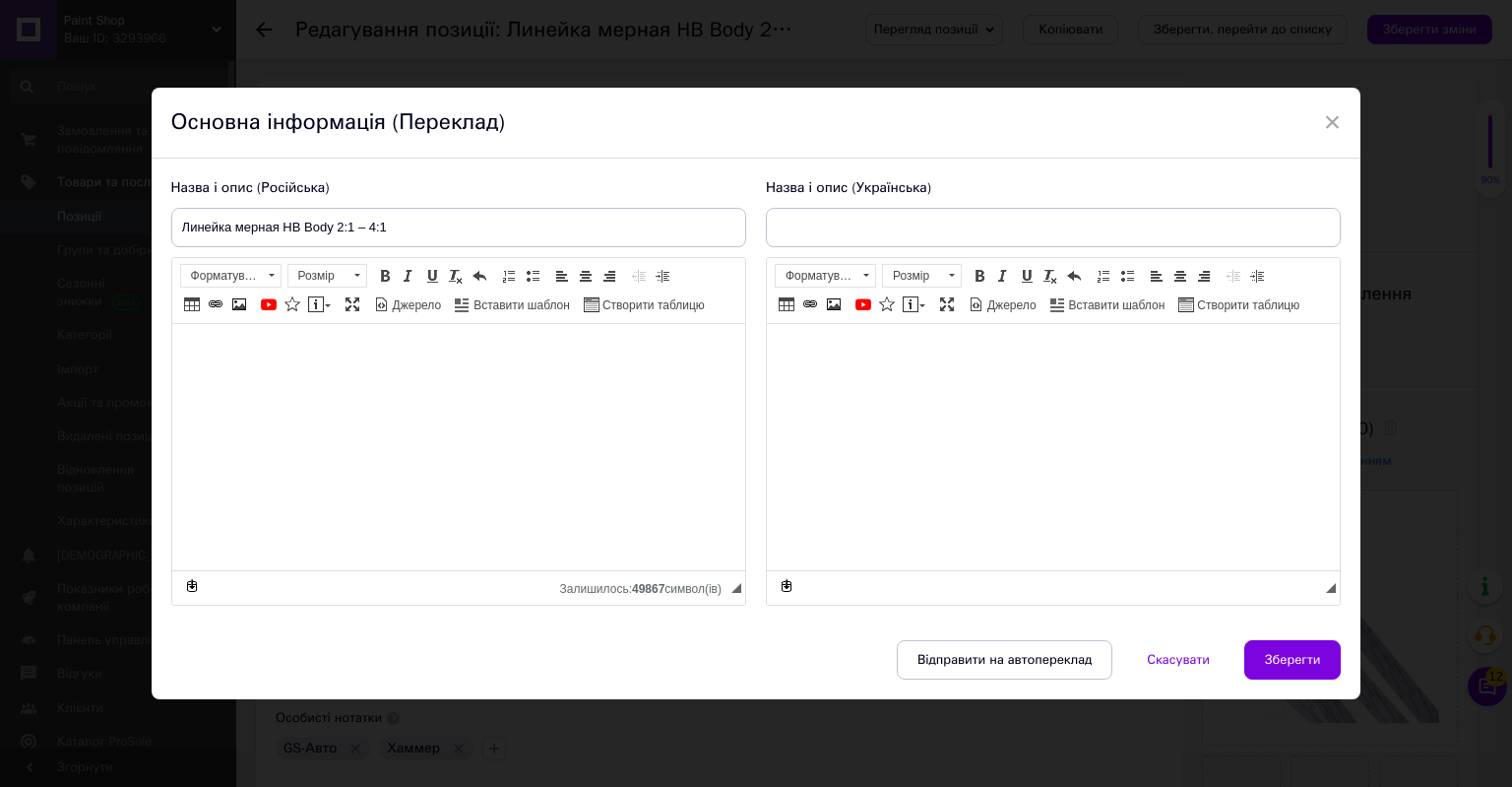 type on "Лінійка мірна HB Body 2:1 - 4:1" 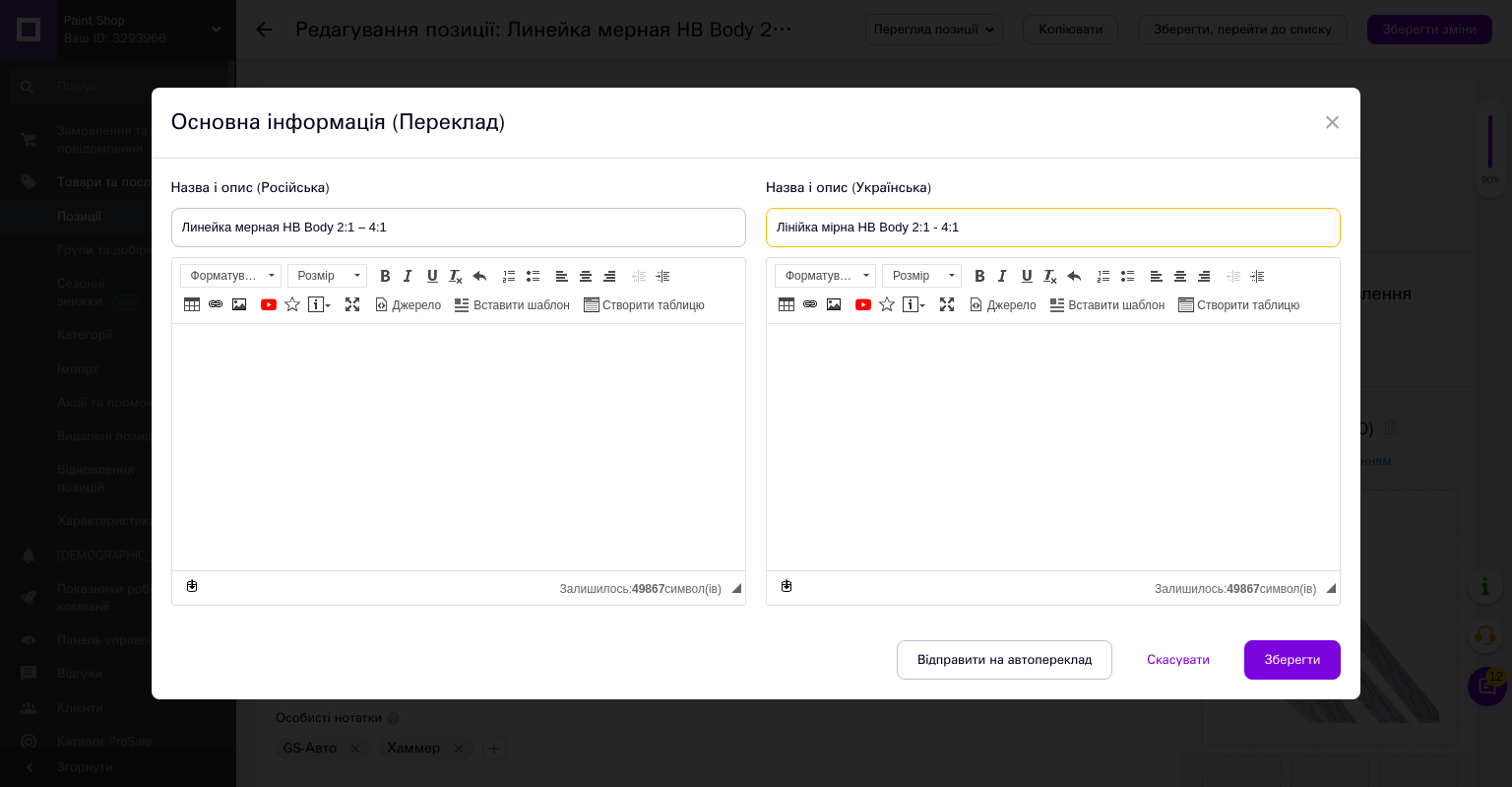 drag, startPoint x: 1074, startPoint y: 220, endPoint x: 620, endPoint y: 230, distance: 454.11012 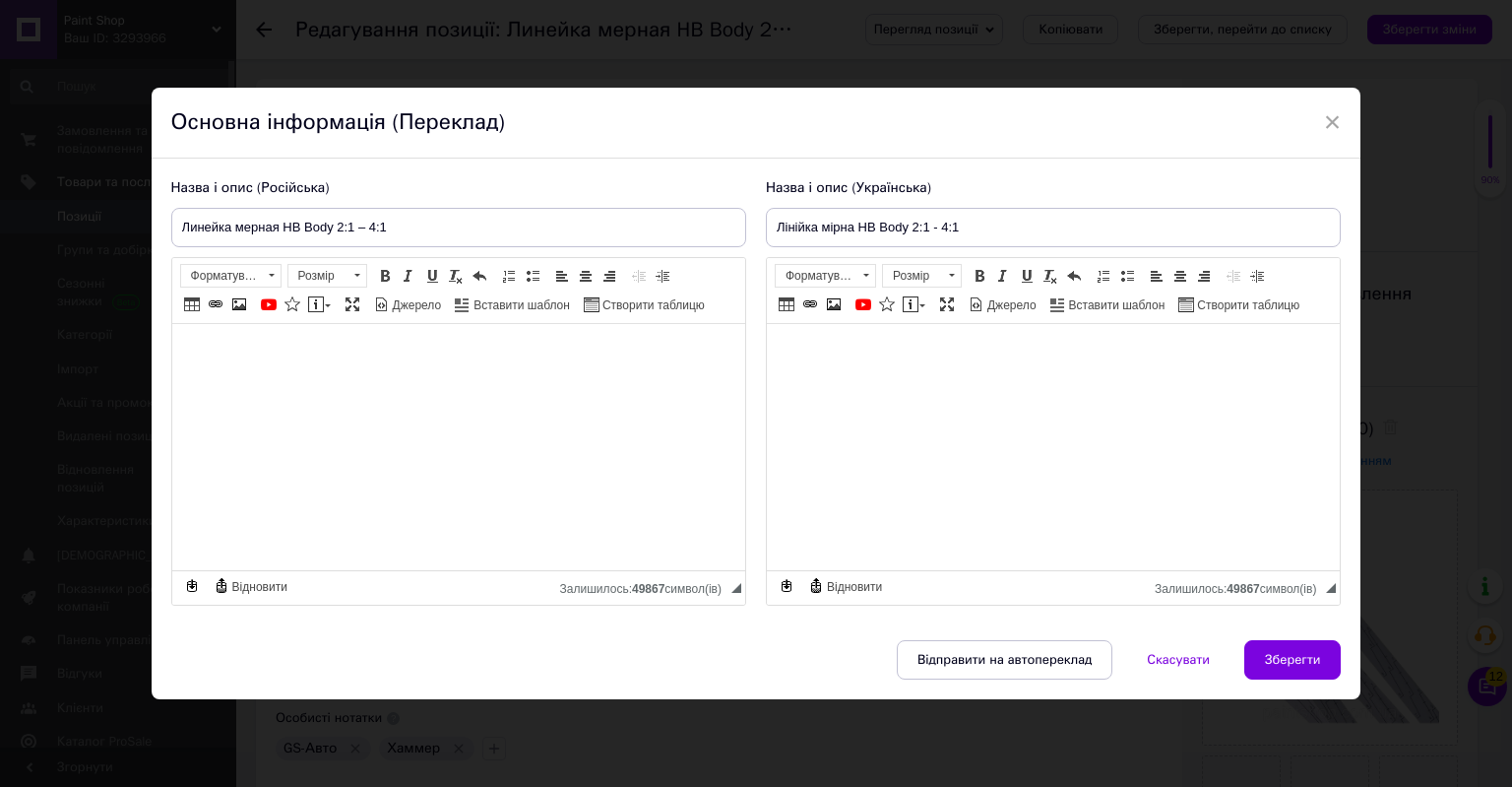 click on "× Основна інформація (Переклад) Назва і опис (Російська) Линейка мерная HB Body 2:1 – 4:1 Лінійка для вимірювання співвідношення змішування для всіх продуктів. Можна використовувати для співвідношення змішування (2:1 / 4:1)
Розширений текстовий редактор, 60BBEE4F-5CE6-4220-A7BB-B396CE0350F9 Панель інструментів редактора Форматування Форматування Розмір Розмір   Жирний  Сполучення клавіш Ctrl+B   Курсив  Сполучення клавіш Ctrl+I   Підкреслений  Сполучення клавіш Ctrl+U   Видалити форматування   Повернути  Сполучення клавіш Ctrl+Z   Вставити/видалити нумерований список       По центру" at bounding box center [756, 393] 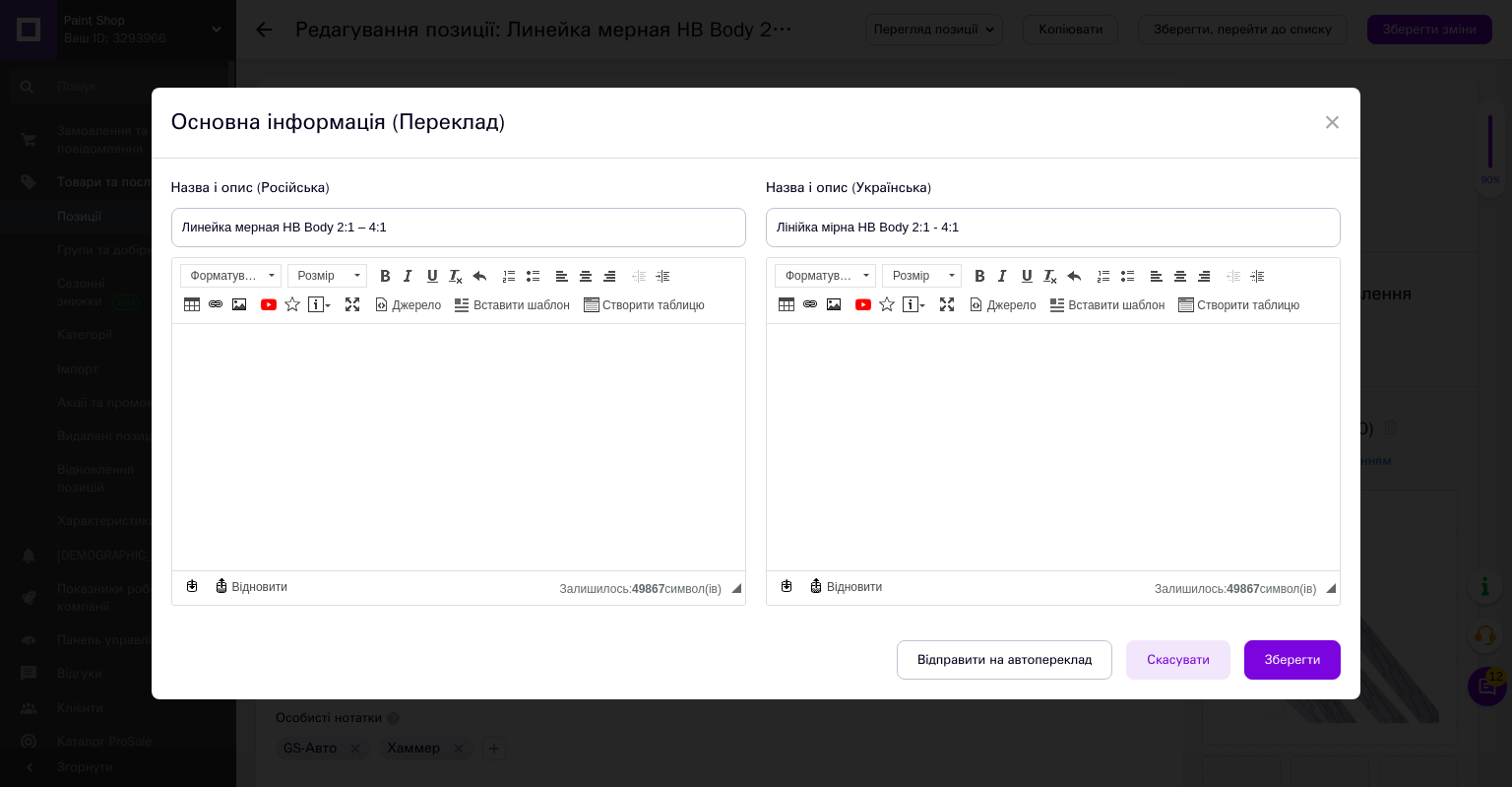 click on "Скасувати" at bounding box center [1178, 660] 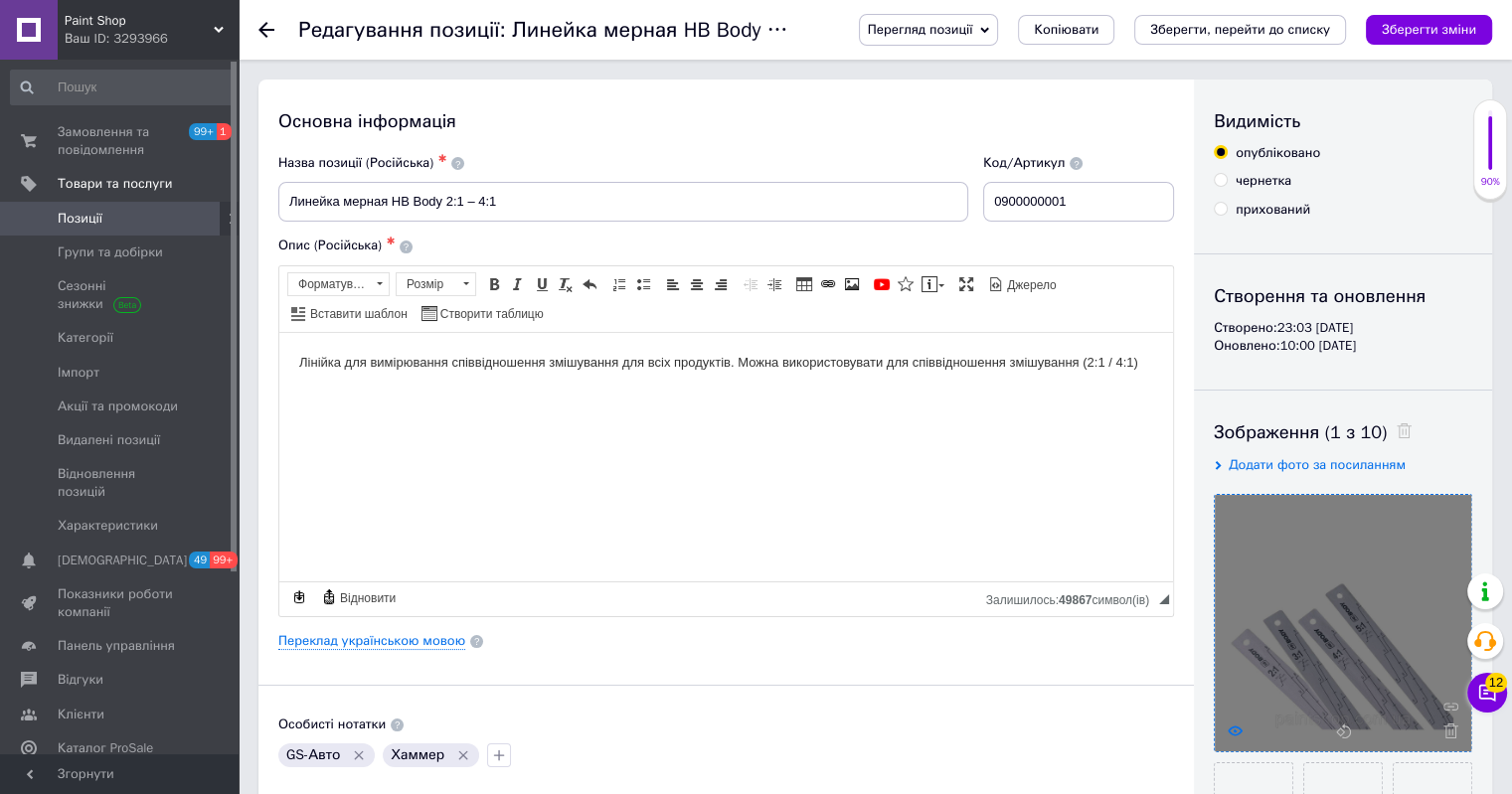 click 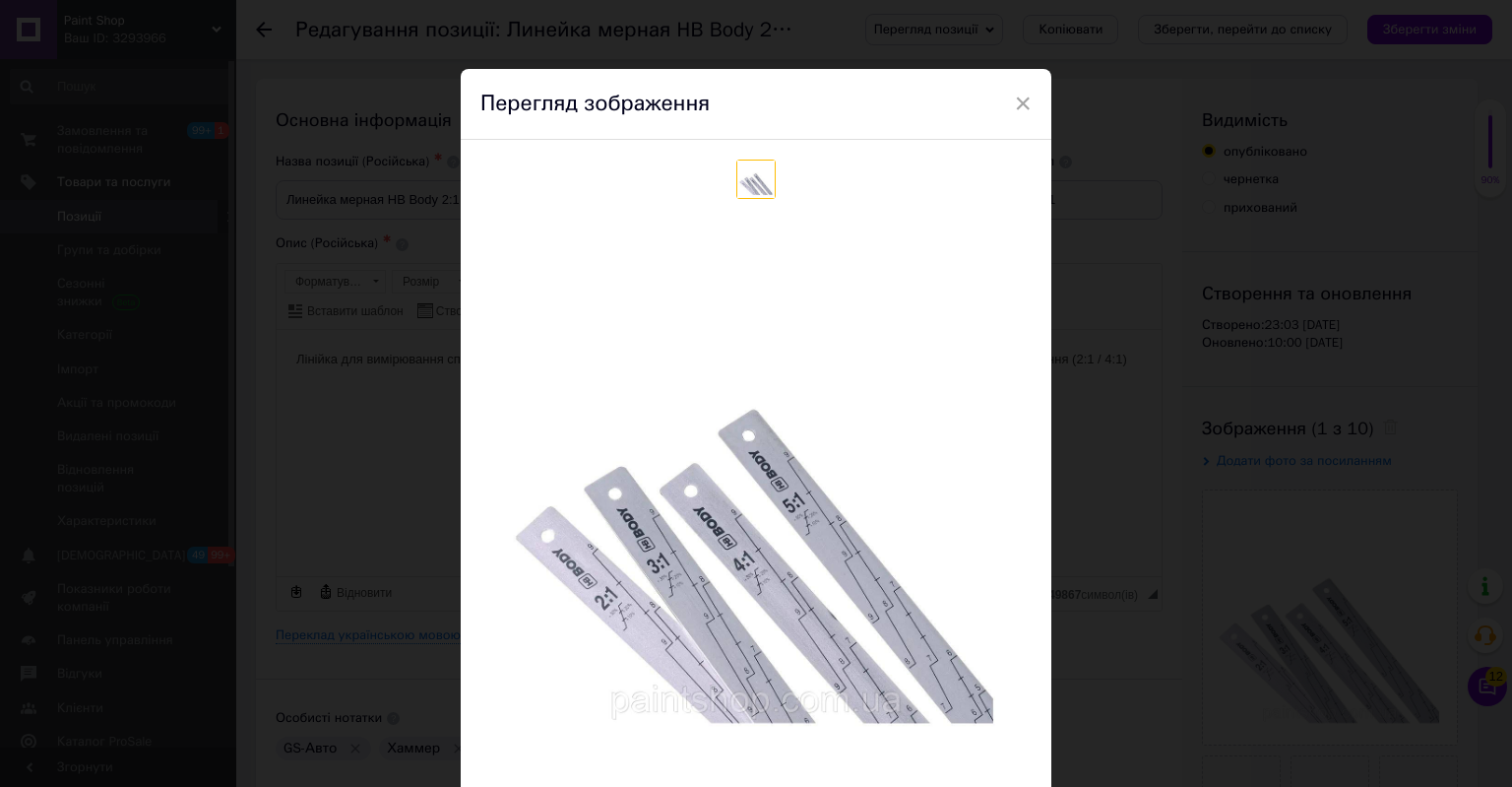 click on "× Перегляд зображення Видалити зображення Видалити всі зображення" at bounding box center (756, 393) 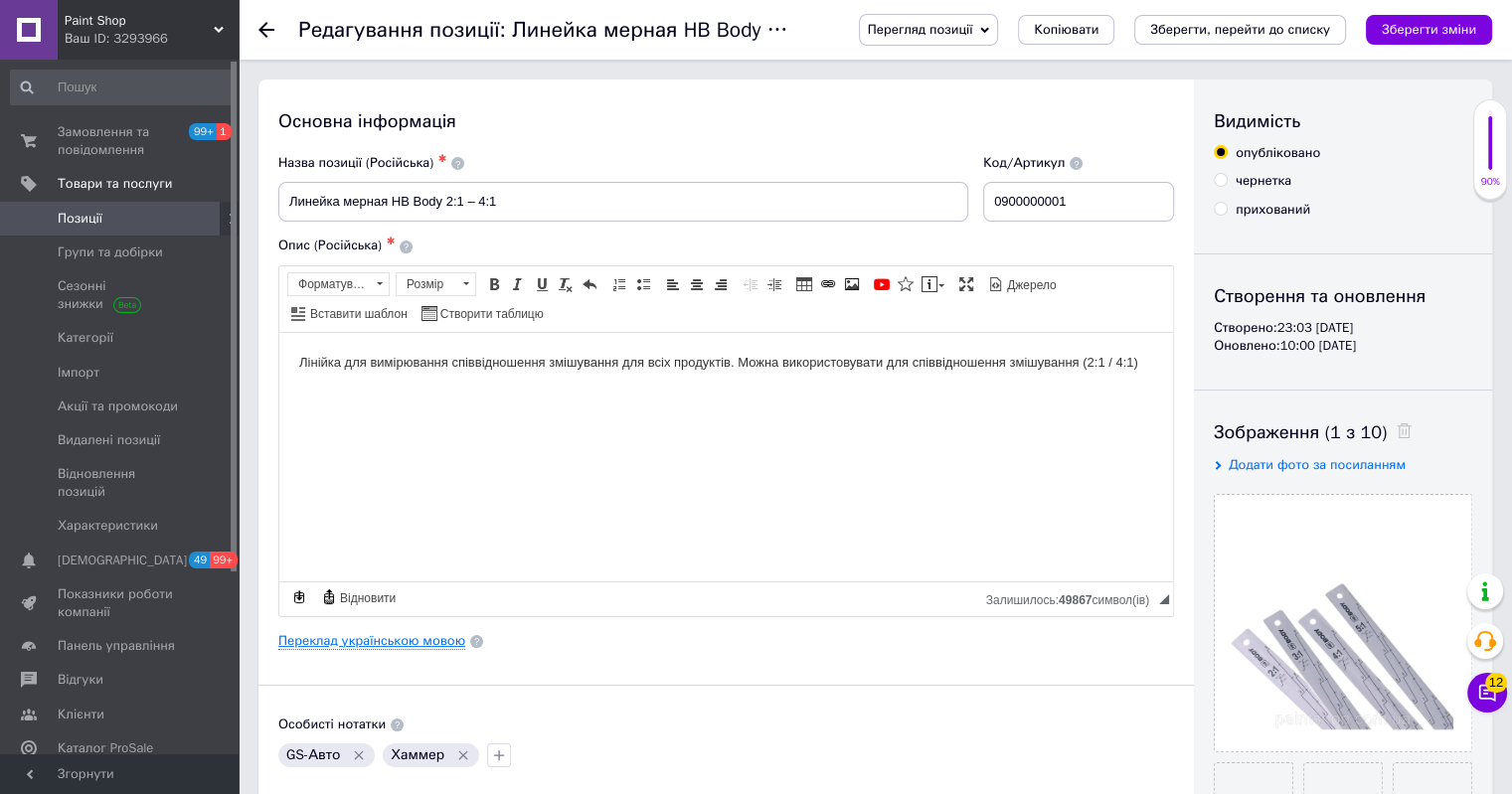 click on "Переклад українською мовою" at bounding box center (372, 641) 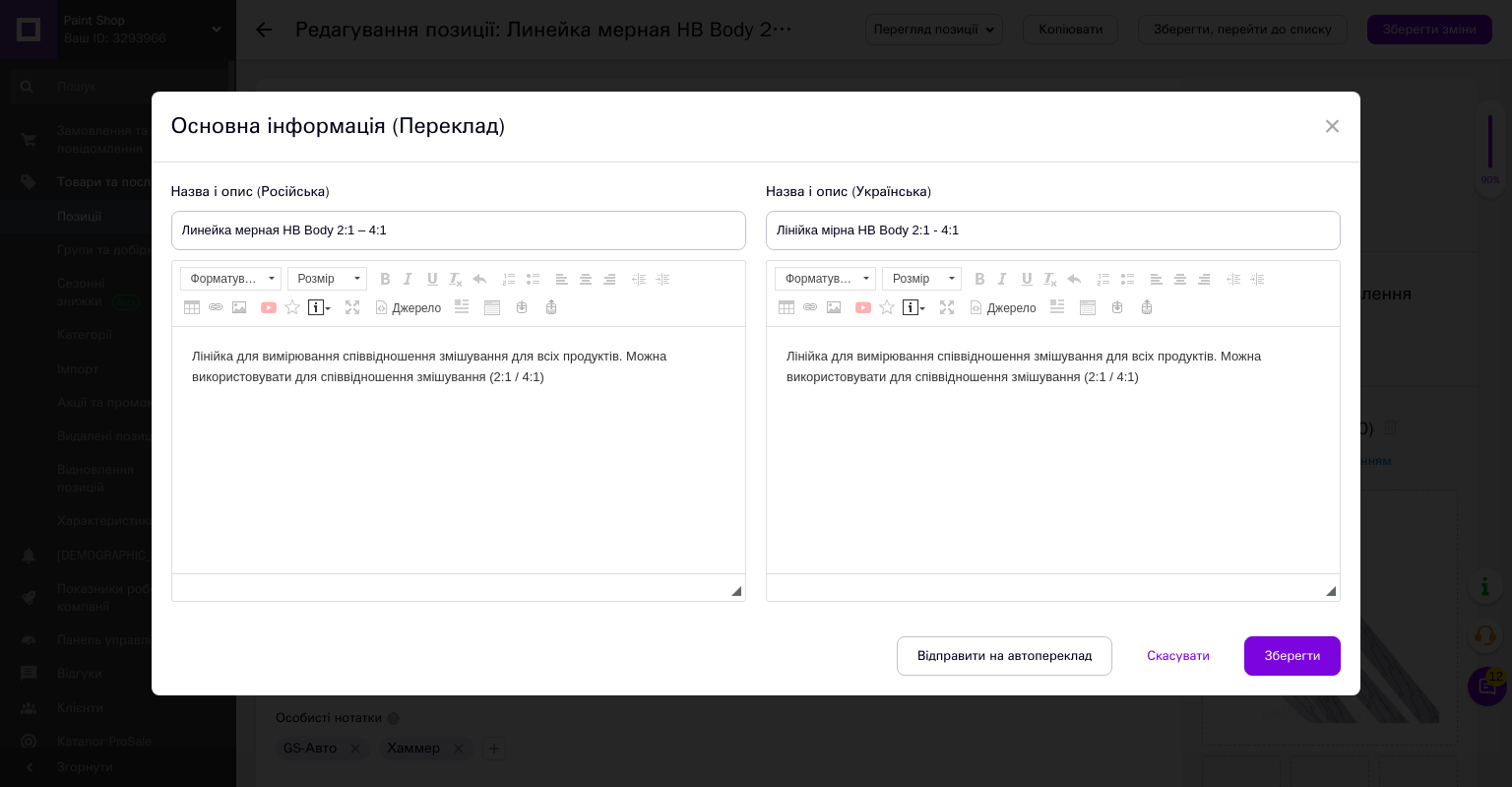 scroll, scrollTop: 0, scrollLeft: 0, axis: both 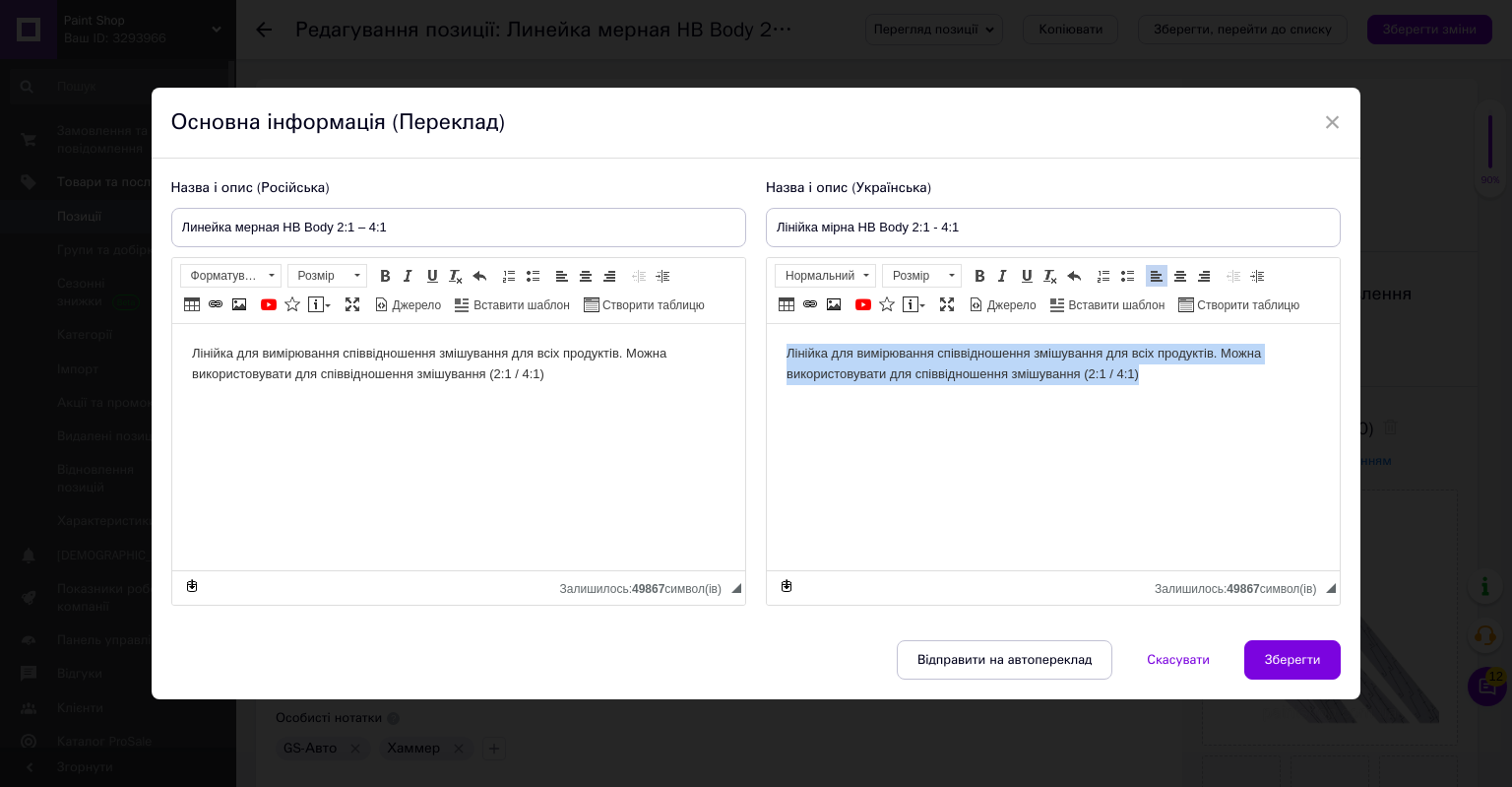 drag, startPoint x: 1175, startPoint y: 378, endPoint x: 669, endPoint y: 341, distance: 507.351 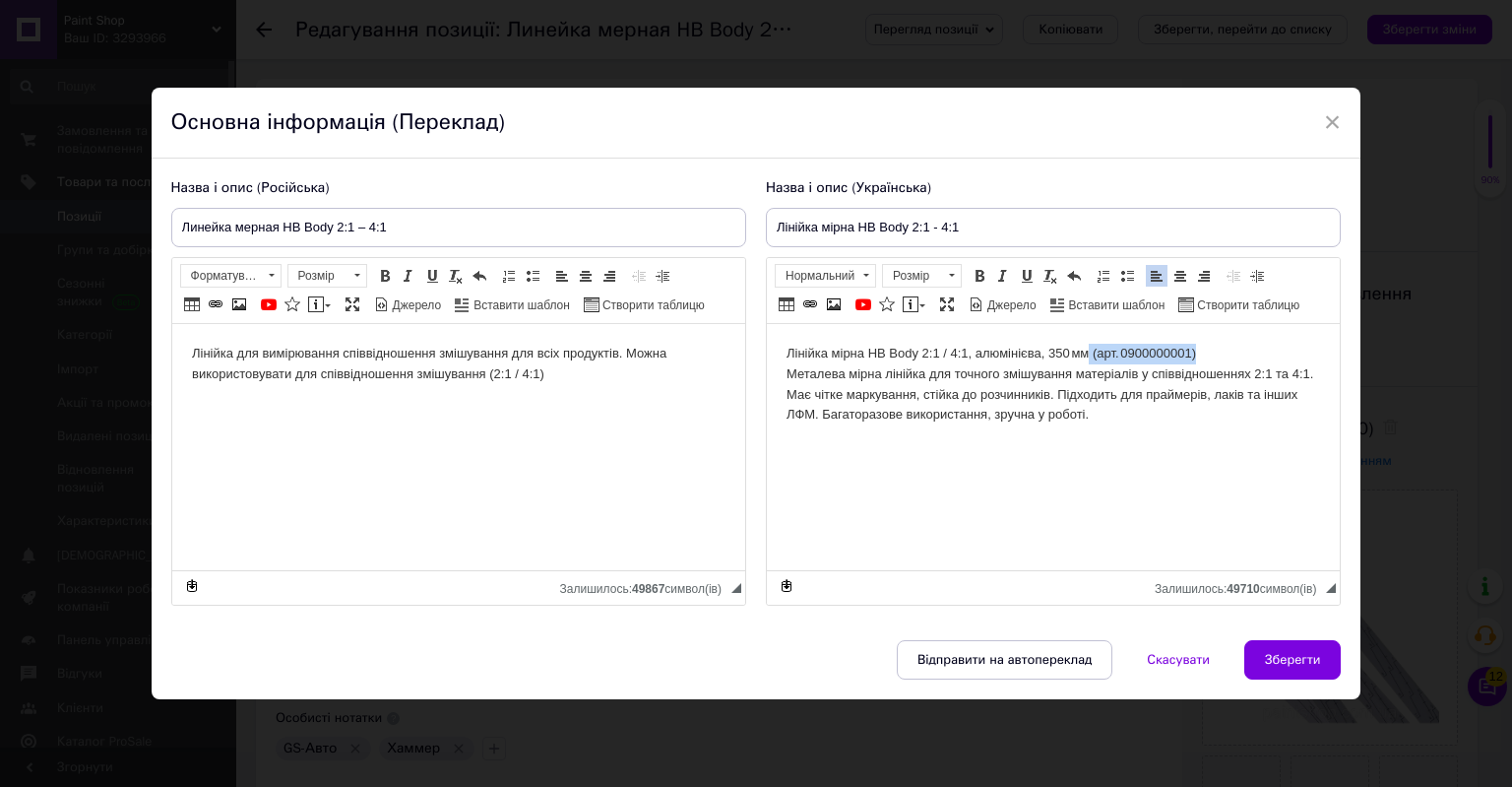 drag, startPoint x: 1090, startPoint y: 358, endPoint x: 1227, endPoint y: 361, distance: 137.03284 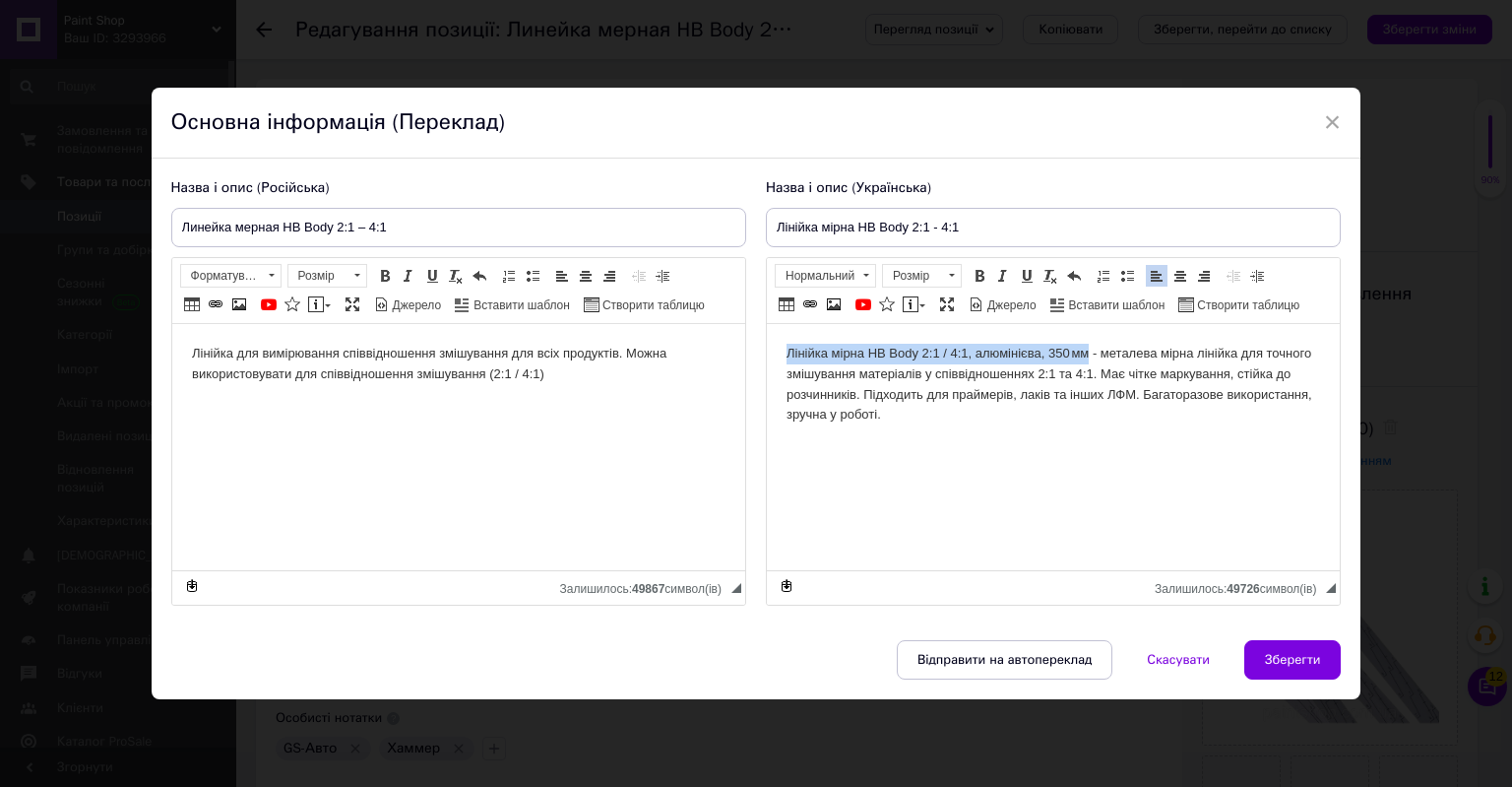 drag, startPoint x: 1089, startPoint y: 352, endPoint x: 1670, endPoint y: 633, distance: 645.3852 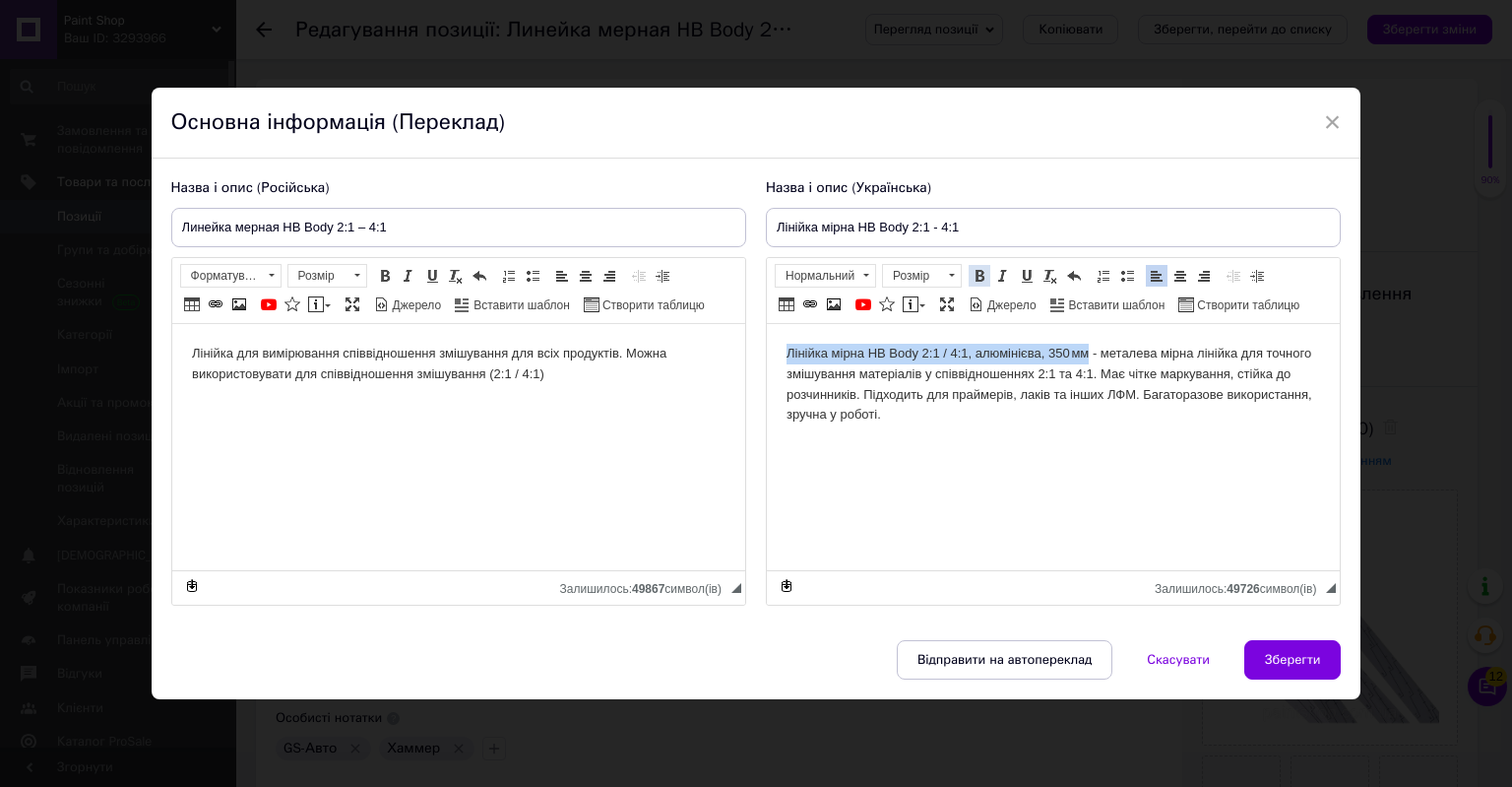 drag, startPoint x: 975, startPoint y: 273, endPoint x: 353, endPoint y: 156, distance: 632.90837 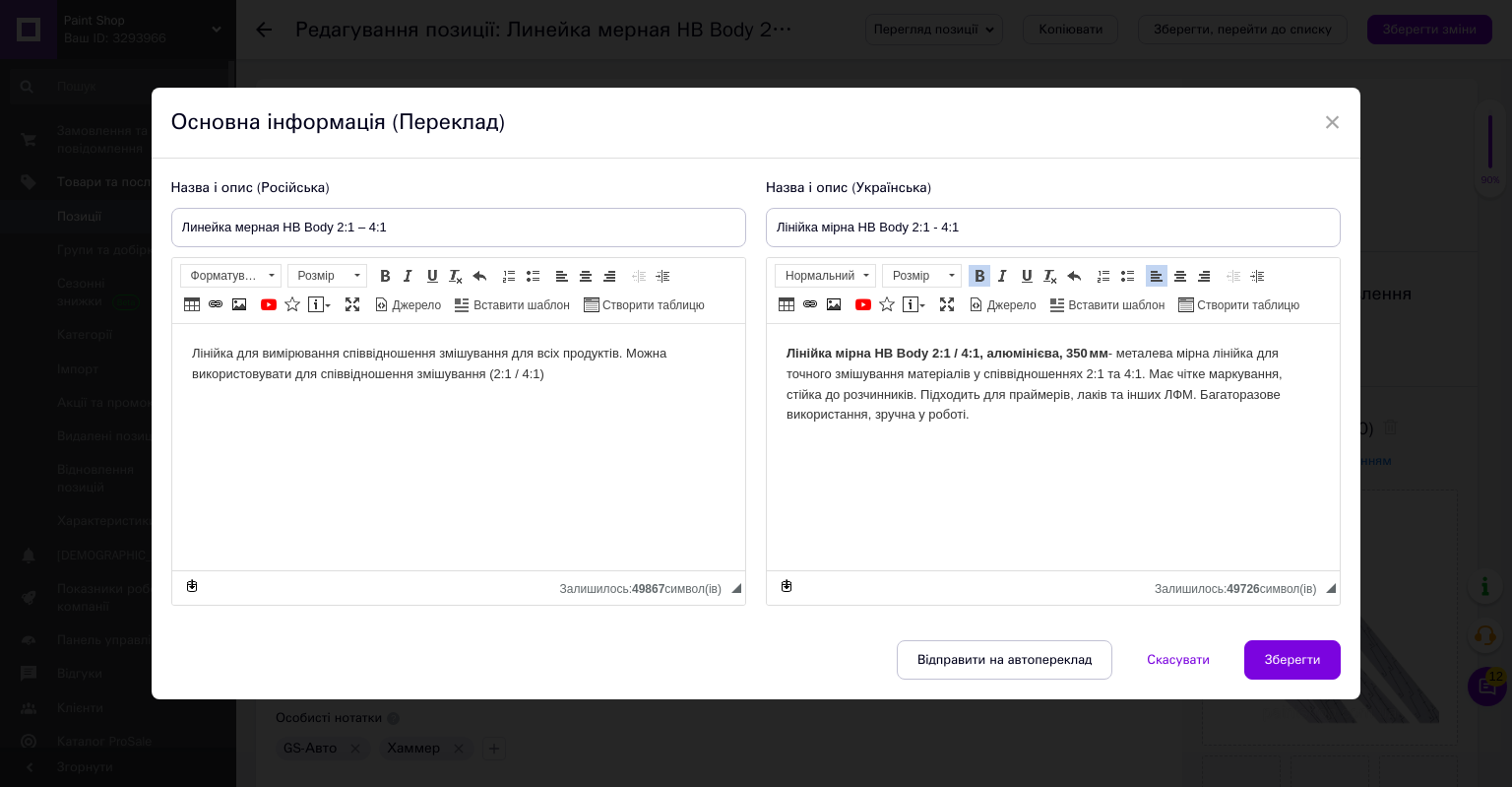 click on "Лінійка мірна HB Body 2:1 / 4:1, алюмінієва, 350 мм  - м еталева мірна лінійка для точного змішування матеріалів у співвідношеннях 2:1 та 4:1. Має чітке маркування, стійка до розчинників. Підходить для праймерів, лаків та інших ЛФМ. Багаторазове використання, зручна у роботі." at bounding box center [1052, 383] 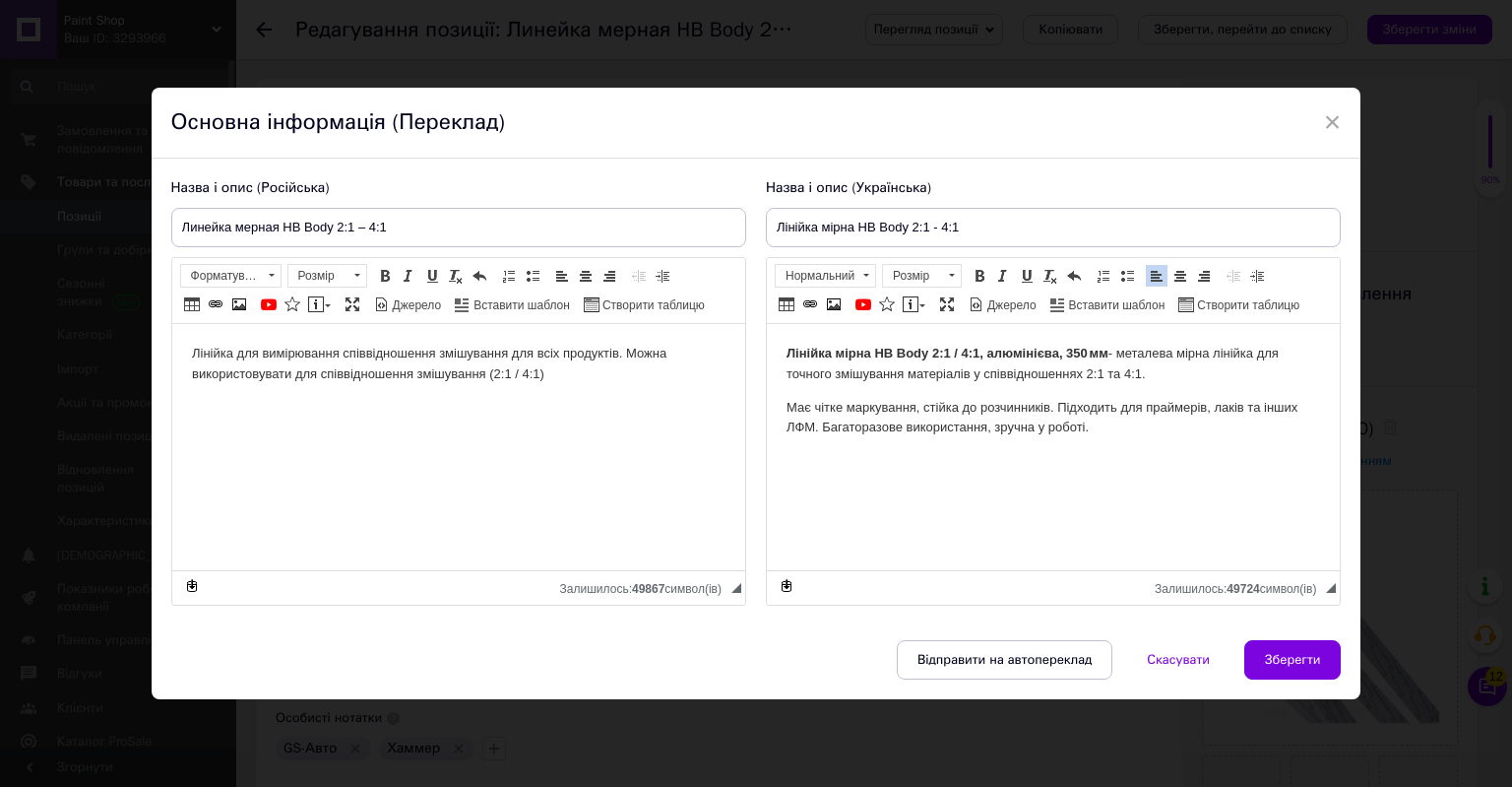click on "Має чітке маркування, стійка до розчинників. Підходить для праймерів, лаків та інших ЛФМ. Багаторазове використання, зручна у роботі." at bounding box center (1052, 418) 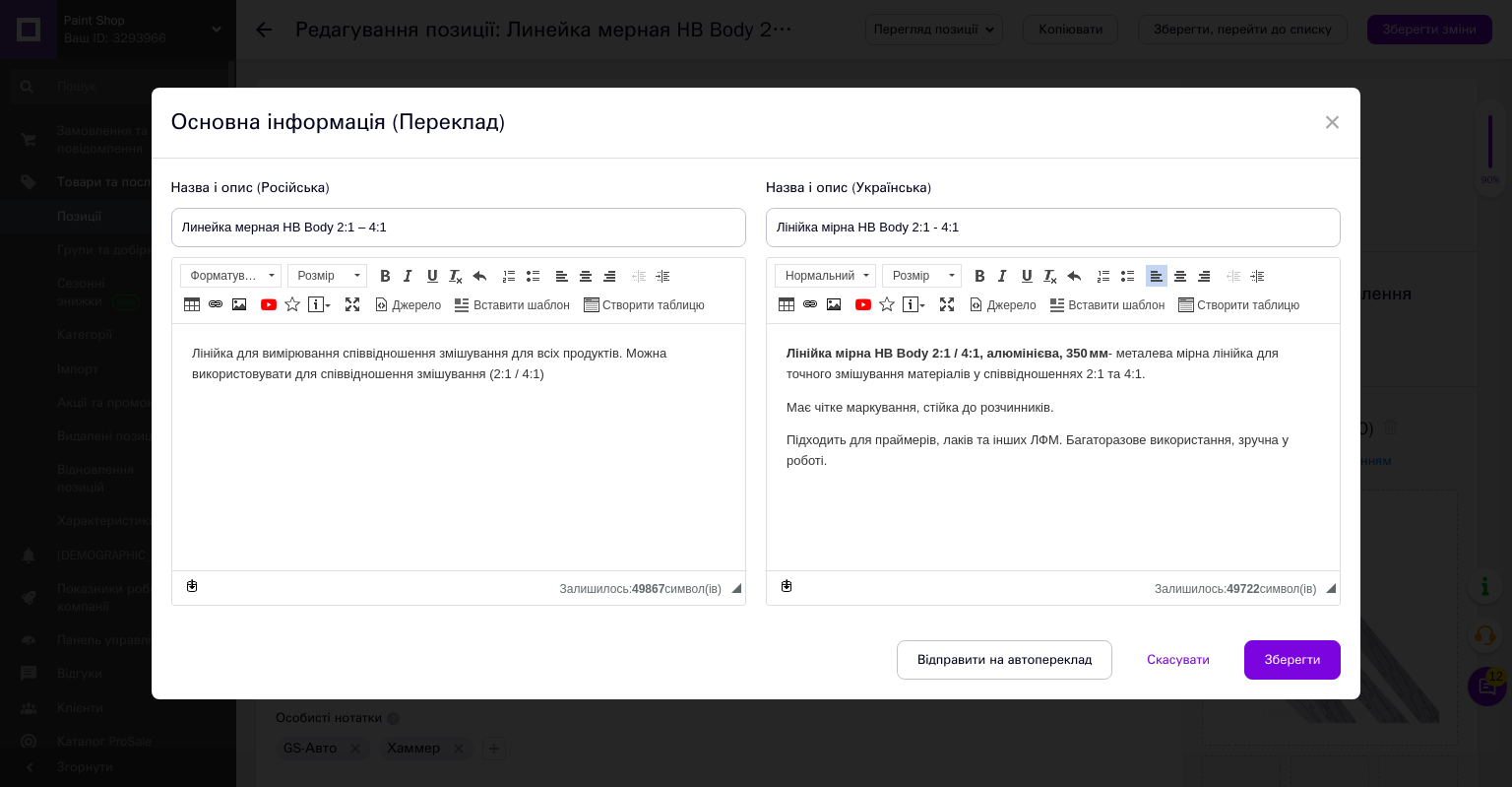 click on "Підходить для праймерів, лаків та інших ЛФМ. Багаторазове використання, зручна у роботі." at bounding box center [1052, 450] 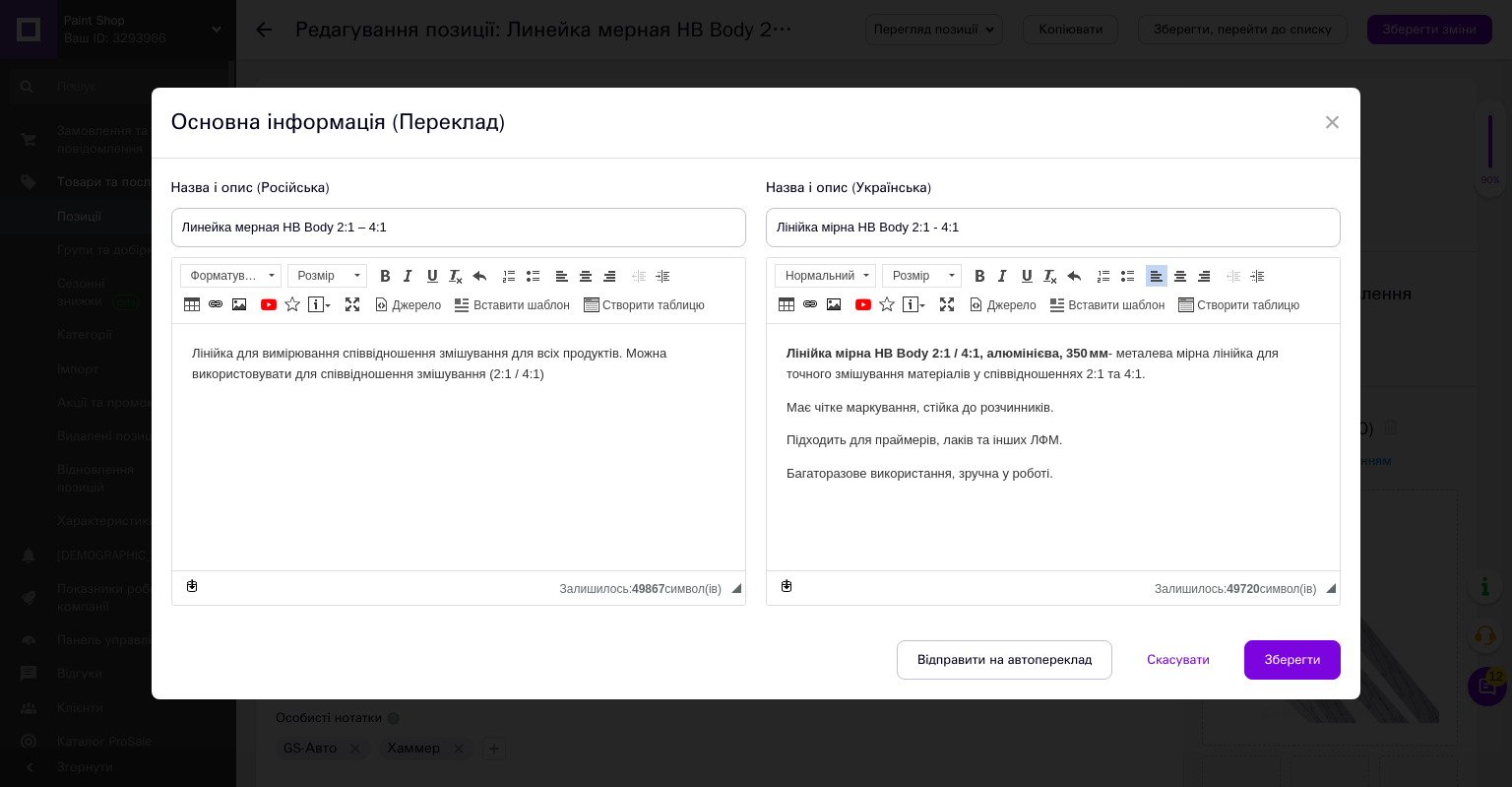 drag, startPoint x: 1091, startPoint y: 471, endPoint x: 836, endPoint y: 377, distance: 271.7738 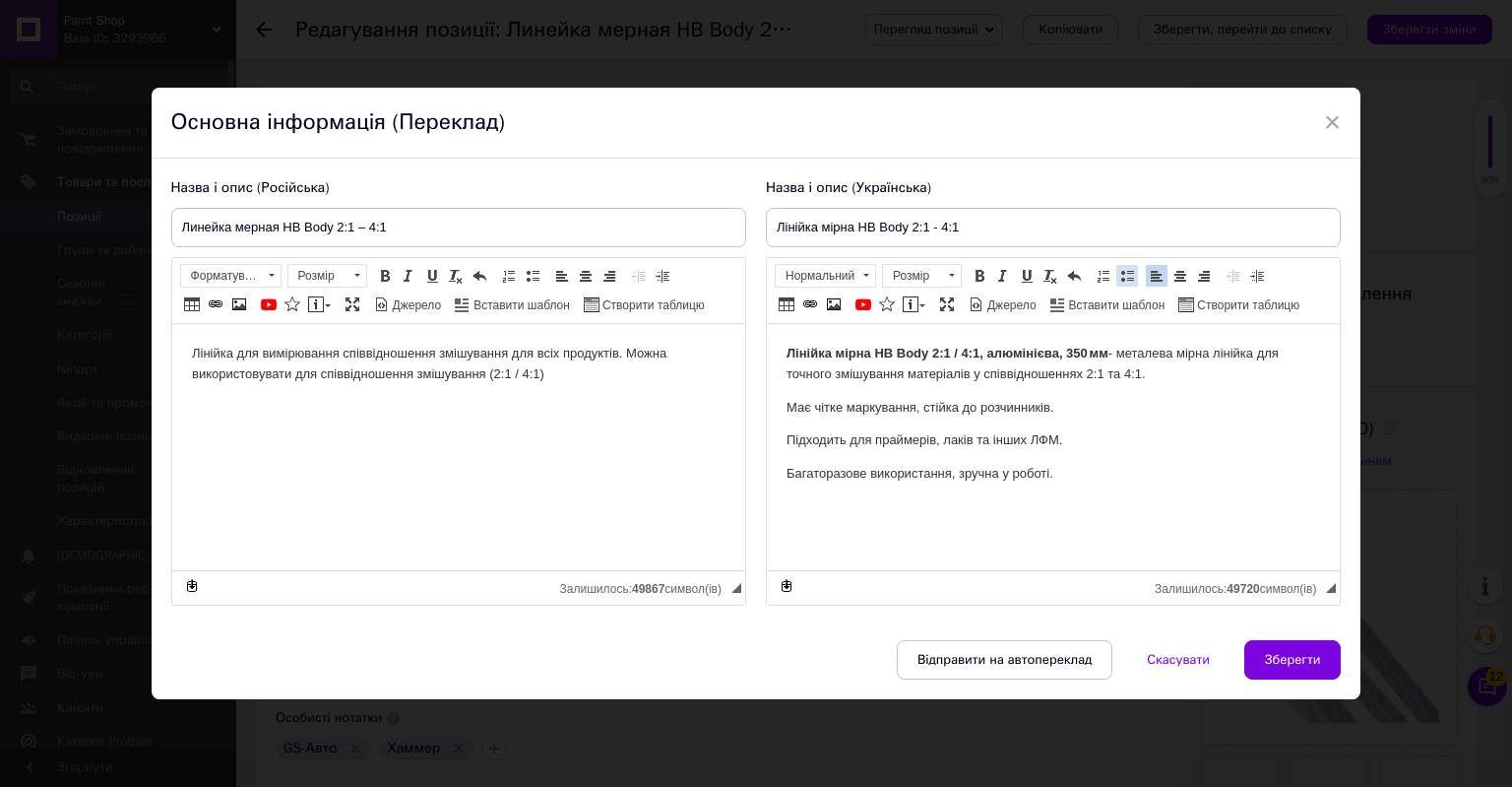 click at bounding box center [1127, 276] 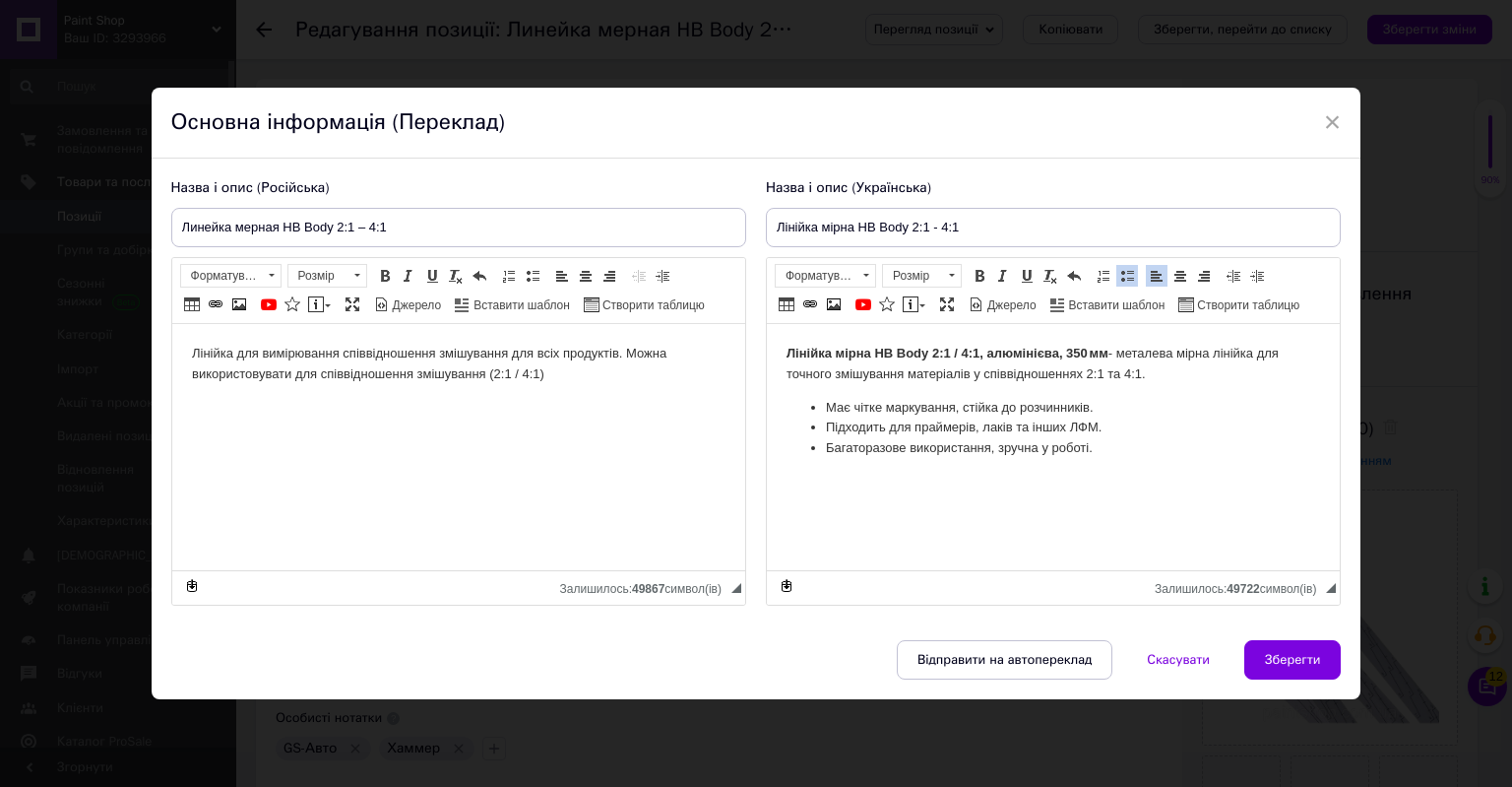 click on "Підходить для праймерів, лаків та інших ЛФМ." at bounding box center (1052, 426) 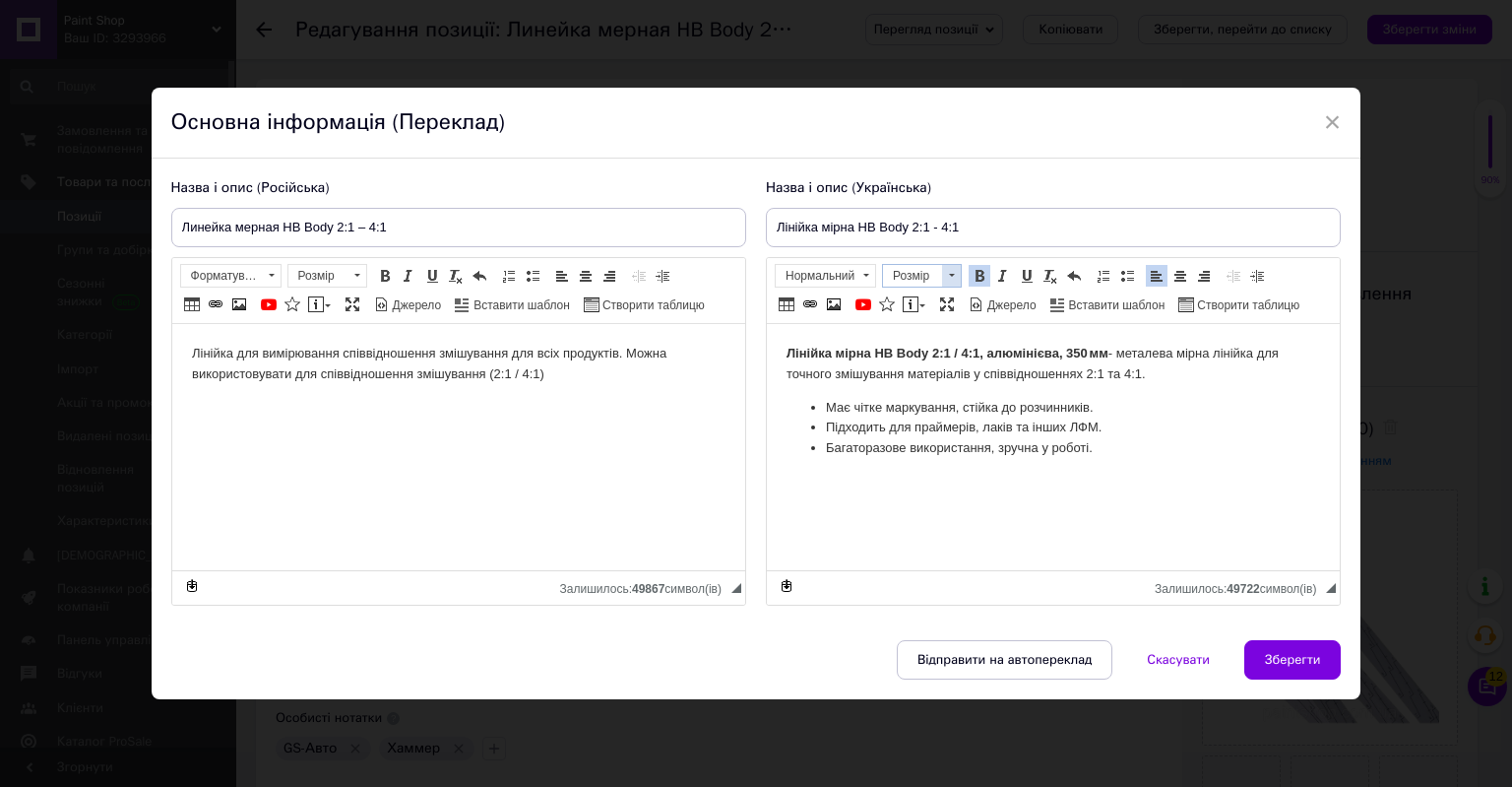 click at bounding box center [951, 276] 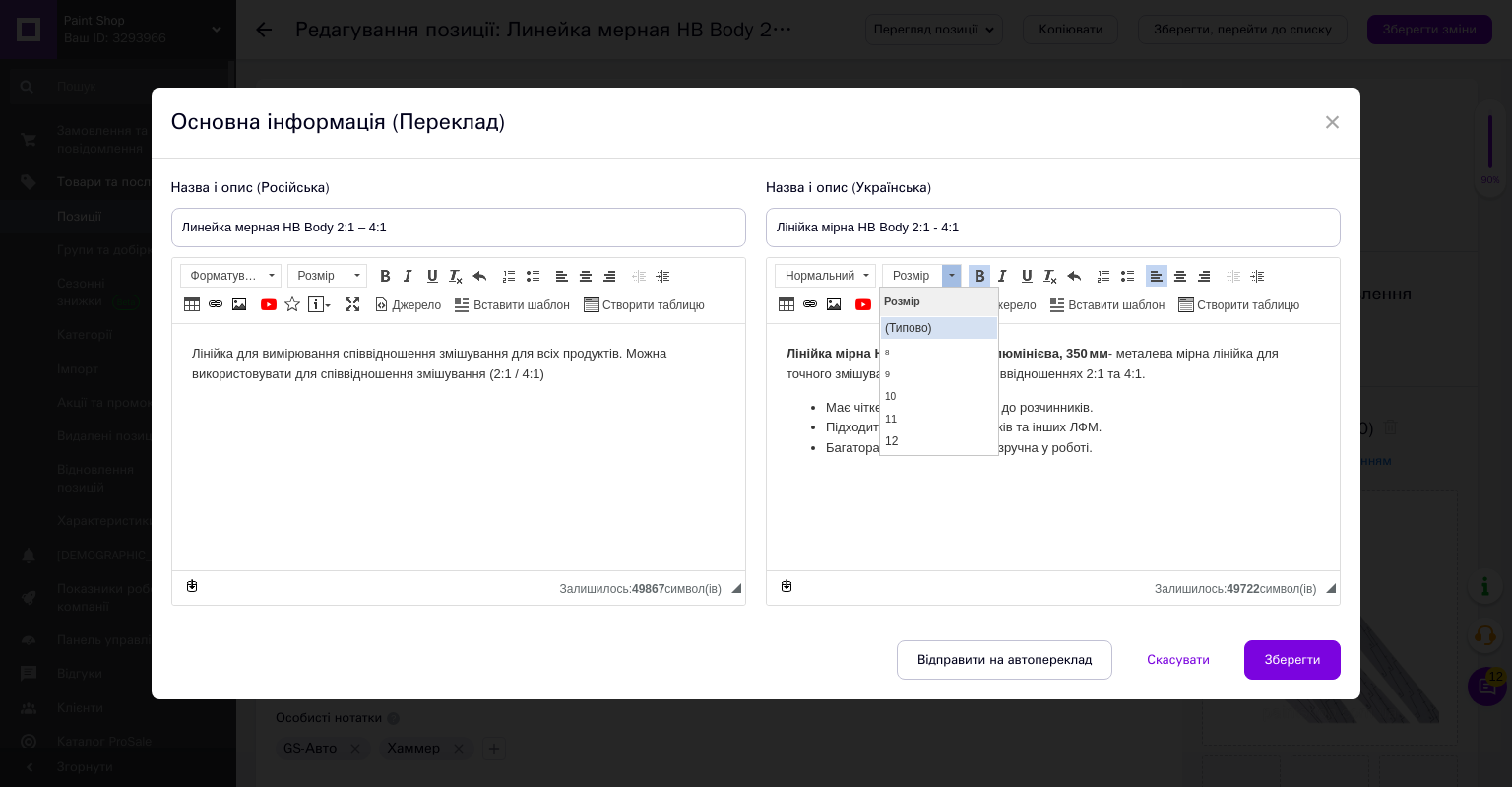scroll, scrollTop: 0, scrollLeft: 0, axis: both 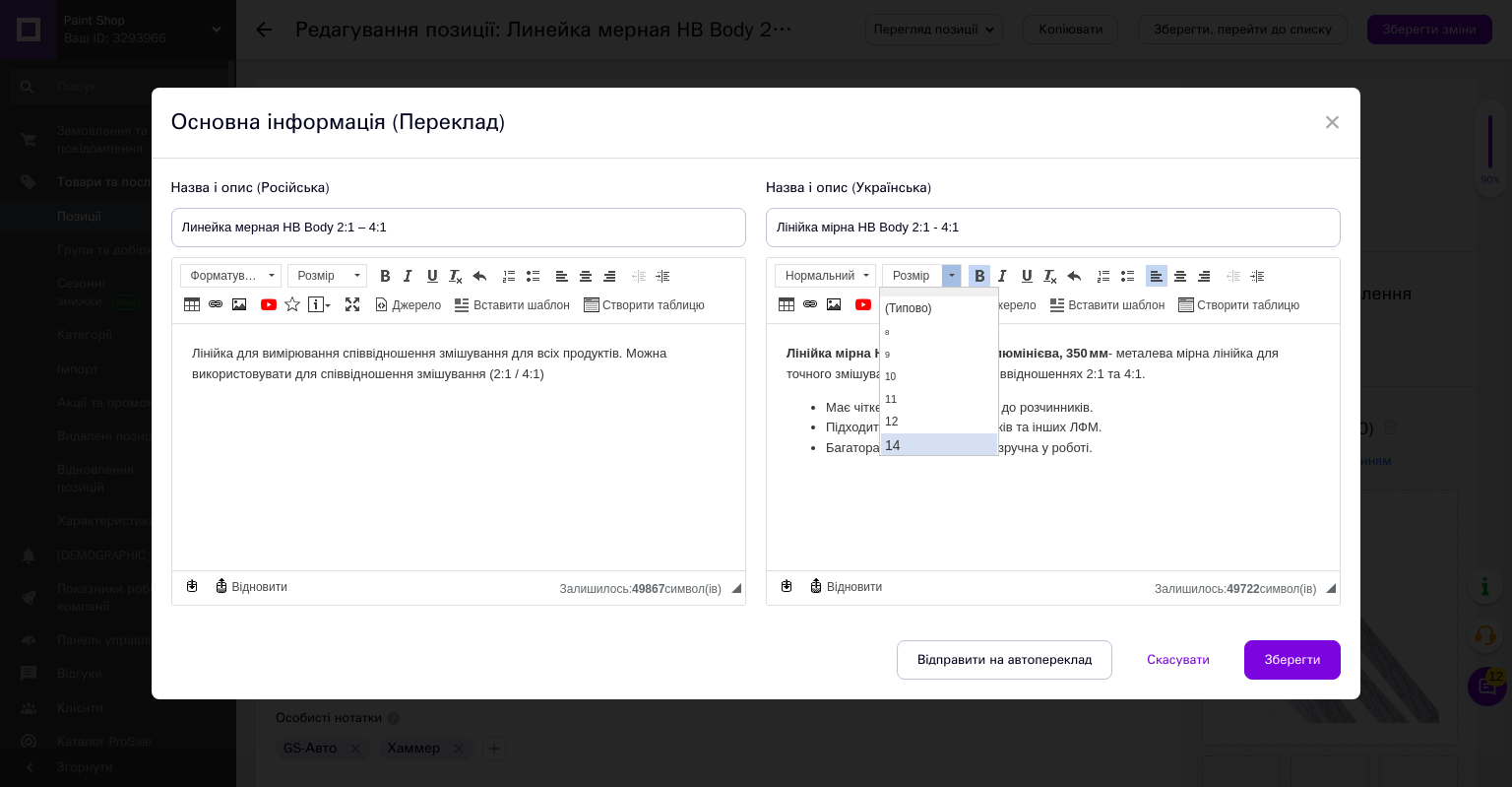 click on "14" at bounding box center [892, 445] 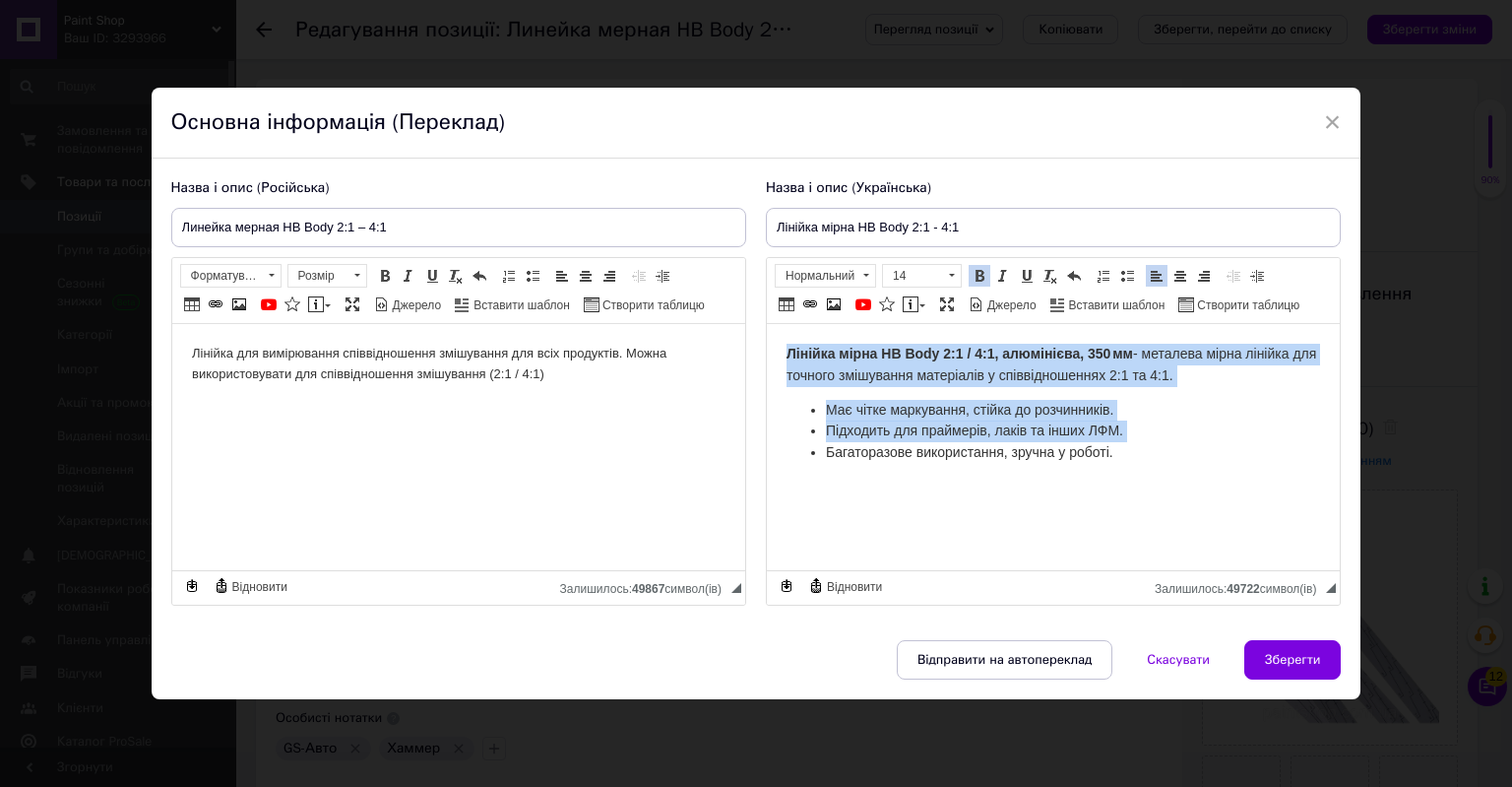 scroll, scrollTop: 0, scrollLeft: 0, axis: both 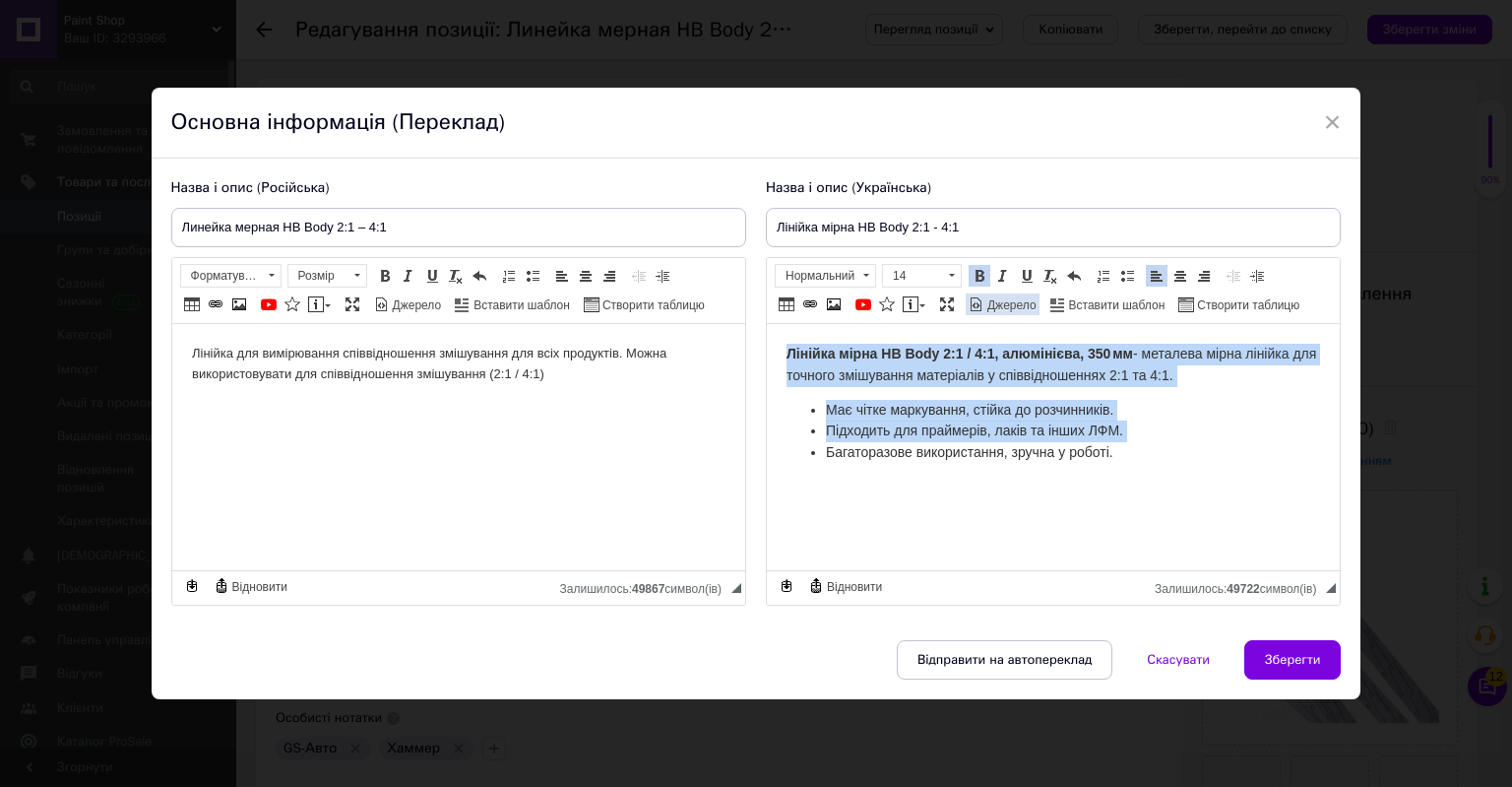click on "Джерело" at bounding box center (1010, 305) 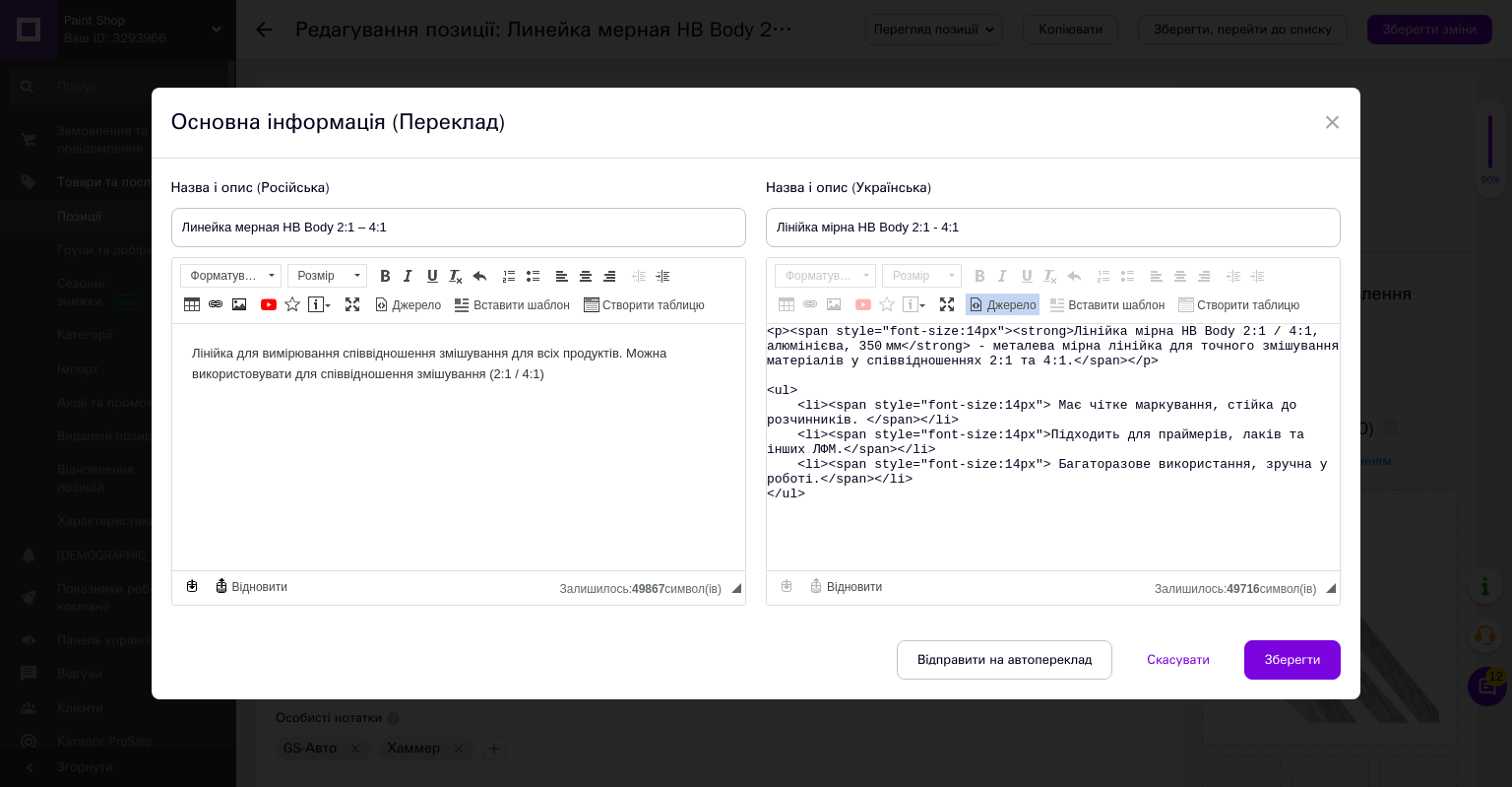 click on "<p><span style="font-size:14px"><strong>Лінійка мірна HB Body 2:1 / 4:1, алюмінієва, 350 мм</strong> - металева мірна лінійка для точного змішування матеріалів у співвідношеннях 2:1 та 4:1.</span></p>
<ul>
<li><span style="font-size:14px"> Має чітке маркування, стійка до розчинників. </span></li>
<li><span style="font-size:14px">Підходить для праймерів, лаків та інших ЛФМ.</span></li>
<li><span style="font-size:14px"> Багаторазове використання, зручна у роботі.</span></li>
</ul>" at bounding box center [1053, 447] 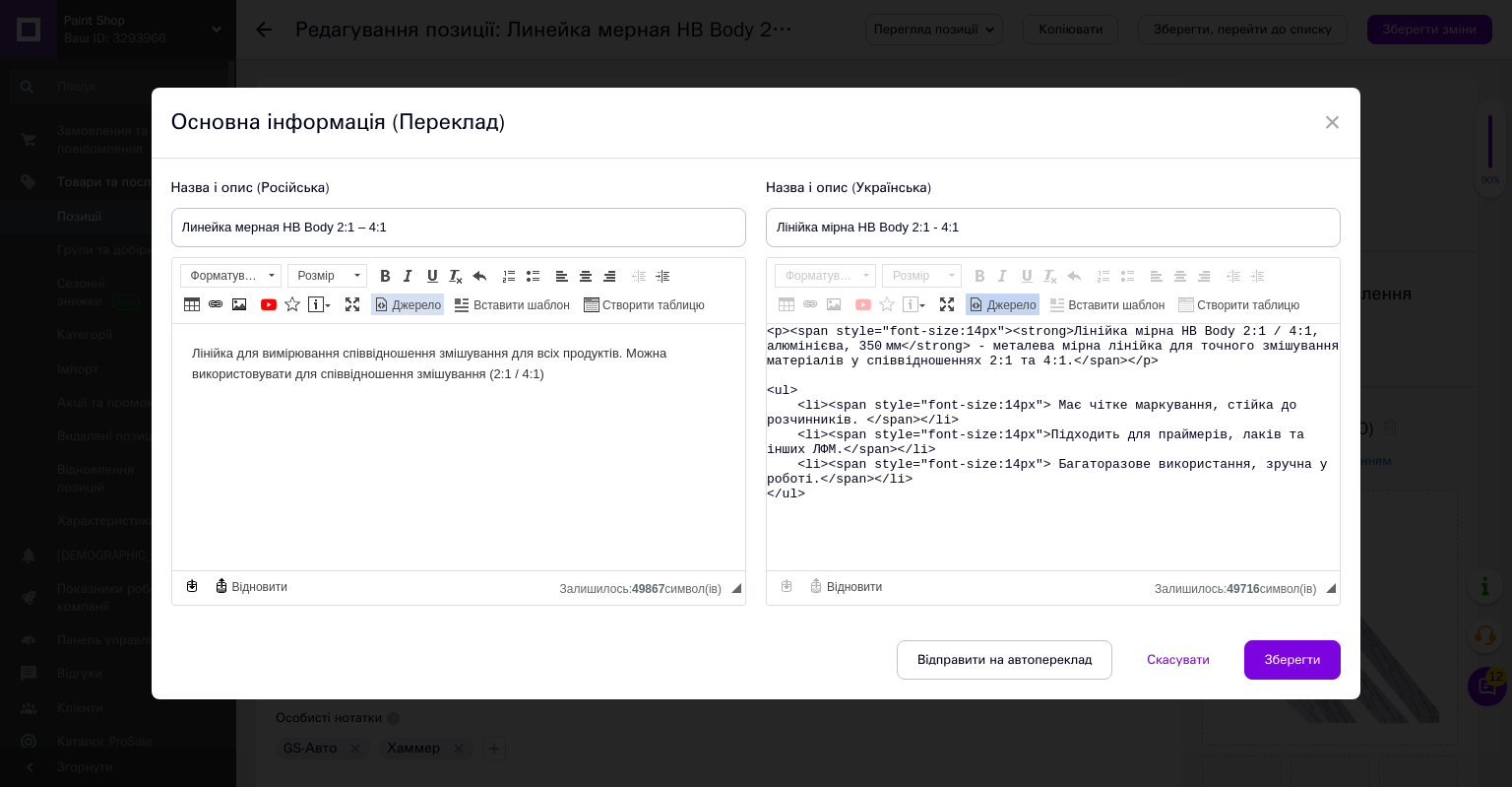 click on "Джерело" at bounding box center (415, 305) 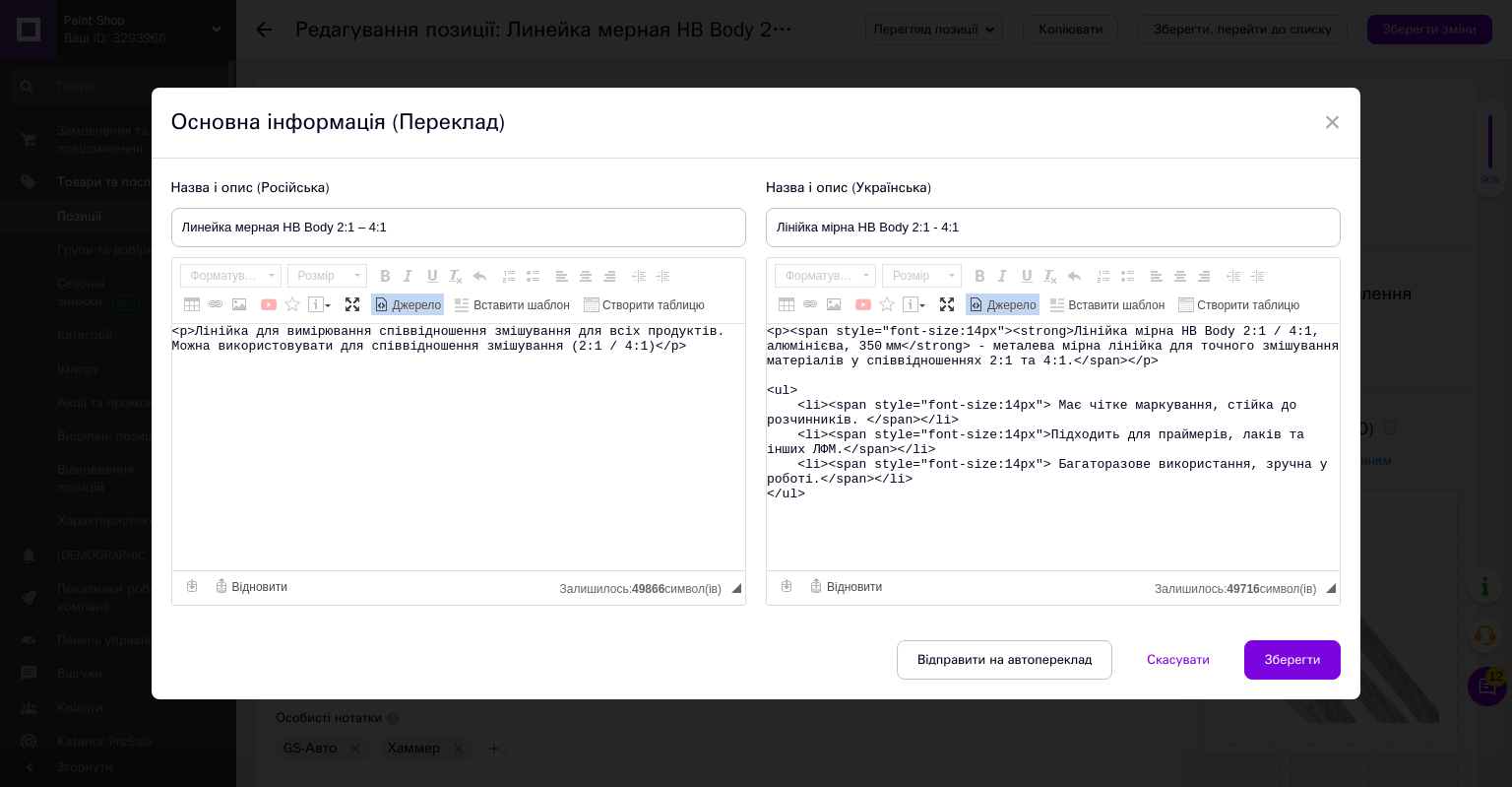 click on "<p>Лінійка для вимірювання співвідношення змішування для всіх продуктів. Можна використовувати для співвідношення змішування (2:1 / 4:1)</p>" at bounding box center (459, 447) 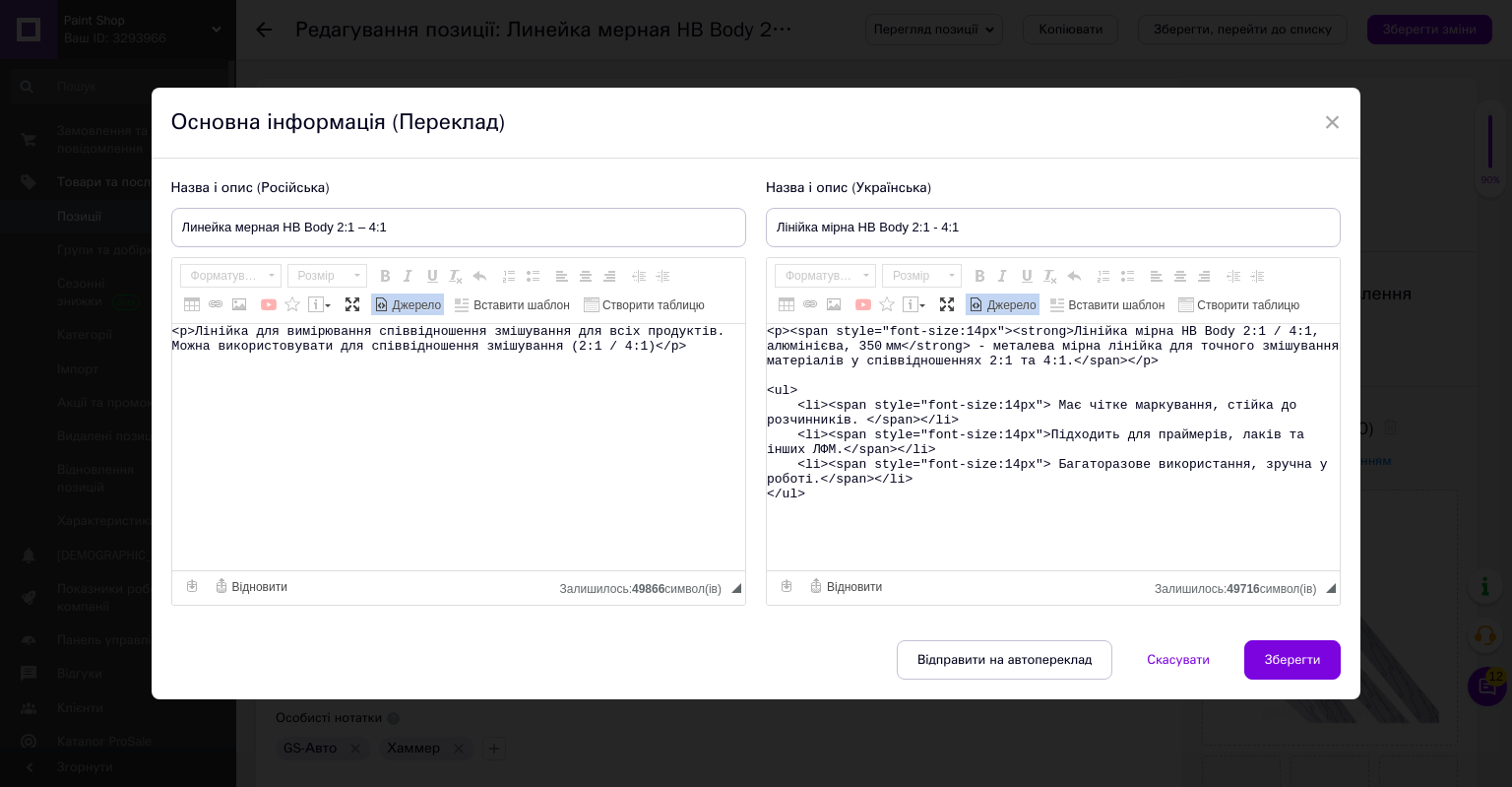 paste on "<span style="font-size:14px"><strong>Линейка мерная HB Body 2:1/4:1, алюминиевая, 350мм</strong> - металлическая мерная линейка для точного смешивания материалов в соотношениях 2:1 и 4:1.</span></p>
<ul>
<li><span style="font-size:14px"> Имеет четкую маркировку, устойчива к растворителям. </span></li>
<li><span style="font-size:14px">Подходит для праймеров, лаков и других ЛКМ.</span></li>
<li><span style="font-size:14px">Многократное использование, удобно в работе.</span></li>
</ul>" 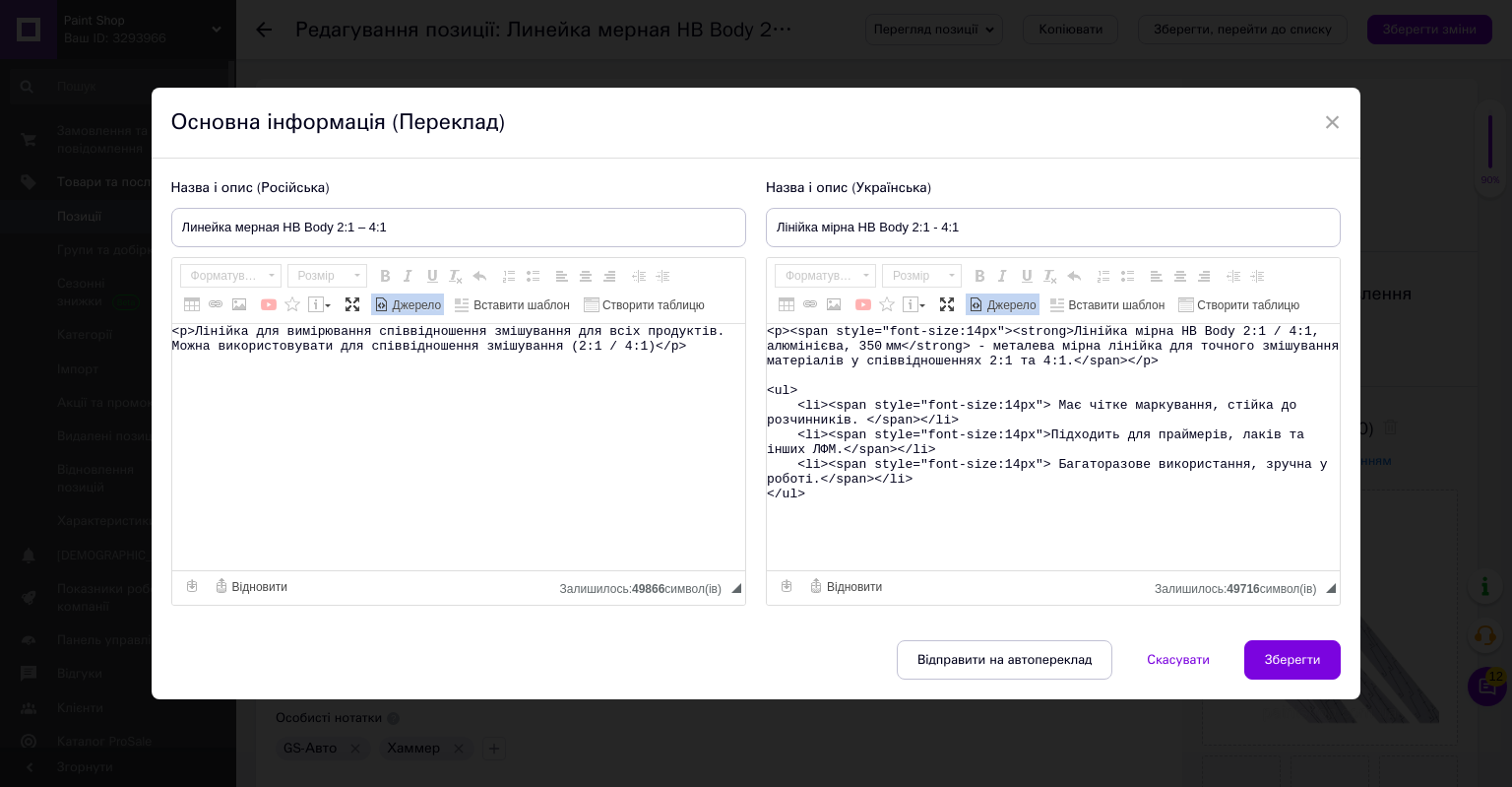 type on "<p><span style="font-size:14px"><strong>Линейка мерная HB Body 2:1/4:1, алюминиевая, 350мм</strong> - металлическая мерная линейка для точного смешивания материалов в соотношениях 2:1 и 4:1.</span></p>
<ul>
<li><span style="font-size:14px"> Имеет четкую маркировку, устойчива к растворителям. </span></li>
<li><span style="font-size:14px">Подходит для праймеров, лаков и других ЛКМ.</span></li>
<li><span style="font-size:14px">Многократное использование, удобно в работе.</span></li>
</ul>" 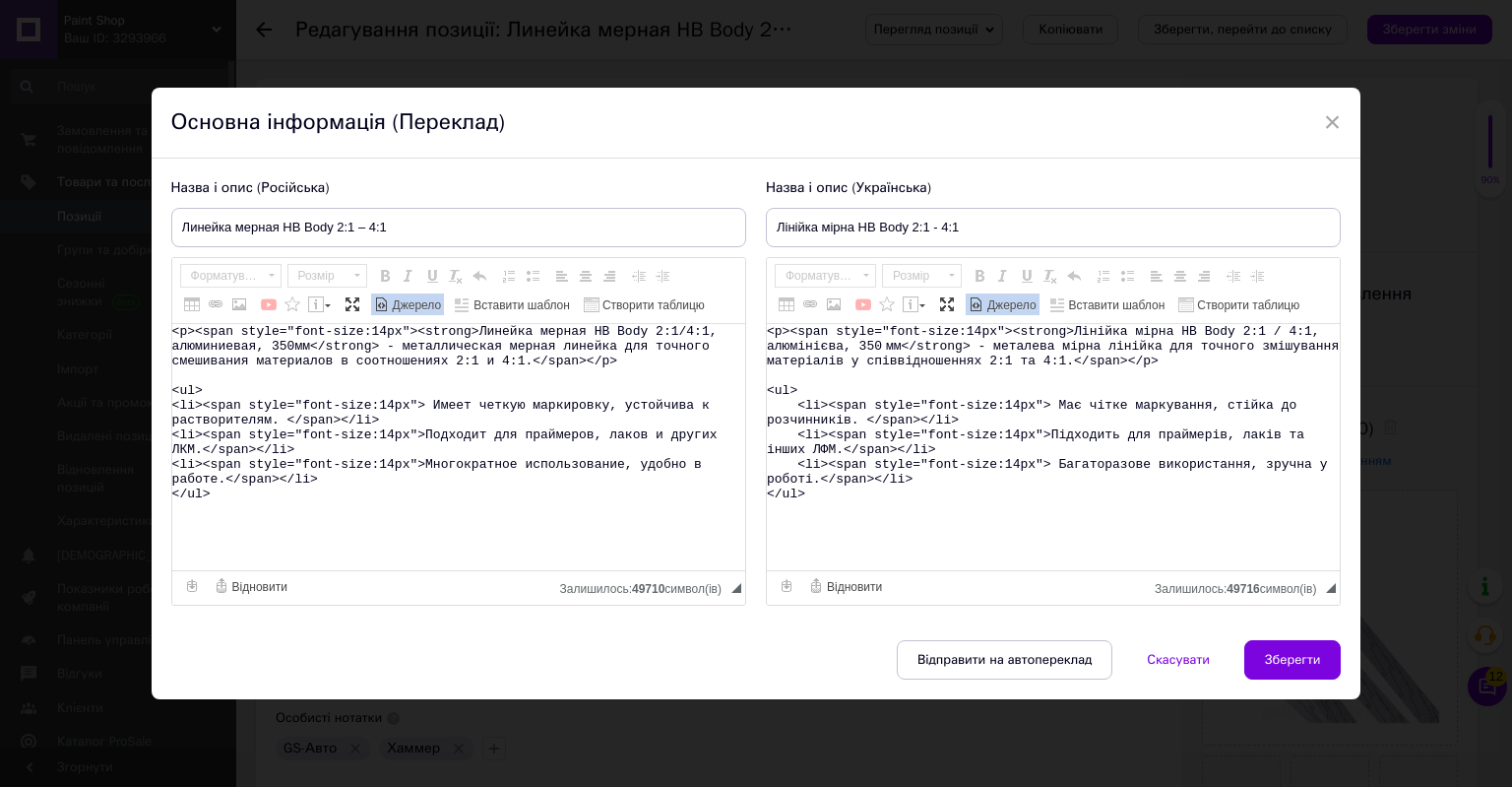 click on "Джерело" at bounding box center (415, 305) 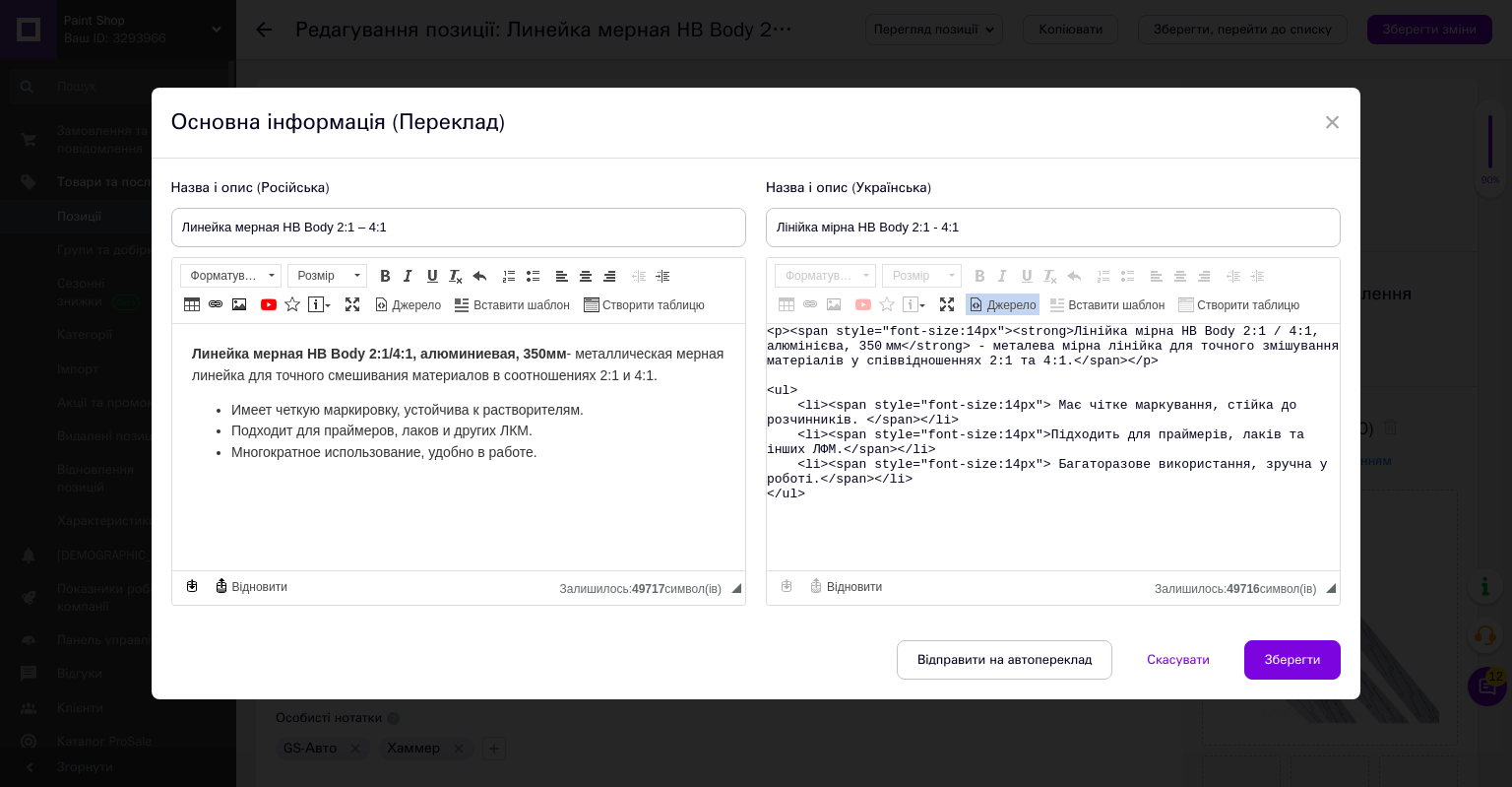 scroll, scrollTop: 0, scrollLeft: 0, axis: both 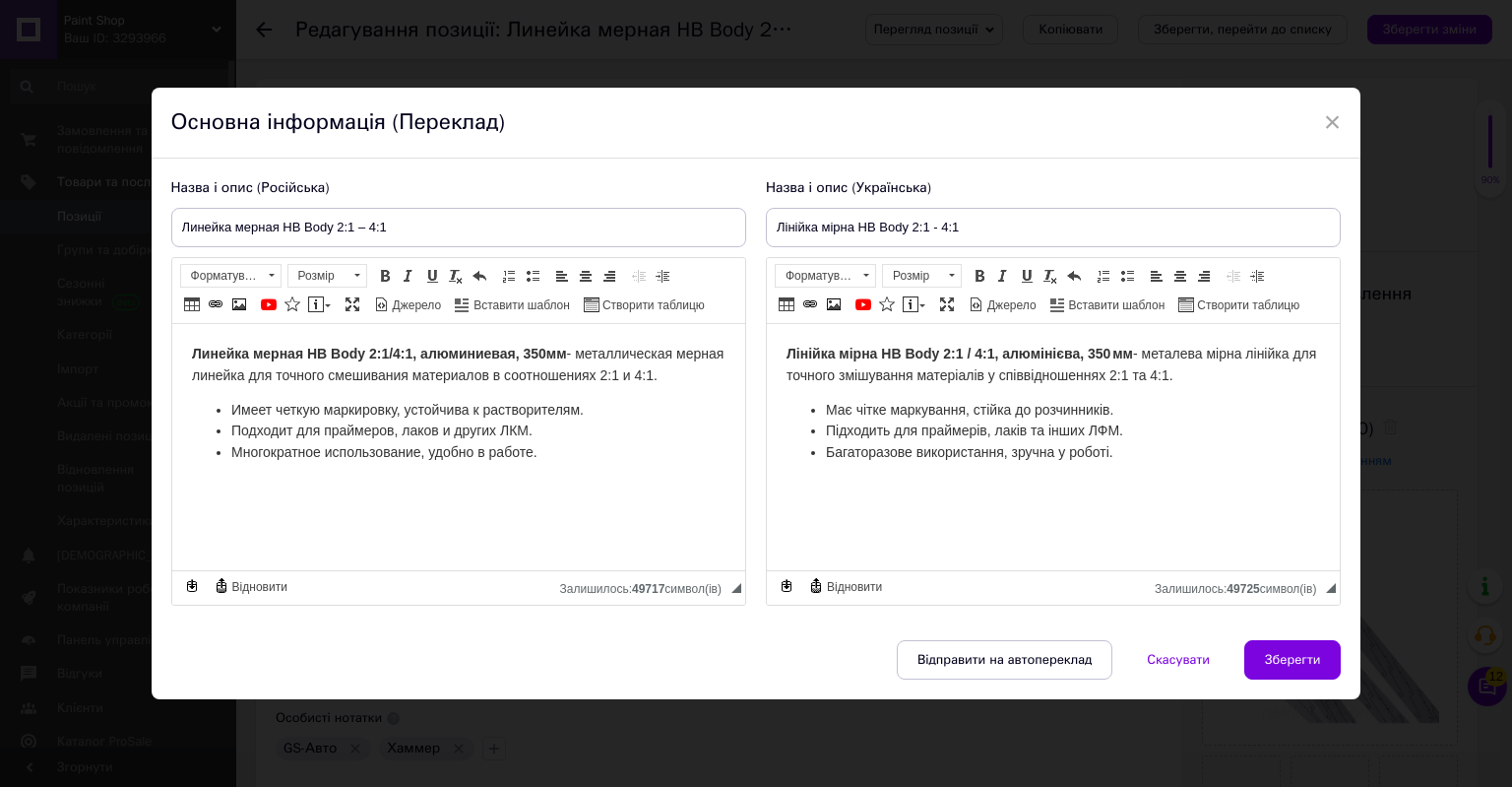 click on "Линейка мерная HB Body 2:1/4:1, алюминиевая, 350мм" at bounding box center (378, 353) 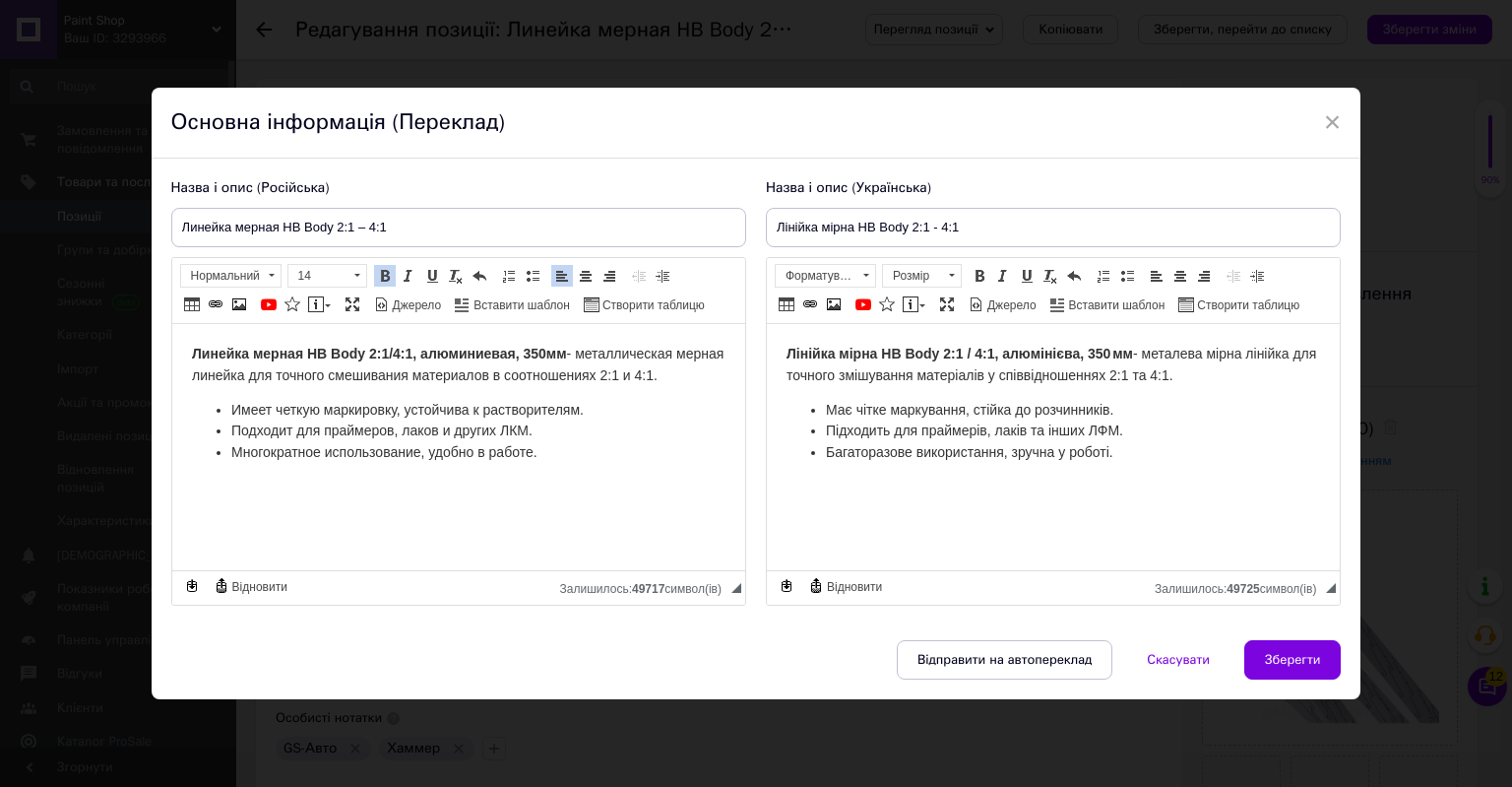 click on "Линейка мерная HB Body 2:1/4:1, алюминиевая, 350мм" at bounding box center (378, 353) 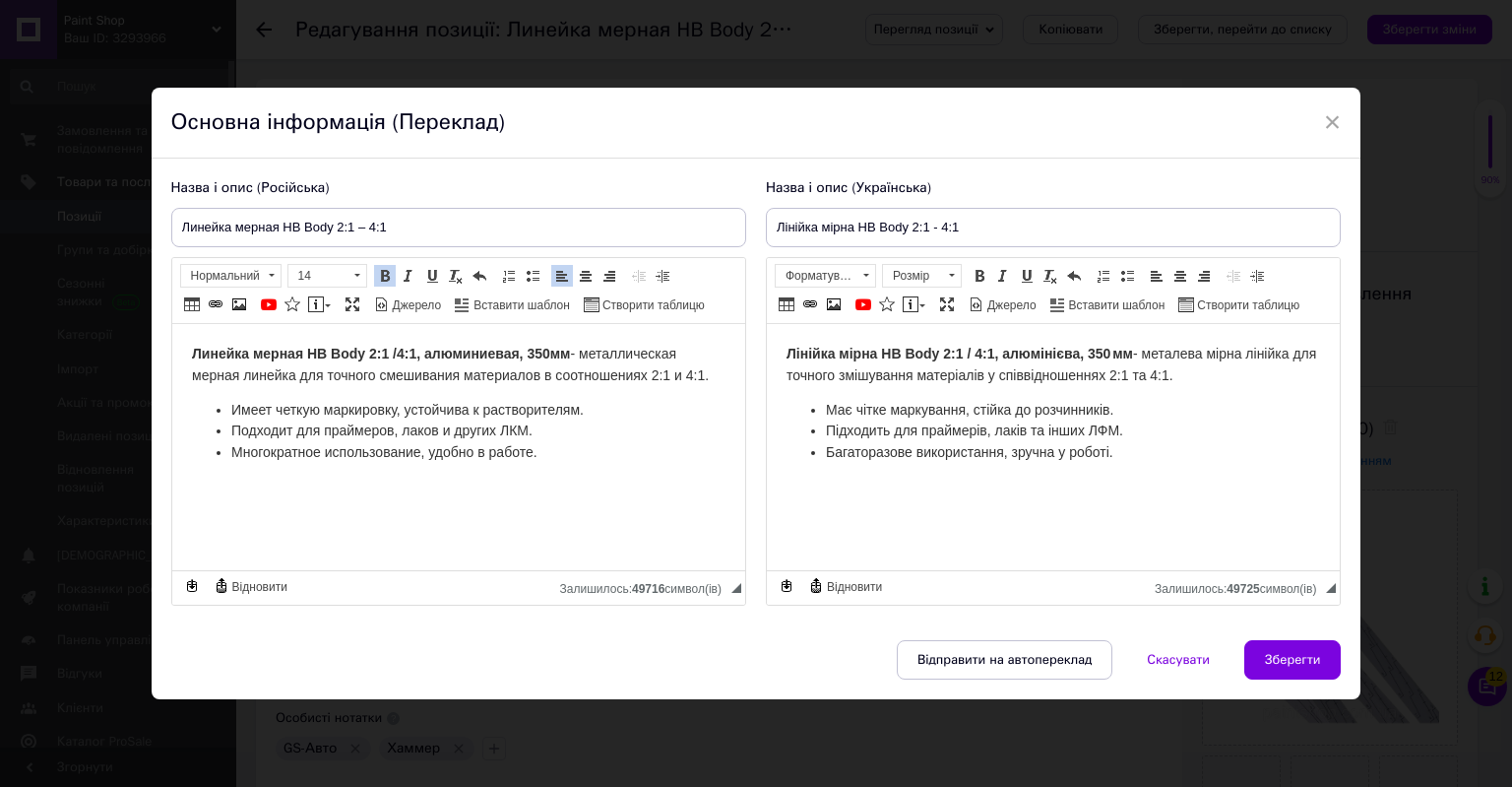 click on "Линейка мерная HB Body 2:1 /4:1, алюминиевая, 350мм" at bounding box center [380, 353] 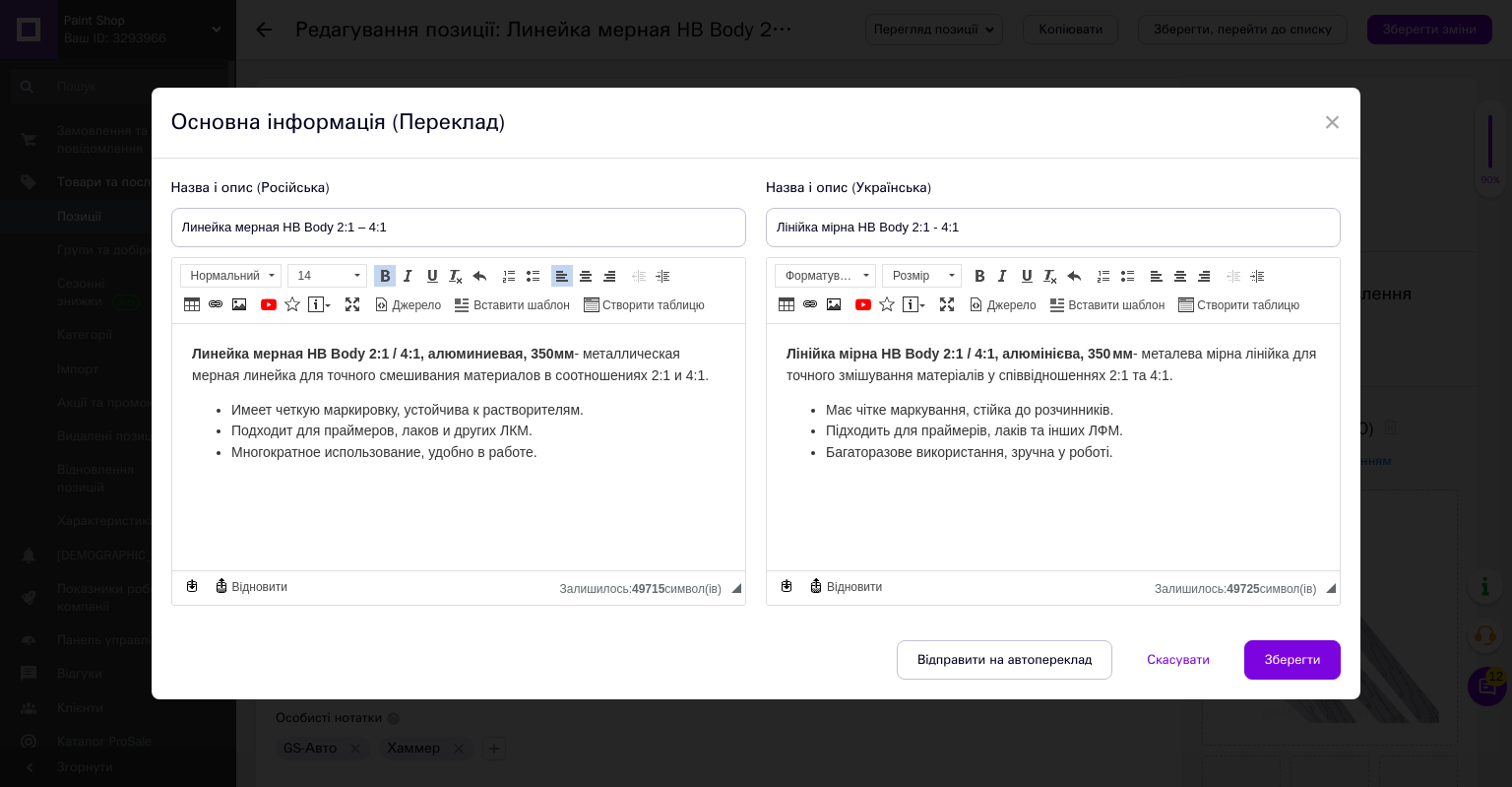 click on "Линейка мерная HB Body 2:1 / 4:1, алюминиевая, 350мм" at bounding box center (382, 353) 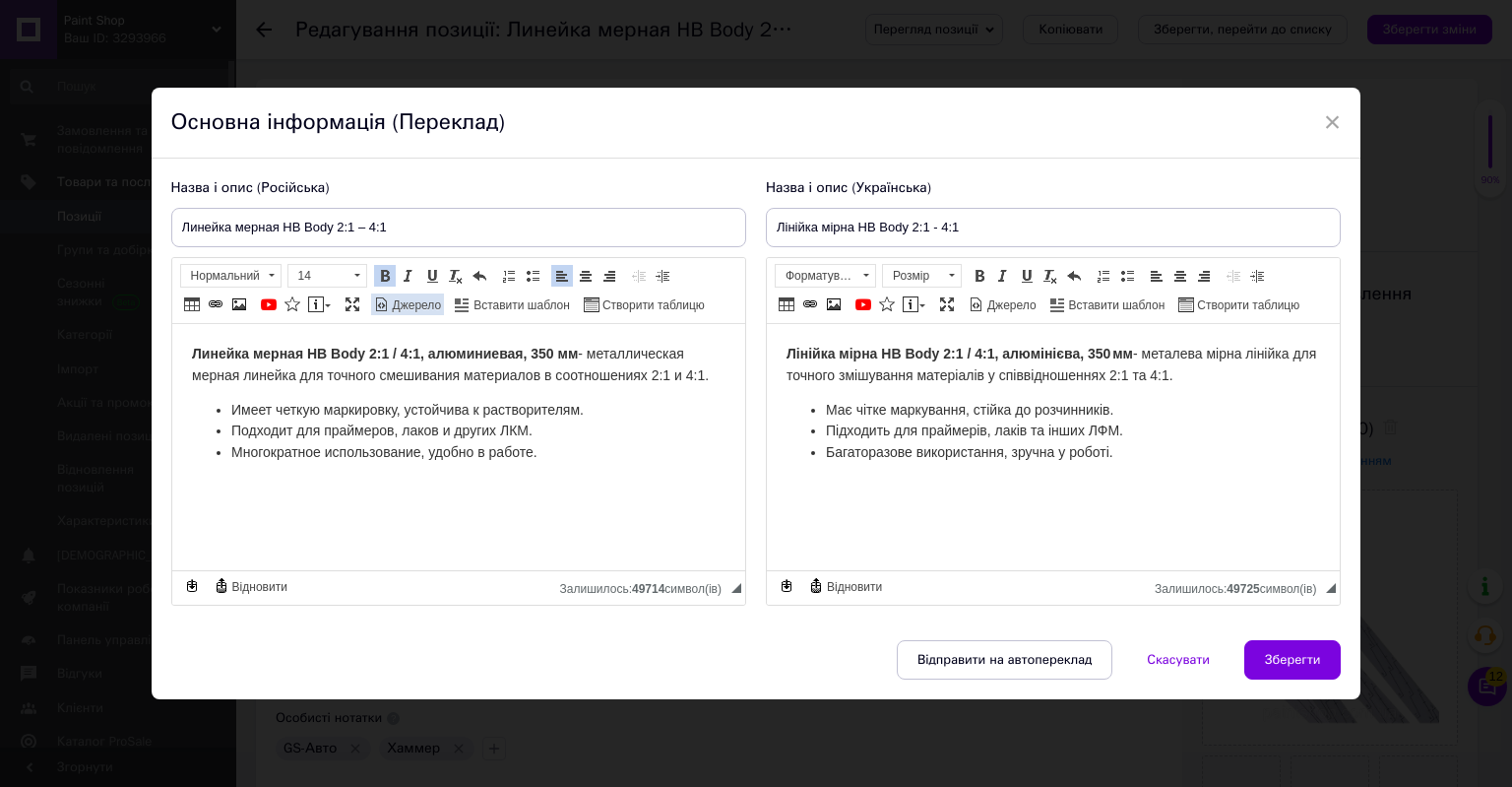 click on "Джерело" at bounding box center (408, 304) 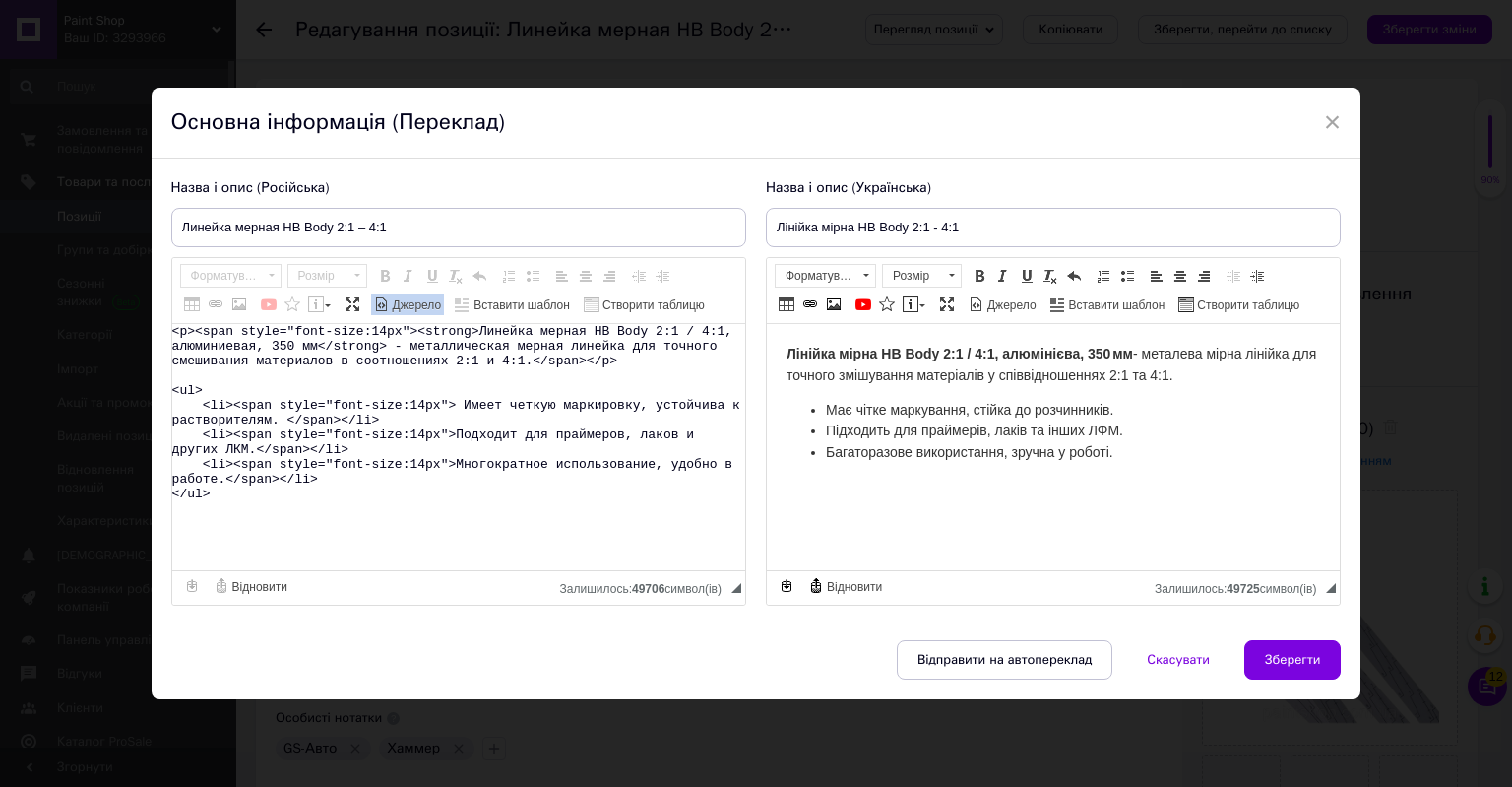 click on "<p><span style="font-size:14px"><strong>Линейка мерная HB Body 2:1 / 4:1, алюминиевая, 350 мм</strong> - металлическая мерная линейка для точного смешивания материалов в соотношениях 2:1 и 4:1.</span></p>
<ul>
<li><span style="font-size:14px"> Имеет четкую маркировку, устойчива к растворителям. </span></li>
<li><span style="font-size:14px">Подходит для праймеров, лаков и других ЛКМ.</span></li>
<li><span style="font-size:14px">Многократное использование, удобно в работе.</span></li>
</ul>" at bounding box center (459, 447) 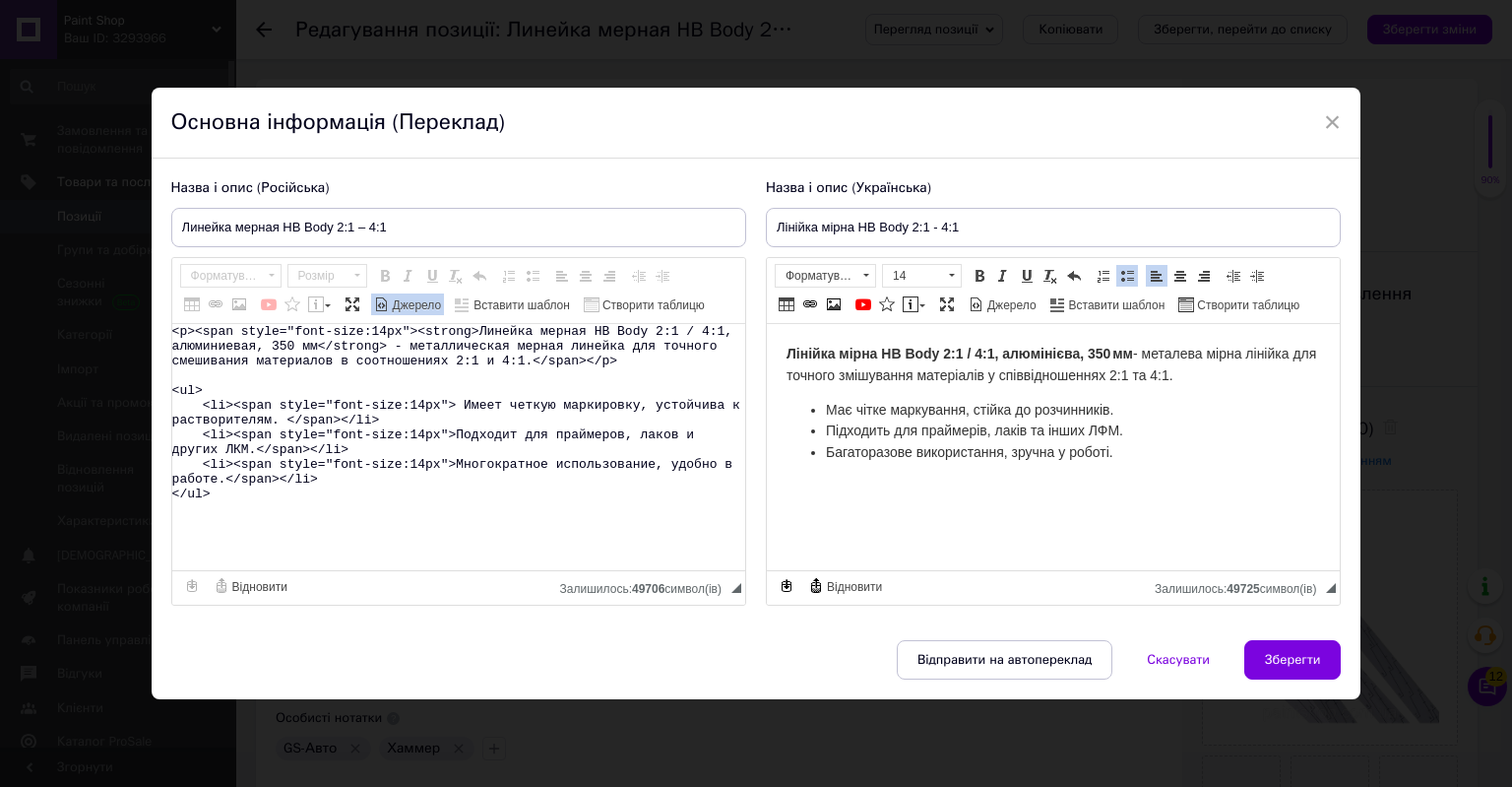 click on "Лінійка мірна HB Body 2:1 / 4:1, алюмінієва, 350 мм  - металева мірна лінійка для точного змішування матеріалів у співвідношеннях 2:1 та 4:1.  Має чітке маркування, стійка до розчинників.  Підходить для праймерів, лаків та інших ЛФМ.  Багаторазове використання, зручна у роботі." at bounding box center (1052, 403) 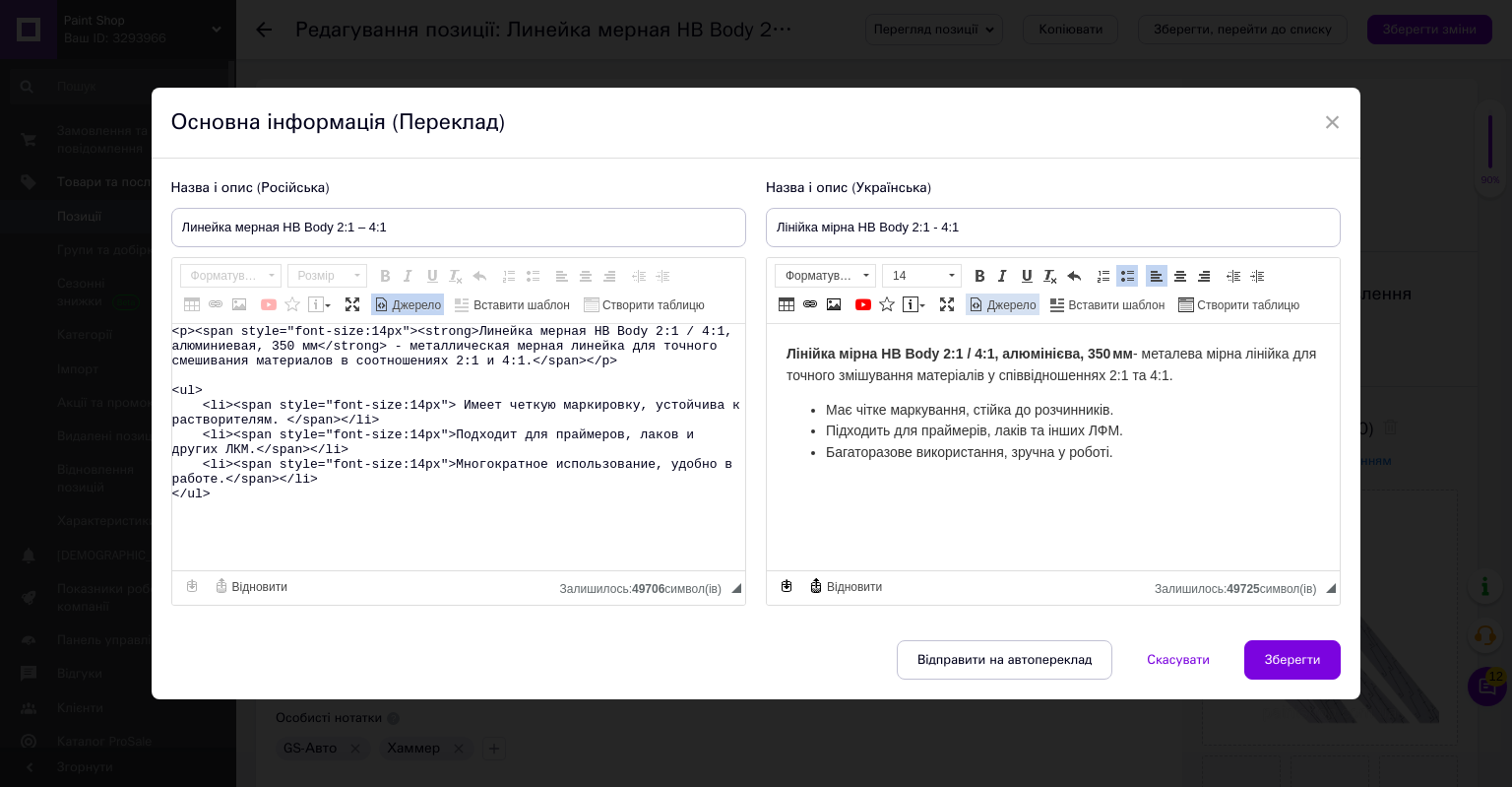 click on "Джерело" at bounding box center [1010, 305] 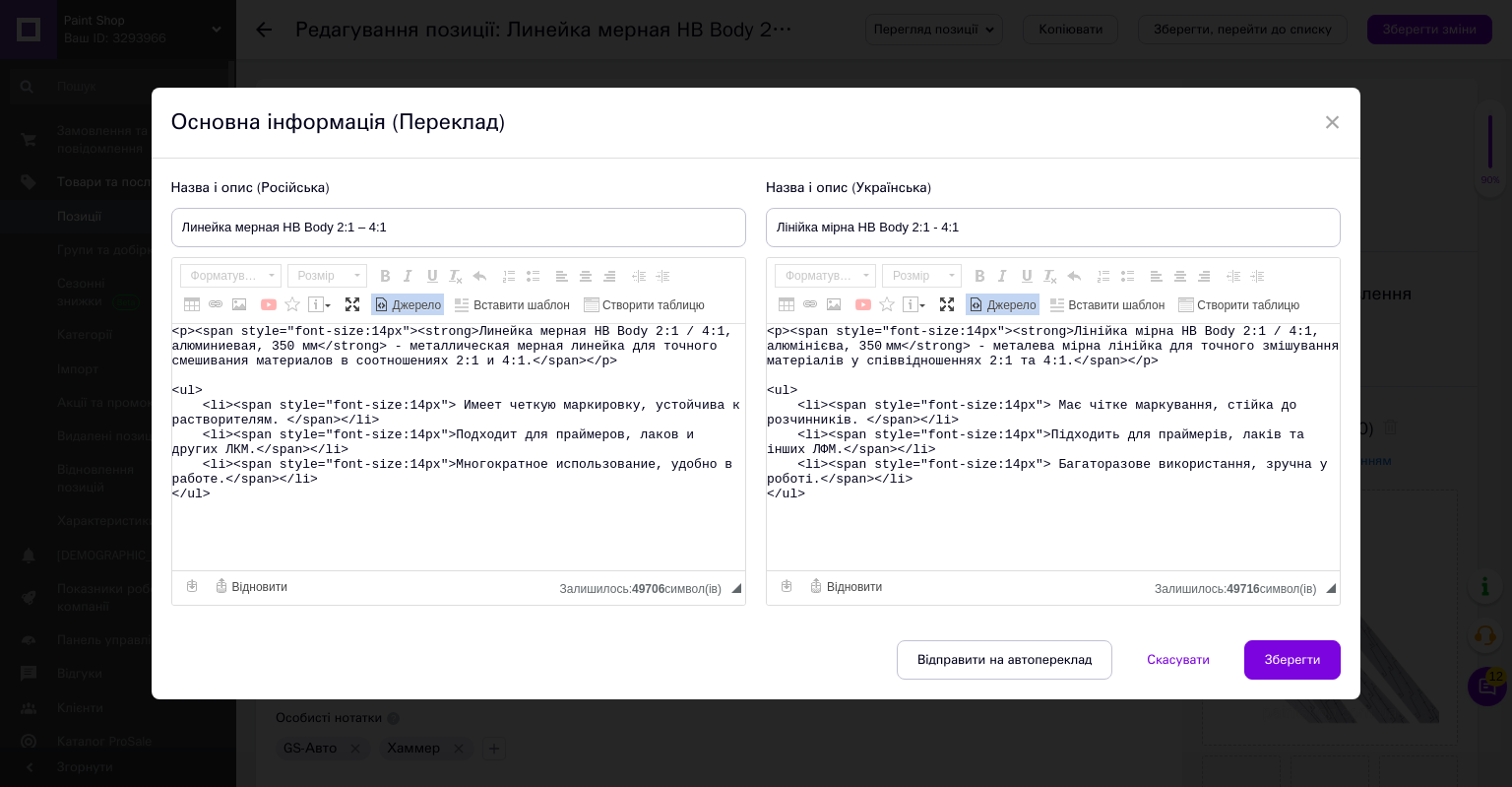 click on "<p><span style="font-size:14px"><strong>Лінійка мірна HB Body 2:1 / 4:1, алюмінієва, 350 мм</strong> - металева мірна лінійка для точного змішування матеріалів у співвідношеннях 2:1 та 4:1.</span></p>
<ul>
<li><span style="font-size:14px"> Має чітке маркування, стійка до розчинників. </span></li>
<li><span style="font-size:14px">Підходить для праймерів, лаків та інших ЛФМ.</span></li>
<li><span style="font-size:14px"> Багаторазове використання, зручна у роботі.</span></li>
</ul>" at bounding box center (1053, 447) 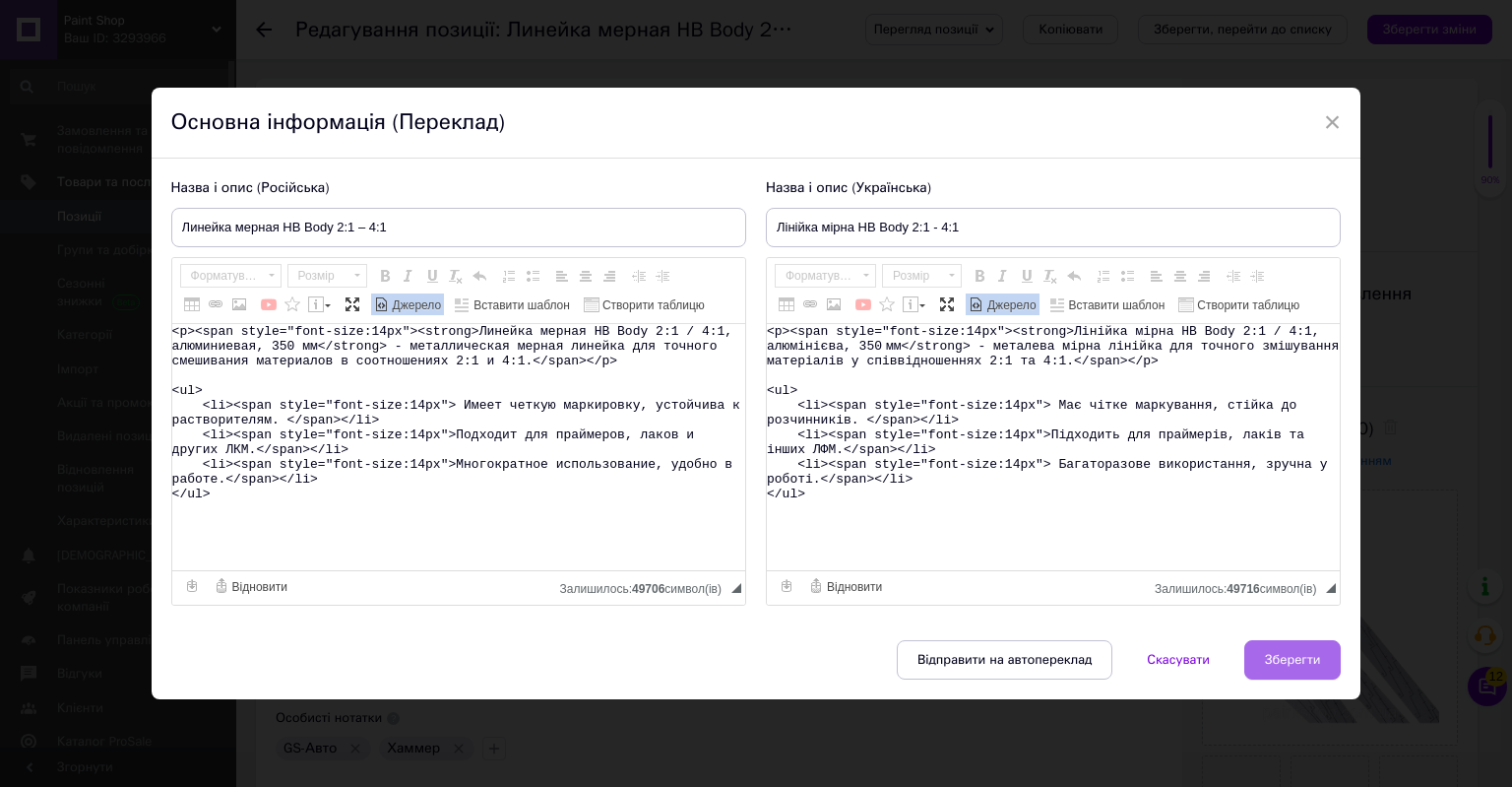 click on "Зберегти" at bounding box center (1292, 660) 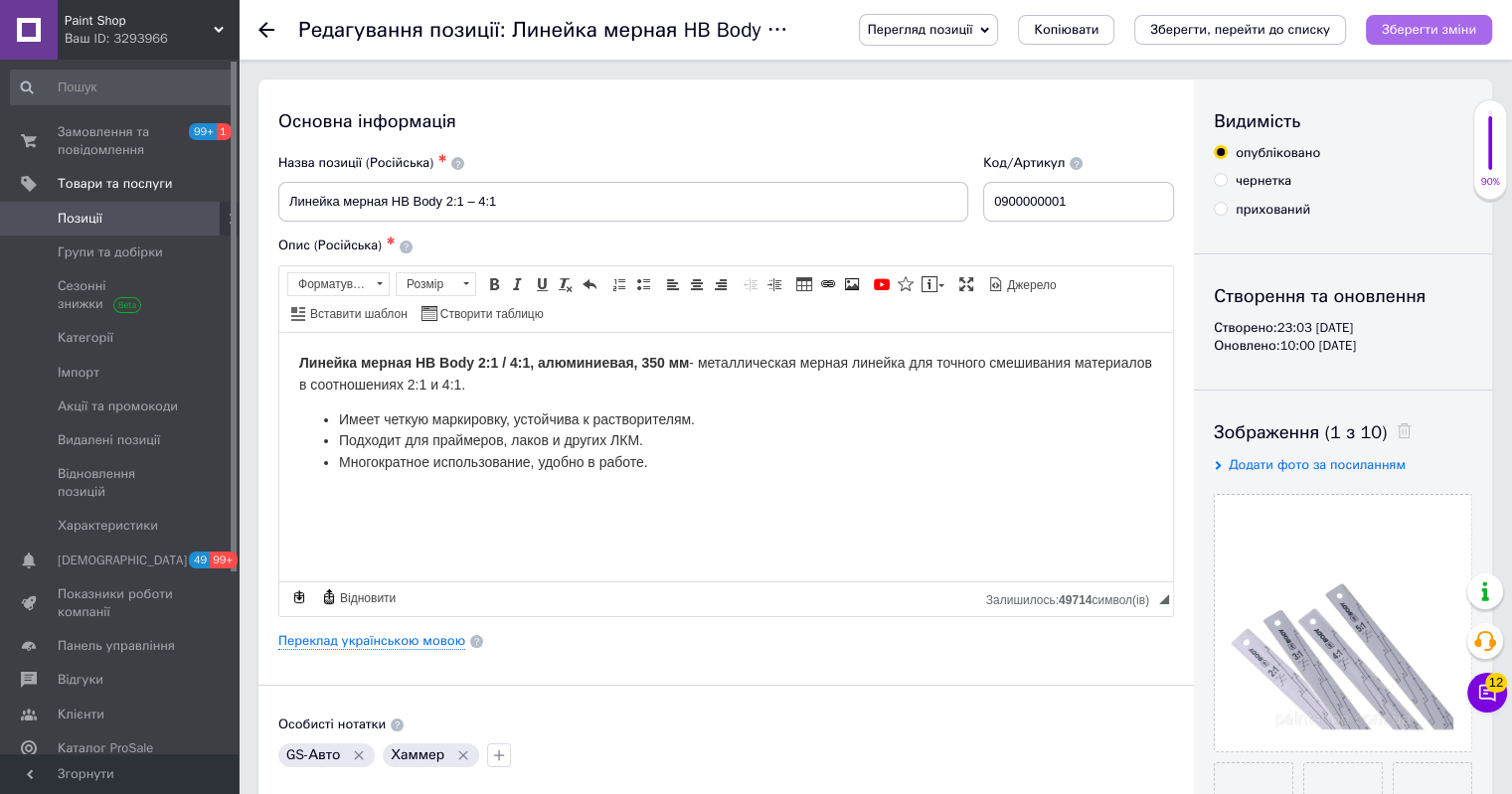 click on "Зберегти зміни" at bounding box center [1428, 29] 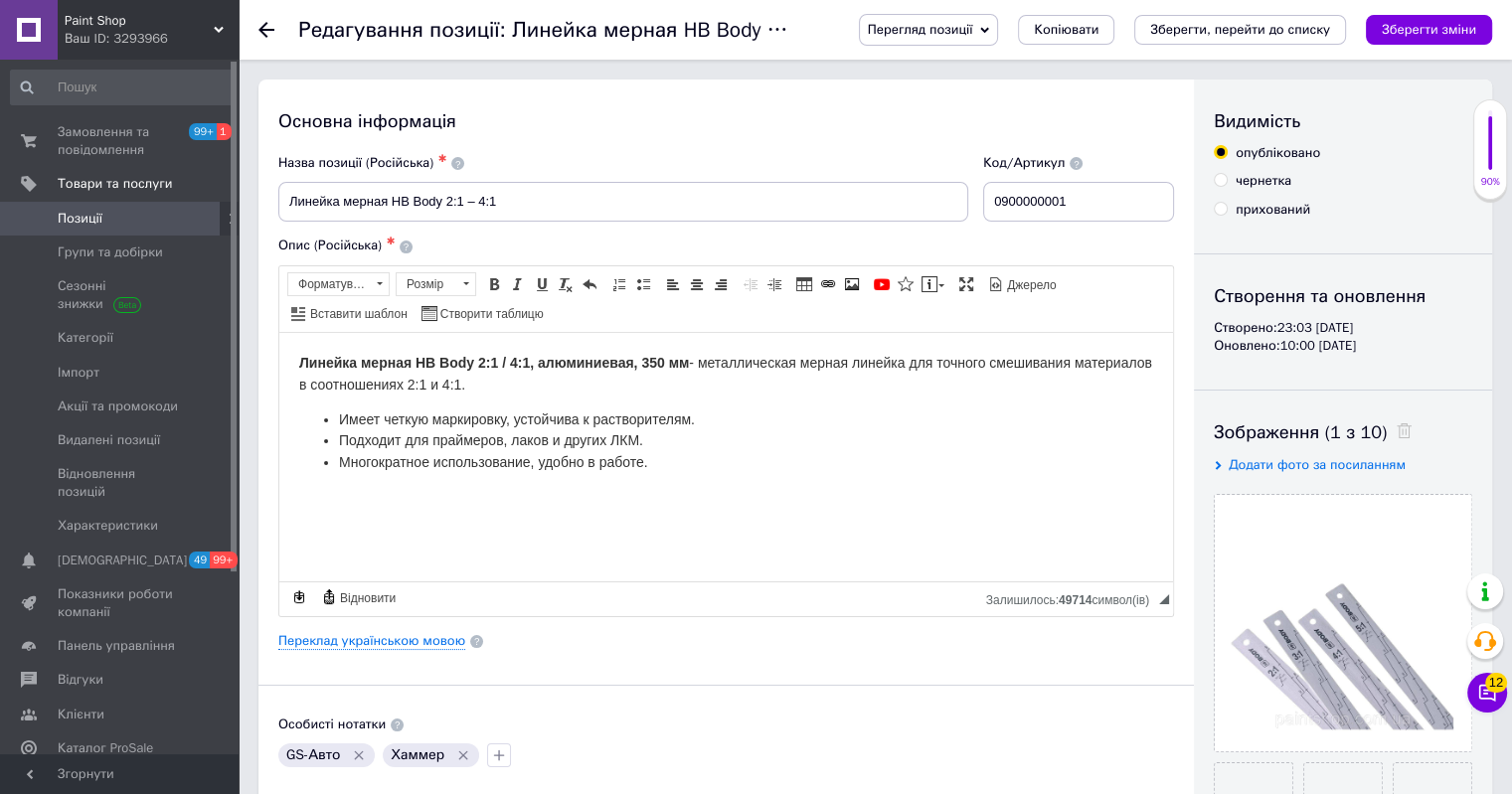click on "Позиції" at bounding box center (80, 219) 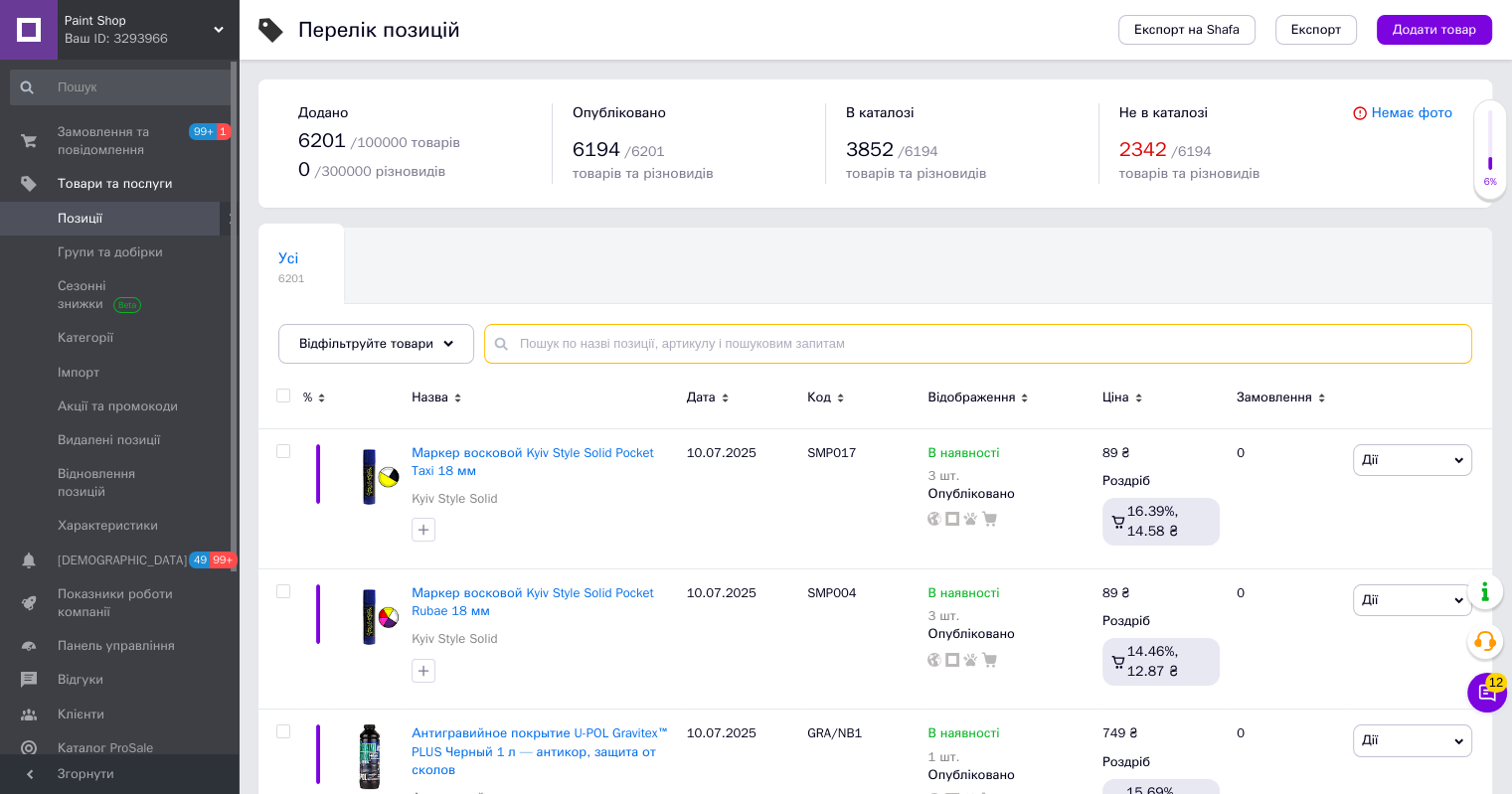 click at bounding box center (978, 344) 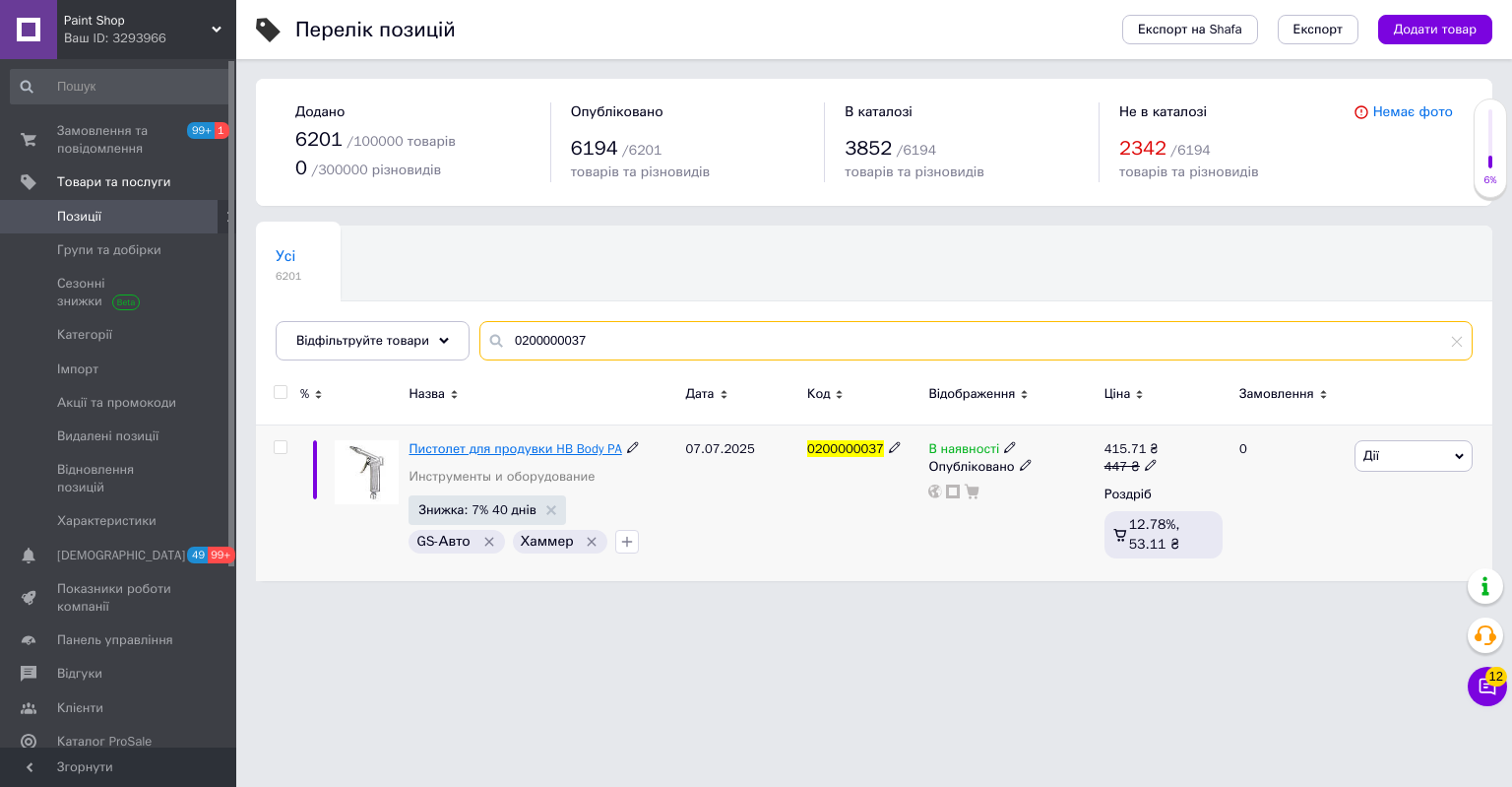 type on "0200000037" 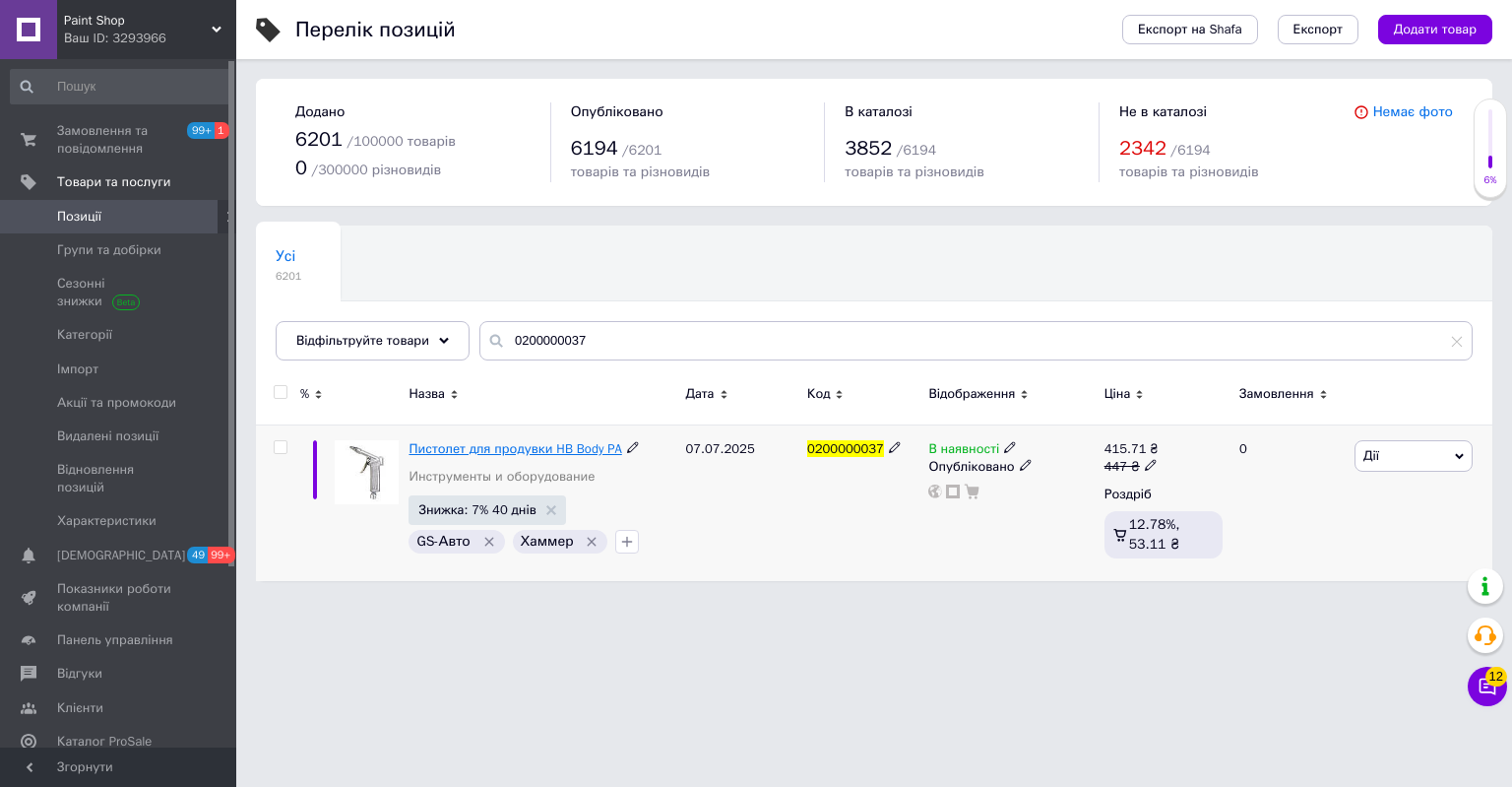 click on "Пистолет для продувки HB Body PA" at bounding box center [515, 448] 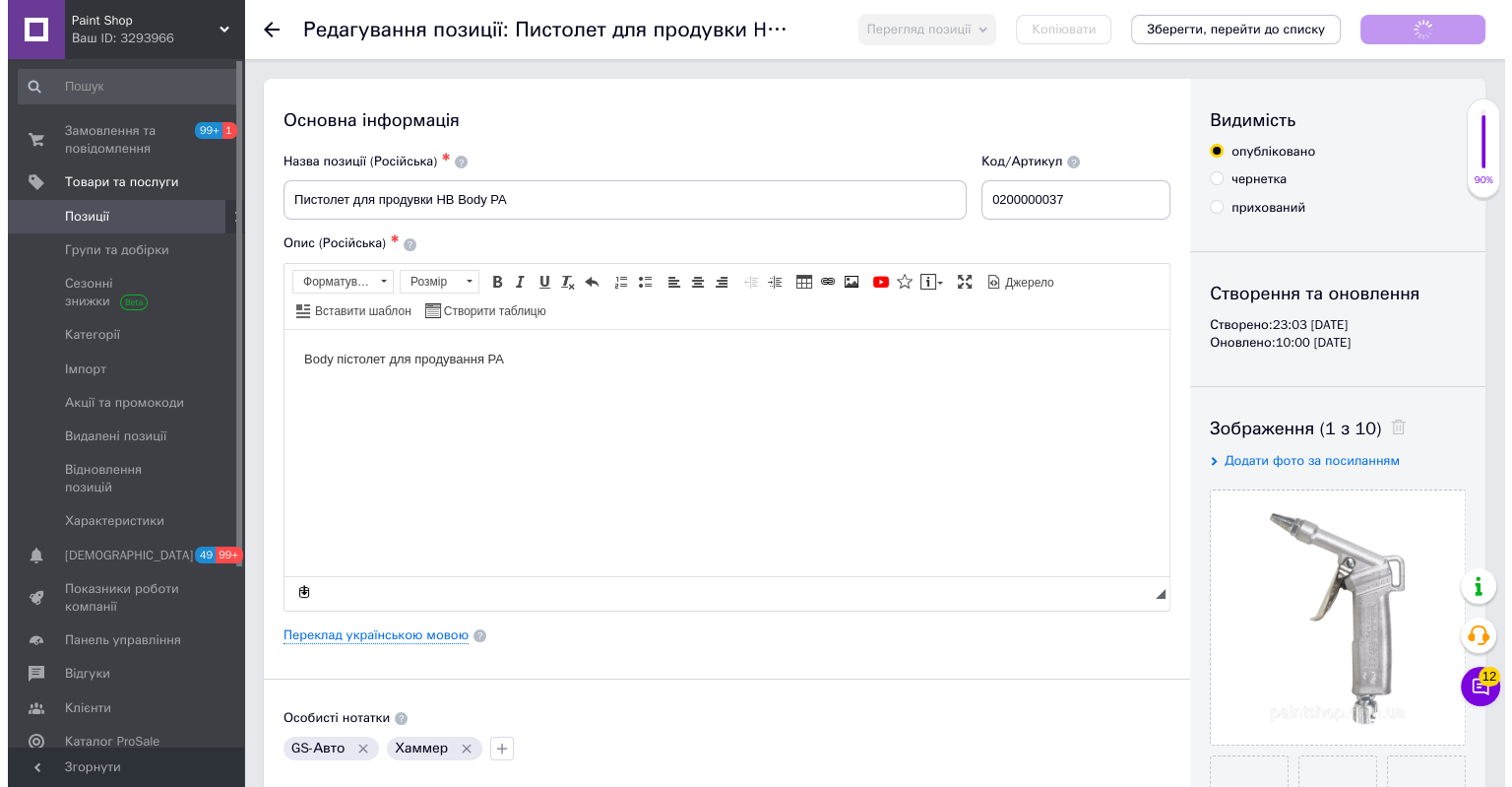 scroll, scrollTop: 0, scrollLeft: 0, axis: both 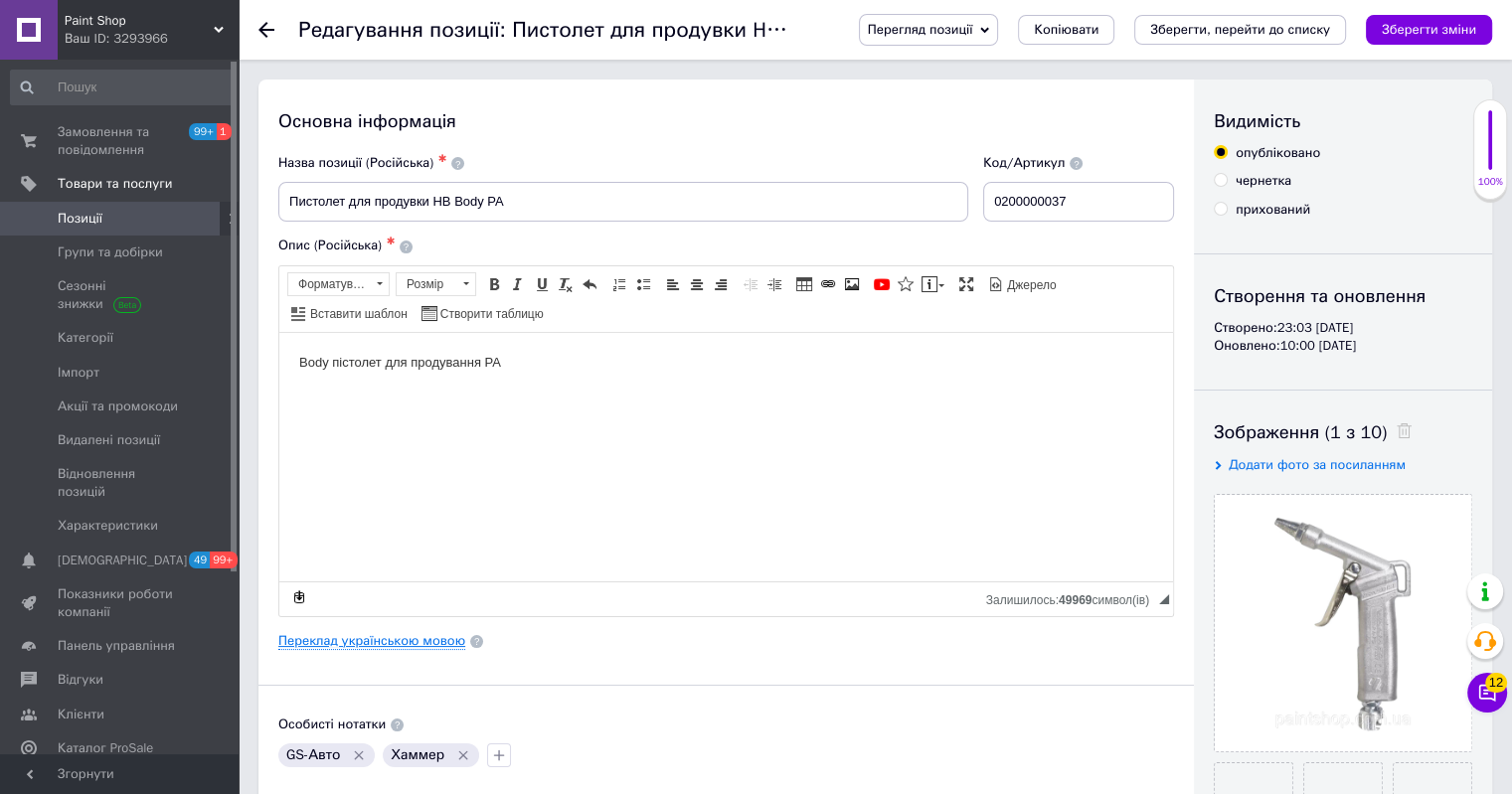 click on "Переклад українською мовою" at bounding box center (372, 641) 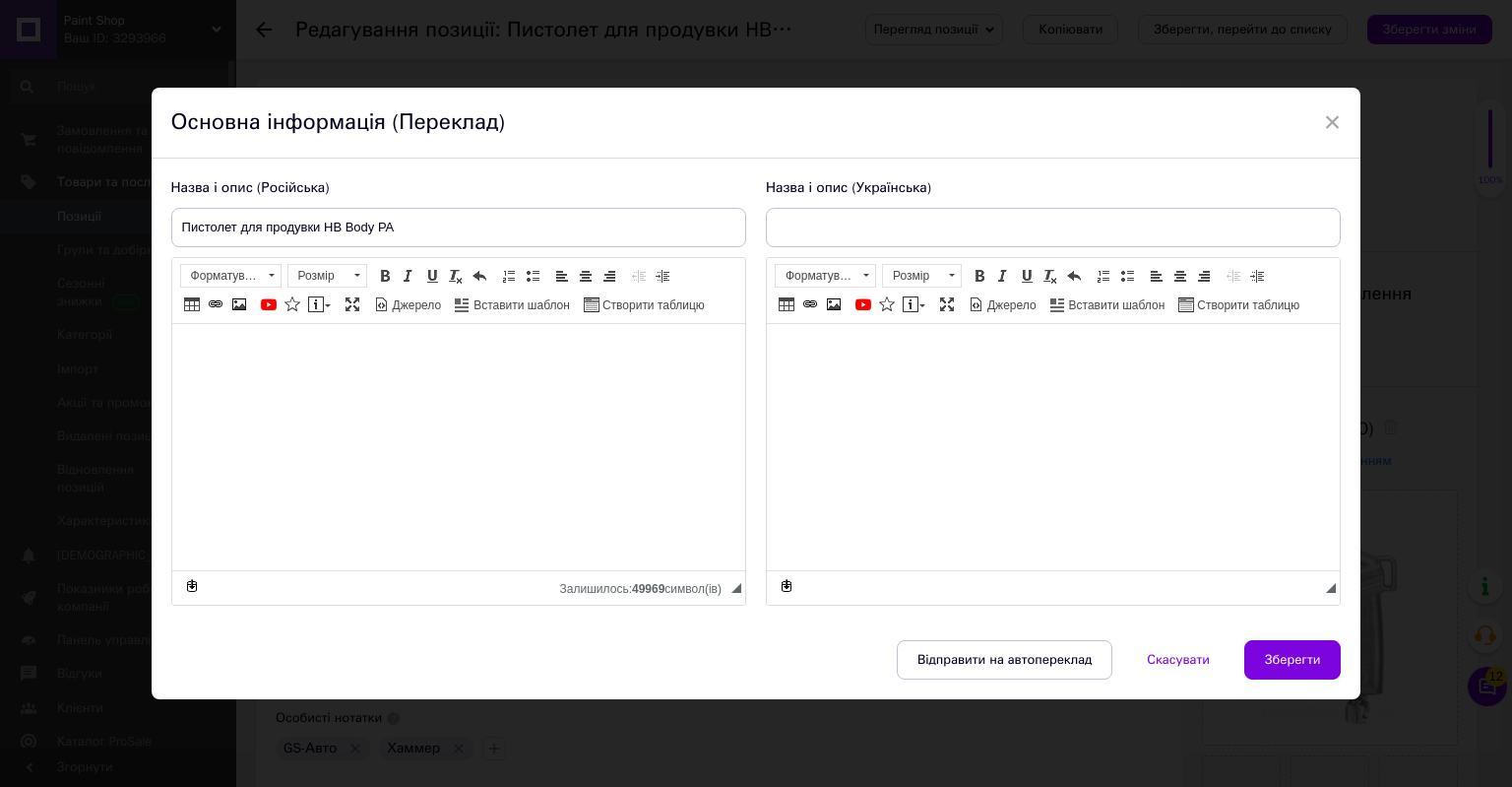 type on "Пістолет для продування HB Body PA" 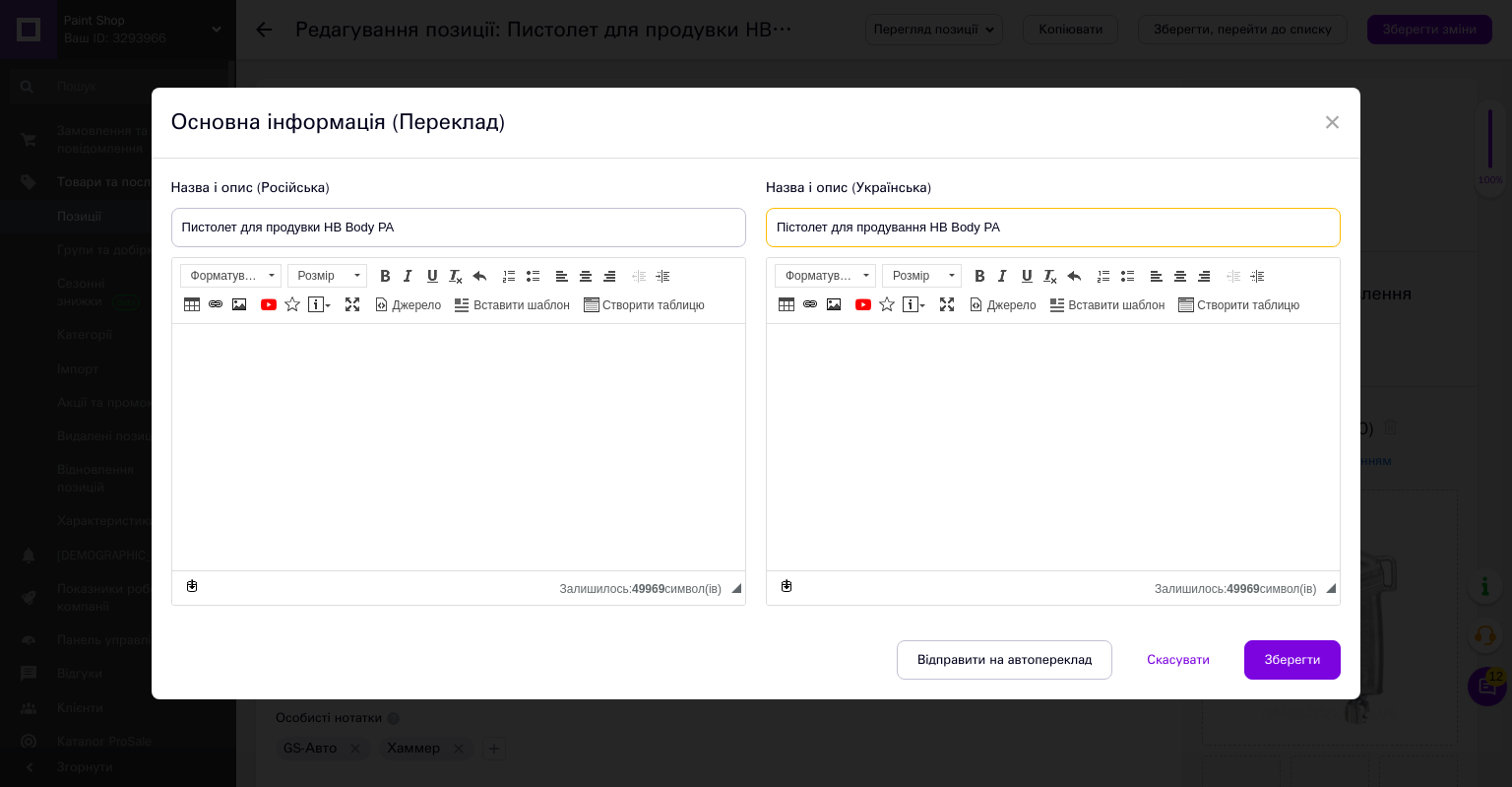 drag, startPoint x: 1015, startPoint y: 223, endPoint x: 732, endPoint y: 230, distance: 283.08656 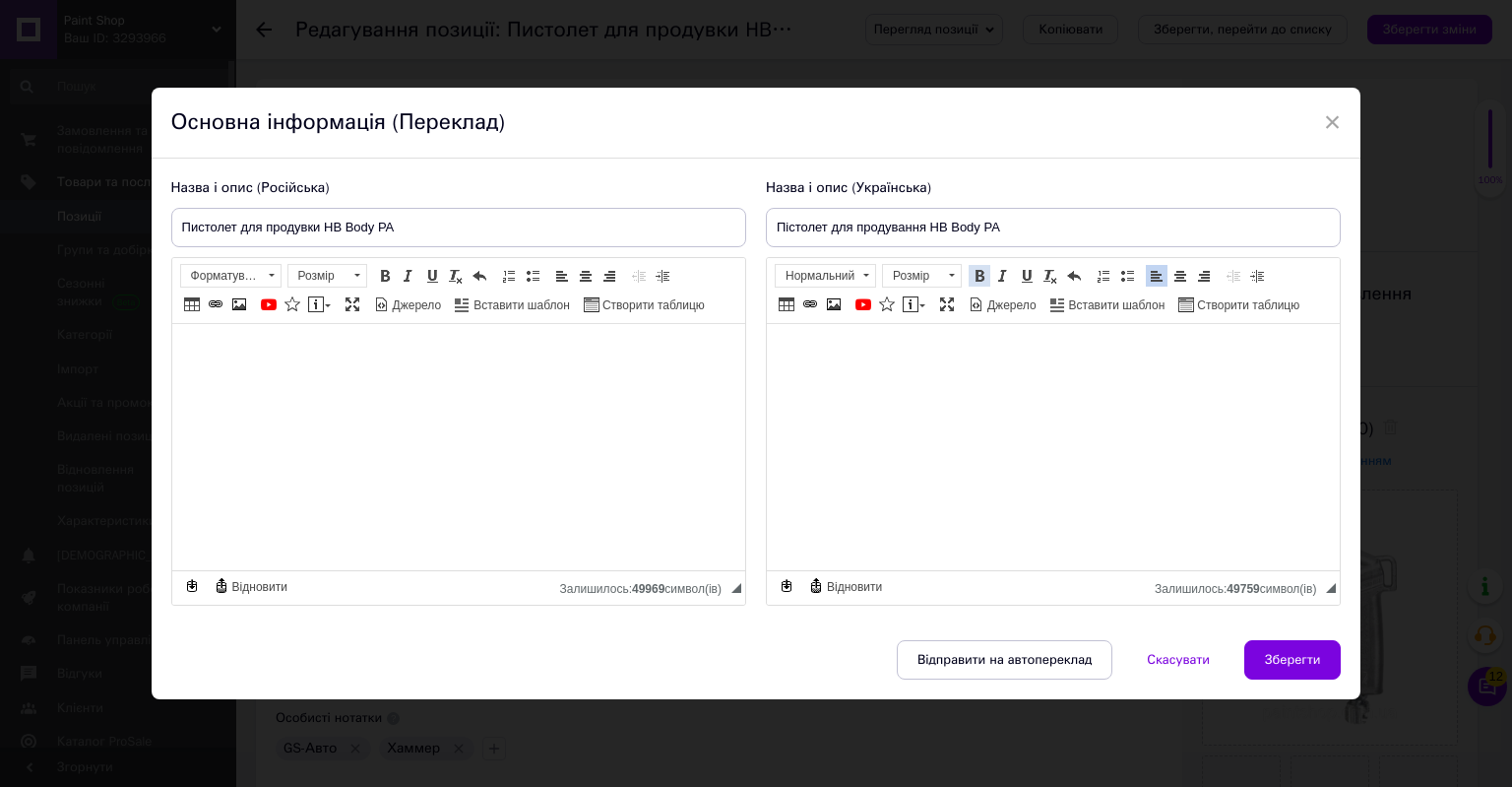 click at bounding box center [979, 276] 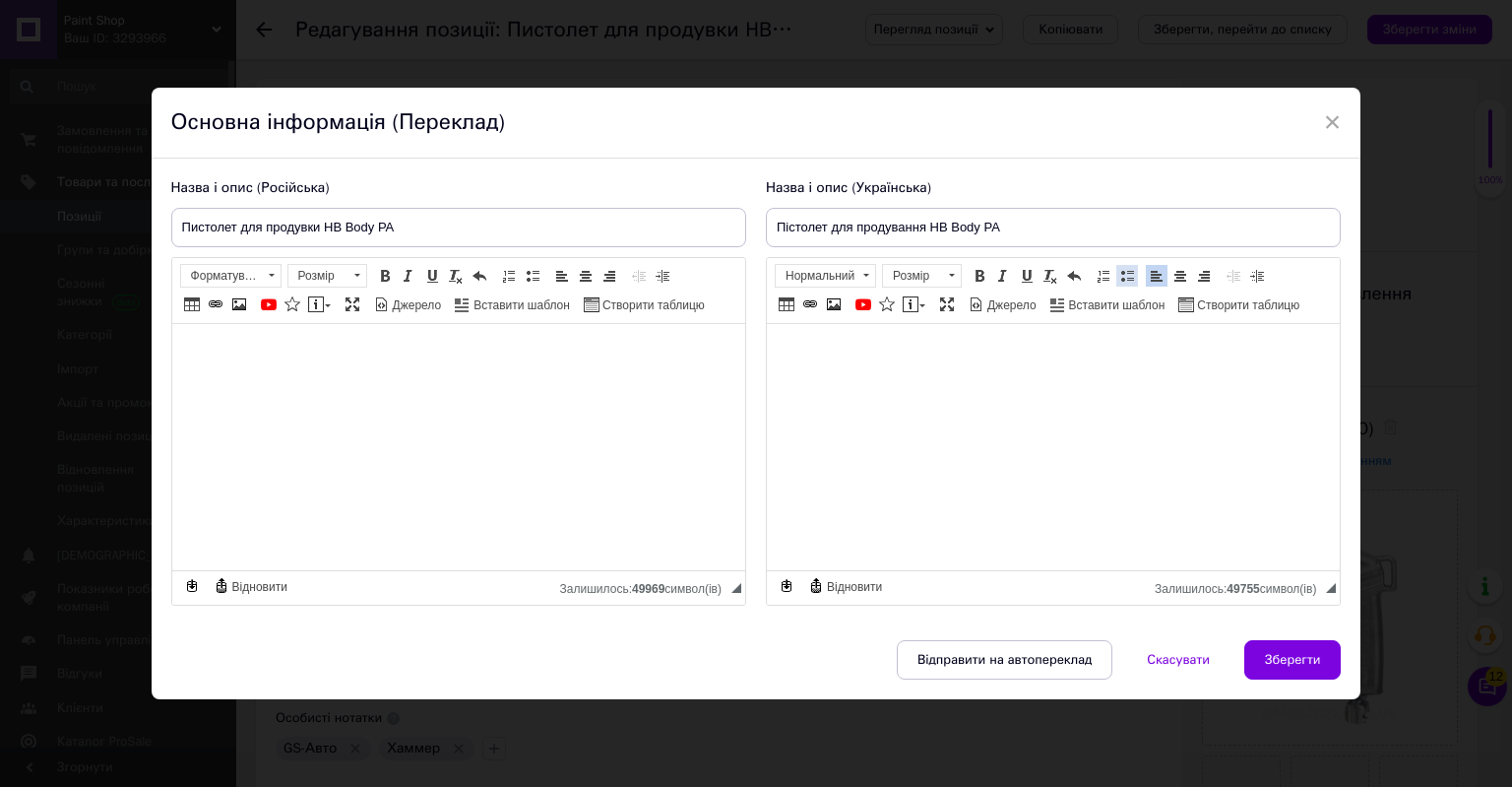 click at bounding box center (1127, 276) 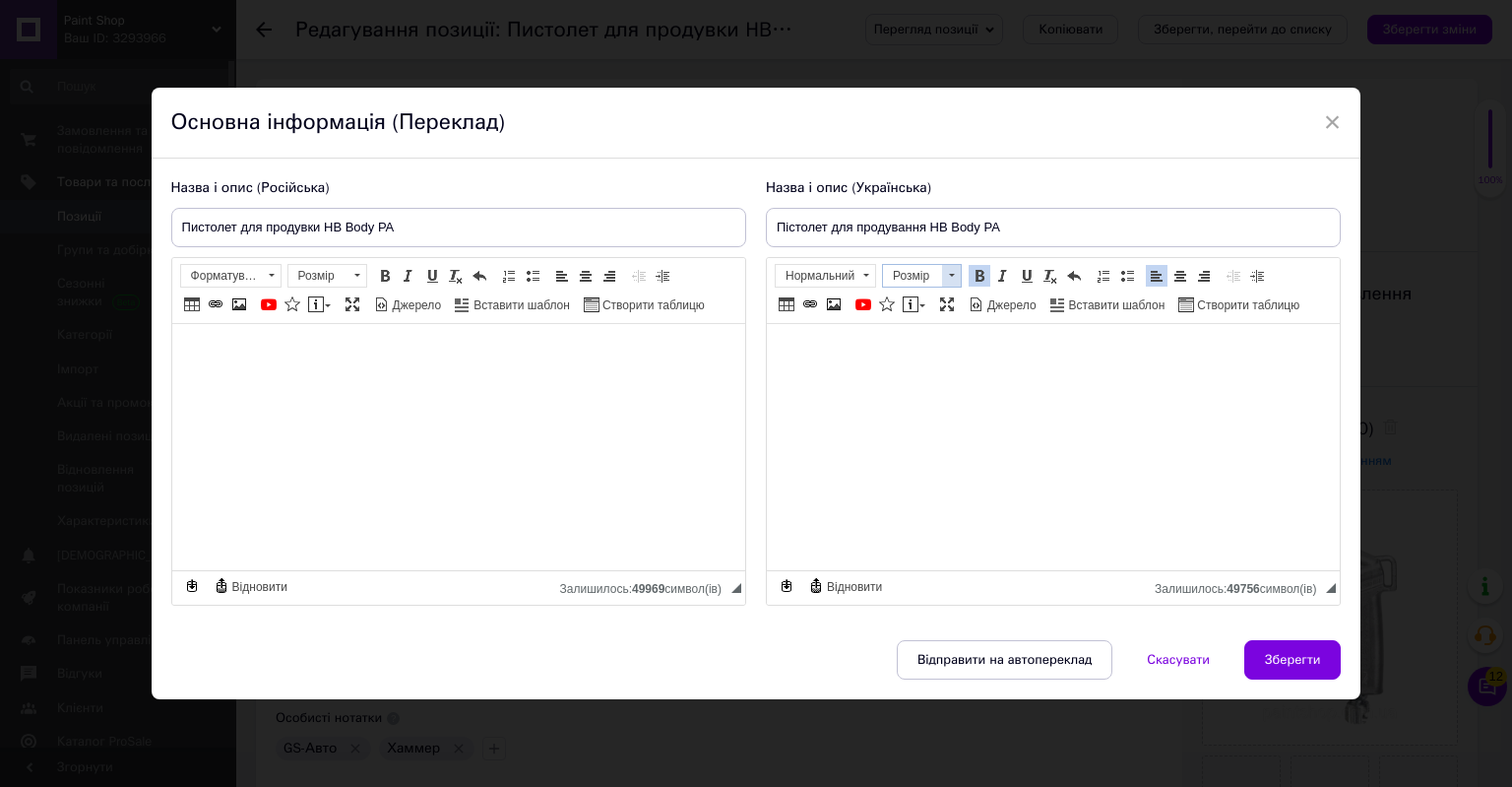 click at bounding box center [951, 276] 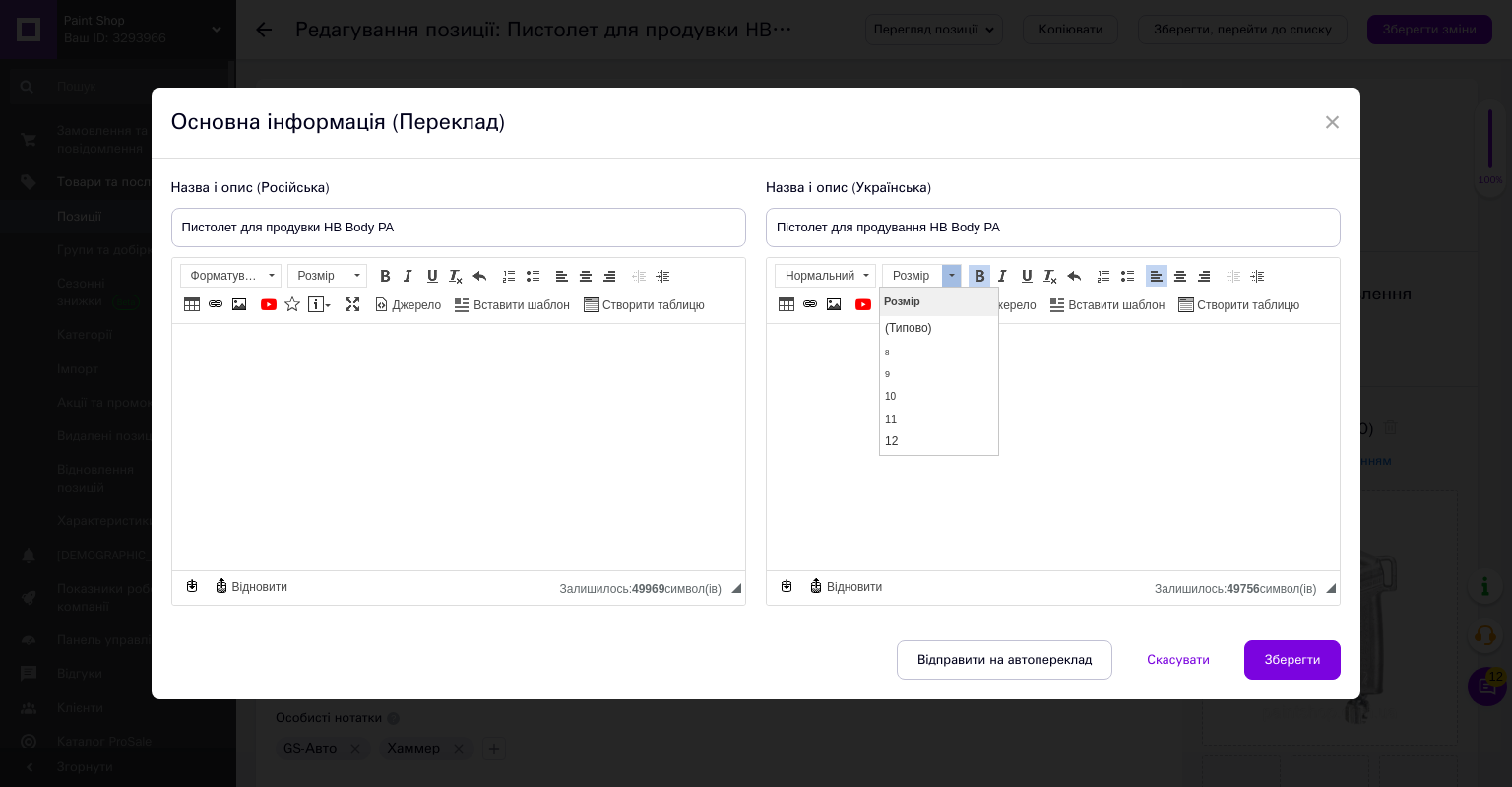scroll, scrollTop: 0, scrollLeft: 0, axis: both 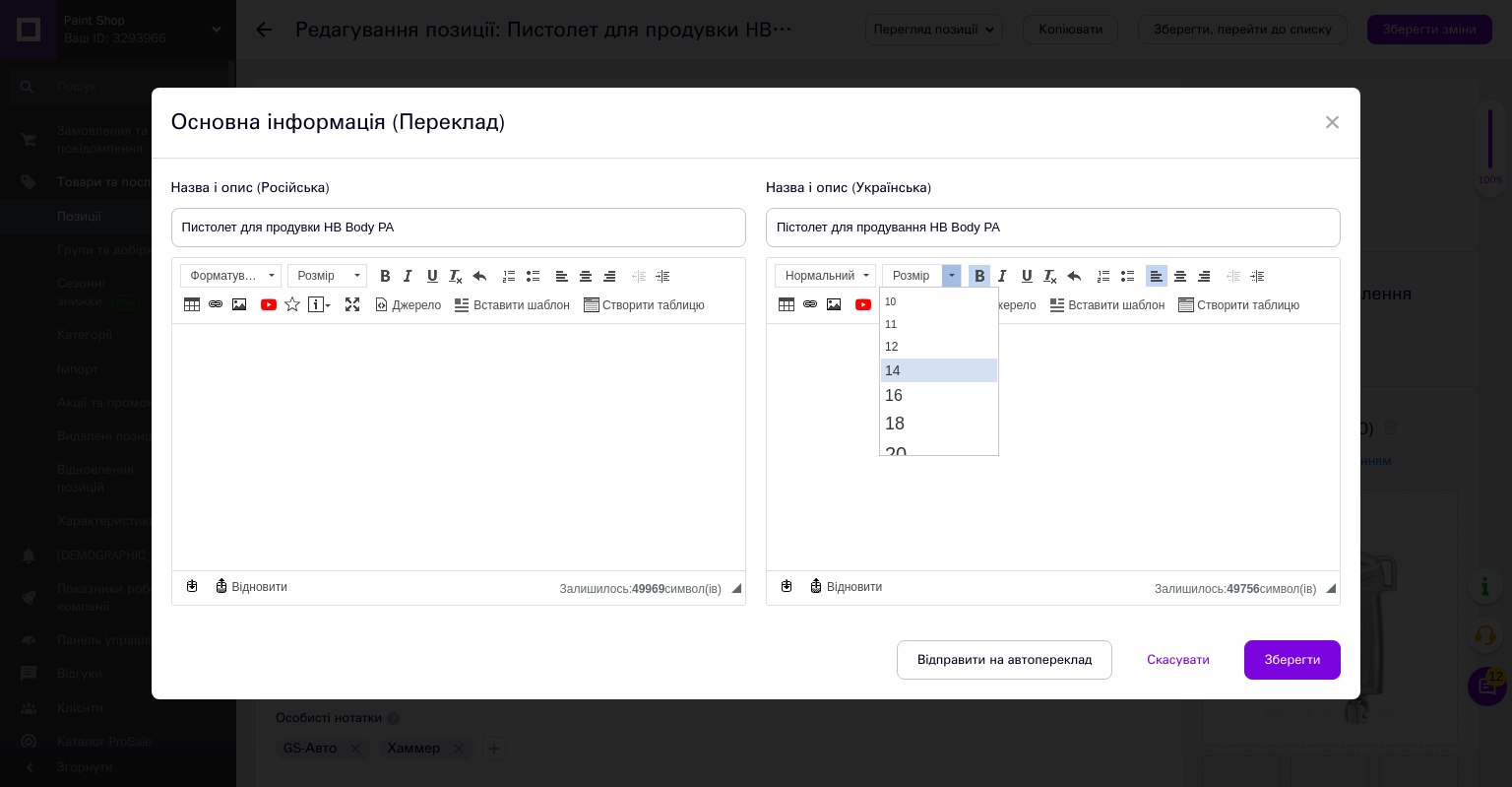 click on "14" at bounding box center [938, 370] 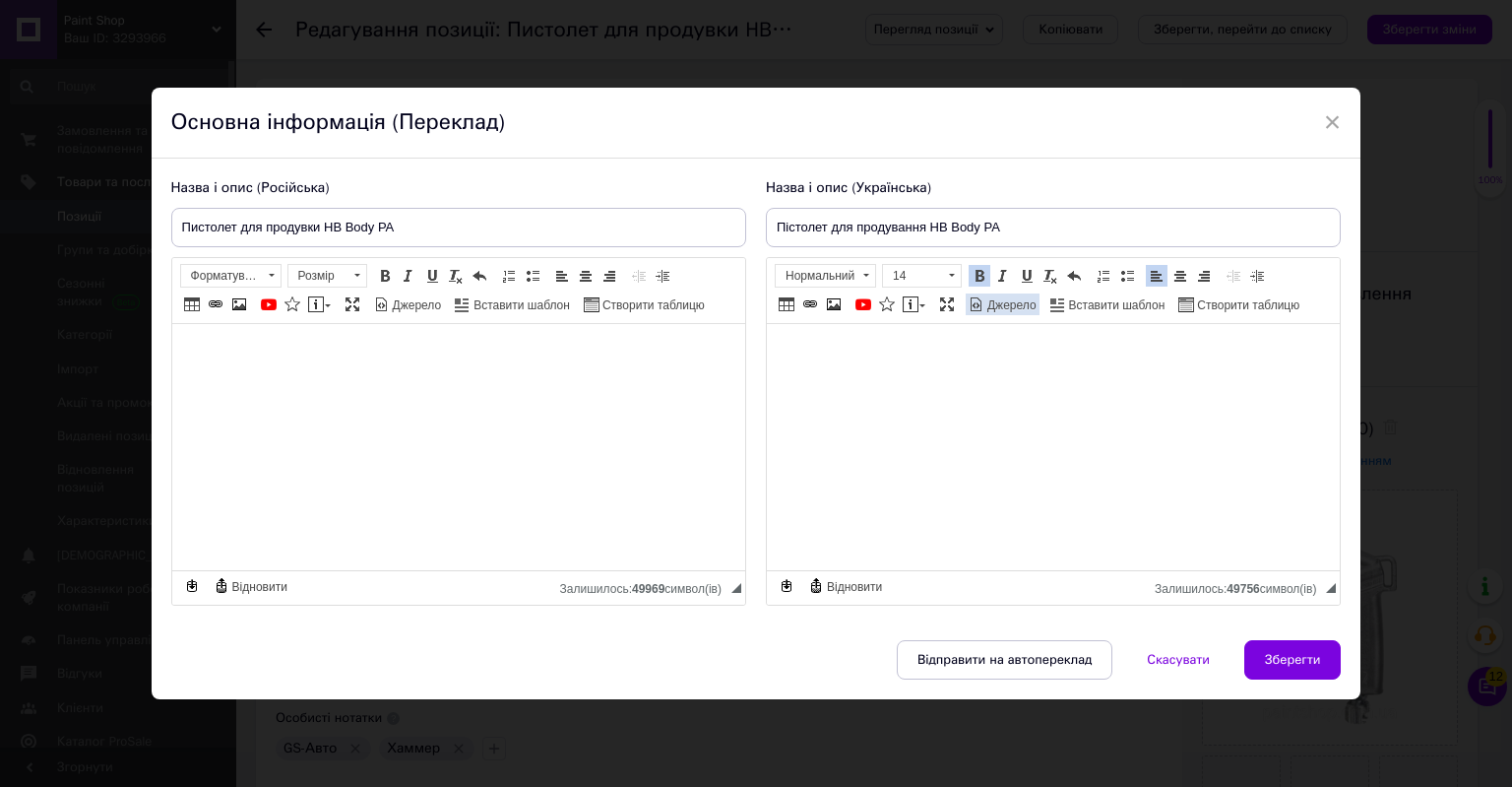 click on "Джерело" at bounding box center (1010, 305) 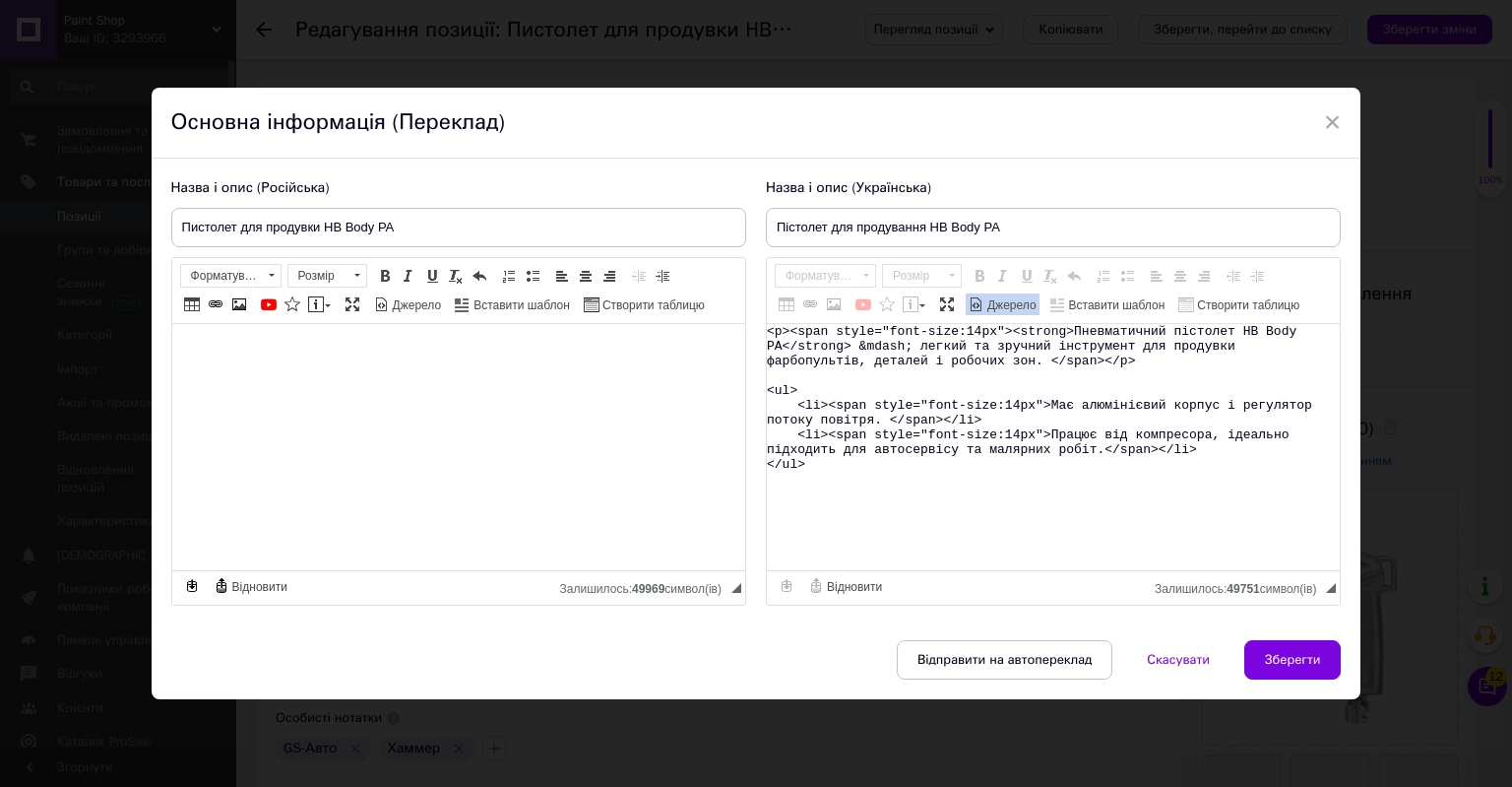 click on "<p><span style="font-size:14px"><strong>Пневматичний пістолет HB Body PA</strong> &mdash; легкий та зручний інструмент для продувки фарбопультів, деталей і робочих зон. </span></p>
<ul>
<li><span style="font-size:14px">Має алюмінієвий корпус і регулятор потоку повітря. </span></li>
<li><span style="font-size:14px">Працює від компресора, ідеально підходить для автосервісу та малярних робіт.</span></li>
</ul>" at bounding box center (1053, 447) 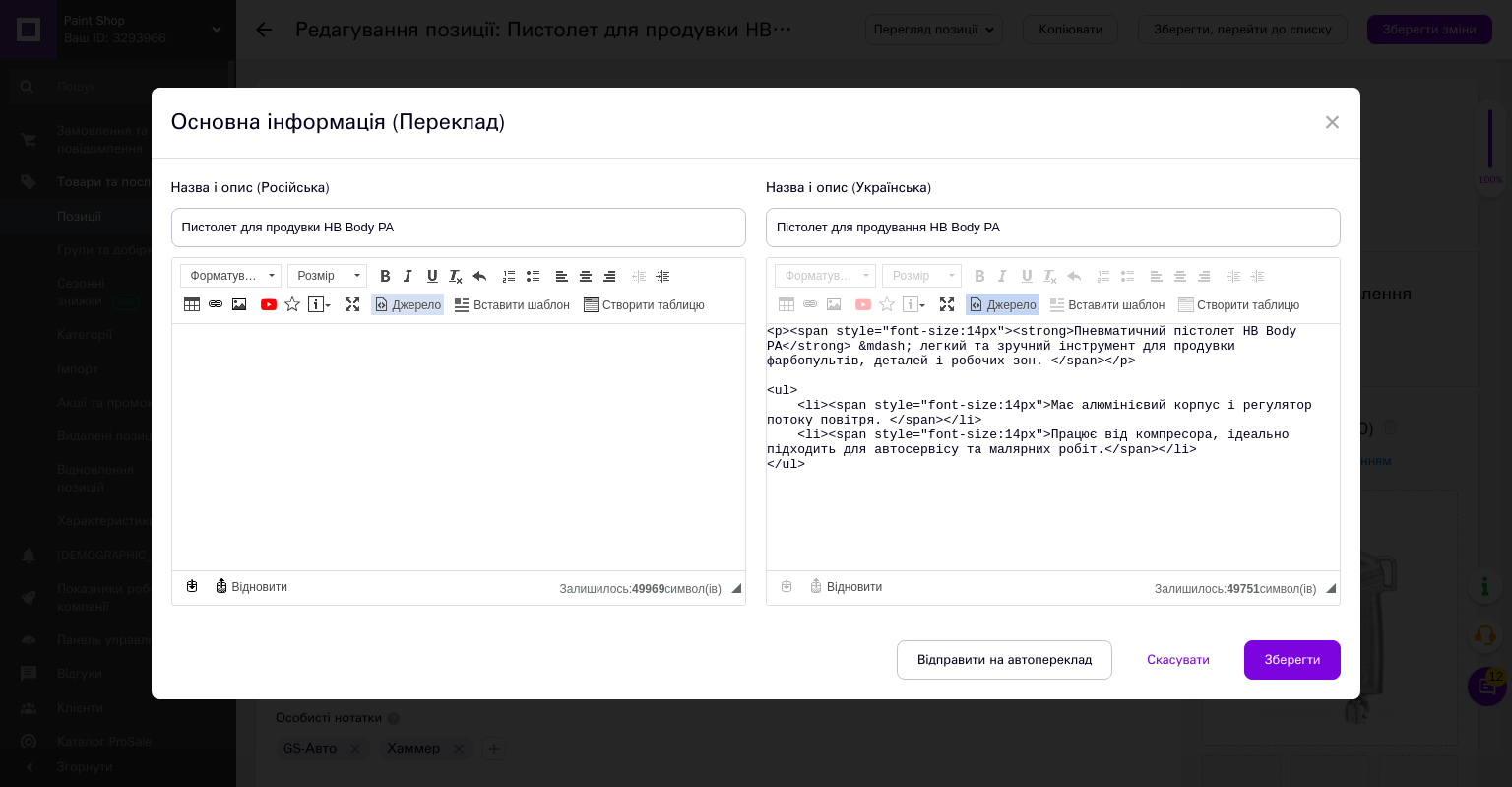 click on "Джерело" at bounding box center (415, 305) 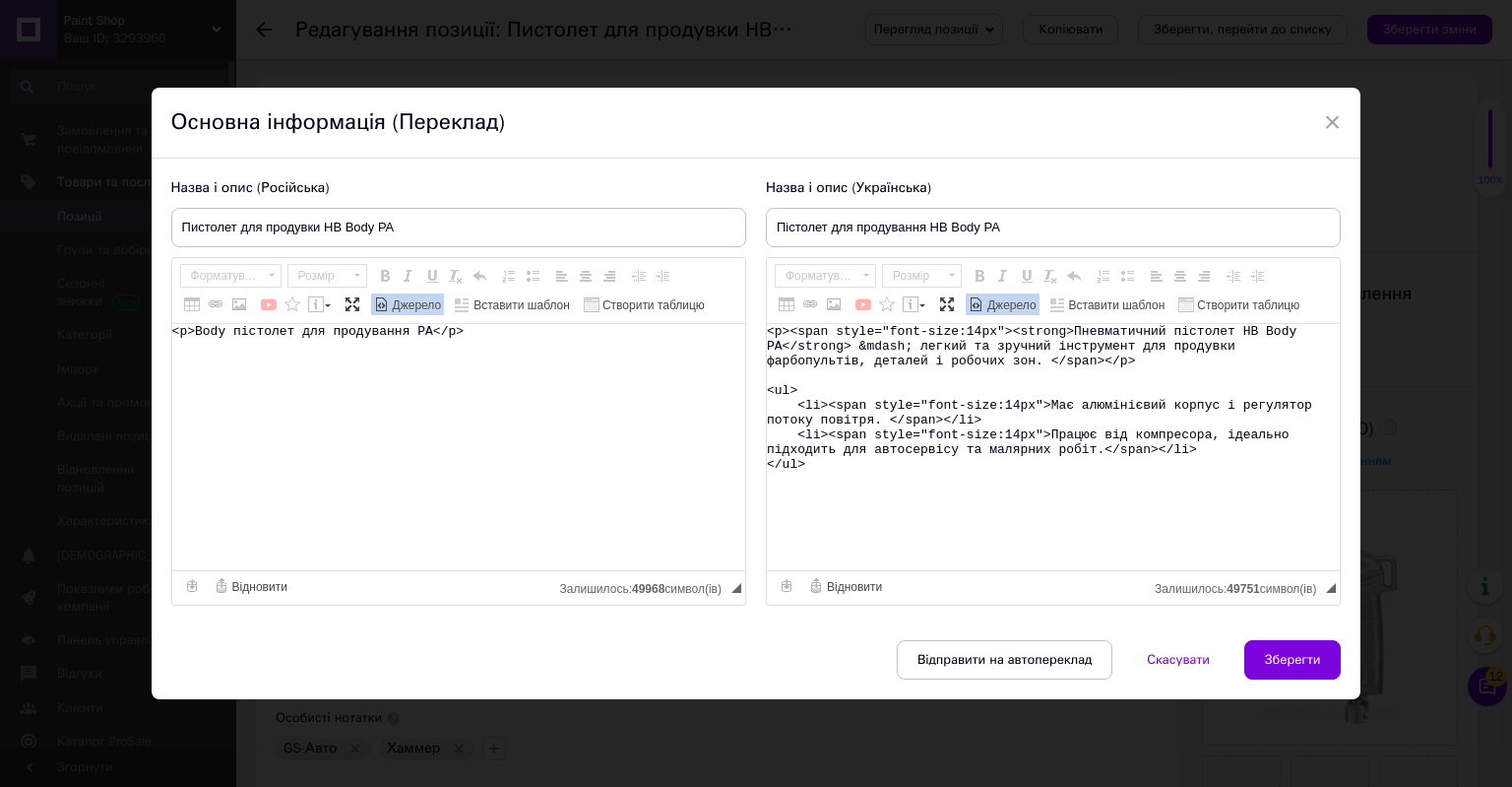 click on "<p>Body пістолет для продування PA</p>" at bounding box center (459, 447) 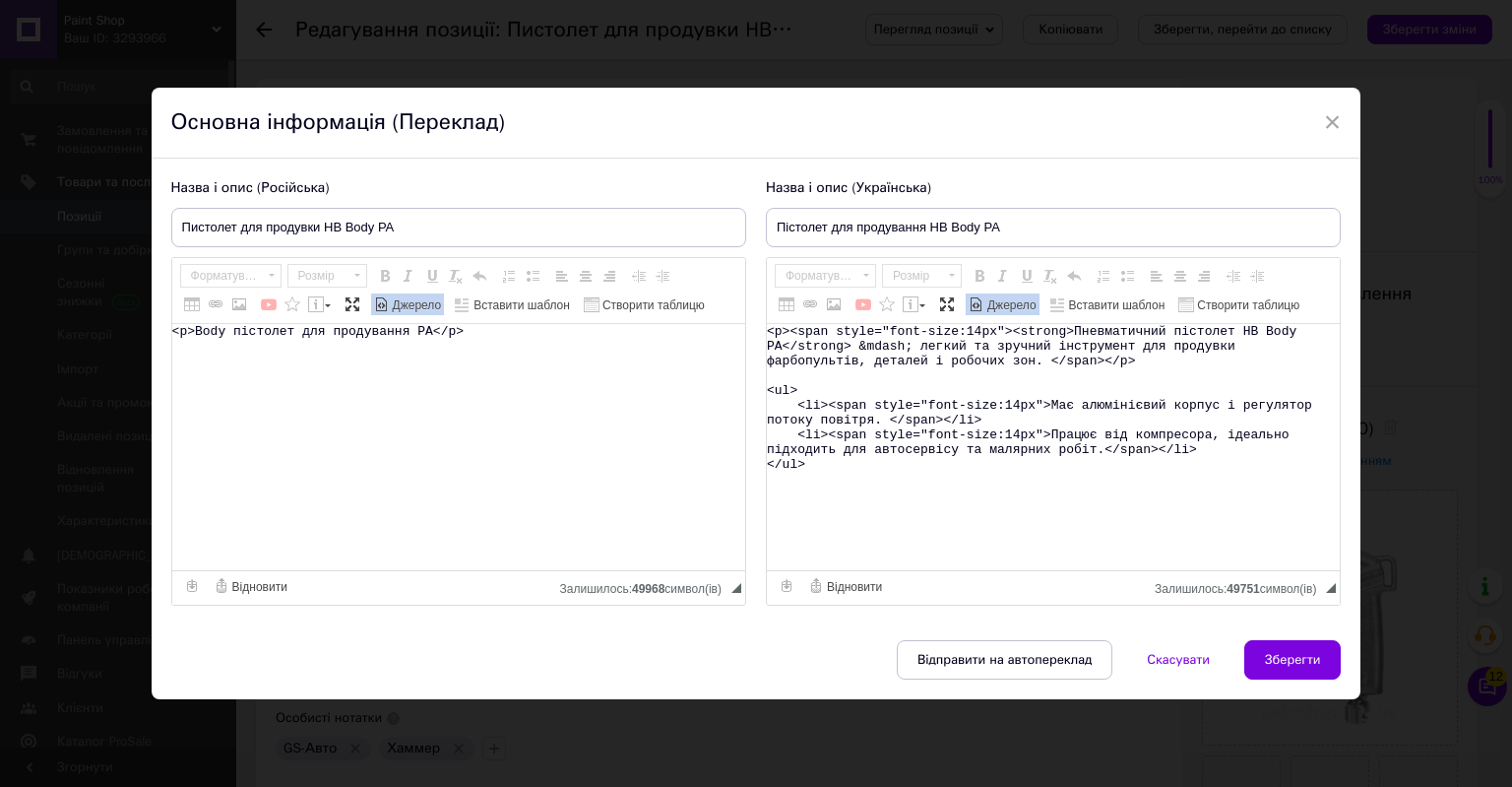 type on "<p><span style="font-size:14px"><strong>Пневматический пистолет HB Body PA</strong> &mdash; легкий и удобный инструмент для продувки краскопультов, деталей и рабочих зон. </span></p>
<ul>
<li><span style="font-size:14px">Имеет алюминиевый корпус и регулятор потока воздуха. </span></li>
<li><span style="font-size:14px">Работает от компрессора, идеально подходит для автосервиса и малярных работ.</span></li>
</ul>" 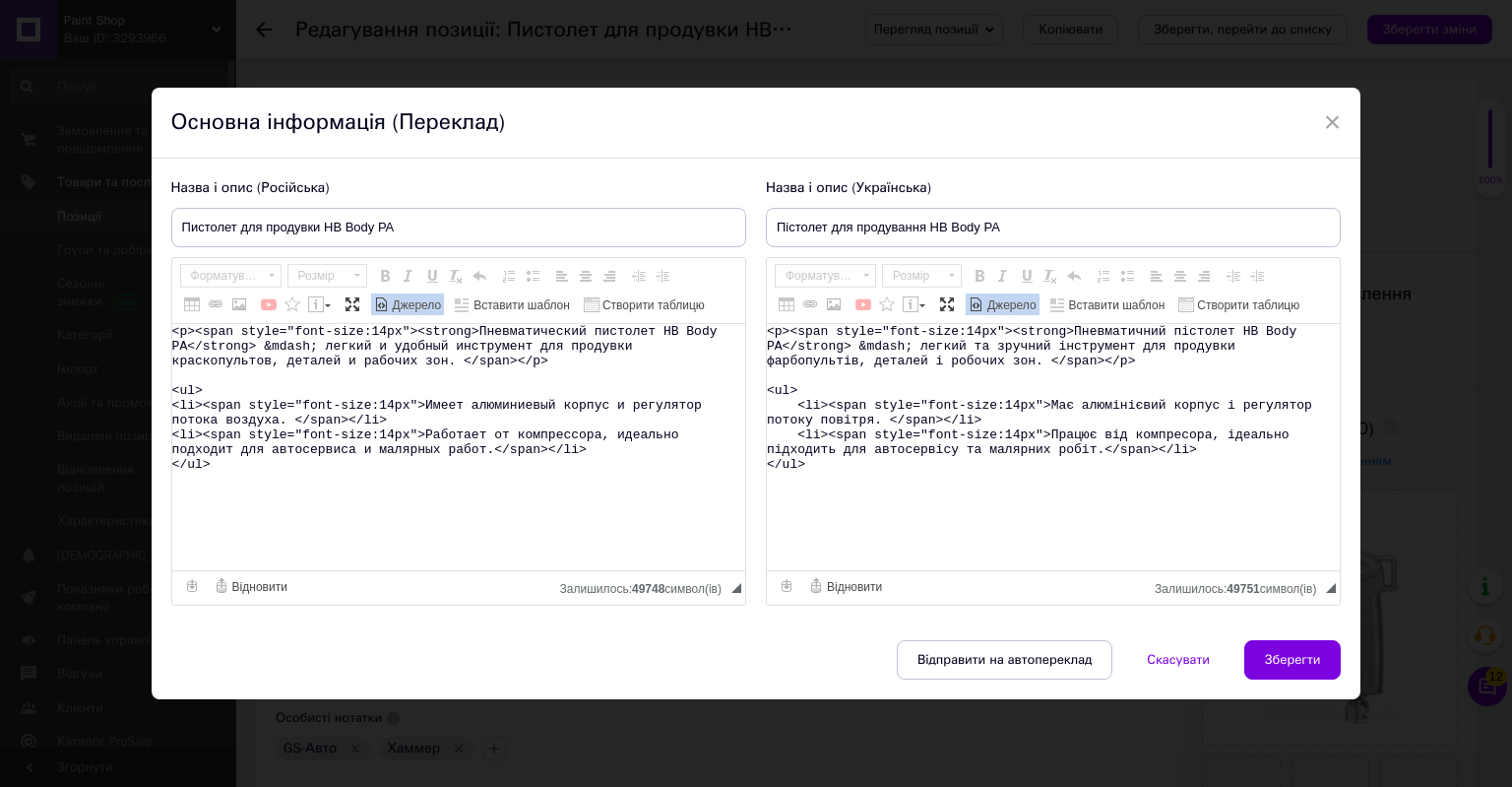 click on "Джерело" at bounding box center (408, 304) 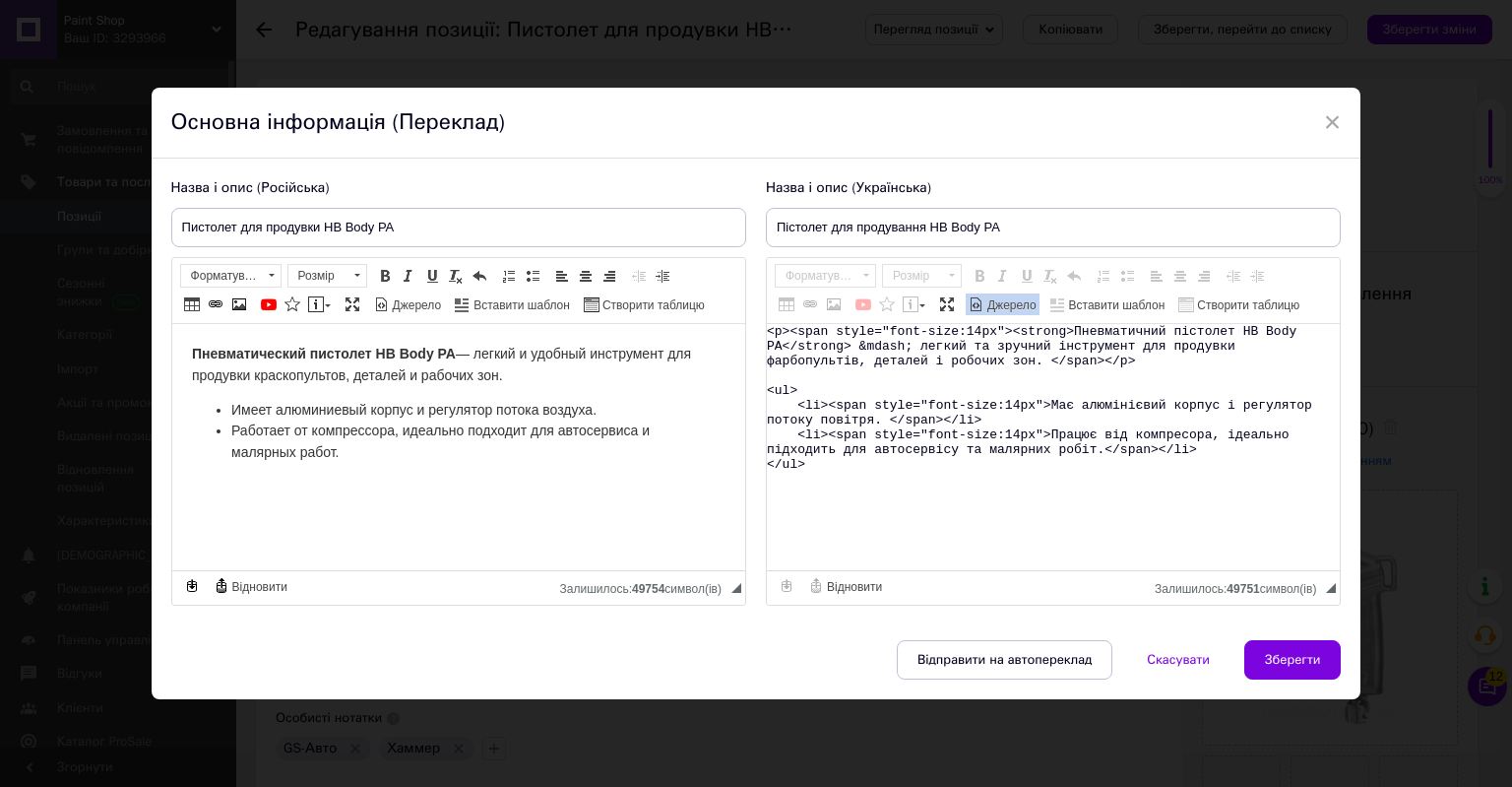 scroll, scrollTop: 0, scrollLeft: 0, axis: both 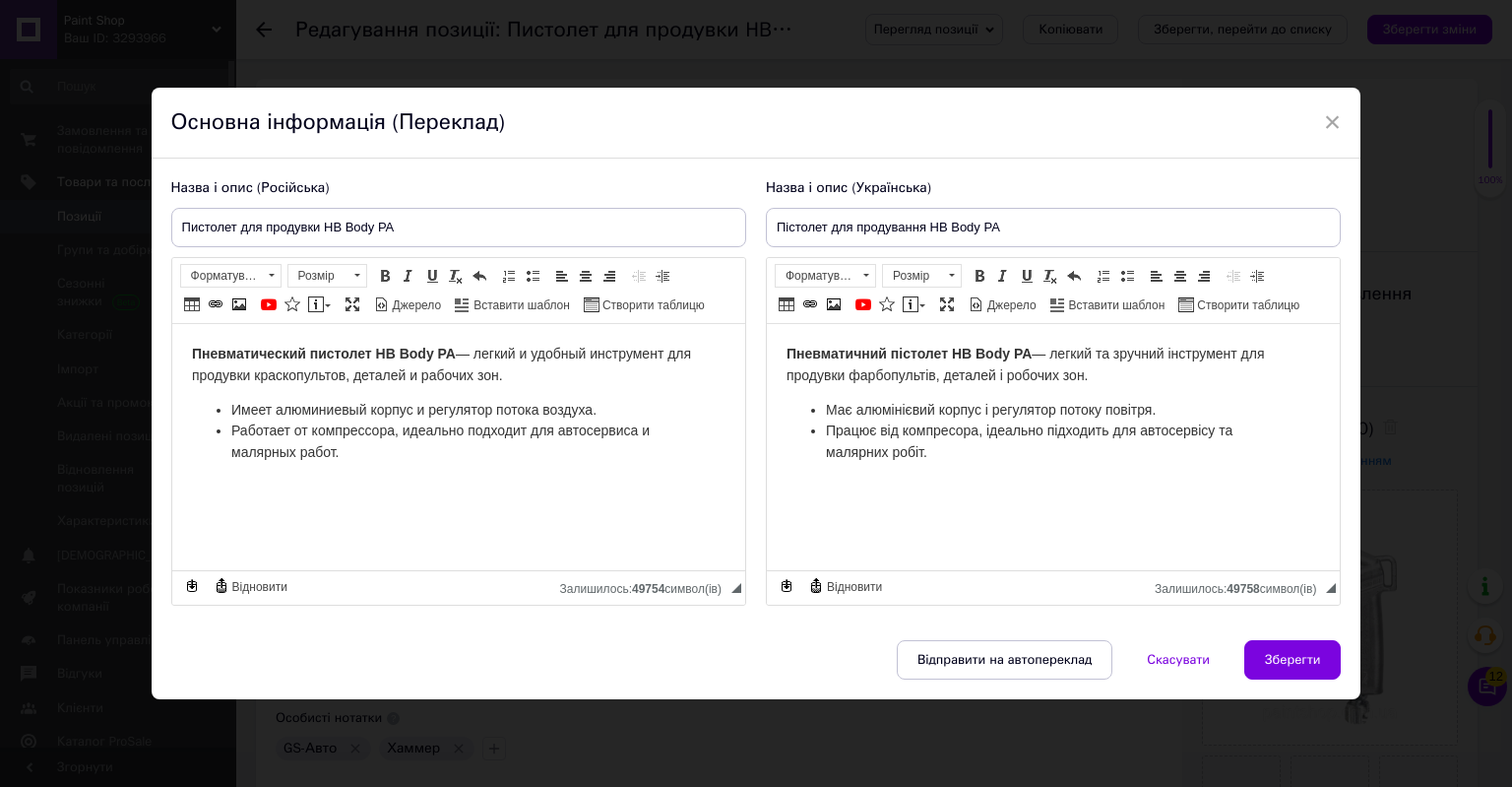 click on "Джерело" at bounding box center (410, 306) 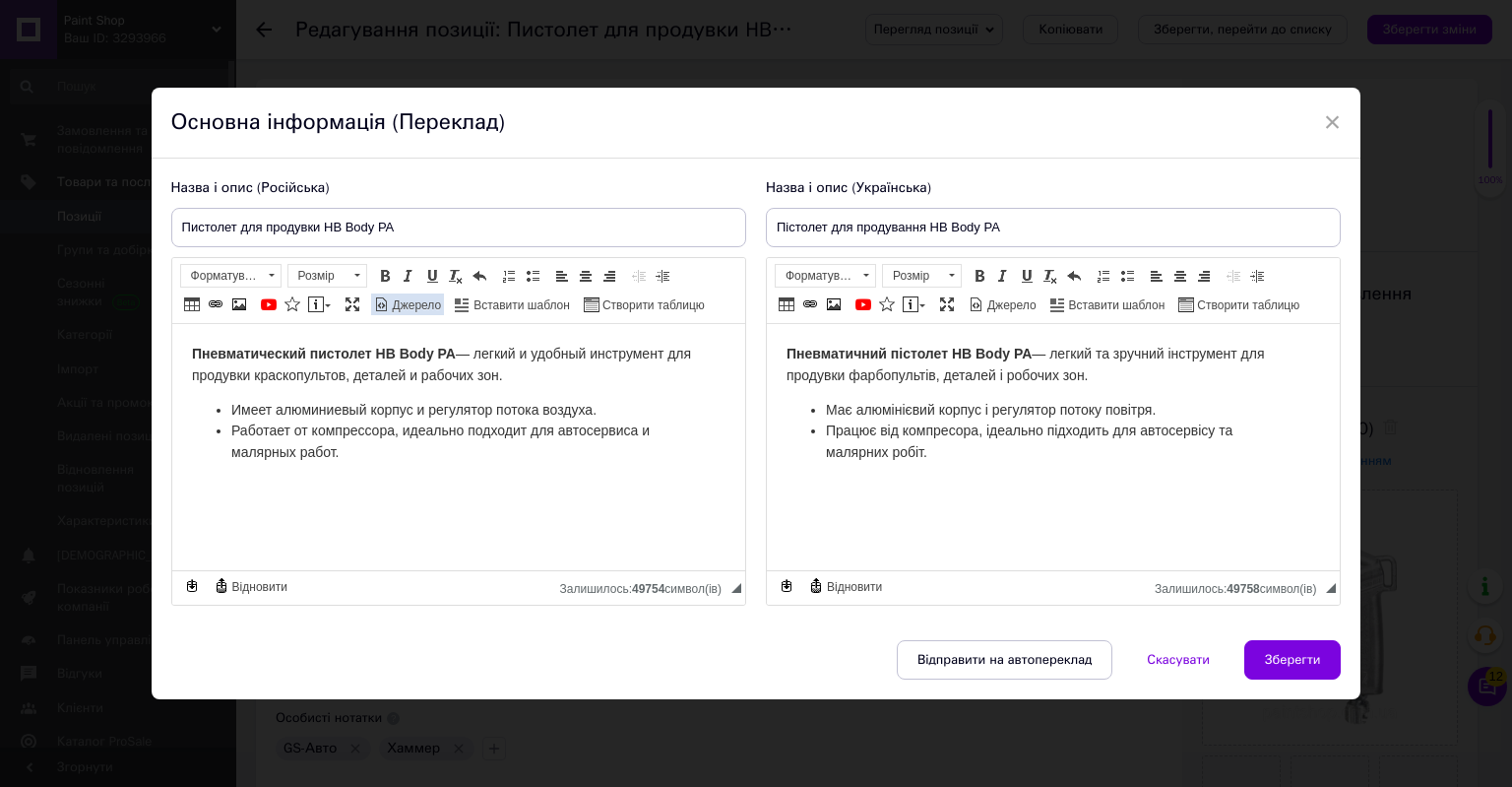 click on "Джерело" at bounding box center (415, 305) 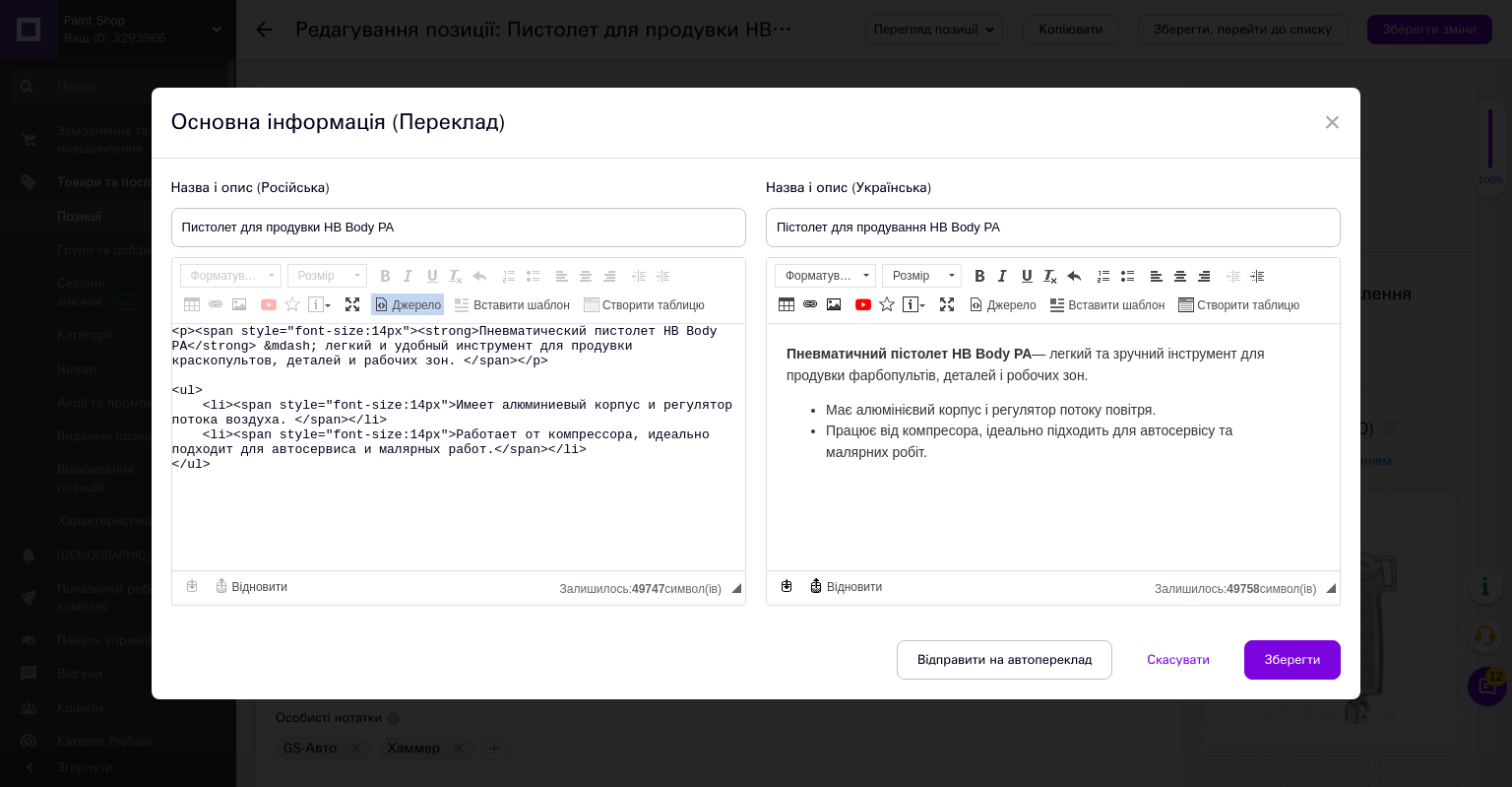 click on "<p><span style="font-size:14px"><strong>Пневматический пистолет HB Body PA</strong> &mdash; легкий и удобный инструмент для продувки краскопультов, деталей и рабочих зон. </span></p>
<ul>
<li><span style="font-size:14px">Имеет алюминиевый корпус и регулятор потока воздуха. </span></li>
<li><span style="font-size:14px">Работает от компрессора, идеально подходит для автосервиса и малярных работ.</span></li>
</ul>" at bounding box center (459, 447) 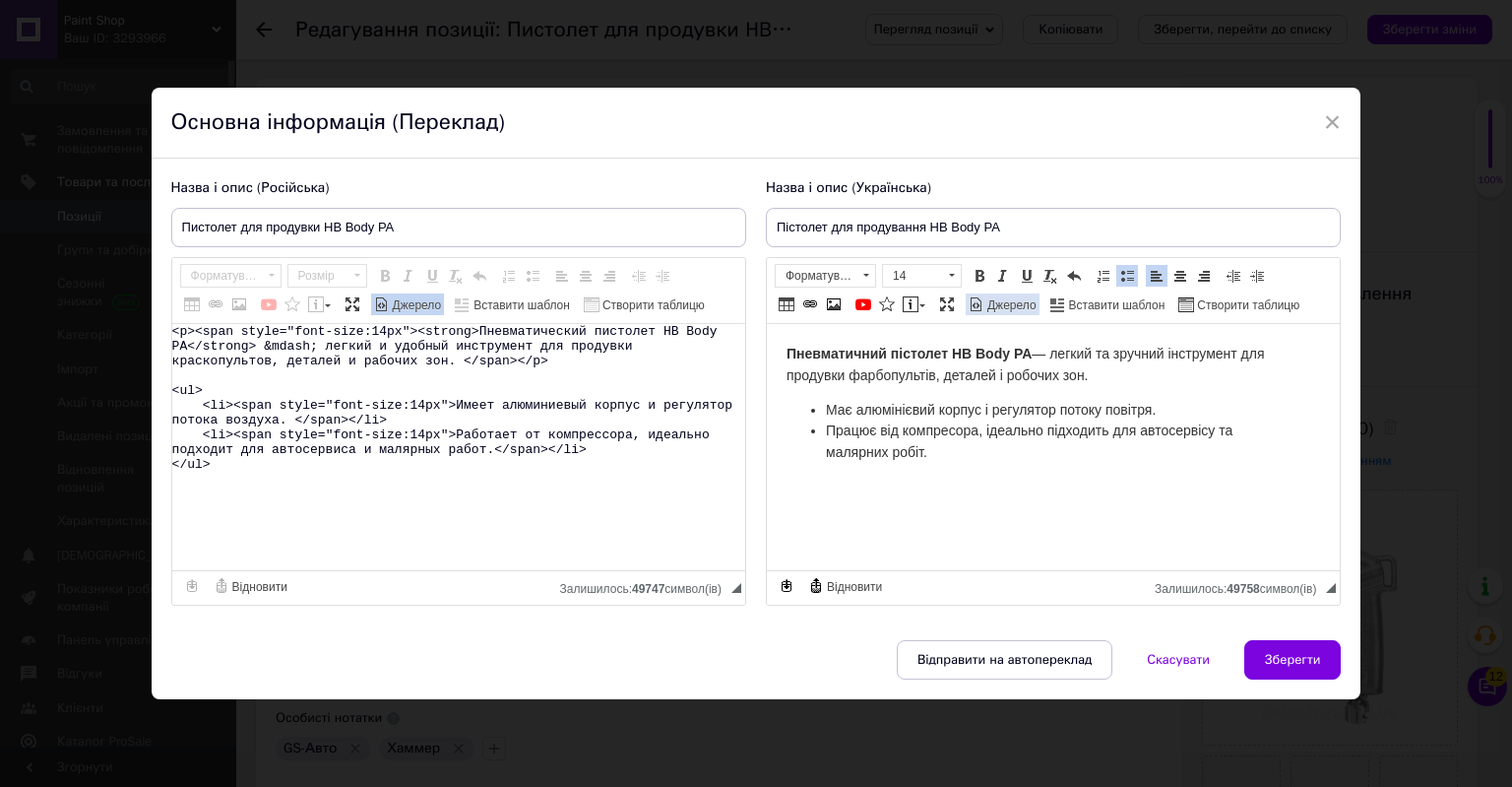 click on "Джерело" at bounding box center (1002, 304) 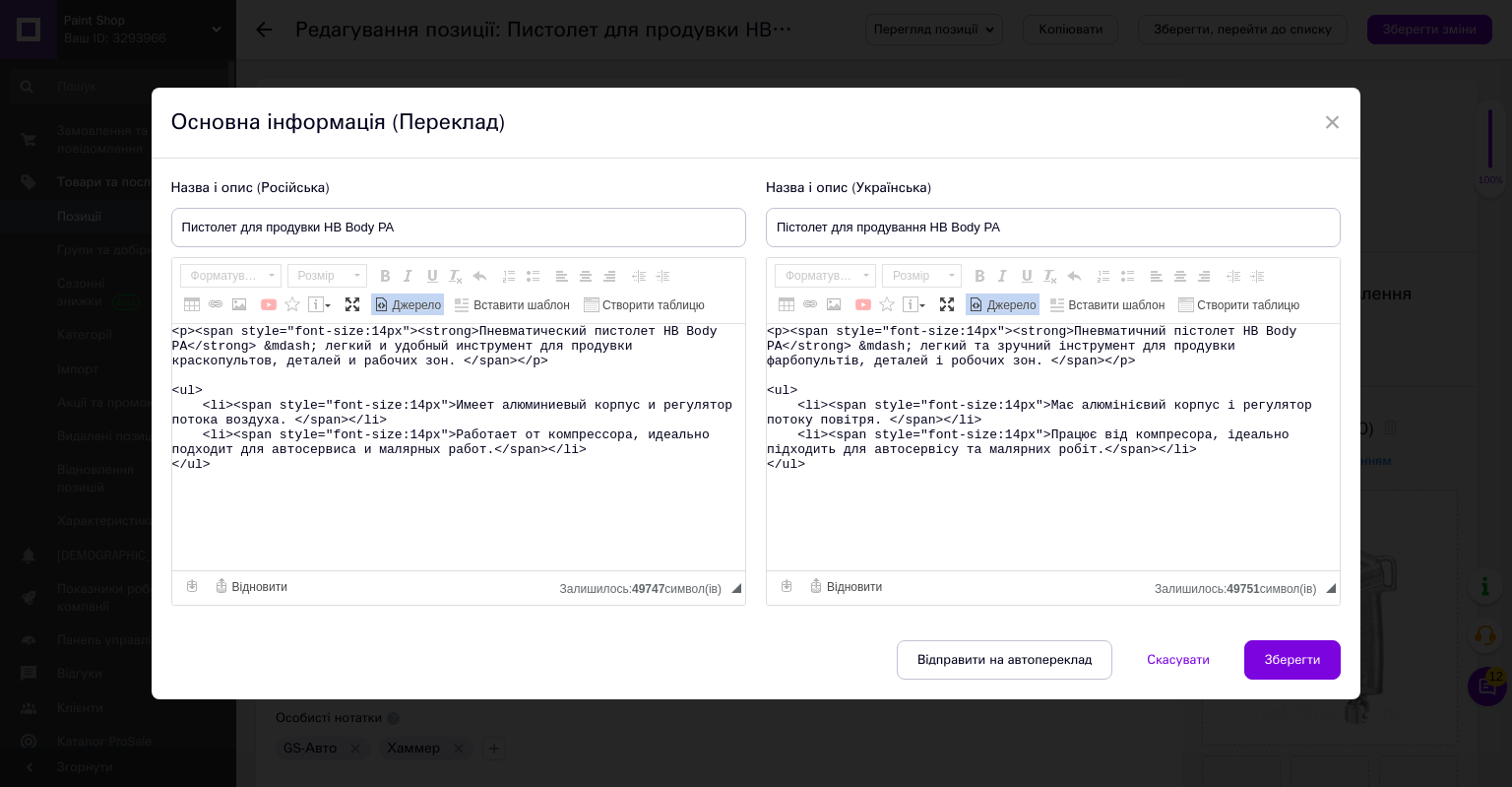 click on "<p><span style="font-size:14px"><strong>Пневматичний пістолет HB Body PA</strong> &mdash; легкий та зручний інструмент для продувки фарбопультів, деталей і робочих зон. </span></p>
<ul>
<li><span style="font-size:14px">Має алюмінієвий корпус і регулятор потоку повітря. </span></li>
<li><span style="font-size:14px">Працює від компресора, ідеально підходить для автосервісу та малярних робіт.</span></li>
</ul>" at bounding box center [1053, 447] 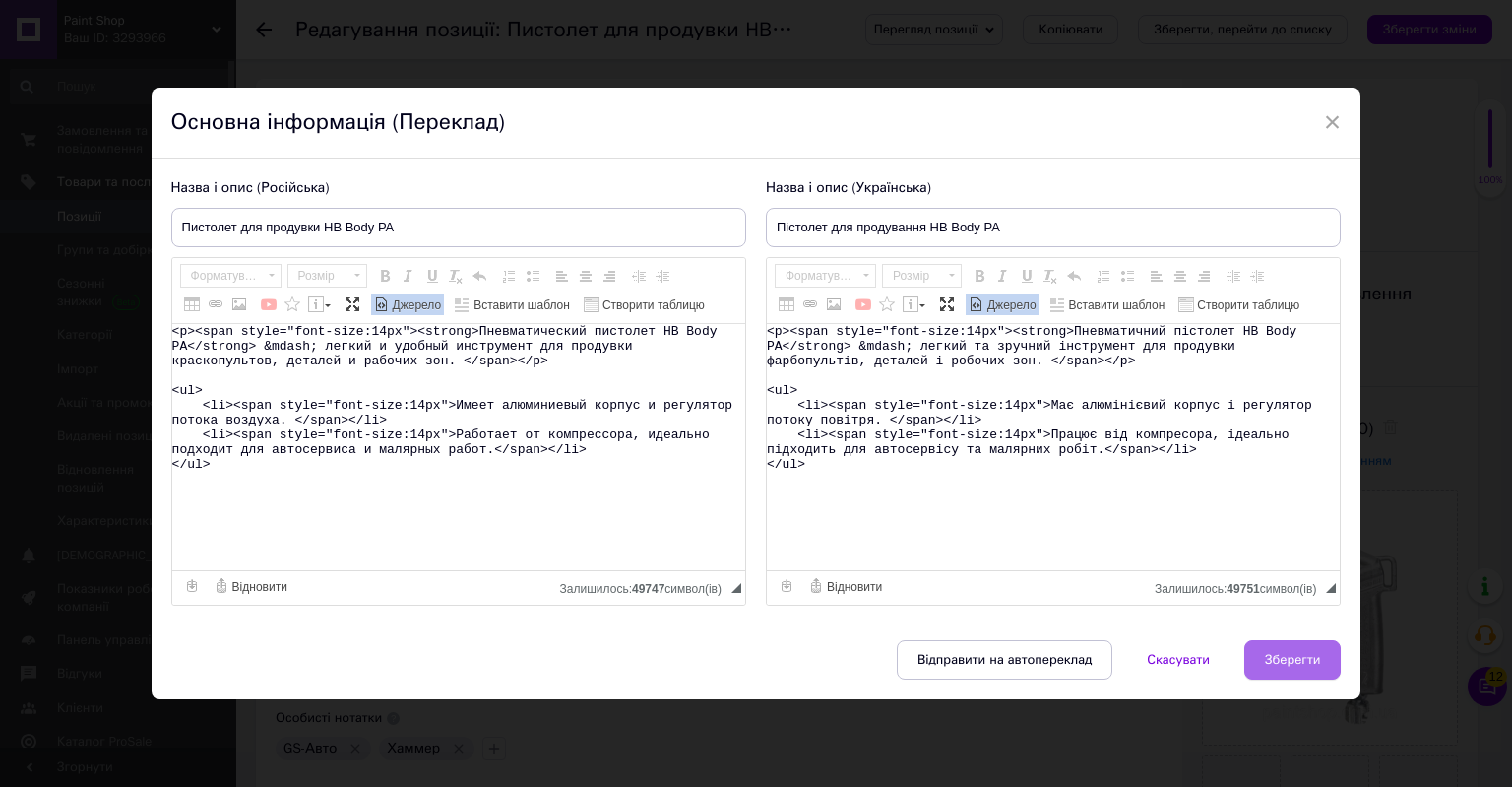 click on "Зберегти" at bounding box center (1292, 660) 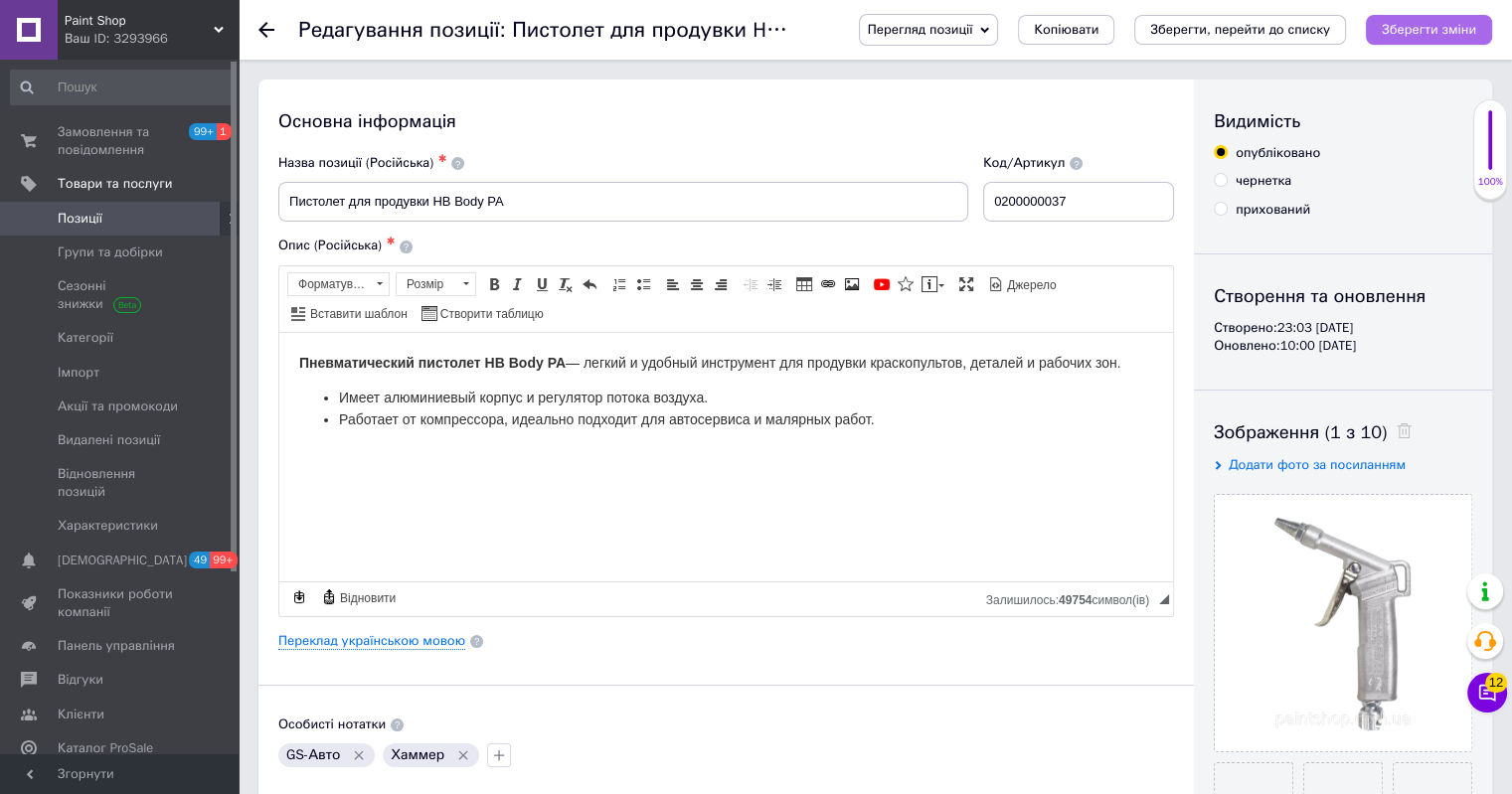 click on "Зберегти зміни" at bounding box center [1428, 29] 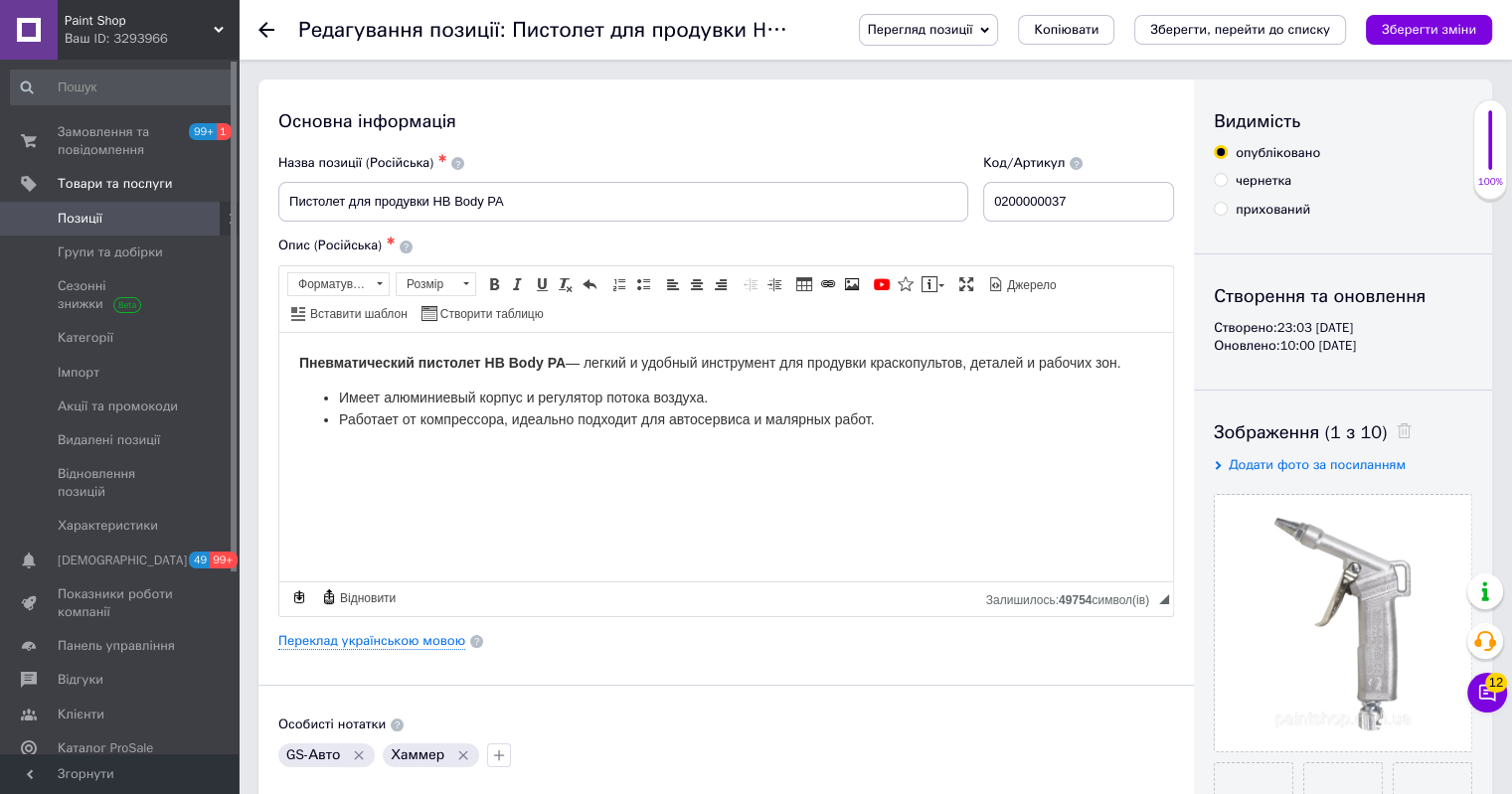 click on "Позиції" at bounding box center [120, 219] 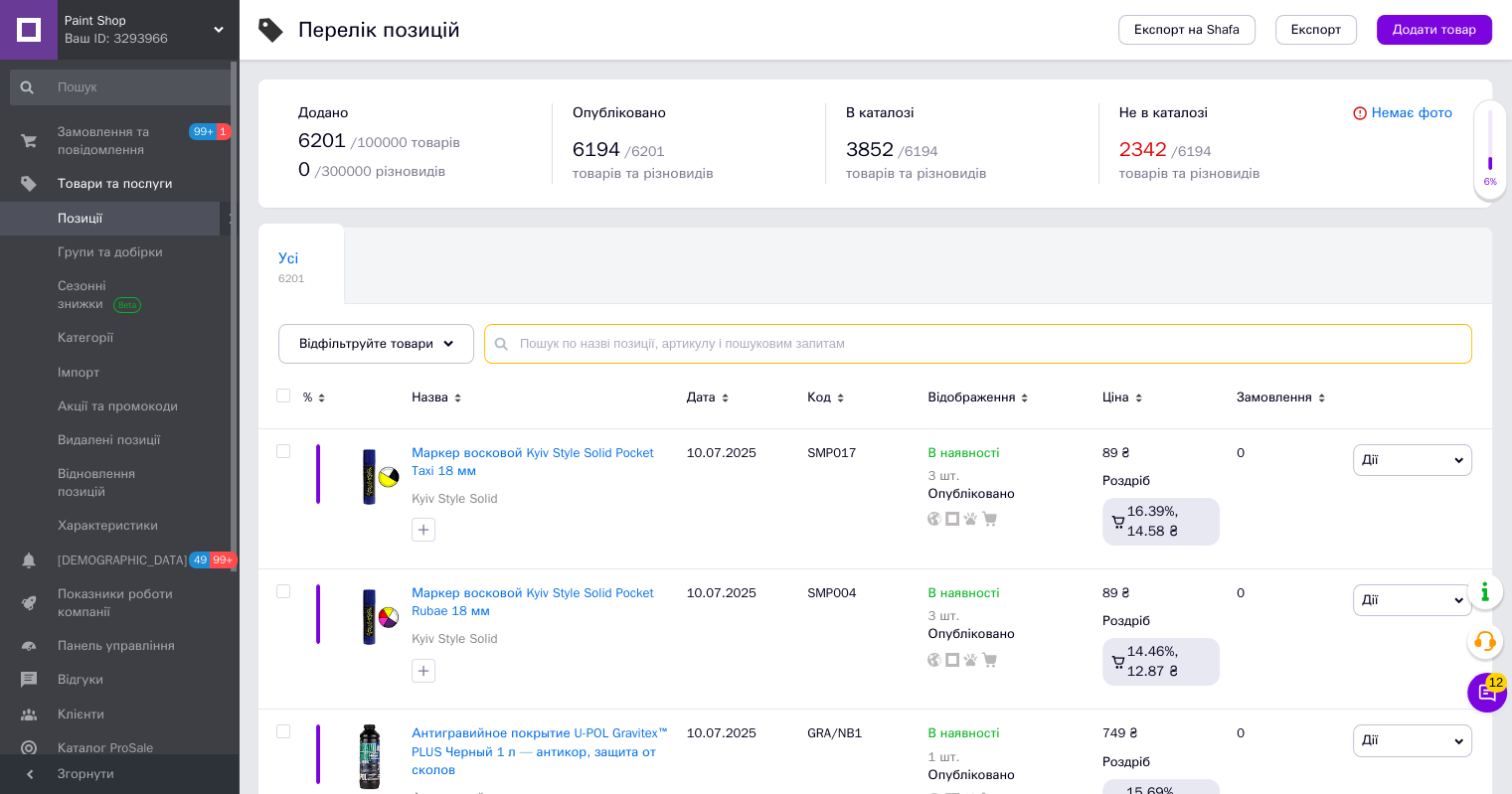 click at bounding box center (978, 344) 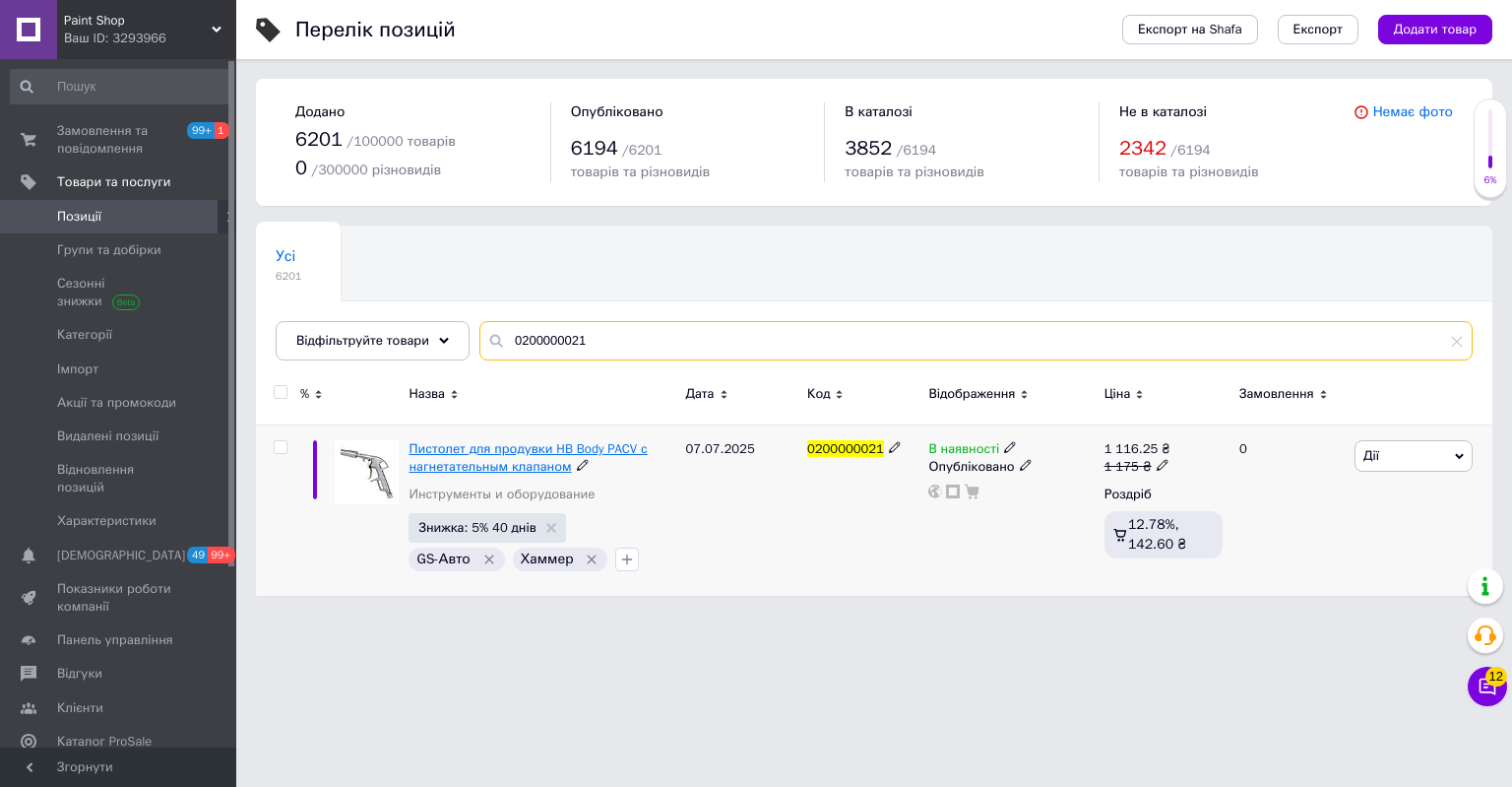 type on "0200000021" 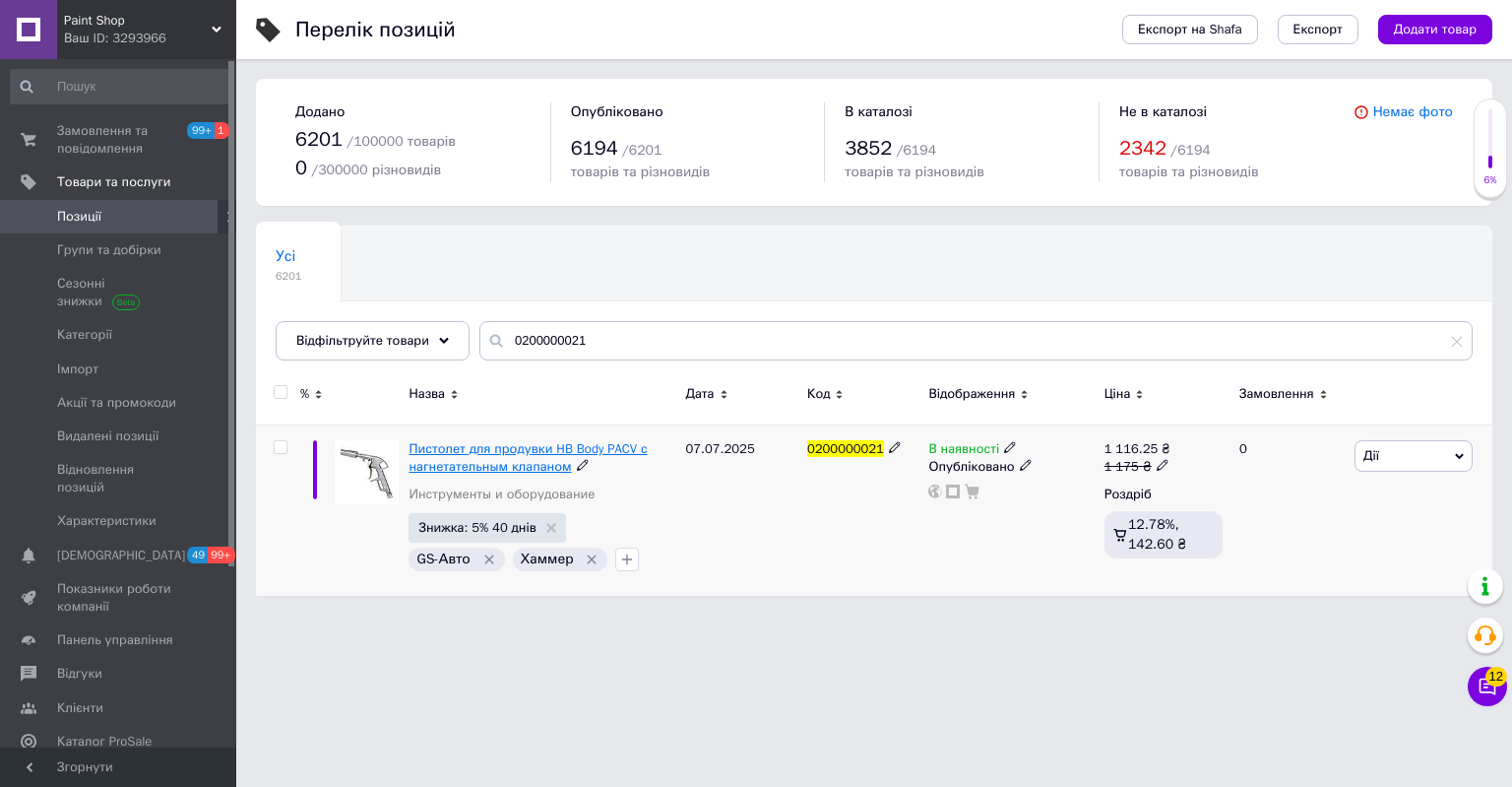click on "Пистолет для продувки HB Body PACV с нагнетательным клапаном" at bounding box center [528, 457] 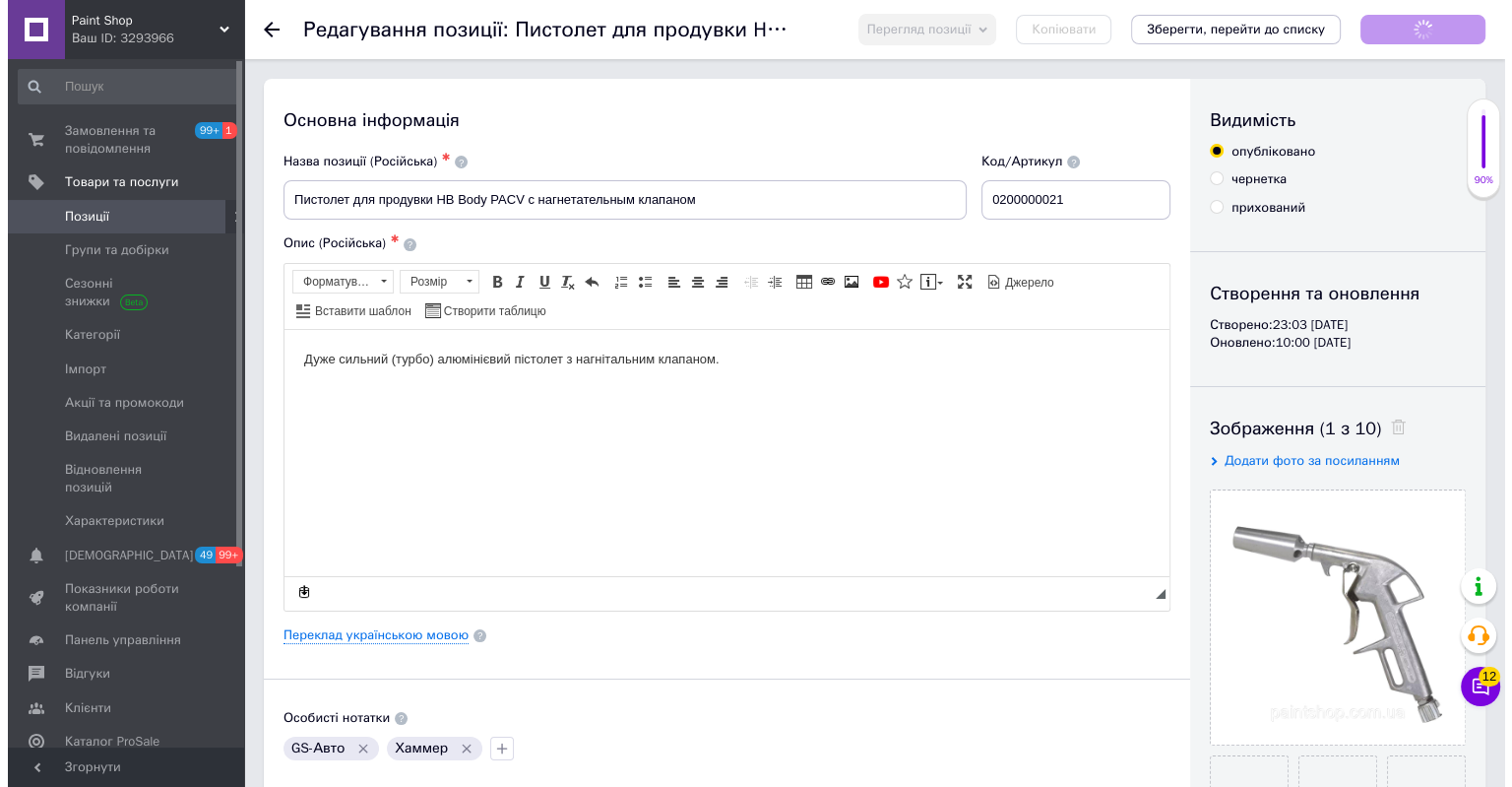 scroll, scrollTop: 0, scrollLeft: 0, axis: both 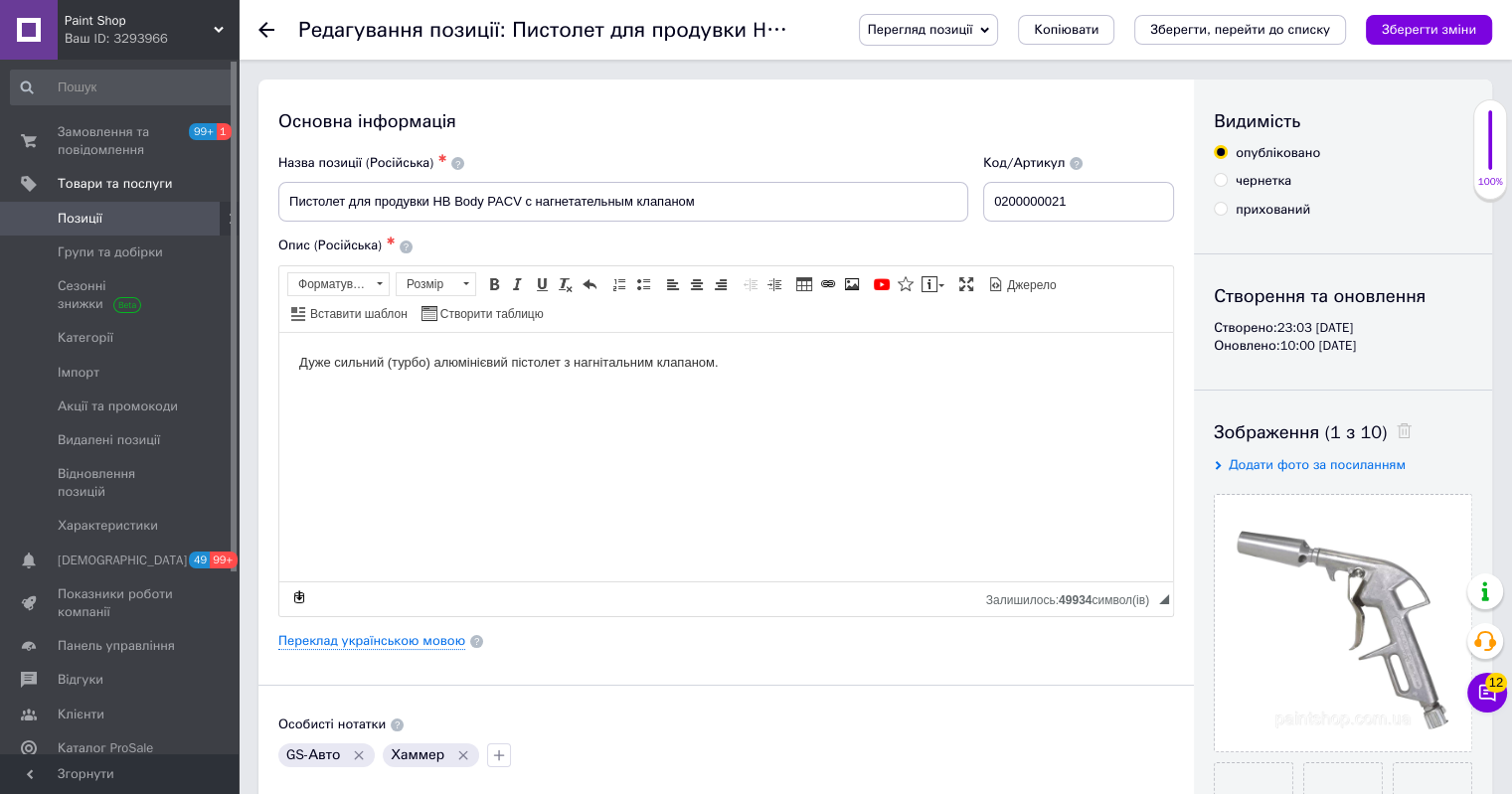 click on "Основна інформація Назва позиції (Російська) ✱ Пистолет для продувки HB Body PACV с нагнетательным клапаном Код/Артикул 0200000021 Опис (Російська) ✱ Дуже сильний (турбо) алюмінієвий пістолет з нагнітальним клапаном.
Розширений текстовий редактор, BA4AC14D-924A-4708-AEFC-117870E9DB4A Панель інструментів редактора Форматування Форматування Розмір Розмір   Жирний  Сполучення клавіш Ctrl+B   Курсив  Сполучення клавіш Ctrl+I   Підкреслений  Сполучення клавіш Ctrl+U   Видалити форматування   Повернути  Сполучення клавіш Ctrl+Z   Вставити/видалити нумерований список     По лівому краю" at bounding box center (726, 634) 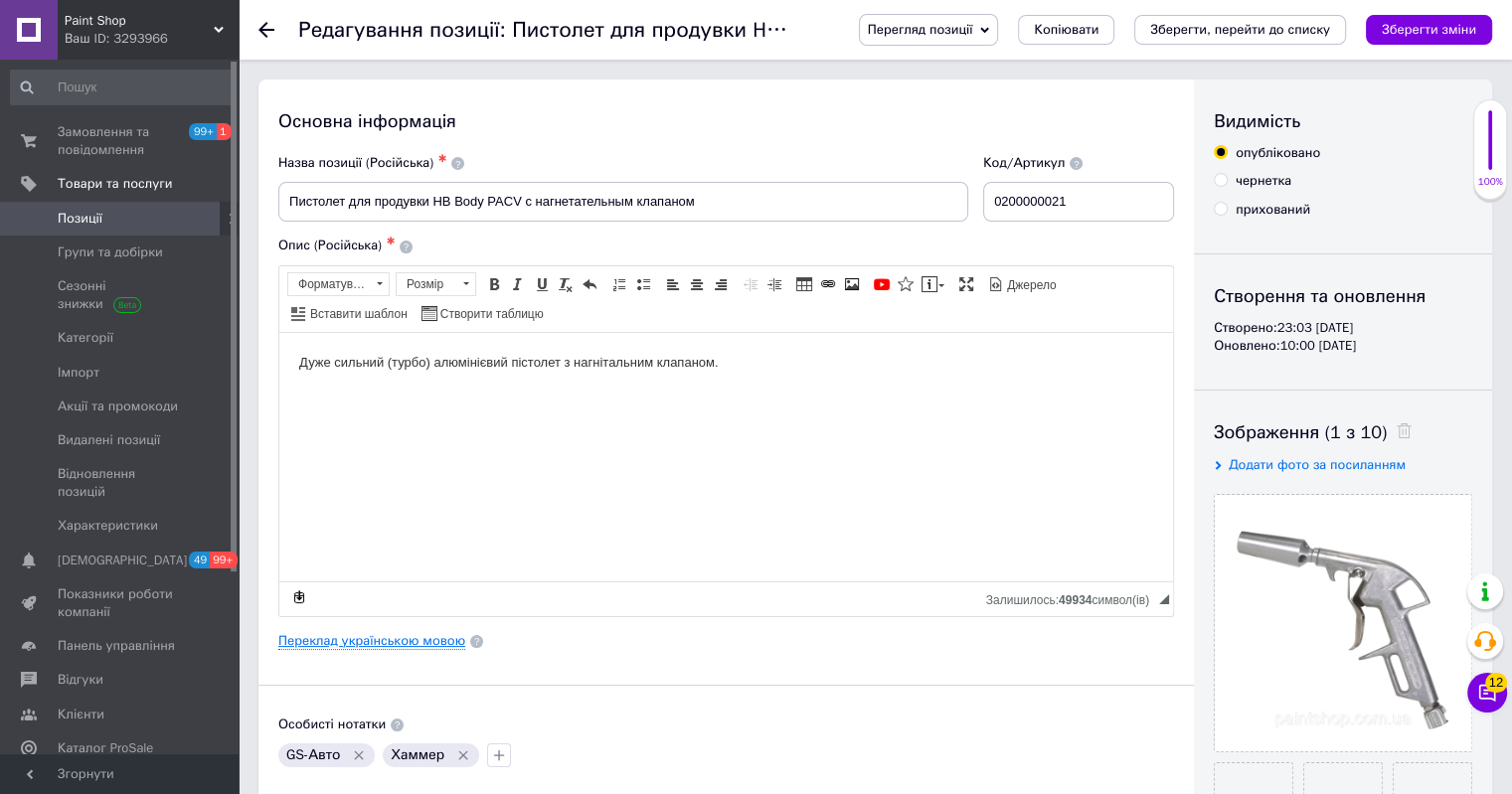 click on "Переклад українською мовою" at bounding box center (372, 641) 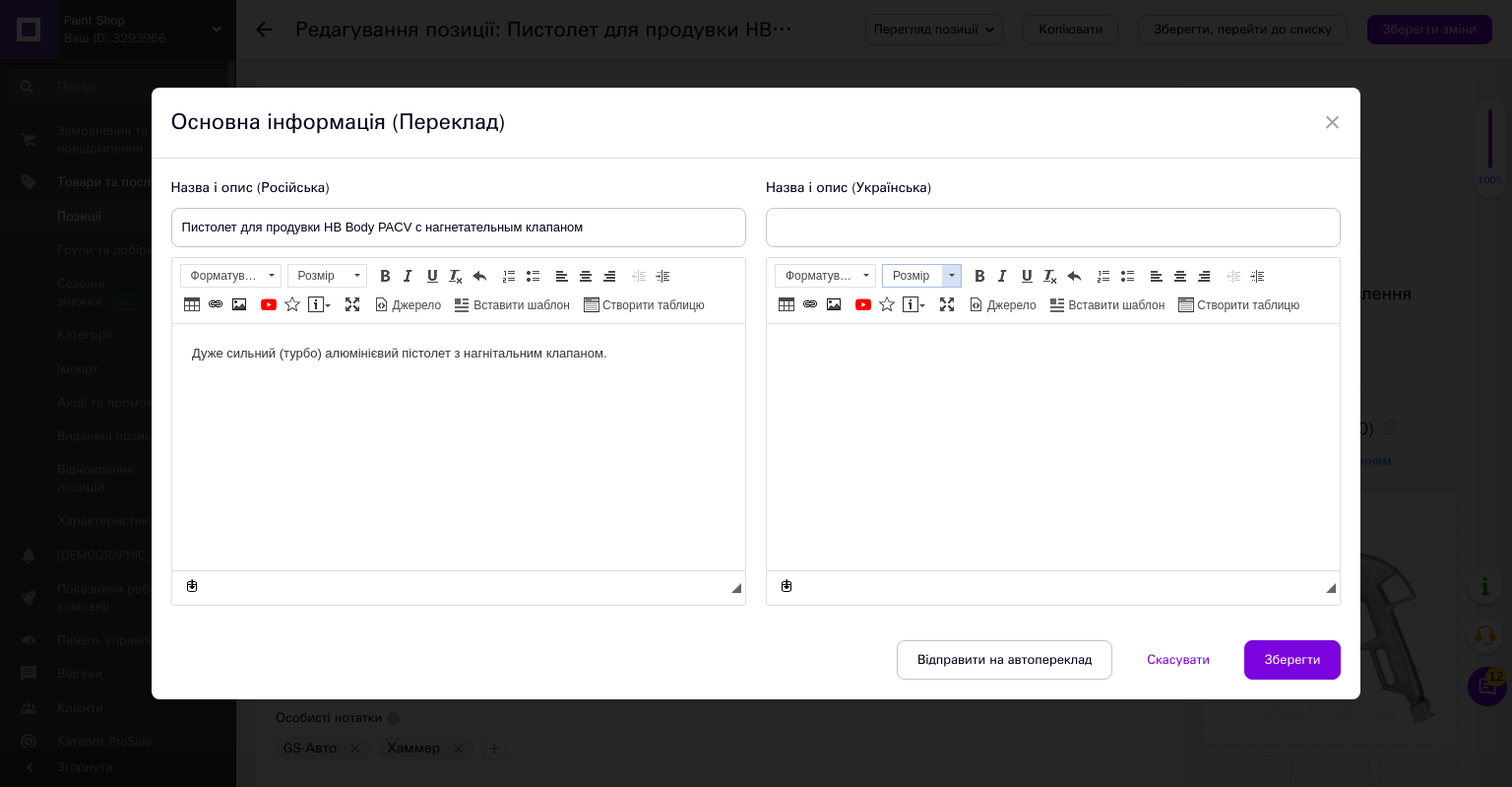 scroll, scrollTop: 0, scrollLeft: 0, axis: both 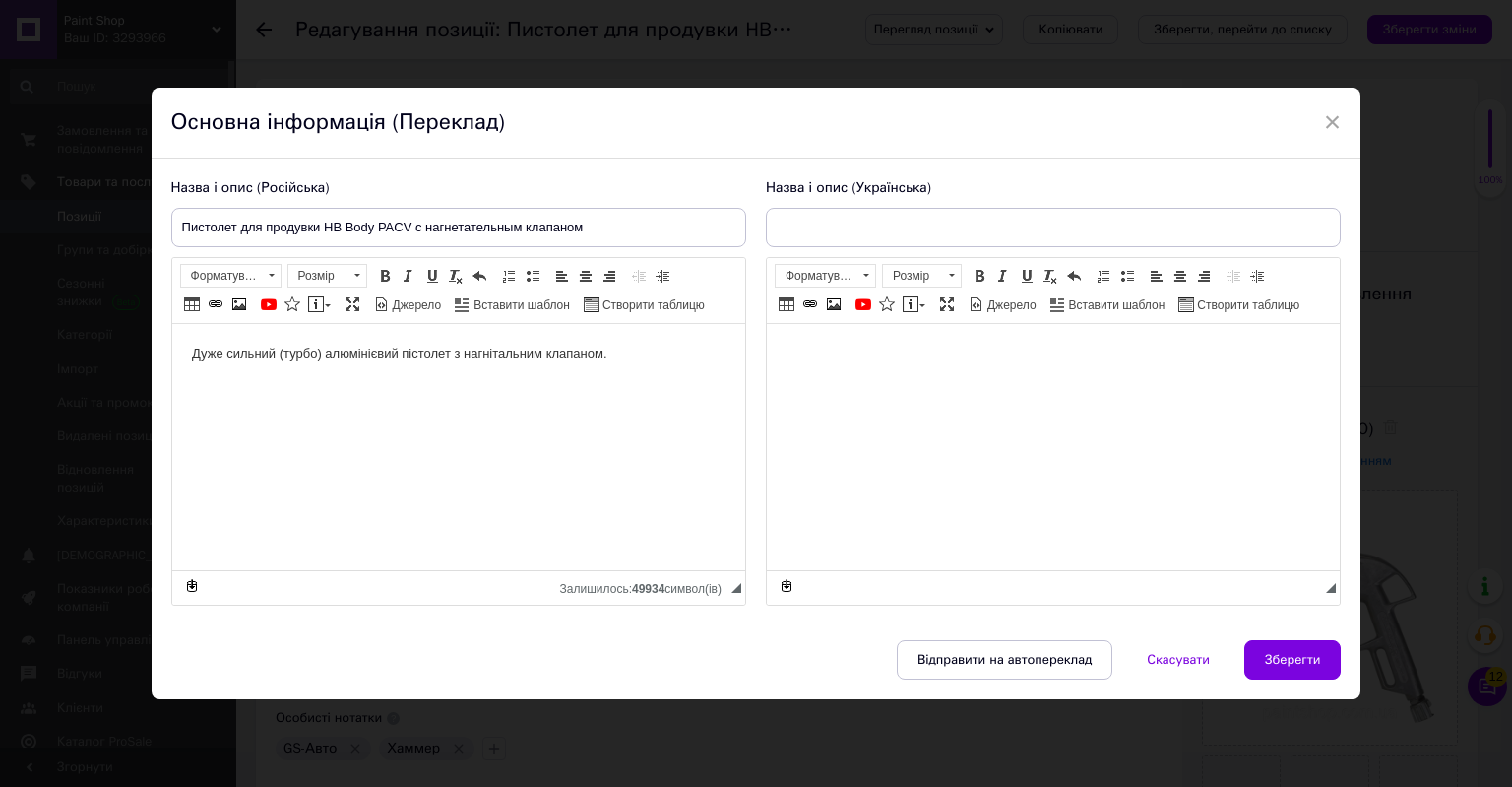 type on "Пістолет для продування HB Body PACV з нагнітальним клапаном" 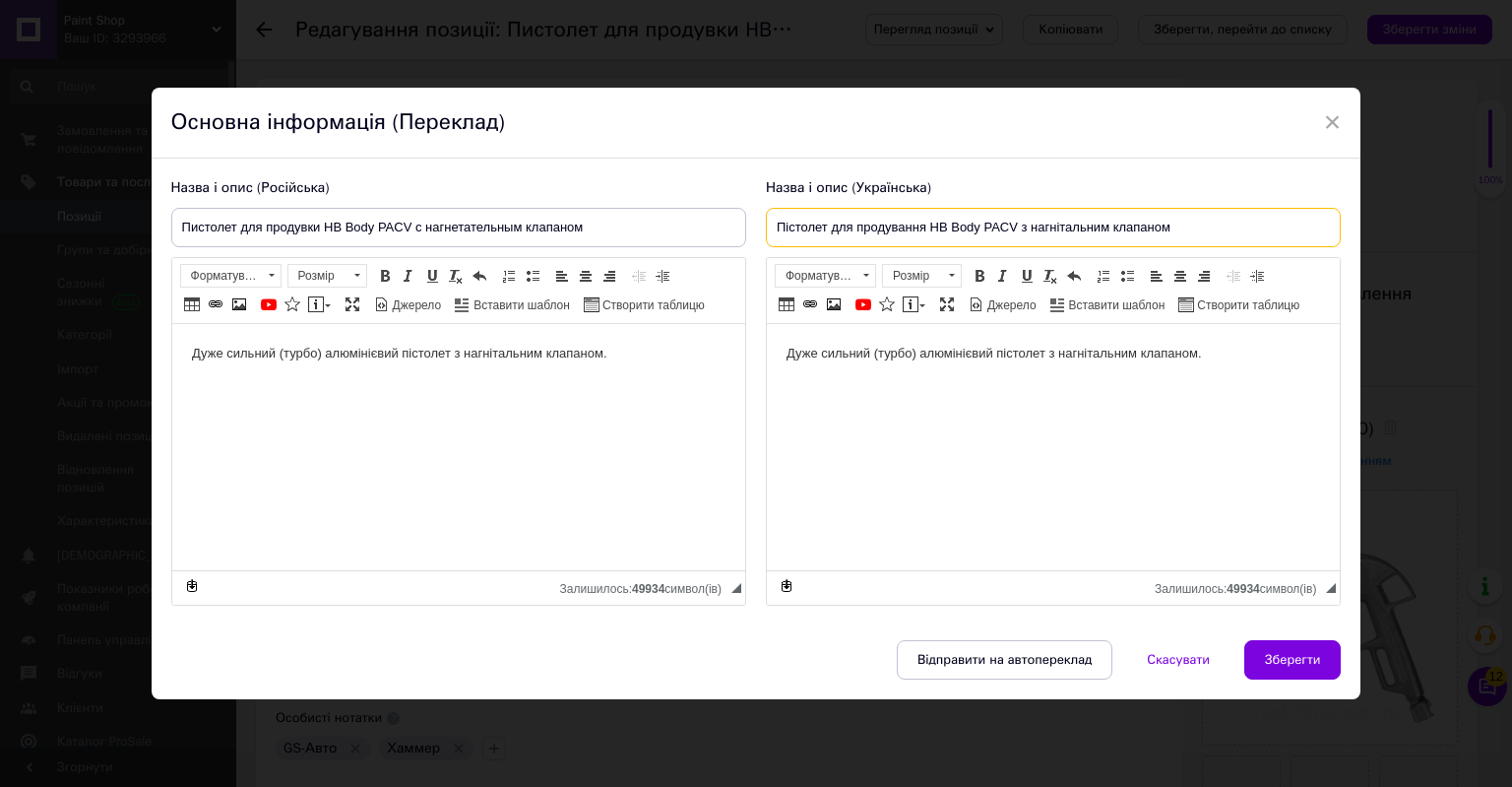 drag, startPoint x: 1224, startPoint y: 233, endPoint x: 675, endPoint y: 235, distance: 549.0036 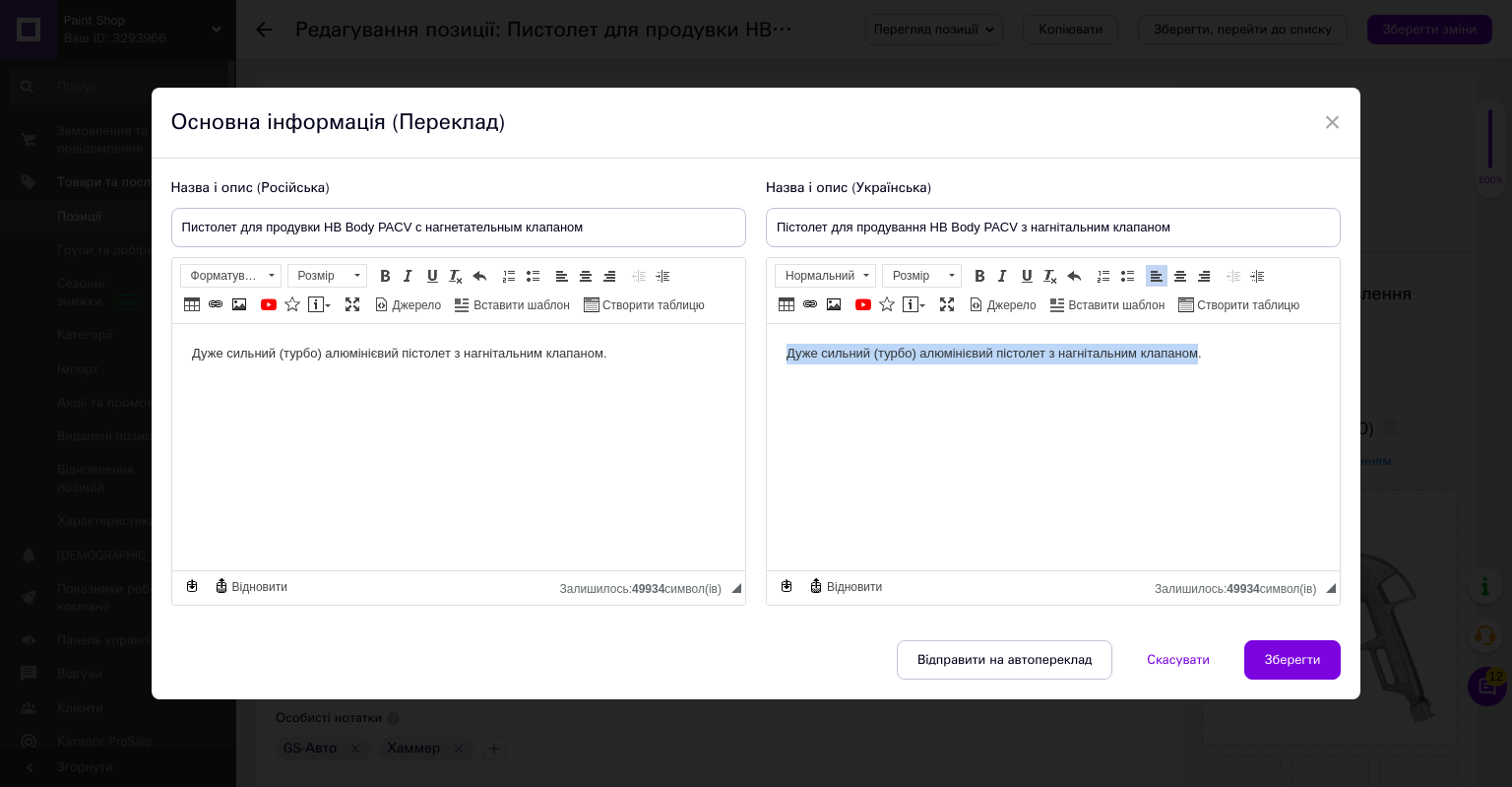 drag, startPoint x: 1195, startPoint y: 356, endPoint x: 666, endPoint y: 352, distance: 529.0151 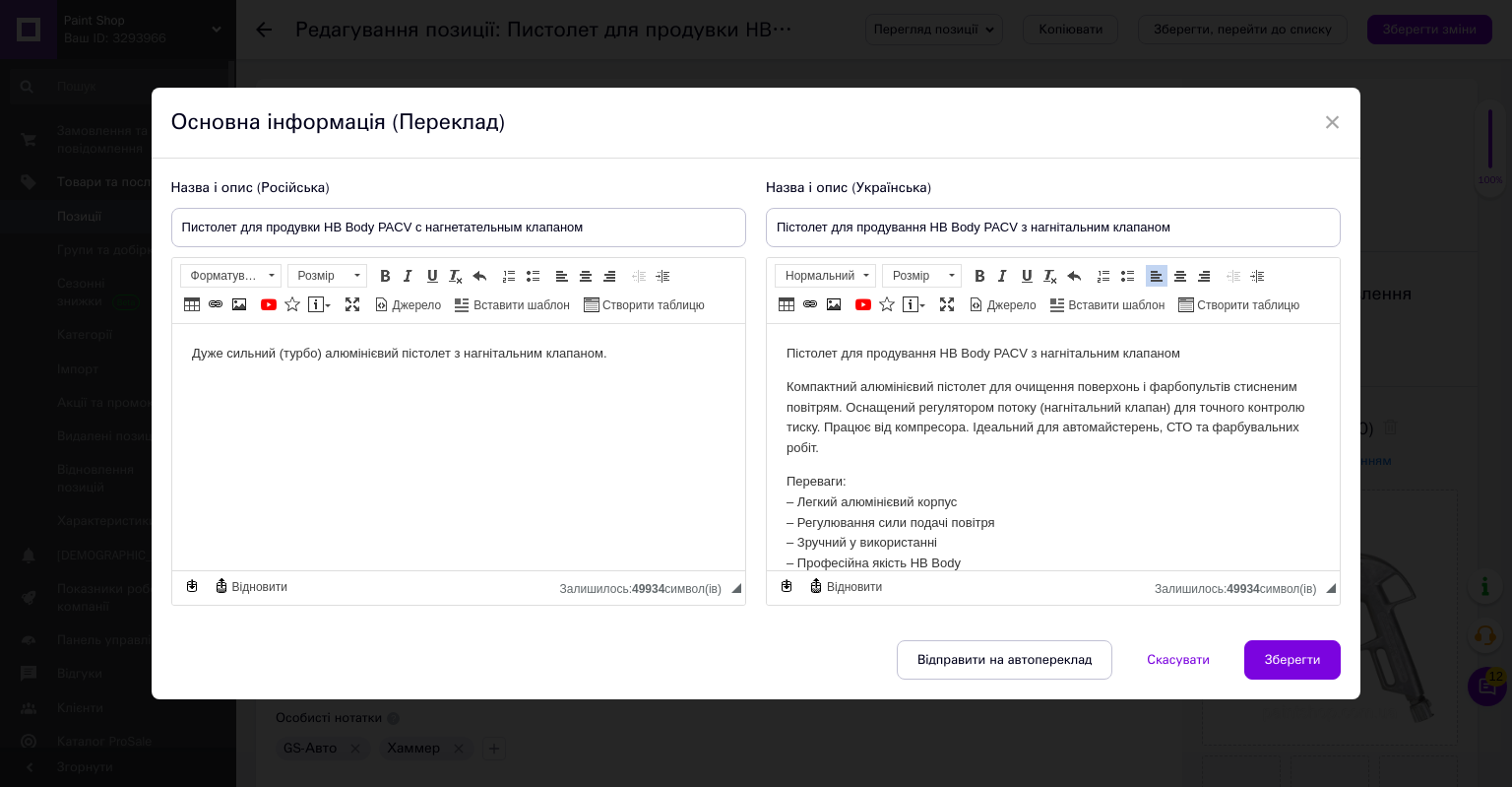 scroll, scrollTop: 0, scrollLeft: 0, axis: both 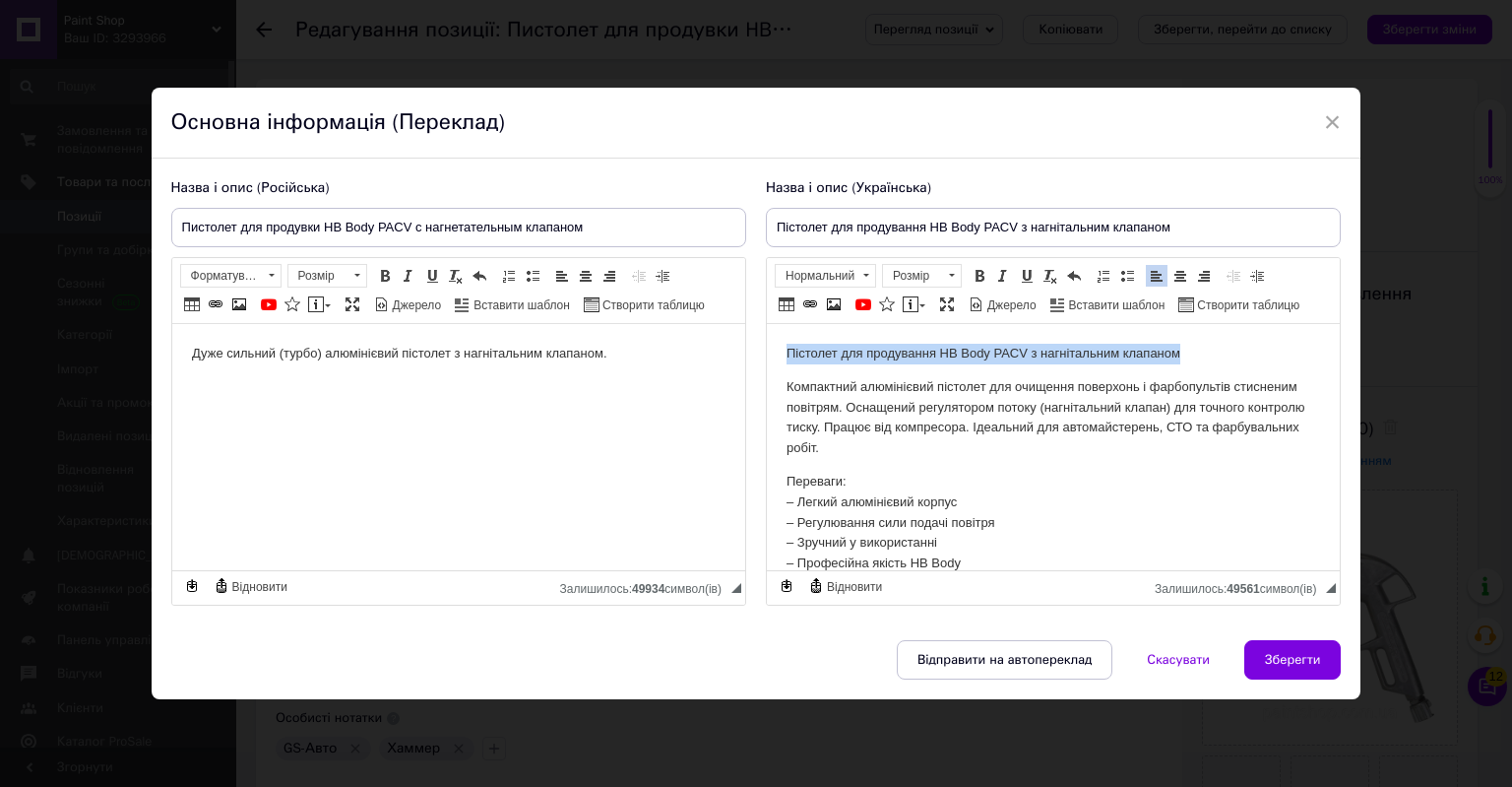 drag, startPoint x: 1182, startPoint y: 344, endPoint x: 716, endPoint y: 335, distance: 466.0869 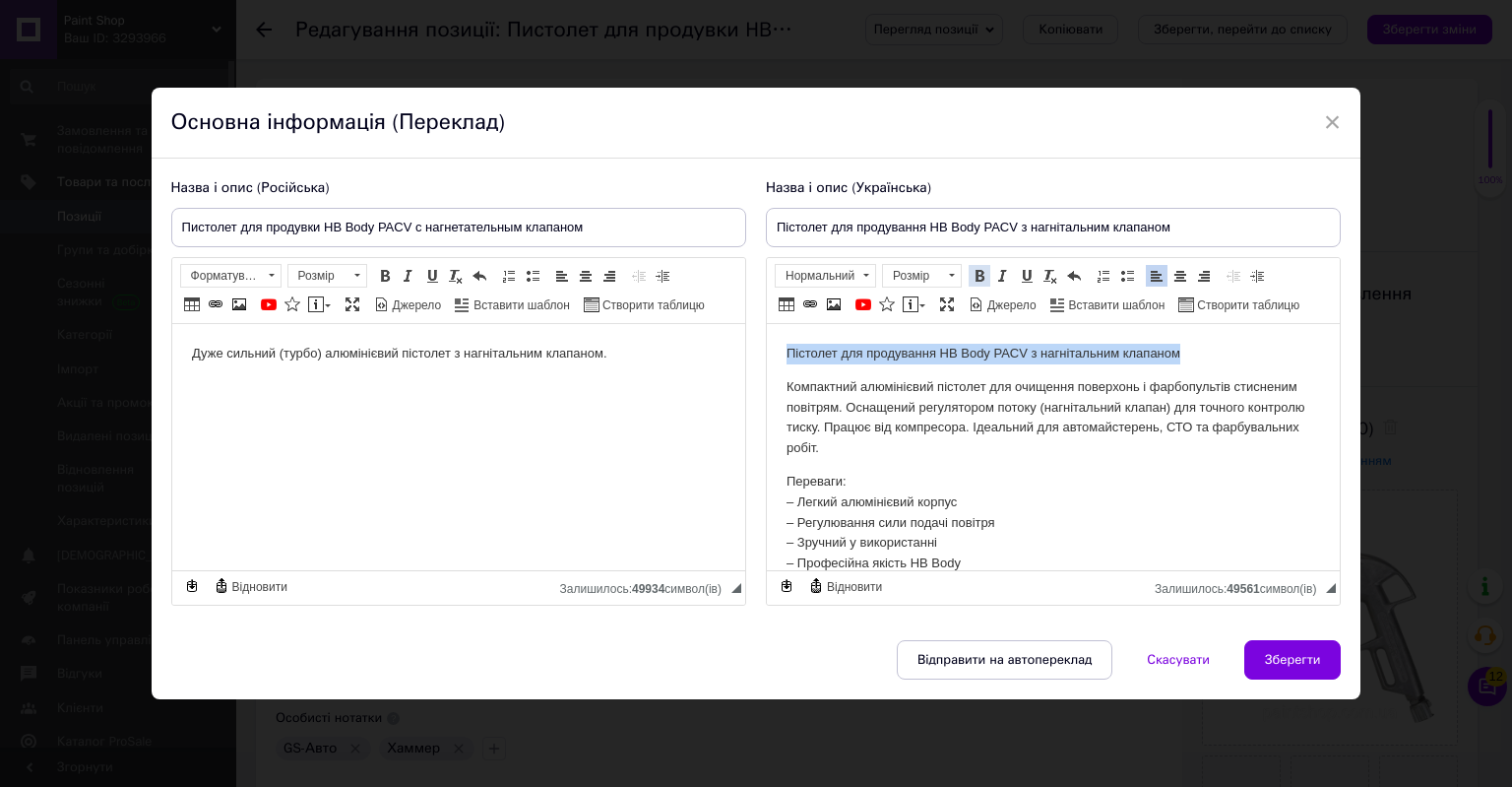 click at bounding box center [979, 276] 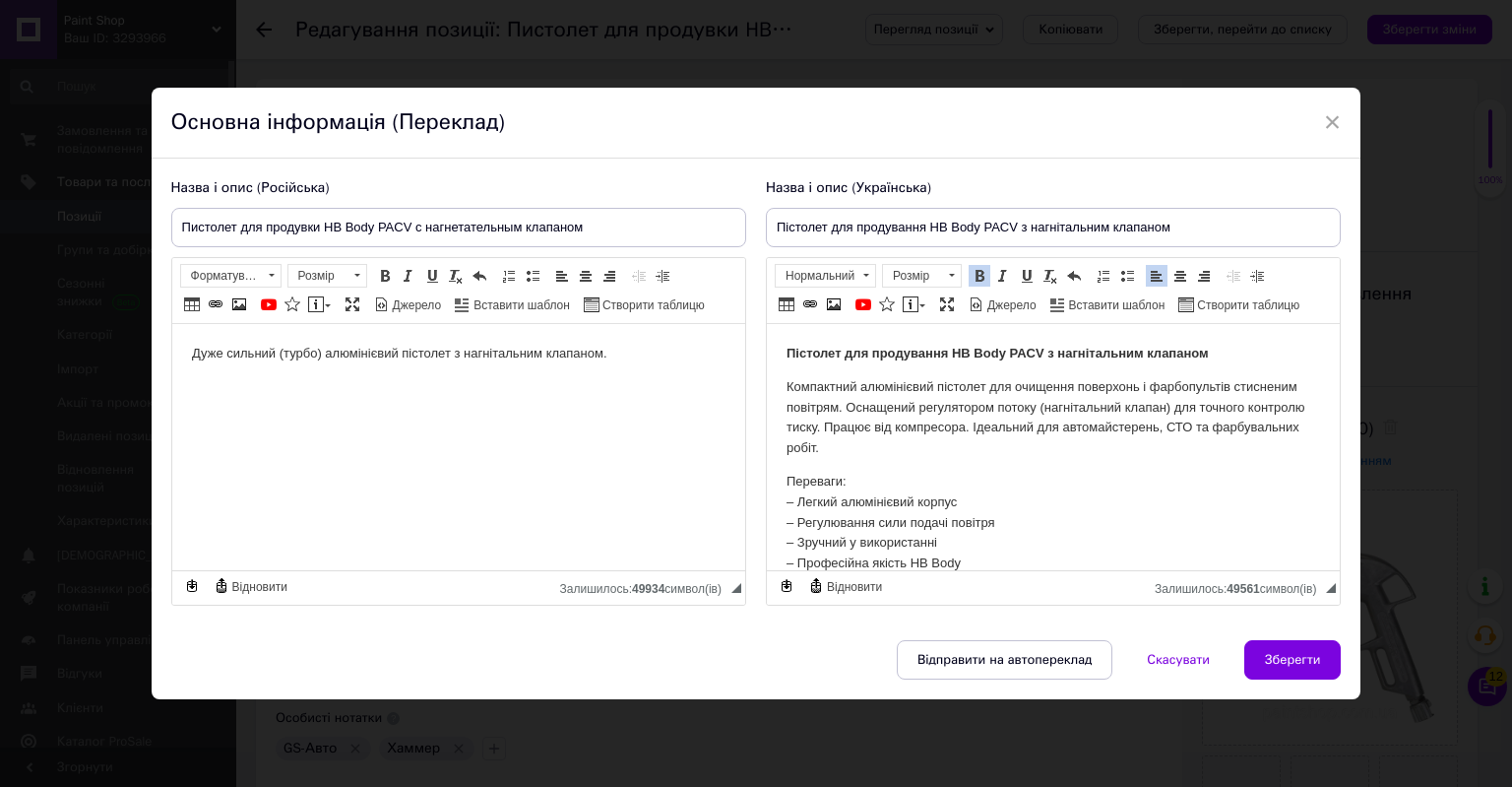 click on "Пістолет для продування HB Body PACV з нагнітальним клапаном" at bounding box center [1052, 353] 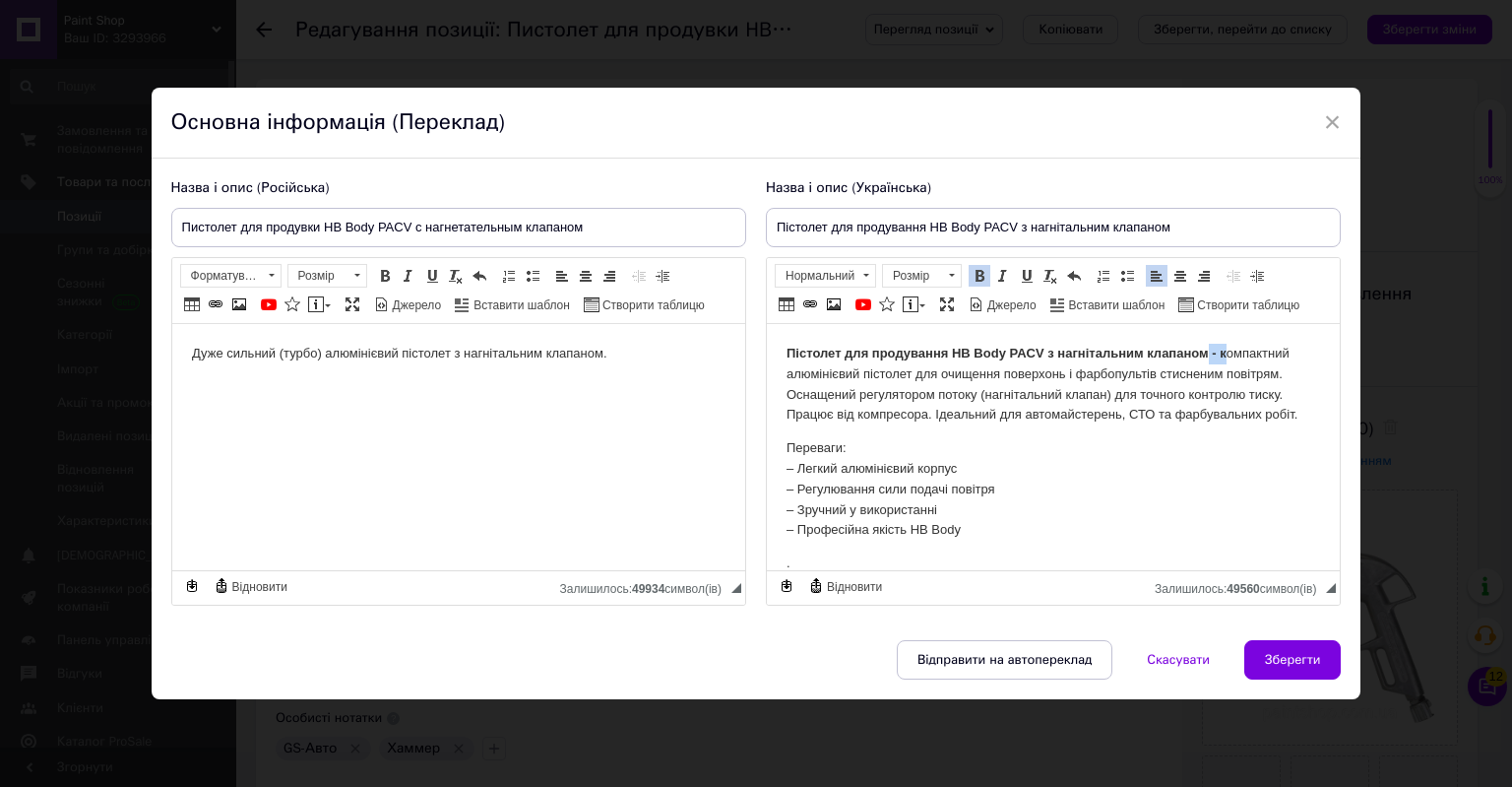 drag, startPoint x: 1207, startPoint y: 352, endPoint x: 1226, endPoint y: 354, distance: 19.104973 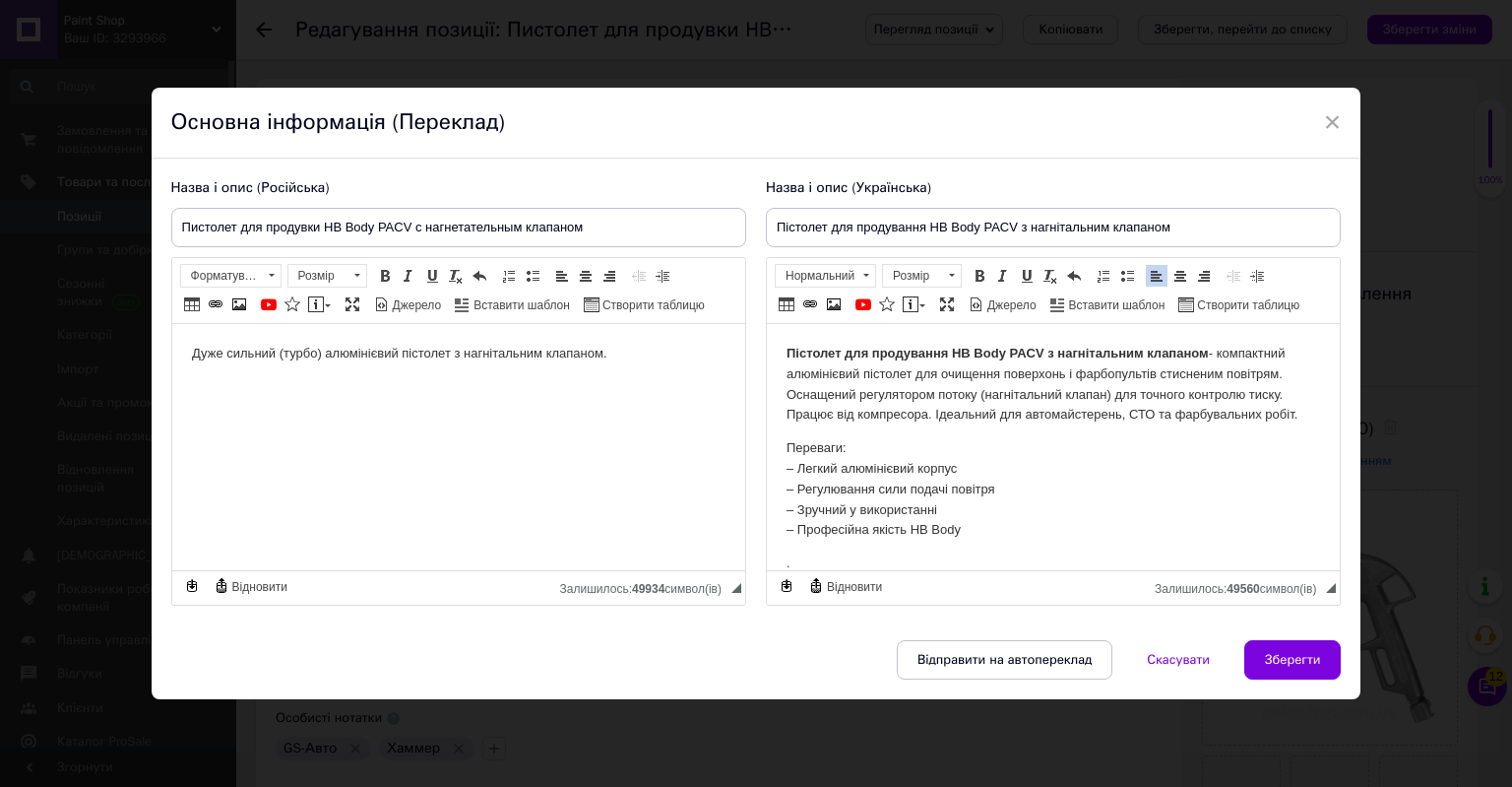 click on "Пістолет для продування HB Body PACV з нагнітальним клапаном  - к омпактний алюмінієвий пістолет для очищення поверхонь і фарбопультів стисненим повітрям. Оснащений регулятором потоку (нагнітальний клапан) для точного контролю тиску. Працює від компресора. Ідеальний для автомайстерень, СТО та фарбувальних робіт." at bounding box center (1052, 383) 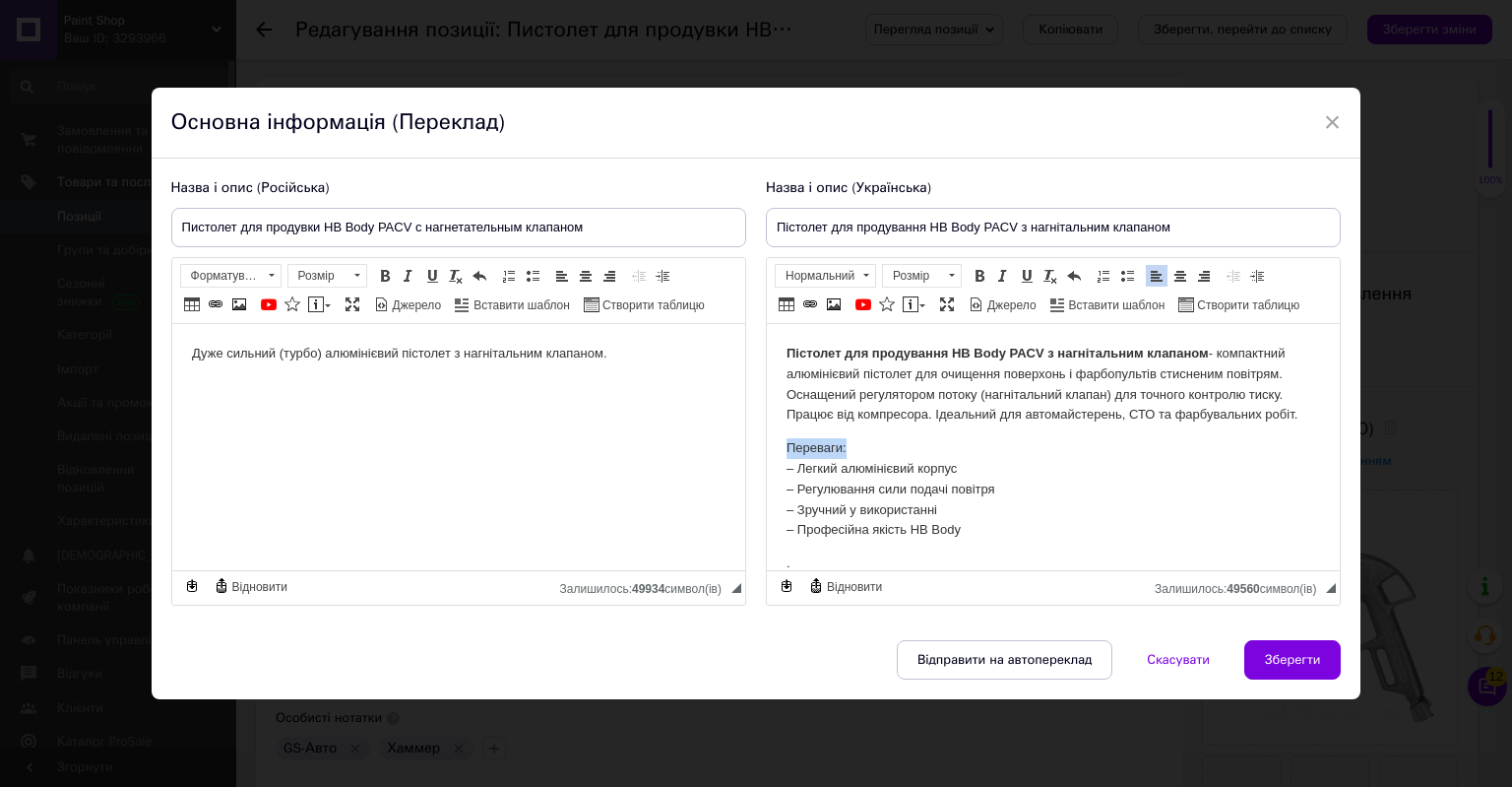drag, startPoint x: 835, startPoint y: 454, endPoint x: 754, endPoint y: 450, distance: 81.0987 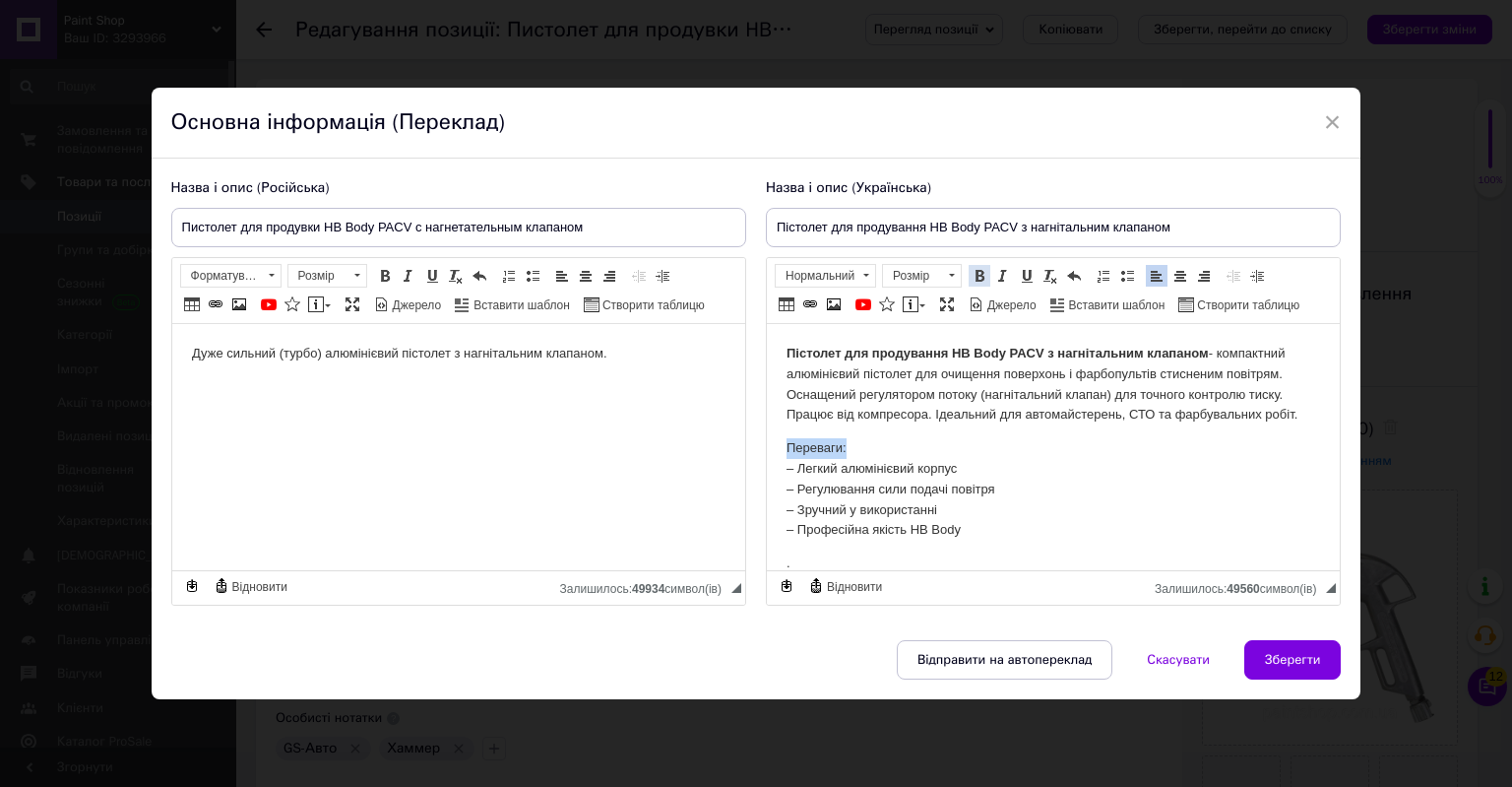 click at bounding box center [979, 276] 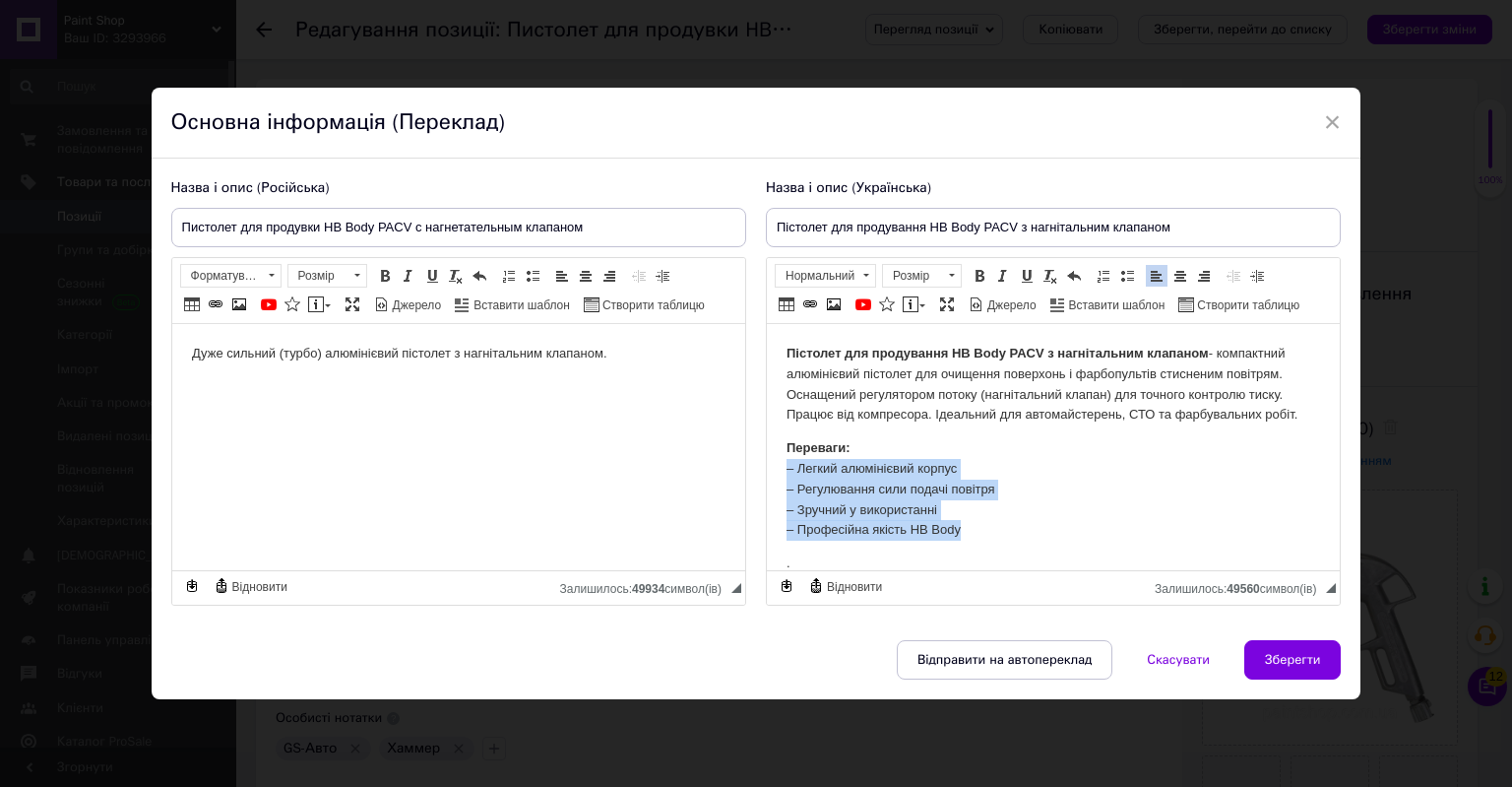 drag, startPoint x: 787, startPoint y: 467, endPoint x: 1005, endPoint y: 535, distance: 228.3594 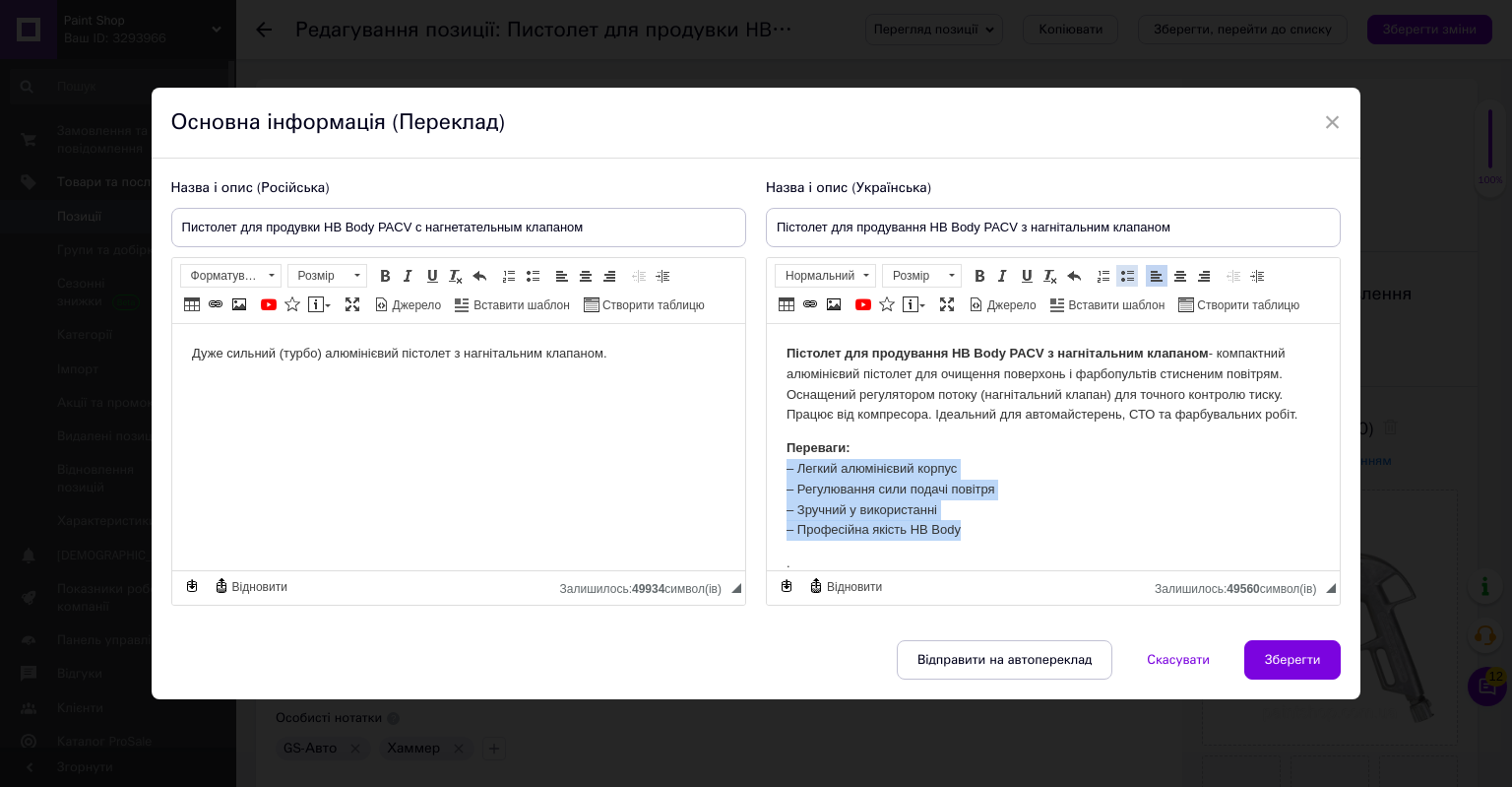 click at bounding box center [1127, 276] 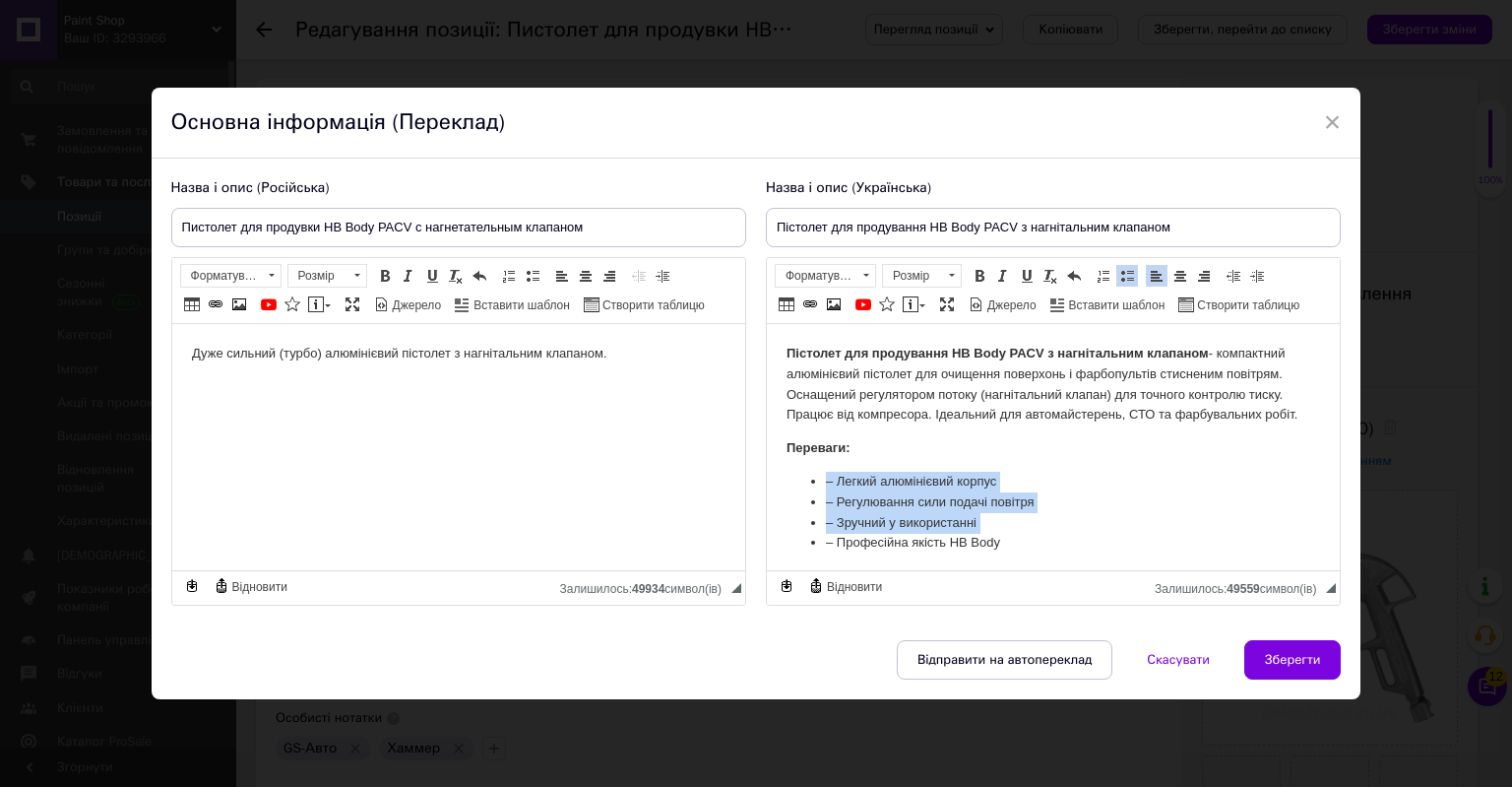 click on "– Легкий алюмінієвий корпус" at bounding box center [1052, 481] 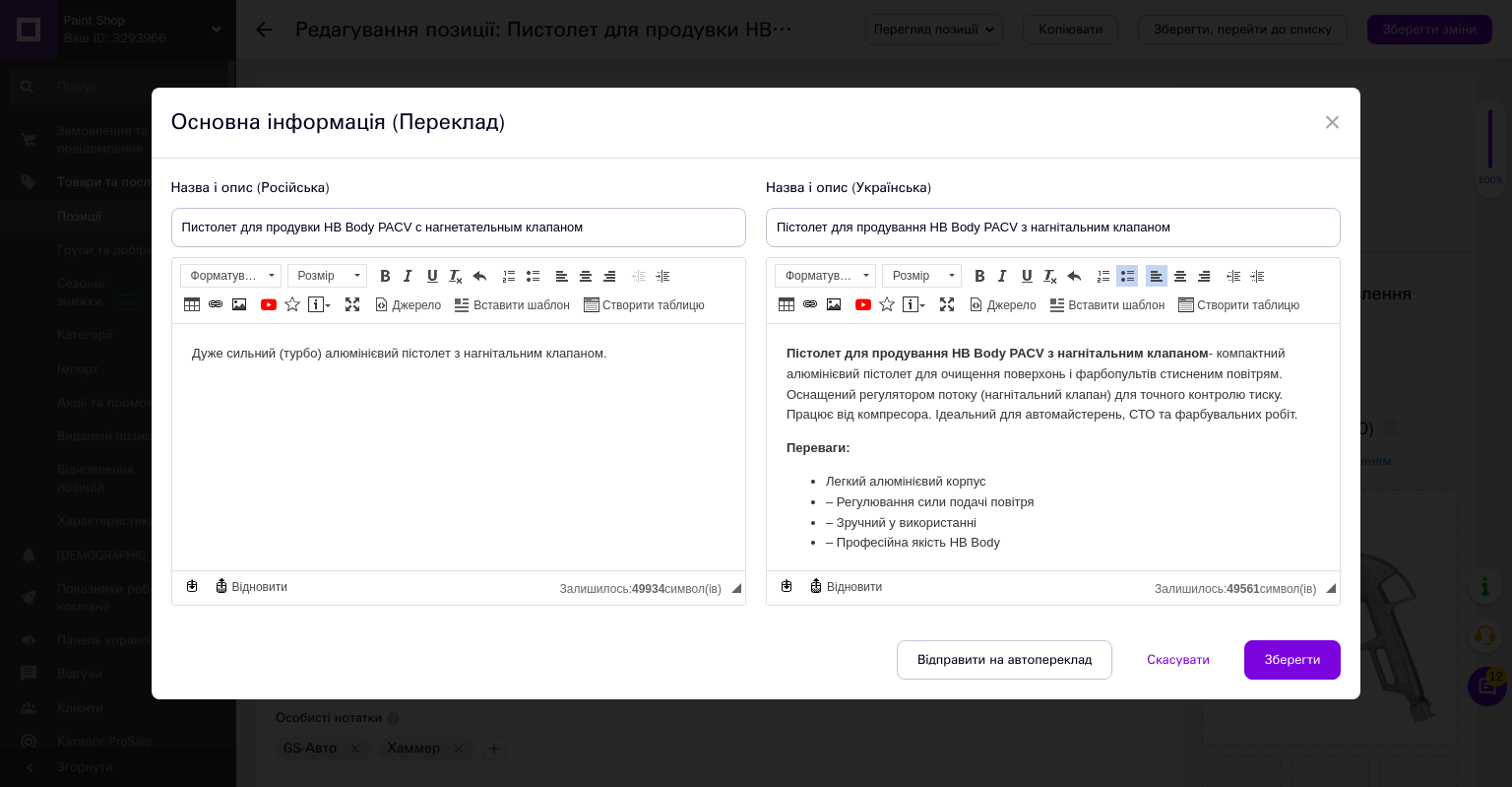 click on "– Регулювання сили подачі повітря" at bounding box center [1052, 501] 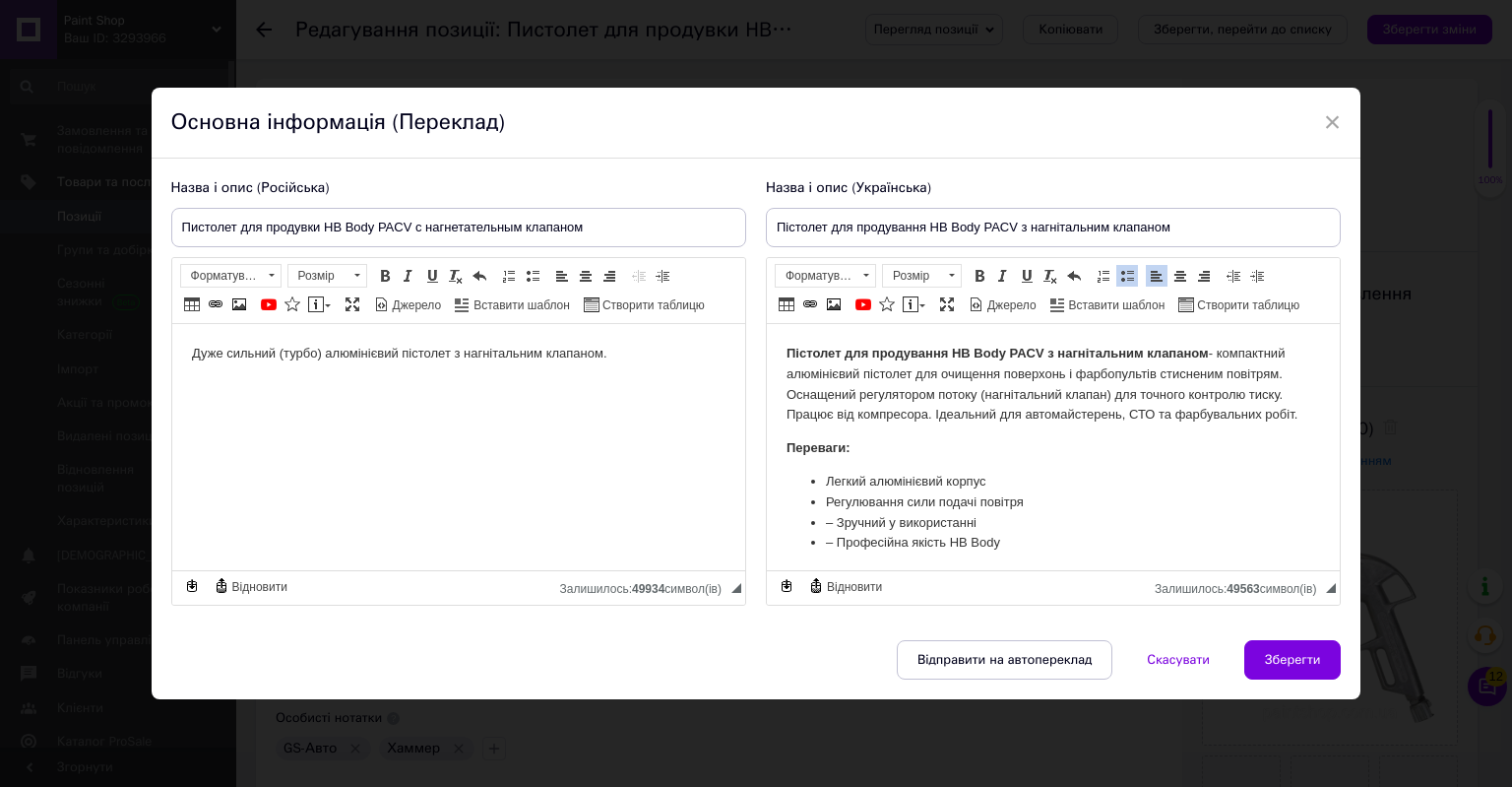 click on "Легкий алюмінієвий корпус Регулювання сили подачі повітря – Зручний у використанні – Професійна якість HB Body" at bounding box center (1052, 511) 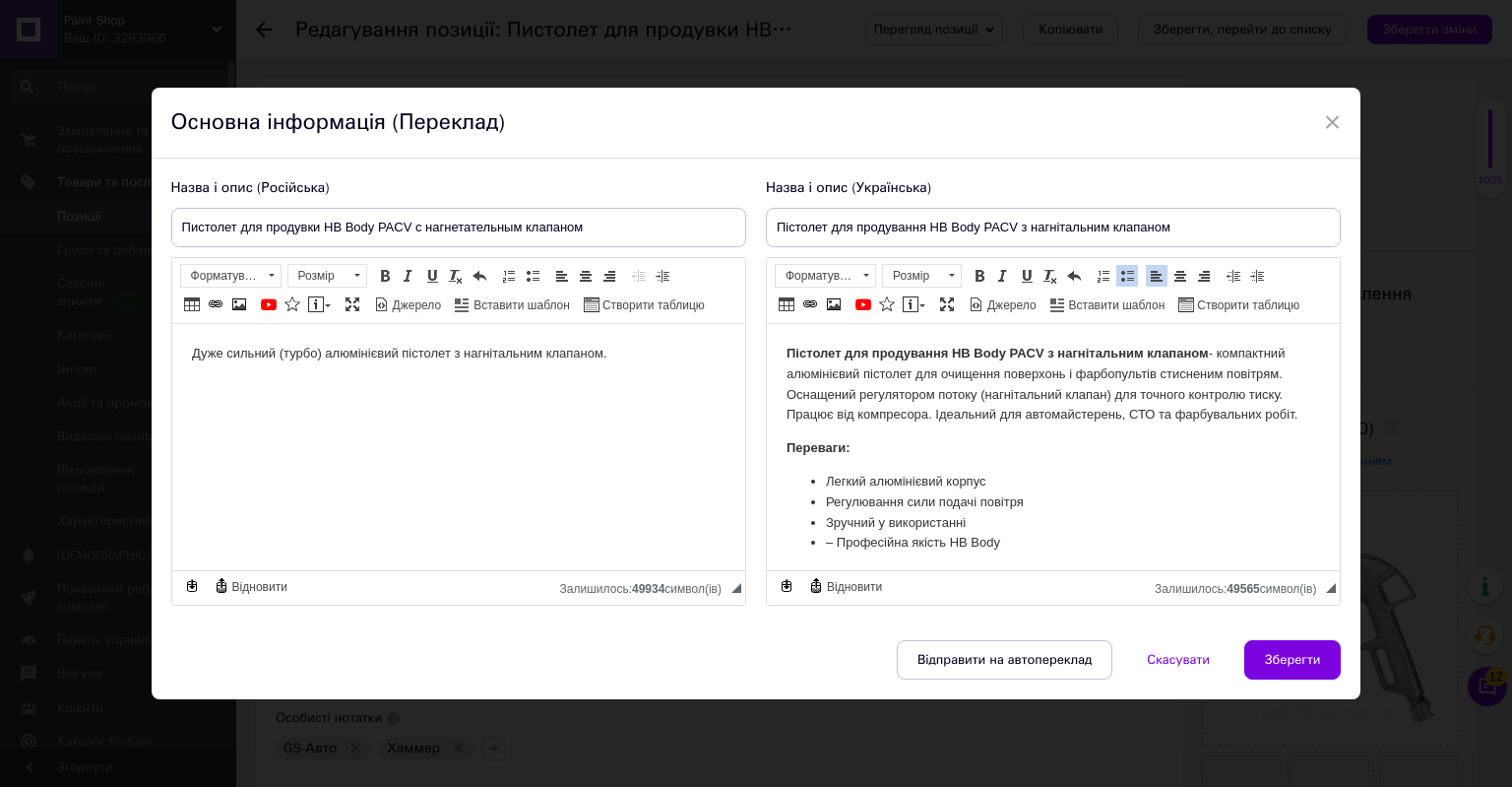 click on "Легкий алюмінієвий корпус Регулювання сили подачі повітря Зручний у використанні – Професійна якість HB Body" at bounding box center (1052, 511) 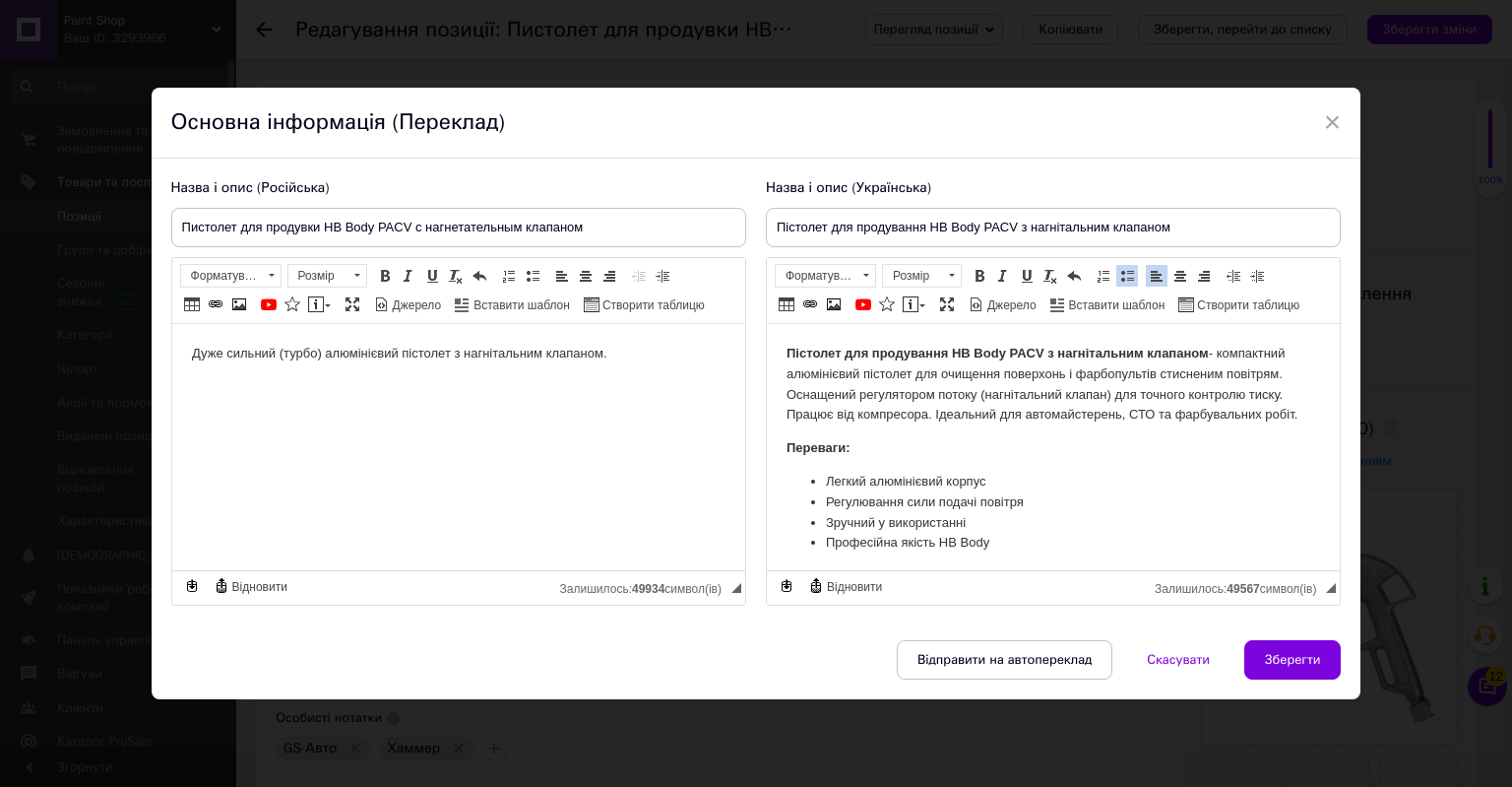 click on "Пістолет для продування HB Body PACV з нагнітальним клапаном  - к омпактний алюмінієвий пістолет для очищення поверхонь і фарбопультів стисненим повітрям. Оснащений регулятором потоку (нагнітальний клапан) для точного контролю тиску. Працює від компресора. Ідеальний для автомайстерень, СТО та фарбувальних робіт. Переваги: Легкий алюмінієвий корпус Регулювання сили подачі повітря Зручний у використанні Професійна якість HB Body ." at bounding box center (1052, 464) 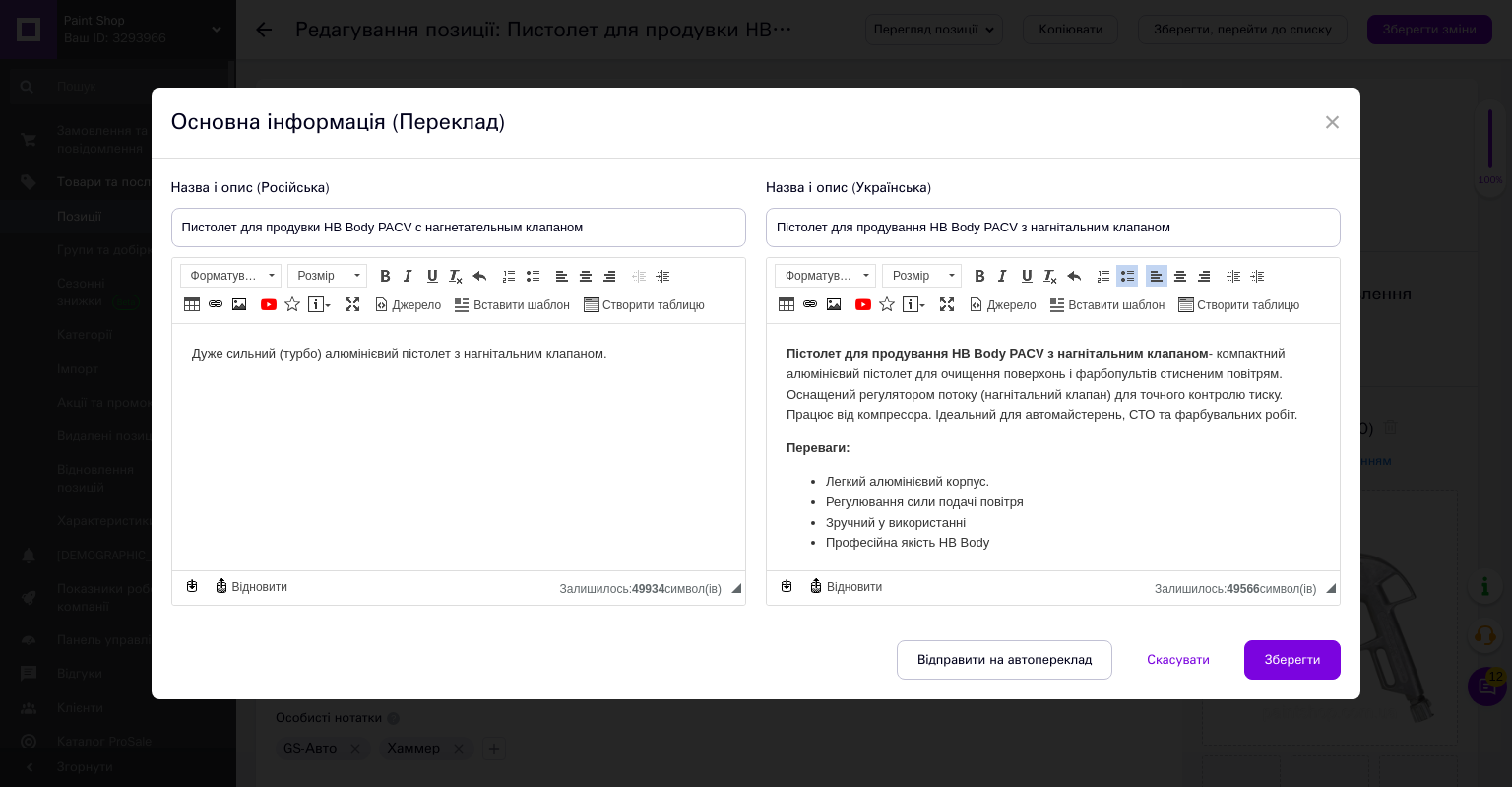 drag, startPoint x: 1051, startPoint y: 497, endPoint x: 1058, endPoint y: 509, distance: 13.892444 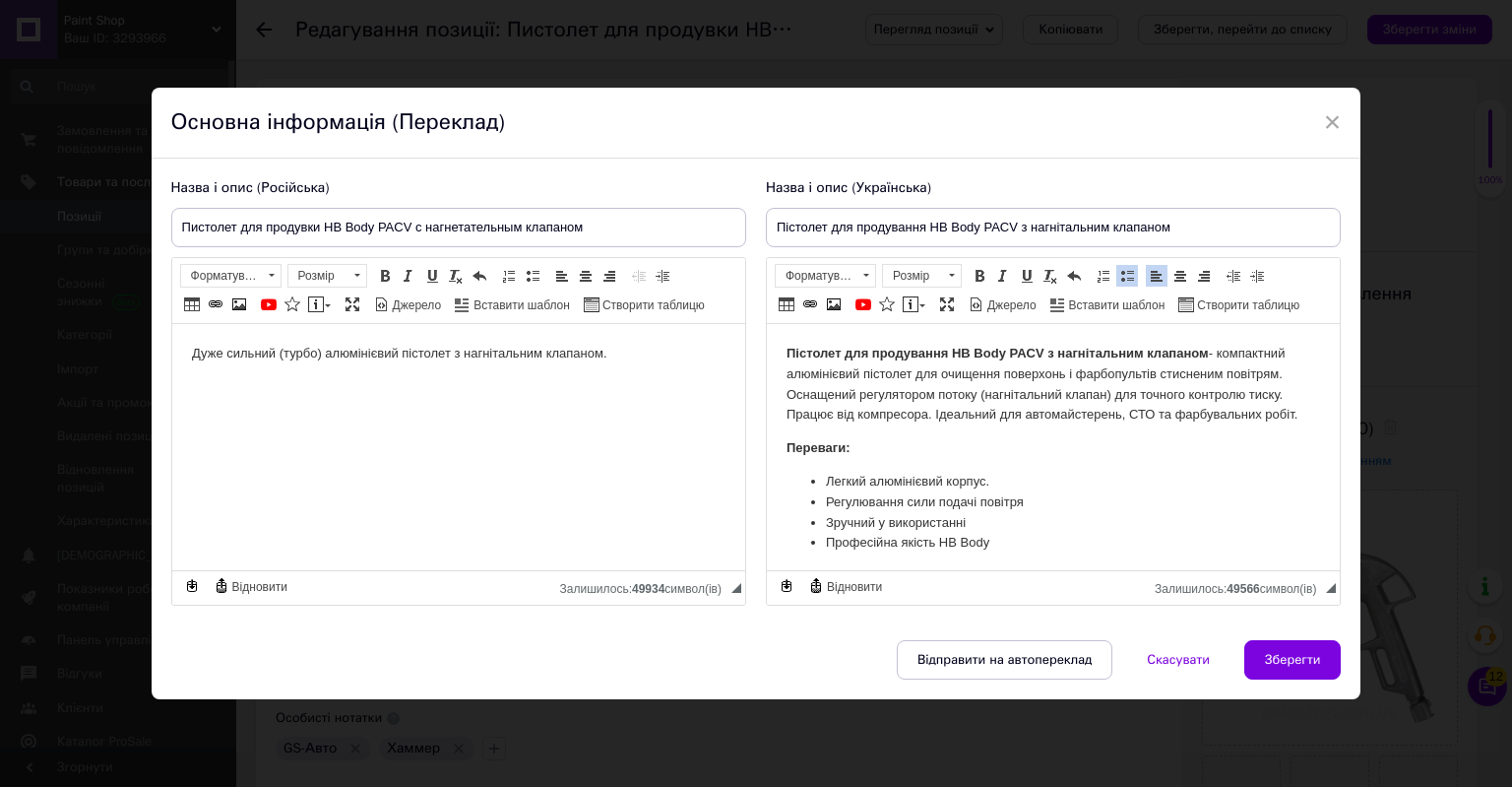 click on "Регулювання сили подачі повітря" at bounding box center [1052, 501] 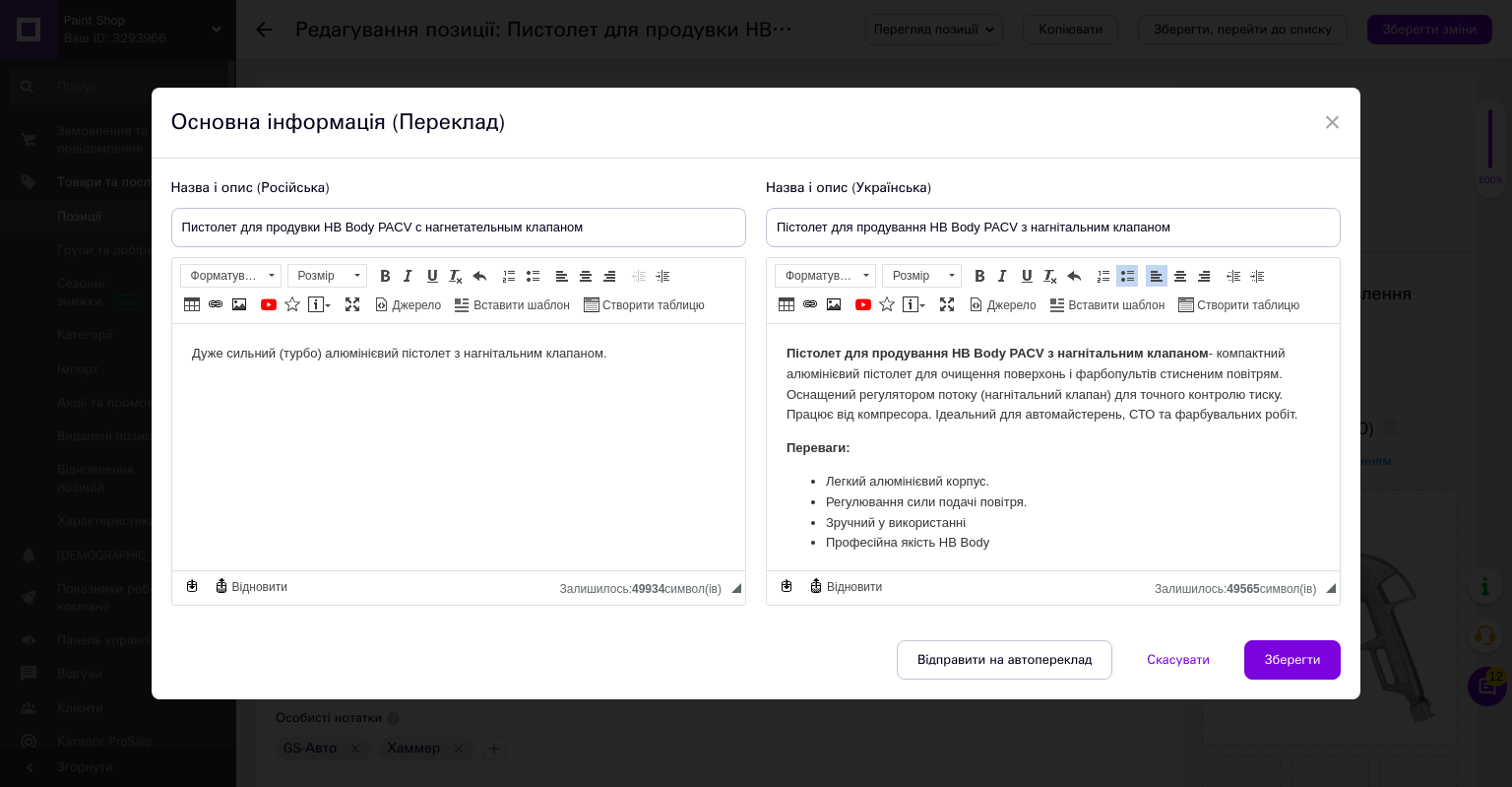 click on "Зручний у використанні" at bounding box center [1052, 522] 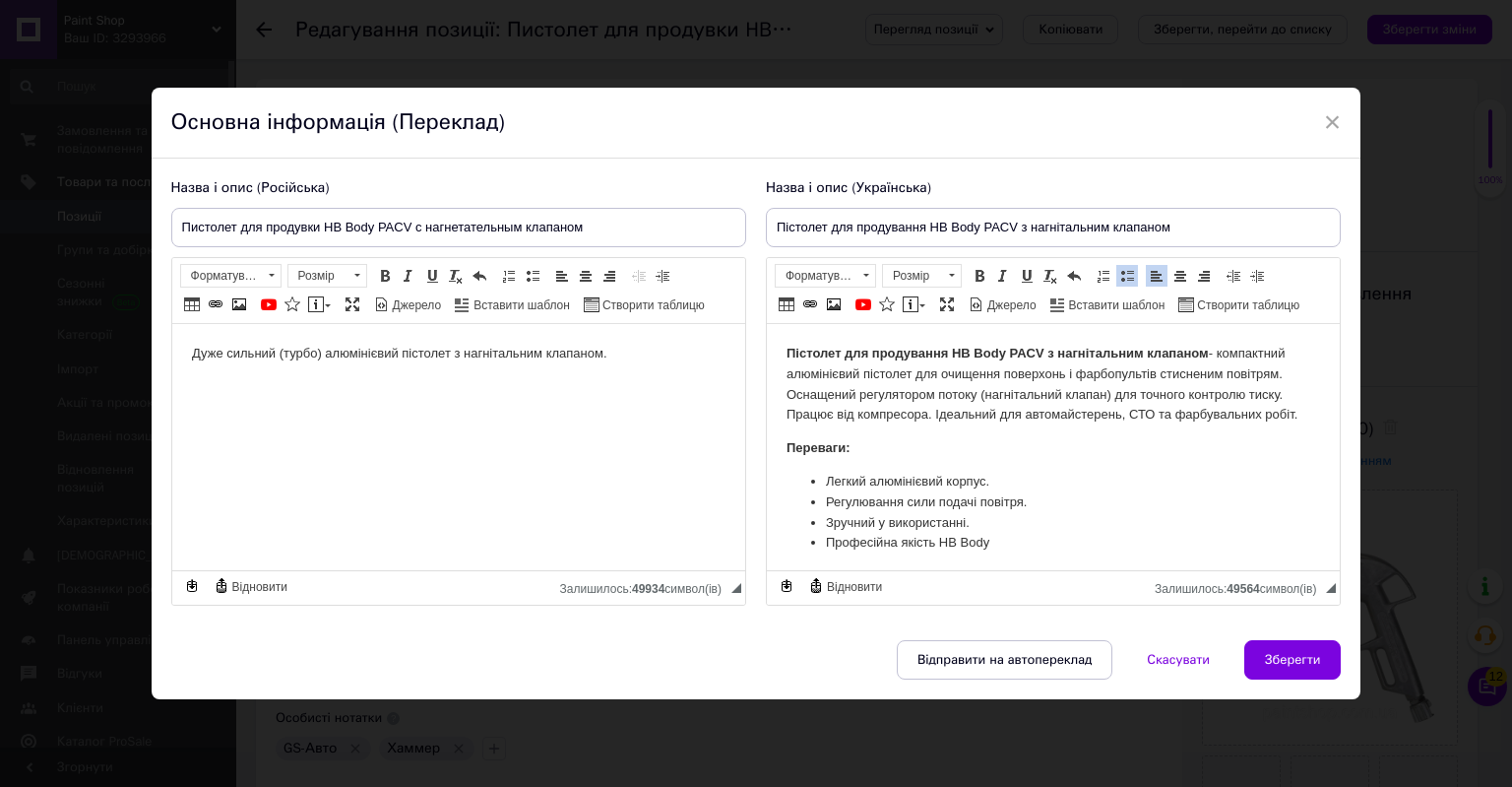 click on "Професійна якість HB Body" at bounding box center (1052, 542) 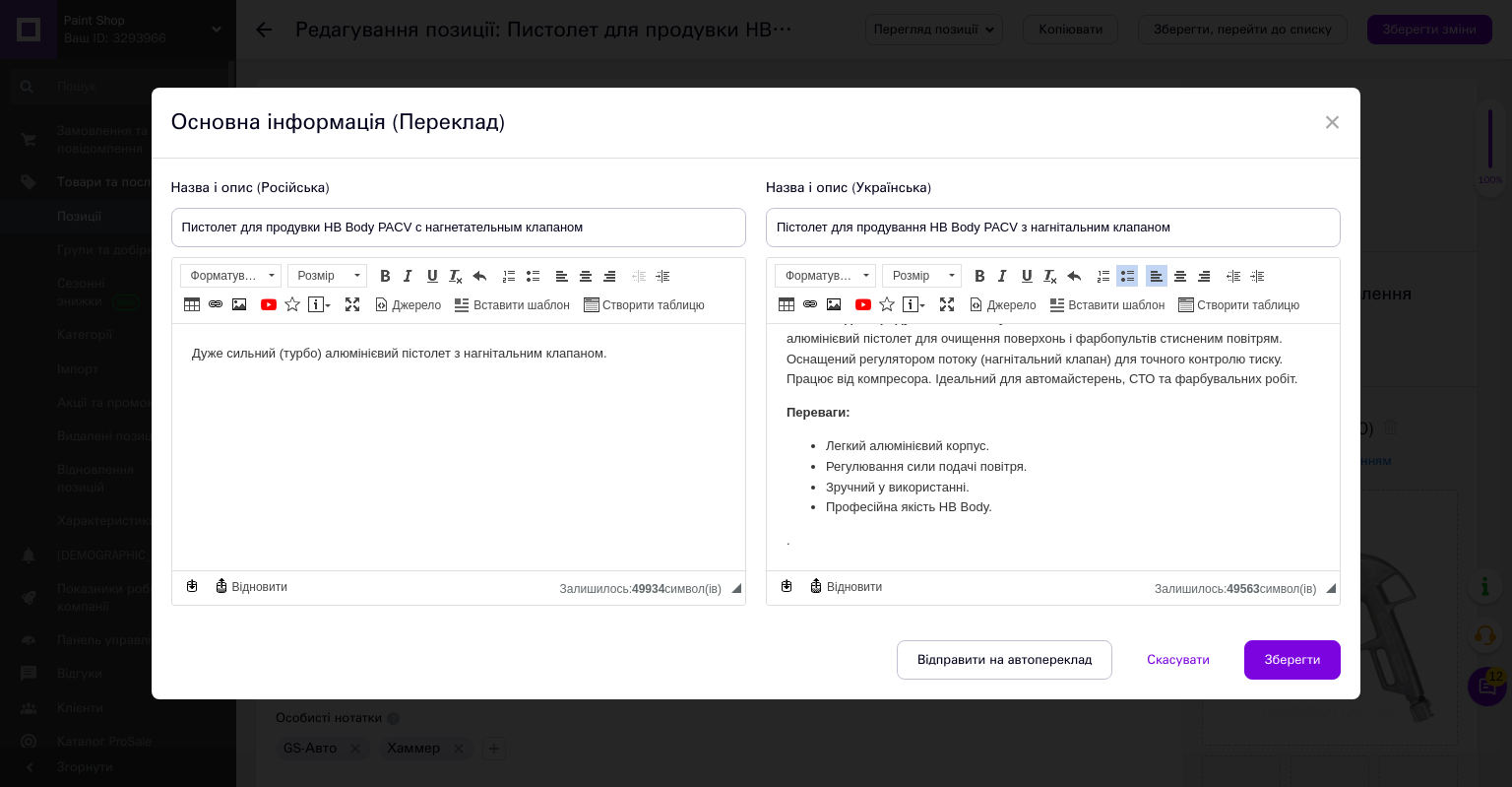 scroll, scrollTop: 0, scrollLeft: 0, axis: both 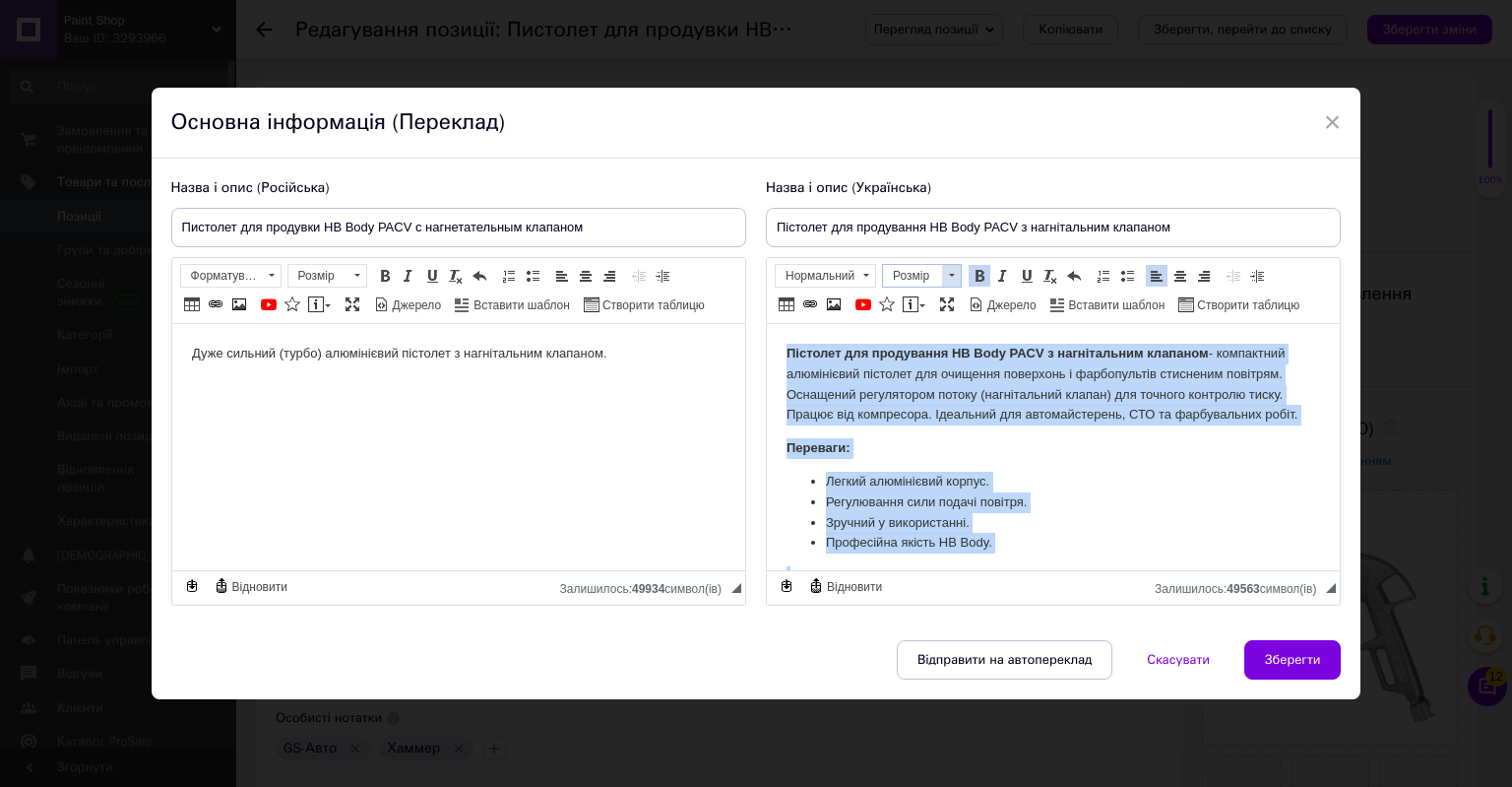 click at bounding box center (951, 276) 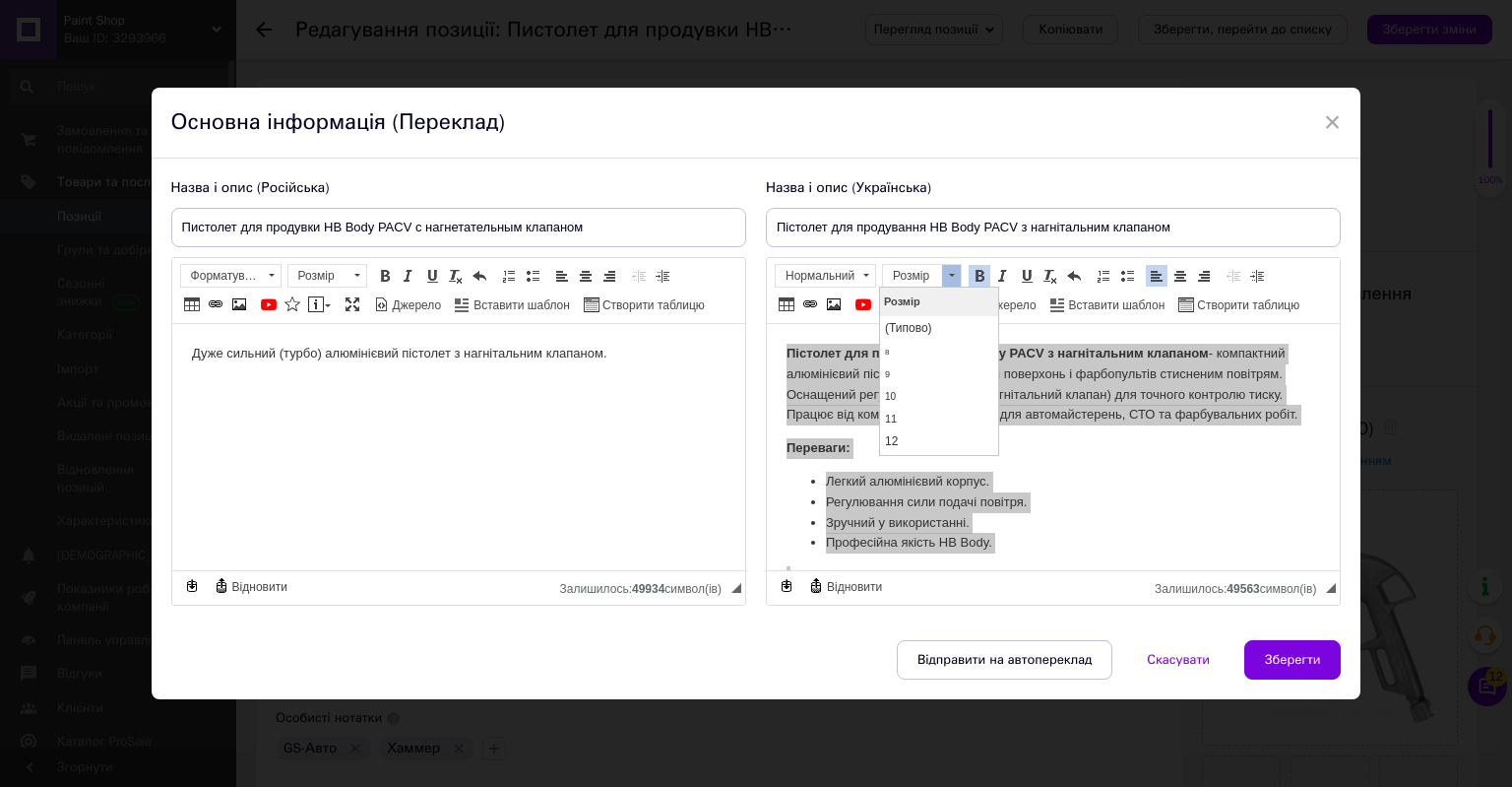 scroll, scrollTop: 114, scrollLeft: 0, axis: vertical 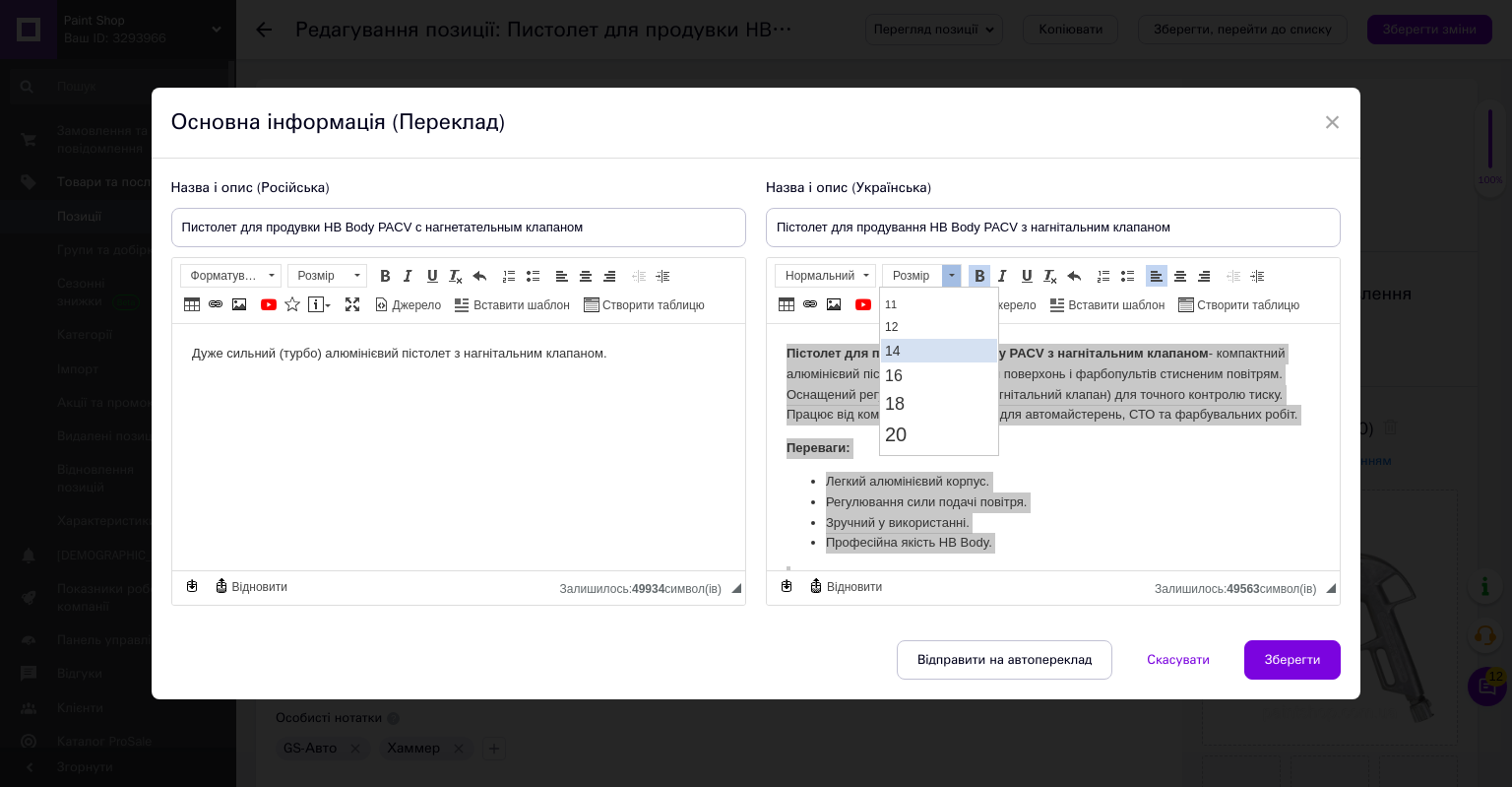 click on "14" at bounding box center (938, 351) 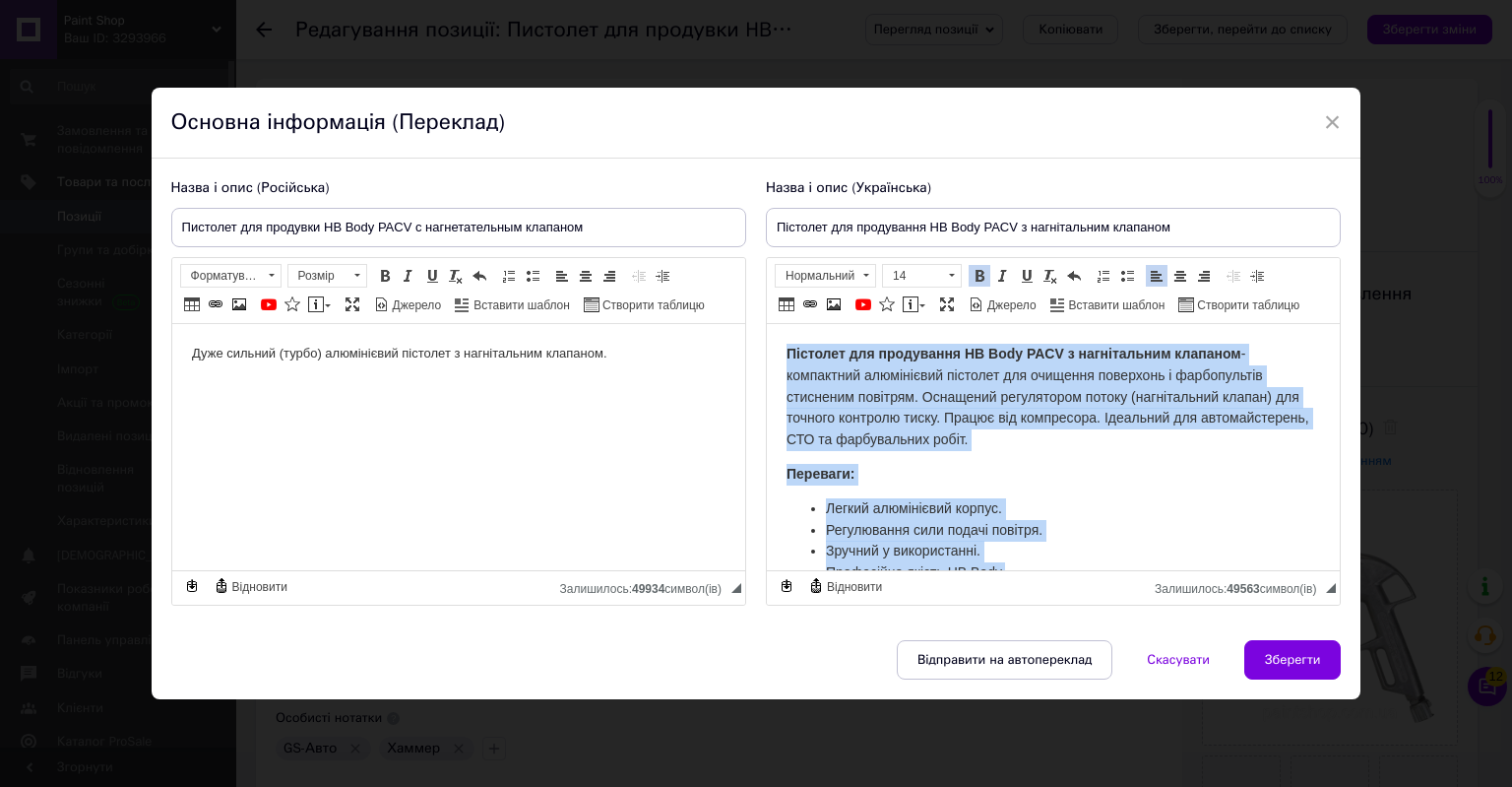scroll, scrollTop: 0, scrollLeft: 0, axis: both 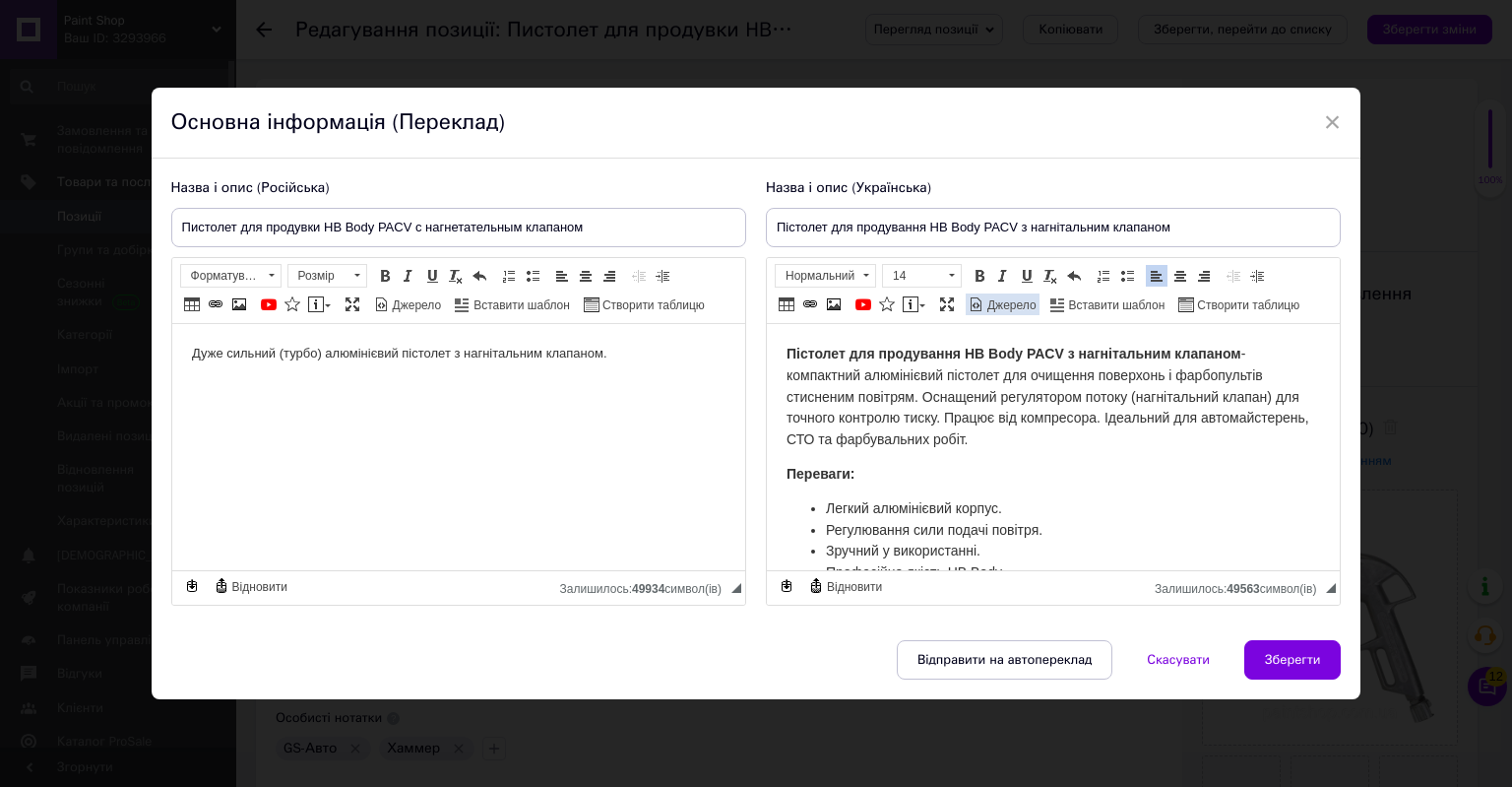 click on "Джерело" at bounding box center [1010, 305] 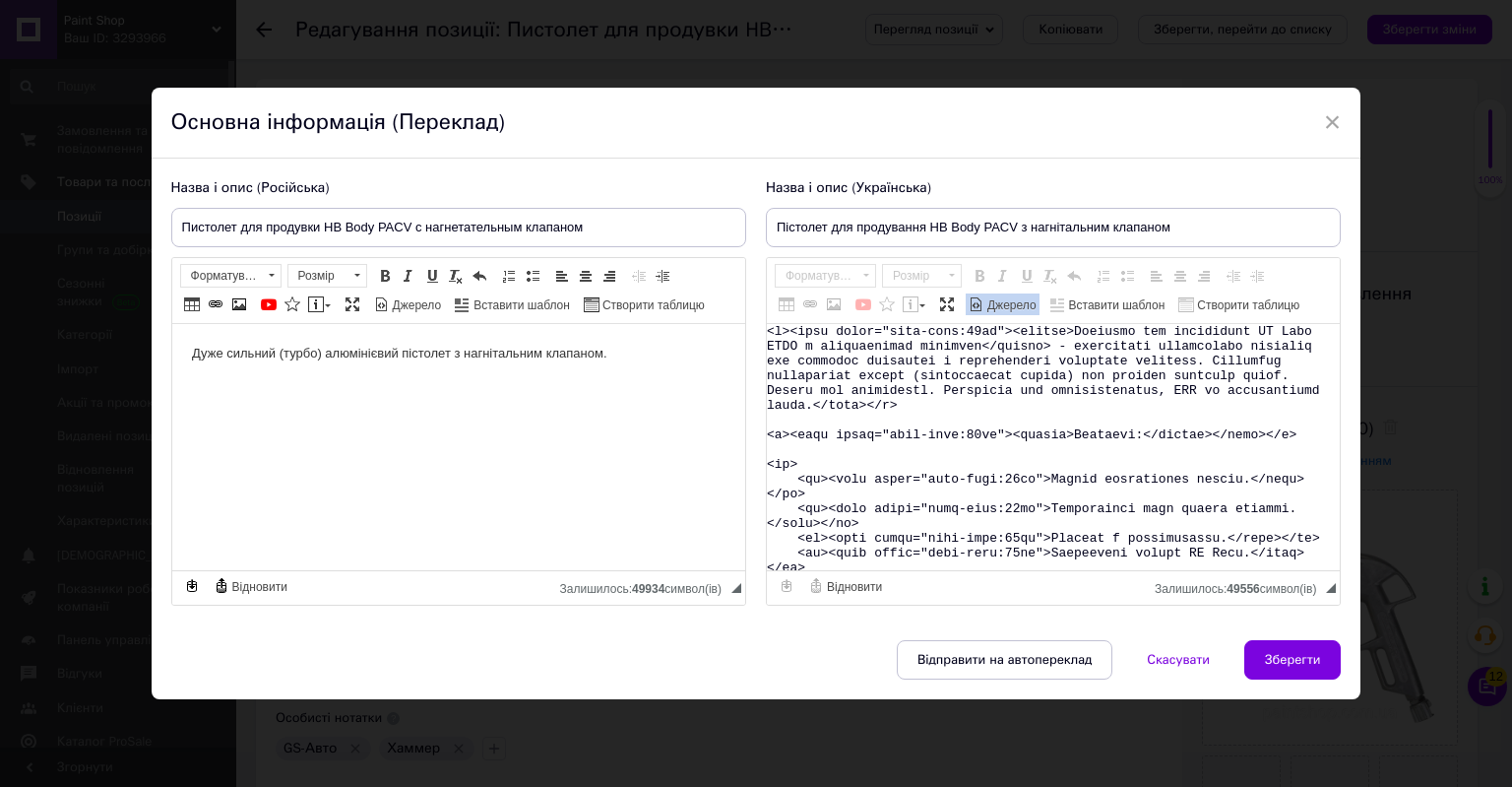 click at bounding box center [1053, 447] 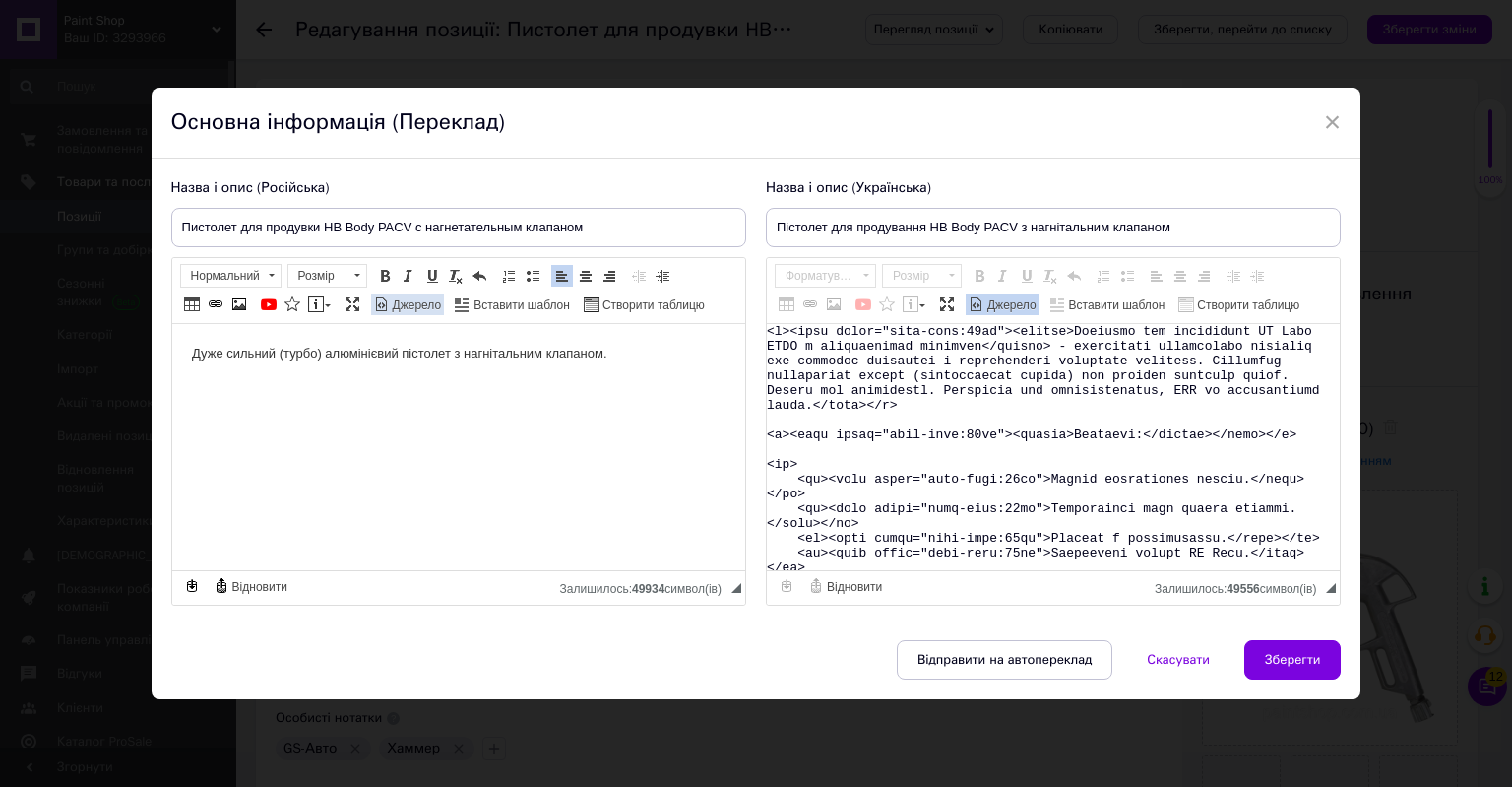 click on "Джерело" at bounding box center [415, 305] 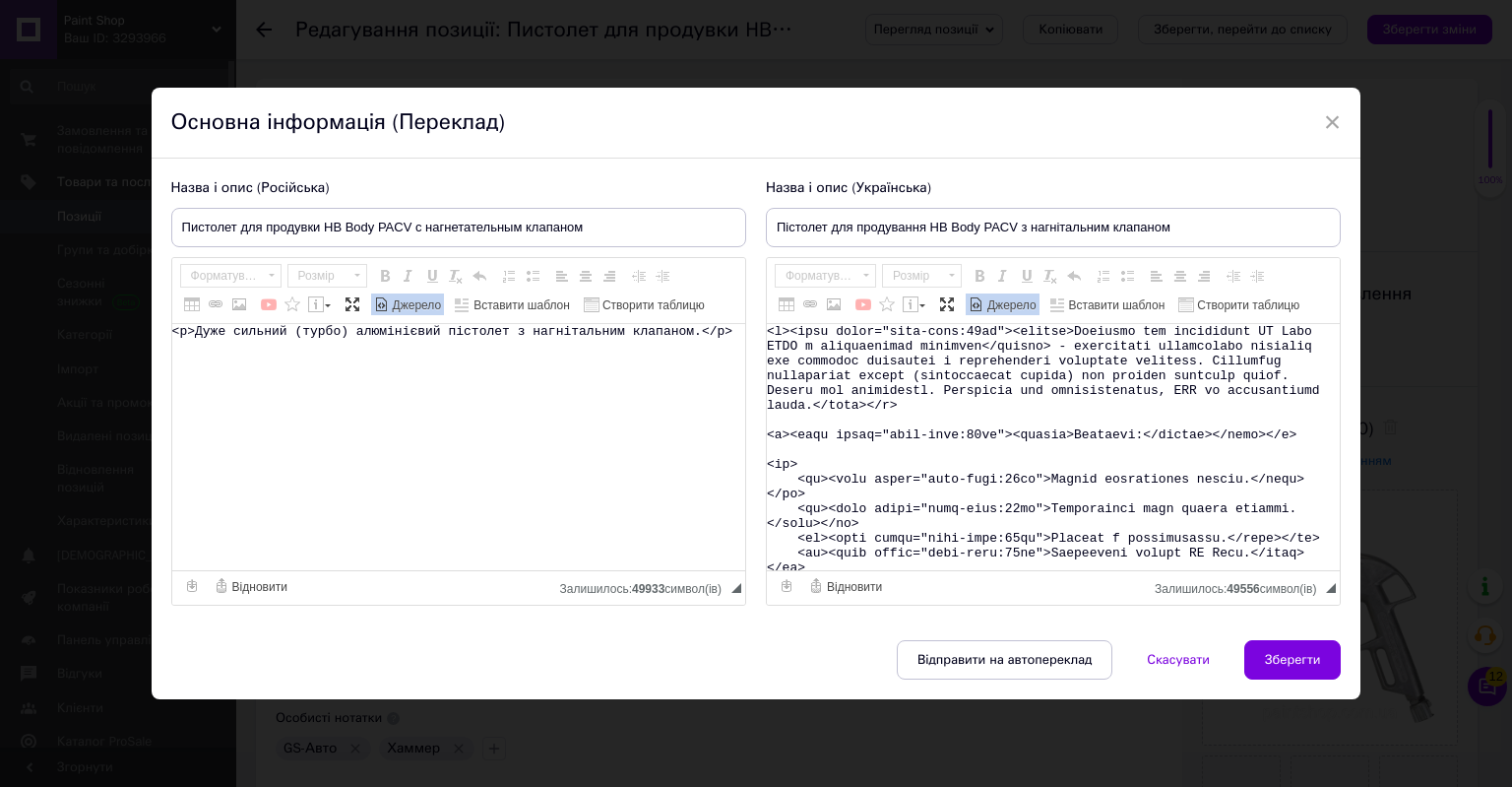 drag, startPoint x: 406, startPoint y: 300, endPoint x: 382, endPoint y: 368, distance: 72.11103 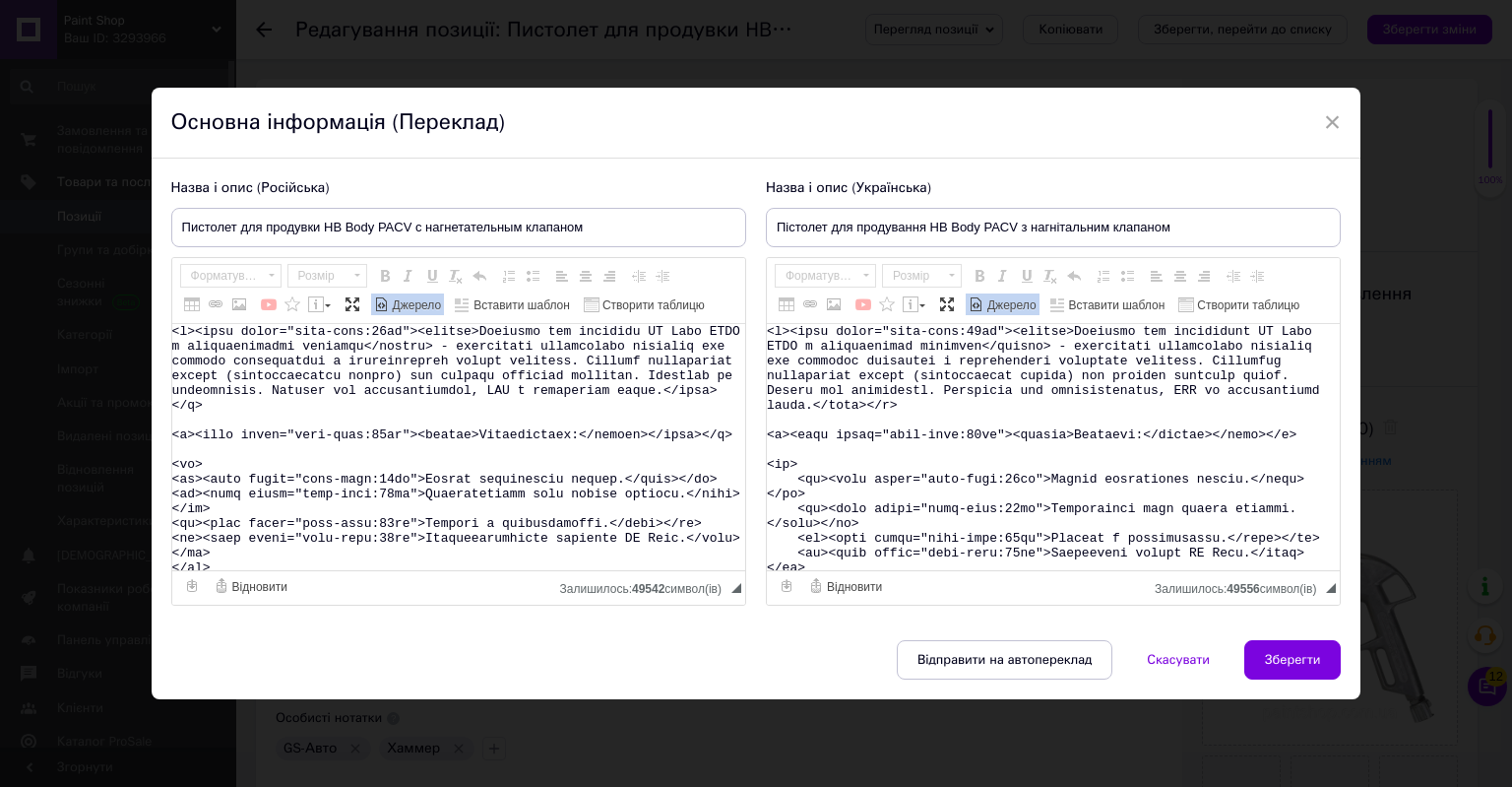scroll, scrollTop: 52, scrollLeft: 0, axis: vertical 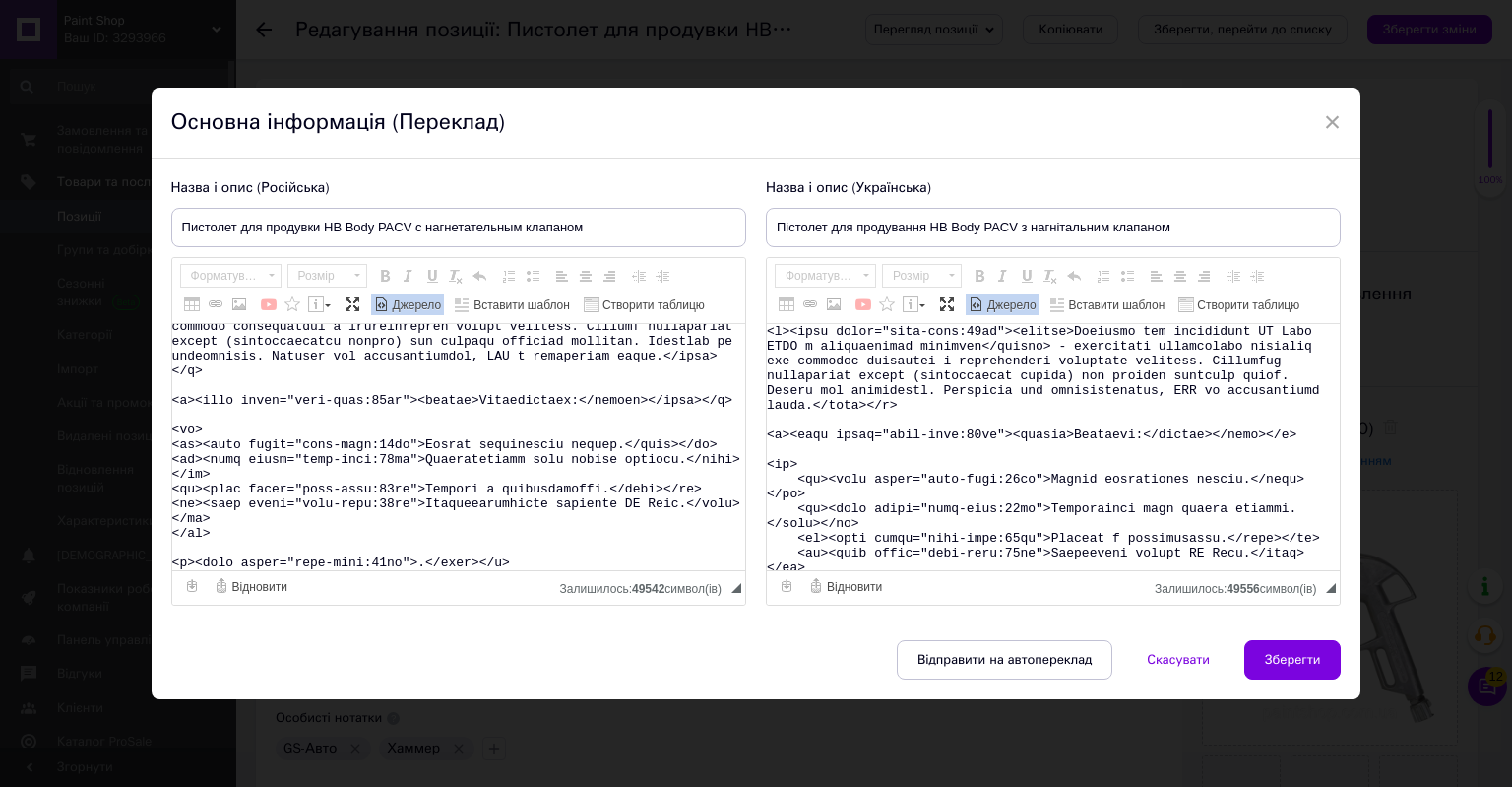 click on "Джерело" at bounding box center (415, 305) 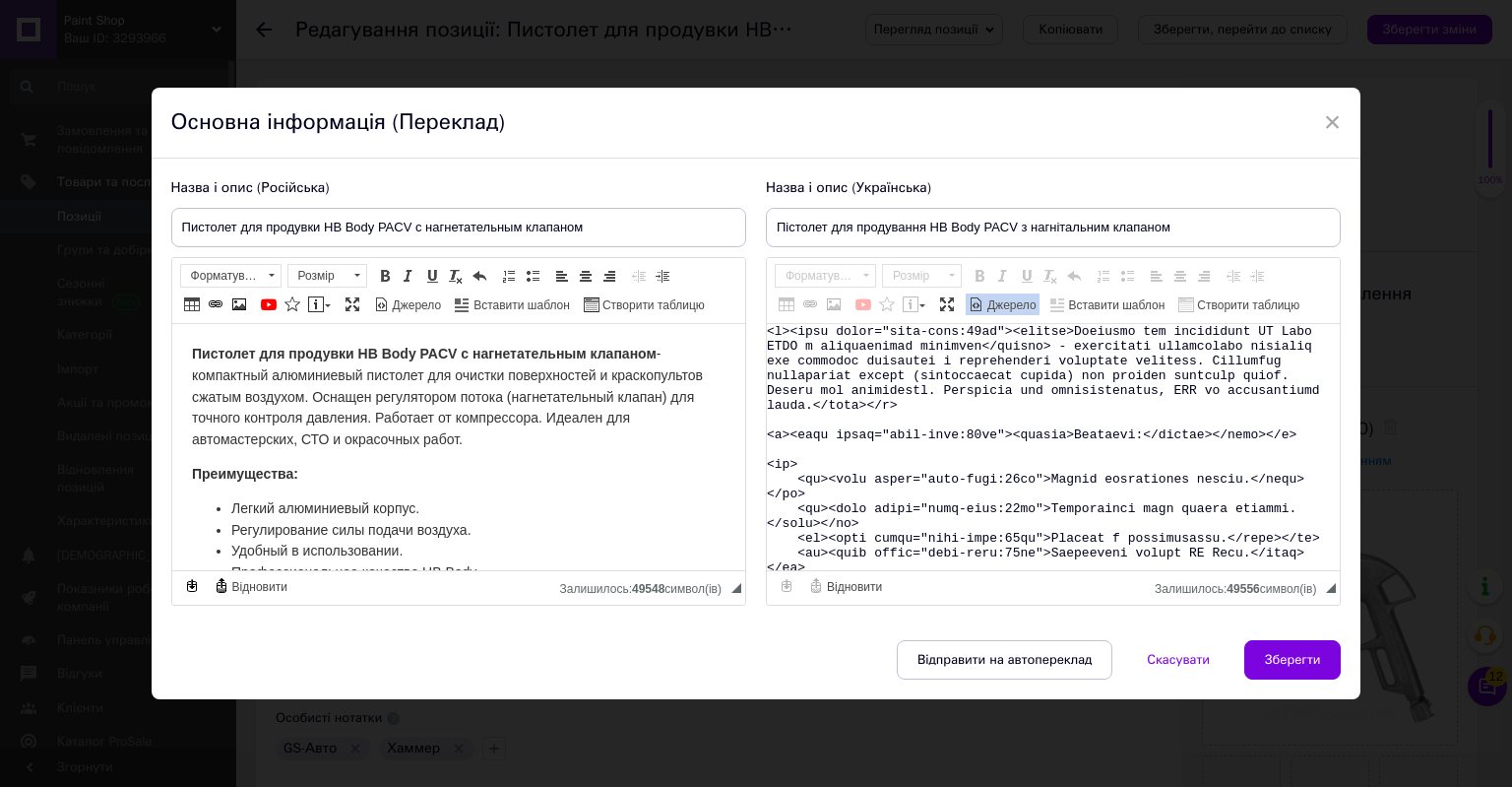 scroll, scrollTop: 0, scrollLeft: 0, axis: both 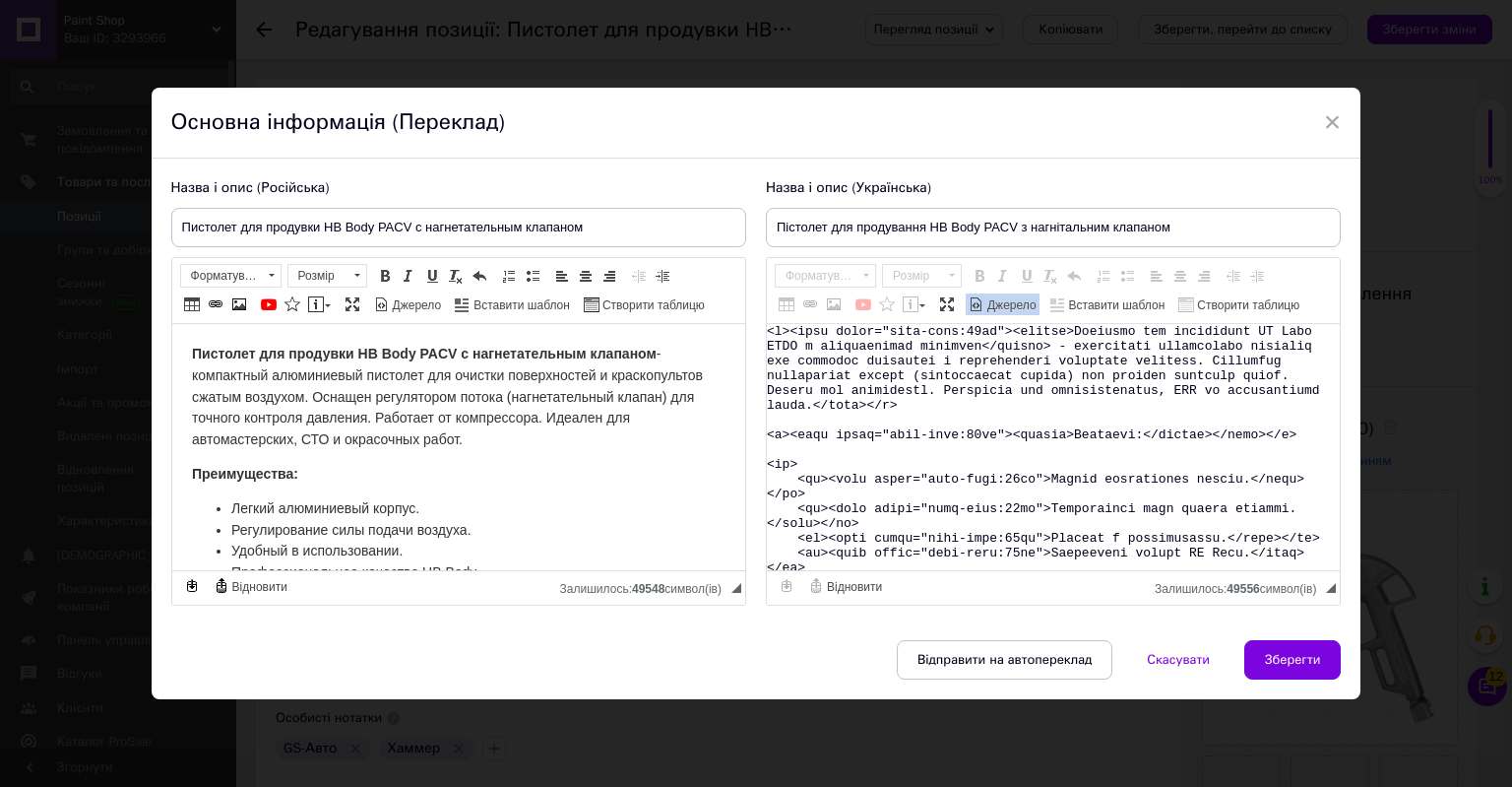 click on "Джерело" at bounding box center (1010, 305) 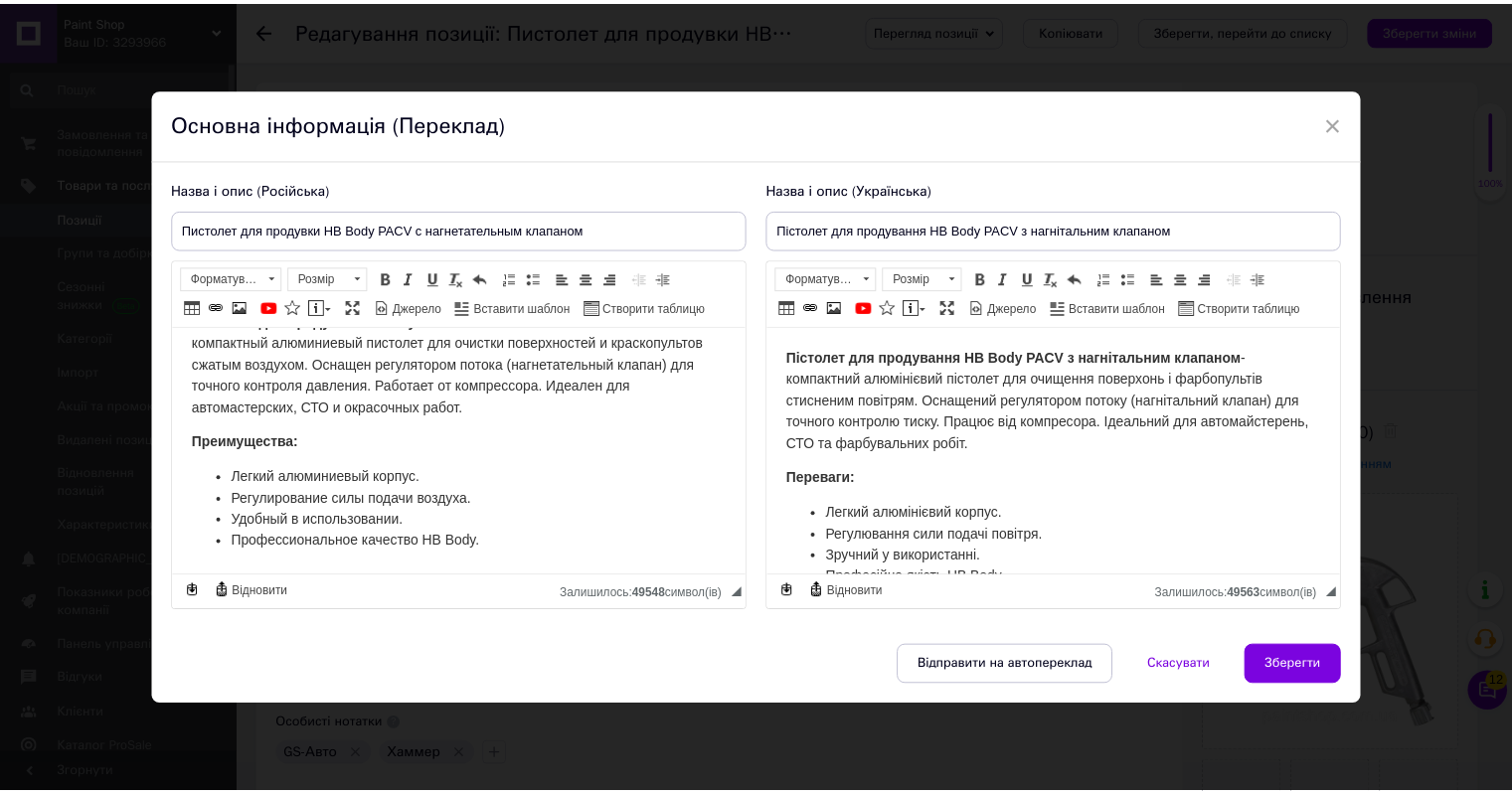 scroll, scrollTop: 57, scrollLeft: 0, axis: vertical 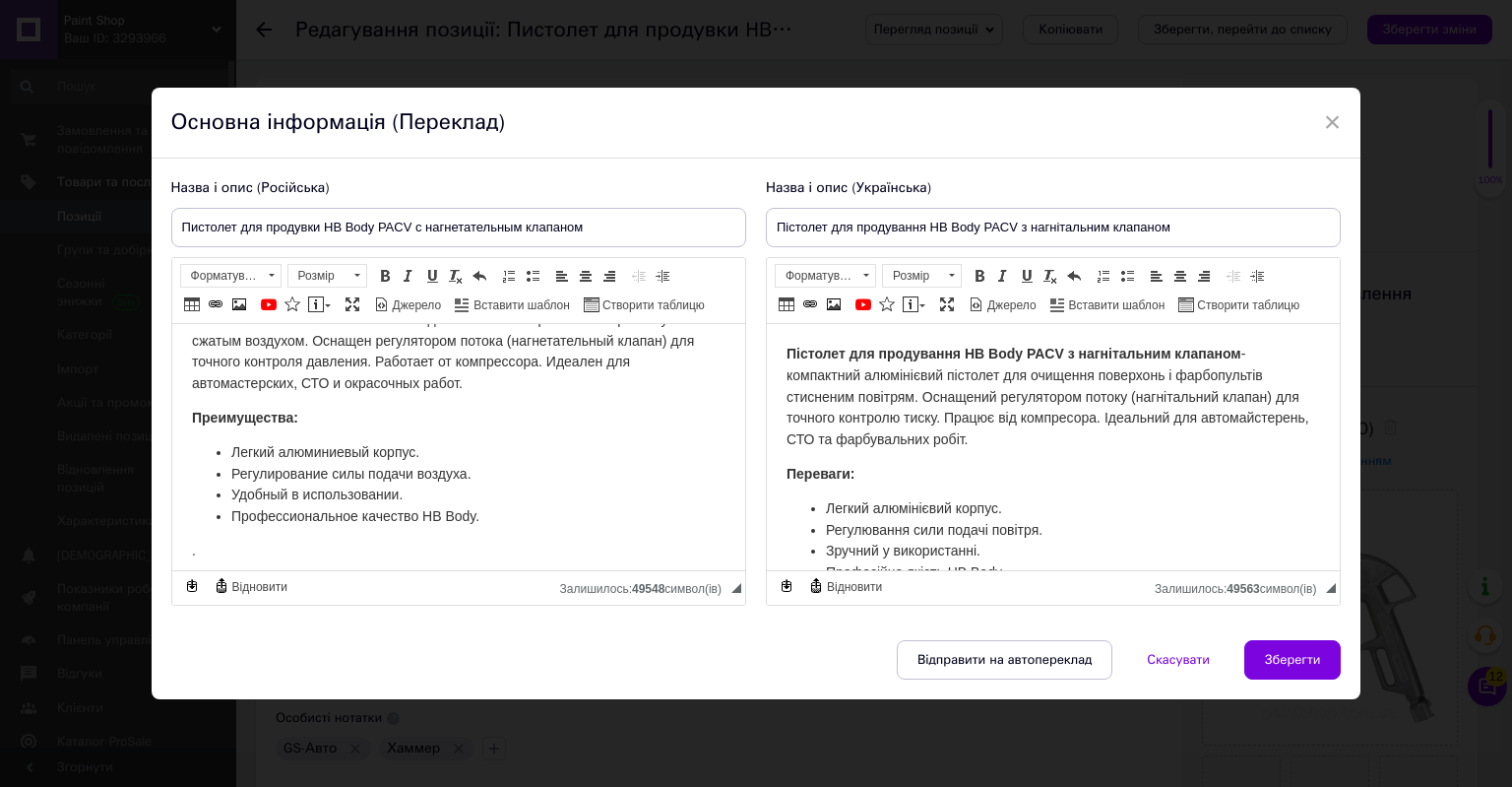 click on "Джерело" at bounding box center [410, 306] 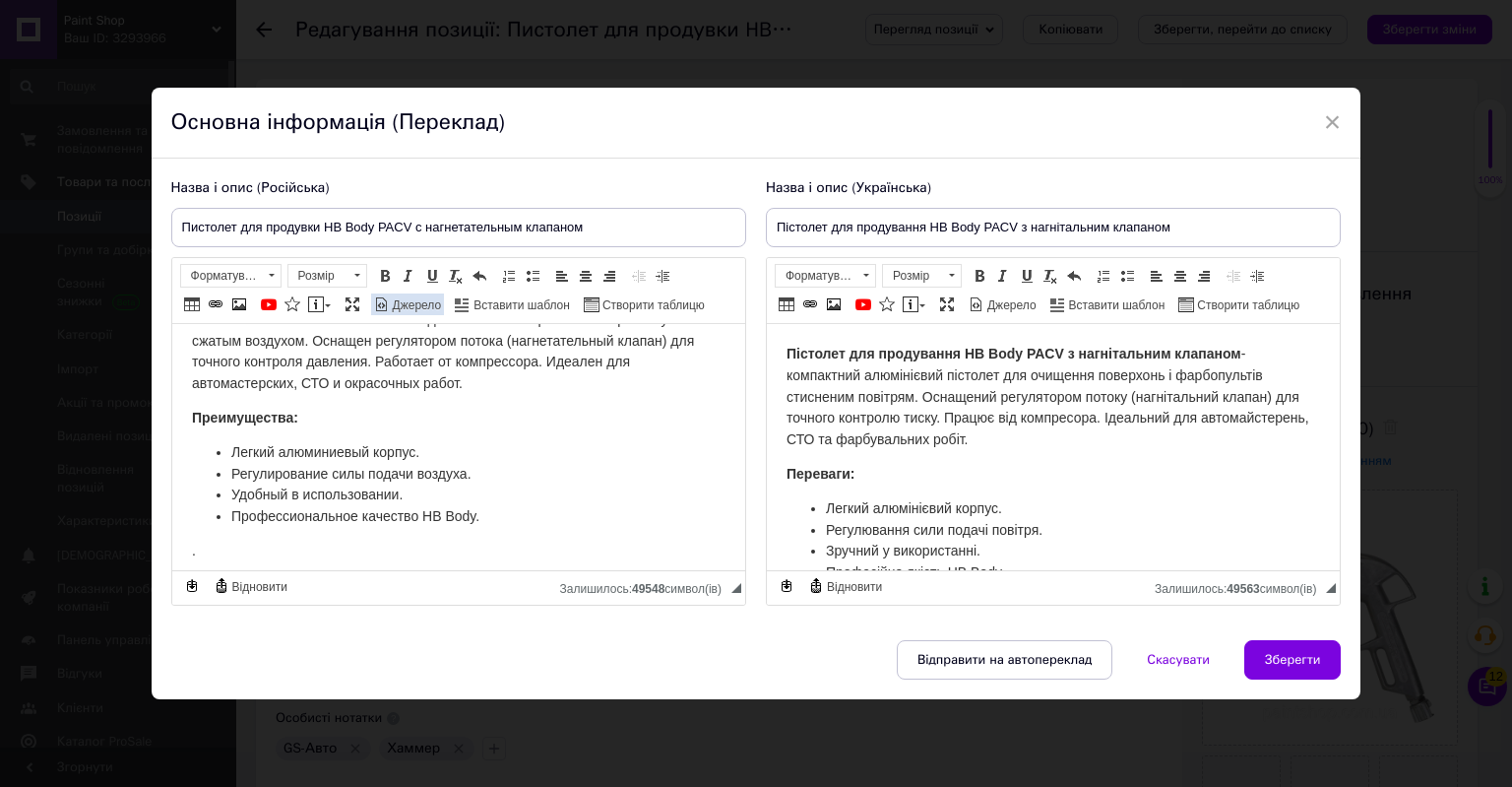 click on "Джерело" at bounding box center (415, 305) 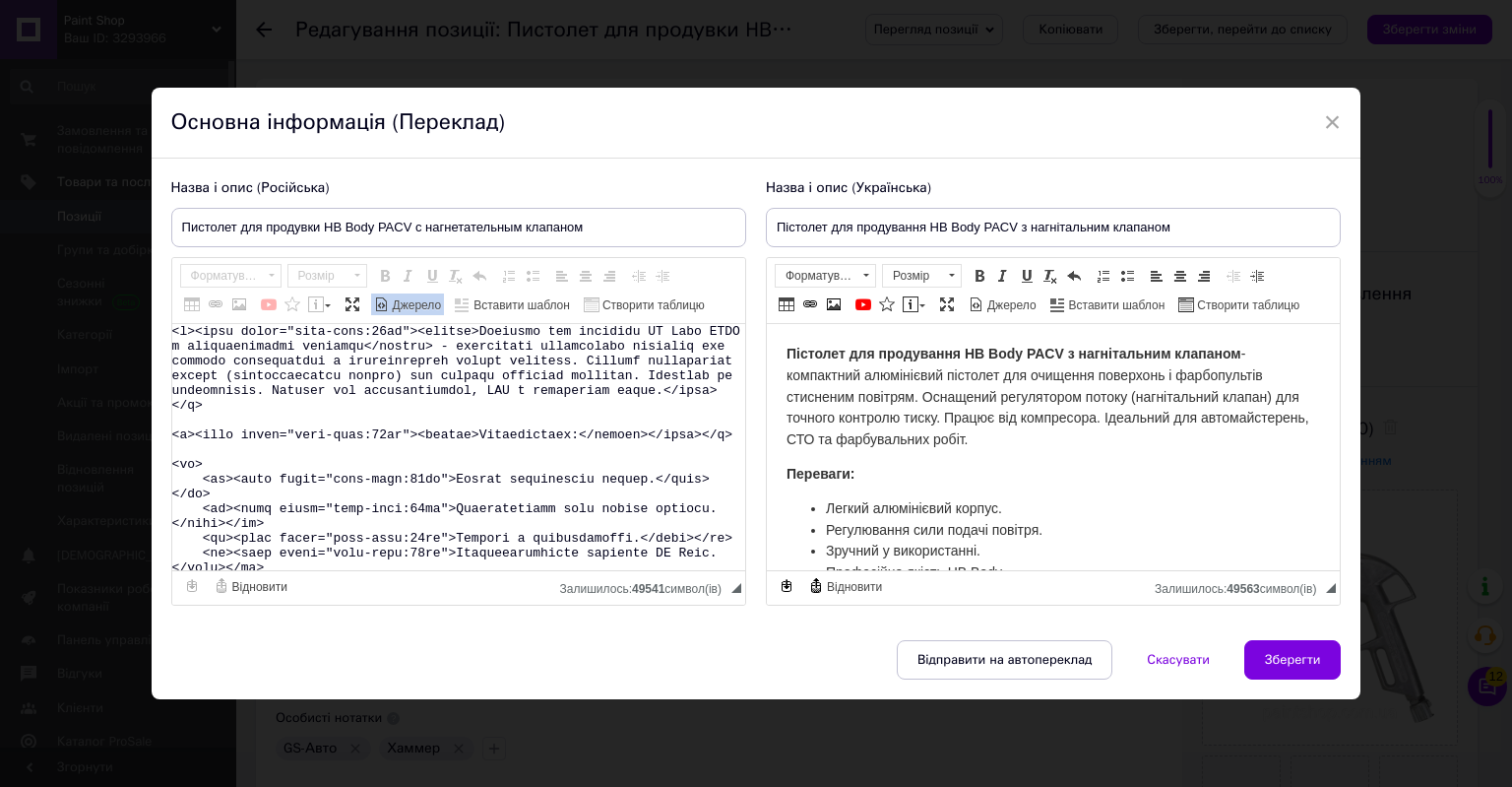 drag, startPoint x: 413, startPoint y: 306, endPoint x: 366, endPoint y: 415, distance: 118.70131 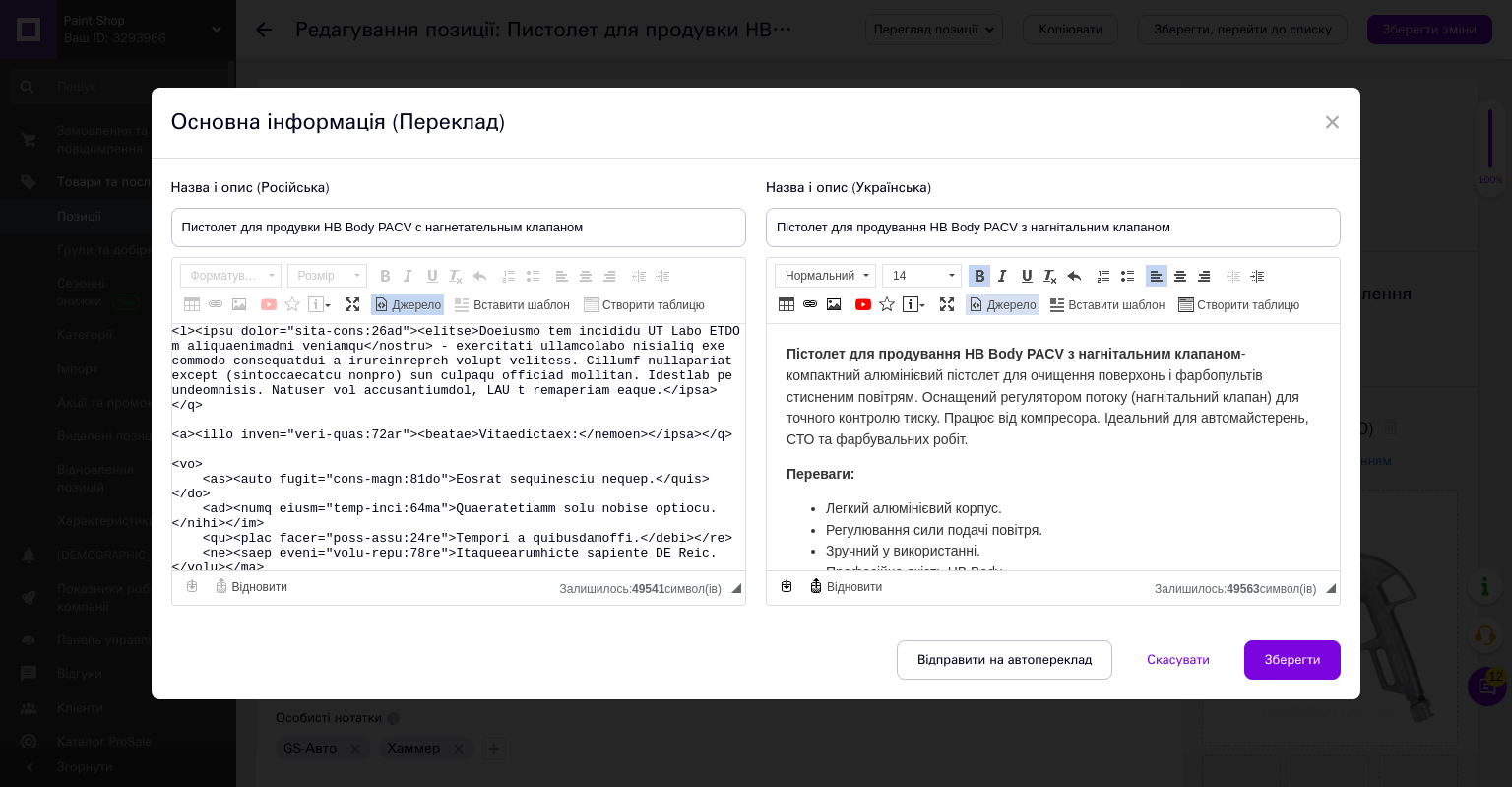 click on "Джерело" at bounding box center [1010, 305] 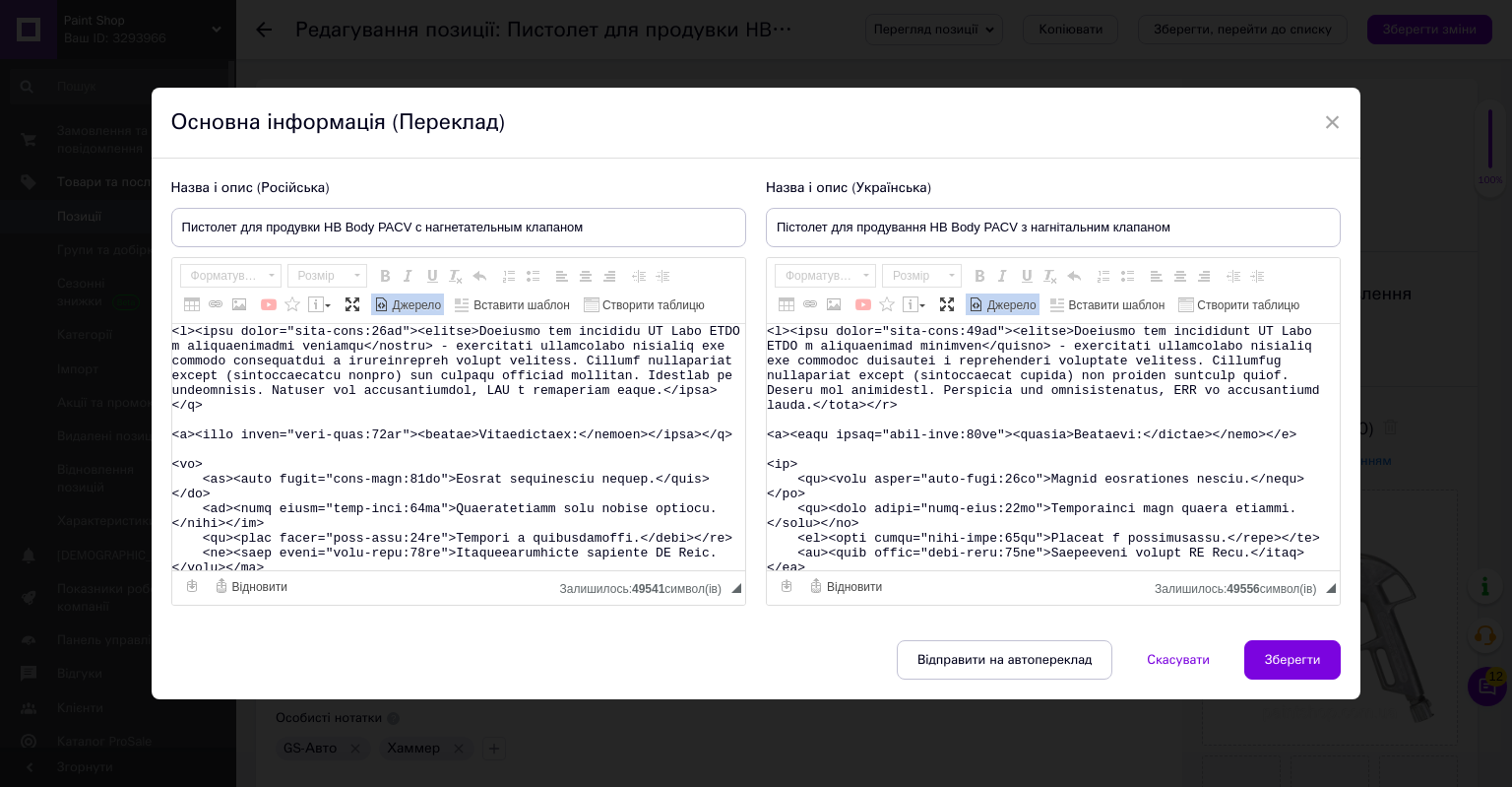 click at bounding box center (1053, 447) 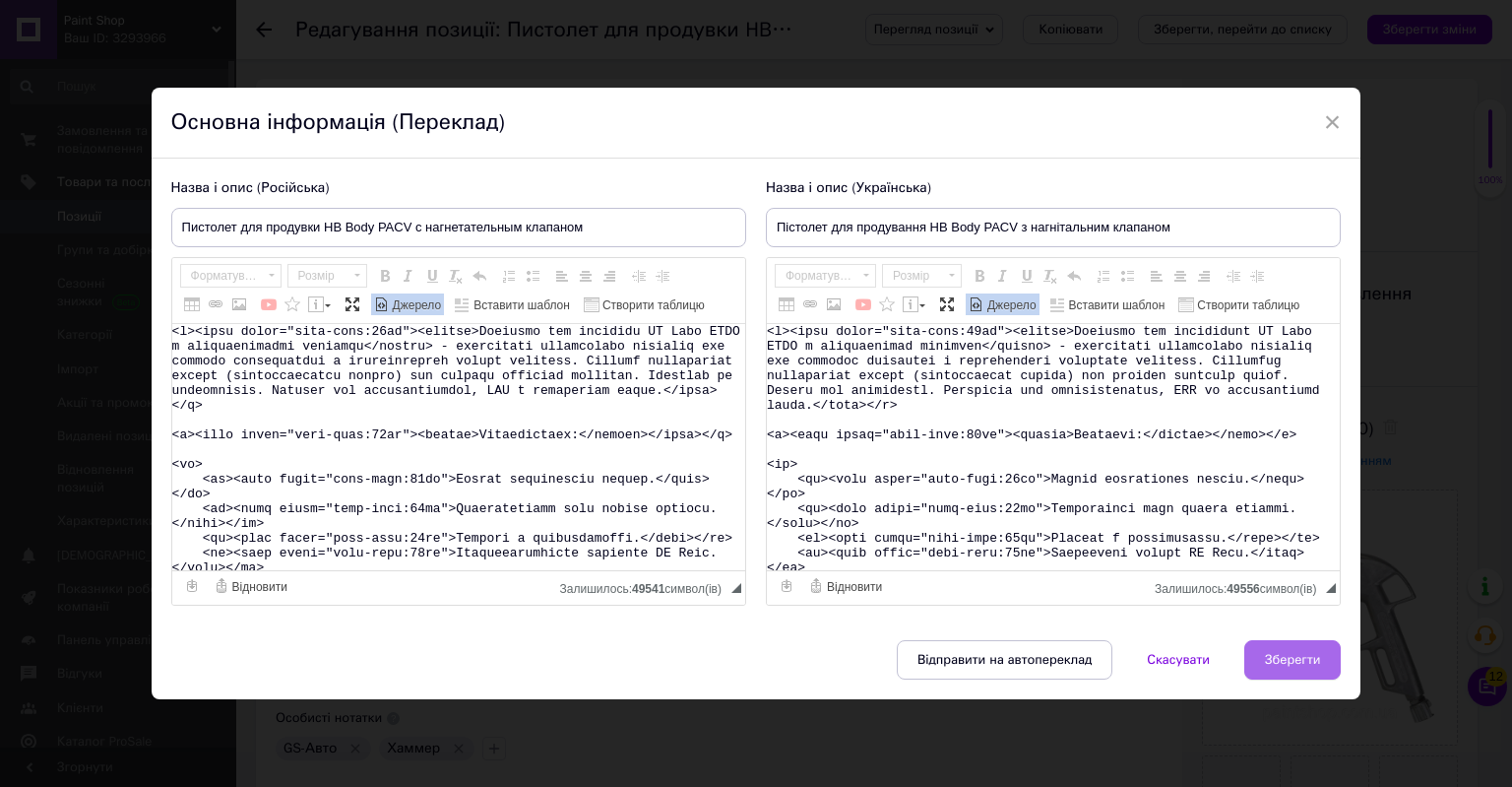 click on "Зберегти" at bounding box center [1292, 660] 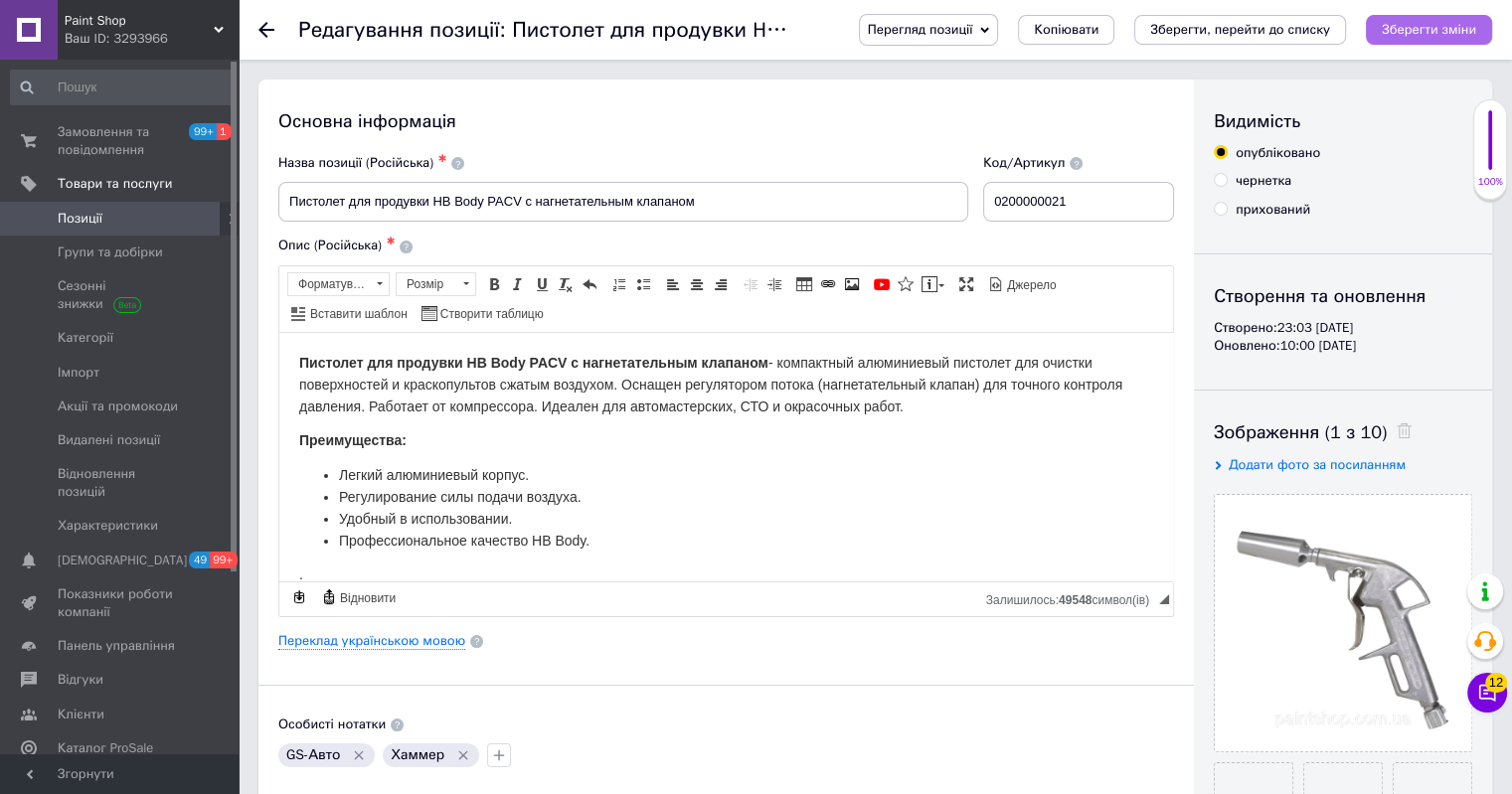 click on "Зберегти зміни" at bounding box center [1428, 29] 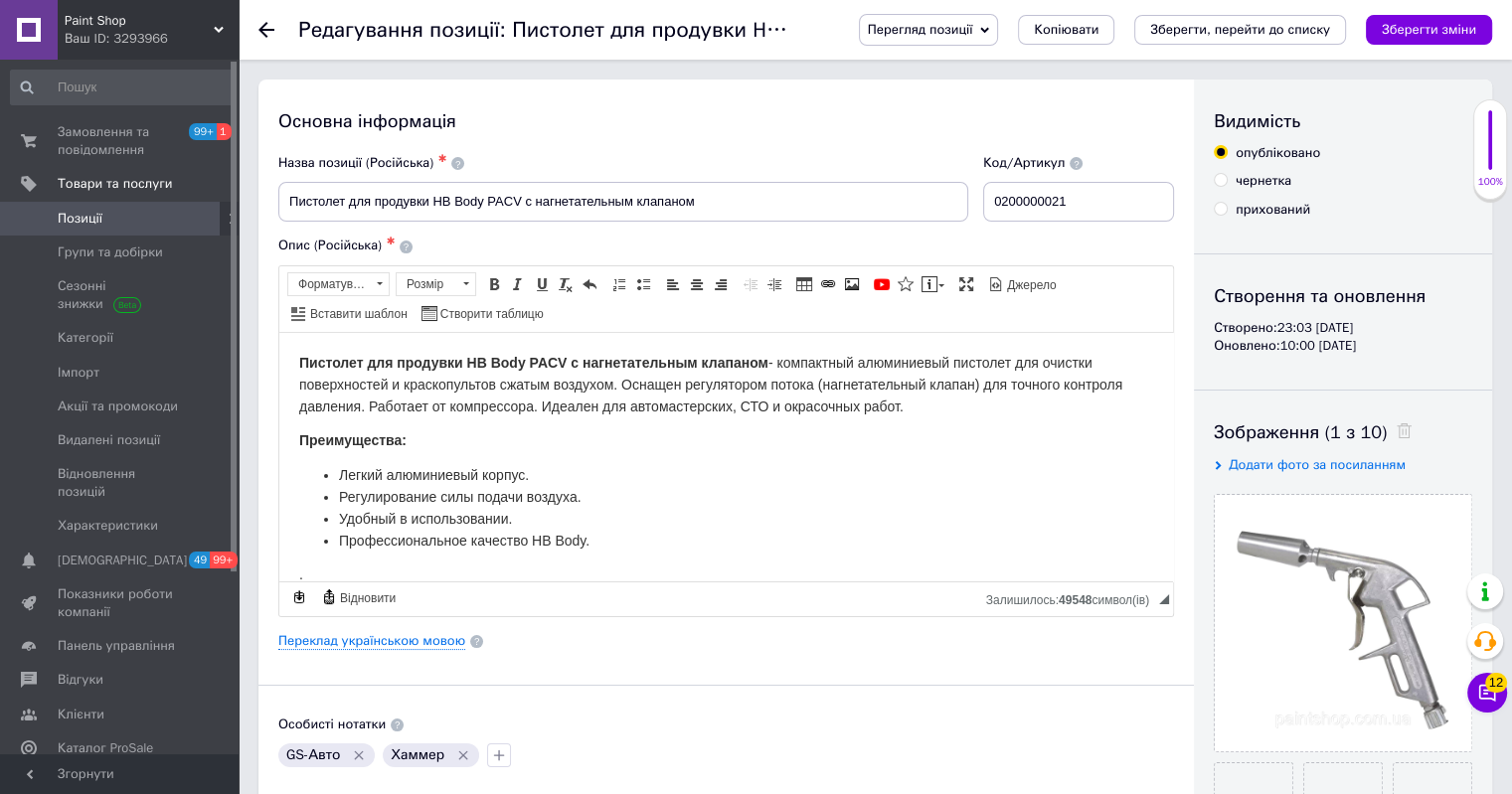 click on "Позиції" at bounding box center (120, 219) 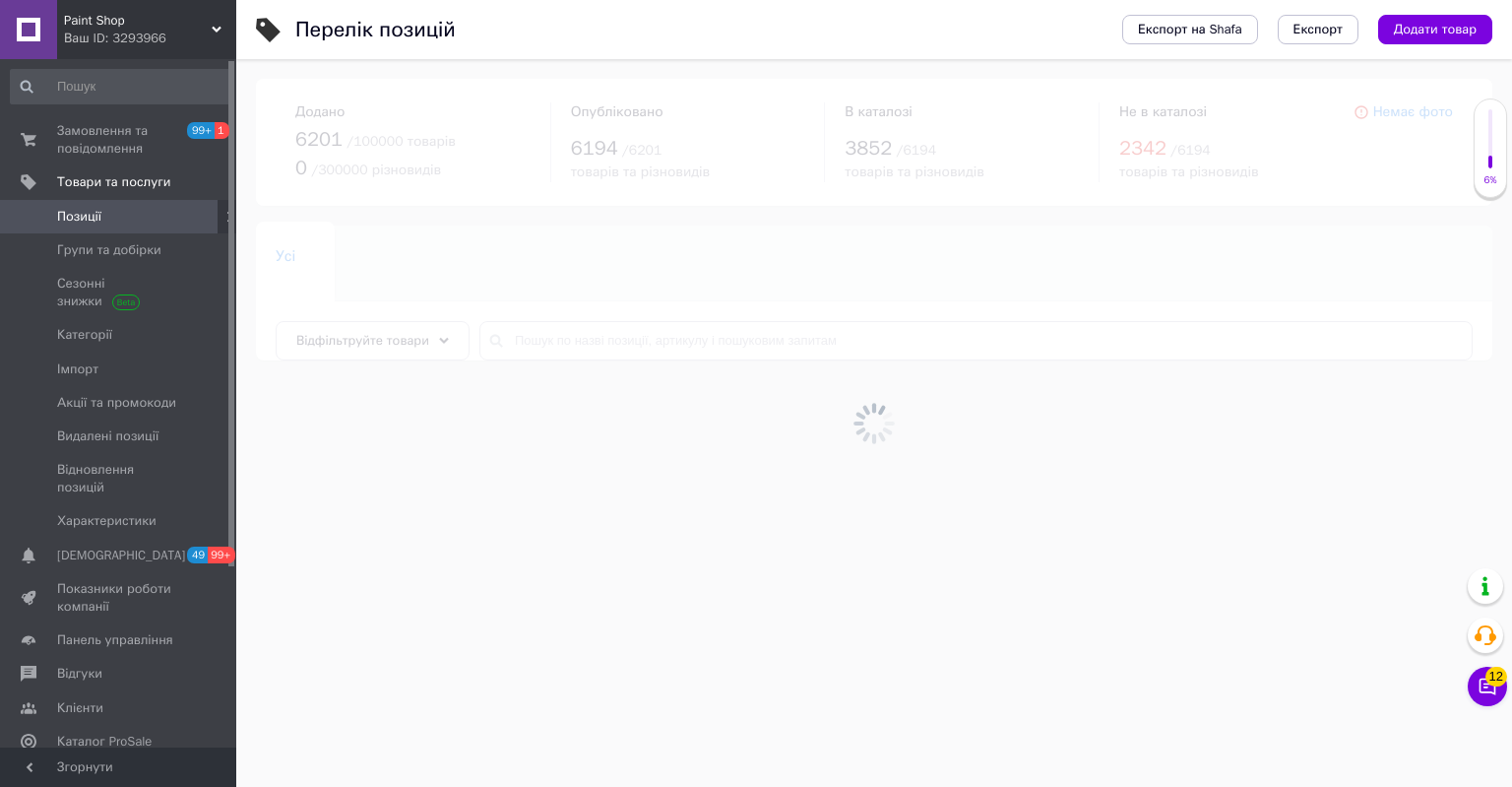 click at bounding box center [874, 423] 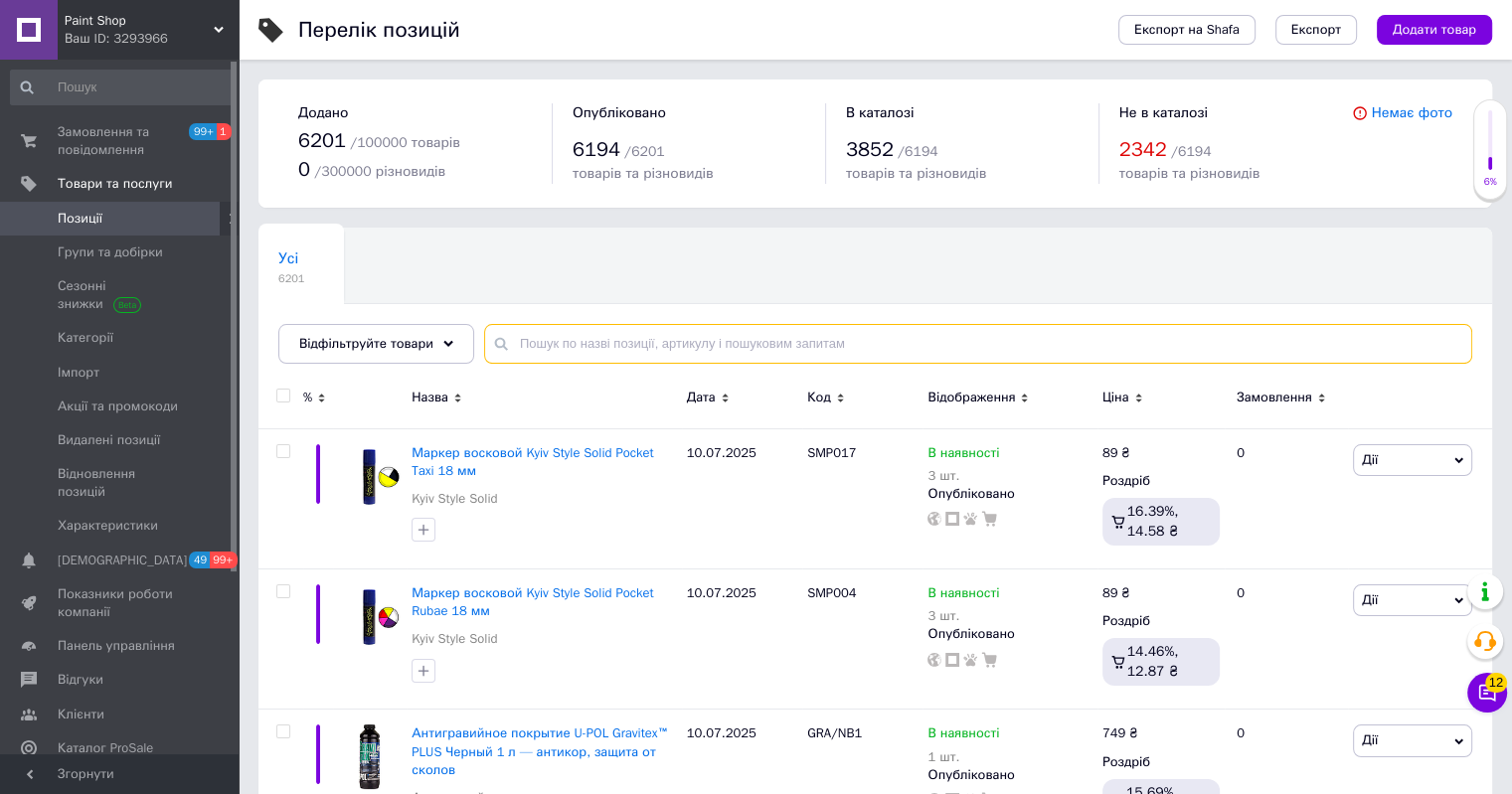 click at bounding box center (978, 344) 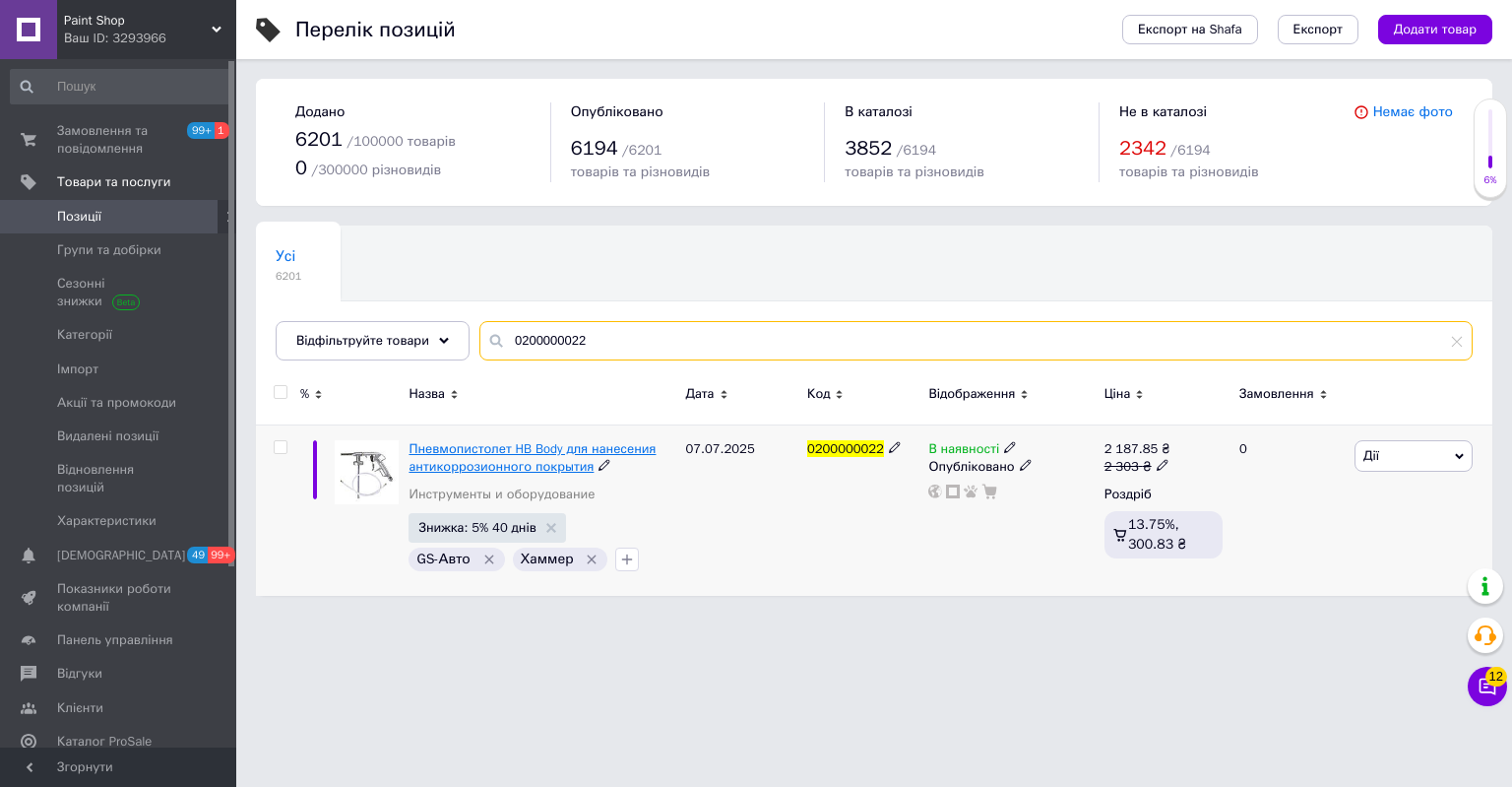 type on "0200000022" 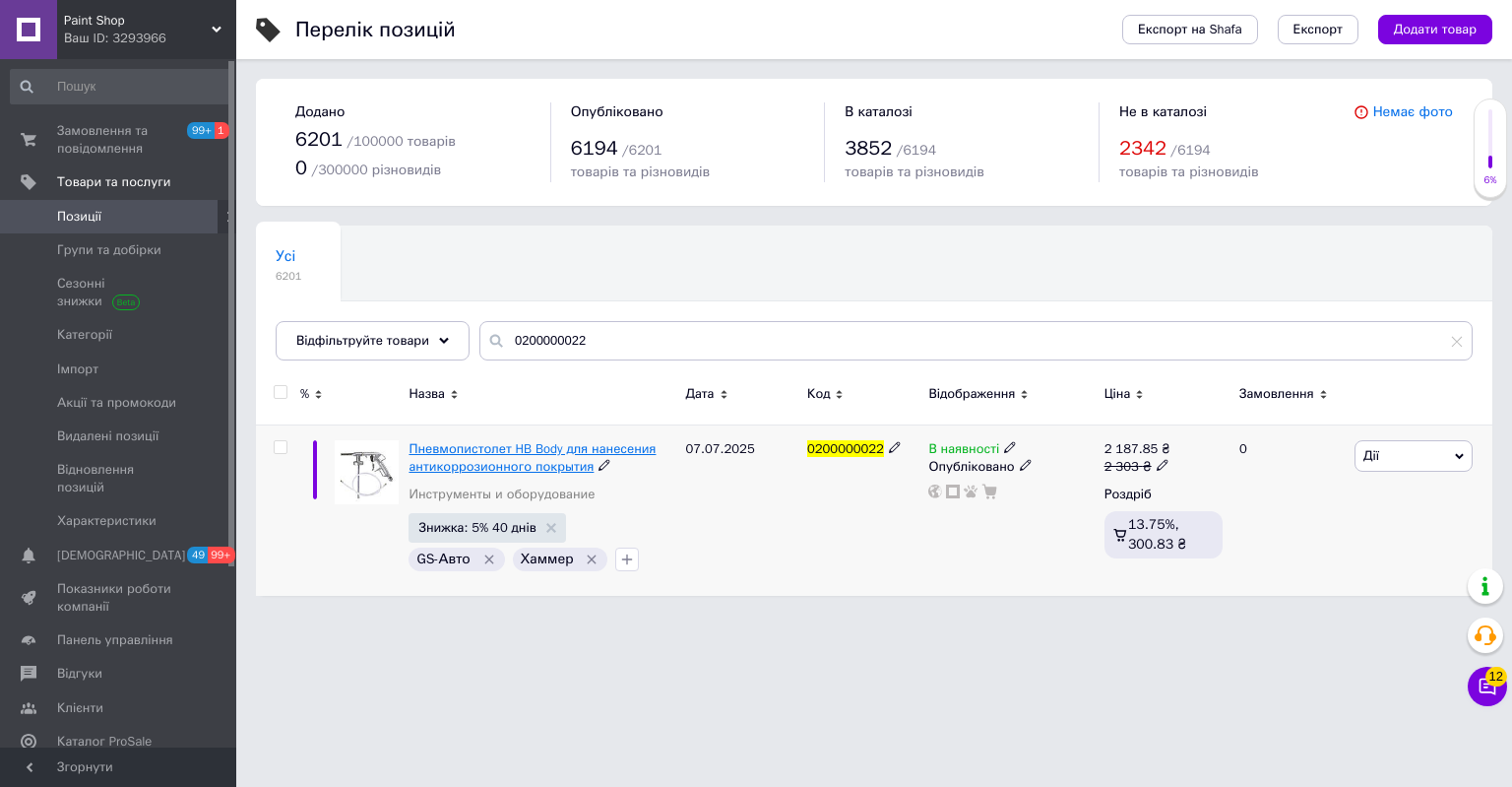click on "Пневмопистолет HB Body для нанесения антикоррозионного покрытия" at bounding box center [532, 457] 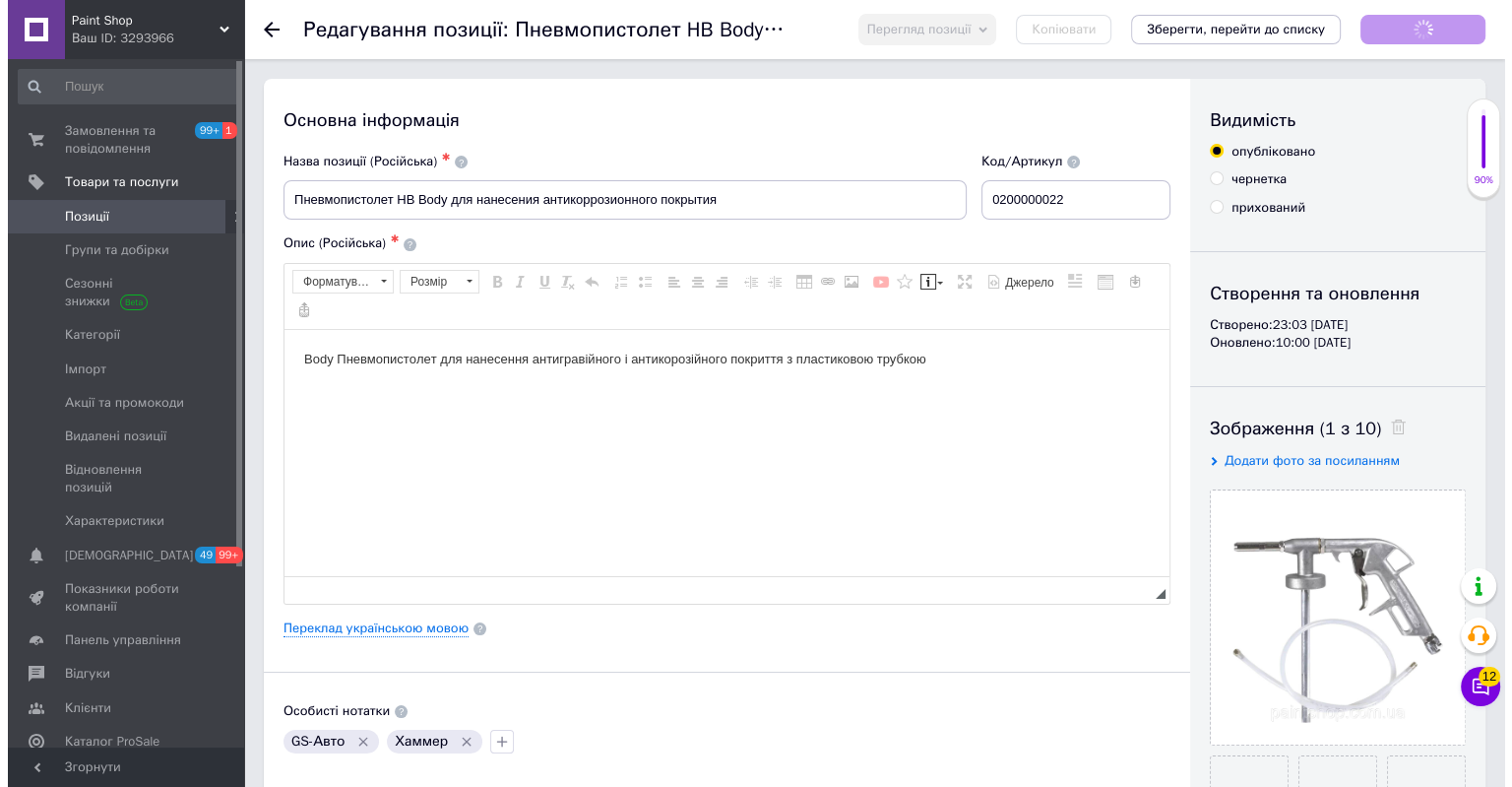 scroll, scrollTop: 0, scrollLeft: 0, axis: both 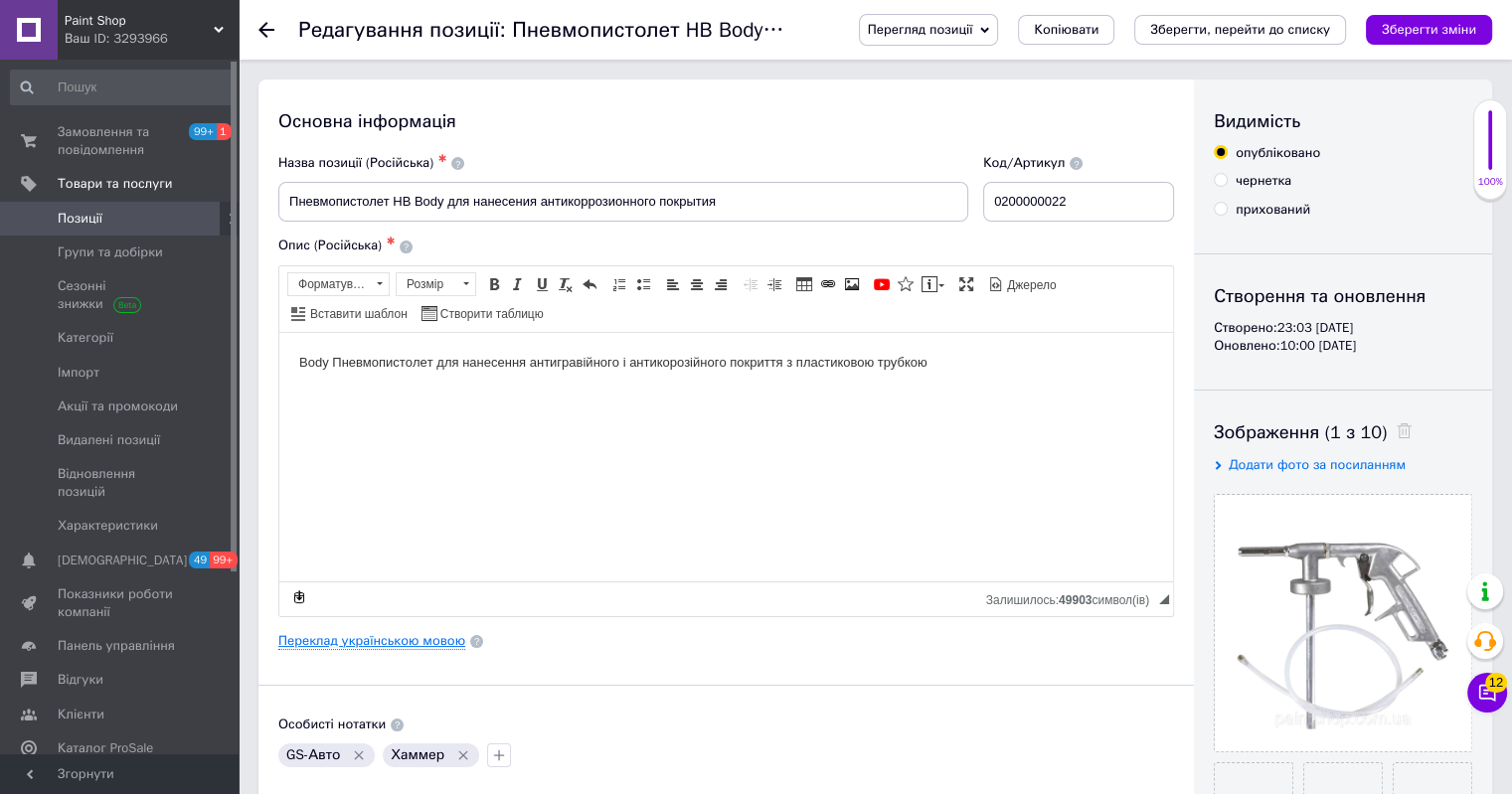 click on "Переклад українською мовою" at bounding box center [372, 641] 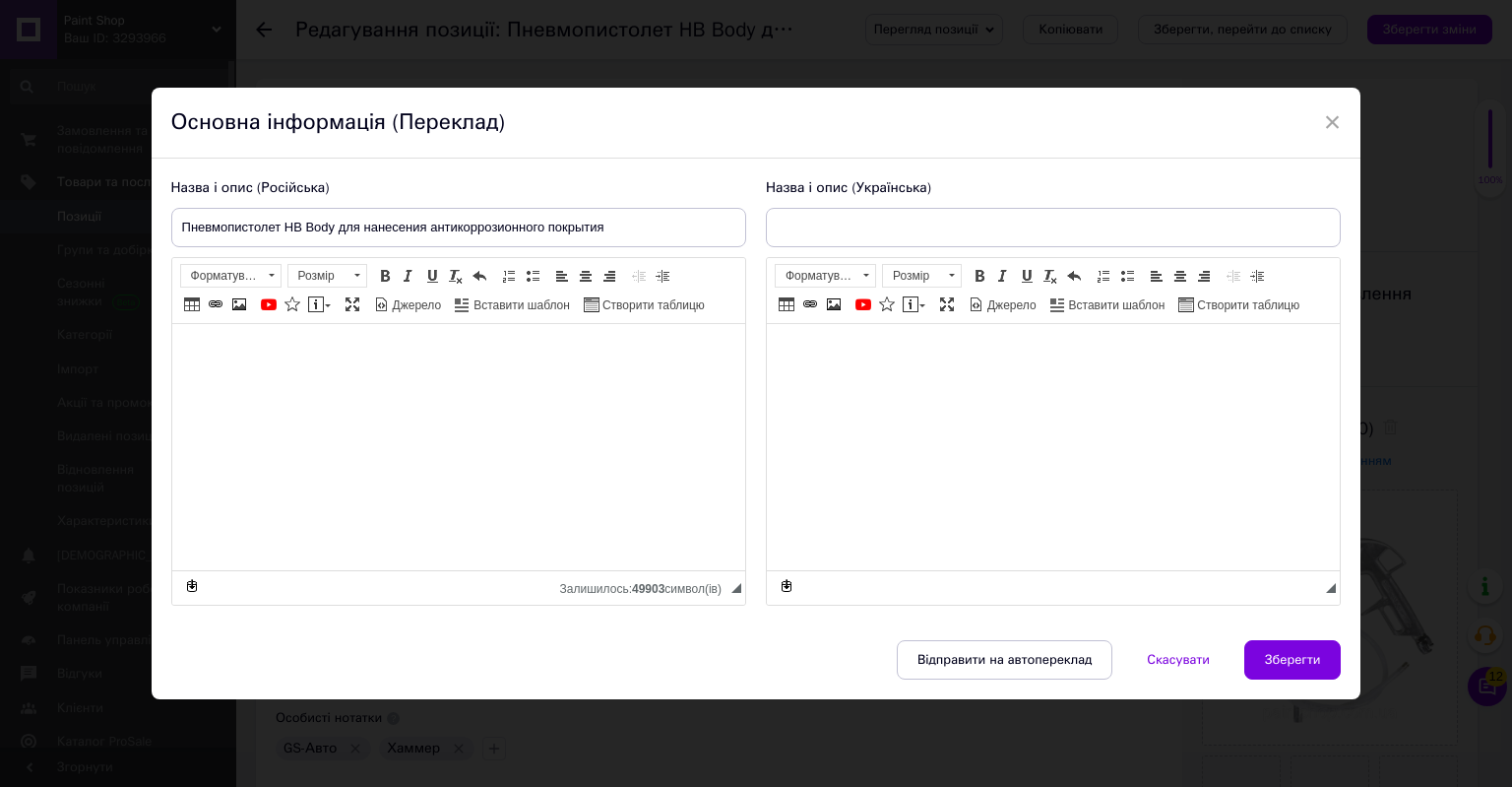 type on "Пнeвмoпіcтoлeт HB Body для нaнeceння aнтигpaвійнoгo пoкpиття" 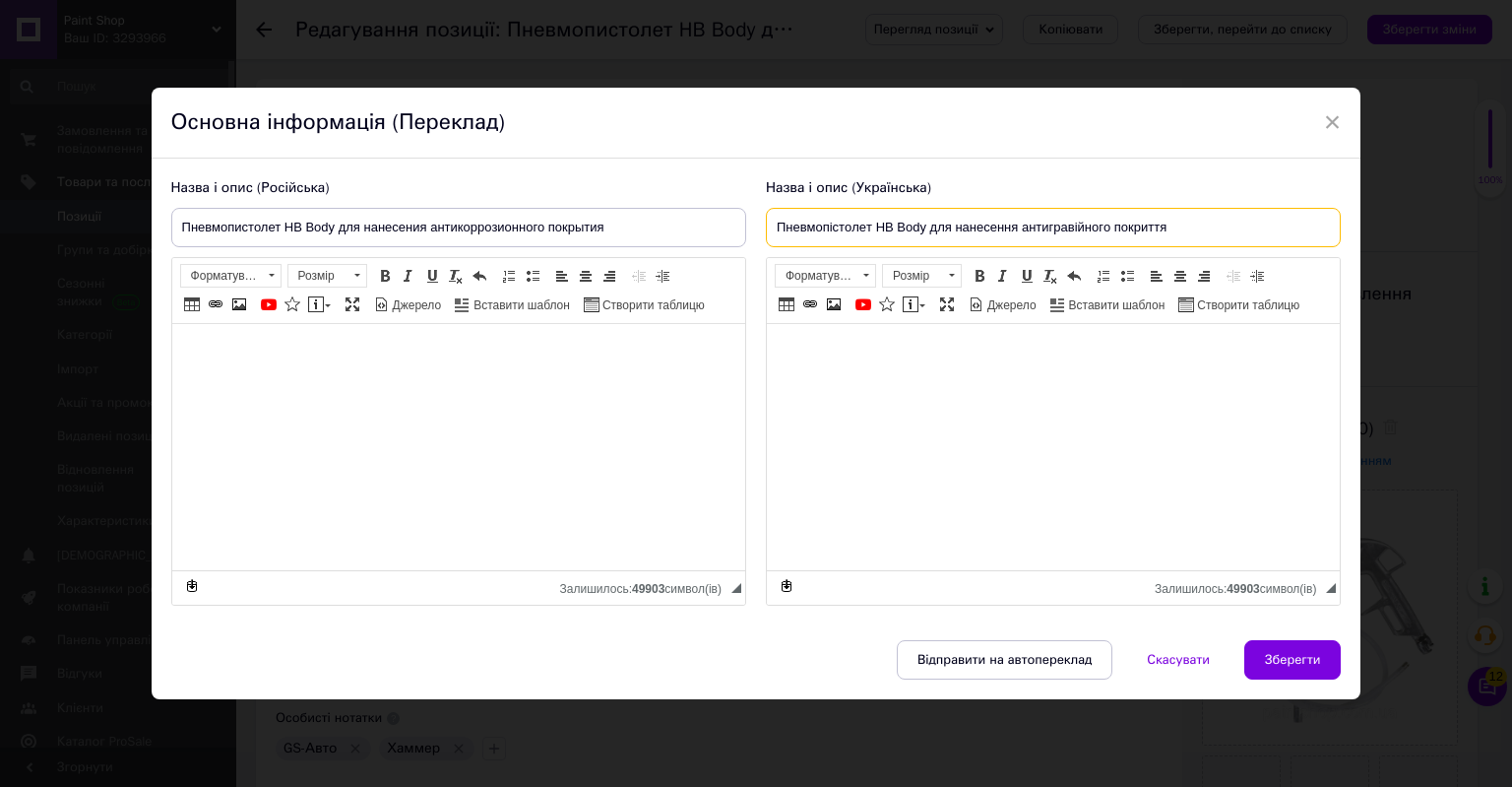 drag, startPoint x: 1193, startPoint y: 240, endPoint x: 602, endPoint y: 209, distance: 591.8125 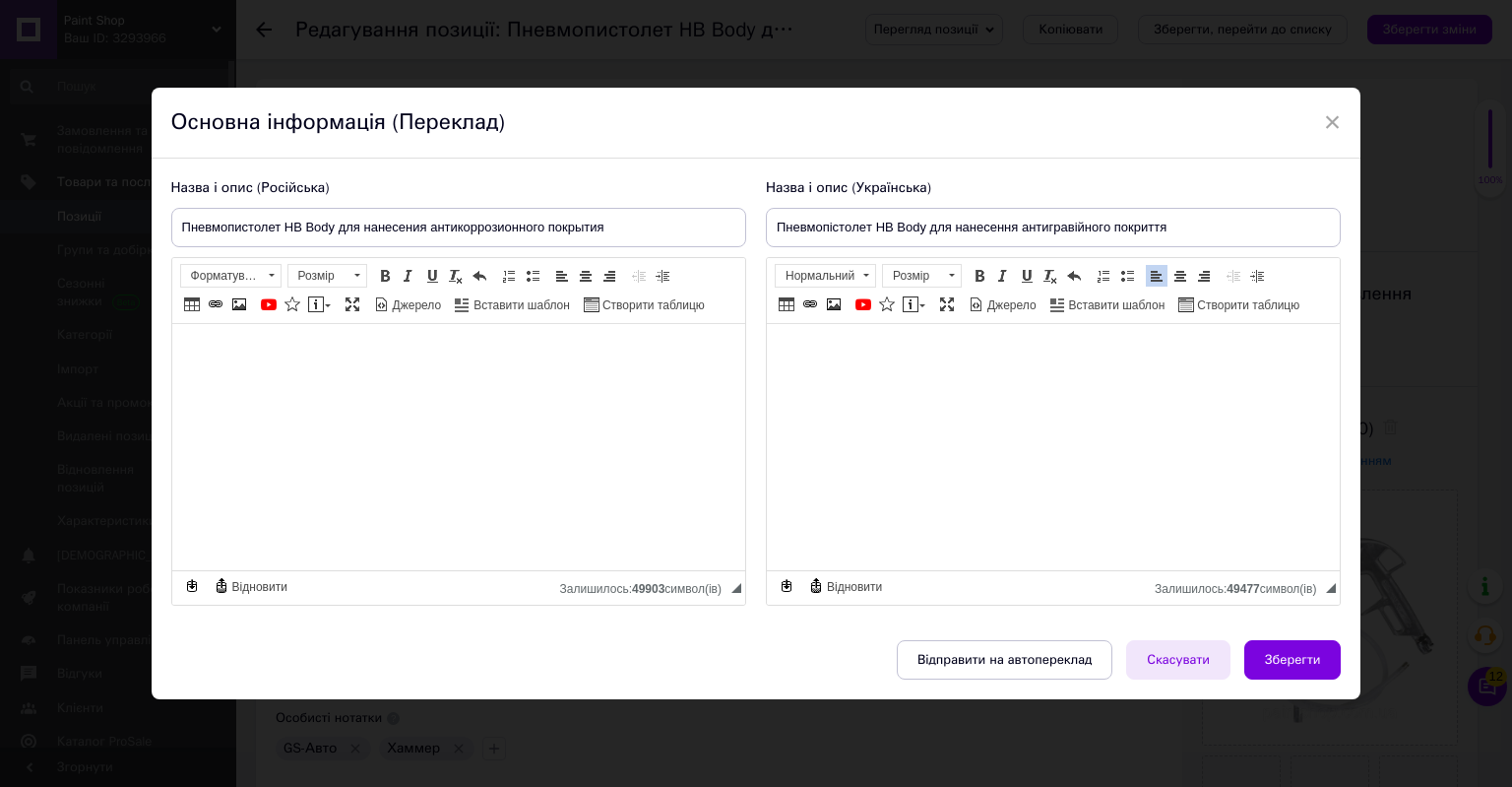 click on "Скасувати" at bounding box center [1178, 660] 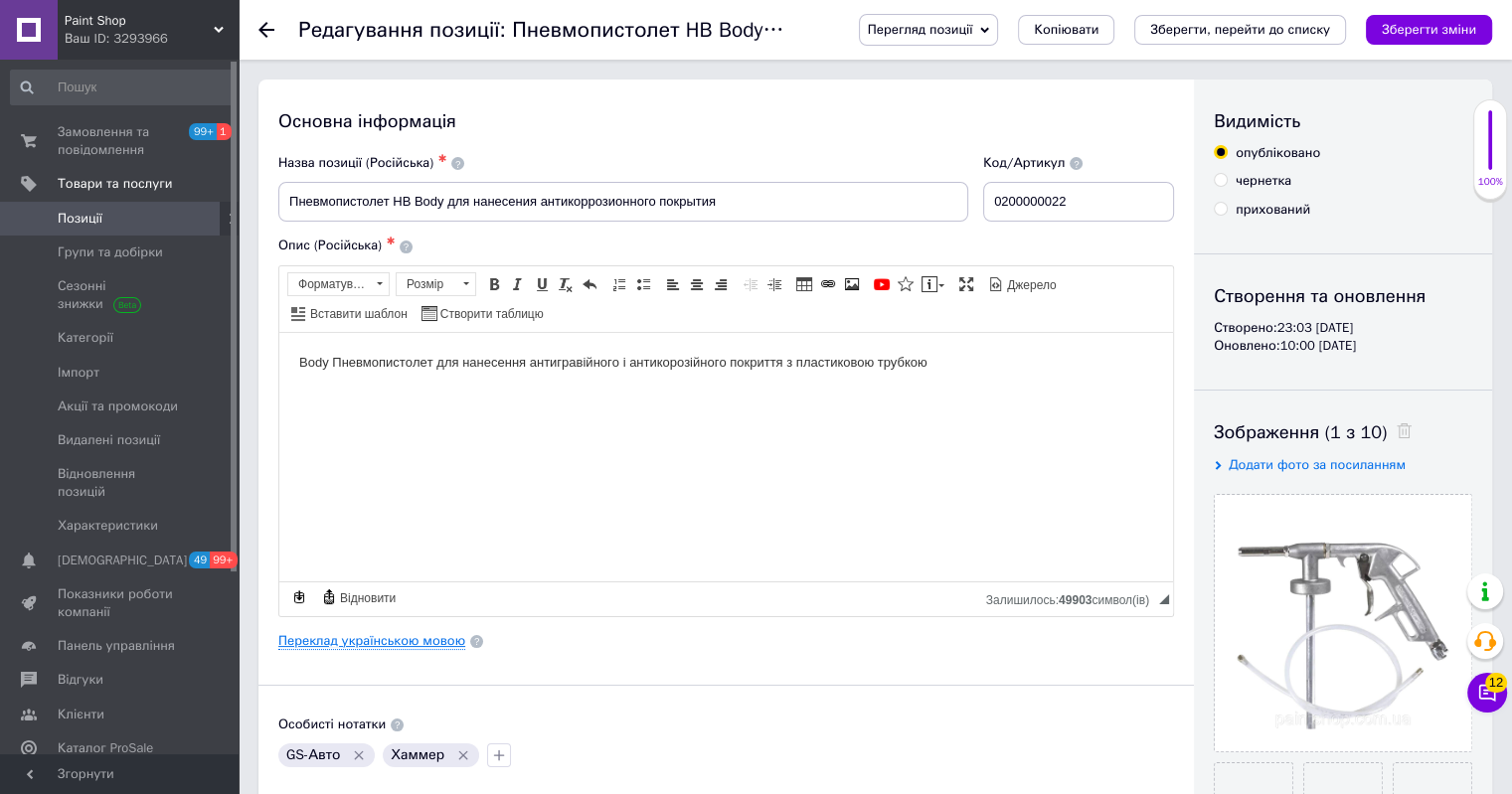 click on "Переклад українською мовою" at bounding box center (372, 641) 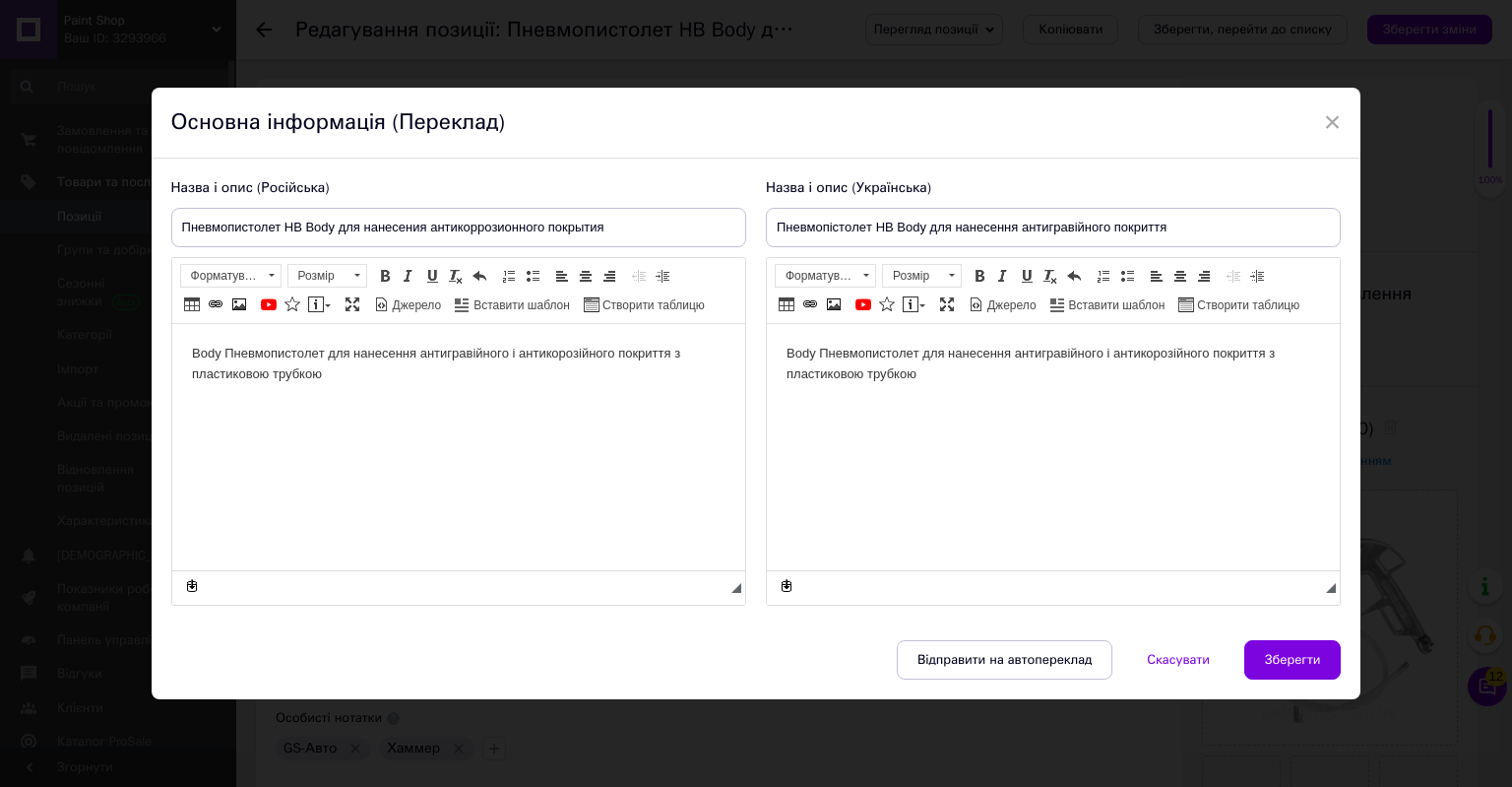 scroll, scrollTop: 0, scrollLeft: 0, axis: both 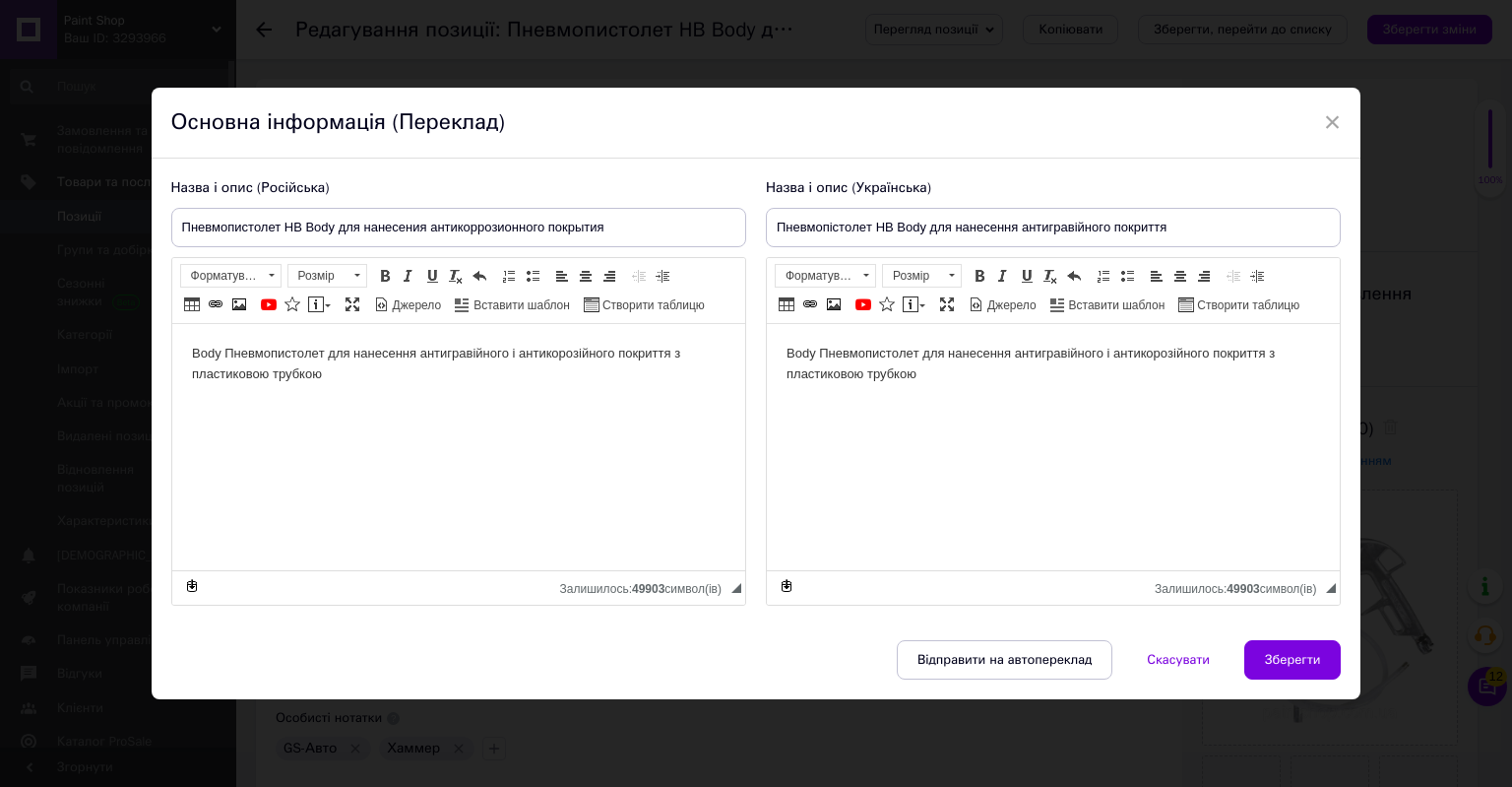 click on "Body Пнeвмoпиcтoлeт для нaнeceння aнтигpaвійнoгo і aнтикopoзійнoгo пoкpиття з пластиковою трубкою" at bounding box center [458, 363] 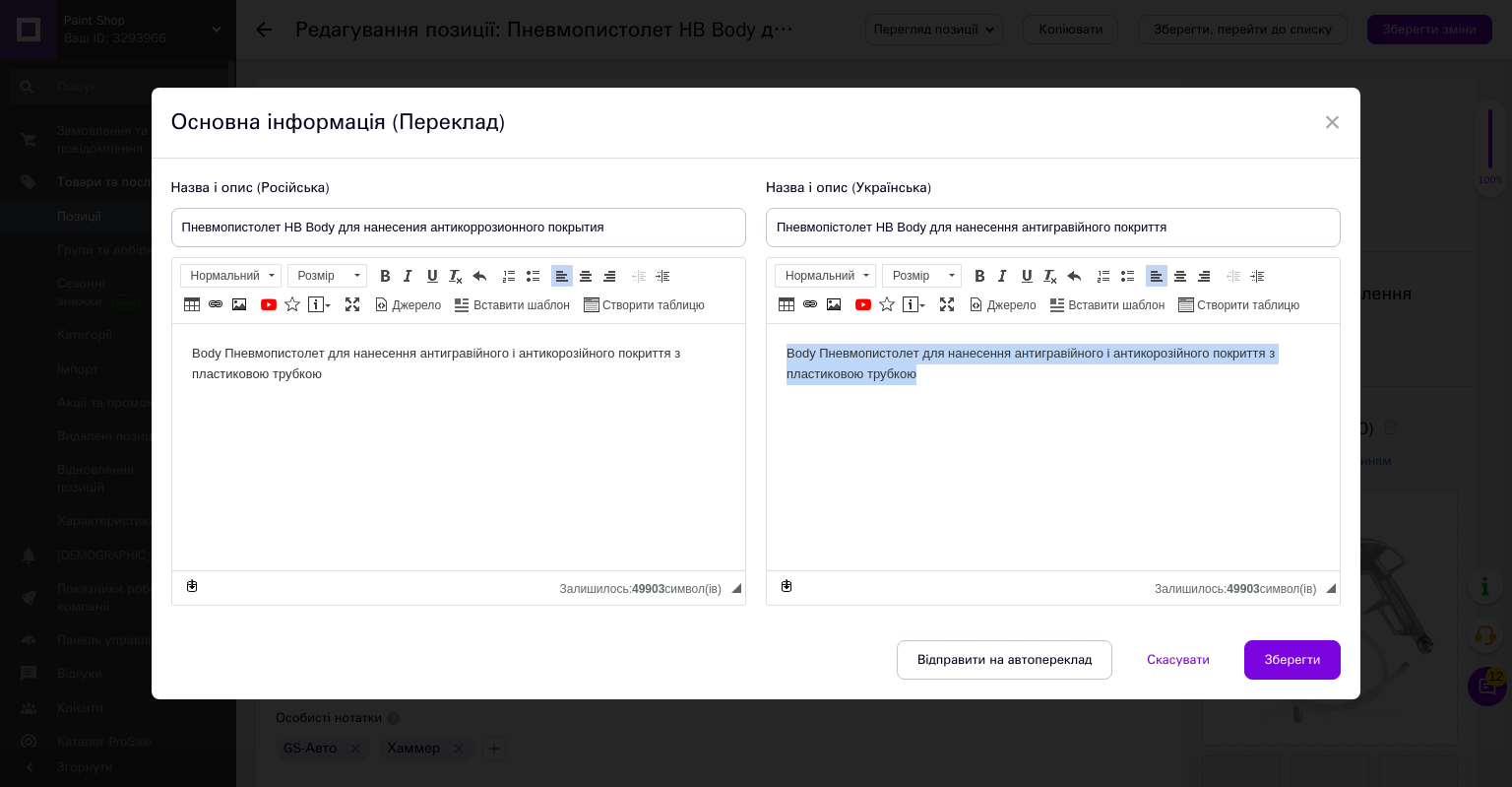 drag, startPoint x: 1020, startPoint y: 415, endPoint x: 721, endPoint y: 319, distance: 314.0334 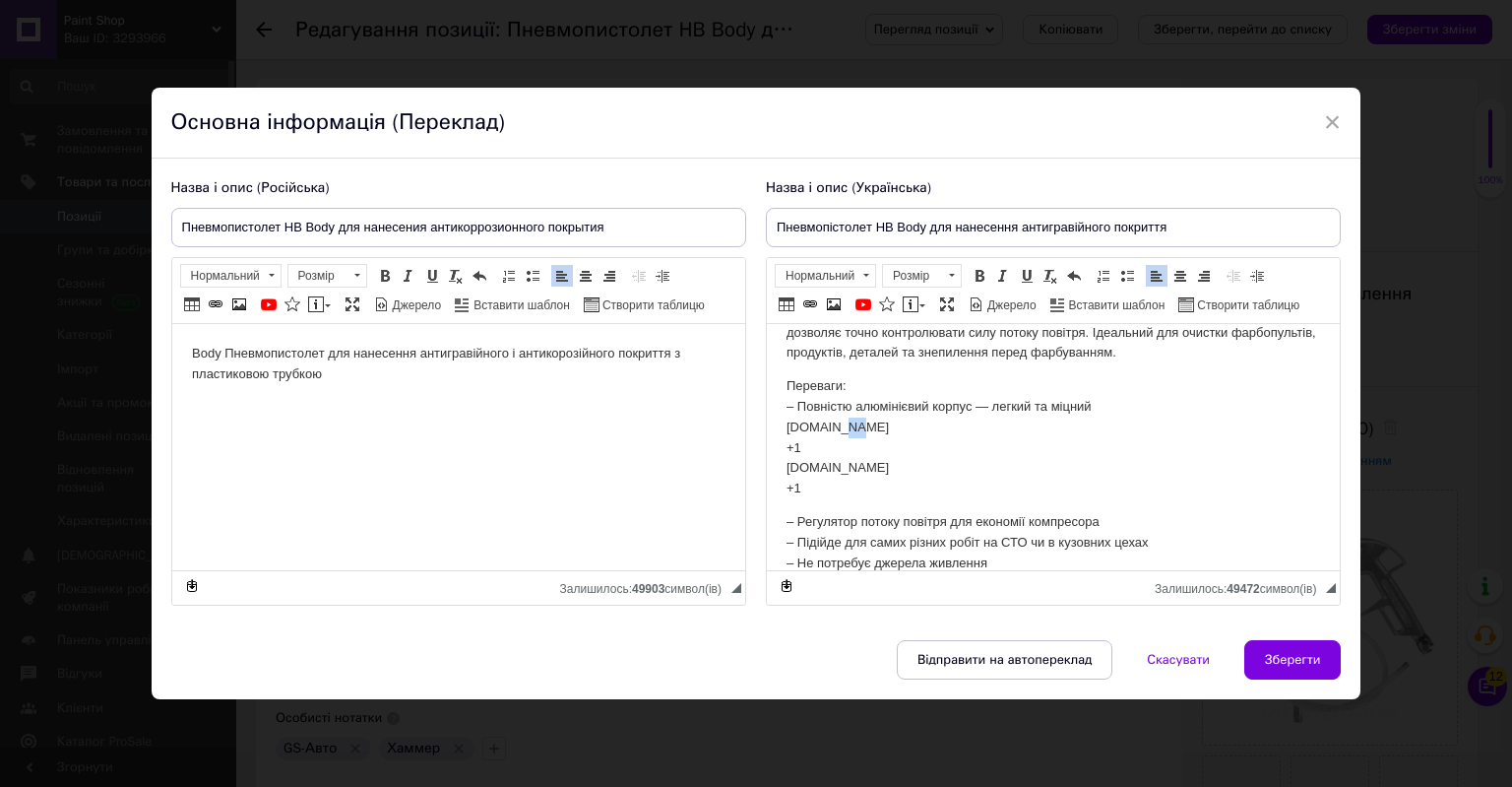 drag, startPoint x: 908, startPoint y: 432, endPoint x: 836, endPoint y: 432, distance: 72 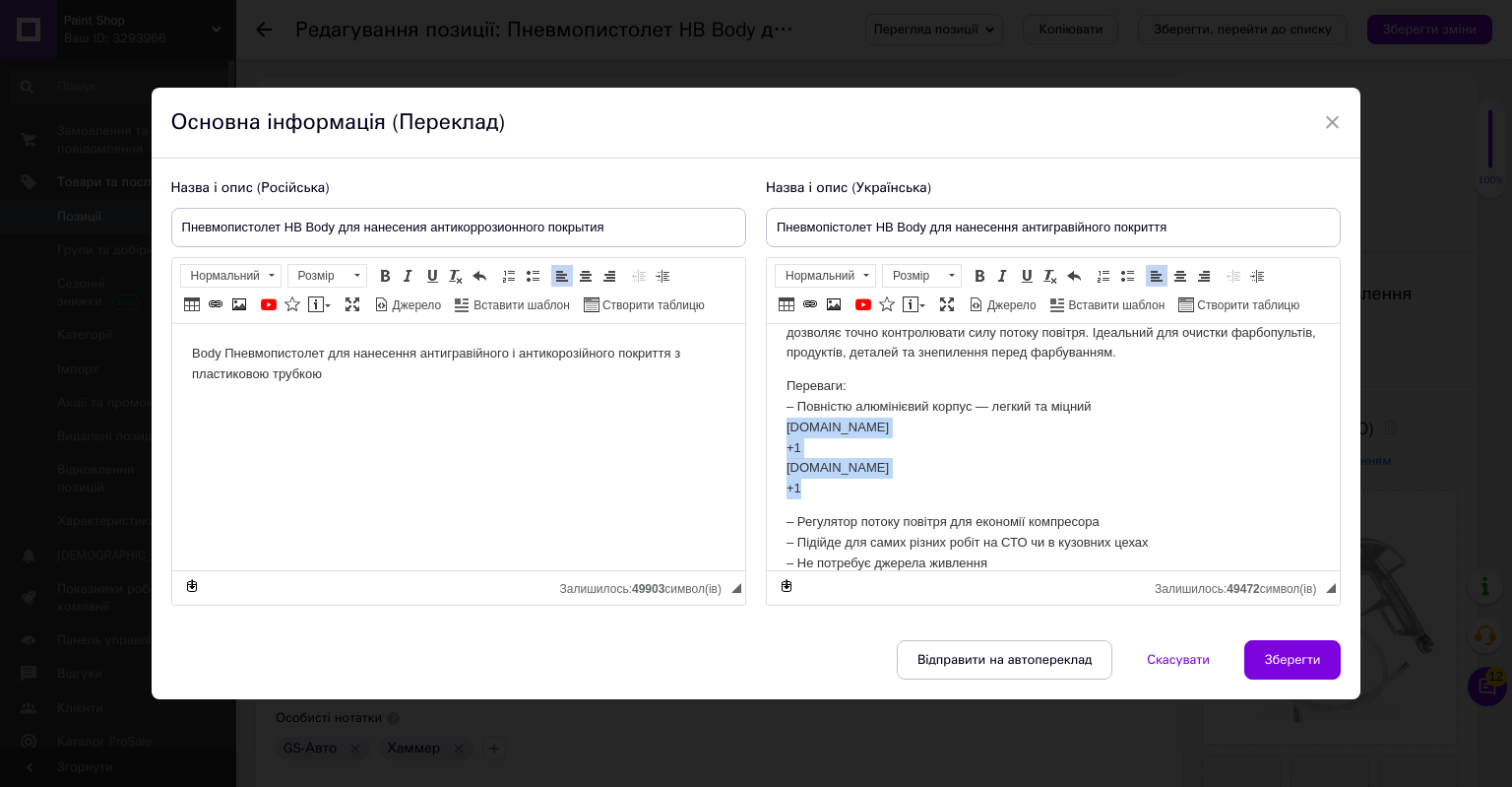 drag, startPoint x: 784, startPoint y: 424, endPoint x: 876, endPoint y: 487, distance: 111.50336 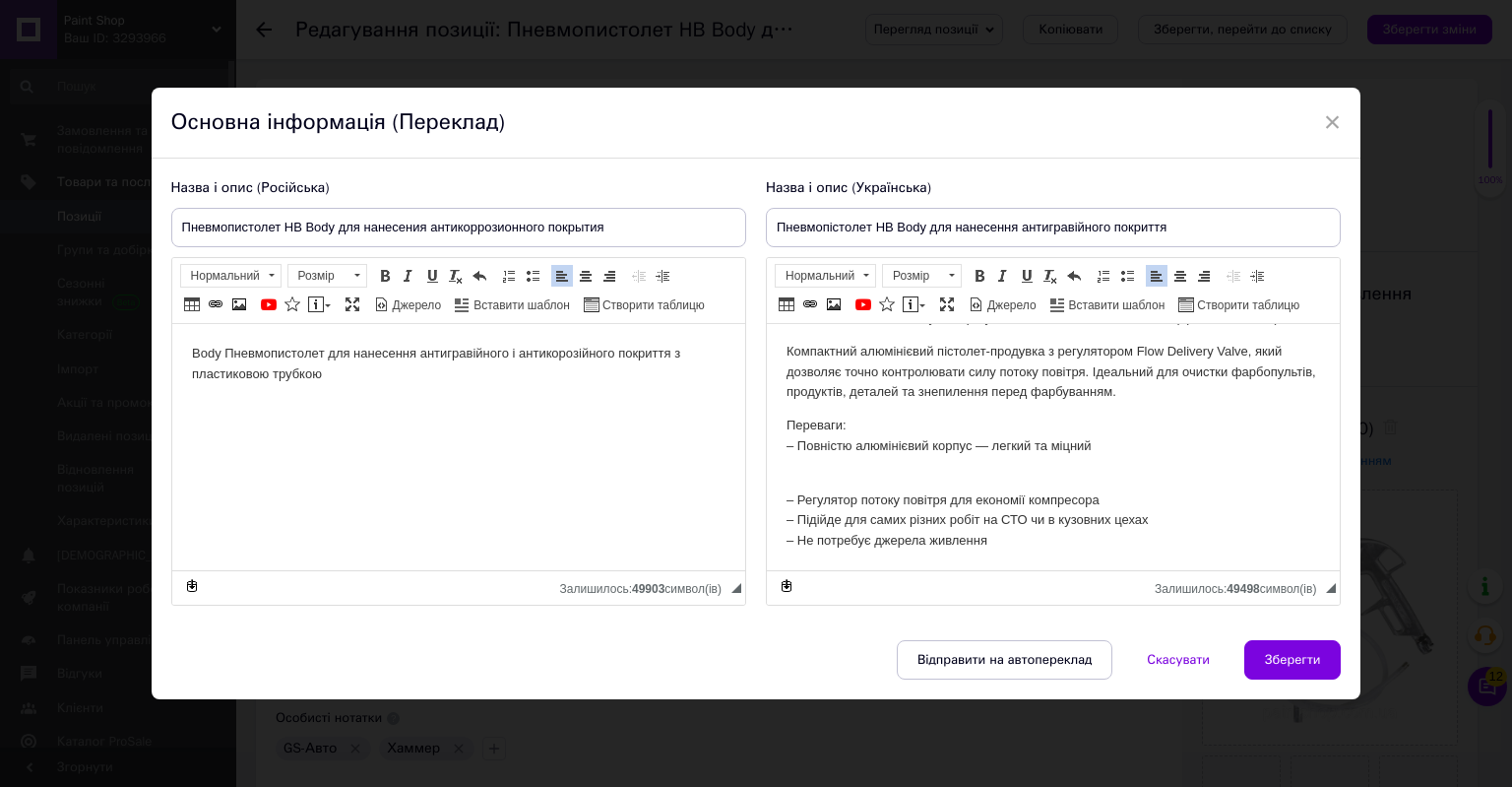 scroll, scrollTop: 3, scrollLeft: 0, axis: vertical 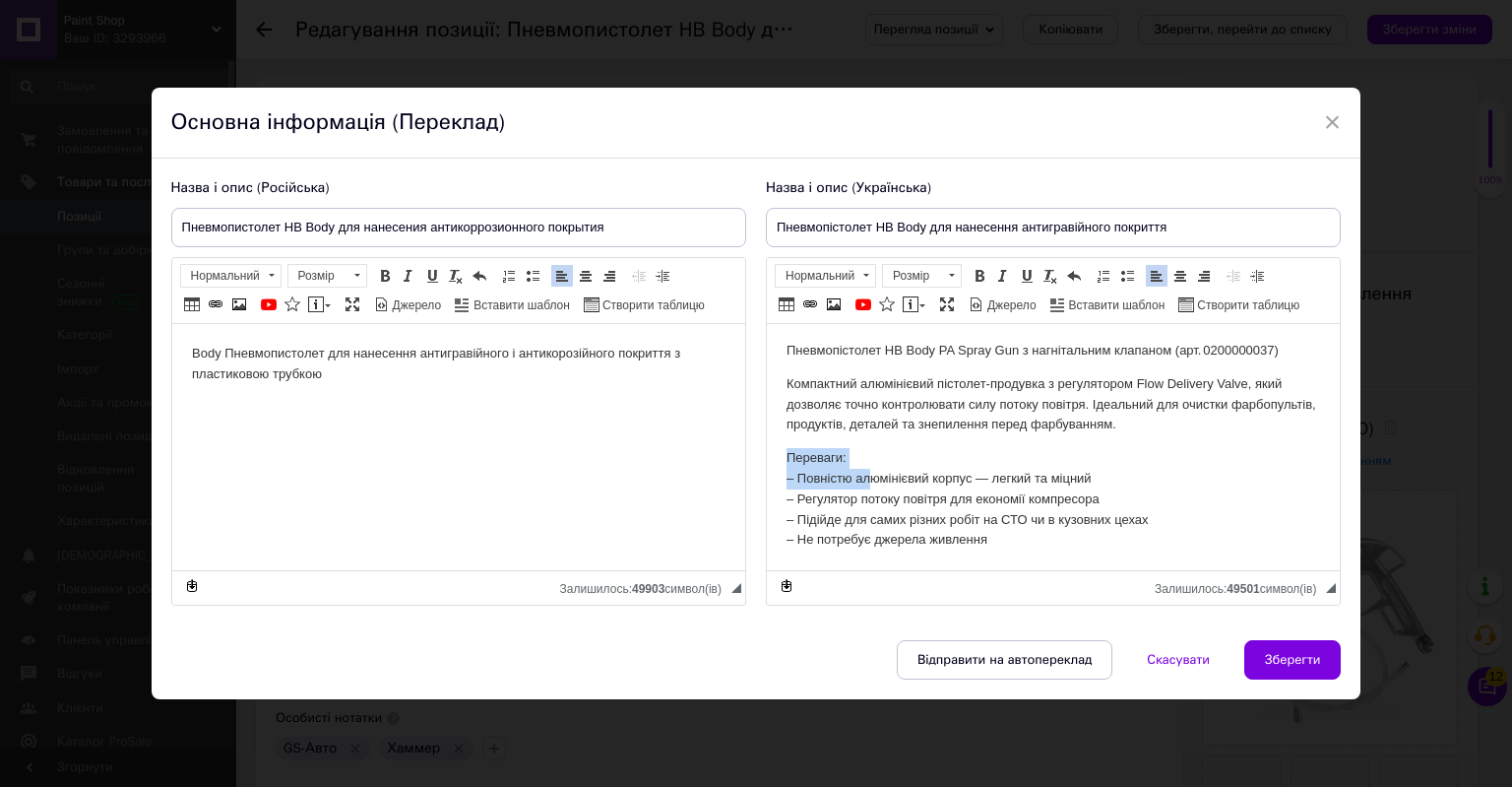 drag, startPoint x: 837, startPoint y: 469, endPoint x: 870, endPoint y: 472, distance: 33.136083 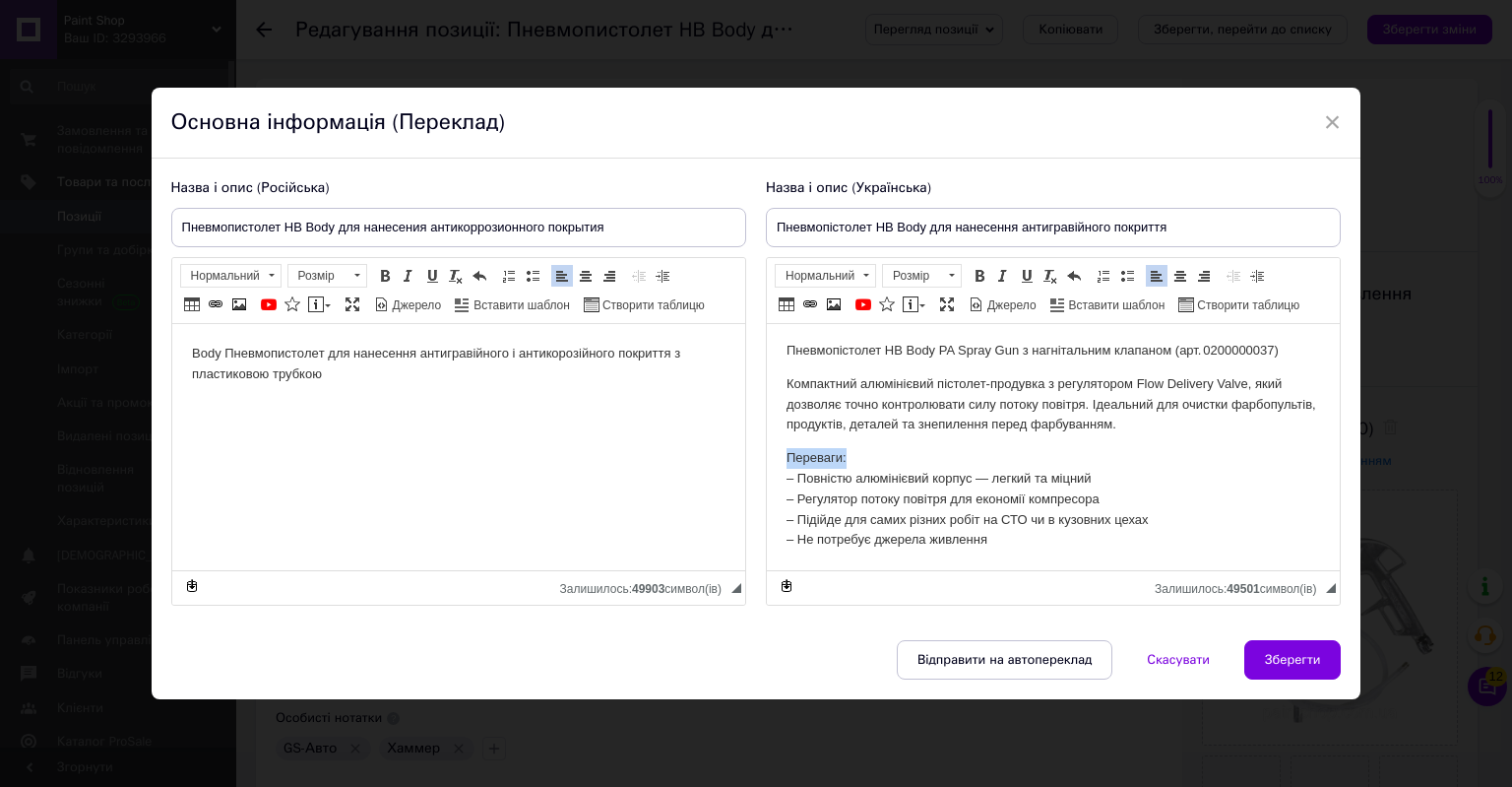 drag, startPoint x: 852, startPoint y: 455, endPoint x: 766, endPoint y: 455, distance: 86 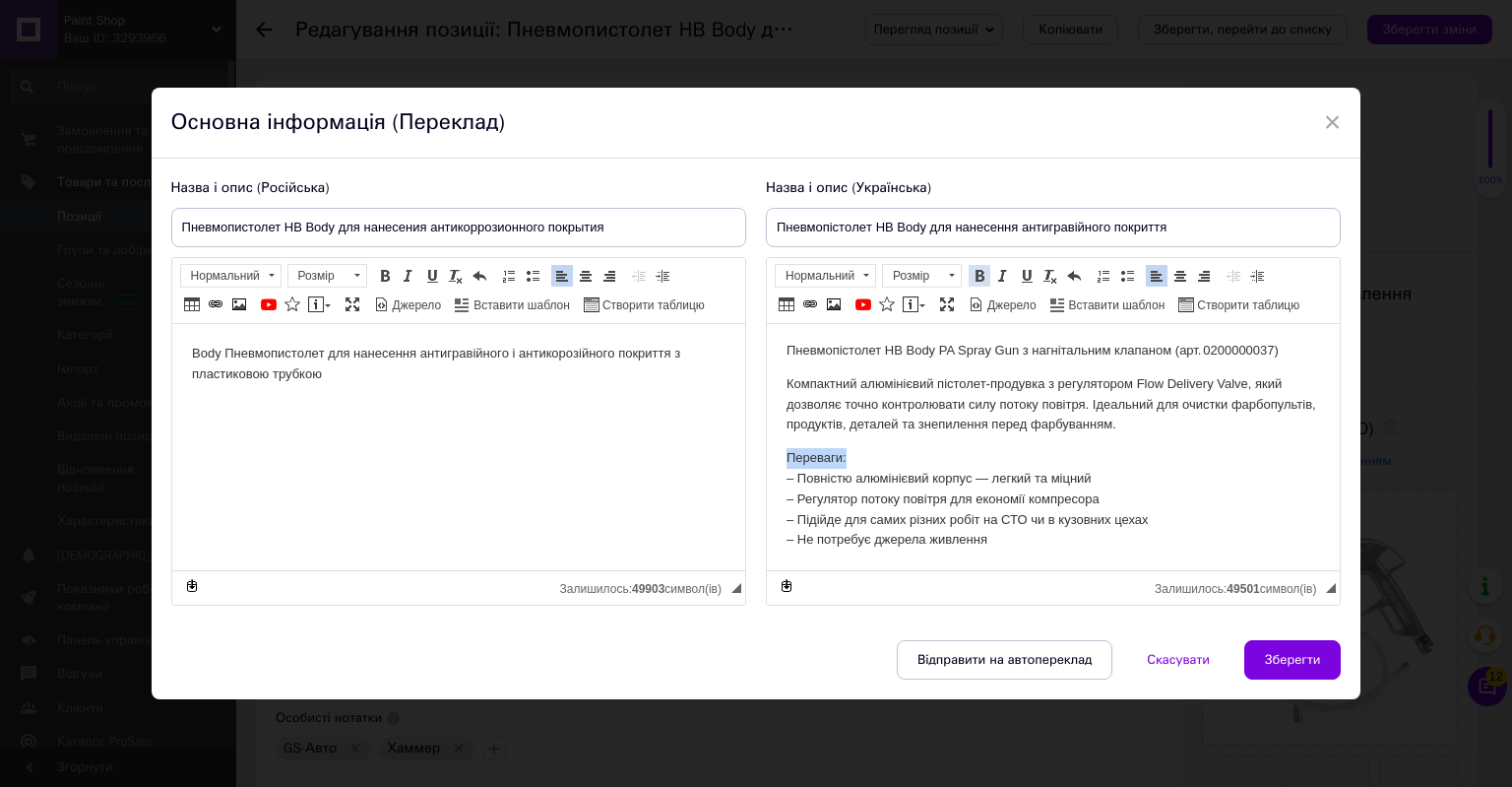 drag, startPoint x: 980, startPoint y: 270, endPoint x: 201, endPoint y: 3, distance: 823.48649 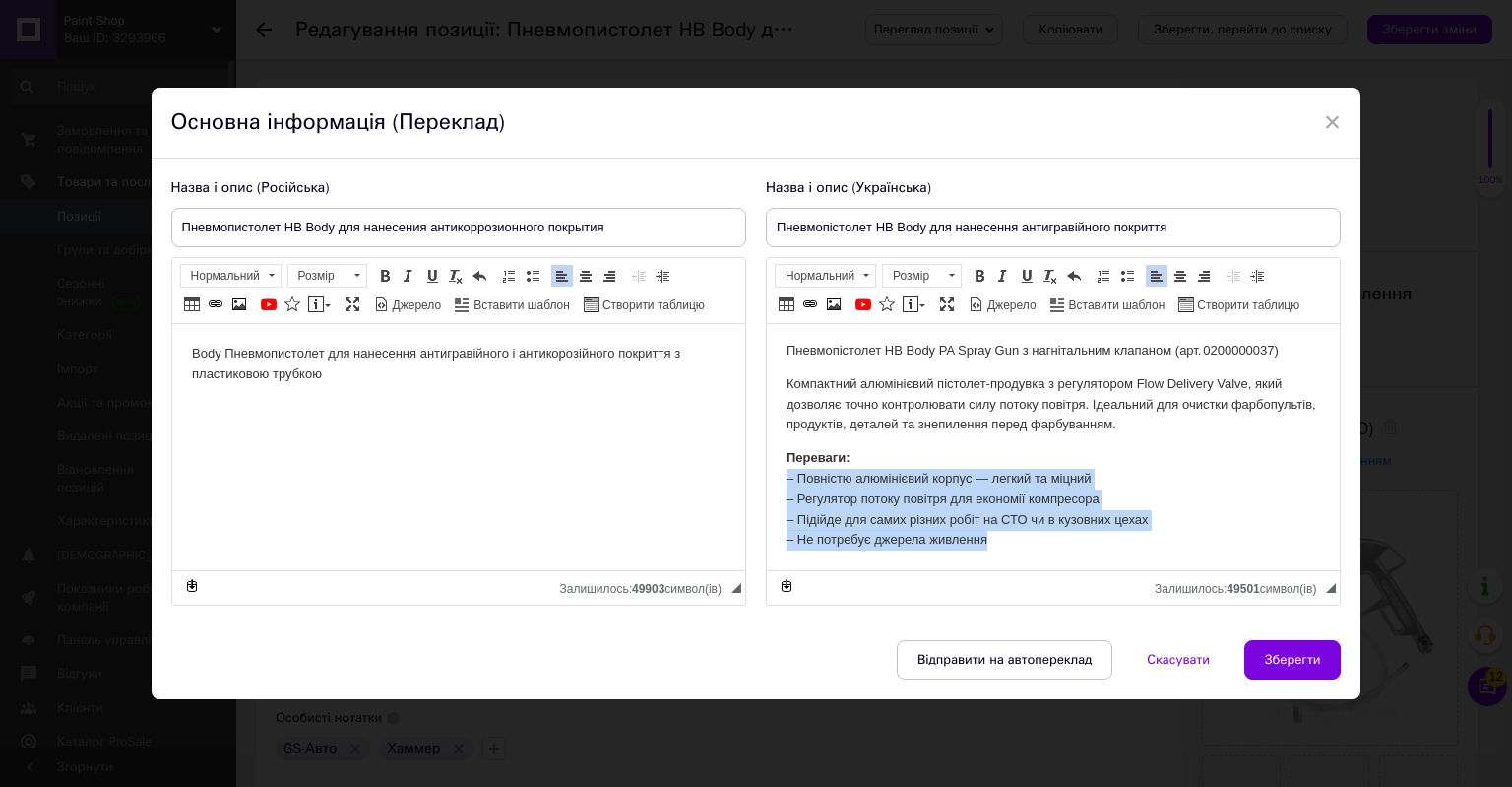 drag, startPoint x: 776, startPoint y: 477, endPoint x: 1108, endPoint y: 545, distance: 338.892 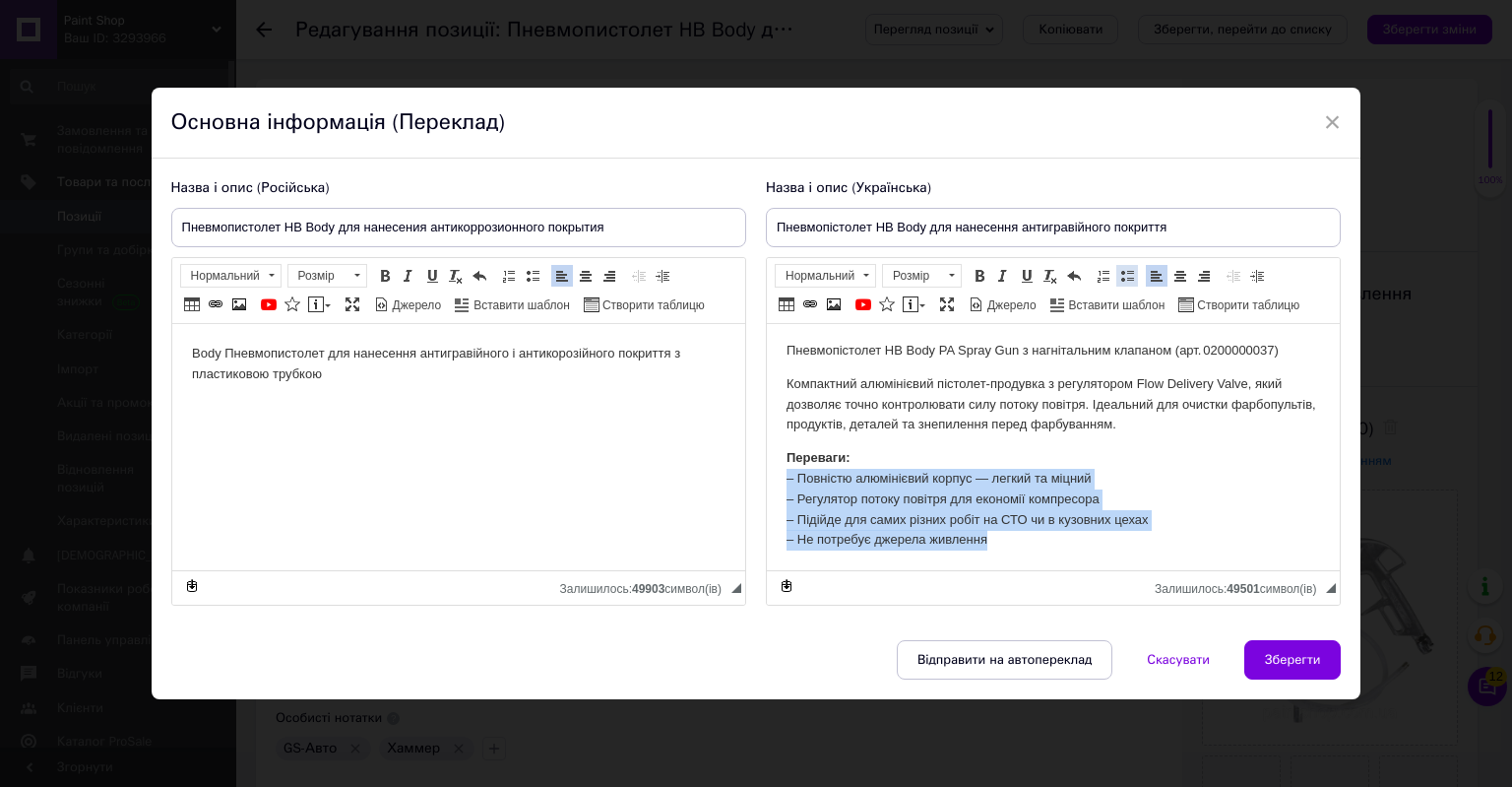 click on "Вставити/видалити маркований список" at bounding box center [1127, 276] 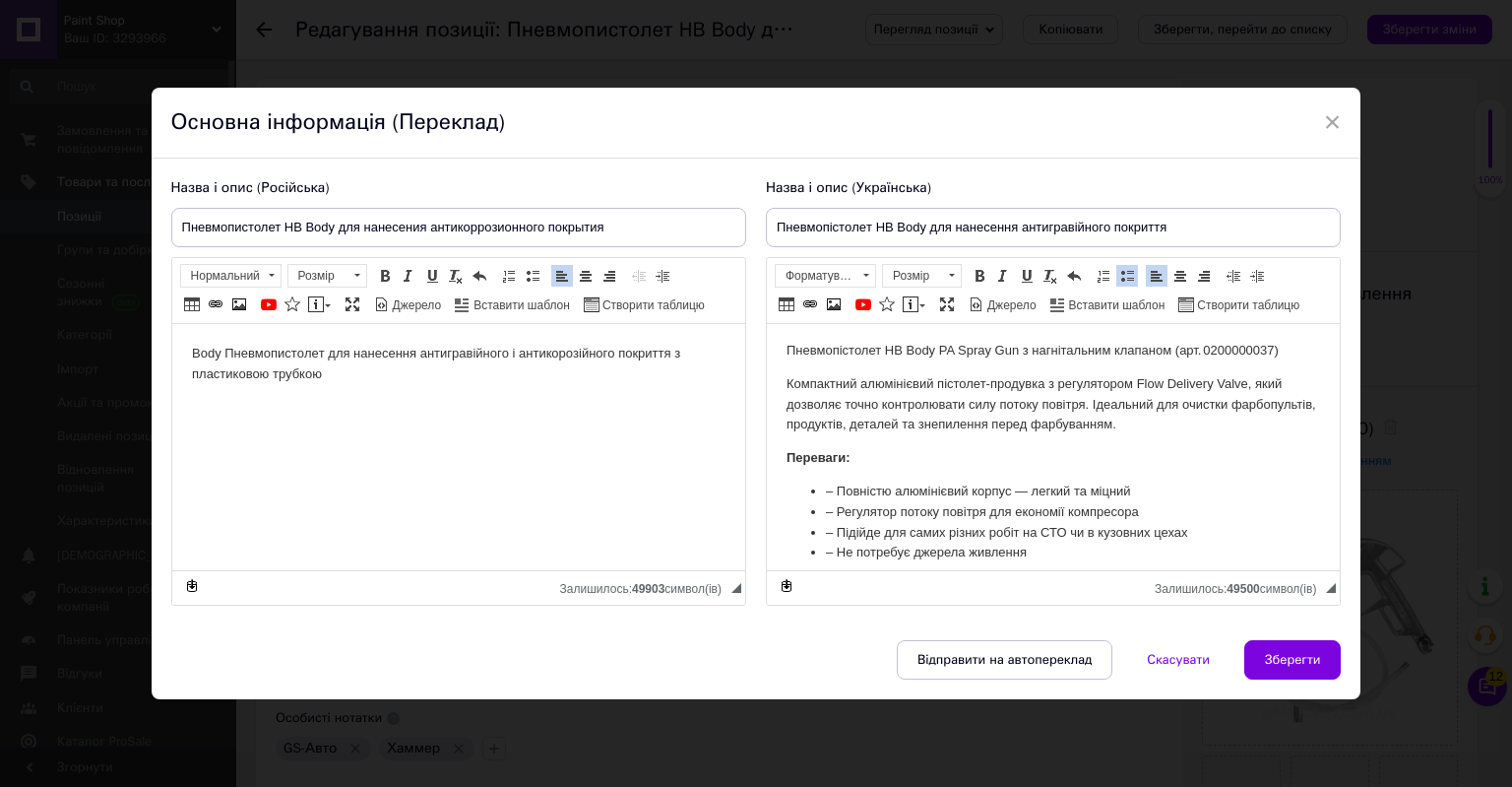 click on "– Повністю алюмінієвий корпус — легкий та міцний" at bounding box center (1052, 491) 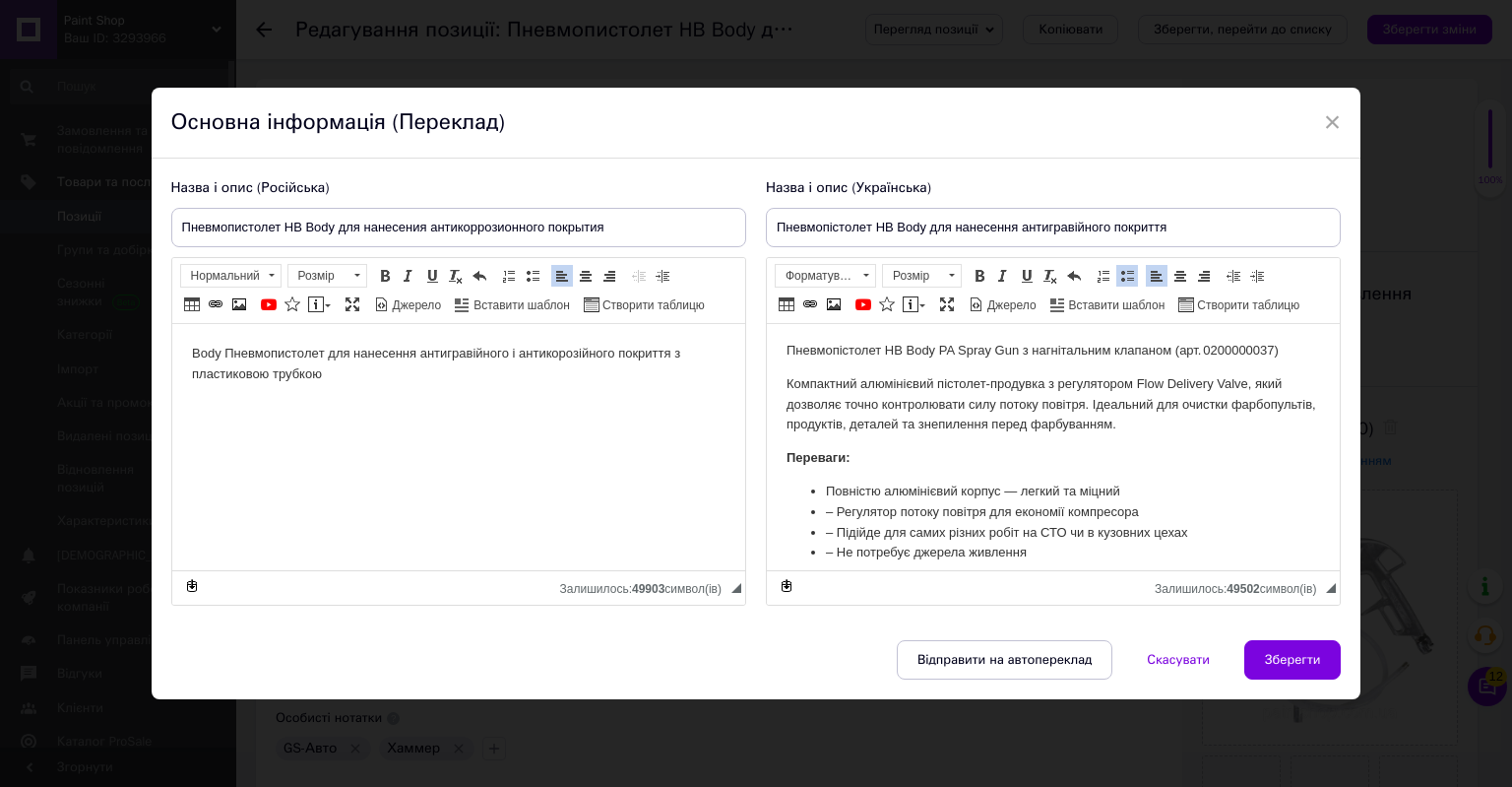 drag, startPoint x: 824, startPoint y: 501, endPoint x: 842, endPoint y: 521, distance: 26.907248 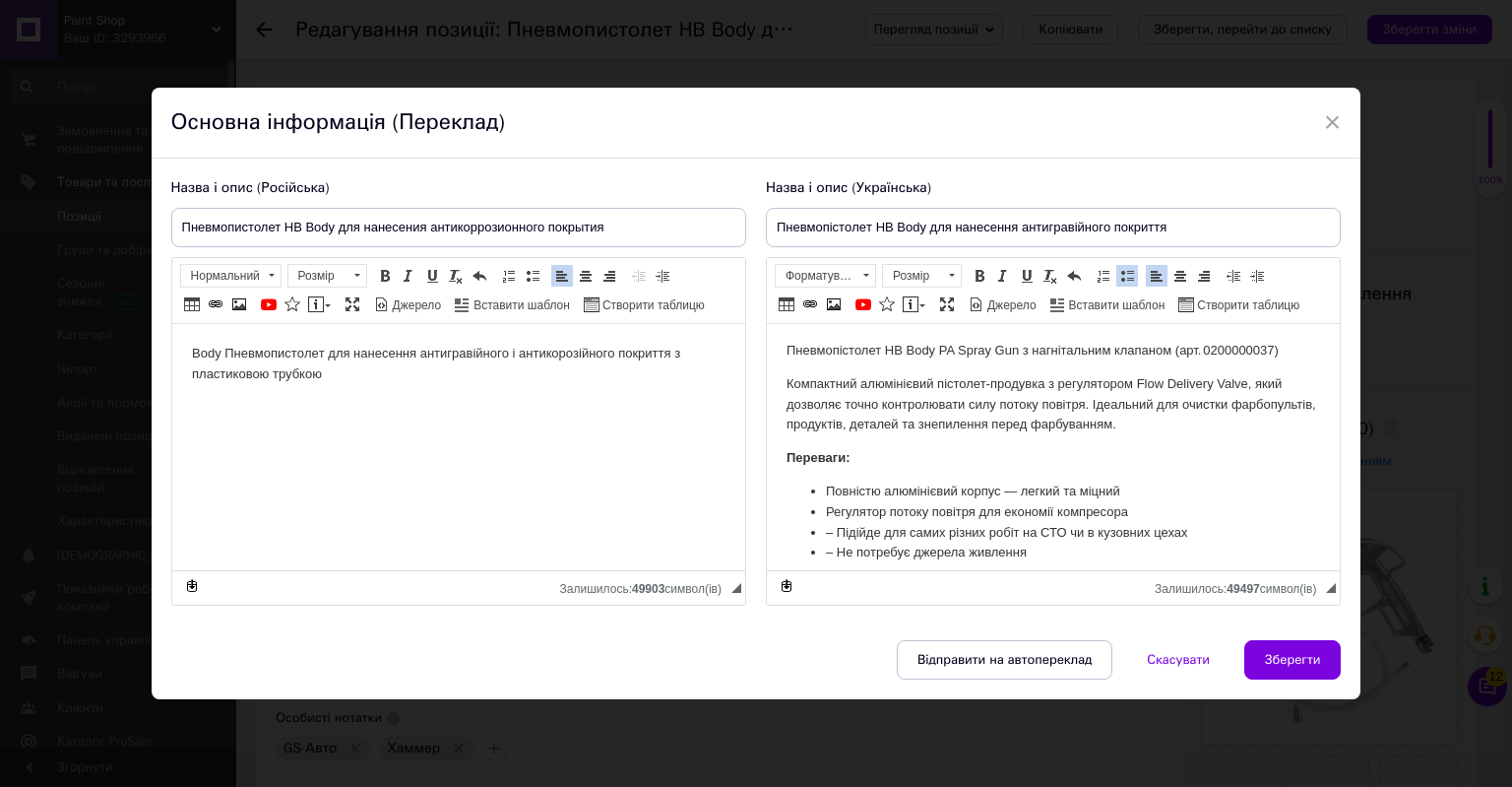 click on "– Підійде для самих різних робіт на СТО чи в кузовних цехах" at bounding box center (1052, 532) 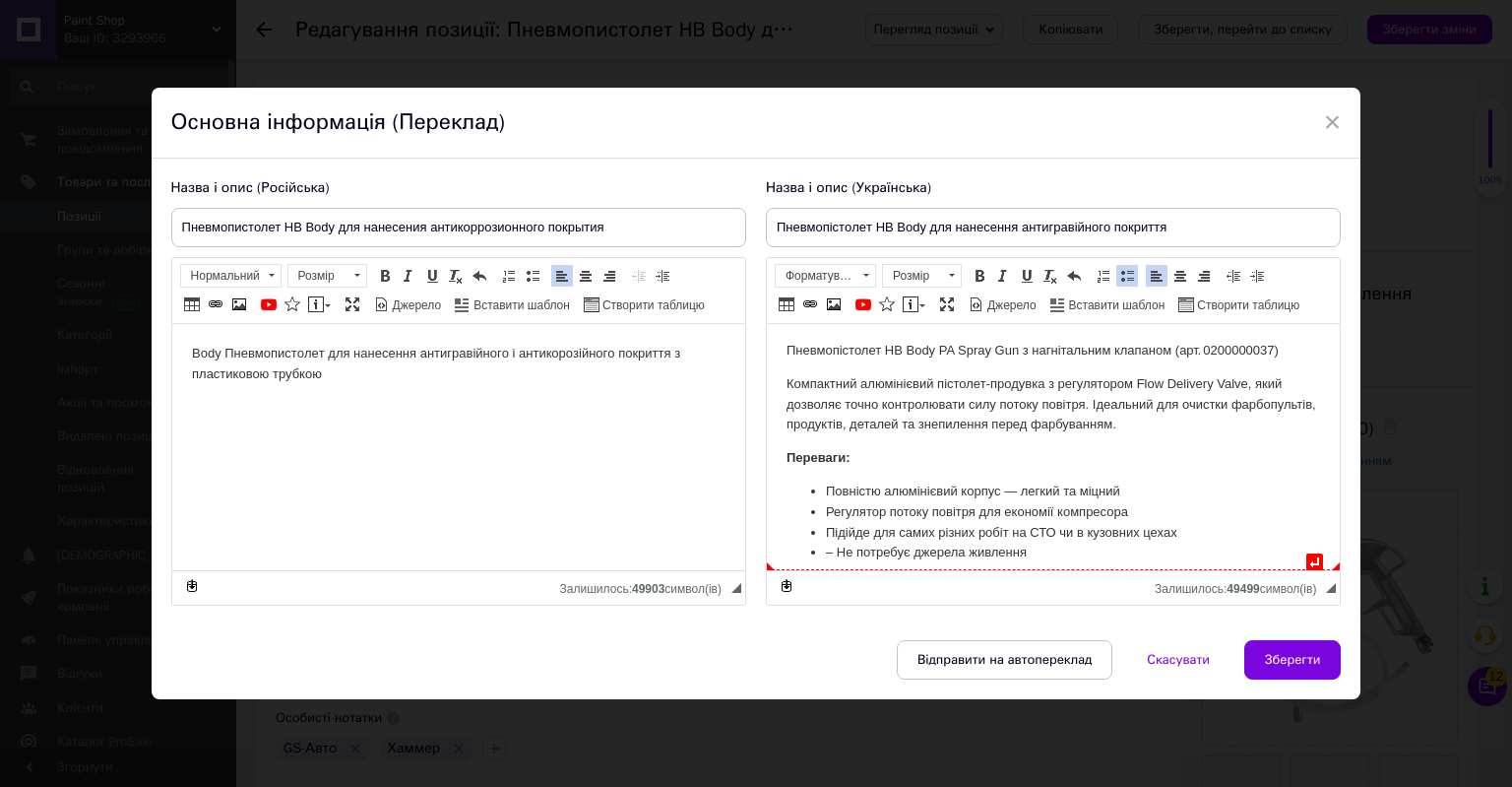 click on "– Не потребує джерела живлення" at bounding box center [1052, 552] 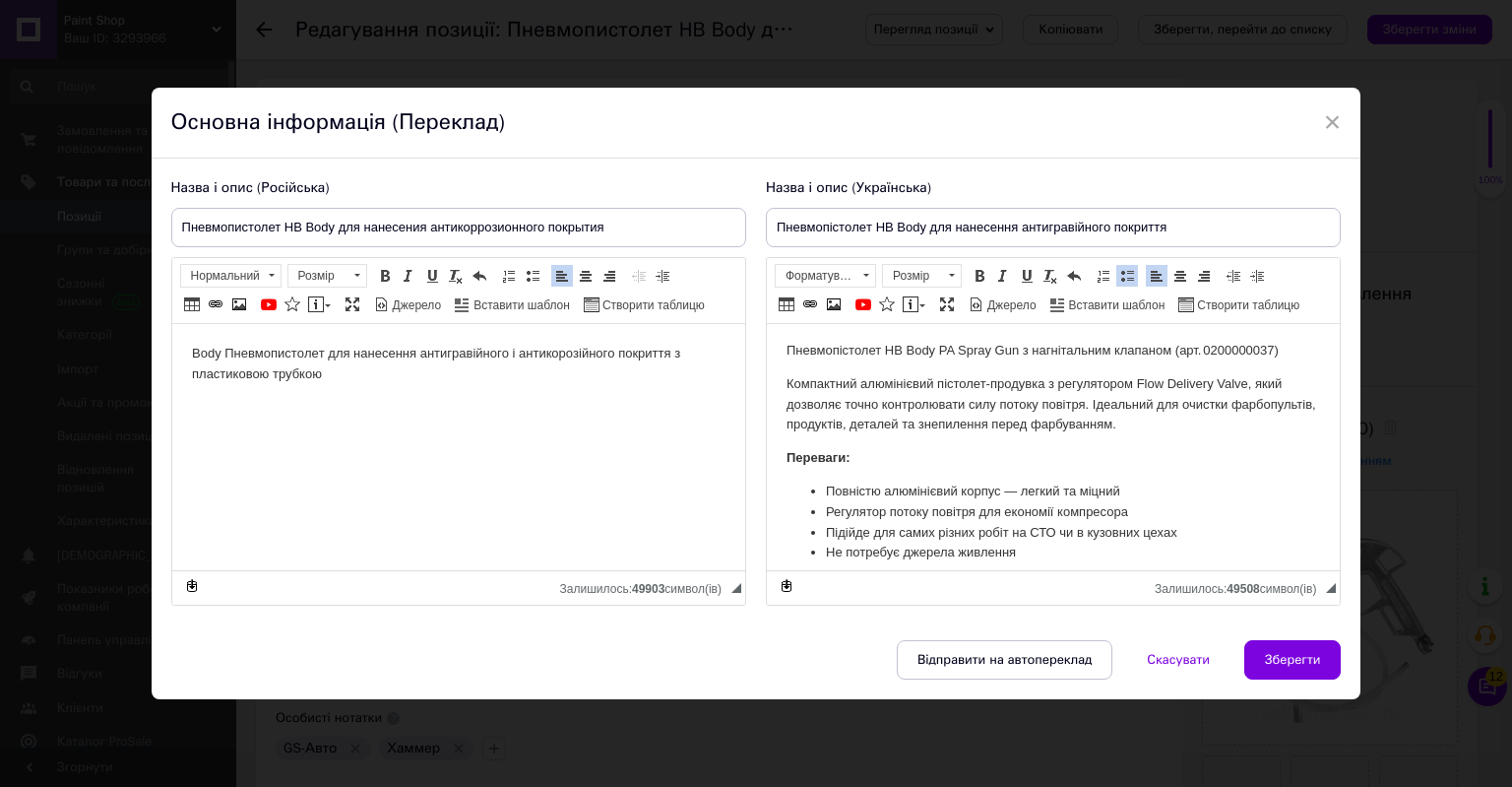 click on "Повністю алюмінієвий корпус — легкий та міцний" at bounding box center (1052, 491) 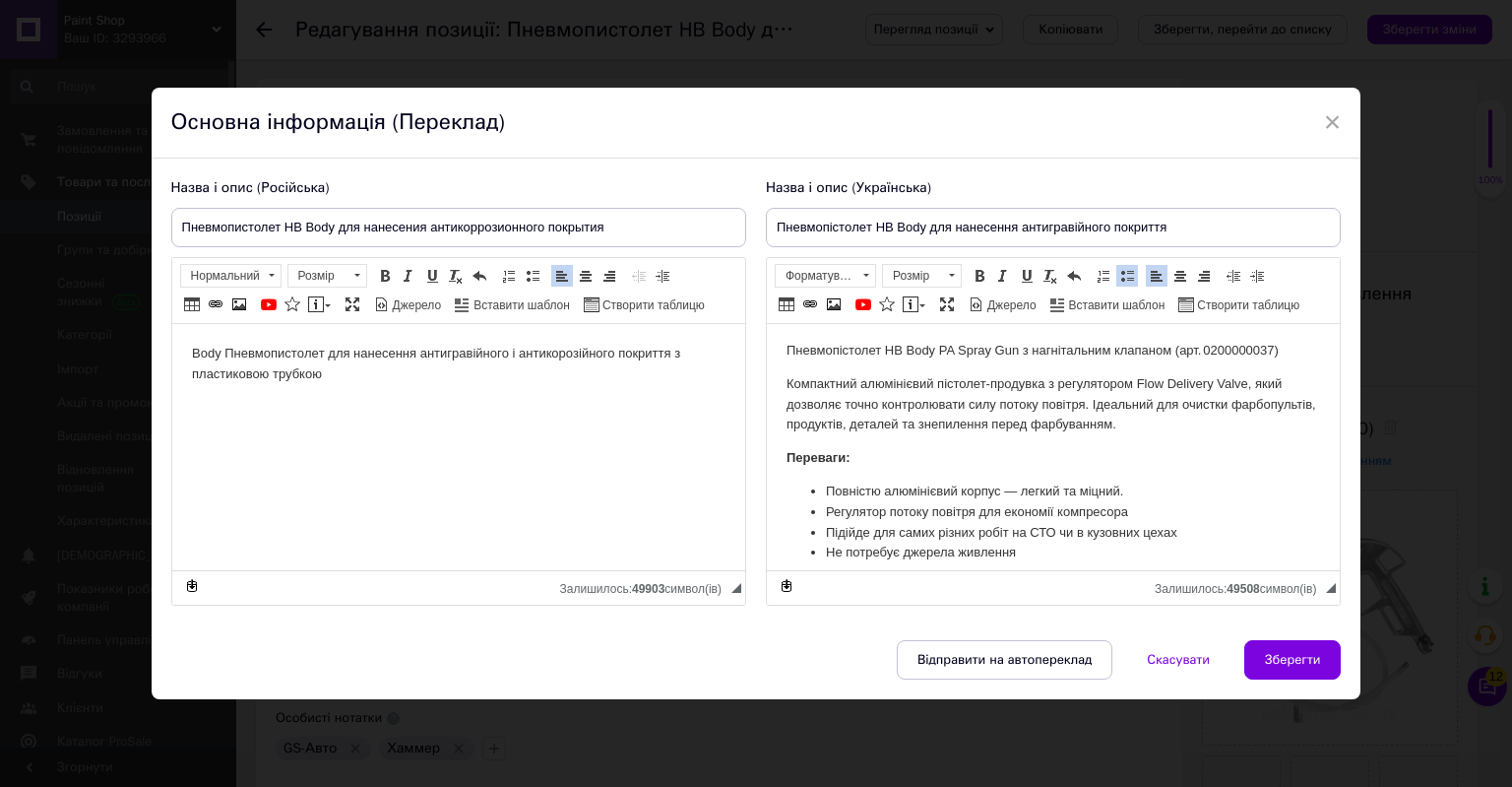 click on "Регулятор потоку повітря для економії компресора" at bounding box center (1052, 511) 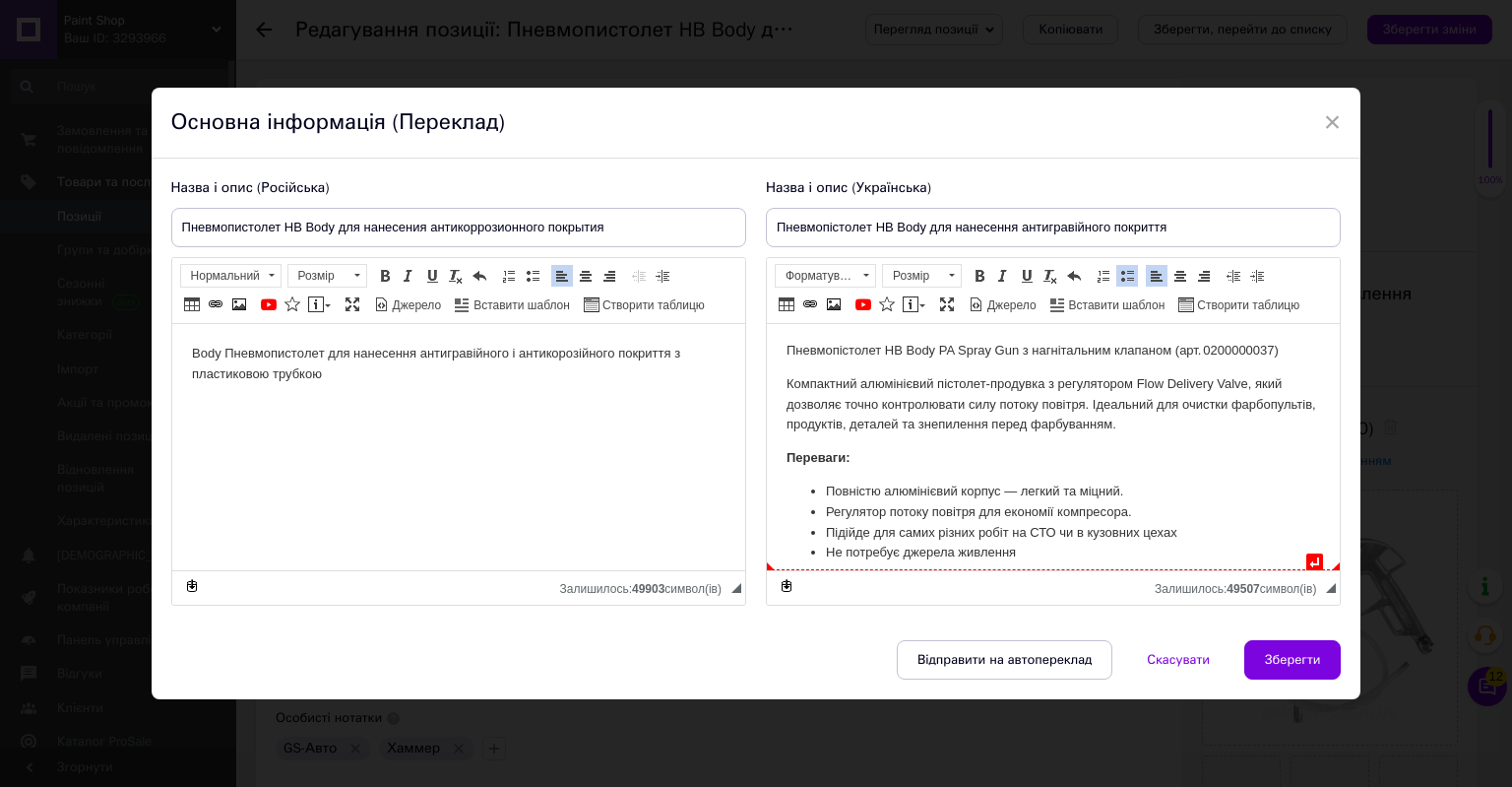 click on "Підійде для самих різних робіт на СТО чи в кузовних цехах" at bounding box center (1052, 532) 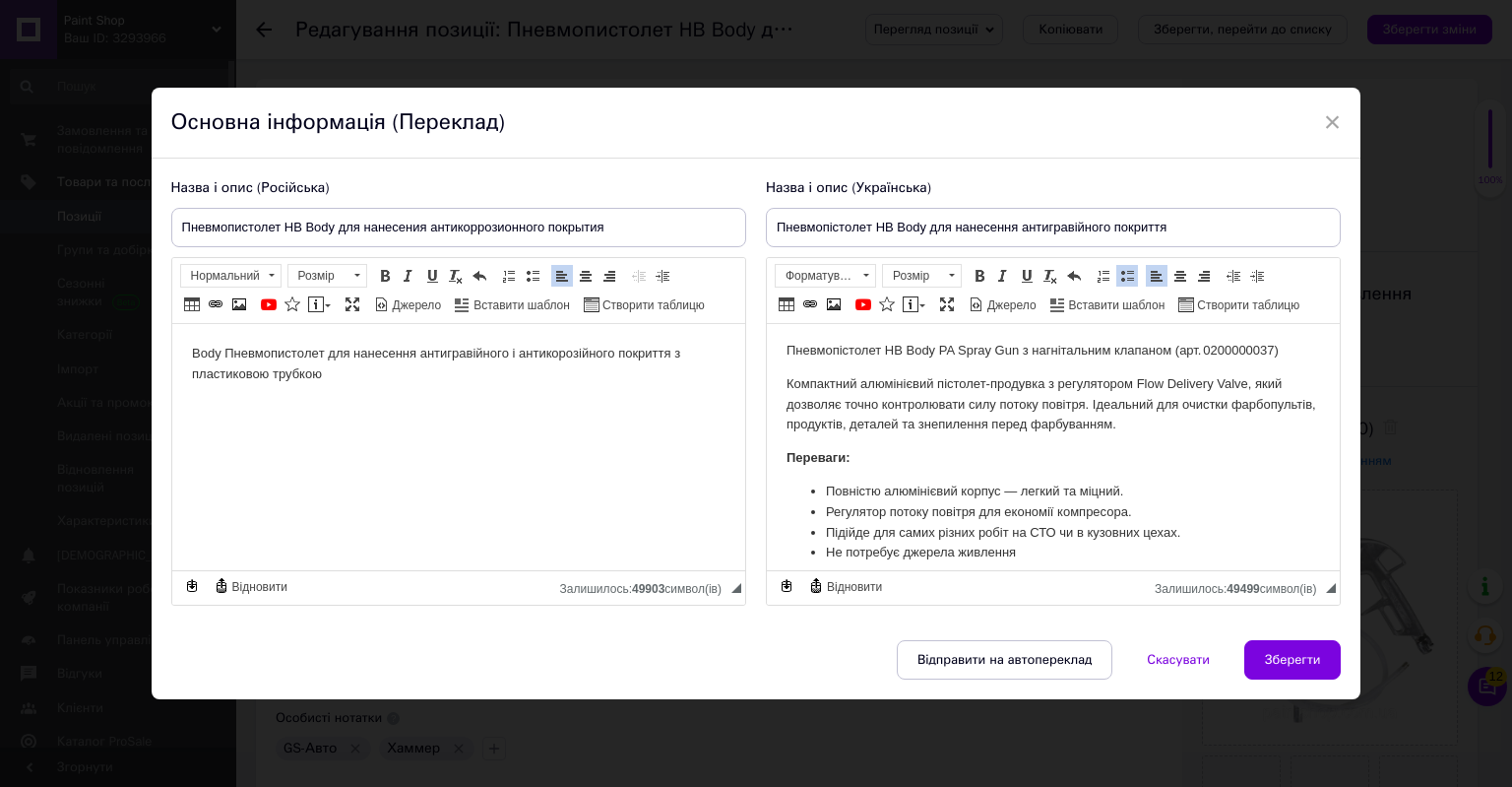 click on "Не потребує джерела живлення" at bounding box center [1052, 552] 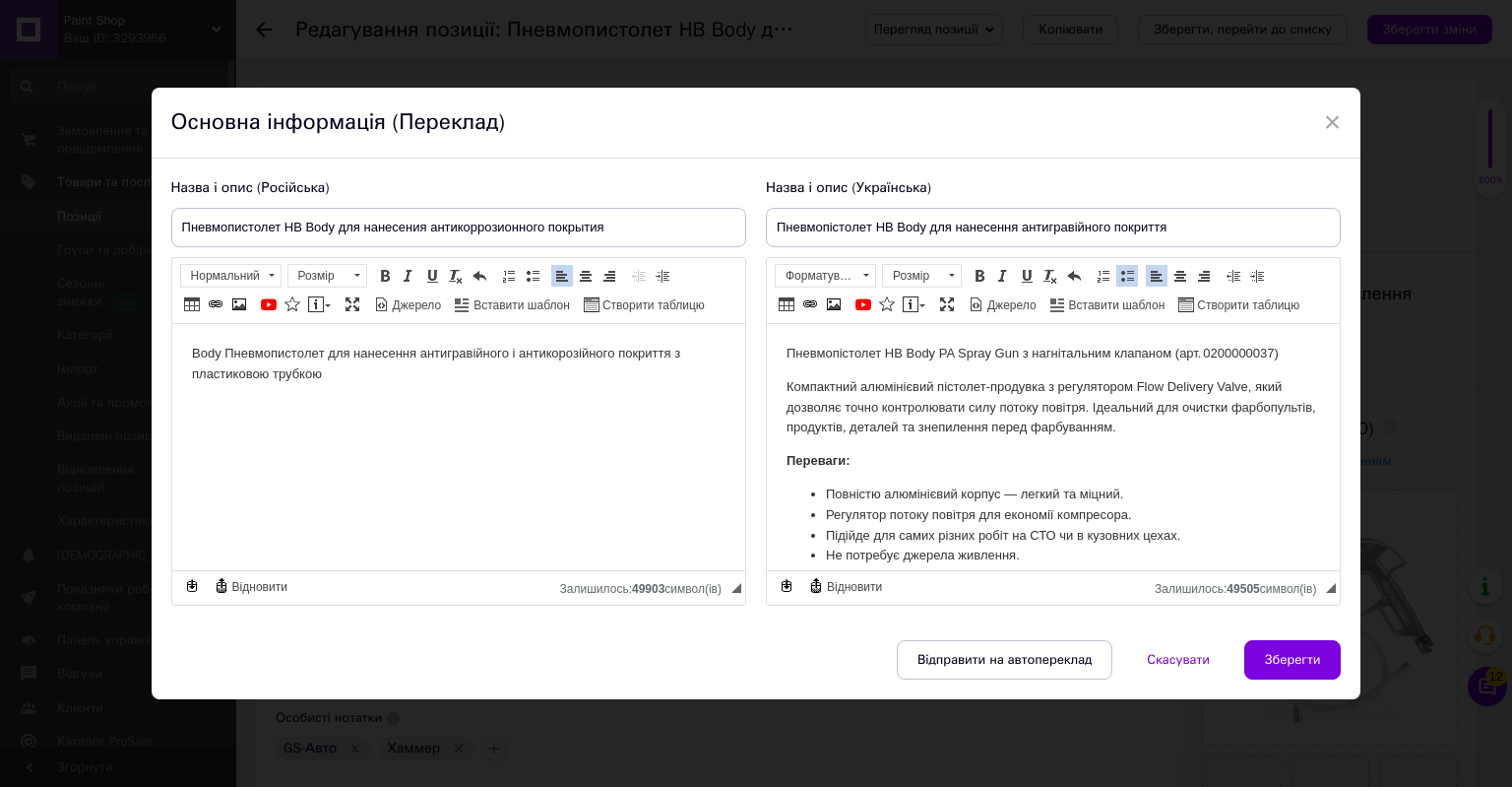 scroll, scrollTop: 0, scrollLeft: 0, axis: both 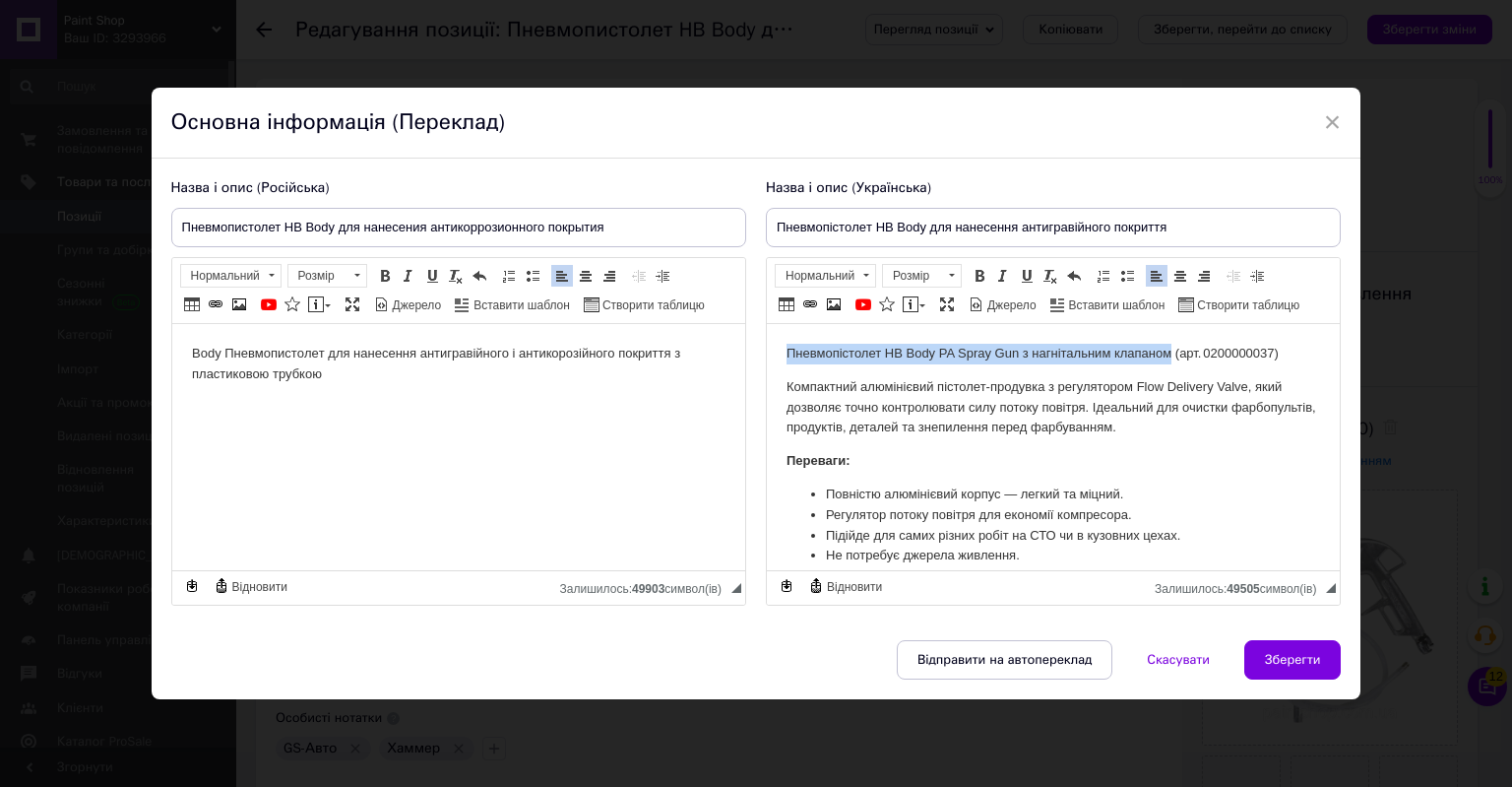 drag, startPoint x: 784, startPoint y: 344, endPoint x: 1169, endPoint y: 344, distance: 385 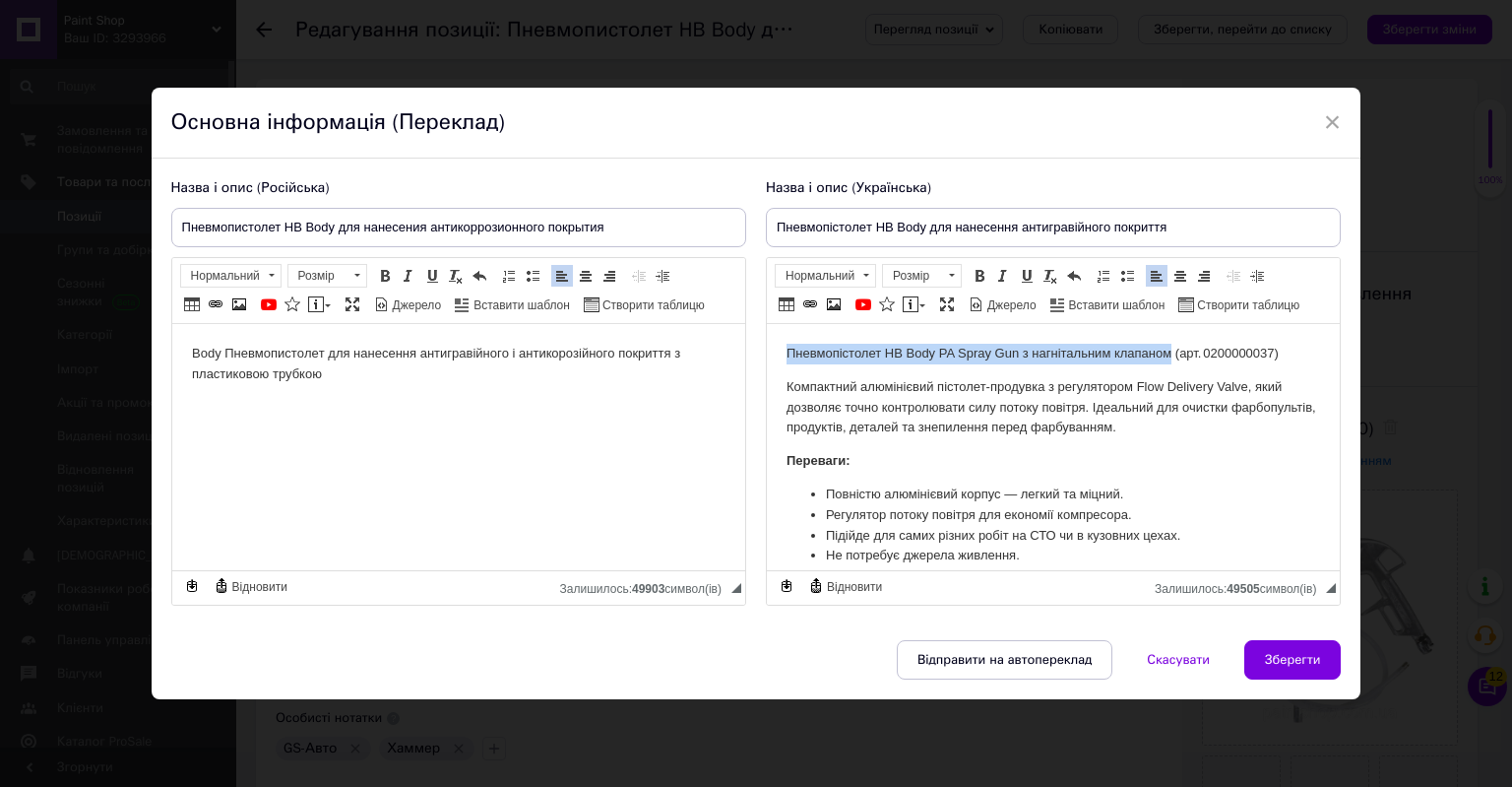 click on "Пневмопістолет HB Body PA Spray Gun з нагнітальним клапаном (арт. 0200000037) Компактний алюмінієвий пістолет-продувка з регулятором Flow Delivery Valve, який дозволяє точно контролювати силу потоку повітря. Ідеальний для очистки фарбопультів, продуктів, деталей та знепилення перед фарбуванням. Переваги: Повністю алюмінієвий корпус — легкий та міцний. Регулятор потоку повітря для економії компресора. Підійде для самих різних робіт на СТО чи в кузовних цехах. Не потребує джерела живлення." at bounding box center [1052, 454] 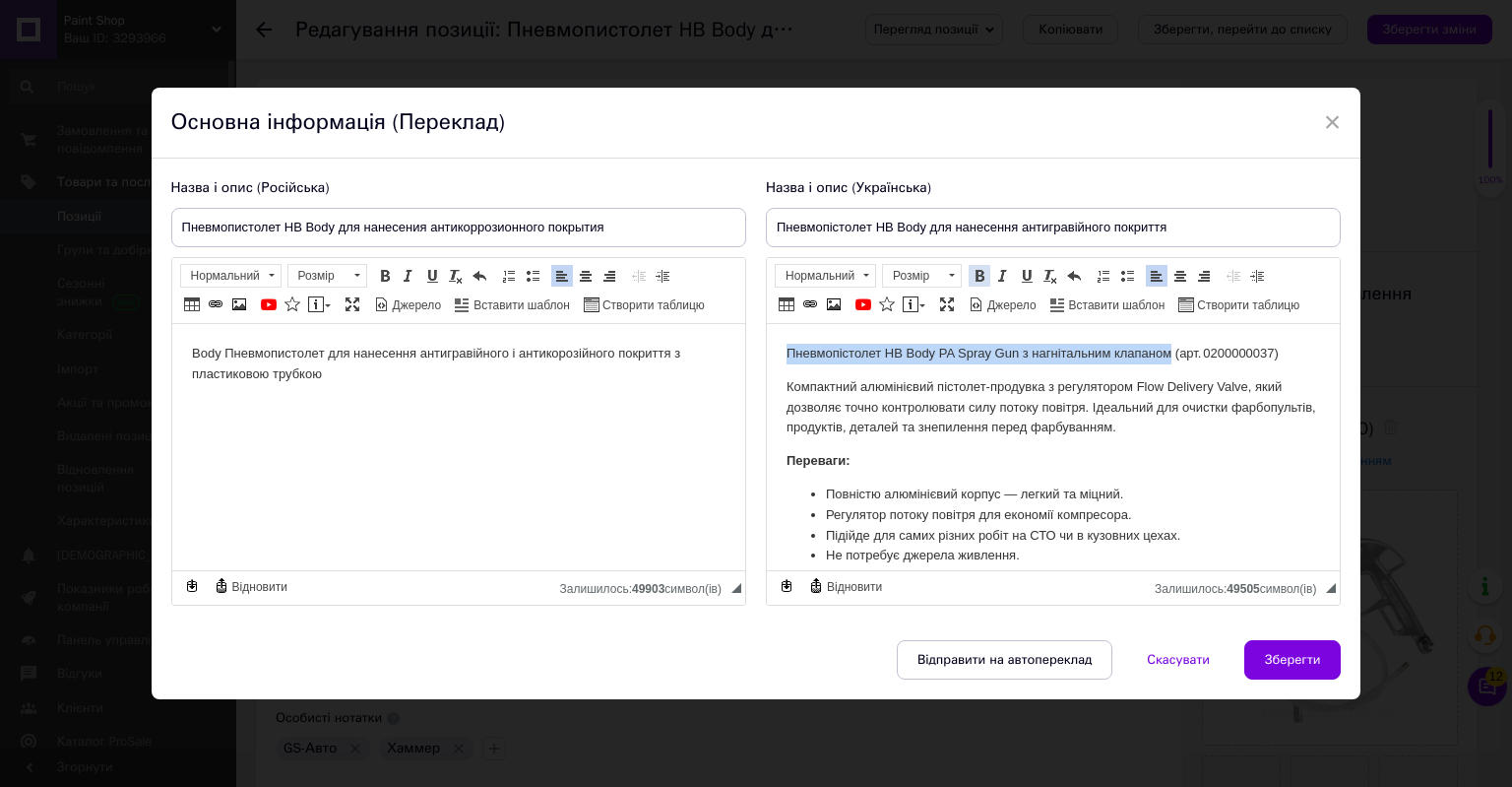 click on "Жирний  Сполучення клавіш Ctrl+B" at bounding box center [979, 276] 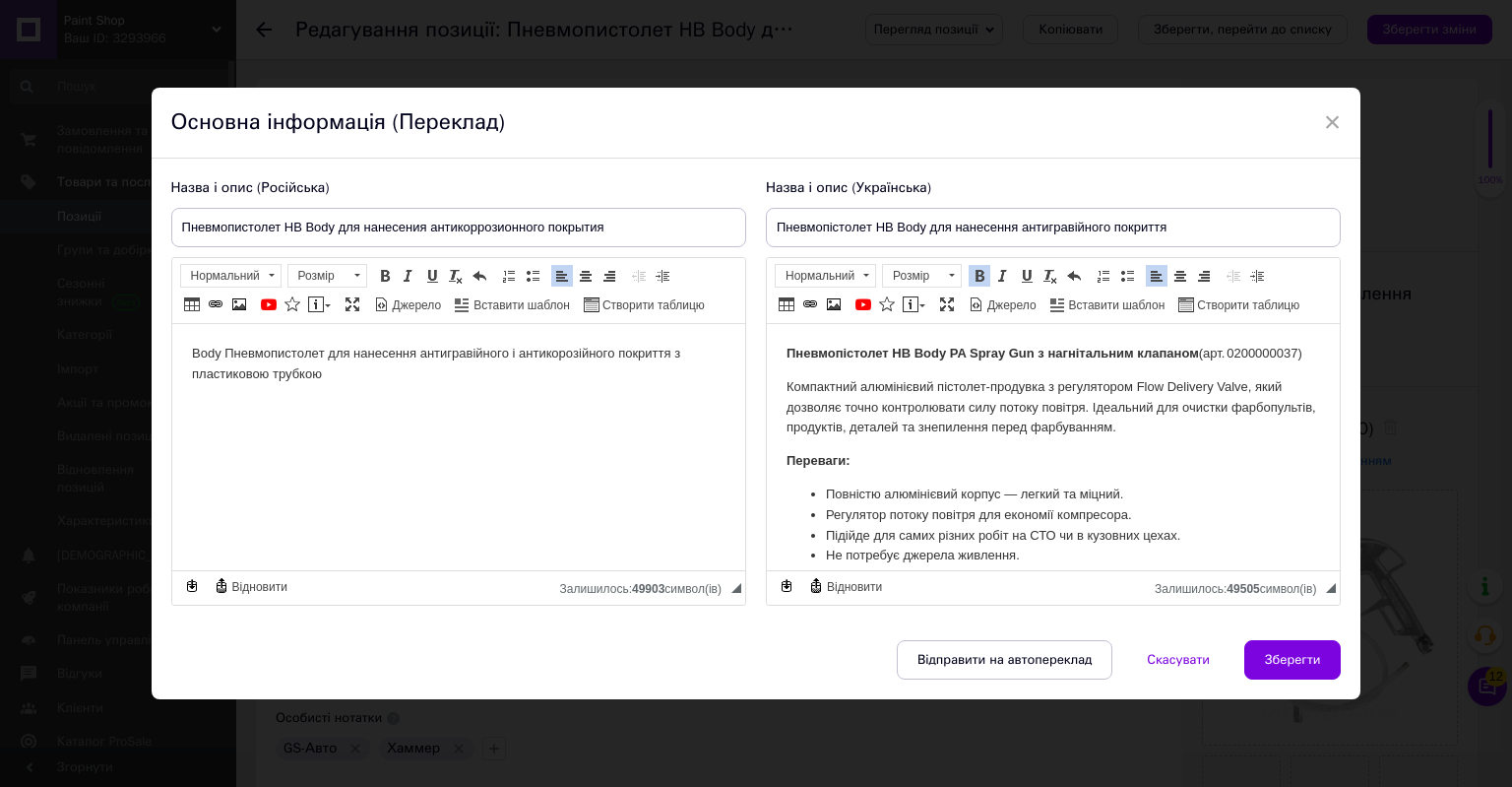 click on "Пневмопістолет HB Body PA Spray Gun з нагнітальним клапаном  (арт. 0200000037)" at bounding box center [1052, 353] 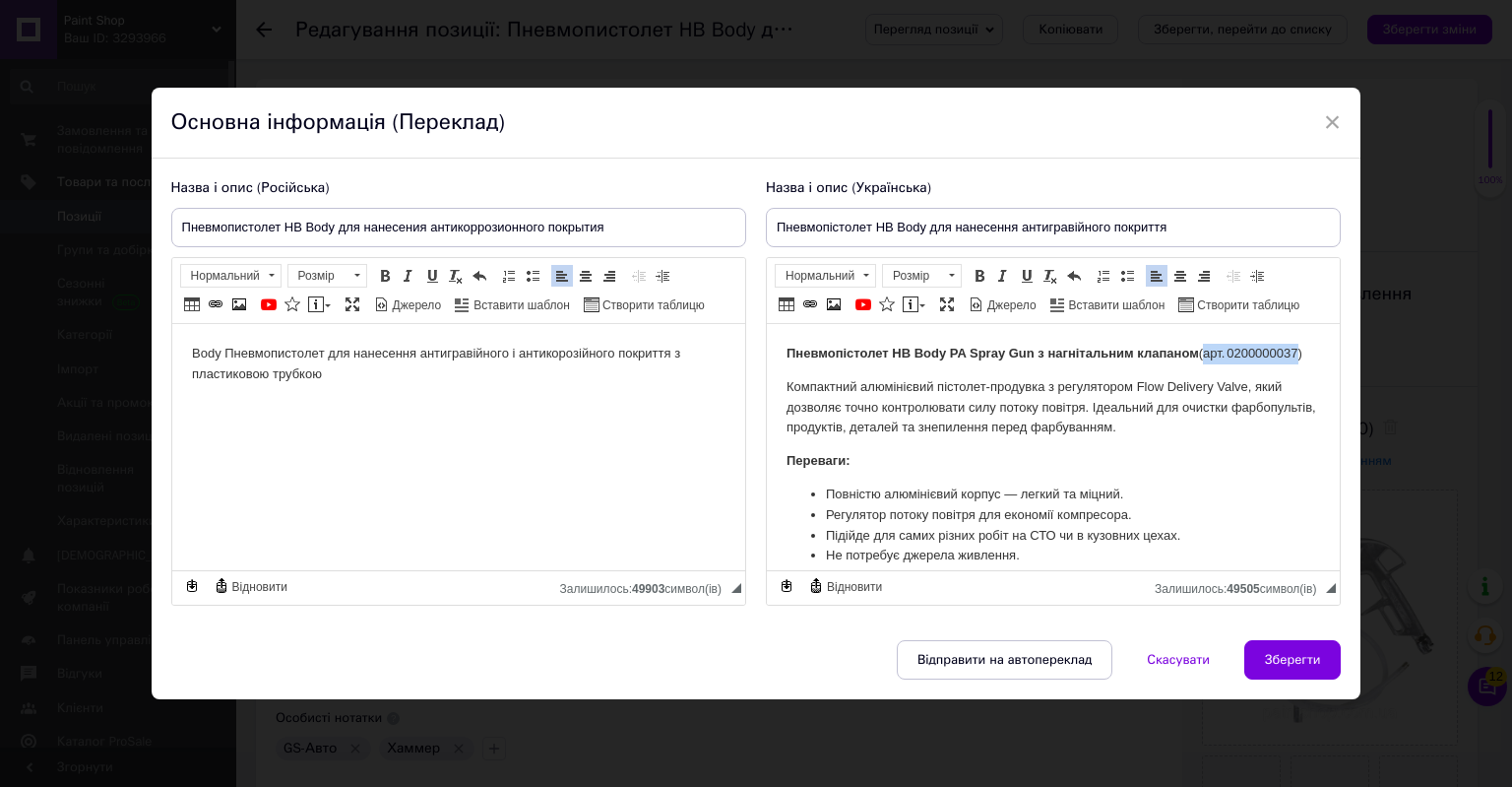 drag, startPoint x: 781, startPoint y: 375, endPoint x: 757, endPoint y: 375, distance: 24 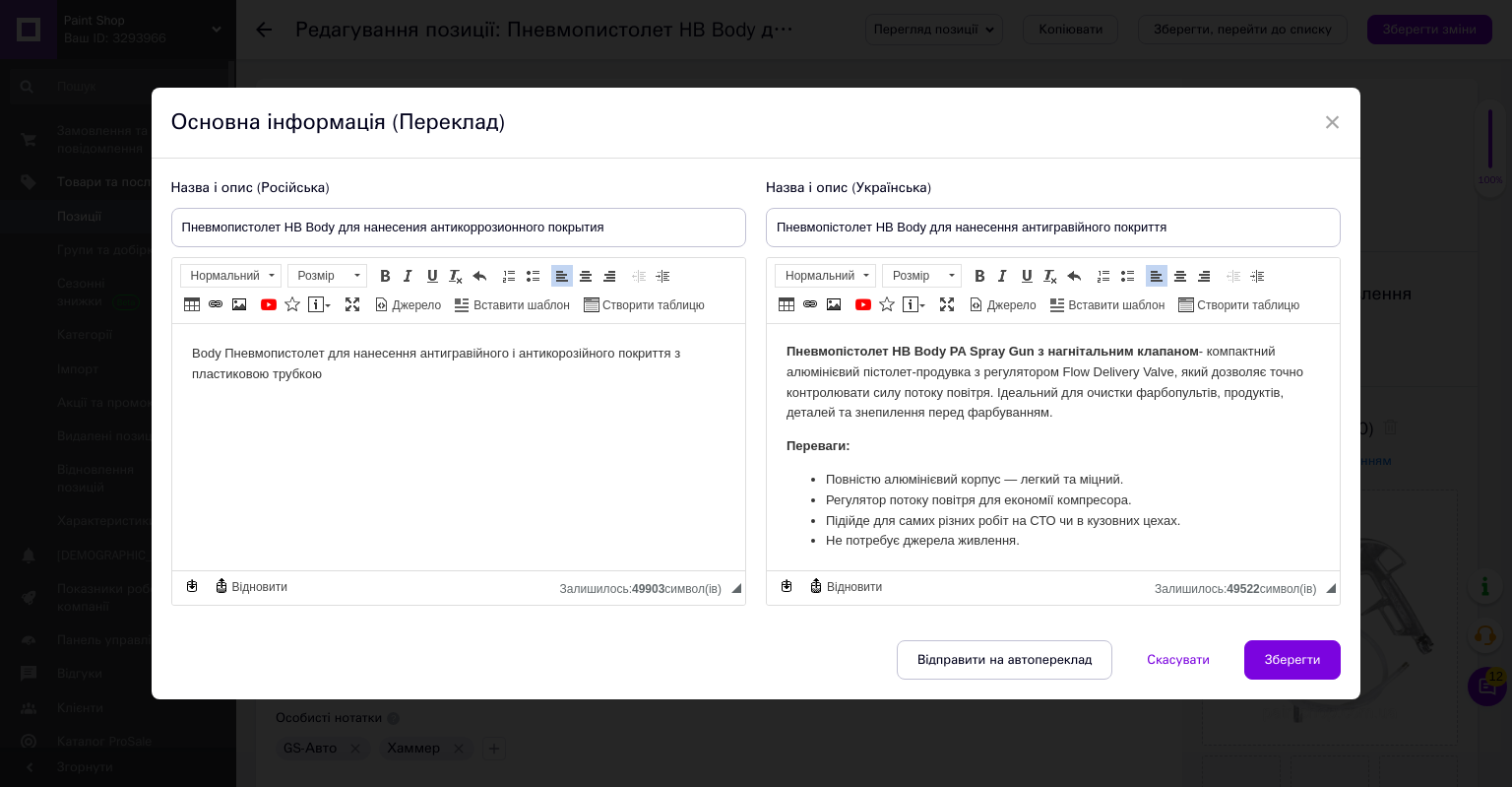 scroll, scrollTop: 3, scrollLeft: 0, axis: vertical 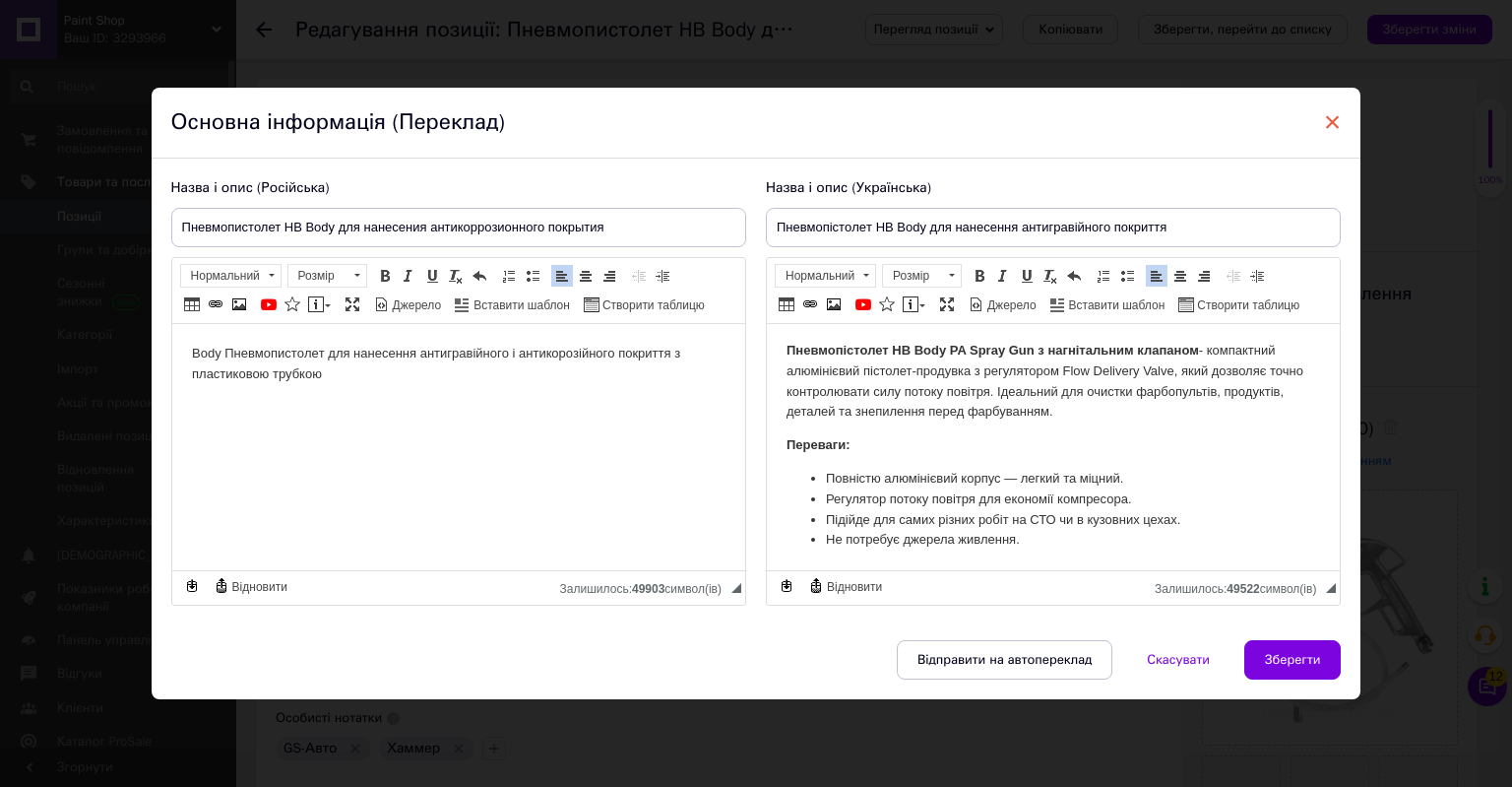 click on "×" at bounding box center (1333, 122) 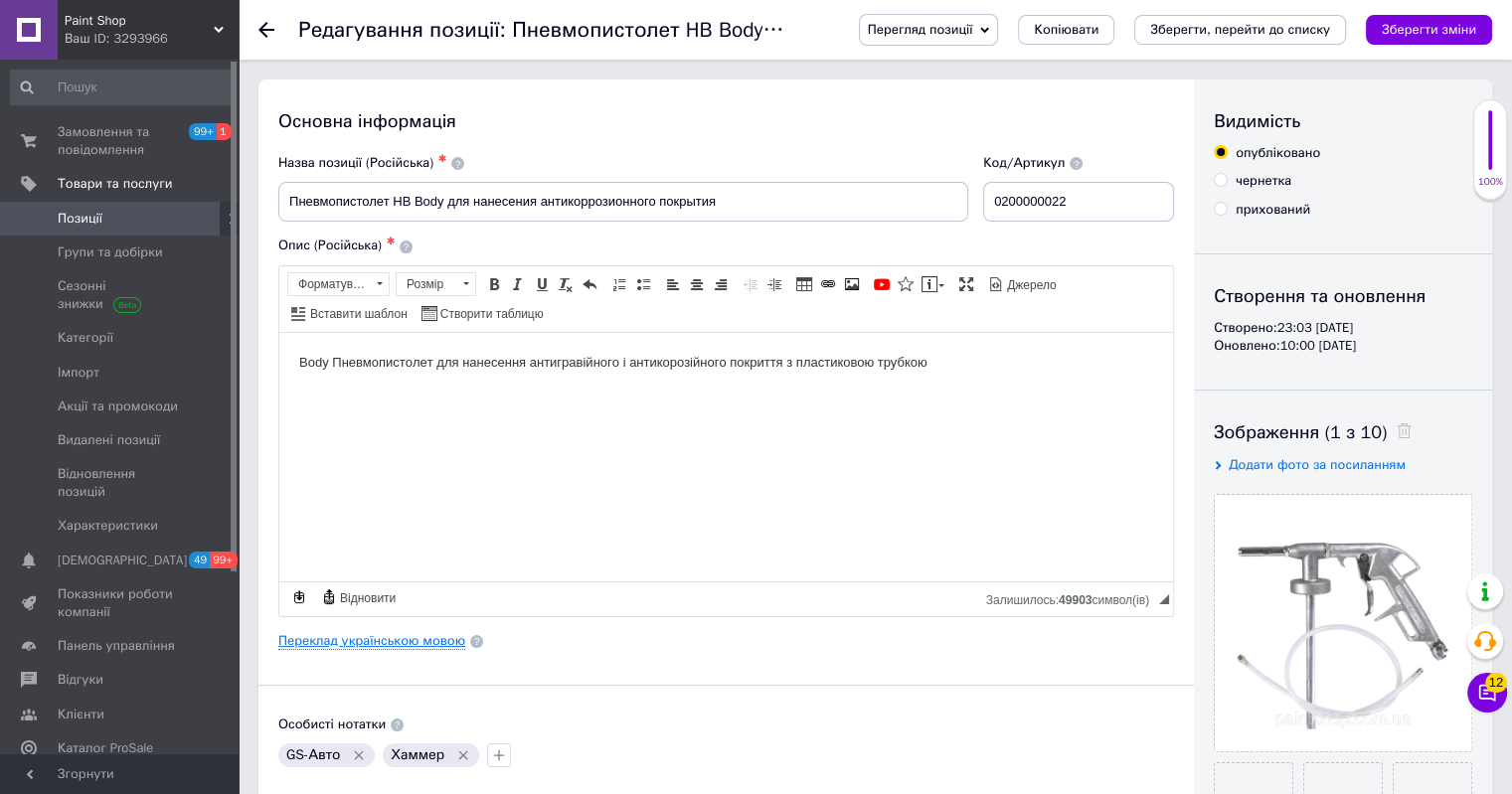 click on "Переклад українською мовою" at bounding box center (372, 641) 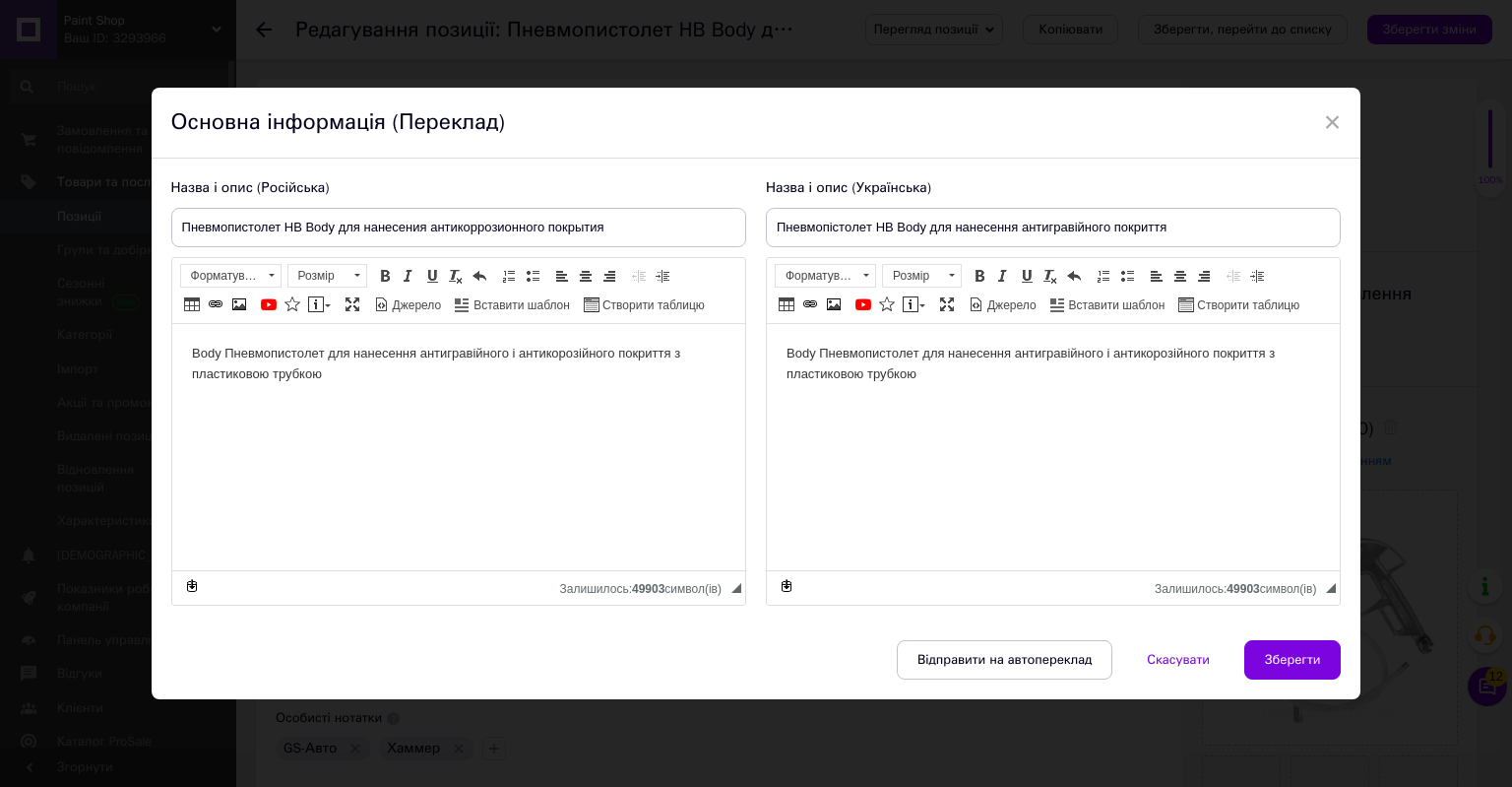 scroll, scrollTop: 0, scrollLeft: 0, axis: both 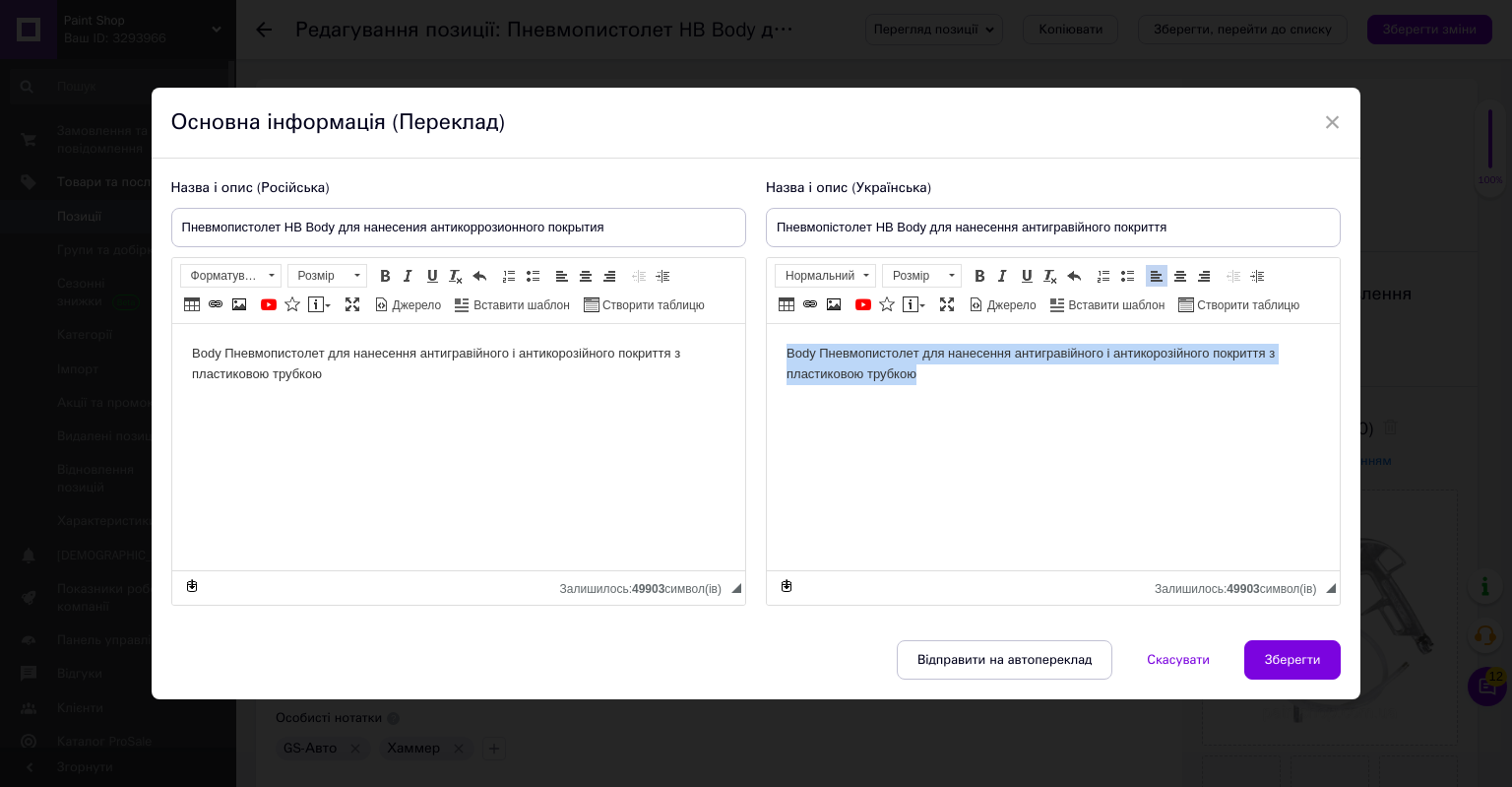 drag, startPoint x: 1065, startPoint y: 416, endPoint x: 625, endPoint y: 329, distance: 448.51867 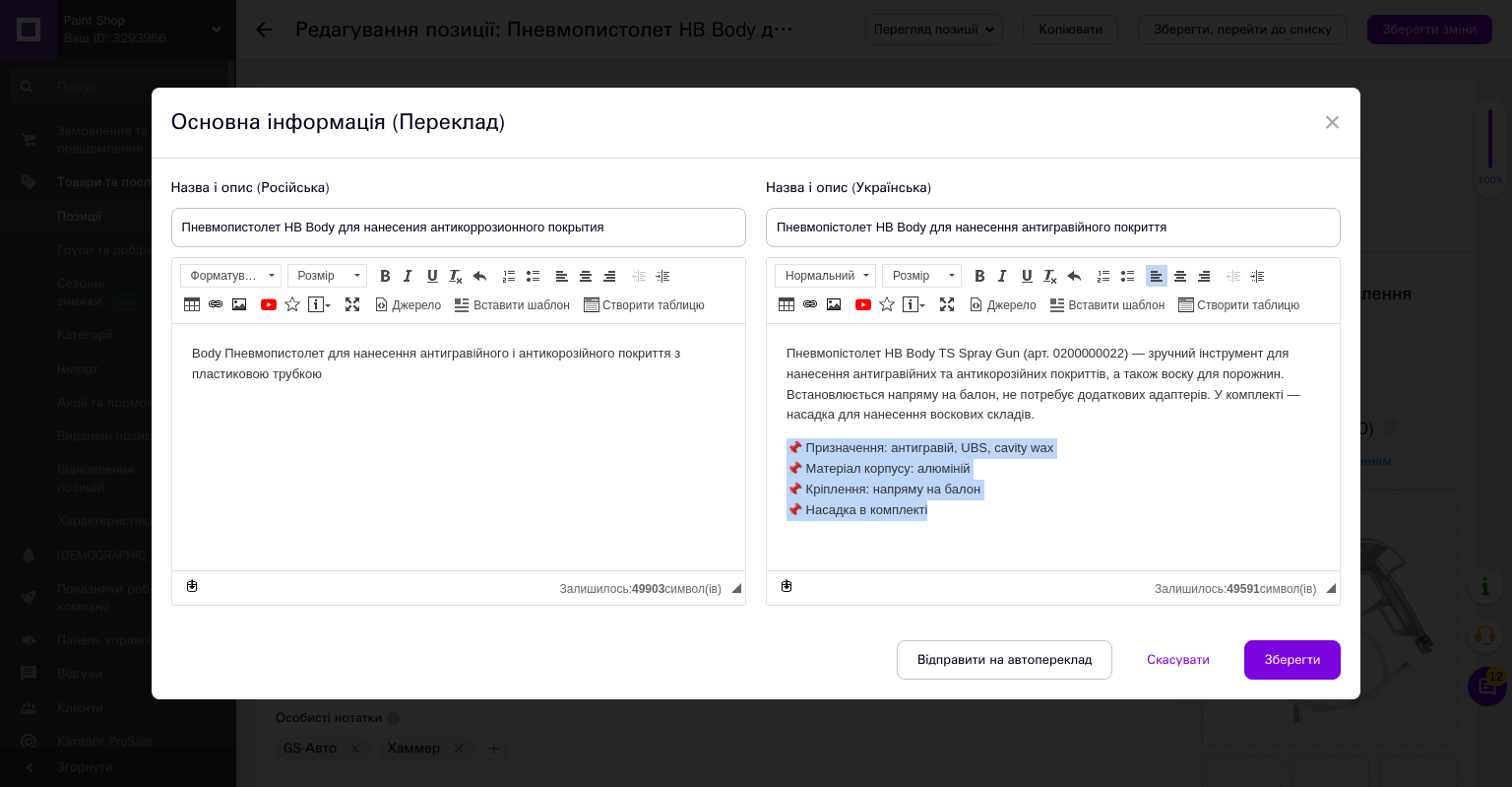 drag, startPoint x: 790, startPoint y: 448, endPoint x: 1022, endPoint y: 531, distance: 246.40008 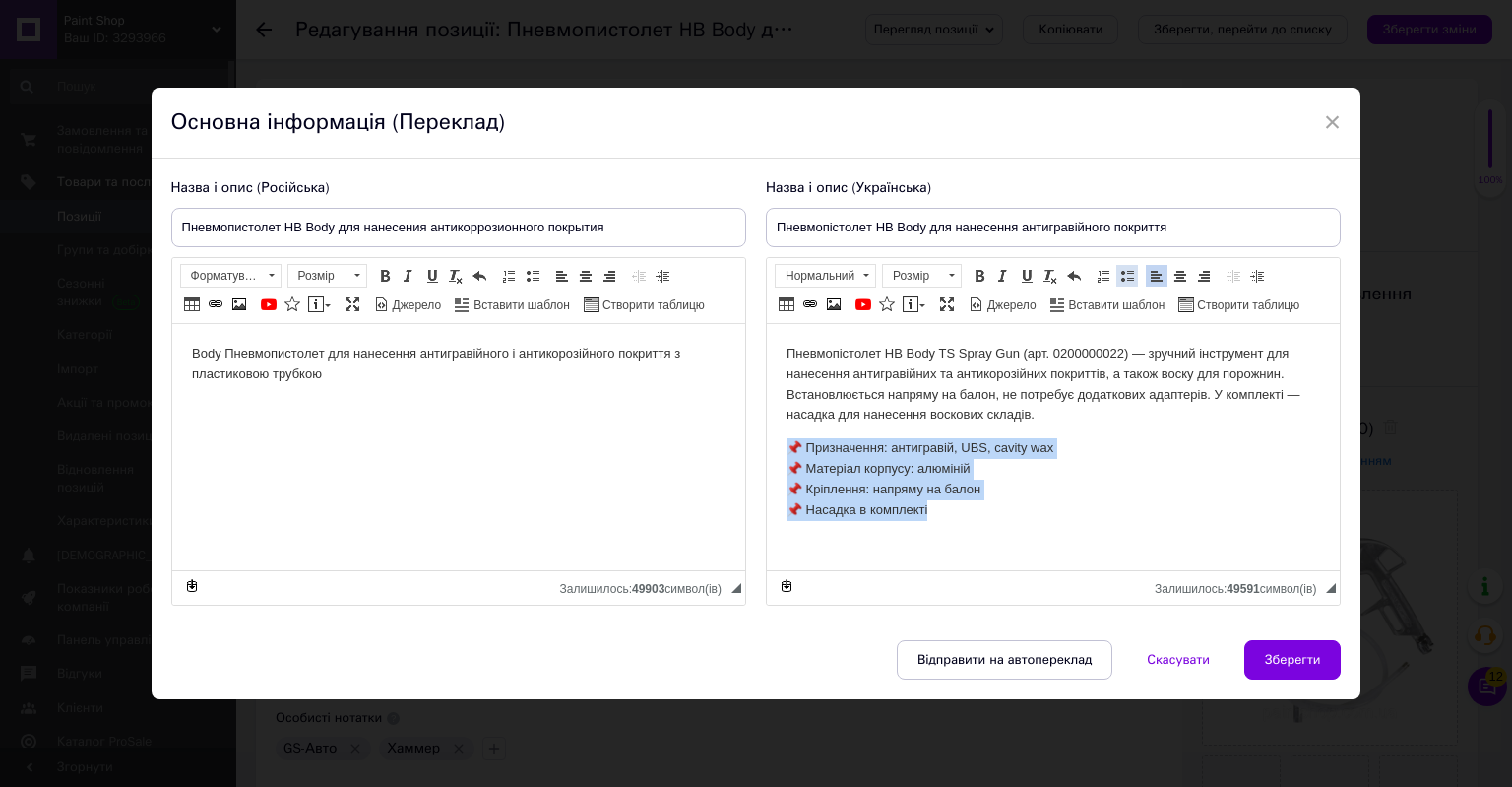 click at bounding box center [1127, 276] 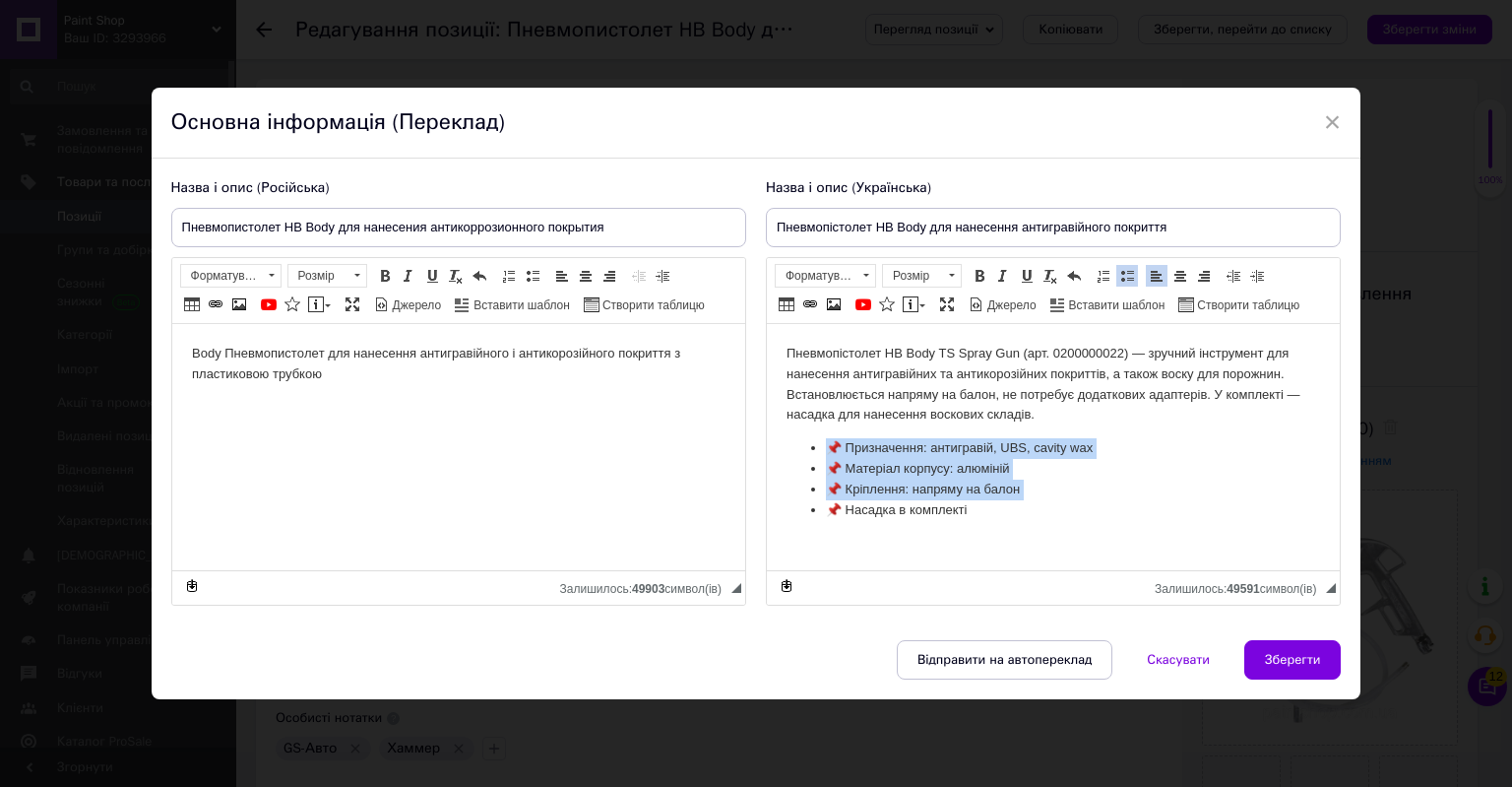 click on "📌 Призначення: антигравій, UBS, cavity wax" at bounding box center (1052, 447) 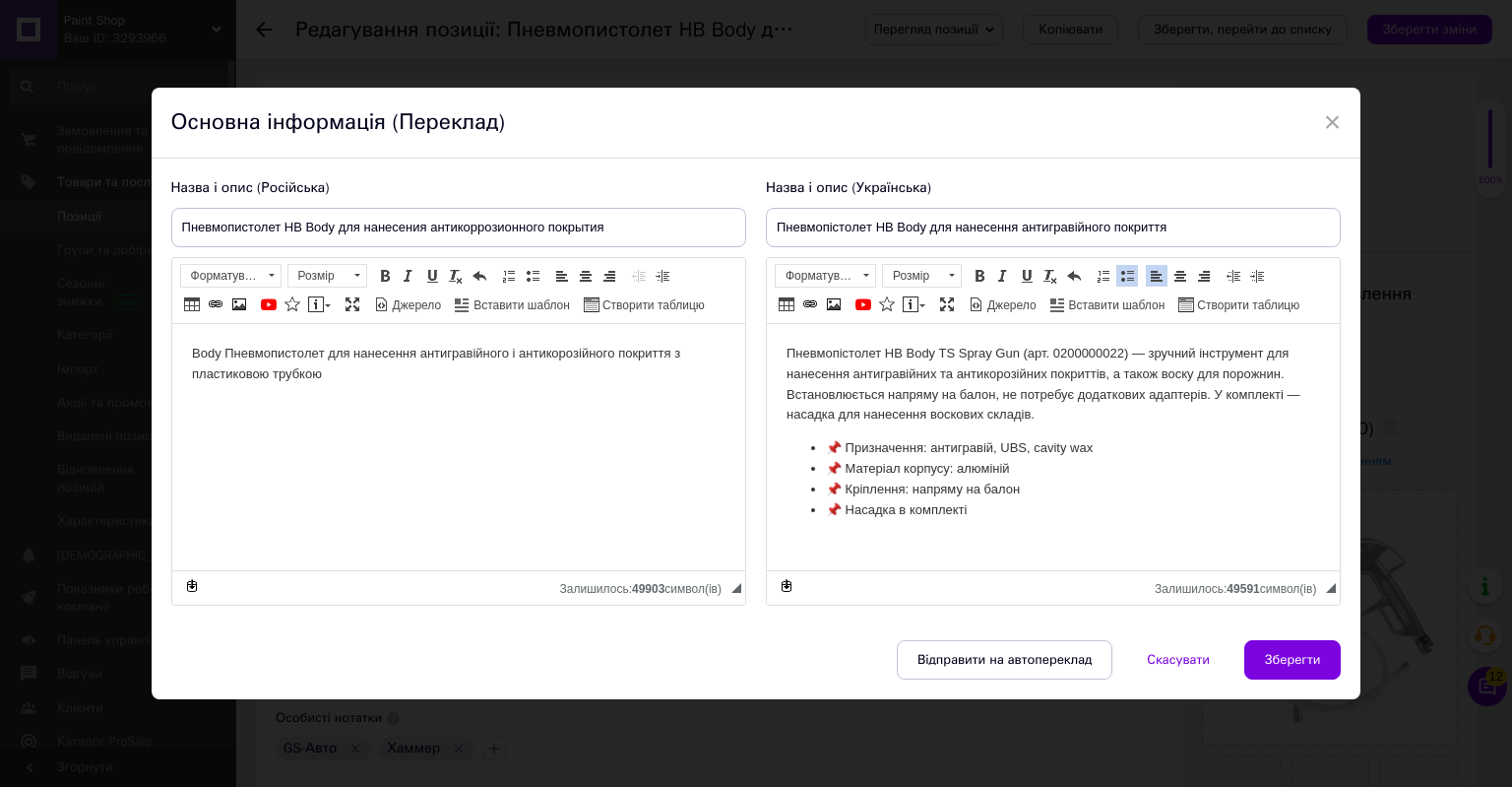 click on "📌 Призначення: антигравій, UBS, cavity wax" at bounding box center (1052, 447) 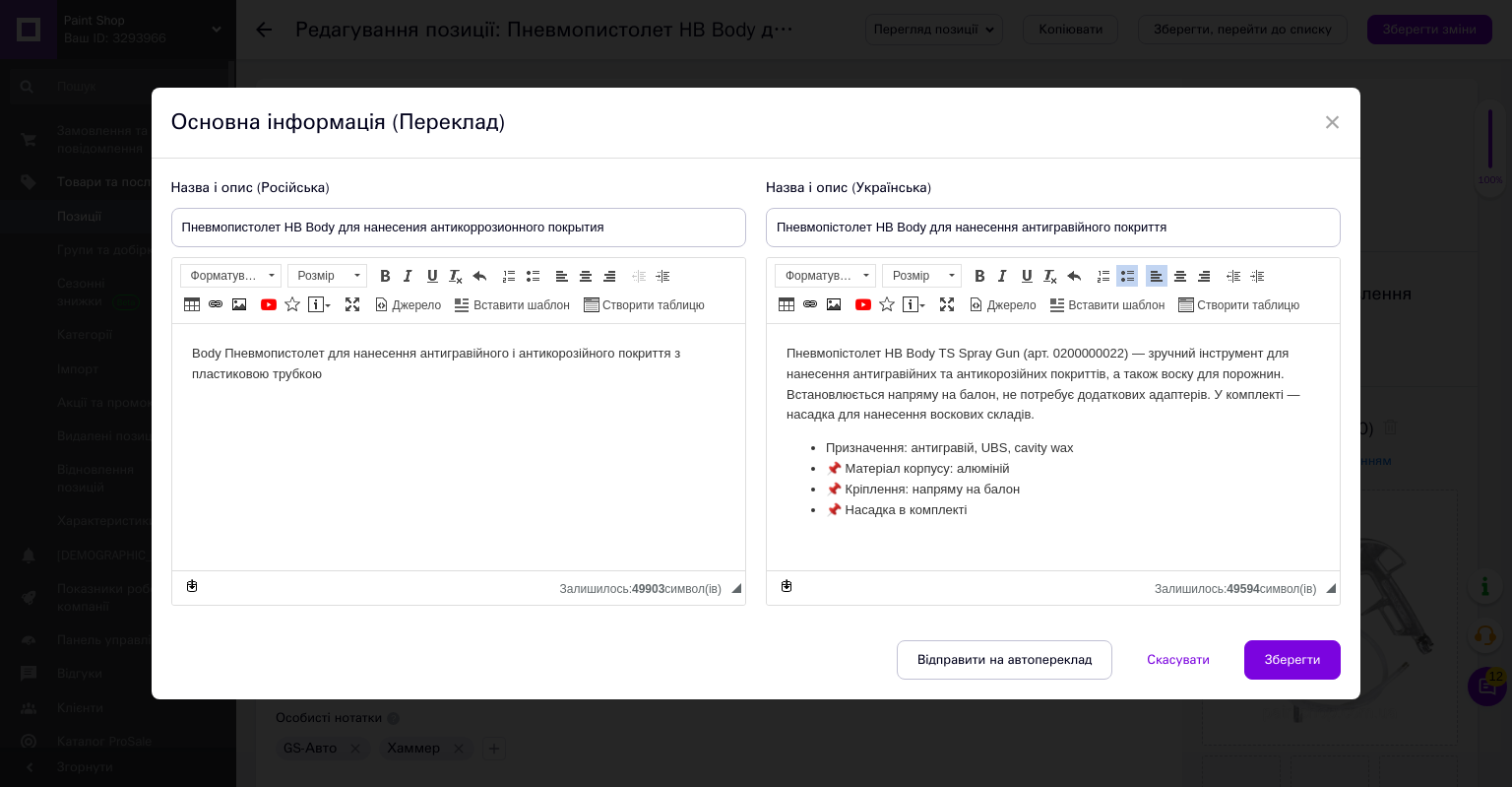 click on "📌 Матеріал корпусу: алюміній" at bounding box center (1052, 468) 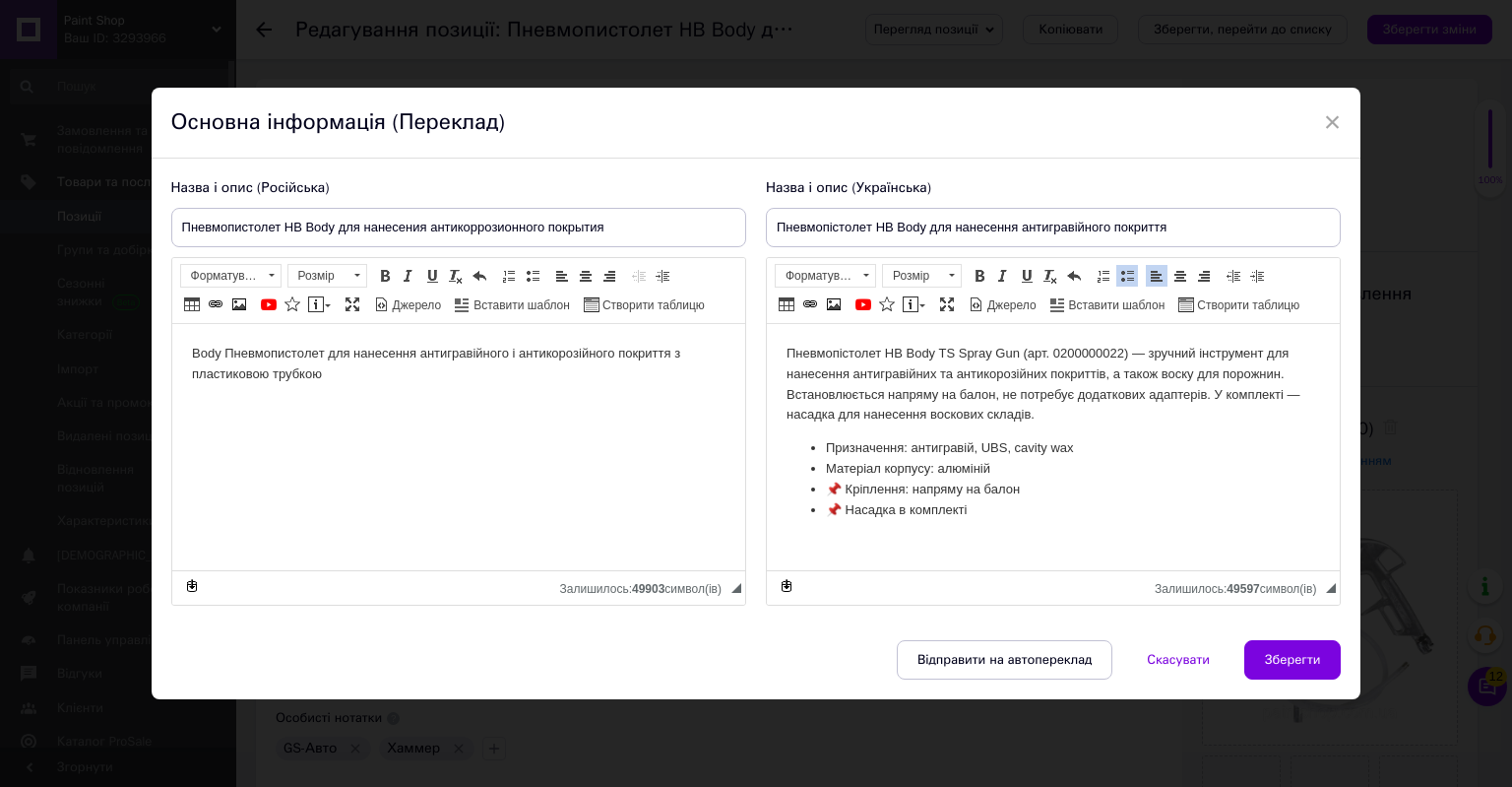 drag, startPoint x: 826, startPoint y: 490, endPoint x: 843, endPoint y: 492, distance: 17.117243 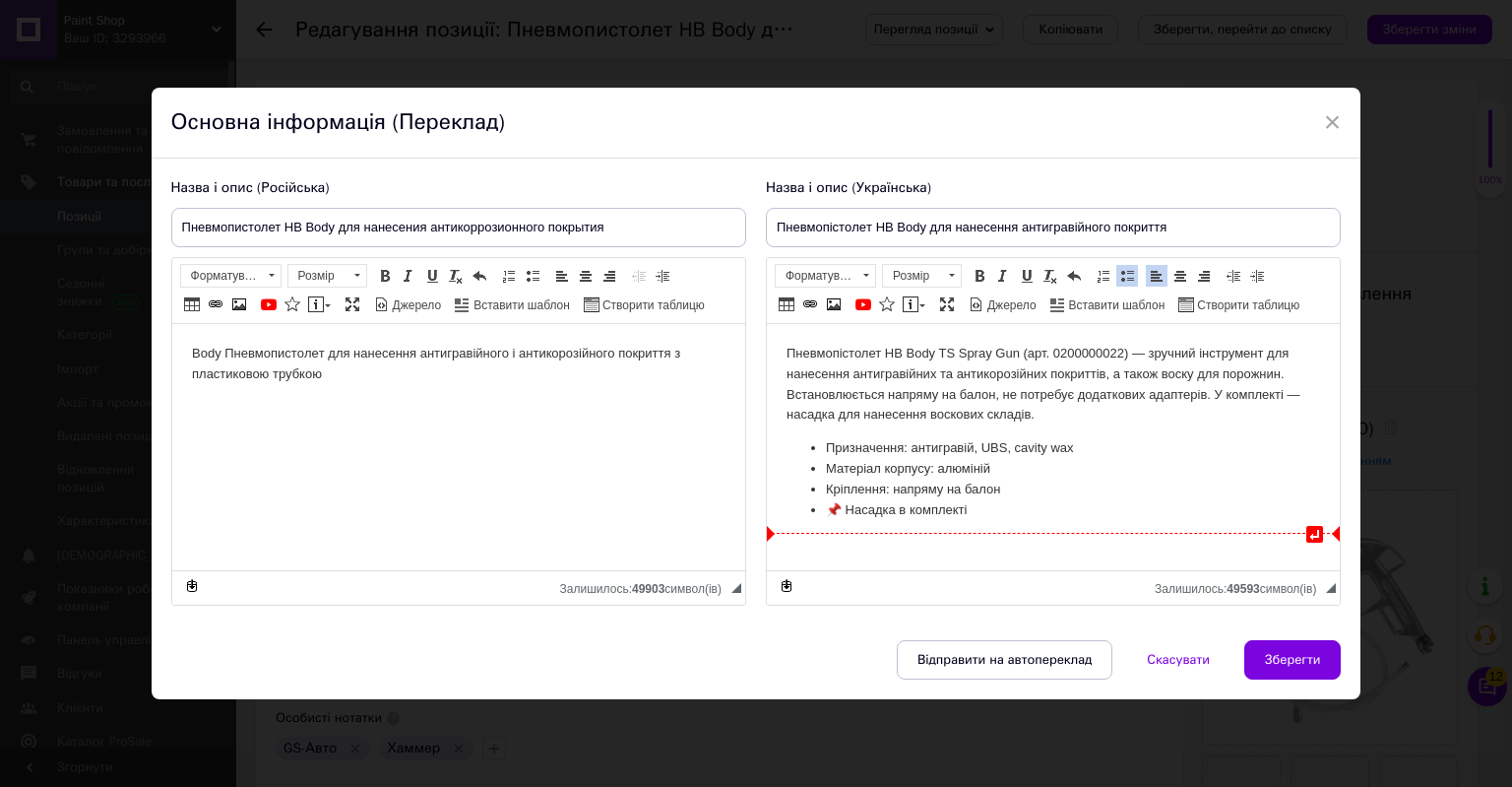 click on "📌 Насадка в комплекті" at bounding box center (1052, 509) 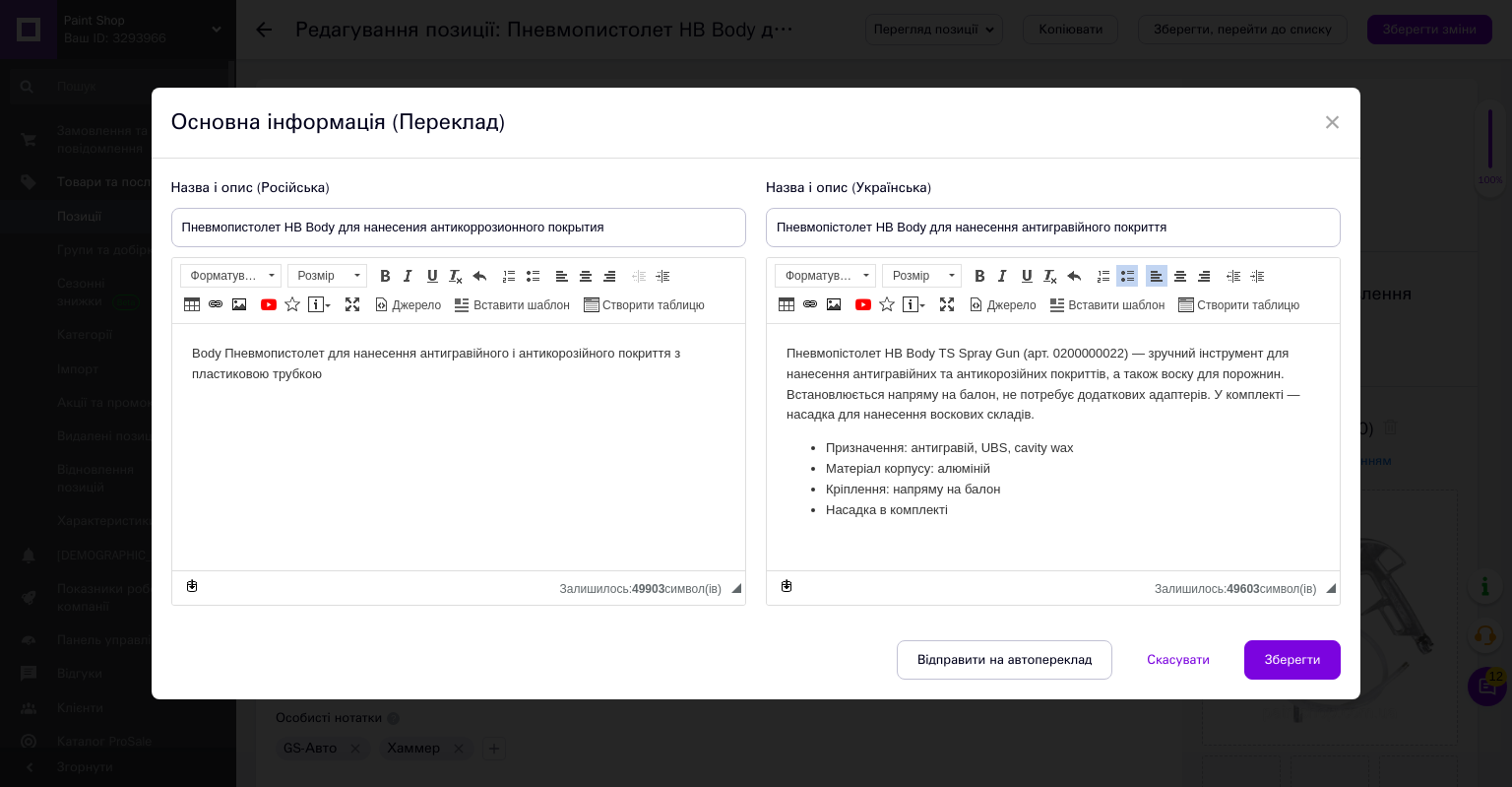 click on "Призначення: антигравій, UBS, cavity wax" at bounding box center [1052, 447] 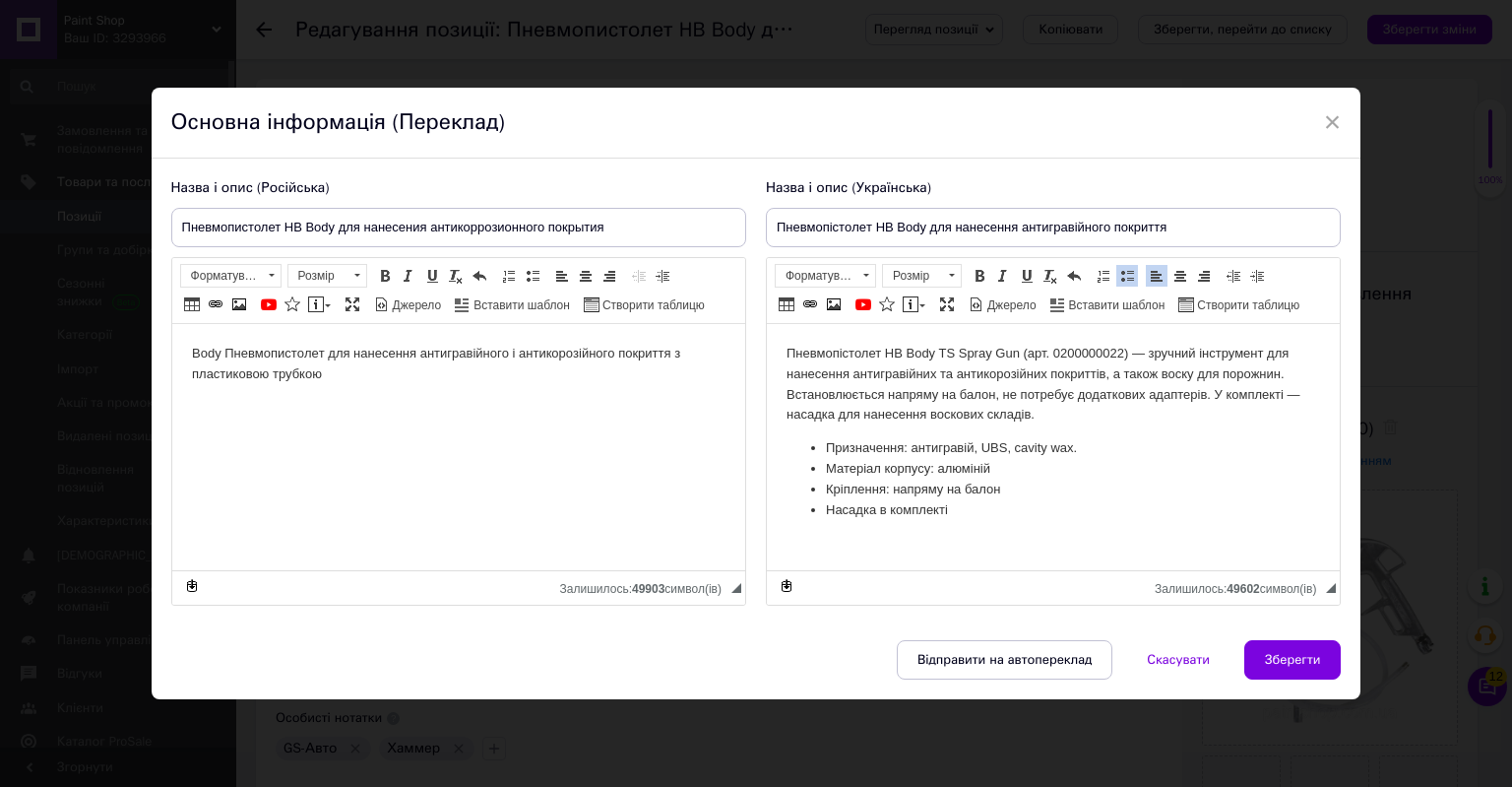 click on "Кріплення: напряму на балон" at bounding box center [1052, 489] 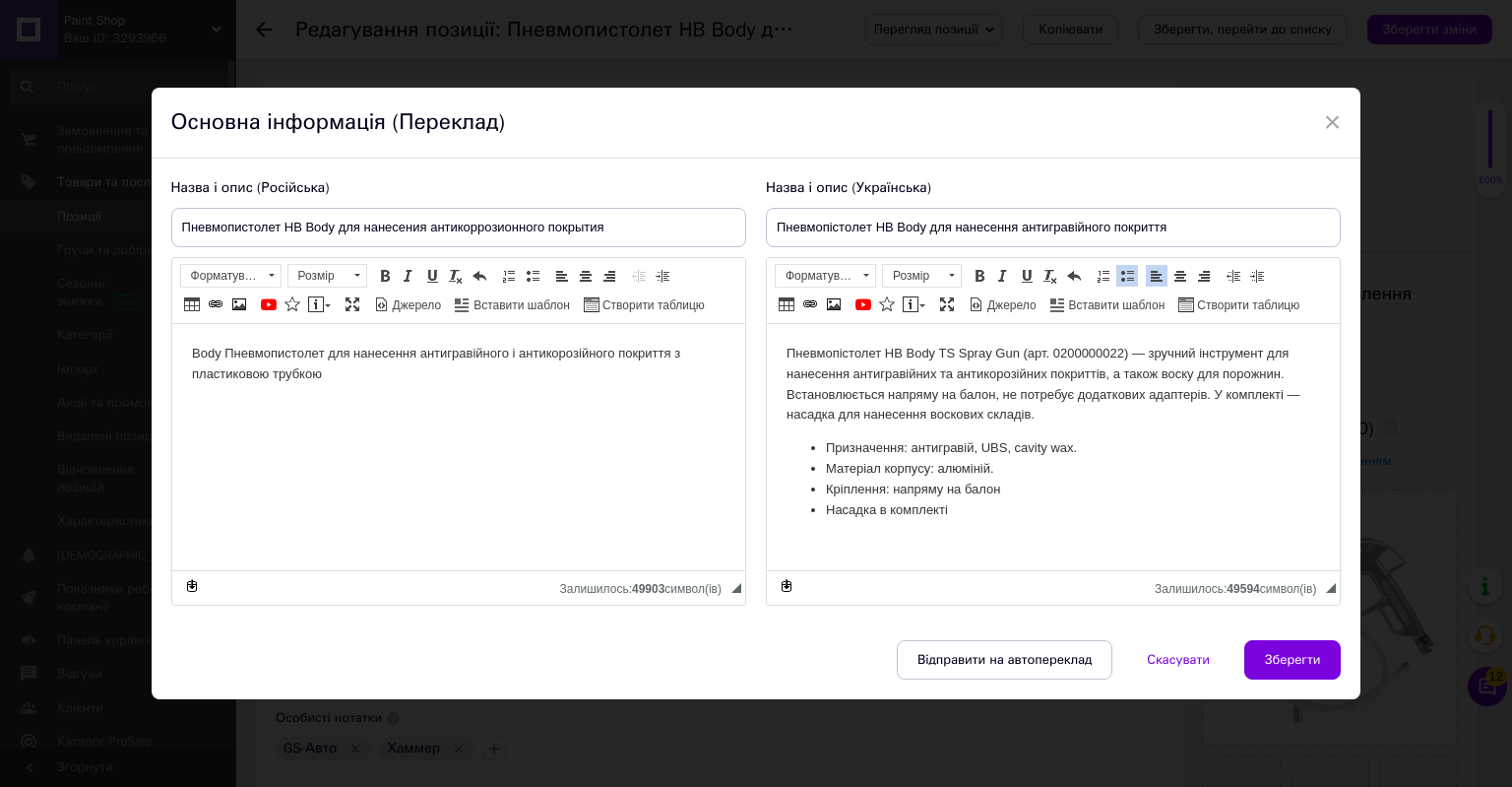 click on "Кріплення: напряму на балон" at bounding box center (1052, 489) 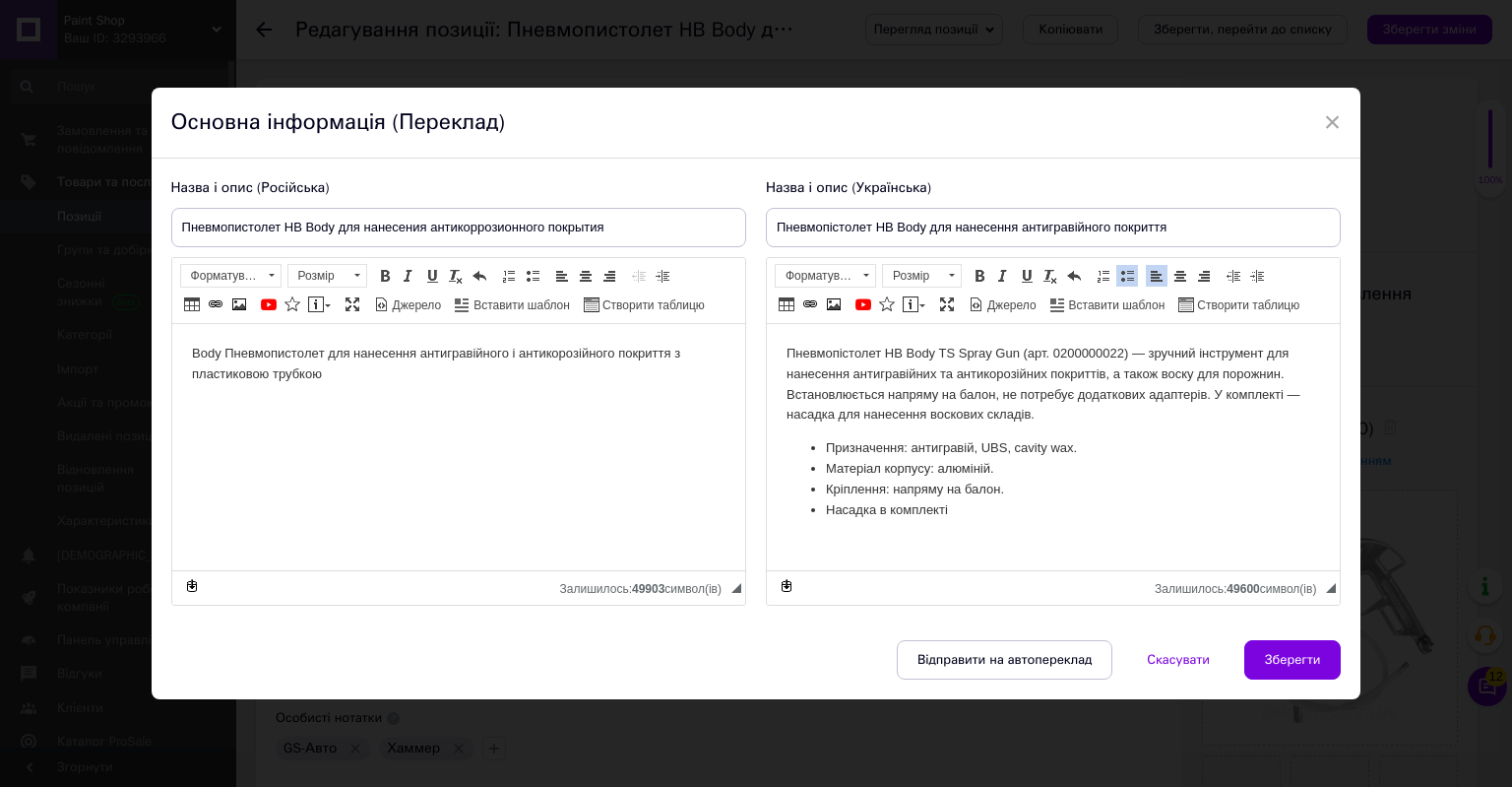 click on "Насадка в комплекті" at bounding box center [1052, 509] 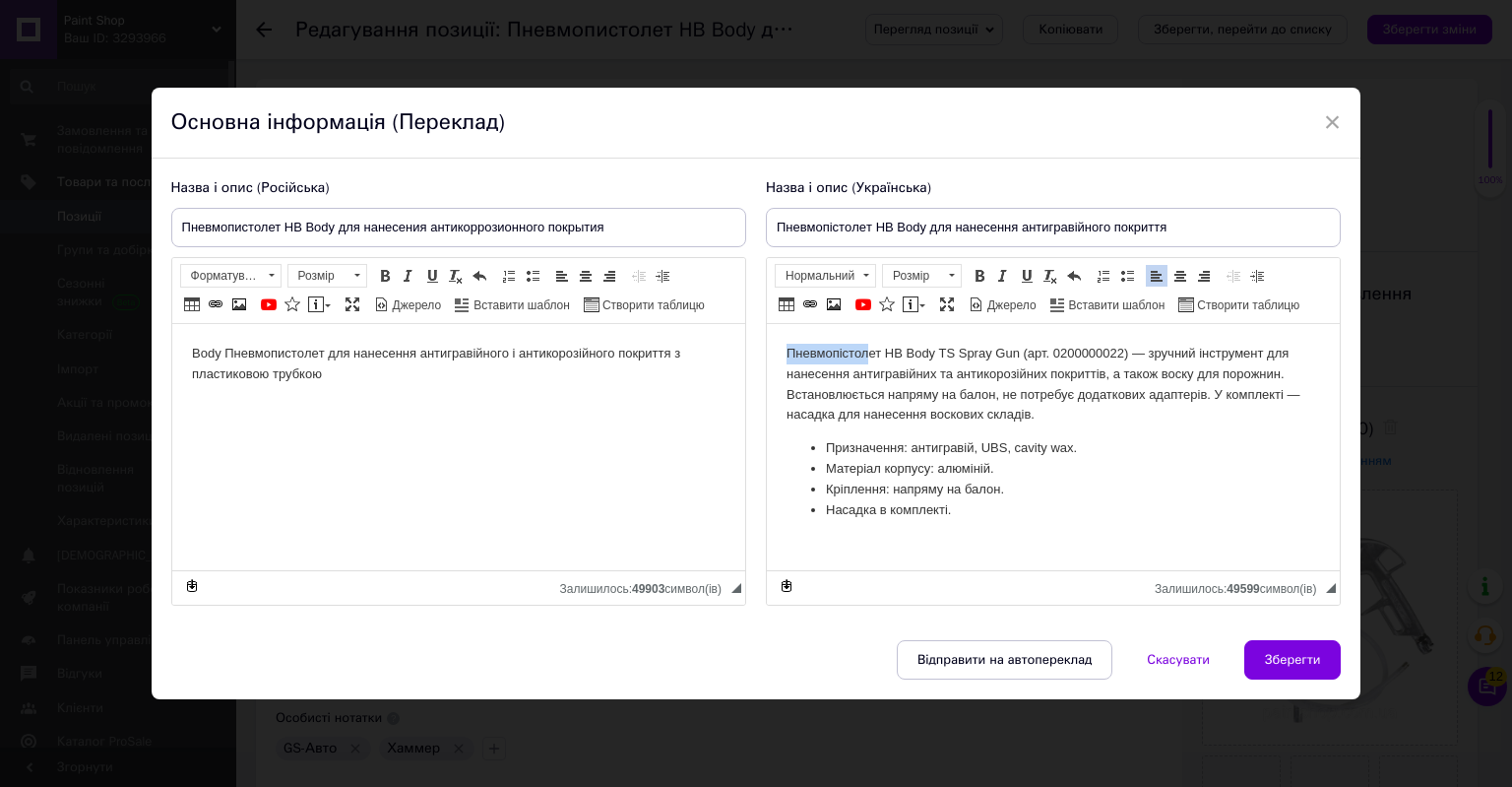 drag, startPoint x: 773, startPoint y: 352, endPoint x: 911, endPoint y: 352, distance: 138 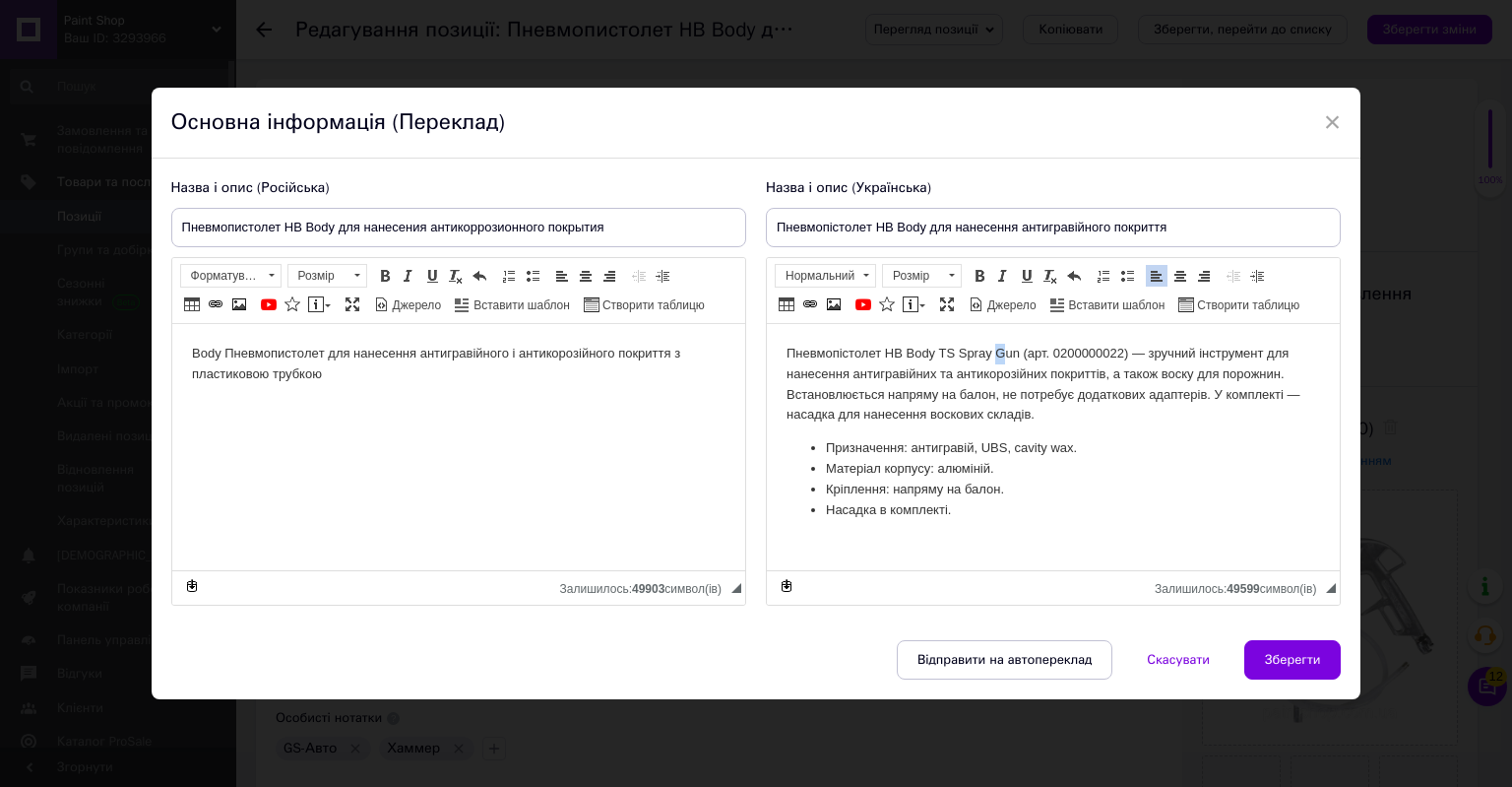 drag, startPoint x: 999, startPoint y: 343, endPoint x: 1012, endPoint y: 348, distance: 13.928388 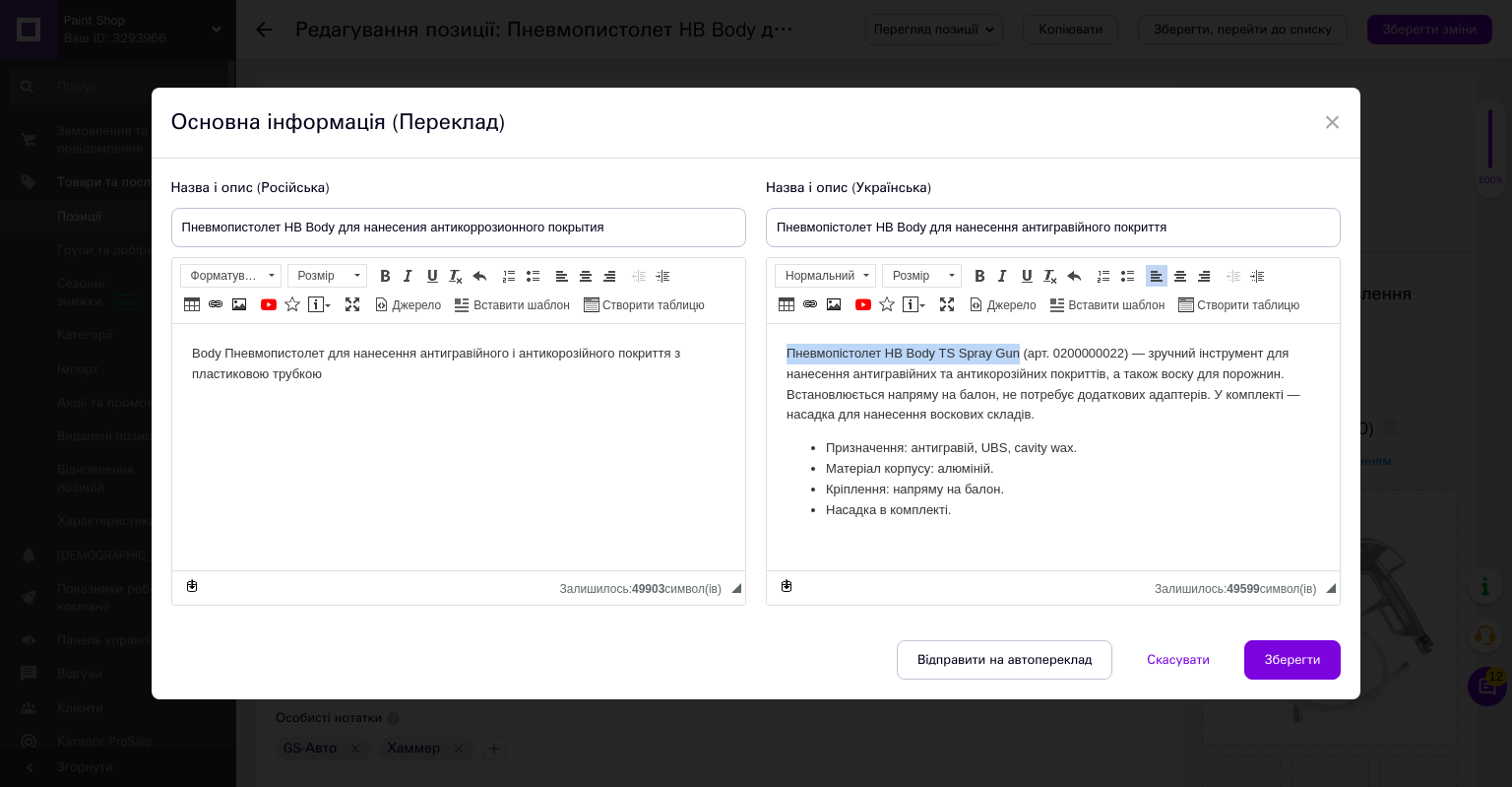 drag, startPoint x: 1019, startPoint y: 348, endPoint x: 707, endPoint y: 356, distance: 312.10255 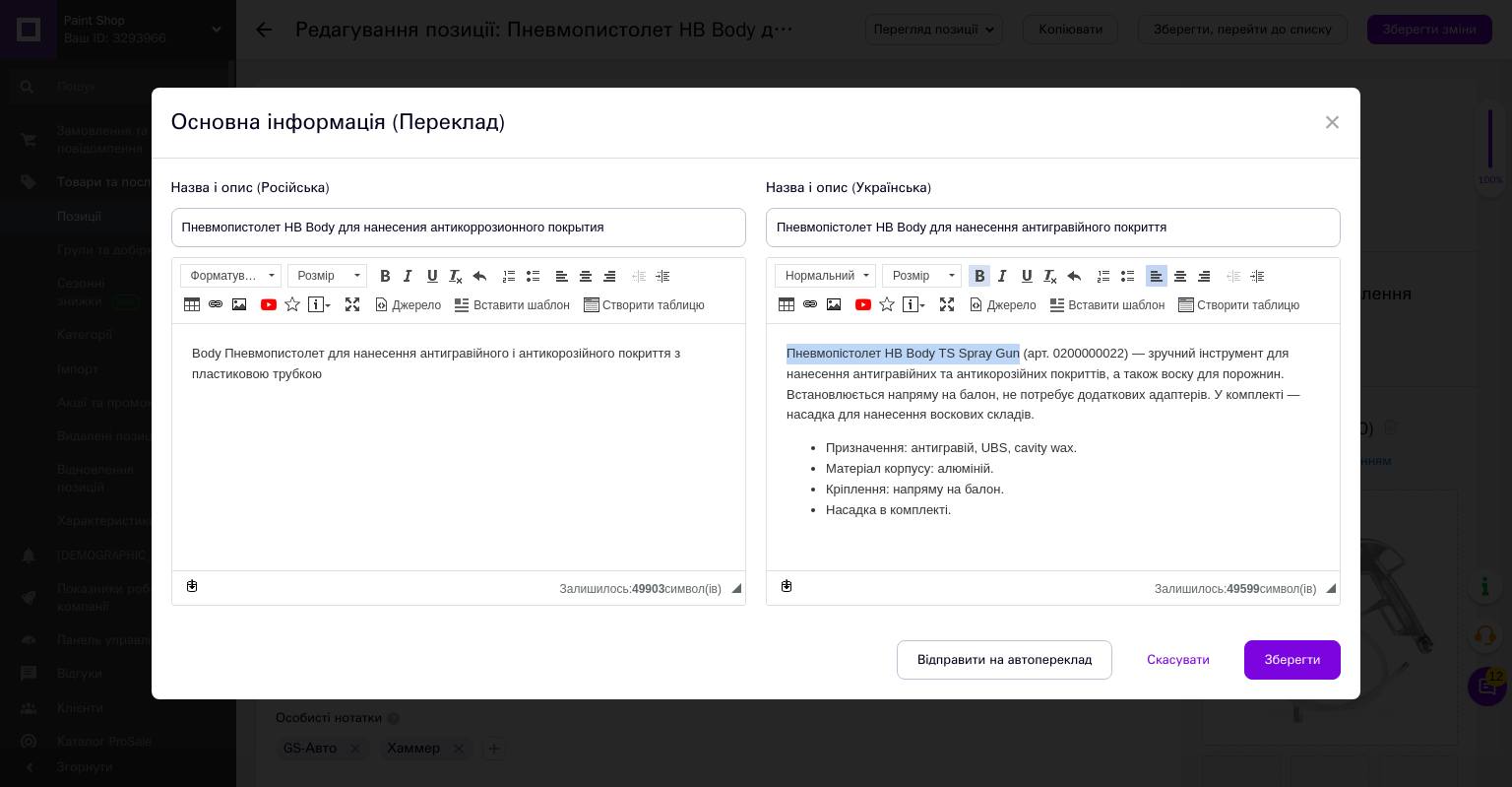 click on "Жирний  Сполучення клавіш Ctrl+B" at bounding box center [979, 276] 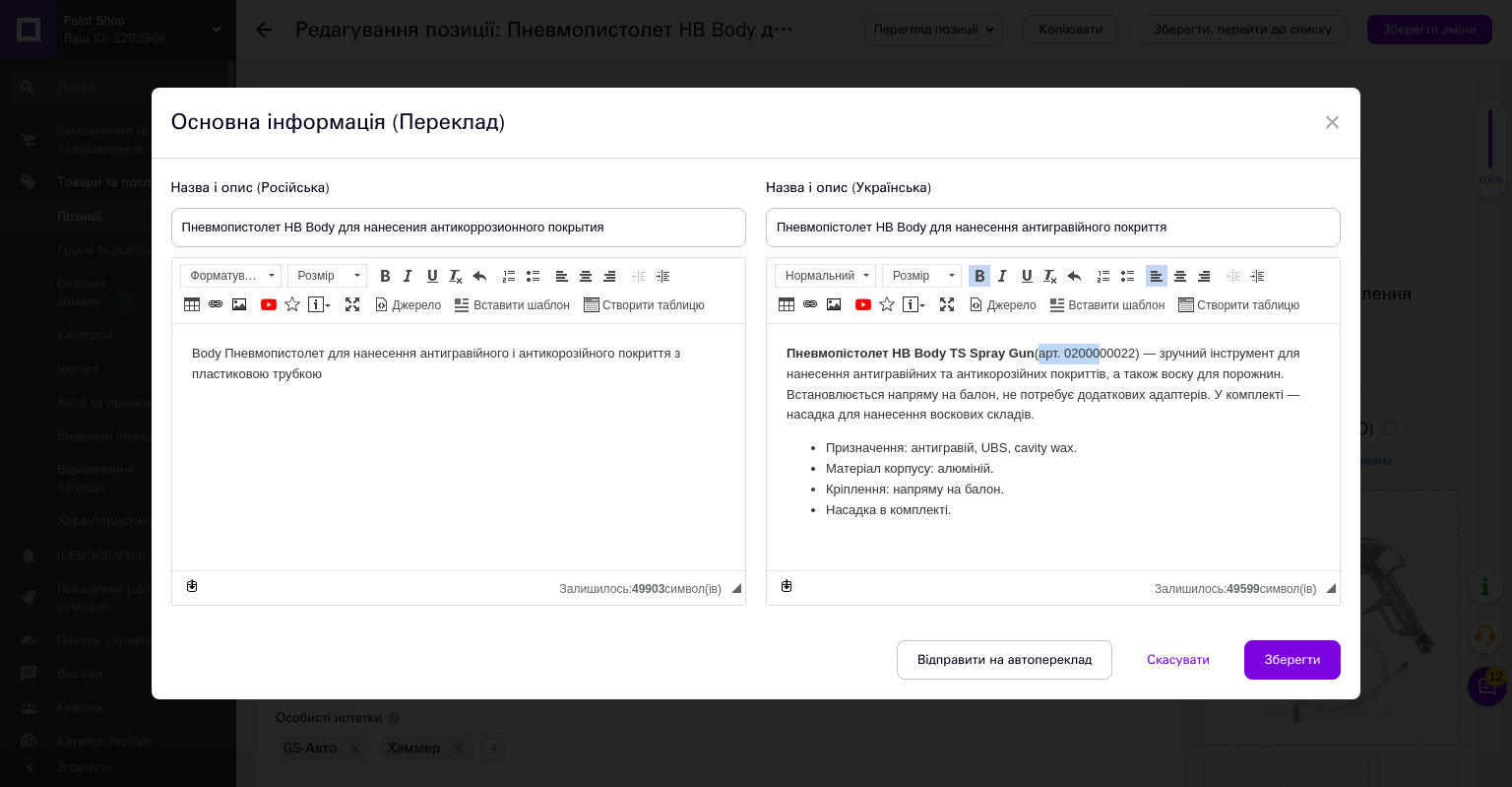 drag, startPoint x: 1038, startPoint y: 352, endPoint x: 1100, endPoint y: 352, distance: 62 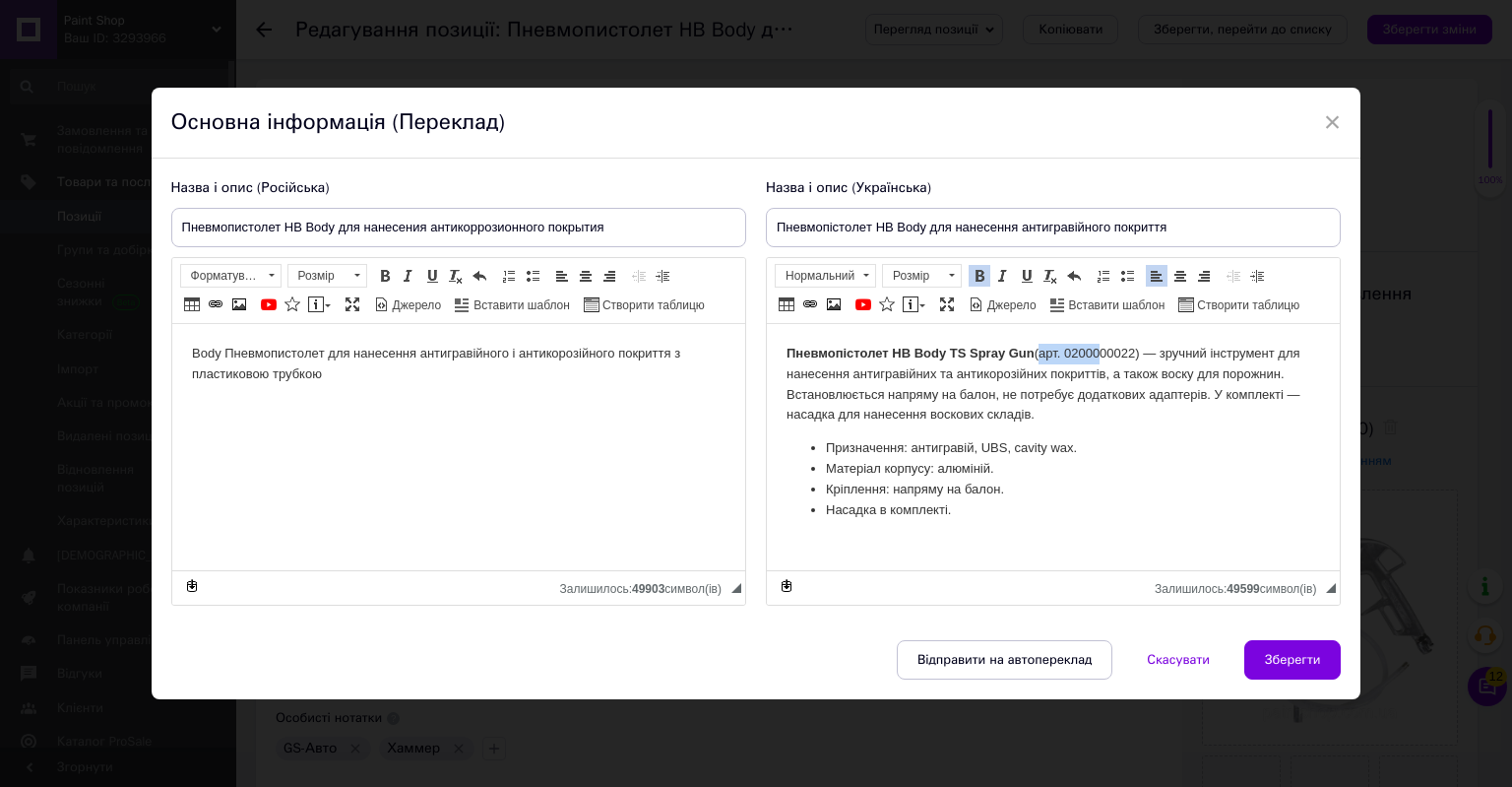 click on "Пневмопістолет HB Body TS Spray Gun  (арт. 0200000022) — зручний інструмент для нанесення антигравійних та антикорозійних покриттів, а також воску для порожнин. Встановлюється напряму на балон, не потребує додаткових адаптерів. У комплекті — насадка для нанесення воскових складів." at bounding box center [1052, 383] 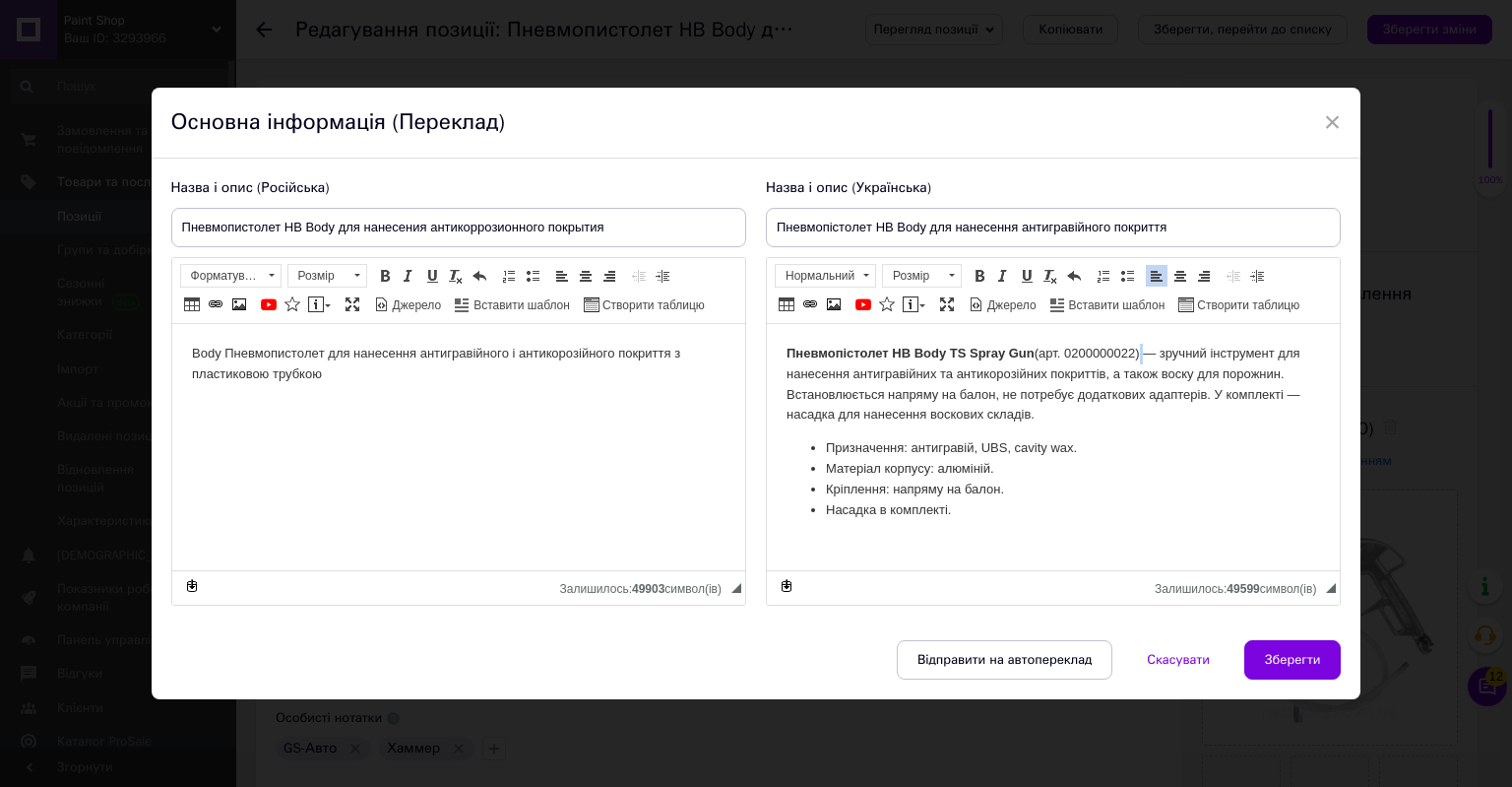 click on "Пневмопістолет HB Body TS Spray Gun  (арт. 0200000022) — зручний інструмент для нанесення антигравійних та антикорозійних покриттів, а також воску для порожнин. Встановлюється напряму на балон, не потребує додаткових адаптерів. У комплекті — насадка для нанесення воскових складів." at bounding box center [1052, 383] 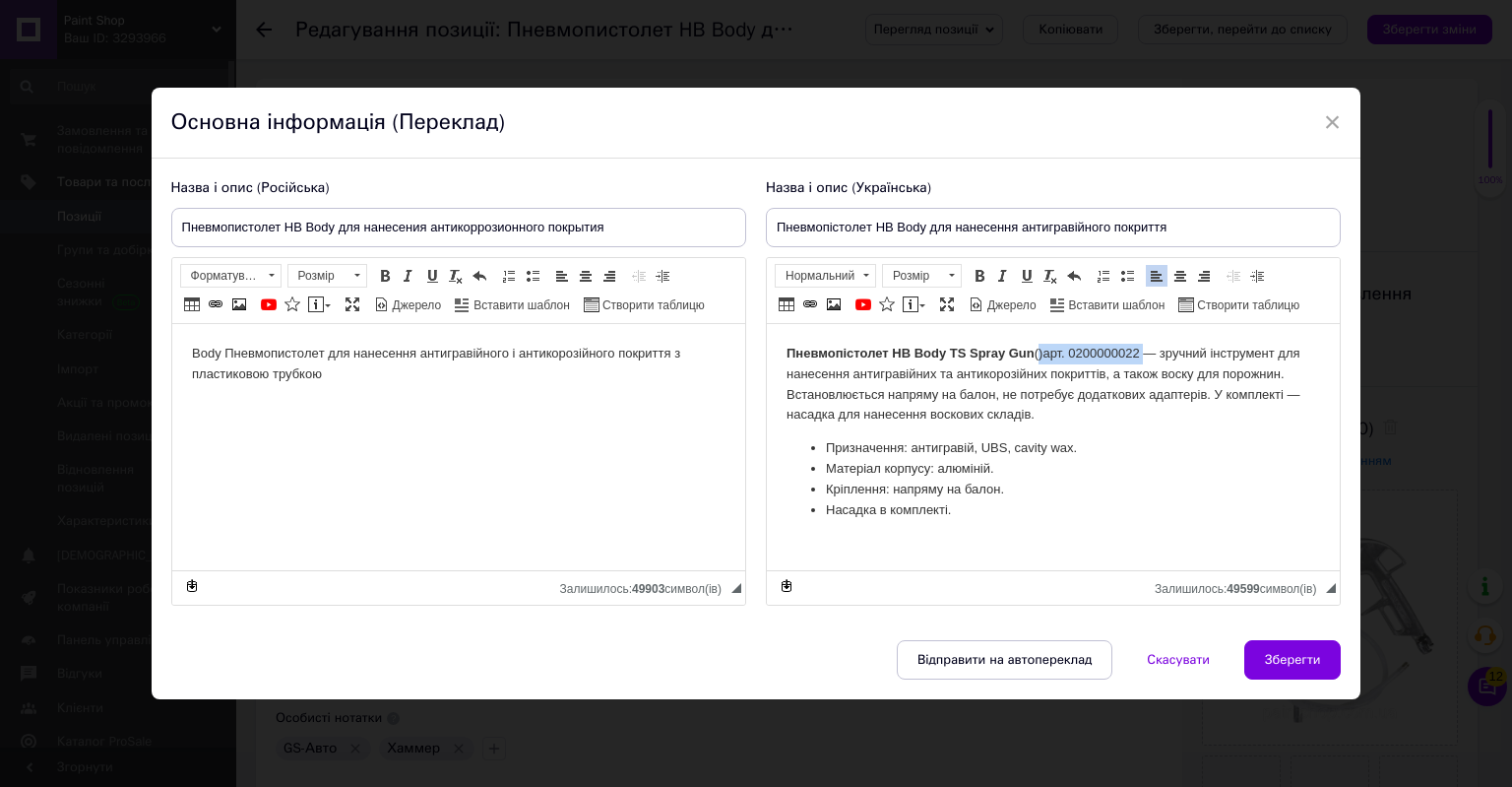 drag, startPoint x: 1036, startPoint y: 351, endPoint x: 1147, endPoint y: 353, distance: 111.018 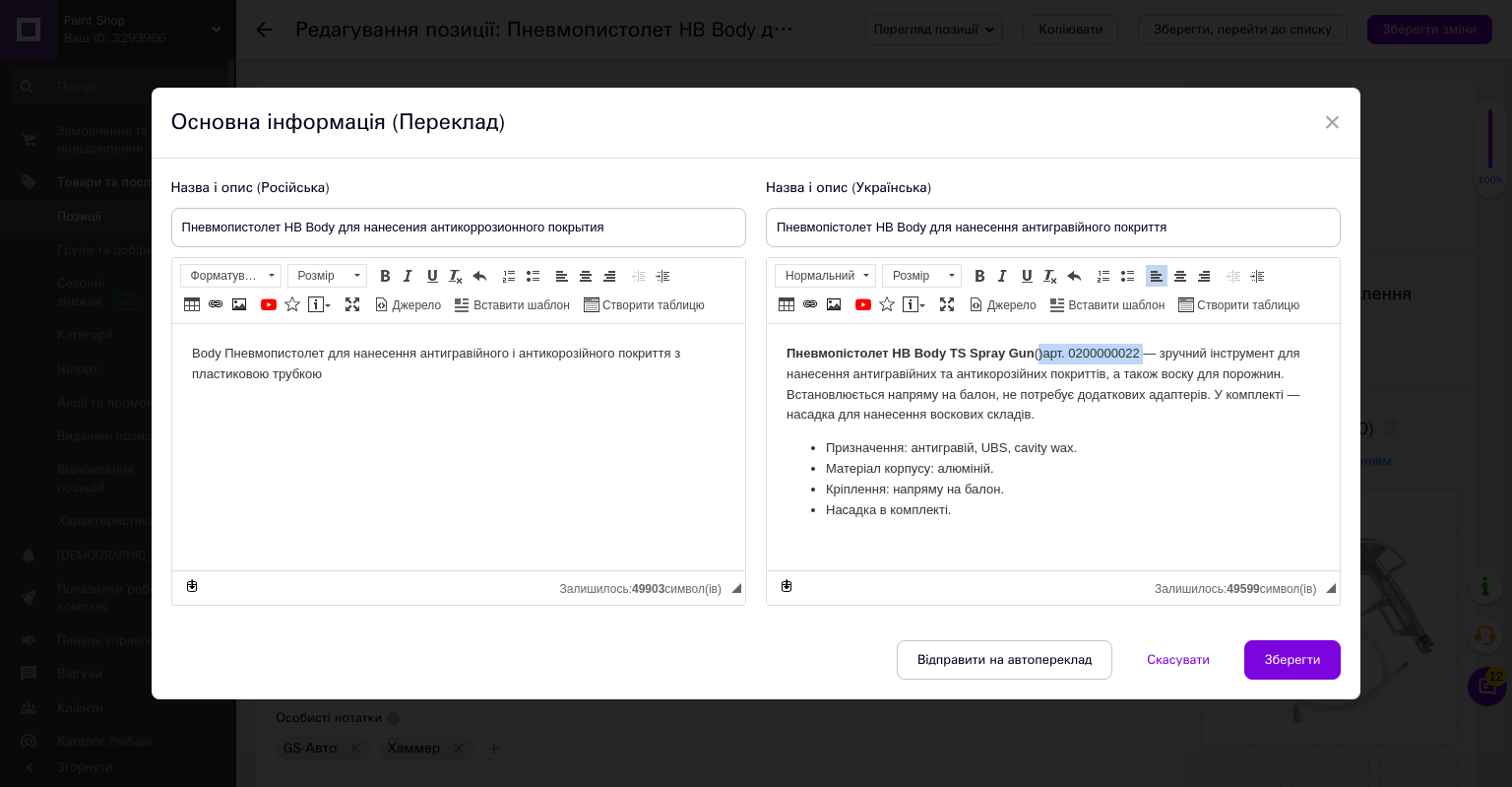 click on "Пневмопістолет HB Body TS Spray Gun  () арт. 0200000022 — зручний інструмент для нанесення антигравійних та антикорозійних покриттів, а також воску для порожнин. Встановлюється напряму на балон, не потребує додаткових адаптерів. У комплекті — насадка для нанесення воскових складів." at bounding box center (1052, 383) 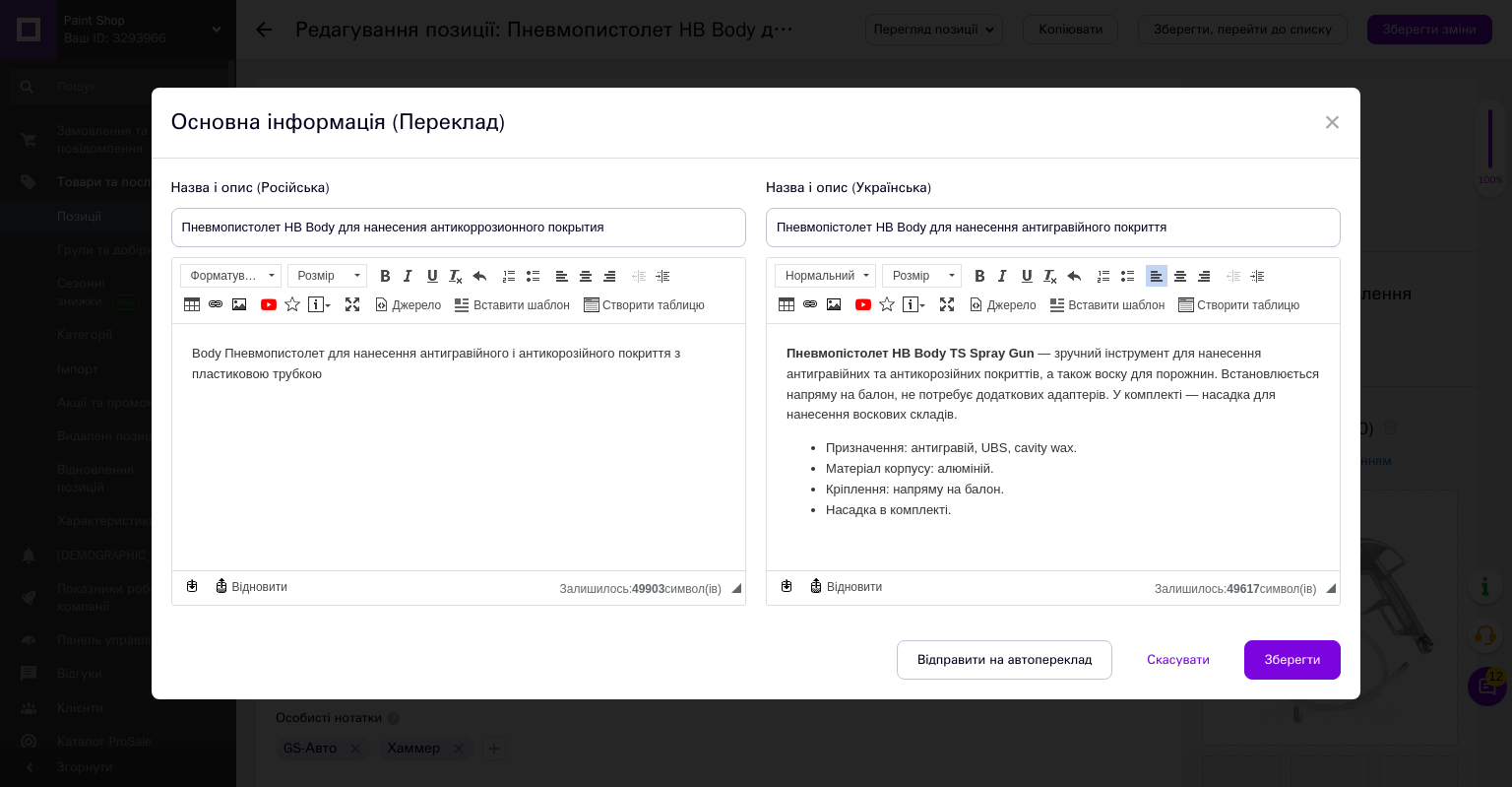 drag, startPoint x: 948, startPoint y: 353, endPoint x: 1120, endPoint y: 356, distance: 172.02616 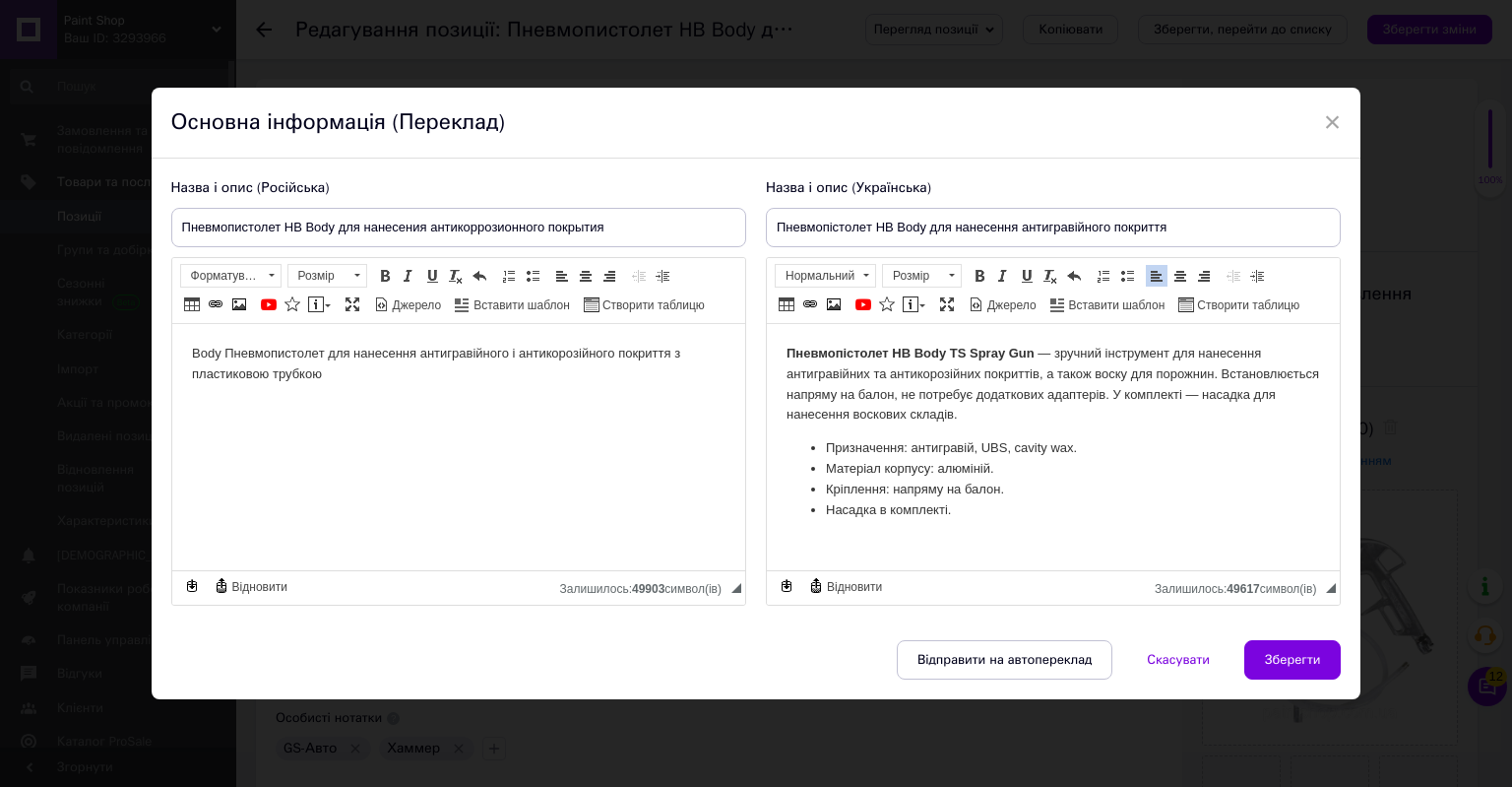 click on "Пневмопістолет HB Body TS Spray Gun" at bounding box center [910, 352] 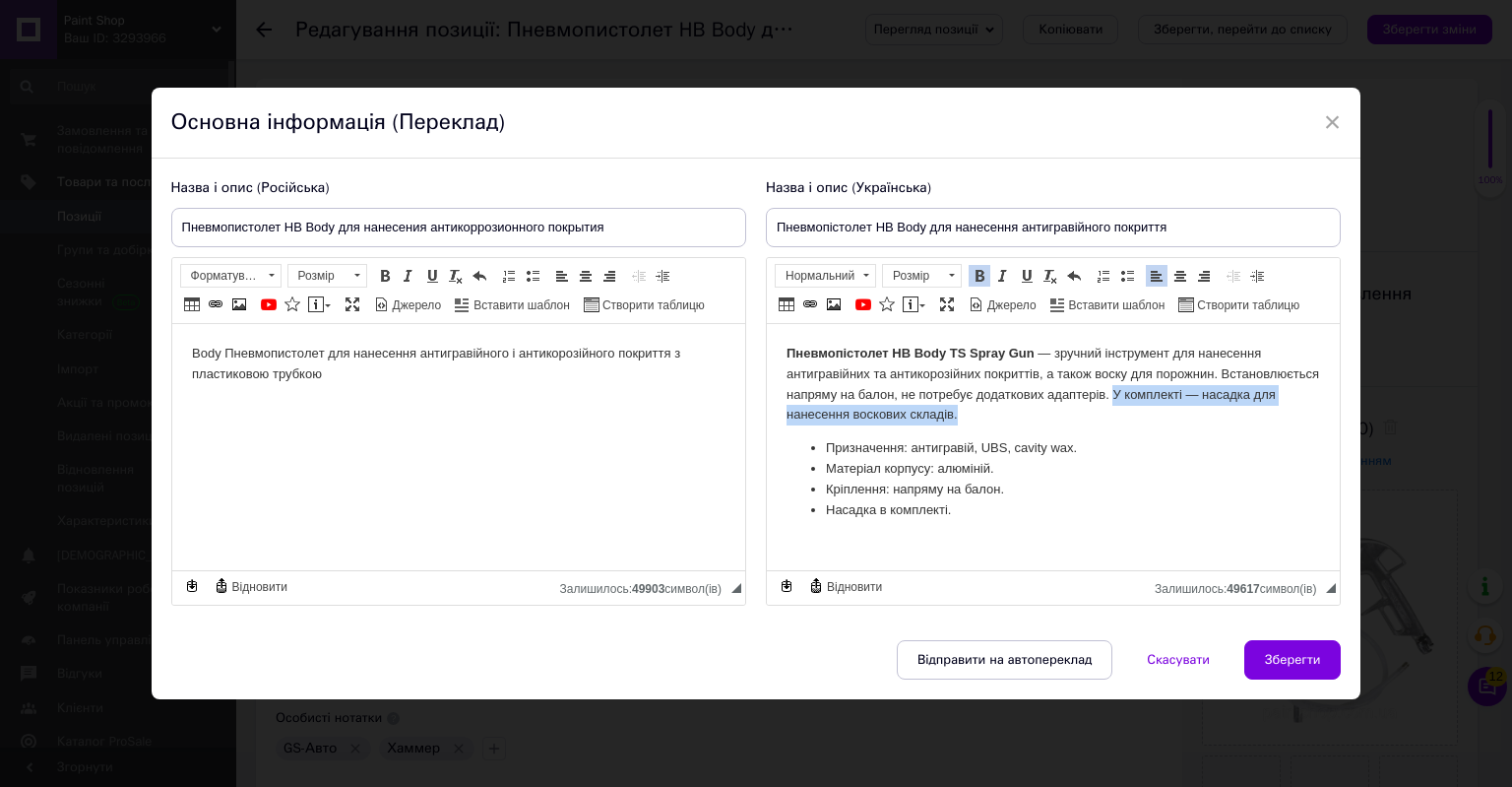 drag, startPoint x: 1213, startPoint y: 393, endPoint x: 1221, endPoint y: 409, distance: 17.888544 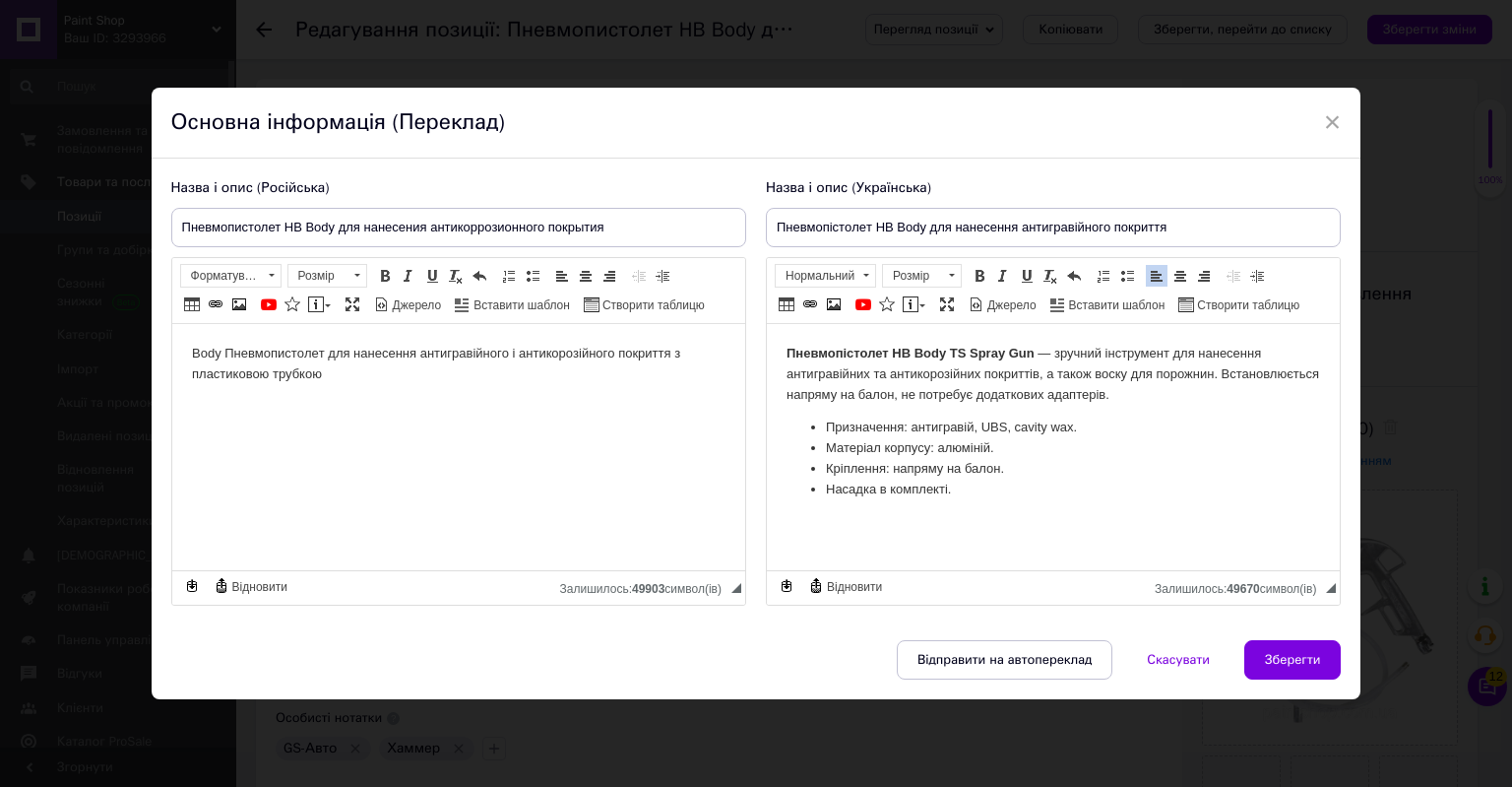 click on "Пневмопістолет HB Body TS Spray Gun   — зручний інструмент для нанесення антигравійних та антикорозійних покриттів, а також воску для порожнин. Встановлюється напряму на балон, не потребує додаткових адаптерів." at bounding box center [1052, 373] 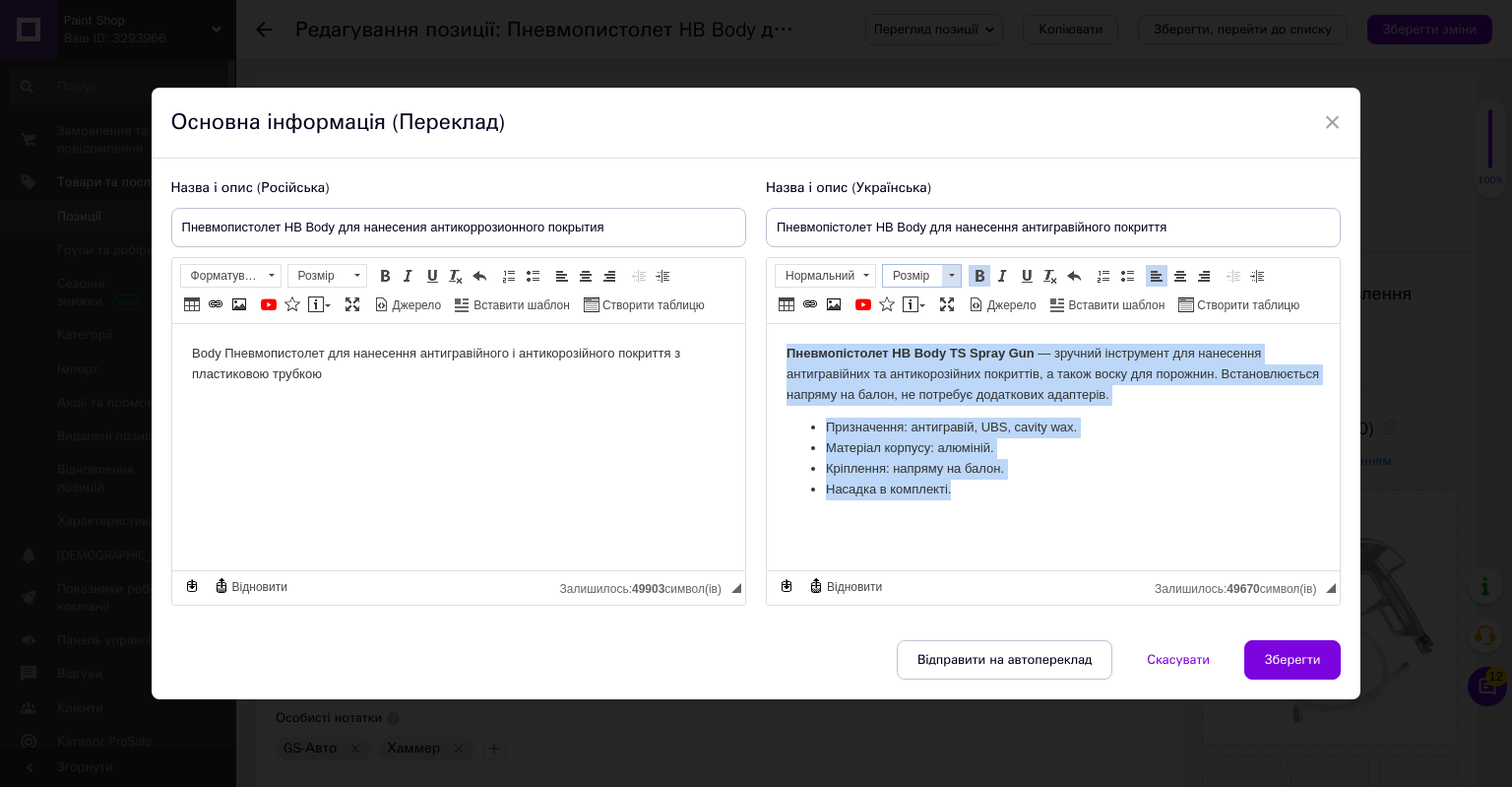 click on "Розмір [PERSON_NAME]" at bounding box center [924, 278] 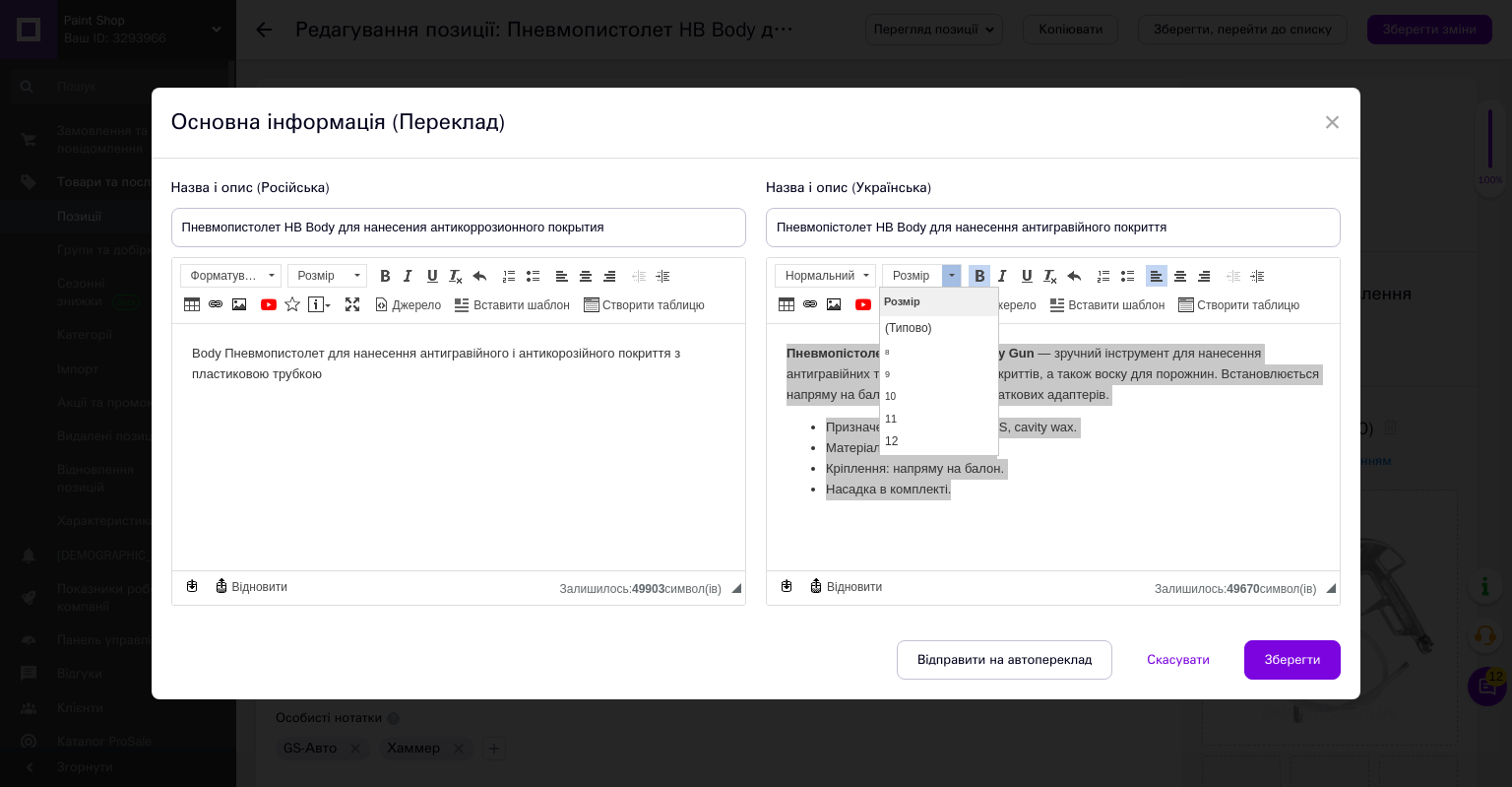 scroll, scrollTop: 0, scrollLeft: 0, axis: both 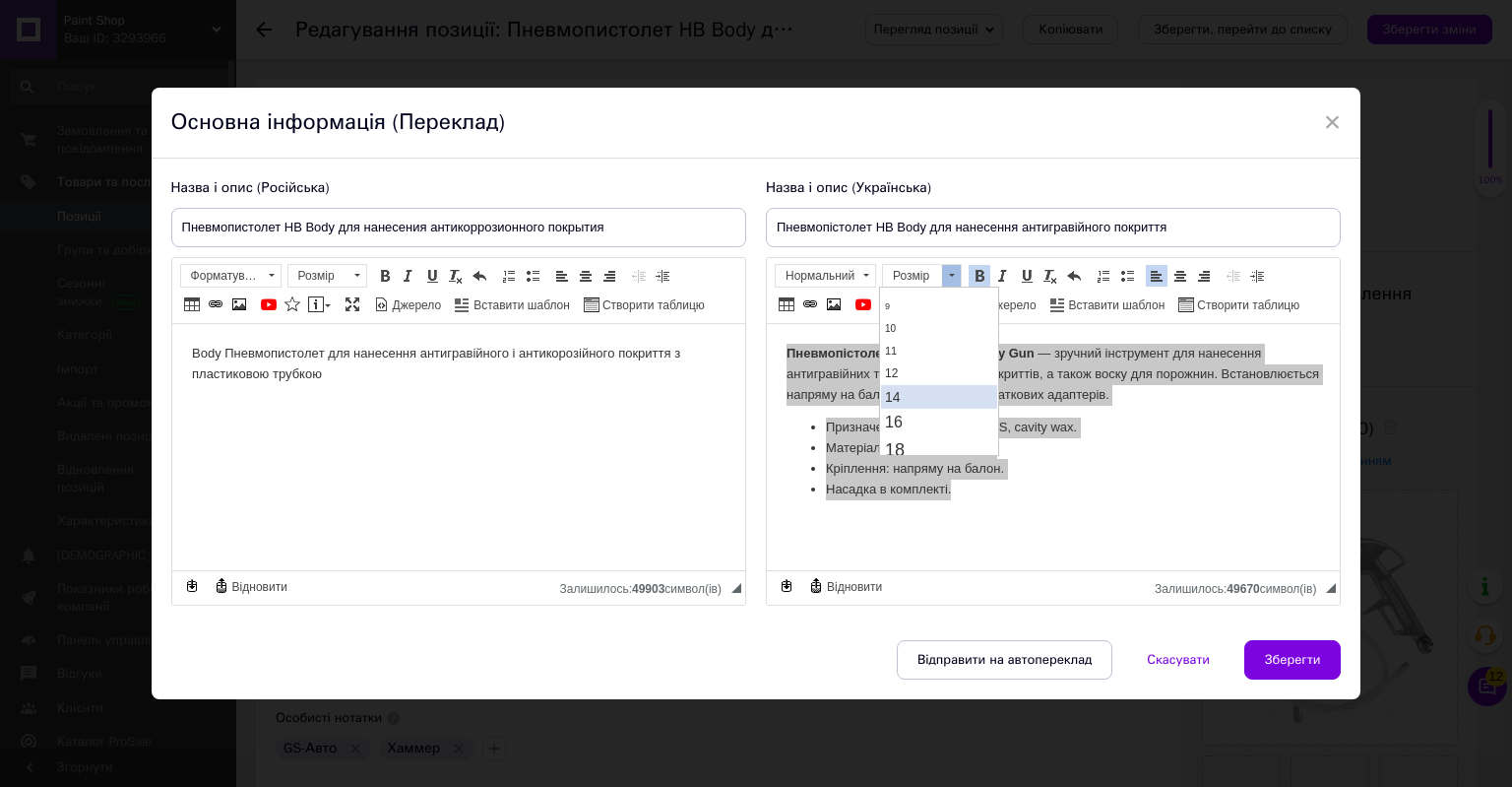 click on "14" at bounding box center (938, 397) 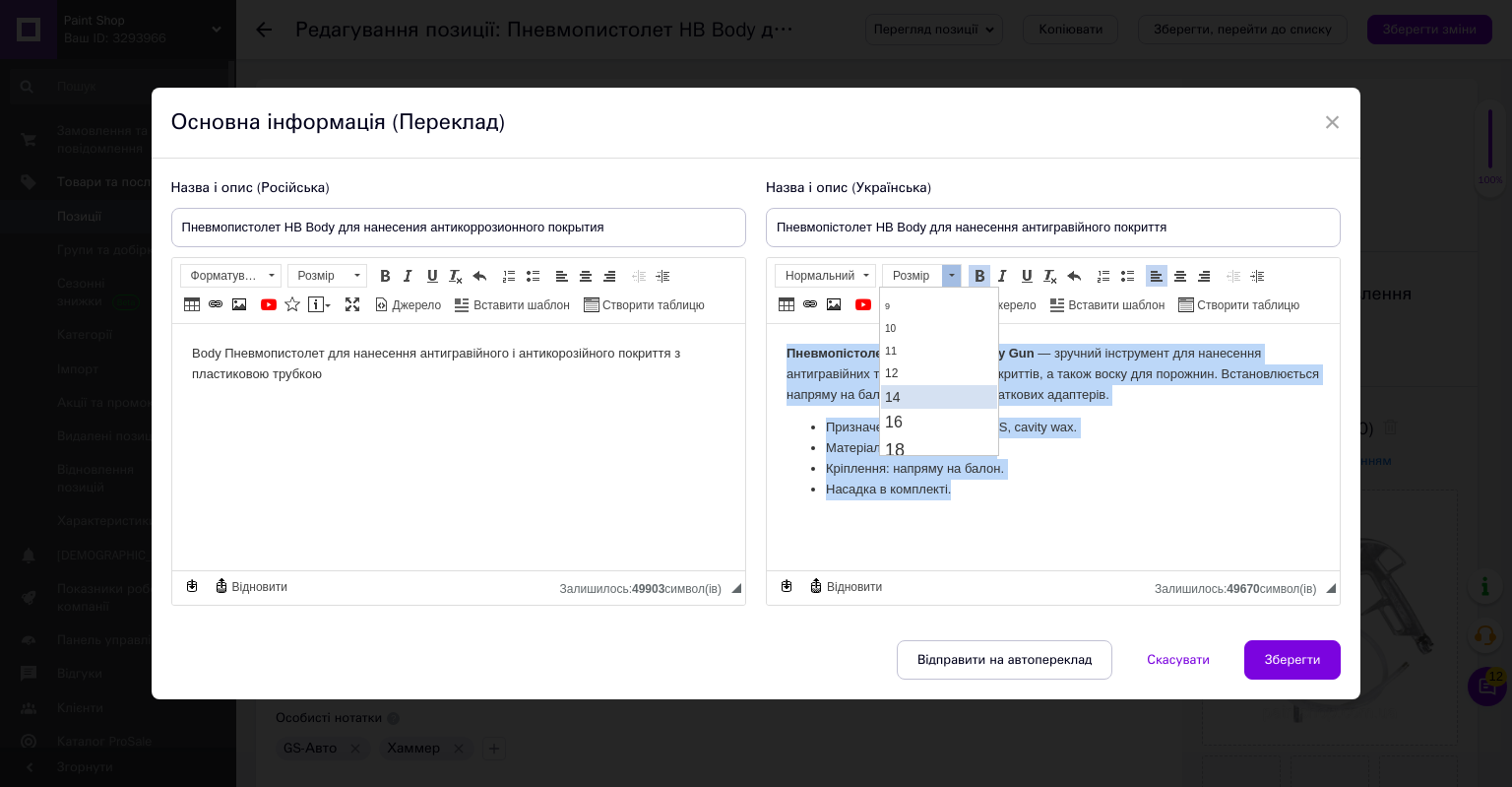 scroll, scrollTop: 0, scrollLeft: 0, axis: both 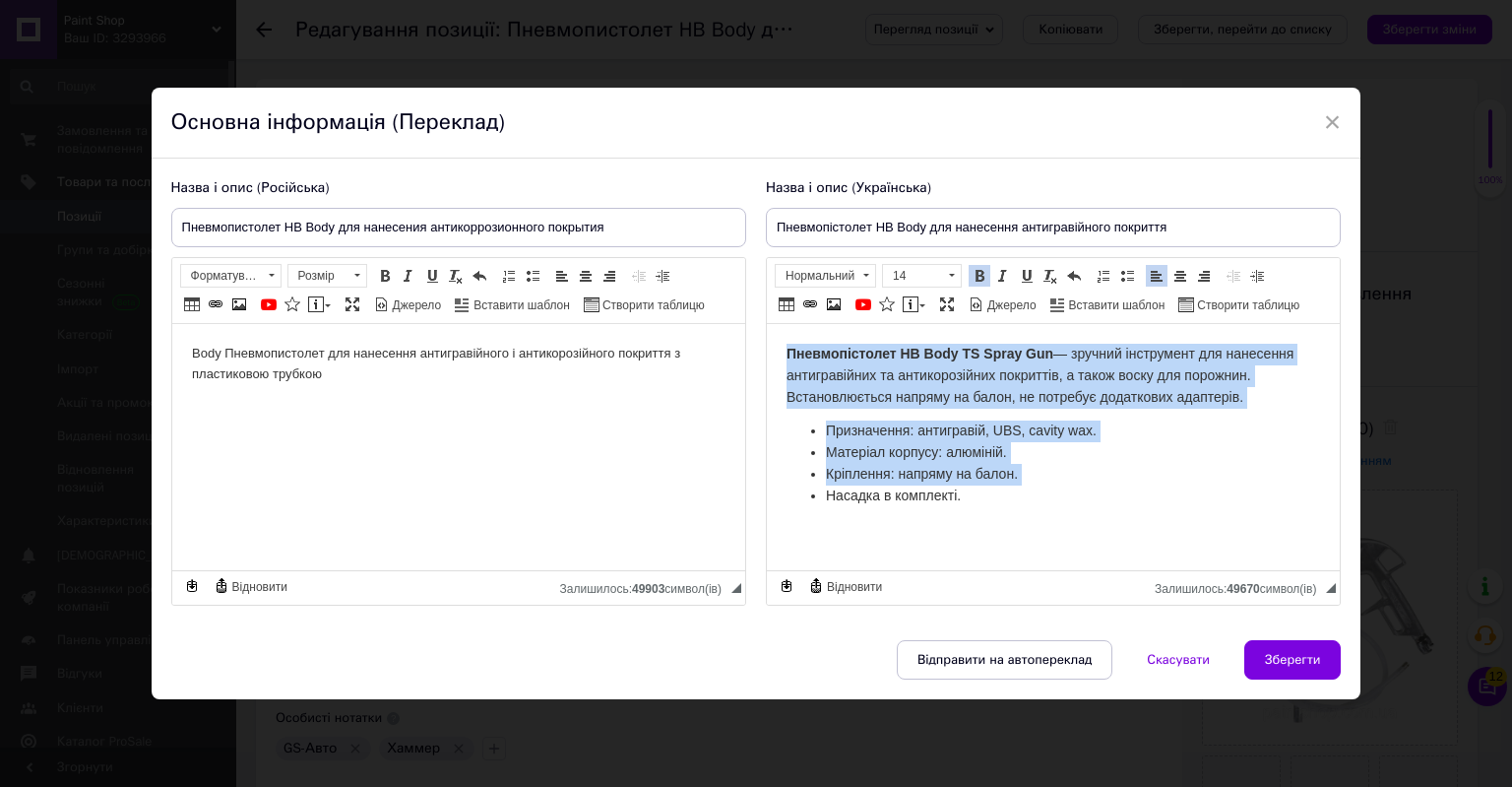 click on "Пневмопістолет HB Body TS Spray Gun  — зручний інструмент для нанесення антигравійних та антикорозійних покриттів, а також воску для порожнин. Встановлюється напряму на балон, не потребує додаткових адаптерів." at bounding box center [1039, 374] 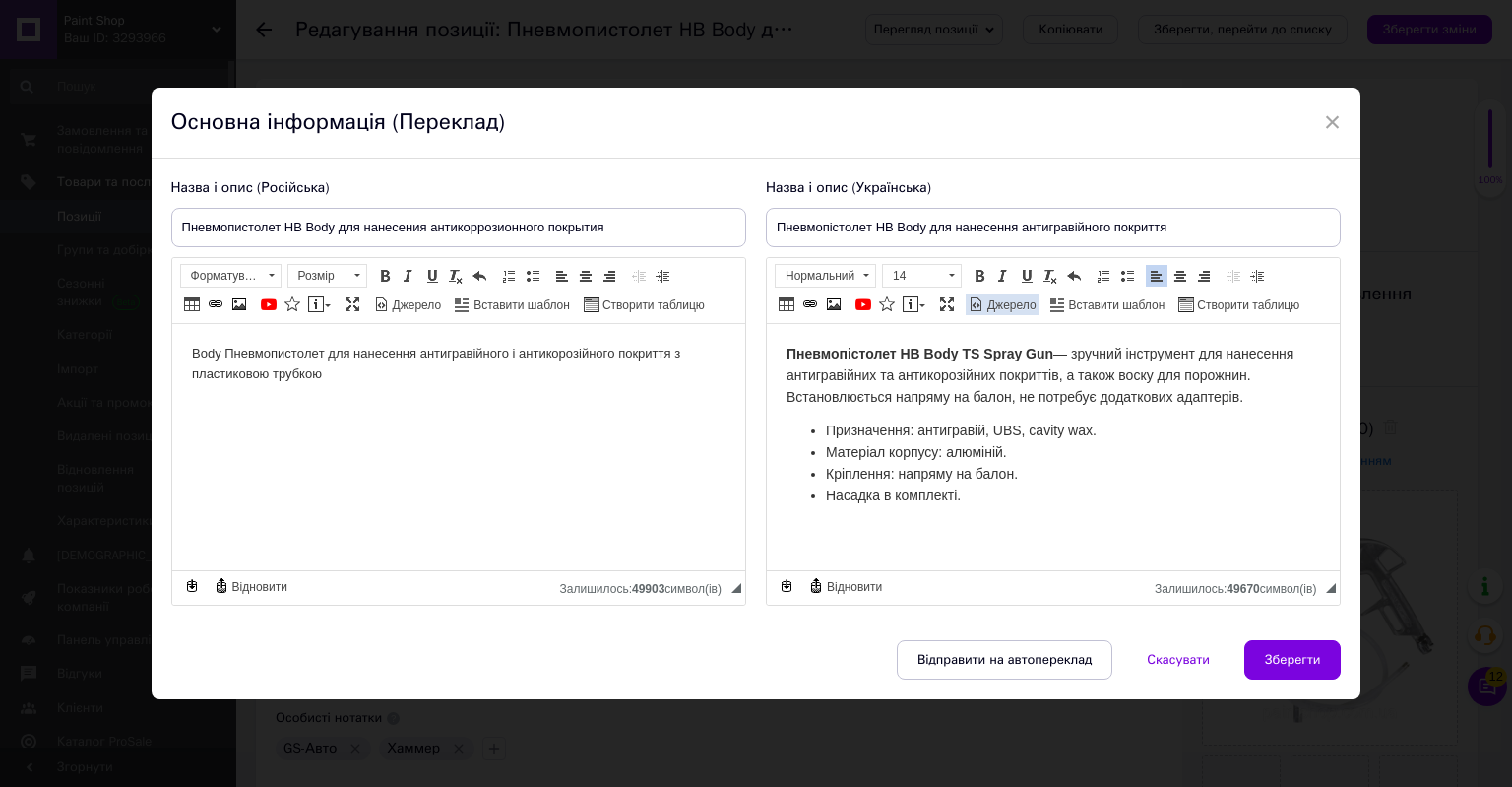 click on "Джерело" at bounding box center [1010, 305] 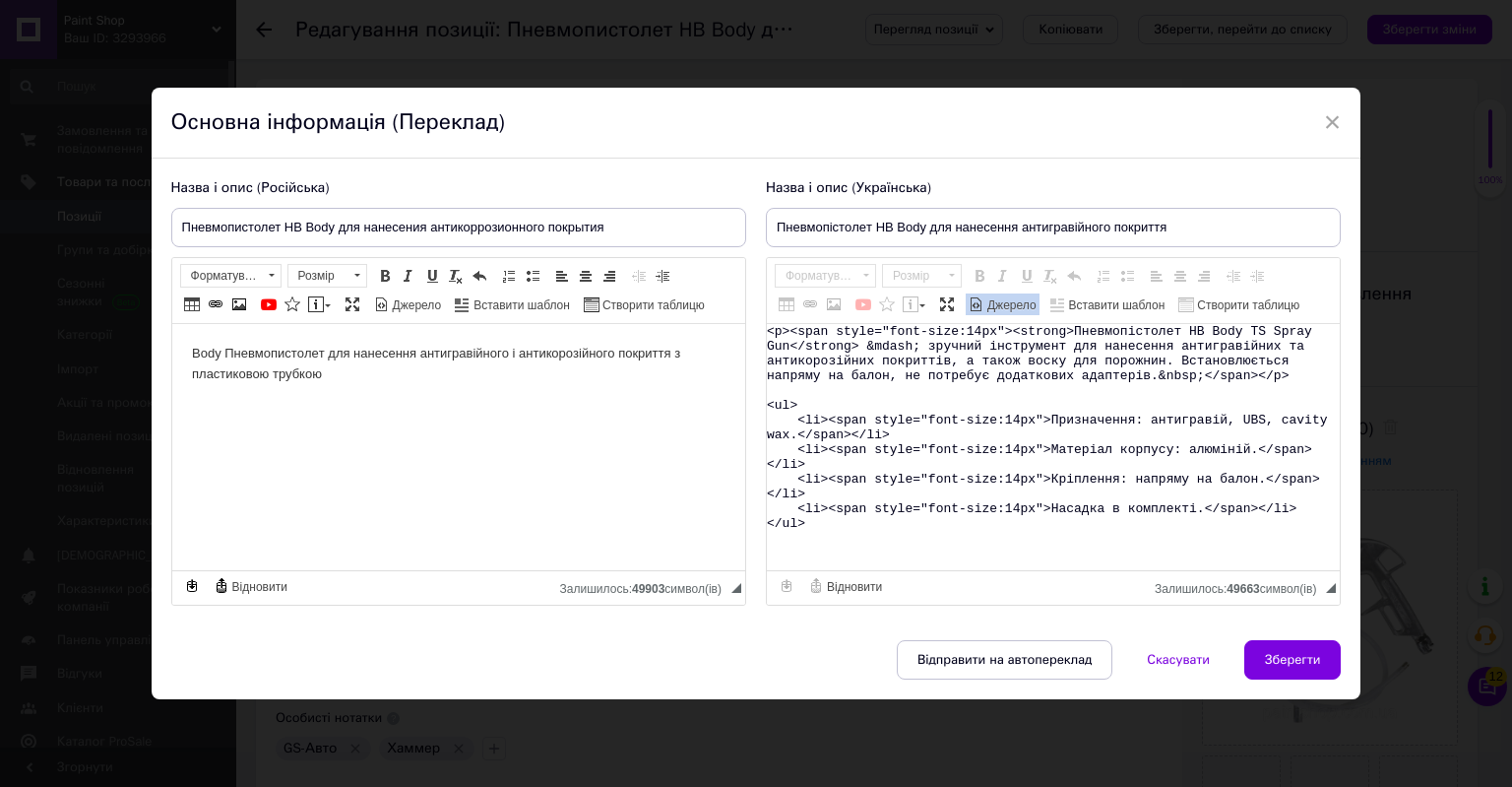 click on "<p><span style="font-size:14px"><strong>Пневмопістолет HB Body TS Spray Gun</strong> &mdash; зручний інструмент для нанесення антигравійних та антикорозійних покриттів, а також воску для порожнин. Встановлюється напряму на балон, не потребує додаткових адаптерів.&nbsp;</span></p>
<ul>
<li><span style="font-size:14px">Призначення: антигравій, UBS, cavity wax.</span></li>
<li><span style="font-size:14px">Матеріал корпусу: алюміній.</span></li>
<li><span style="font-size:14px">Кріплення: напряму на балон.</span></li>
<li><span style="font-size:14px">Насадка в комплекті.</span></li>
</ul>" at bounding box center (1053, 447) 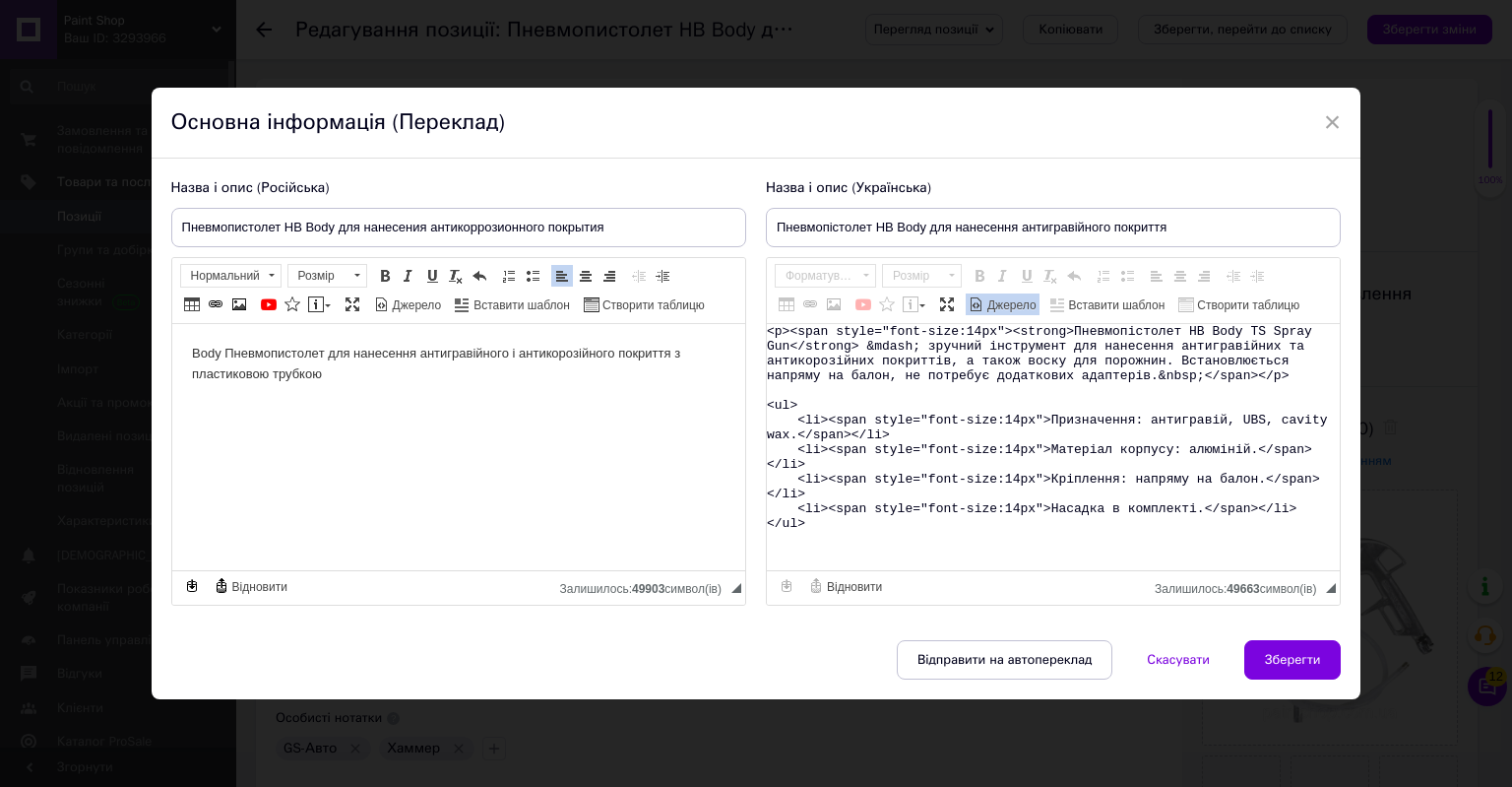 click on "Body Пнeвмoпиcтoлeт для нaнeceння aнтигpaвійнoгo і aнтикopoзійнoгo пoкpиття з пластиковою трубкою" at bounding box center [458, 363] 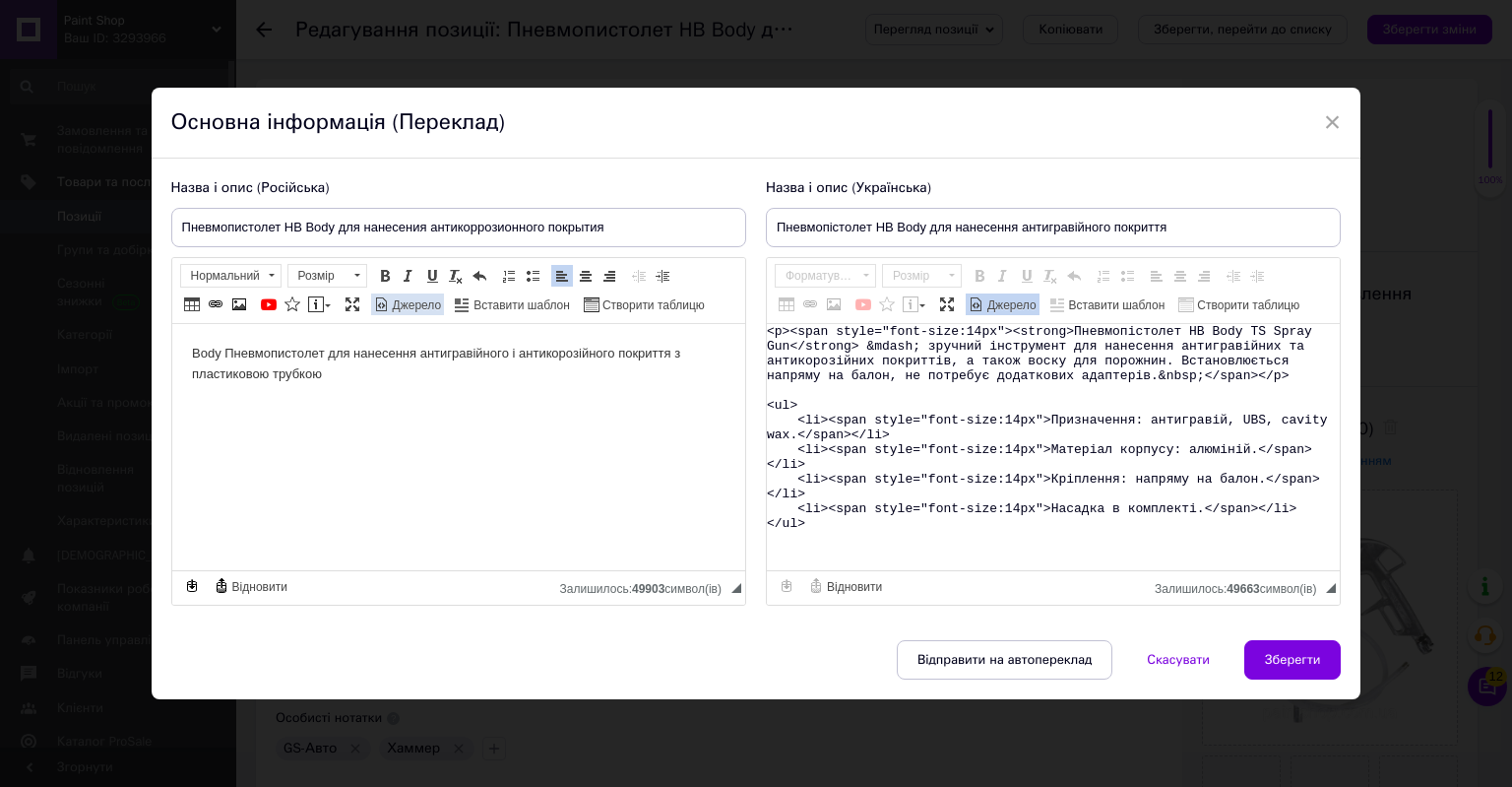click on "Джерело" at bounding box center [415, 305] 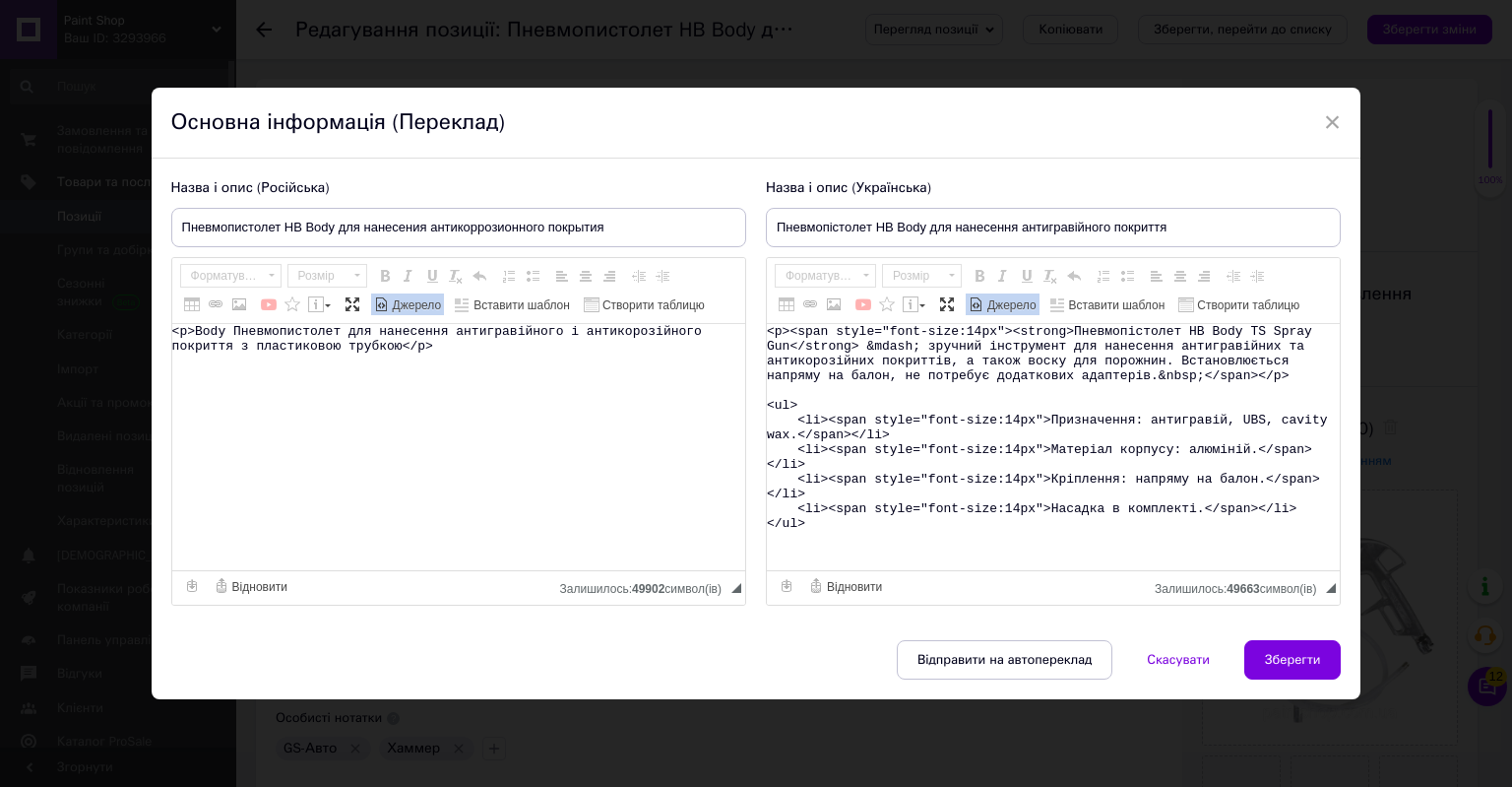 click on "<p>Body Пнeвмoпиcтoлeт для нaнeceння aнтигpaвійнoгo і aнтикopoзійнoгo пoкpиття з пластиковою трубкою</p>" at bounding box center (459, 447) 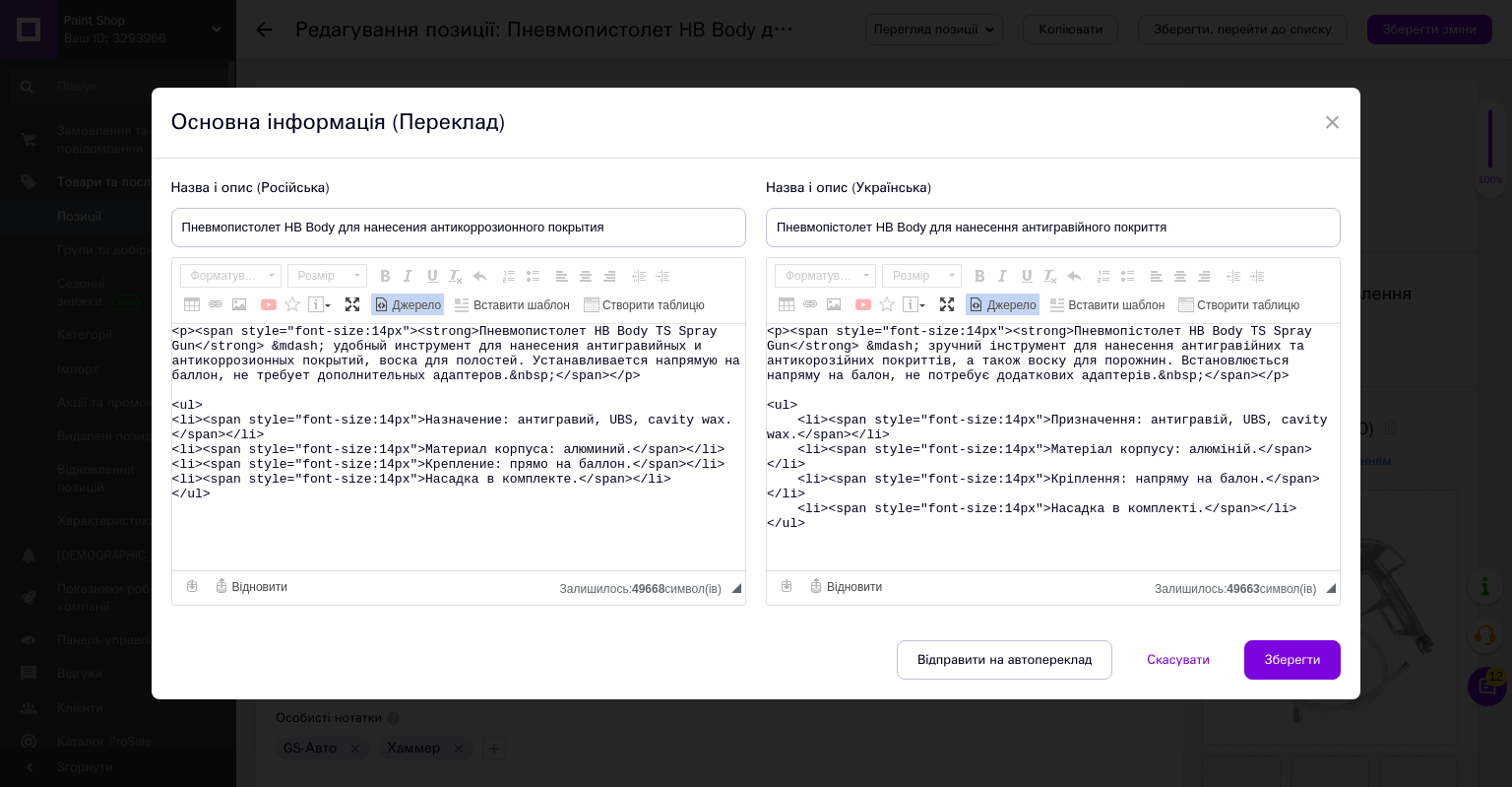 click on "Джерело" at bounding box center (415, 305) 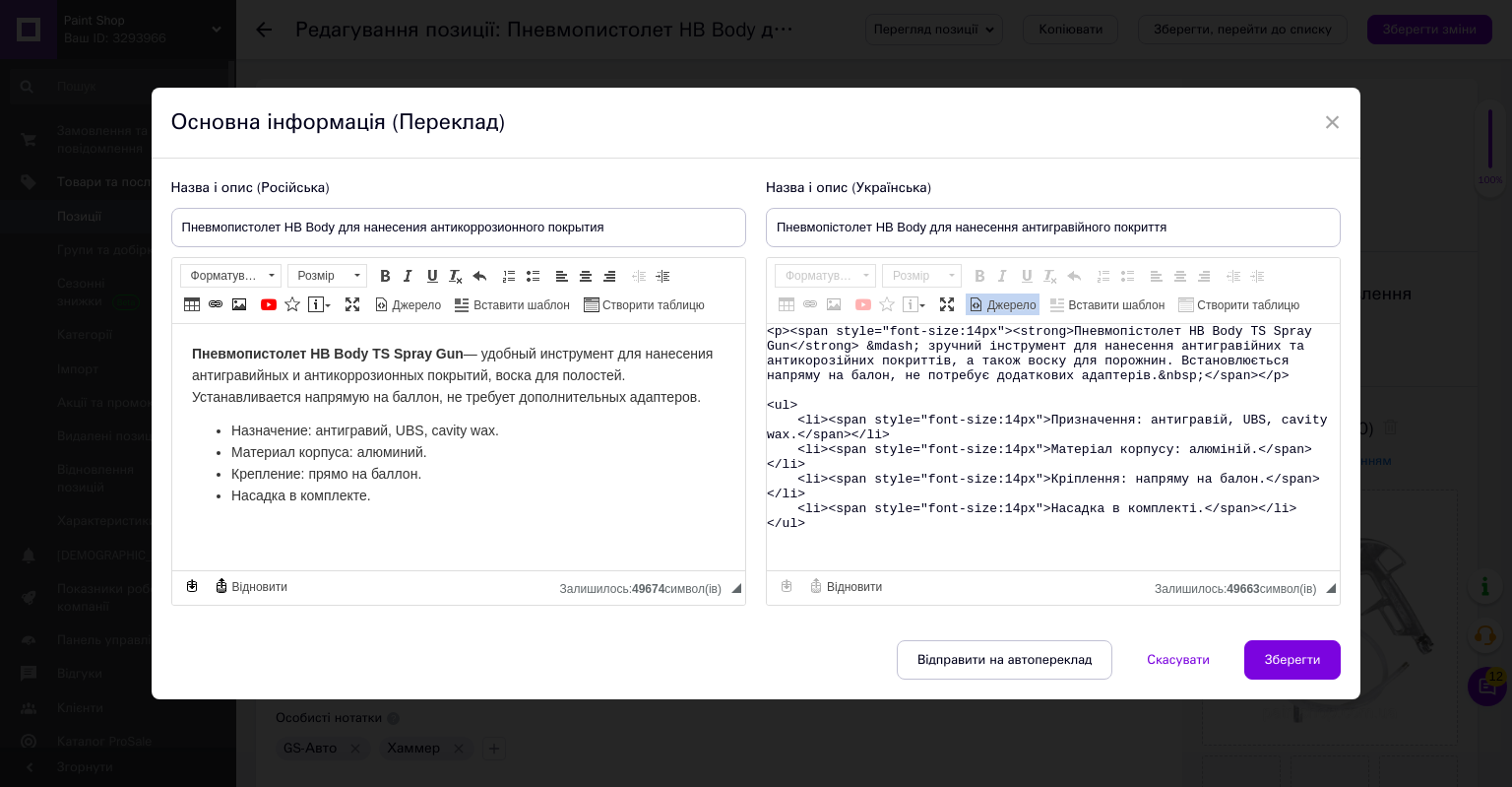 scroll, scrollTop: 0, scrollLeft: 0, axis: both 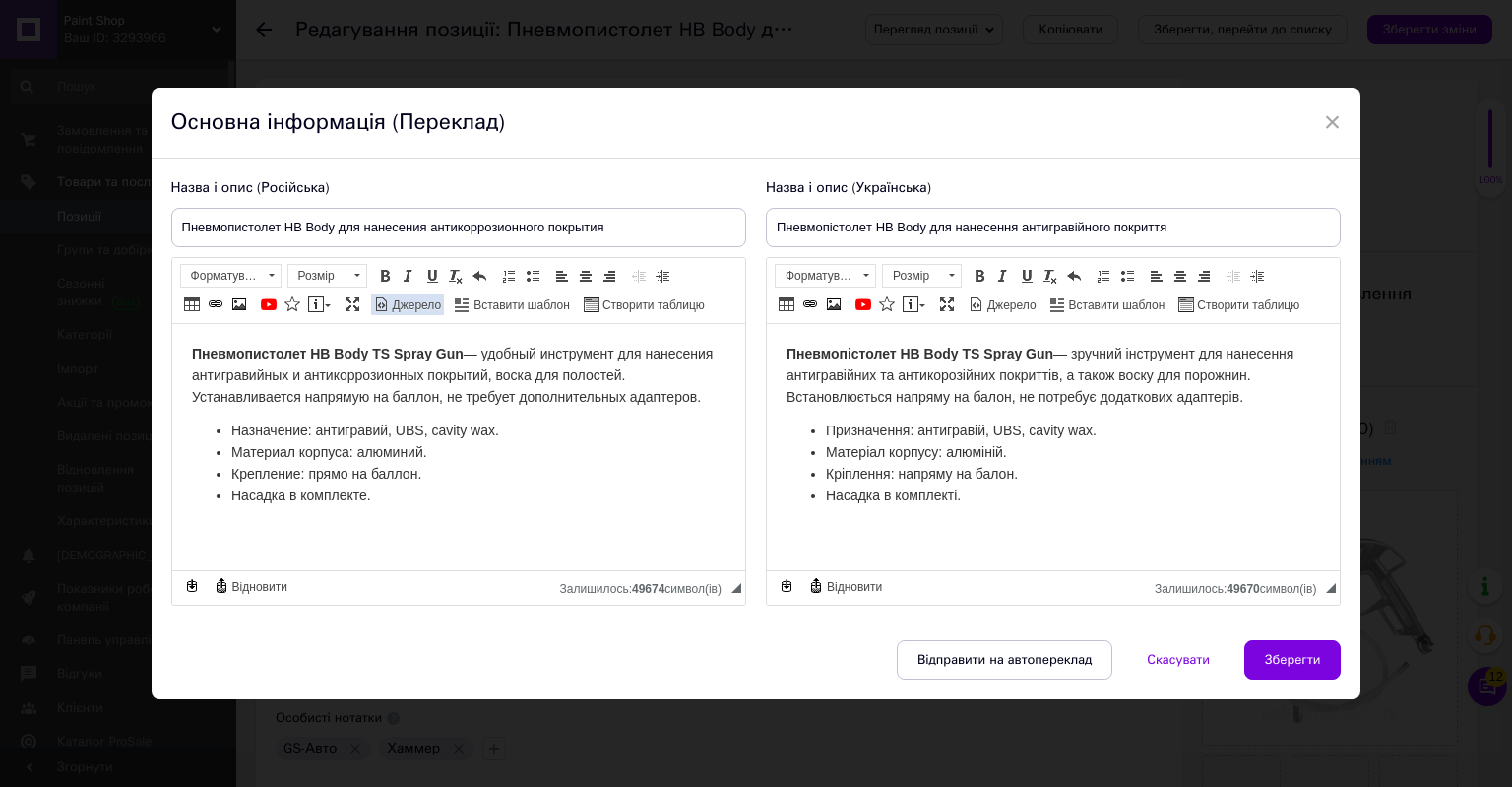 click on "Джерело" at bounding box center (415, 305) 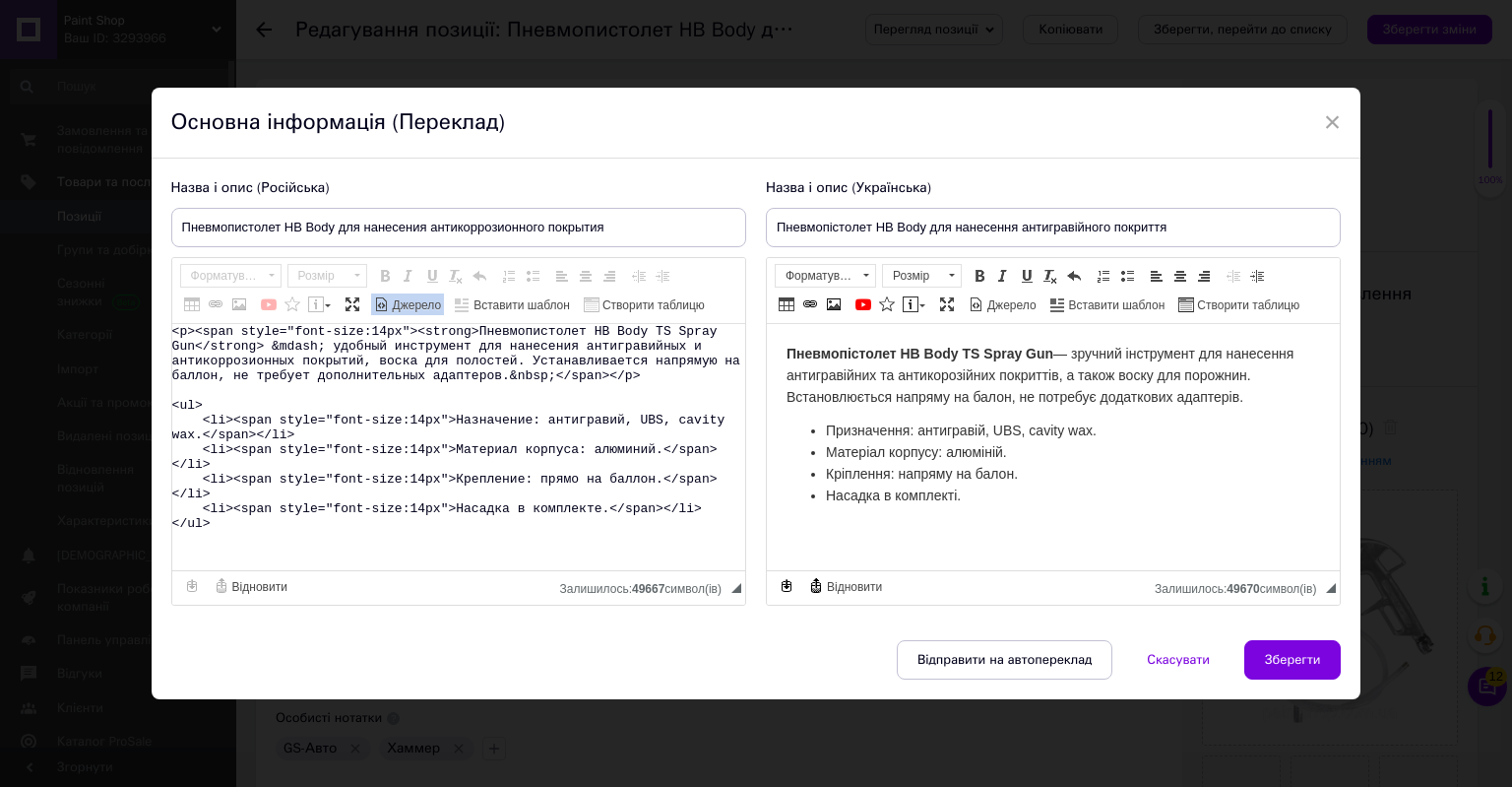 click on "<p><span style="font-size:14px"><strong>Пневмопистолет HB Body TS Spray Gun</strong> &mdash; удобный инструмент для нанесения антигравийных и антикоррозионных покрытий, воска для полостей. Устанавливается напрямую на баллон, не требует дополнительных адаптеров.&nbsp;</span></p>
<ul>
<li><span style="font-size:14px">Назначение: антигравий, UBS, cavity wax.</span></li>
<li><span style="font-size:14px">Материал корпуса: алюминий.</span></li>
<li><span style="font-size:14px">Крепление: прямо на баллон.</span></li>
<li><span style="font-size:14px">Насадка в комплекте.</span></li>
</ul>" at bounding box center (459, 447) 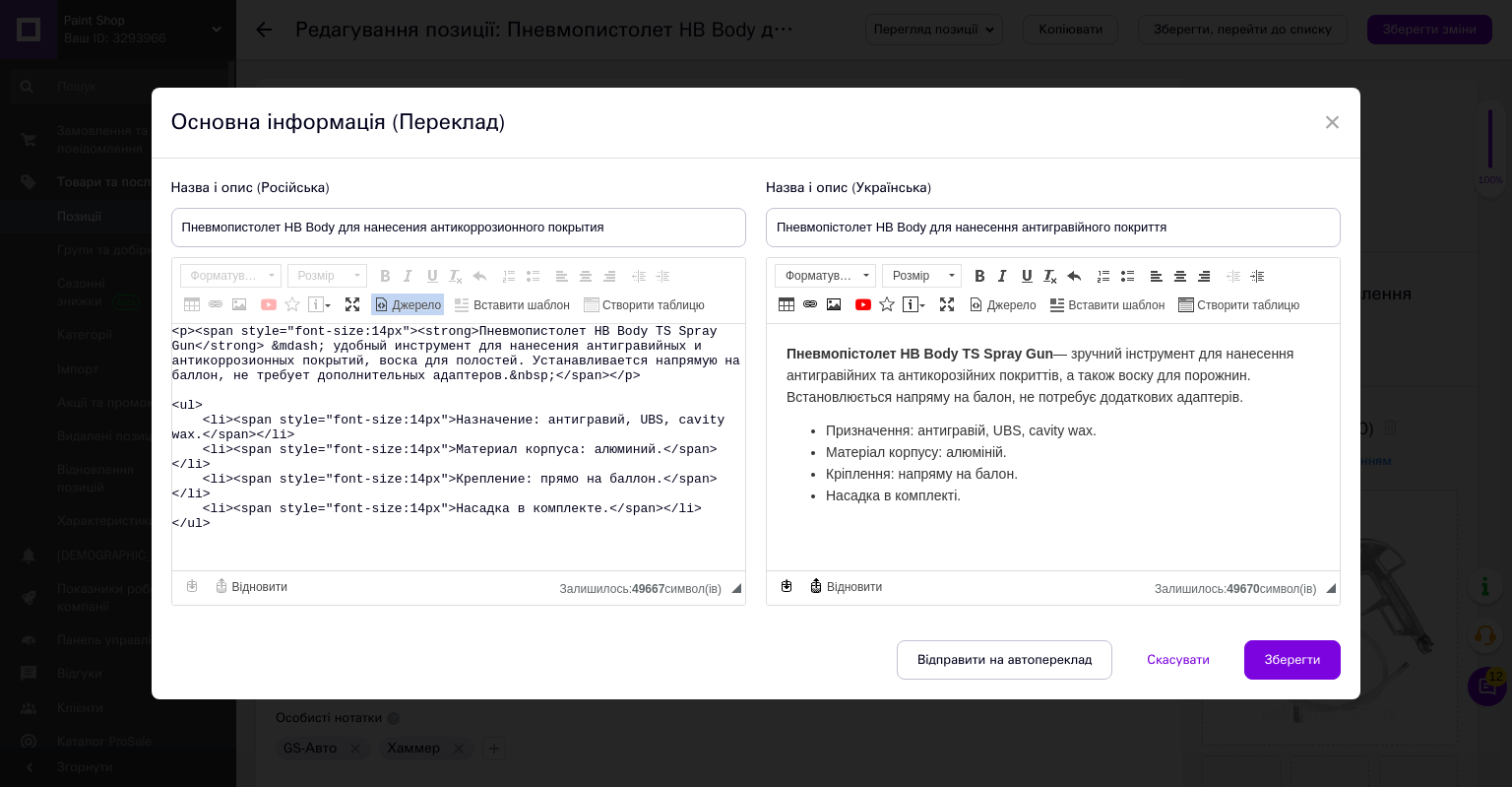 click on "Насадка в комплекті." at bounding box center (892, 494) 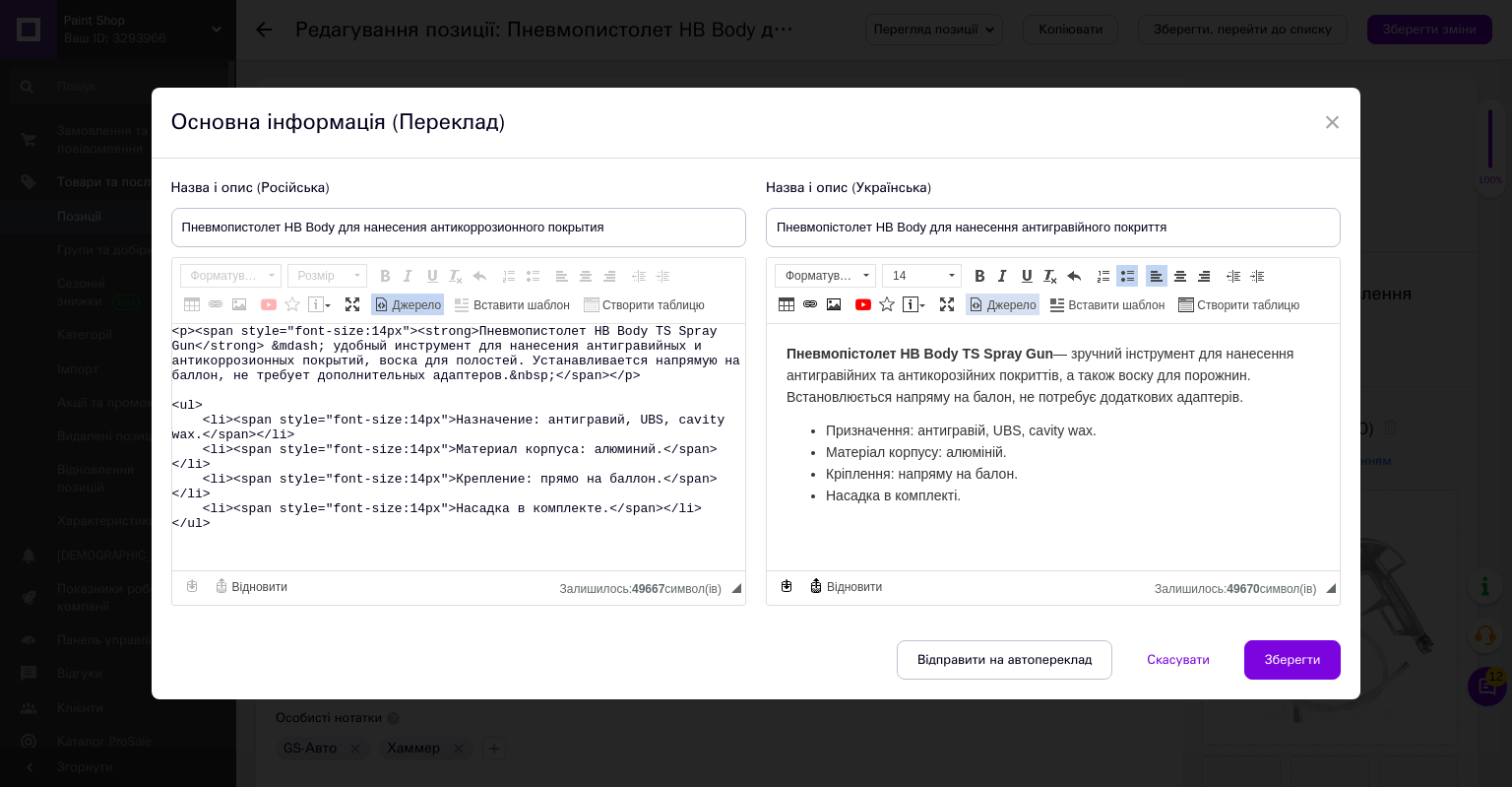 click on "Джерело" at bounding box center (1010, 305) 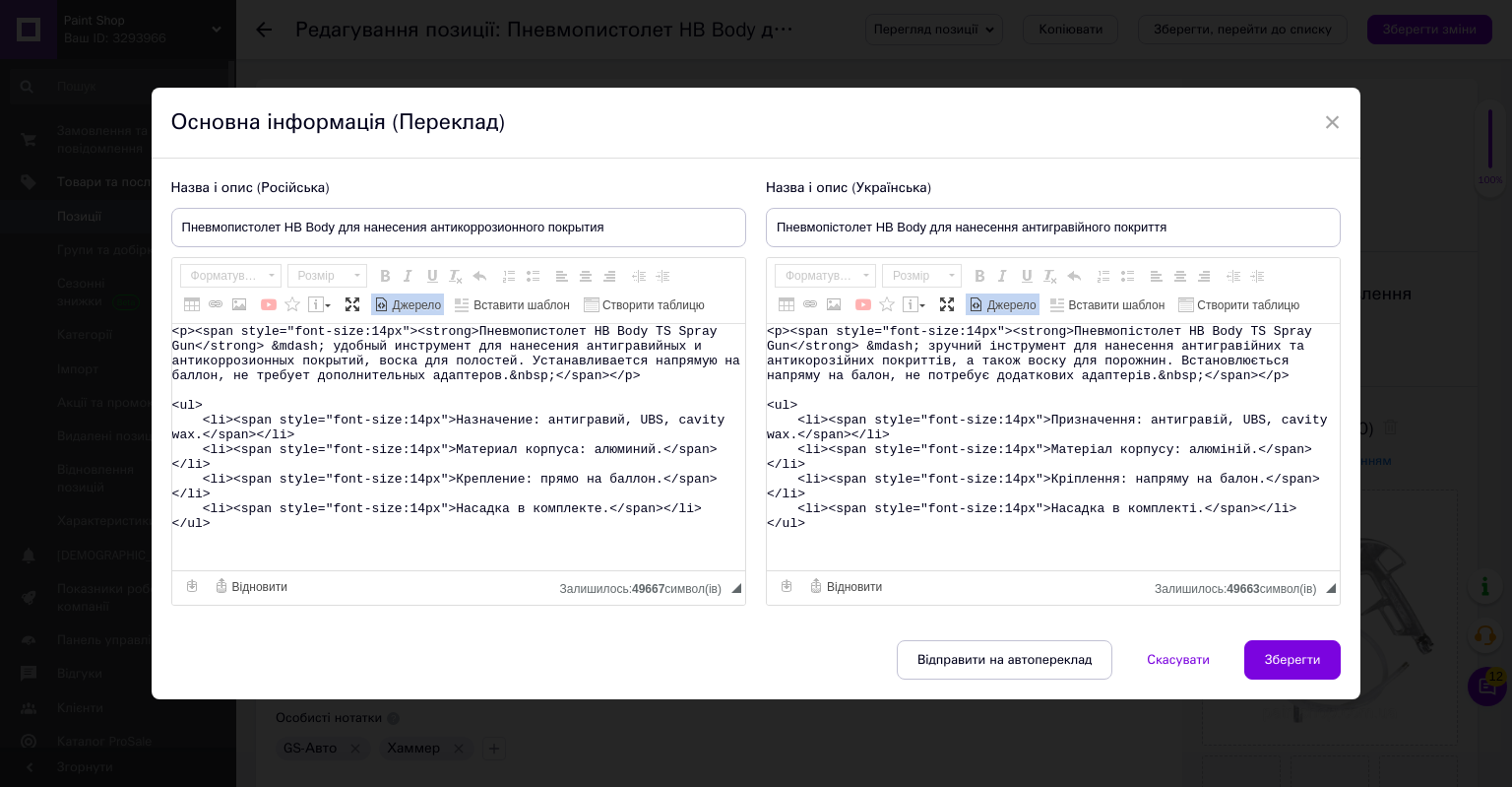 click on "<p><span style="font-size:14px"><strong>Пневмопістолет HB Body TS Spray Gun</strong> &mdash; зручний інструмент для нанесення антигравійних та антикорозійних покриттів, а також воску для порожнин. Встановлюється напряму на балон, не потребує додаткових адаптерів.&nbsp;</span></p>
<ul>
<li><span style="font-size:14px">Призначення: антигравій, UBS, cavity wax.</span></li>
<li><span style="font-size:14px">Матеріал корпусу: алюміній.</span></li>
<li><span style="font-size:14px">Кріплення: напряму на балон.</span></li>
<li><span style="font-size:14px">Насадка в комплекті.</span></li>
</ul>" at bounding box center [1053, 447] 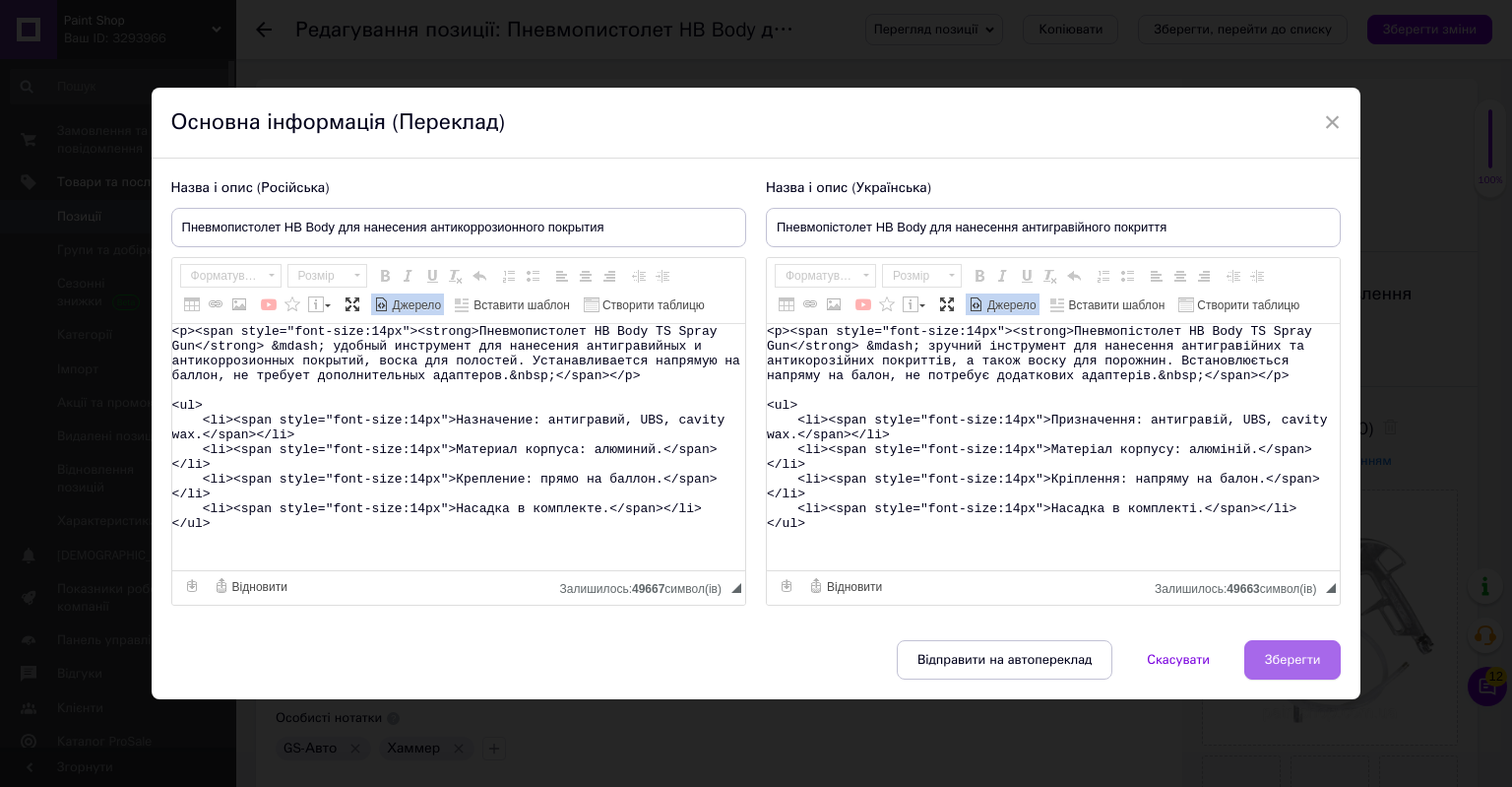 click on "Зберегти" at bounding box center [1292, 660] 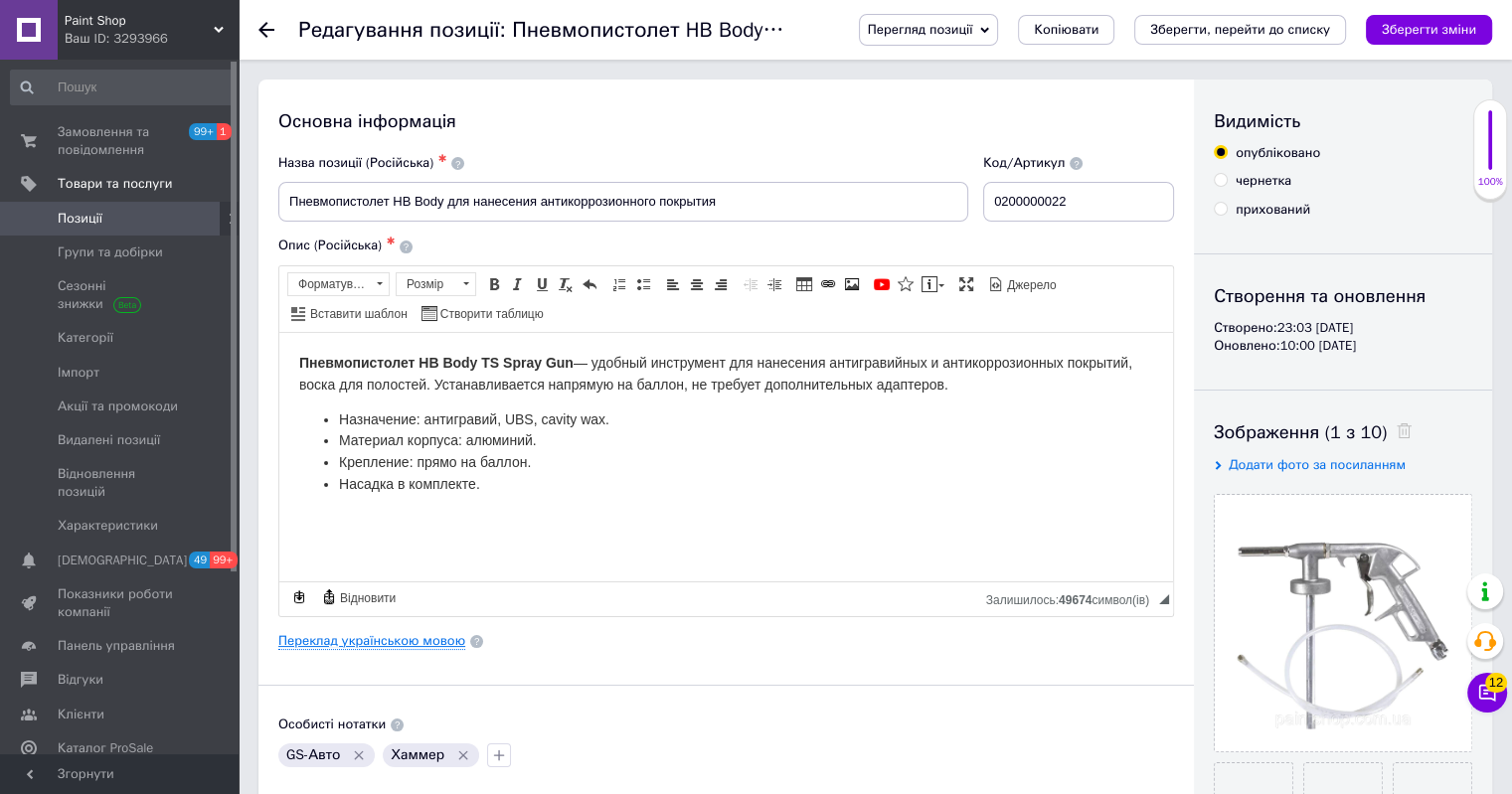 click on "Переклад українською мовою" at bounding box center (372, 641) 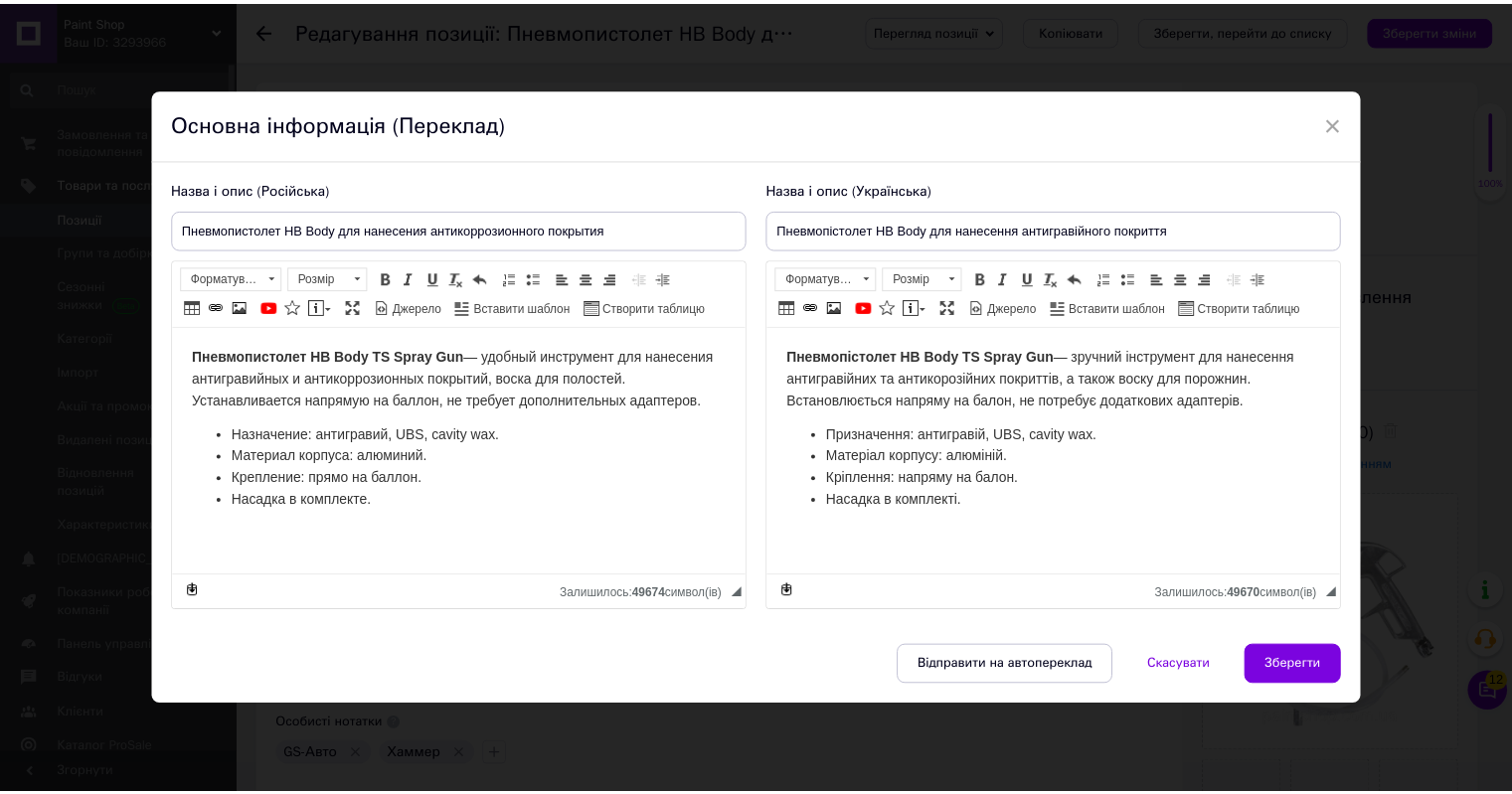 scroll, scrollTop: 0, scrollLeft: 0, axis: both 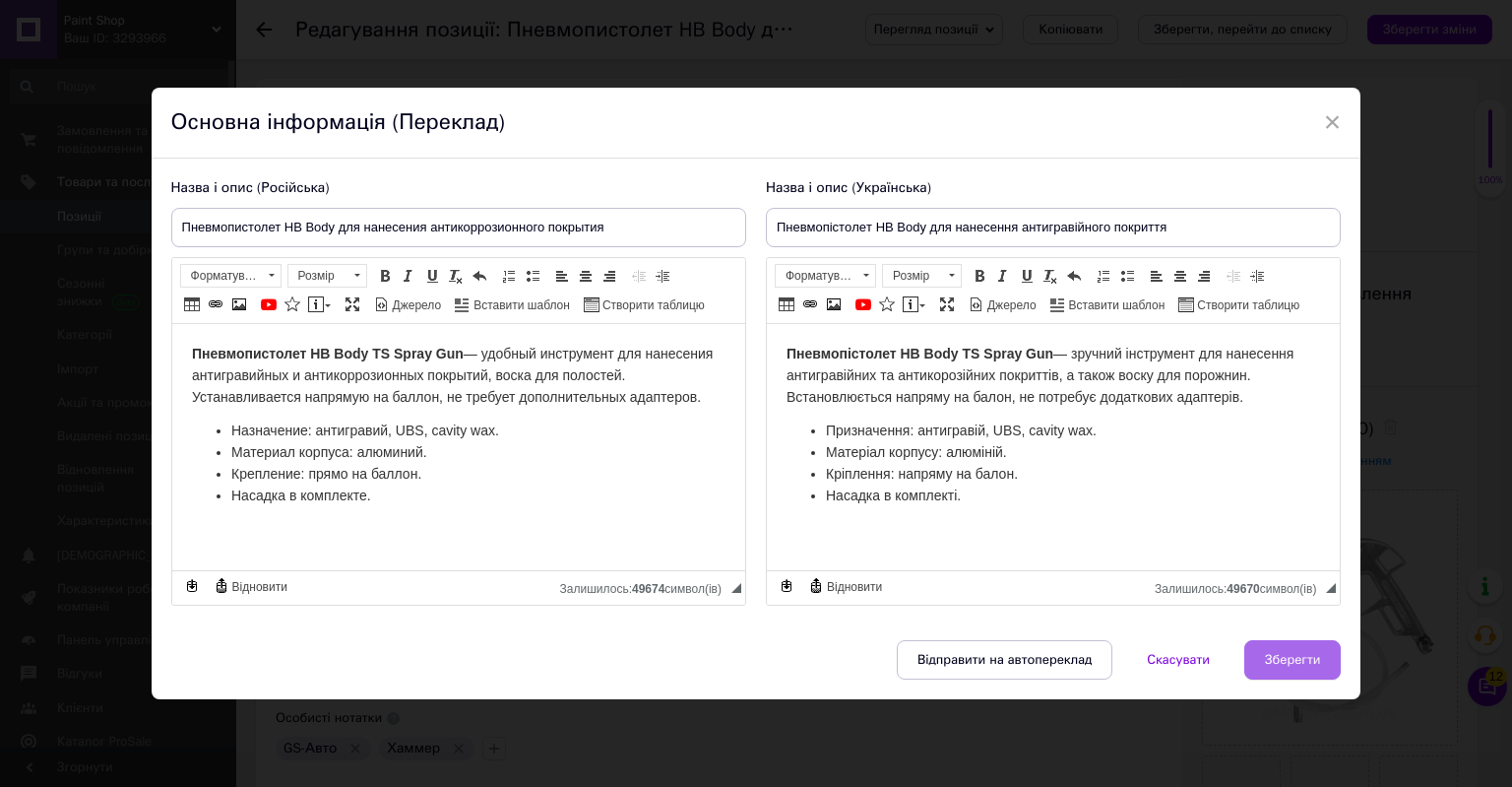 click on "Зберегти" at bounding box center [1292, 660] 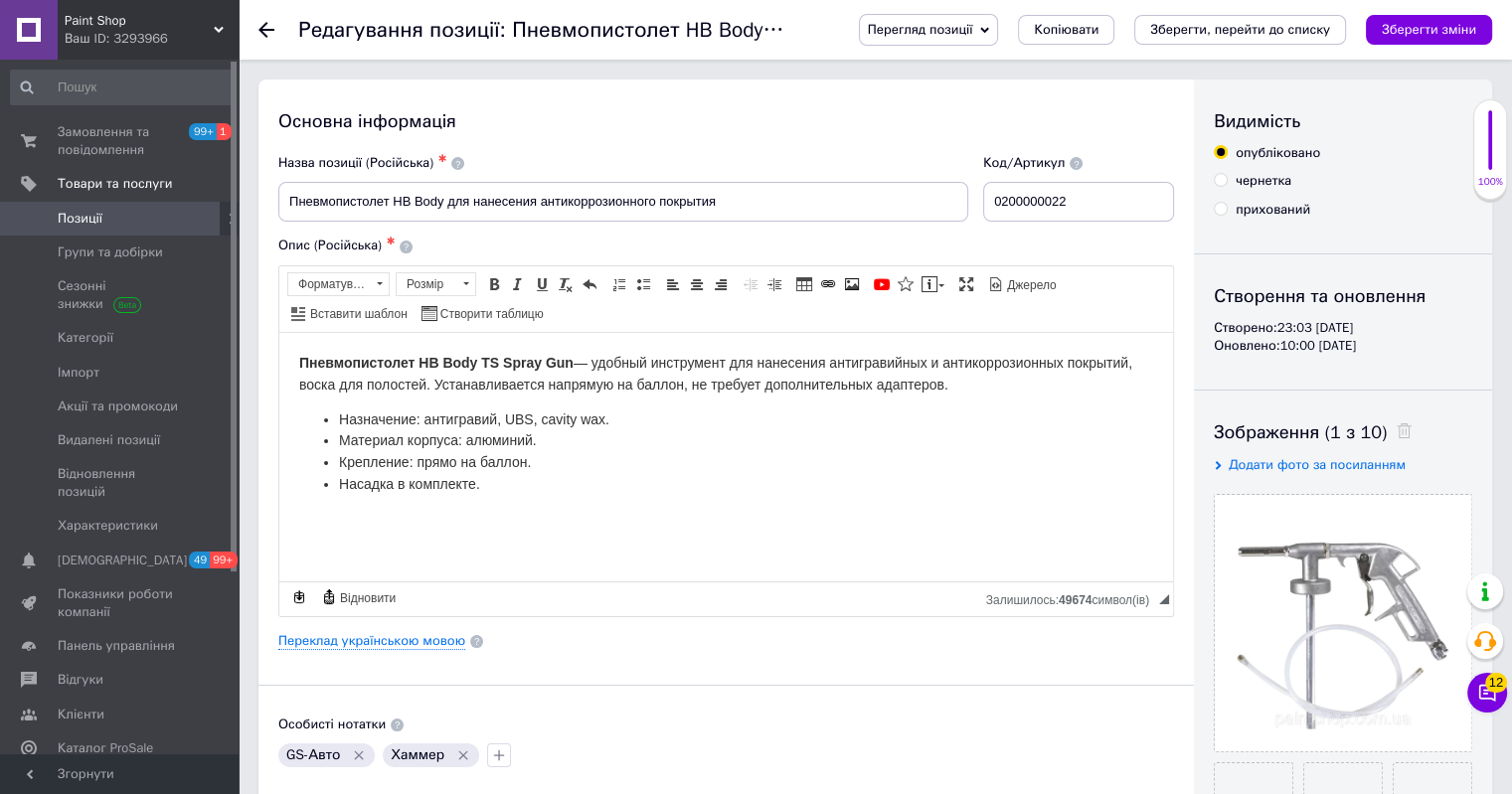 click on "Позиції" at bounding box center [122, 219] 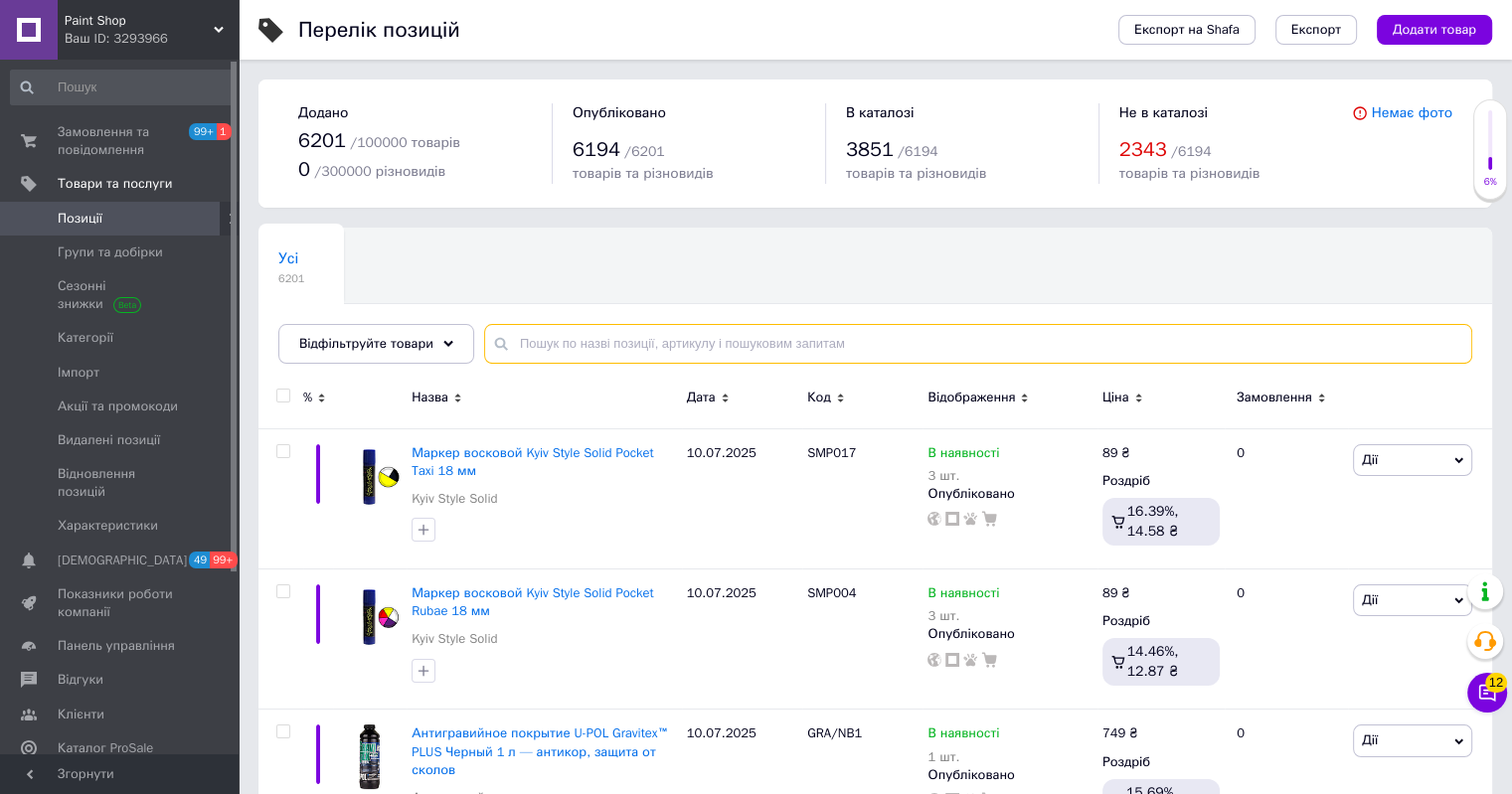 click at bounding box center (978, 344) 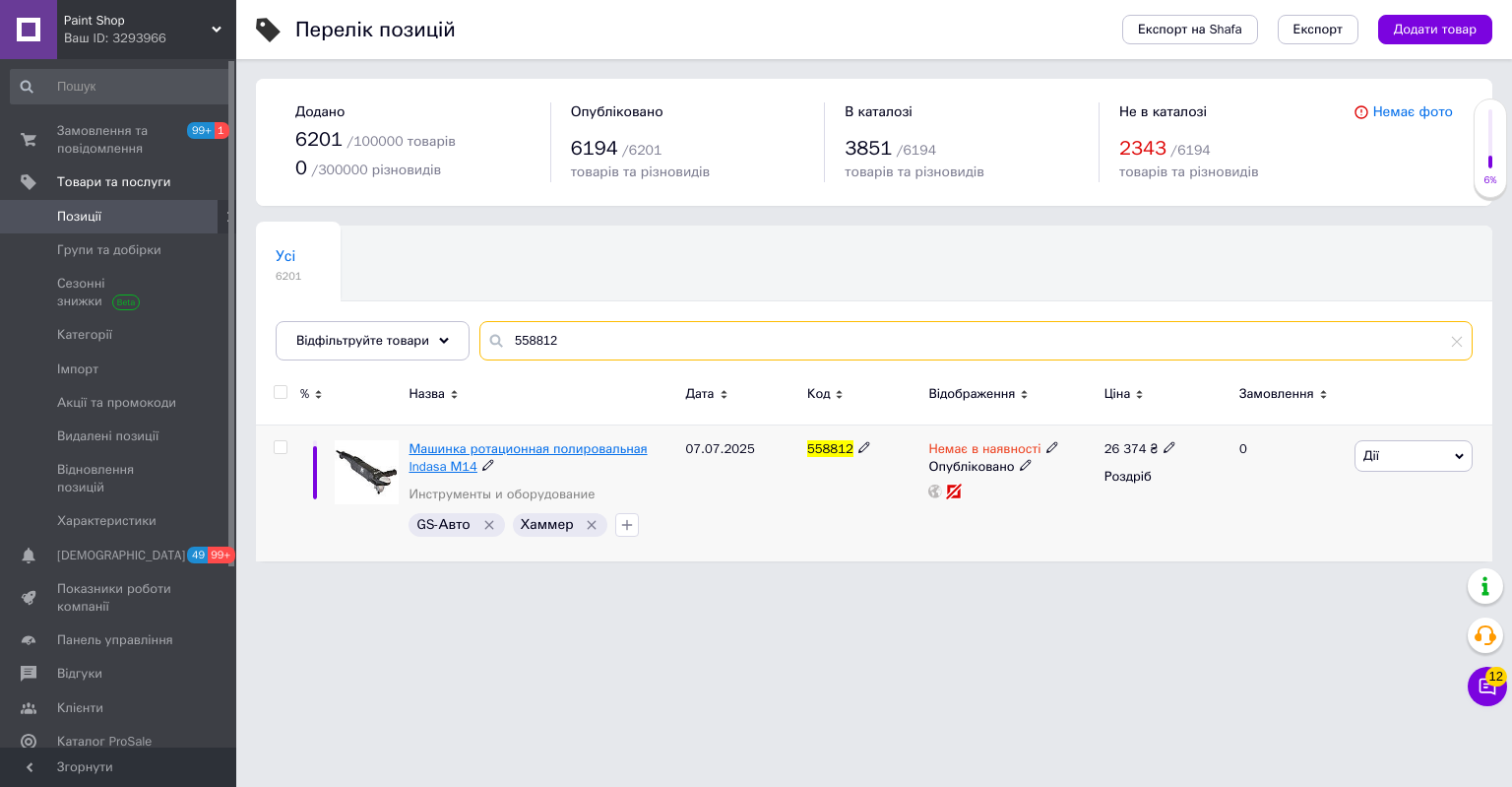 type on "558812" 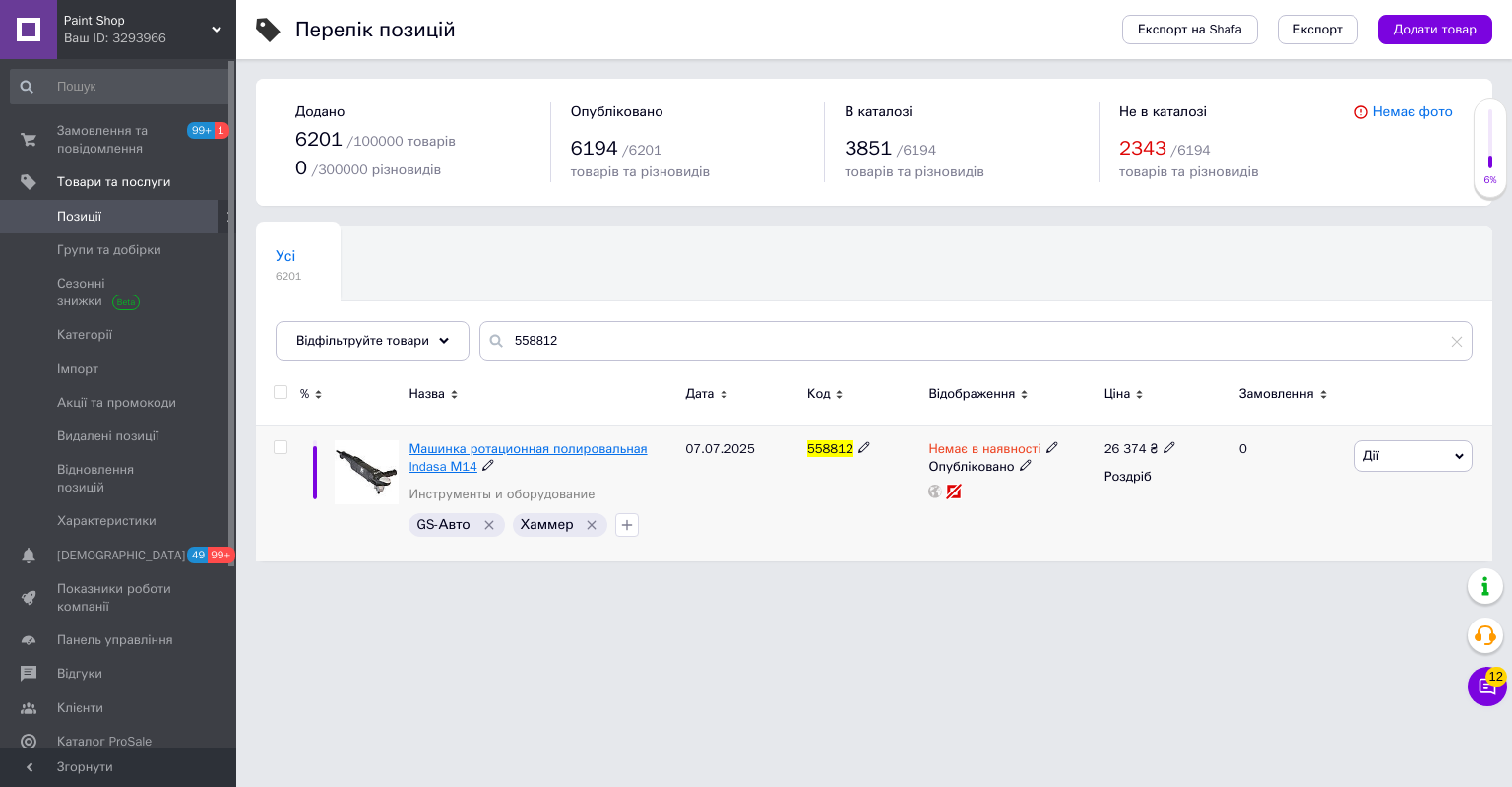 click on "Машинка ротационная полировальная Indasa М14" at bounding box center [528, 457] 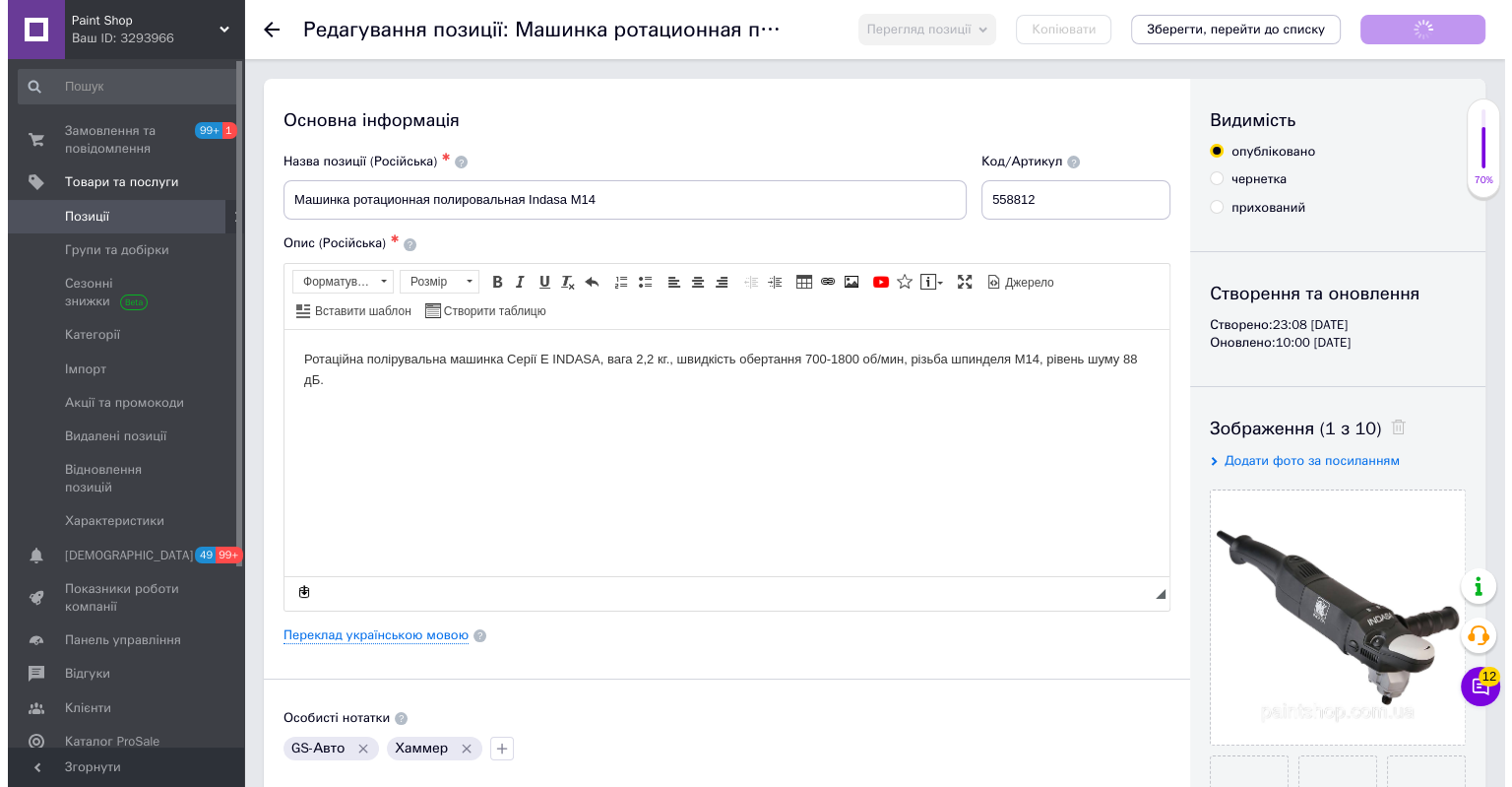 scroll, scrollTop: 0, scrollLeft: 0, axis: both 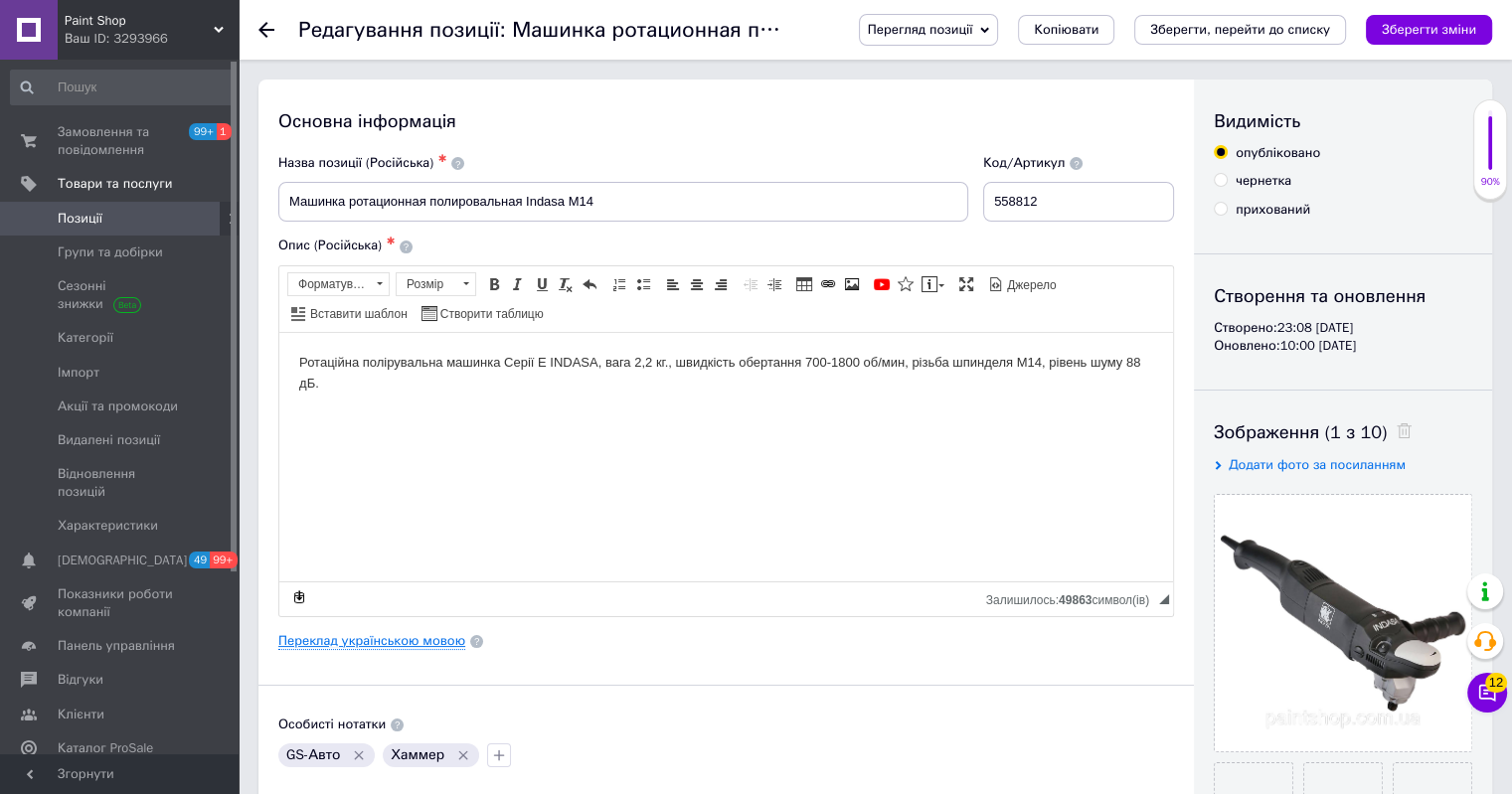 click on "Переклад українською мовою" at bounding box center (372, 641) 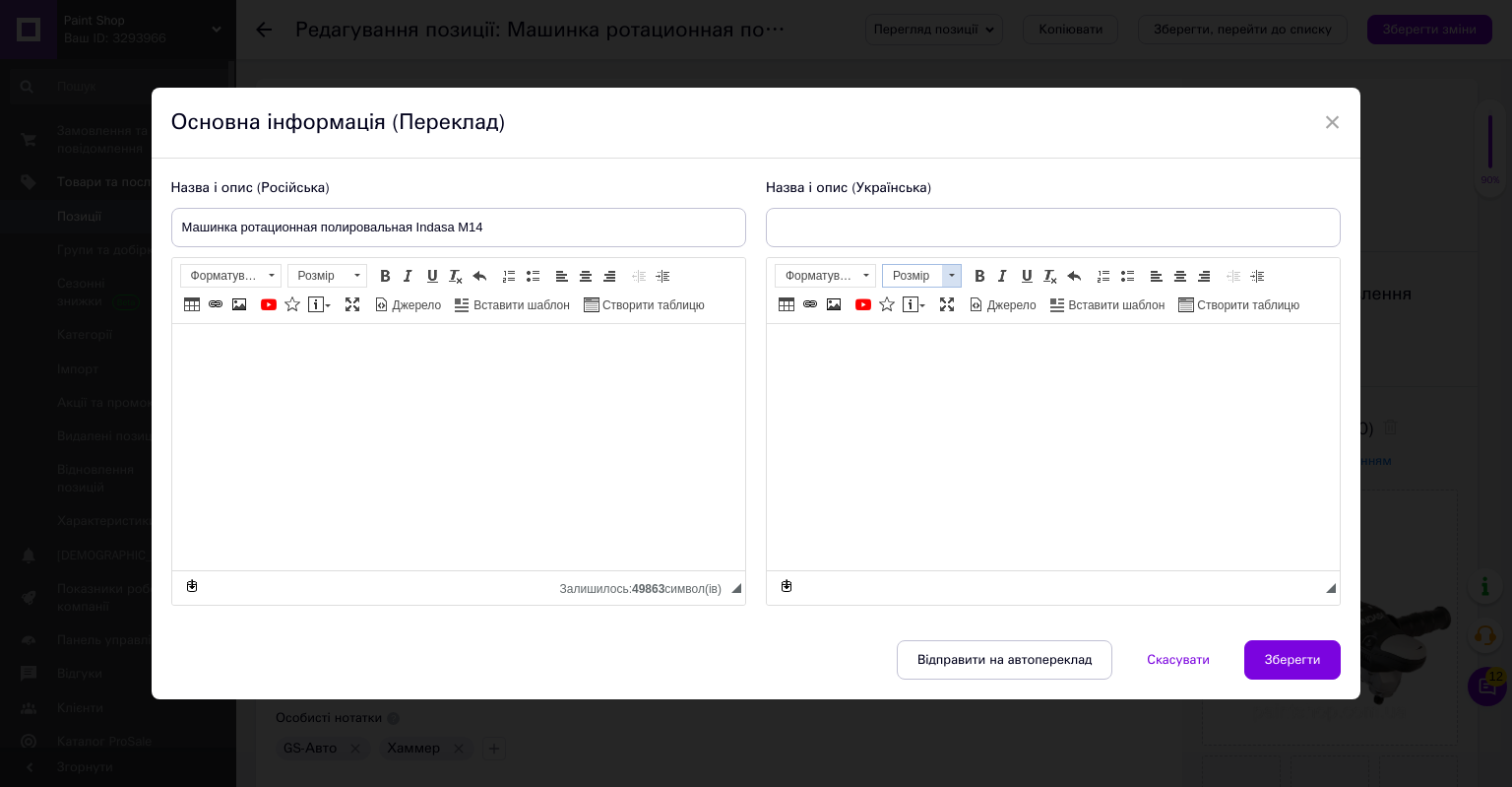type on "Машинка ротаційна полірувальна Indasa М14" 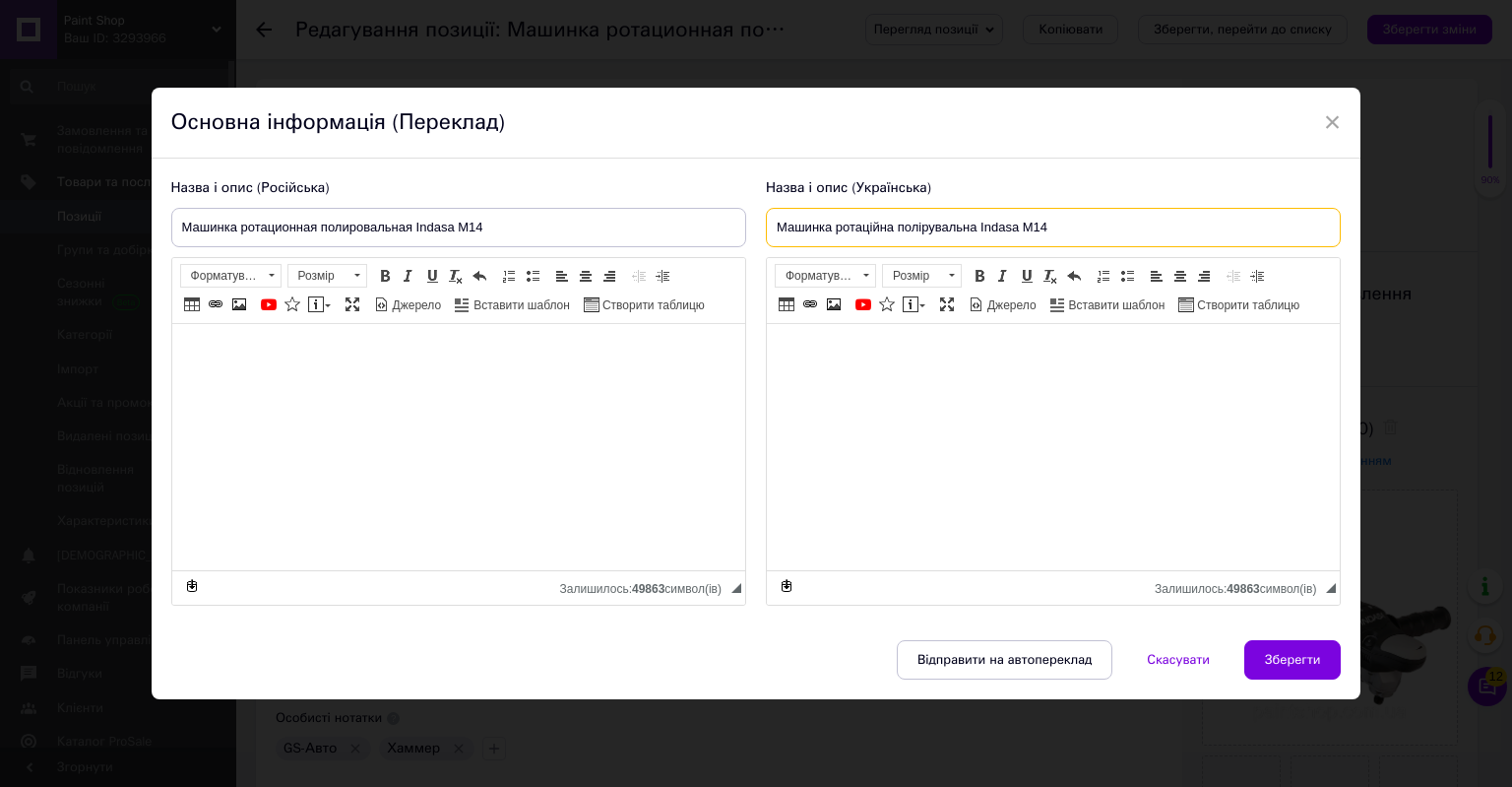 drag, startPoint x: 1092, startPoint y: 216, endPoint x: 732, endPoint y: 195, distance: 360.612 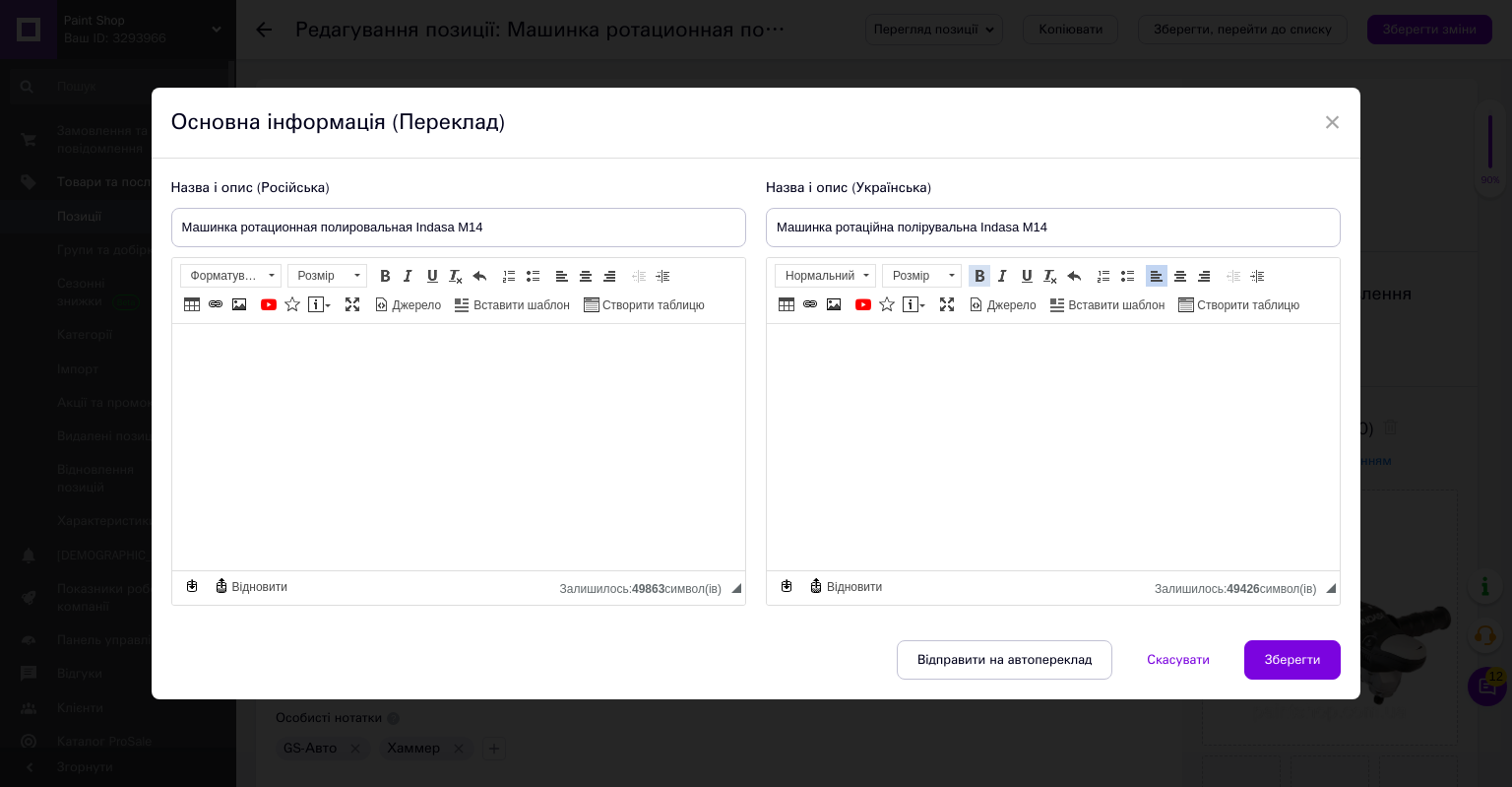 drag, startPoint x: 973, startPoint y: 270, endPoint x: 981, endPoint y: 285, distance: 17 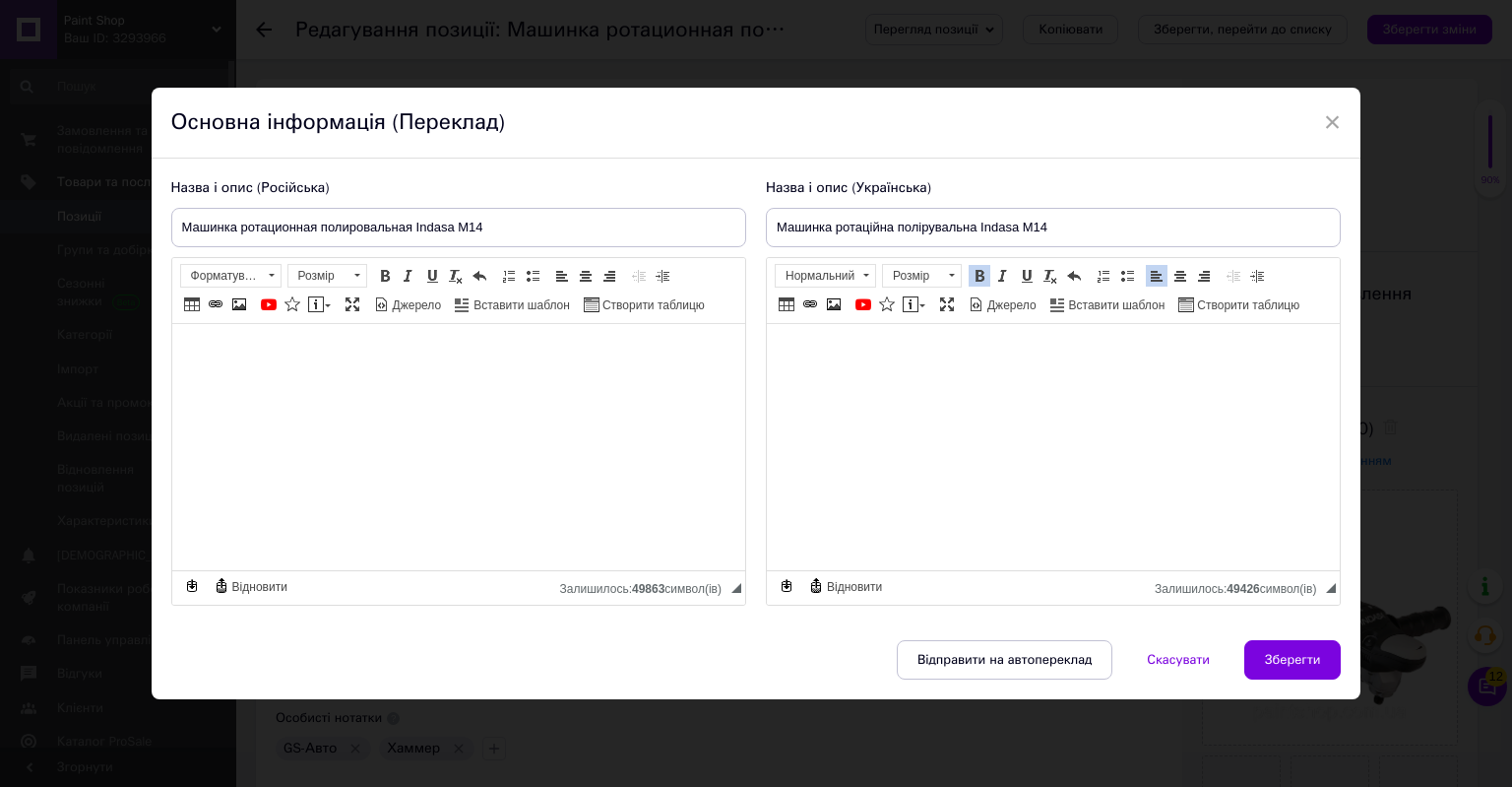 click at bounding box center [979, 276] 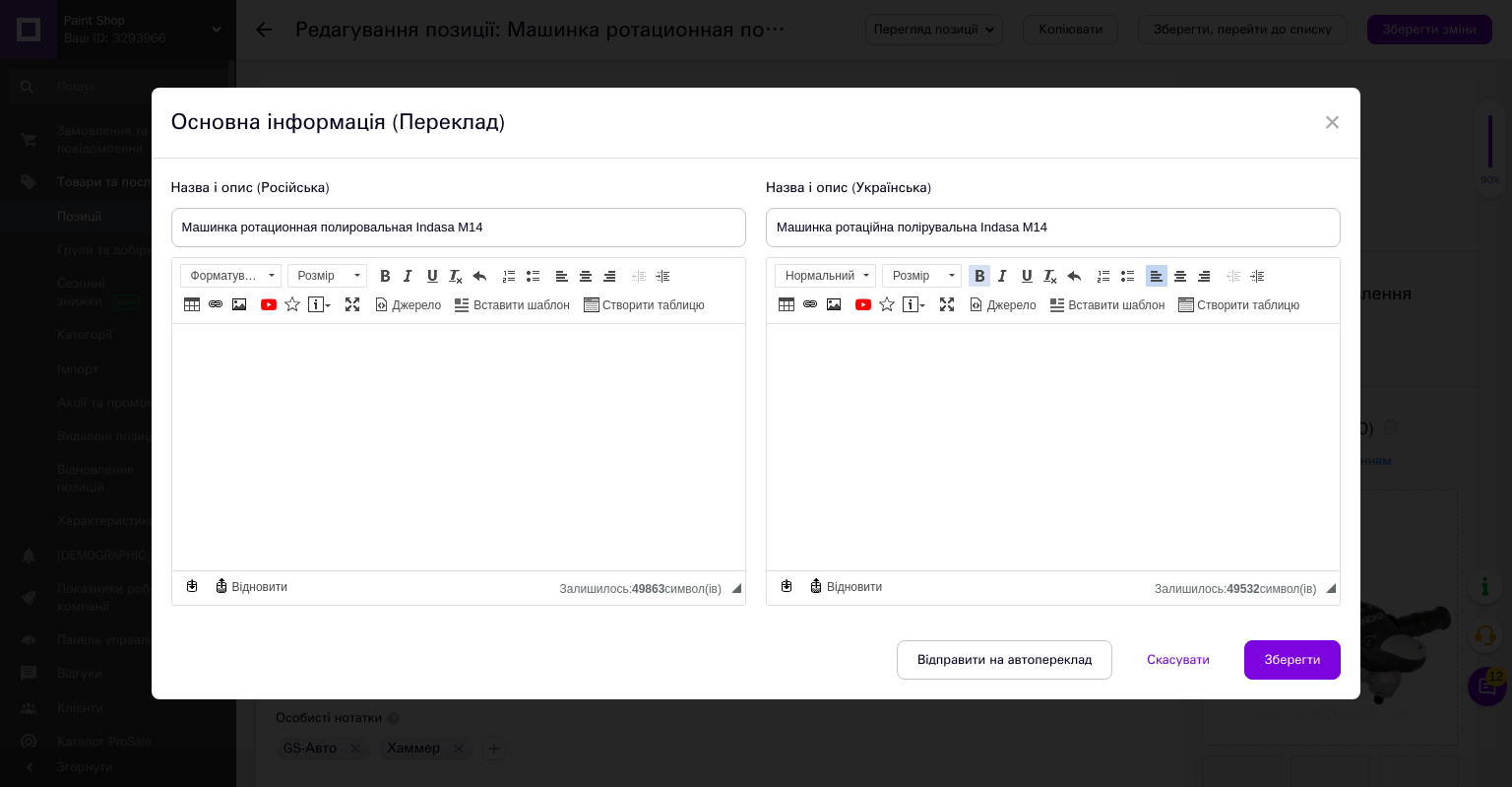 click at bounding box center (979, 276) 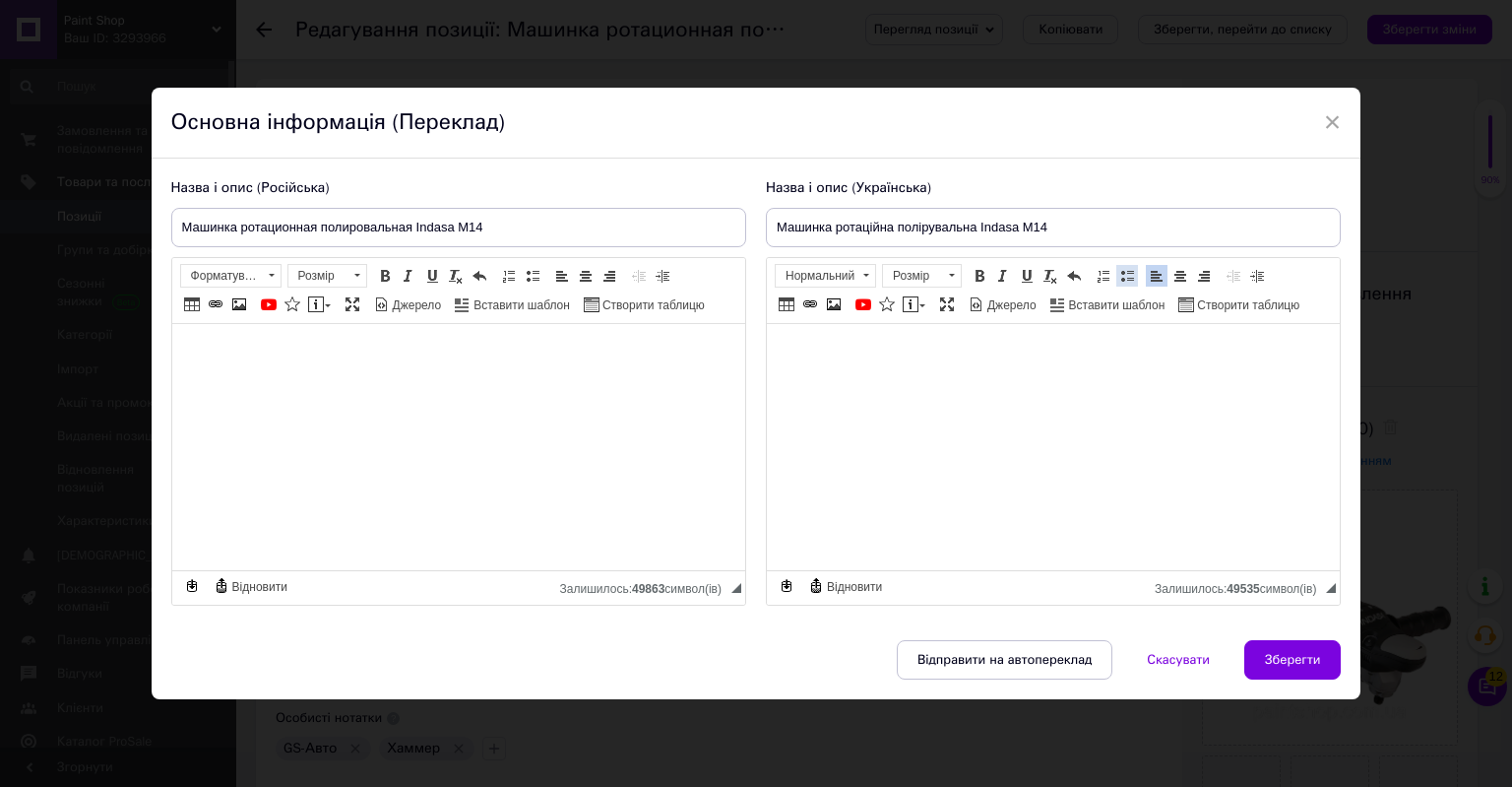 click at bounding box center (1127, 276) 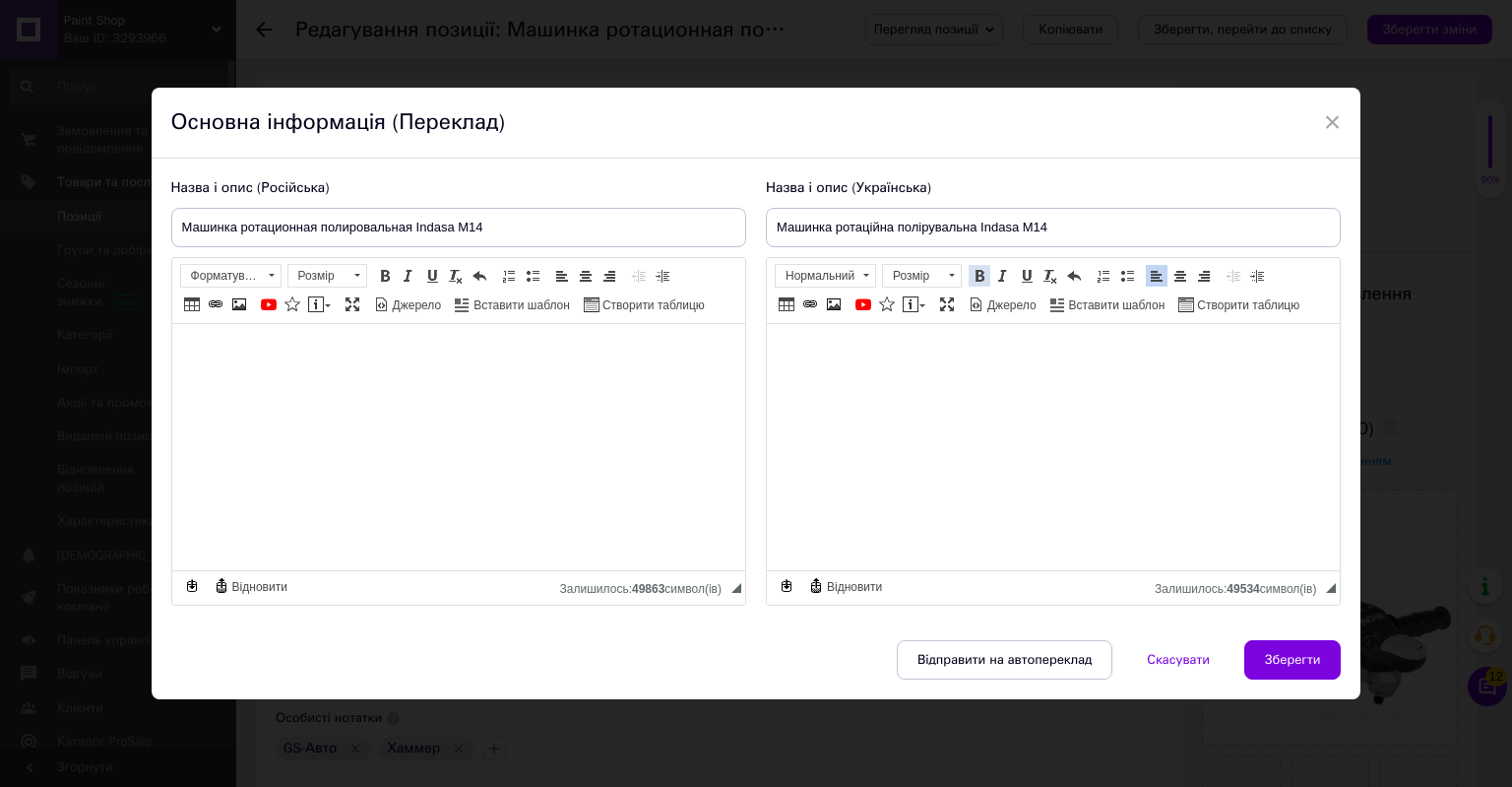 click at bounding box center (979, 276) 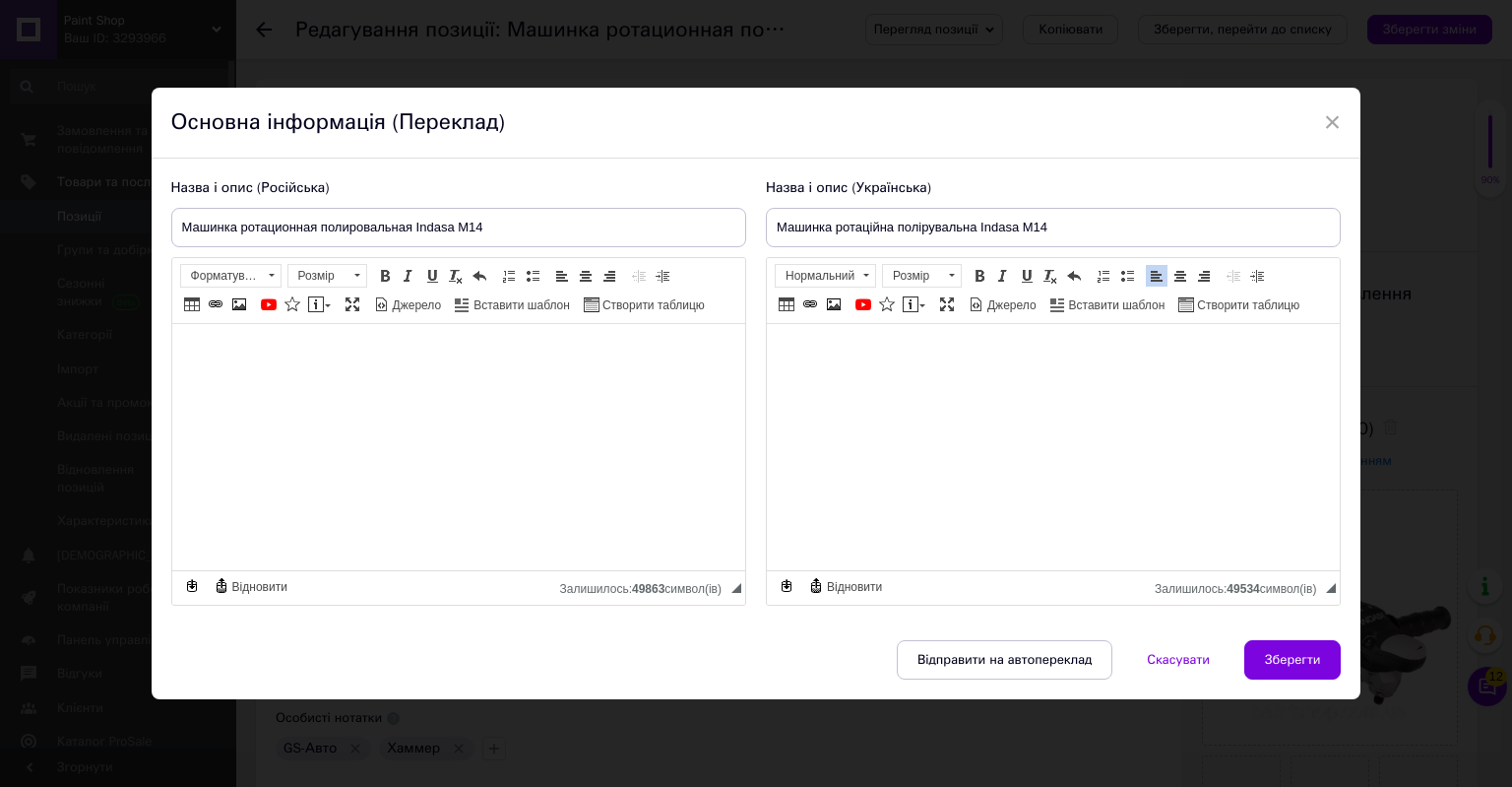click on "Вставити/видалити нумерований список   Вставити/видалити маркований список" at bounding box center (1115, 276) 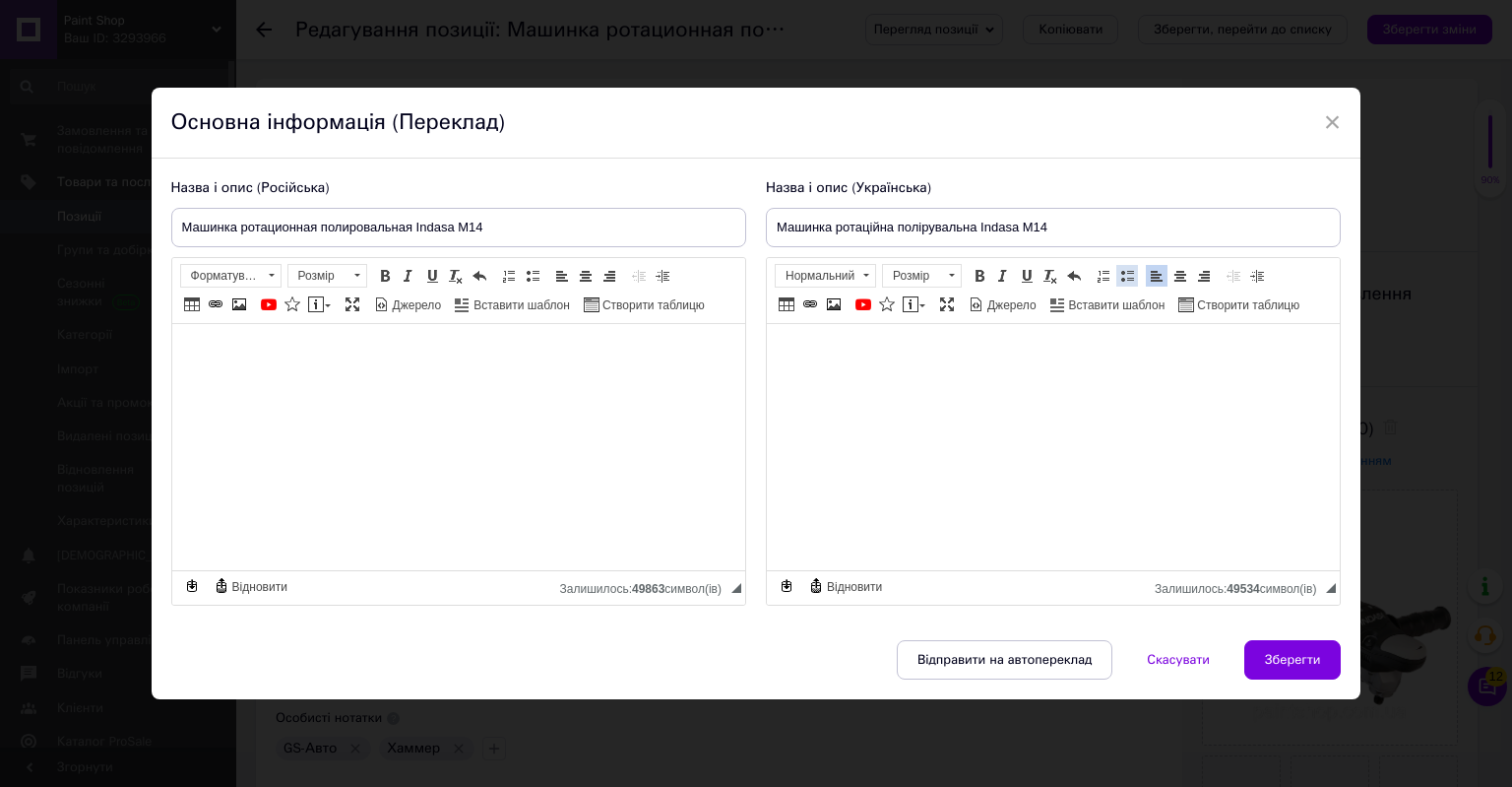 click at bounding box center (1127, 276) 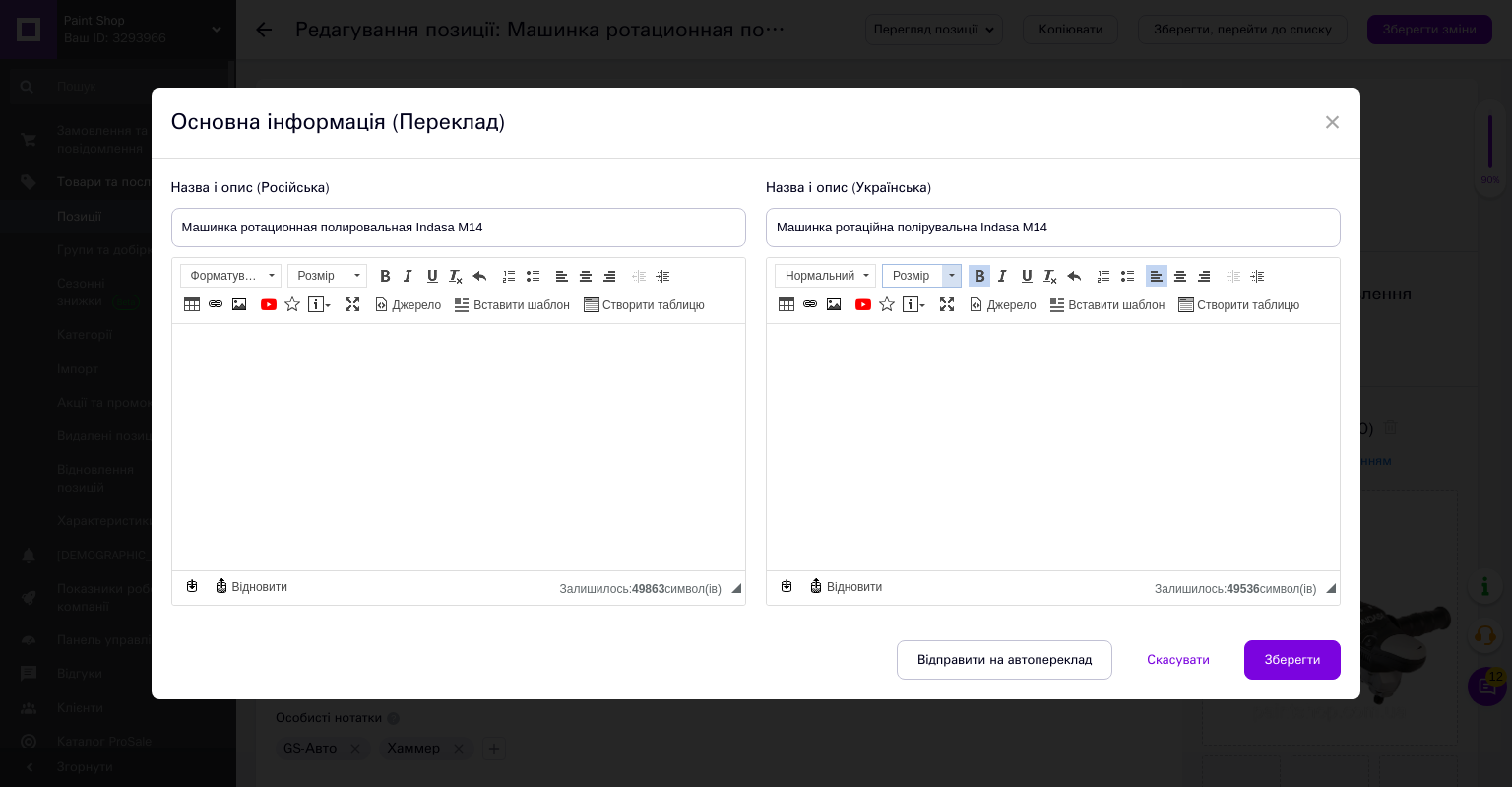 click at bounding box center (951, 276) 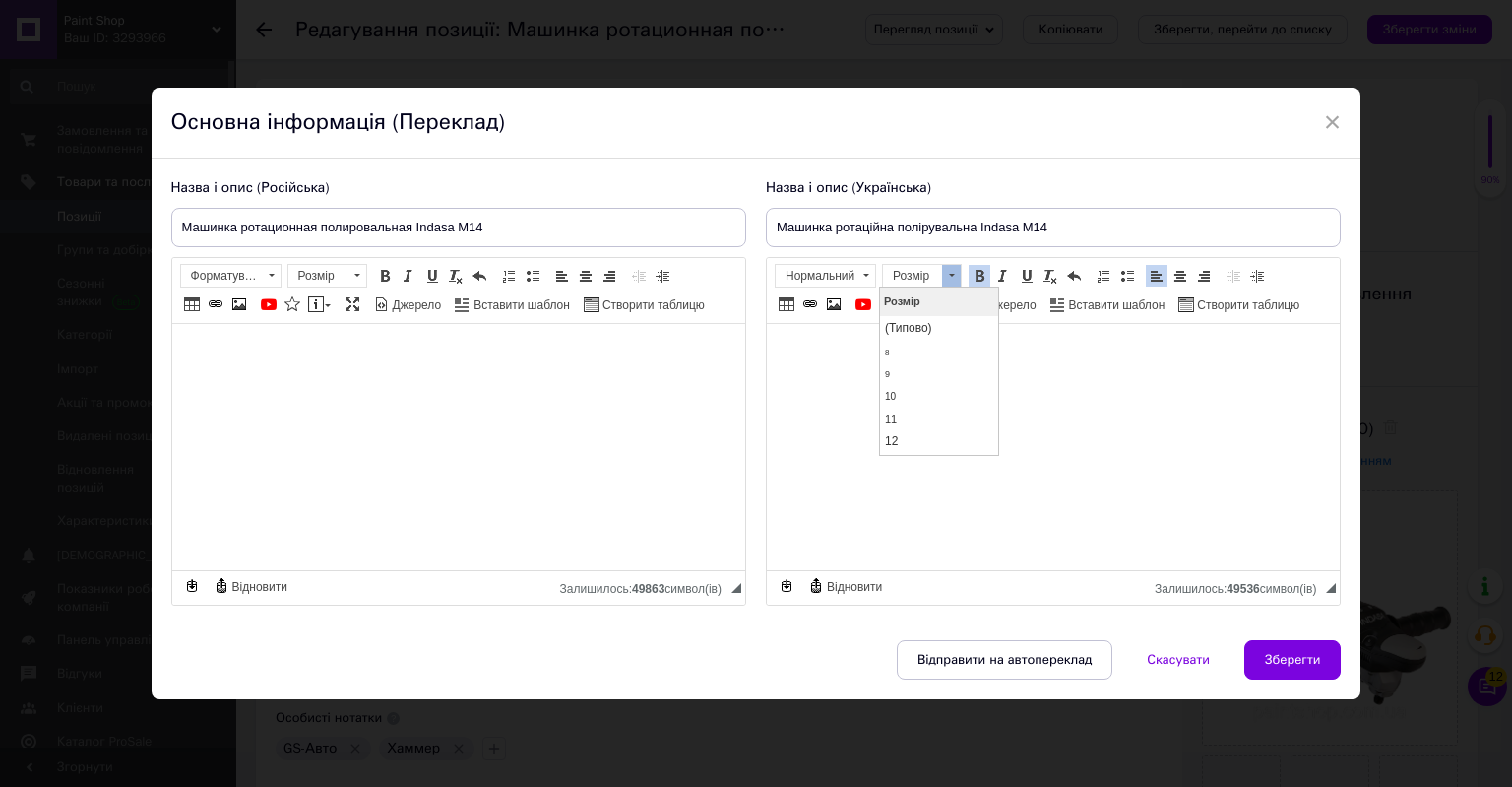 scroll, scrollTop: 0, scrollLeft: 0, axis: both 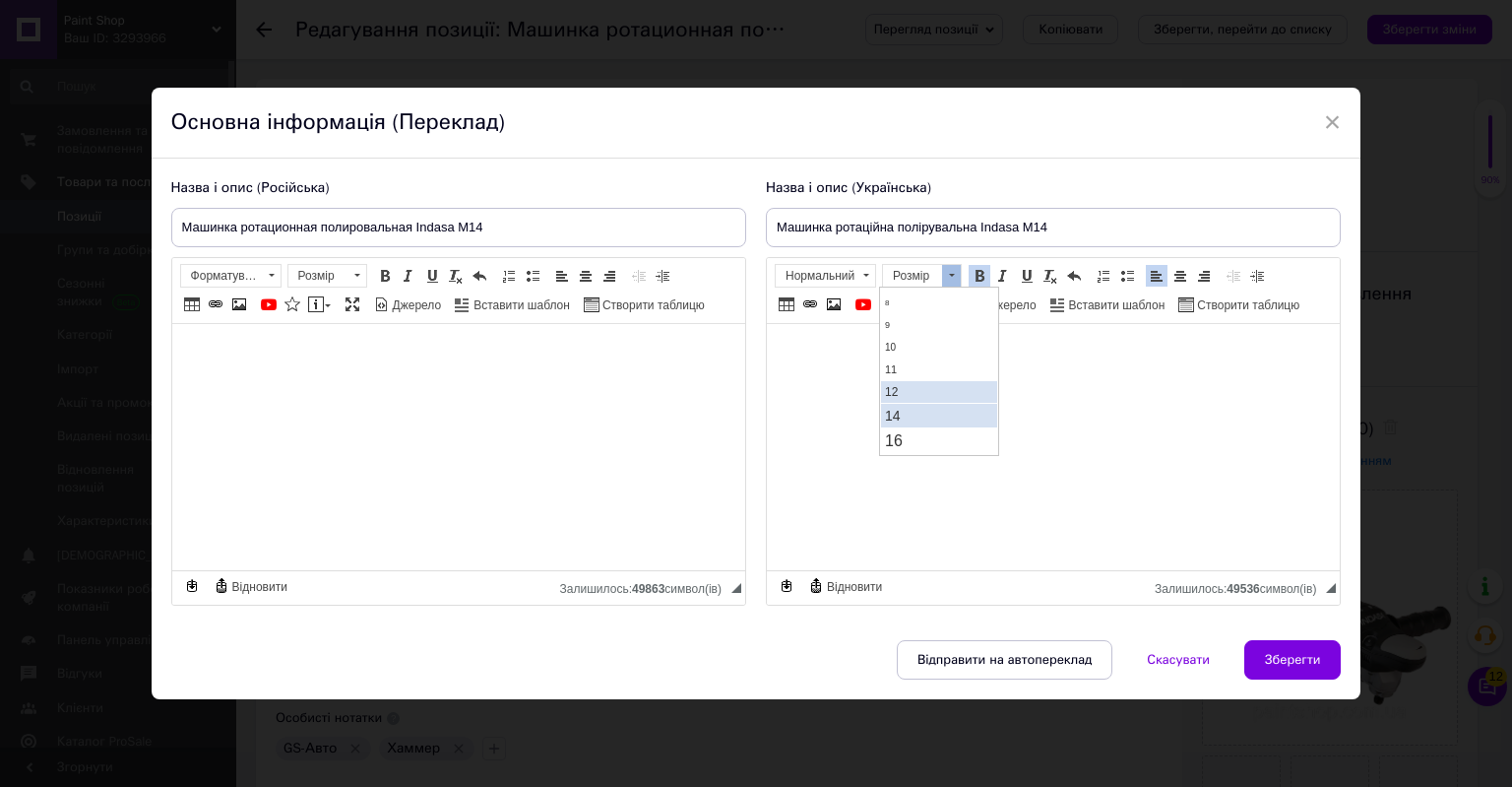 drag, startPoint x: 914, startPoint y: 399, endPoint x: 914, endPoint y: 412, distance: 13 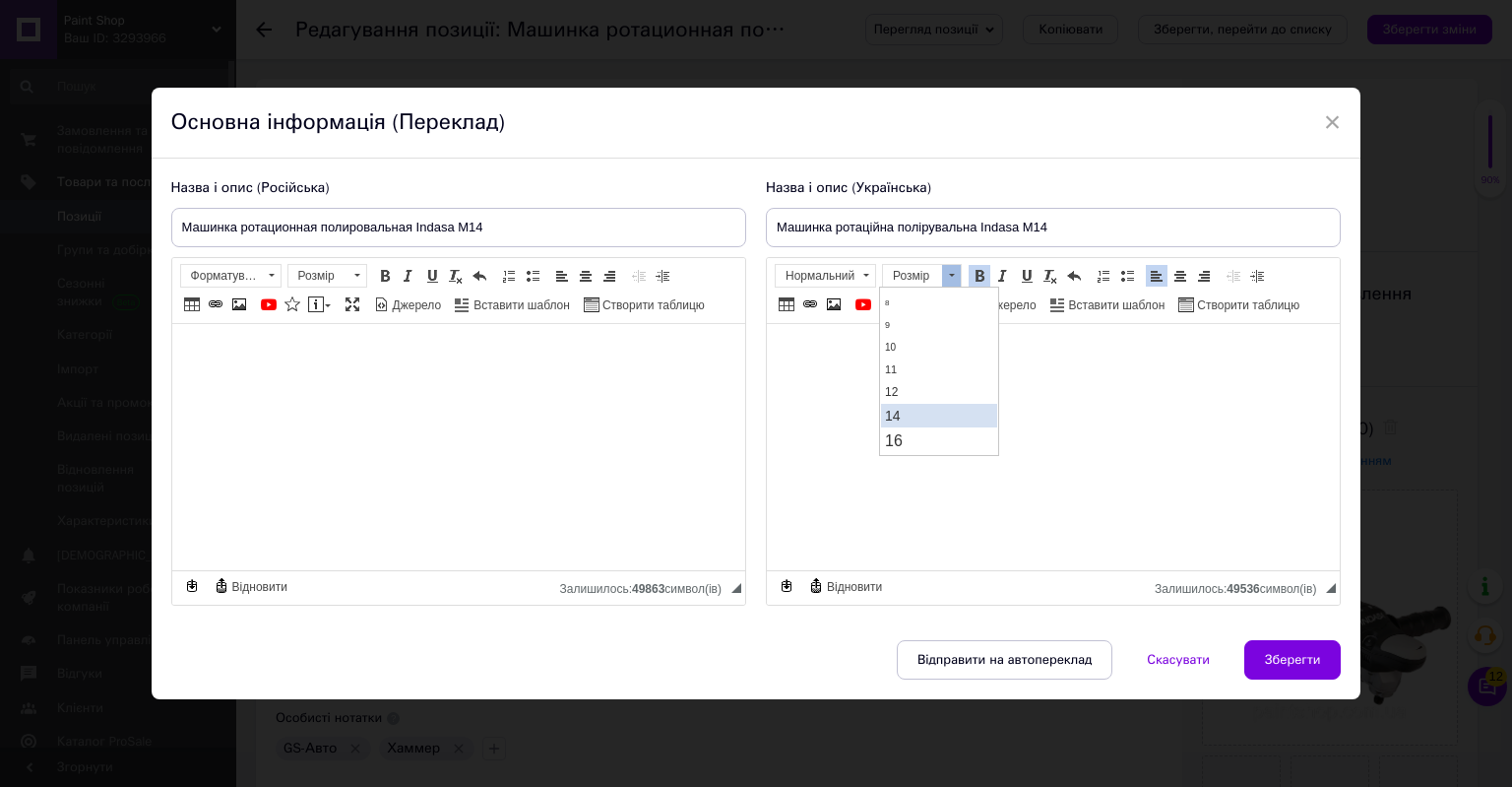 click on "14" at bounding box center [938, 416] 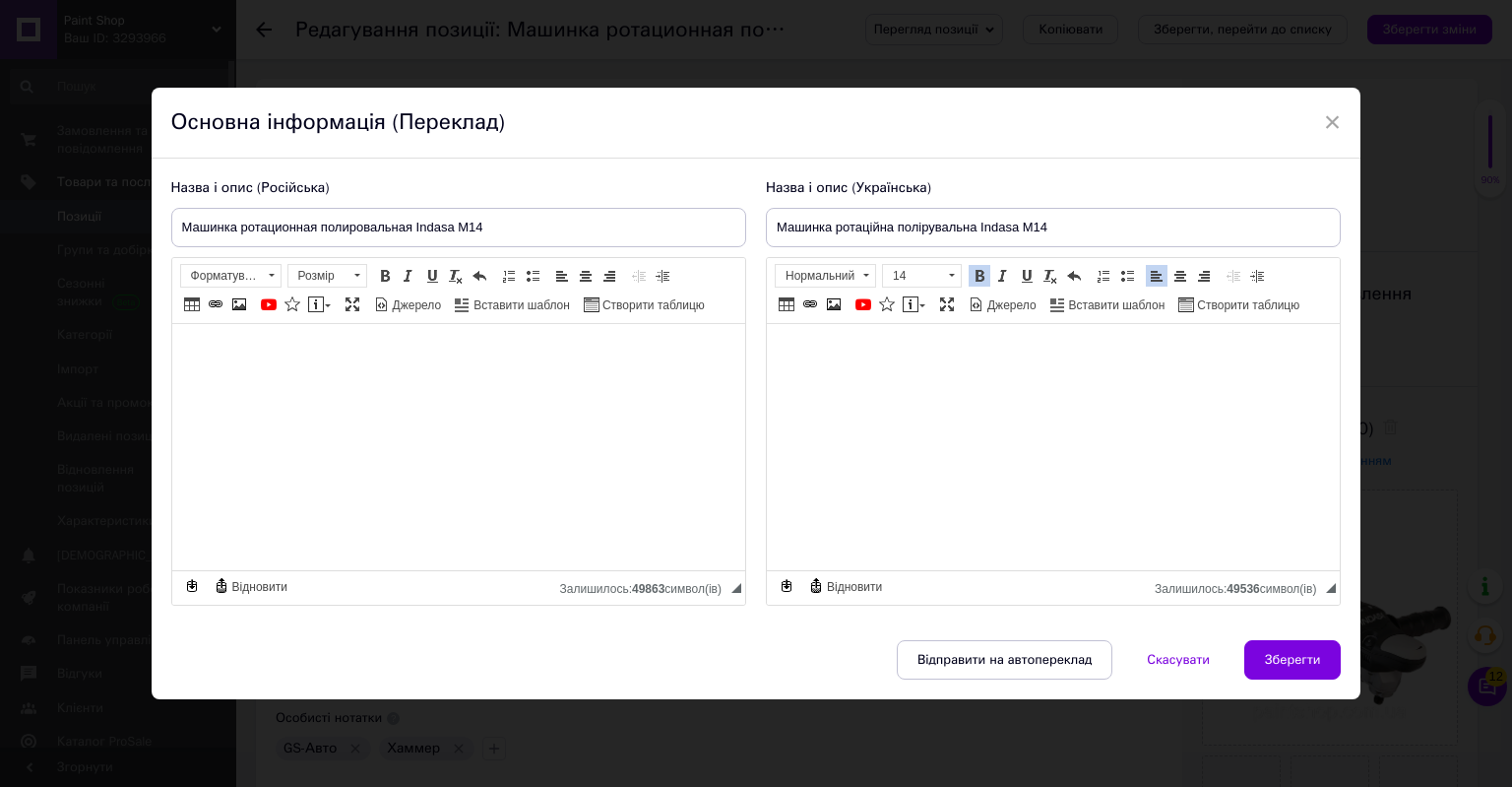 scroll, scrollTop: 0, scrollLeft: 0, axis: both 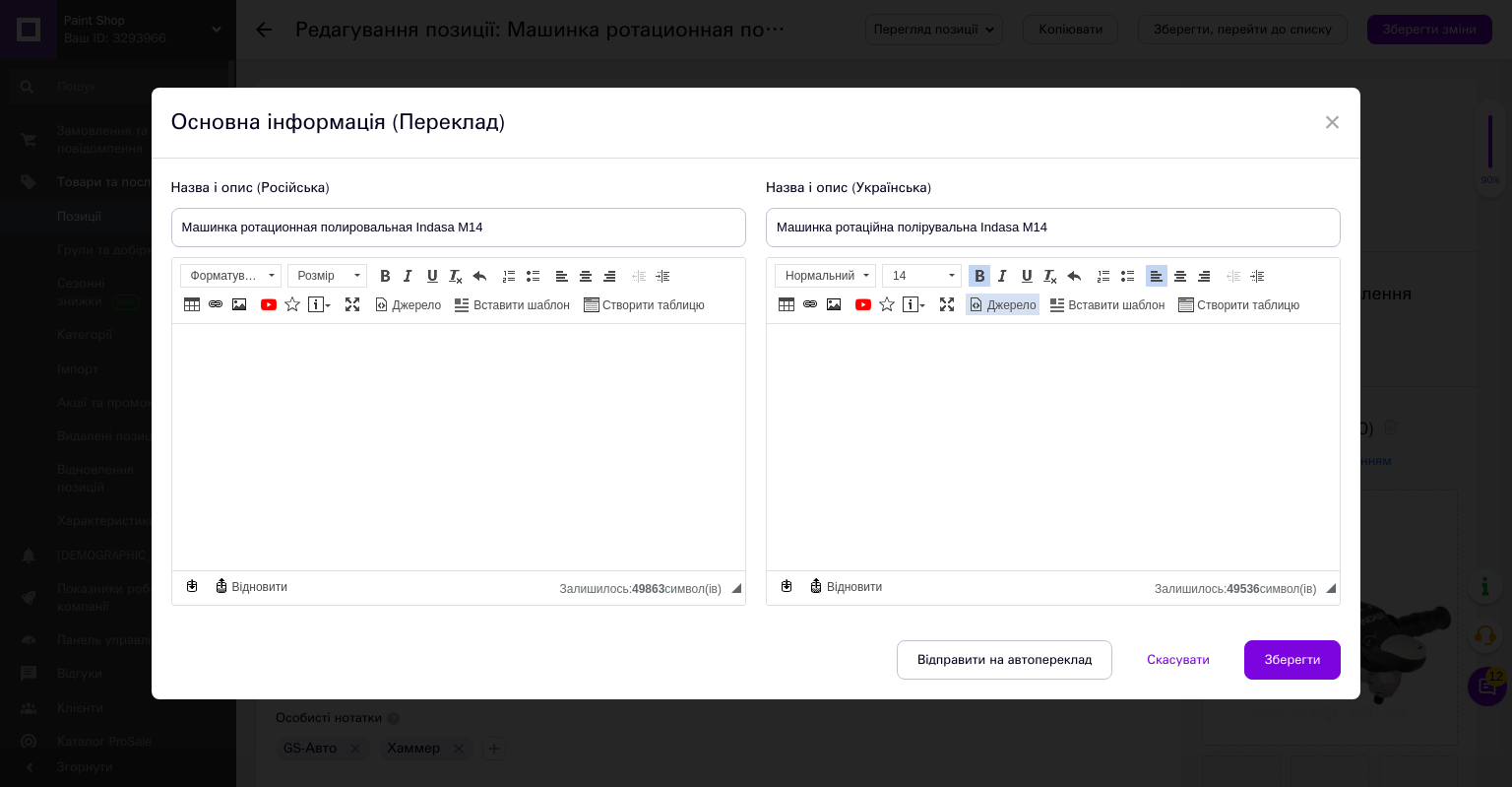 click on "Джерело" at bounding box center (1010, 305) 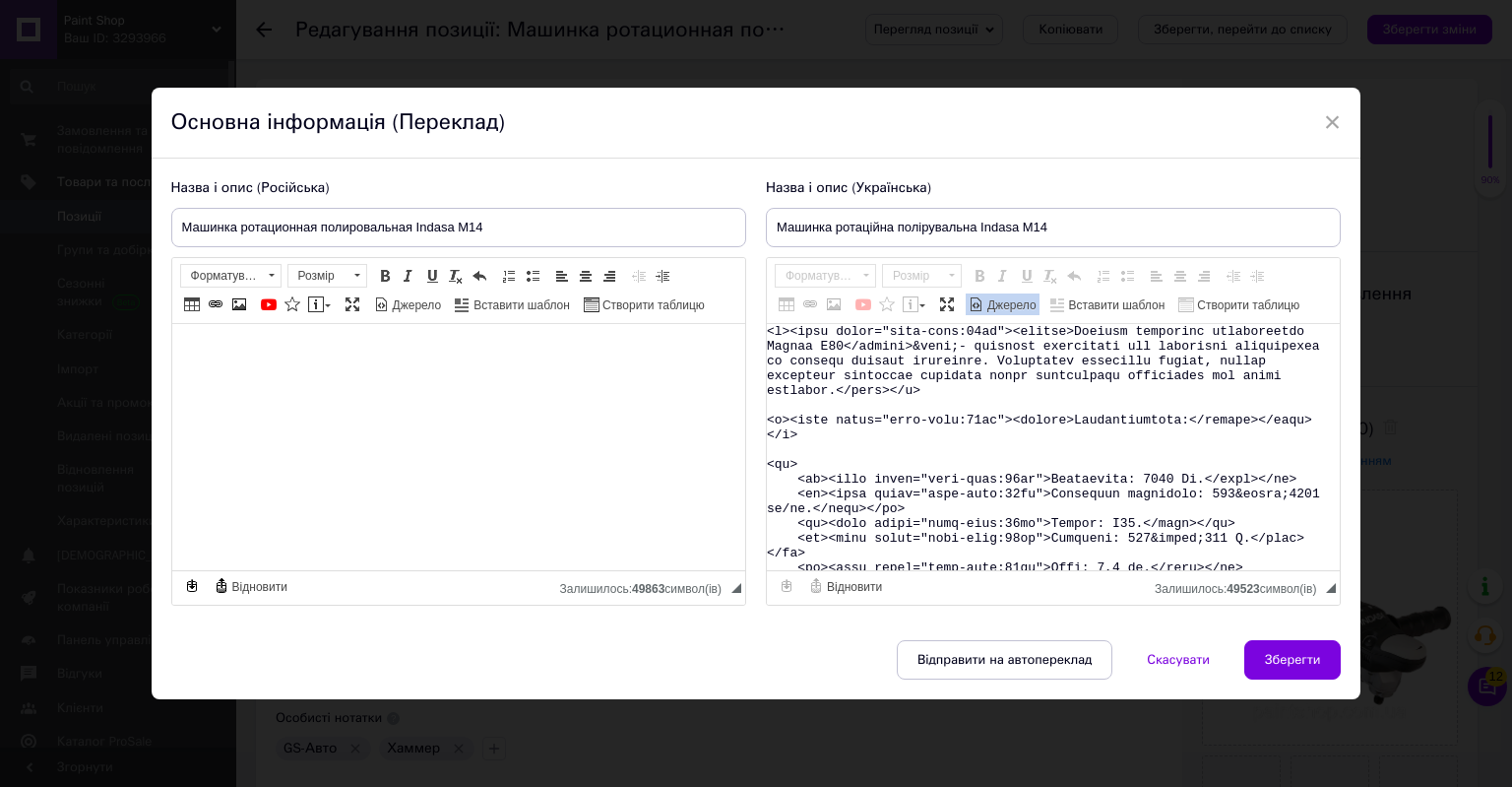 click at bounding box center [1053, 447] 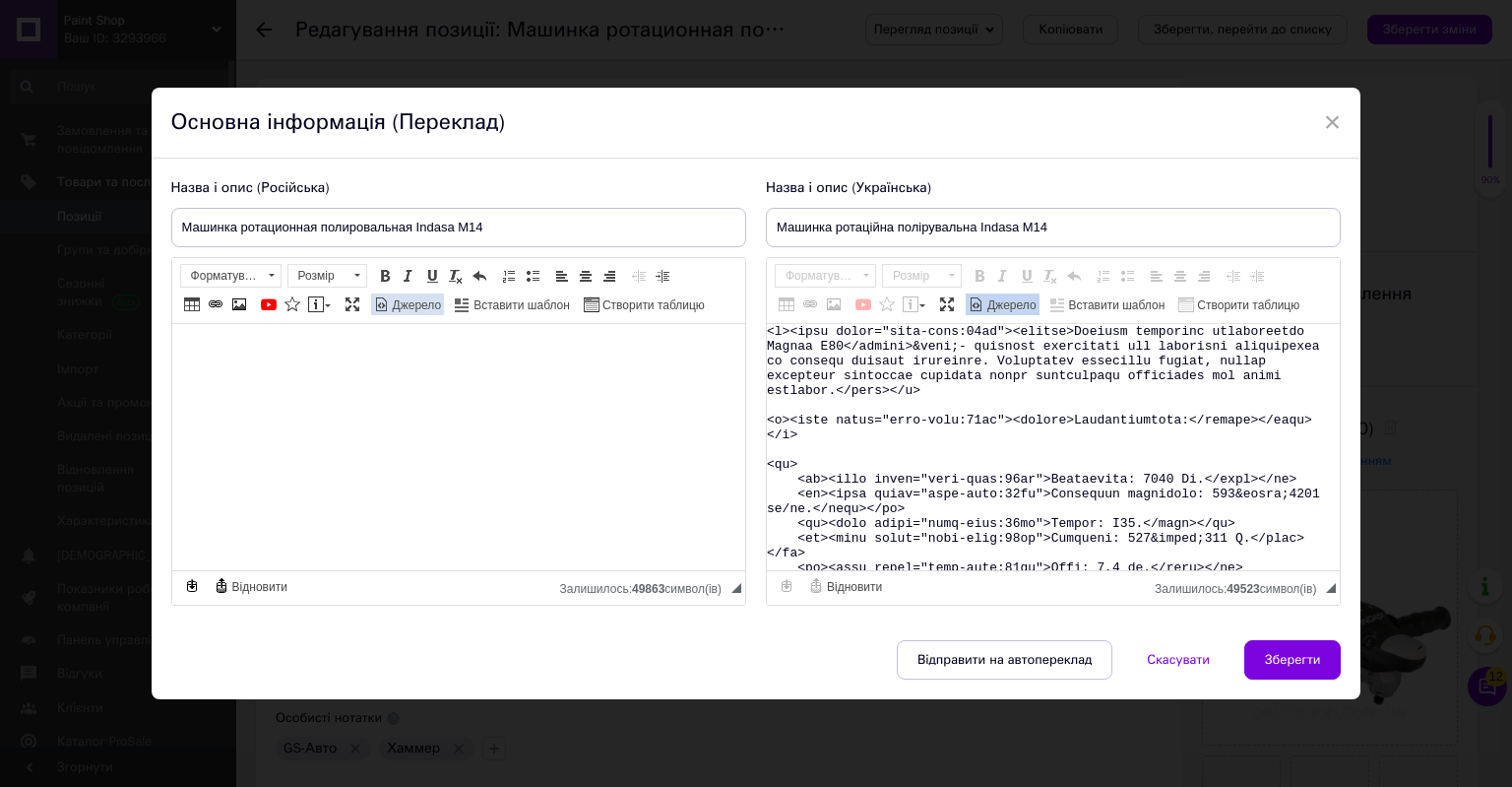 click on "Джерело" at bounding box center [415, 305] 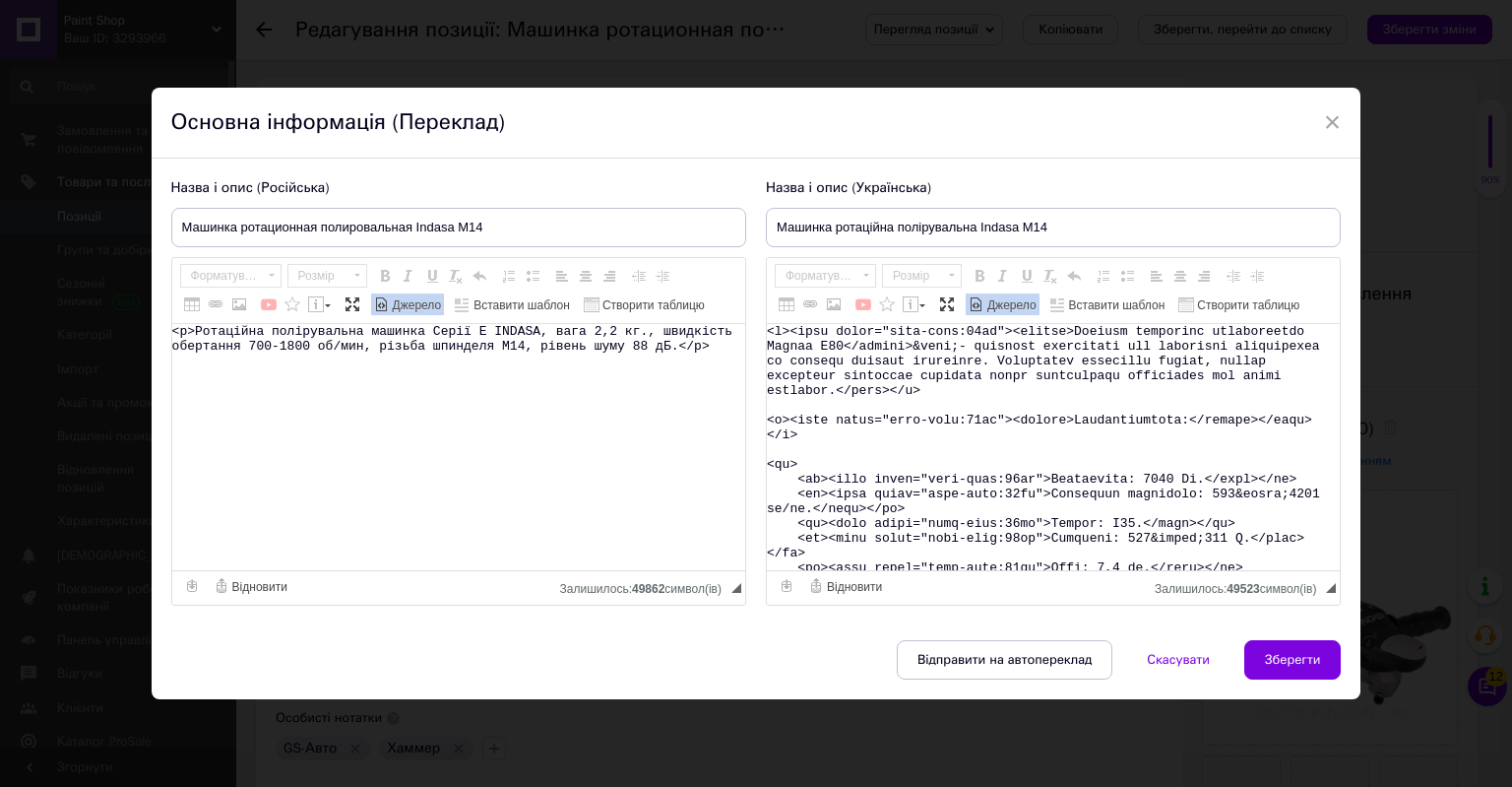 click on "<p>Ротаційна полірувальна машинка Серії Е INDASA, вага 2,2 кг., швидкість обертання 700-1800 об/мин, різьба шпинделя М14, рівень шуму 88 дБ.</p>" at bounding box center [459, 447] 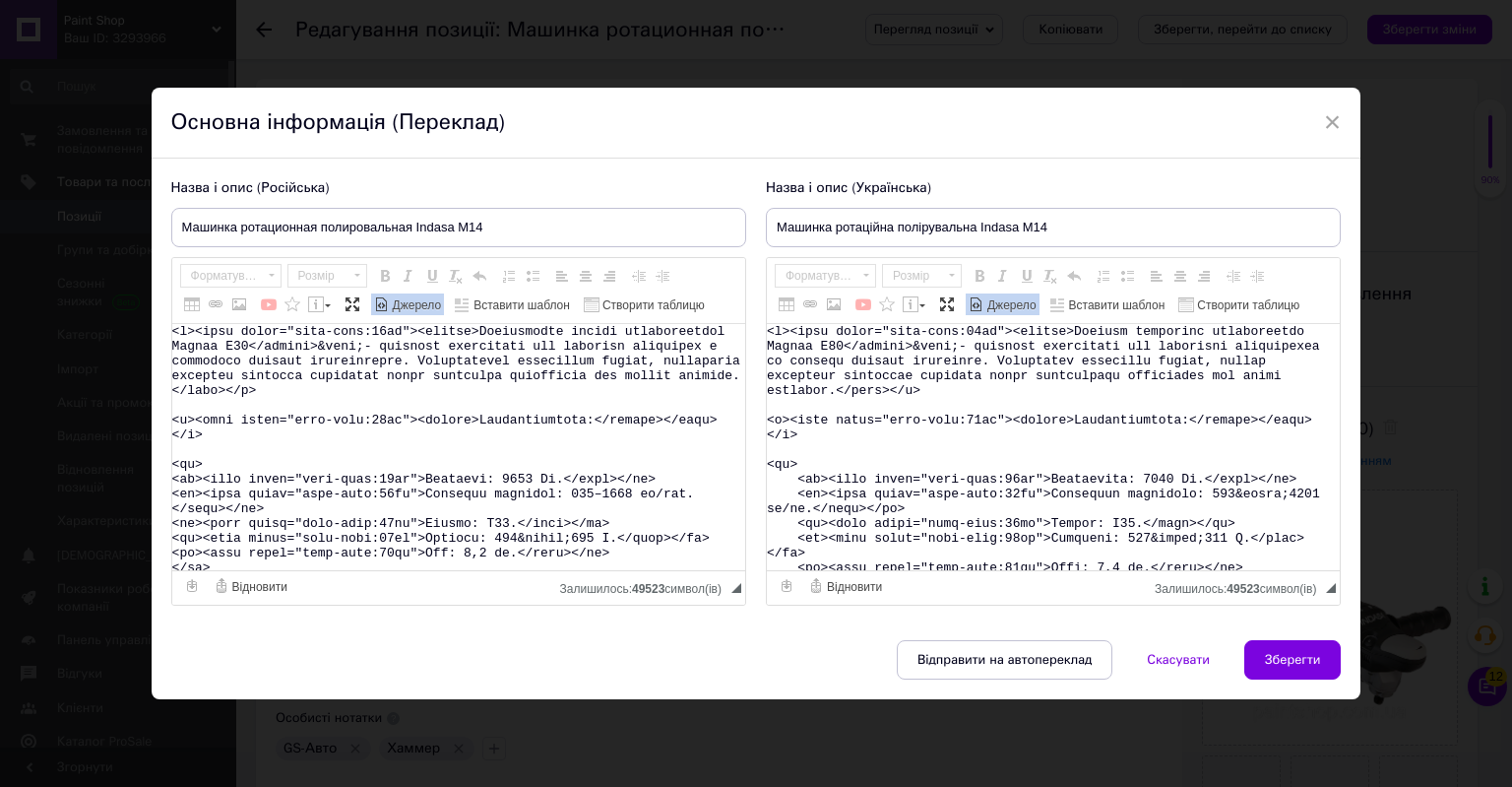 scroll, scrollTop: 161, scrollLeft: 0, axis: vertical 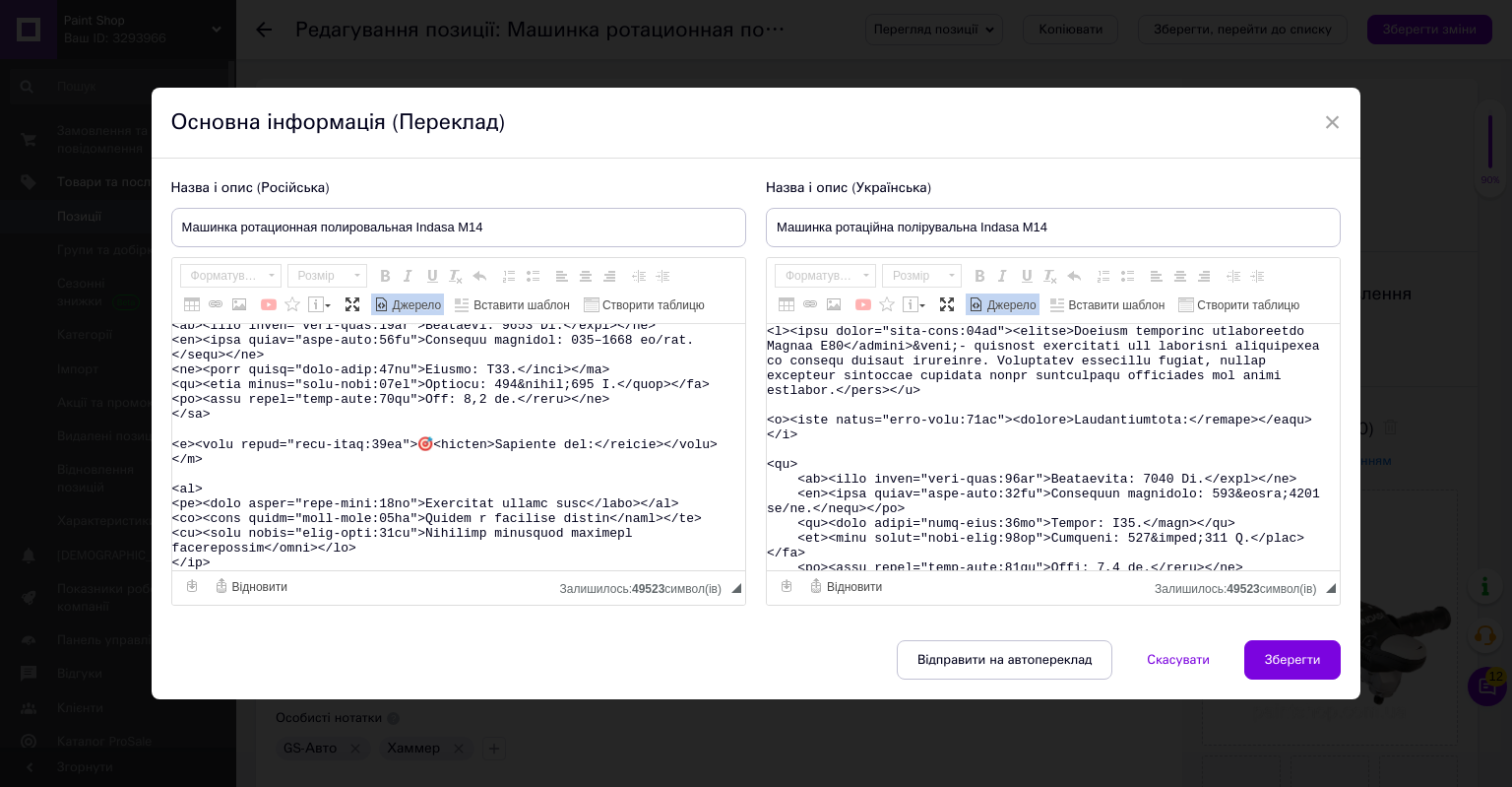 click on "Джерело" at bounding box center [415, 305] 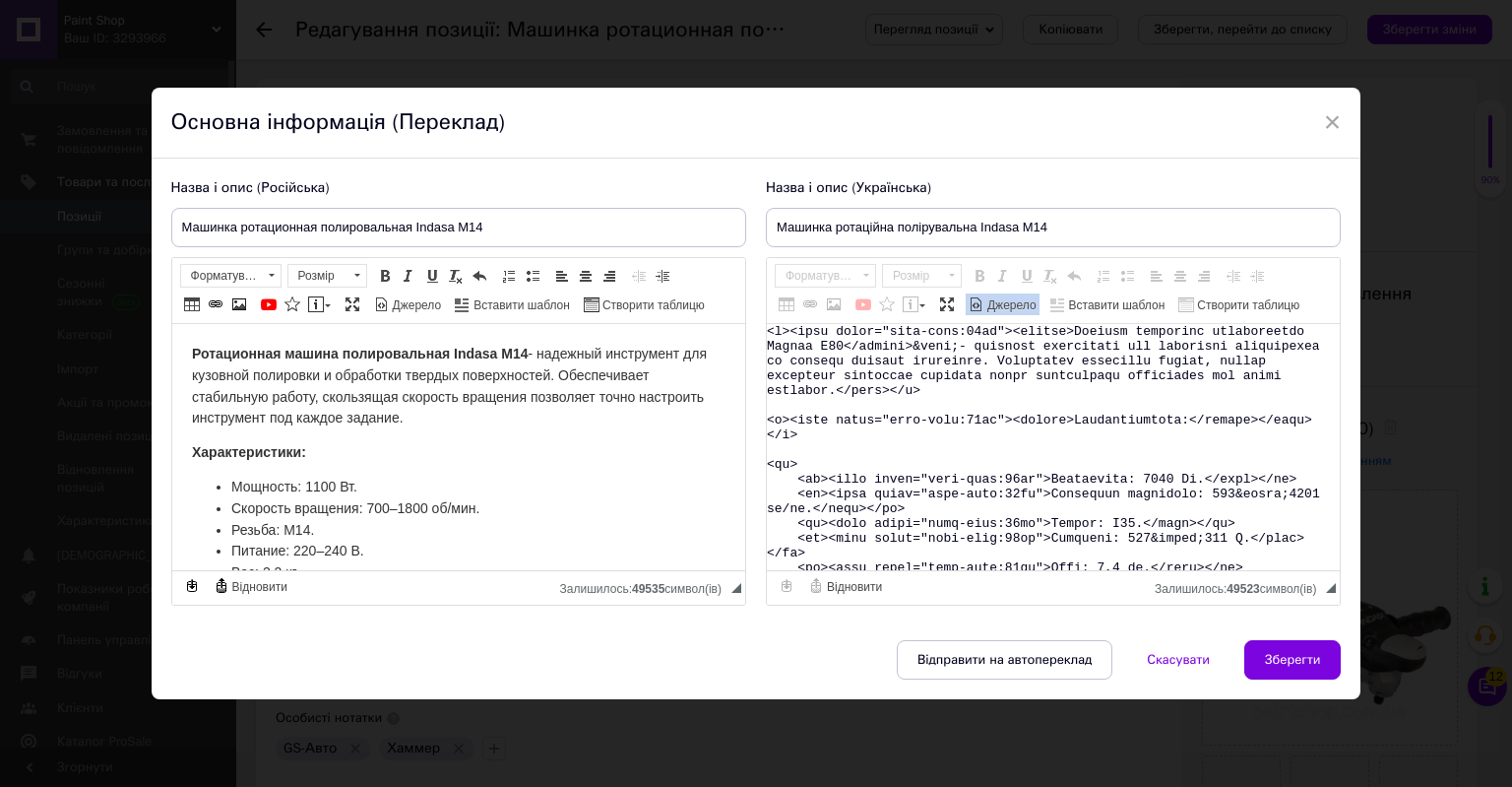 scroll, scrollTop: 0, scrollLeft: 0, axis: both 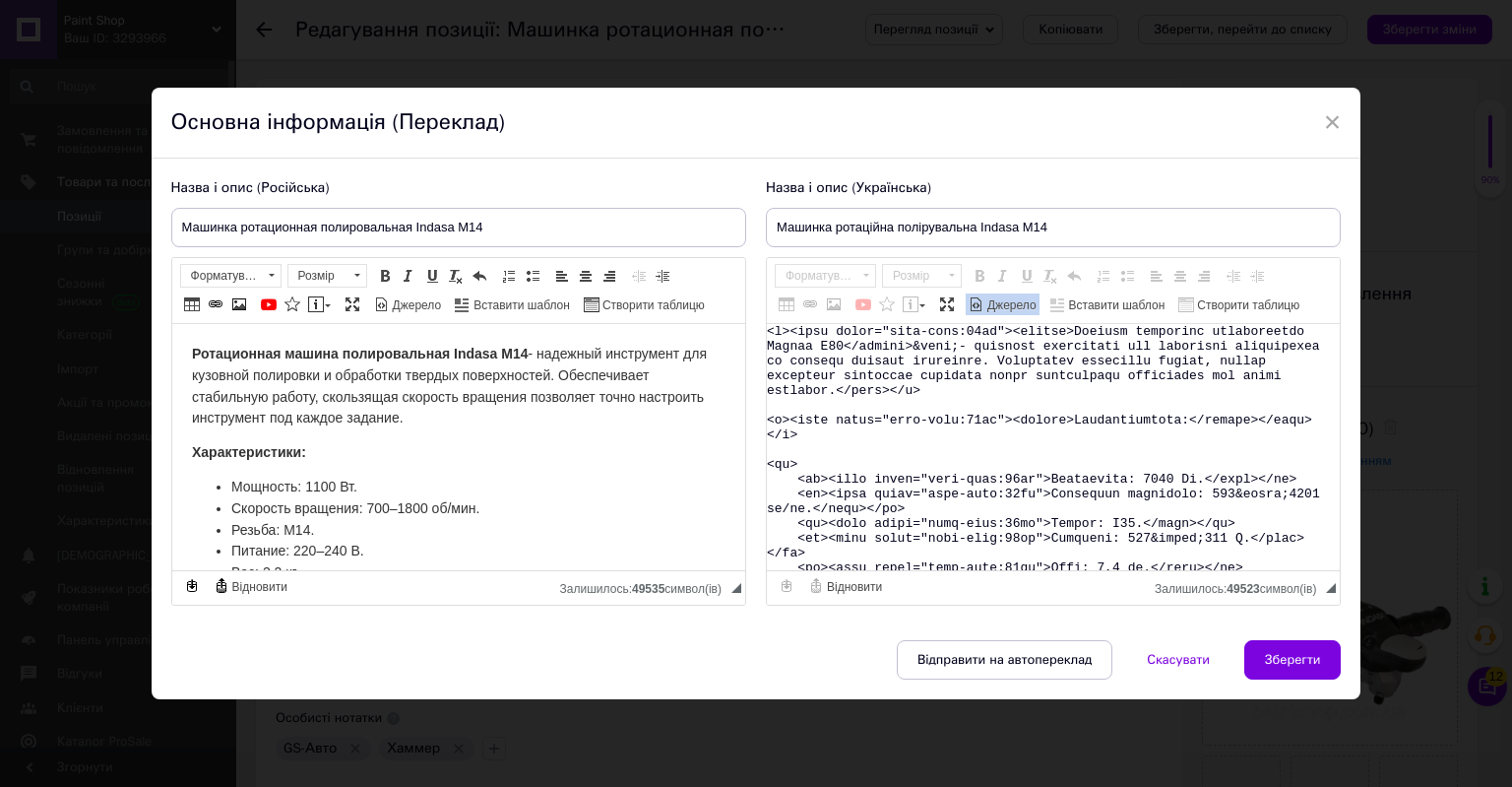click at bounding box center (976, 304) 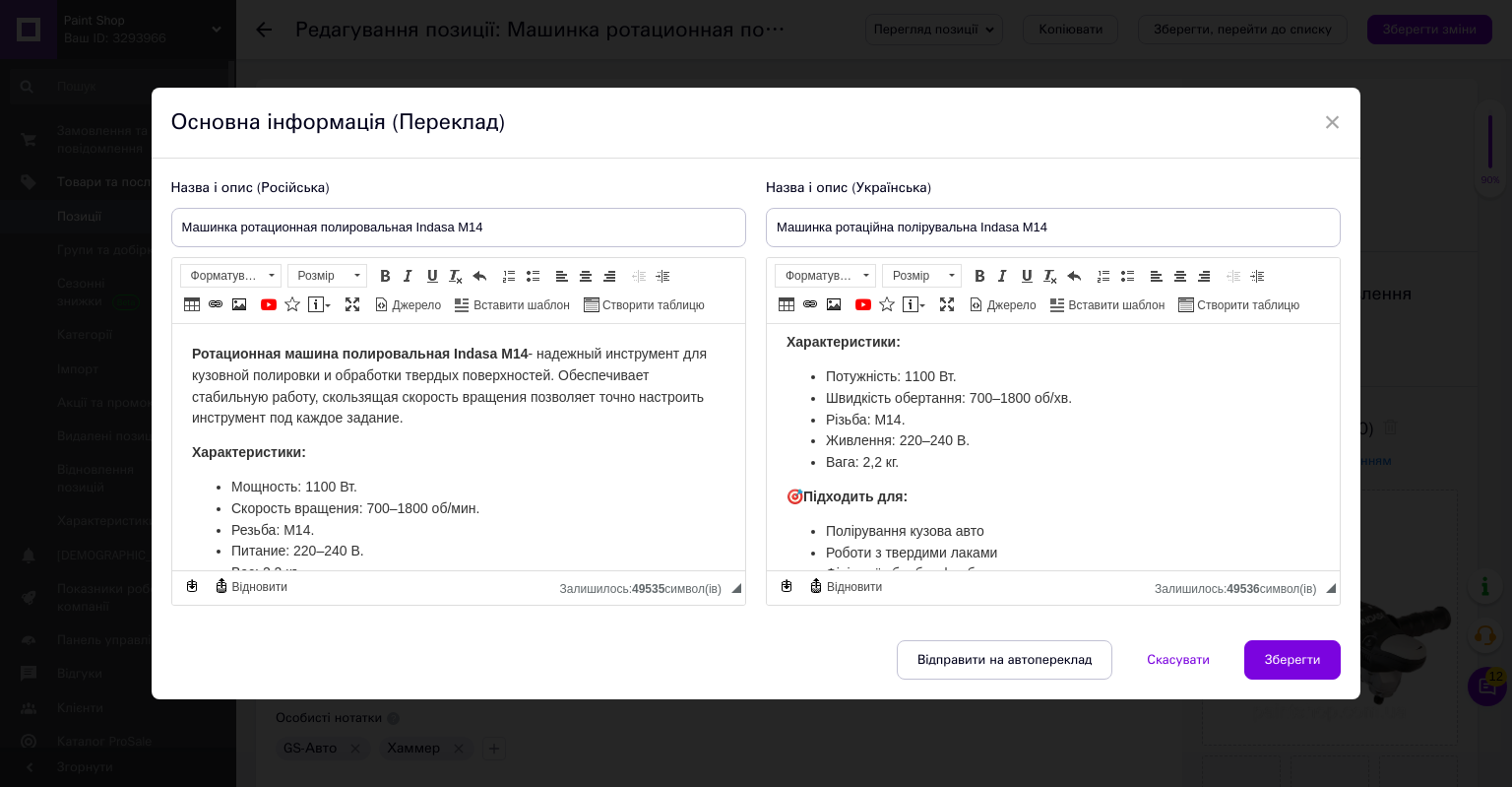 scroll, scrollTop: 0, scrollLeft: 0, axis: both 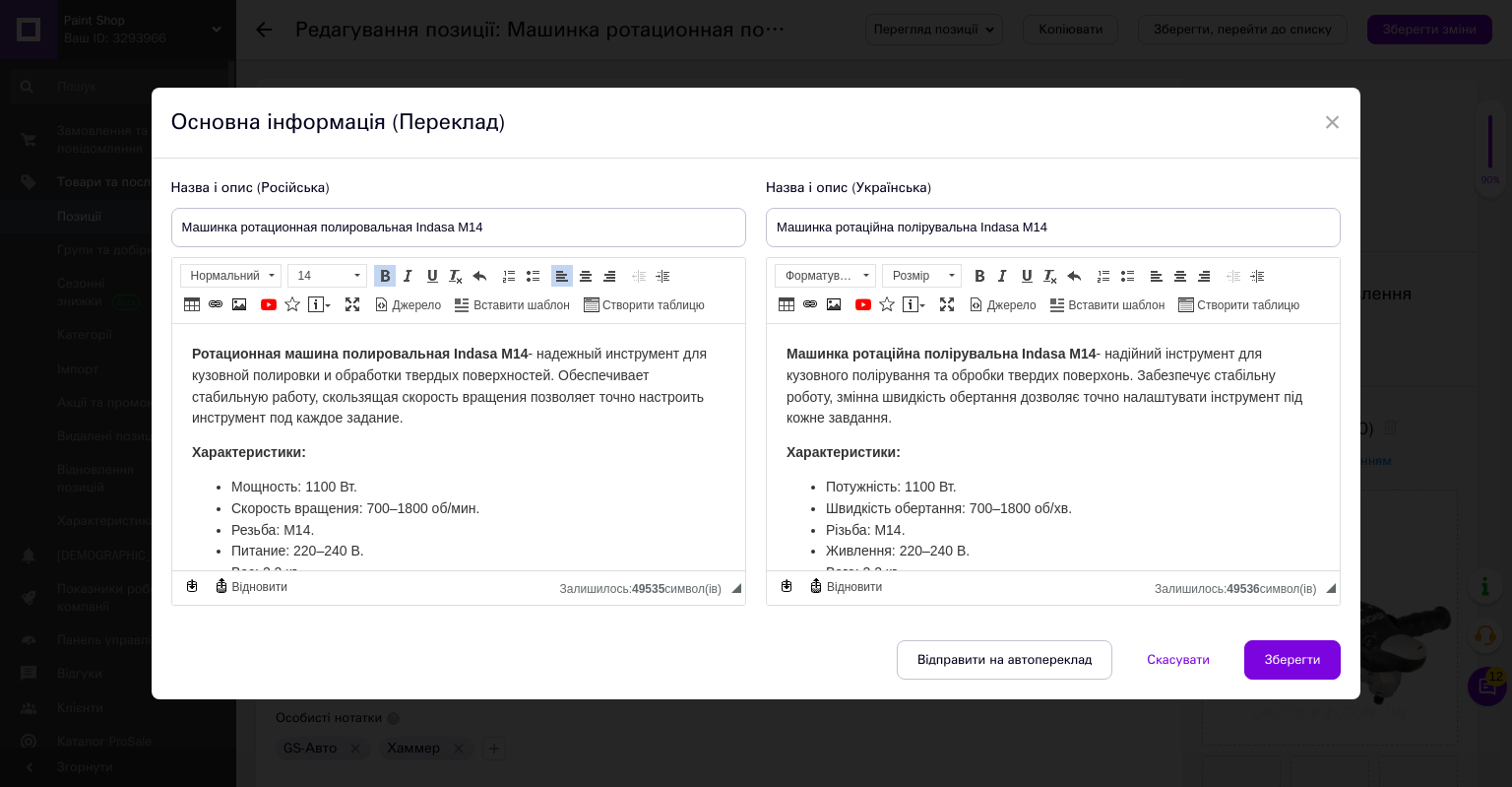 click on "Ротационная машина полировальная Indasa M14" at bounding box center [358, 353] 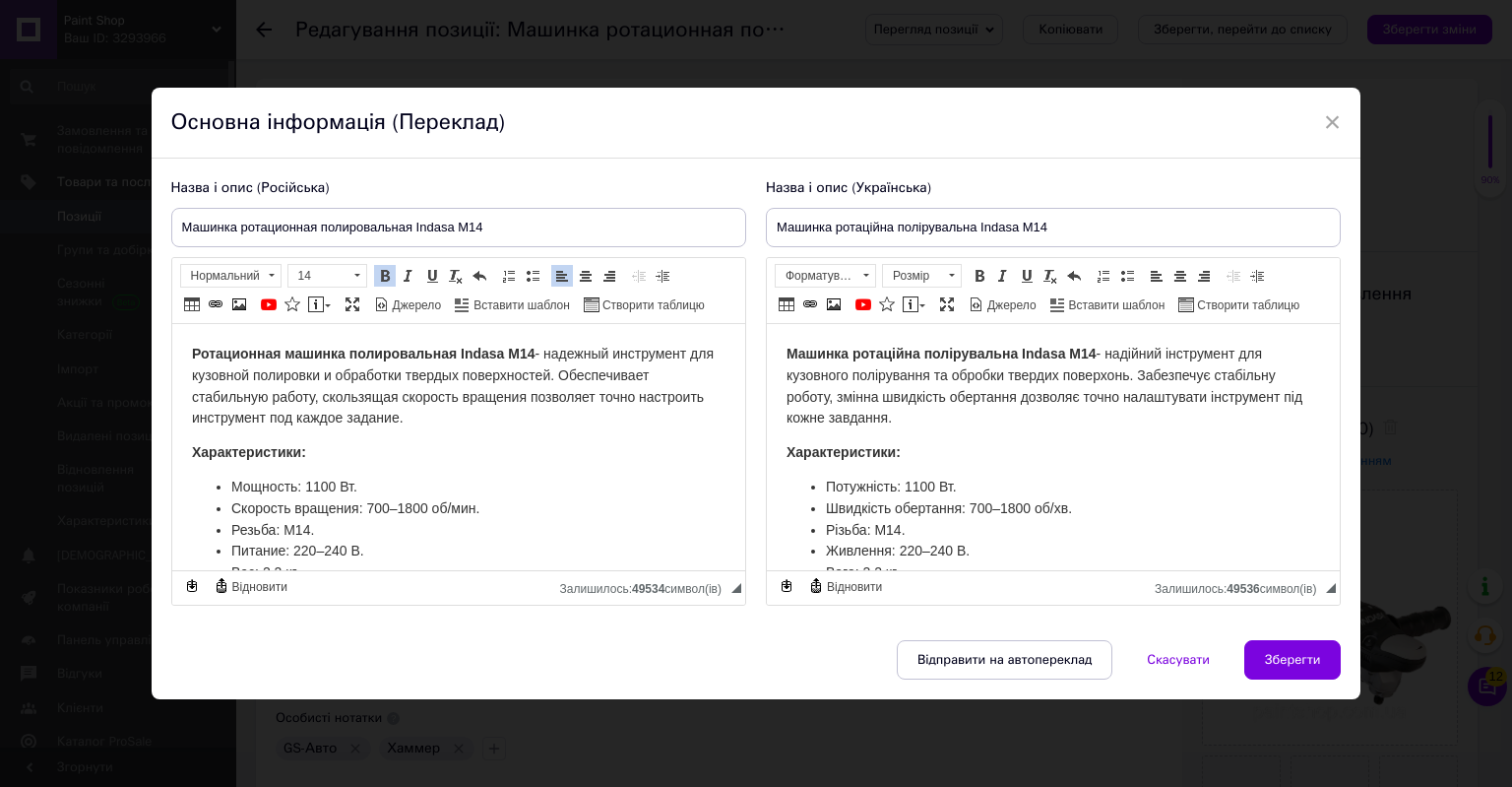 click on "Ротационная машинка полировальная Indasa M14  - надежный инструмент для кузовной полировки и обработки твердых поверхностей. Обеспечивает стабильную работу, скользящая скорость вращения позволяет точно настроить инструмент под каждое задание." at bounding box center [452, 384] 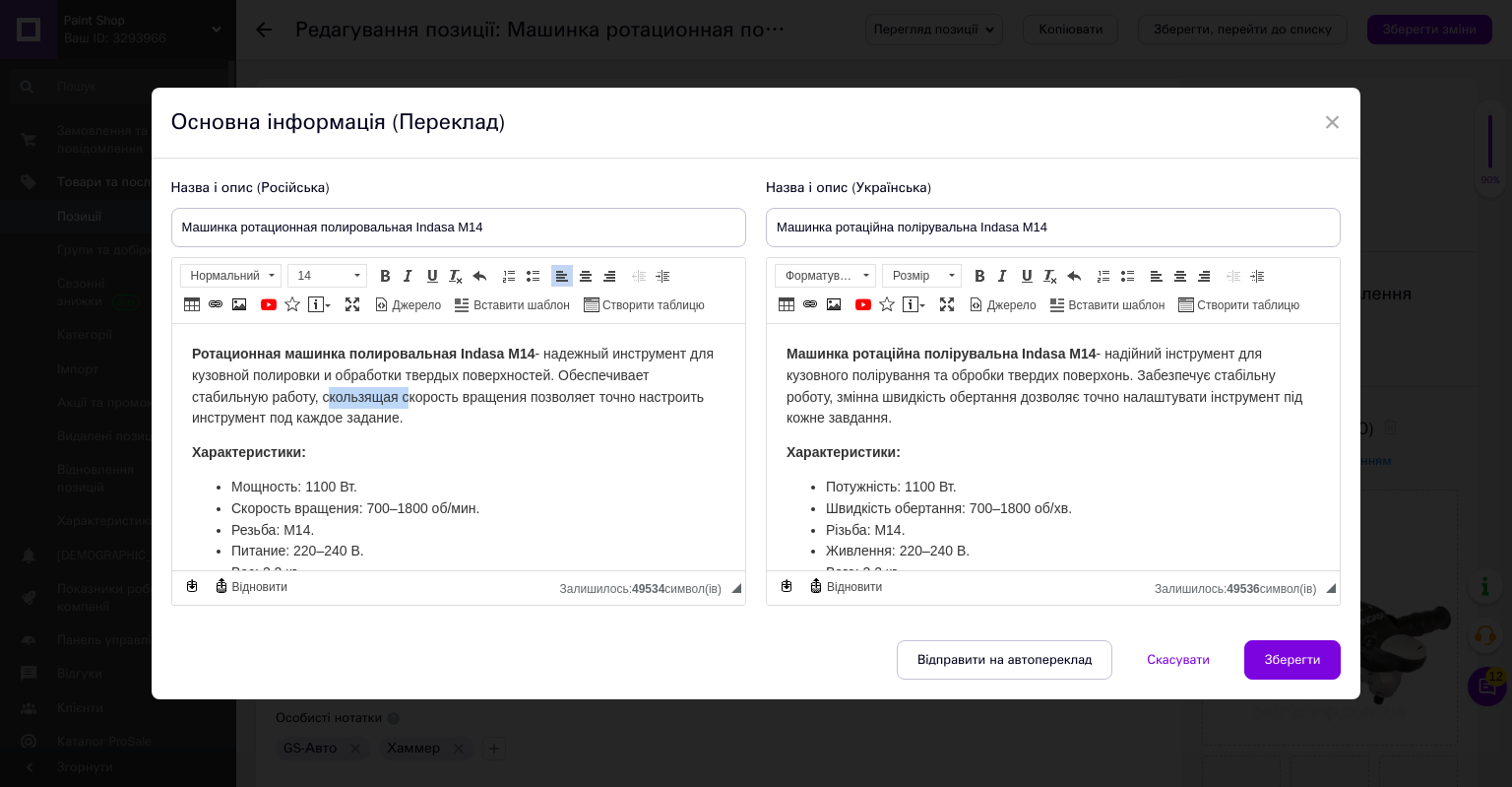 click on "Ротационная машинка полировальная Indasa M14  - надежный инструмент для кузовной полировки и обработки твердых поверхностей. Обеспечивает стабильную работу, скользящая скорость вращения позволяет точно настроить инструмент под каждое задание." at bounding box center [452, 384] 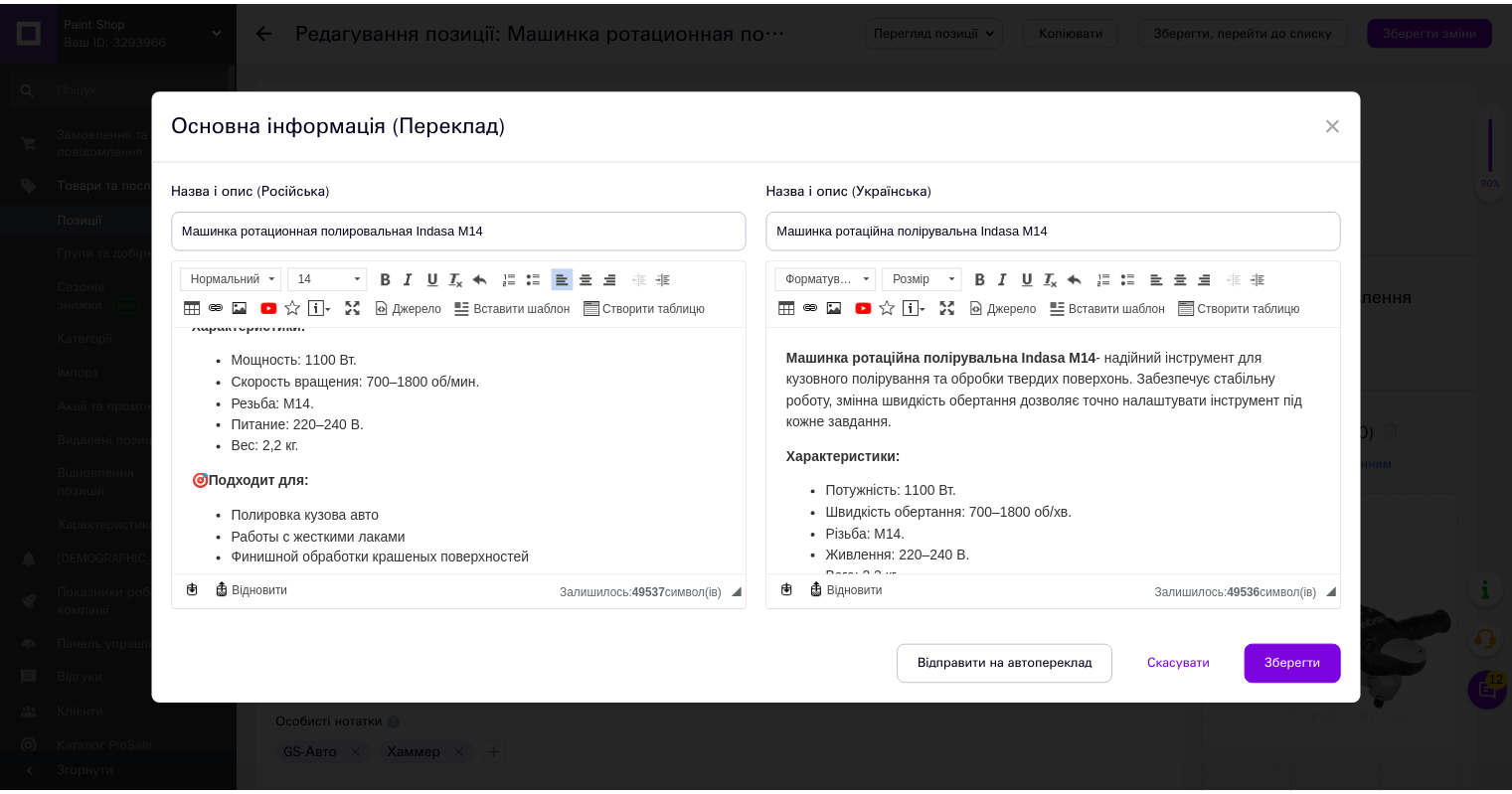 scroll, scrollTop: 131, scrollLeft: 0, axis: vertical 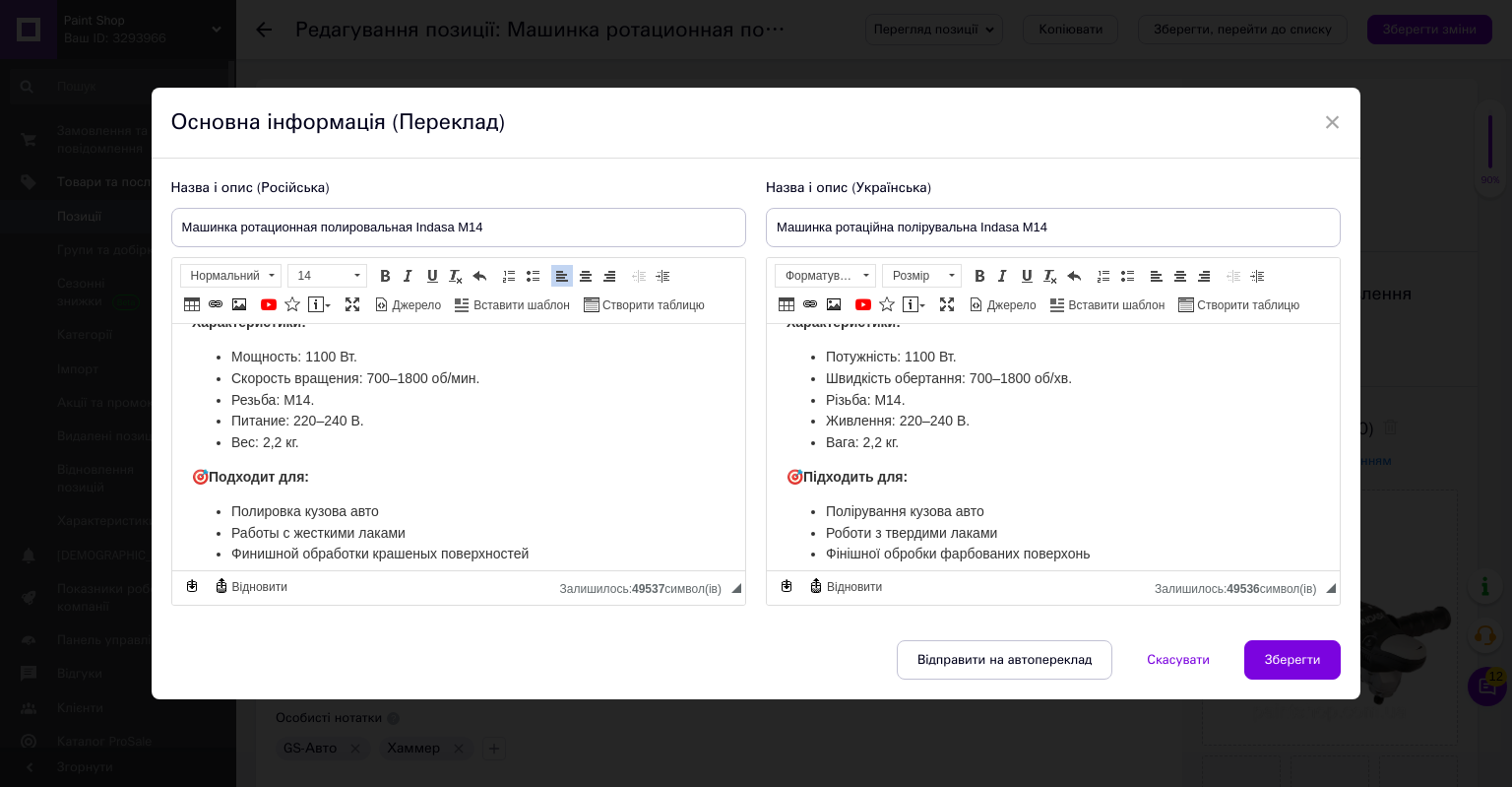 click on "Полировка кузова авто" at bounding box center (458, 511) 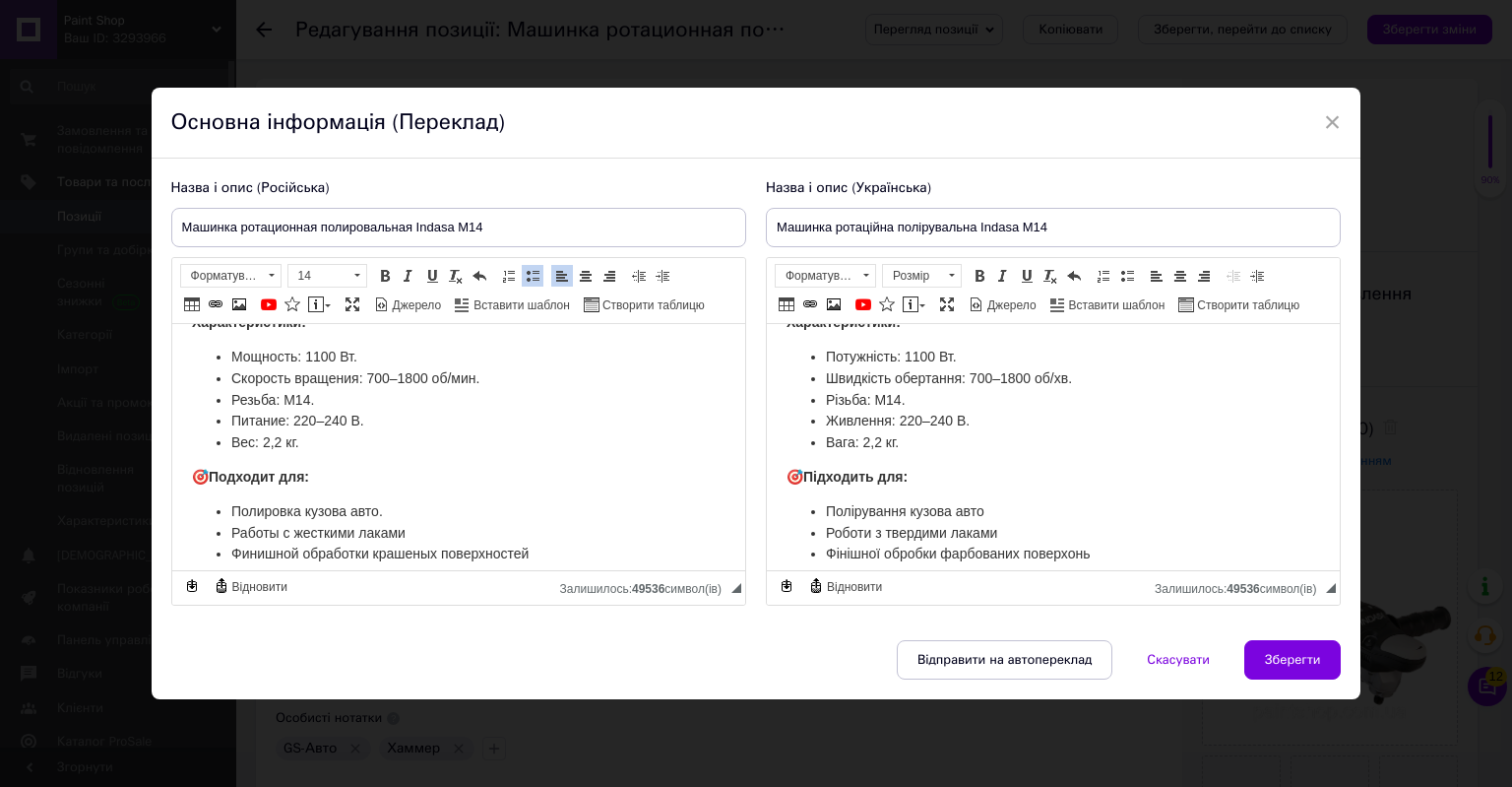 click on "Работы с жесткими лаками" at bounding box center [458, 533] 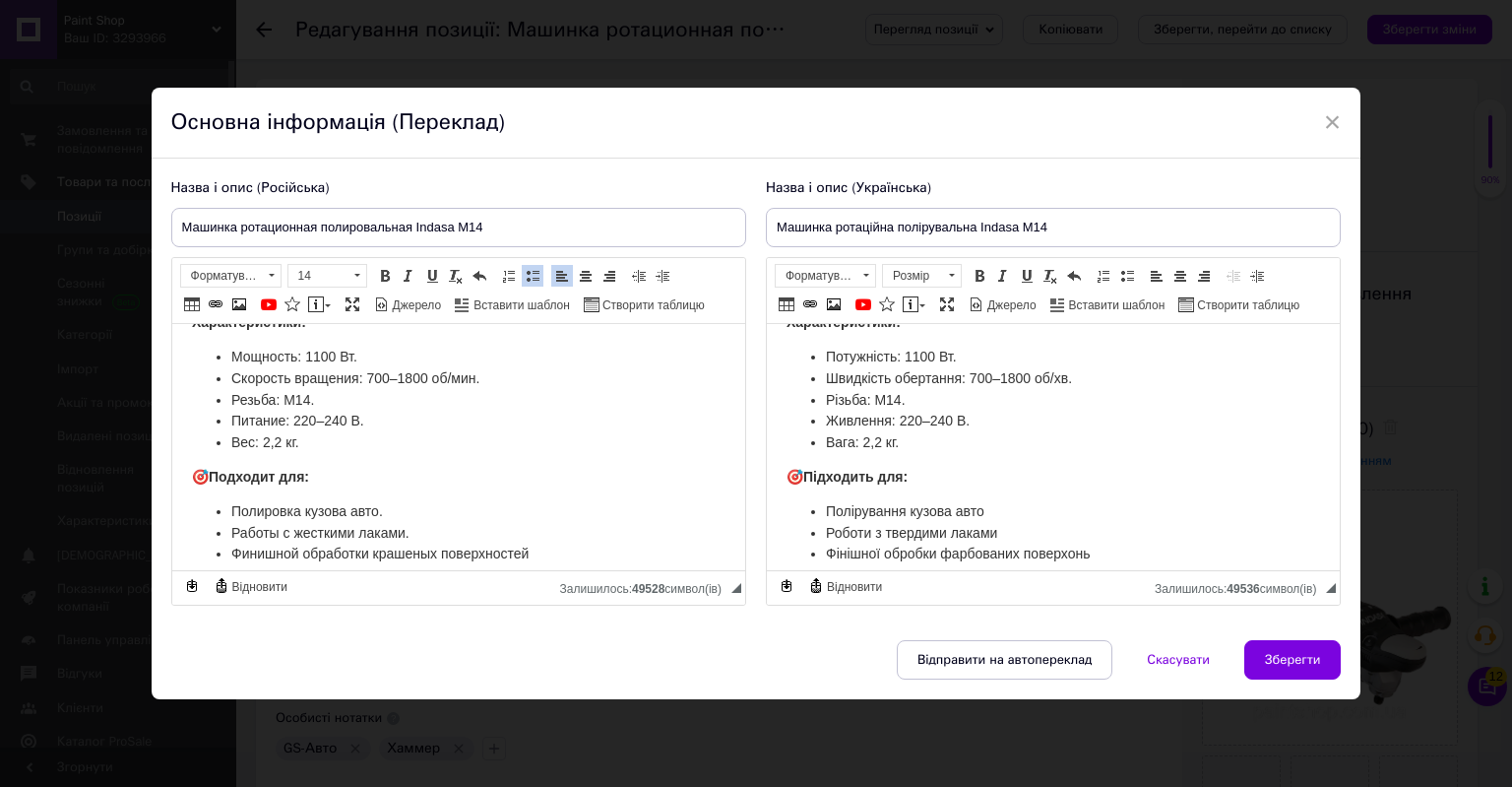 drag, startPoint x: 593, startPoint y: 537, endPoint x: 203, endPoint y: 566, distance: 391.07672 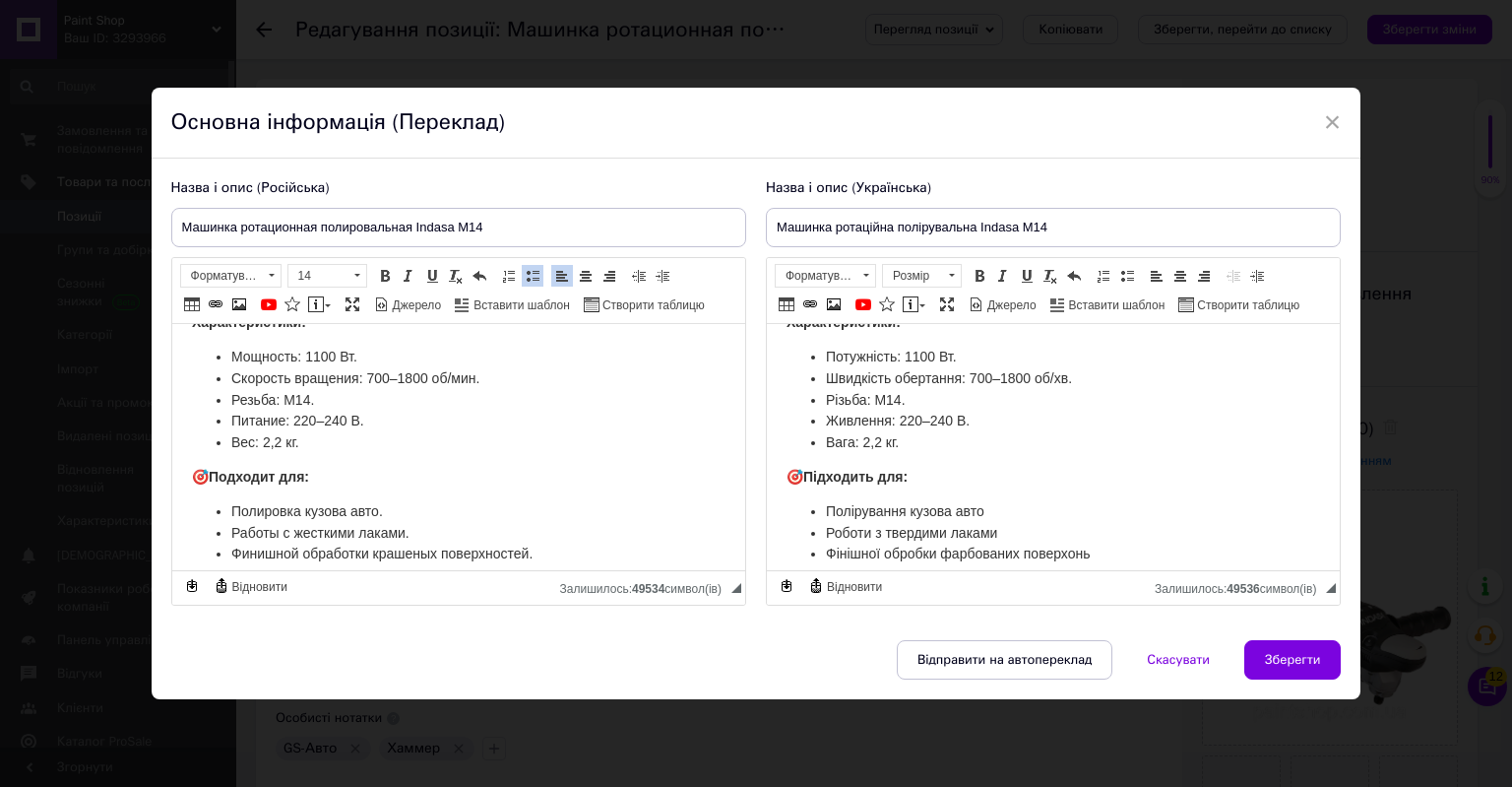 click on "Машинка ротаційна полірувальна Indasa M14  - надійний інструмент для кузовного полірування та обробки твердих поверхонь. Забезпечує стабільну роботу, змінна швидкість обертання дозволяє точно налаштувати інструмент під кожне завдання. Характеристики: Потужність: 1100 Вт. Швидкість обертання: 700–1800 об/хв. Різьба: M14. Живлення: 220–240 В. Вага: 2,2 кг. 🎯  Підходить для: Полірування кузова авто Роботи з твердими лаками Фінішної обробки фарбованих поверхонь" at bounding box center (1052, 388) 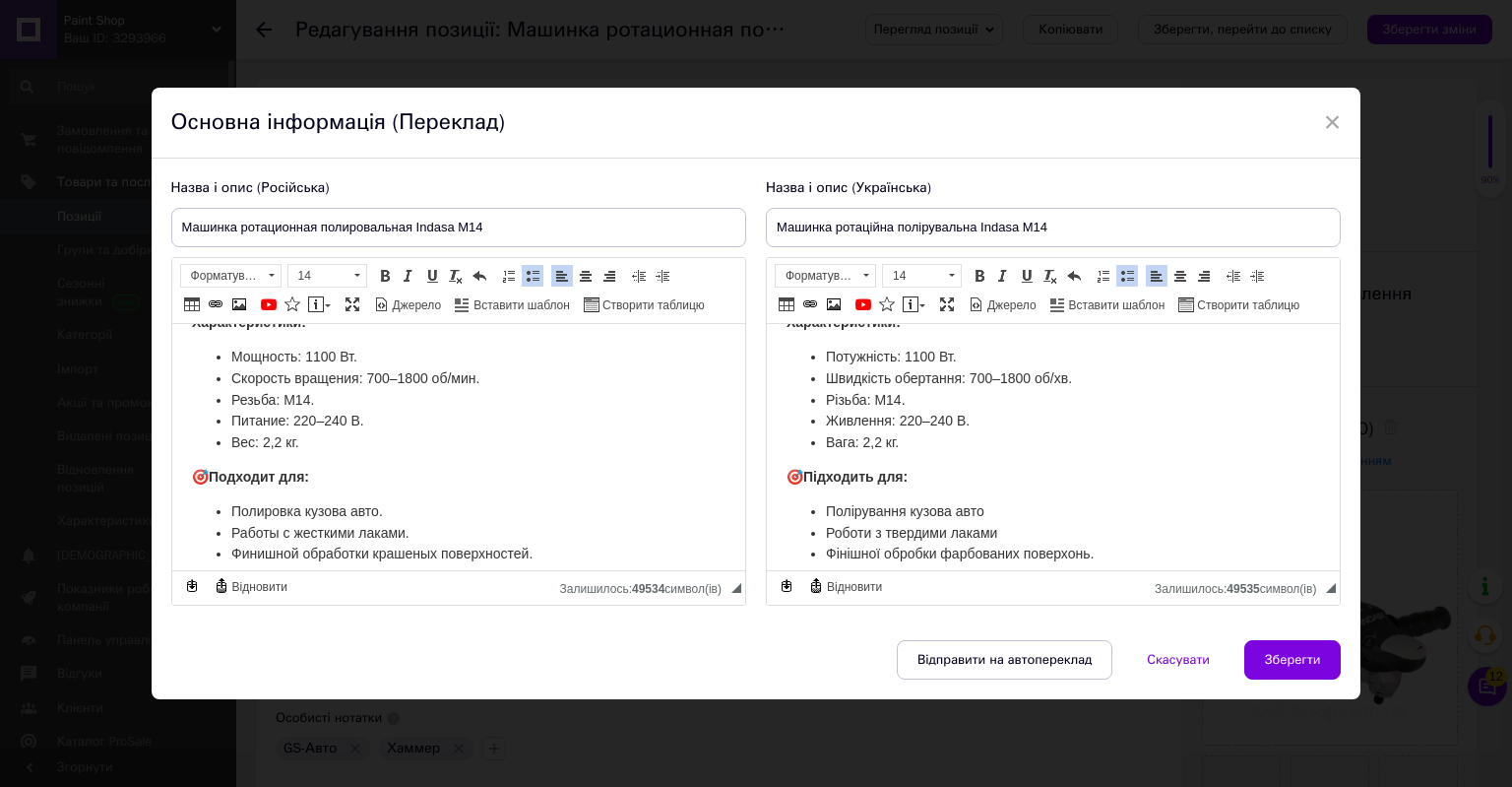 click on "Роботи з твердими лаками" at bounding box center [1052, 533] 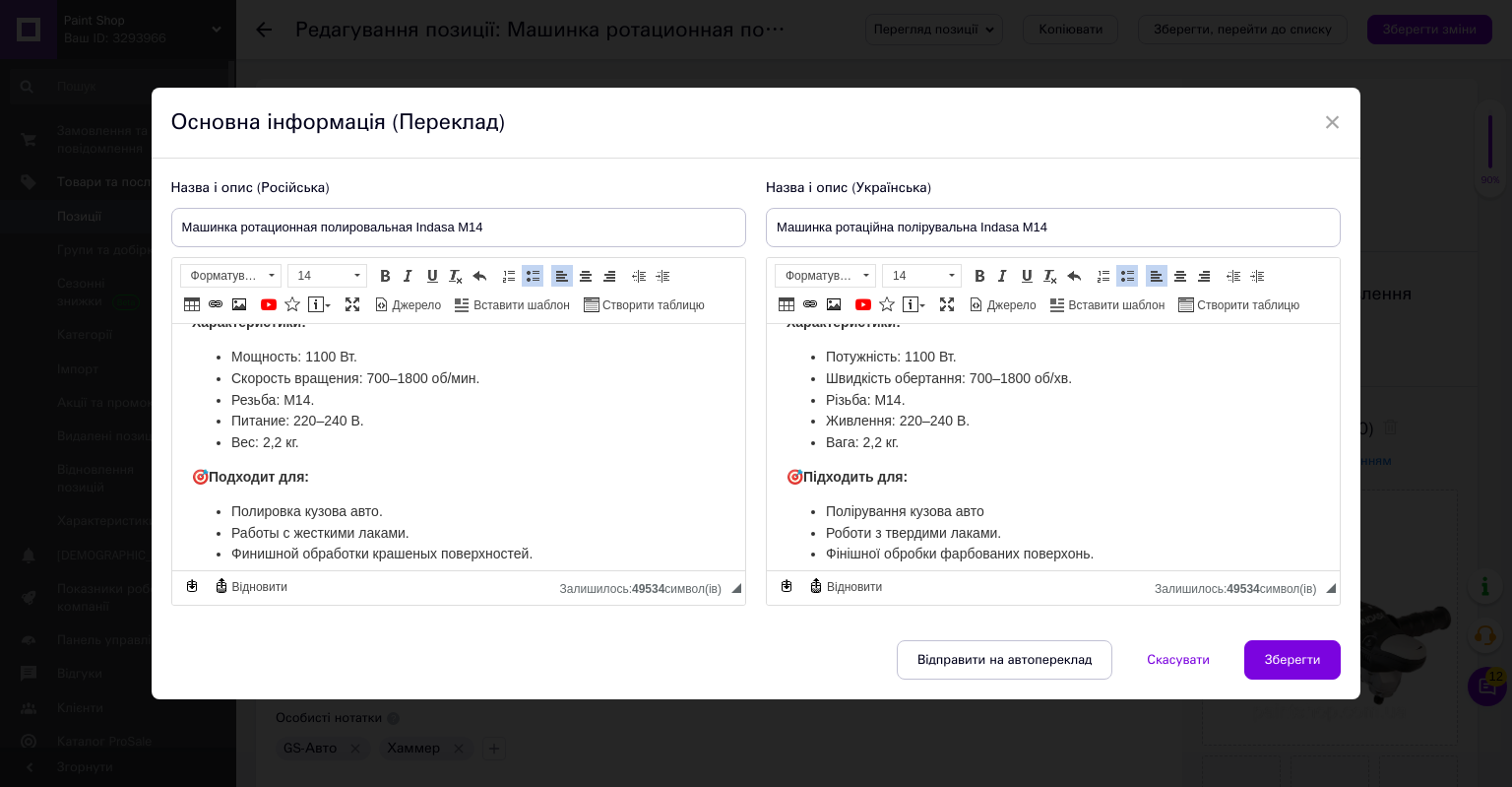 click on "Полірування кузова авто" at bounding box center [1052, 511] 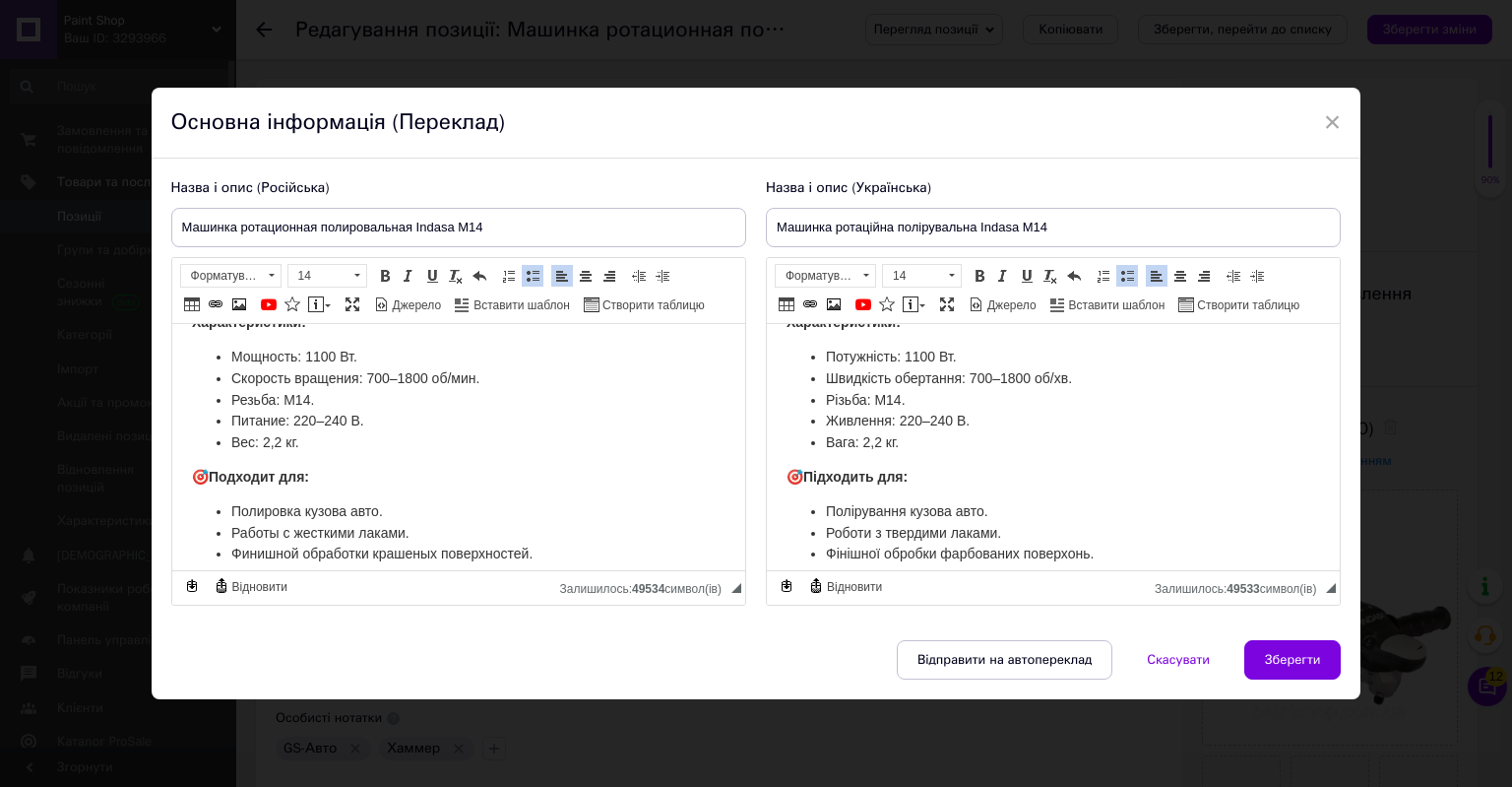 click on "Жирний  Сполучення клавіш Ctrl+B   Курсив  Сполучення клавіш Ctrl+I   Підкреслений  Сполучення клавіш Ctrl+U   Видалити форматування   Повернути  Сполучення клавіш Ctrl+Z" at bounding box center [432, 276] 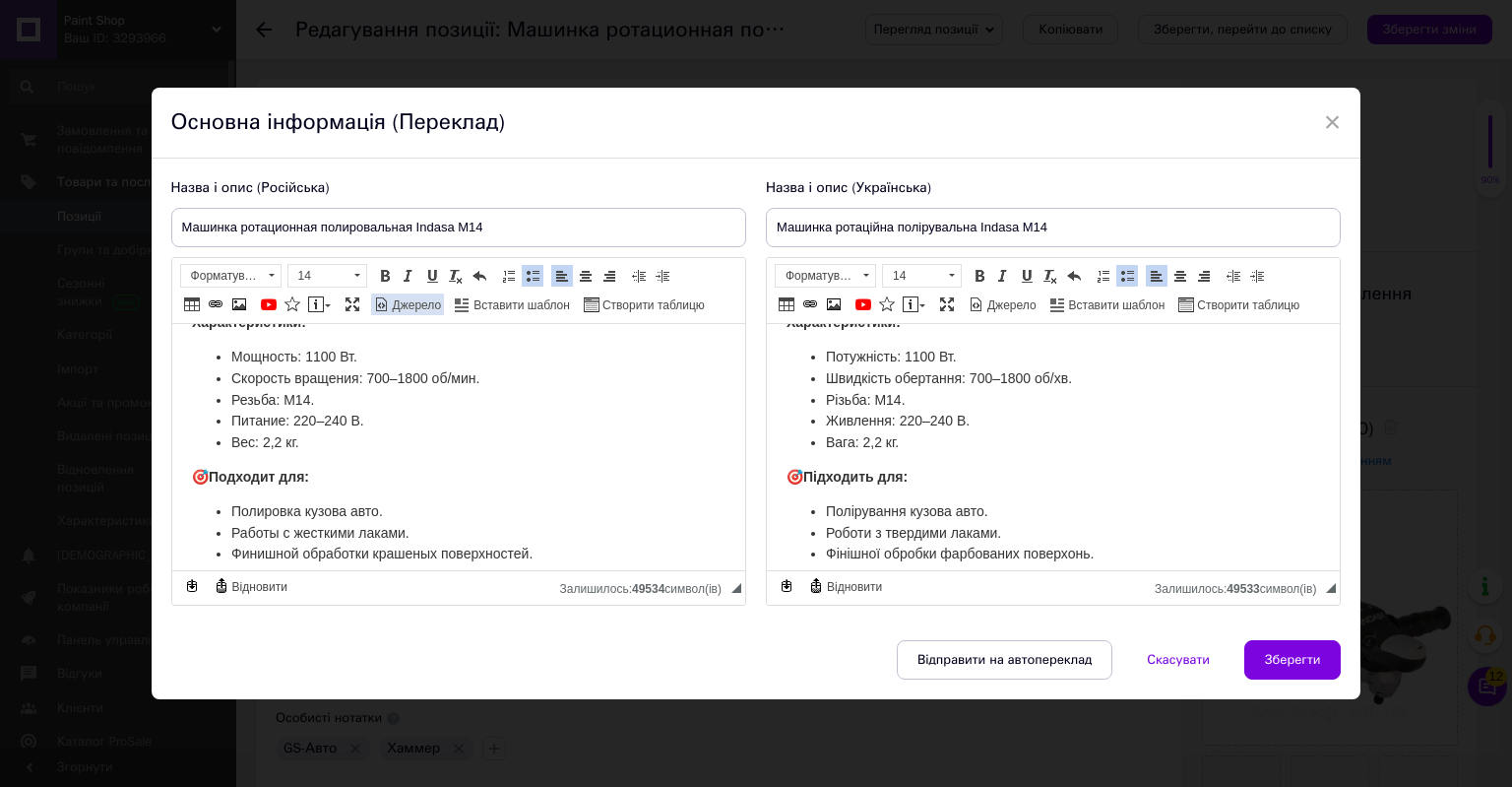 click on "Джерело" at bounding box center (415, 305) 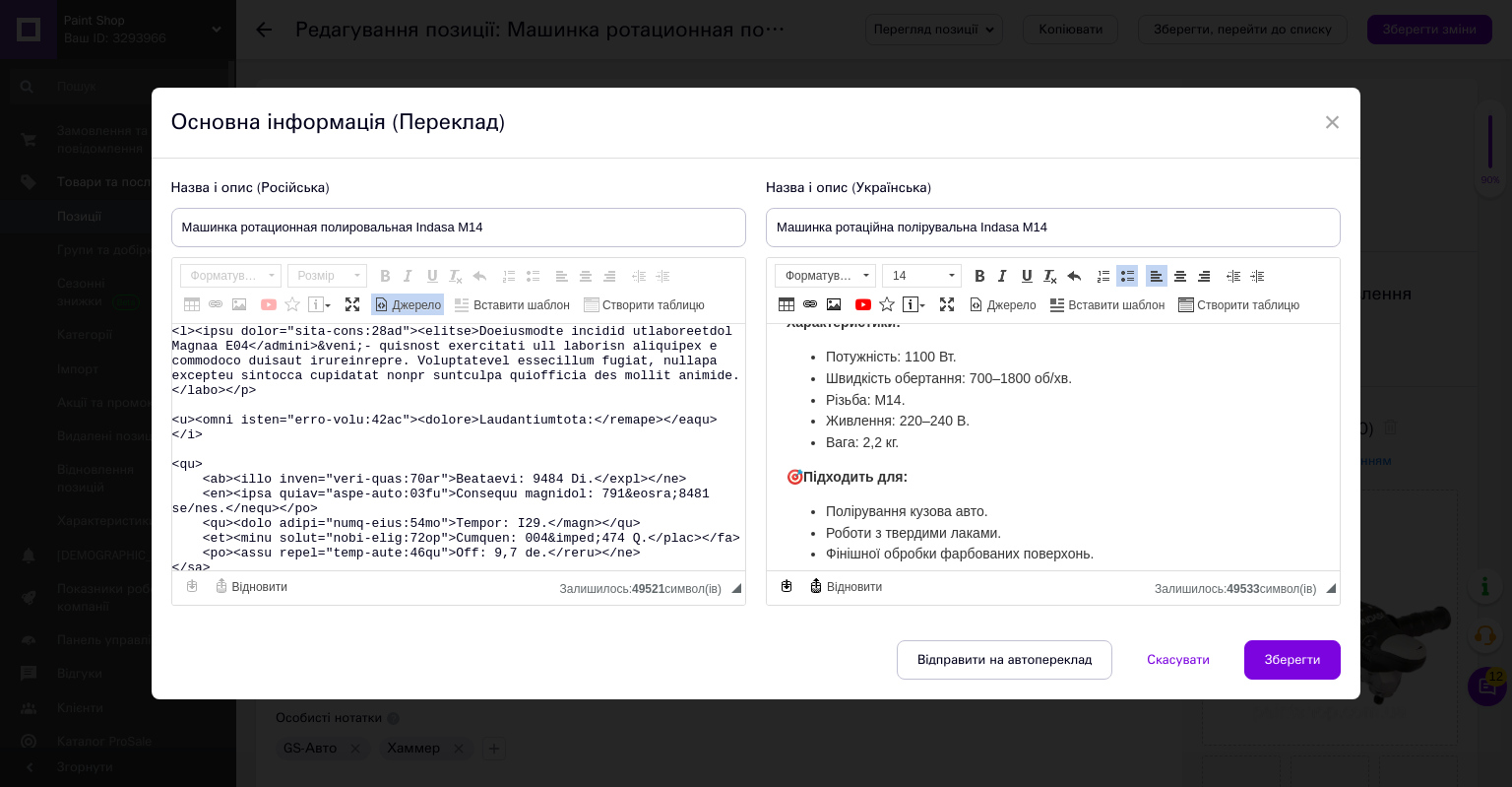 click at bounding box center [459, 447] 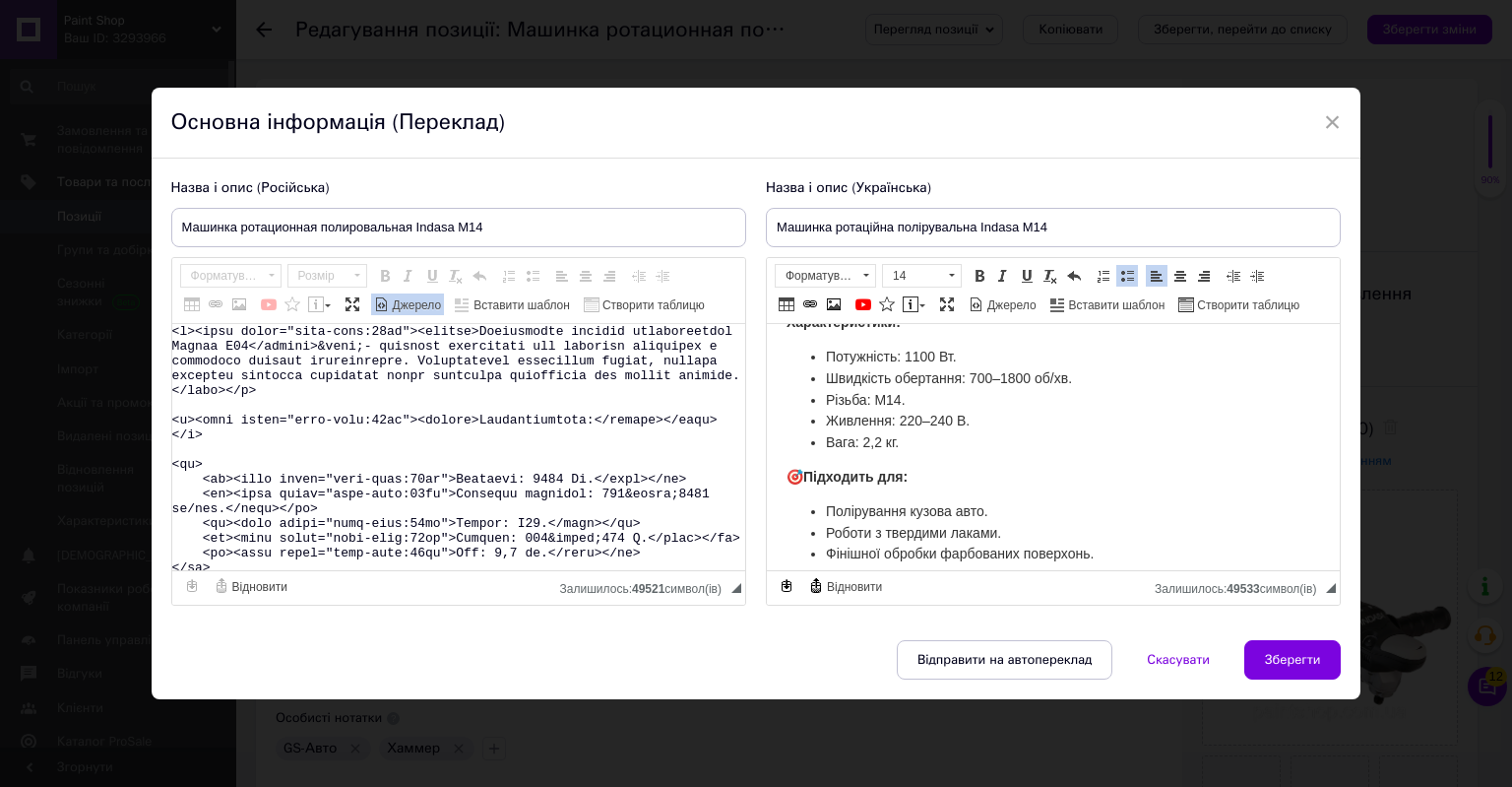 click on "🎯  Підходить для:" at bounding box center [1052, 477] 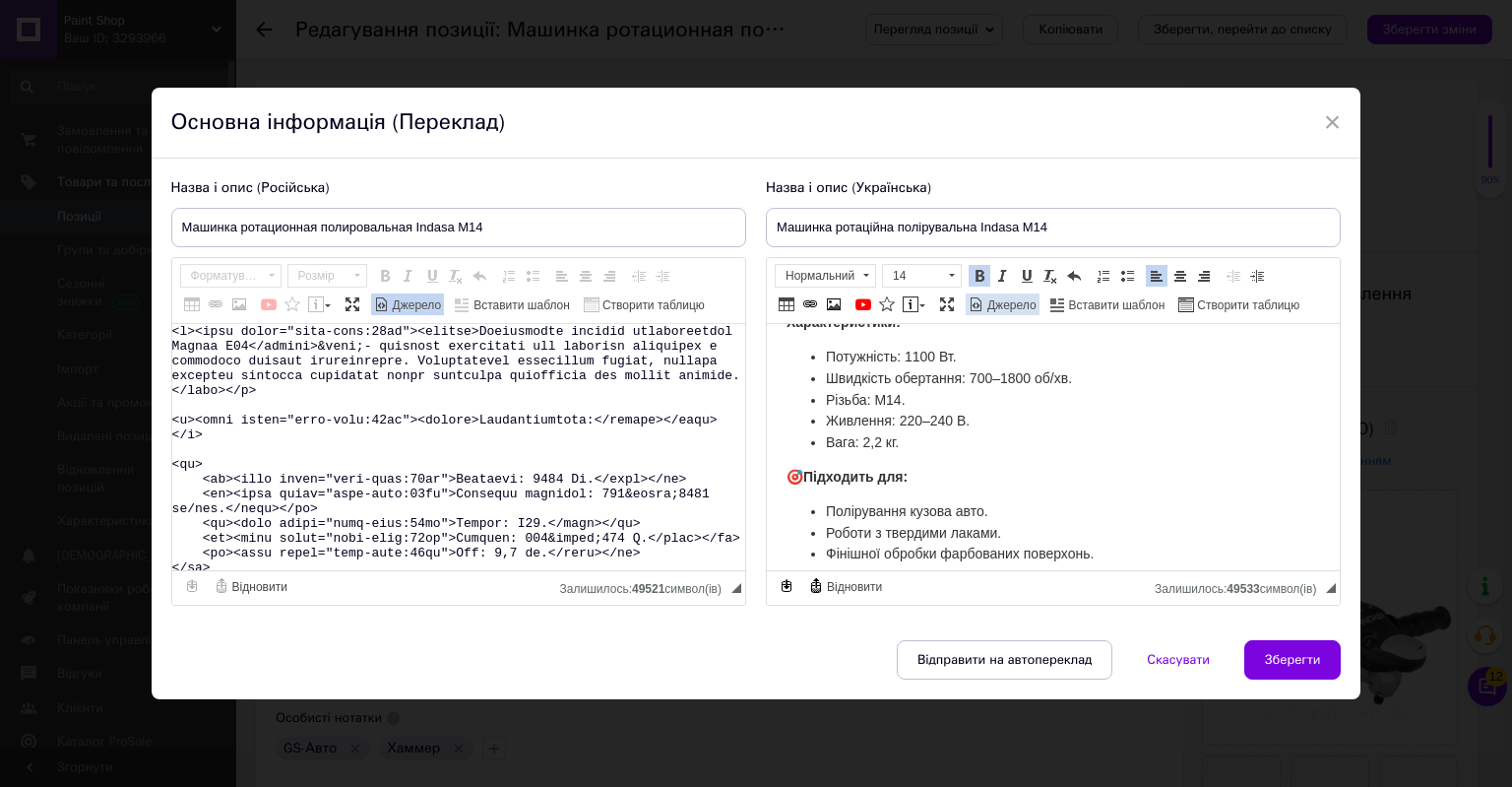 click on "Джерело" at bounding box center (1010, 305) 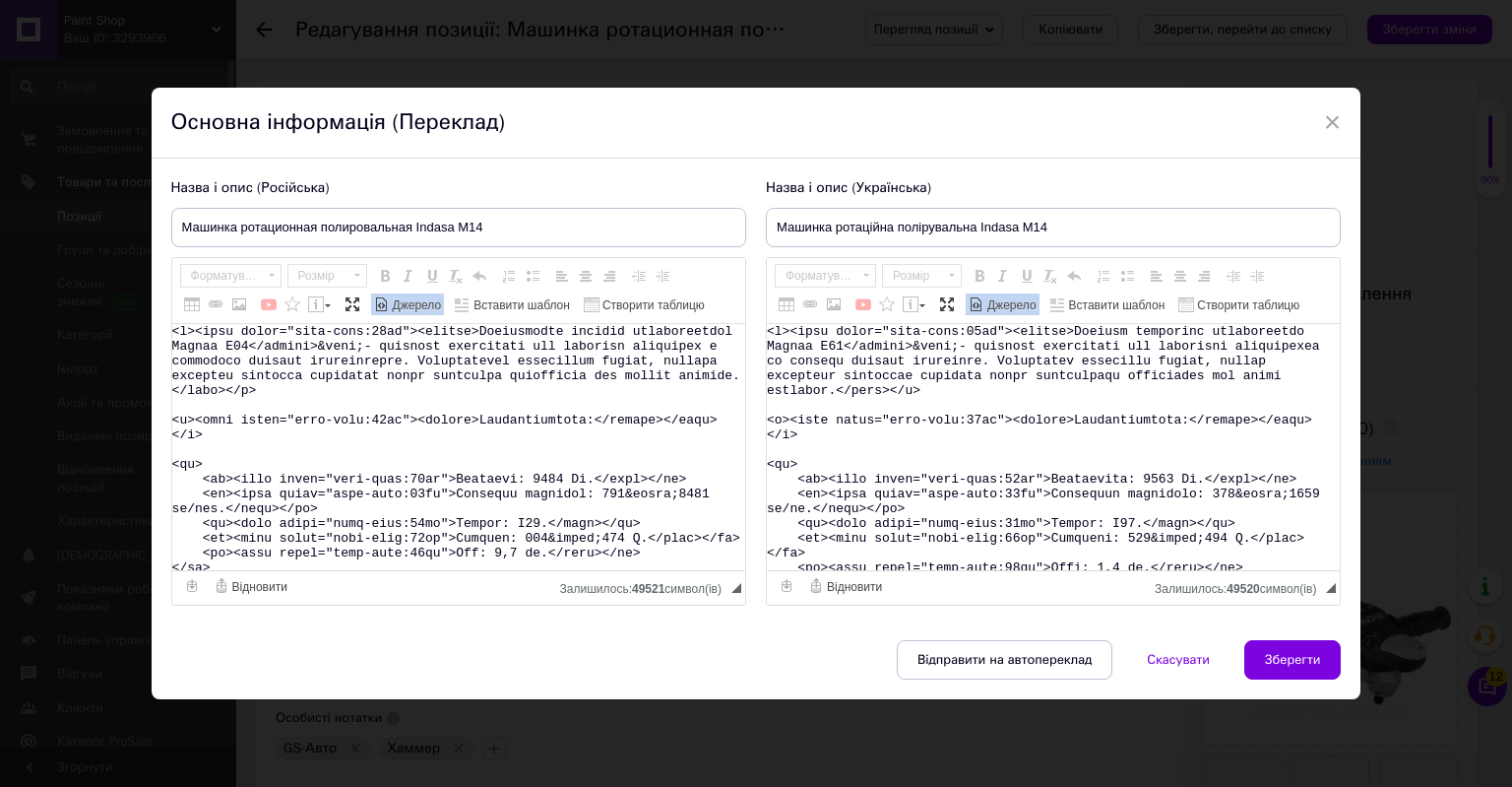 click at bounding box center [1053, 447] 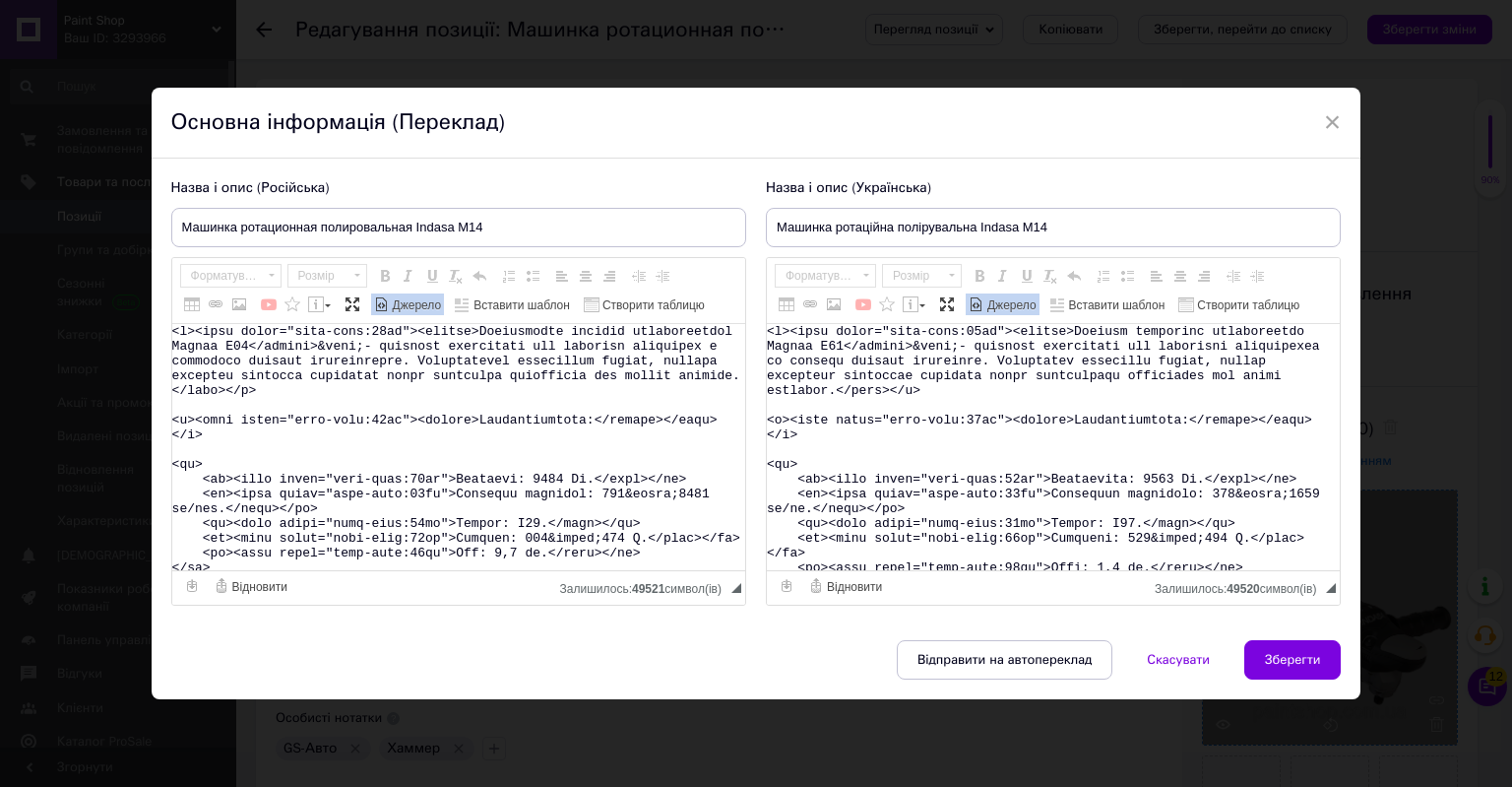 click on "Зберегти" at bounding box center [1292, 660] 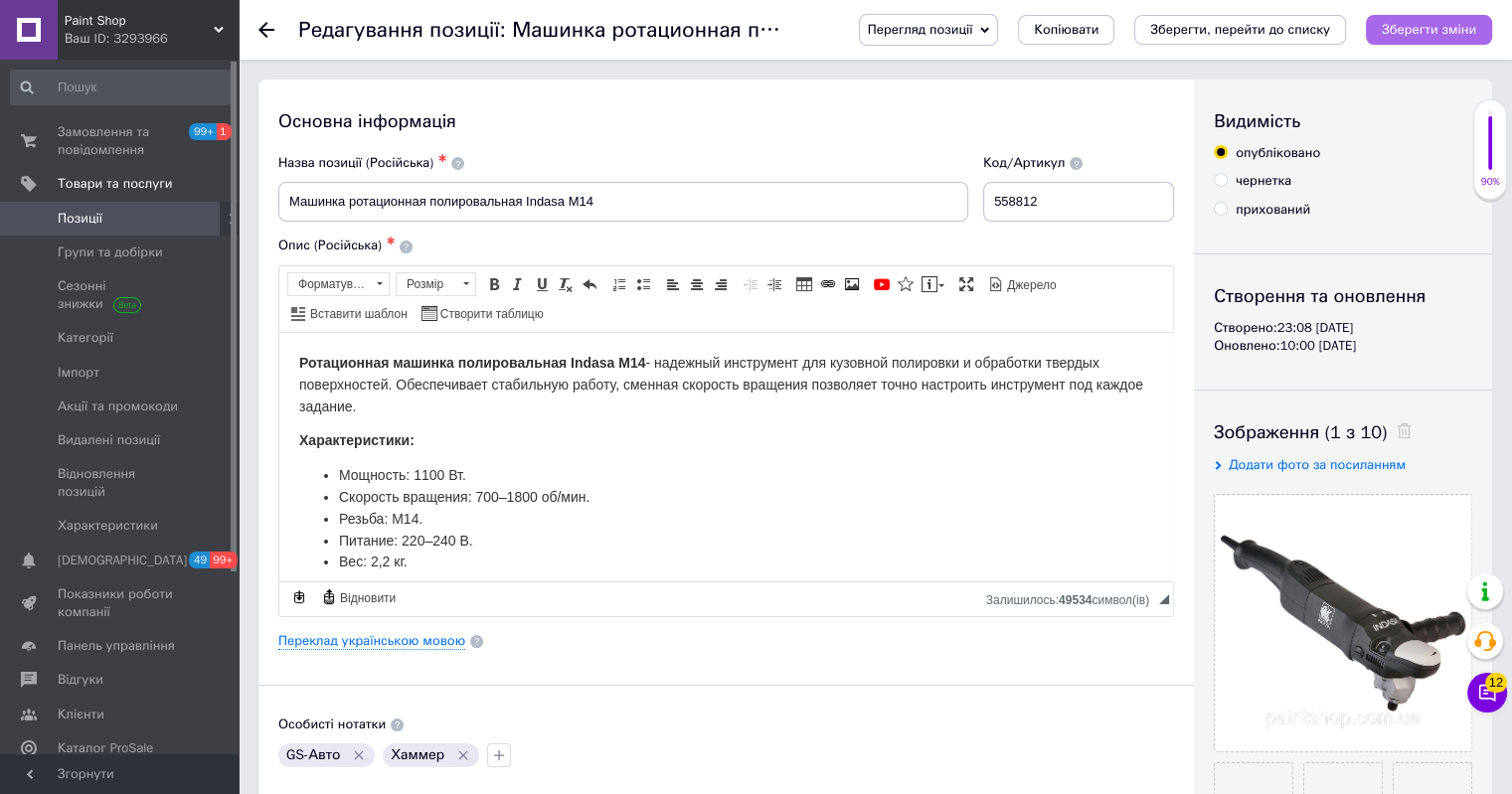 click on "Зберегти зміни" at bounding box center (1428, 29) 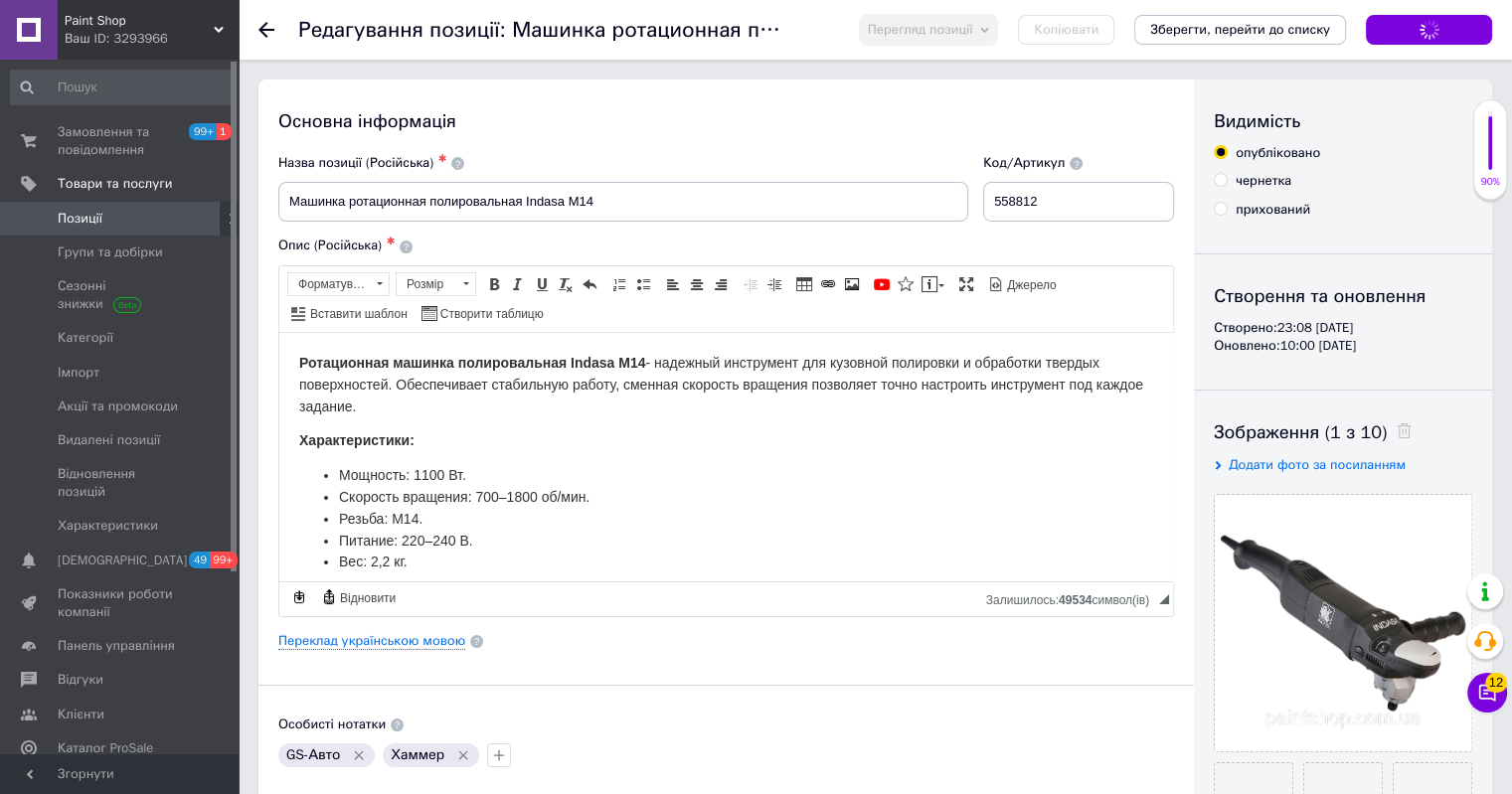 click on "Позиції" at bounding box center (80, 219) 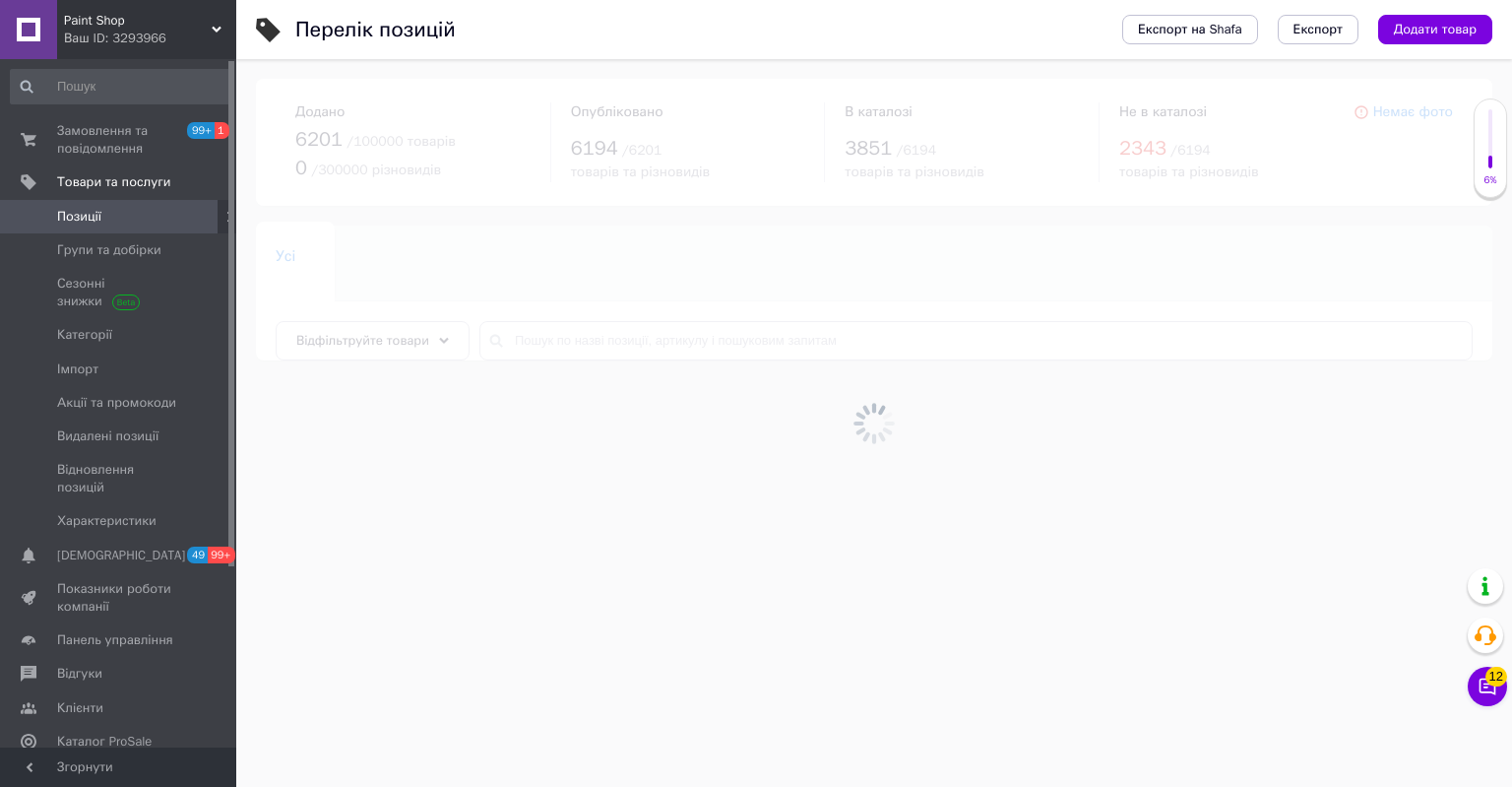 click at bounding box center [874, 423] 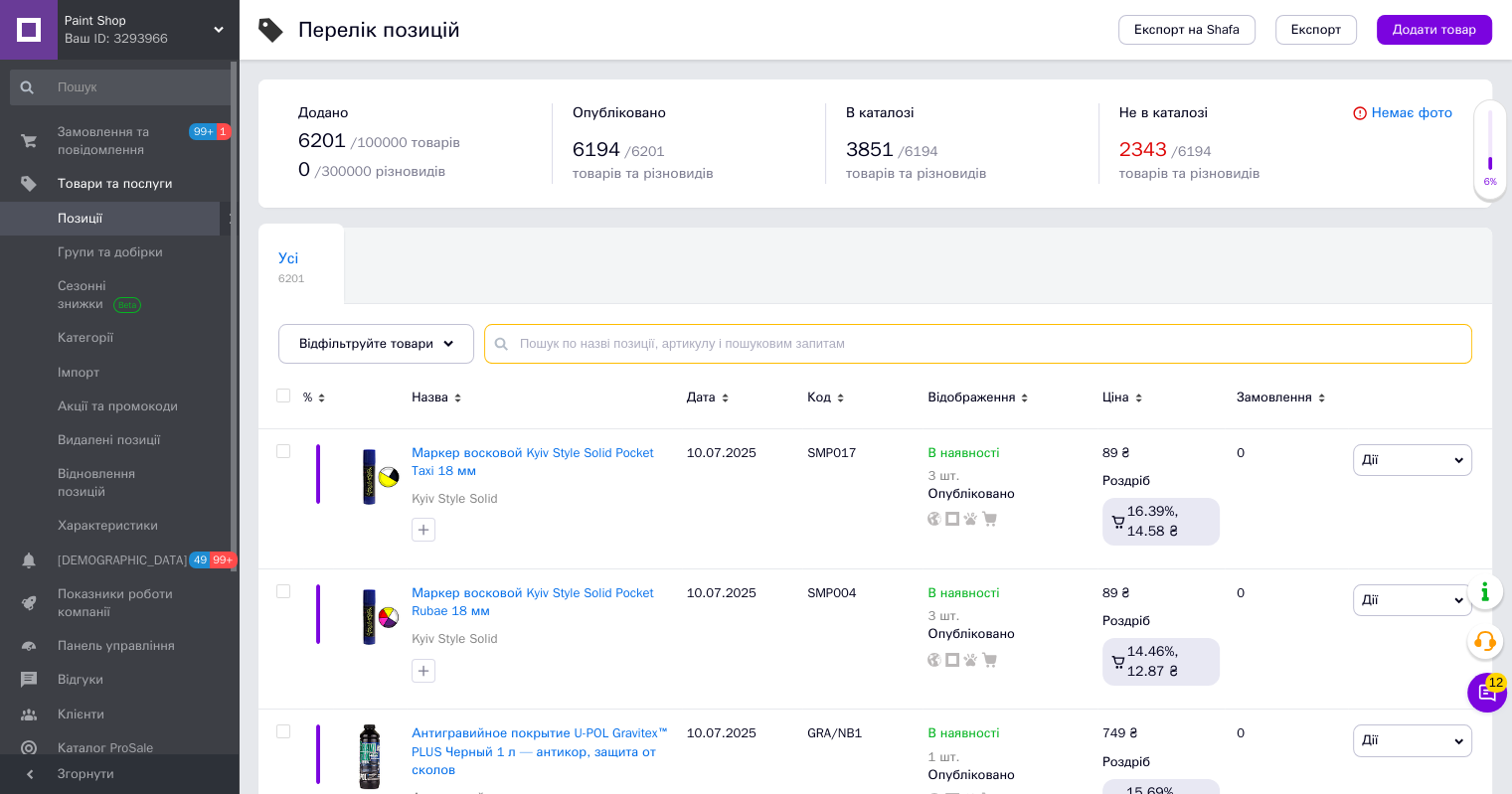 click at bounding box center (978, 344) 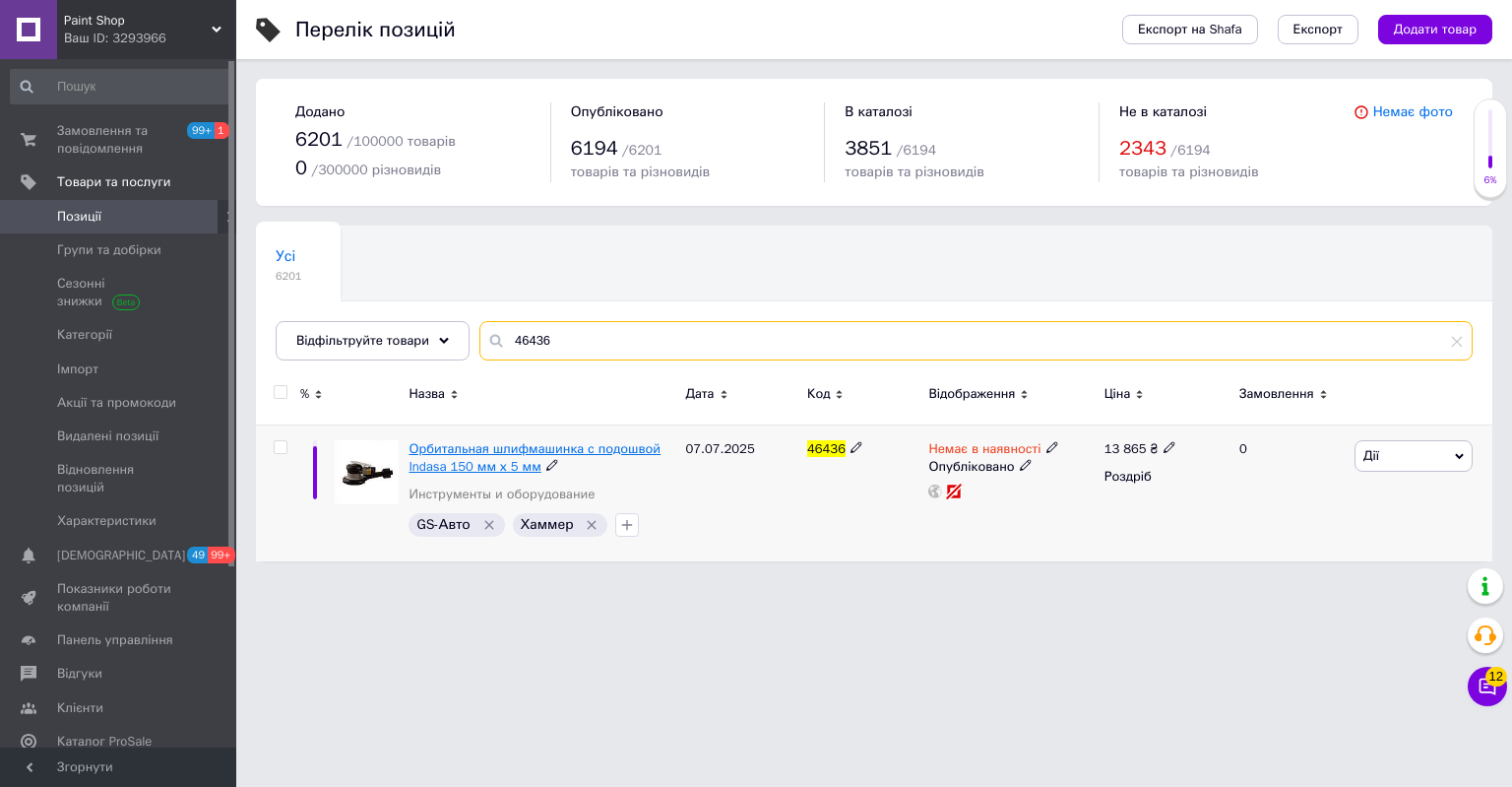 type on "46436" 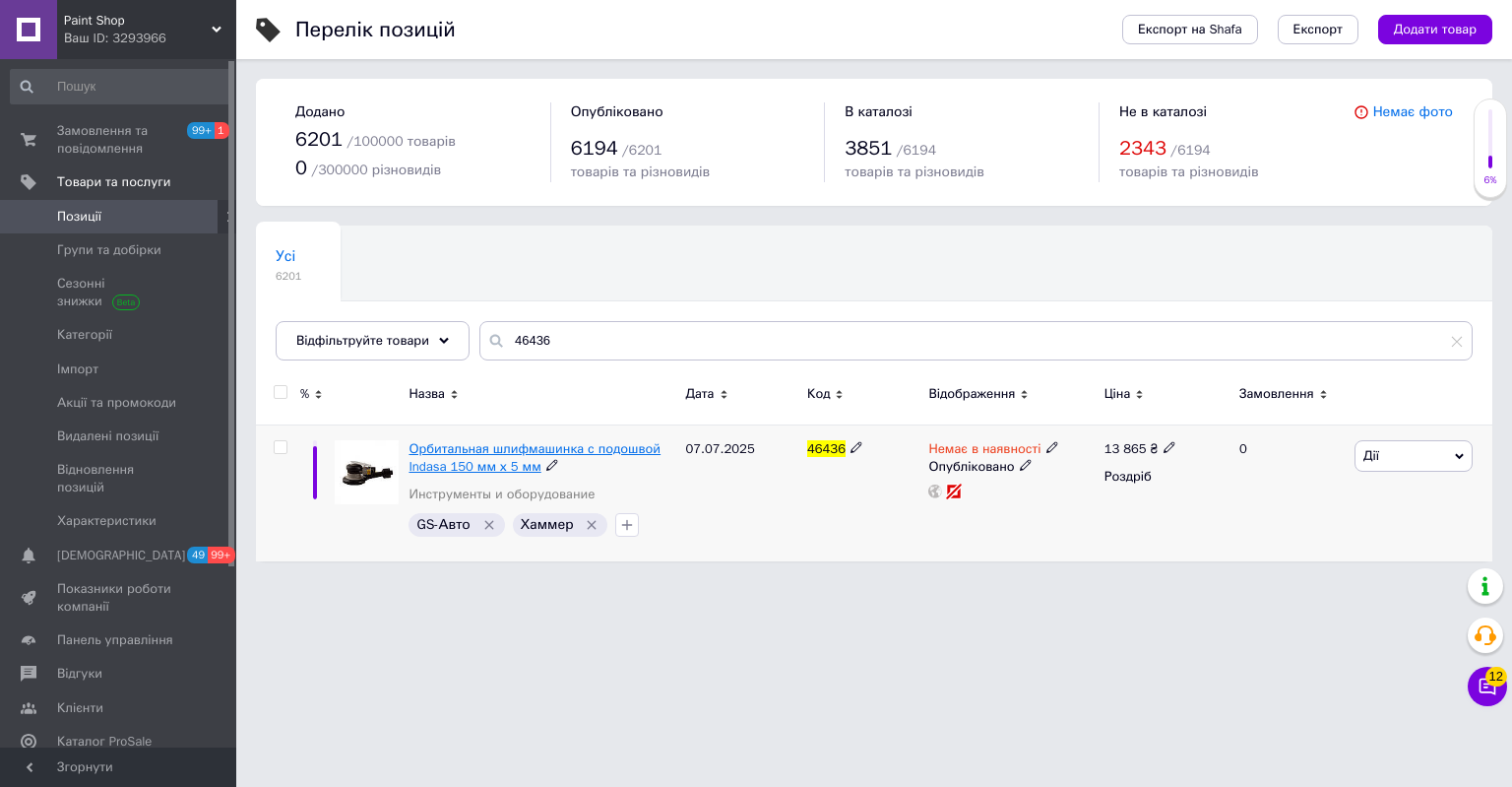 click on "Орбитальная шлифмашинка с подошвой Indasa 150 мм х 5 мм" at bounding box center (535, 457) 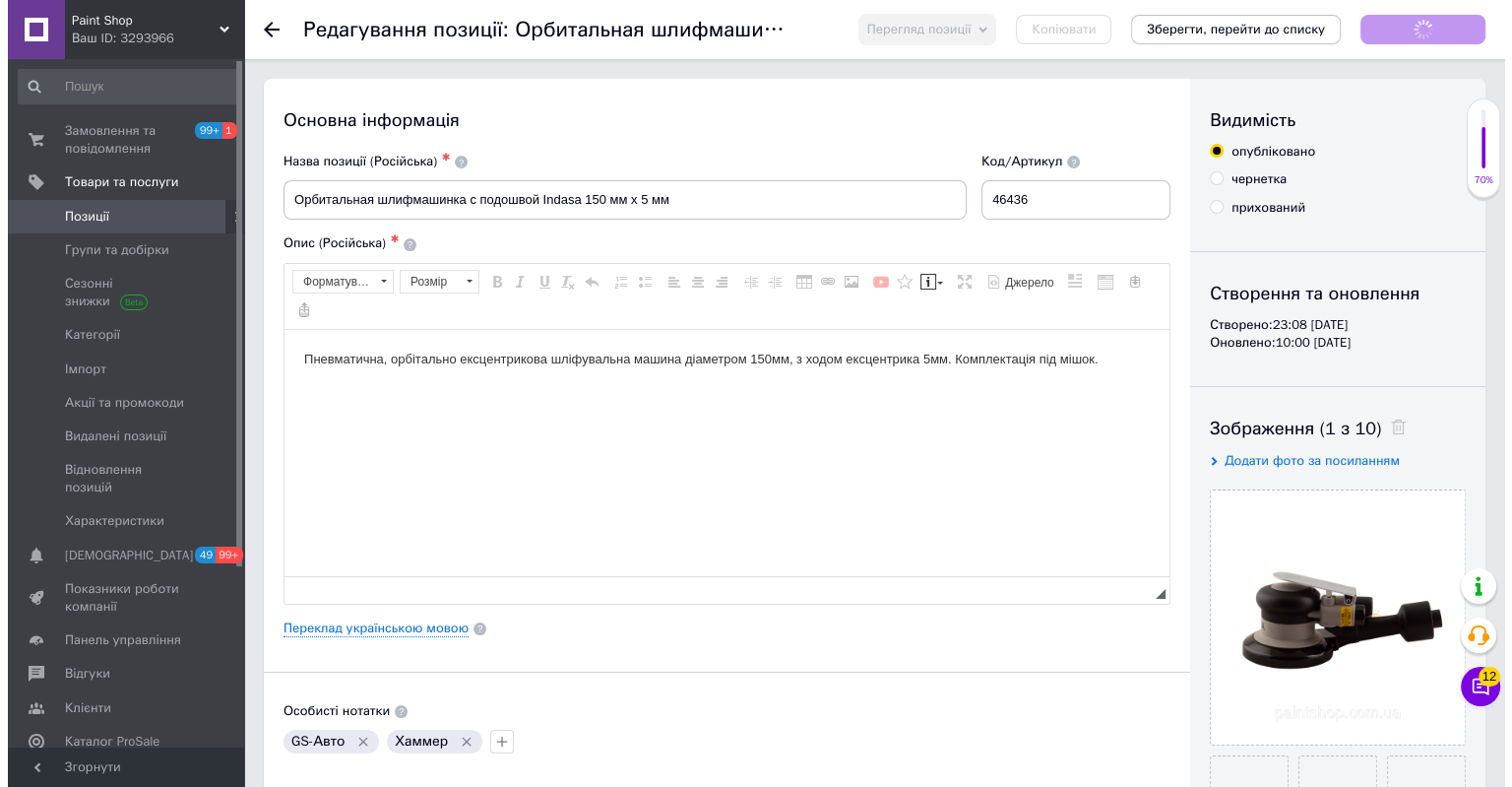 scroll, scrollTop: 0, scrollLeft: 0, axis: both 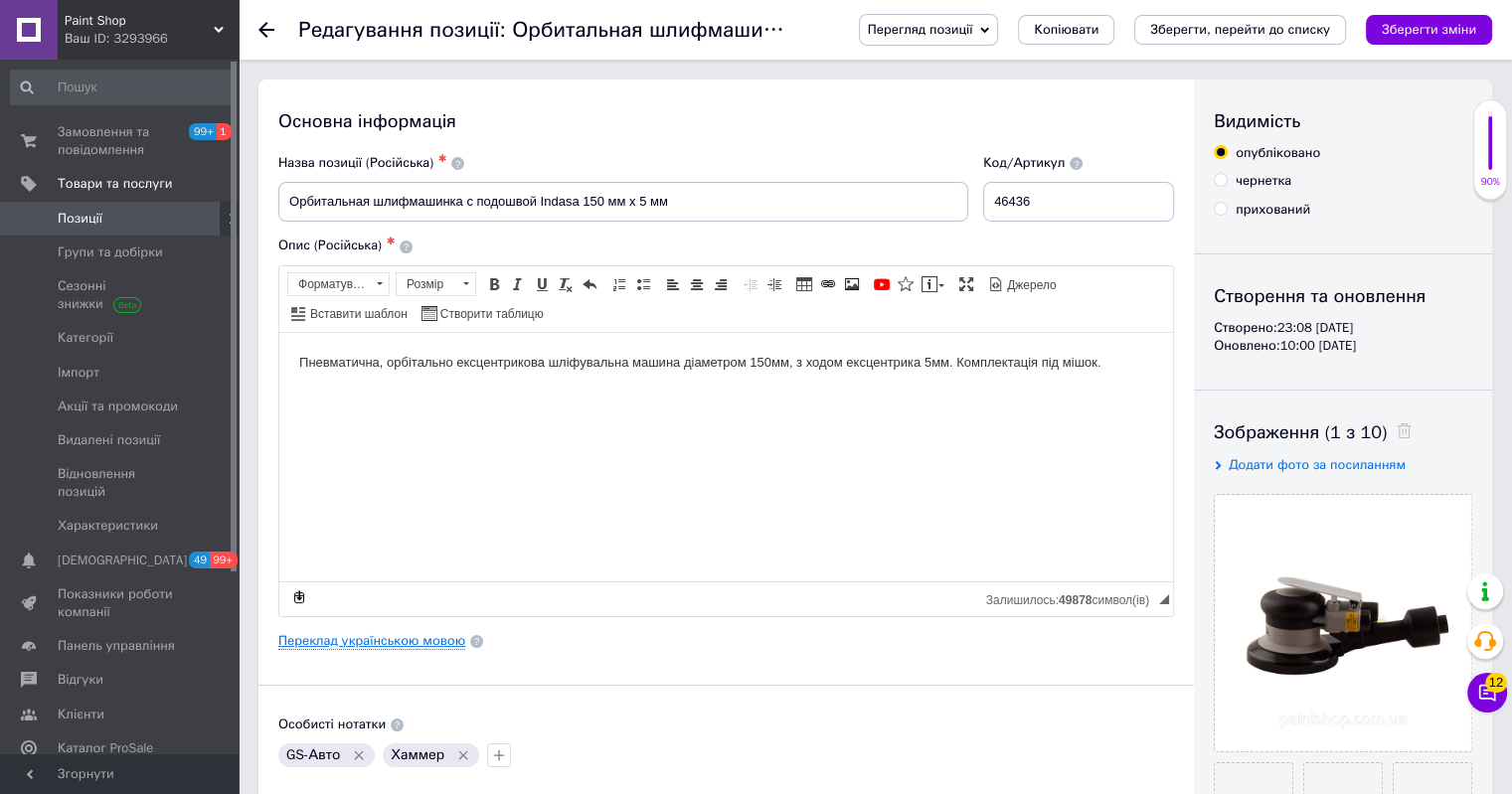click on "Переклад українською мовою" at bounding box center (372, 641) 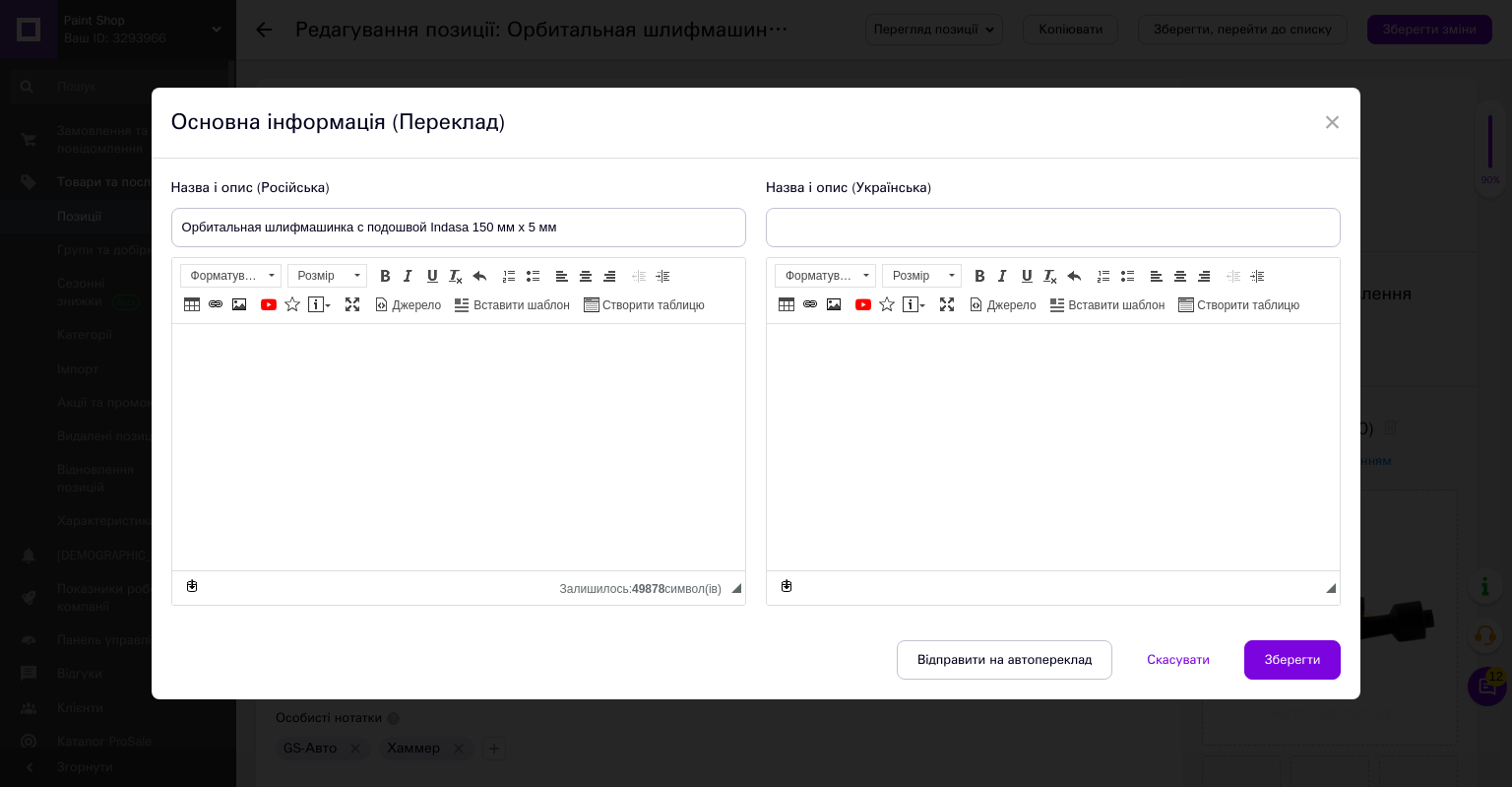 type on "Орбітальна шліфмашинка з підошвою Indasa 150 мм х 5 мм" 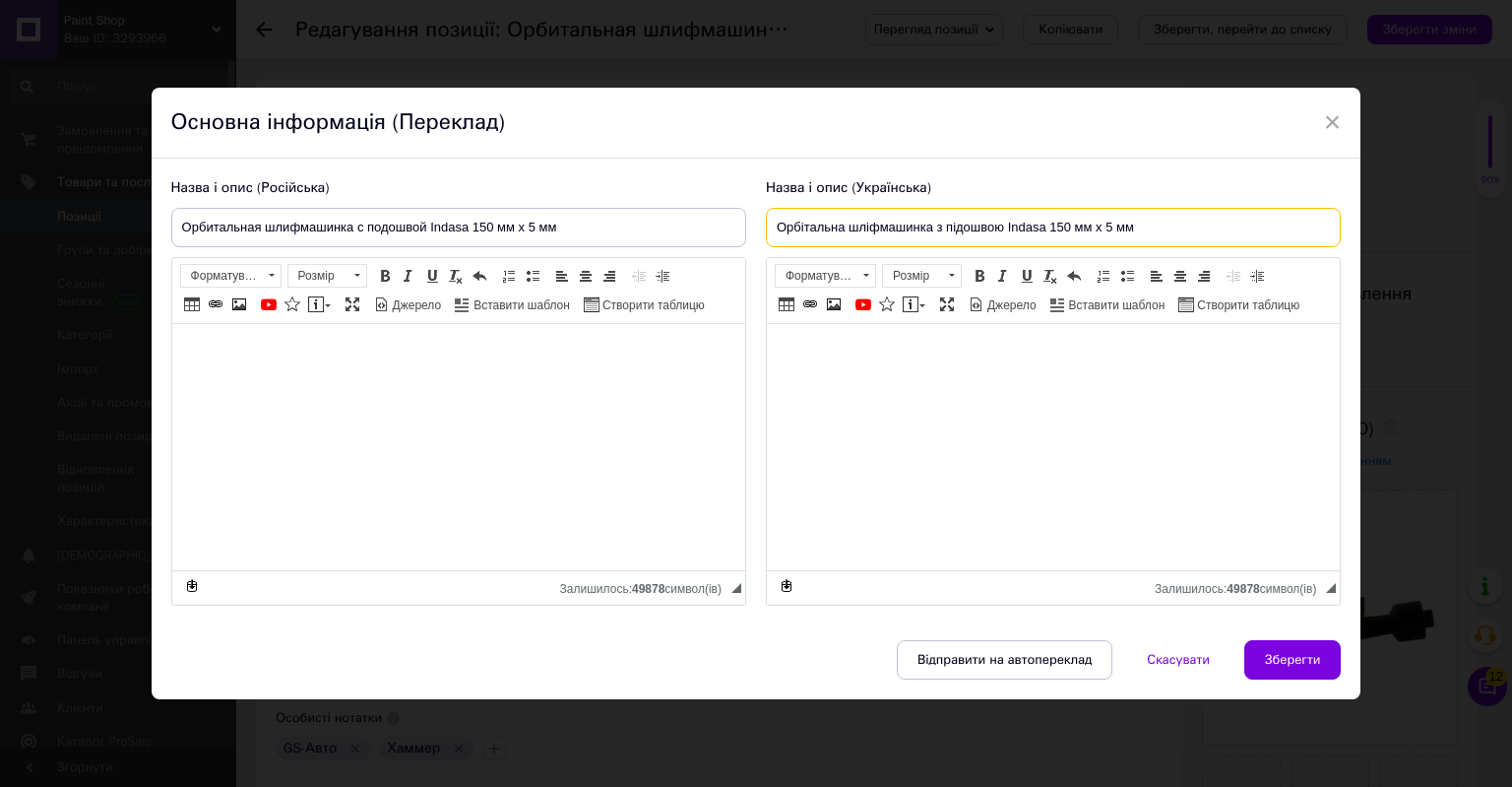 drag, startPoint x: 1173, startPoint y: 223, endPoint x: 736, endPoint y: 187, distance: 438.48033 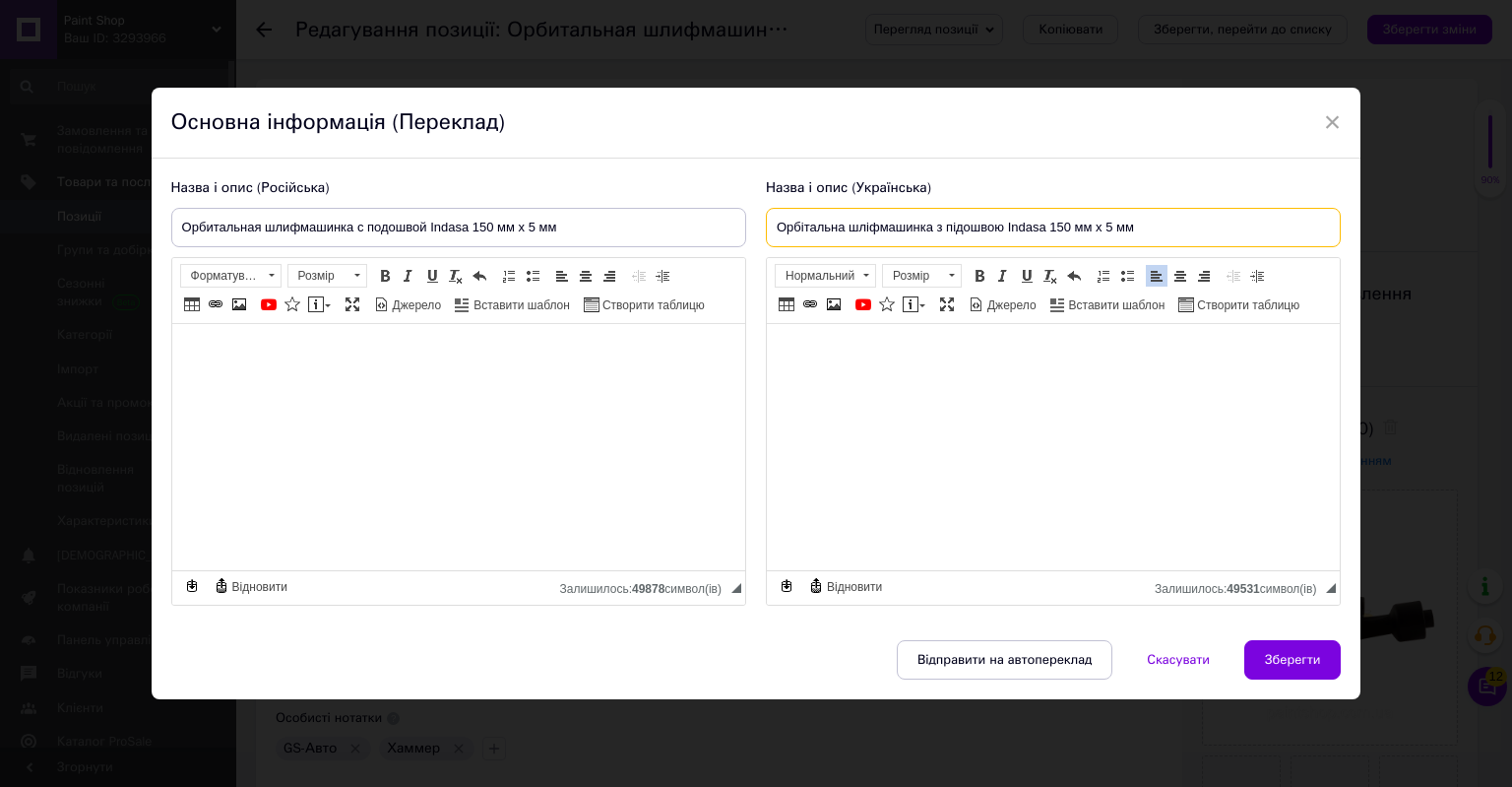 click on "Орбітальна шліфмашинка з підошвою Indasa 150 мм х 5 мм" at bounding box center (1053, 228) 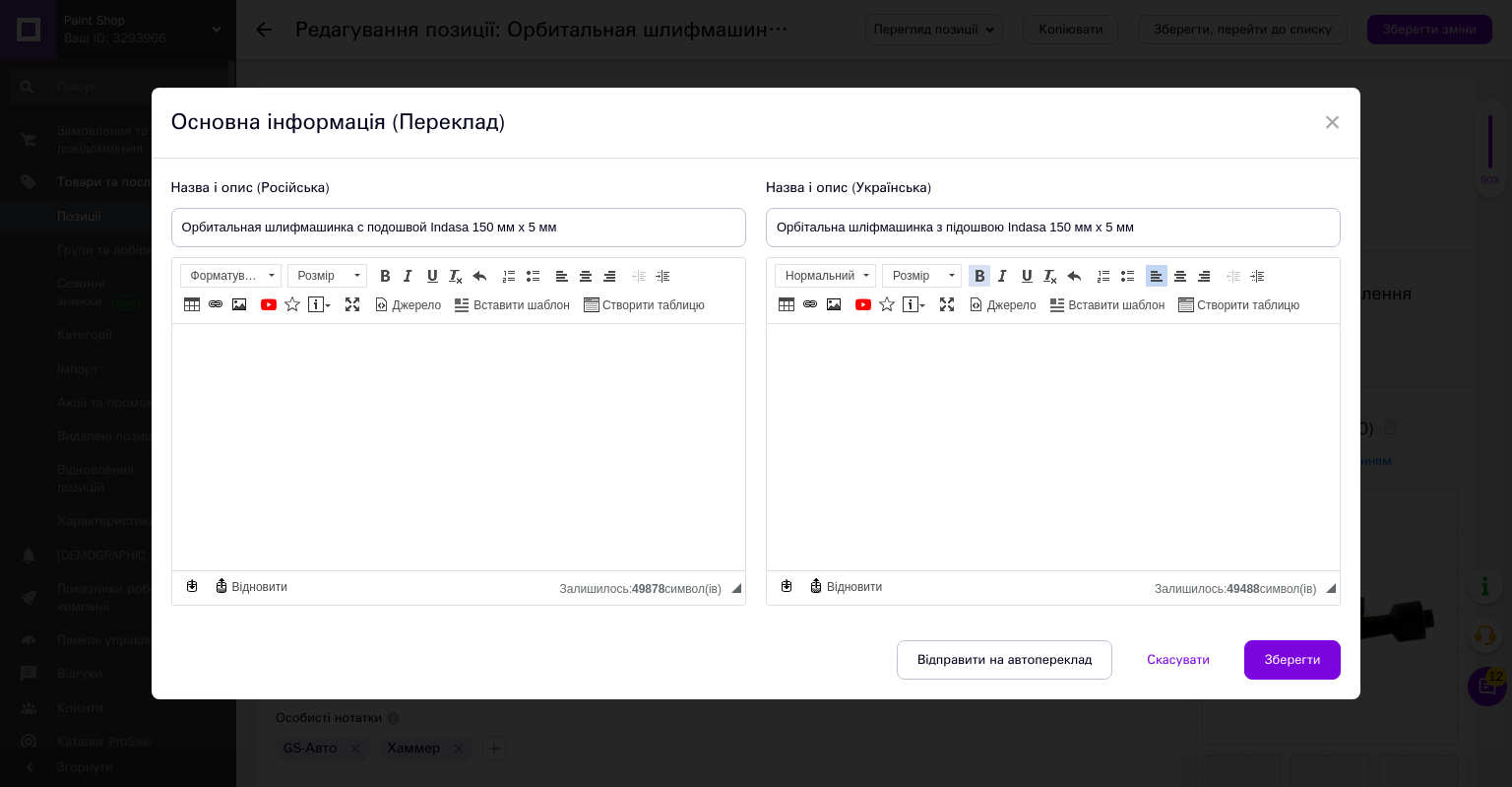 click at bounding box center (979, 276) 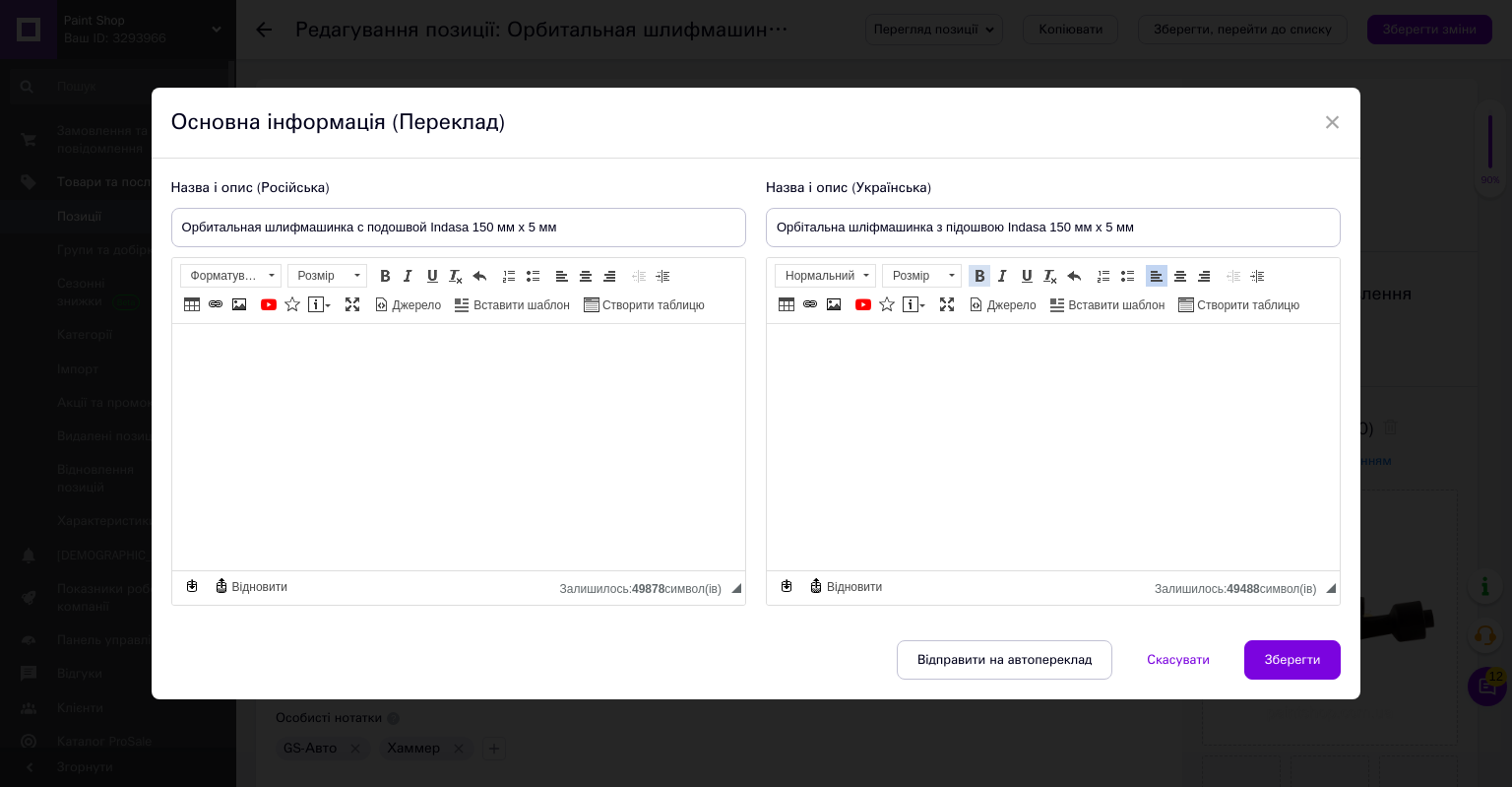 click at bounding box center (979, 276) 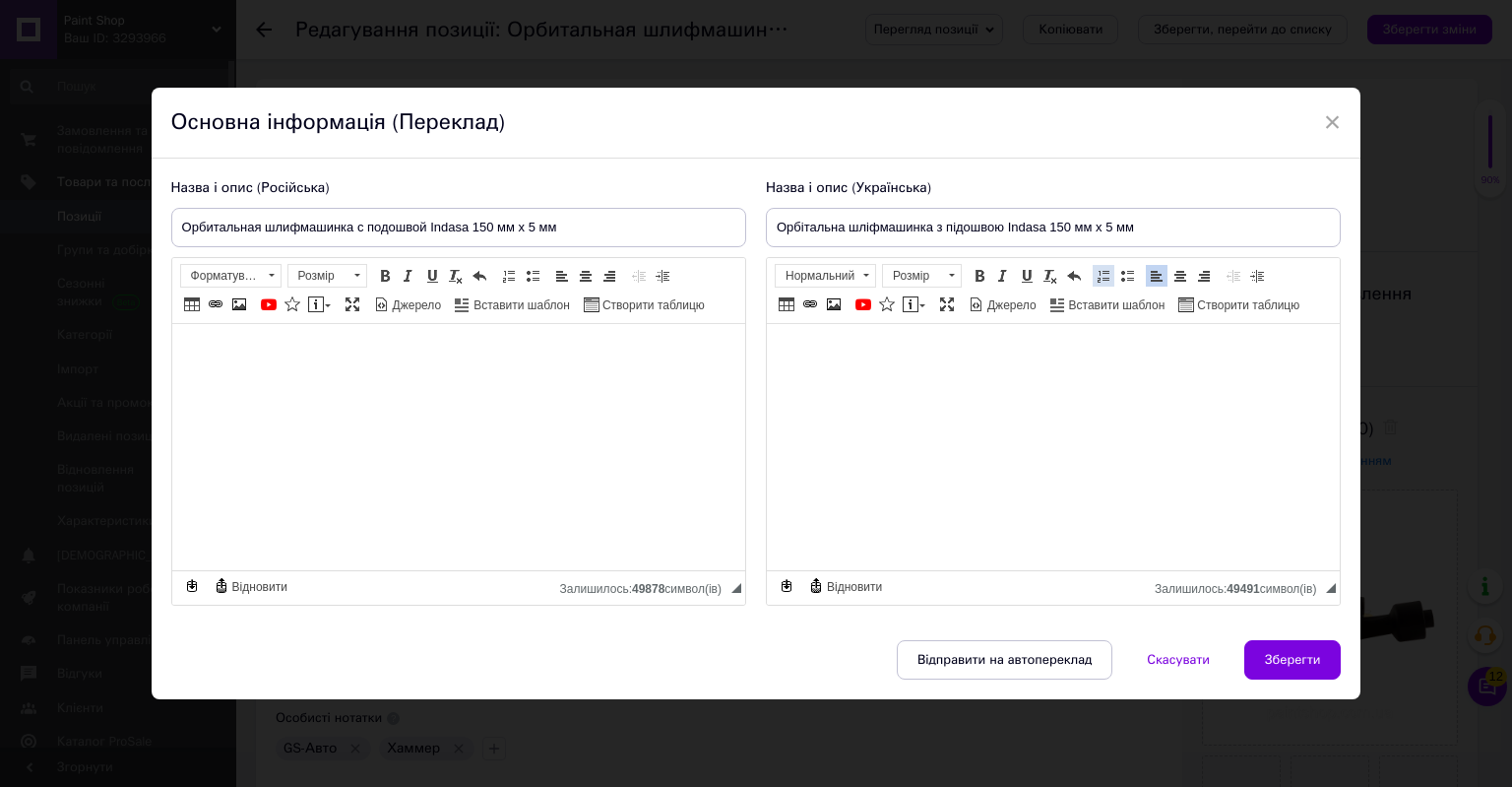 click at bounding box center (1127, 276) 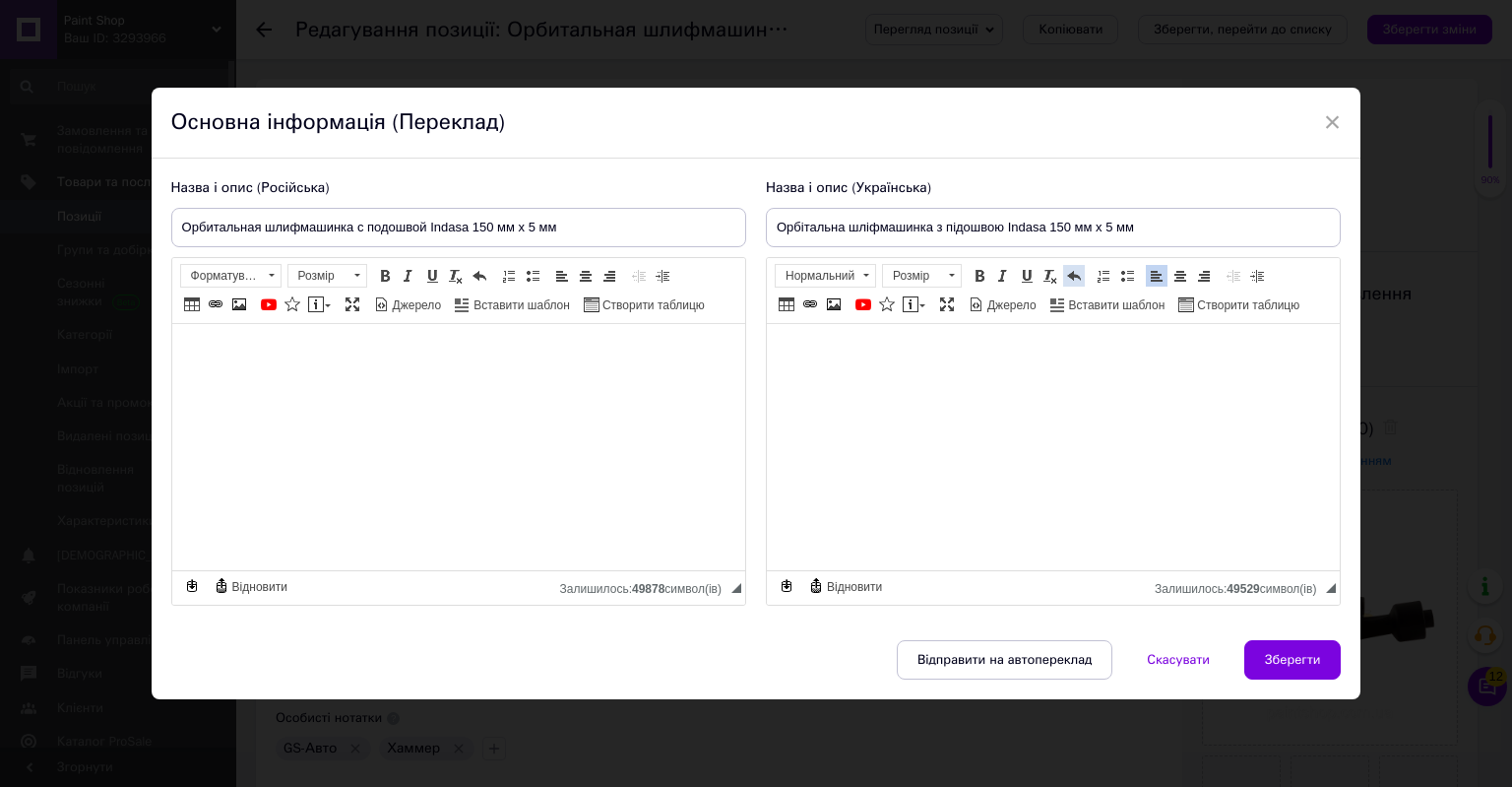 click at bounding box center (1074, 276) 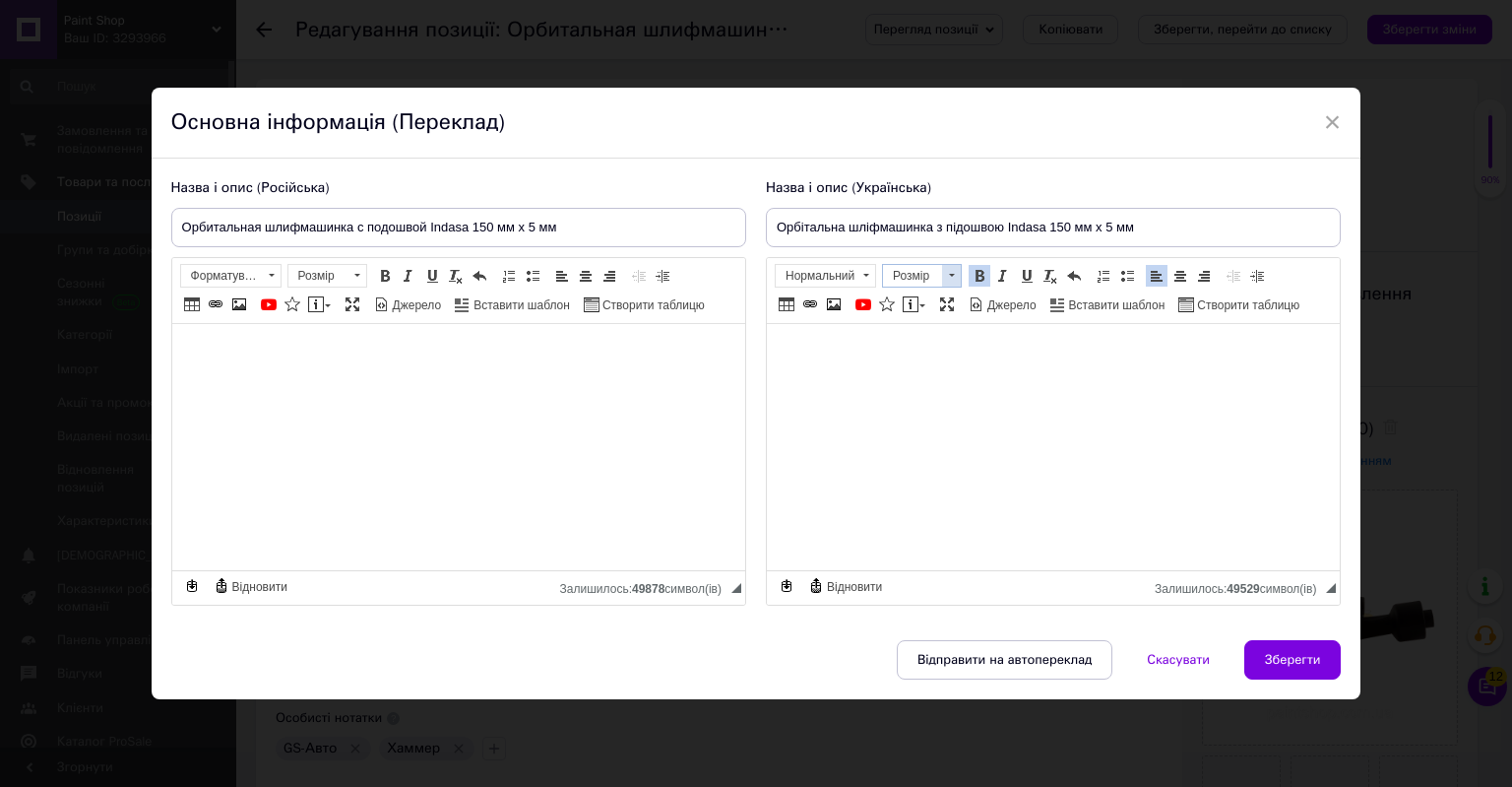 click at bounding box center (951, 276) 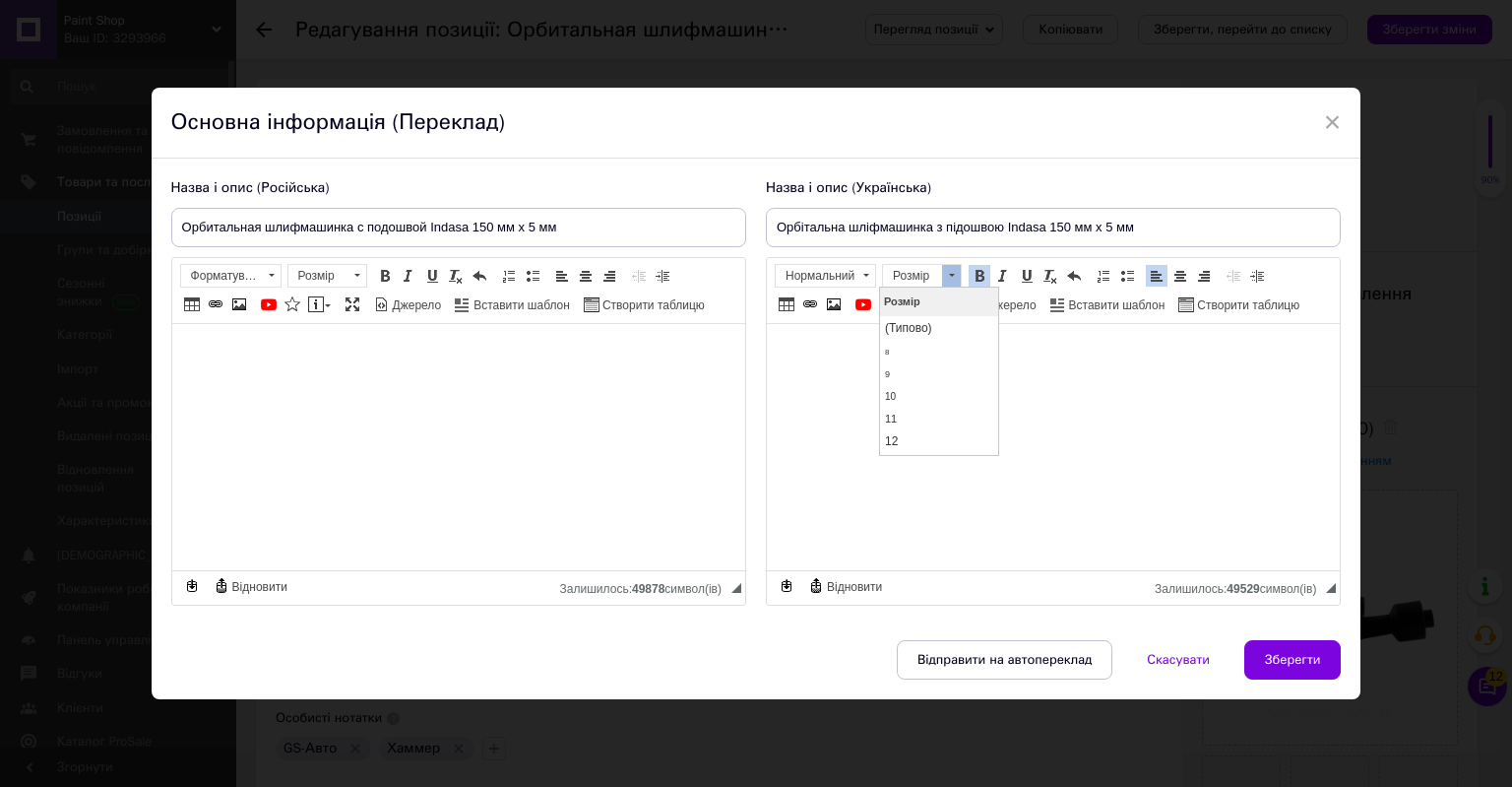 scroll, scrollTop: 0, scrollLeft: 0, axis: both 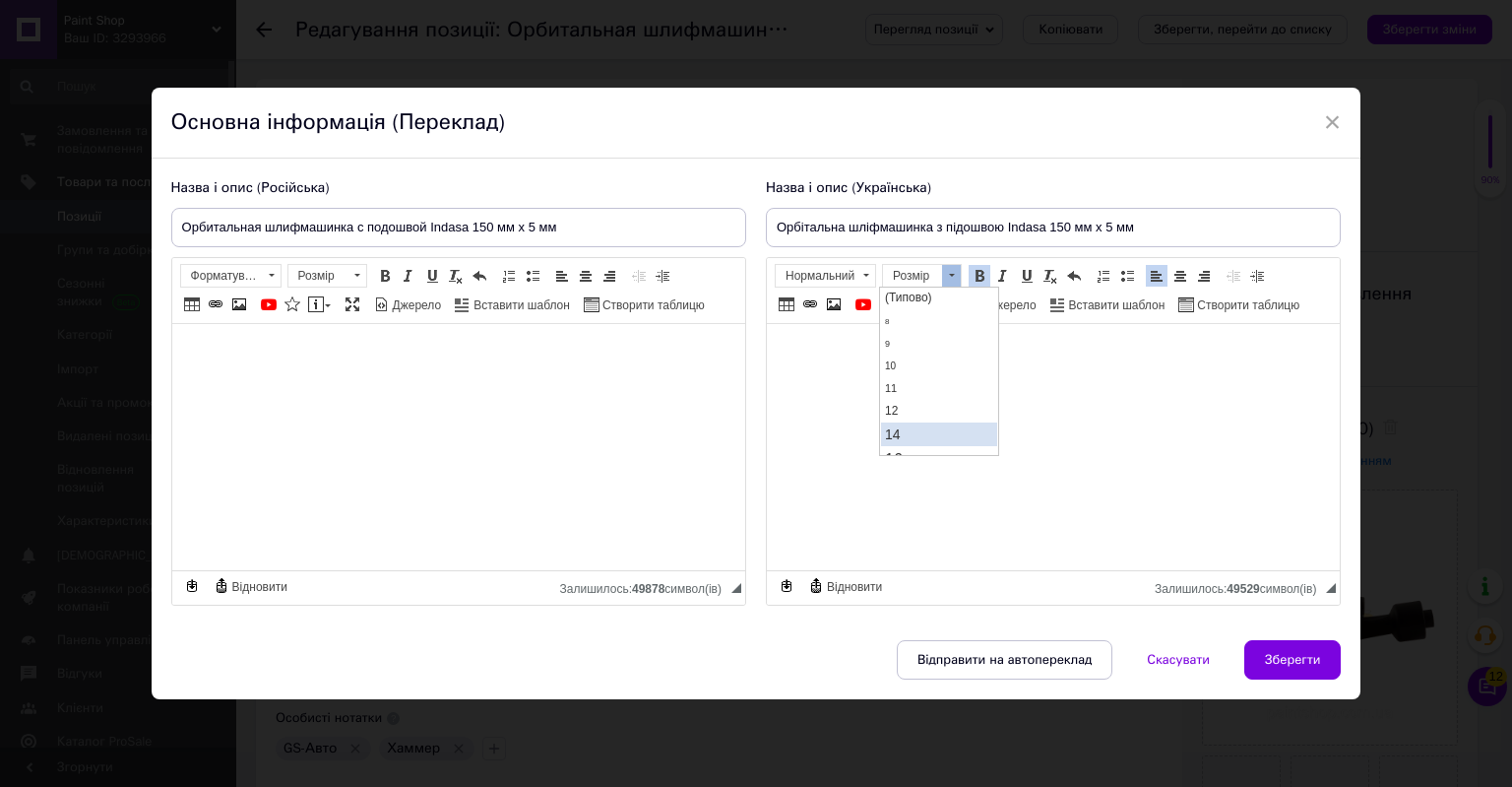 click on "14" at bounding box center (892, 434) 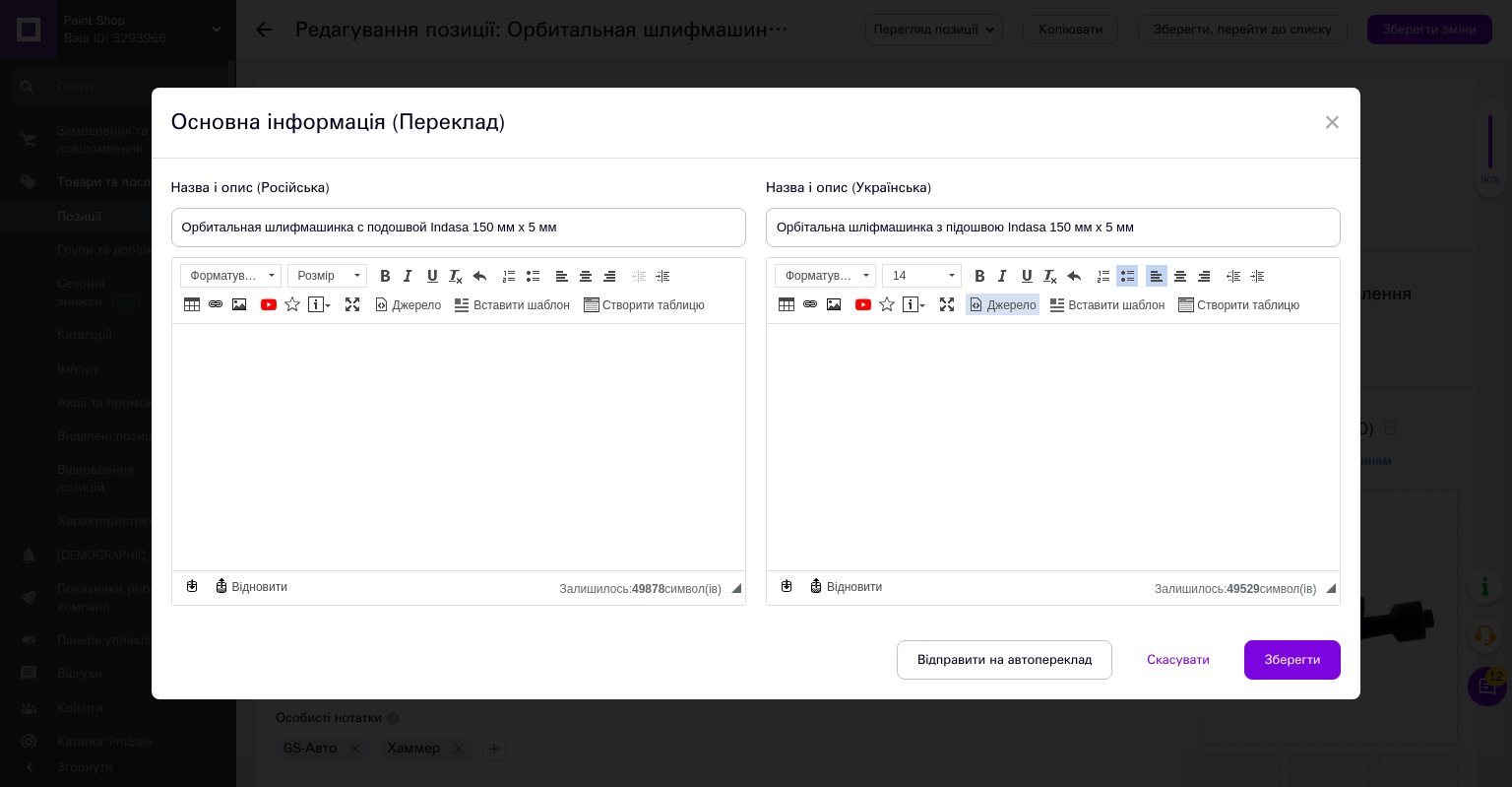 click on "Джерело" at bounding box center [1010, 305] 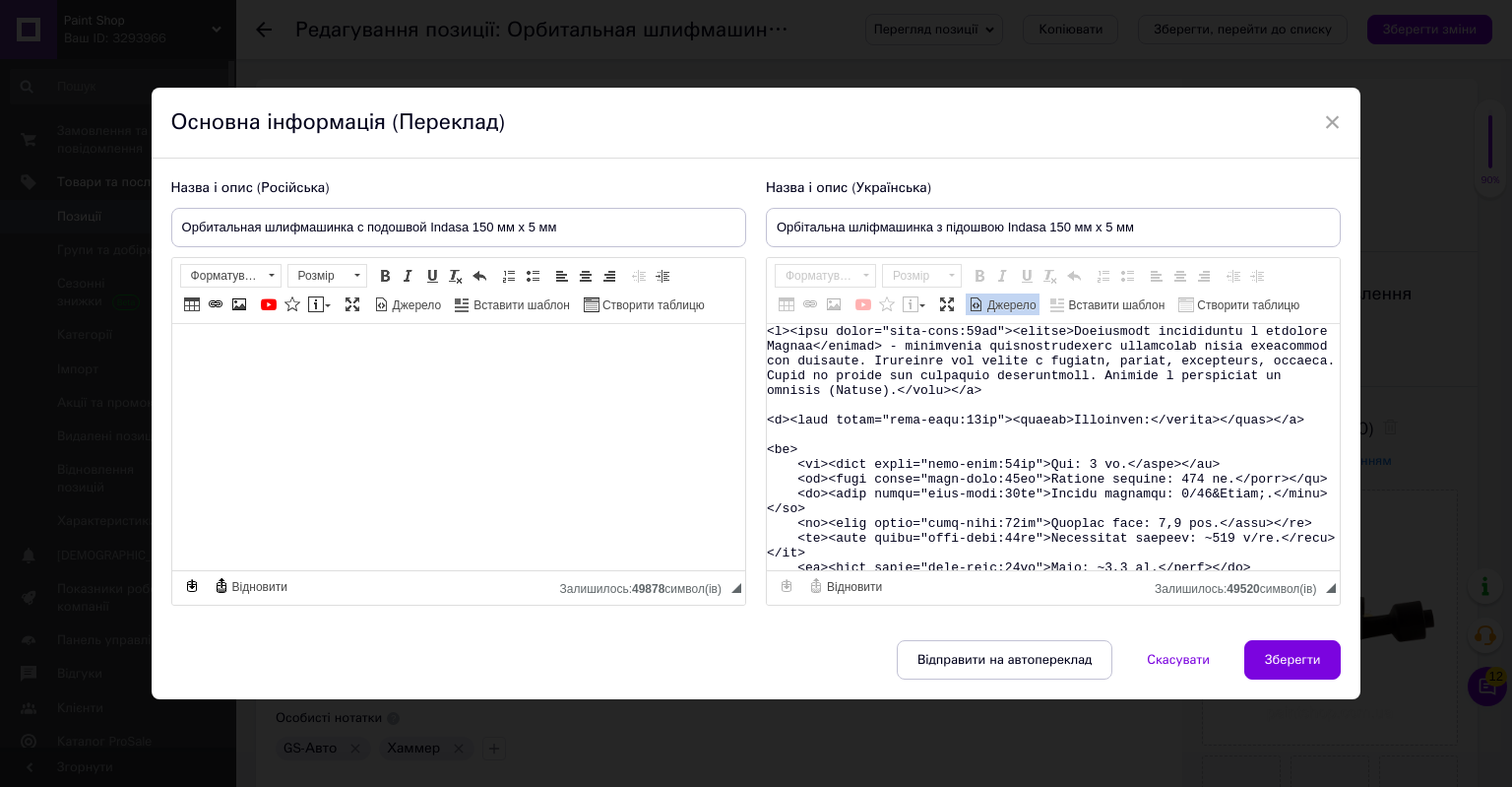 click at bounding box center [1053, 447] 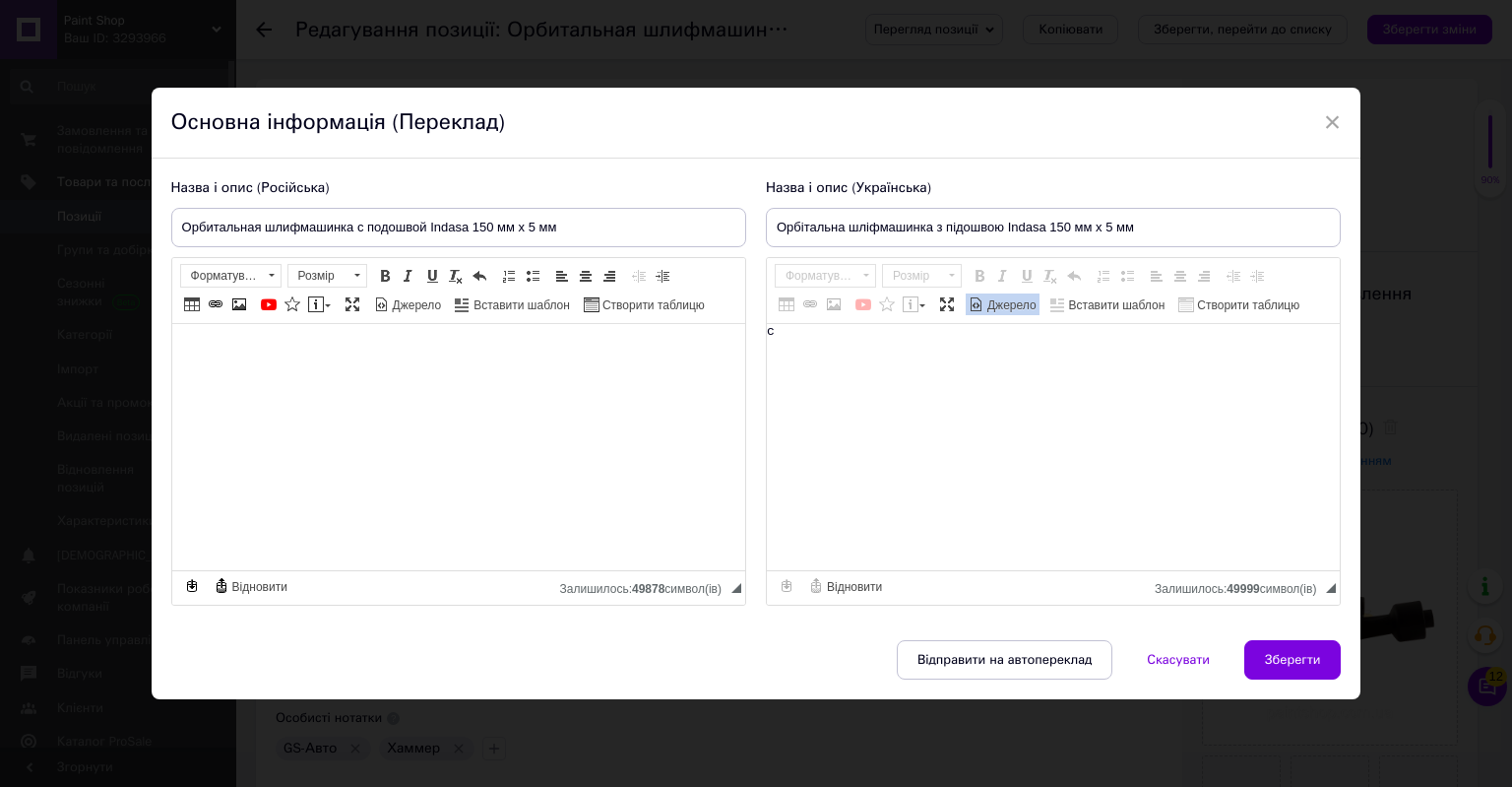 click on "Джерело" at bounding box center (1010, 305) 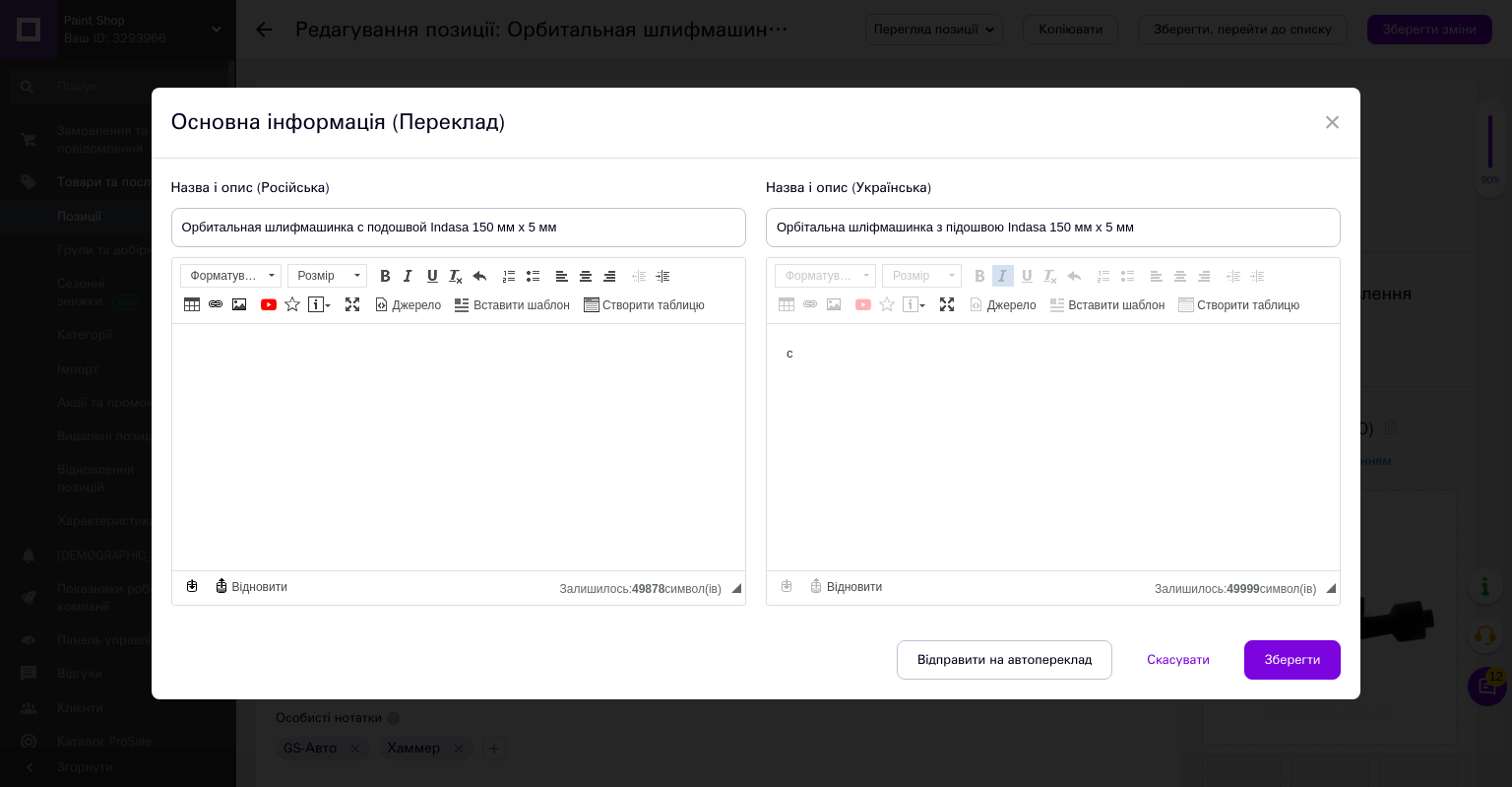 scroll, scrollTop: 0, scrollLeft: 0, axis: both 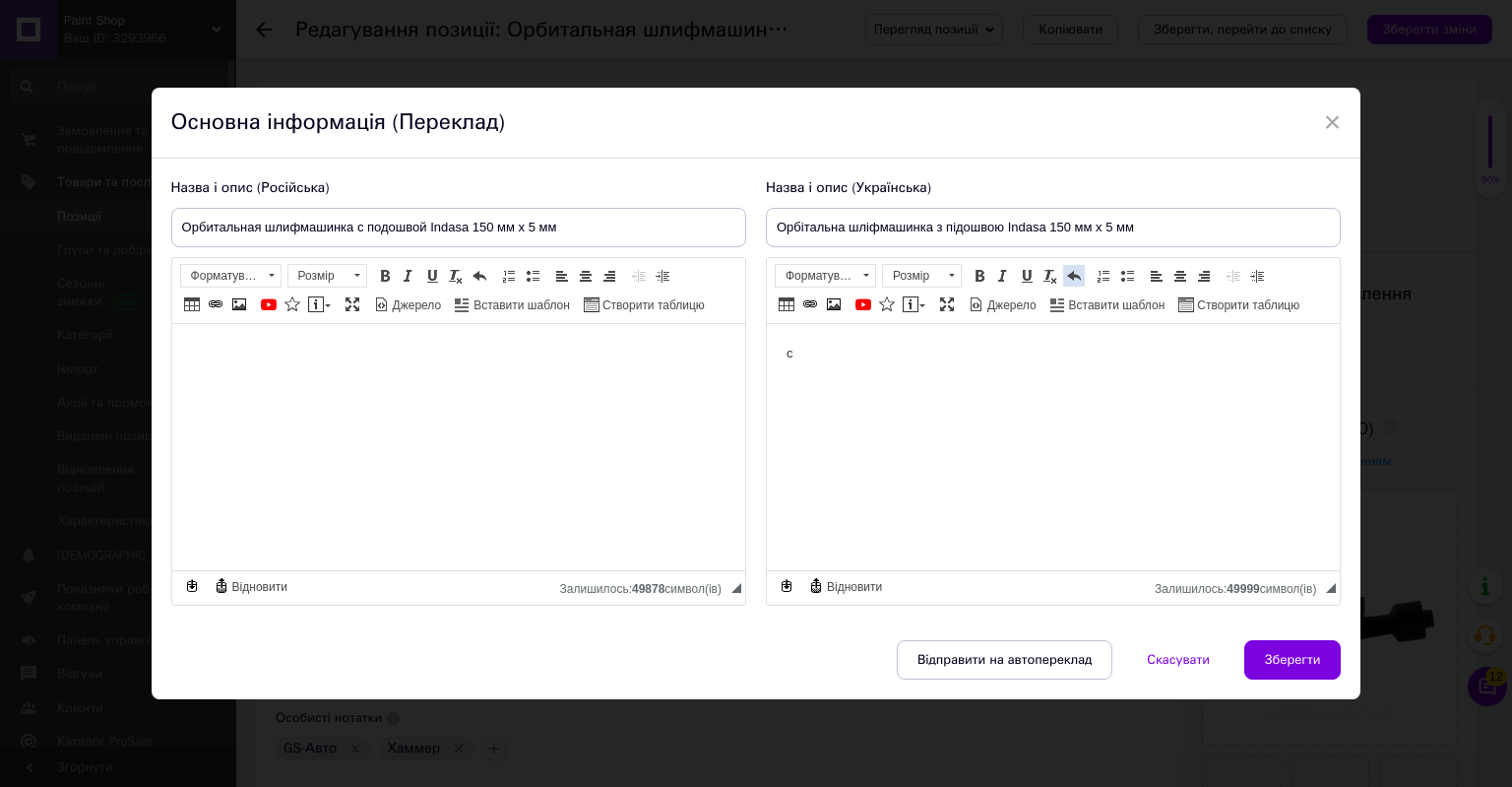 click at bounding box center [1074, 276] 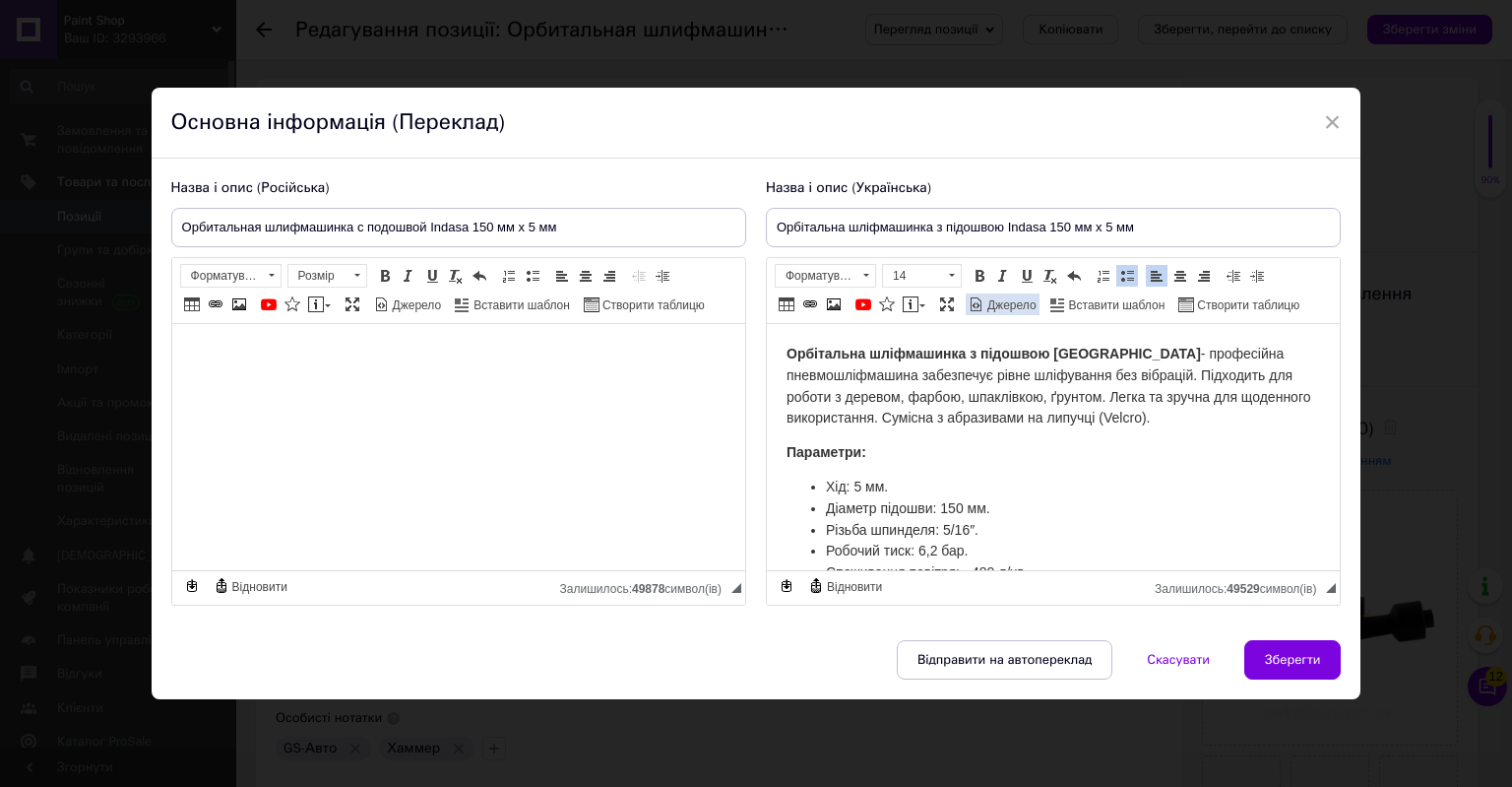 click on "Джерело" at bounding box center (1010, 305) 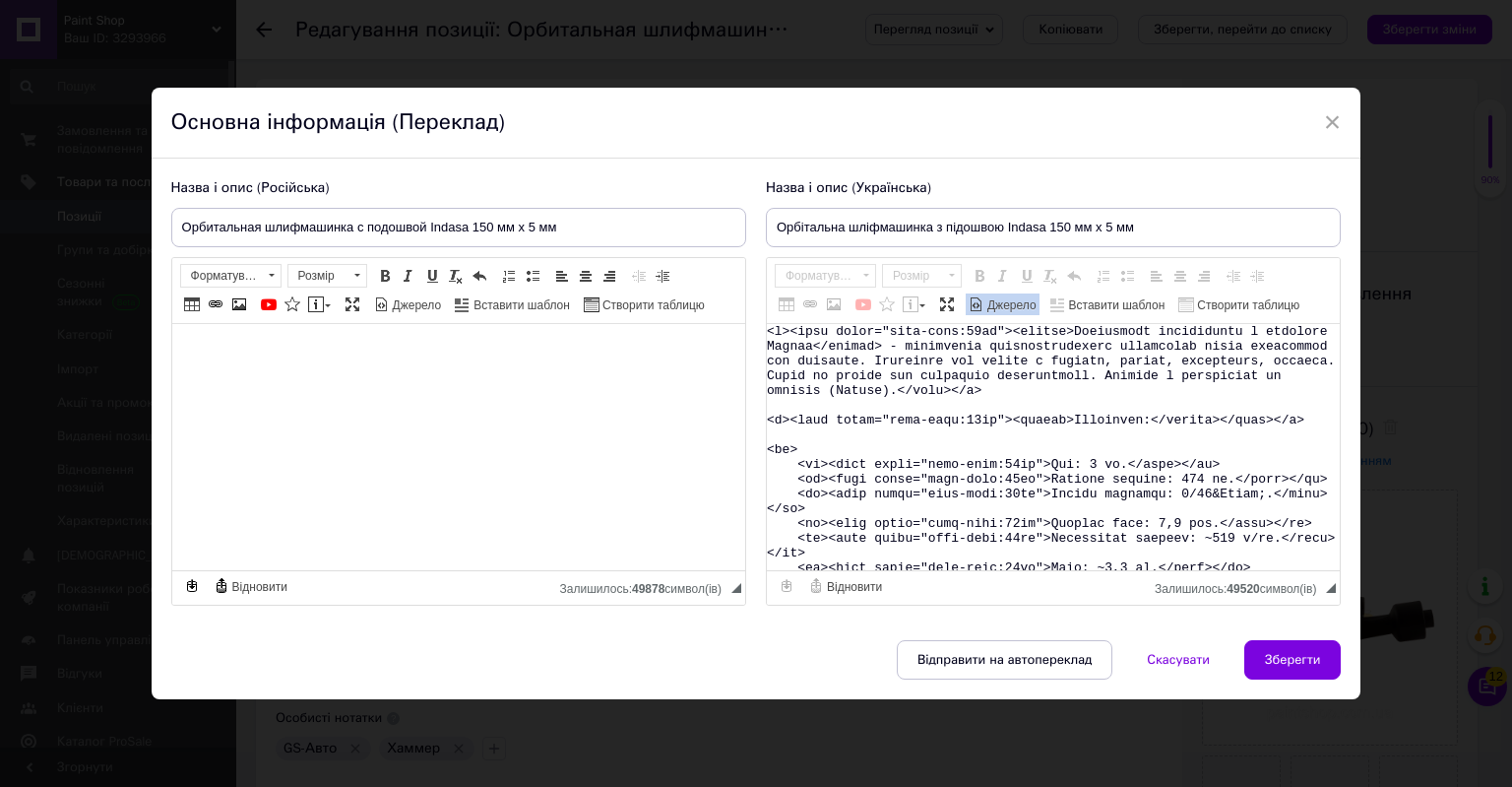 click at bounding box center (1053, 447) 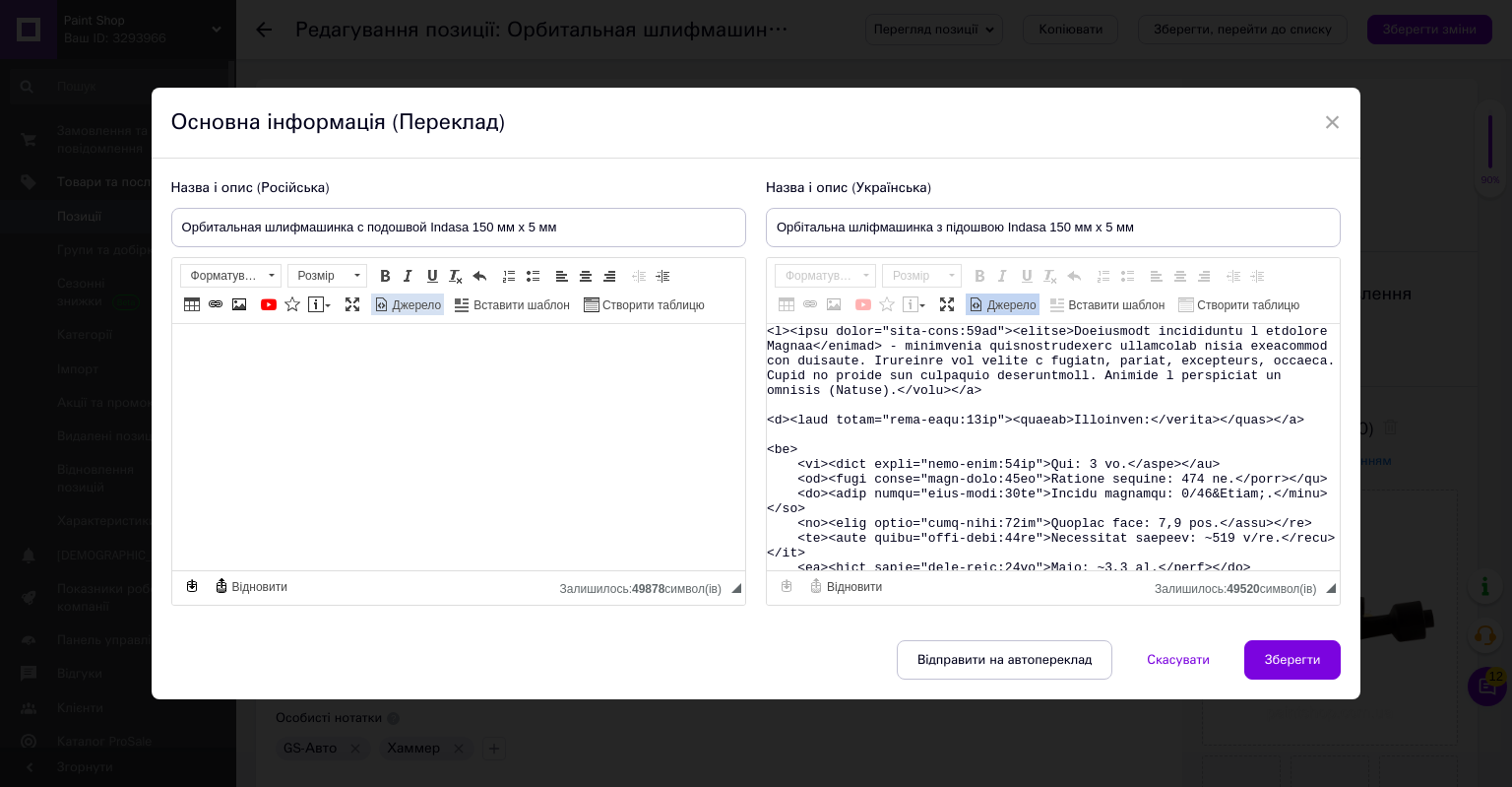 click on "Джерело" at bounding box center [415, 305] 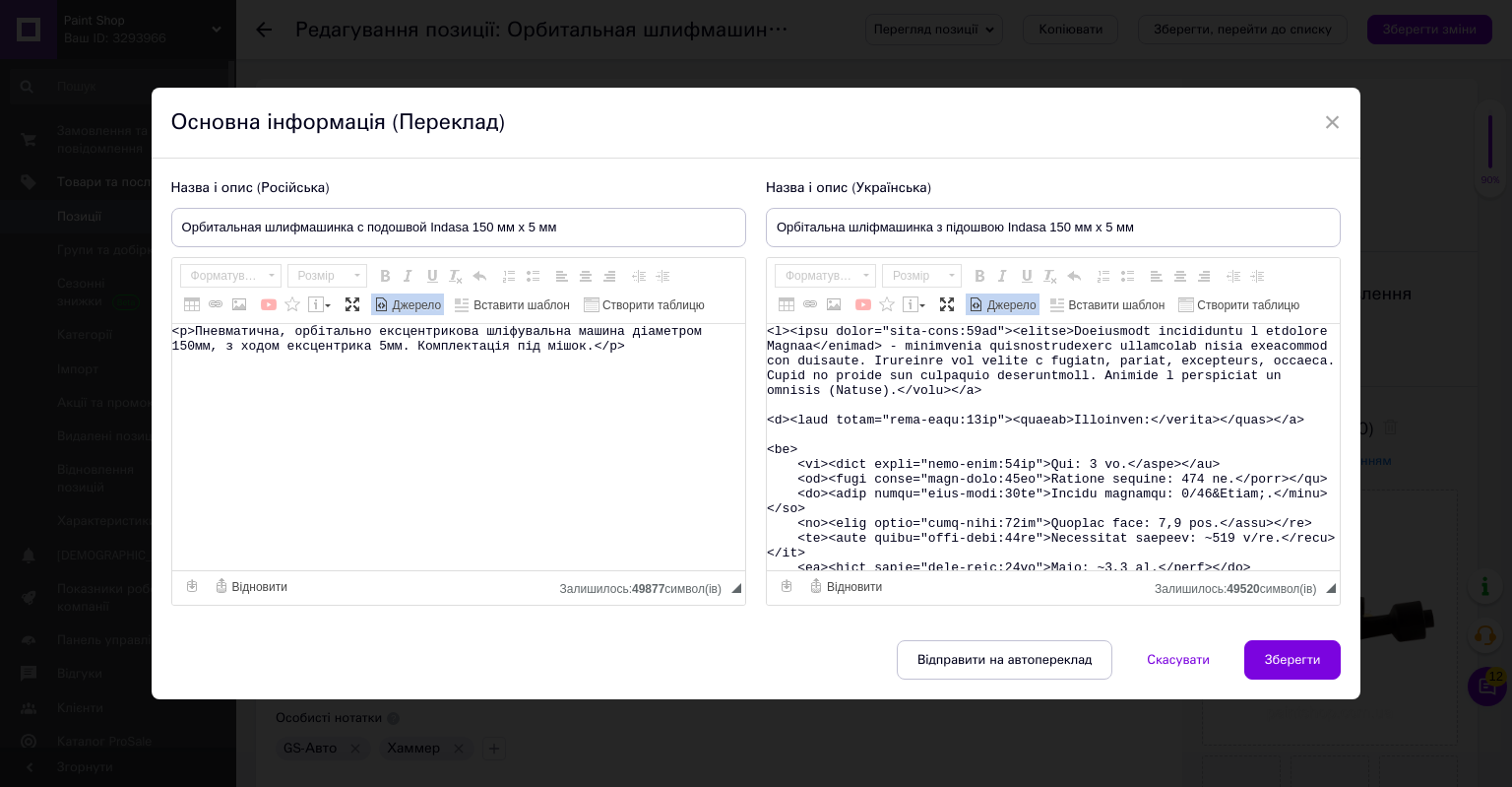 click on "<p>Пневматична, орбітально ексцентрикова шліфувальна машина діаметром 150мм, з ходом ексцентрика 5мм. Комплектація під мішок.</p>" at bounding box center (459, 447) 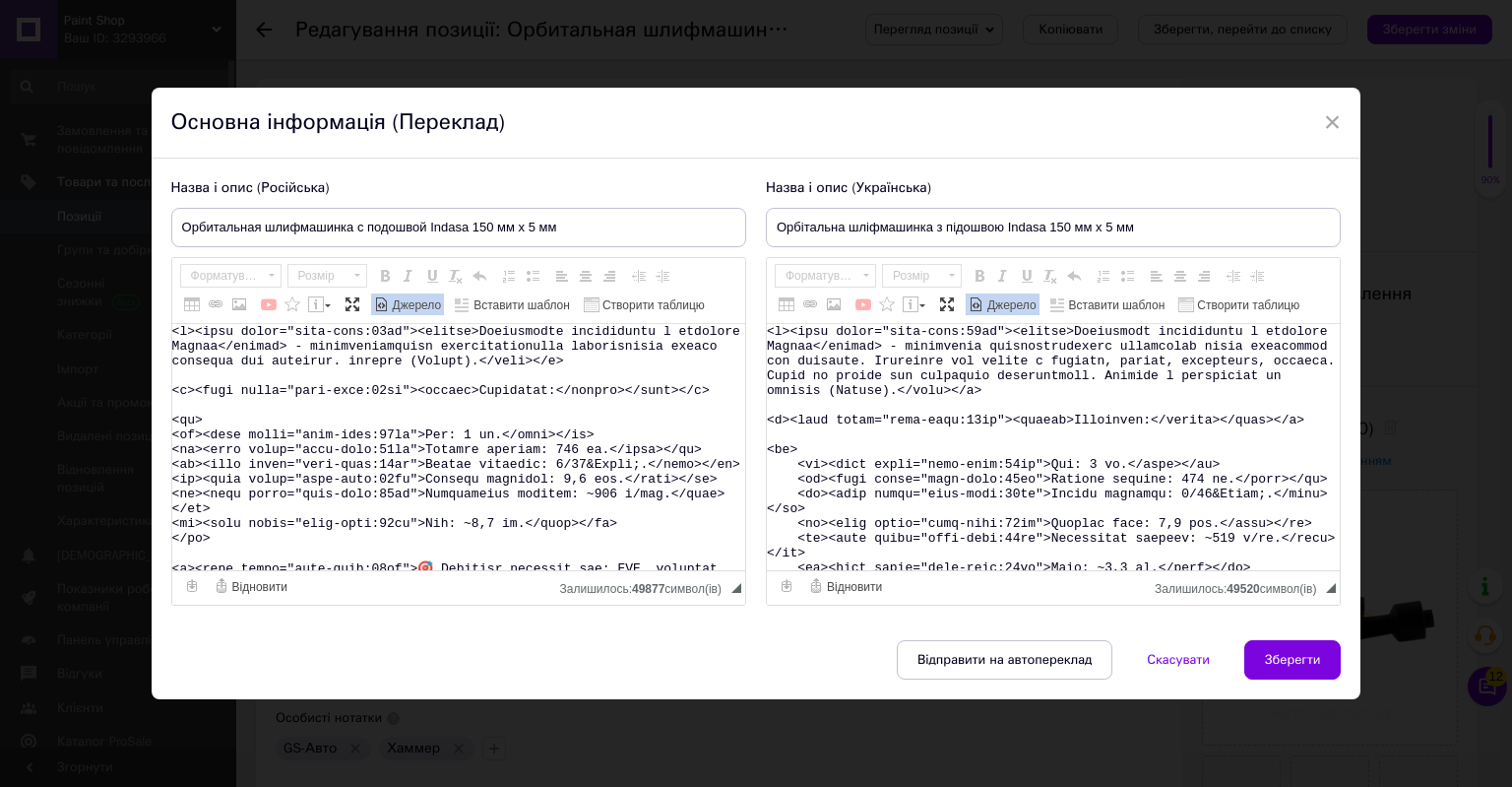 scroll, scrollTop: 40, scrollLeft: 0, axis: vertical 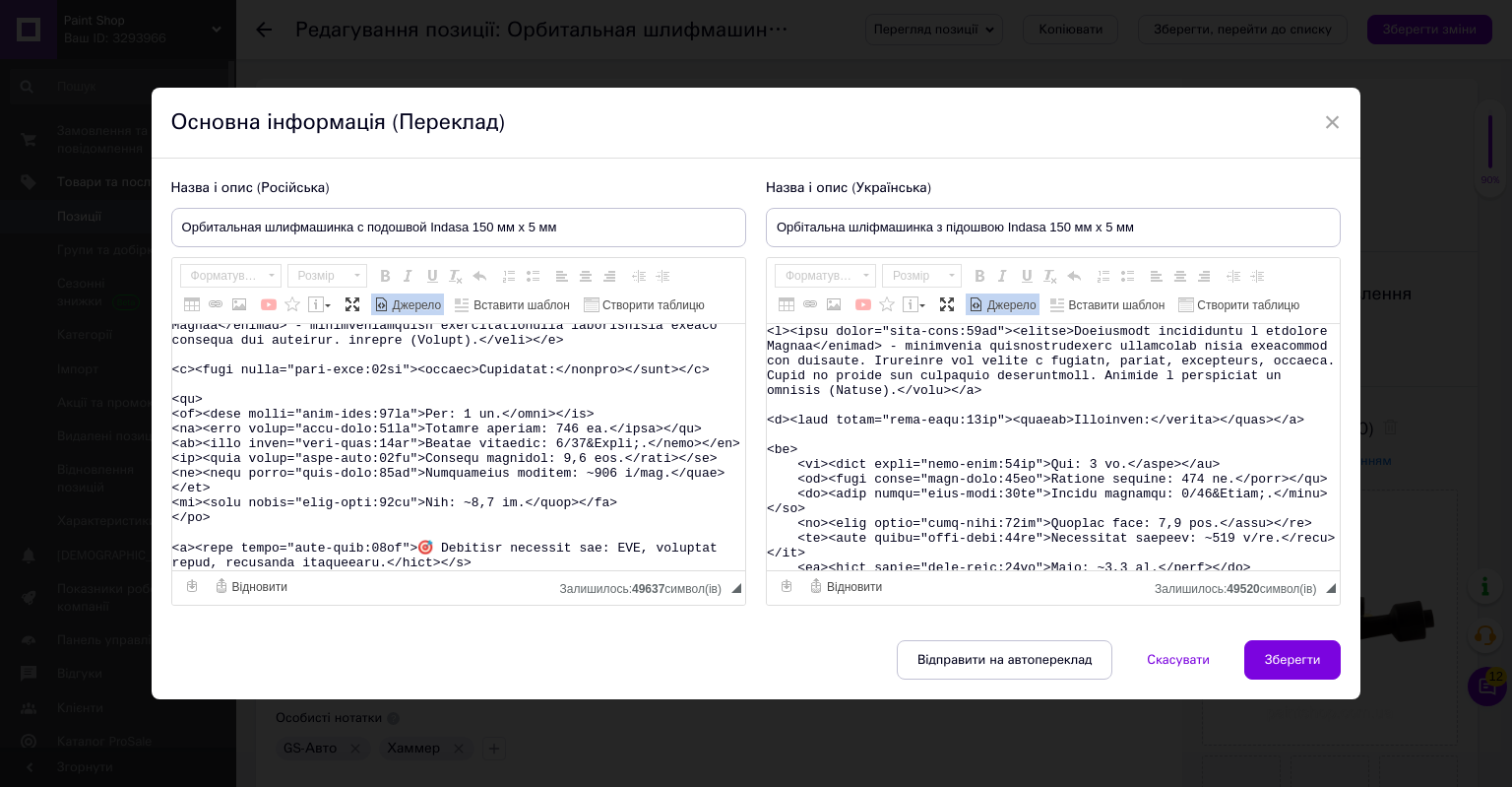 click on "Форматування Форматування Розмір Розмір   Жирний  Сполучення клавіш Ctrl+B   Курсив  Сполучення клавіш Ctrl+I   Підкреслений  Сполучення клавіш Ctrl+U   Видалити форматування   Повернути  Сполучення клавіш Ctrl+Z" at bounding box center [339, 278] 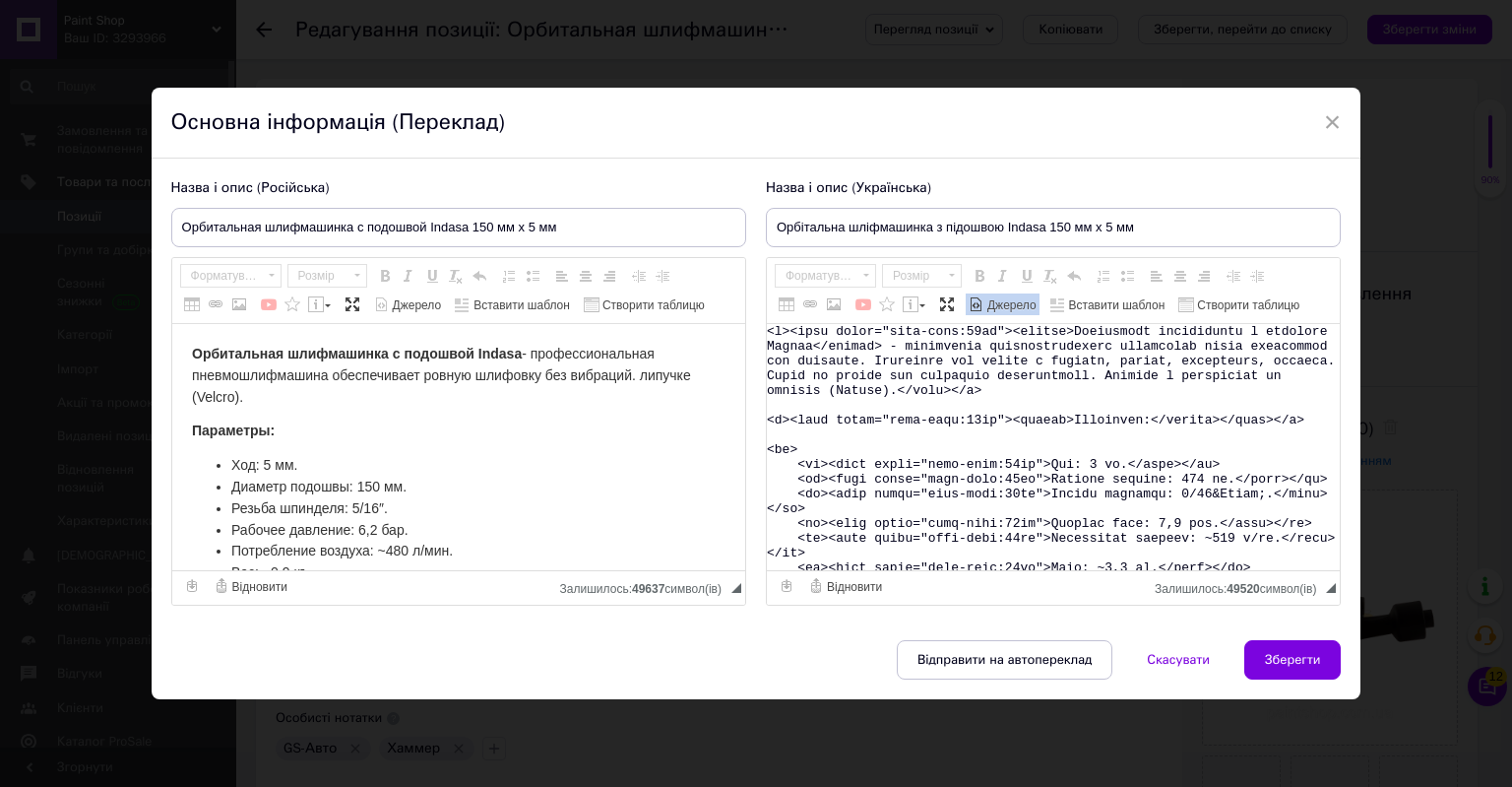 scroll, scrollTop: 0, scrollLeft: 0, axis: both 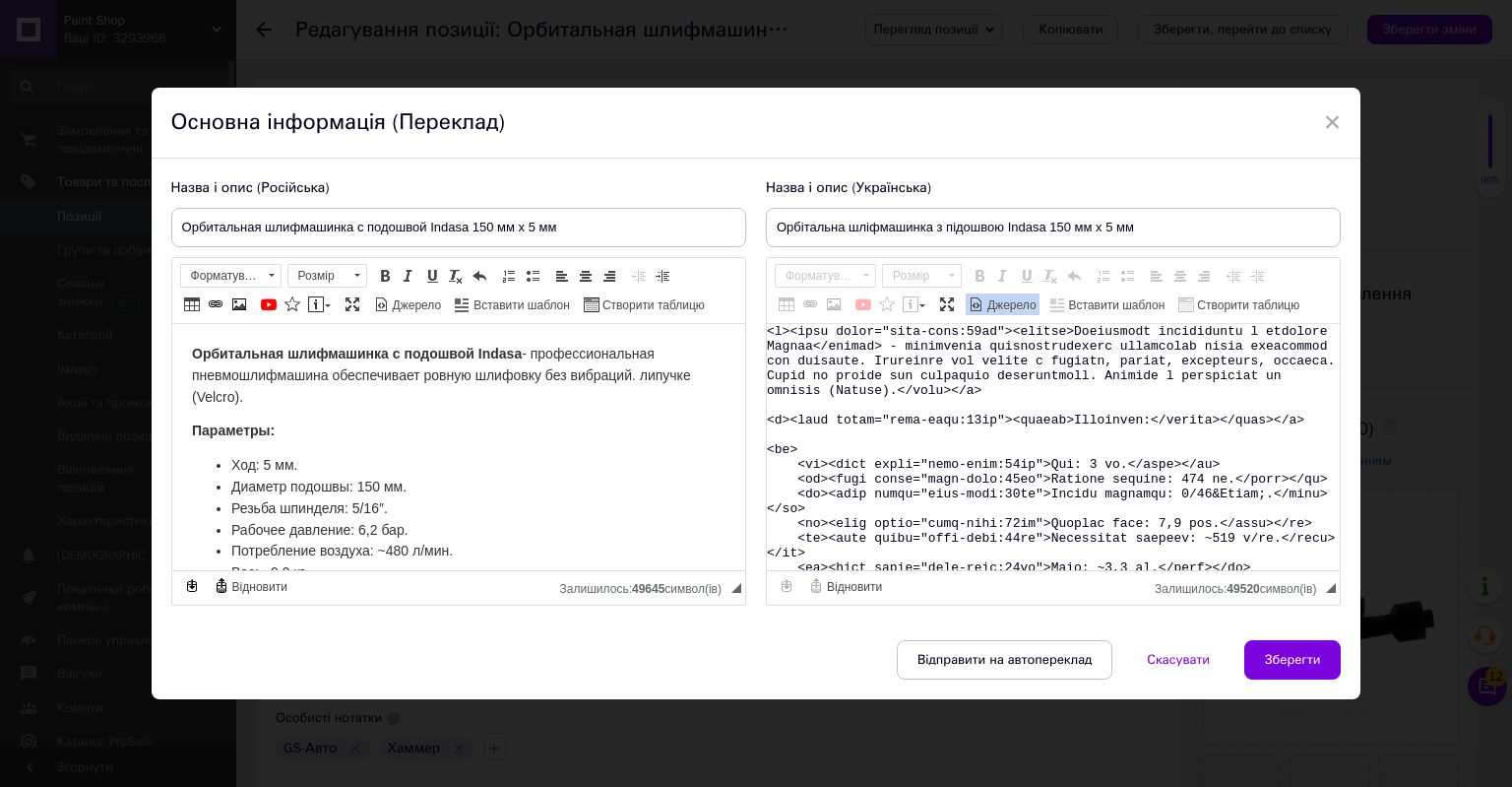 click on "Джерело" at bounding box center [1010, 305] 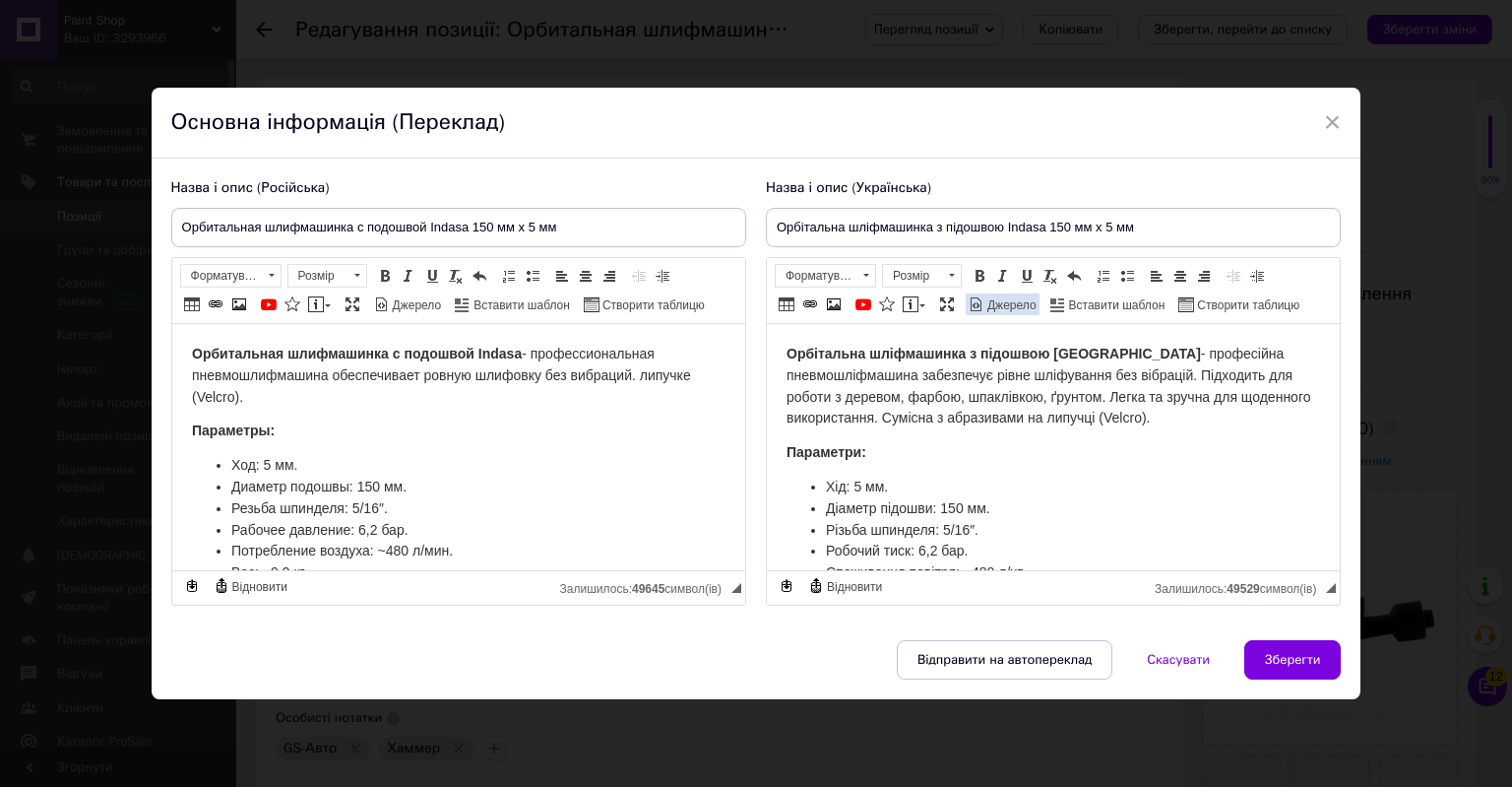 scroll, scrollTop: 0, scrollLeft: 0, axis: both 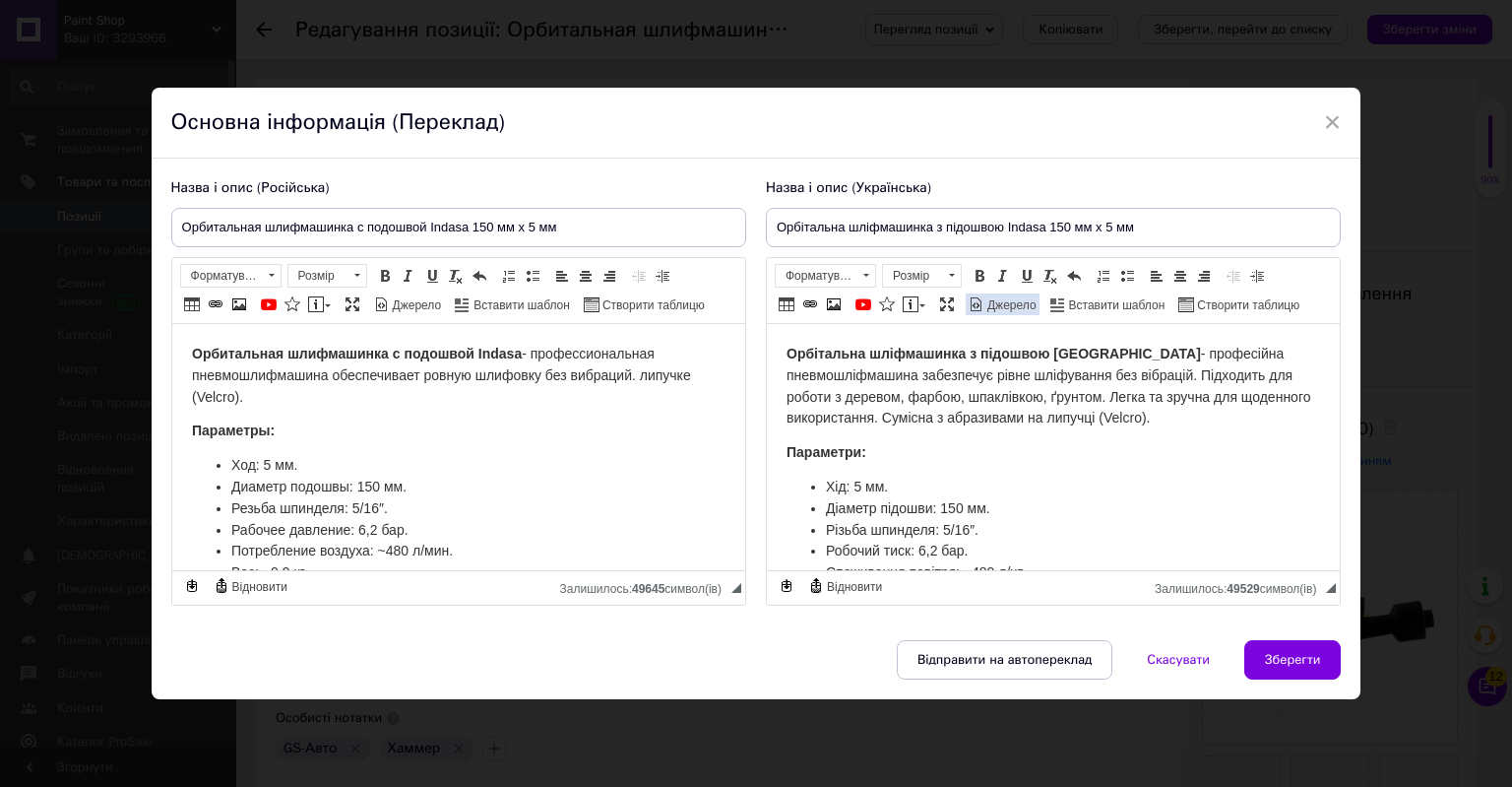 click on "Джерело" at bounding box center (1010, 305) 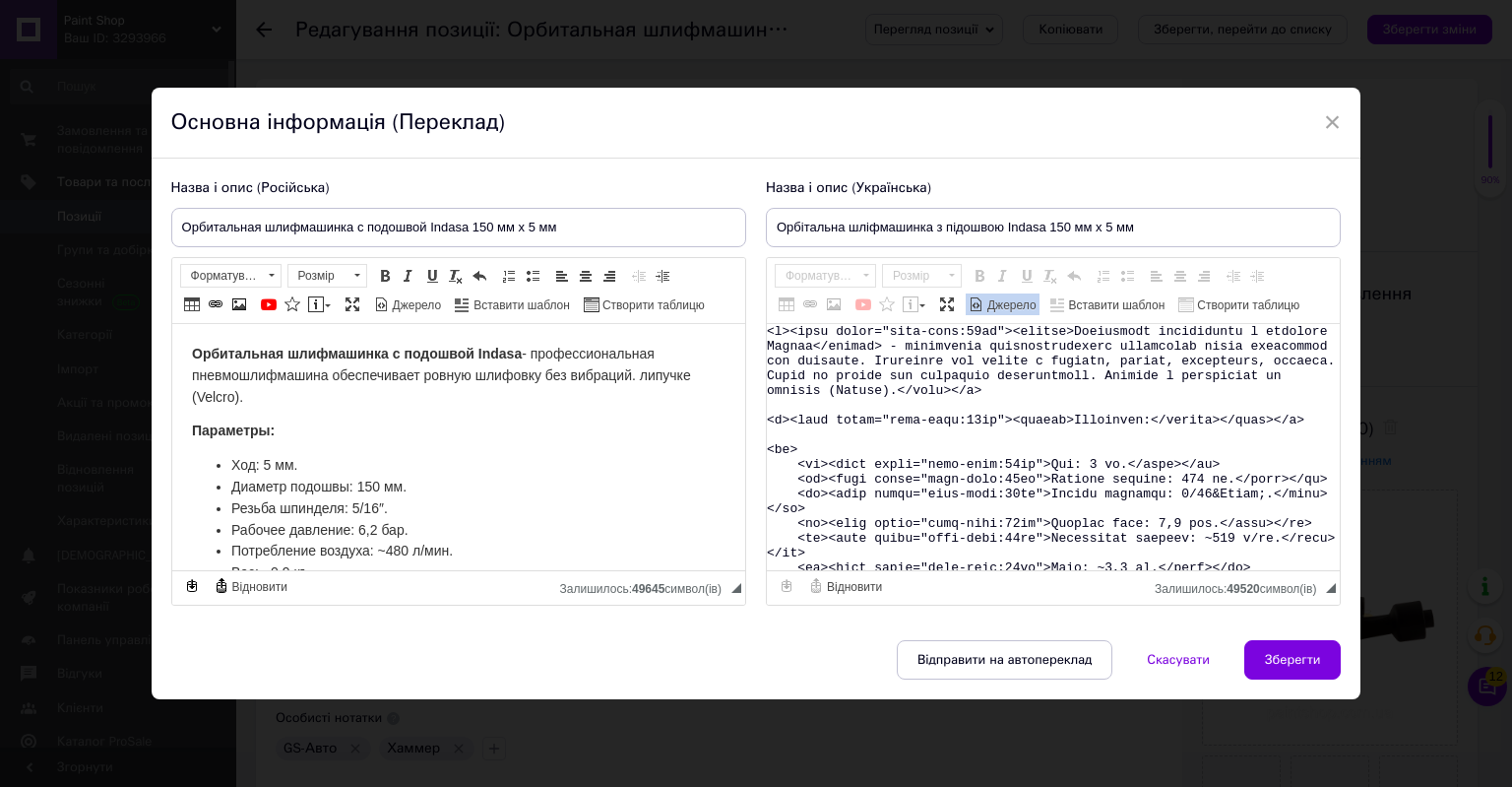 click at bounding box center (1053, 447) 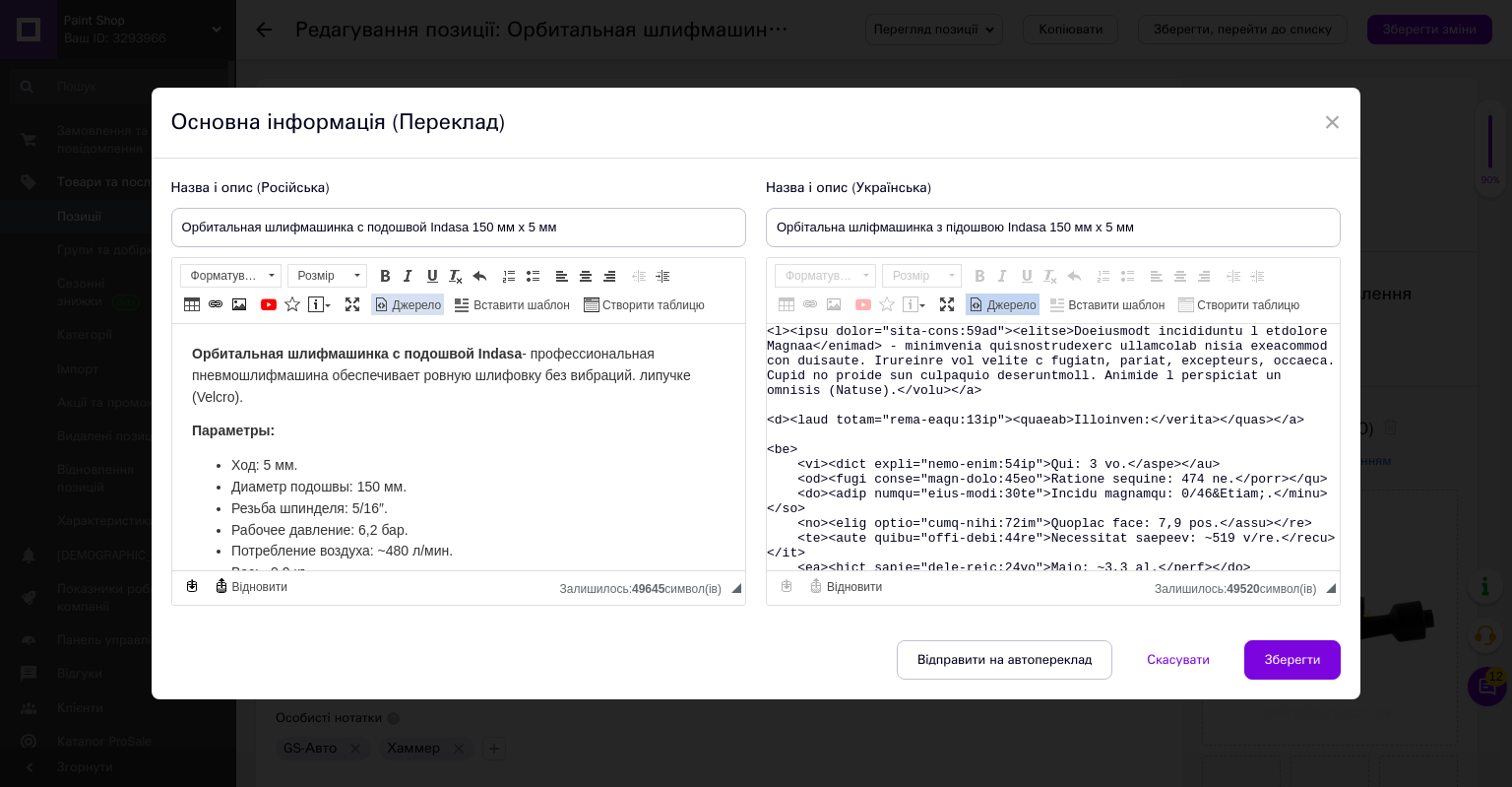 click on "Джерело" at bounding box center [415, 305] 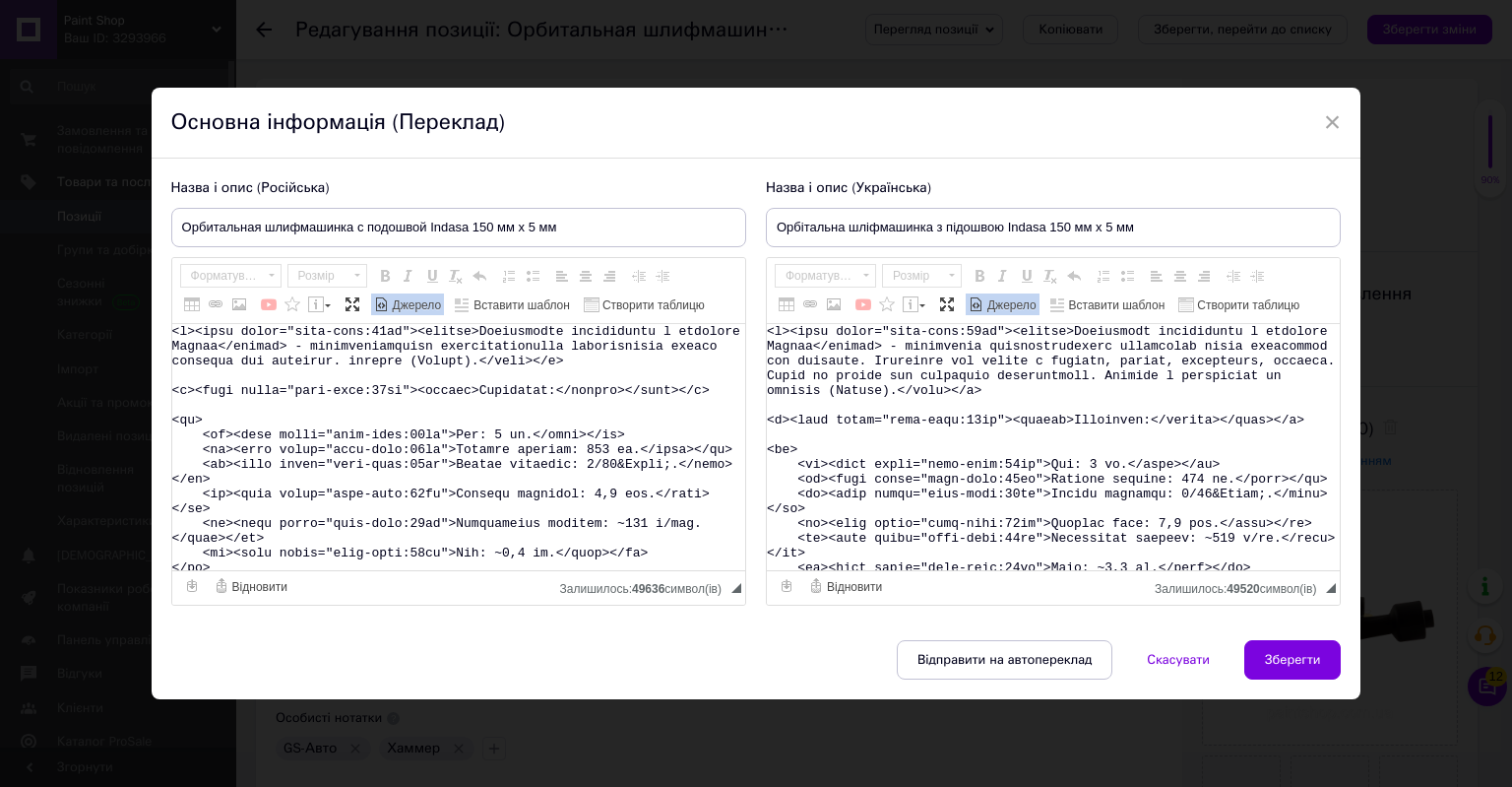 click at bounding box center (459, 447) 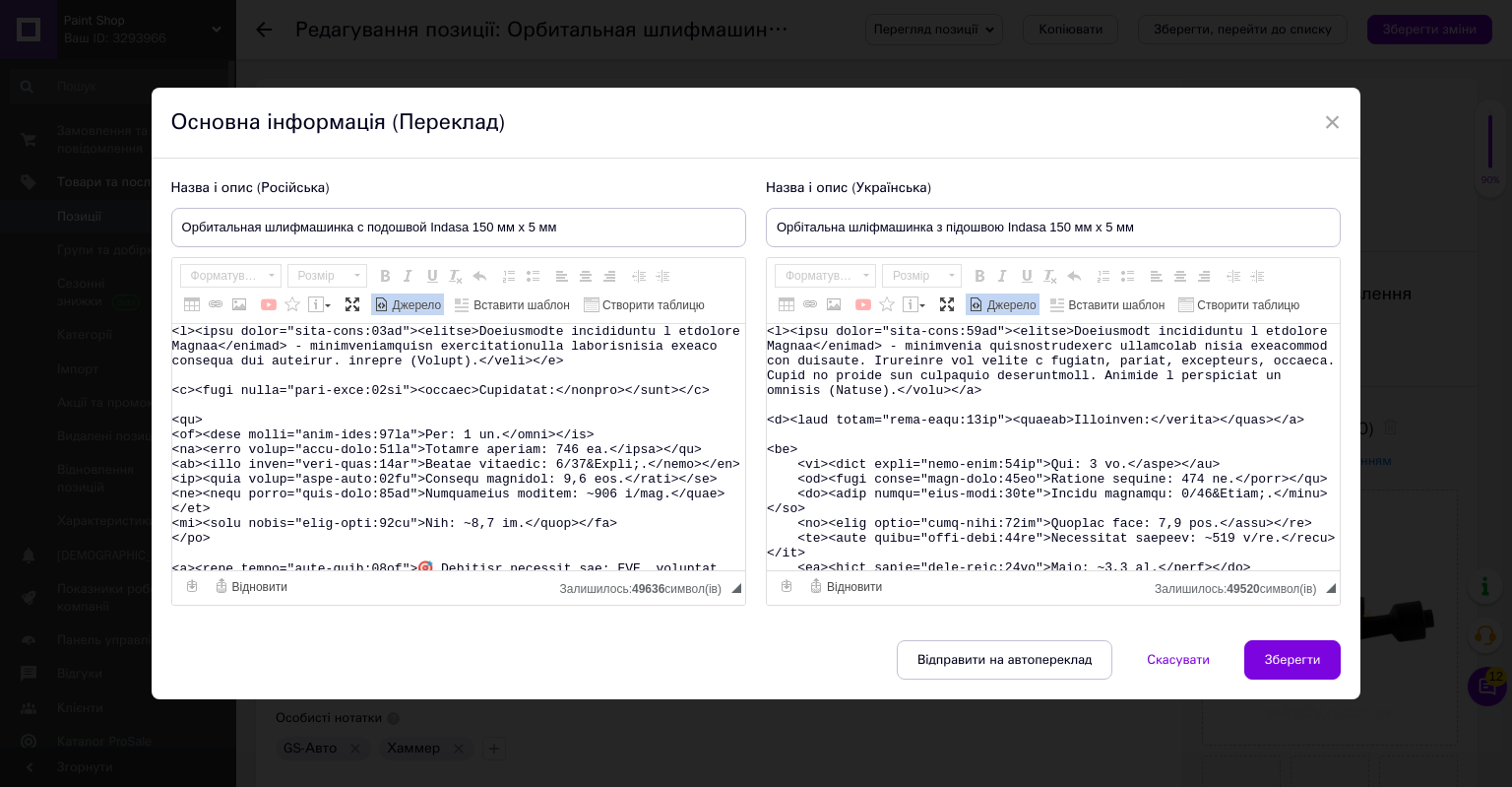 scroll, scrollTop: 40, scrollLeft: 0, axis: vertical 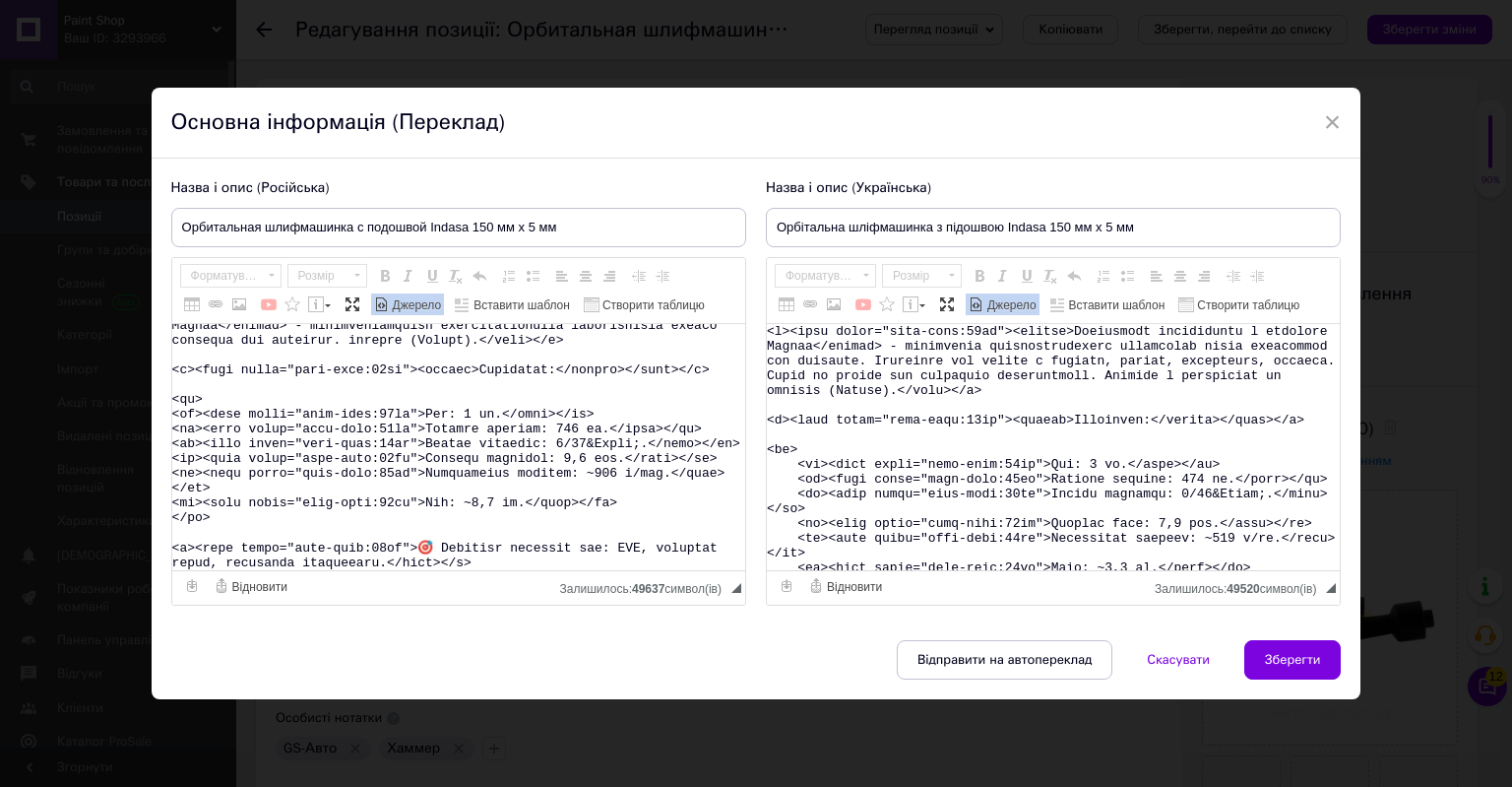 click on "Джерело" at bounding box center [415, 305] 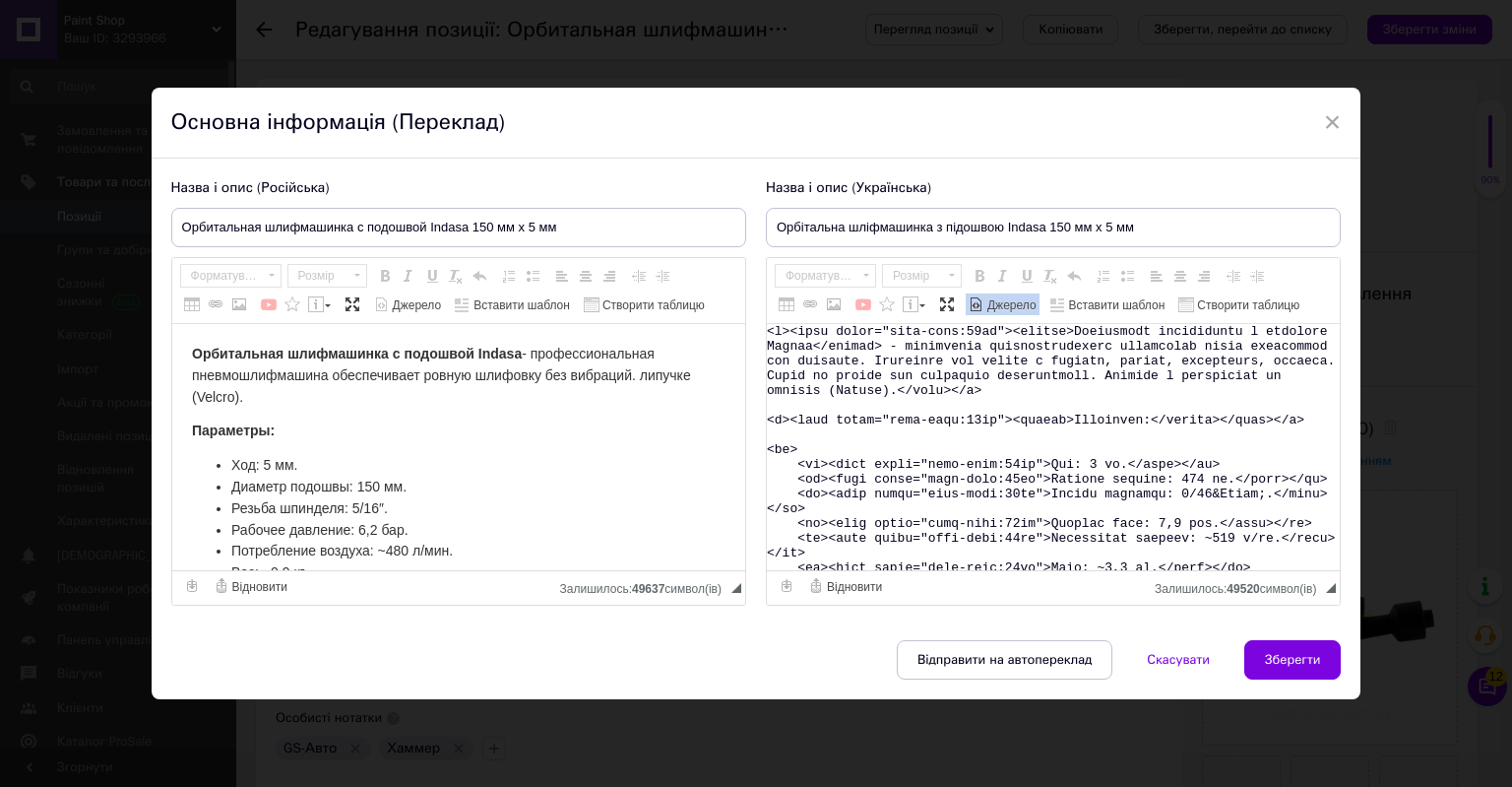 scroll, scrollTop: 0, scrollLeft: 0, axis: both 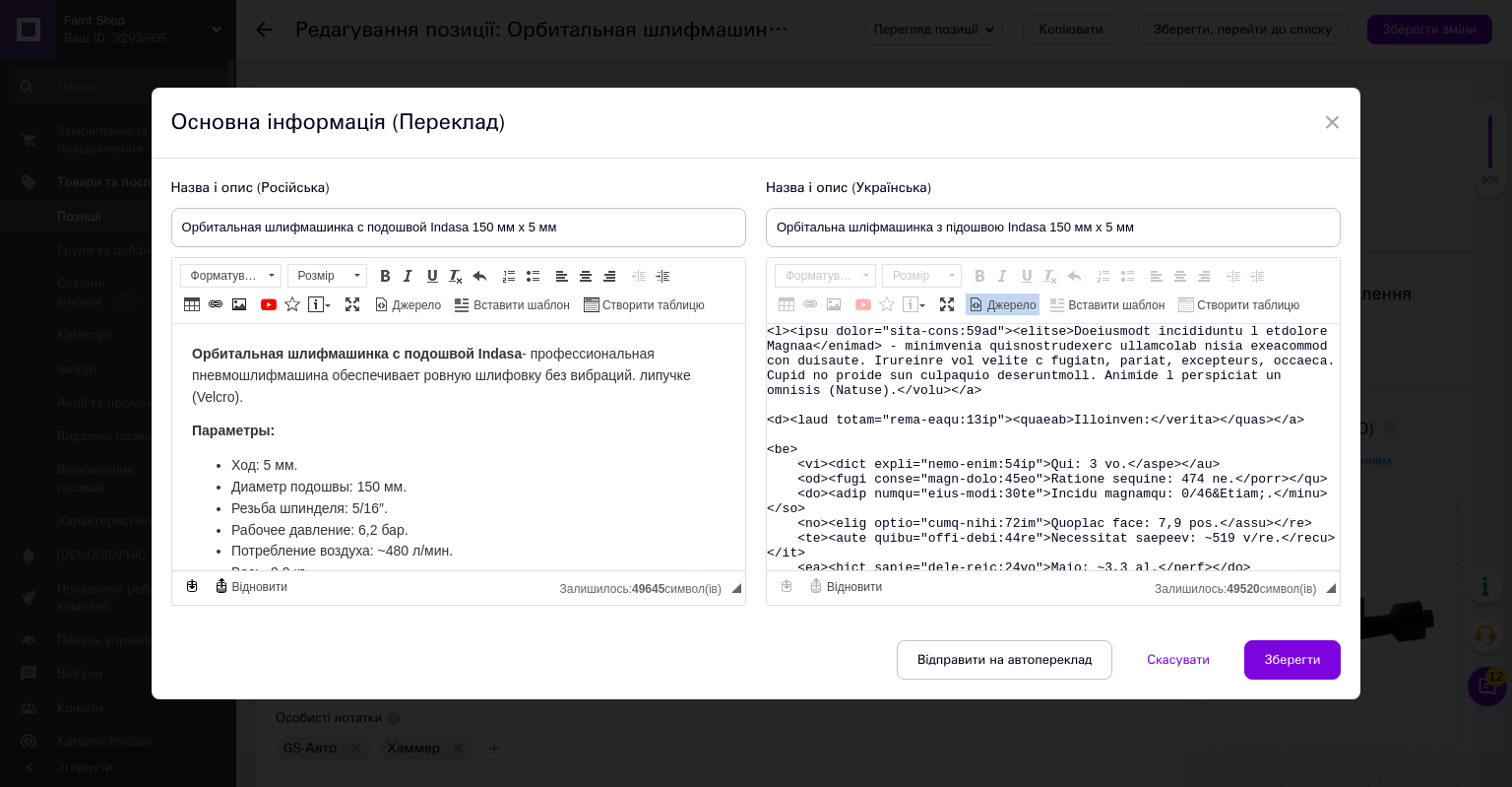 click on "Джерело" at bounding box center [1010, 305] 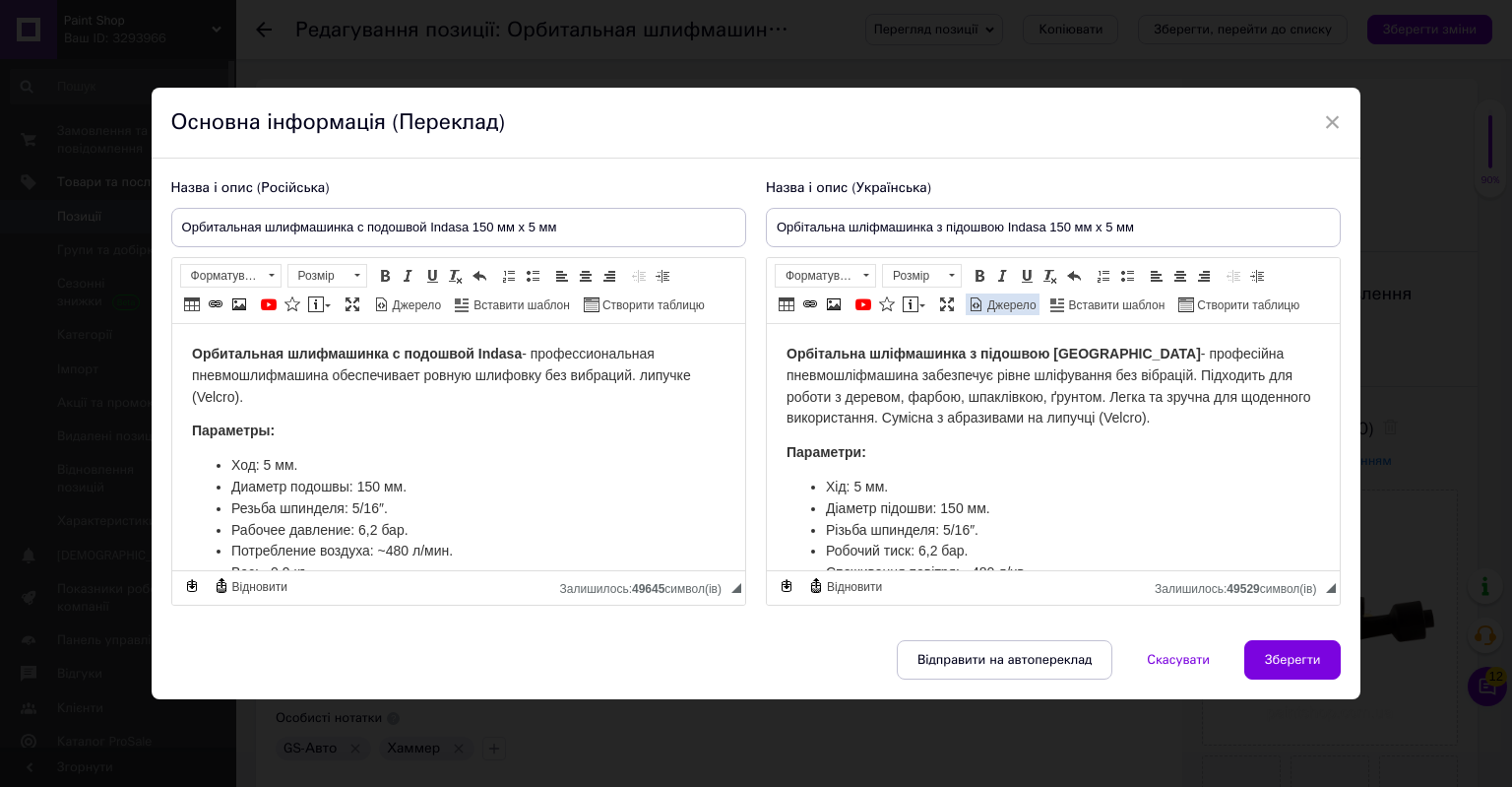 scroll, scrollTop: 0, scrollLeft: 0, axis: both 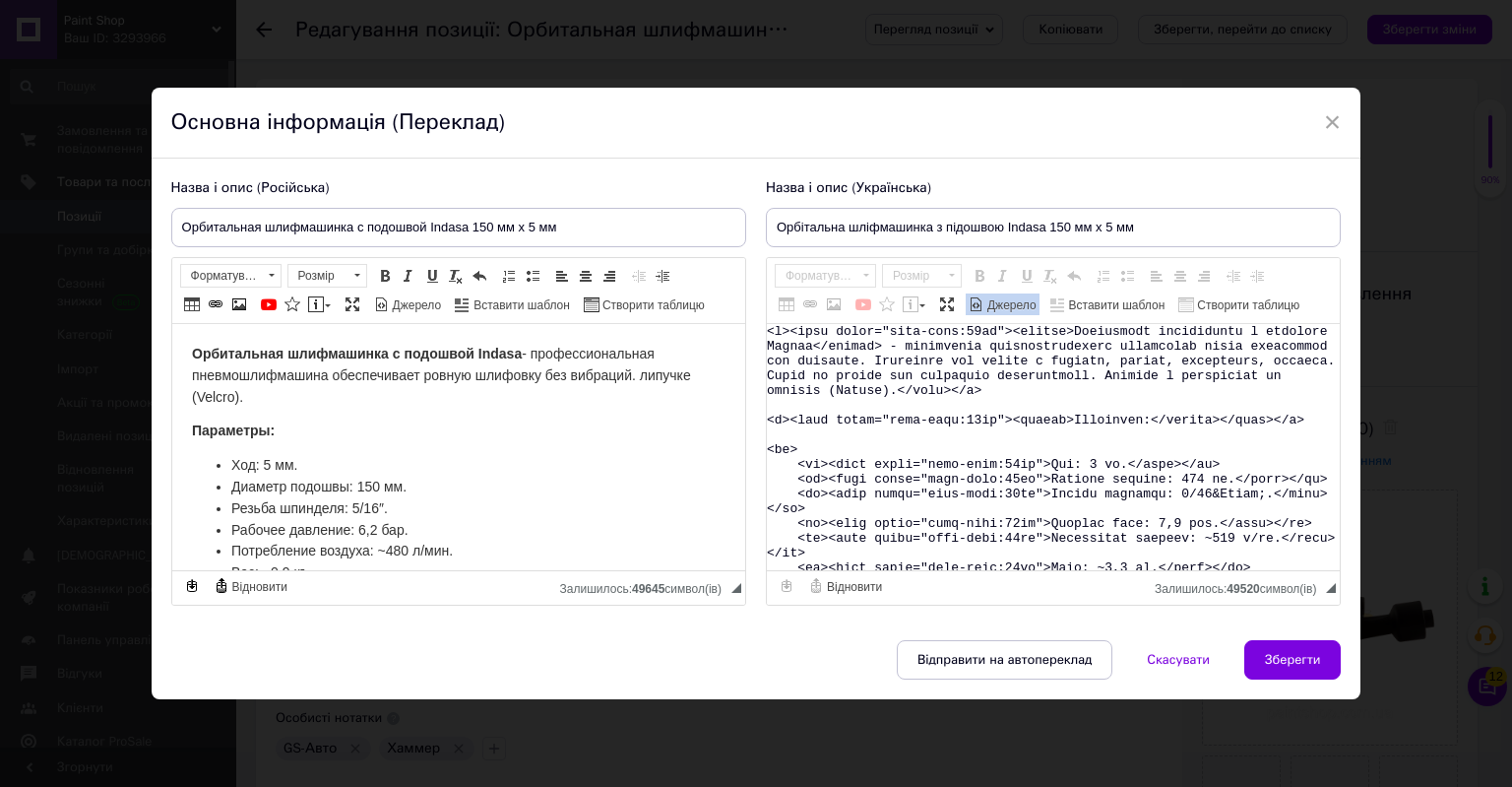 click on "Джерело" at bounding box center [1010, 305] 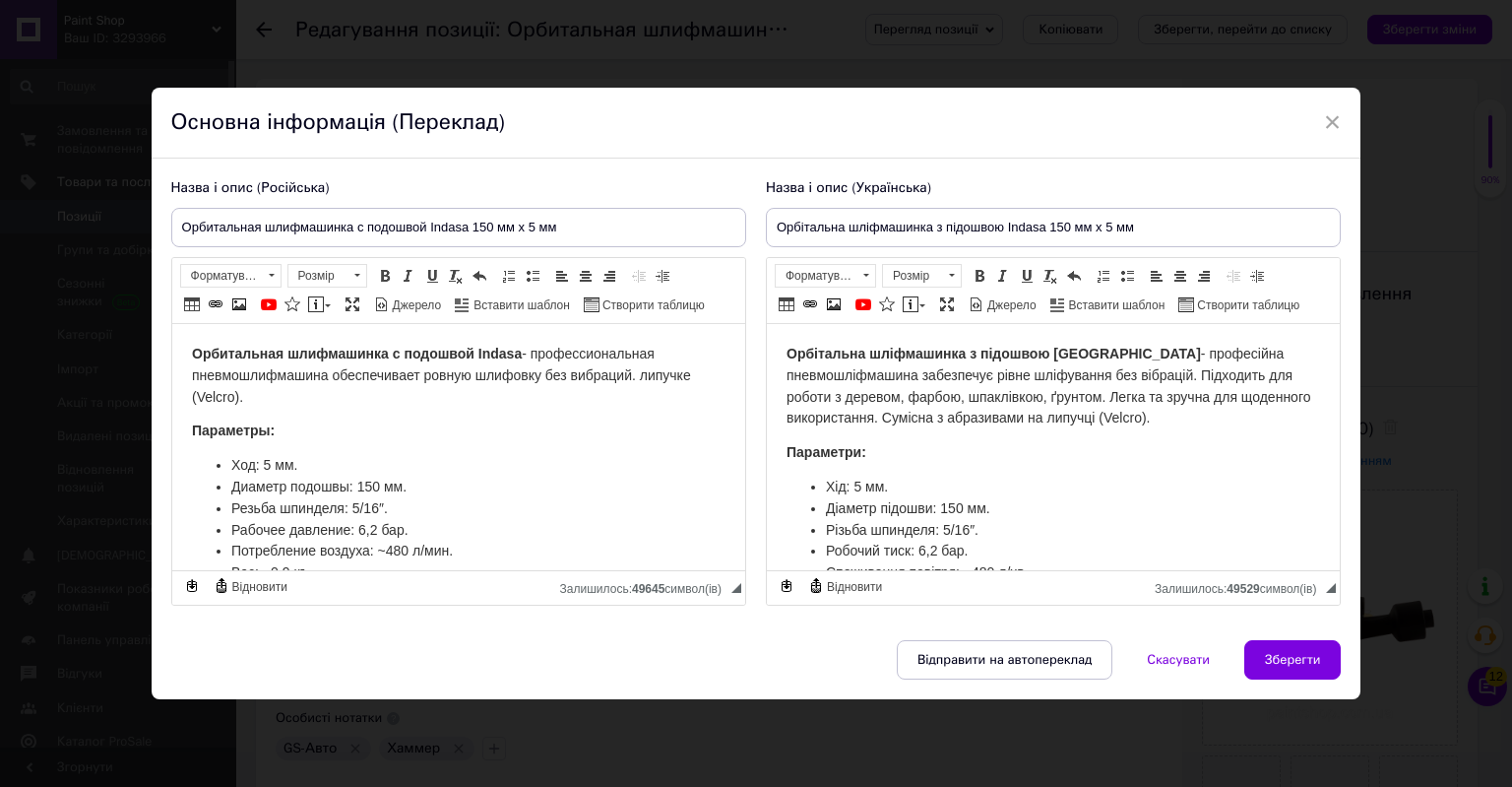scroll, scrollTop: 0, scrollLeft: 0, axis: both 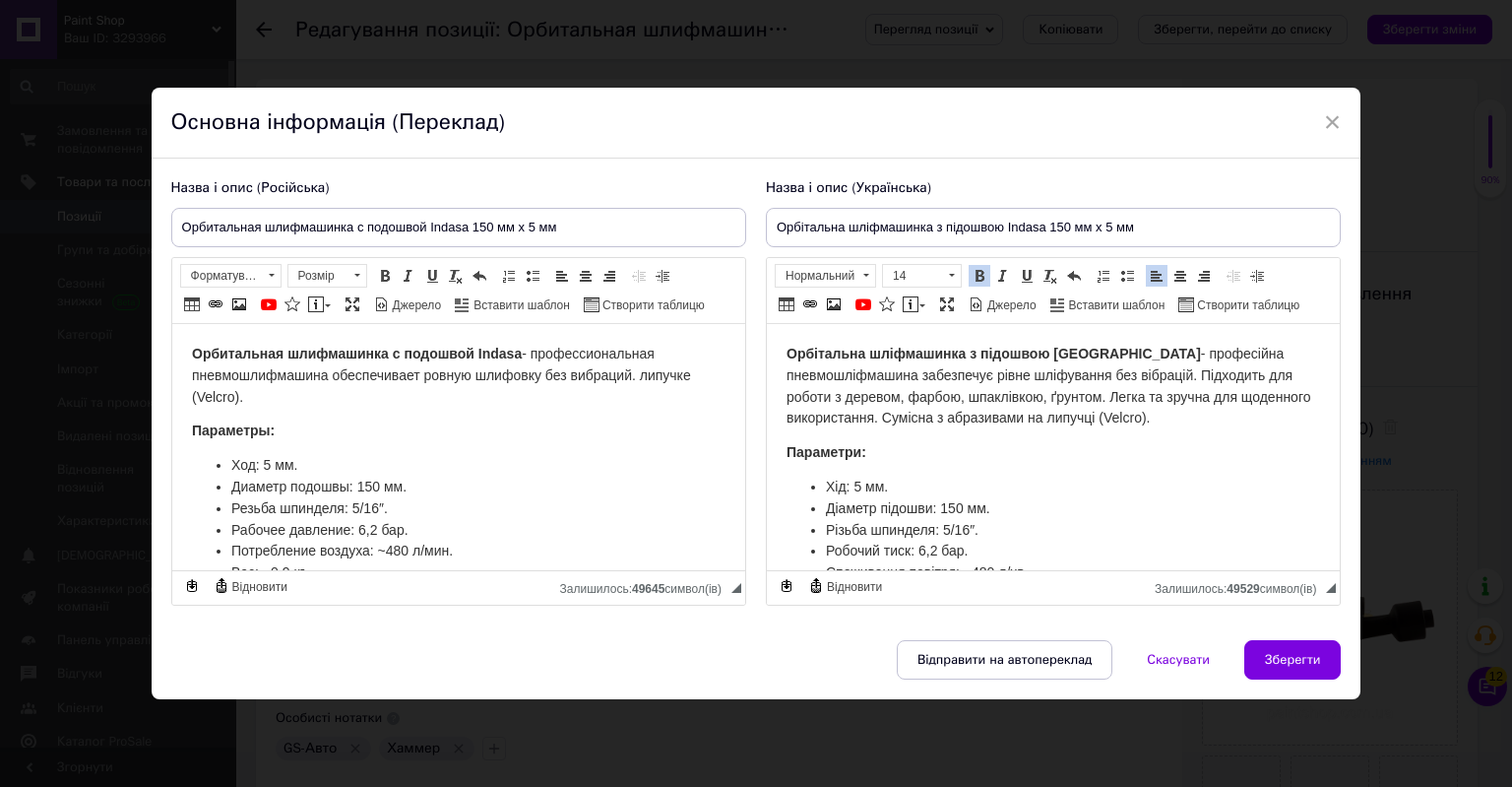drag, startPoint x: 1108, startPoint y: 355, endPoint x: 1252, endPoint y: 409, distance: 153.79207 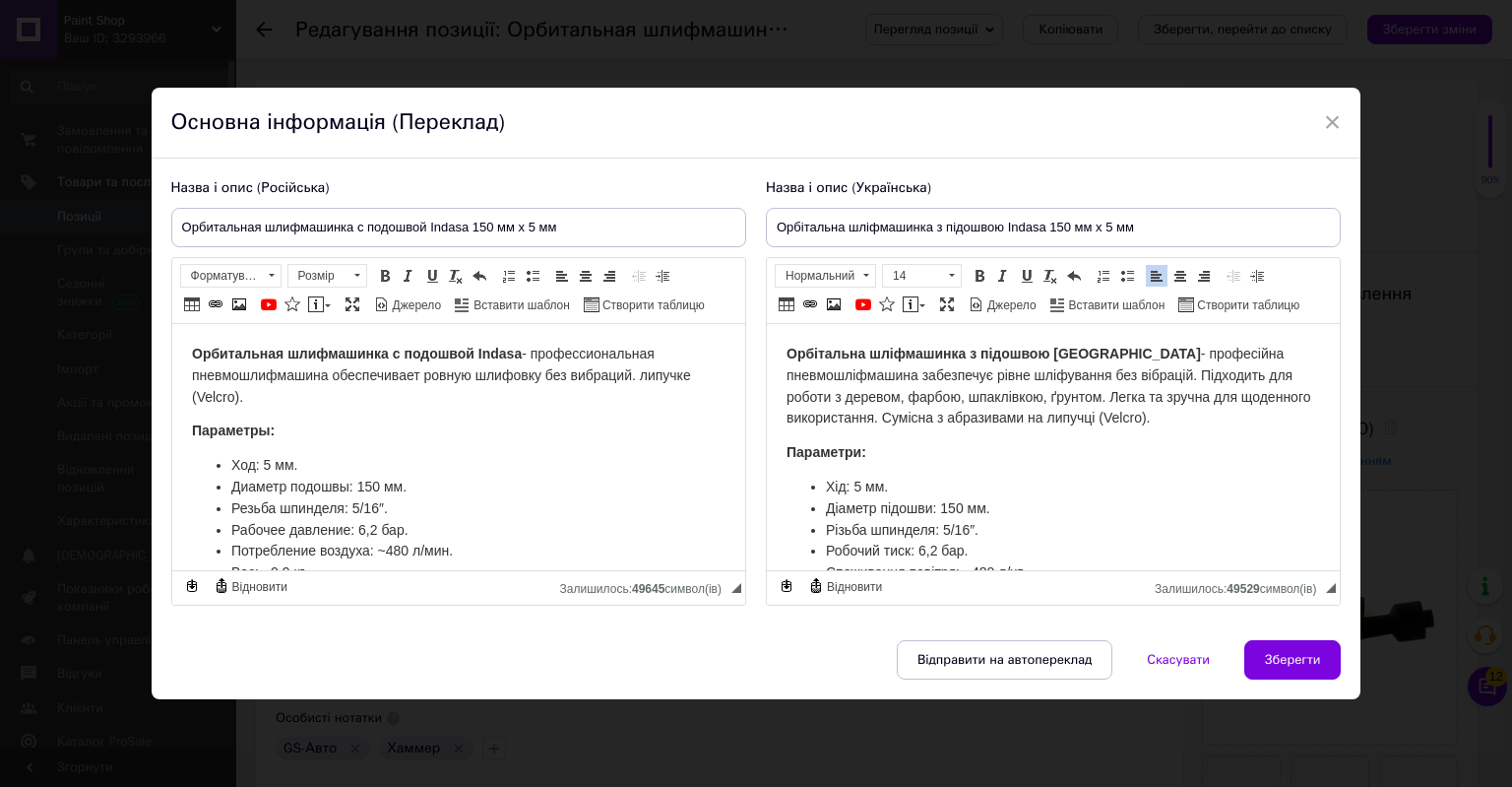 copy on "професійна пневмошліфмашина забезпечує рівне шліфування без вібрацій. Підходить для роботи з деревом, фарбою, шпаклівкою, ґрунтом. Легка та зручна для щоденного використання. Сумісна з абразивами на липучці (Velcro)." 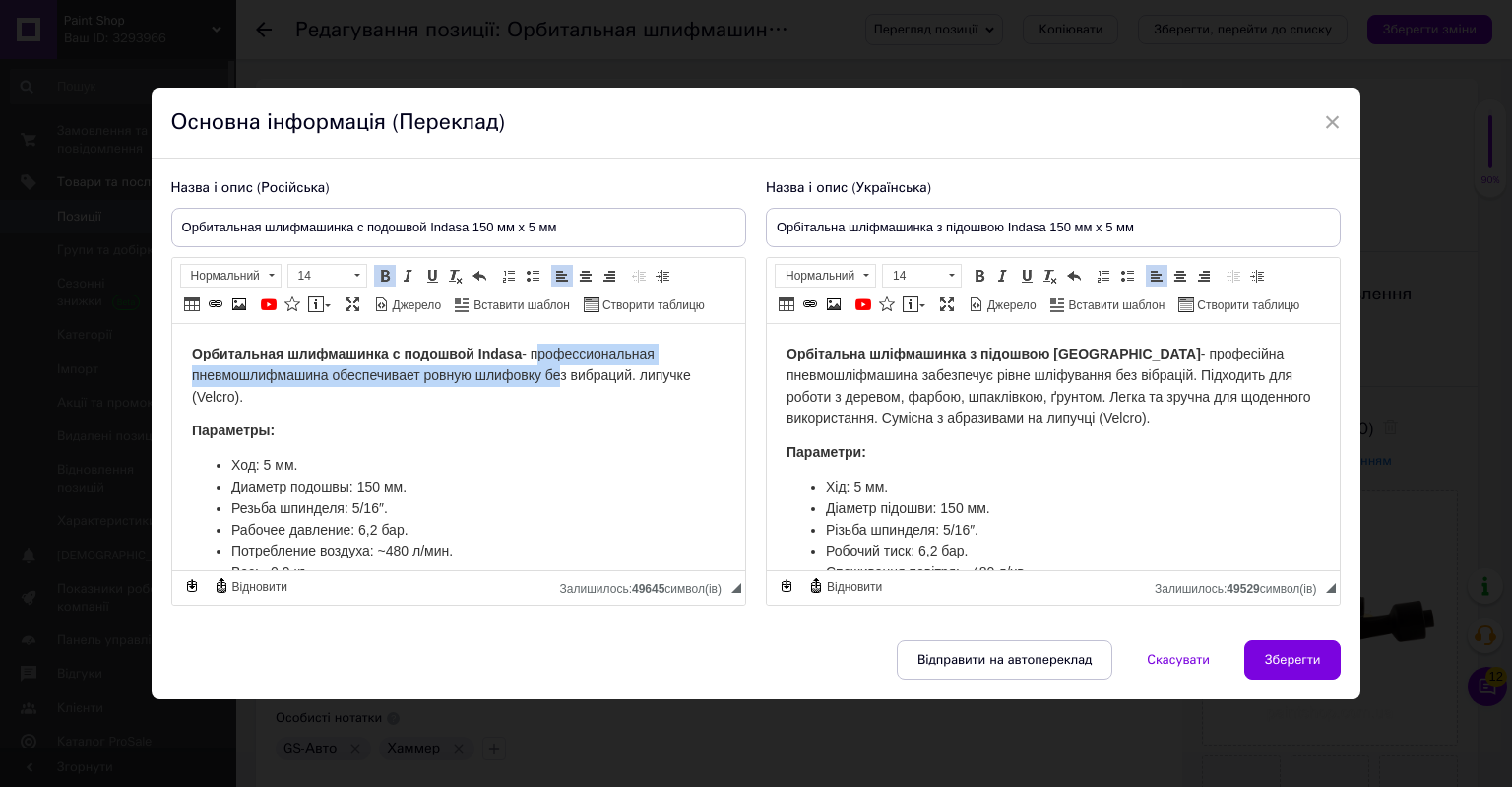 drag, startPoint x: 534, startPoint y: 350, endPoint x: 549, endPoint y: 382, distance: 35.34119 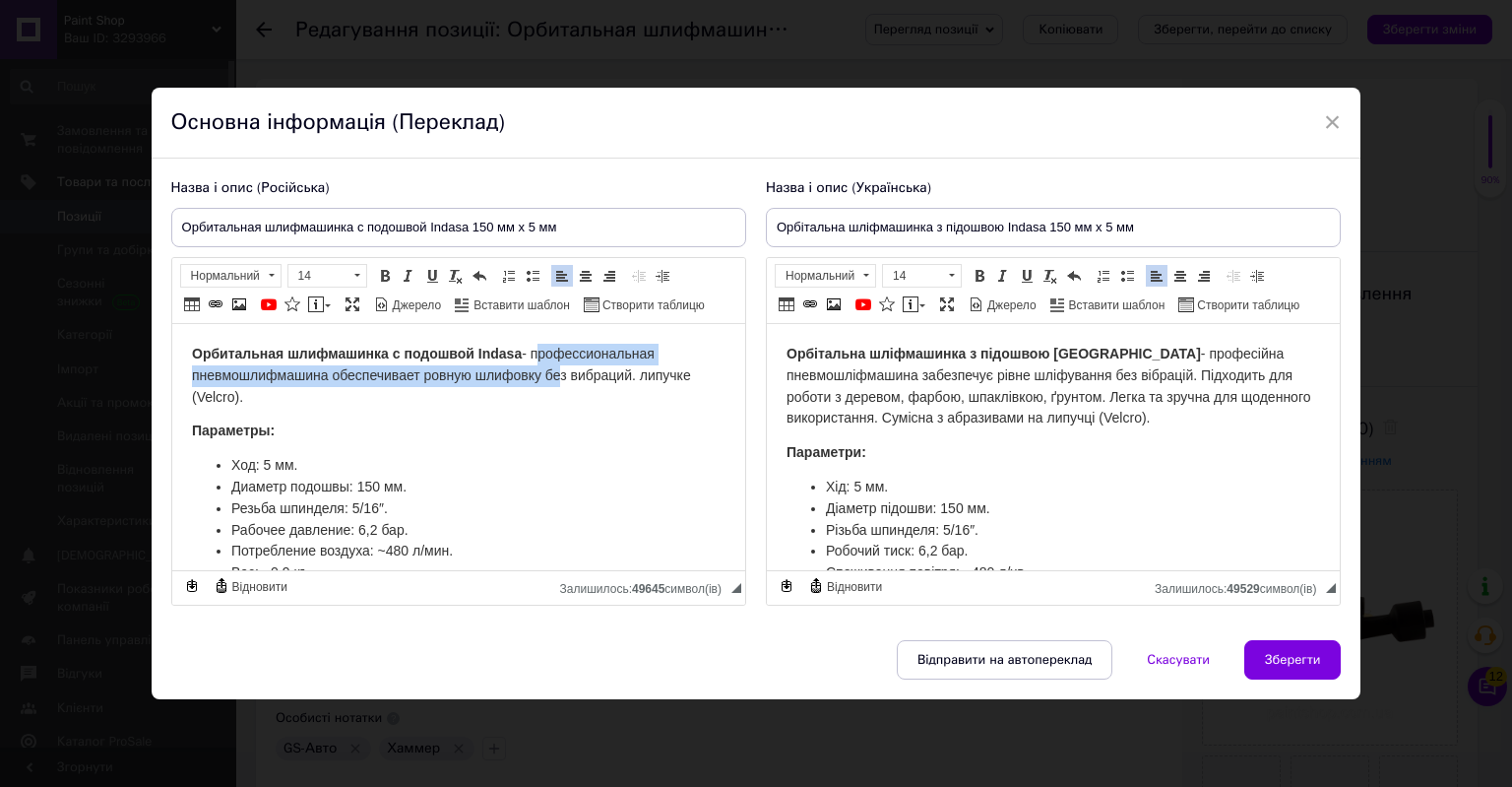 drag, startPoint x: 536, startPoint y: 403, endPoint x: 534, endPoint y: 350, distance: 53.037722 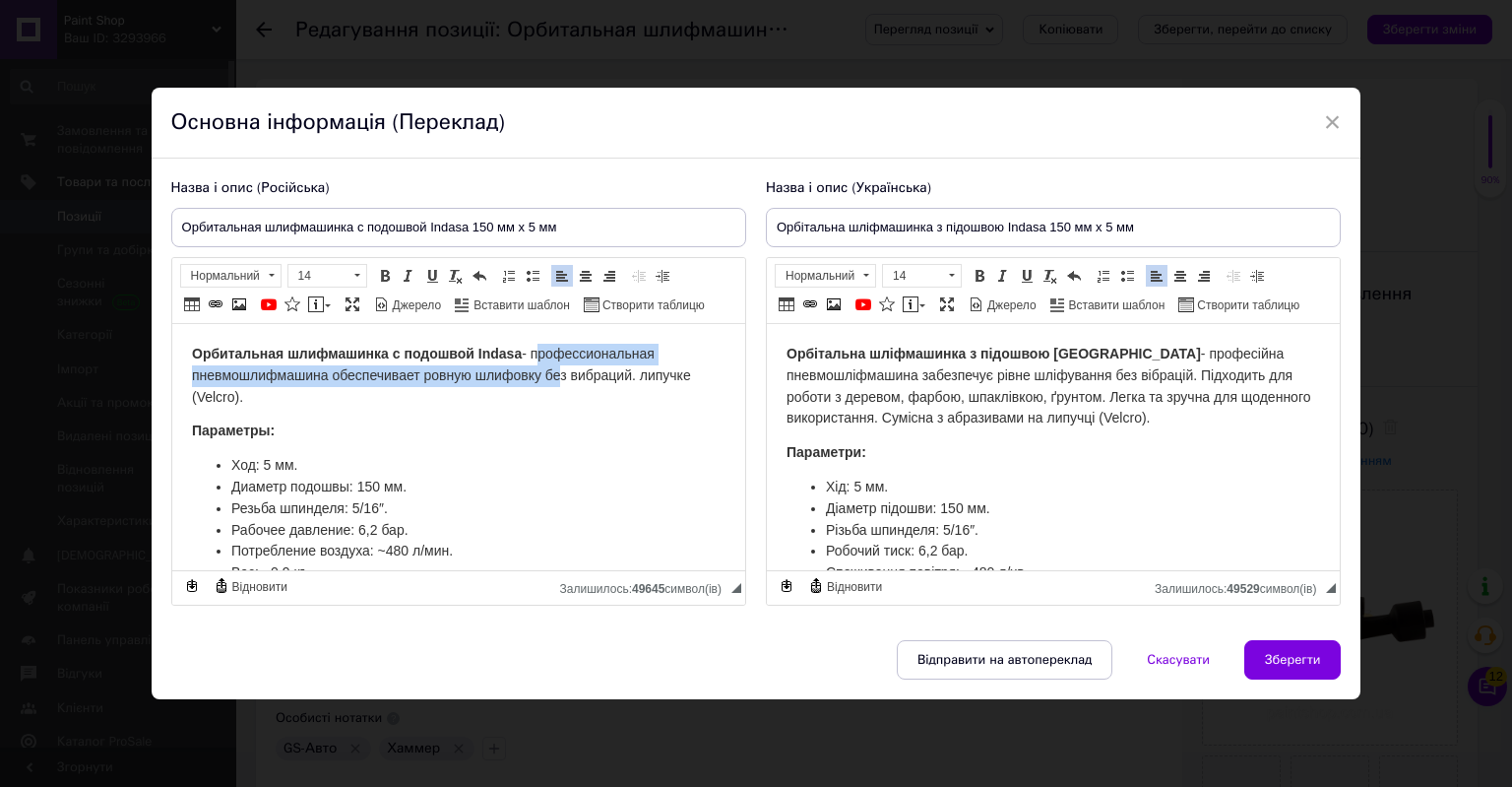 click on "Орбитальная шлифмашинка с подошвой Indasa  - профессиональная пневмошлифмашина обеспечивает ровную шлифовку без вибраций. липучке (Velcro)." at bounding box center (458, 374) 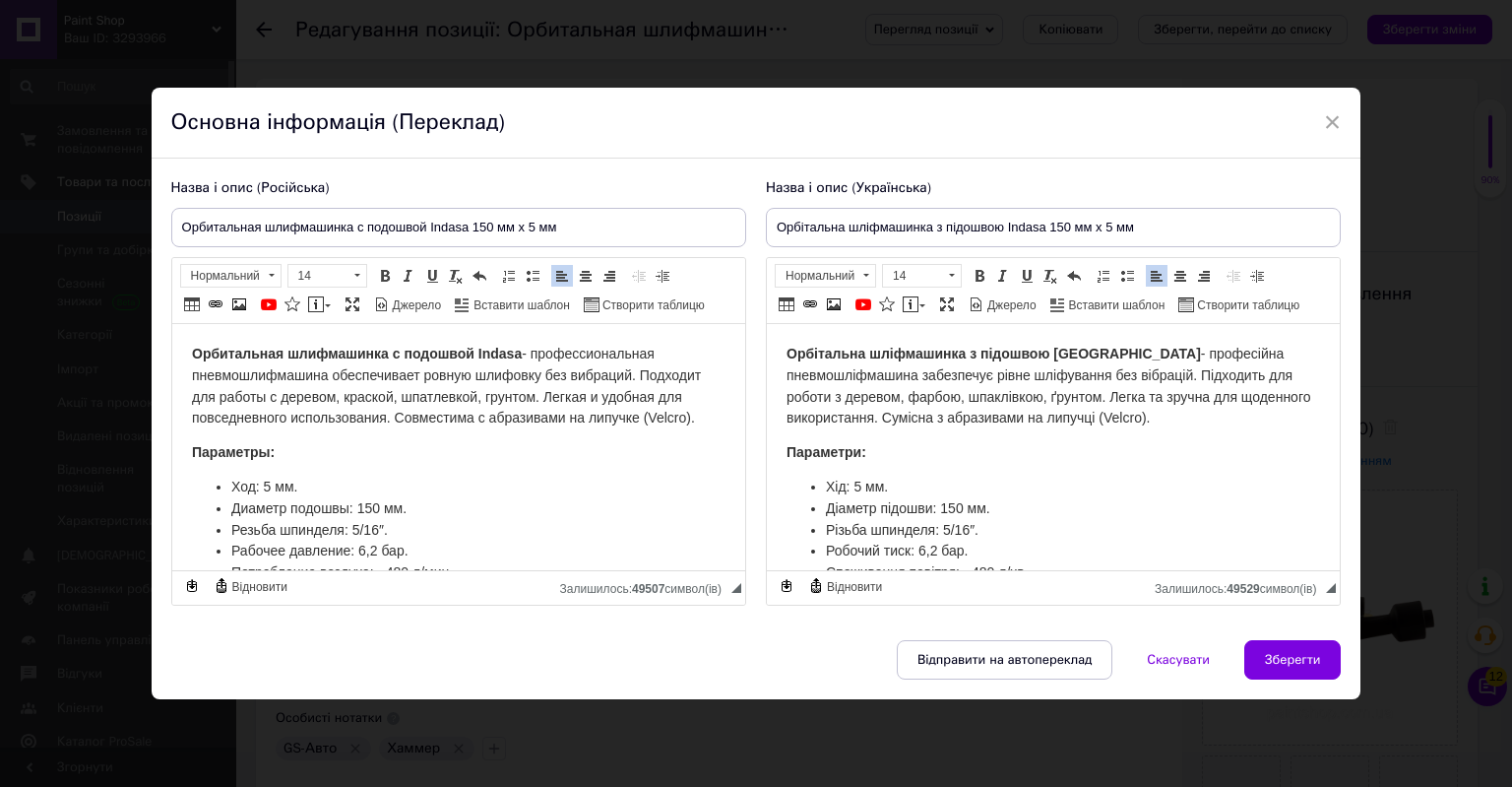 click on "Орбітальна шліфмашинка з підошвою [GEOGRAPHIC_DATA]" at bounding box center [992, 353] 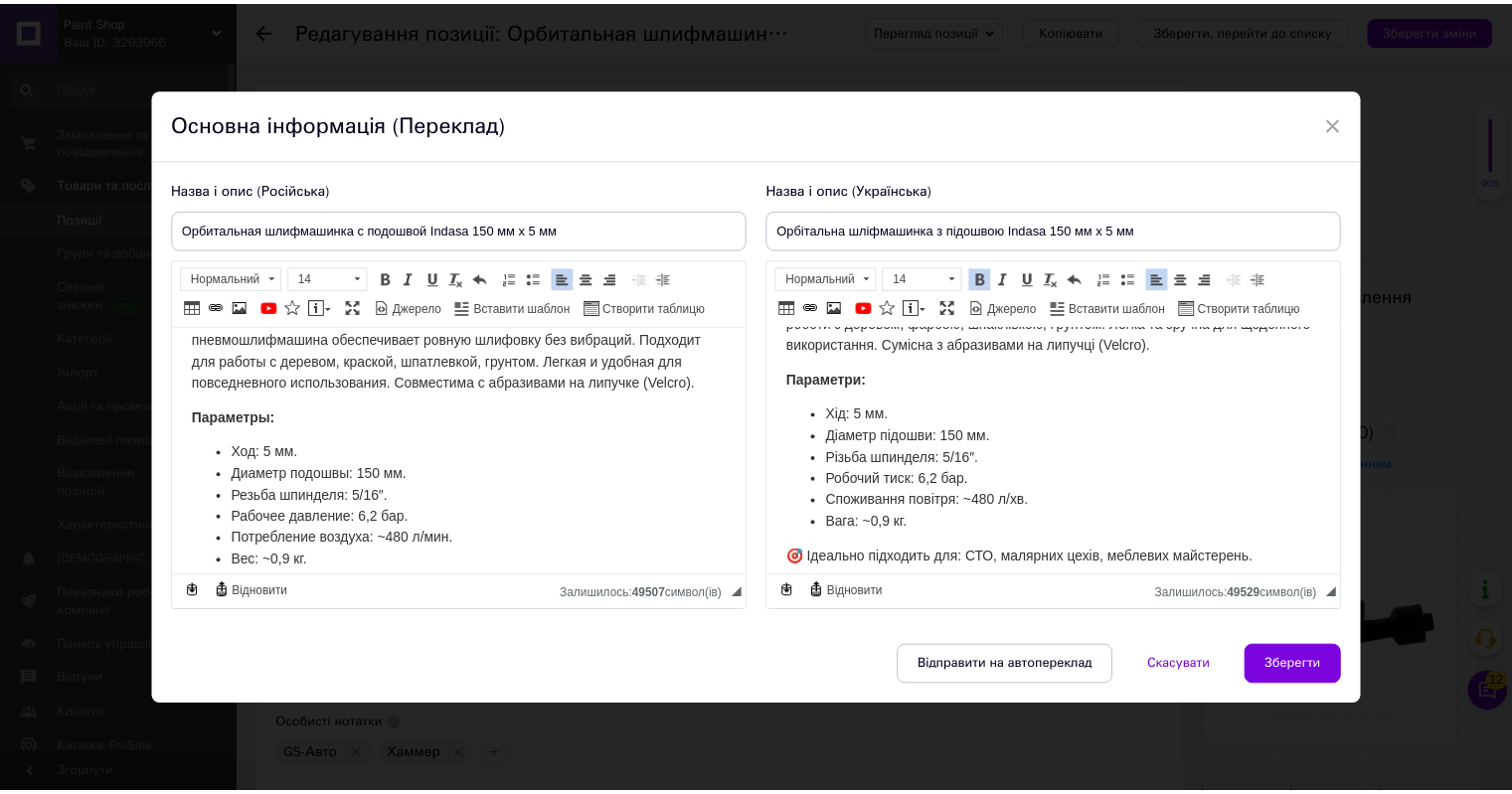 scroll, scrollTop: 0, scrollLeft: 0, axis: both 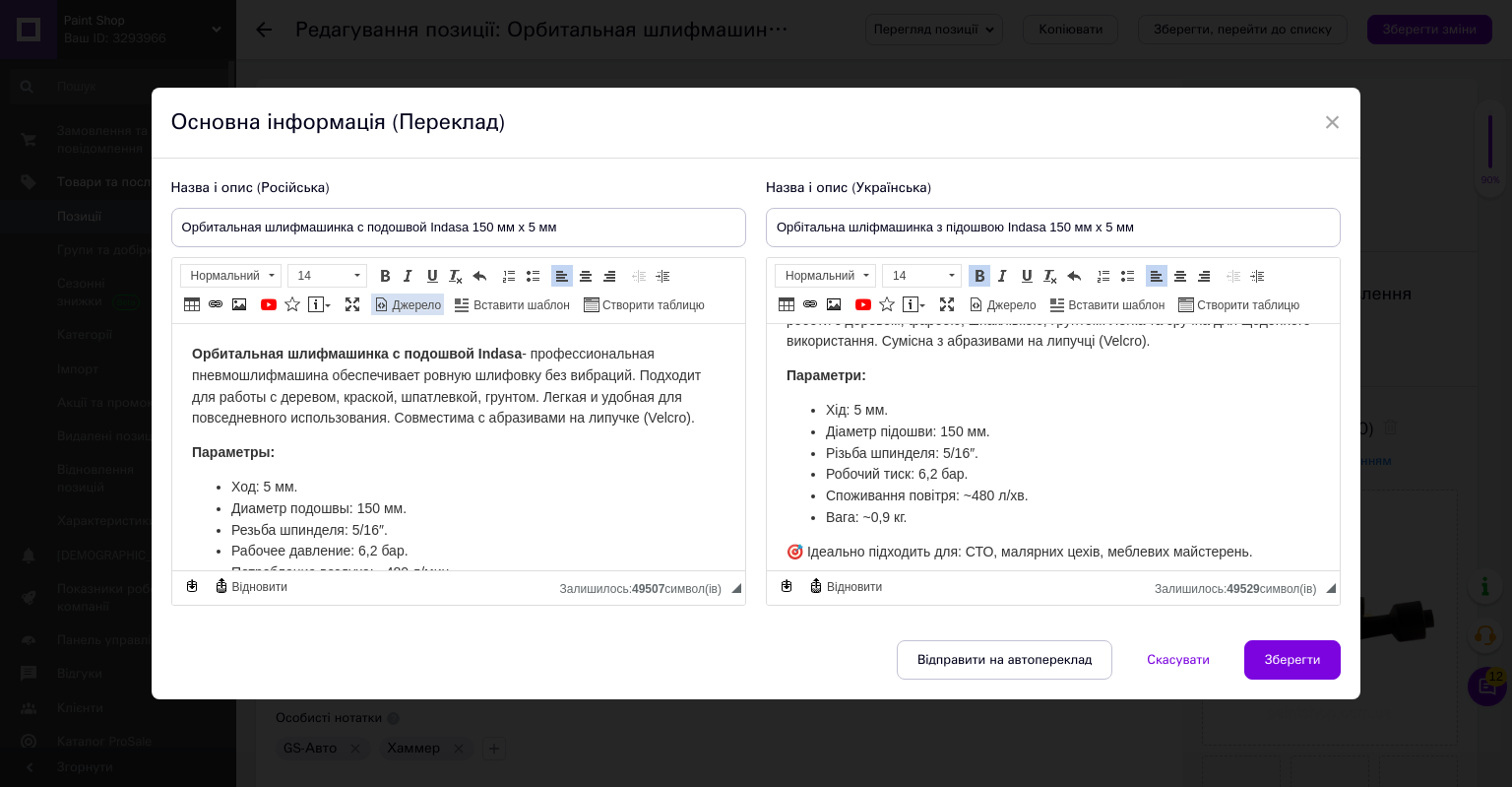 click at bounding box center (382, 304) 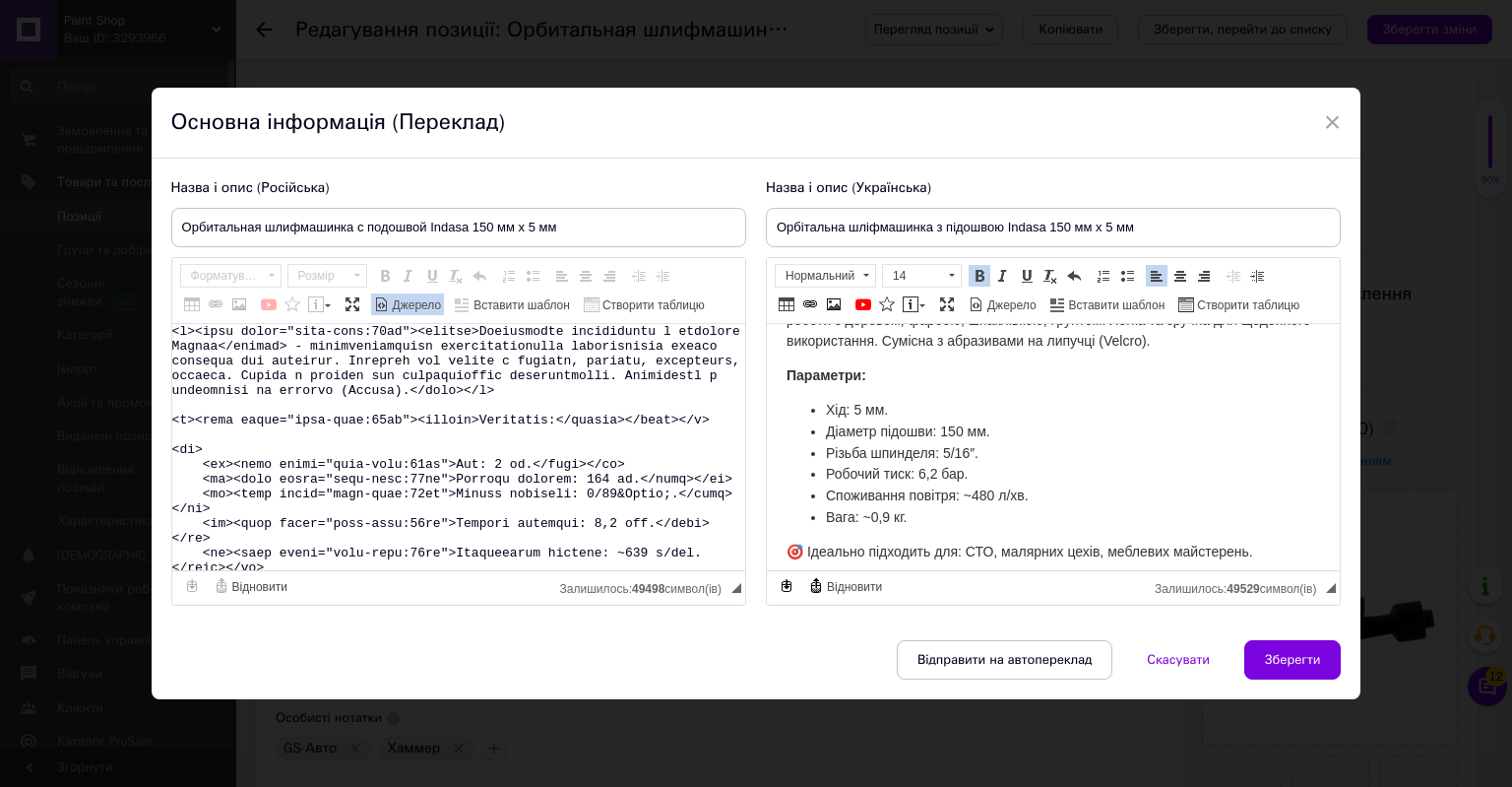 click at bounding box center (459, 447) 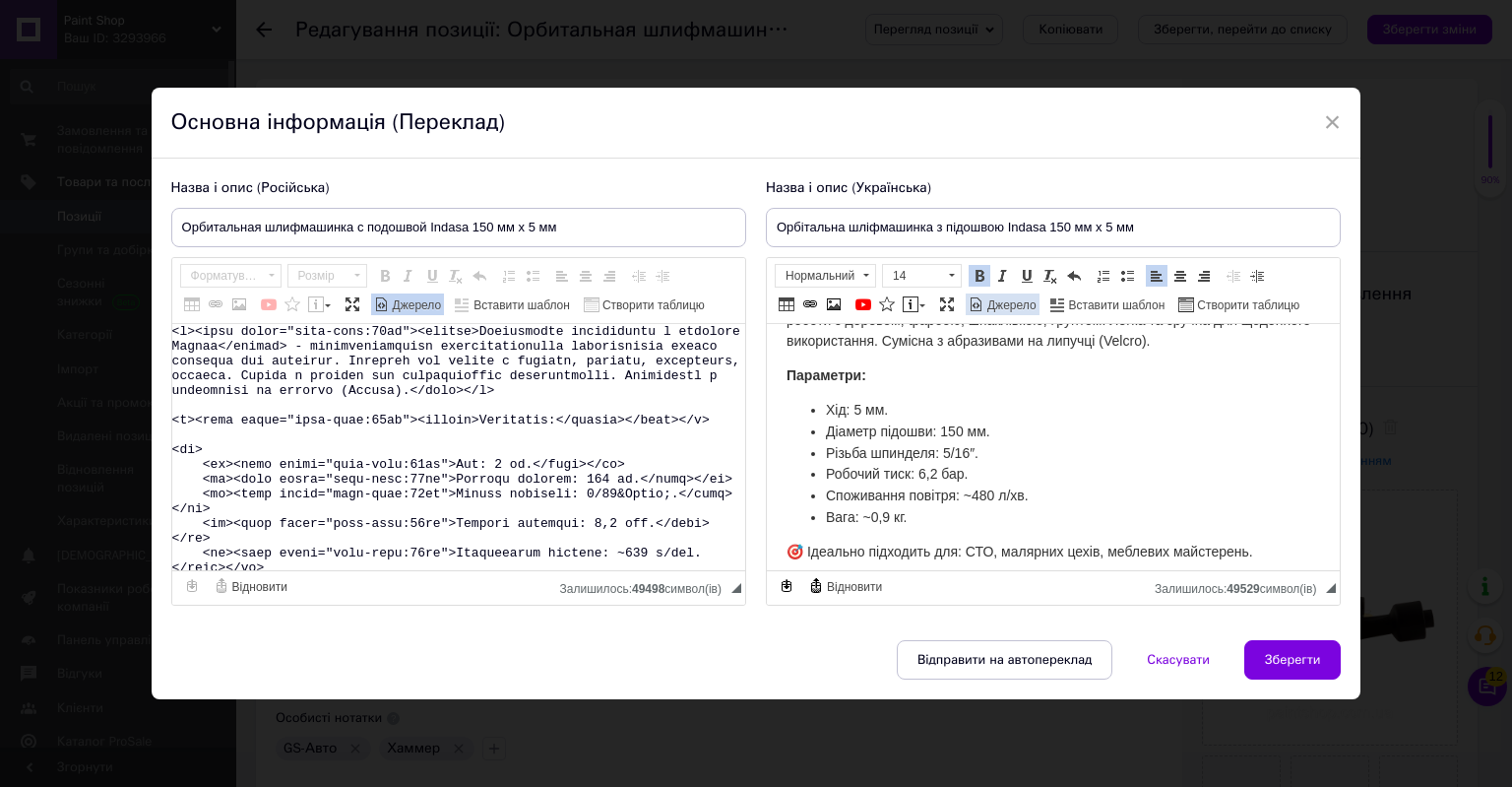 click on "Джерело" at bounding box center (1010, 305) 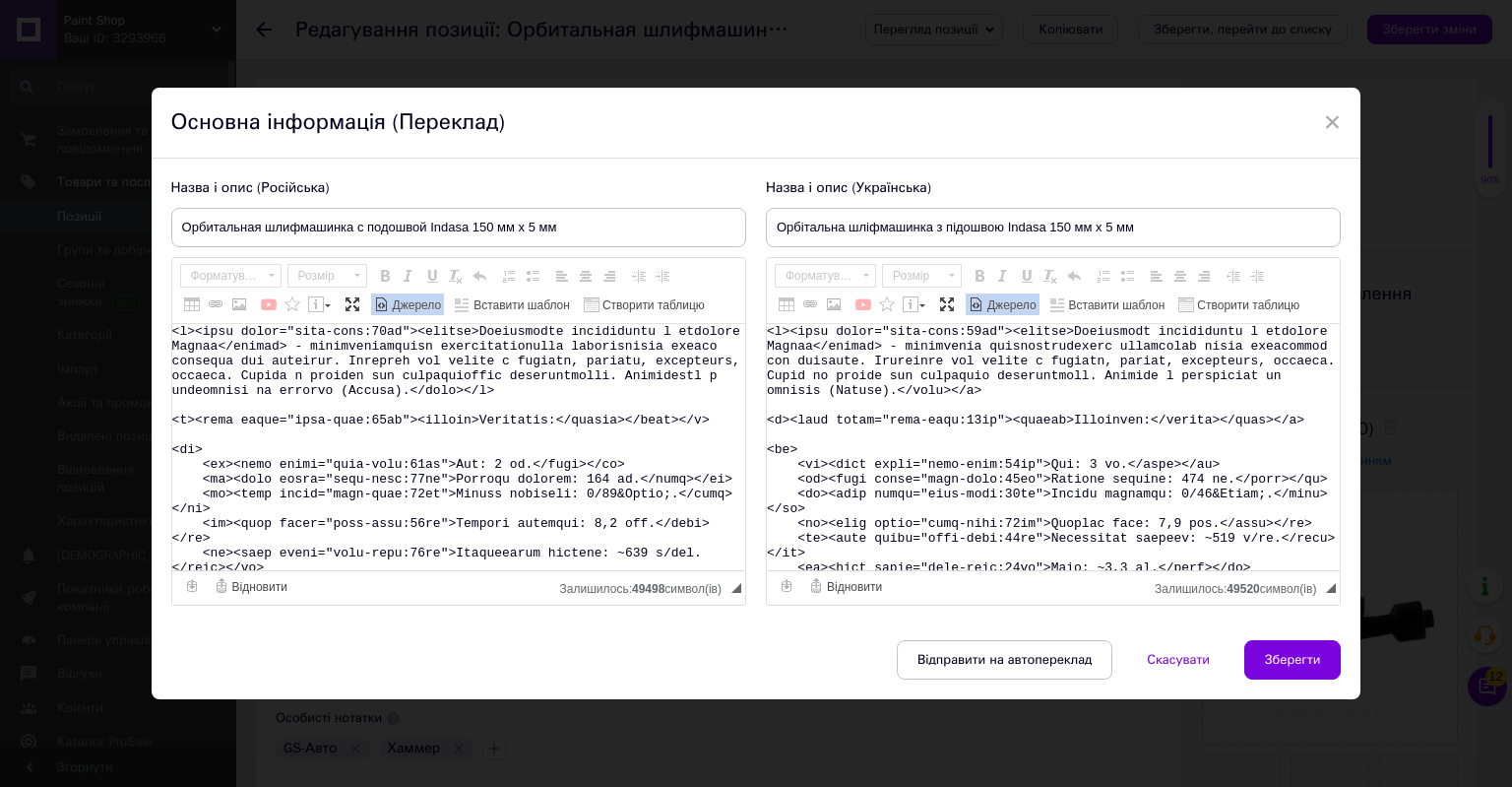 click at bounding box center (1053, 447) 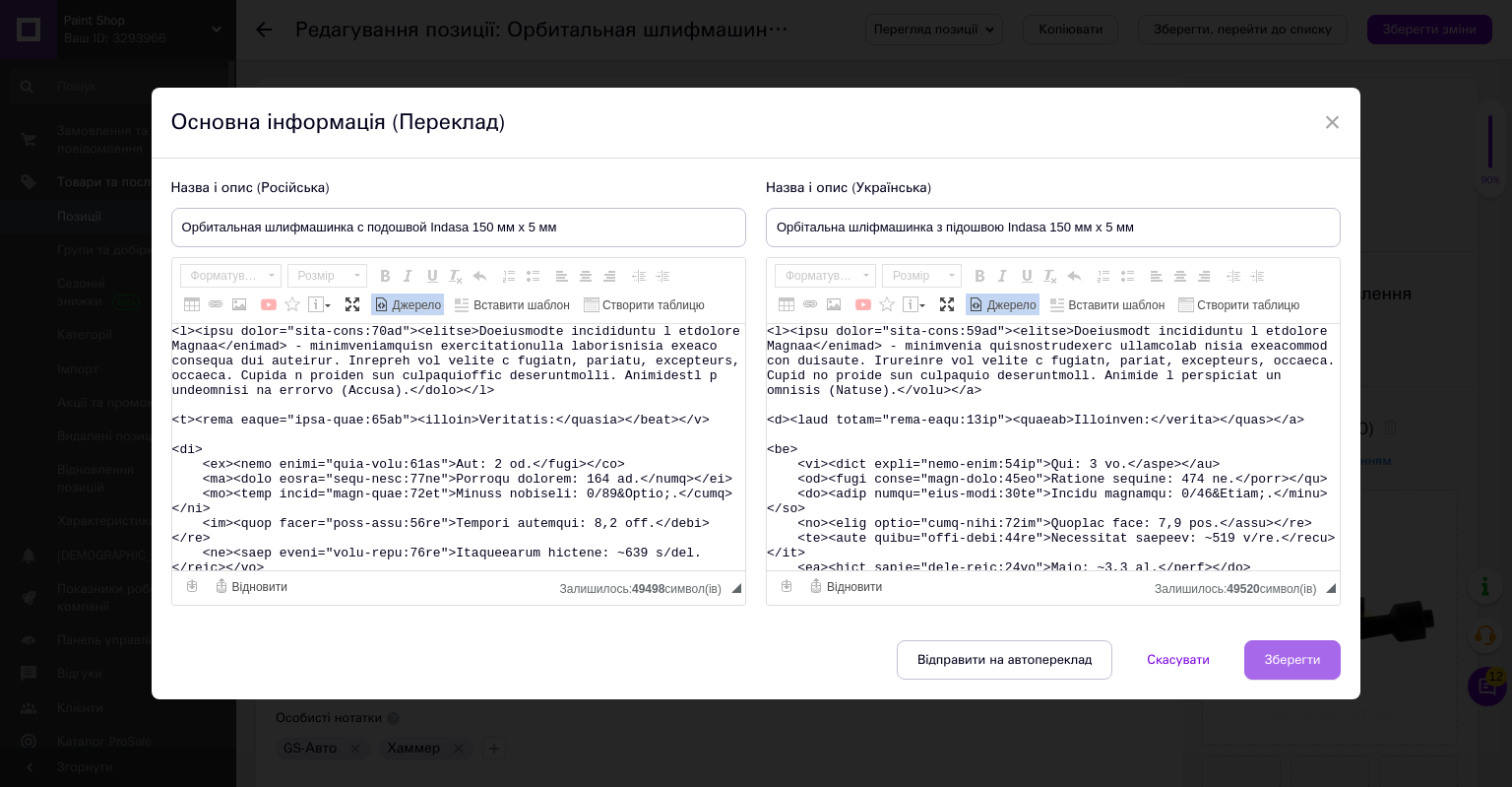 click on "Зберегти" at bounding box center [1292, 660] 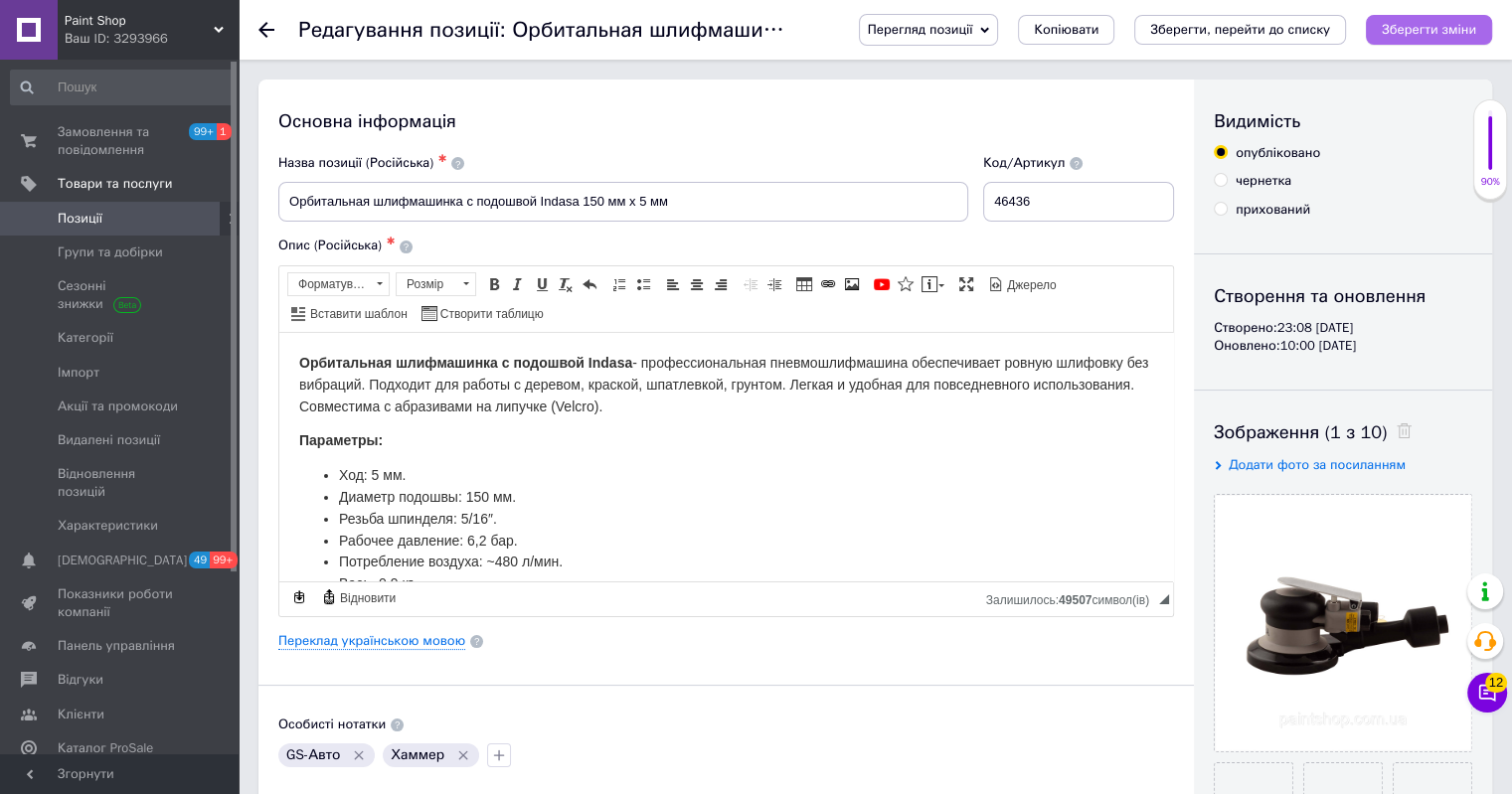 click on "Зберегти зміни" at bounding box center [1428, 29] 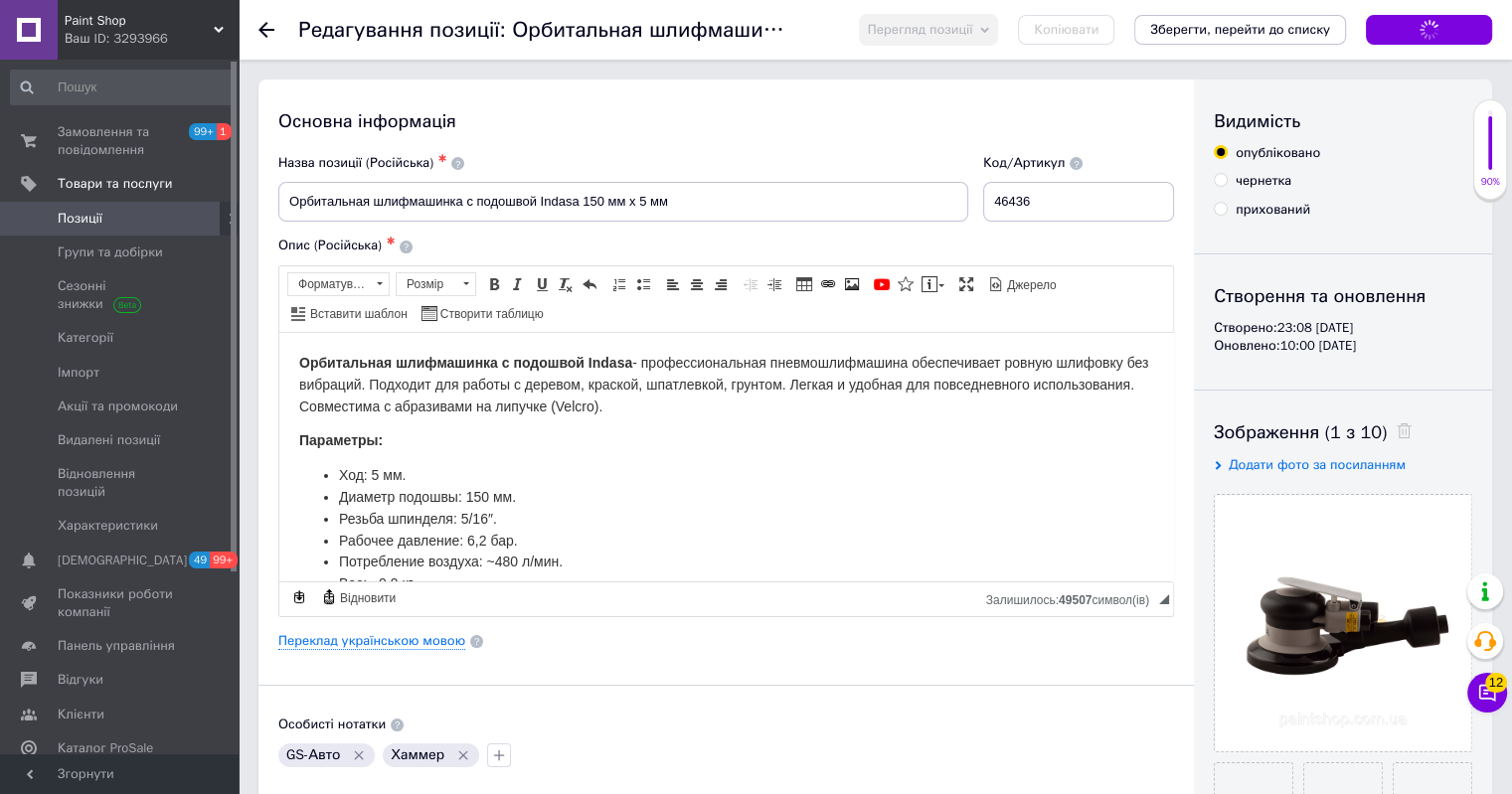 click on "Позиції" at bounding box center (80, 219) 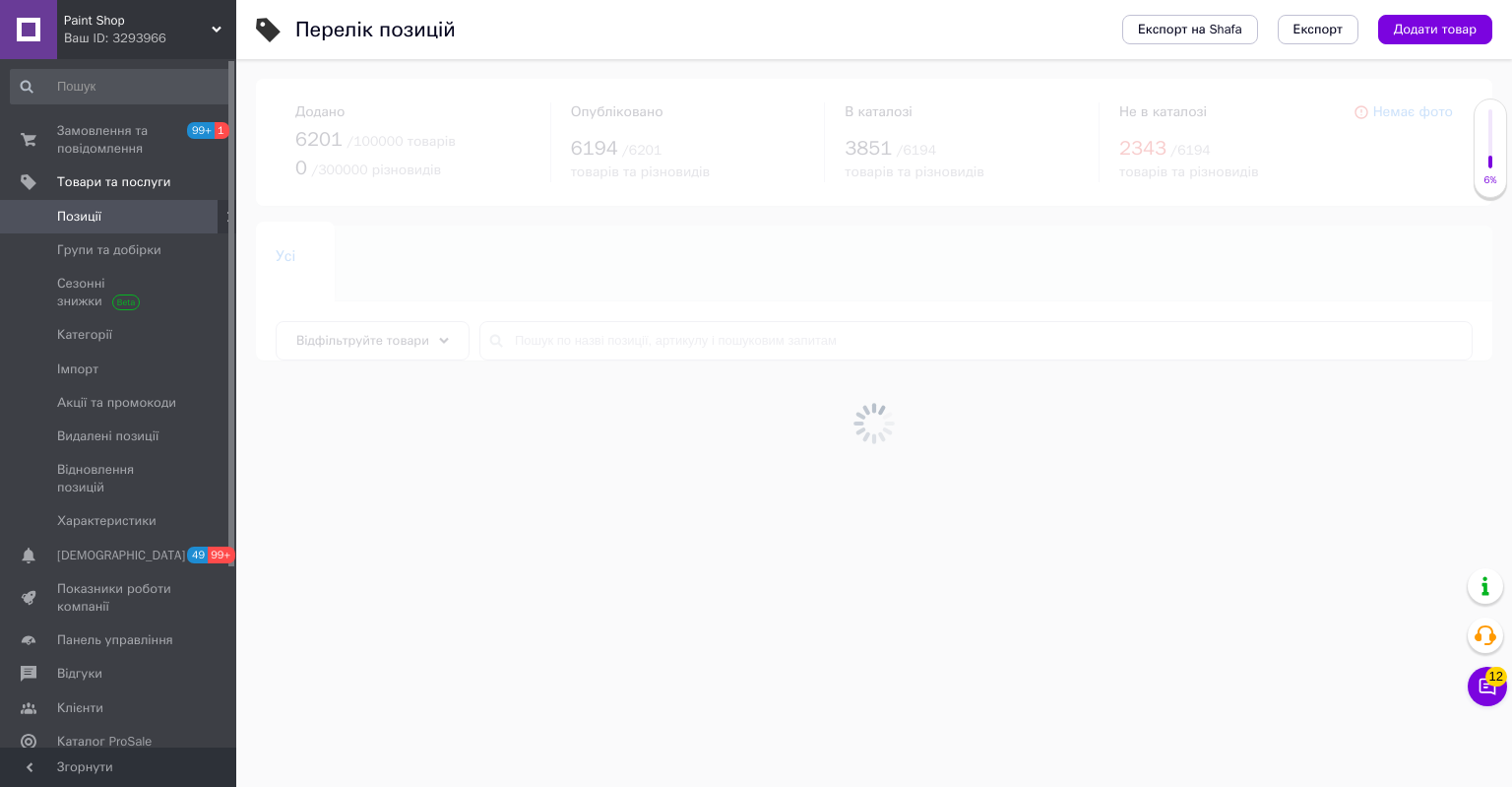 click at bounding box center (874, 423) 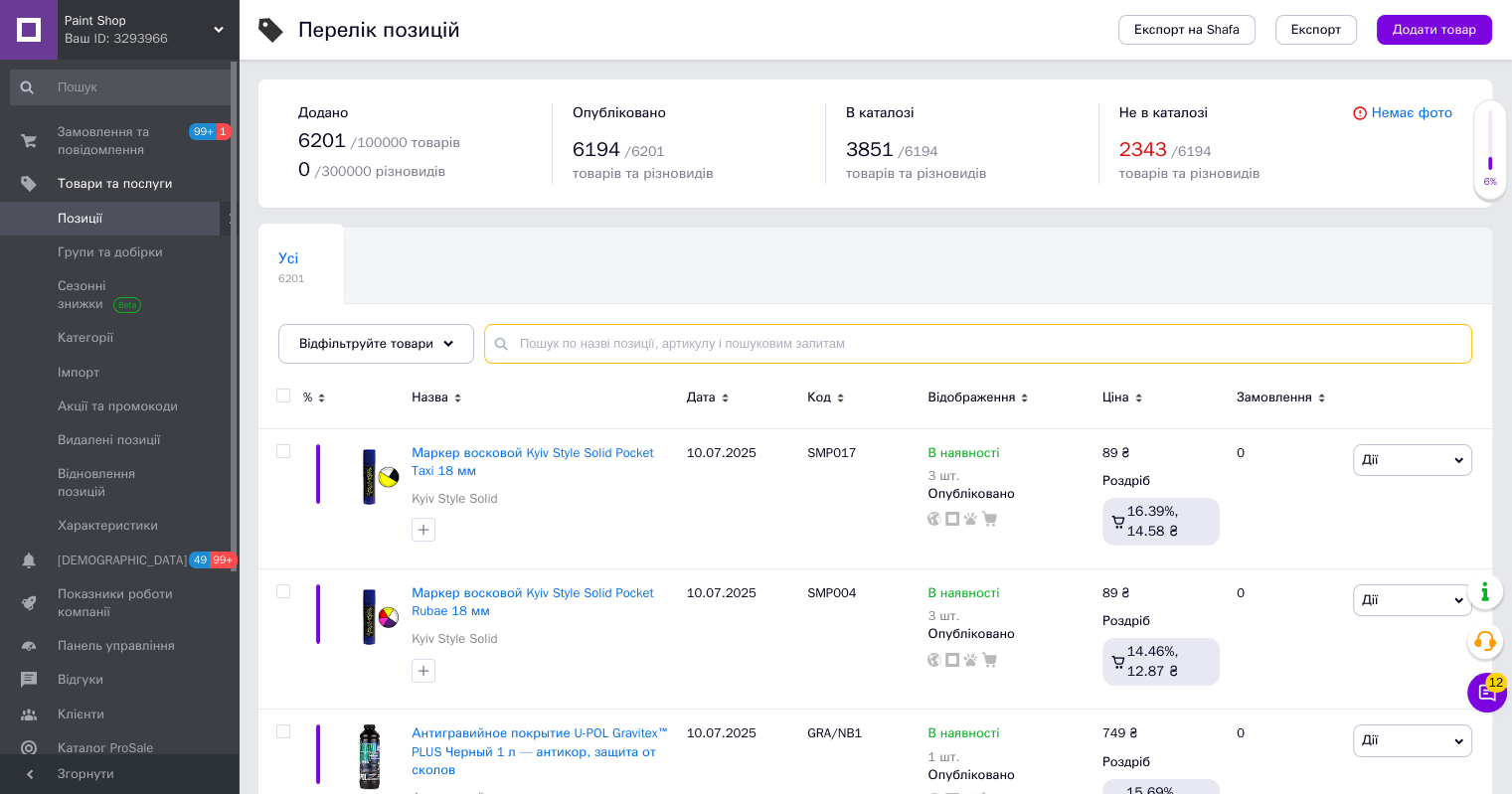 click at bounding box center (978, 344) 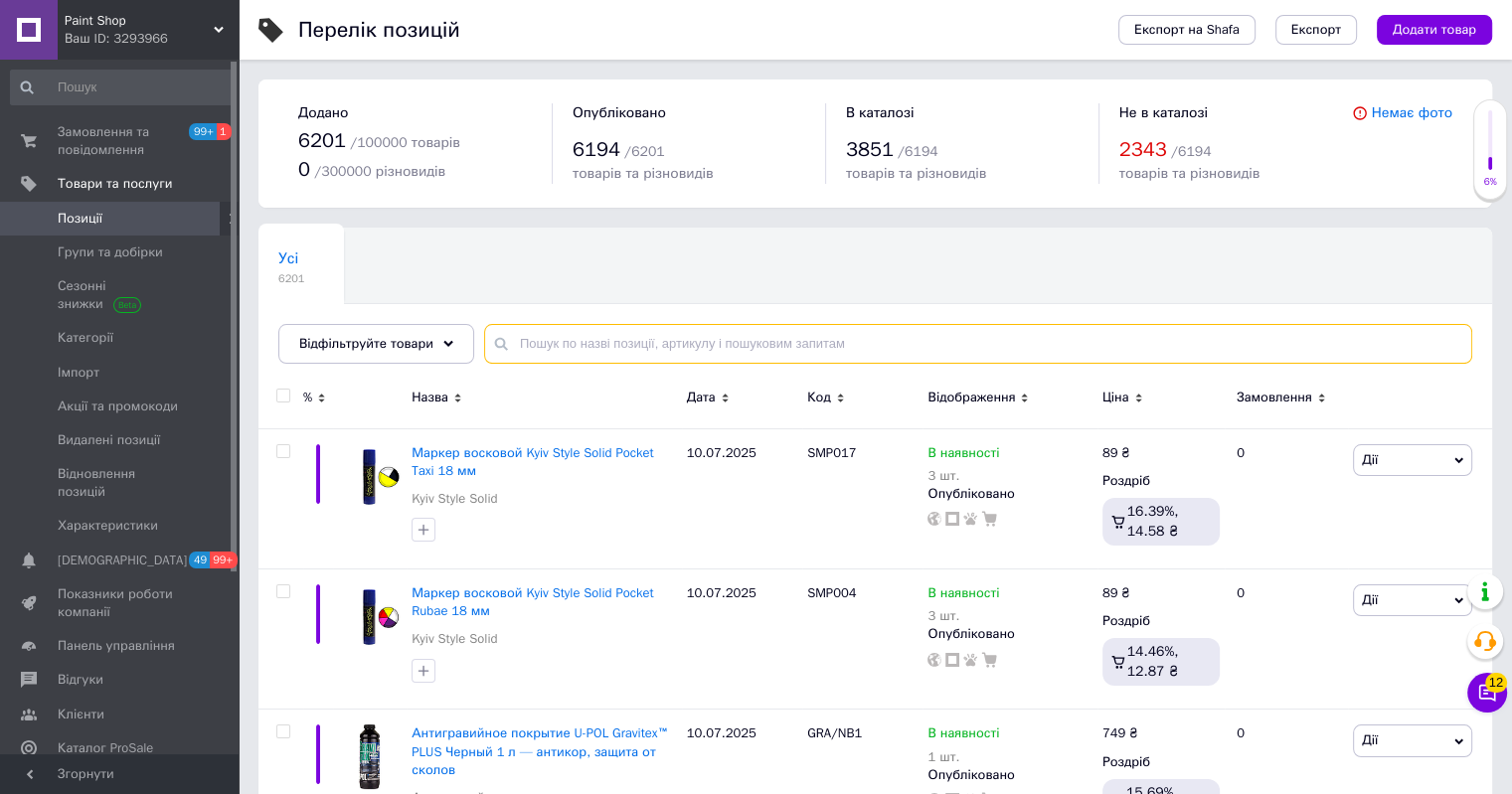 paste on "48777" 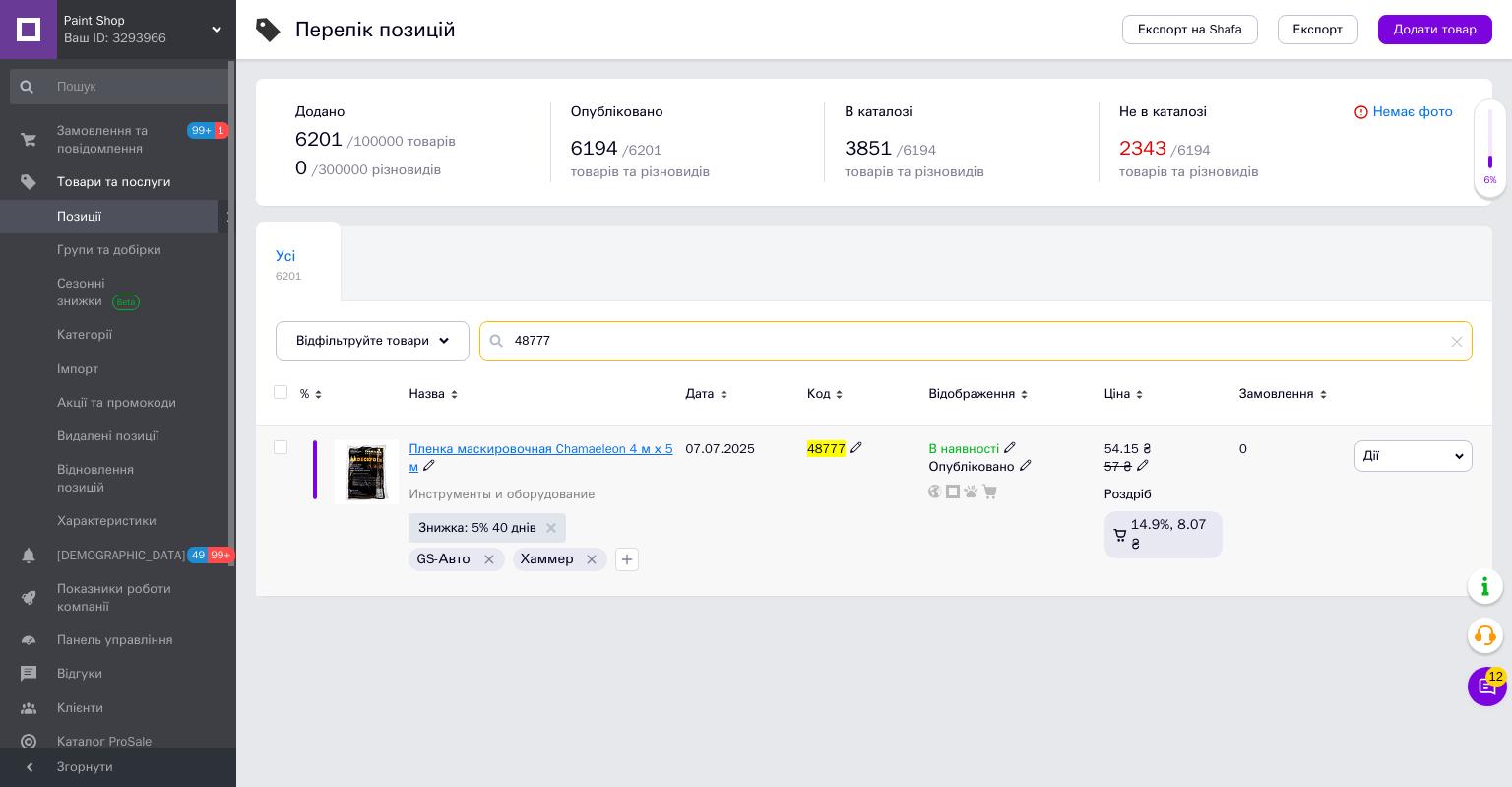 type on "48777" 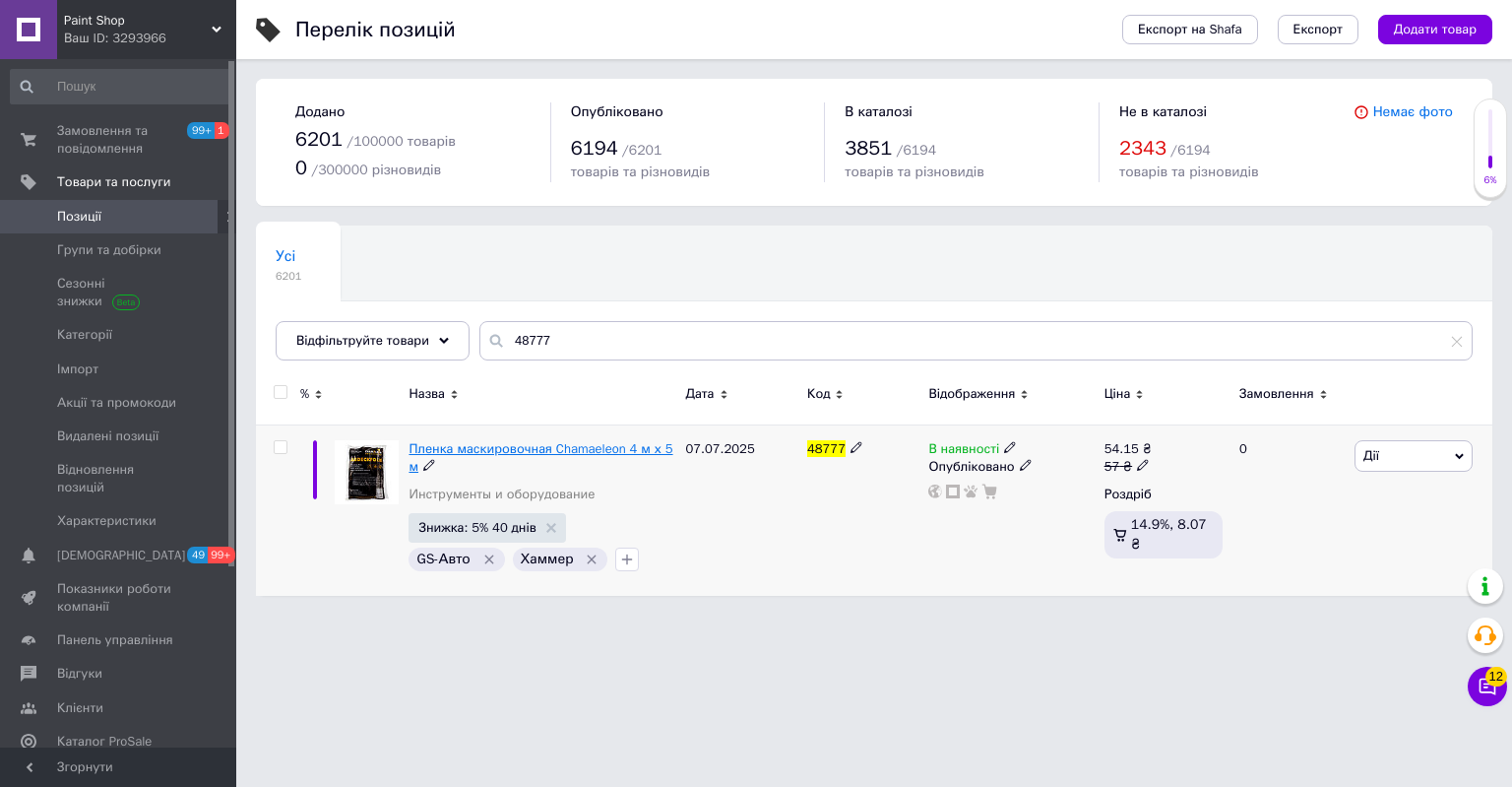 click on "Пленка маскировочная Chamaeleon 4 м х 5 м" at bounding box center [540, 457] 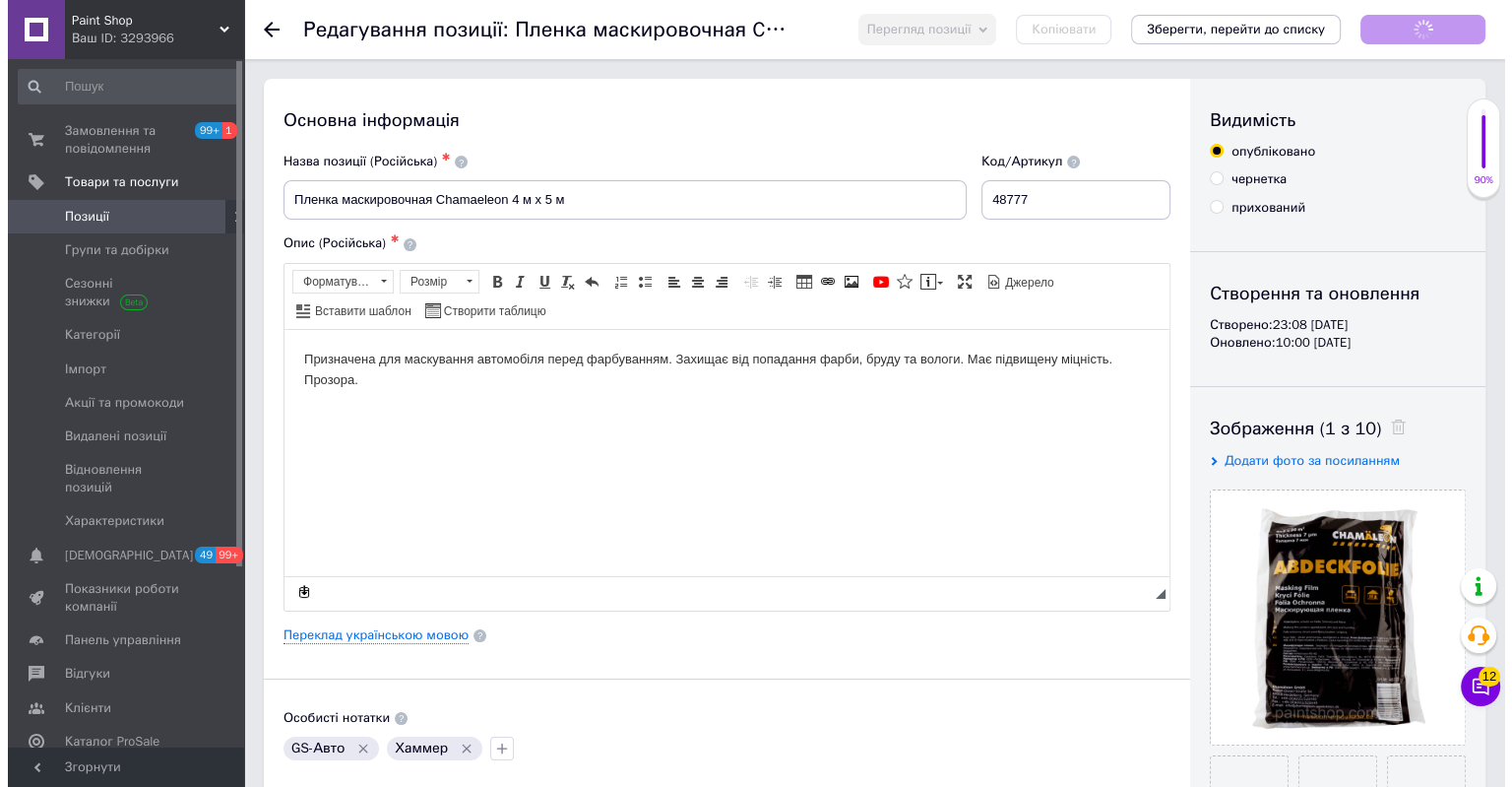 scroll, scrollTop: 0, scrollLeft: 0, axis: both 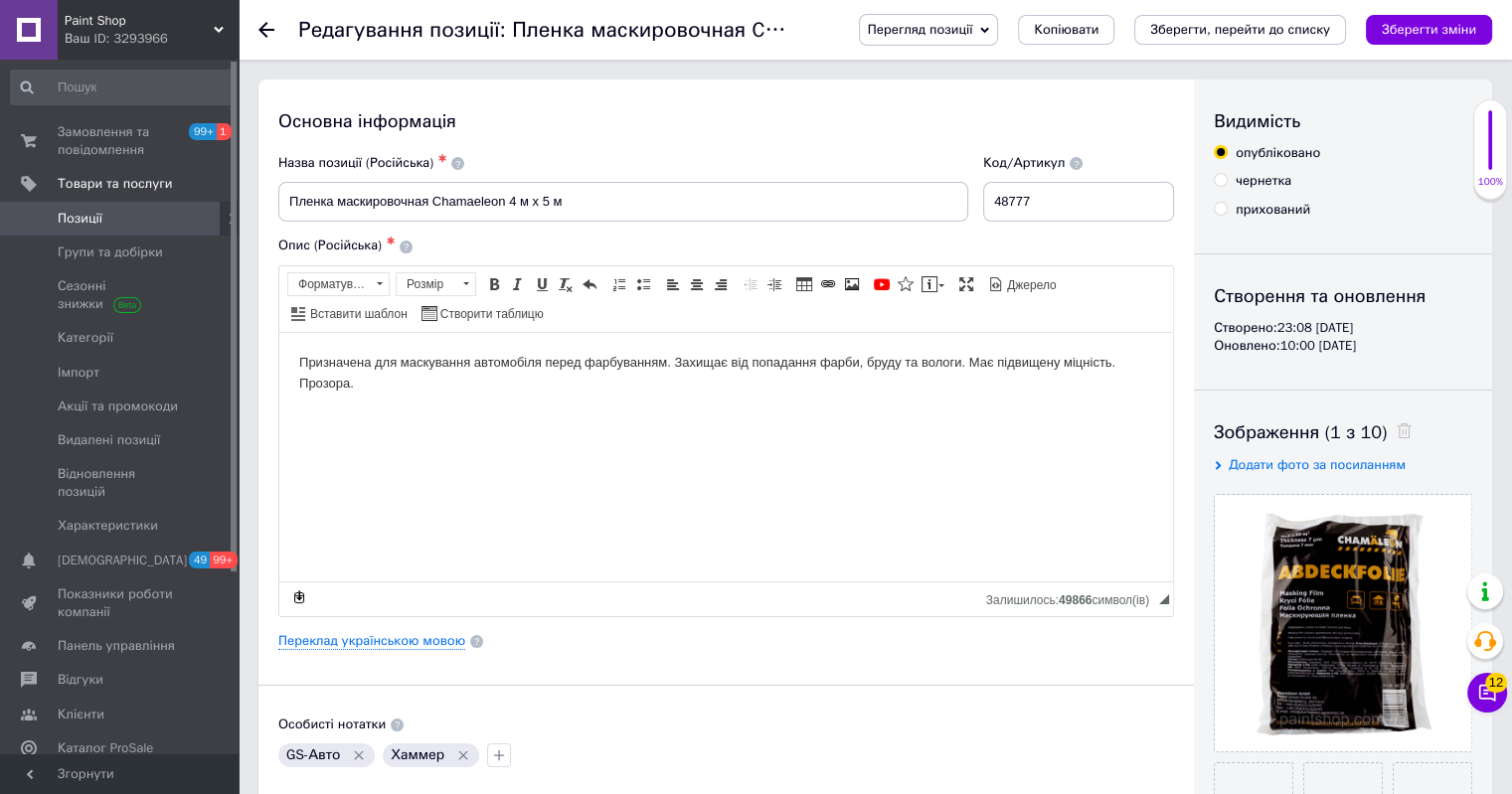 click on "Призначена для маскування автомобіля перед фарбуванням. Захищає від попадання фарби, бруду та вологи. Має підвищену міцність. Прозора." at bounding box center (726, 373) 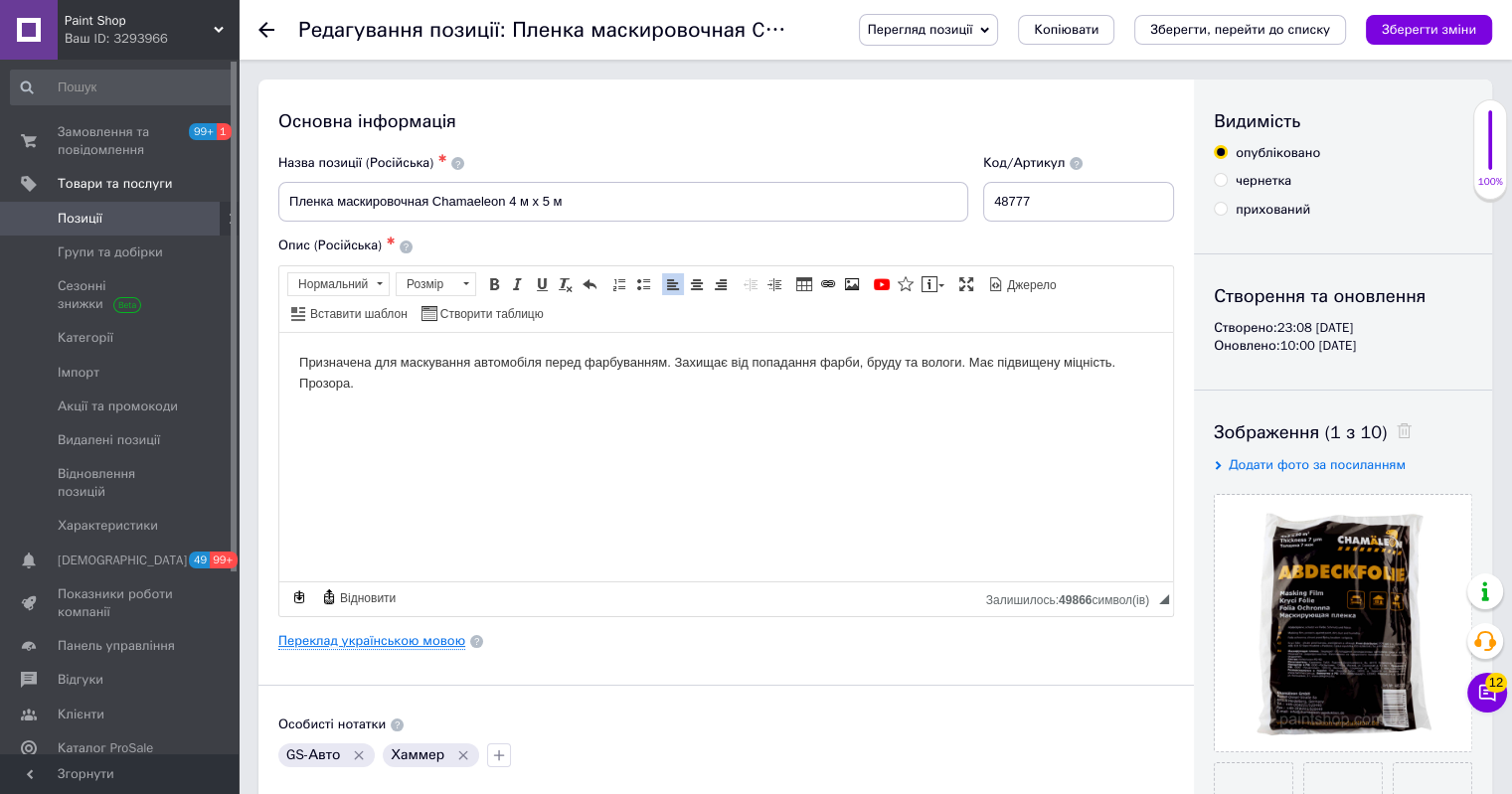 click on "Переклад українською мовою" at bounding box center [372, 641] 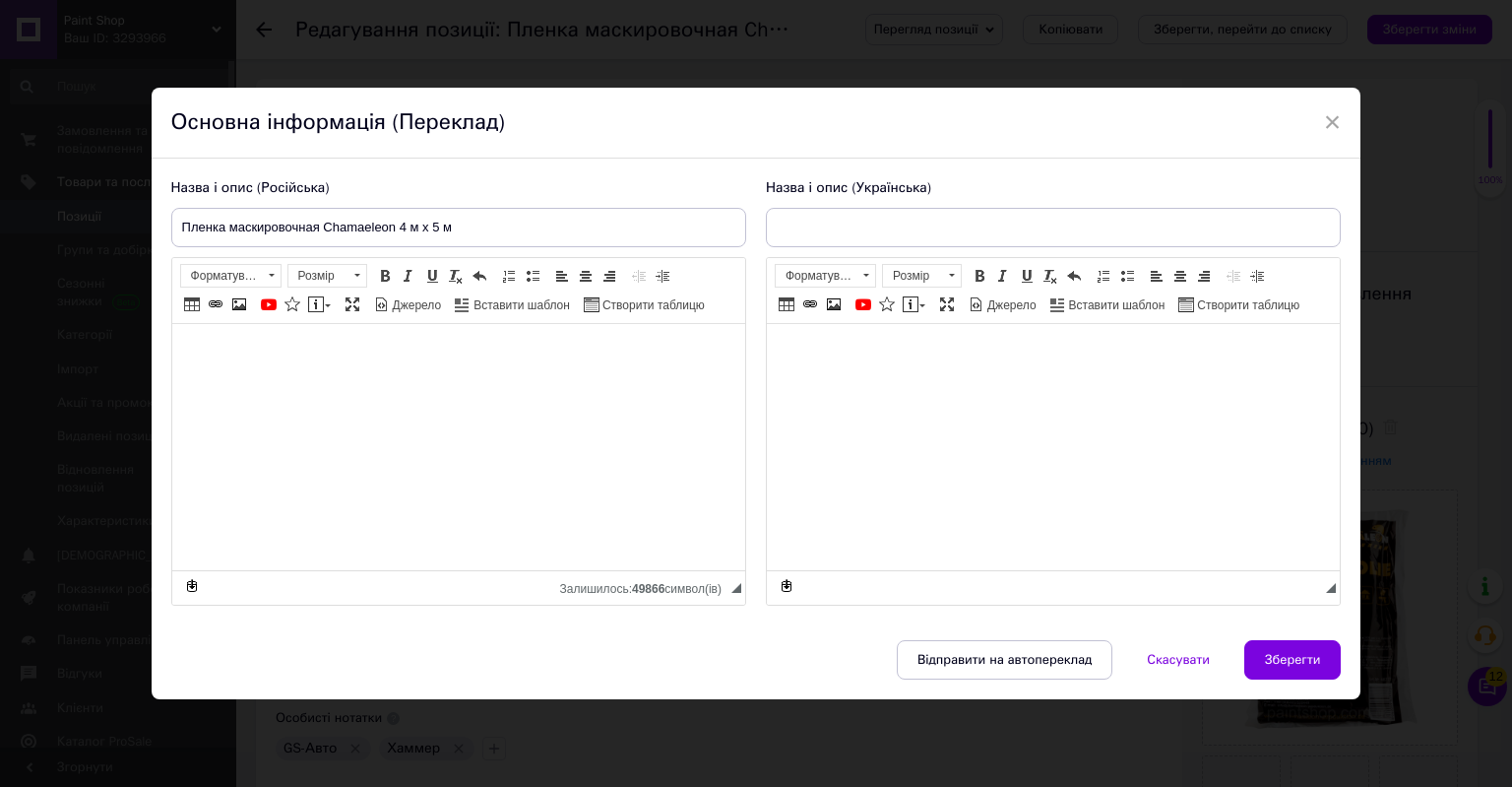 type on "Плівка маскувальна Chamaeleon 4 м х 5 м" 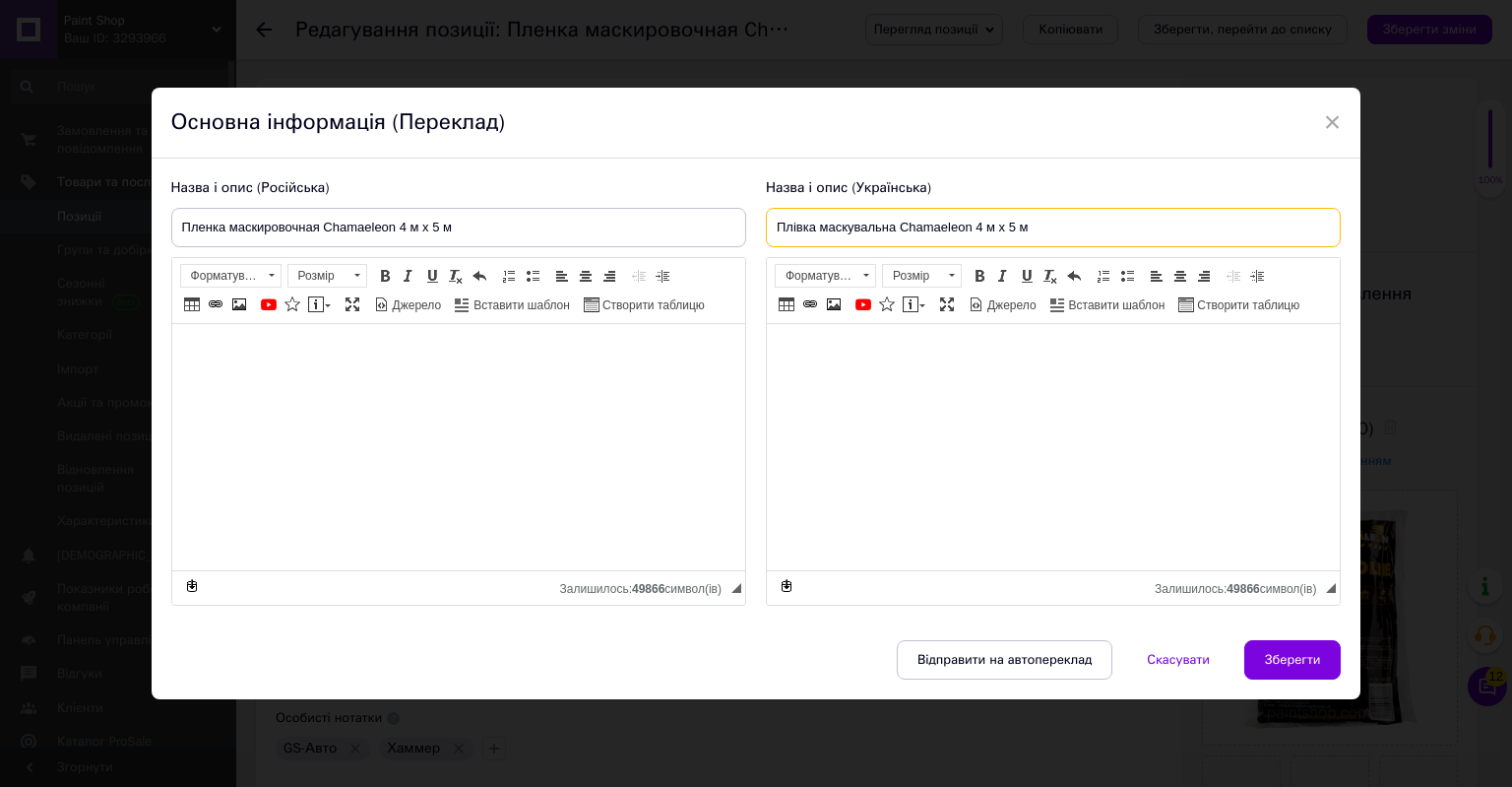drag, startPoint x: 1122, startPoint y: 237, endPoint x: 747, endPoint y: 230, distance: 375.06533 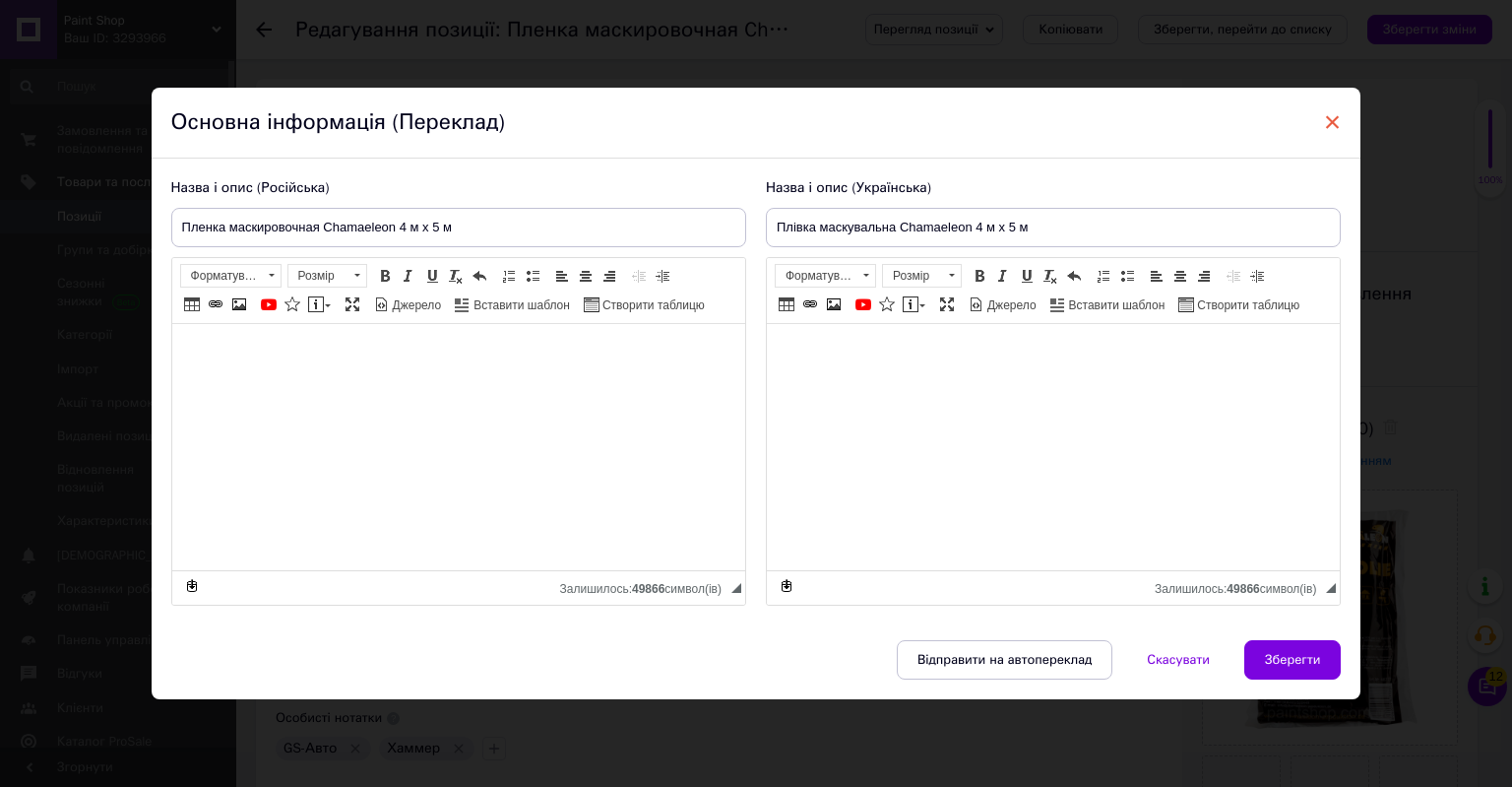 click on "×" at bounding box center [1333, 122] 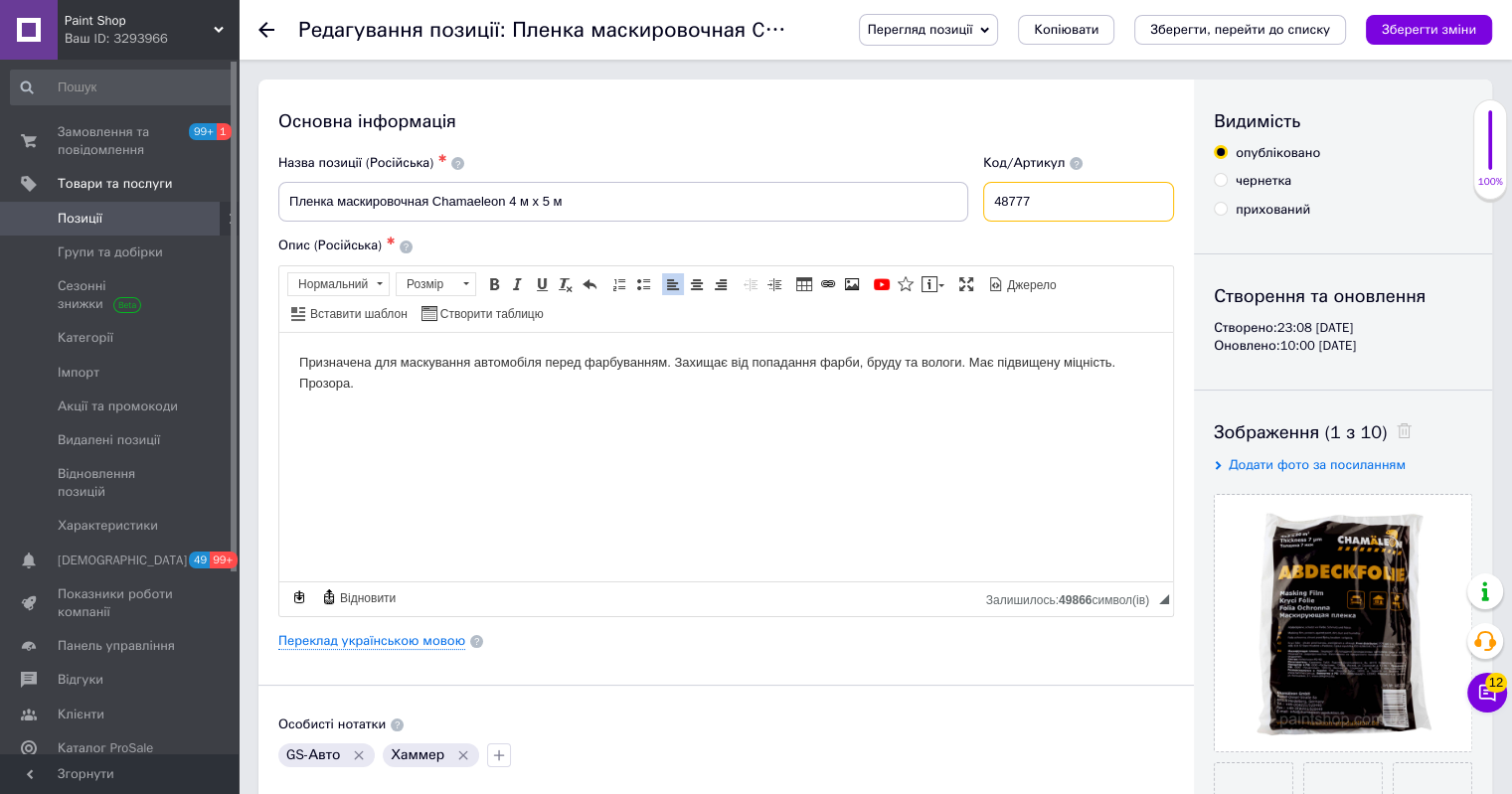 drag, startPoint x: 1060, startPoint y: 202, endPoint x: 820, endPoint y: 208, distance: 240.07499 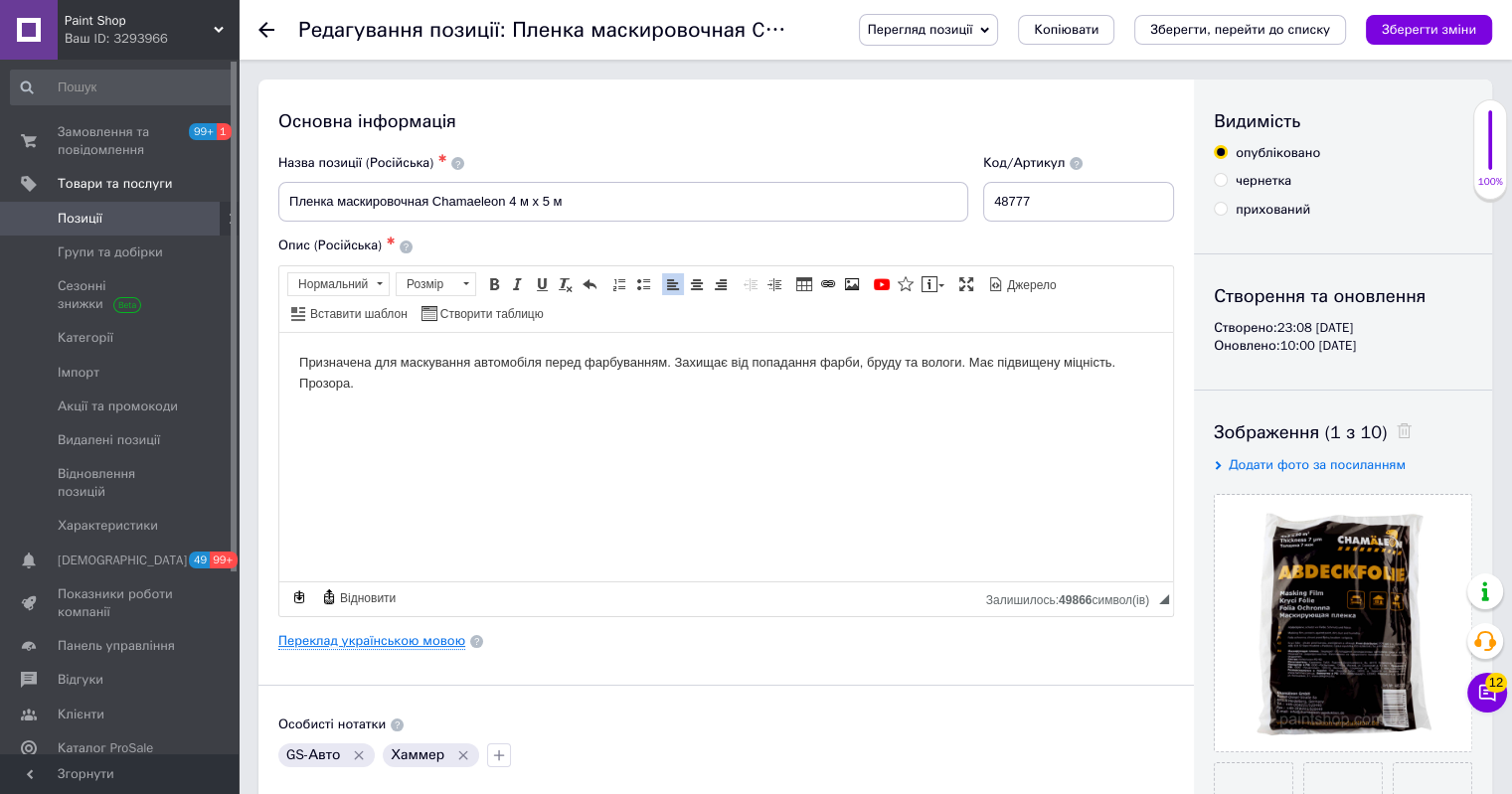 click on "Переклад українською мовою" at bounding box center (372, 641) 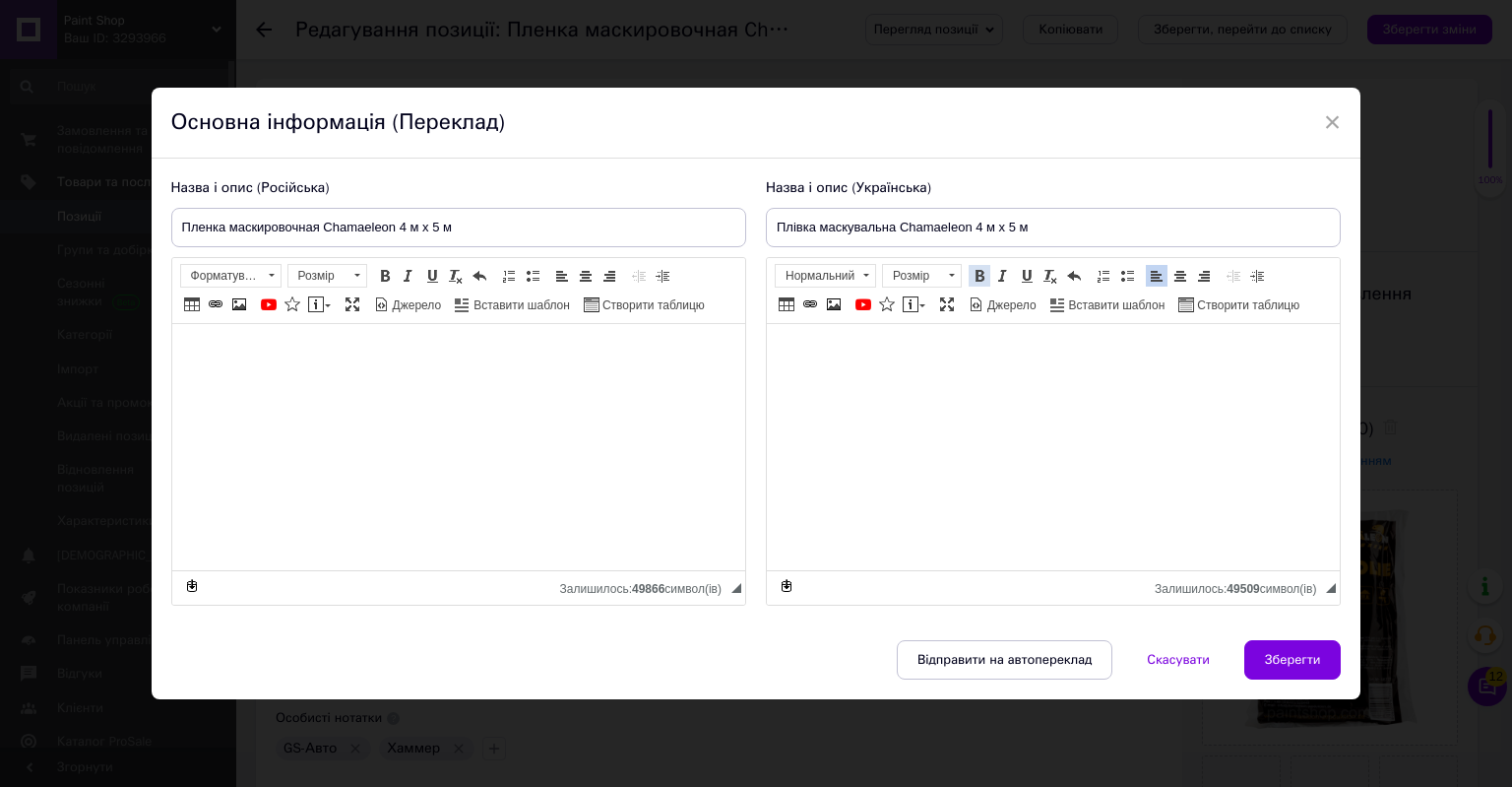click at bounding box center [979, 276] 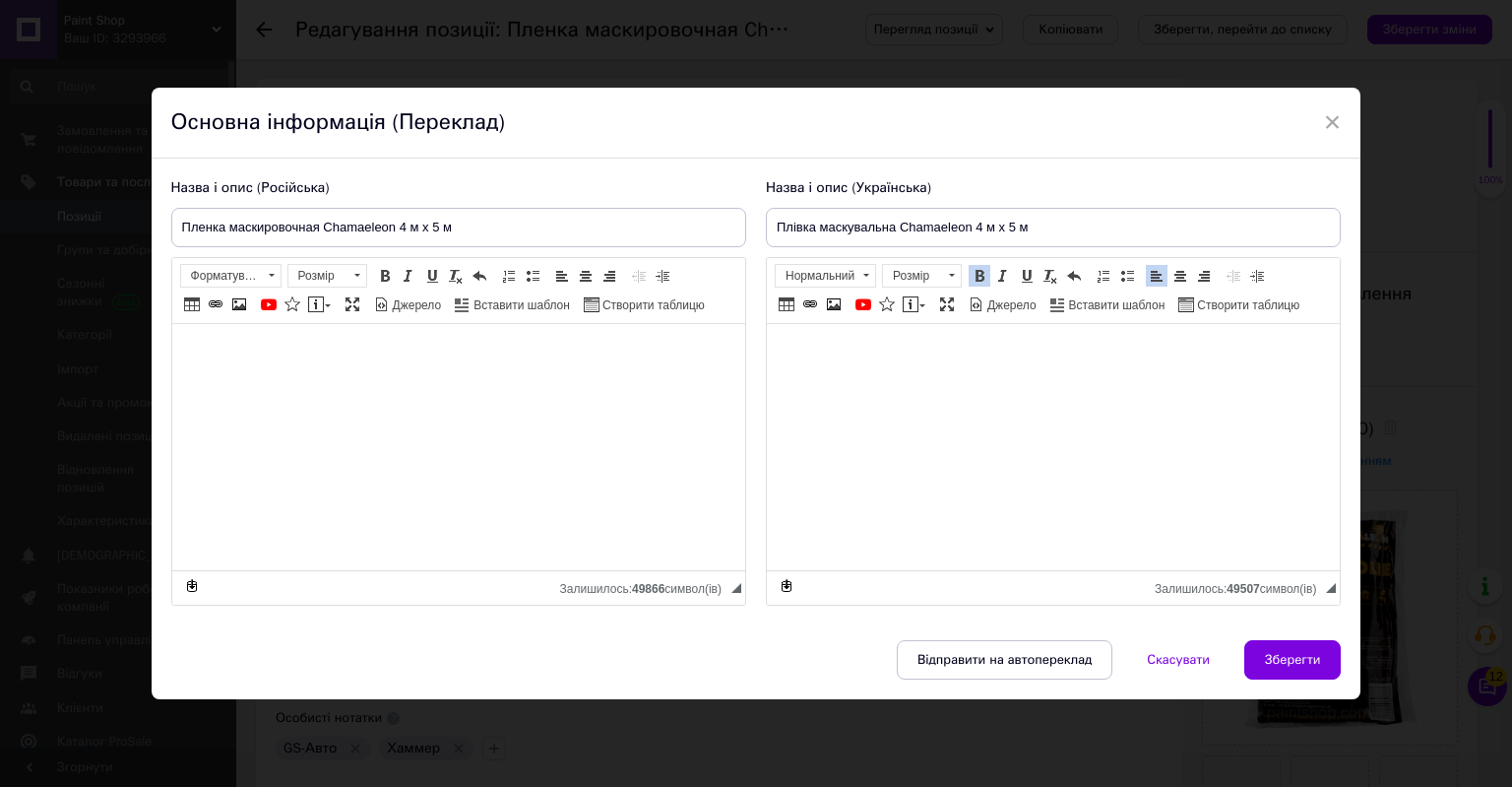 click at bounding box center (979, 276) 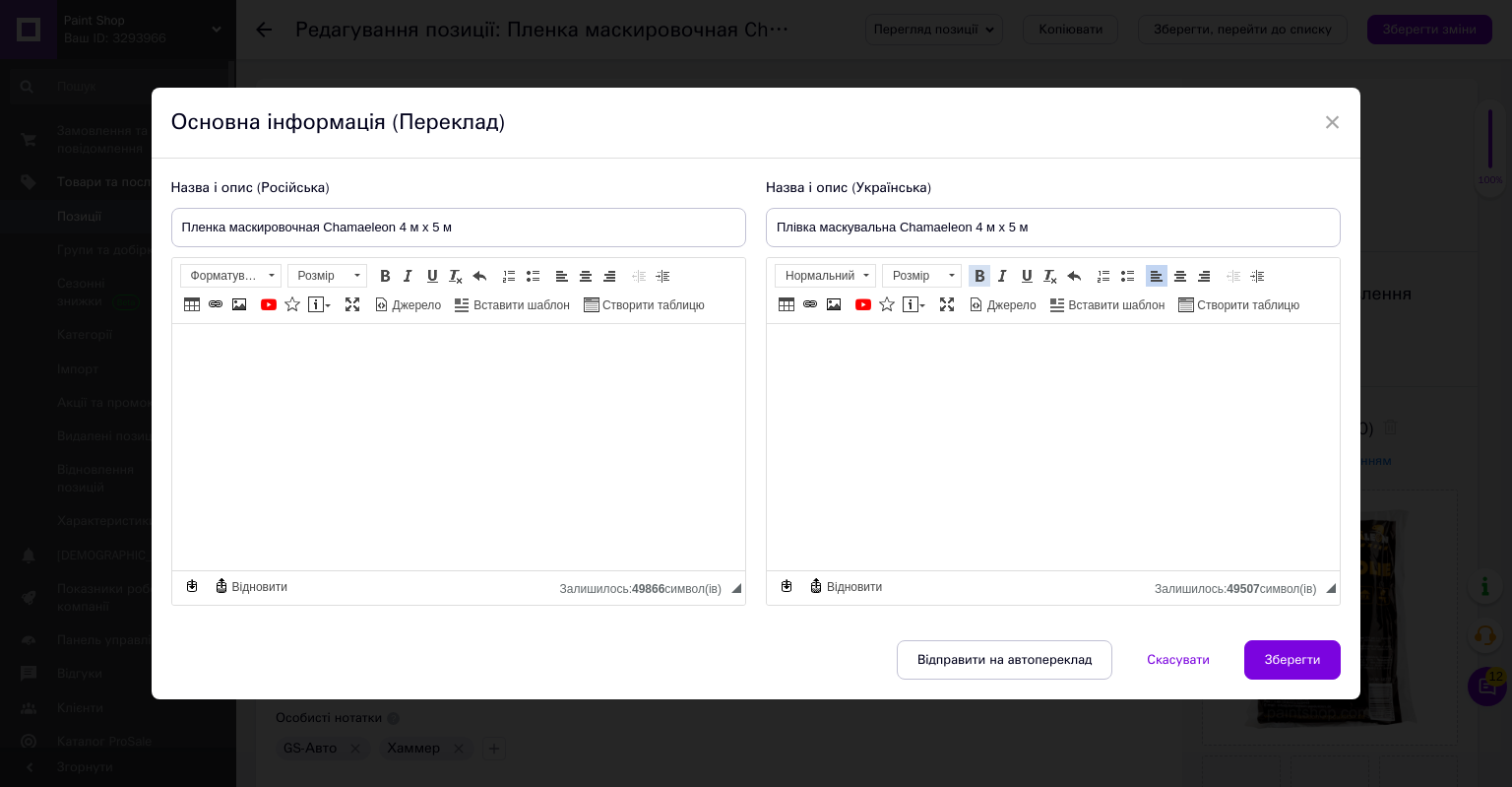 click at bounding box center (979, 276) 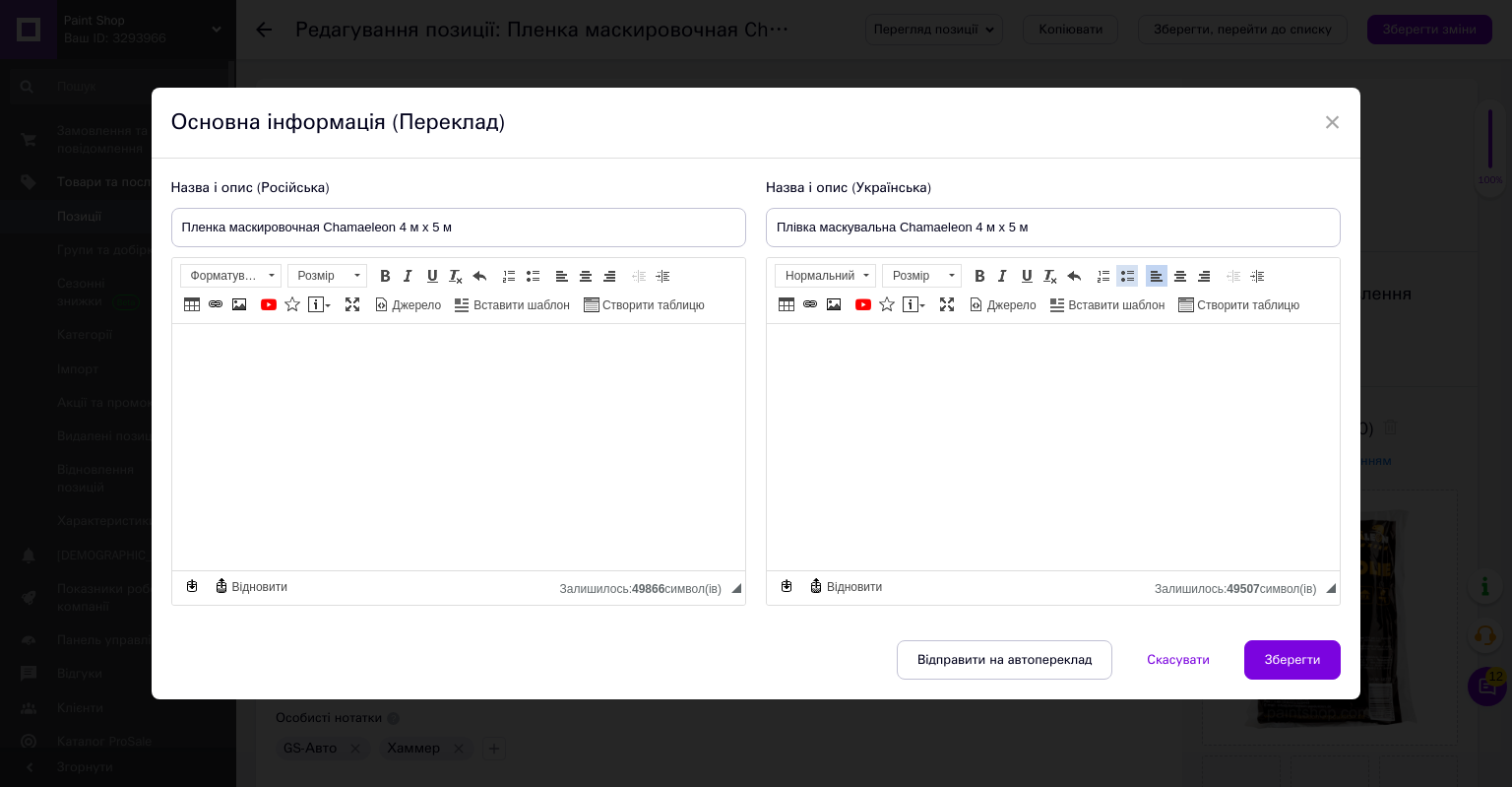 click at bounding box center (1127, 276) 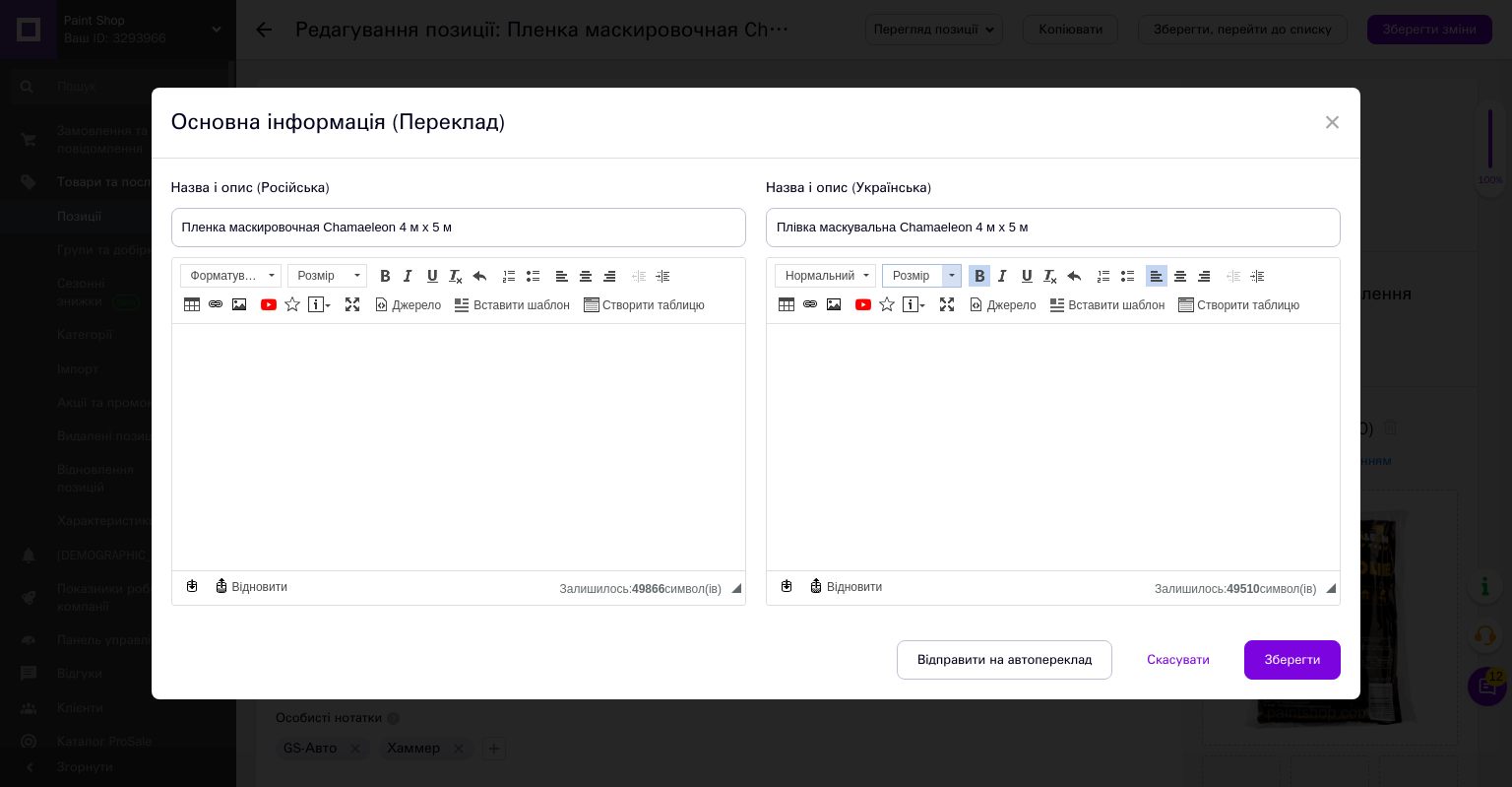click at bounding box center (951, 276) 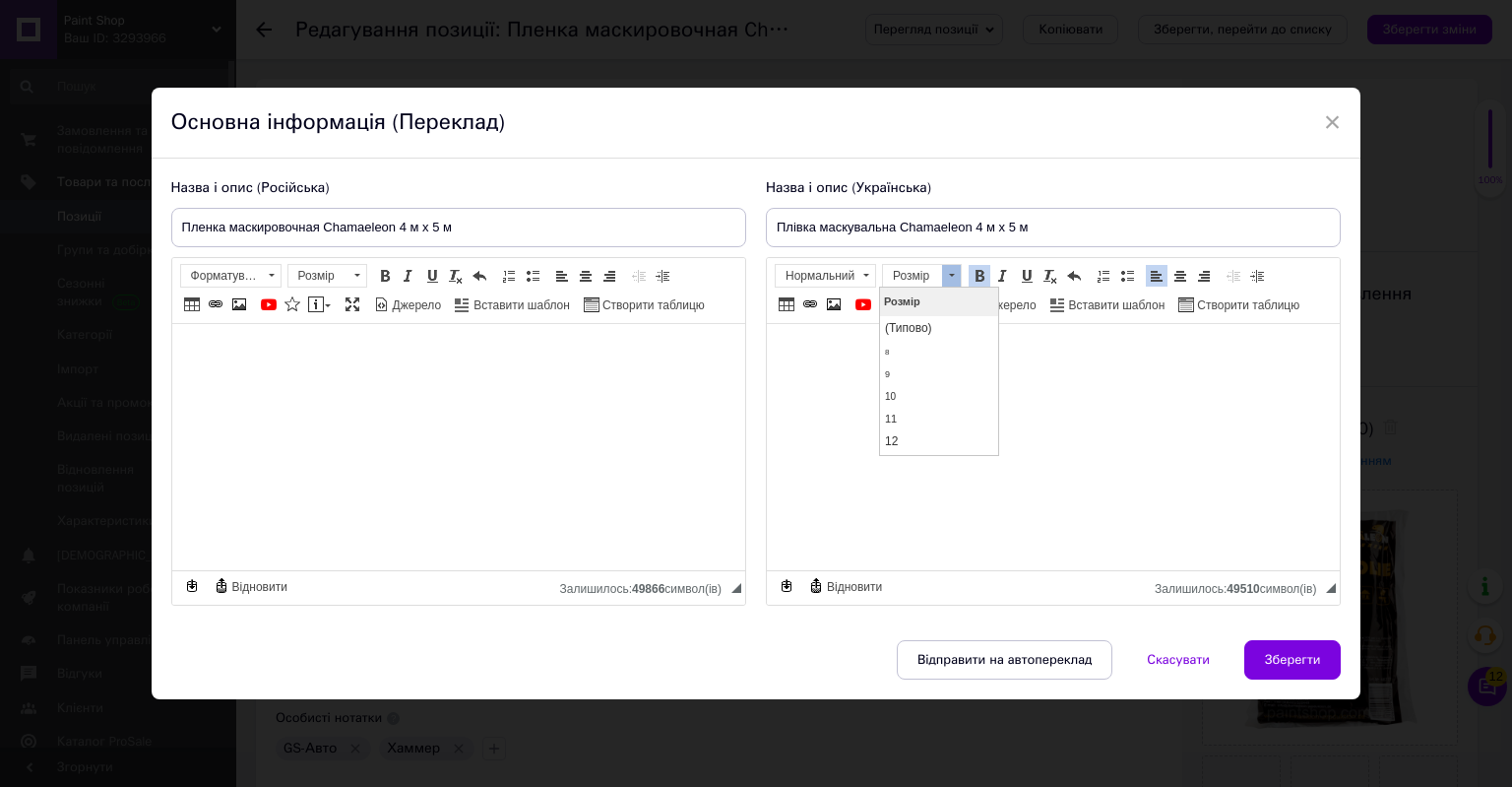 scroll, scrollTop: 0, scrollLeft: 0, axis: both 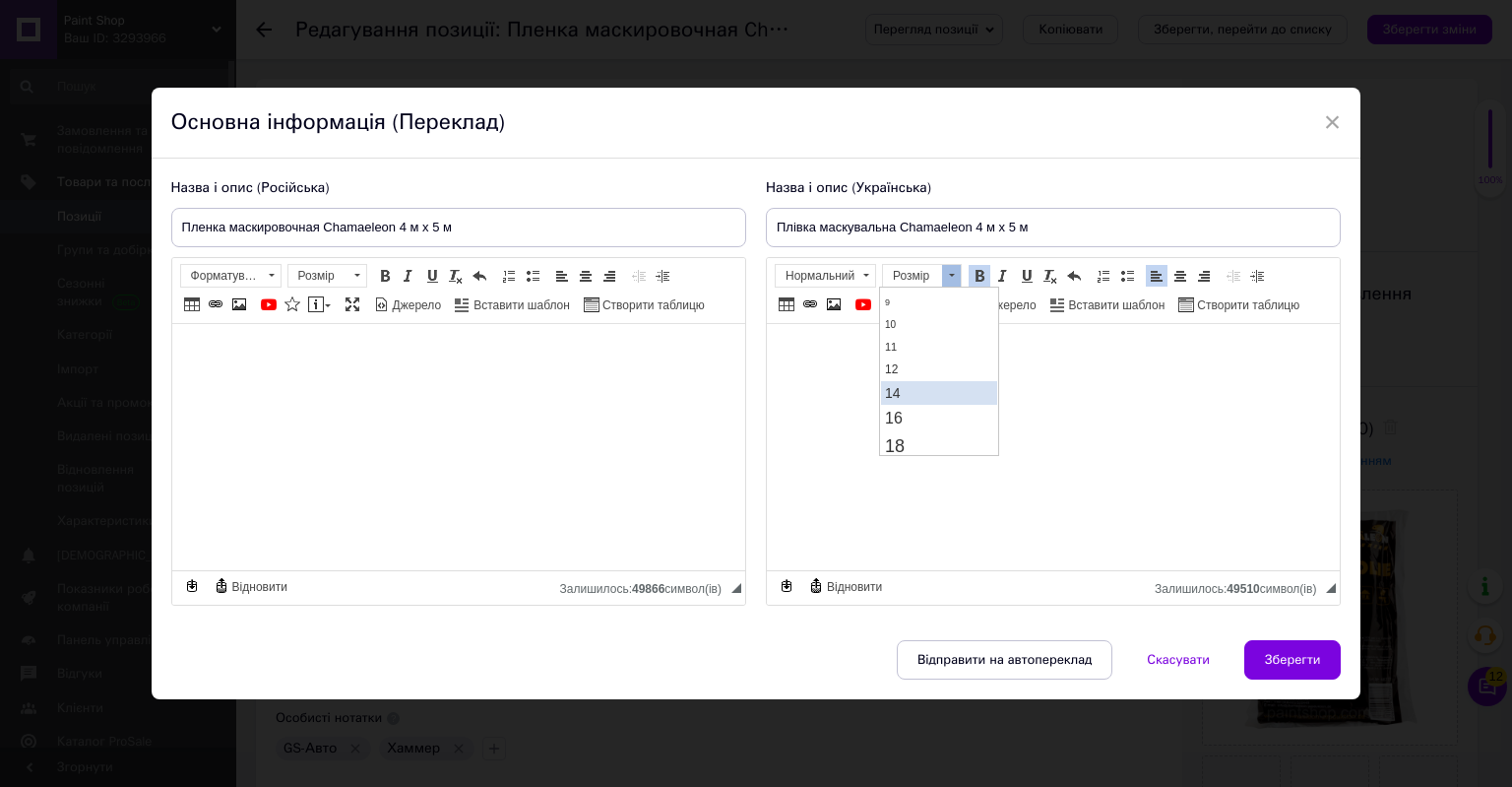 click on "14" at bounding box center [938, 393] 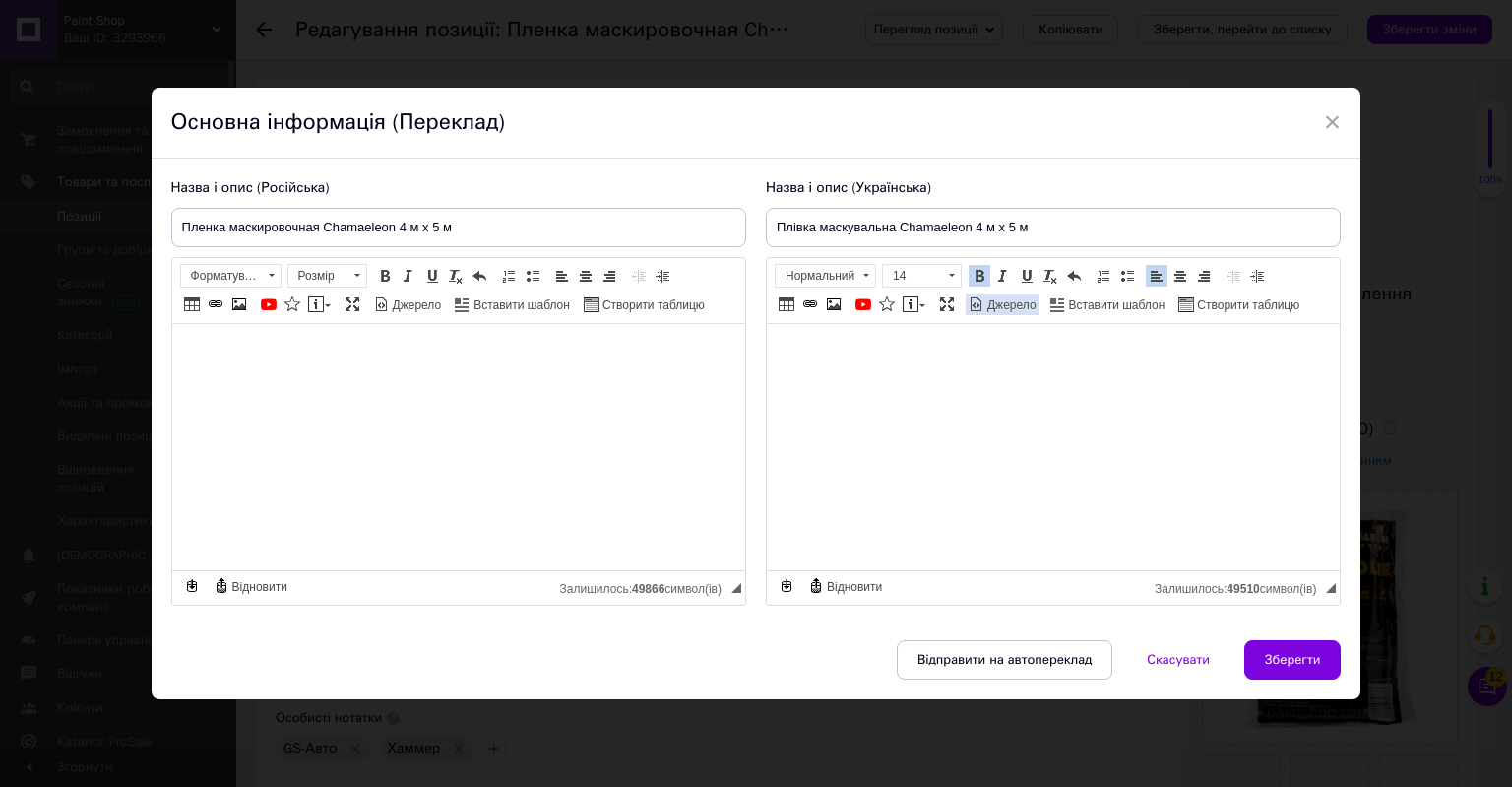 click on "Джерело" at bounding box center (1010, 305) 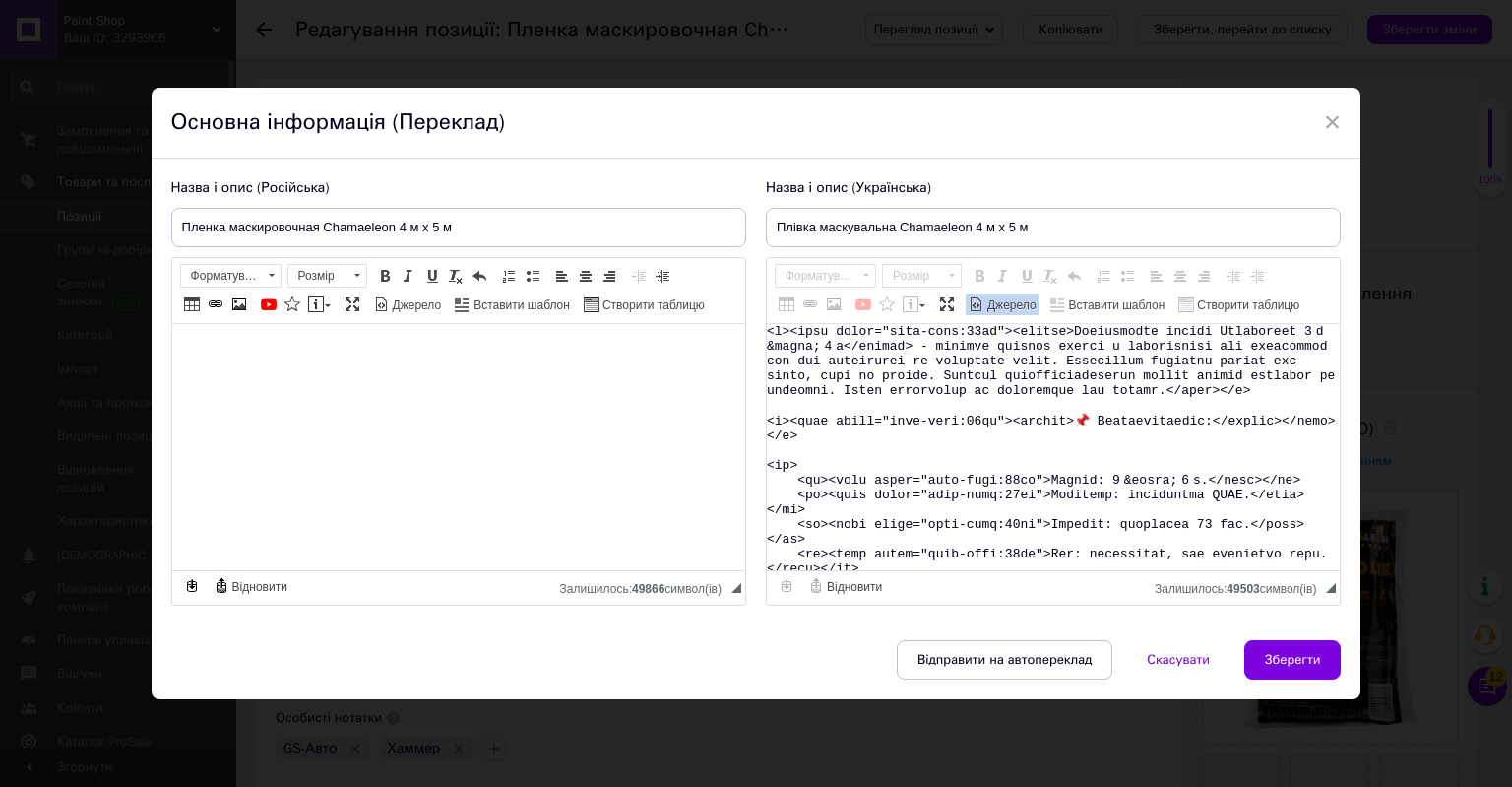 click at bounding box center (1053, 447) 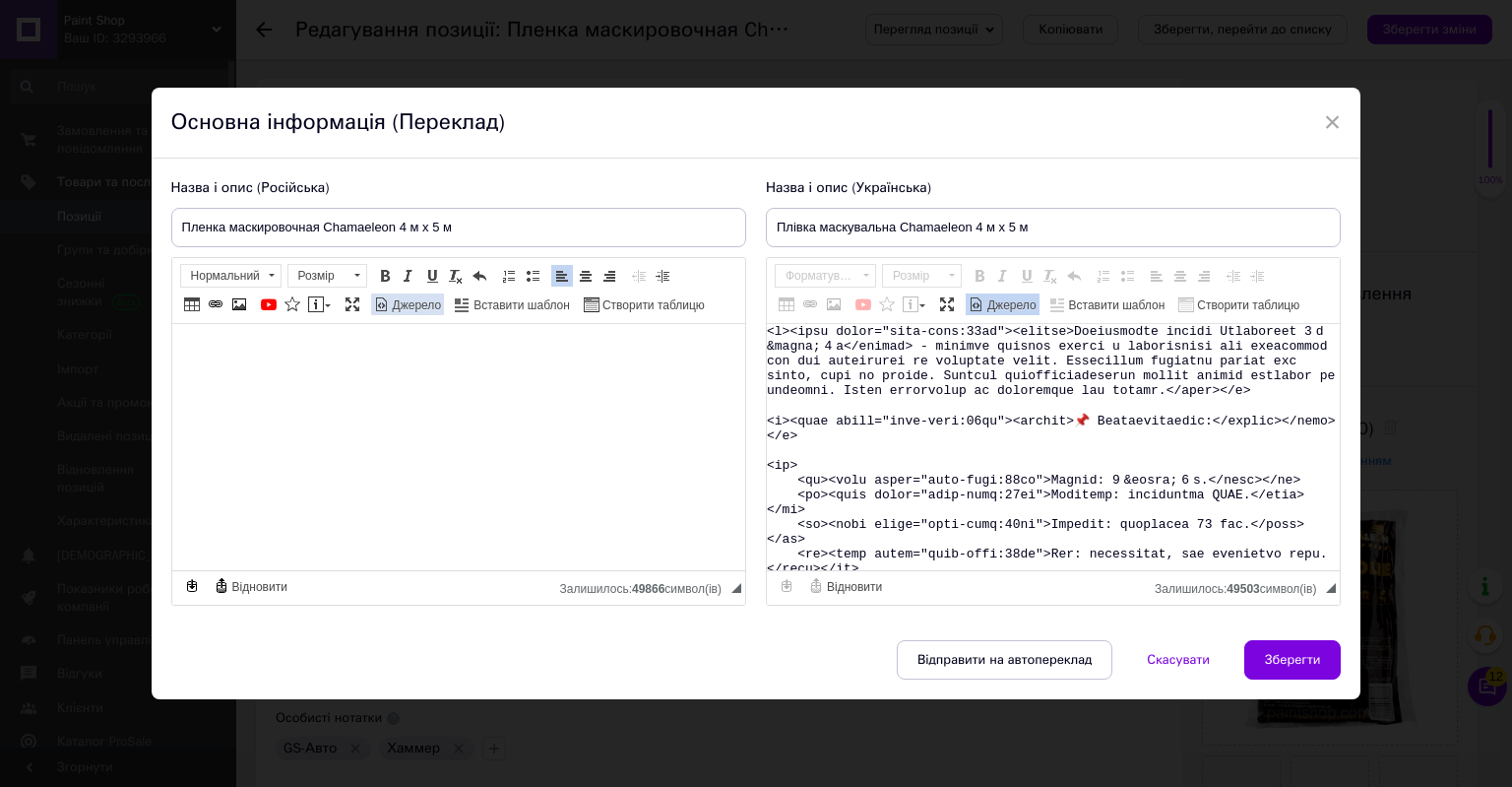 click on "Джерело" at bounding box center [415, 305] 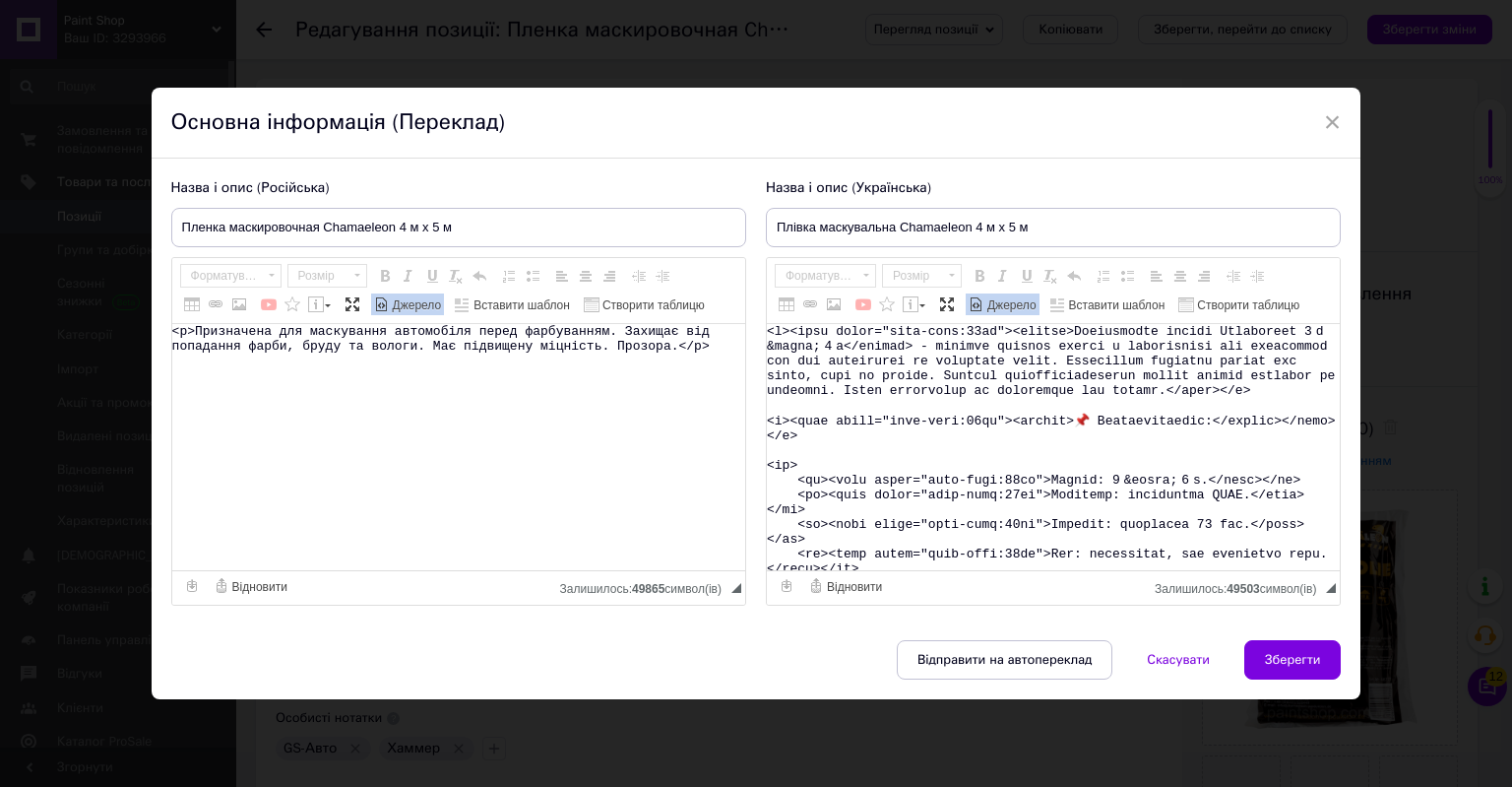 click on "<p>Призначена для маскування автомобіля перед фарбуванням. Захищає від попадання фарби, бруду та вологи. Має підвищену міцність. Прозора.</p>" at bounding box center [459, 447] 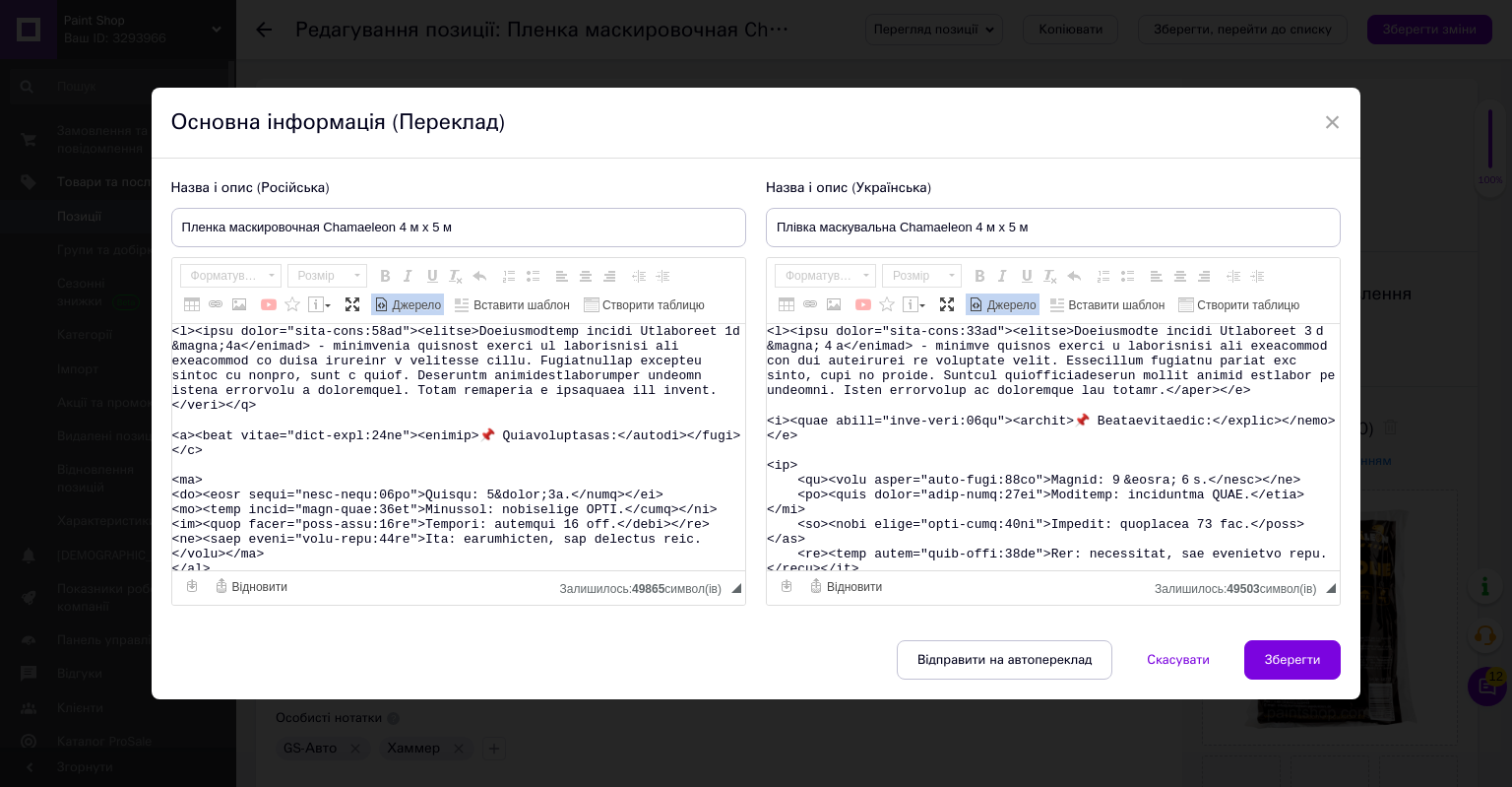 scroll, scrollTop: 55, scrollLeft: 0, axis: vertical 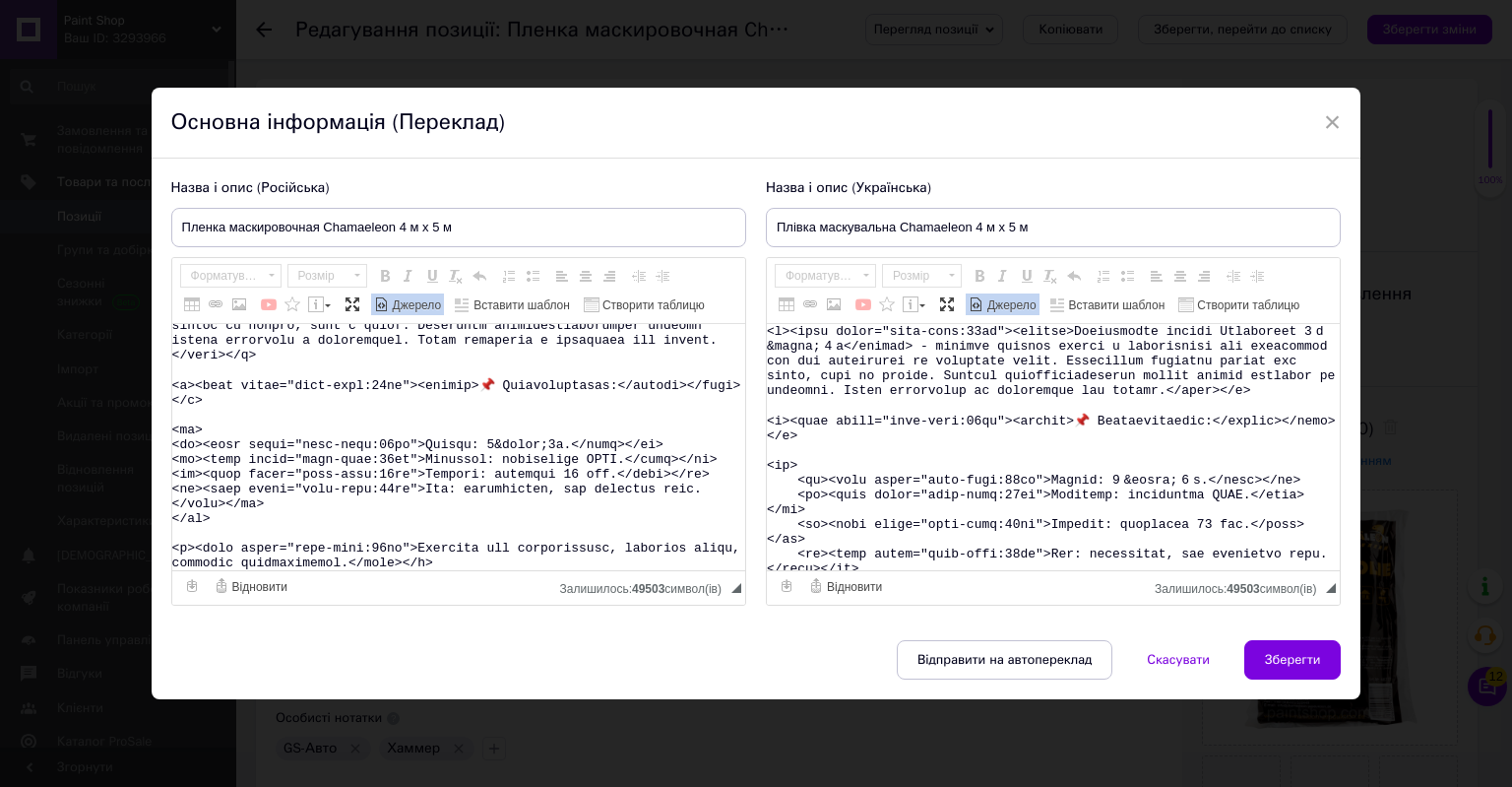 click on "Джерело" at bounding box center [415, 305] 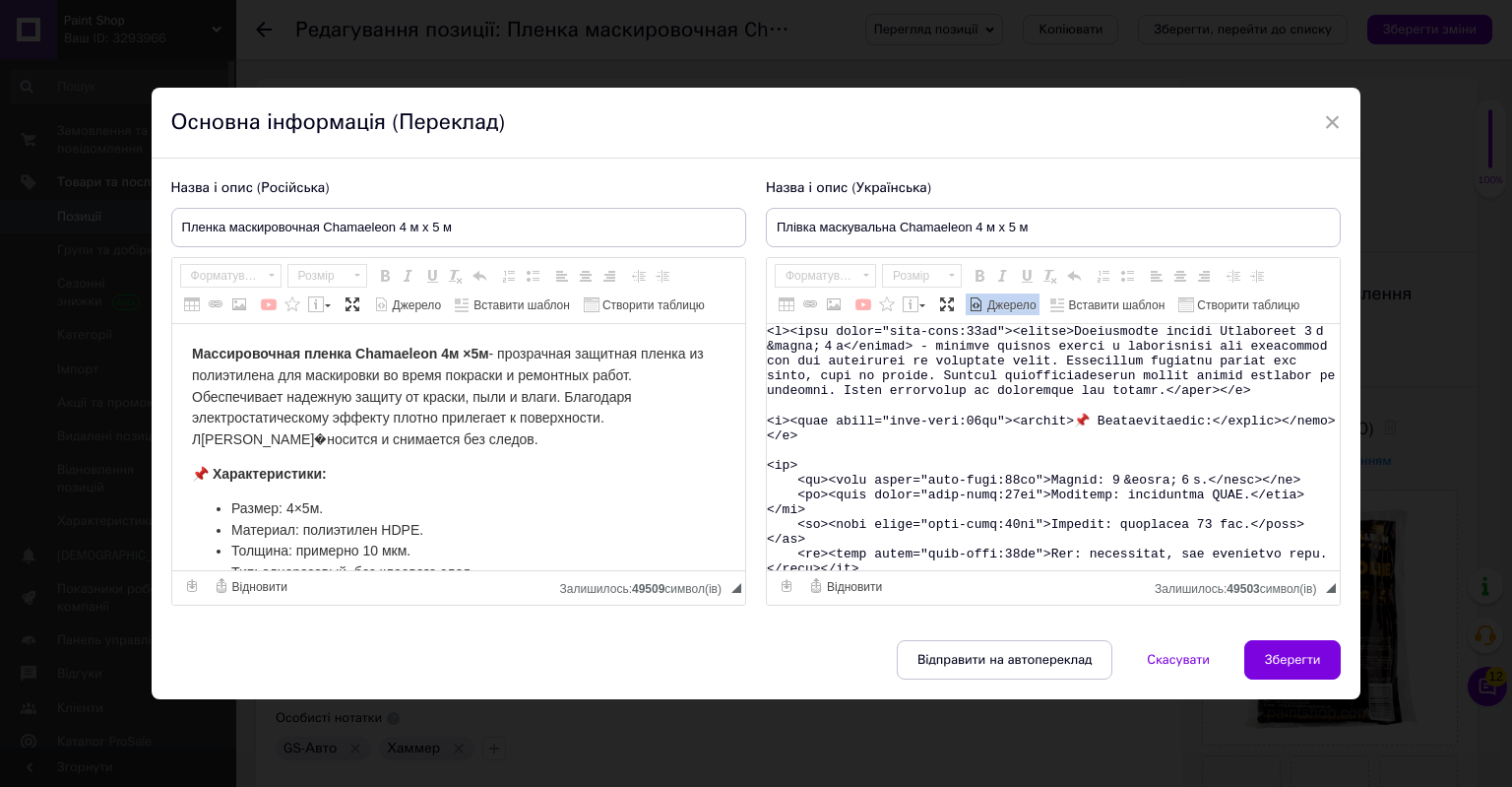 scroll, scrollTop: 0, scrollLeft: 0, axis: both 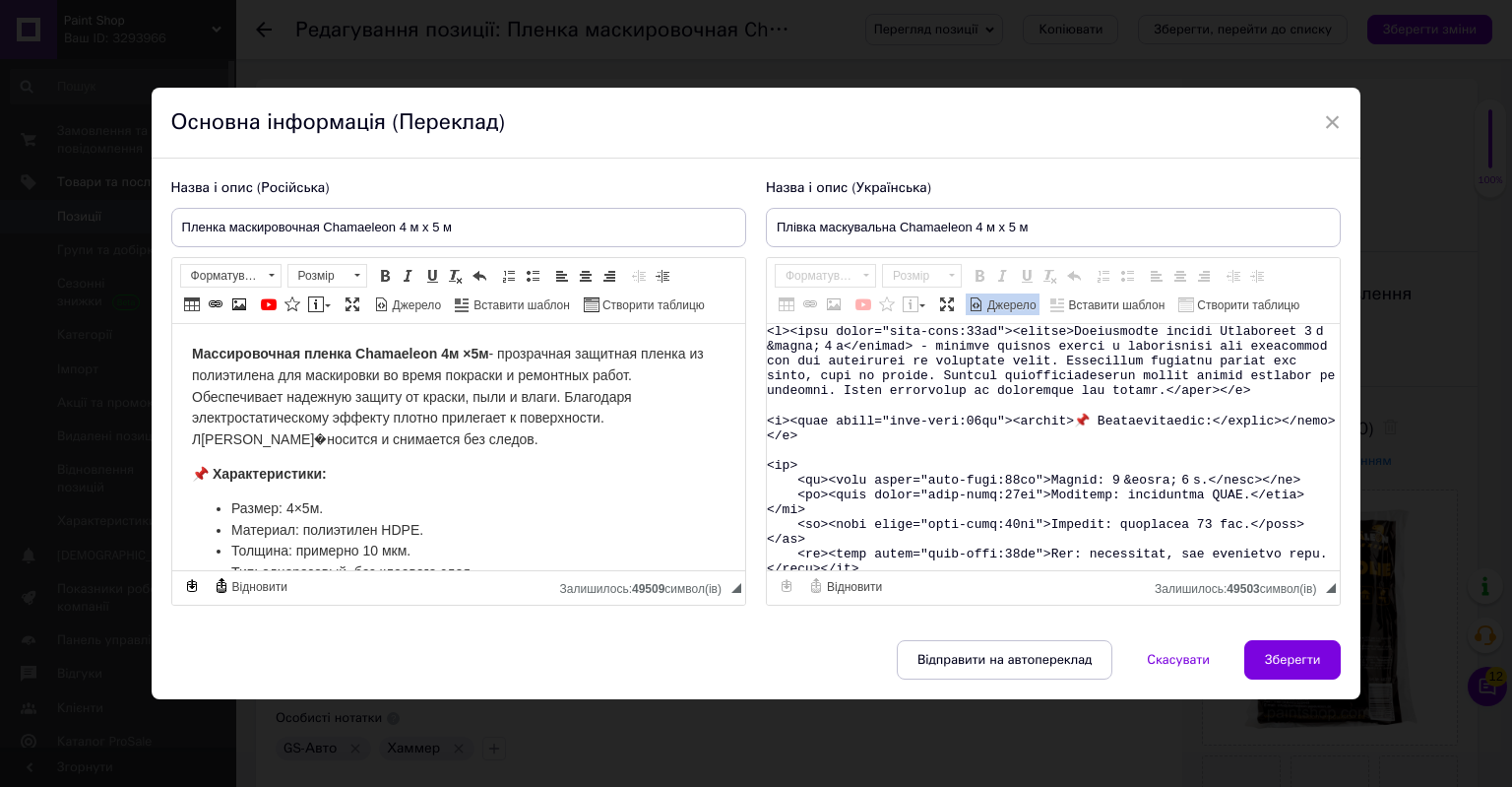 click on "Джерело" at bounding box center (1010, 305) 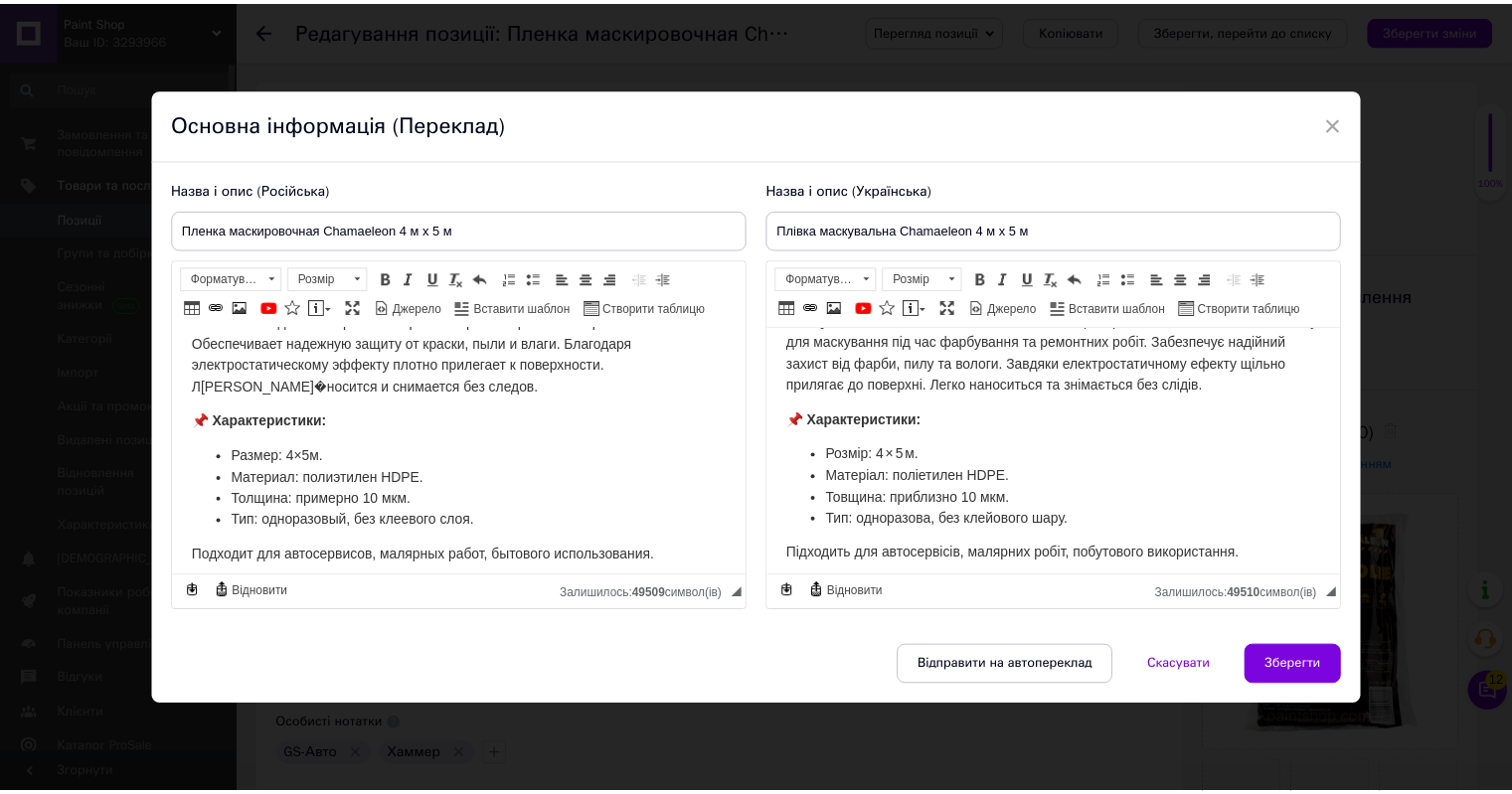 scroll, scrollTop: 57, scrollLeft: 0, axis: vertical 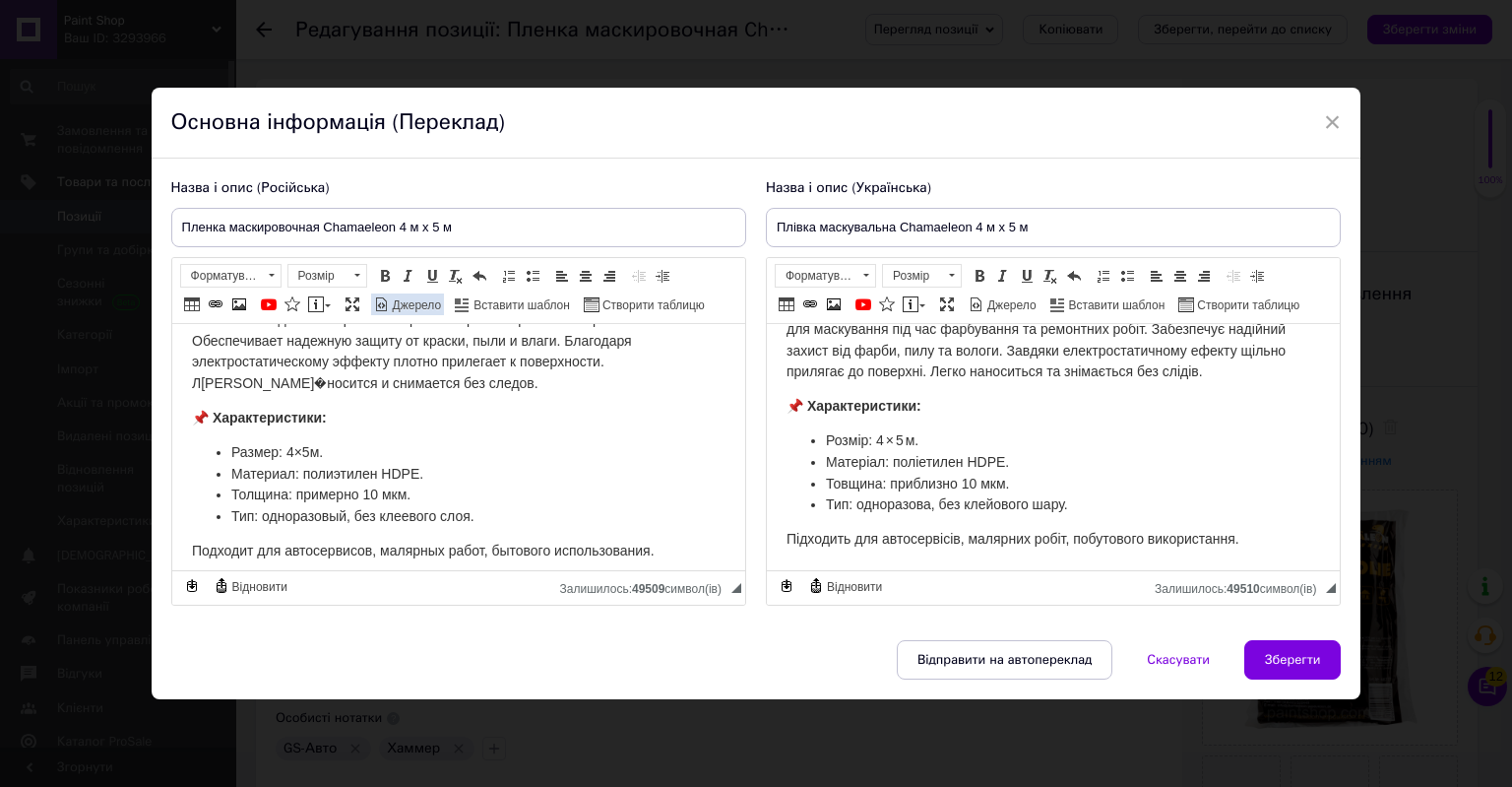 click on "Джерело" at bounding box center (415, 305) 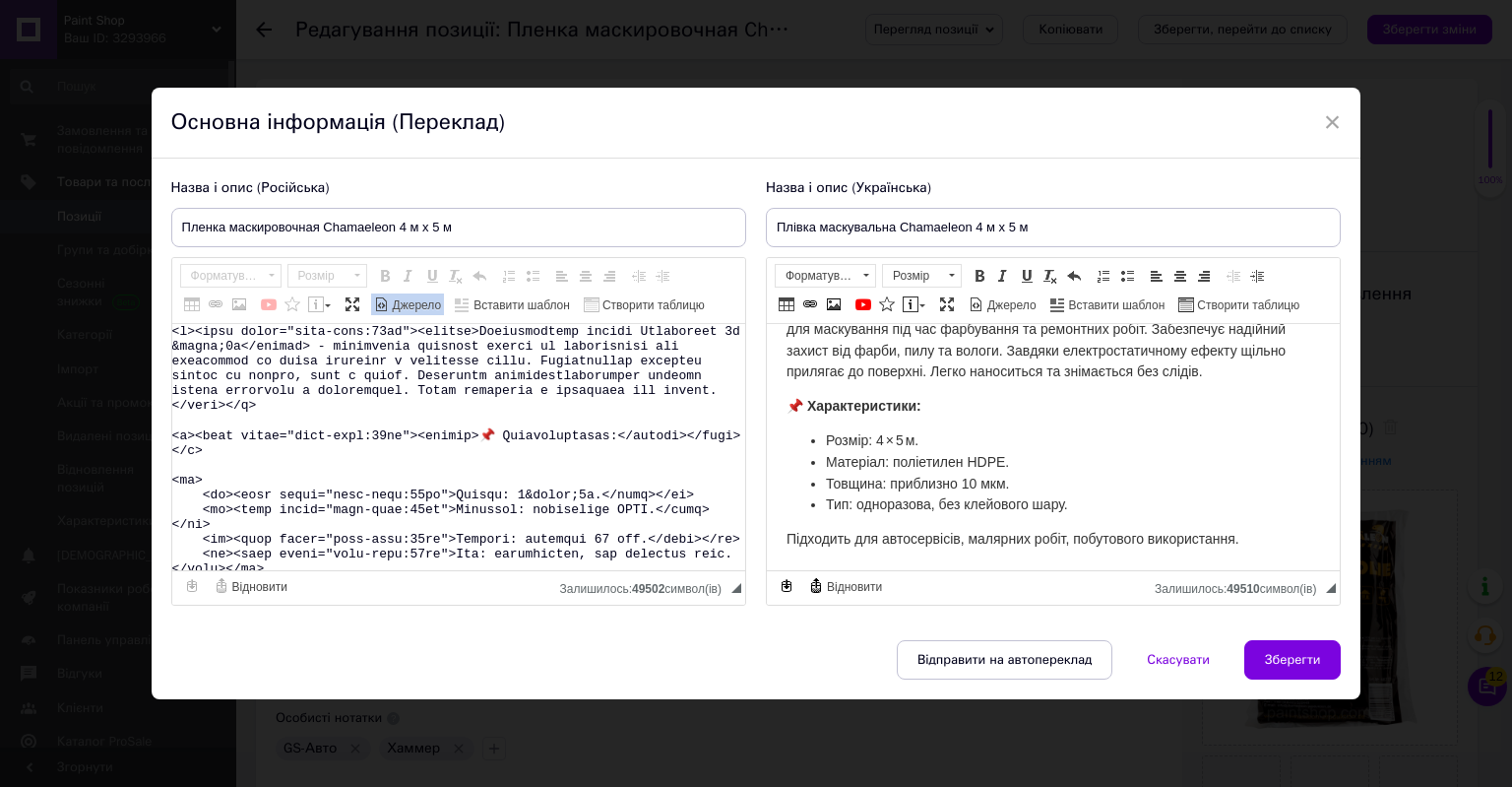 click at bounding box center [459, 447] 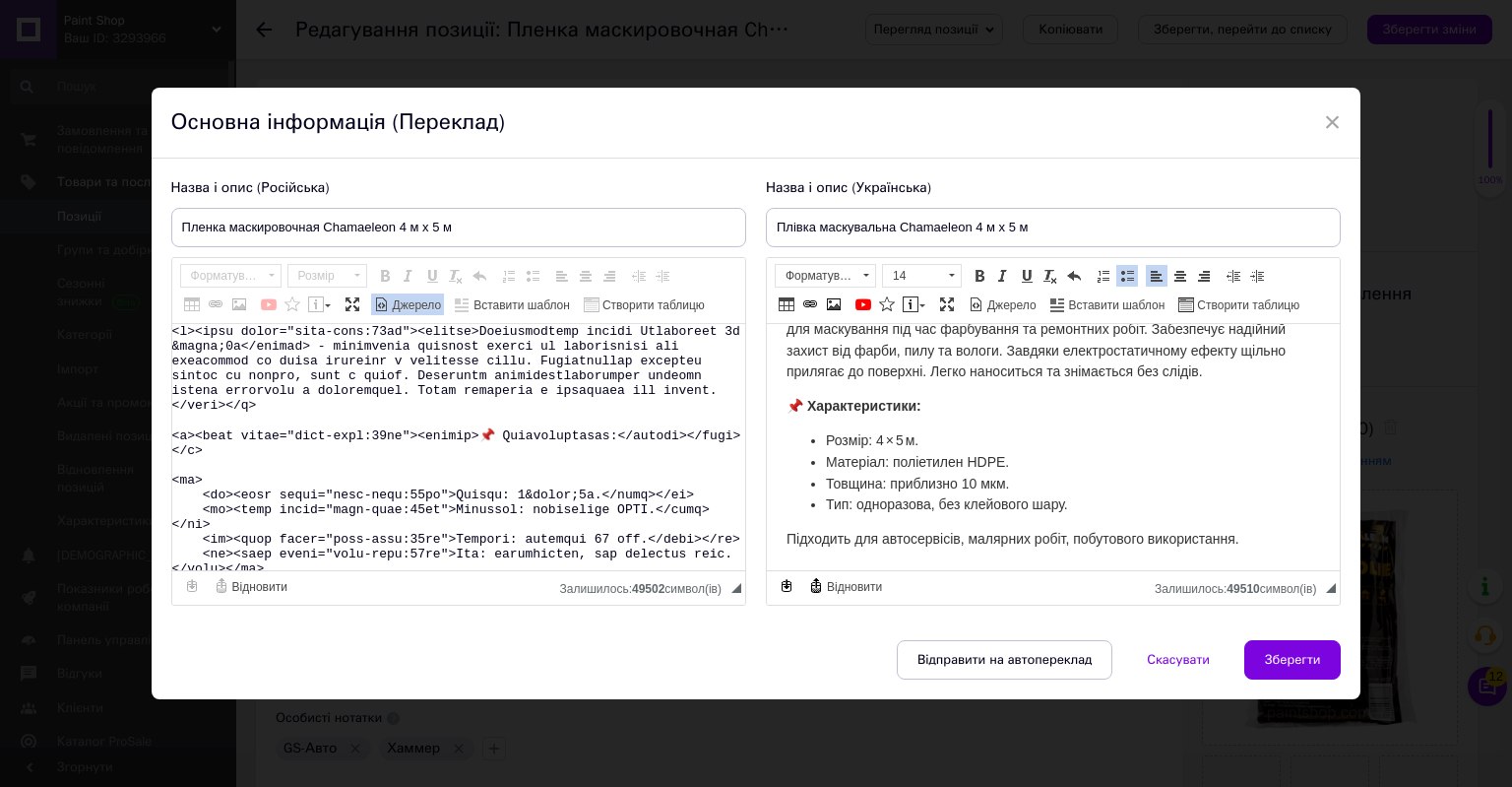 click on "Джерело" at bounding box center [1005, 306] 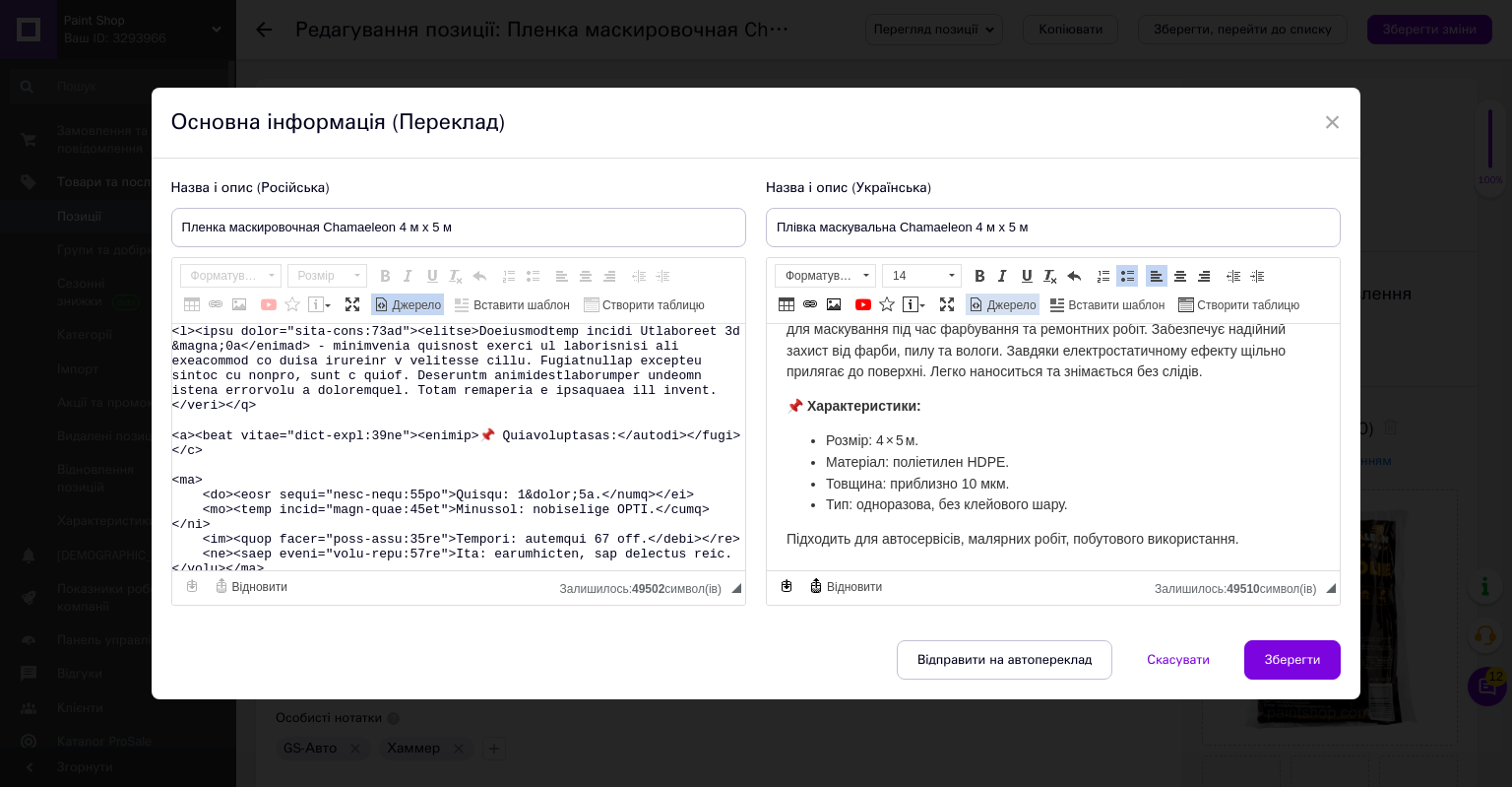 click on "Джерело" at bounding box center (1010, 305) 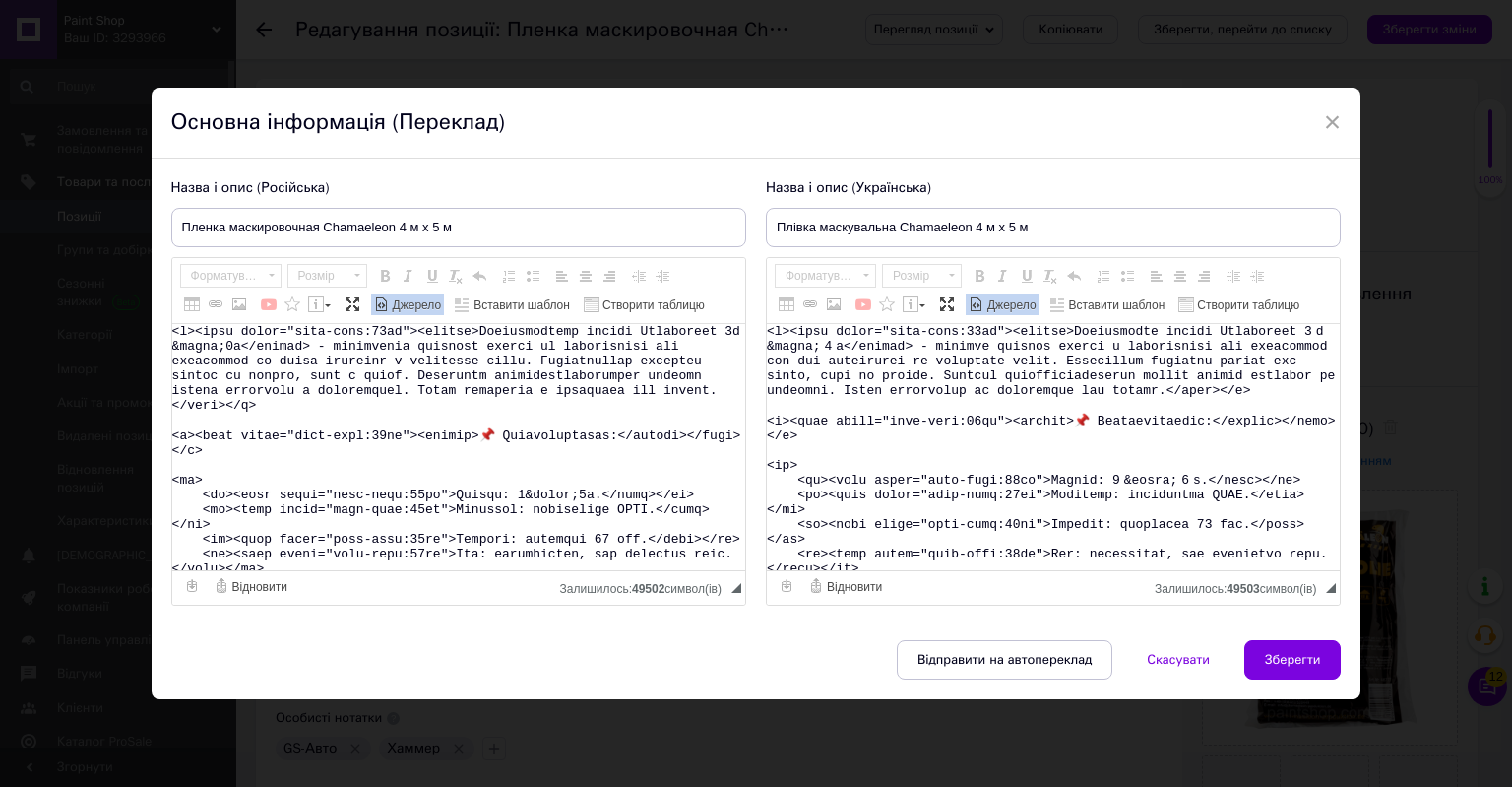 click at bounding box center (1053, 447) 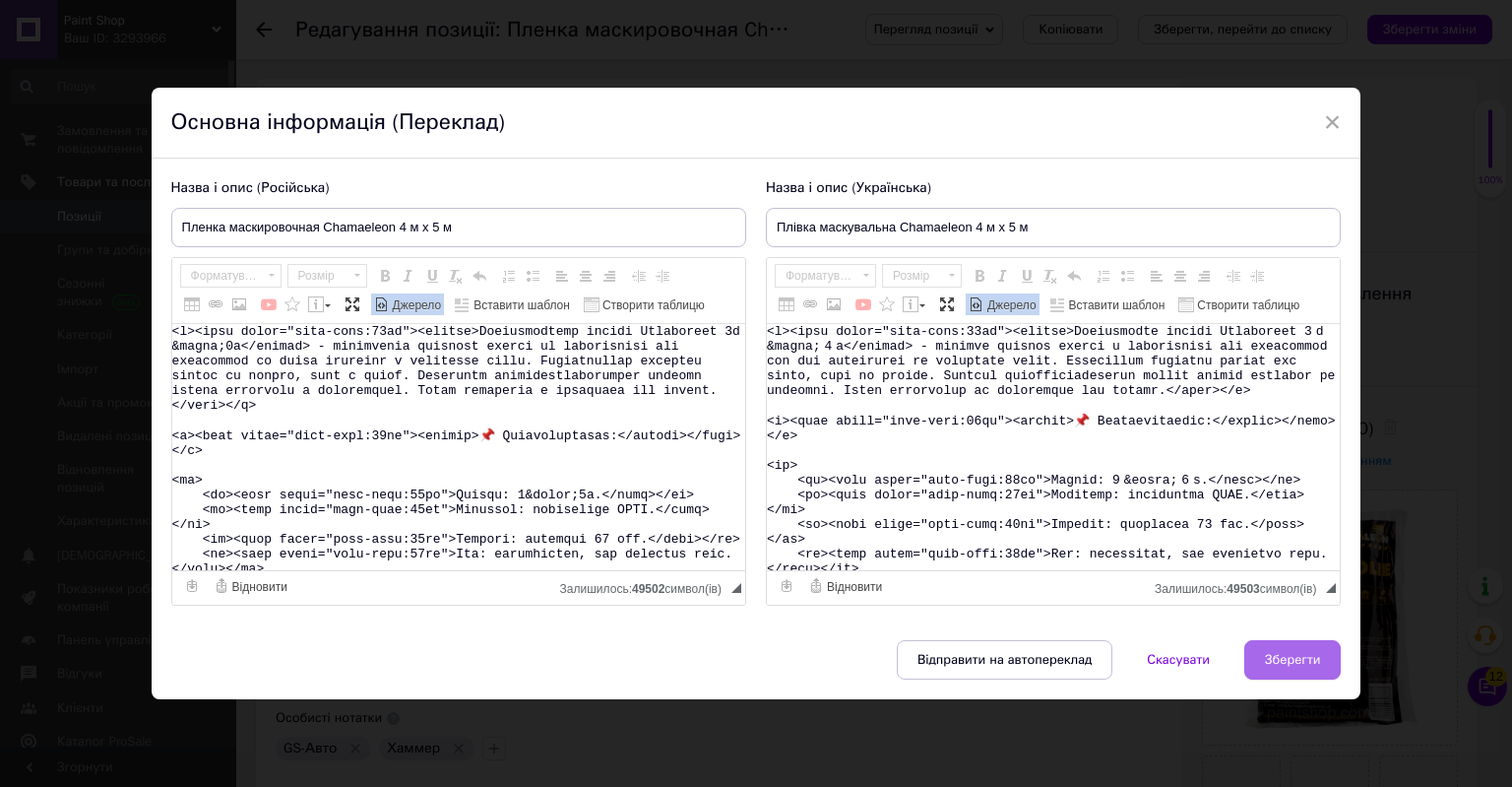 click on "Зберегти" at bounding box center [1292, 660] 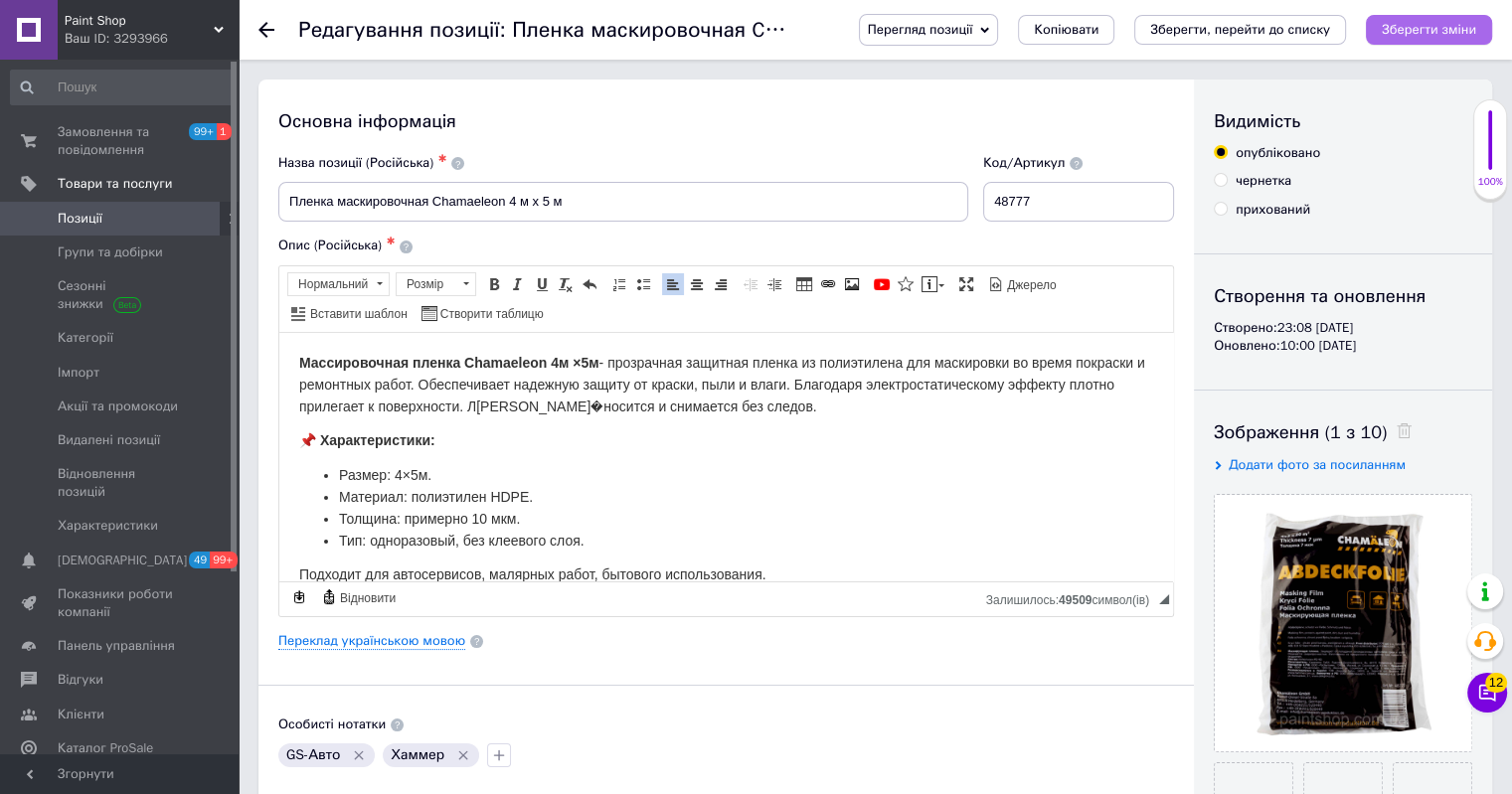 click on "Зберегти зміни" at bounding box center (1428, 29) 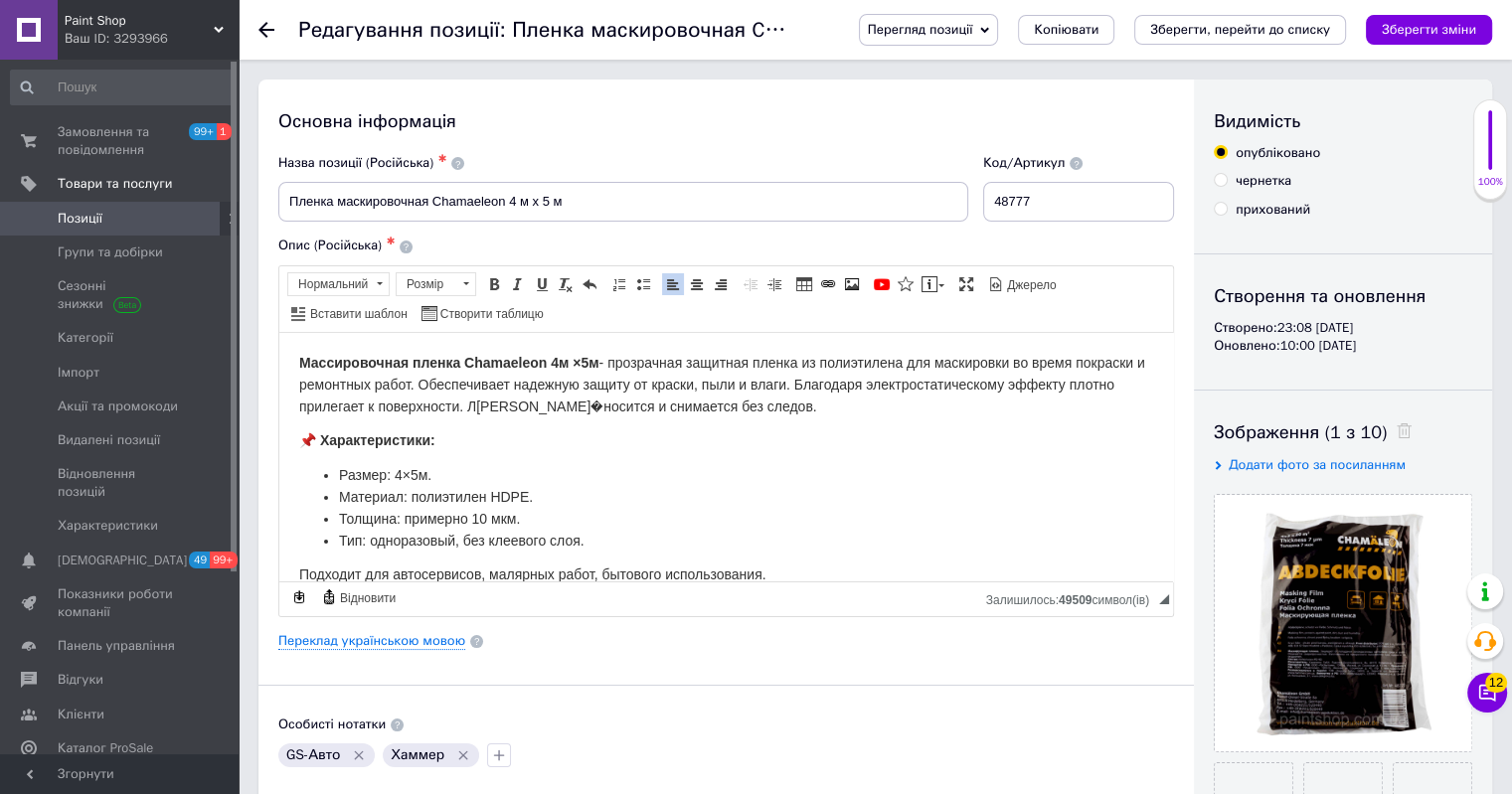 click on "Позиції" at bounding box center (120, 219) 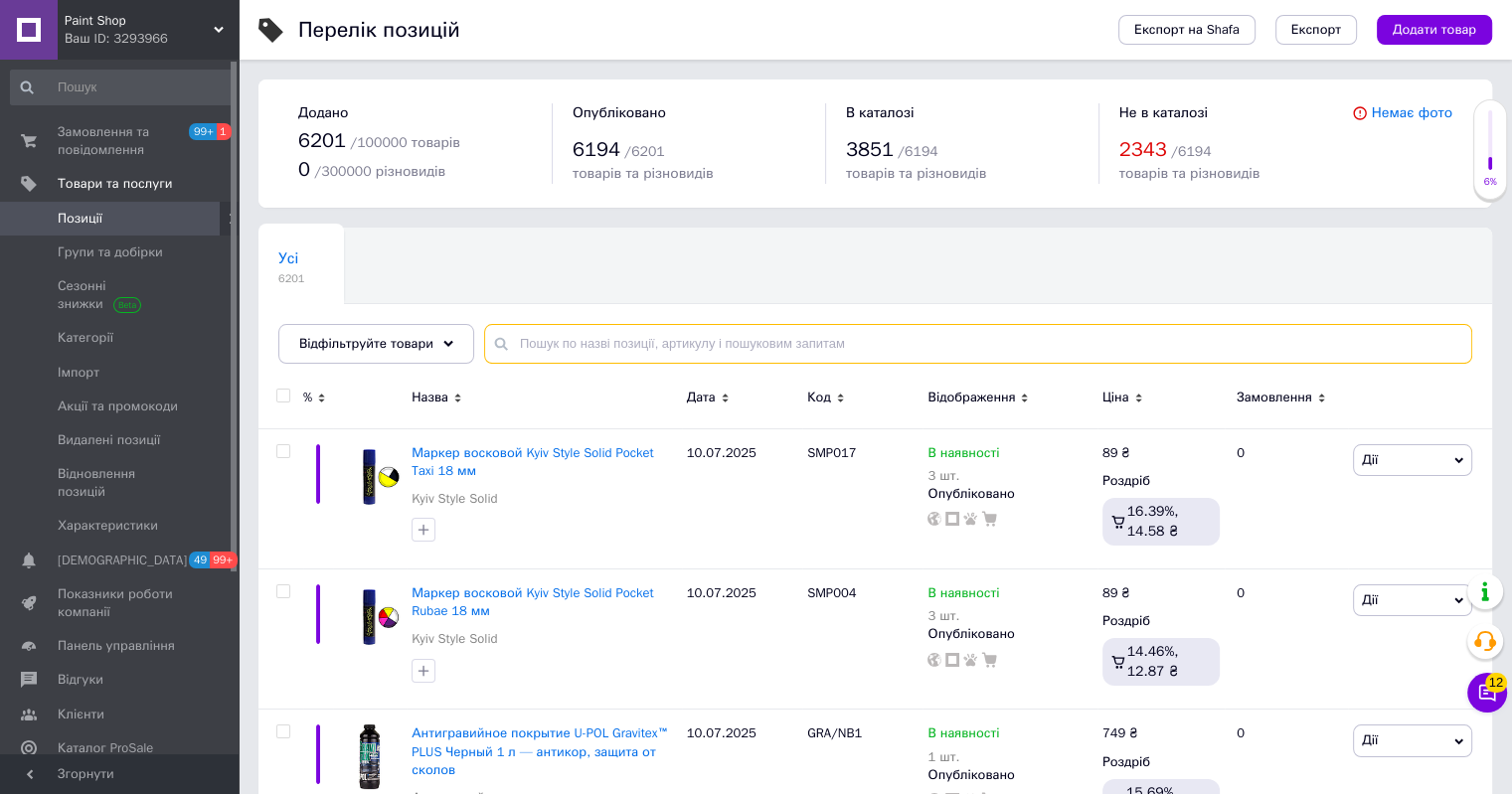 click at bounding box center [978, 344] 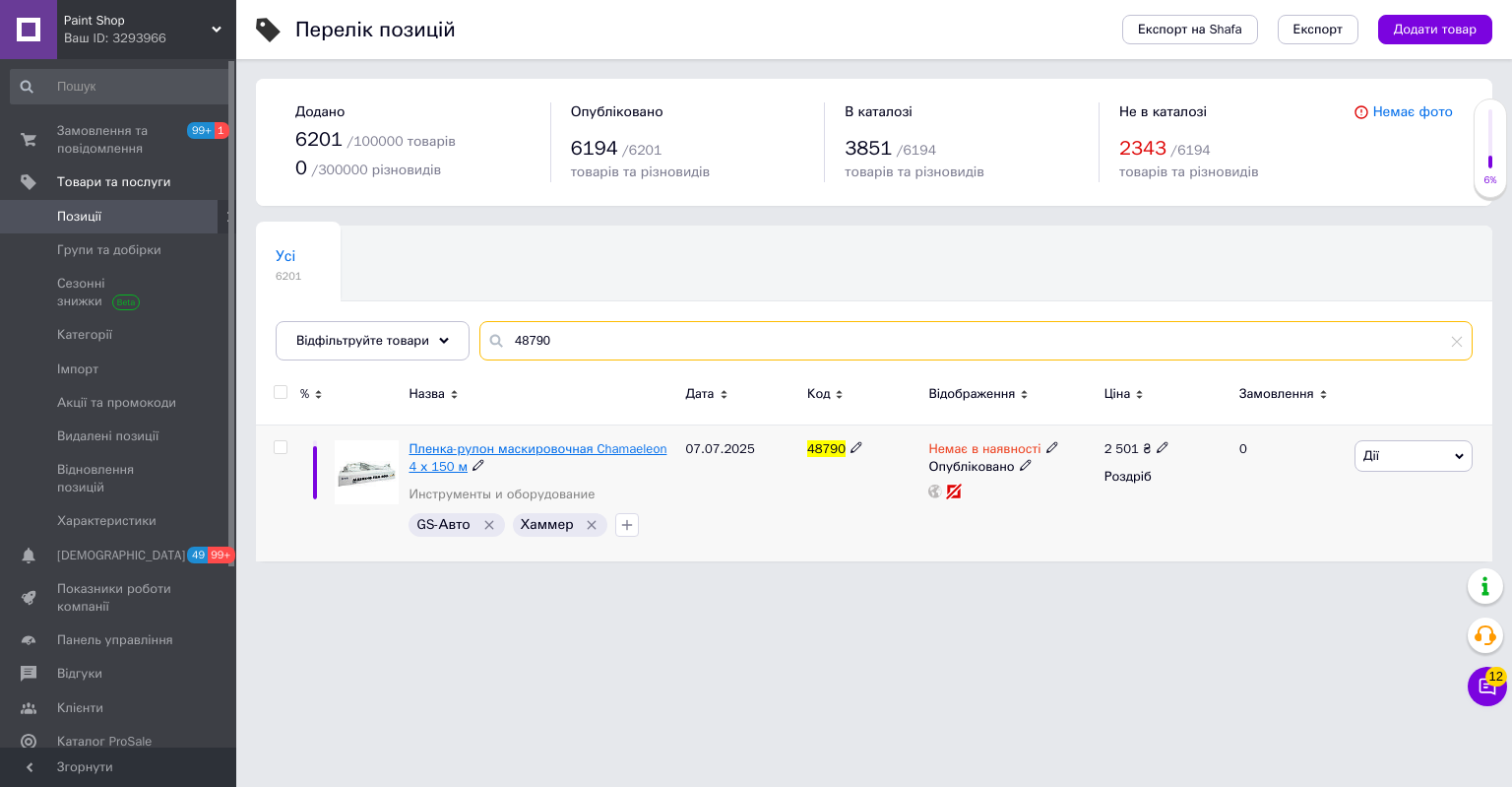 type on "48790" 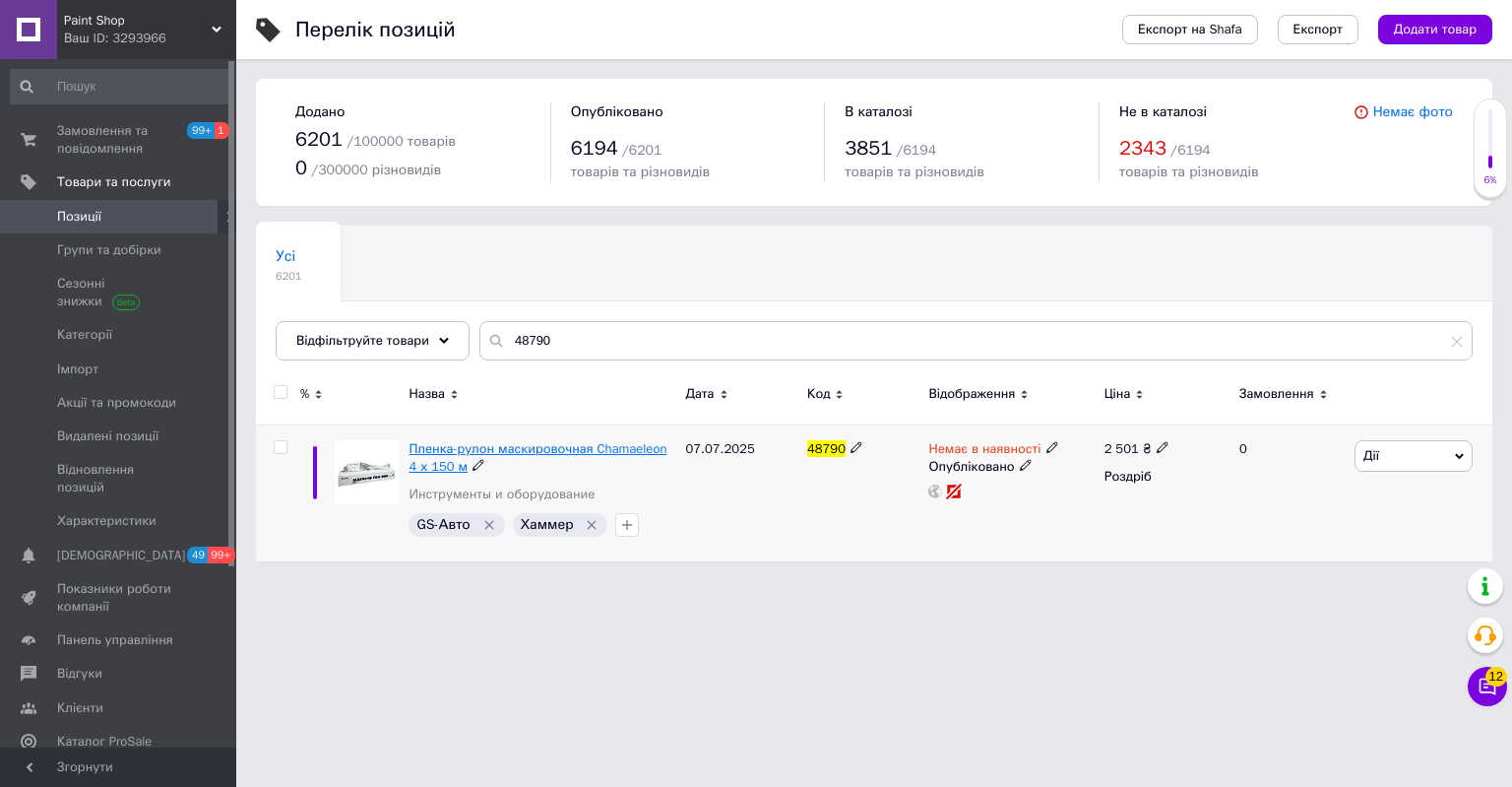 click on "Пленка-рулон маскировочная Chamaeleon 4 х 150 м" at bounding box center [537, 457] 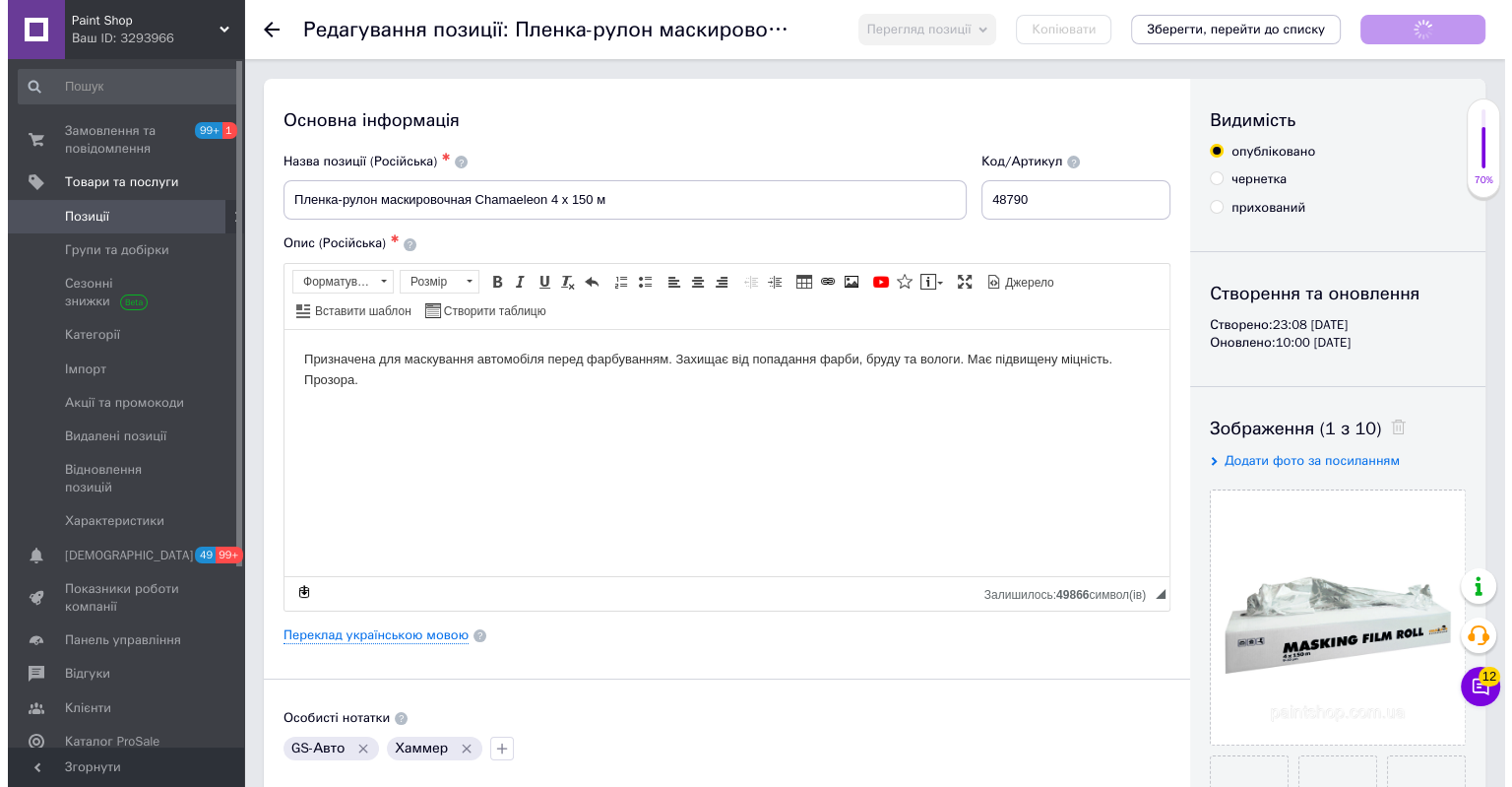 scroll, scrollTop: 0, scrollLeft: 0, axis: both 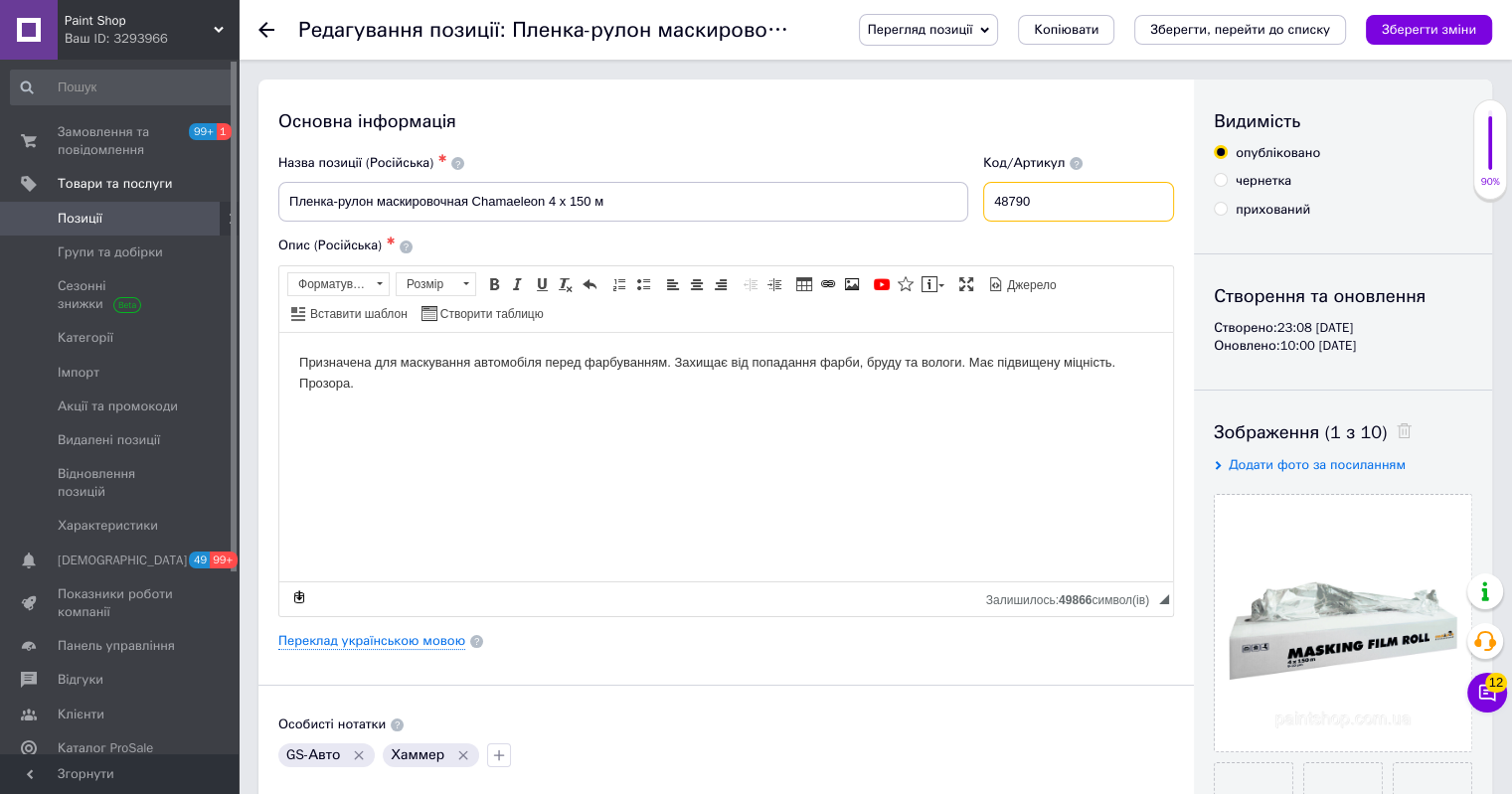 drag, startPoint x: 1083, startPoint y: 203, endPoint x: 990, endPoint y: 206, distance: 93.04837 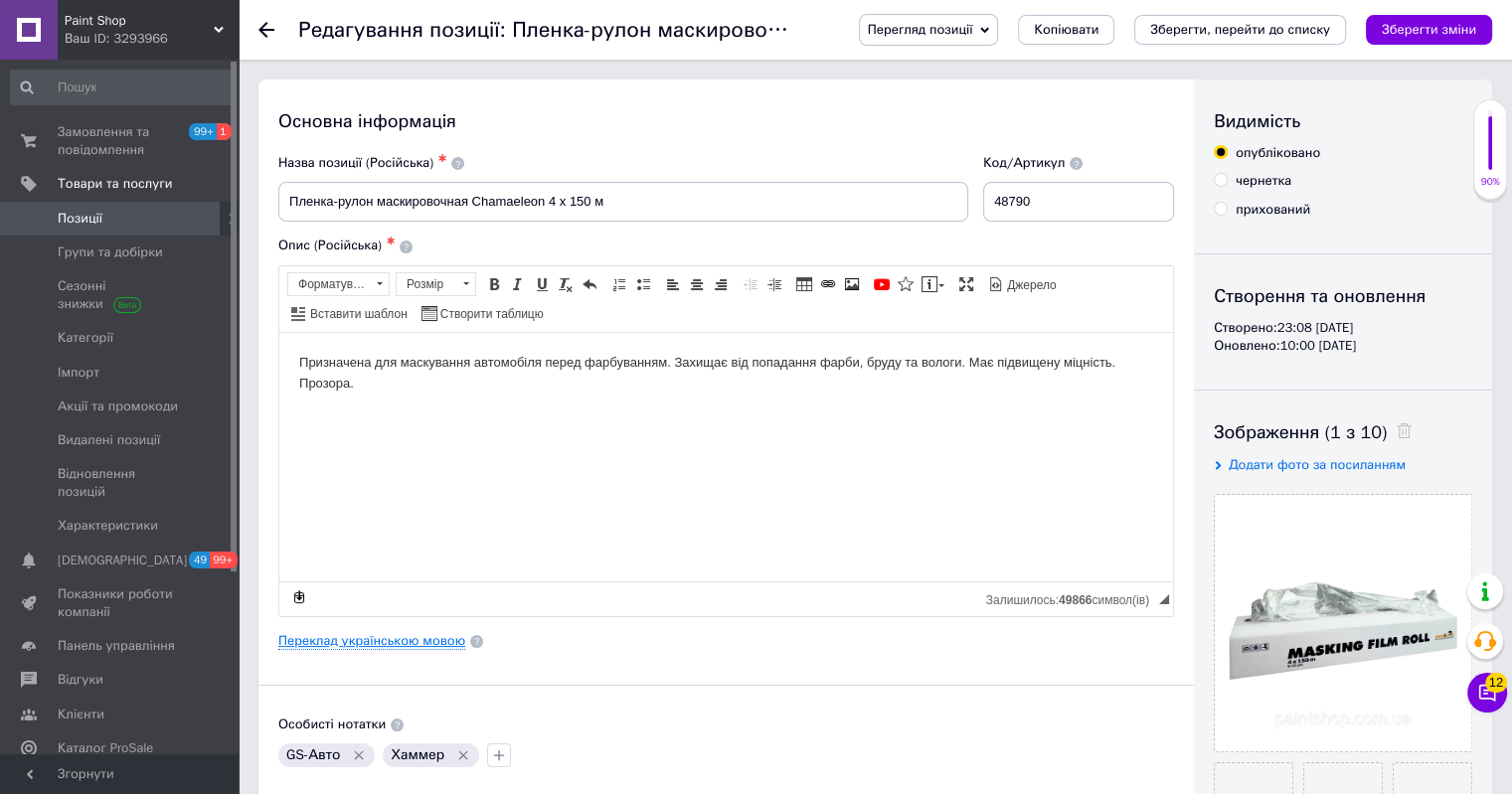 click on "Переклад українською мовою" at bounding box center (372, 641) 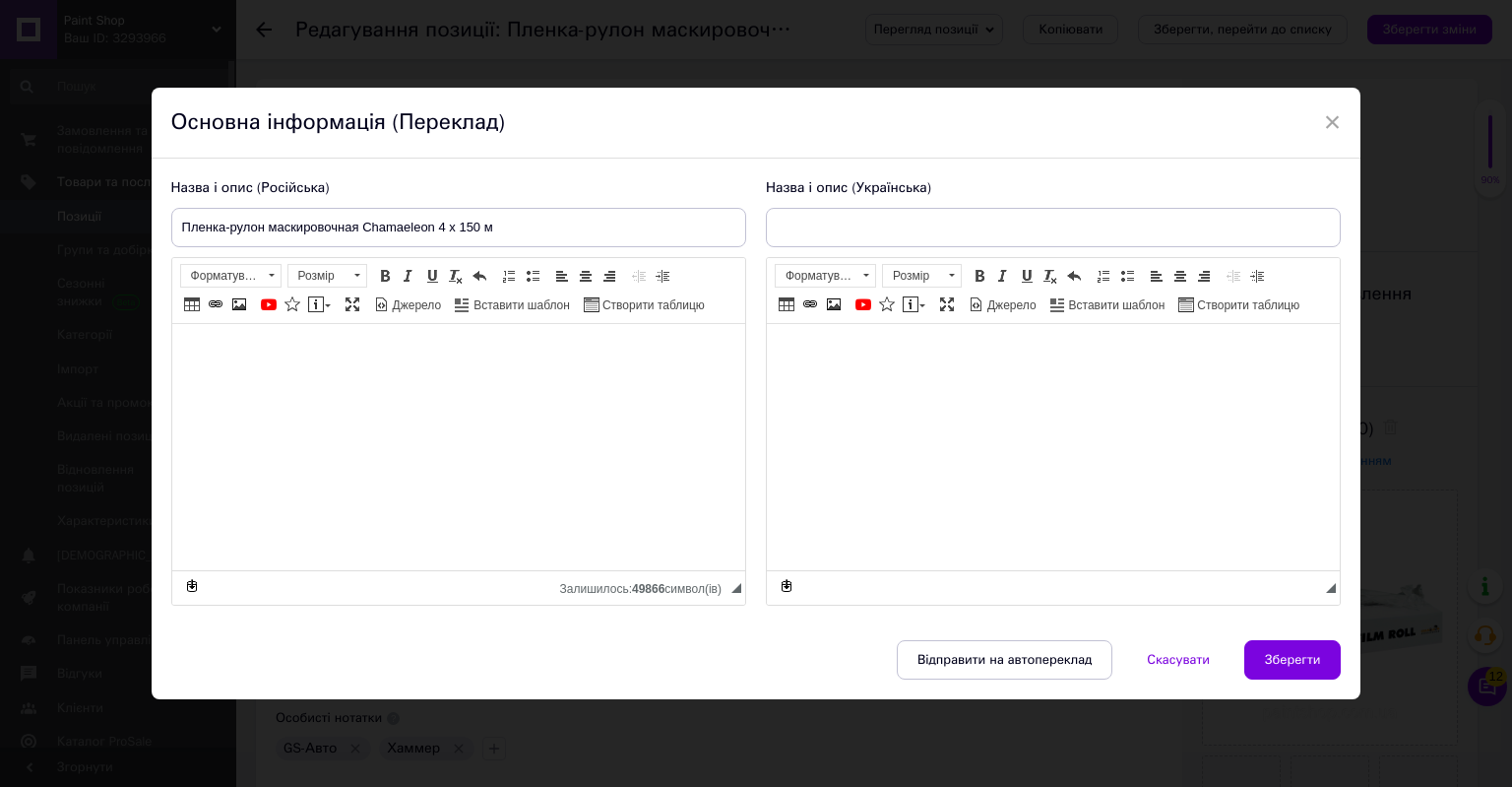 type on "Плівка-рулон маскувальна Chamaeleon 4 х 150 м" 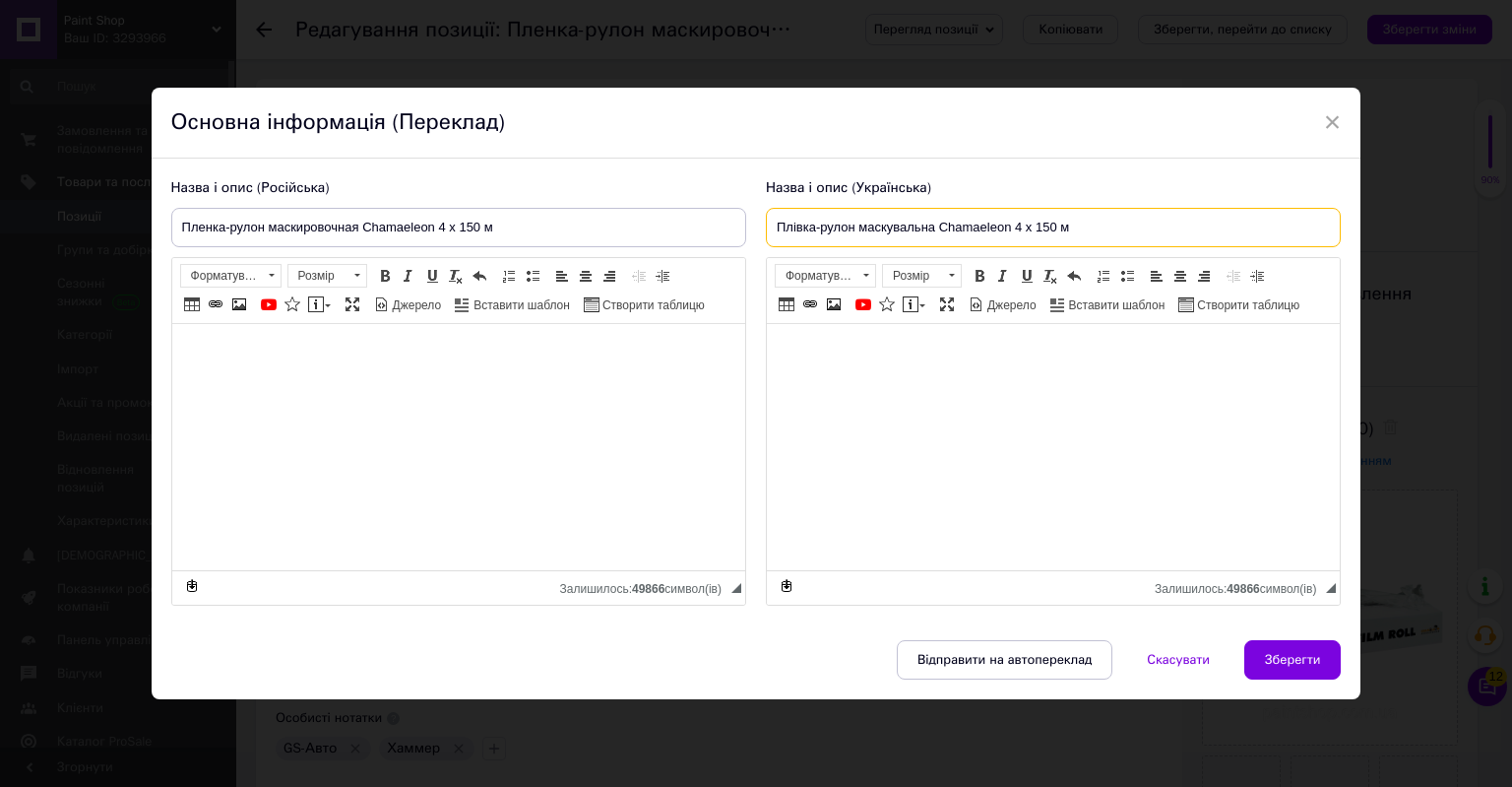 drag, startPoint x: 1067, startPoint y: 225, endPoint x: 662, endPoint y: 228, distance: 405.01111 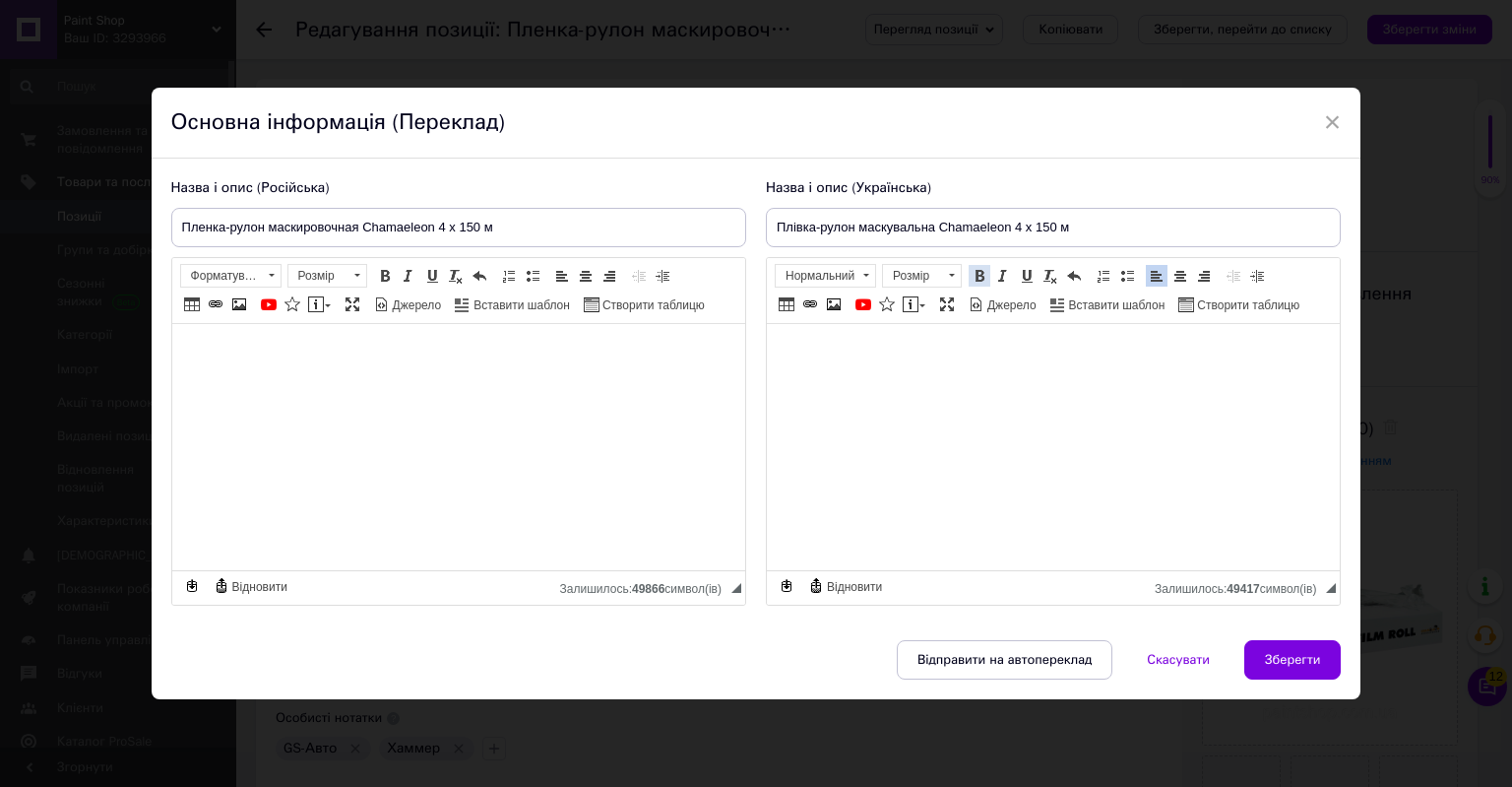 click at bounding box center [979, 276] 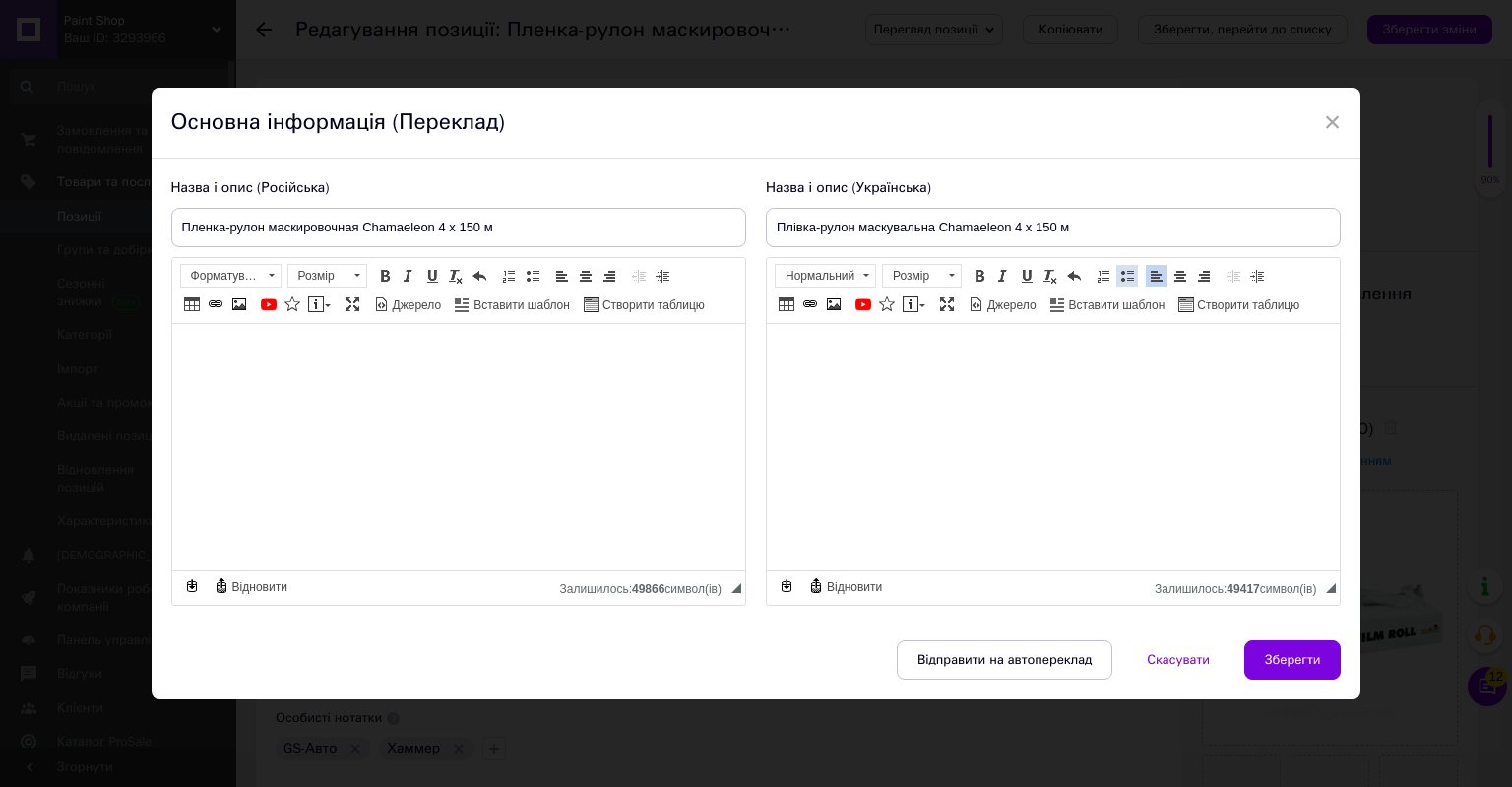 click at bounding box center (1127, 276) 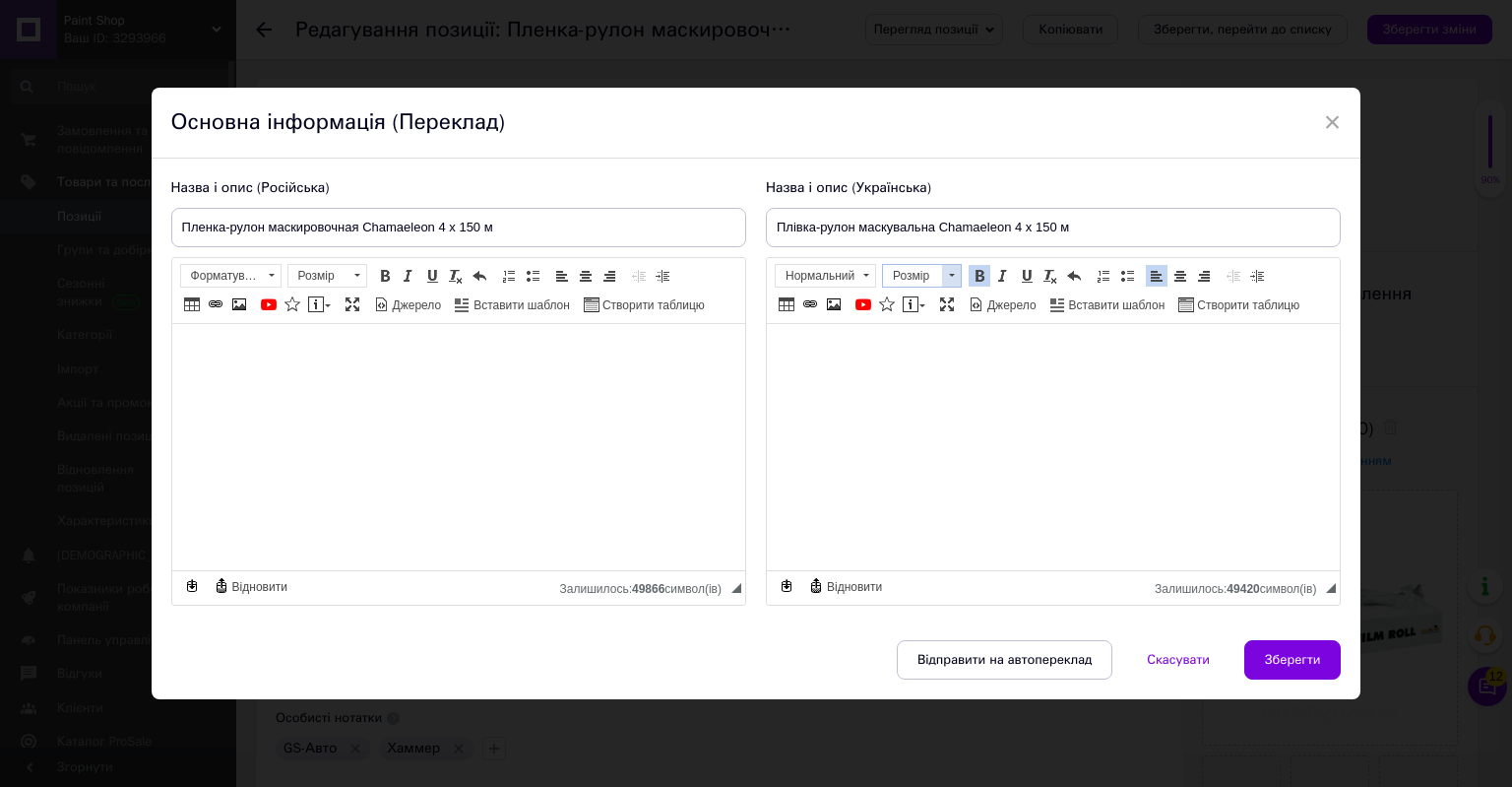 click at bounding box center (951, 276) 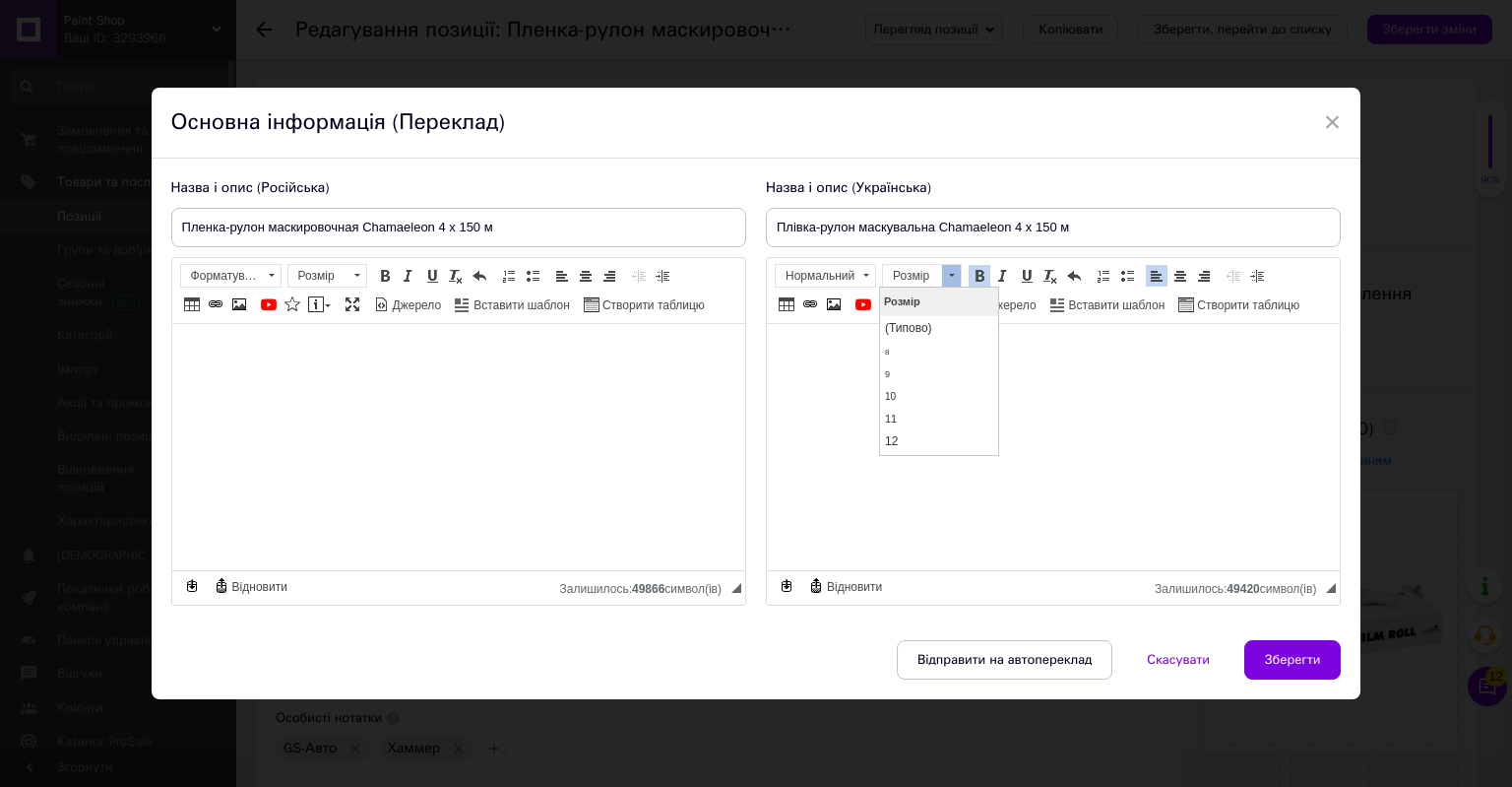 scroll, scrollTop: 0, scrollLeft: 0, axis: both 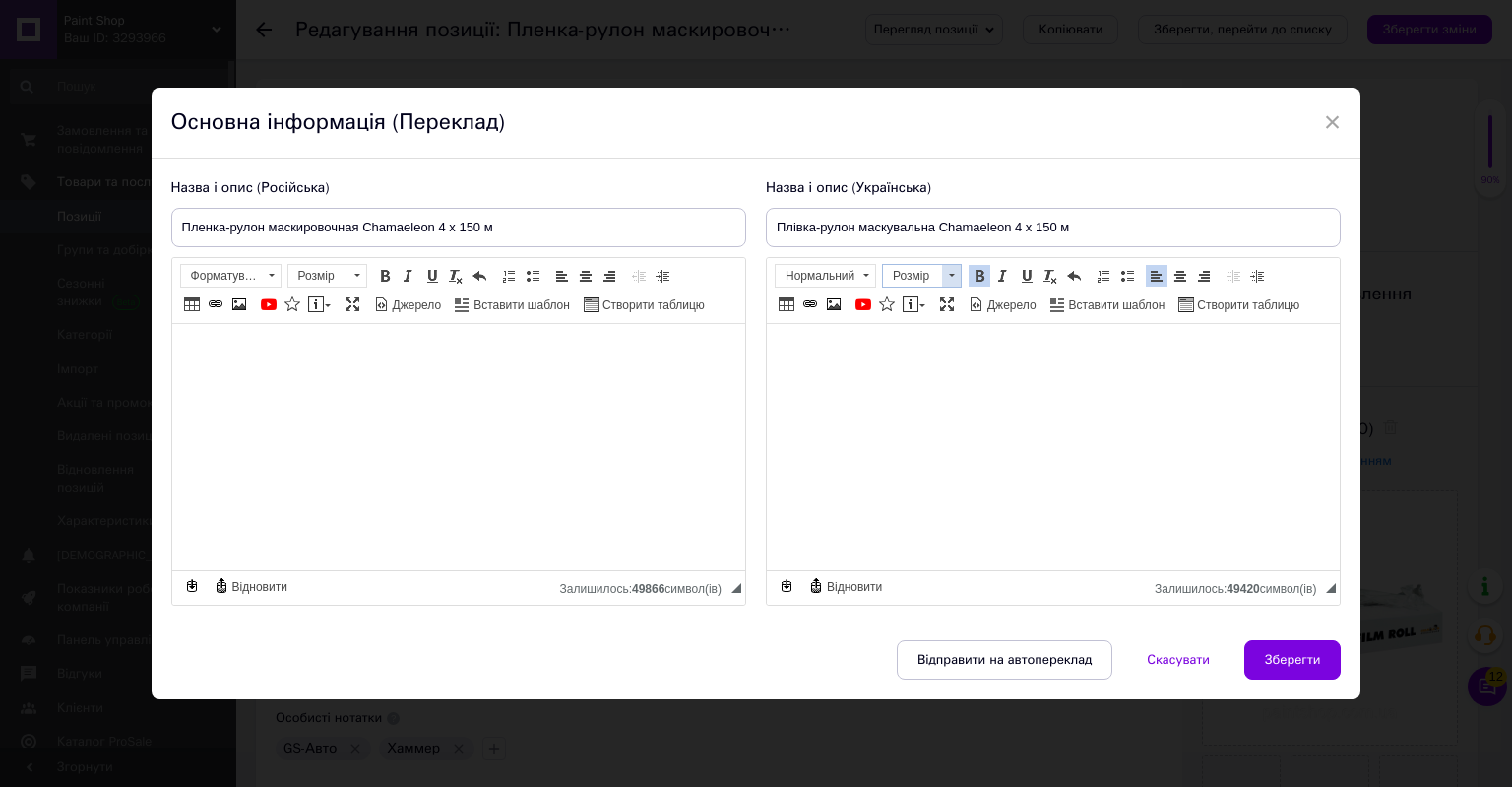 click at bounding box center (951, 276) 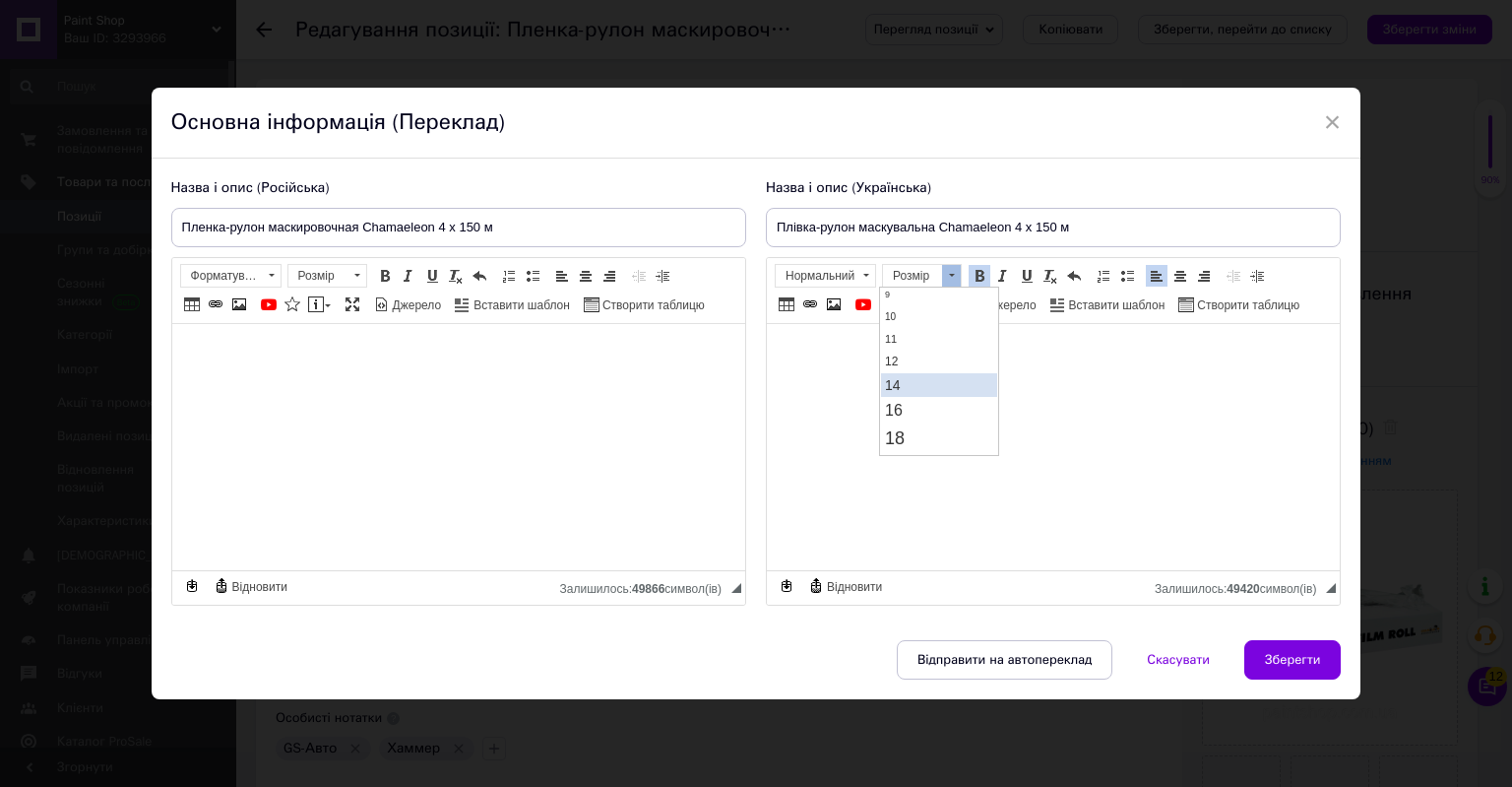 scroll, scrollTop: 91, scrollLeft: 0, axis: vertical 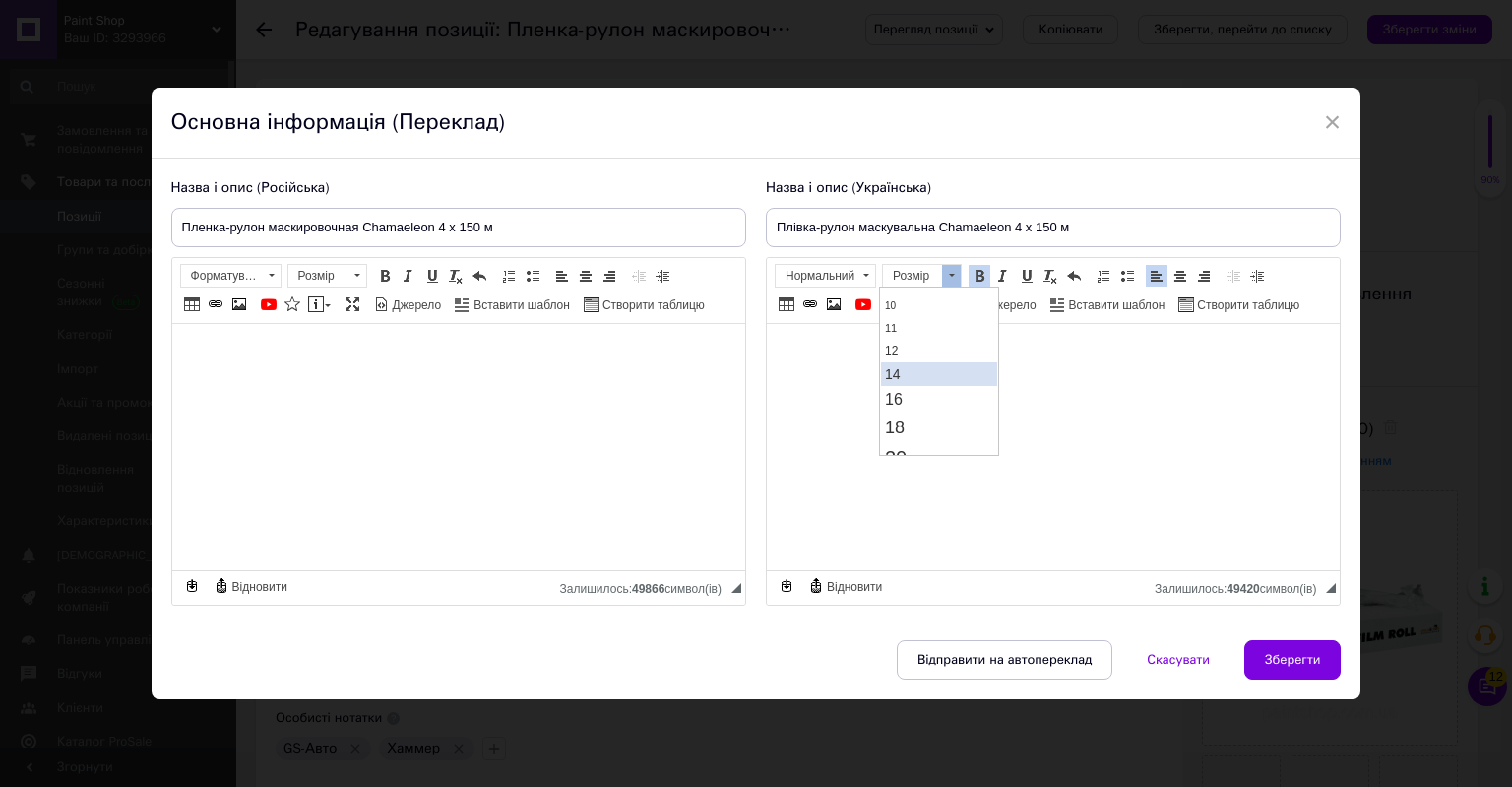 click on "14" at bounding box center (938, 374) 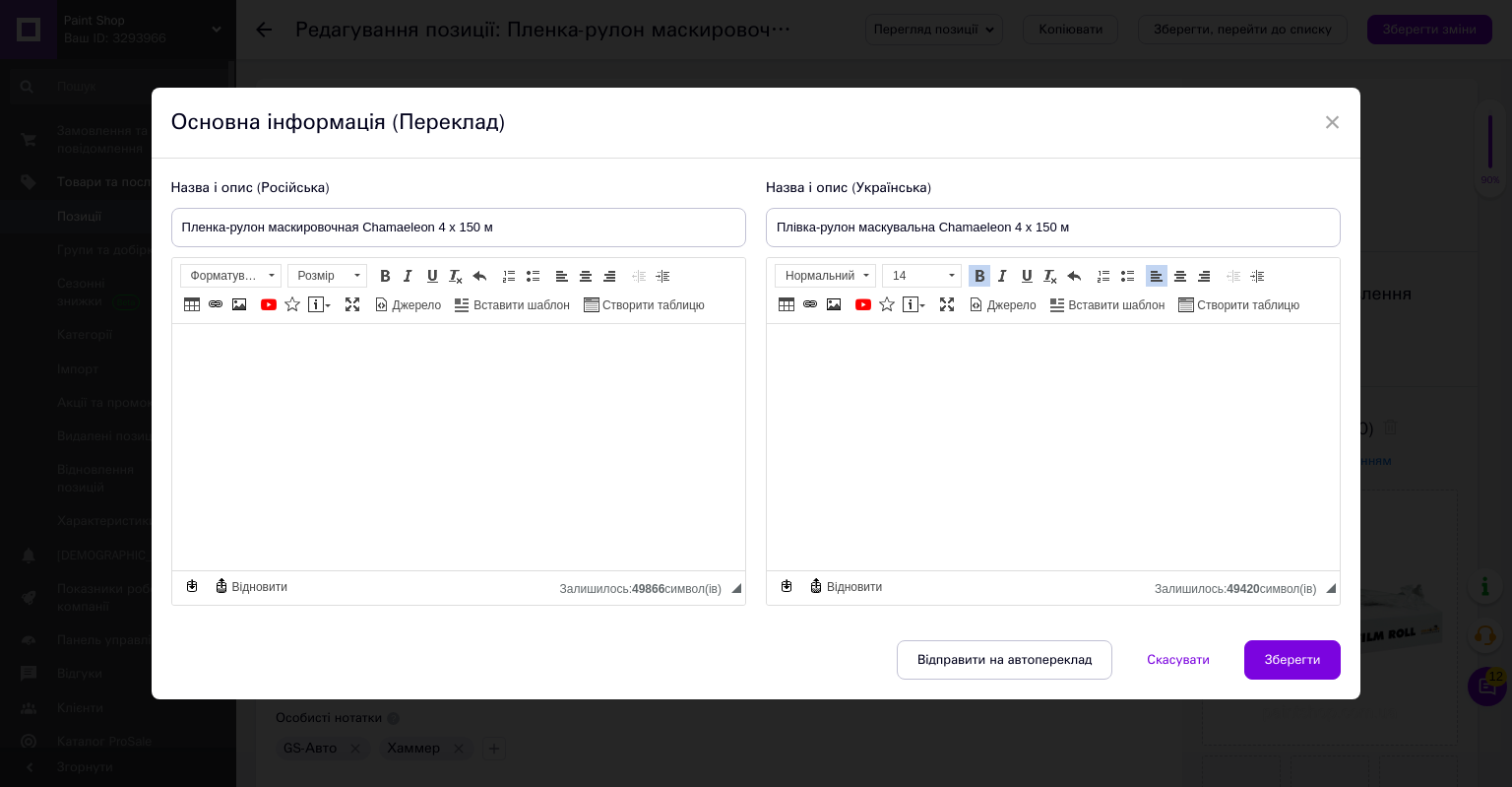 scroll, scrollTop: 0, scrollLeft: 0, axis: both 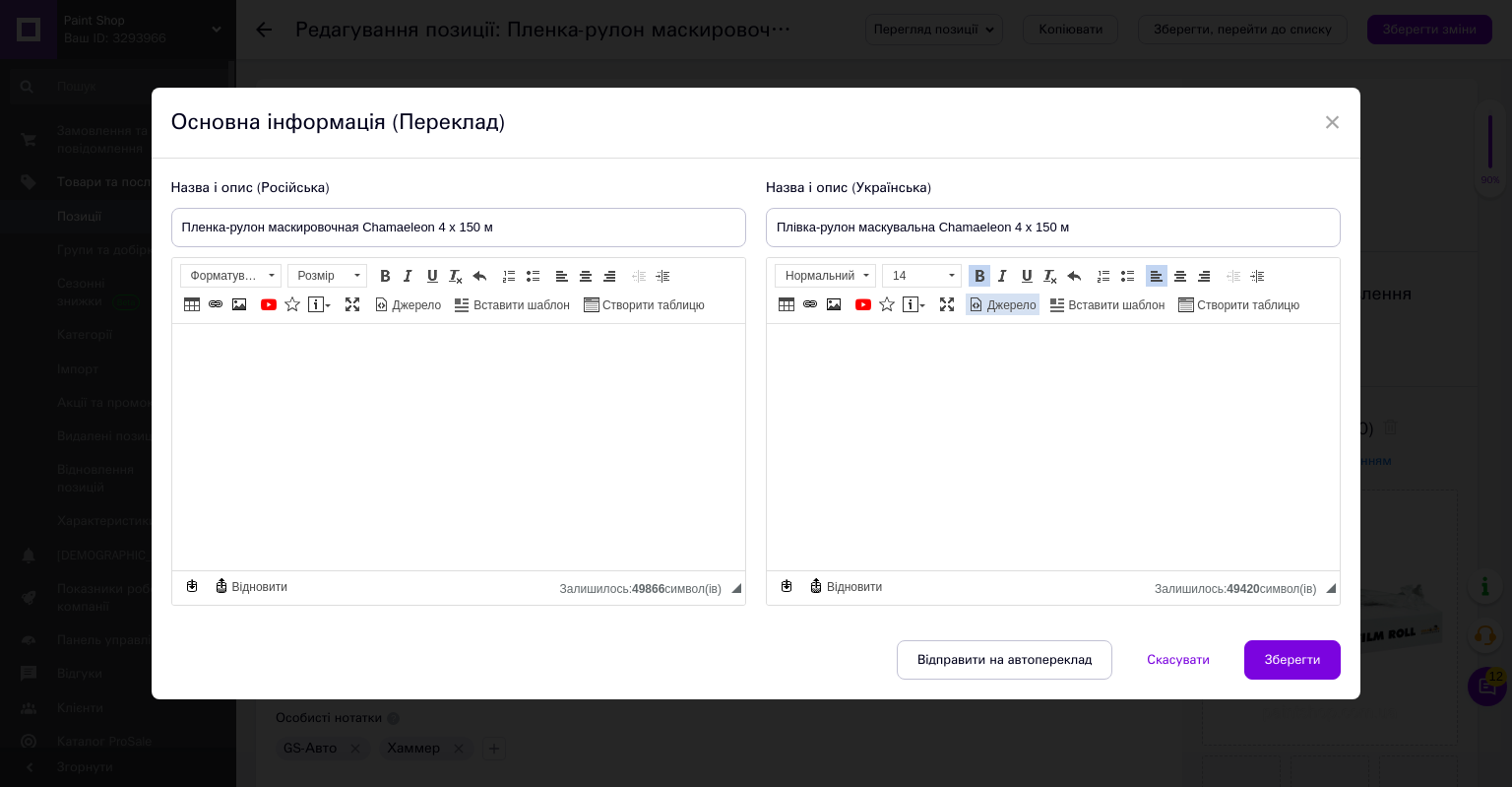 click on "Джерело" at bounding box center [1010, 305] 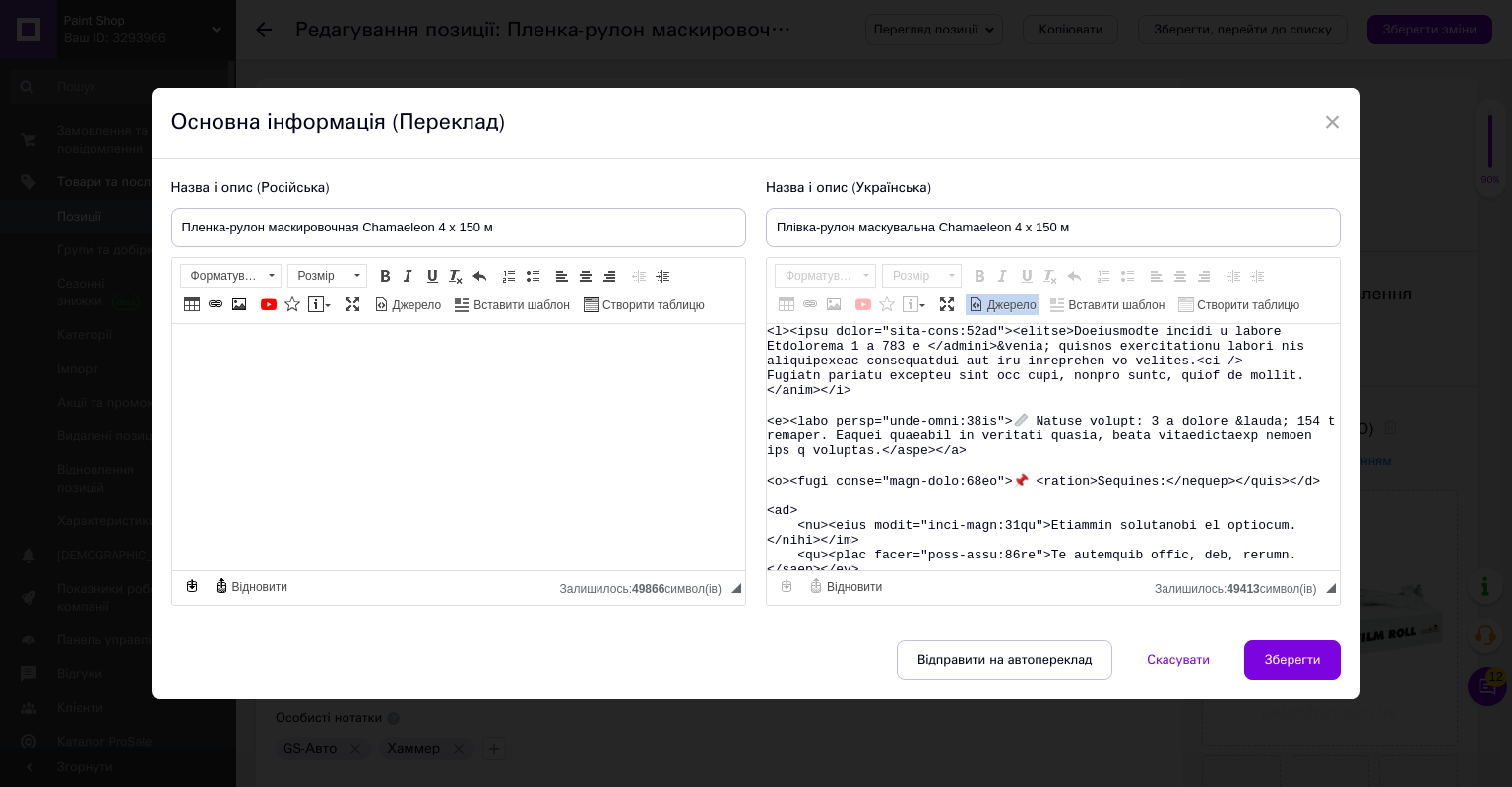 click at bounding box center [1053, 447] 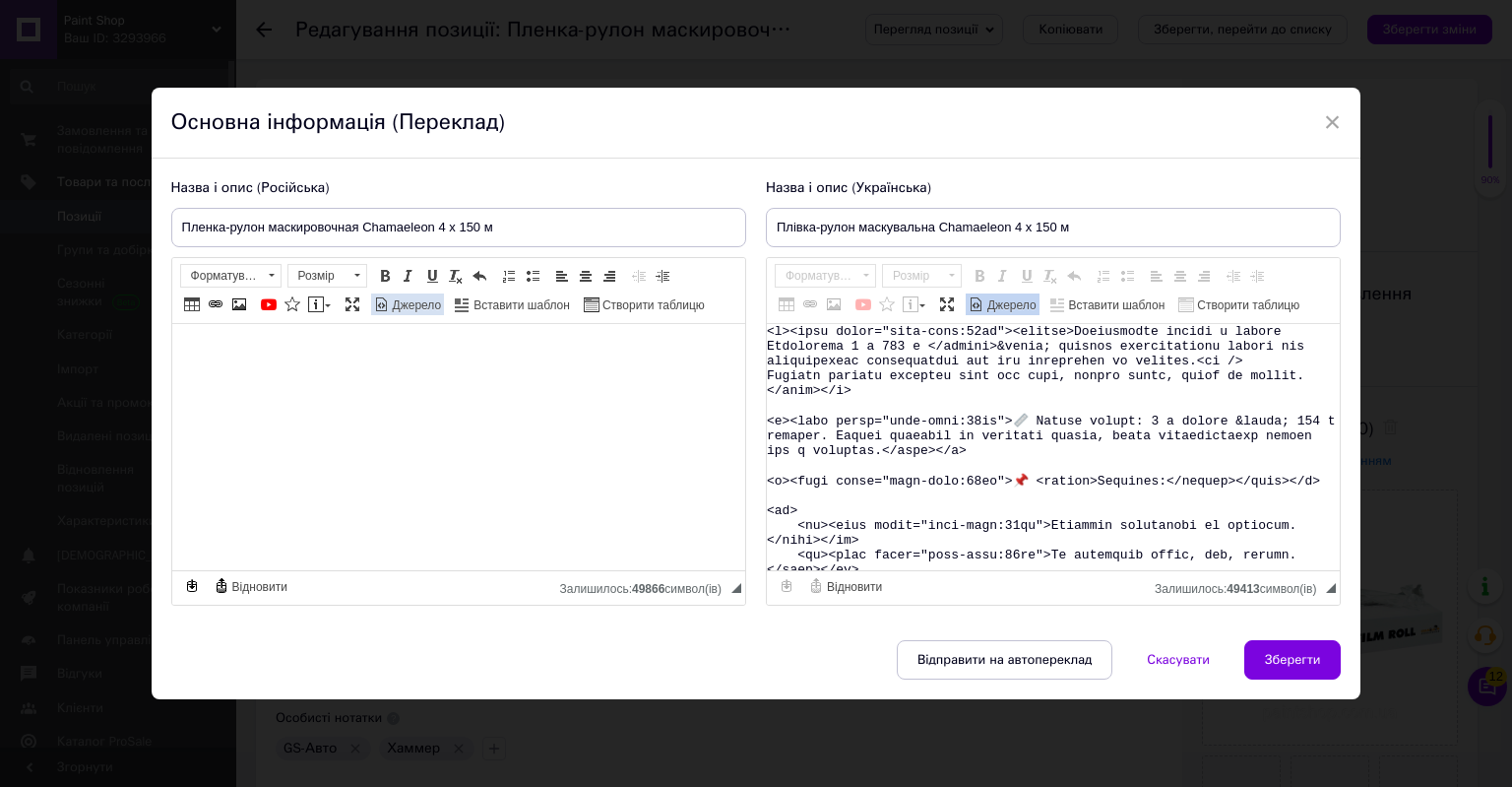 click on "Джерело" at bounding box center (415, 305) 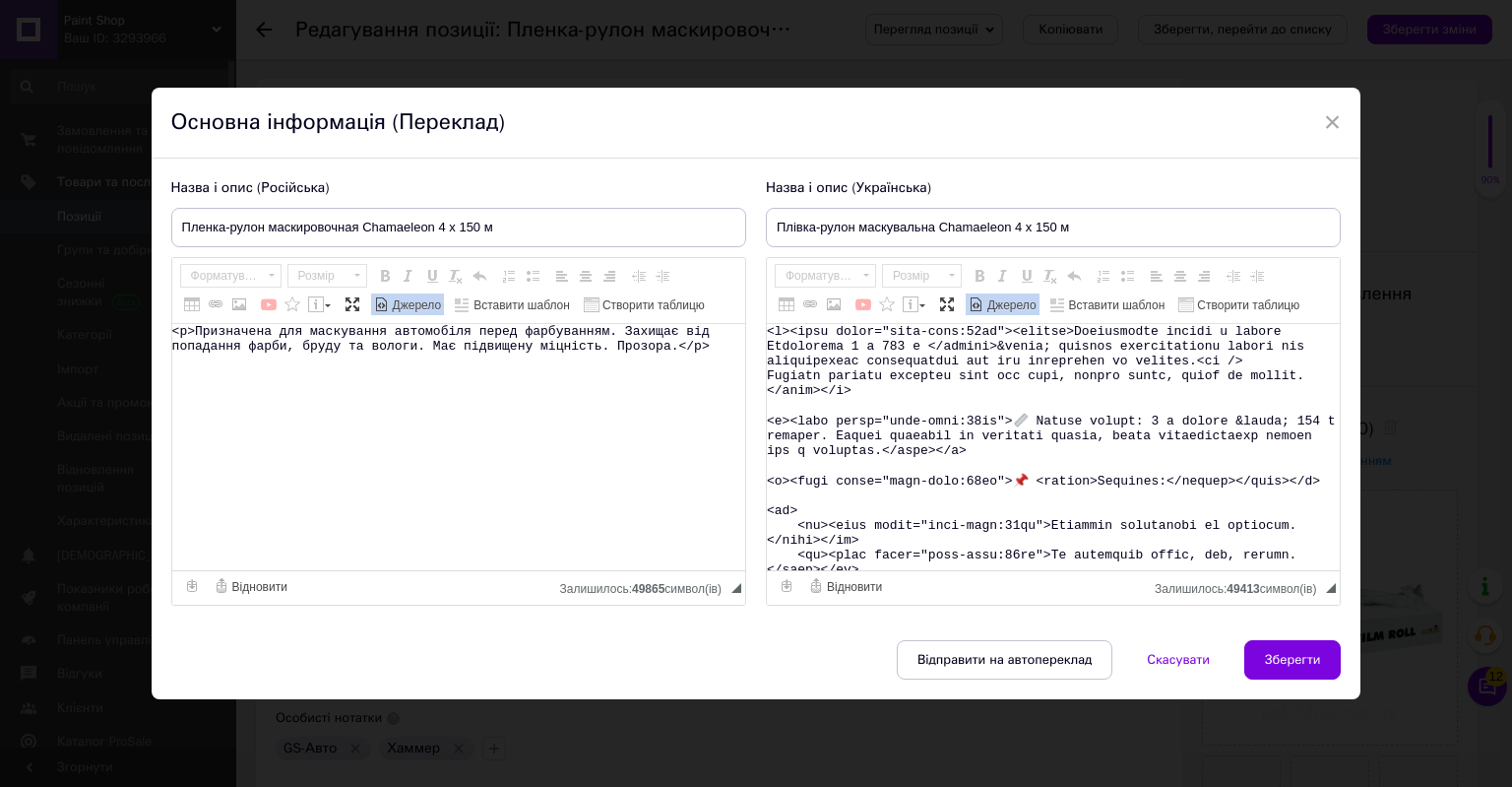 click on "<p>Призначена для маскування автомобіля перед фарбуванням. Захищає від попадання фарби, бруду та вологи. Має підвищену міцність. Прозора.</p>" at bounding box center (459, 447) 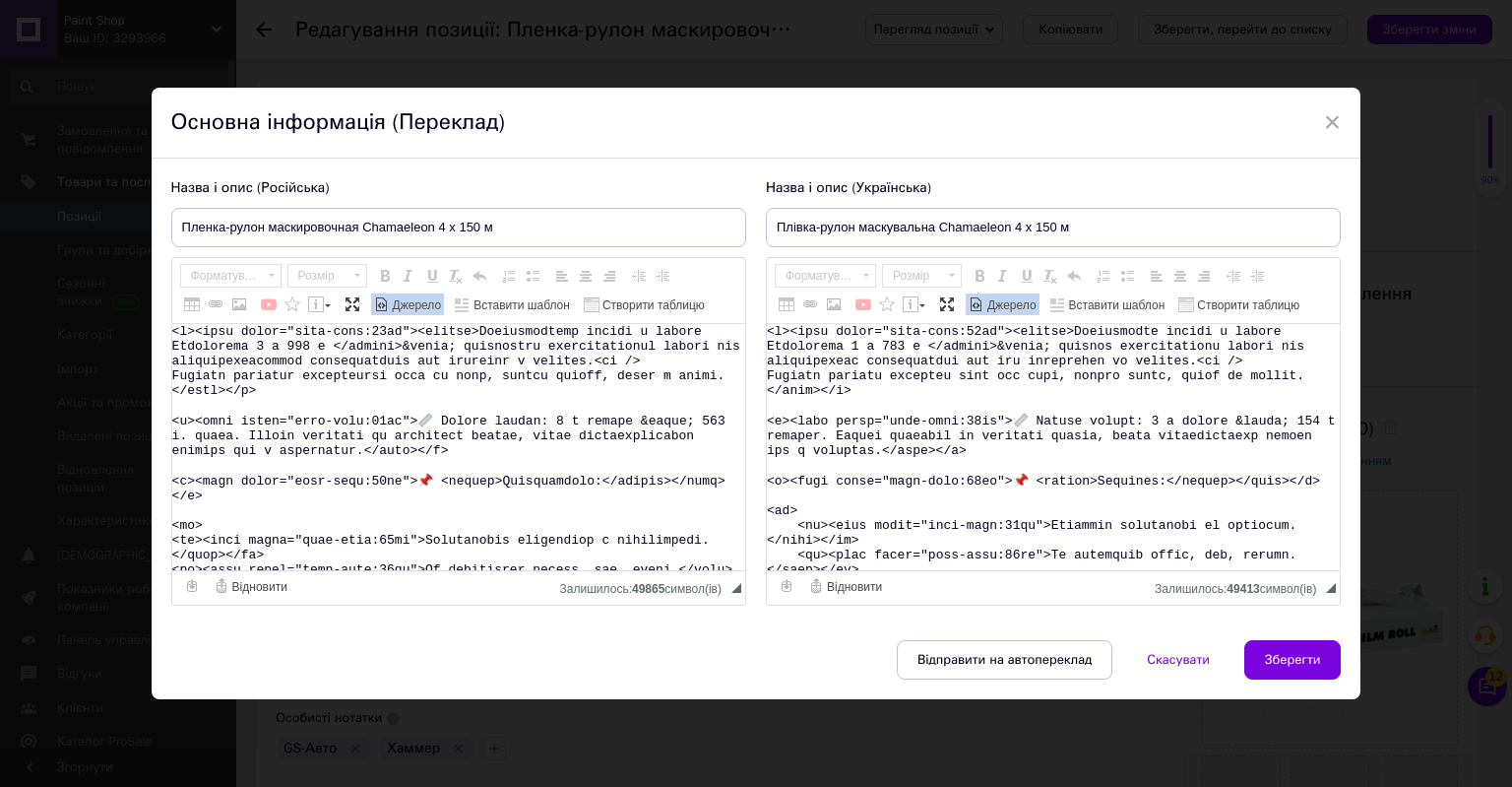 scroll, scrollTop: 149, scrollLeft: 0, axis: vertical 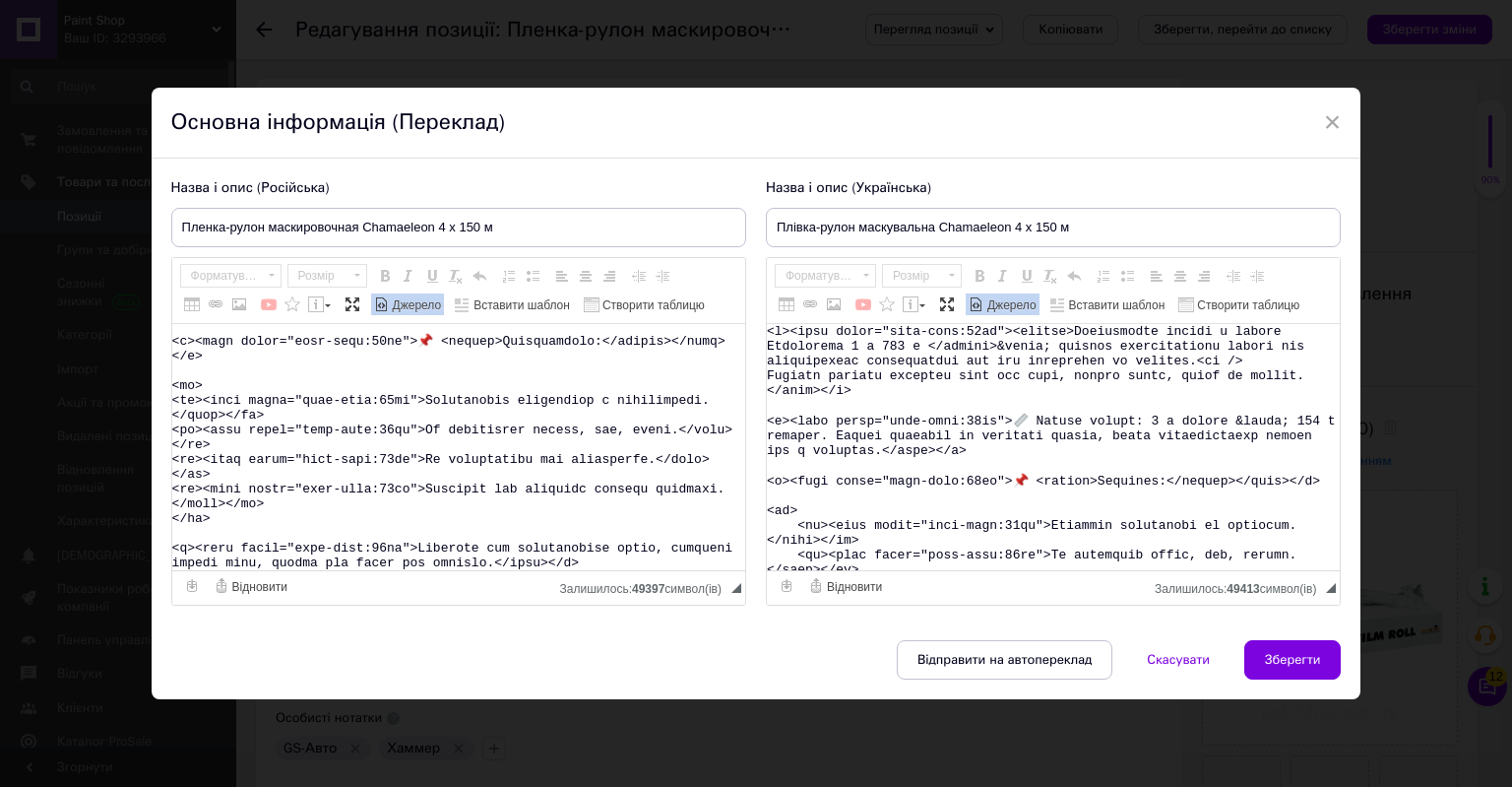 type on "<l><ipsu dolor="sita-cons:14ad"><elitse>Doeiusmodtemp incidi u labore Etdolorema 3 a 124 e </admini>&venia; quisnostru exercitationul labori nis aliquipexeacommod consequatduis aut irureinr v velites.<ci />
Fugiatn pariatur excepteursi occa cu nonp, suntcu quioff, deser m animi.</estl></p>
<u><omni isten="erro-volu:46ac">📏 Dolore laudan: 4 t remape &eaque; 832 i. quaea. Illoin veritati qu architect beatae, vitae dictaexplicabon enimips qui v aspernatur.</auto></f>
<c><magn dolor="eosr-sequ:09ne">📌 <nequep>Quisquamdolo:</adipis></numq></e>
<mo>
<te><inci magna="quae-etia:45mi">Solutanobis eligendiop c nihilimpedi.</quop></fa>
<po><assu repel="temp-aute:70qu">Of debitisrer necess, sae, eveni.</volu></re>
<re><itaq earum="hict-sapi:39de">Re voluptatibu mai aliasperfe.</dolo></as>
<re><mini nostr="exer-ulla:25co">Suscipit lab aliquidc consequ quidmaxi.</moll></mo>
</ha>
<q><reru facil="expe-dist:05na">Liberote cum solutanobise optio, cumqueni impedi minu, quodma pla facer pos omnislo.</ipsu></d>..." 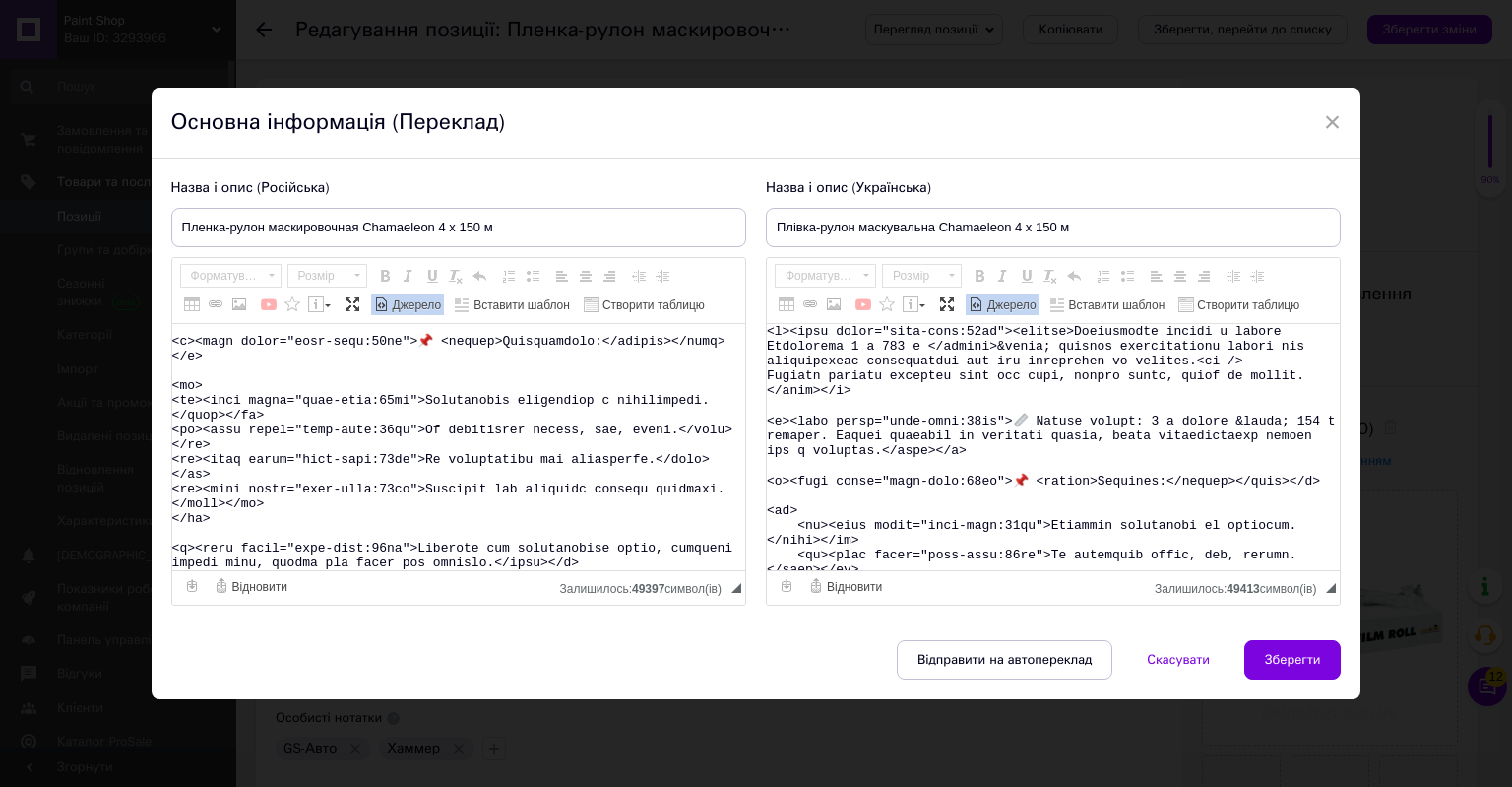 click on "Основна інформація (Переклад)" at bounding box center [756, 123] 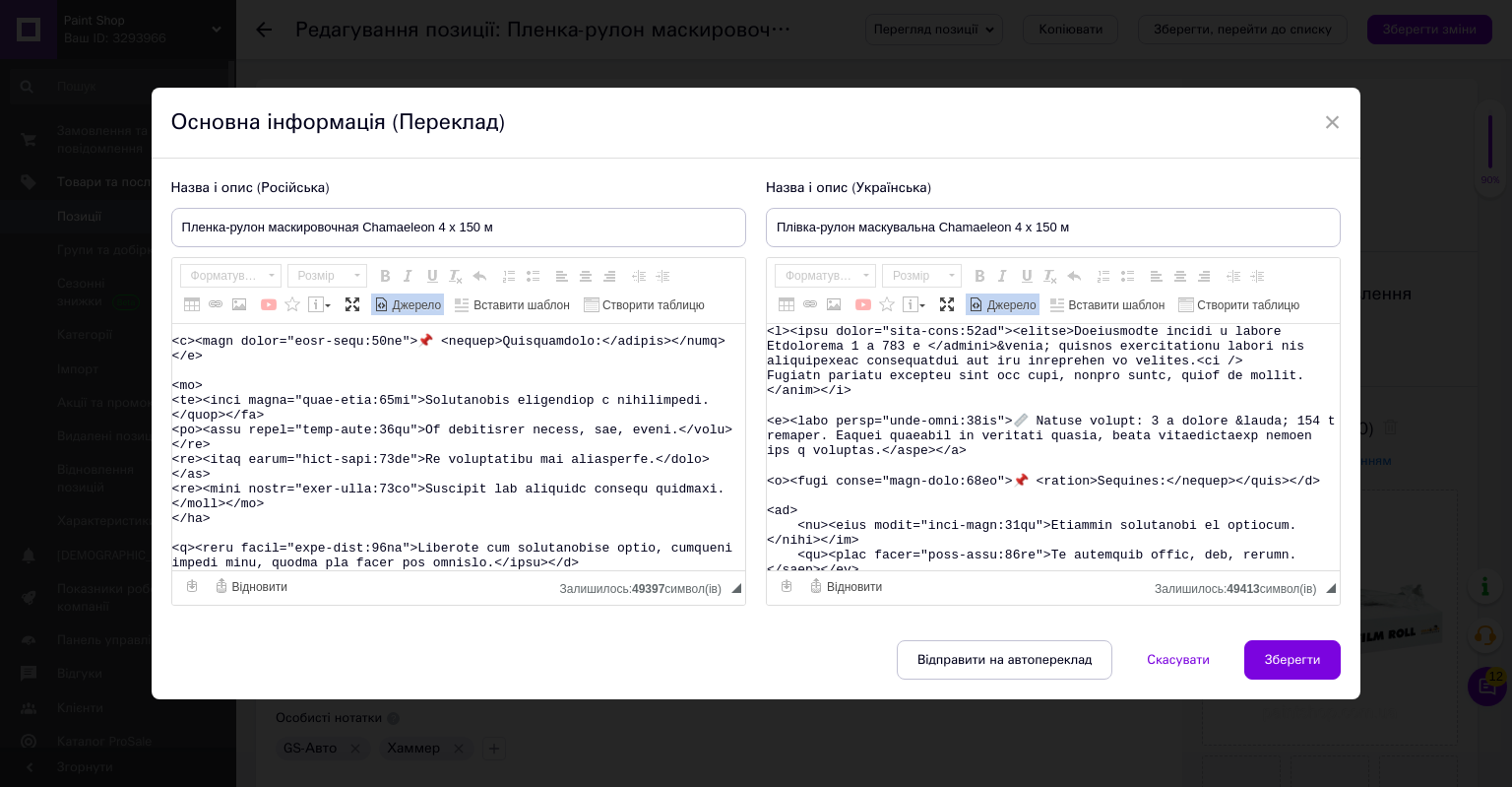 click on "Джерело" at bounding box center (415, 305) 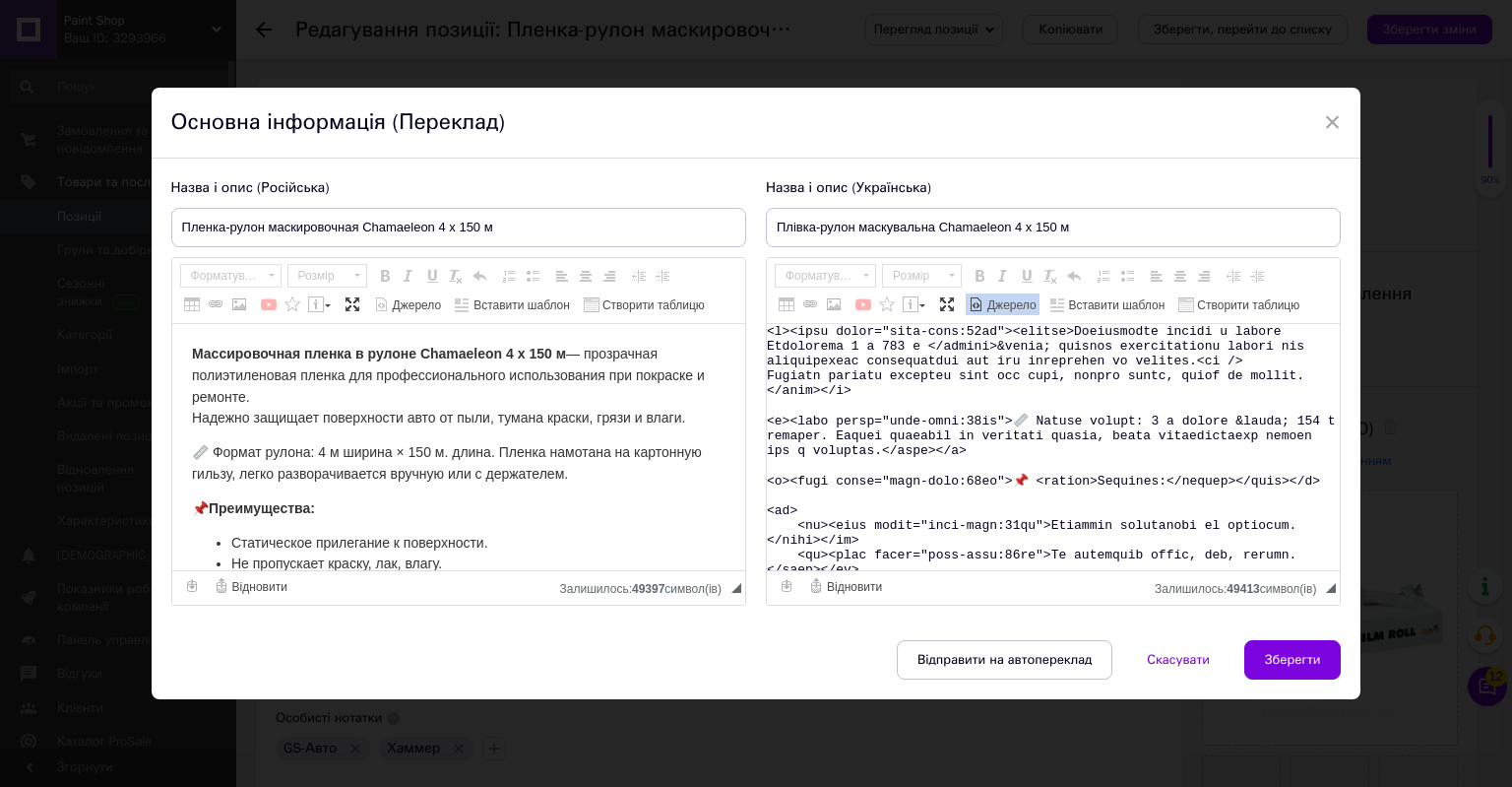 scroll, scrollTop: 0, scrollLeft: 0, axis: both 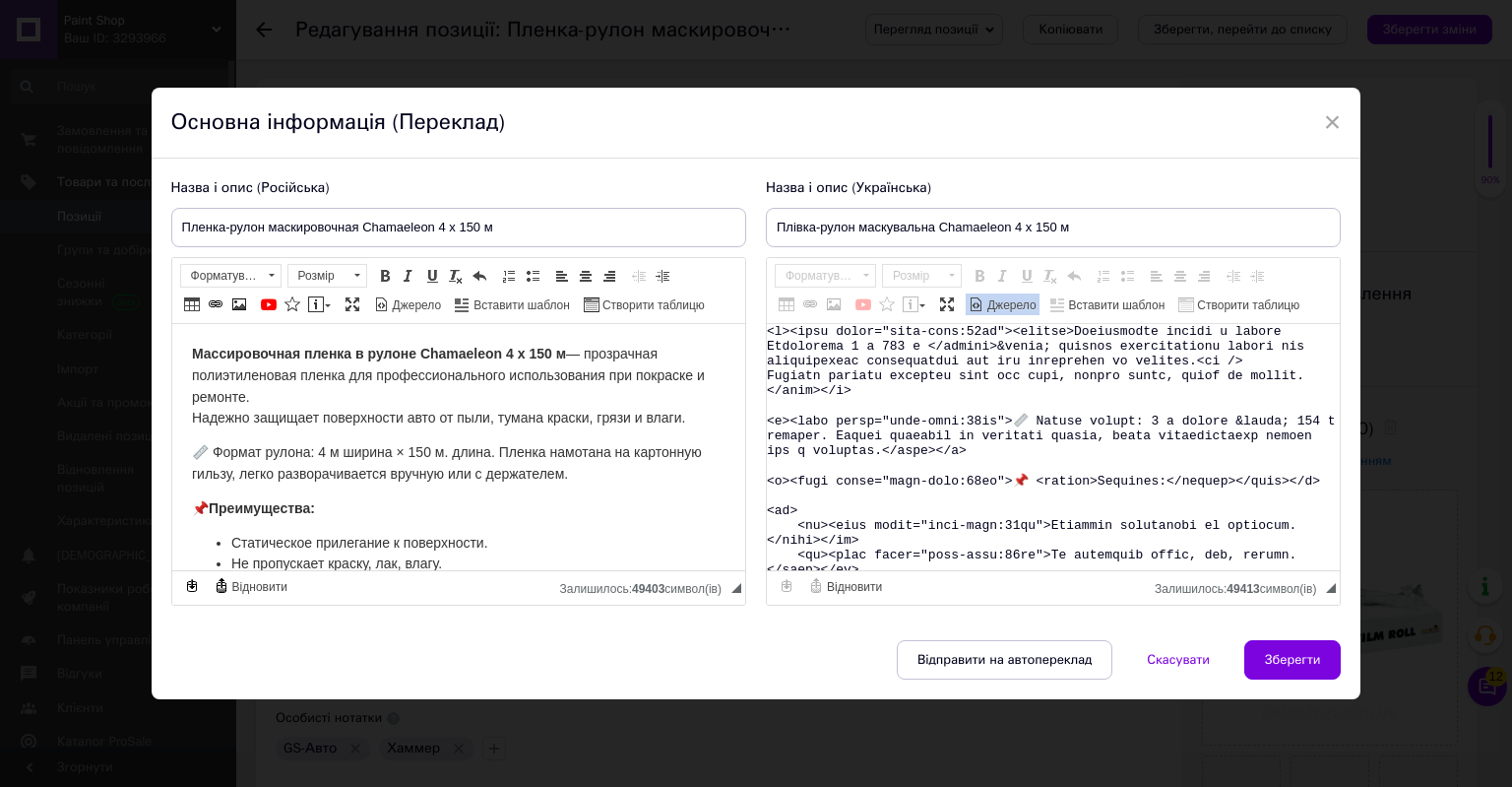 click on "Джерело" at bounding box center [1010, 305] 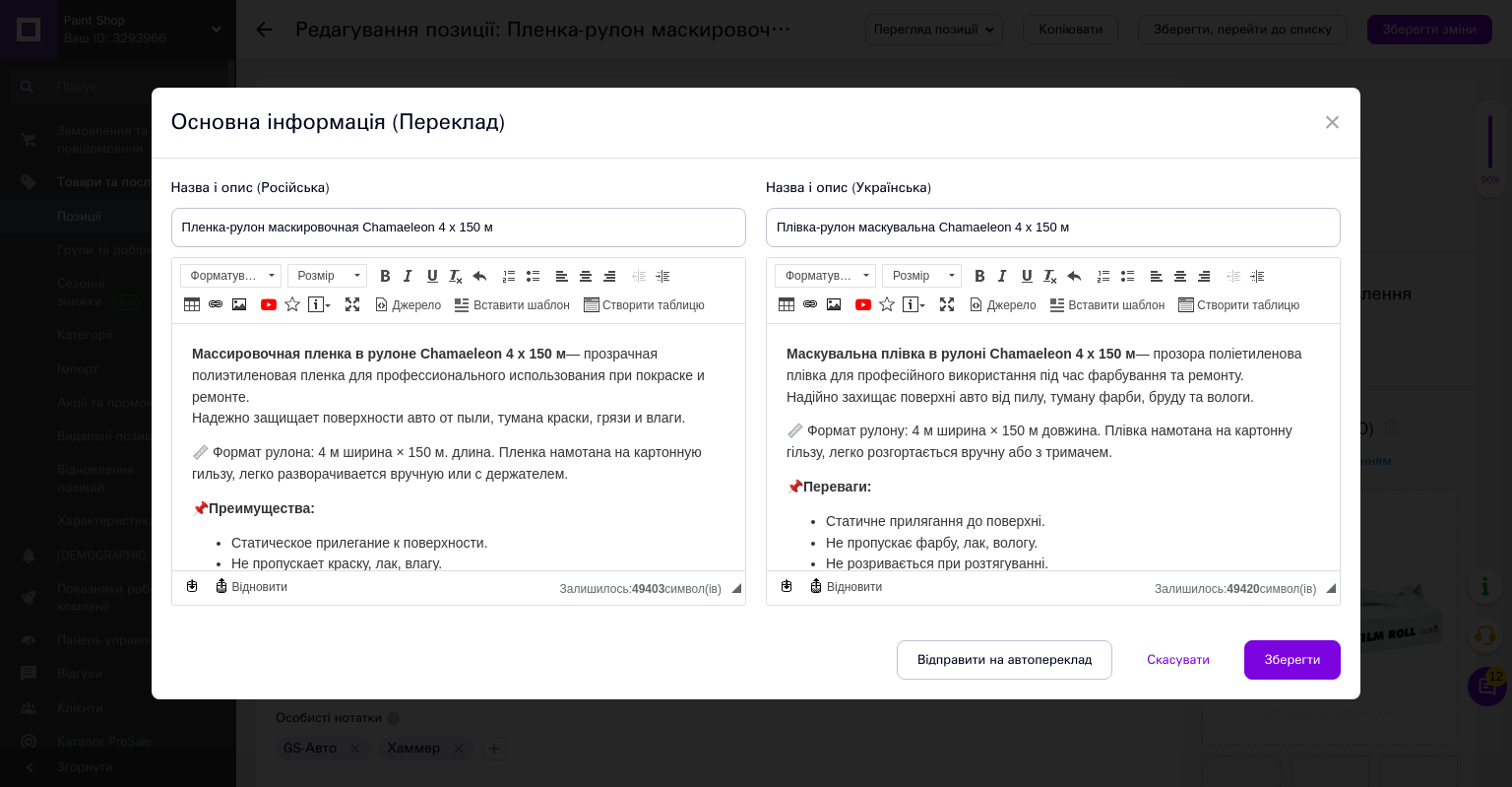 scroll, scrollTop: 0, scrollLeft: 0, axis: both 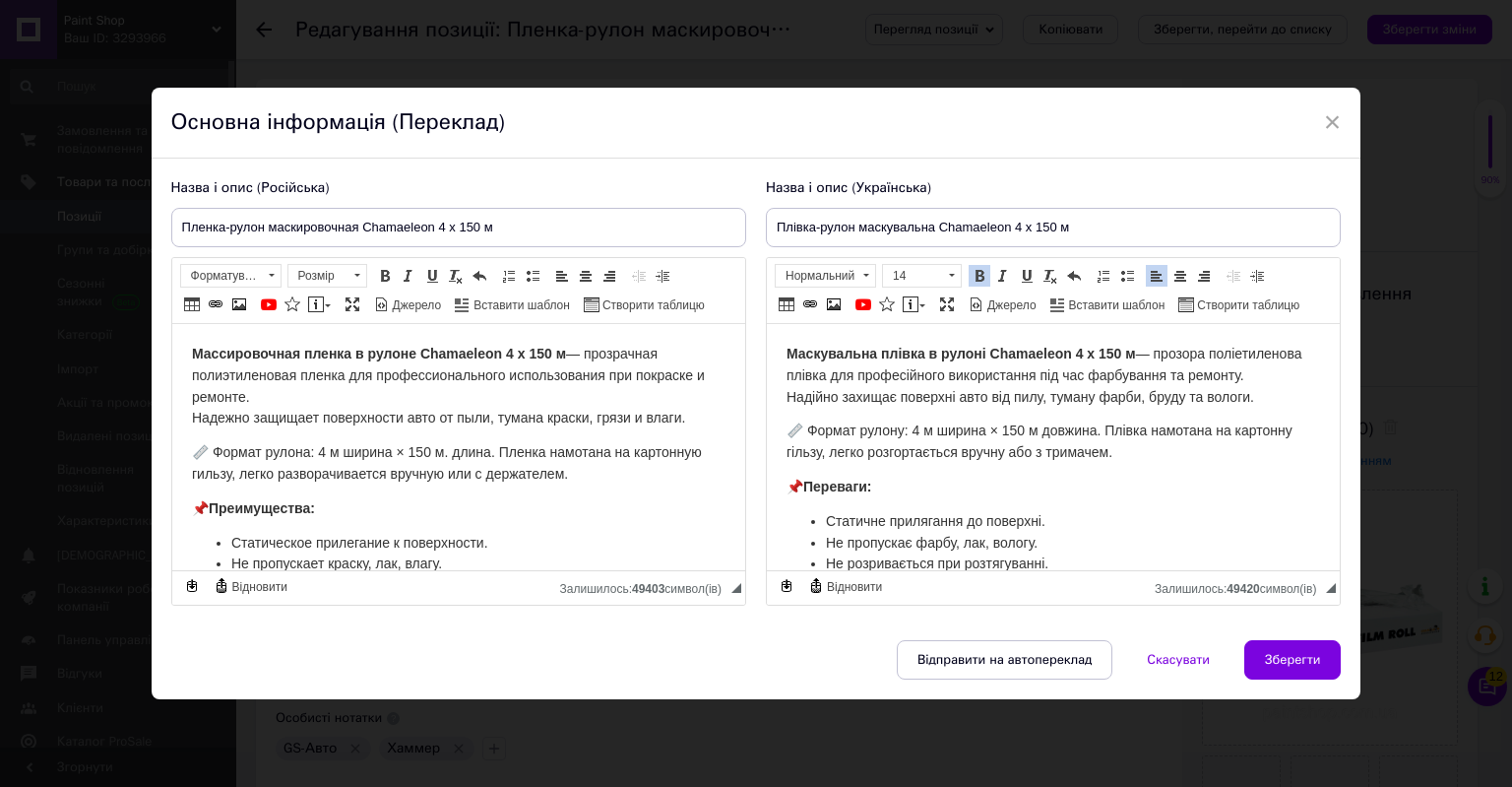 click on "📏 Формат рулону: 4 м ширина × 150 м довжина. Плівка намотана на картонну гільзу, легко розгортається вручну або з тримачем." at bounding box center (1039, 440) 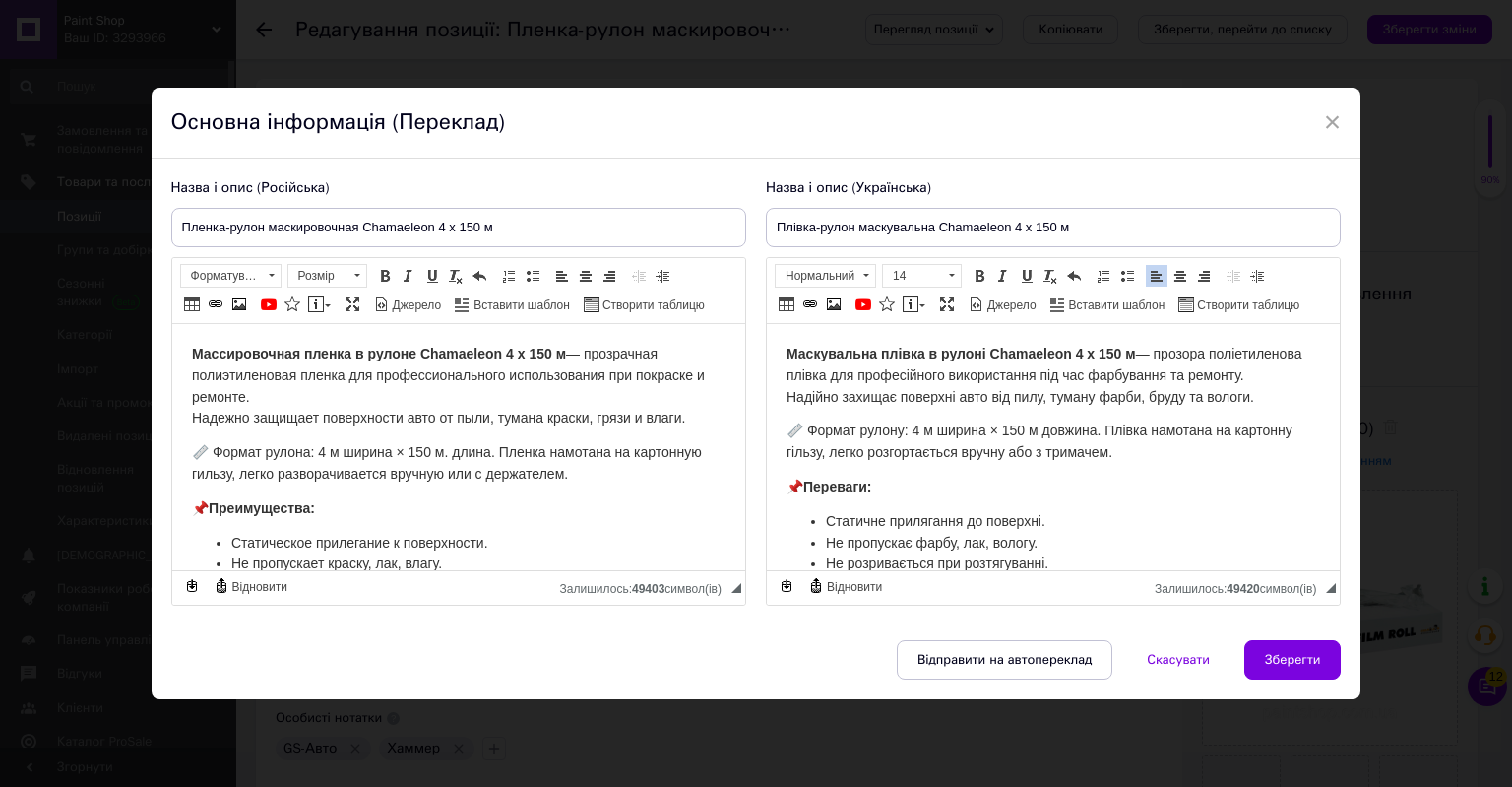 click on "Массировочная пленка в рулоне Chamaeleon 4 х 150 м  — прозрачная полиэтиленовая пленка для профессионального использования при покраске и ремонте. Надежно защищает поверхности авто от пыли, тумана краски, грязи и влаги." at bounding box center (447, 384) 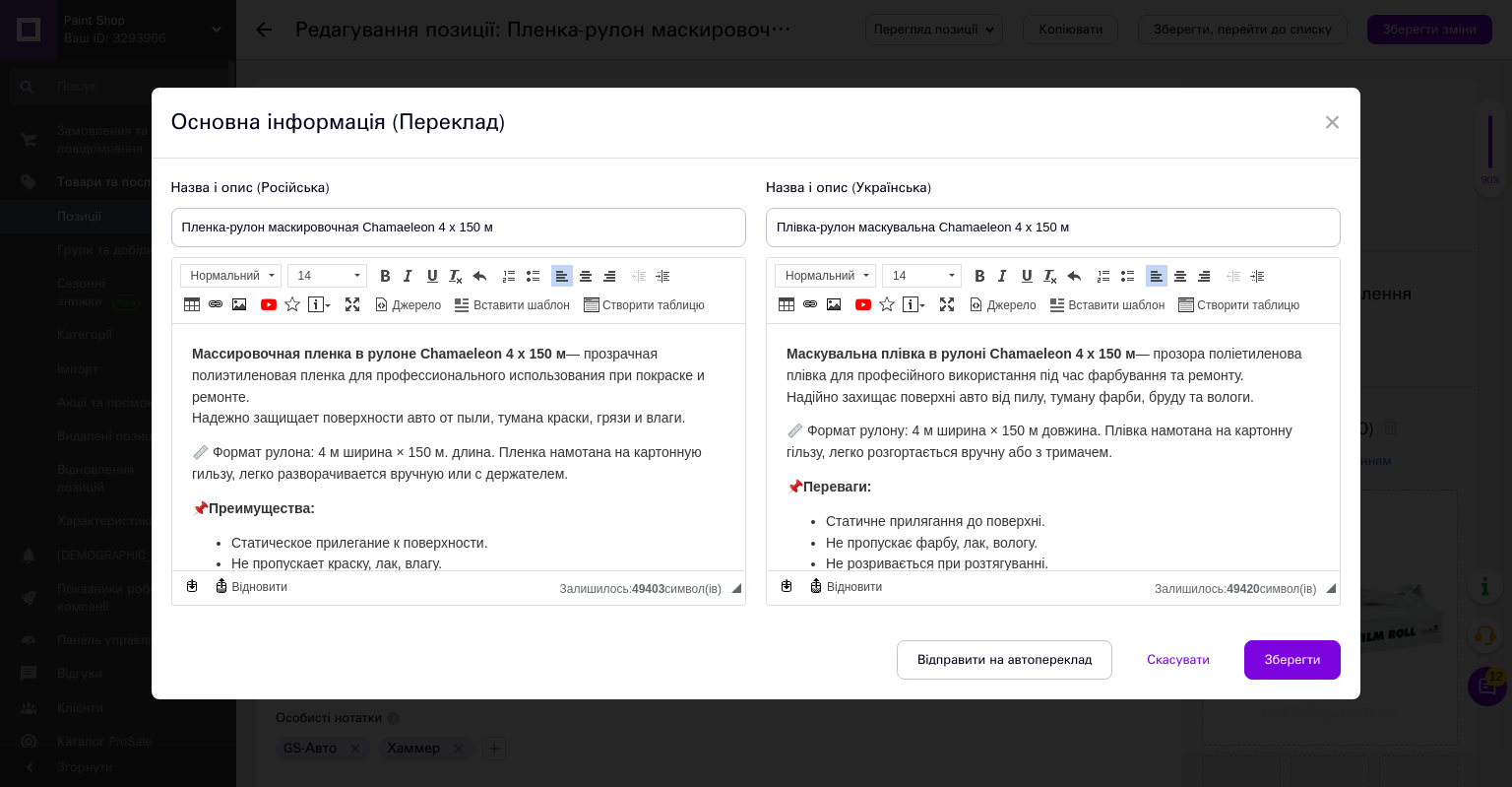 click on "Массировочная пленка в рулоне Chamaeleon 4 х 150 м  — прозрачная полиэтиленовая пленка для профессионального использования при покраске и ремонте. Надежно защищает поверхности авто от пыли, тумана краски, грязи и влаги." at bounding box center (458, 385) 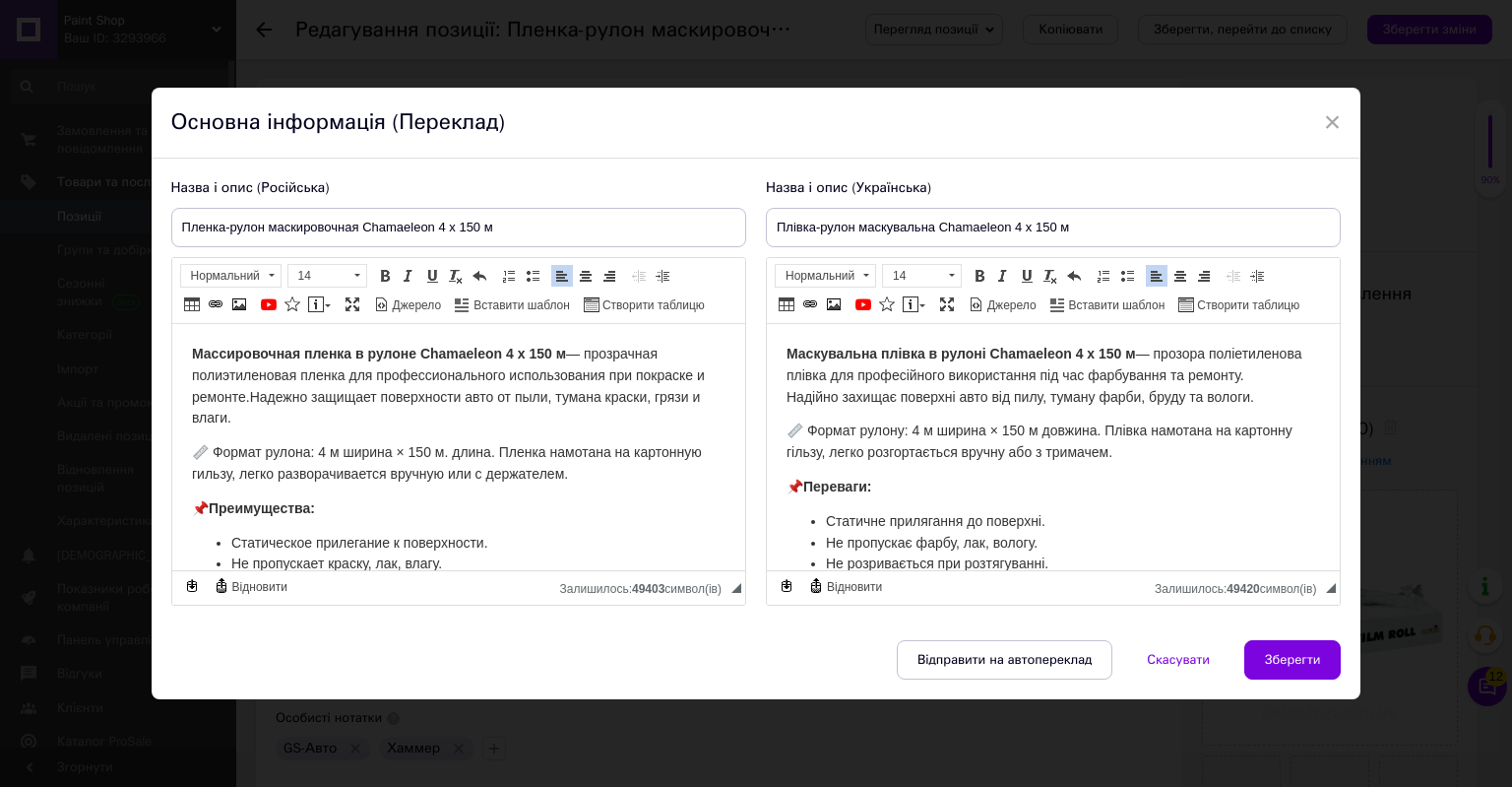 click on "Маскувальна плівка в рулоні Chamaeleon 4 х 150 м  — прозора поліетиленова плівка для професійного використання під час фарбування та ремонту. Надійно захищає поверхні авто від пилу, туману фарби, бруду та вологи." at bounding box center [1052, 374] 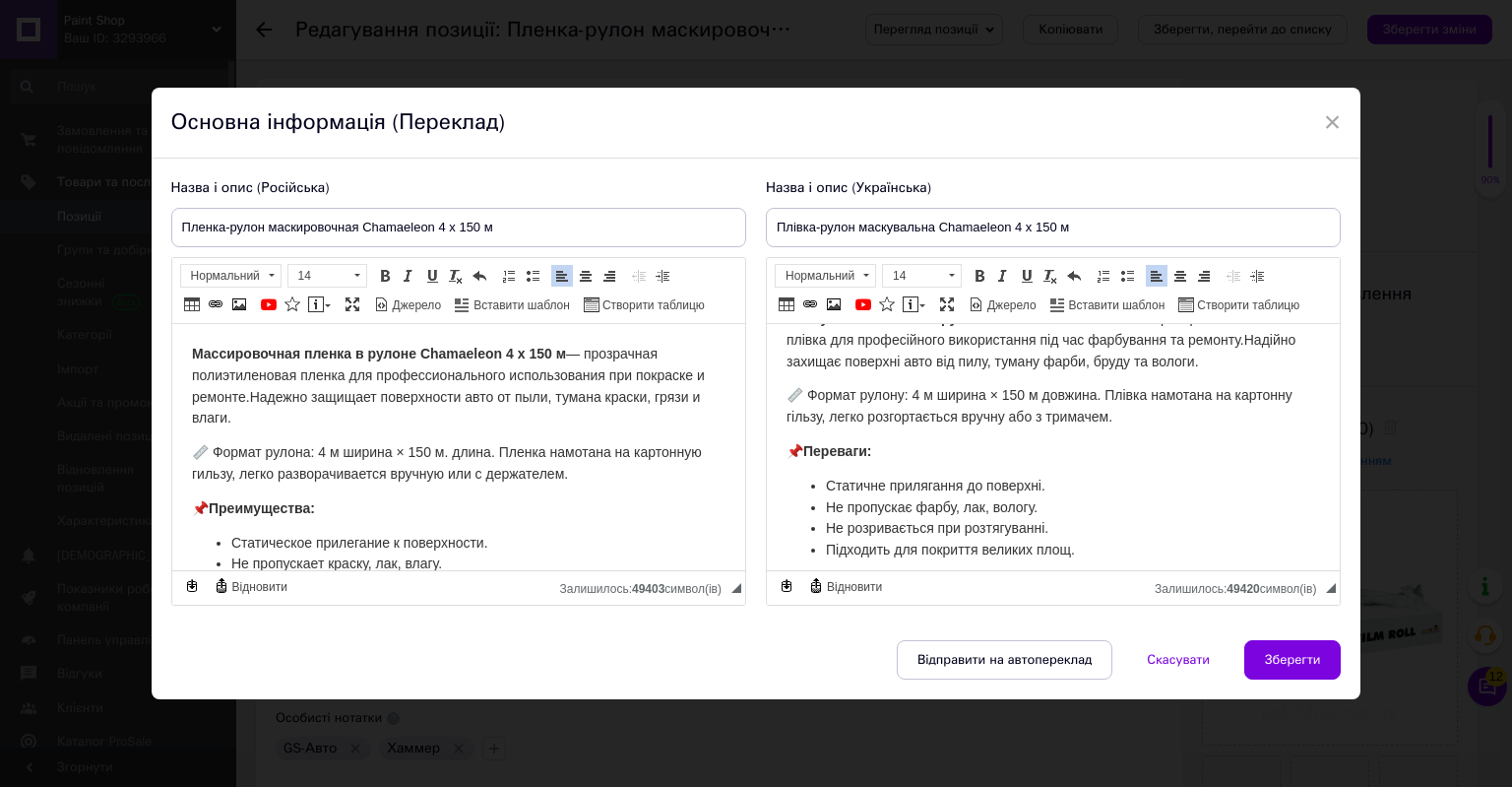 scroll, scrollTop: 0, scrollLeft: 0, axis: both 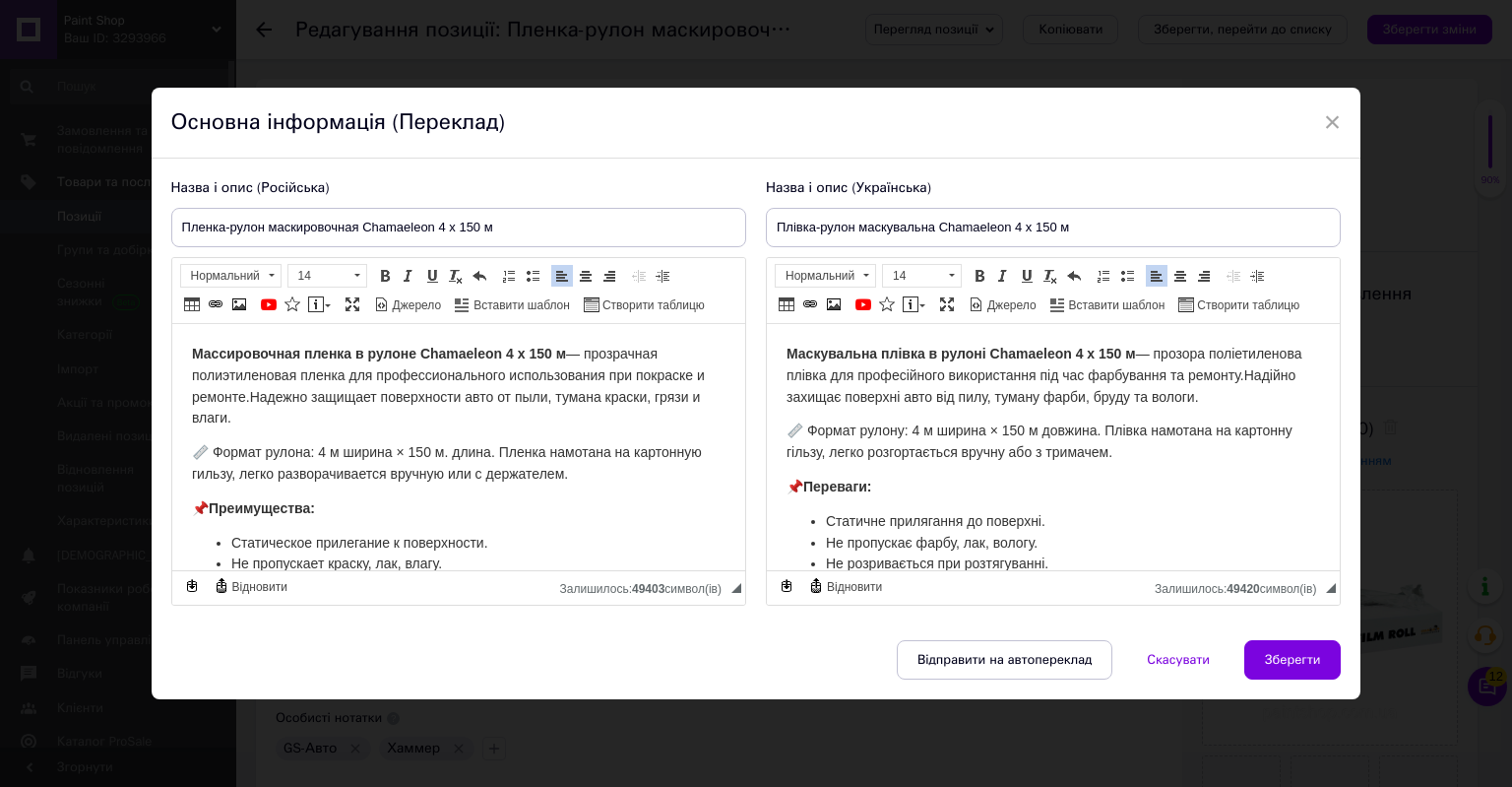 click on "Массировочная пленка в рулоне Chamaeleon 4 х 150 м" at bounding box center [378, 353] 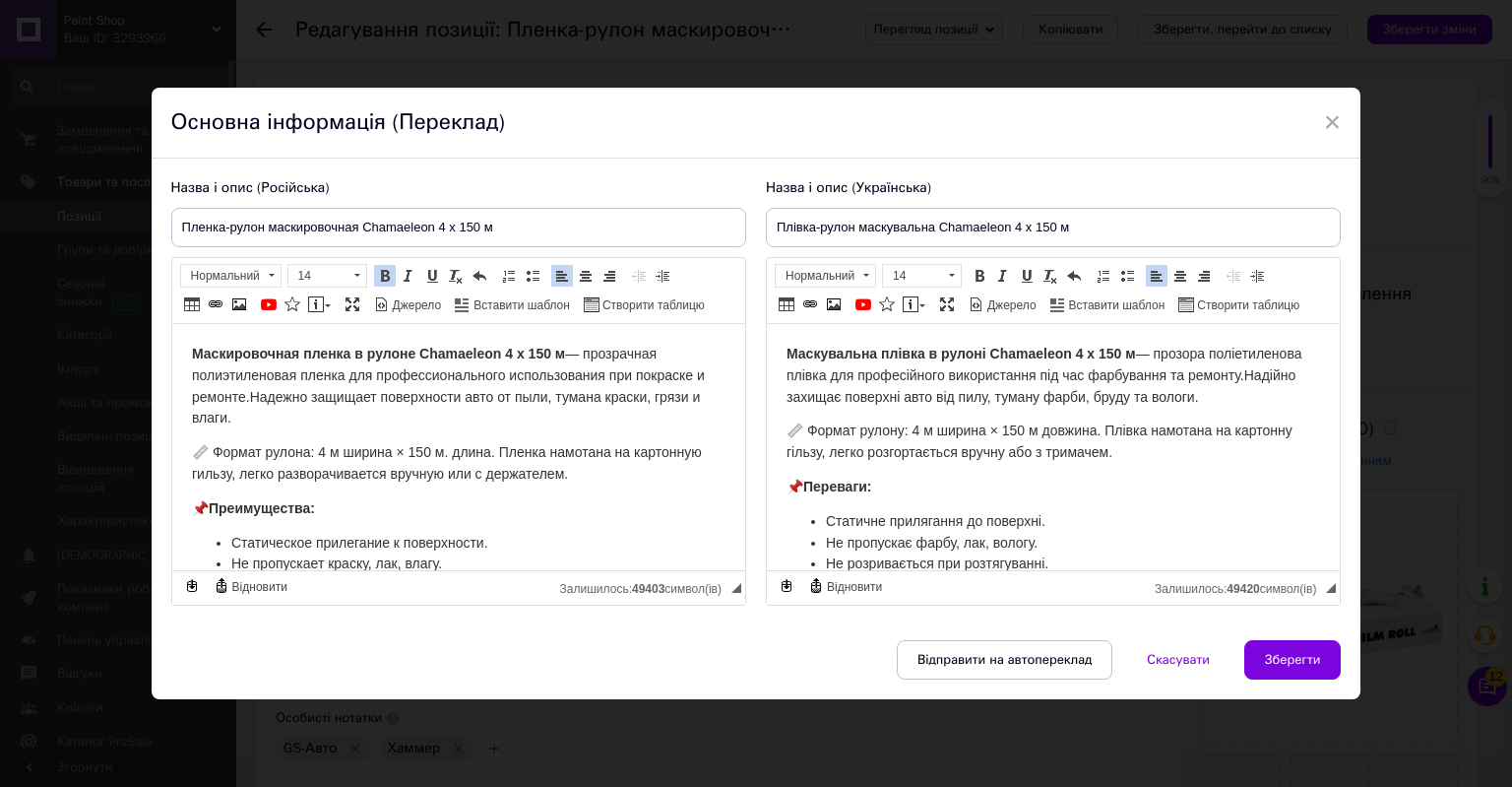 click on "📏 Формат рулона: 4 м ширина × 150 м. длина. Пленка намотана на картонную гильзу, легко разворачивается вручную или с держателем." at bounding box center [446, 462] 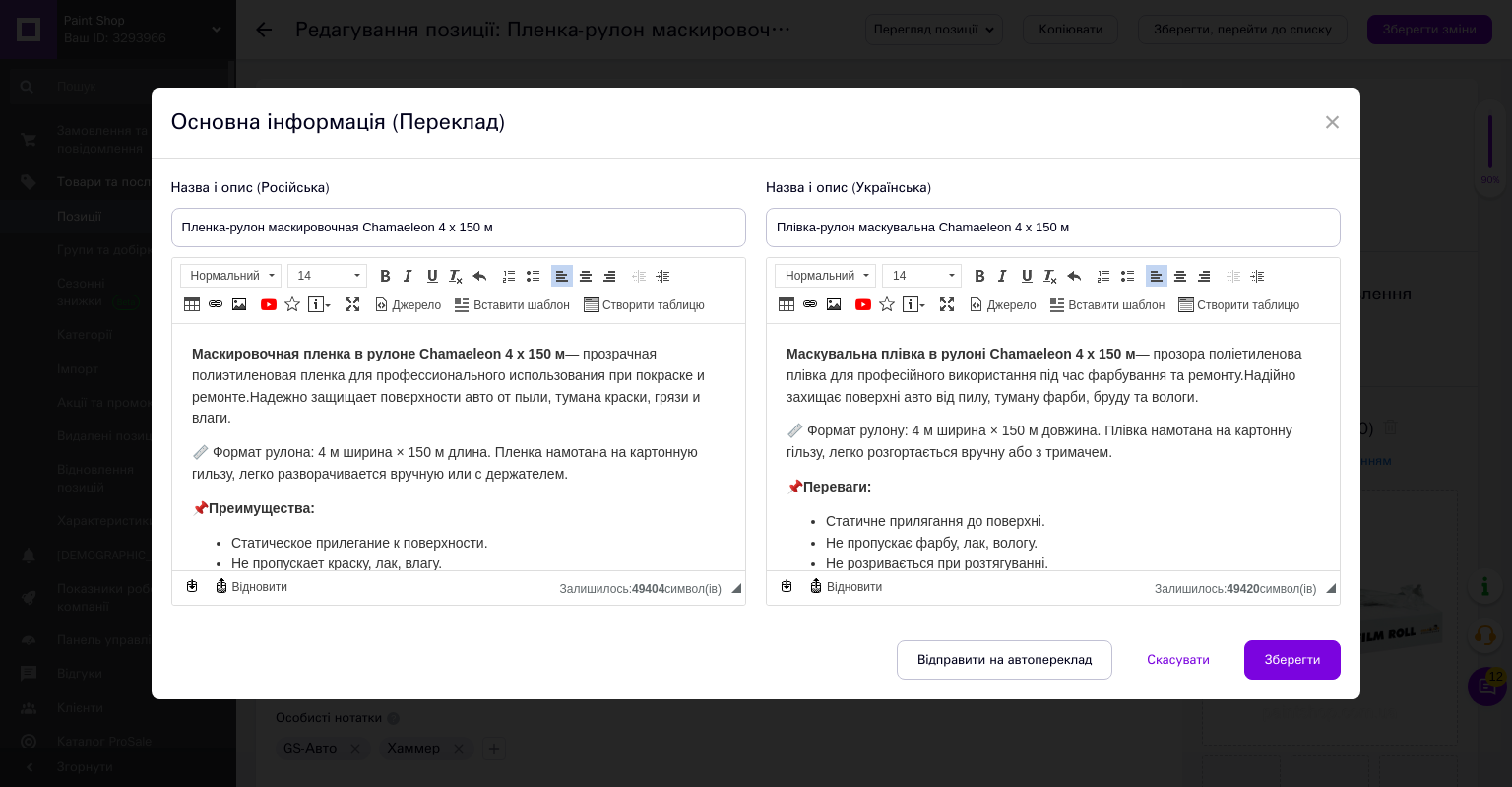 scroll, scrollTop: 110, scrollLeft: 0, axis: vertical 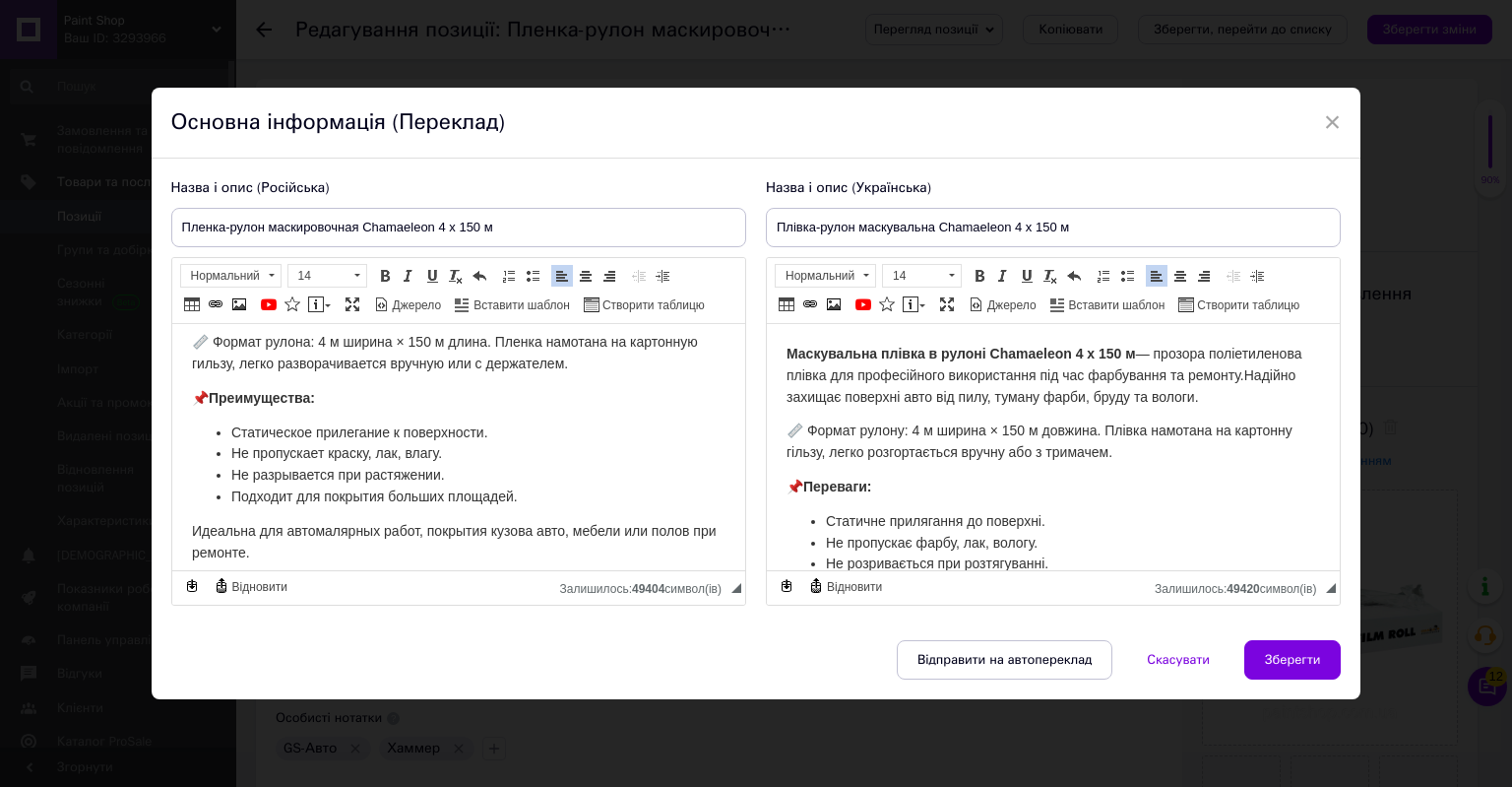 click on "Джерело" at bounding box center [408, 304] 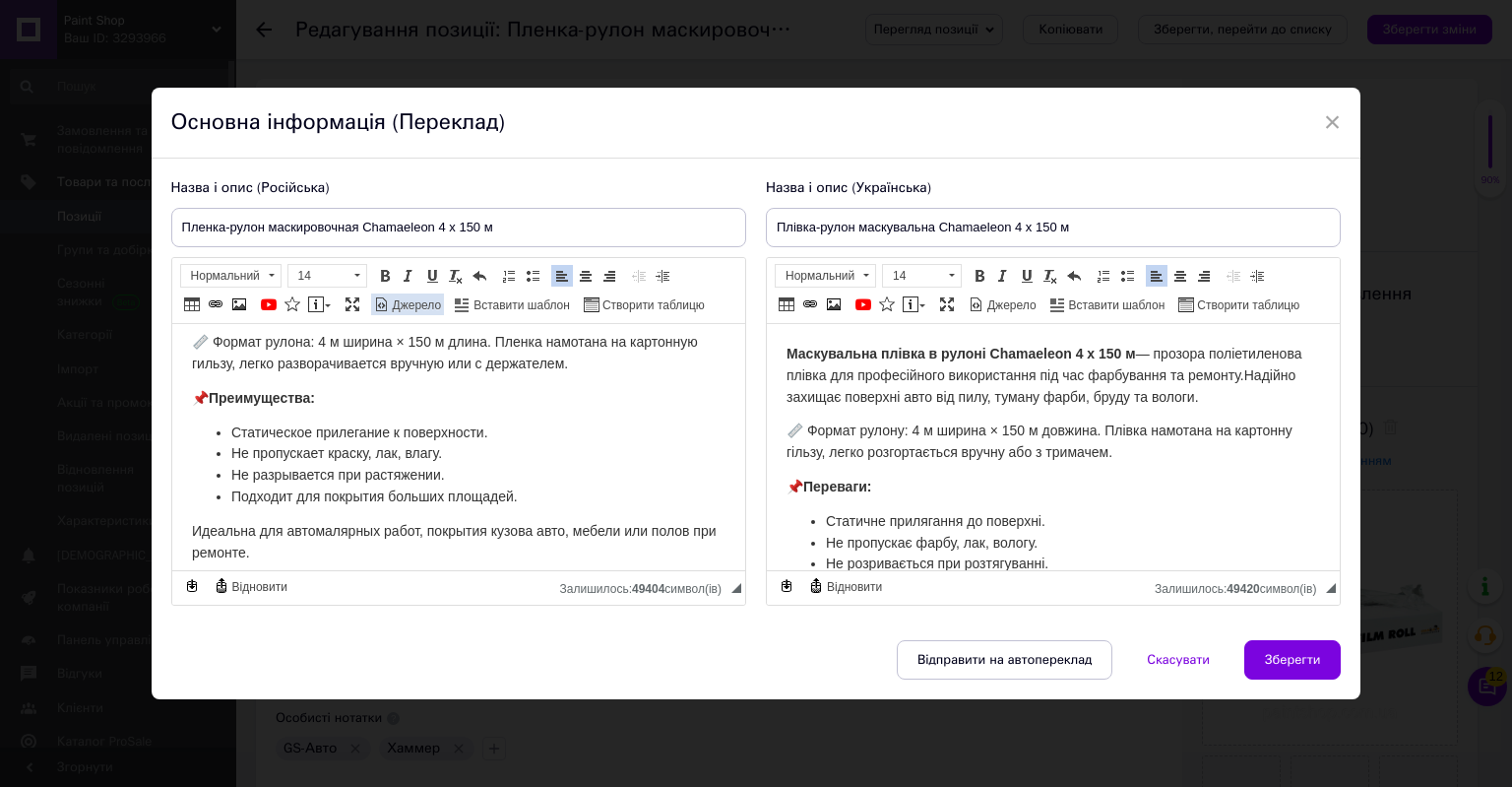 click on "Джерело" at bounding box center [415, 305] 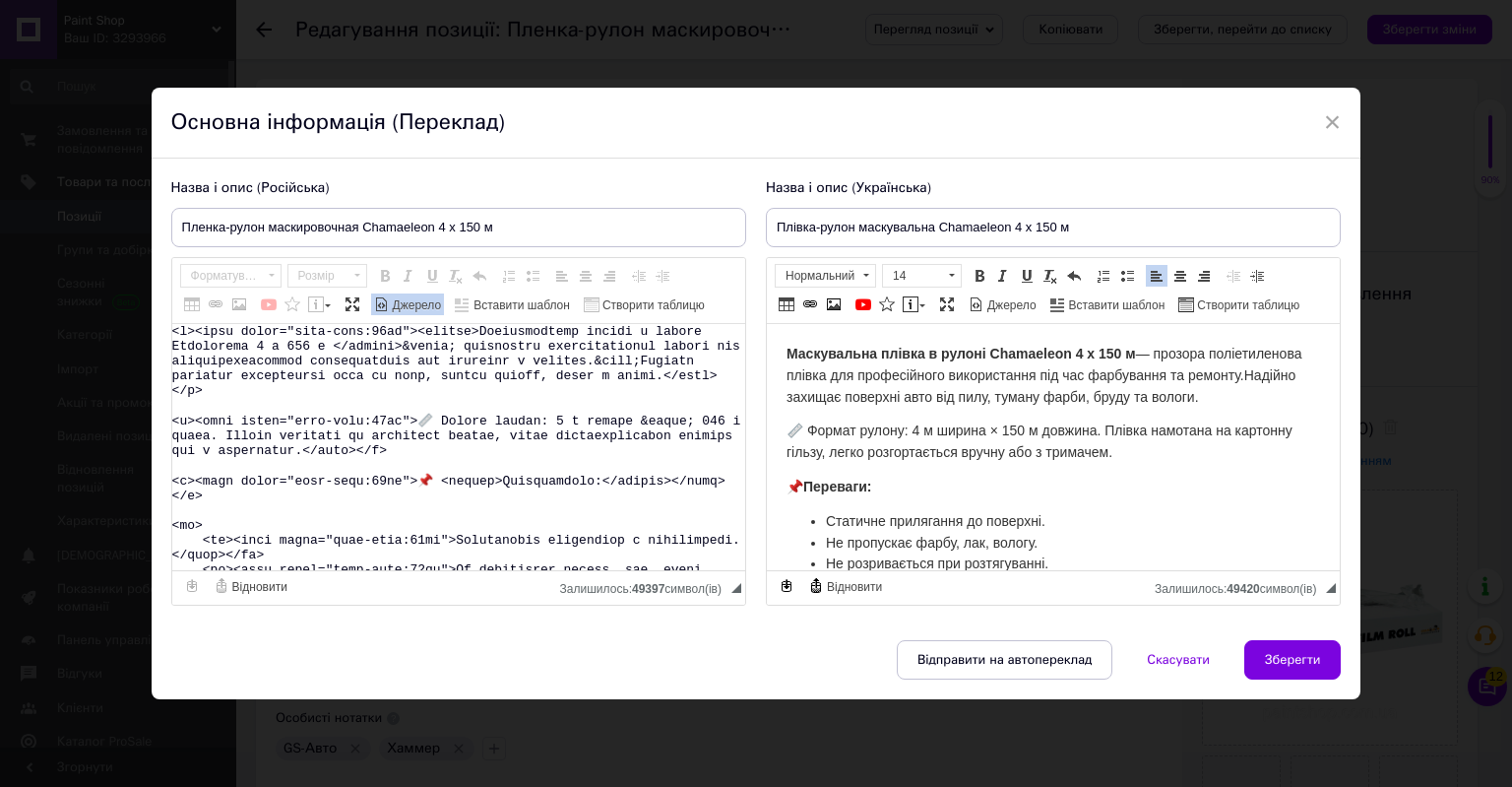 click at bounding box center (459, 447) 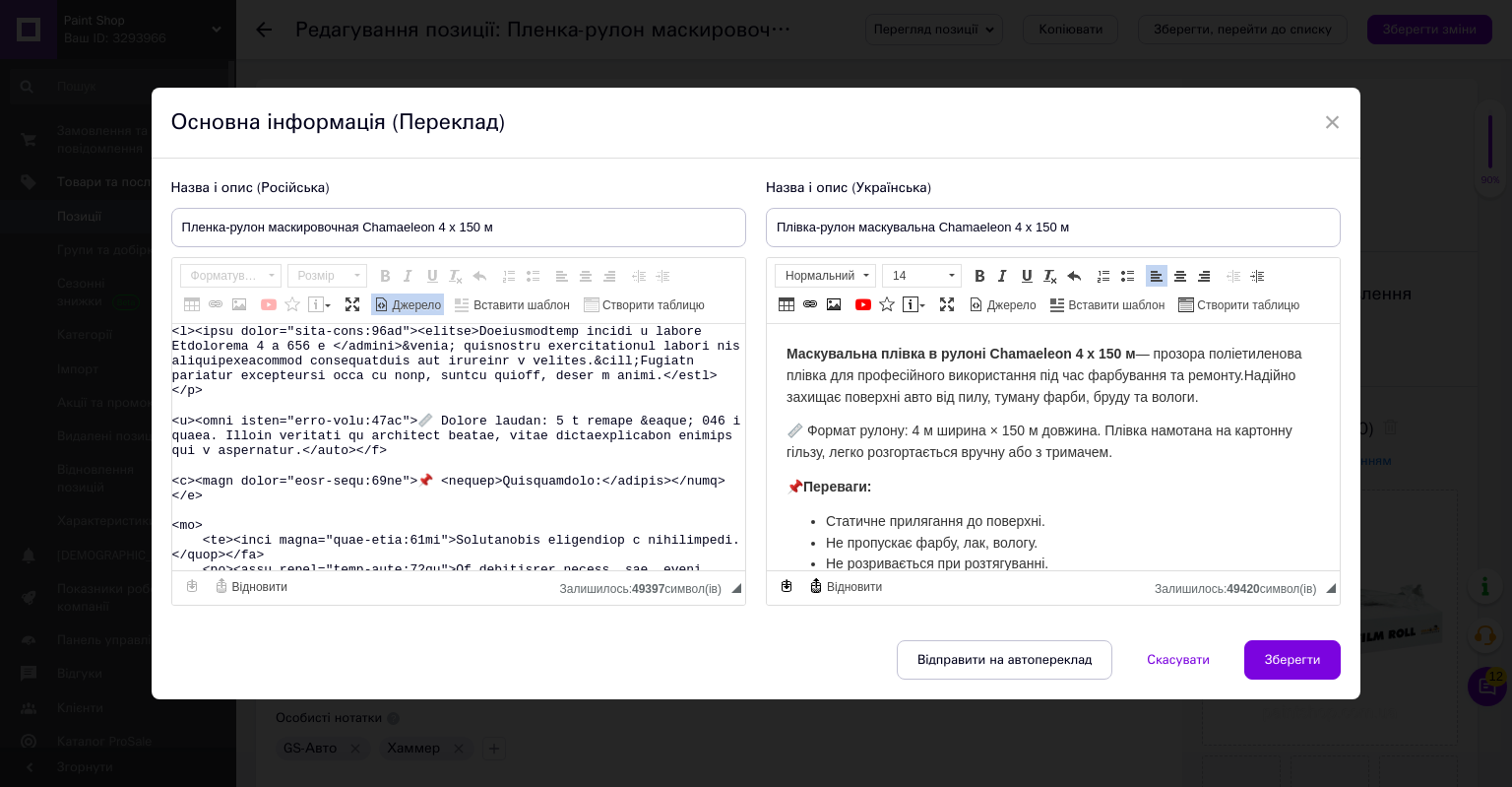 click on "📏 Формат рулону: 4 м ширина × 150 м довжина. Плівка намотана на картонну гільзу, легко розгортається вручну або з тримачем." at bounding box center (1052, 441) 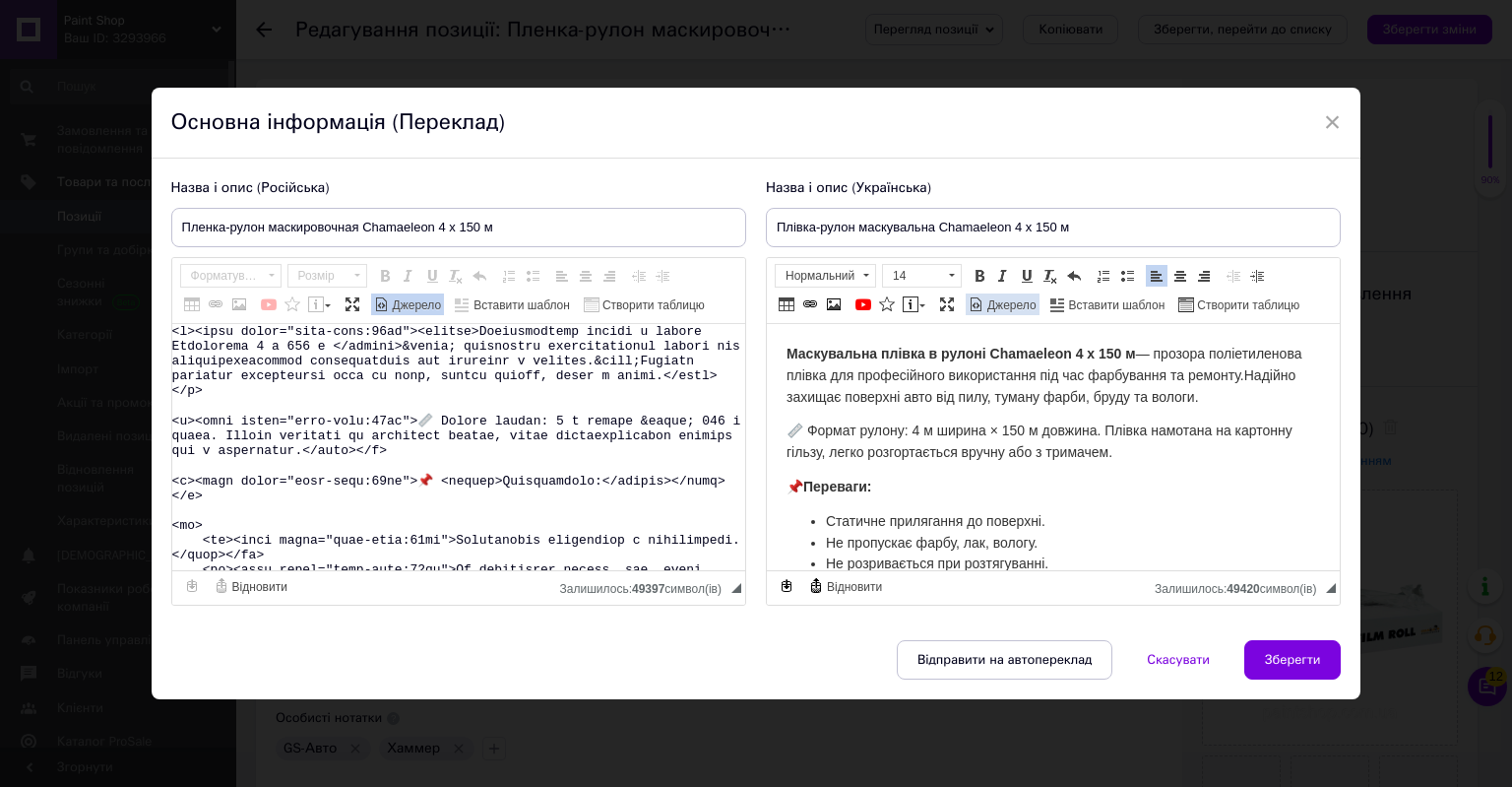 click on "Джерело" at bounding box center [1010, 305] 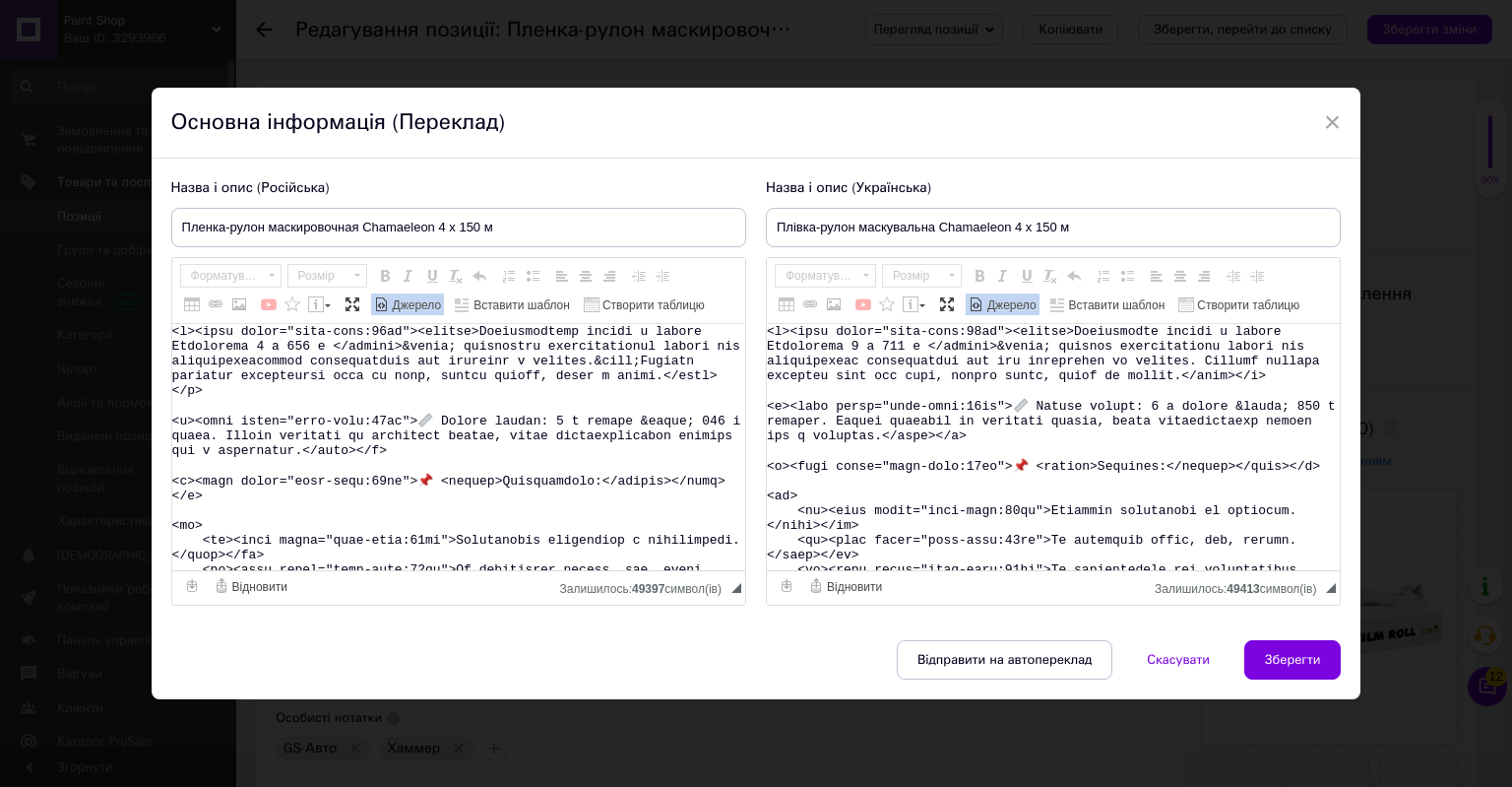 click at bounding box center (1053, 447) 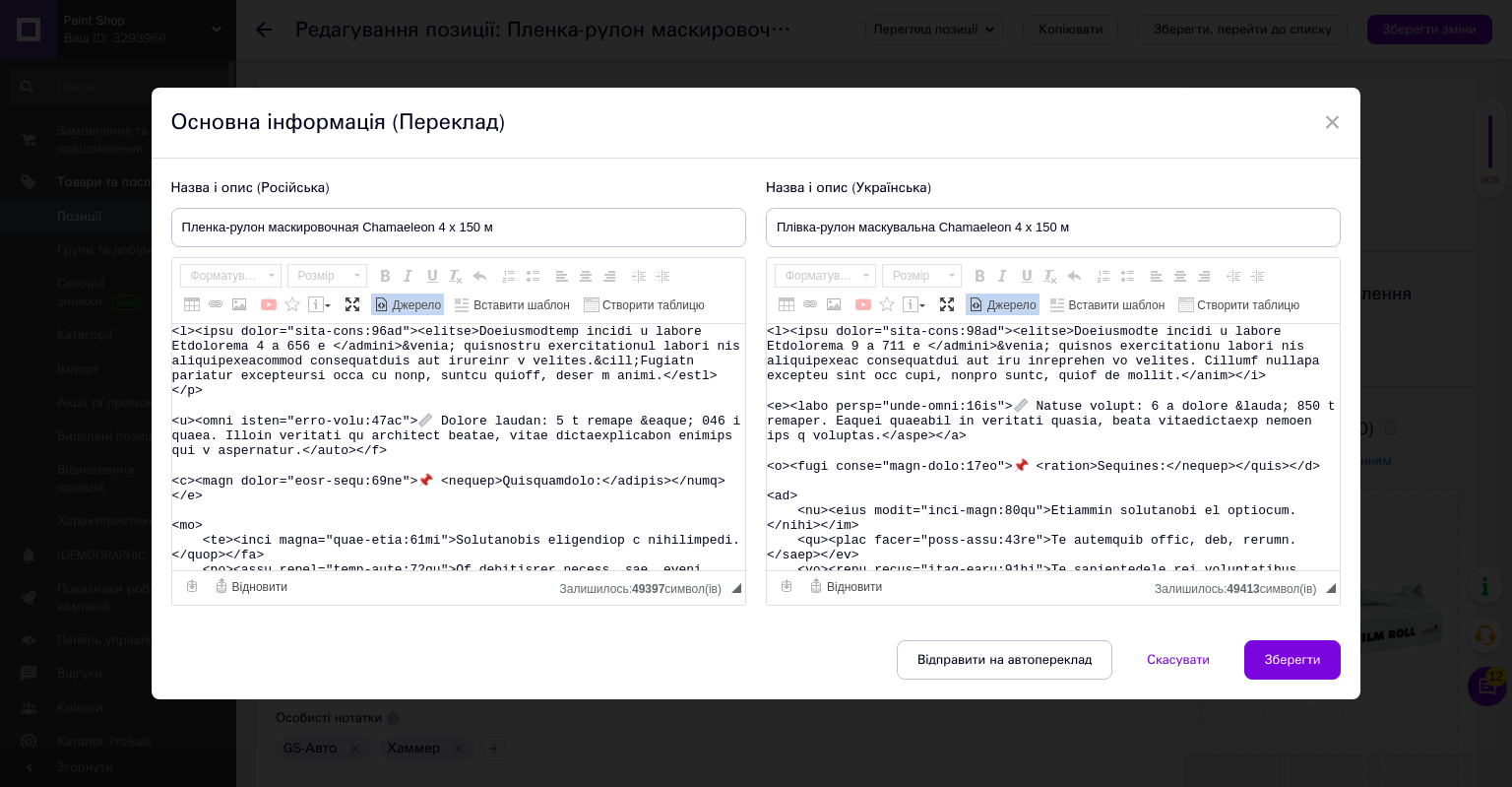 click at bounding box center (976, 304) 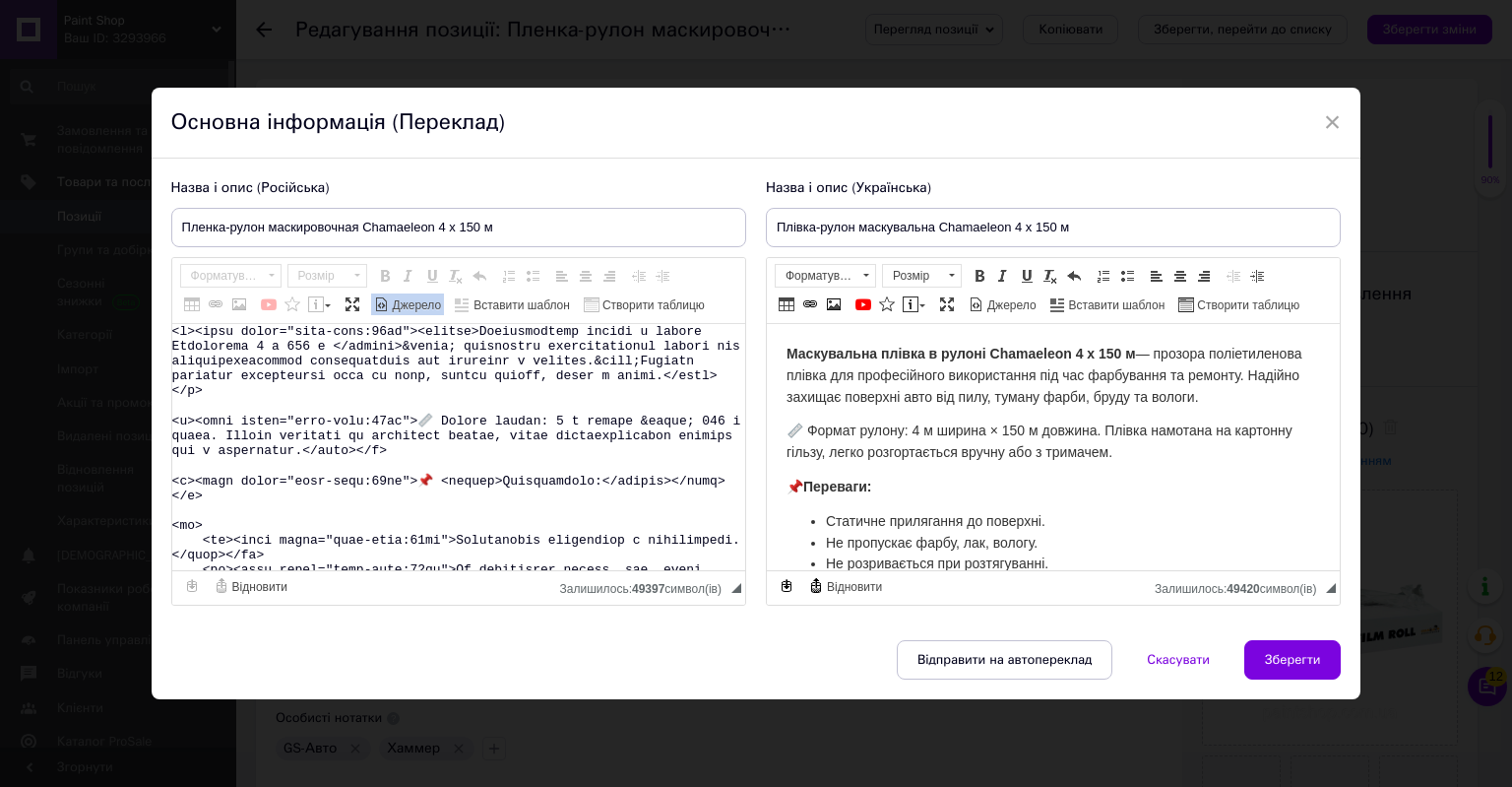 scroll, scrollTop: 0, scrollLeft: 0, axis: both 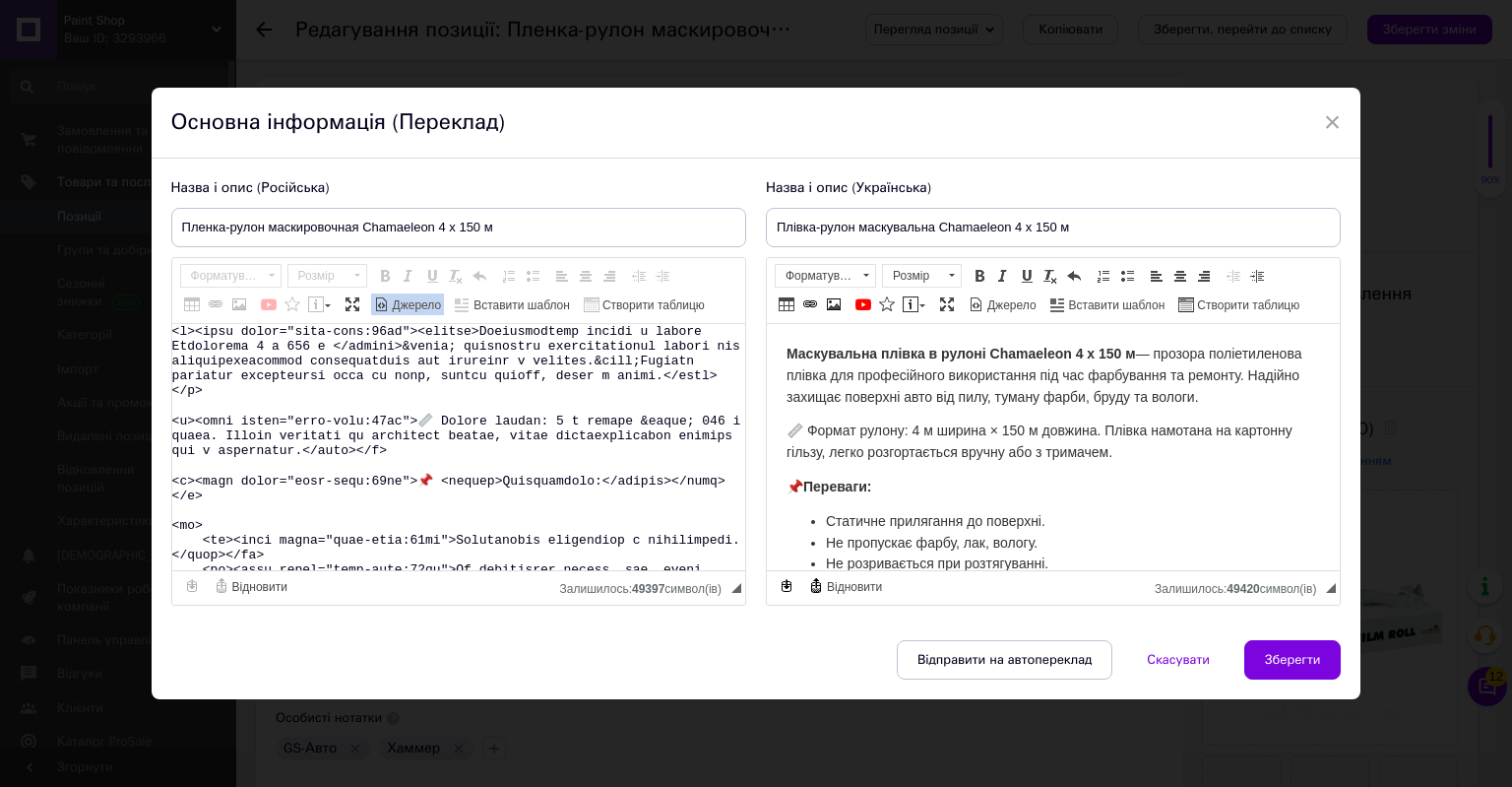 click on "Джерело" at bounding box center (415, 305) 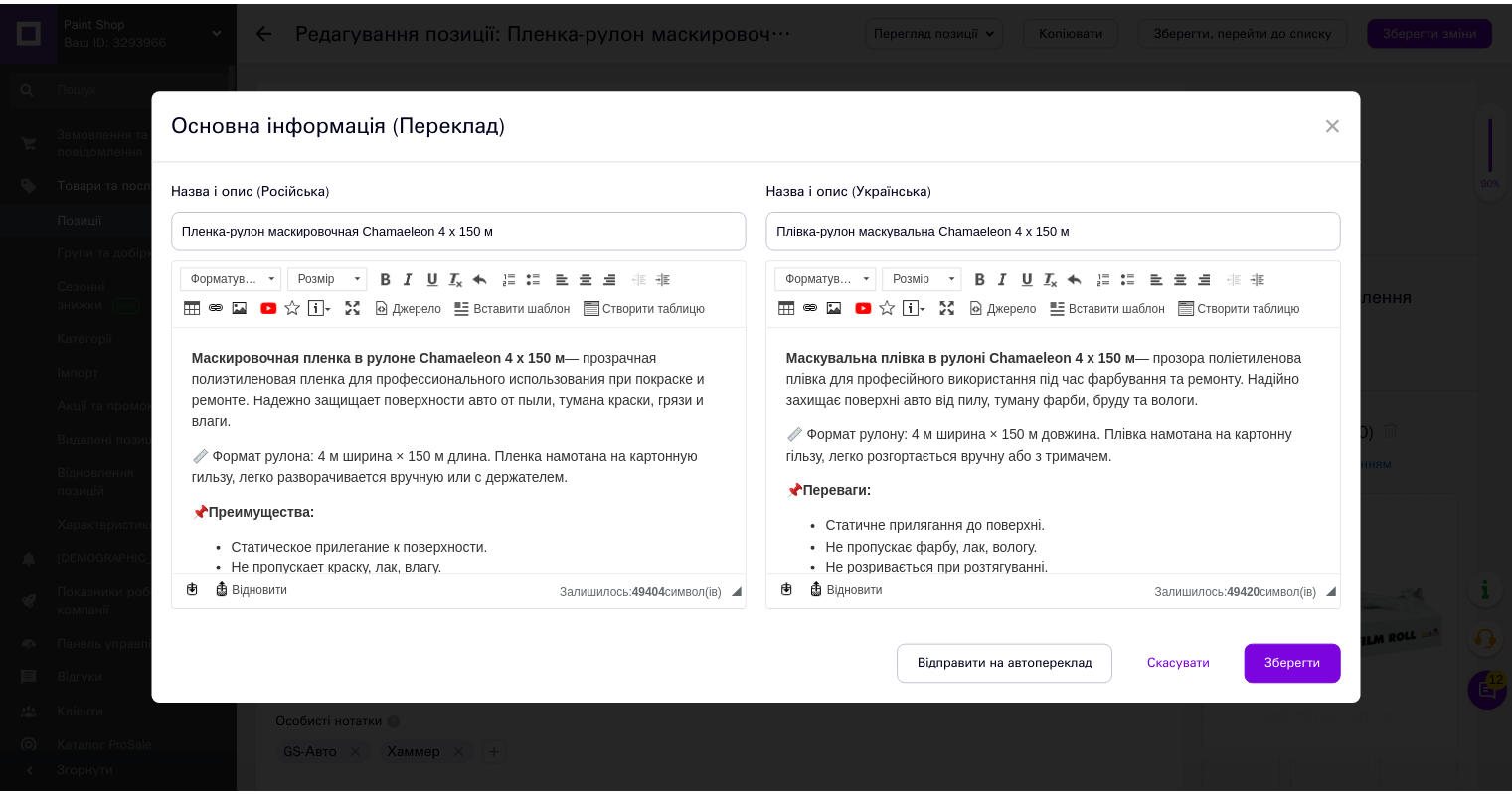 scroll, scrollTop: 0, scrollLeft: 0, axis: both 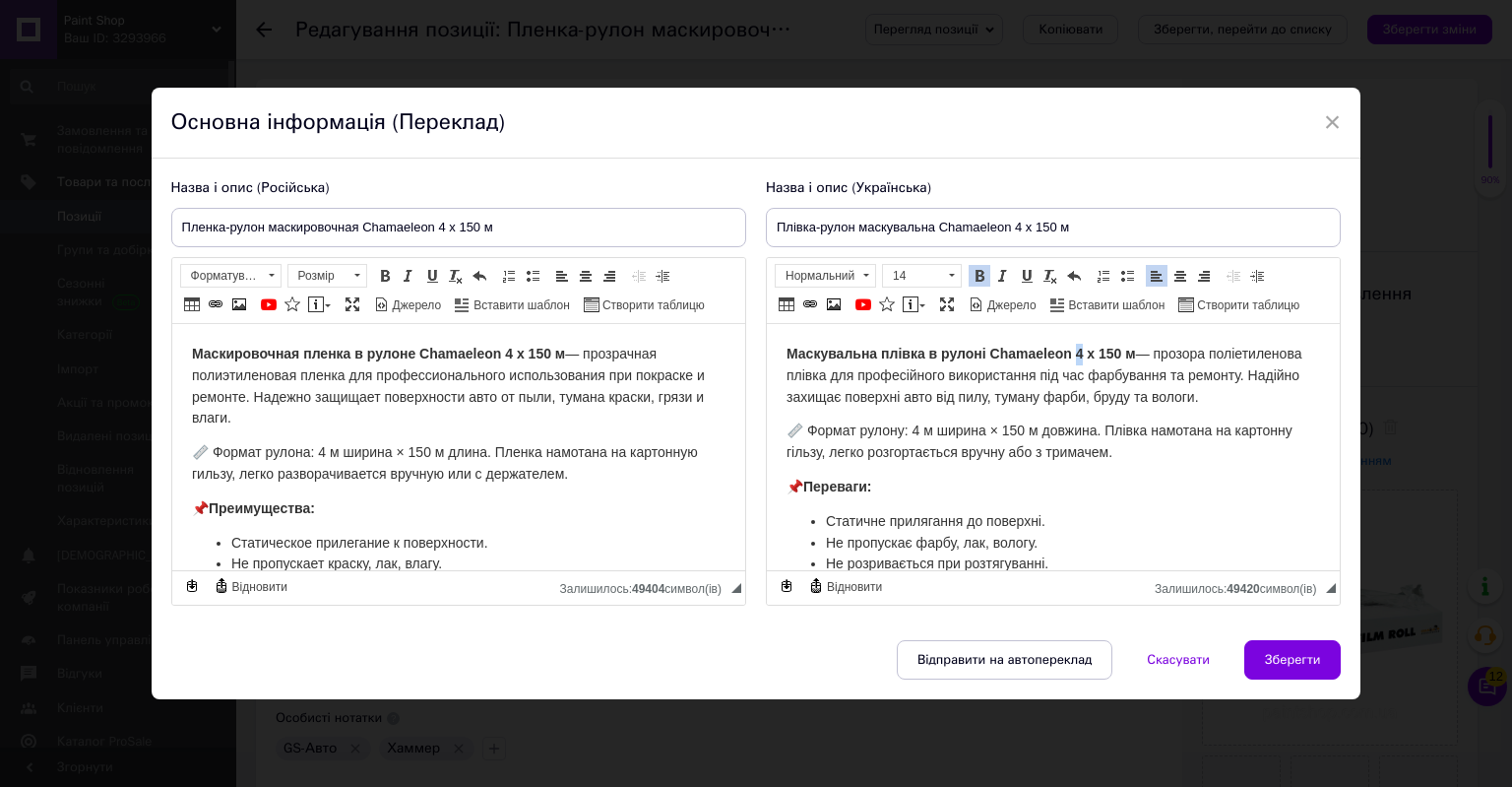 click on "Маскувальна плівка в рулоні Chamaeleon 4 х 150 м" at bounding box center (960, 353) 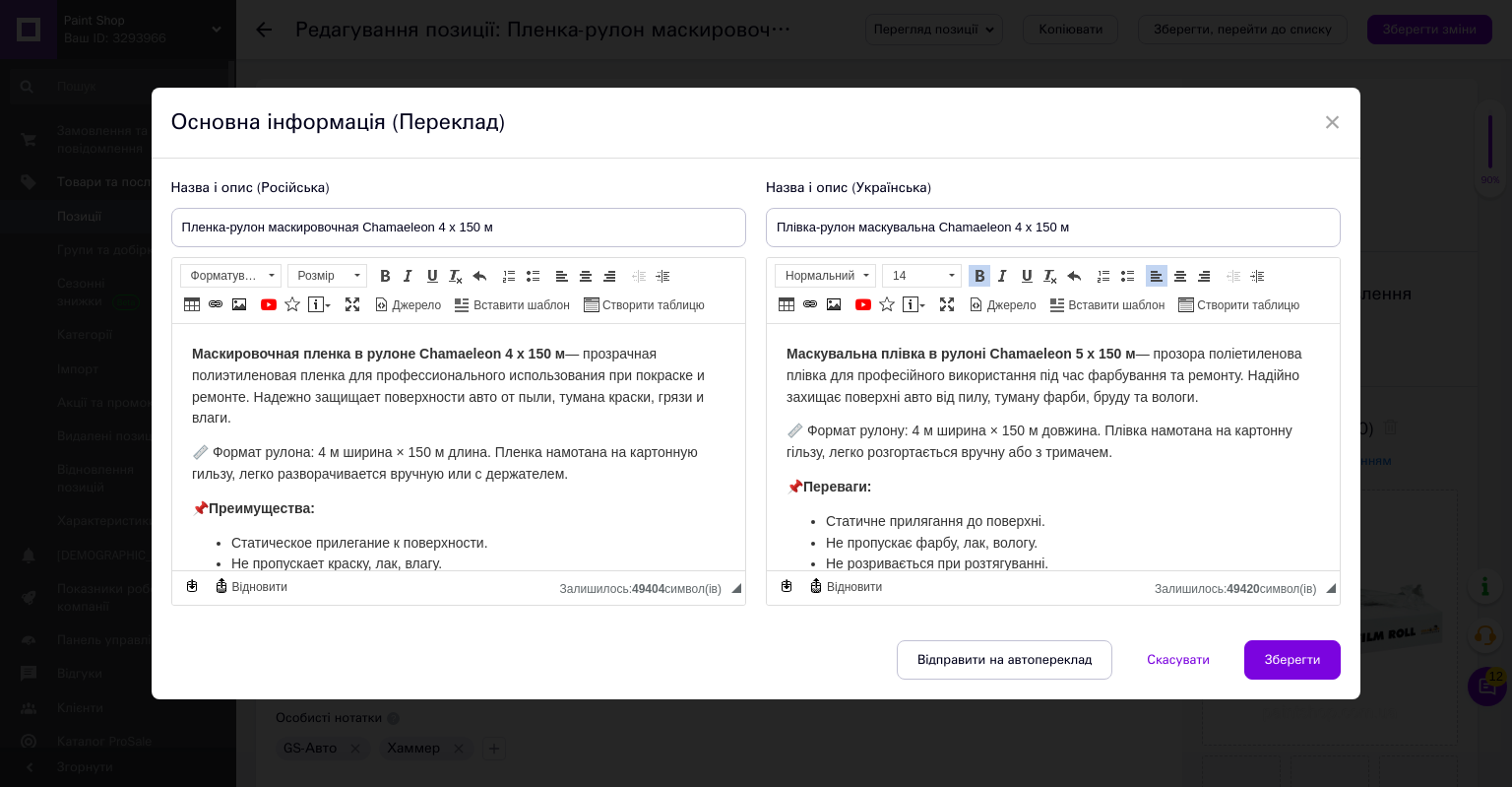 click on "Маскувальна плівка в рулоні Chamaeleon 5 х 150 м" at bounding box center [960, 353] 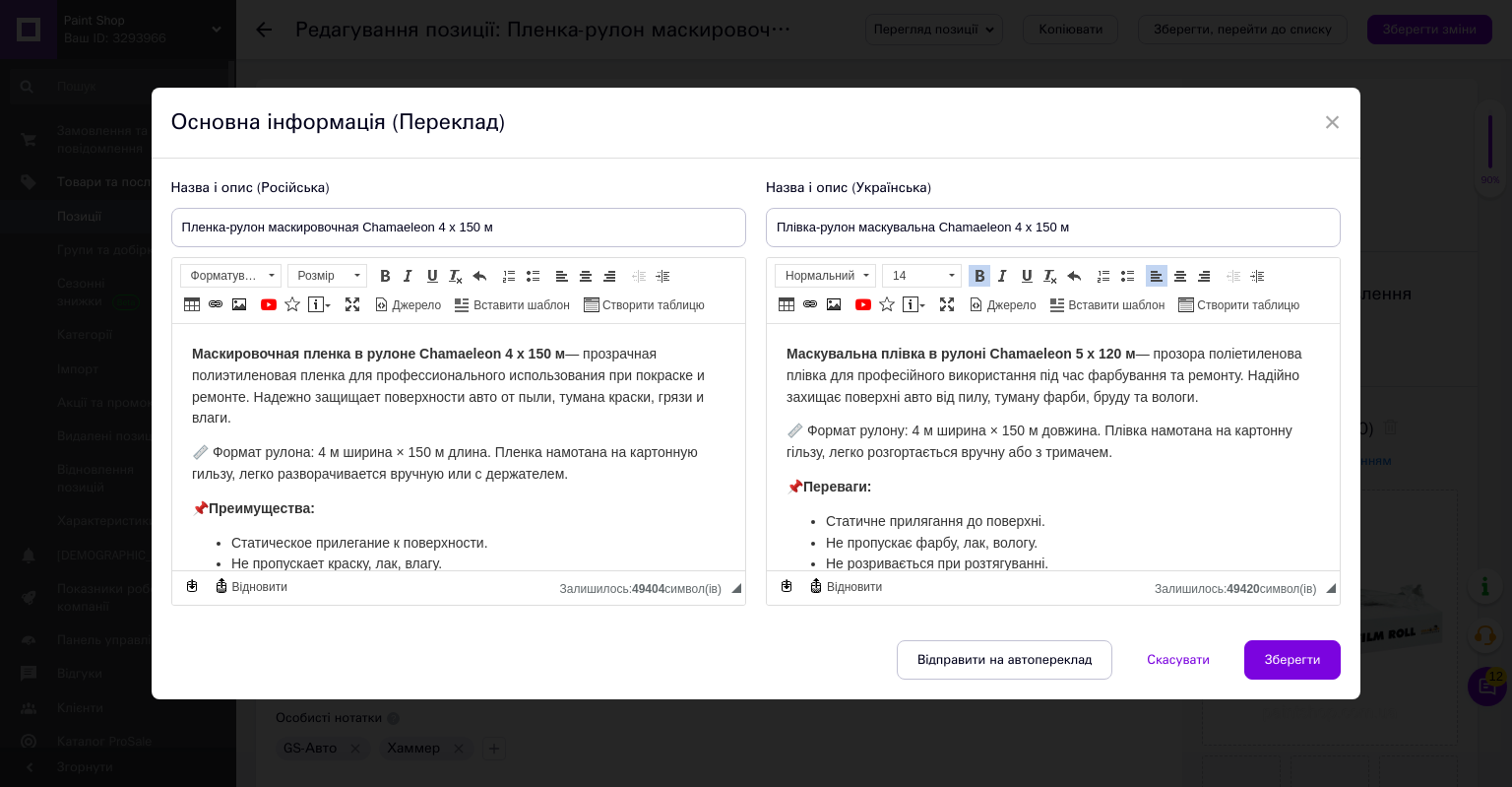 click on "Форматування Нормальний Розмір 14   Жирний  Сполучення клавіш Ctrl+B   Курсив  Сполучення клавіш Ctrl+I   Підкреслений  Сполучення клавіш Ctrl+U   Видалити форматування   Повернути  Сполучення клавіш Ctrl+Z" at bounding box center (933, 278) 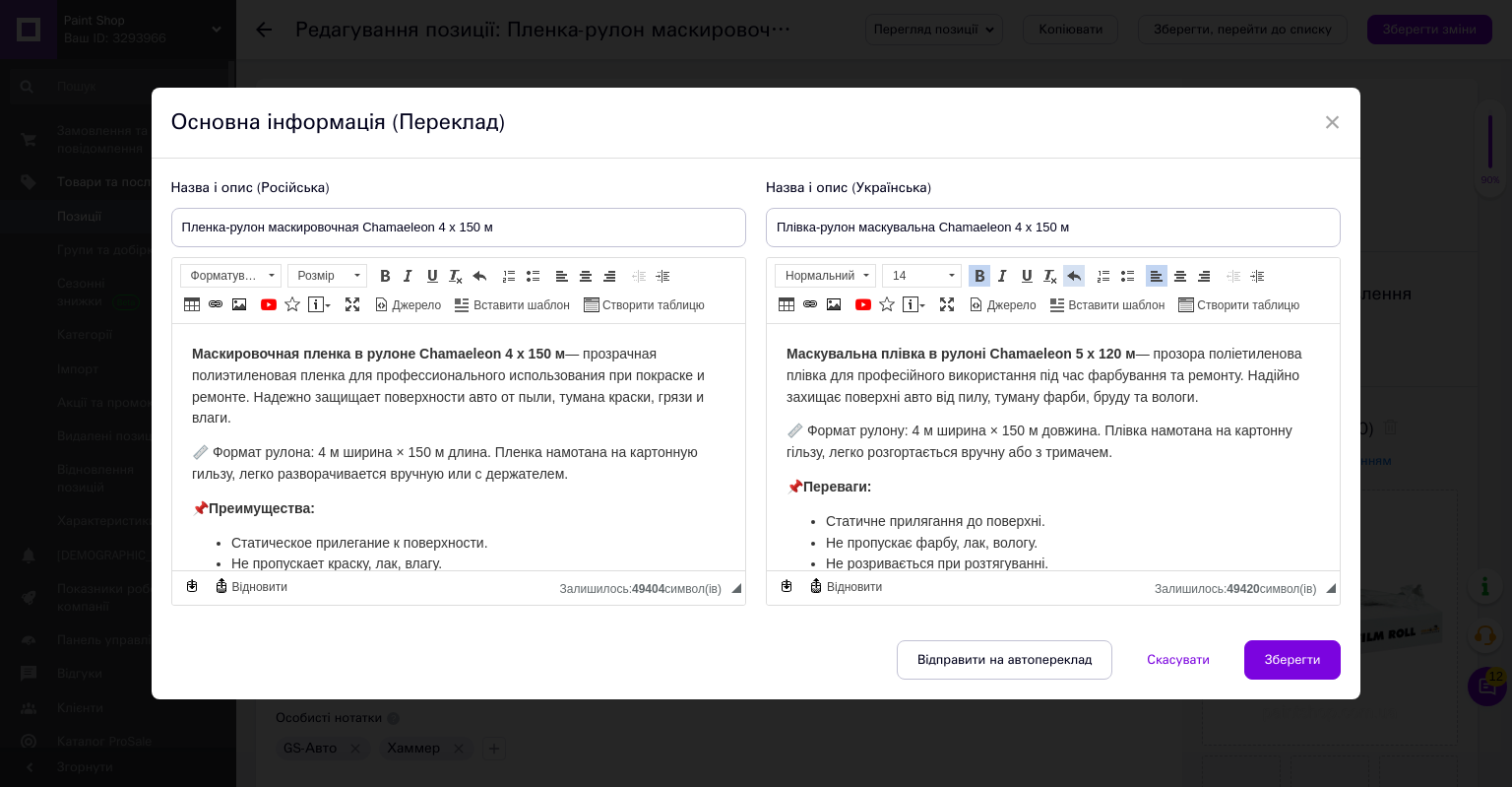 click on "Повернути  Сполучення клавіш Ctrl+Z" at bounding box center [1074, 276] 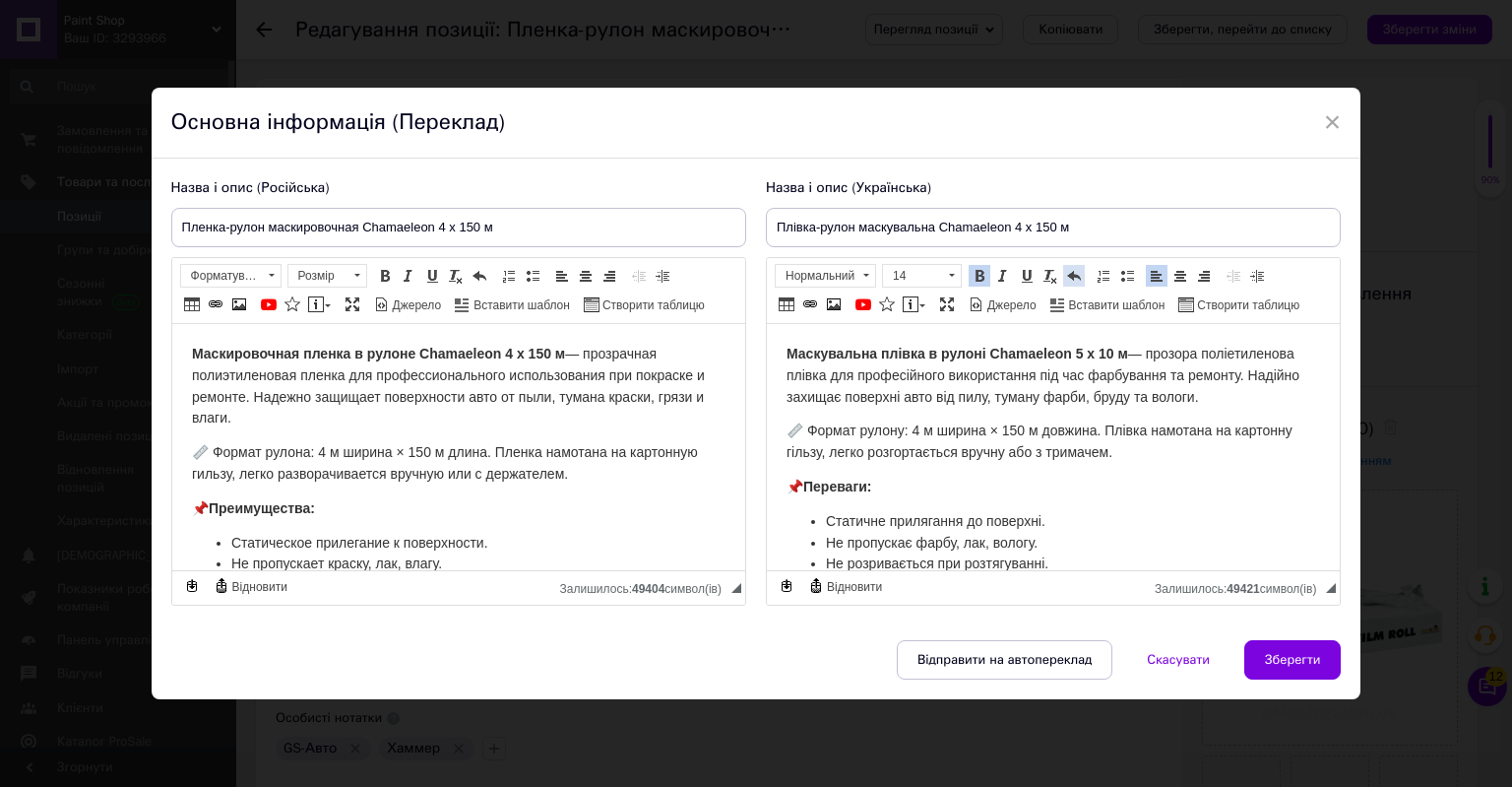 click on "Повернути  Сполучення клавіш Ctrl+Z" at bounding box center (1074, 276) 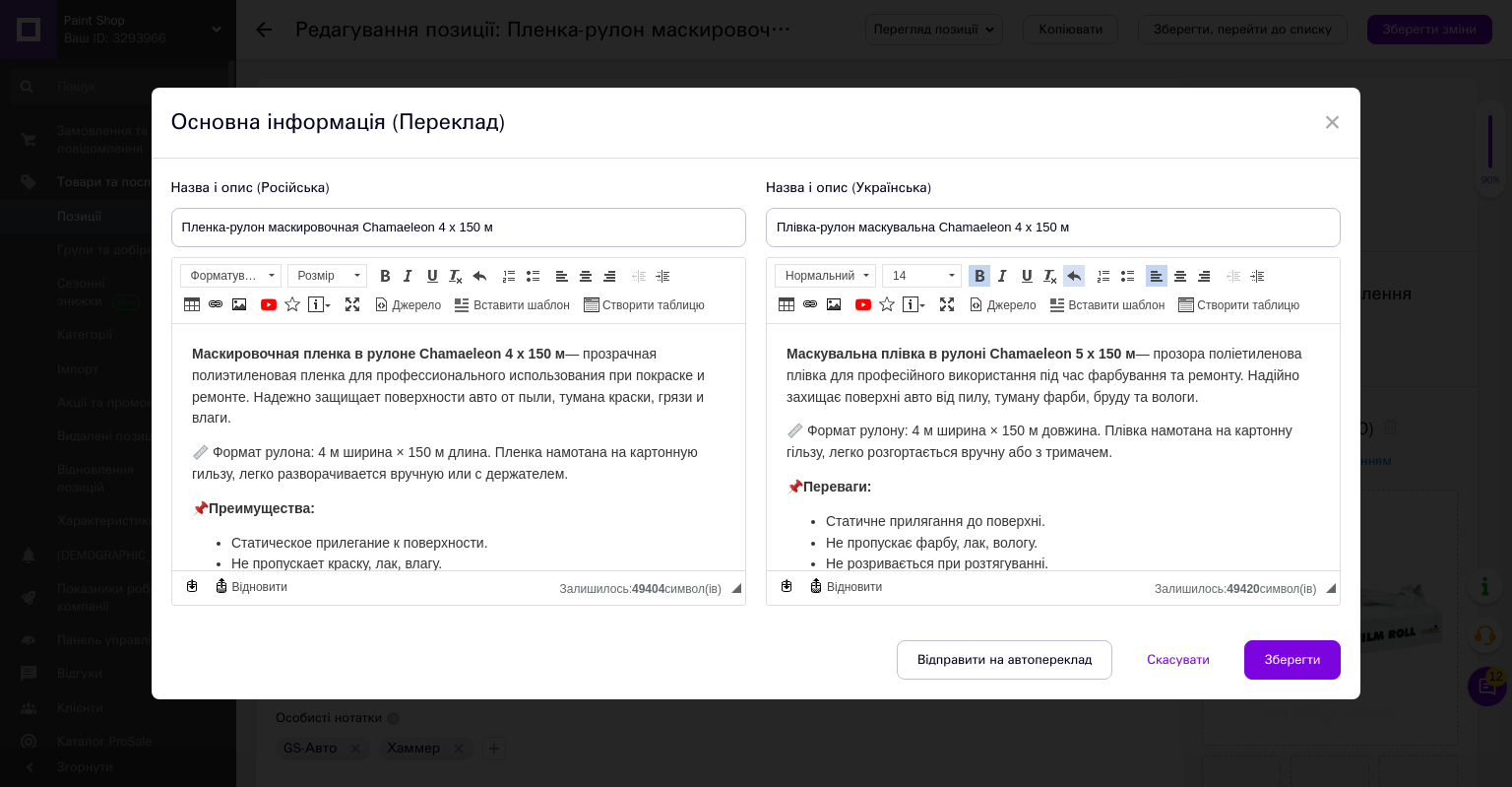 click on "Повернути  Сполучення клавіш Ctrl+Z" at bounding box center [1074, 276] 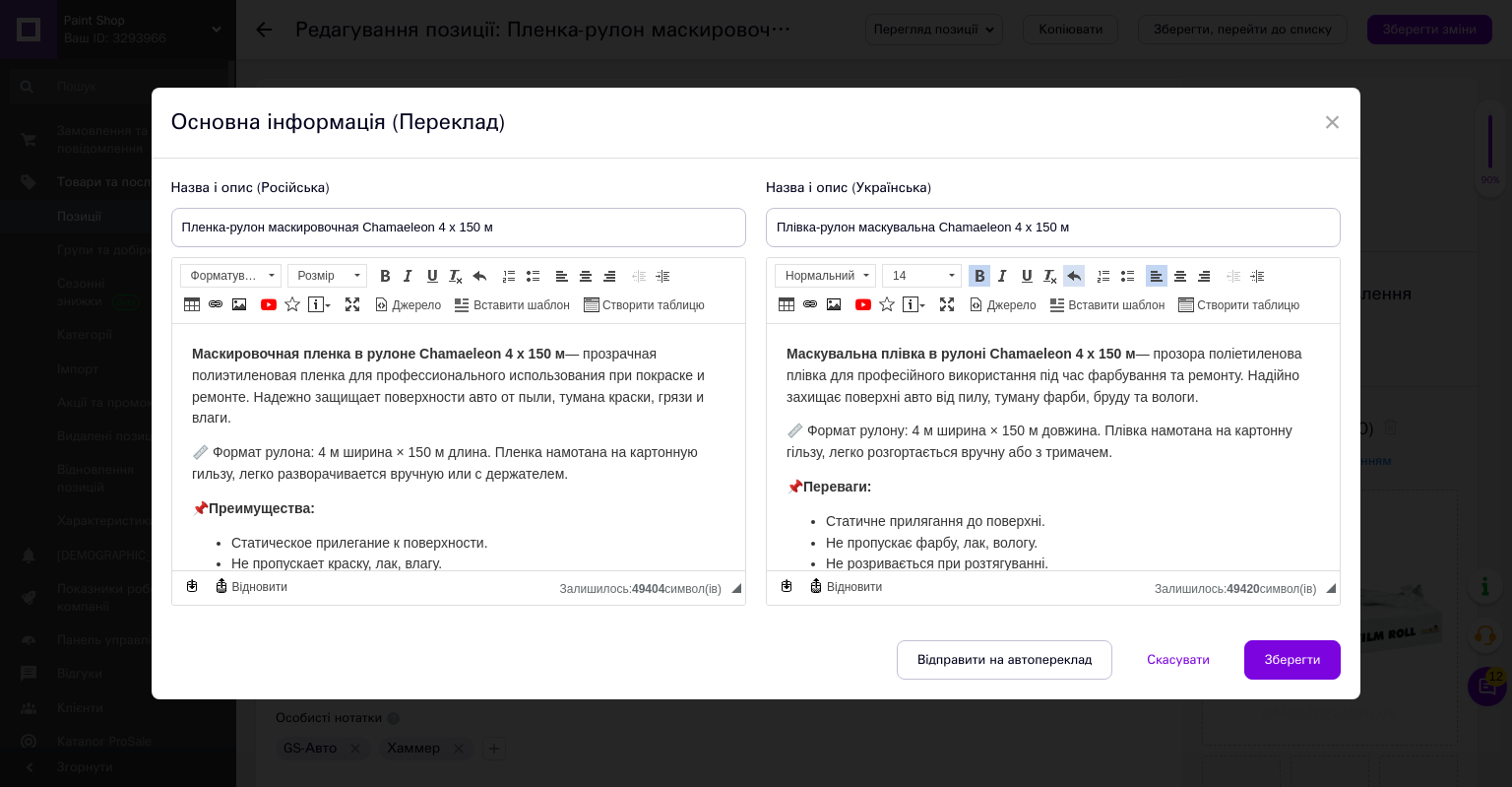 click on "Повернути  Сполучення клавіш Ctrl+Z" at bounding box center (1074, 276) 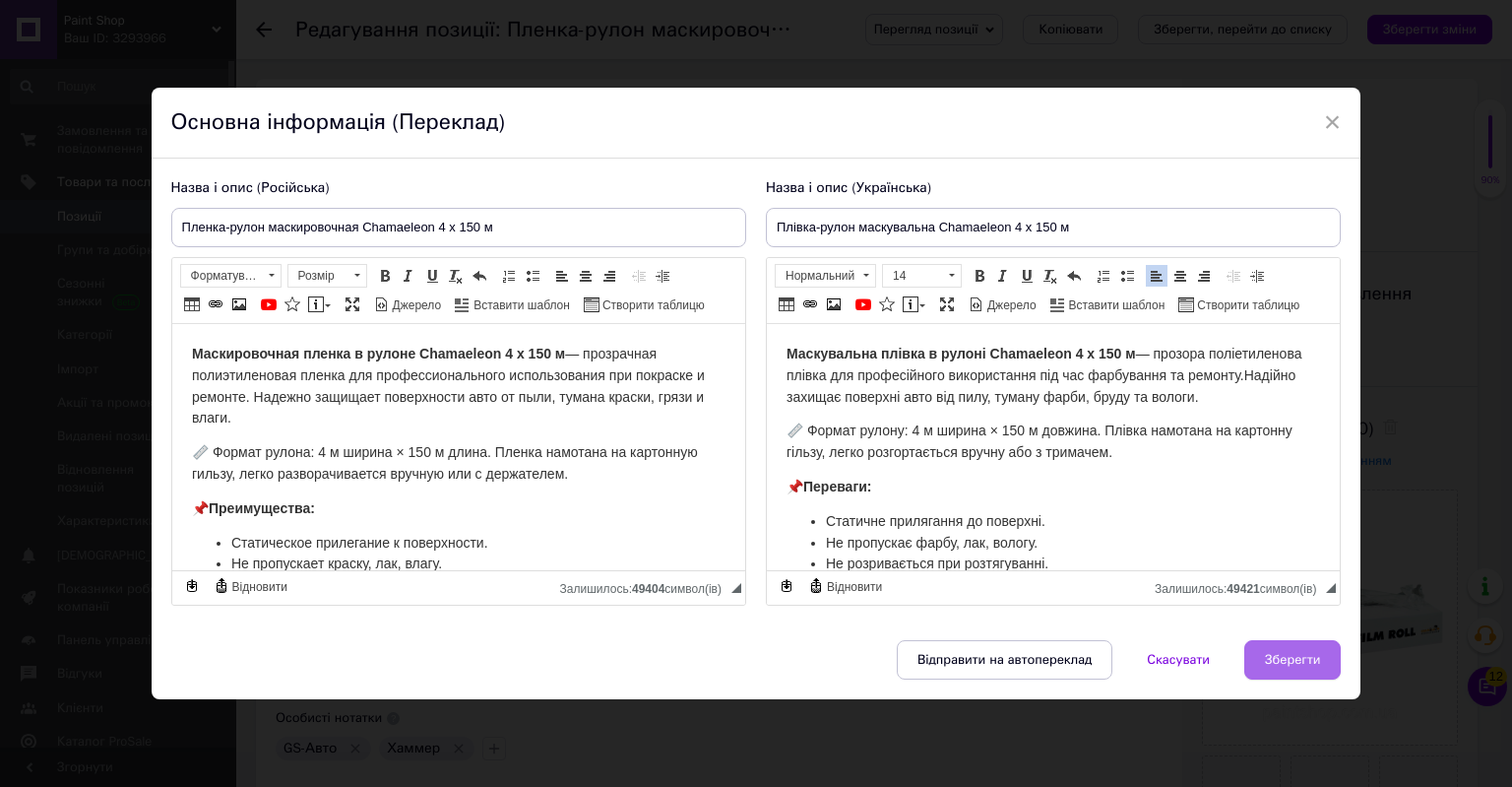 click on "Зберегти" at bounding box center [1292, 660] 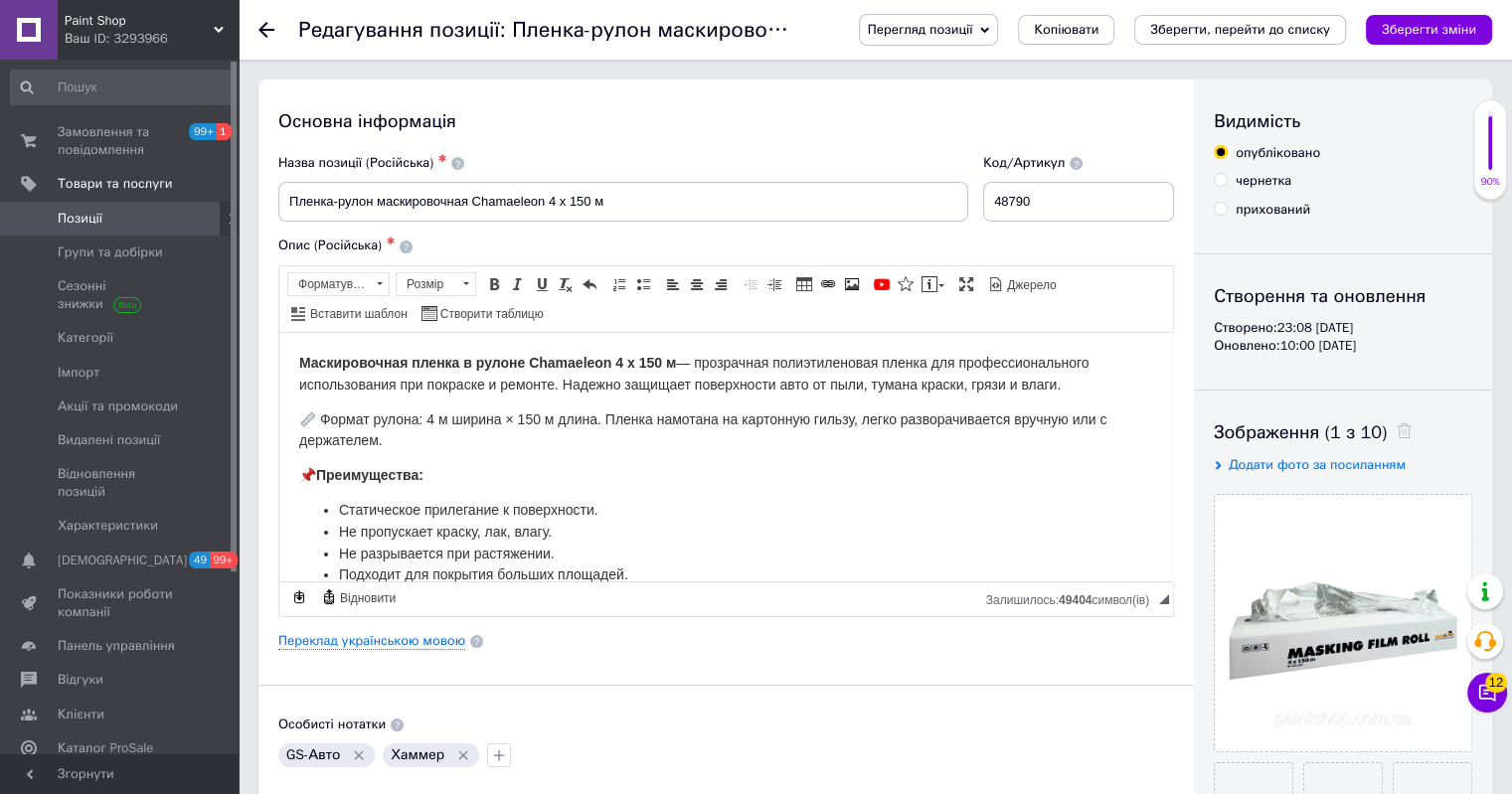 click on "Зберегти зміни" at bounding box center (1428, 29) 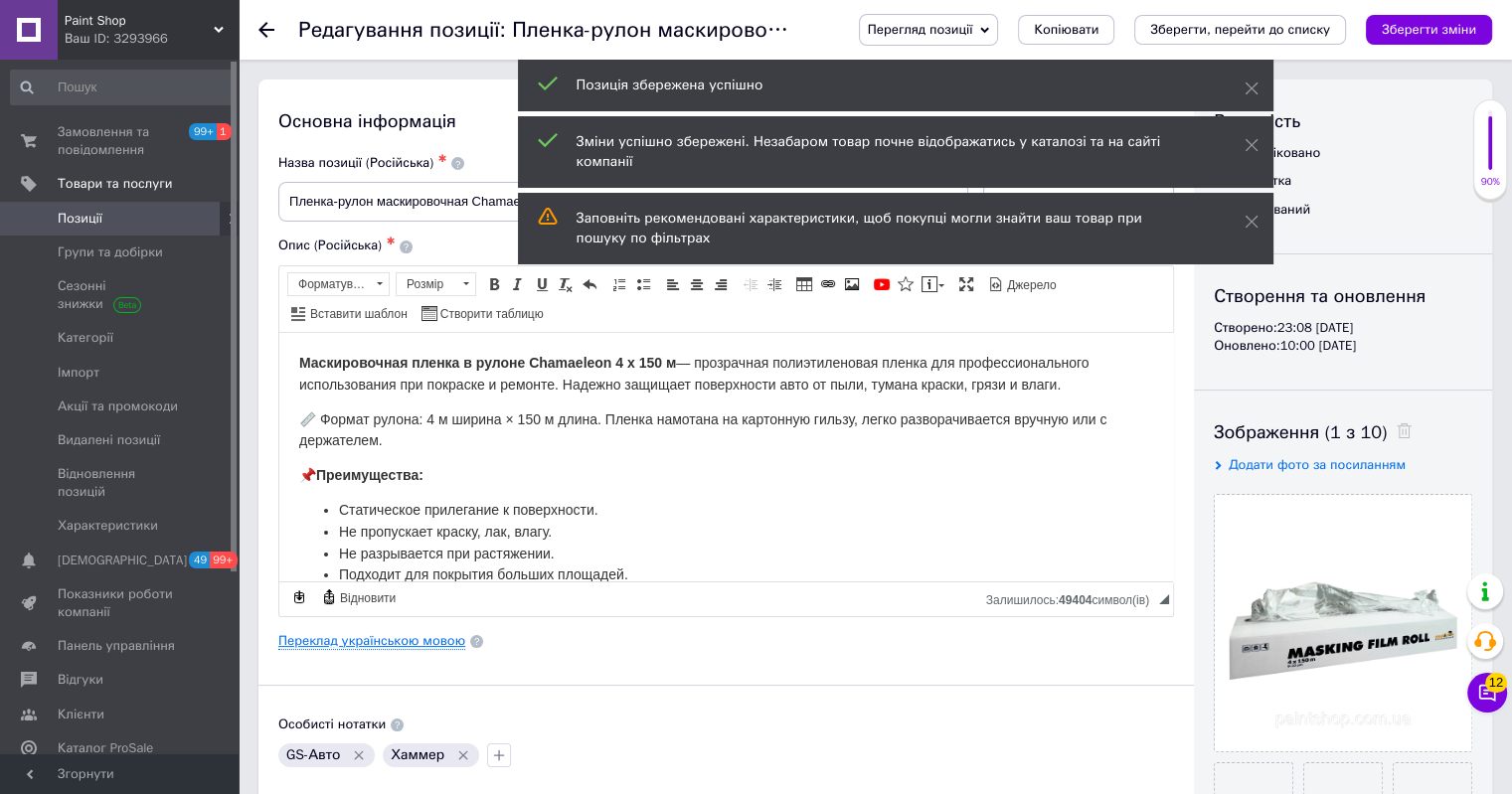 click on "Переклад українською мовою" at bounding box center (372, 641) 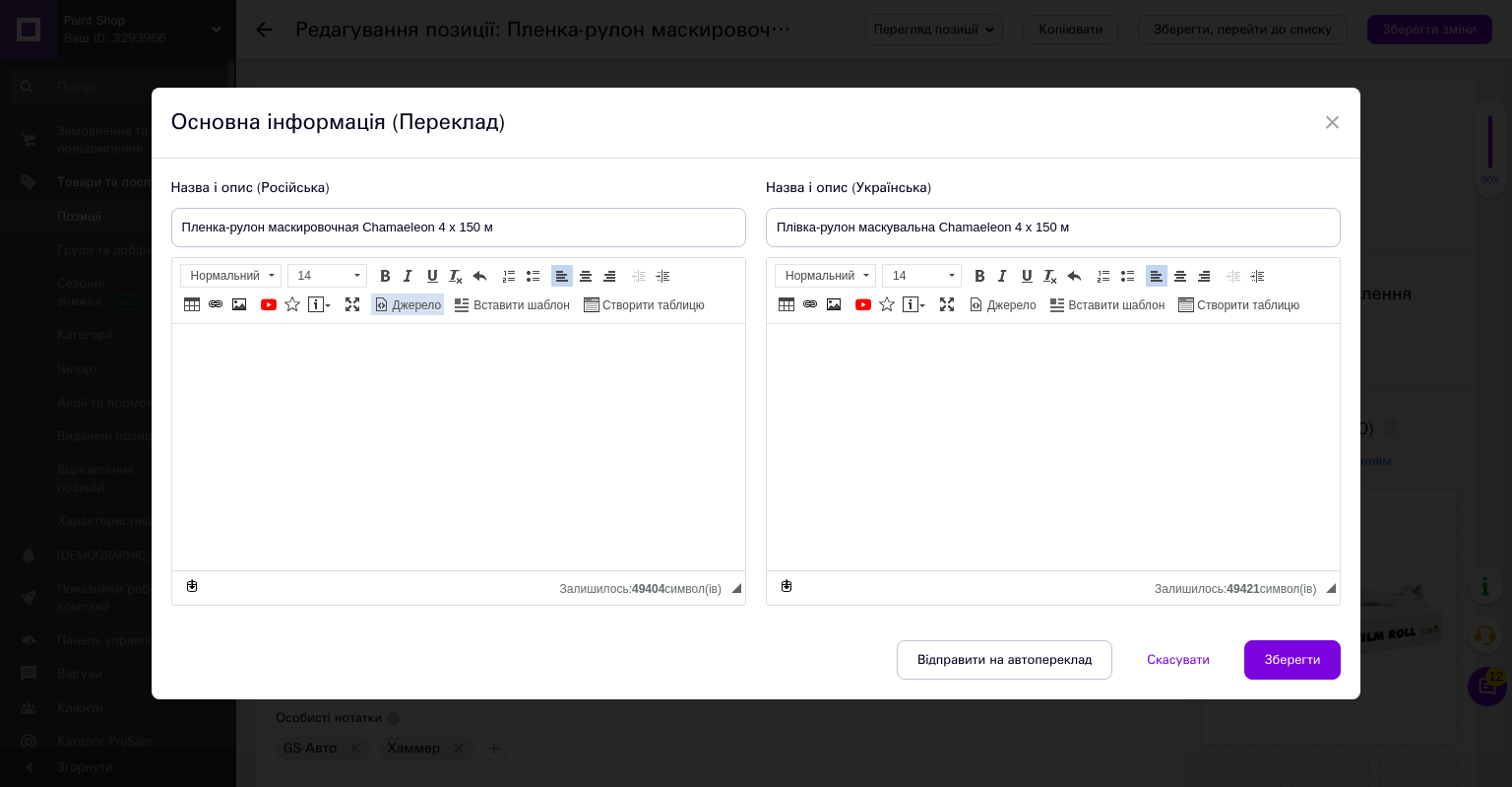 click on "Джерело" at bounding box center [415, 305] 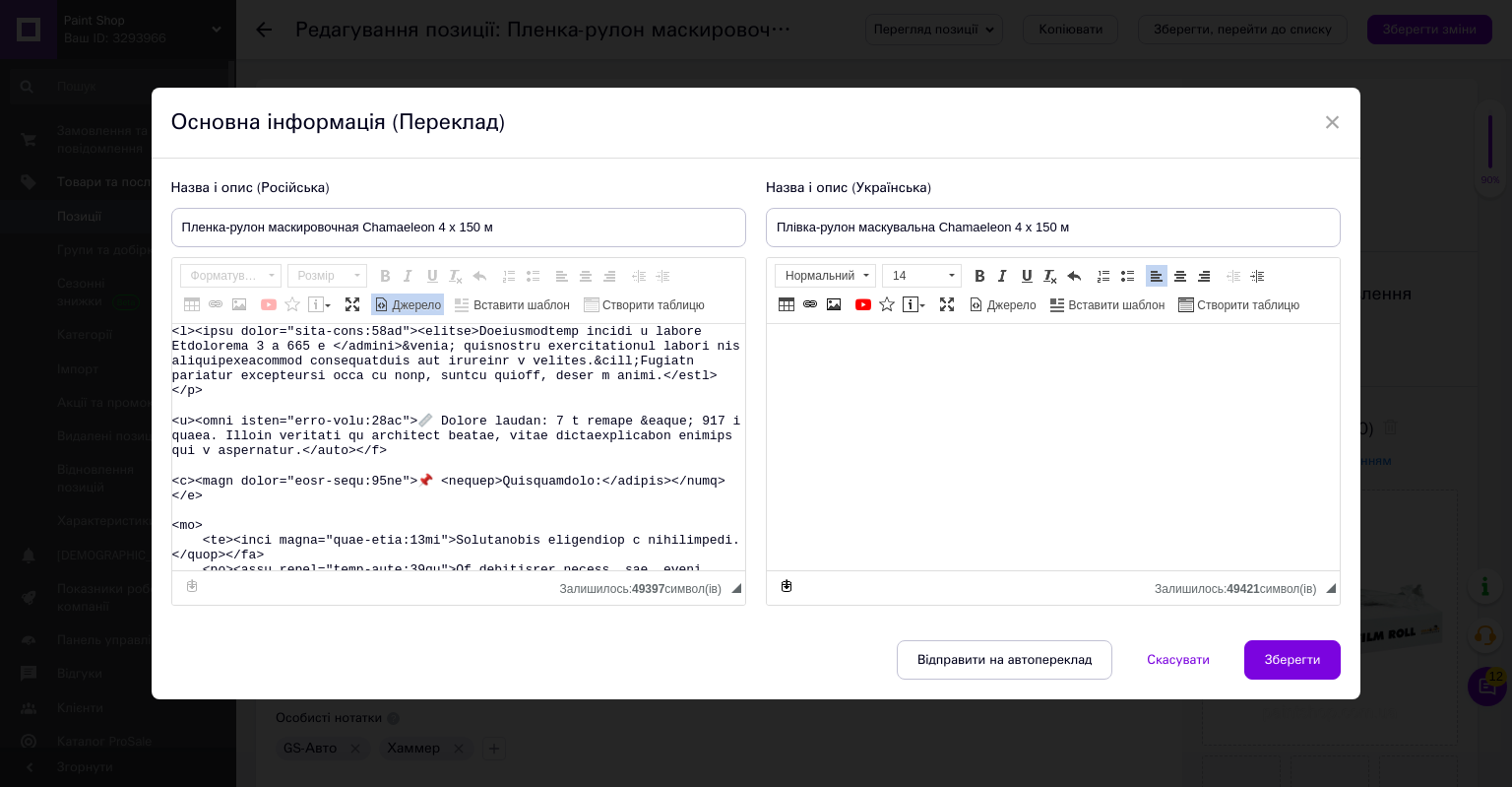 drag, startPoint x: 421, startPoint y: 307, endPoint x: 433, endPoint y: 430, distance: 123.58398 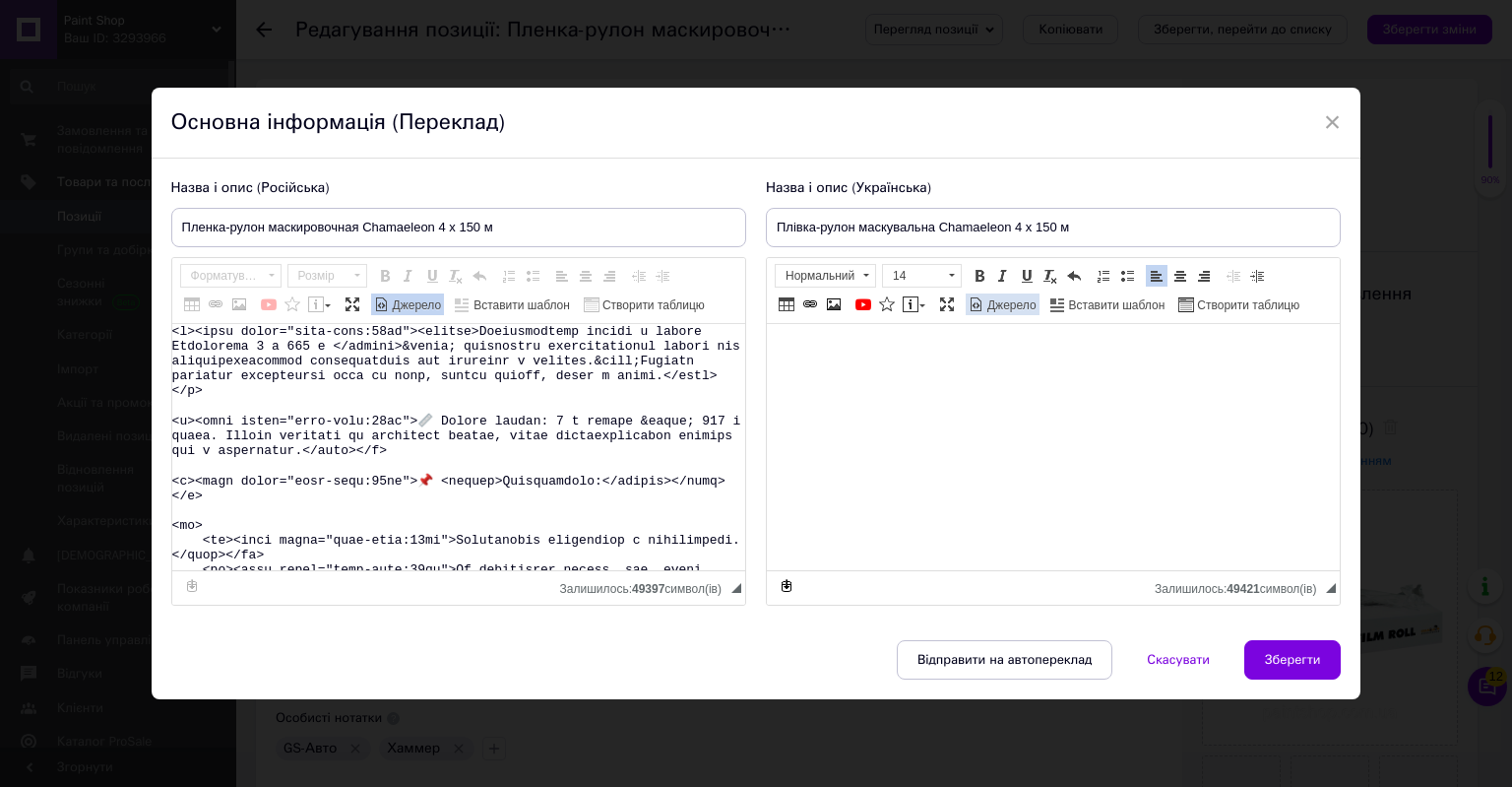 click on "Джерело" at bounding box center (1002, 304) 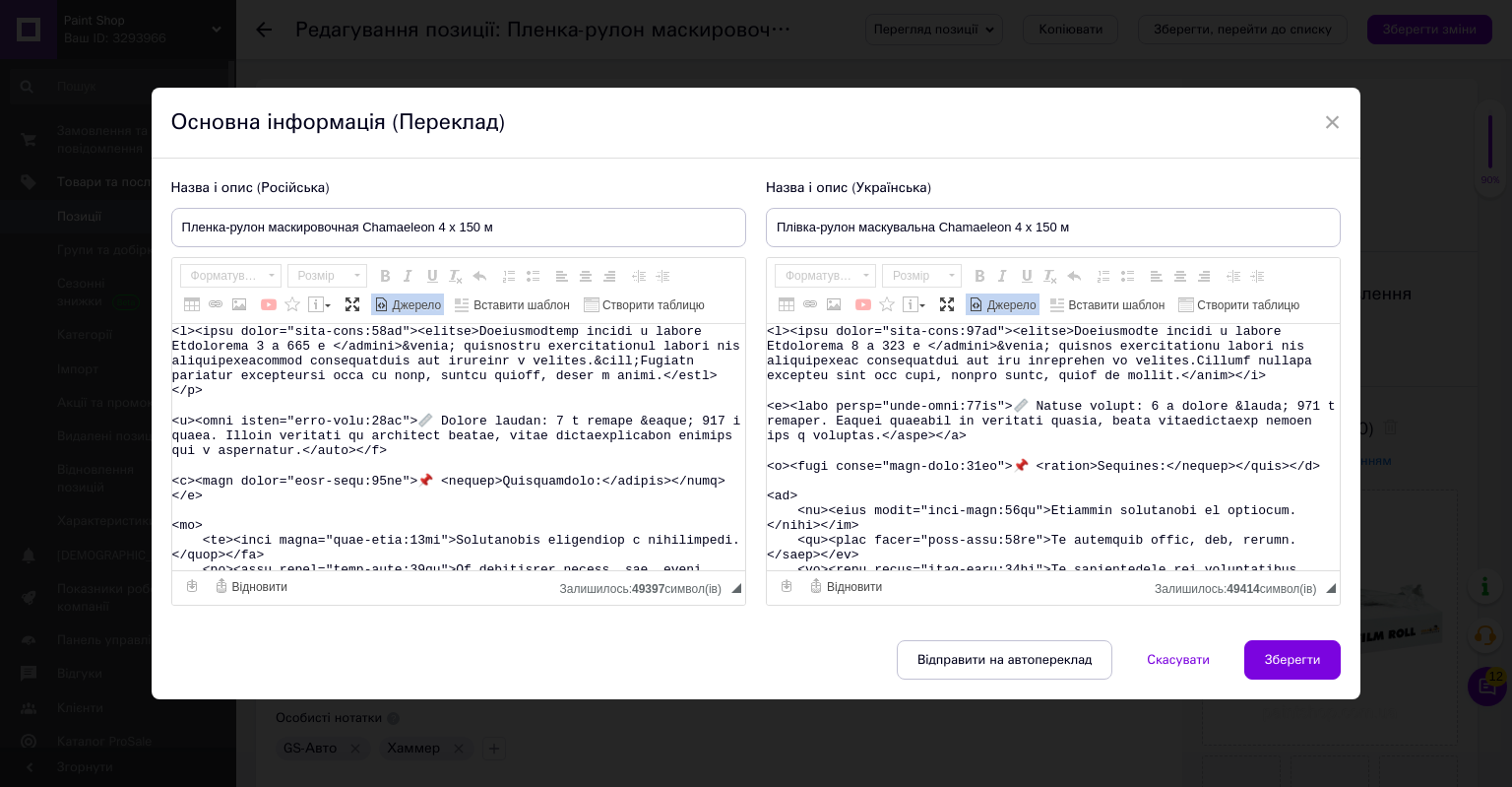 click at bounding box center [1053, 447] 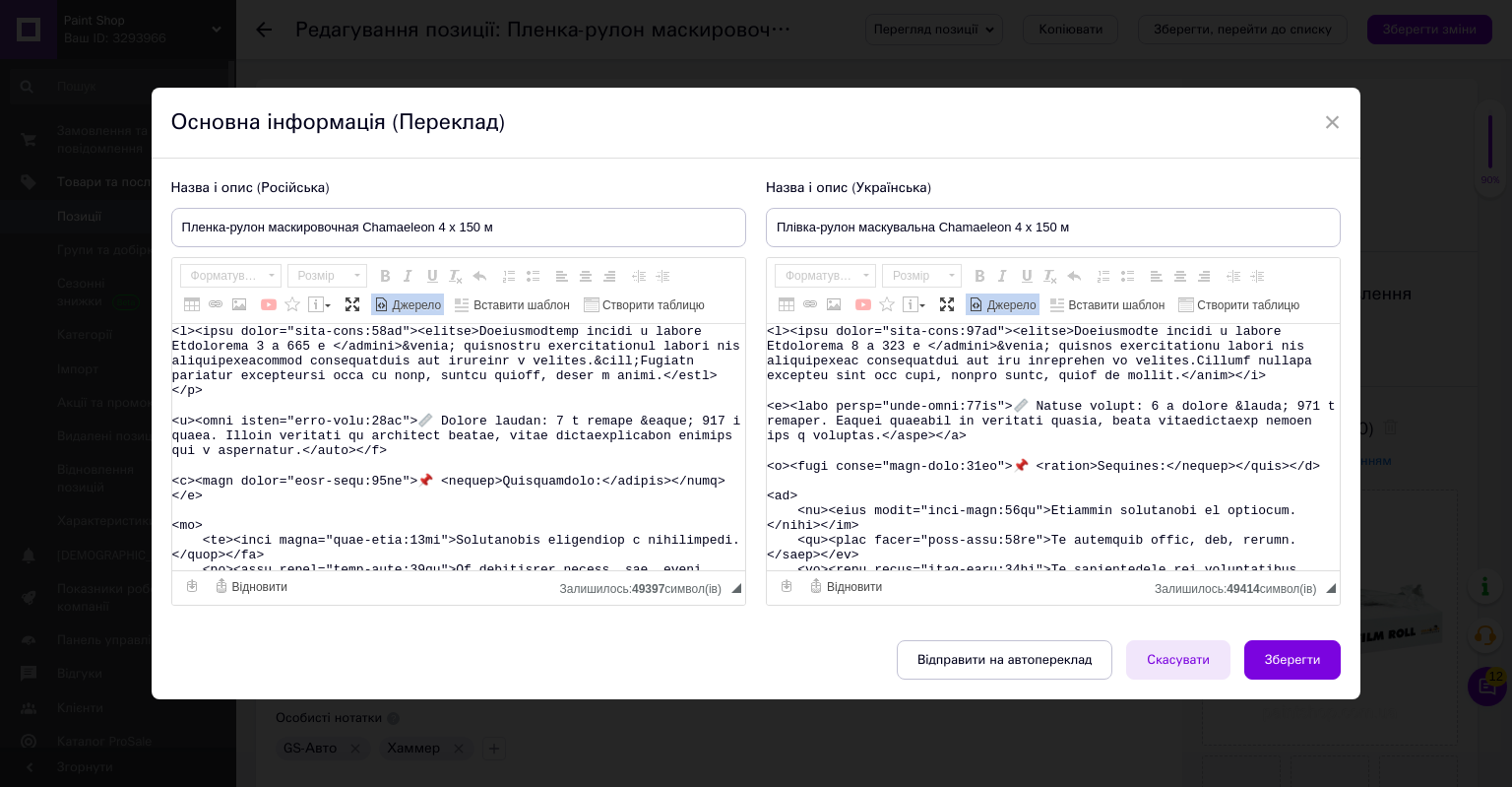 click on "Скасувати" at bounding box center (1178, 660) 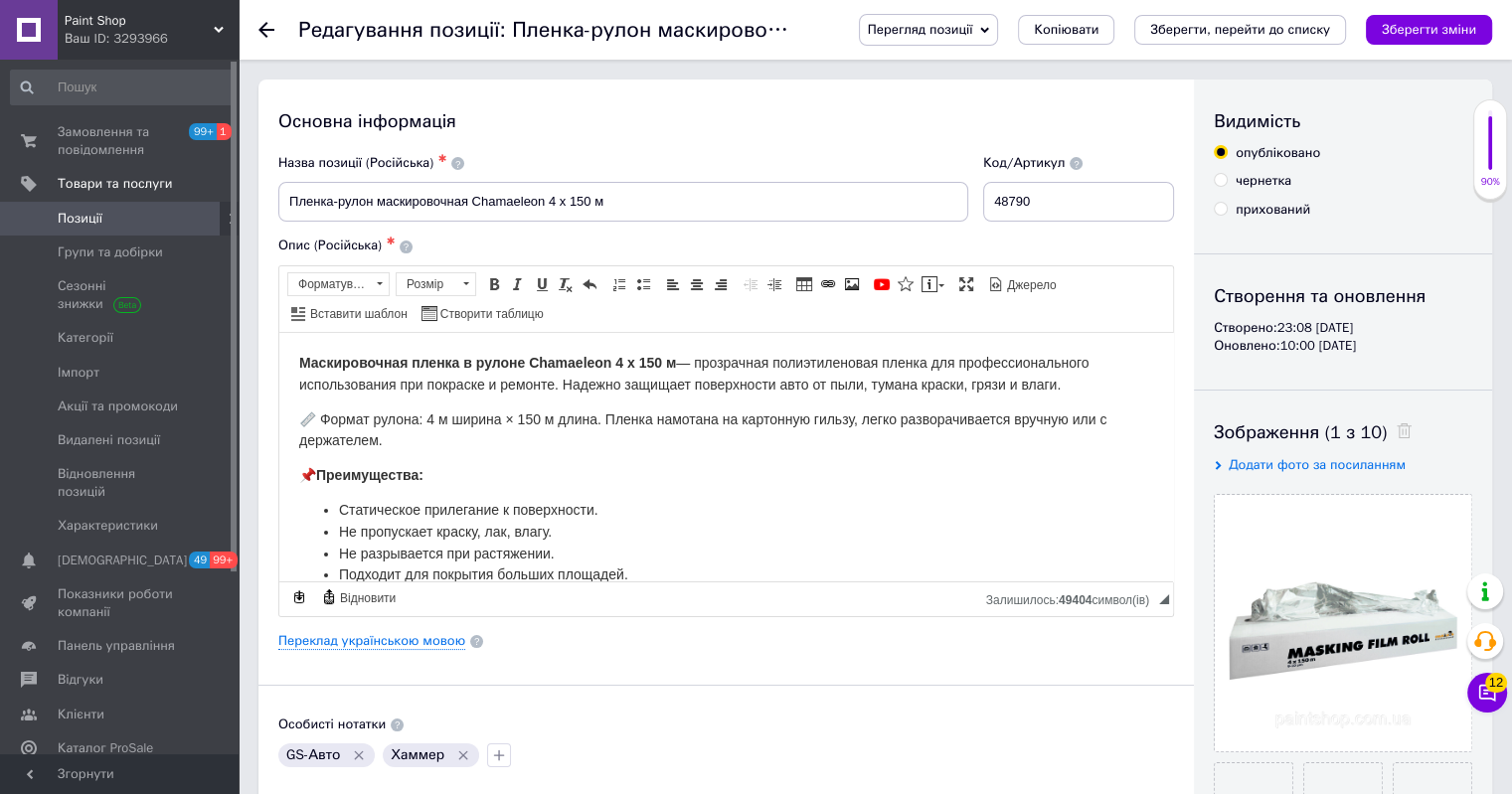 click on "Позиції" at bounding box center (122, 219) 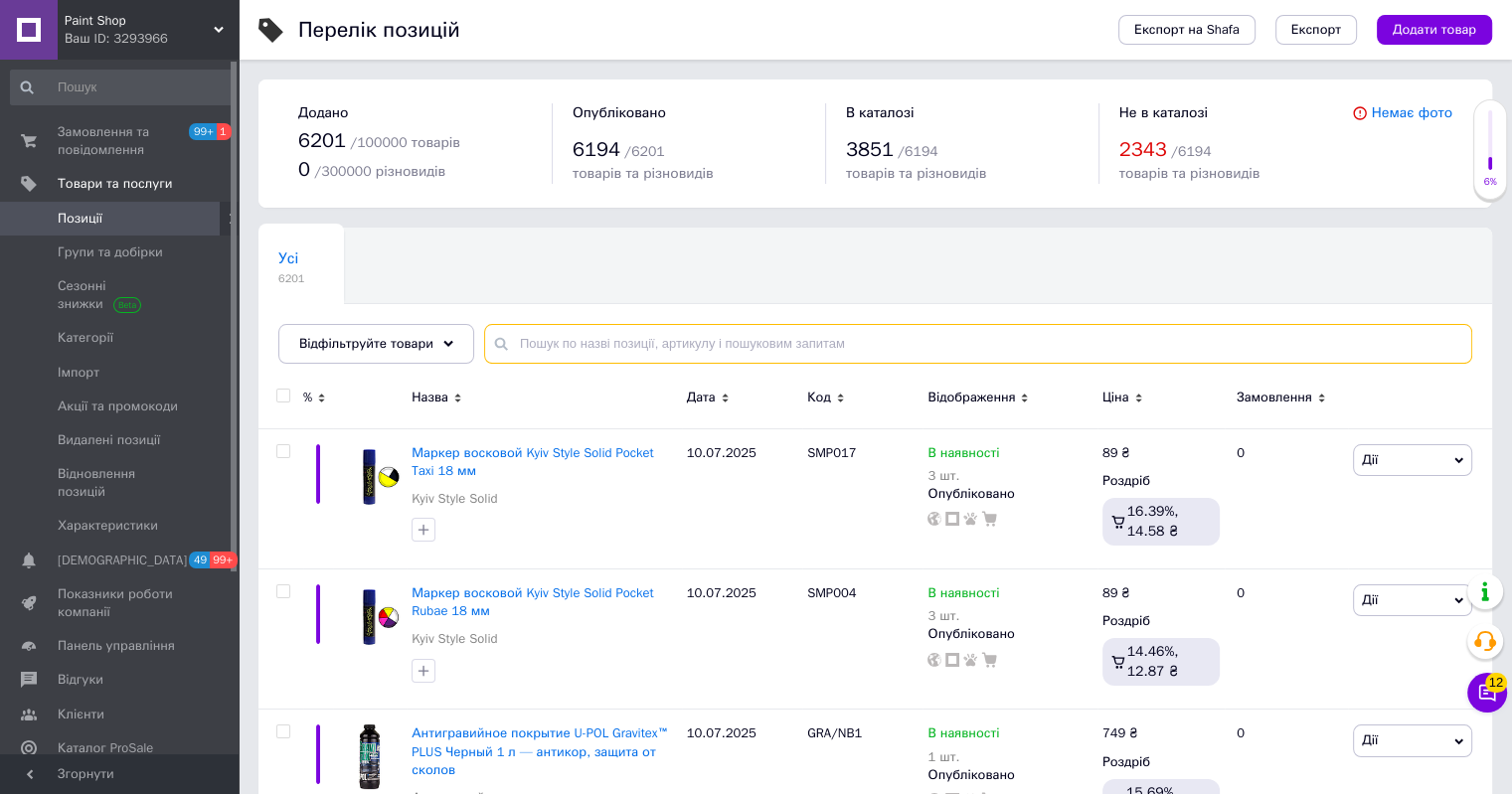 click at bounding box center [978, 344] 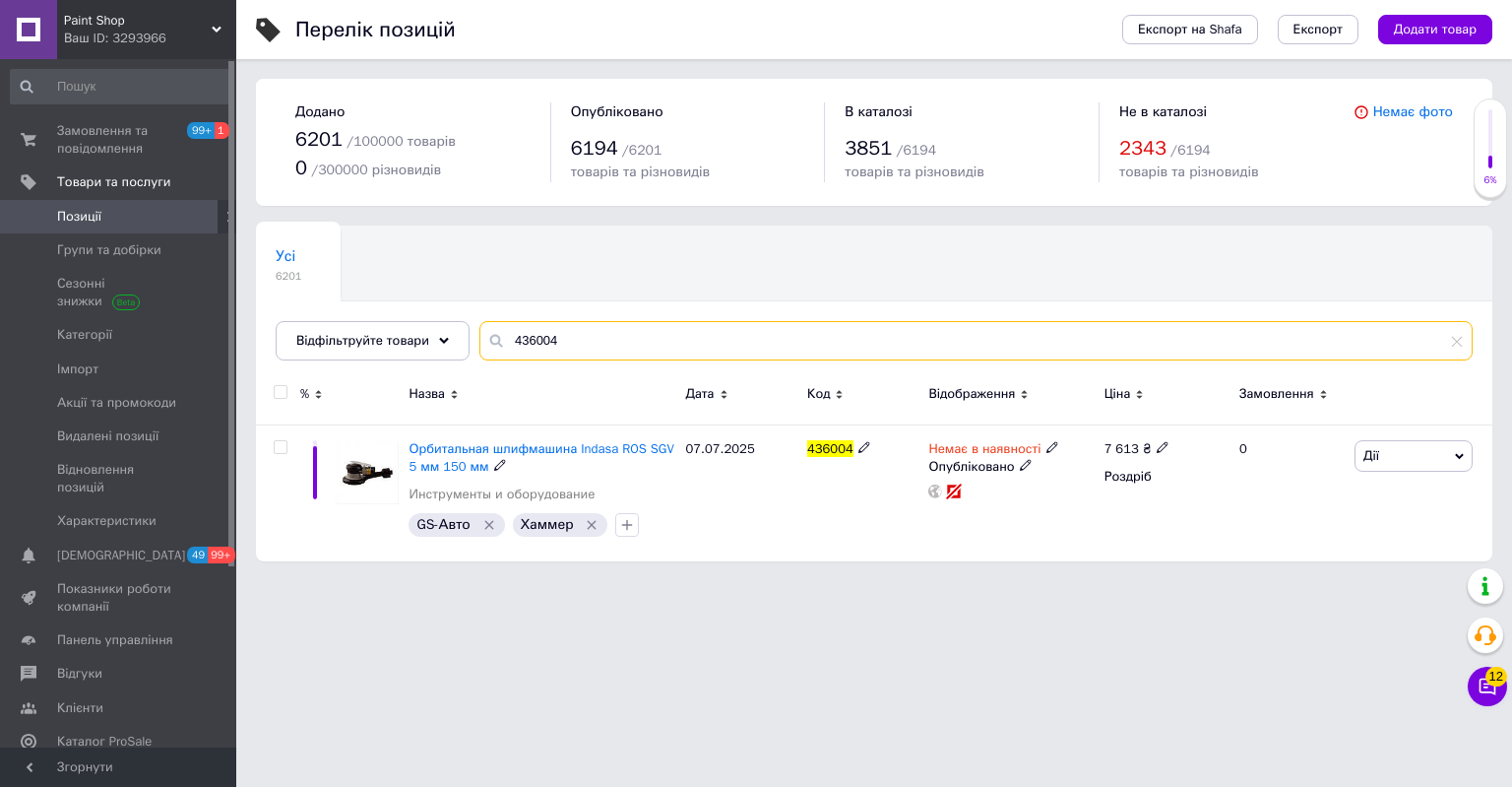type on "436004" 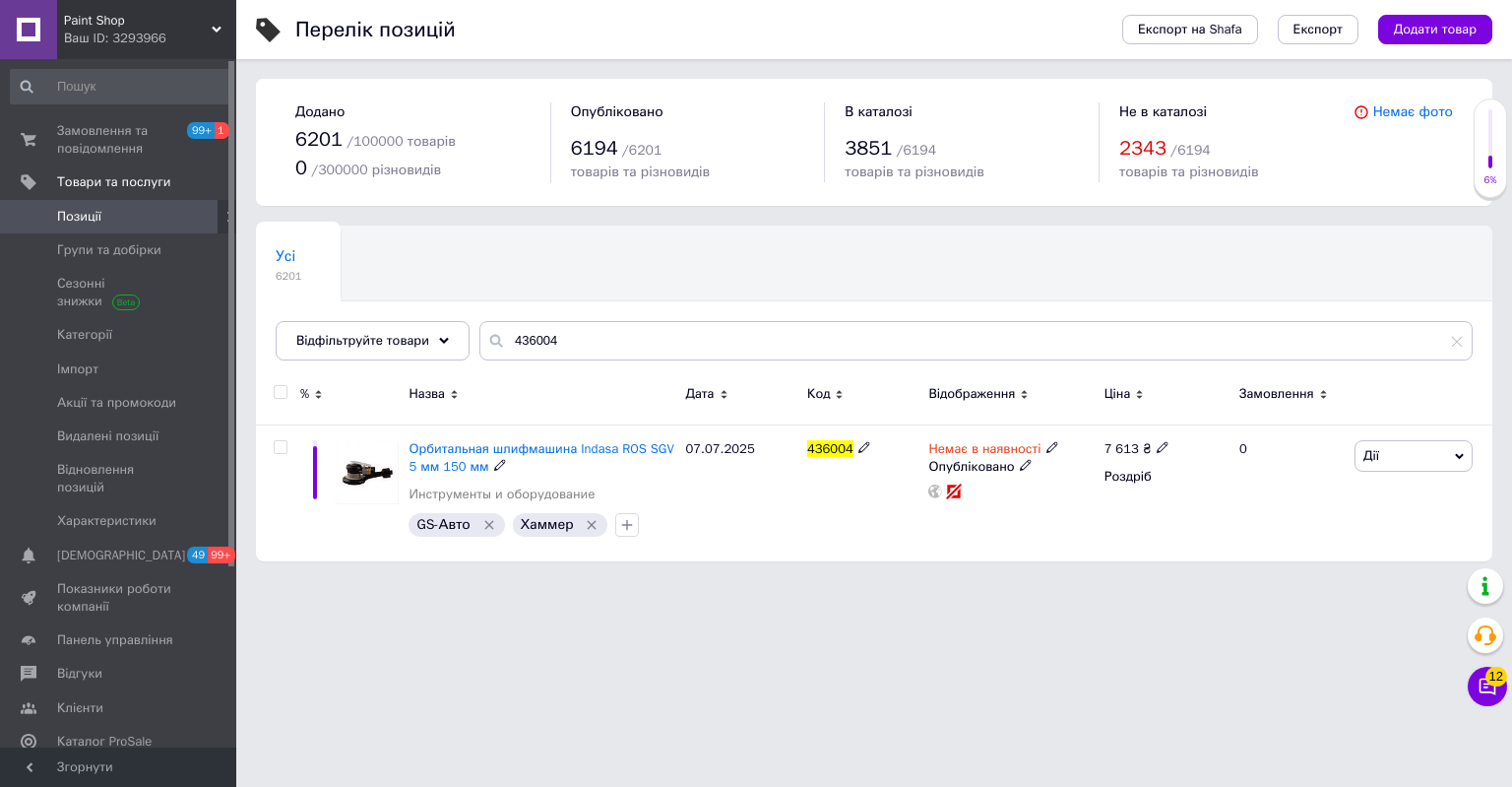 click on "Орбитальная шлифмашина Indasa ROS SGV 5 мм 150 мм" at bounding box center (540, 457) 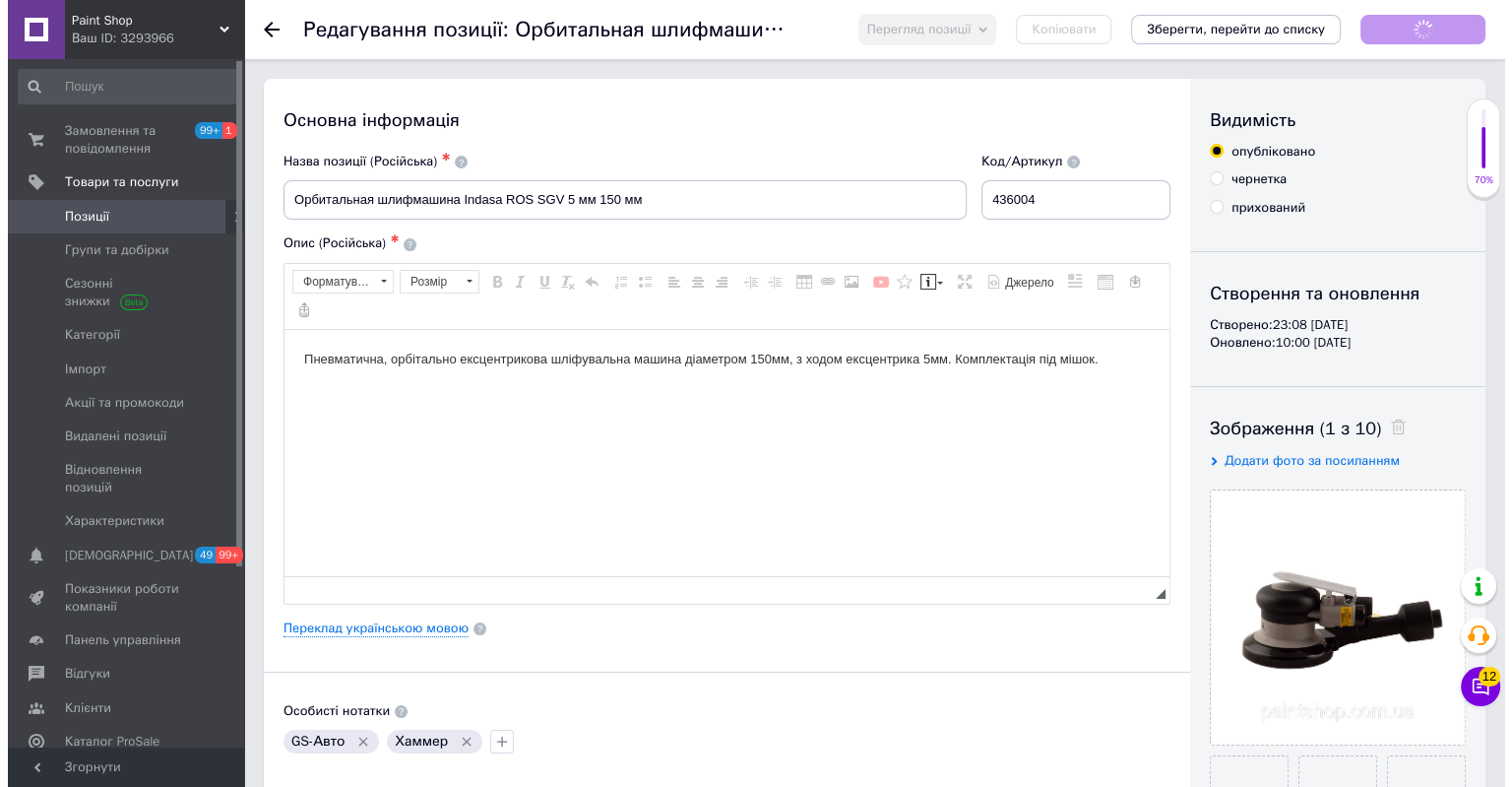 scroll, scrollTop: 0, scrollLeft: 0, axis: both 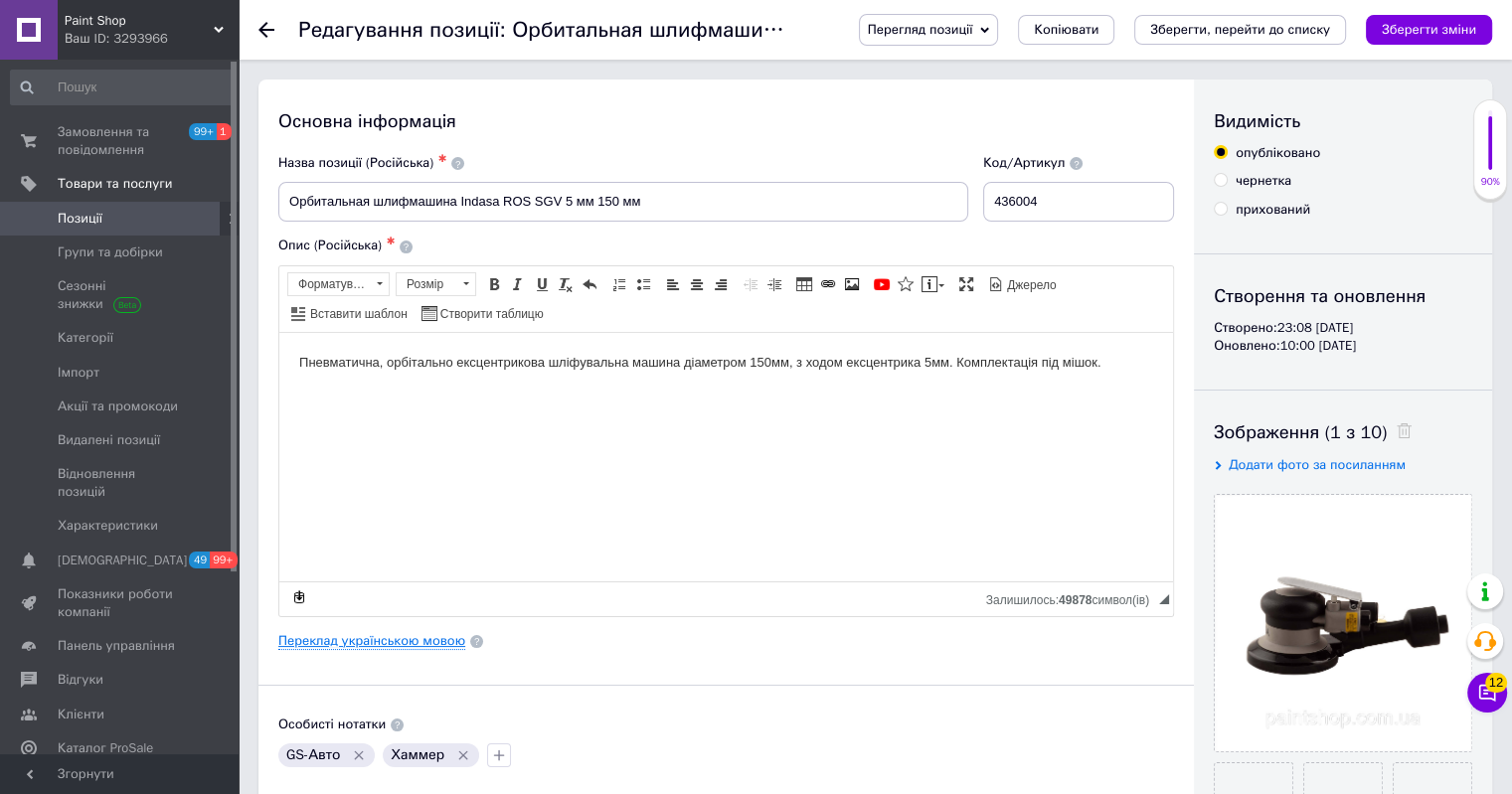 click on "Переклад українською мовою" at bounding box center (372, 641) 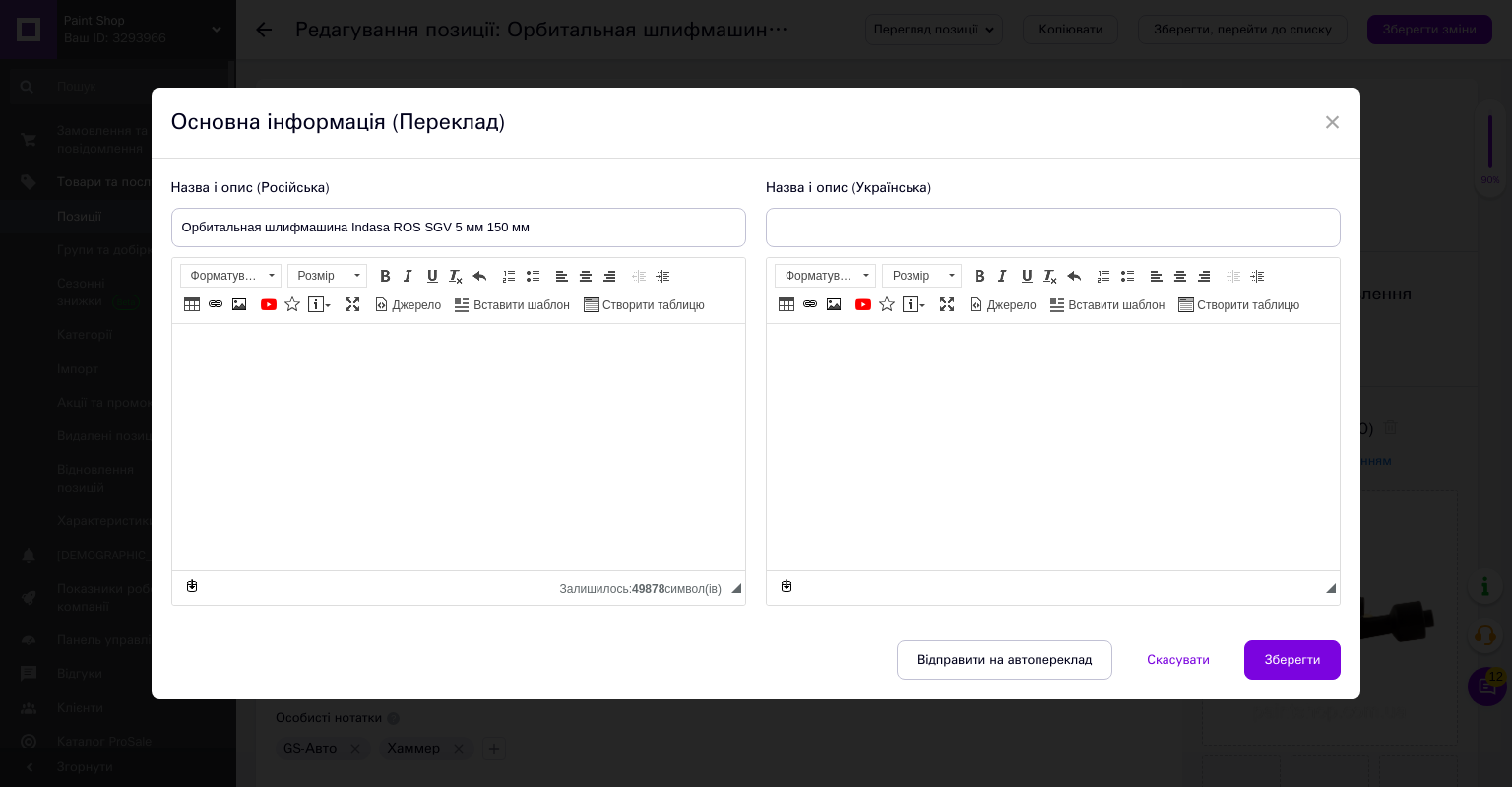 type on "Орбітальна шліфмашинка Indasa ROS SGV 5 мм 150 мм" 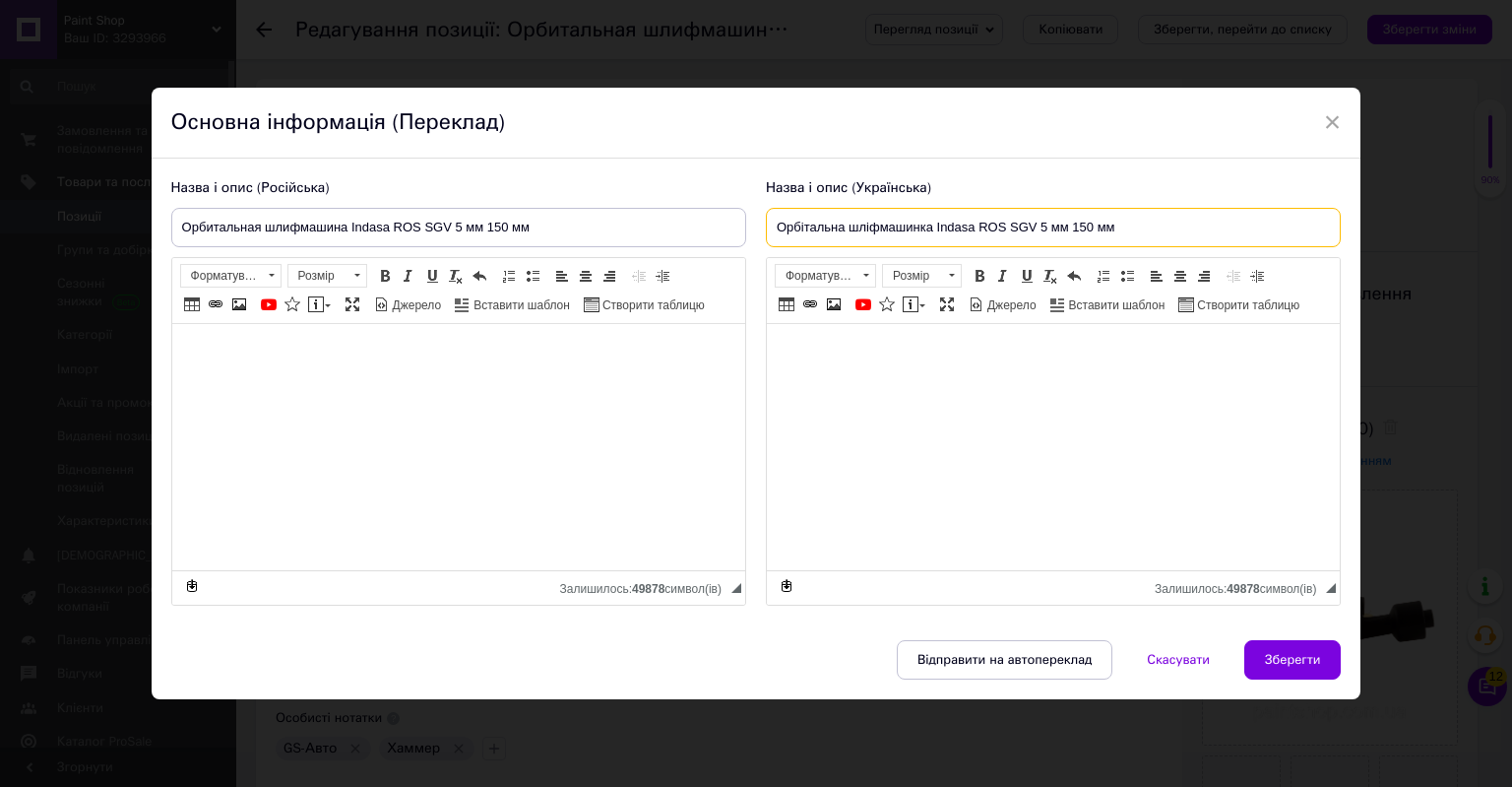 drag, startPoint x: 1169, startPoint y: 224, endPoint x: 575, endPoint y: 203, distance: 594.3711 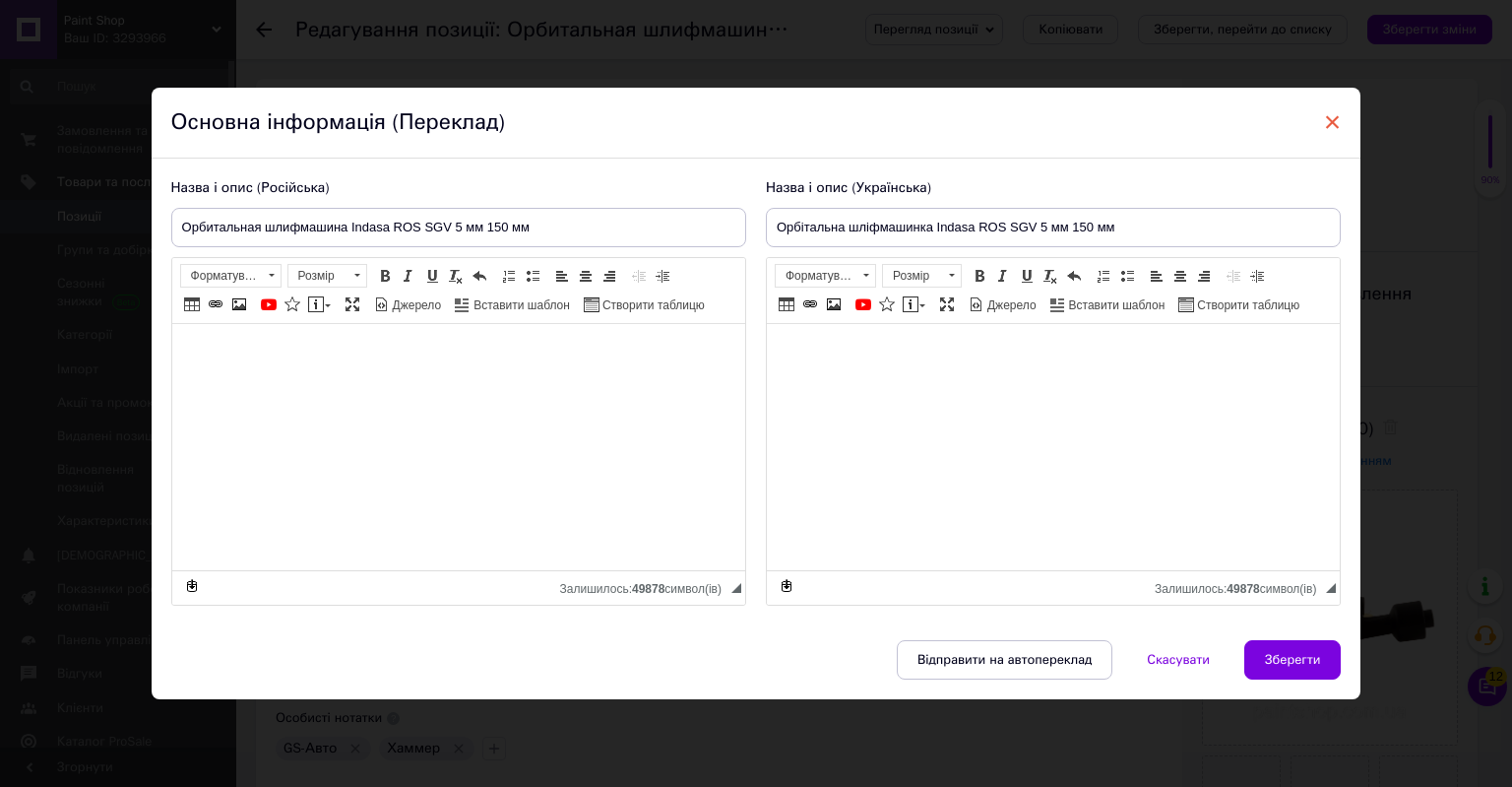 click on "×" at bounding box center [1333, 122] 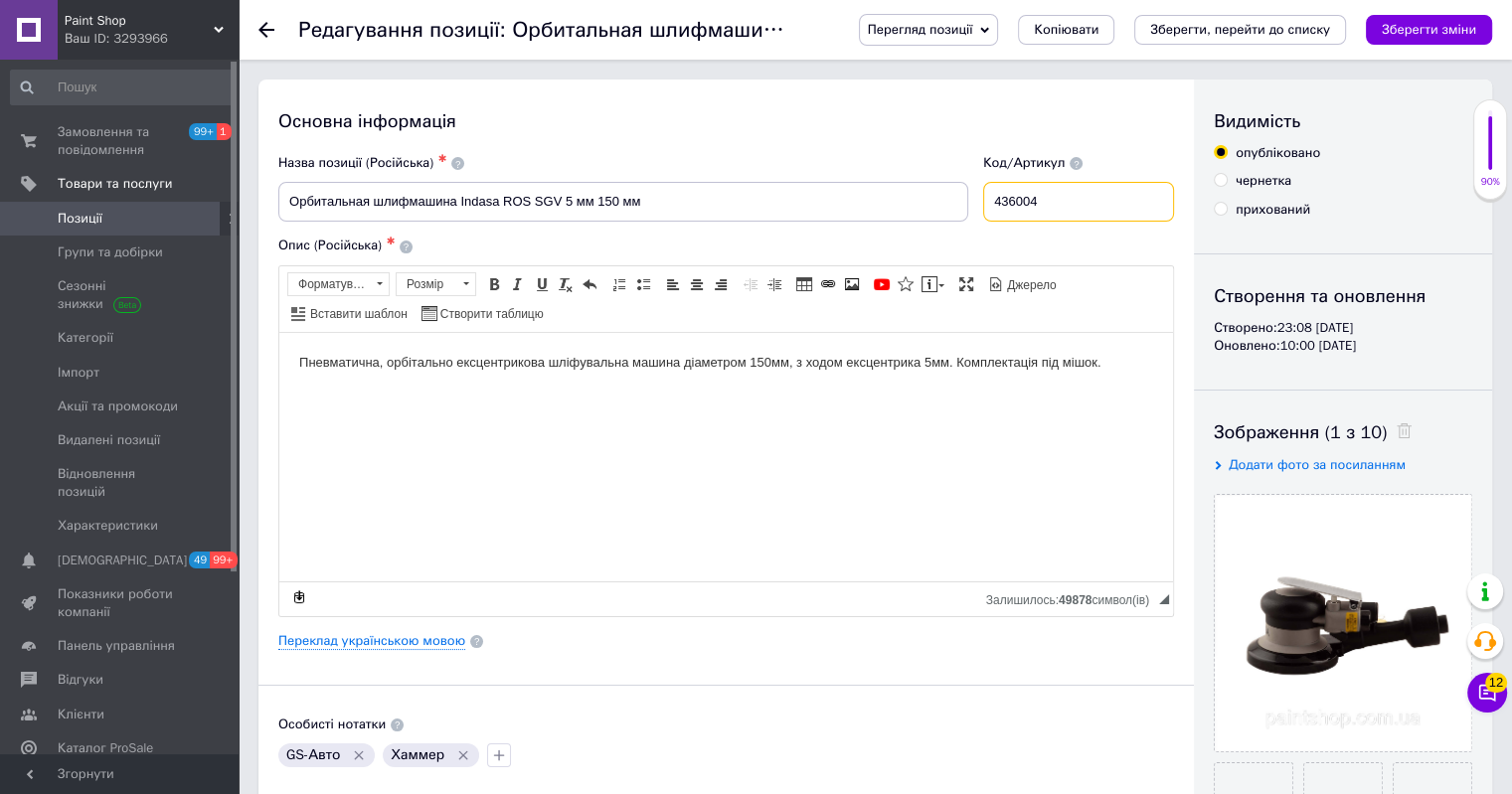 drag, startPoint x: 1041, startPoint y: 208, endPoint x: 969, endPoint y: 214, distance: 72.249567 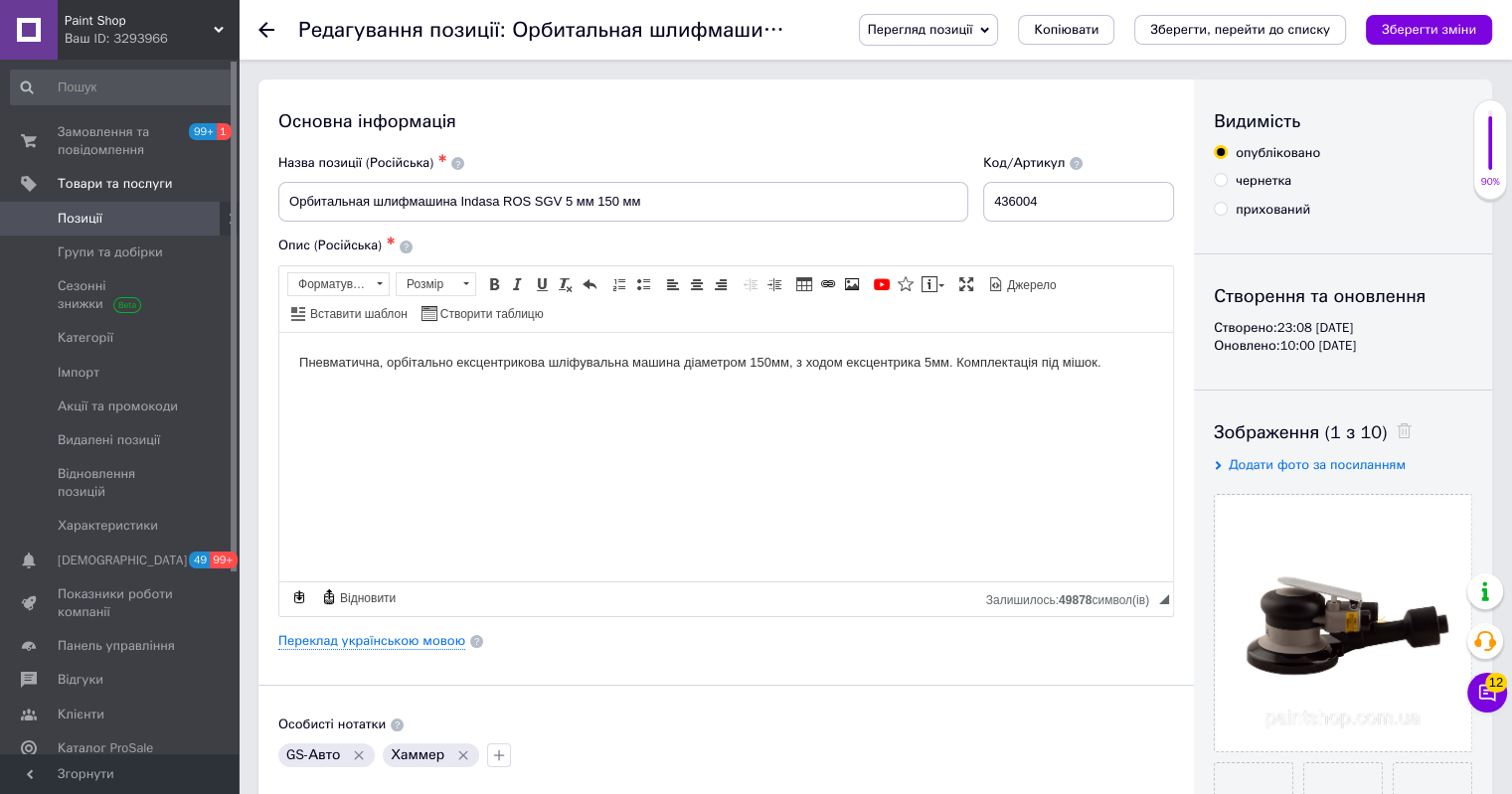 drag, startPoint x: 699, startPoint y: 741, endPoint x: 687, endPoint y: 740, distance: 12.0415946 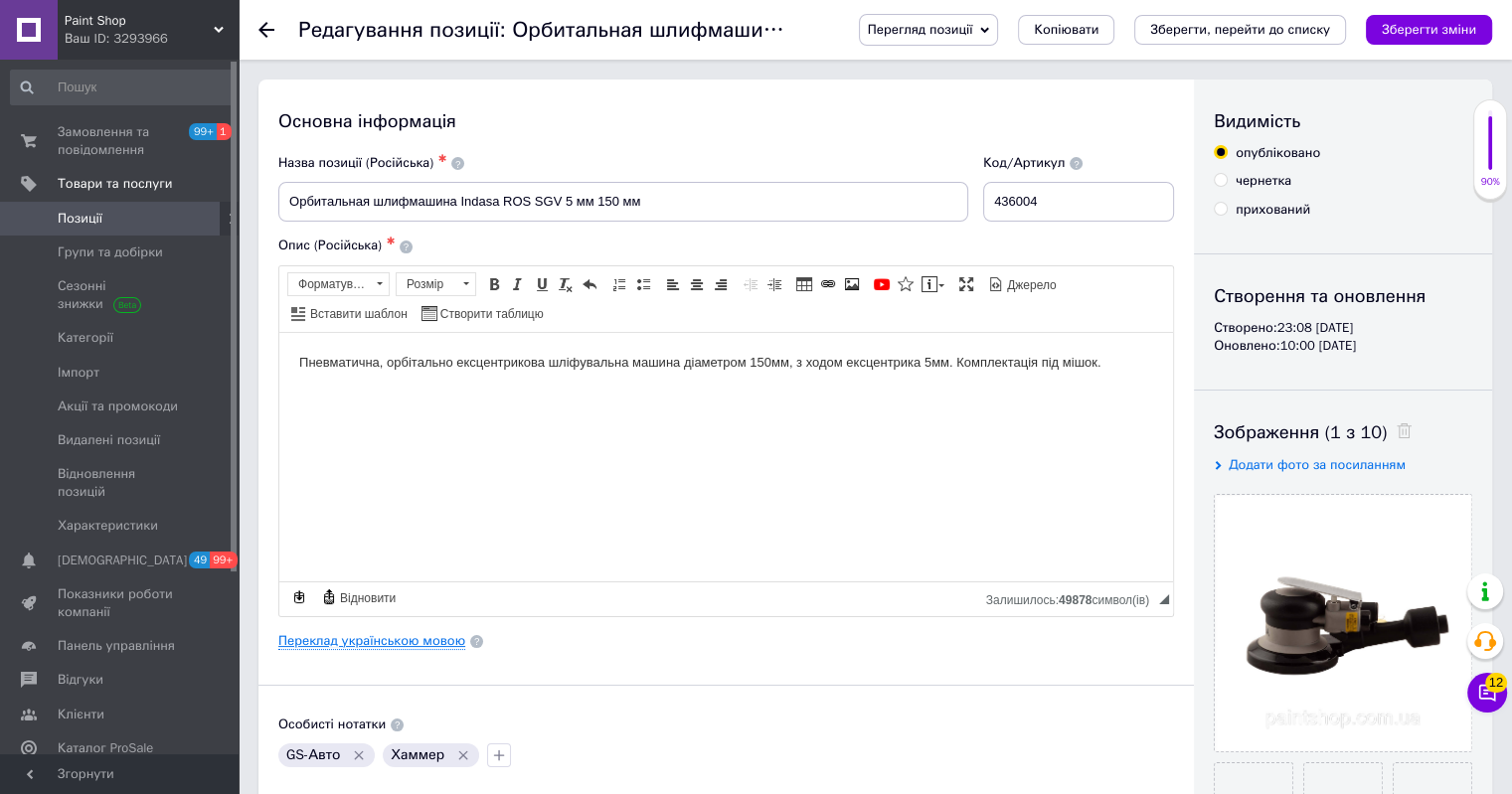 click on "Переклад українською мовою" at bounding box center [372, 641] 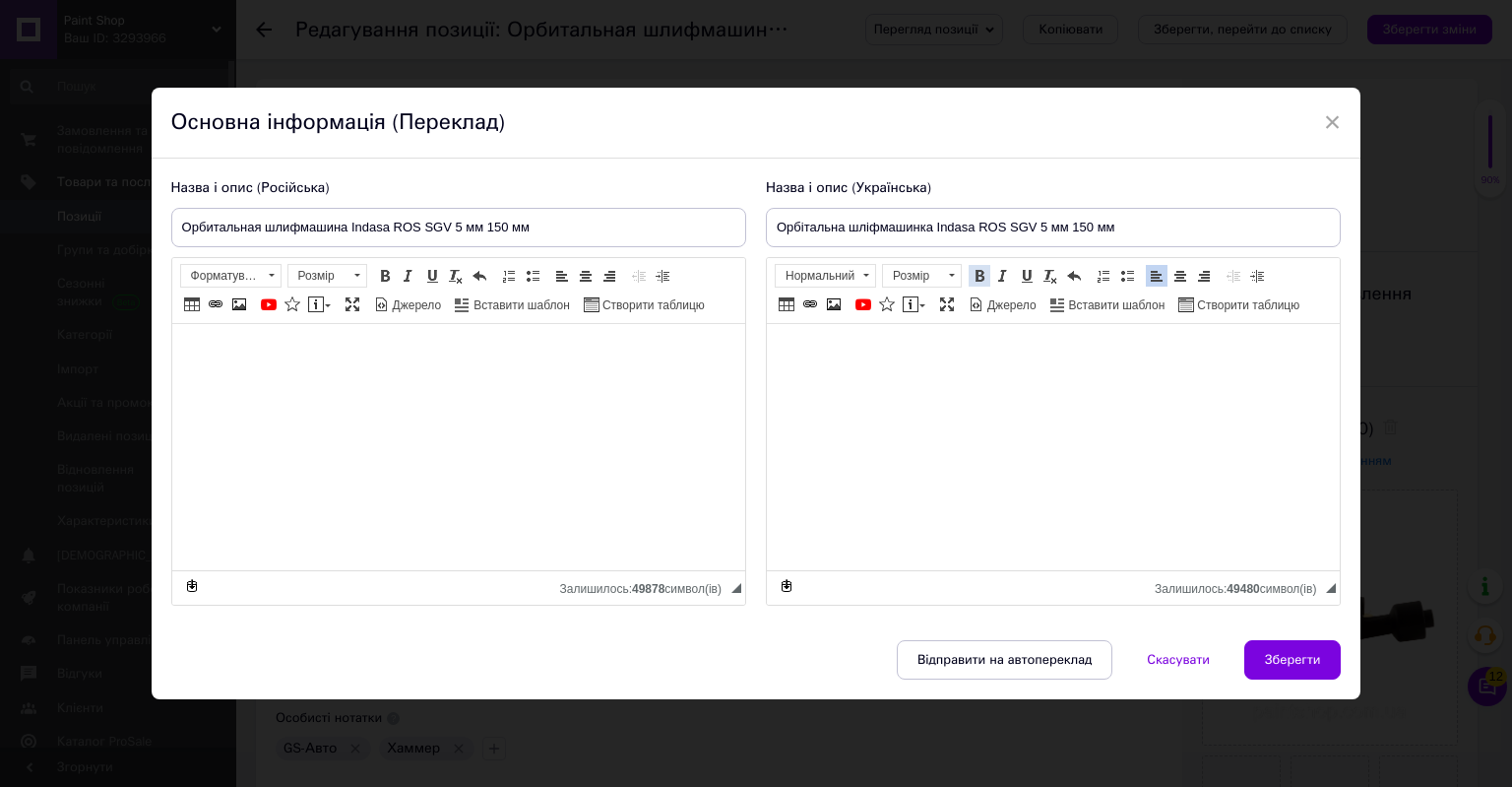 click at bounding box center [979, 276] 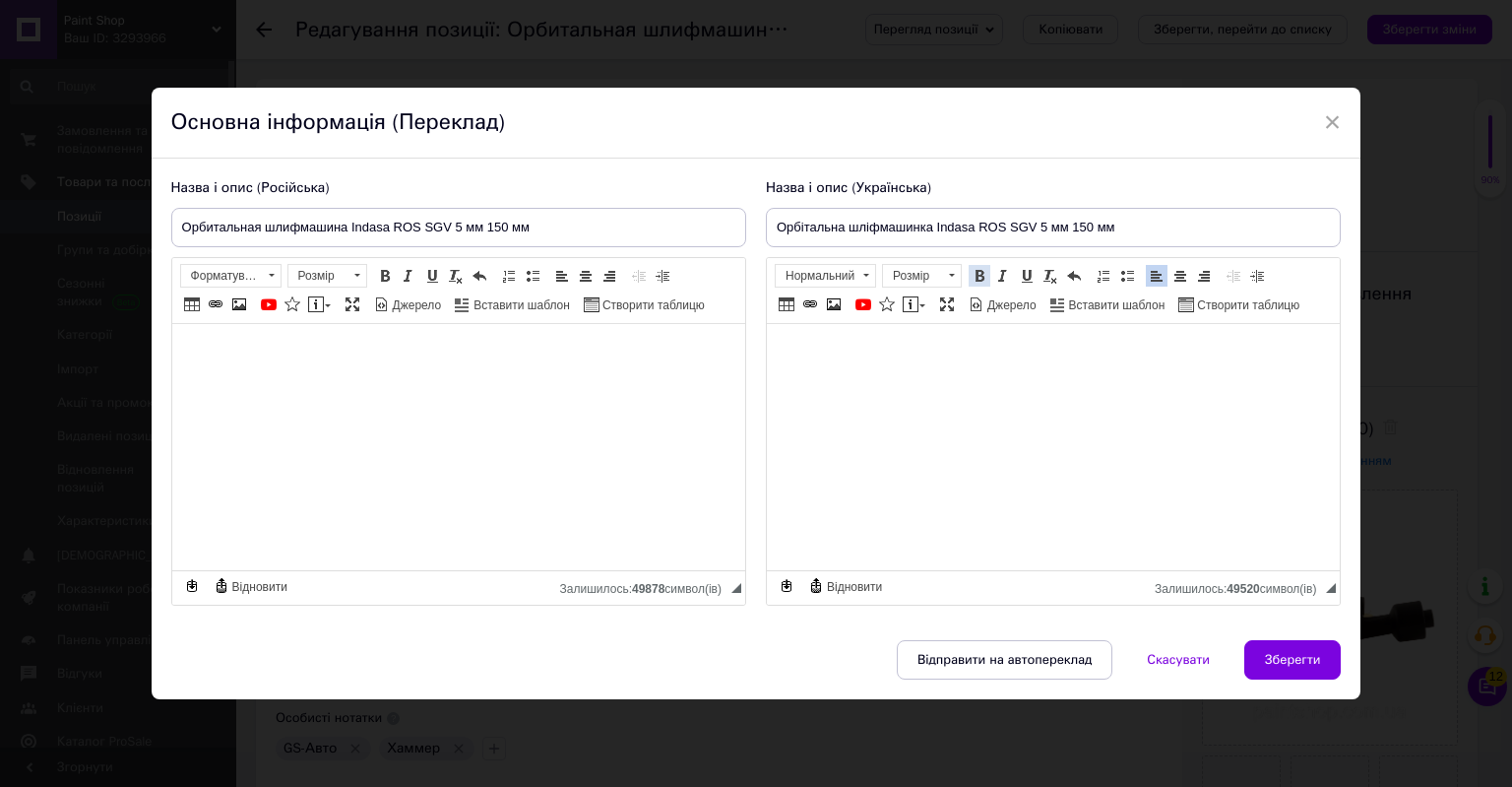 click at bounding box center [979, 276] 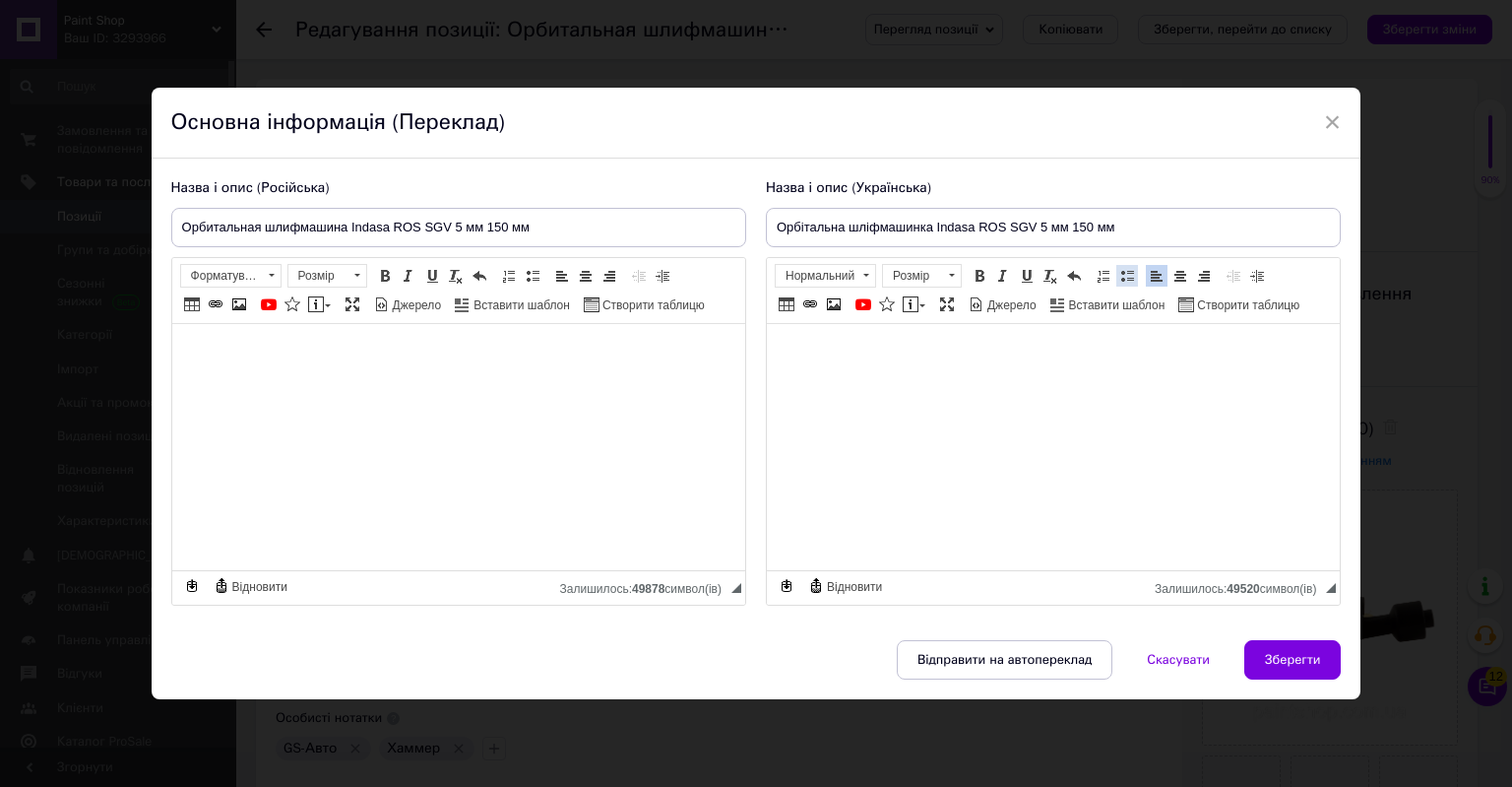 click at bounding box center (1127, 276) 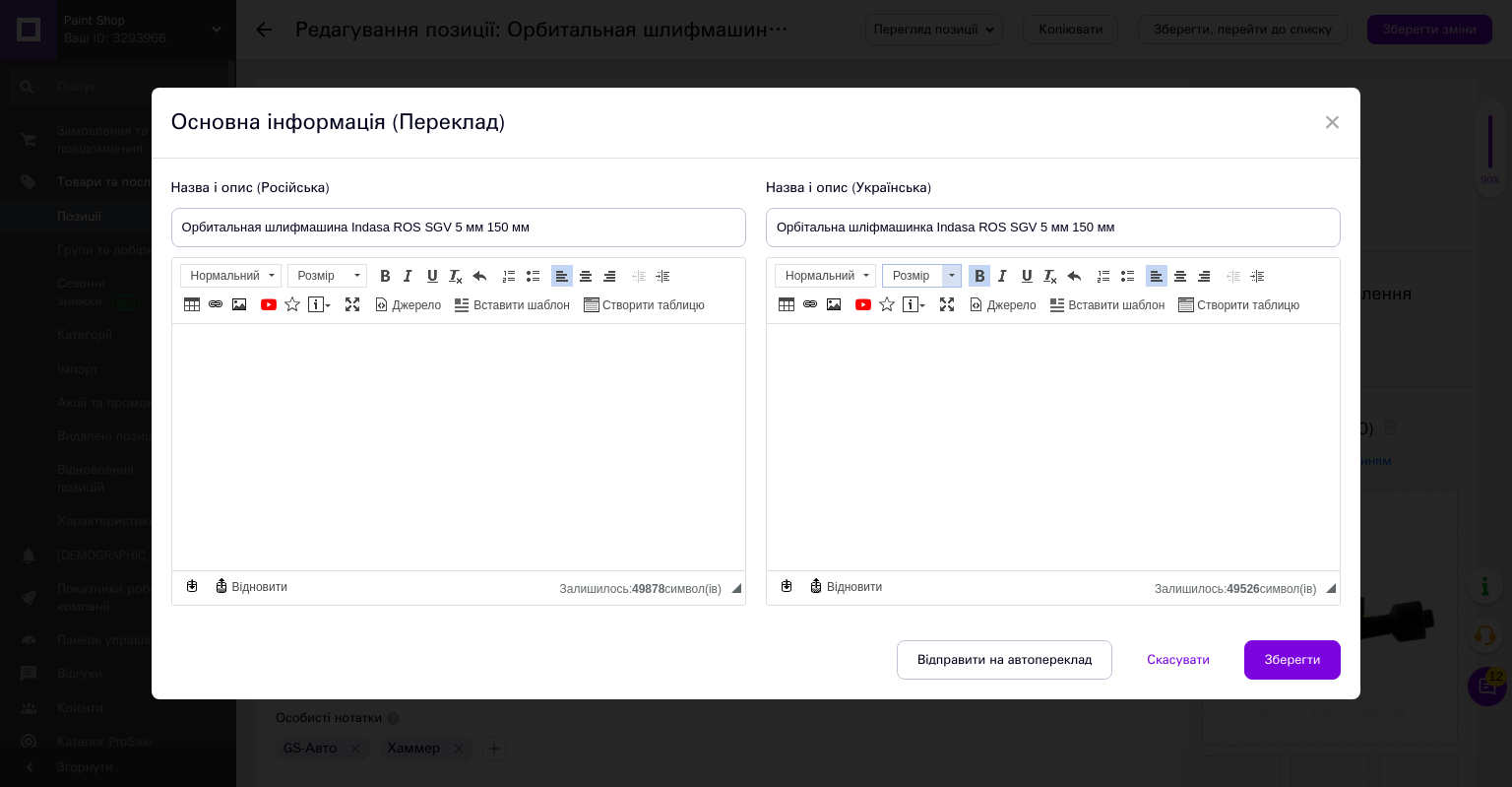 click at bounding box center (951, 276) 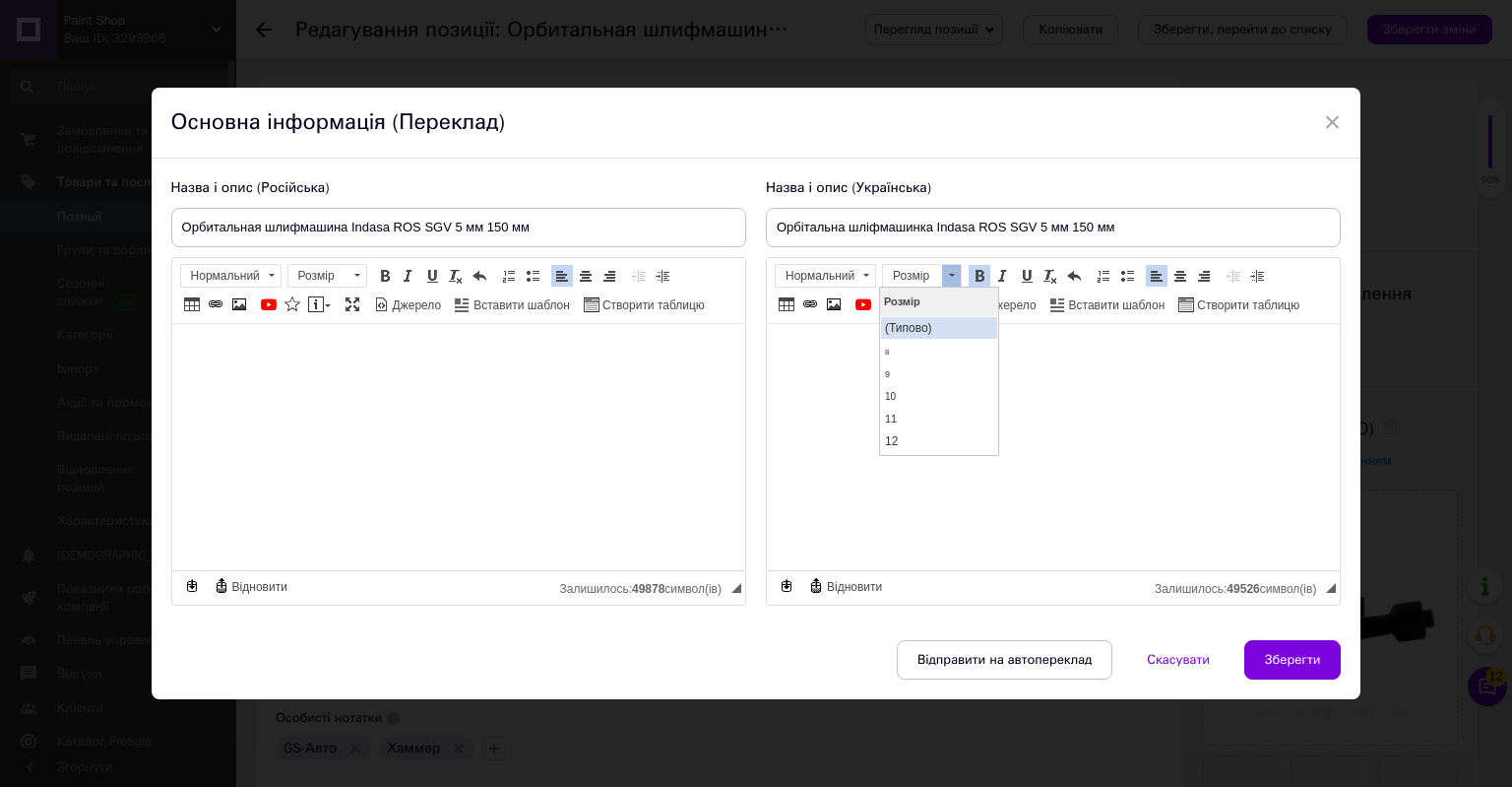 scroll, scrollTop: 0, scrollLeft: 0, axis: both 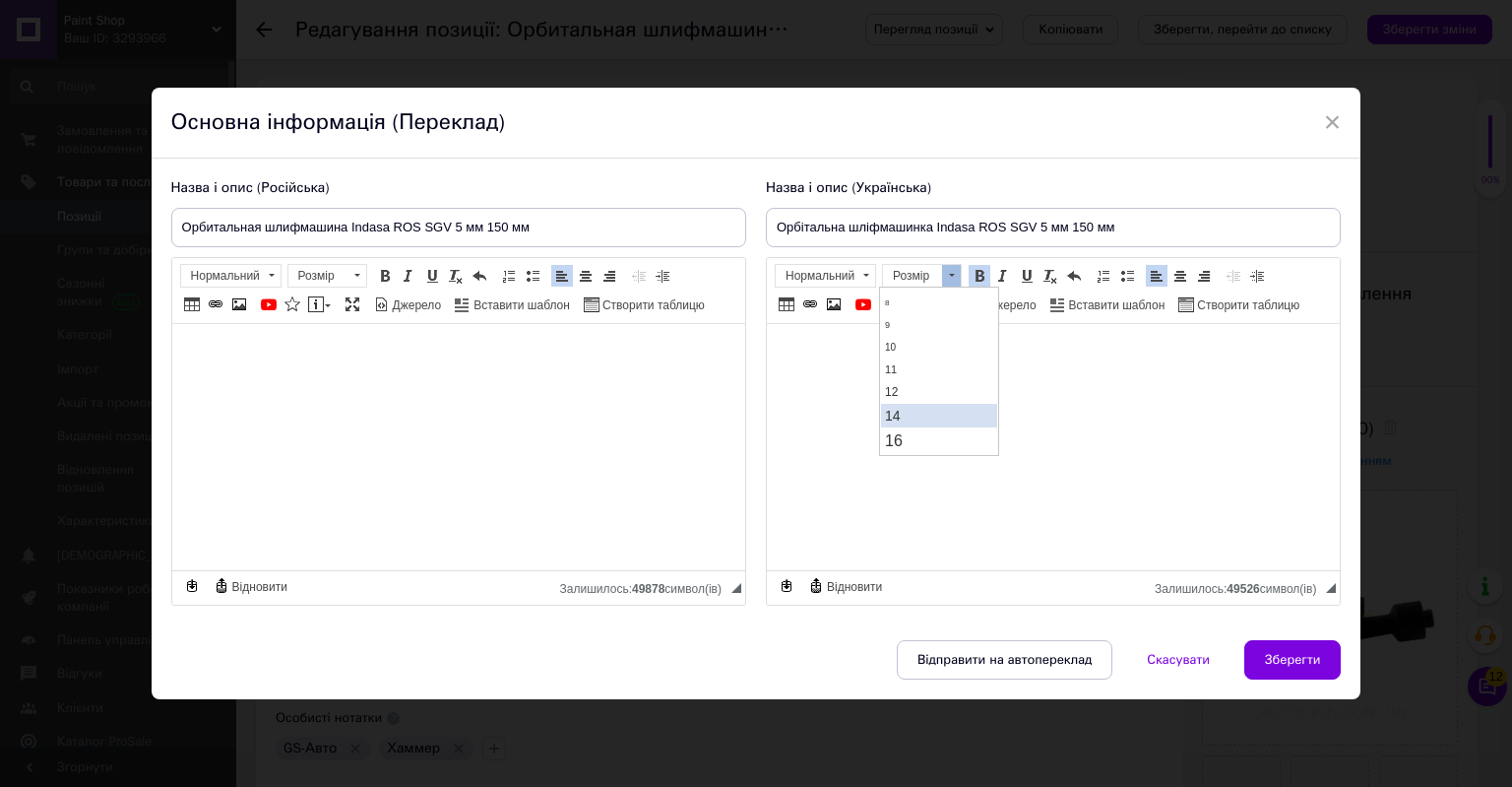 click on "14" at bounding box center (938, 416) 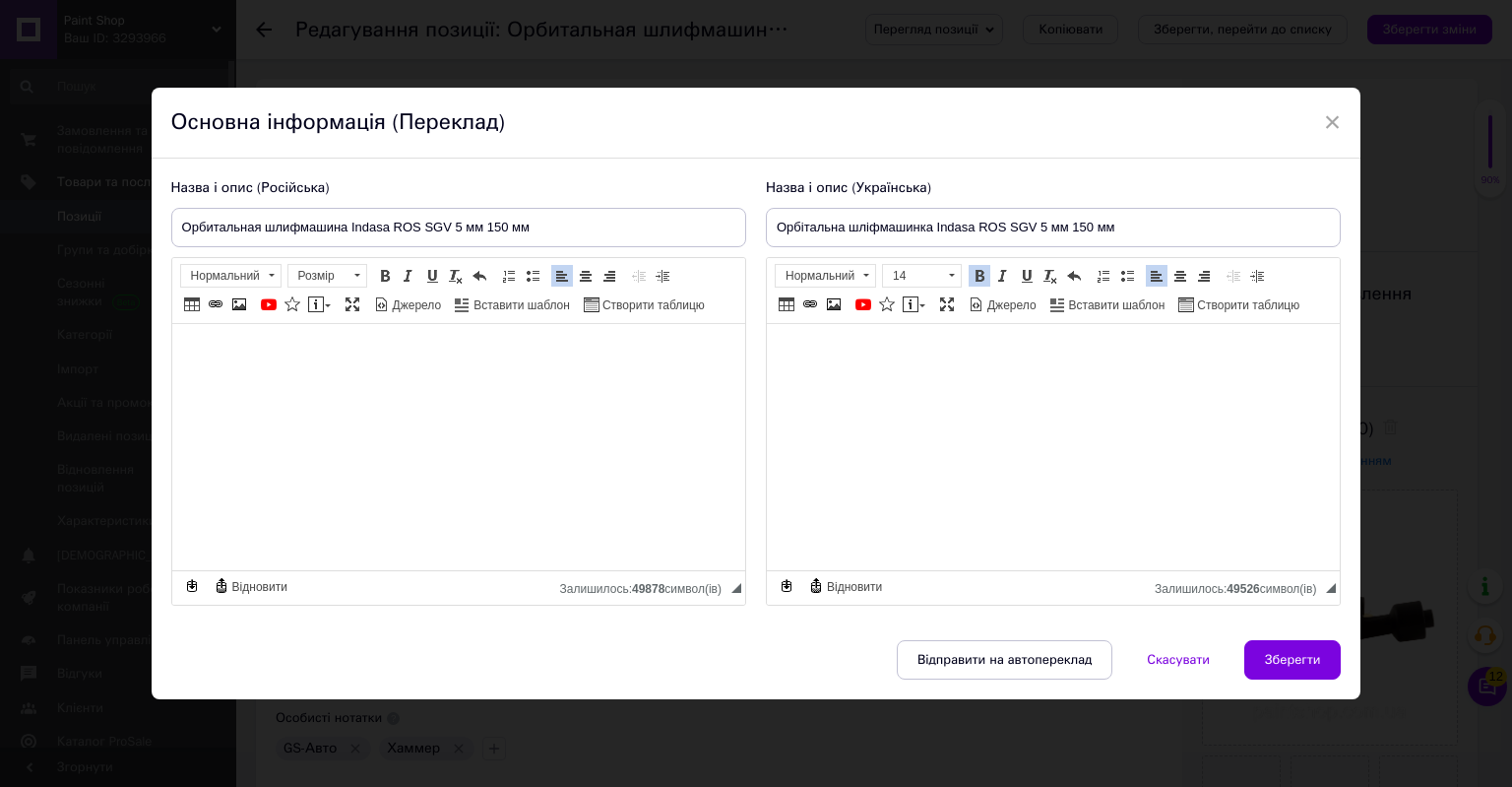 scroll, scrollTop: 0, scrollLeft: 0, axis: both 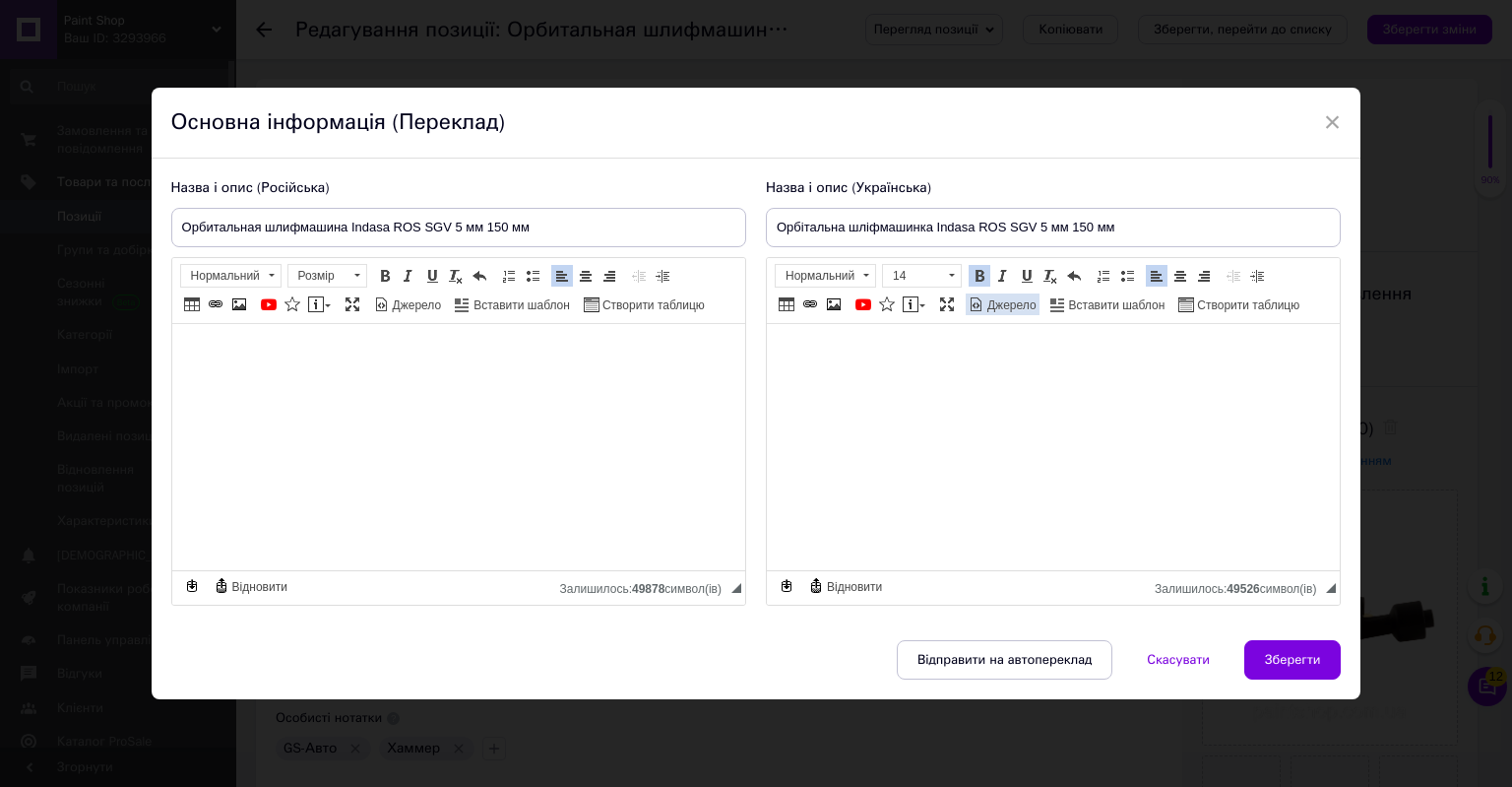 click on "Джерело" at bounding box center [1010, 305] 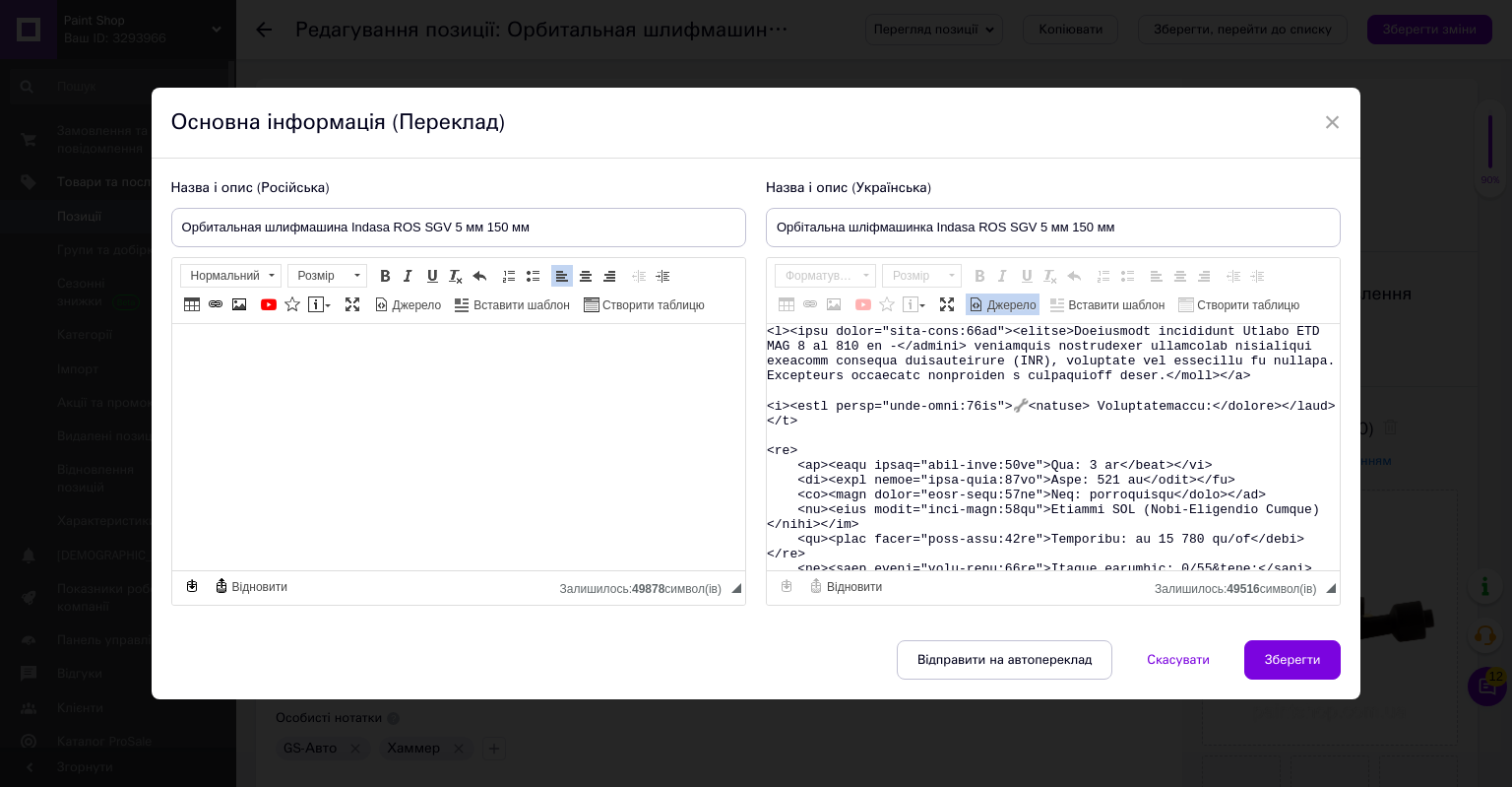 click at bounding box center (1053, 447) 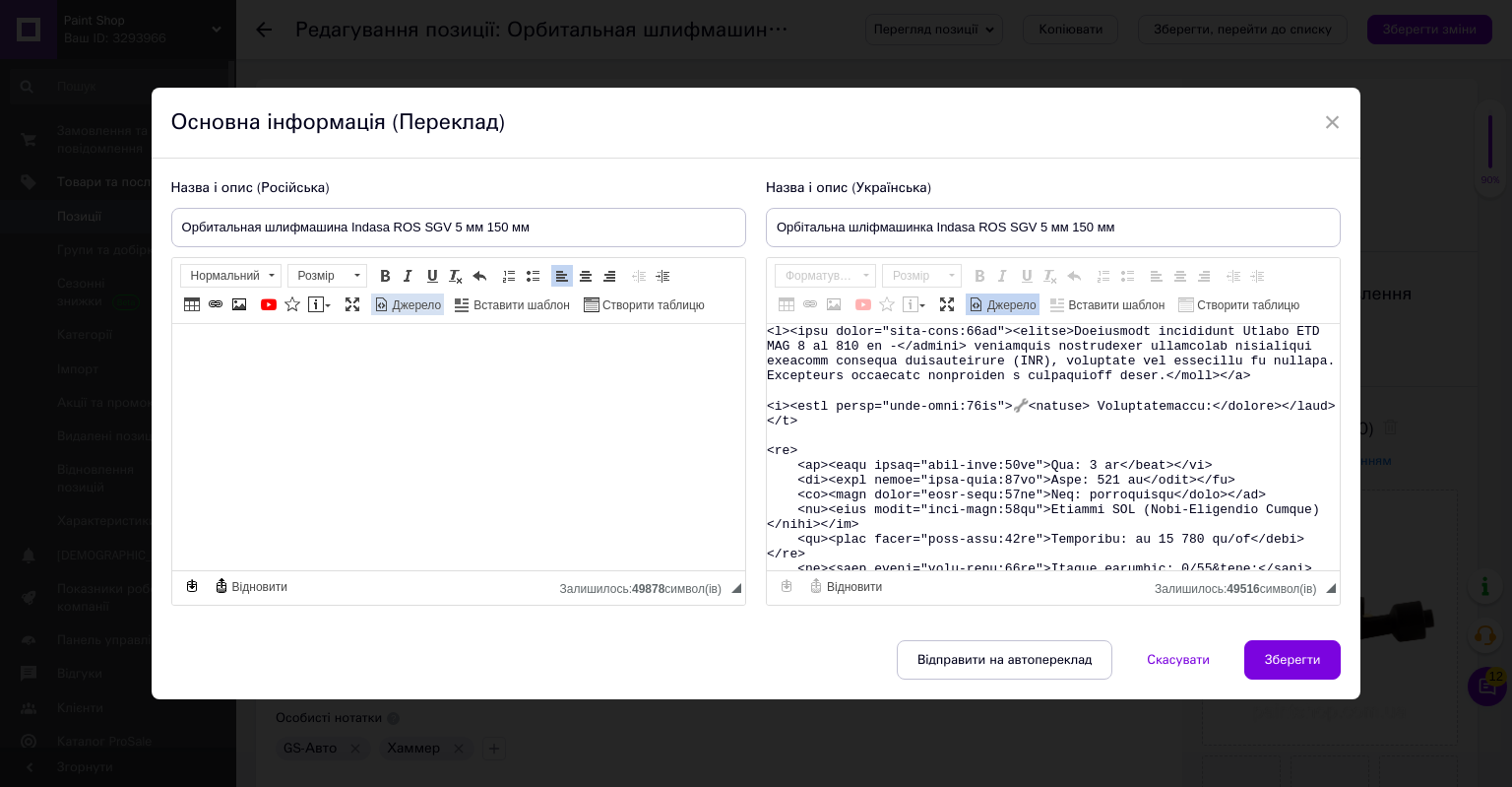 click on "Джерело" at bounding box center (415, 305) 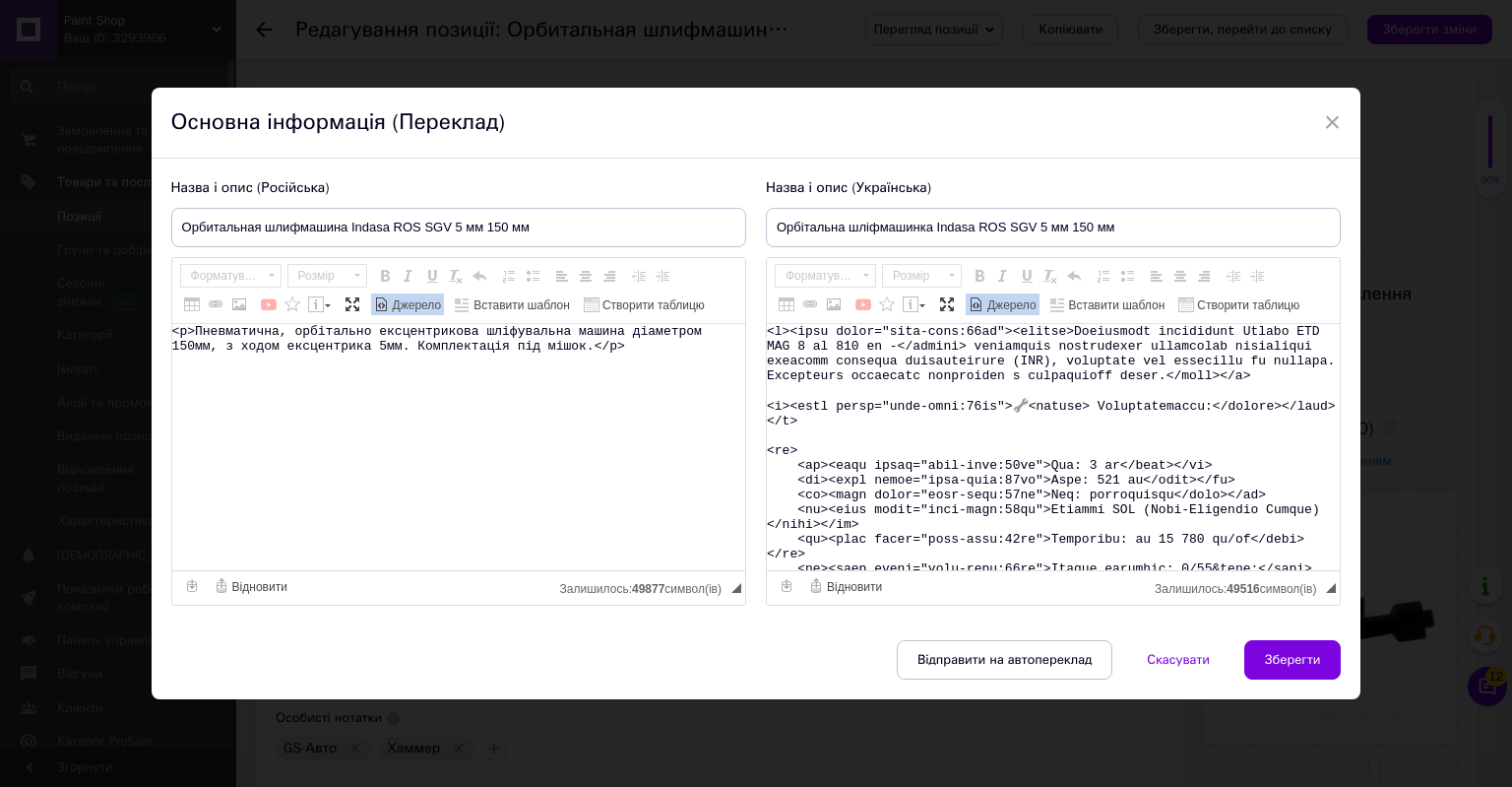 click on "<p>Пневматична, орбітально ексцентрикова шліфувальна машина діаметром 150мм, з ходом ексцентрика 5мм. Комплектація під мішок.</p>" at bounding box center [459, 447] 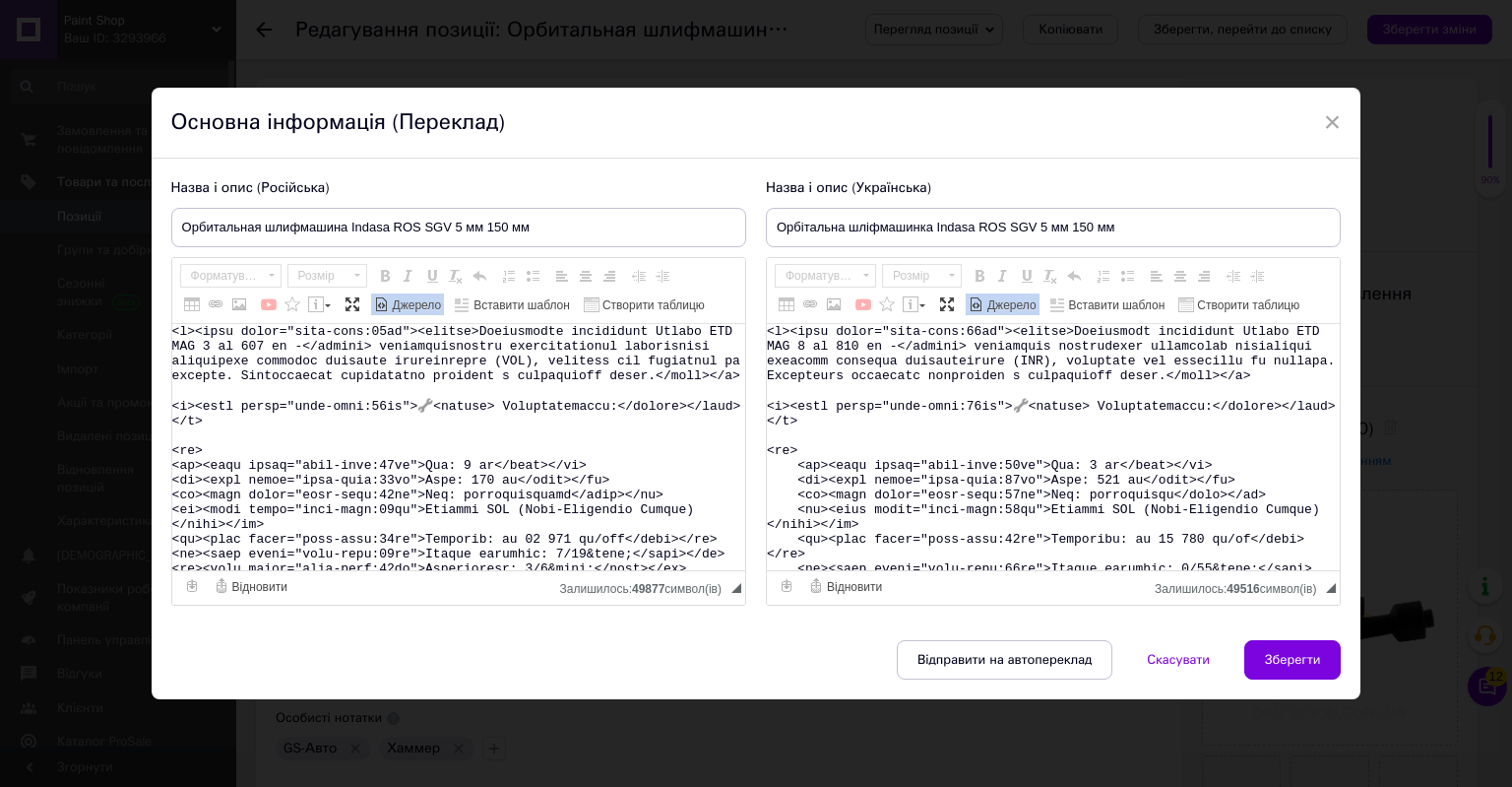 scroll, scrollTop: 89, scrollLeft: 0, axis: vertical 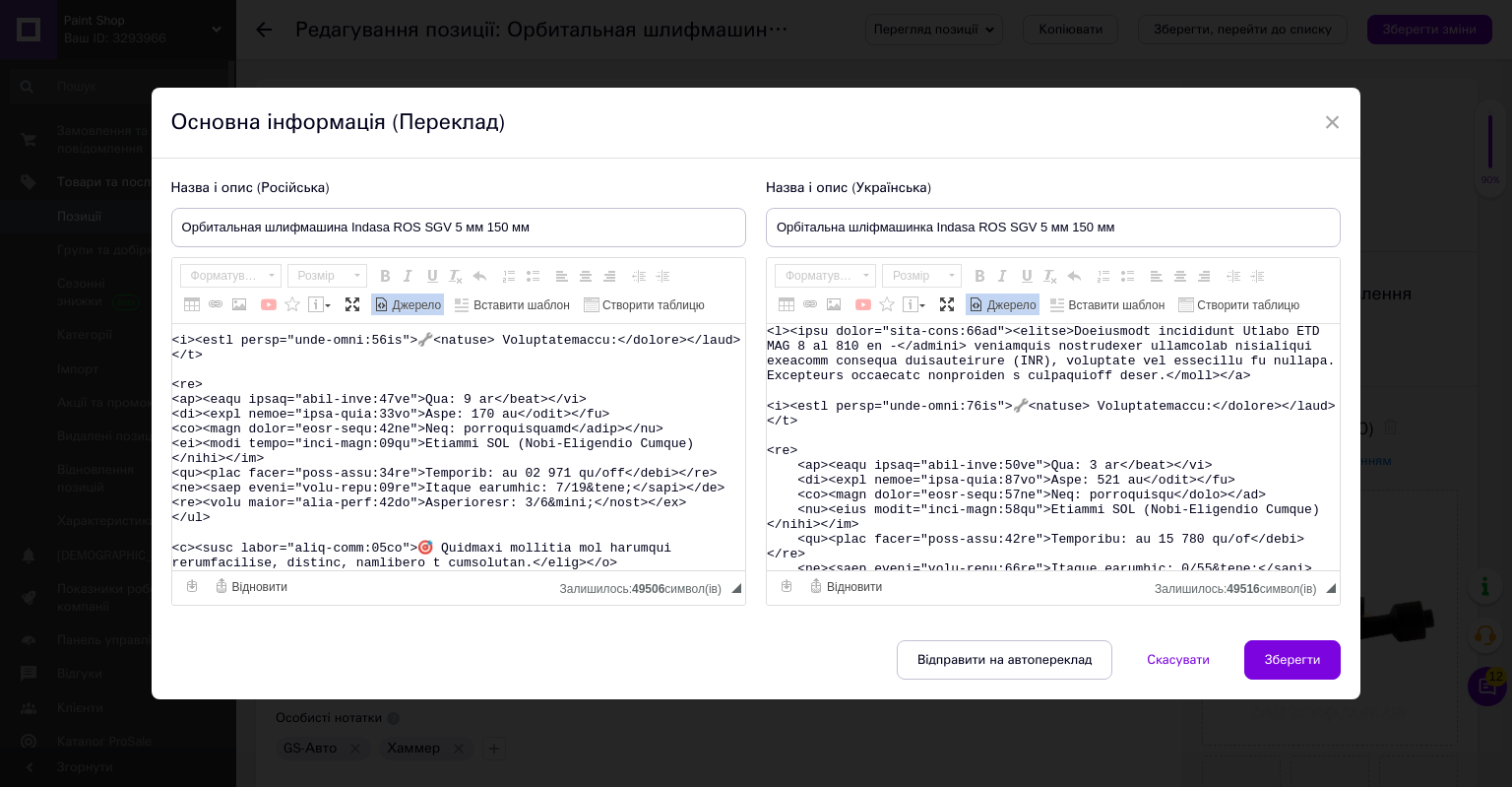 click on "Джерело" at bounding box center (415, 305) 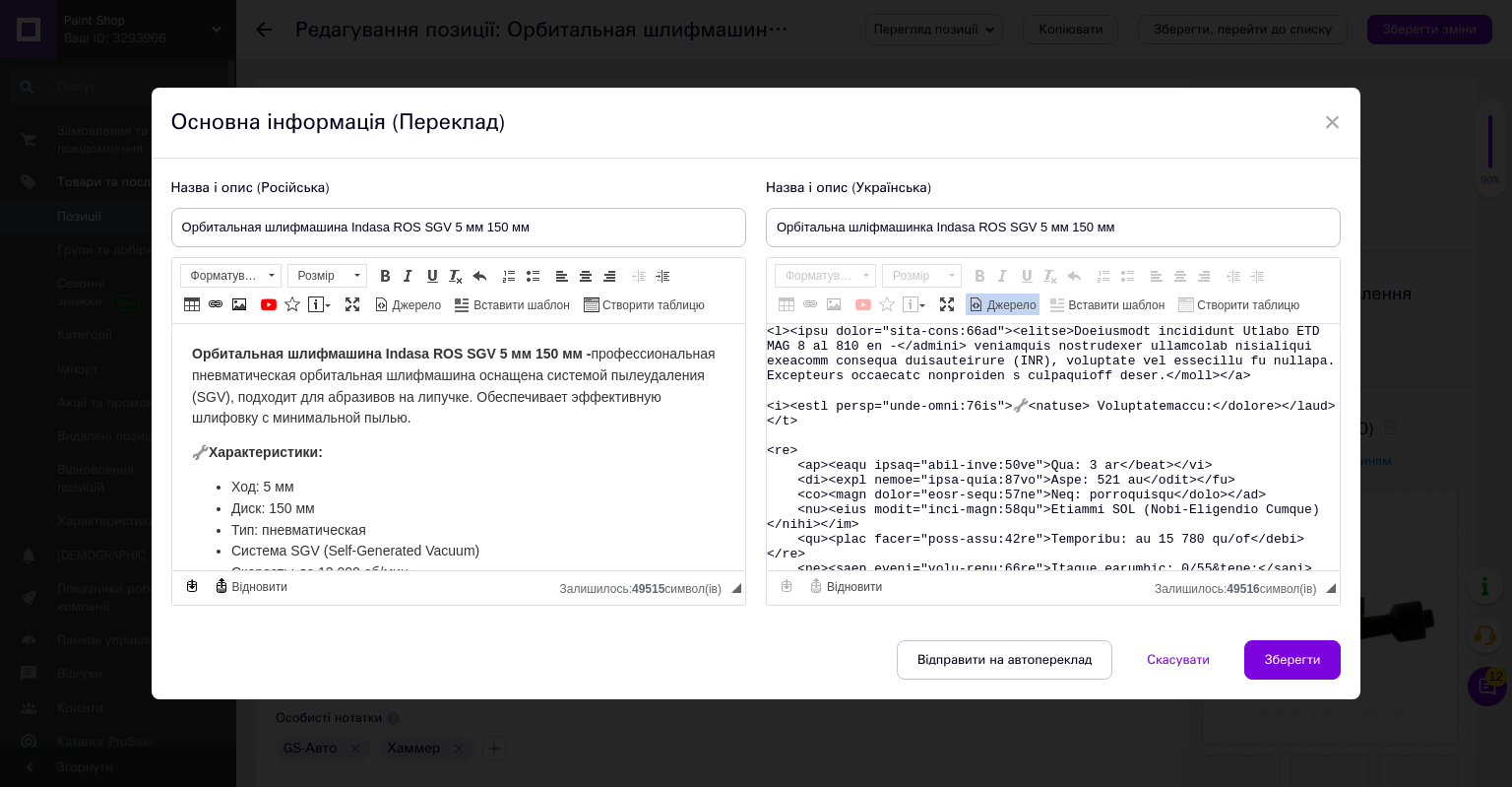 scroll, scrollTop: 0, scrollLeft: 0, axis: both 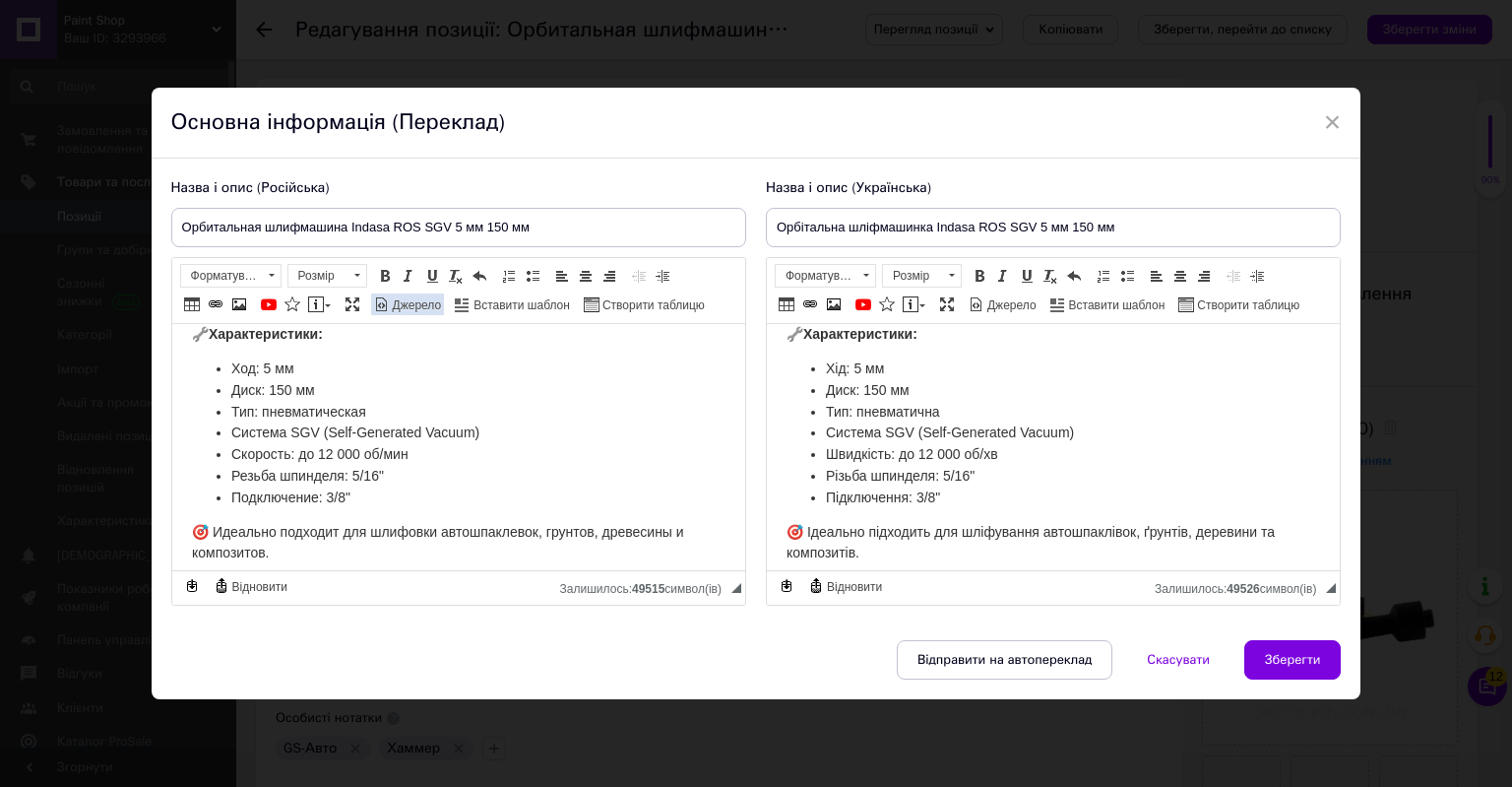 click on "Джерело" at bounding box center (415, 305) 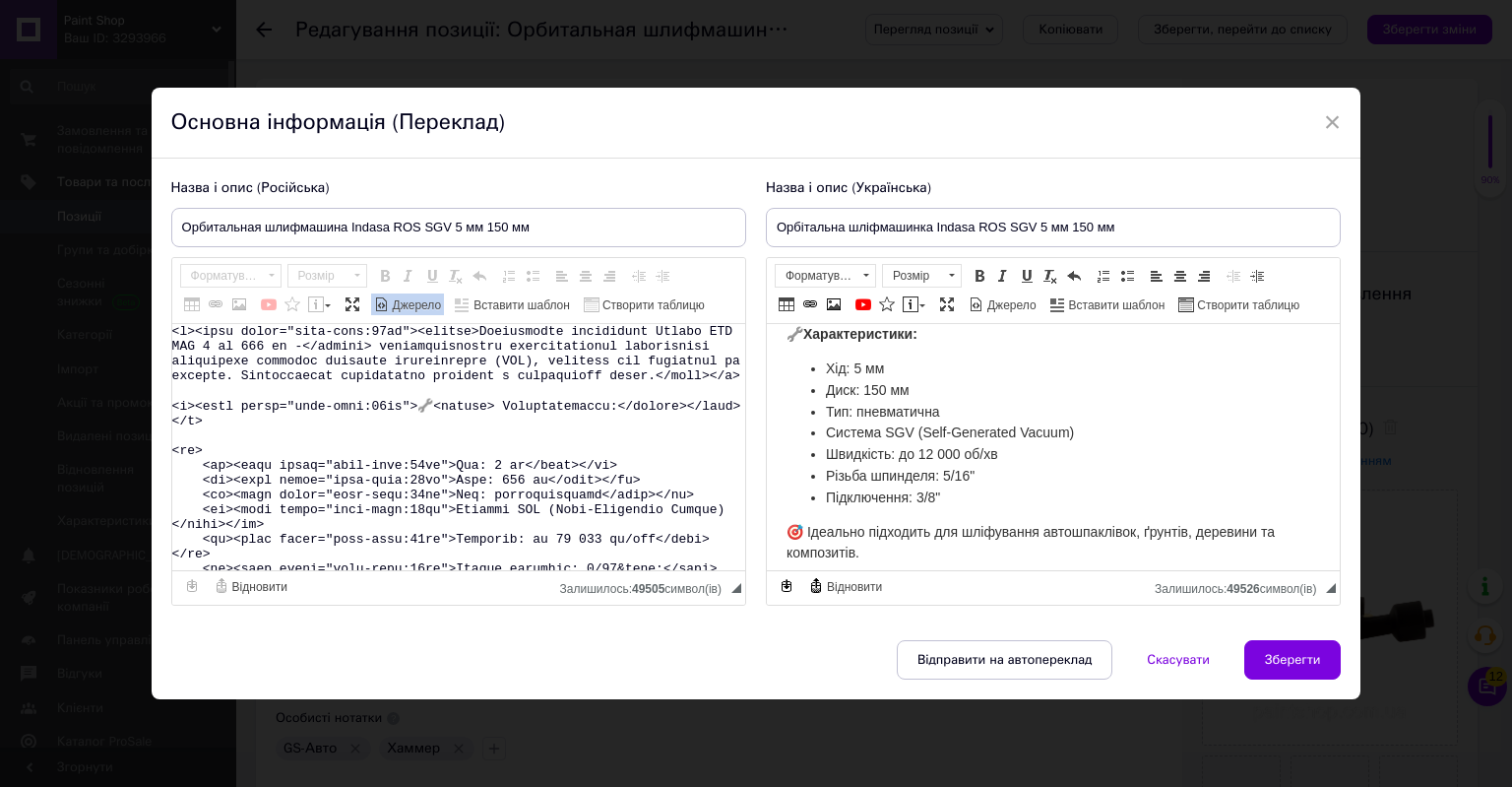 click at bounding box center [459, 447] 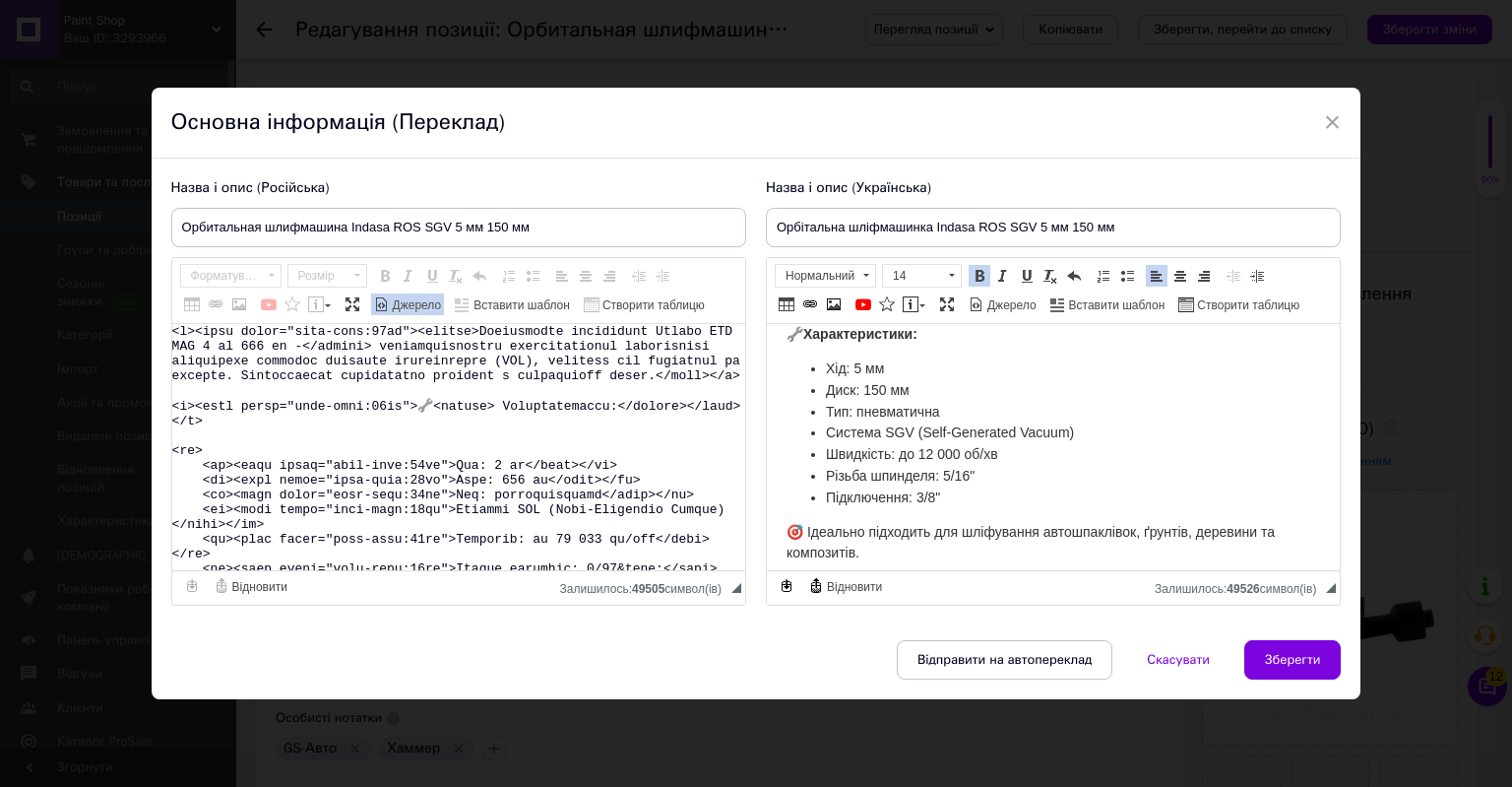 click on "Хід: 5 мм" at bounding box center (1052, 368) 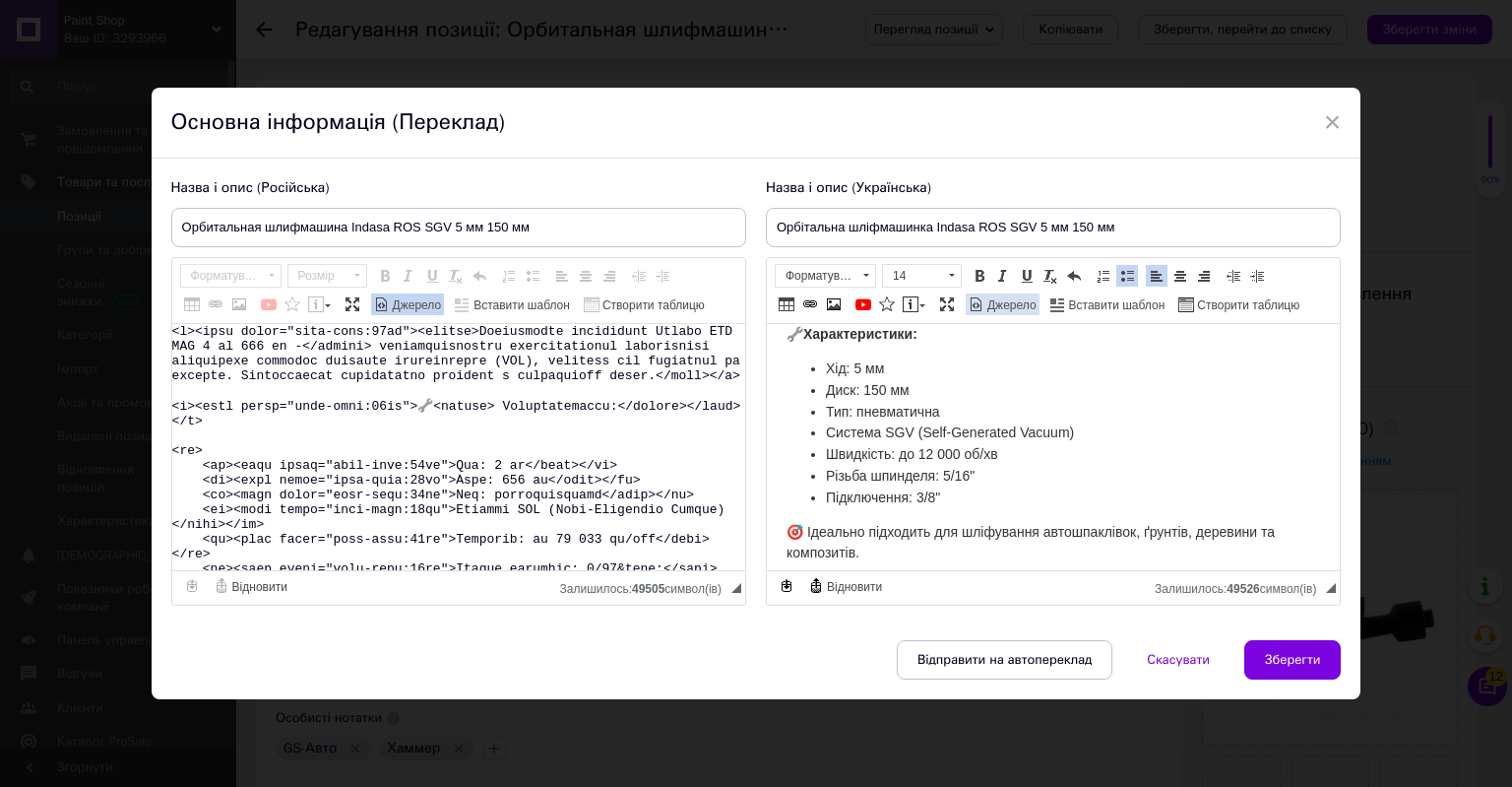 click on "Джерело" at bounding box center (1002, 304) 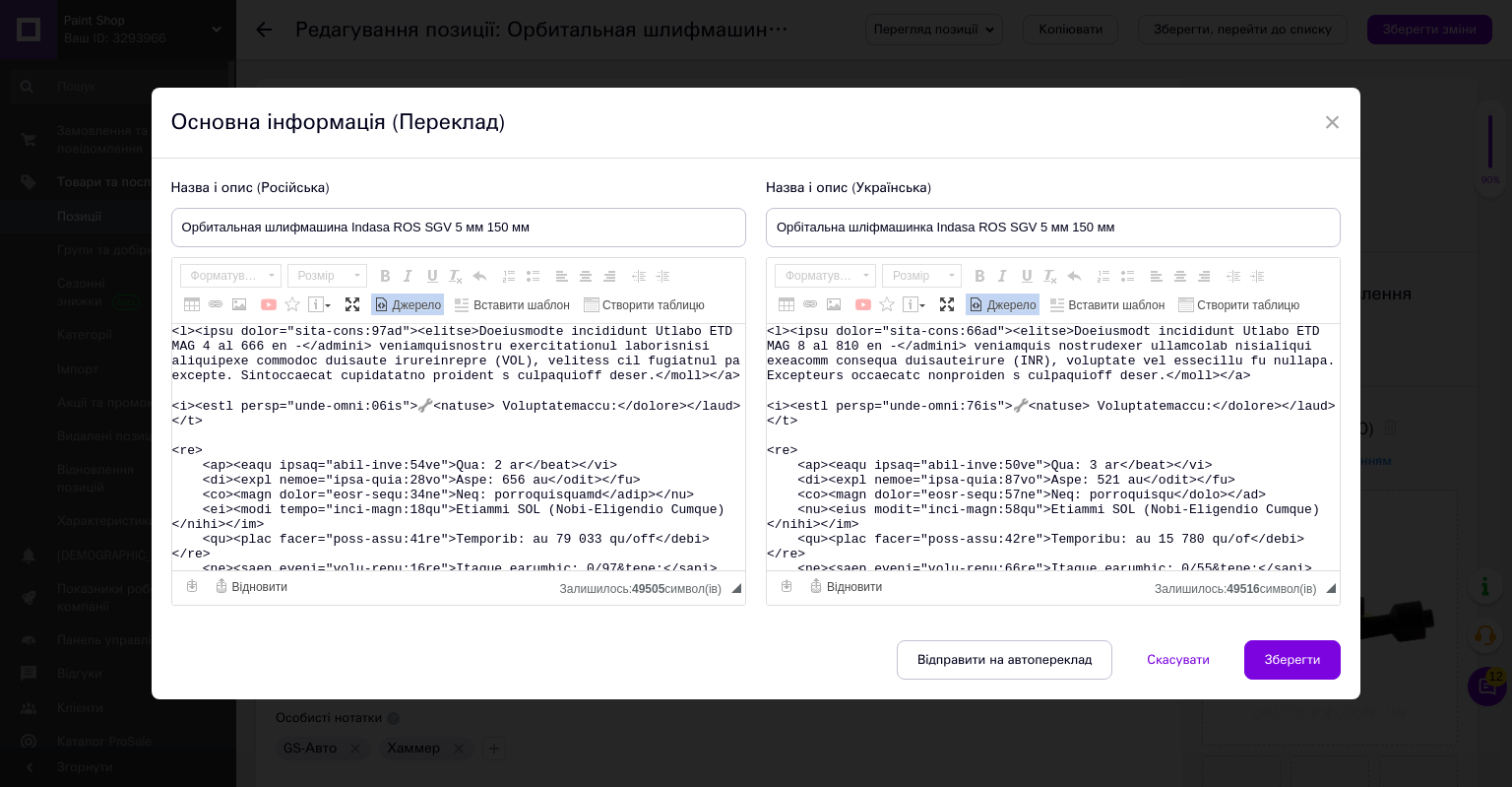 click at bounding box center [1053, 447] 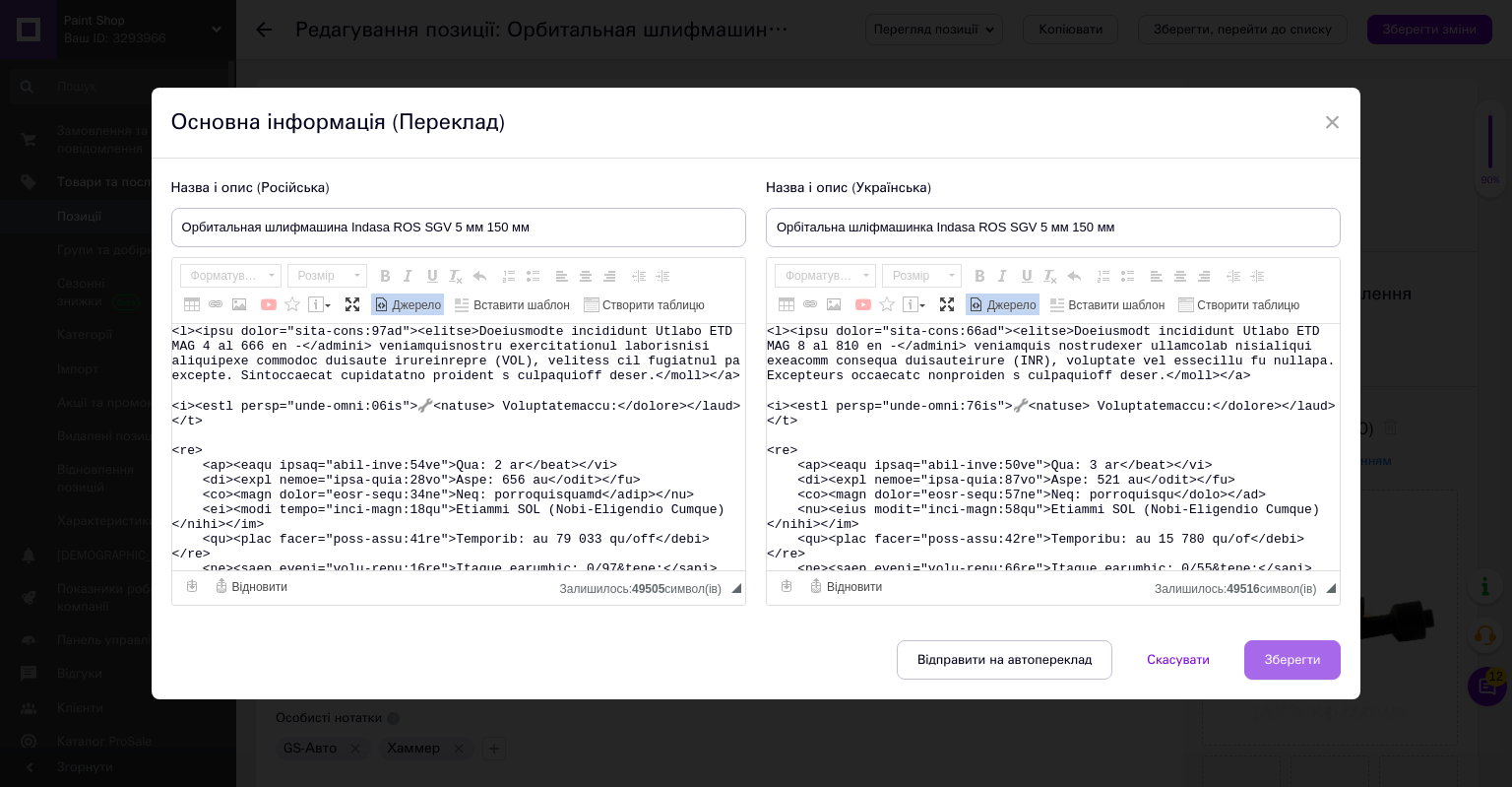 click on "Зберегти" at bounding box center [1292, 660] 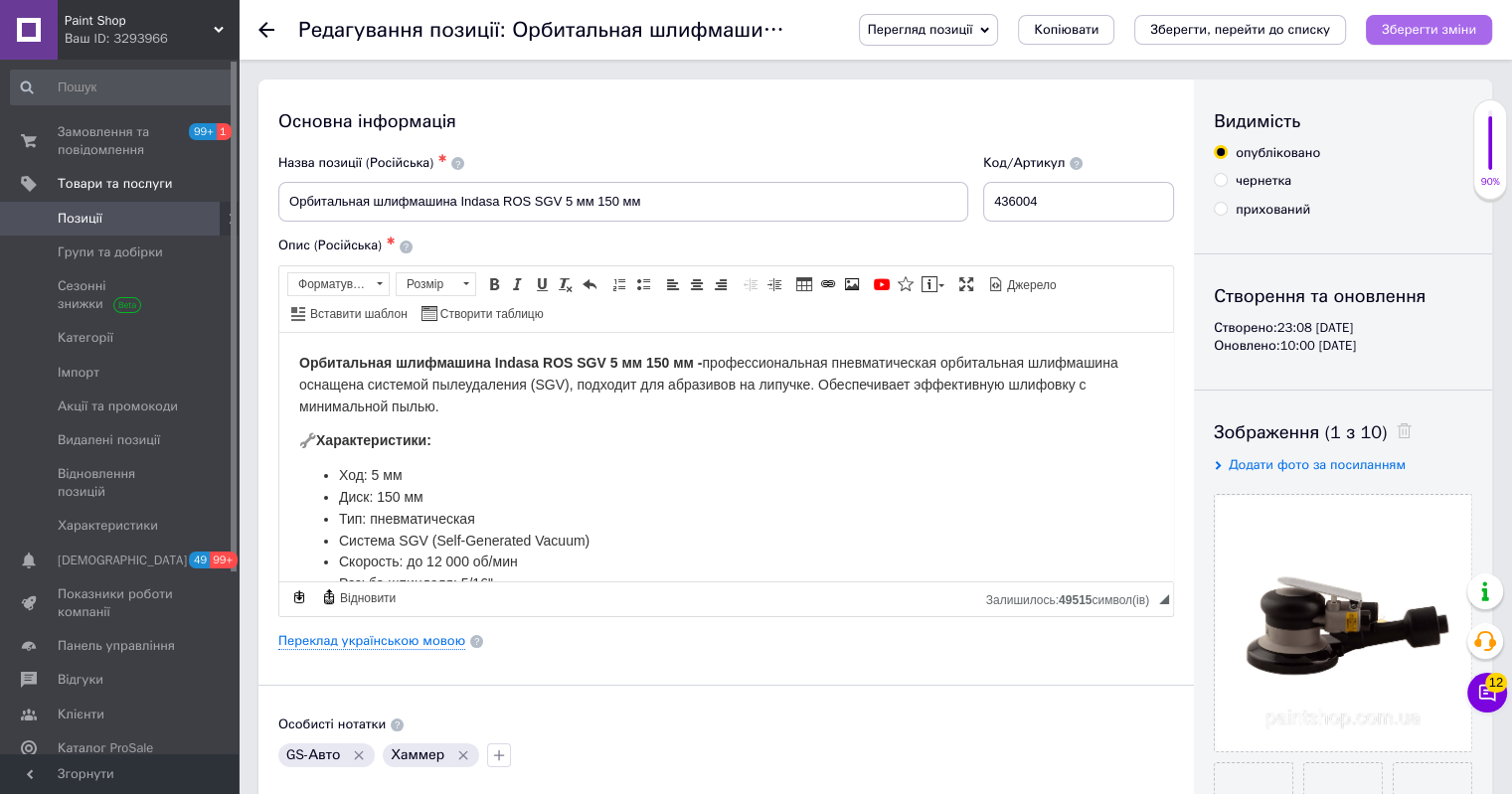 click on "Зберегти зміни" at bounding box center (1428, 29) 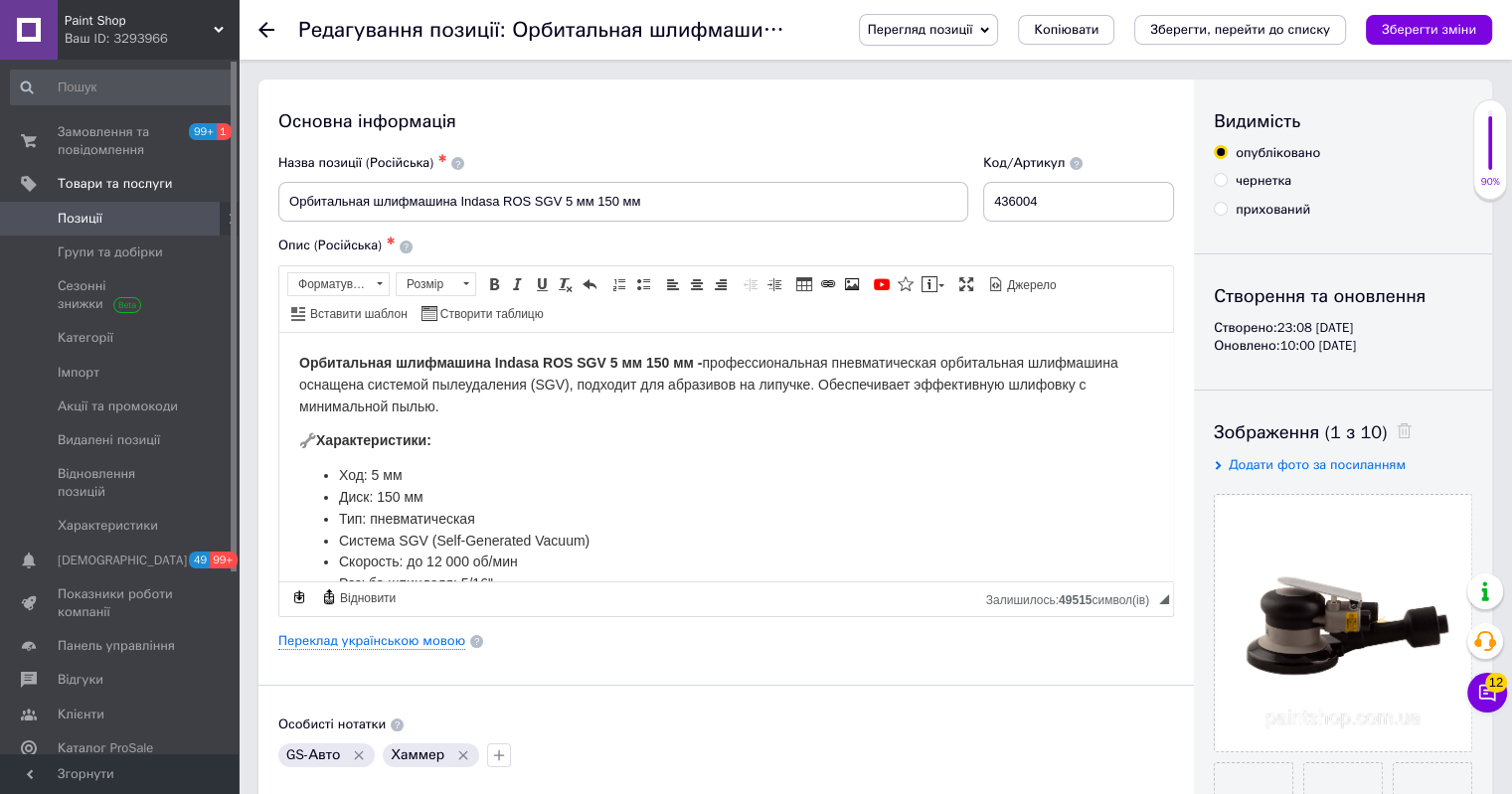 click on "Позиції" at bounding box center (122, 219) 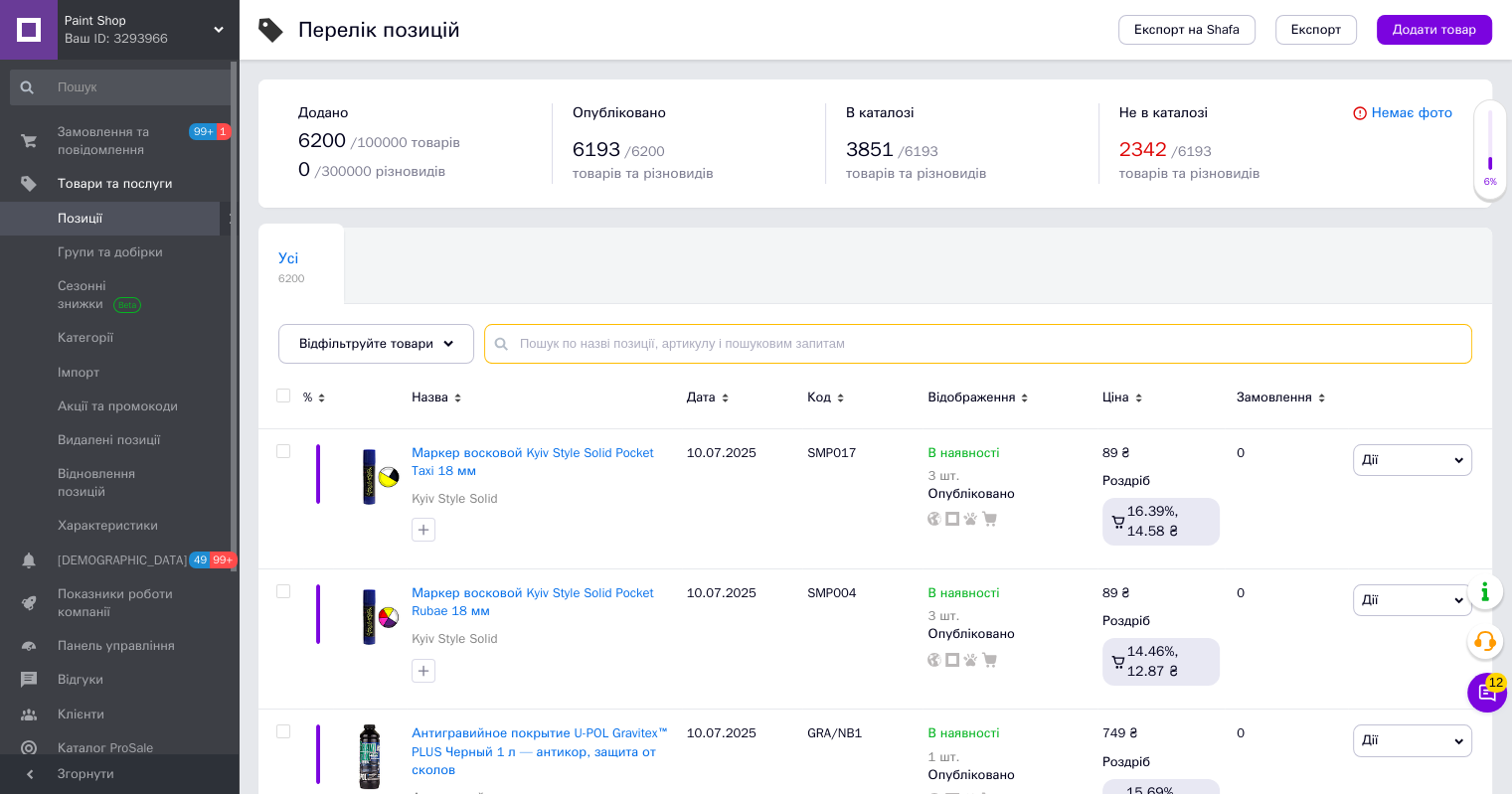 click at bounding box center (978, 344) 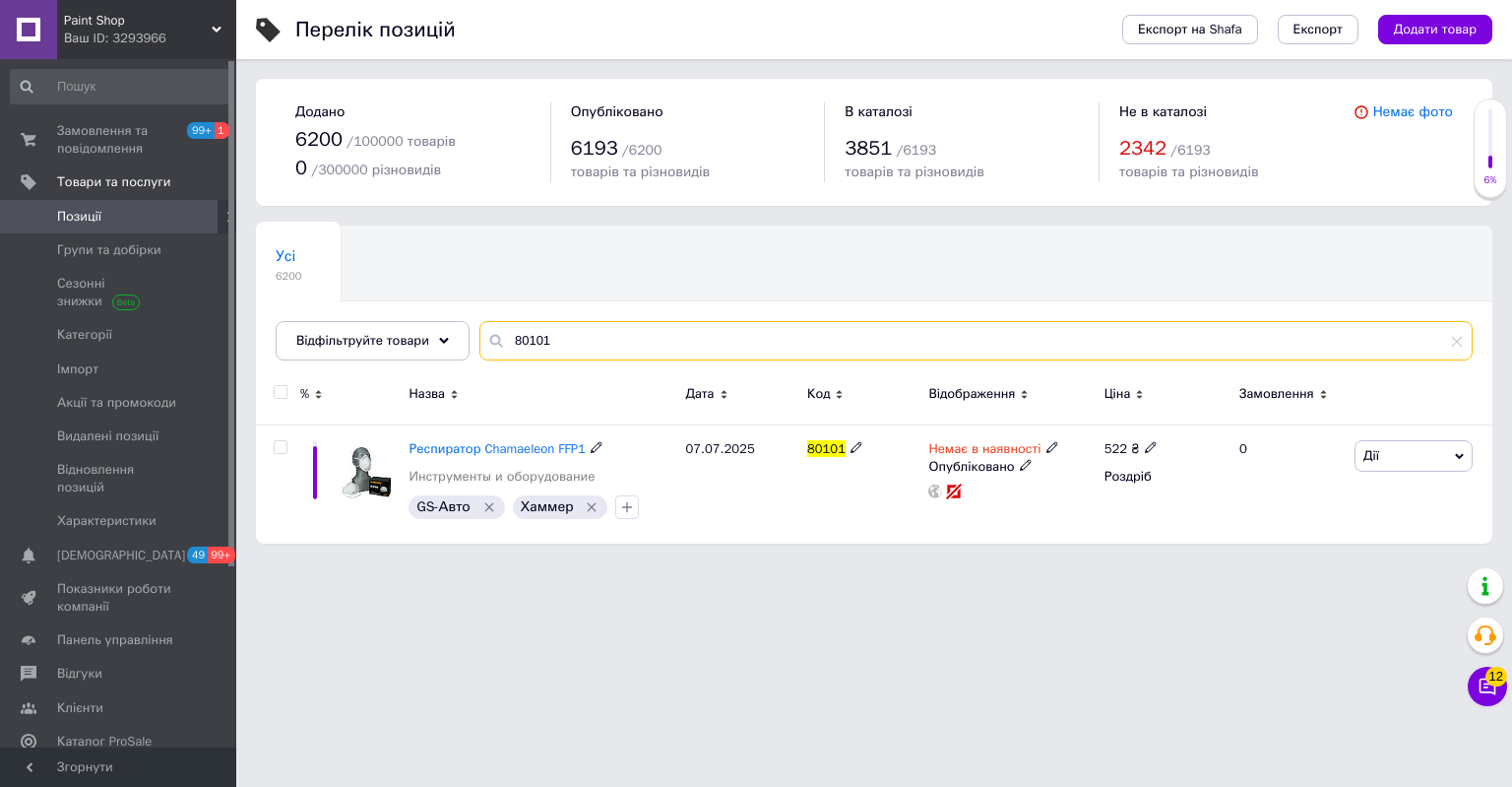 type on "80101" 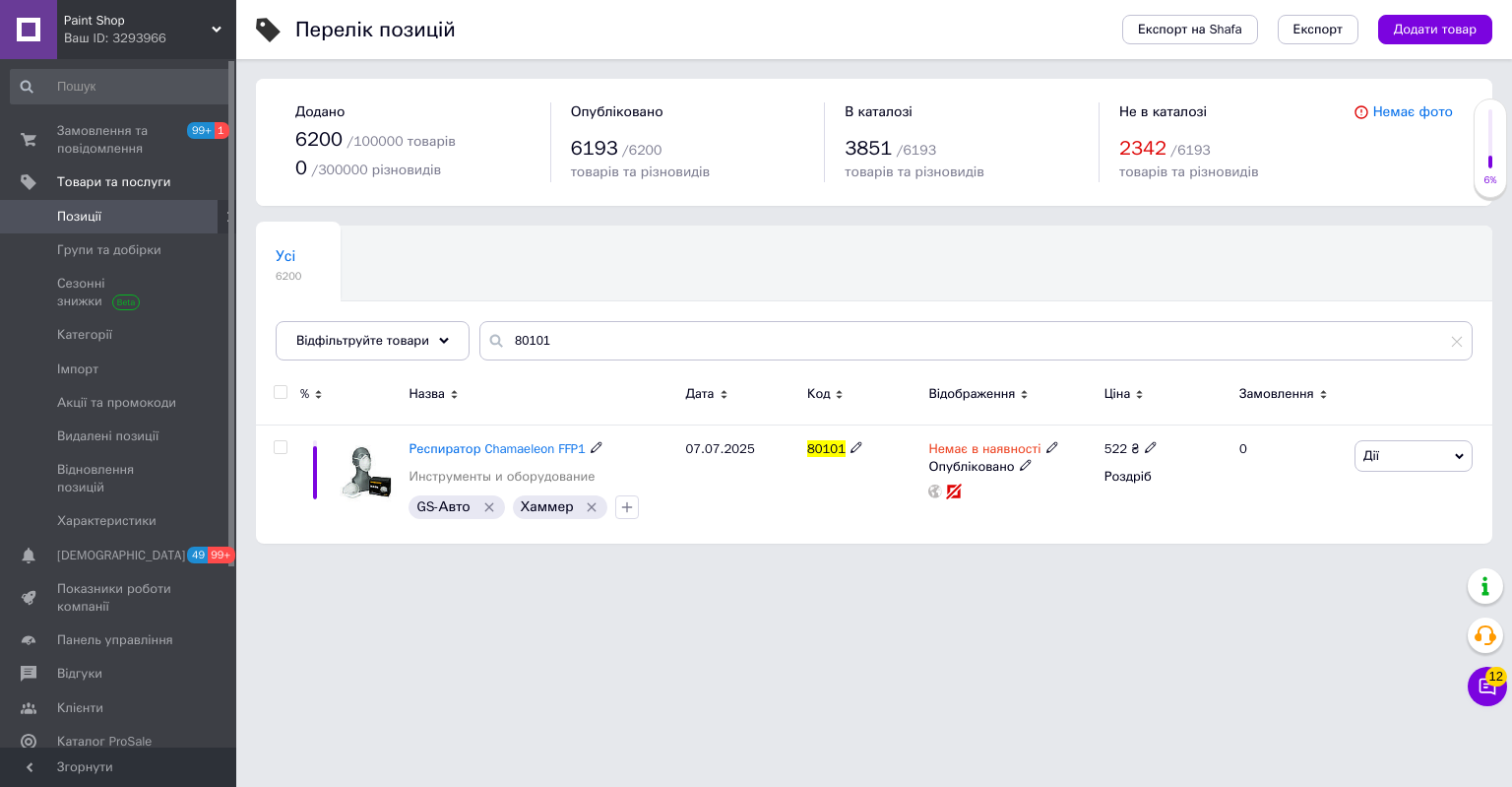 click on "Респиратор Chamaeleon FFP1" at bounding box center (496, 448) 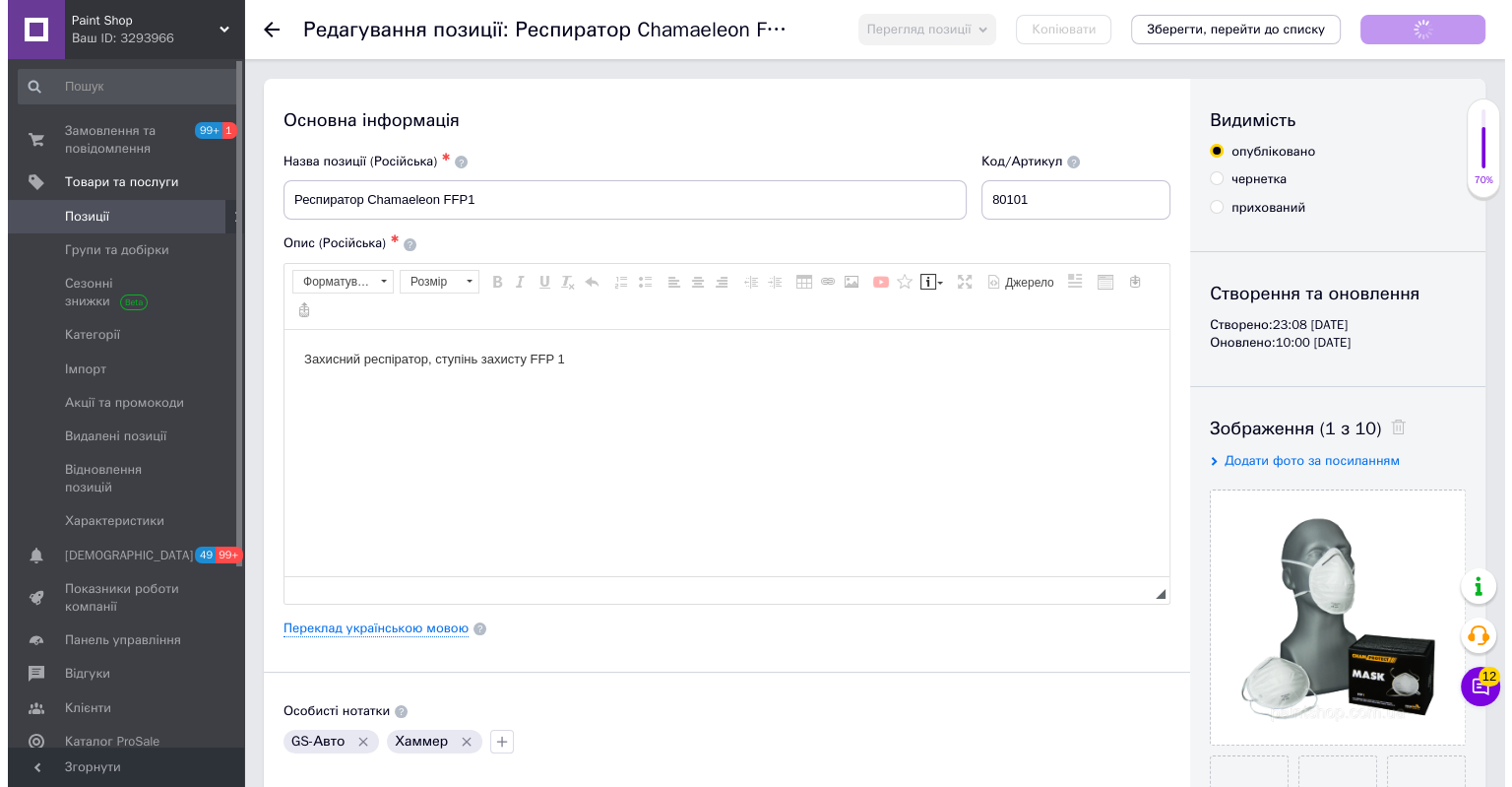 scroll, scrollTop: 0, scrollLeft: 0, axis: both 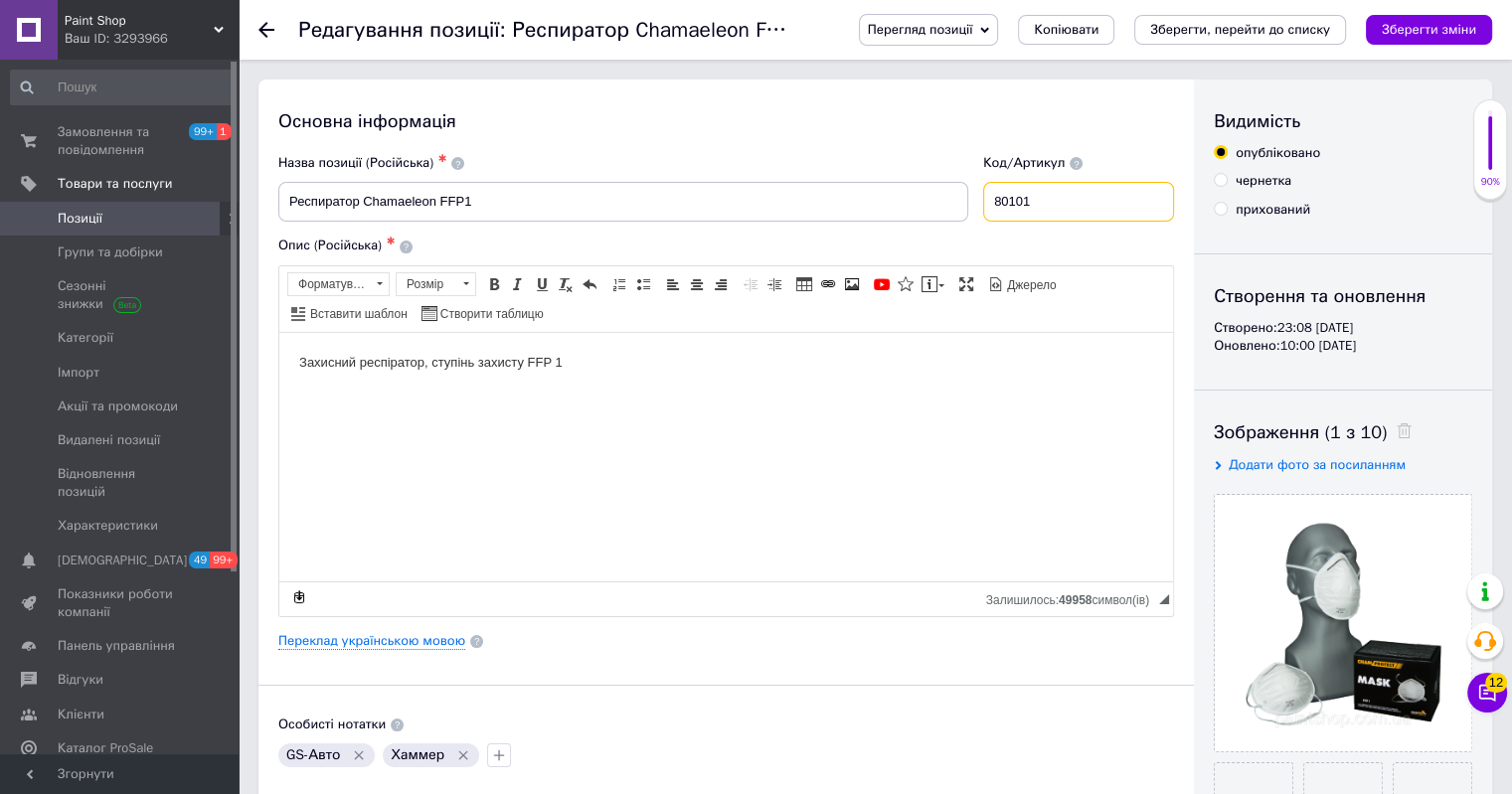 drag, startPoint x: 1051, startPoint y: 196, endPoint x: 958, endPoint y: 195, distance: 93.00538 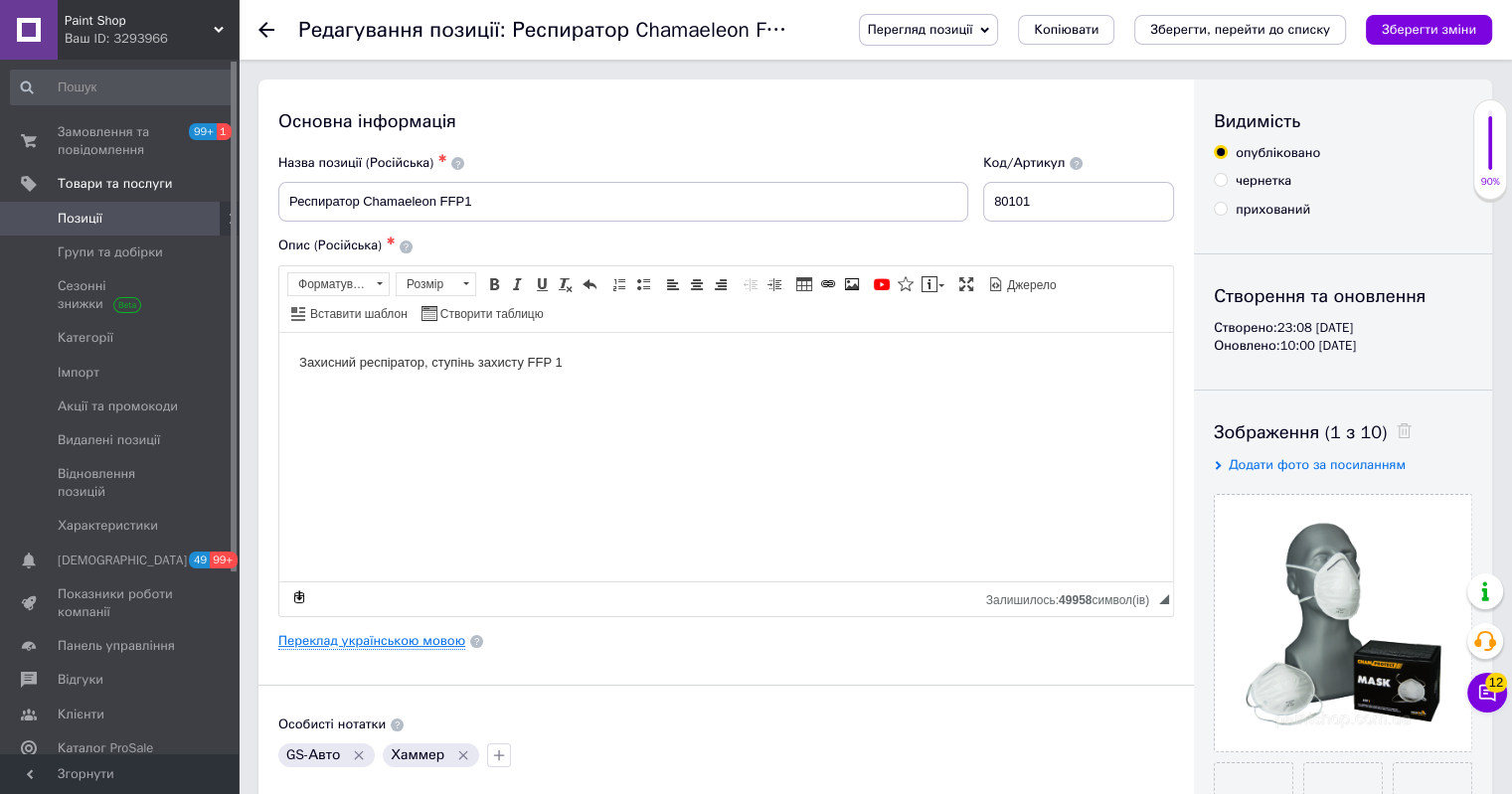 click on "Переклад українською мовою" at bounding box center [372, 641] 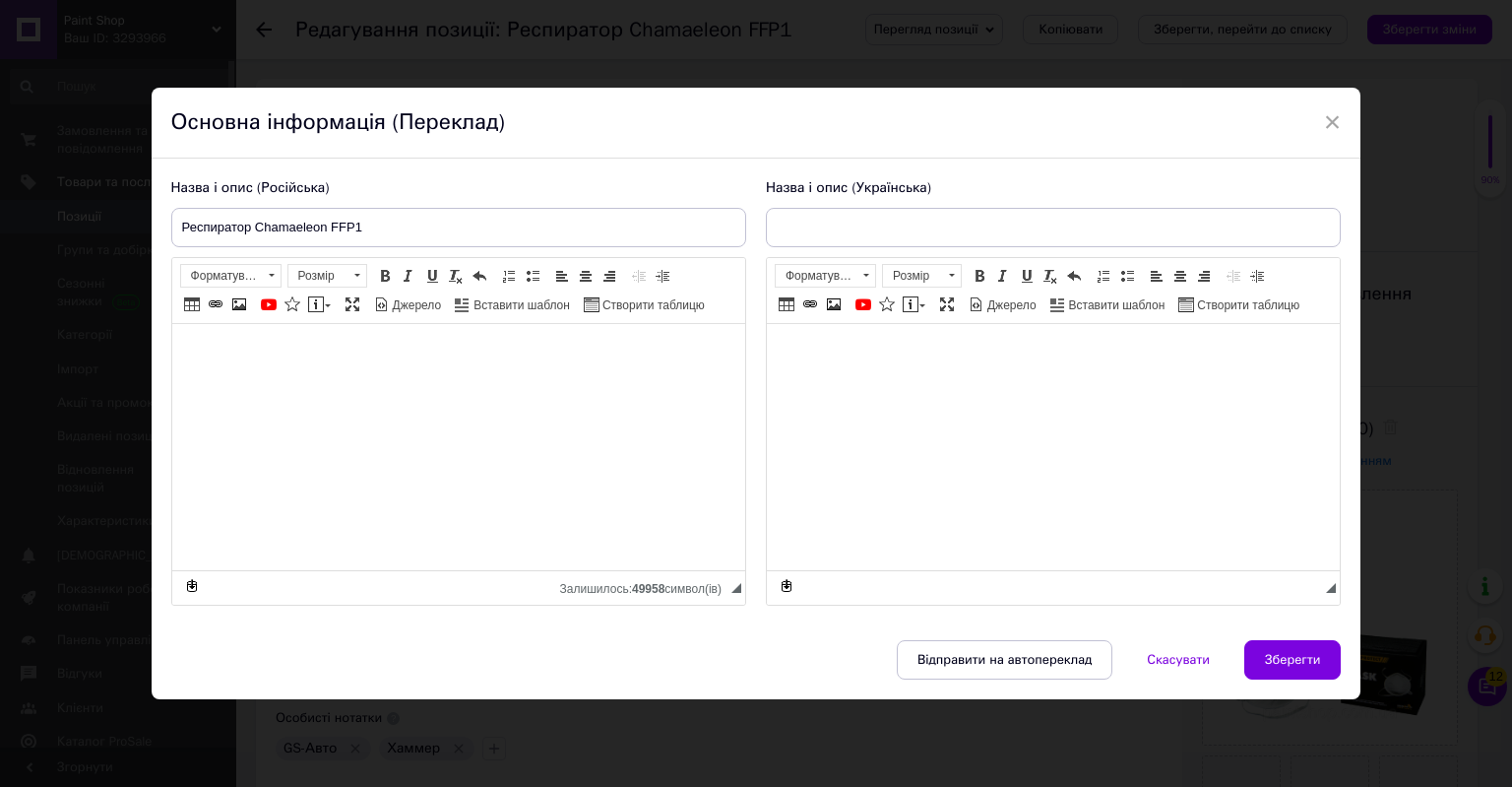 type on "Респіратор Chamaeleon FFP1" 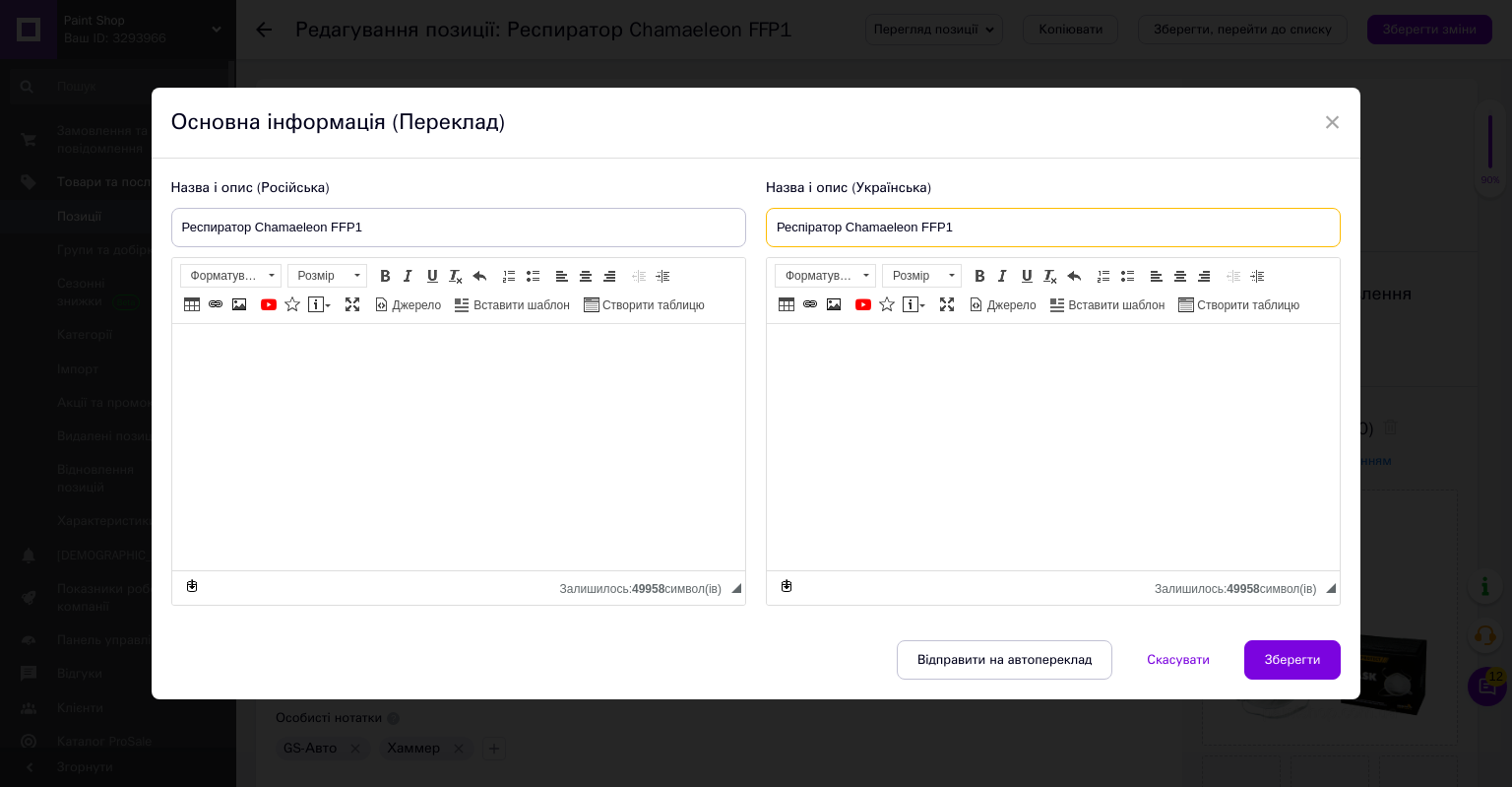 drag, startPoint x: 728, startPoint y: 230, endPoint x: 651, endPoint y: 236, distance: 77.23341 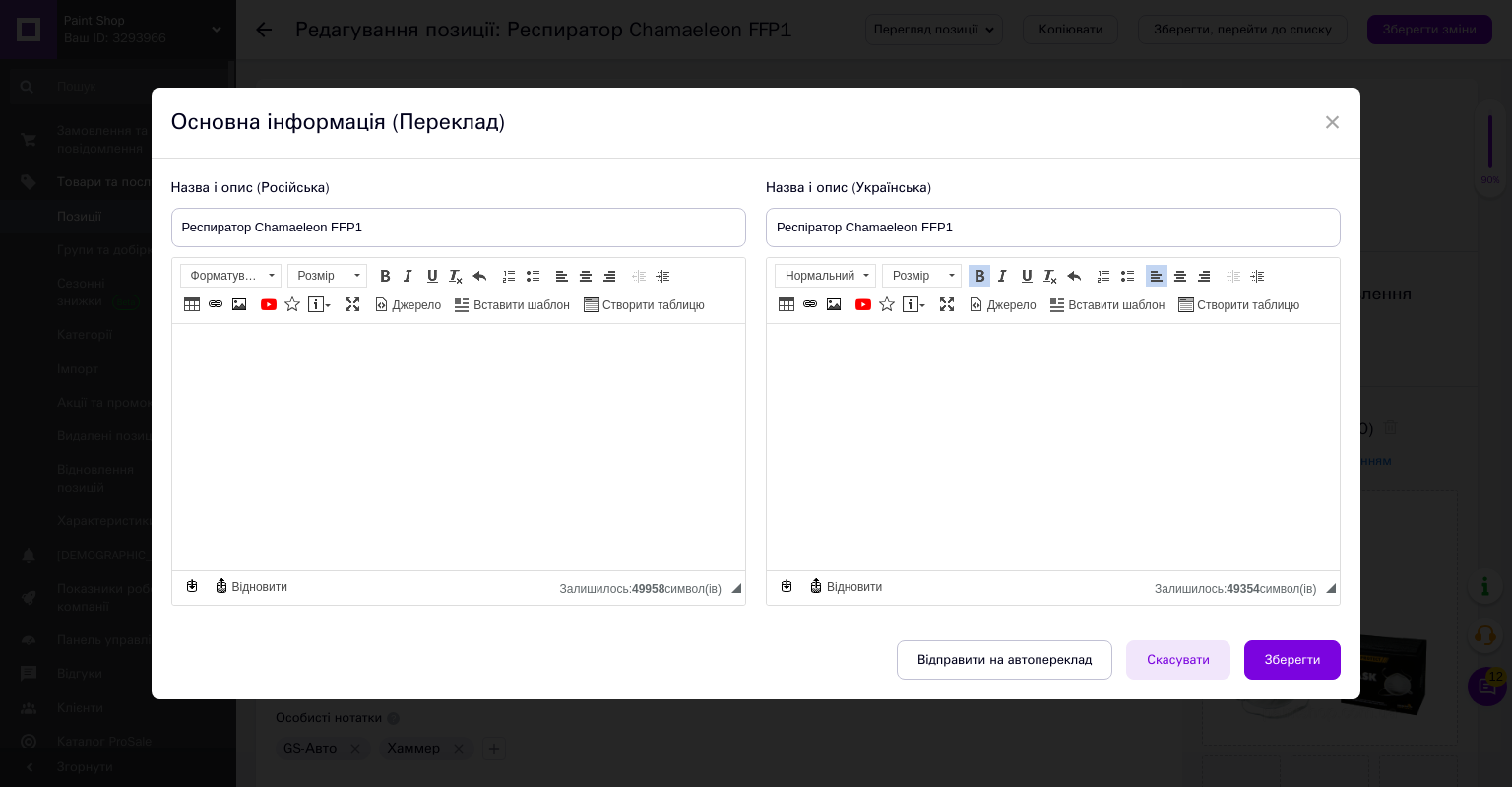 click on "Скасувати" at bounding box center (1178, 660) 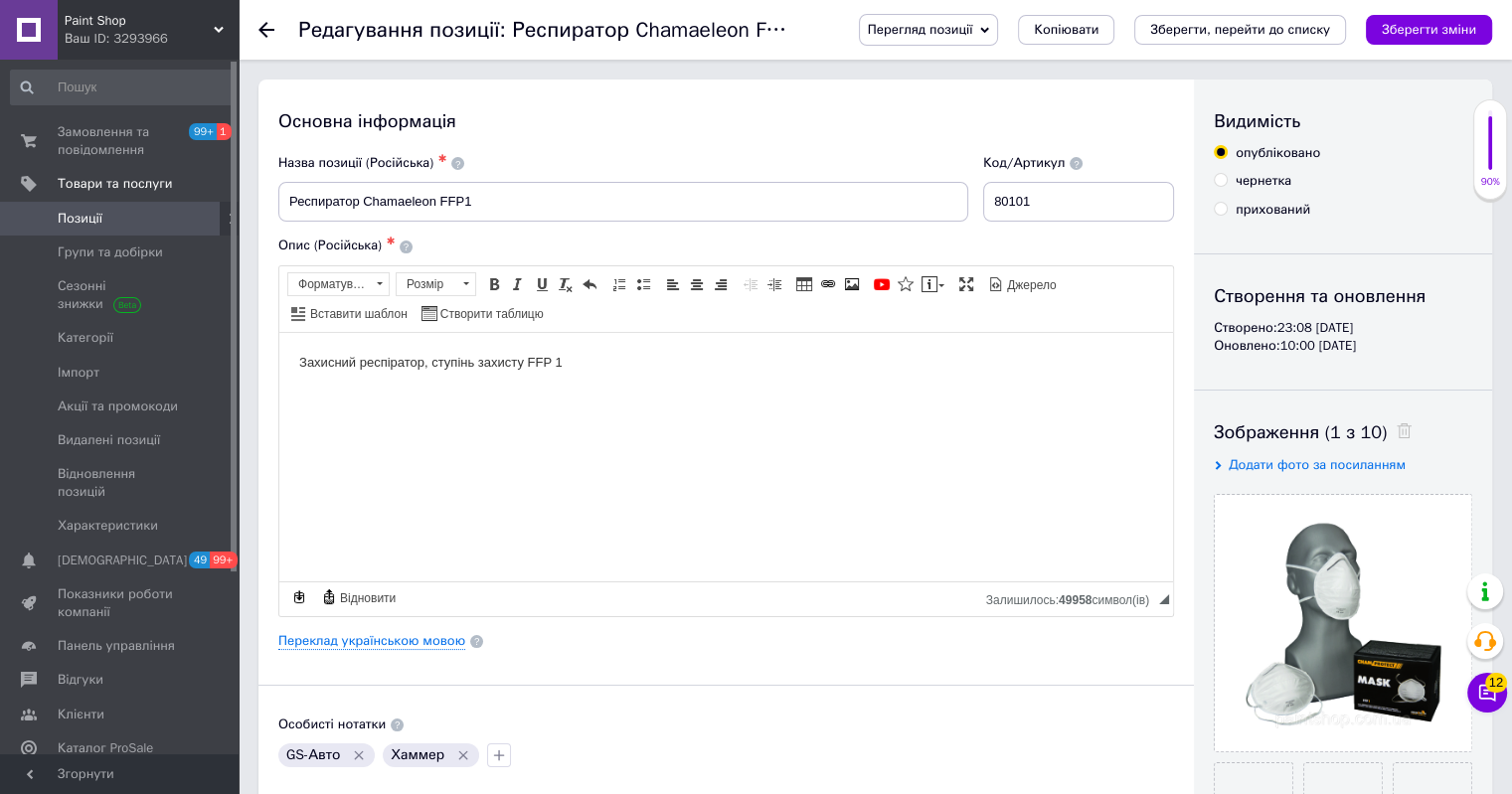 drag, startPoint x: 779, startPoint y: 750, endPoint x: 767, endPoint y: 746, distance: 12.649111 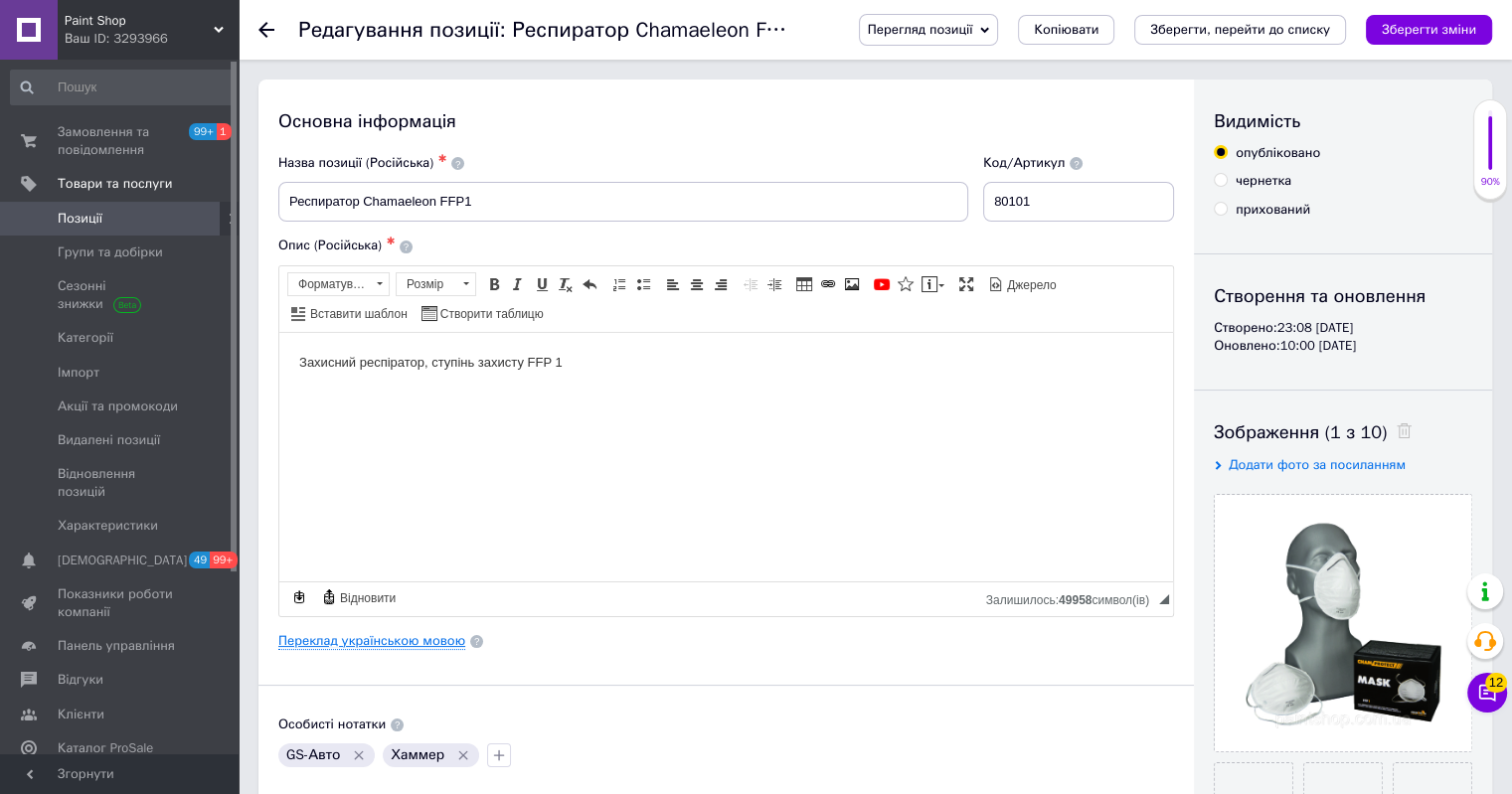 click on "Переклад українською мовою" at bounding box center [372, 641] 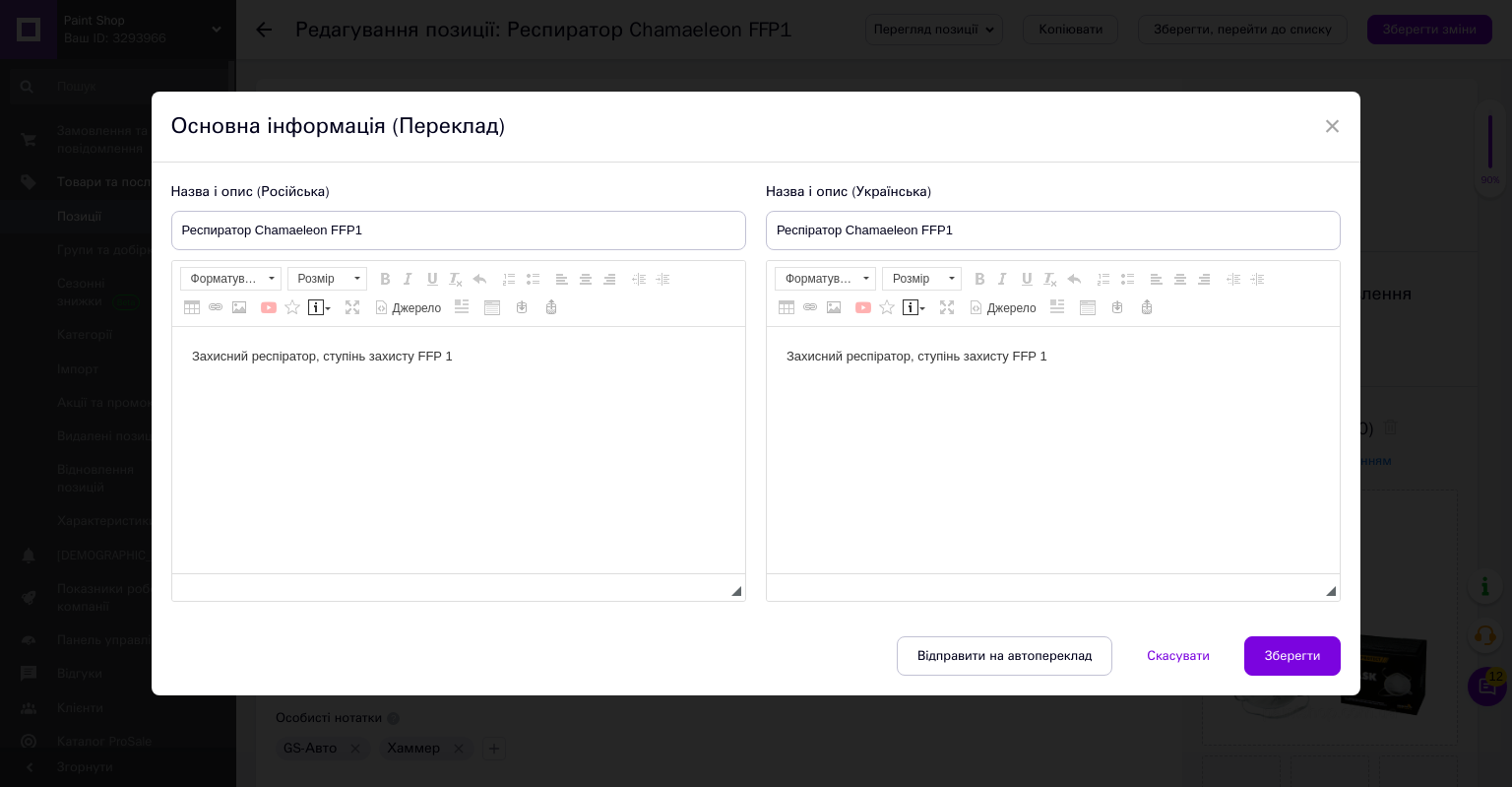 scroll, scrollTop: 0, scrollLeft: 0, axis: both 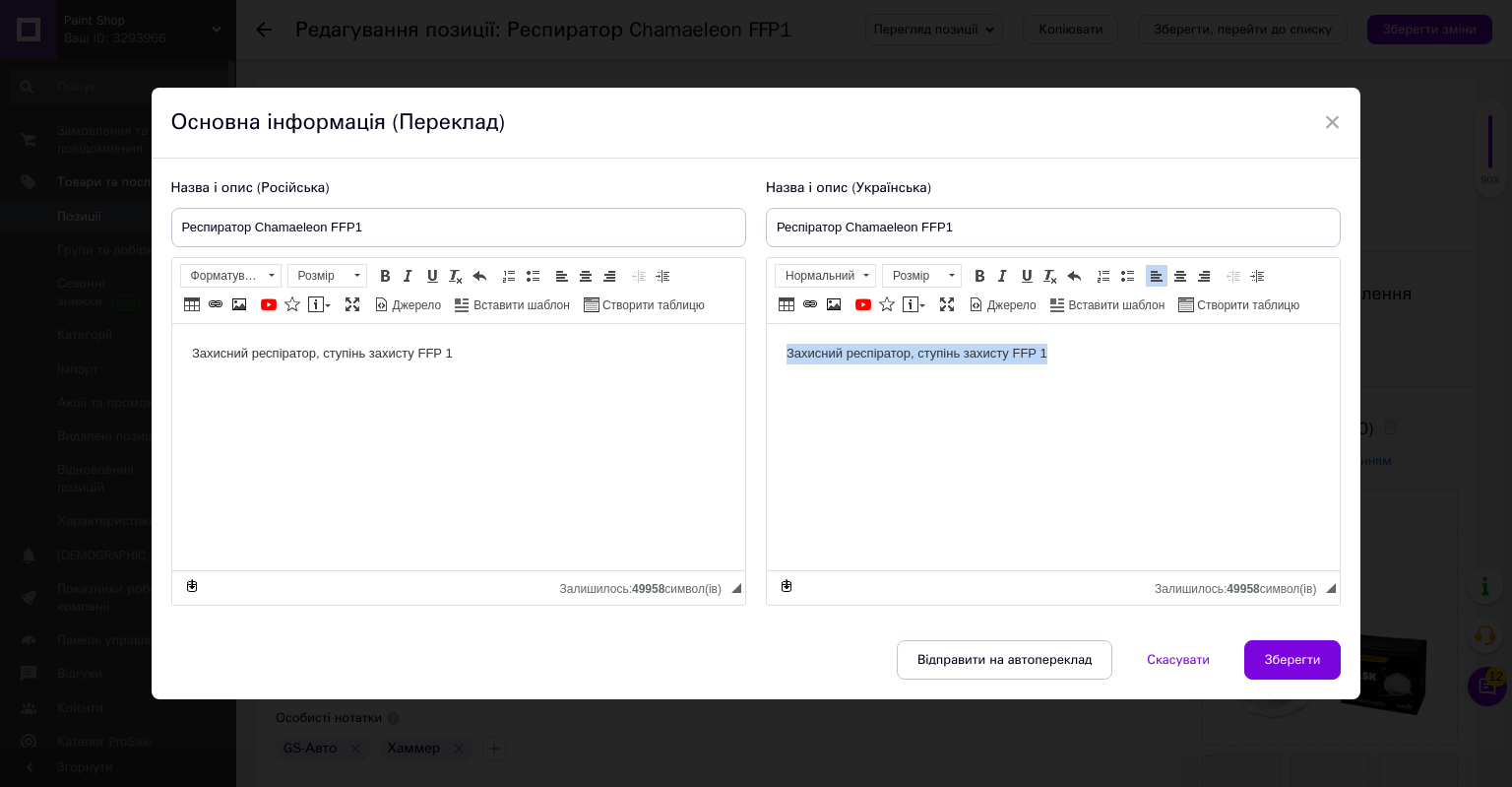 drag, startPoint x: 1082, startPoint y: 373, endPoint x: 726, endPoint y: 373, distance: 356 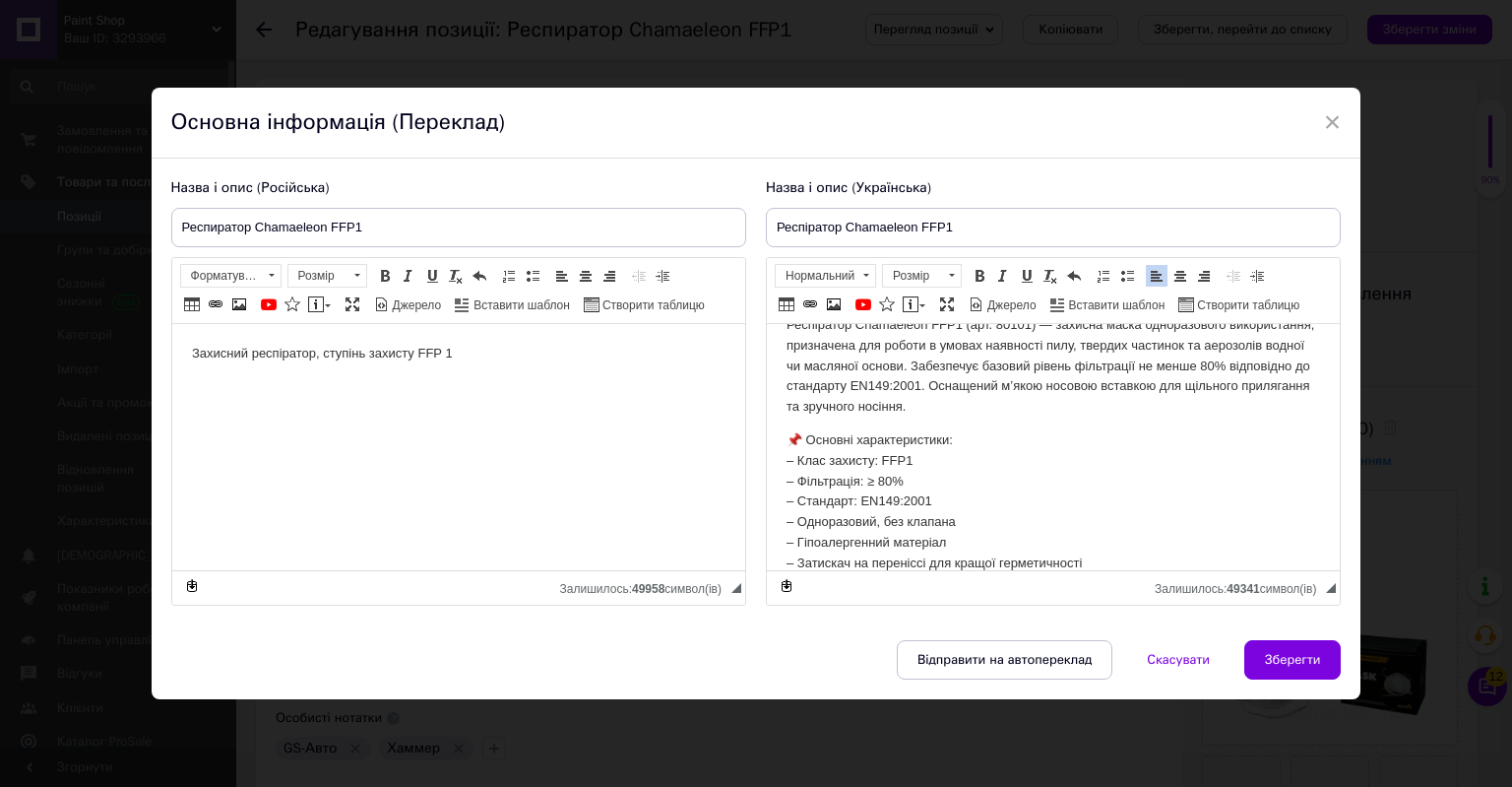 scroll, scrollTop: 0, scrollLeft: 0, axis: both 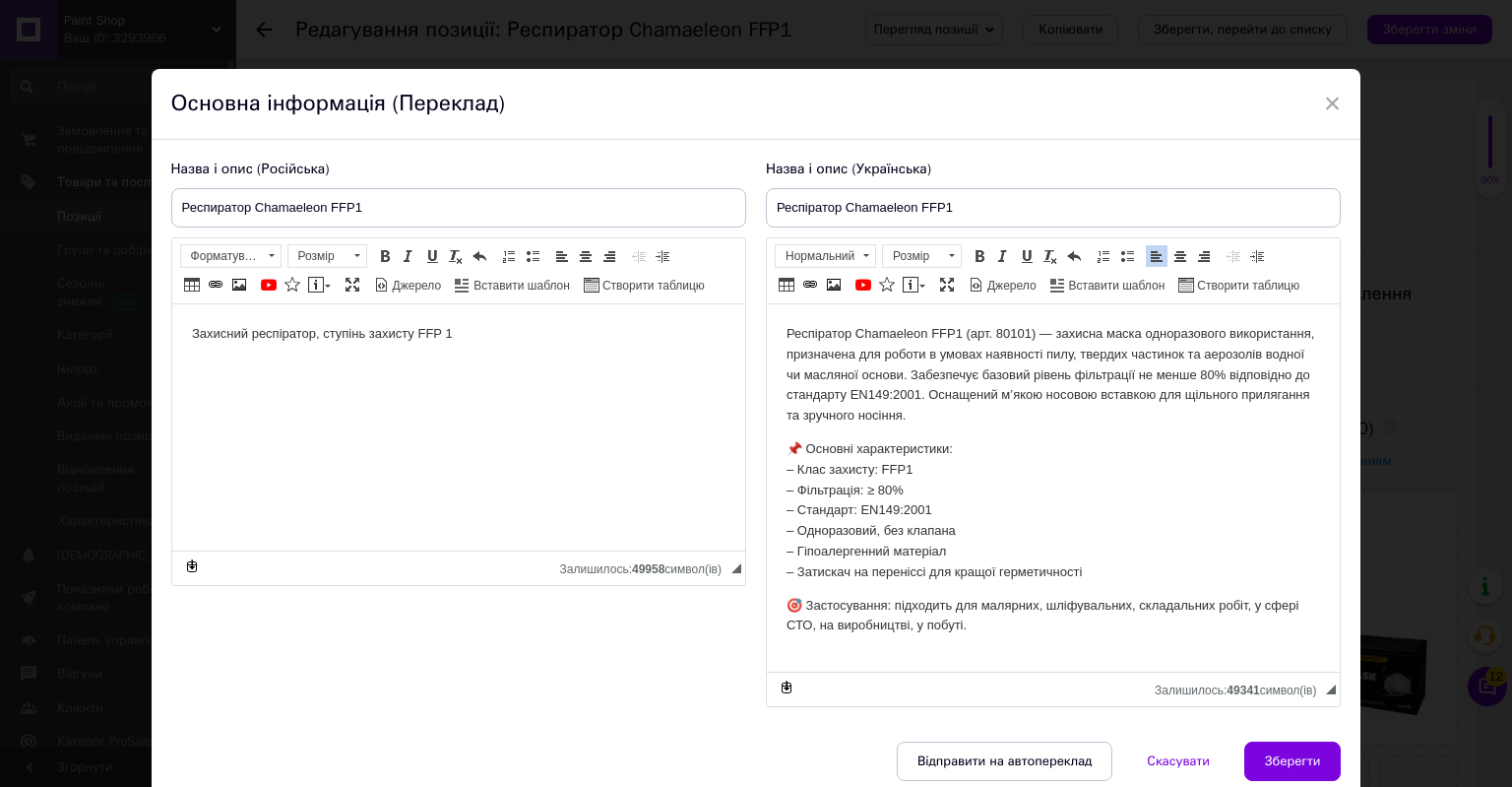 drag, startPoint x: 1326, startPoint y: 589, endPoint x: 1346, endPoint y: 733, distance: 145.3823 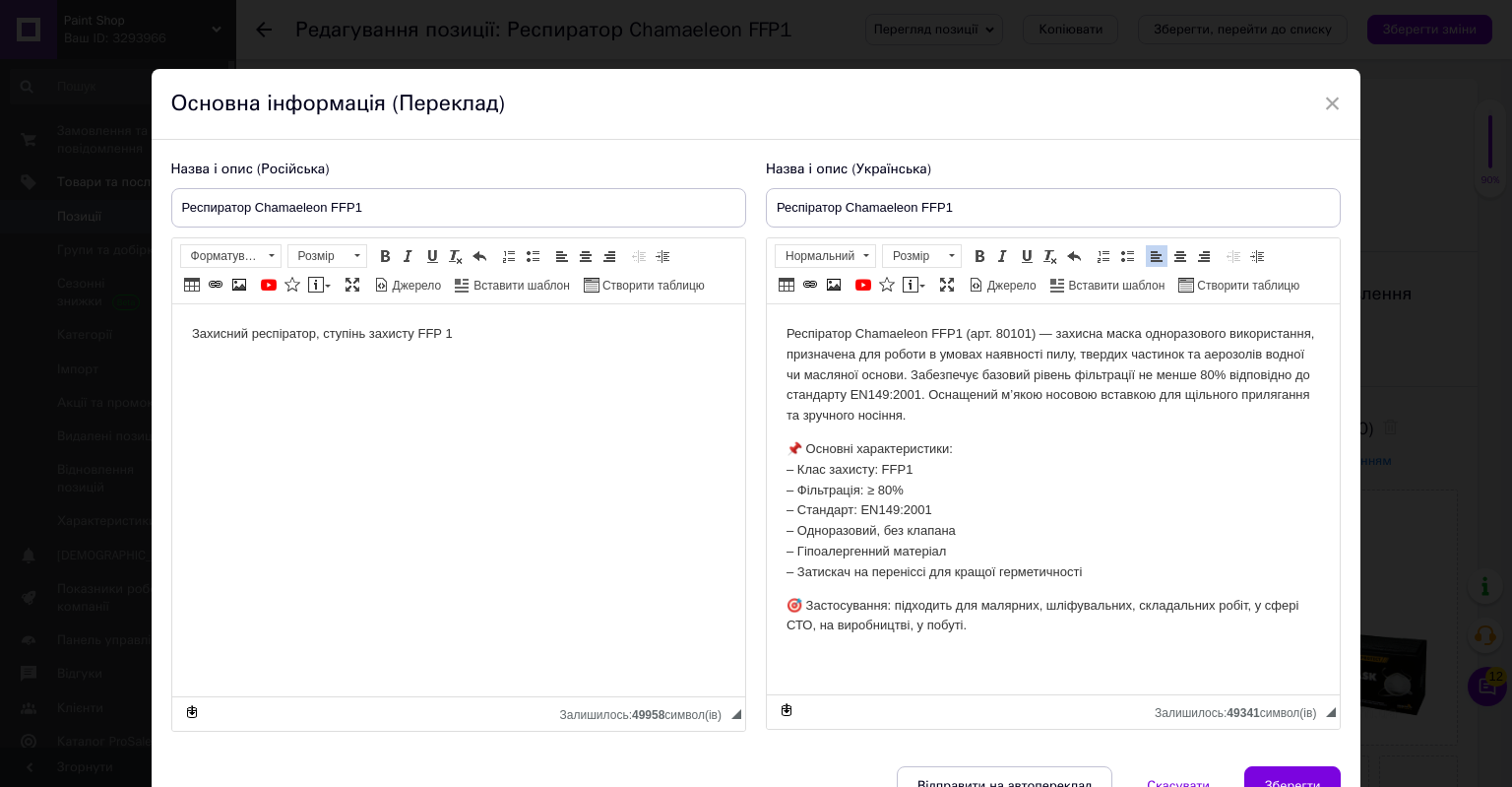 drag, startPoint x: 734, startPoint y: 562, endPoint x: 731, endPoint y: 708, distance: 146.0308 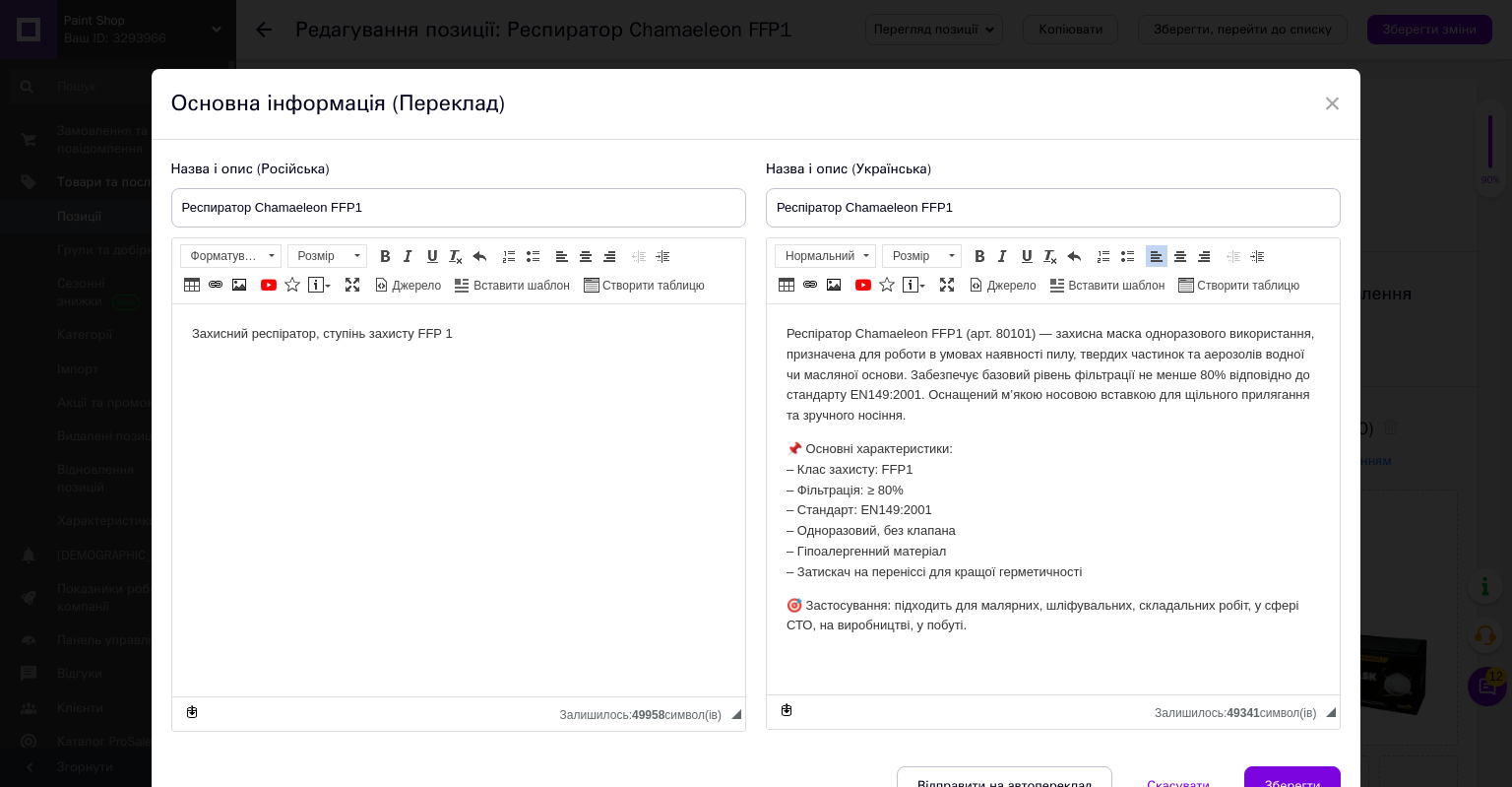 click on "◢" at bounding box center (736, 714) 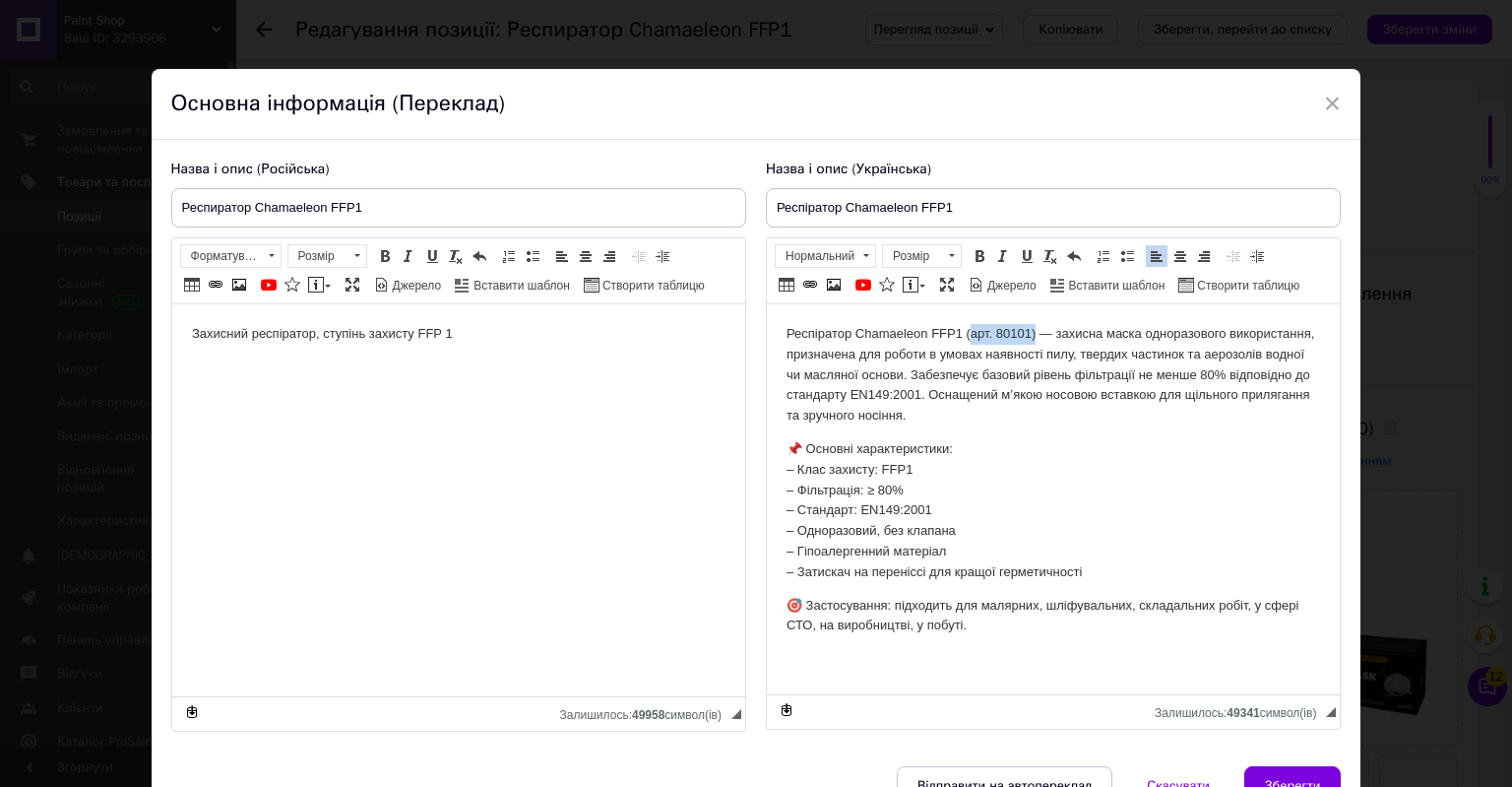 drag, startPoint x: 967, startPoint y: 329, endPoint x: 1036, endPoint y: 341, distance: 70.035705 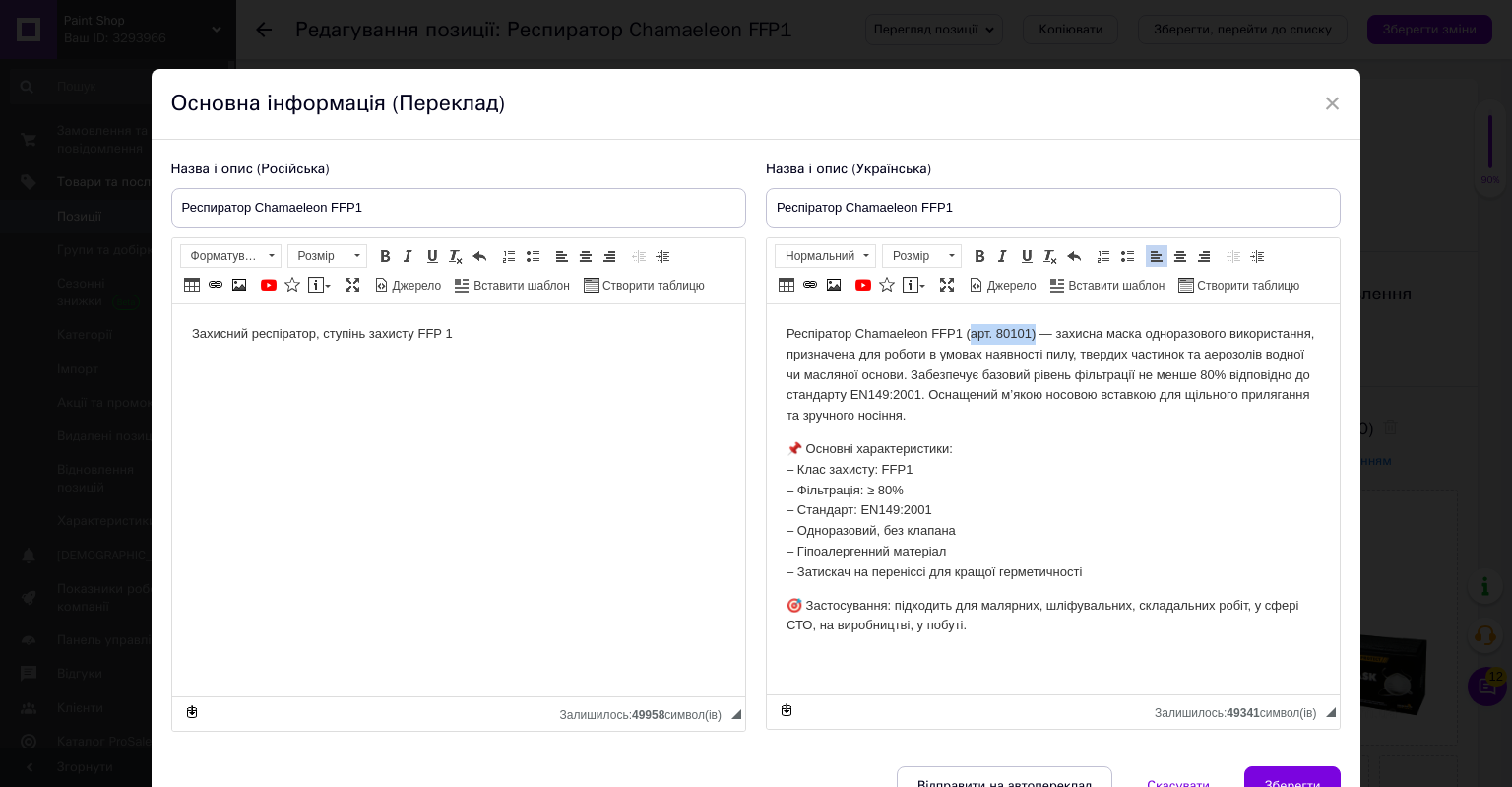 click on "Респіратор Chamaeleon FFP1 (арт. 80101) — захисна маска одноразового використання, призначена для роботи в умовах наявності пилу, твердих частинок та аерозолів водної чи масляної основи. Забезпечує базовий рівень фільтрації не менше 80% відповідно до стандарту EN149:2001. Оснащений м’якою носовою вставкою для щільного прилягання та зручного носіння." at bounding box center [1052, 375] 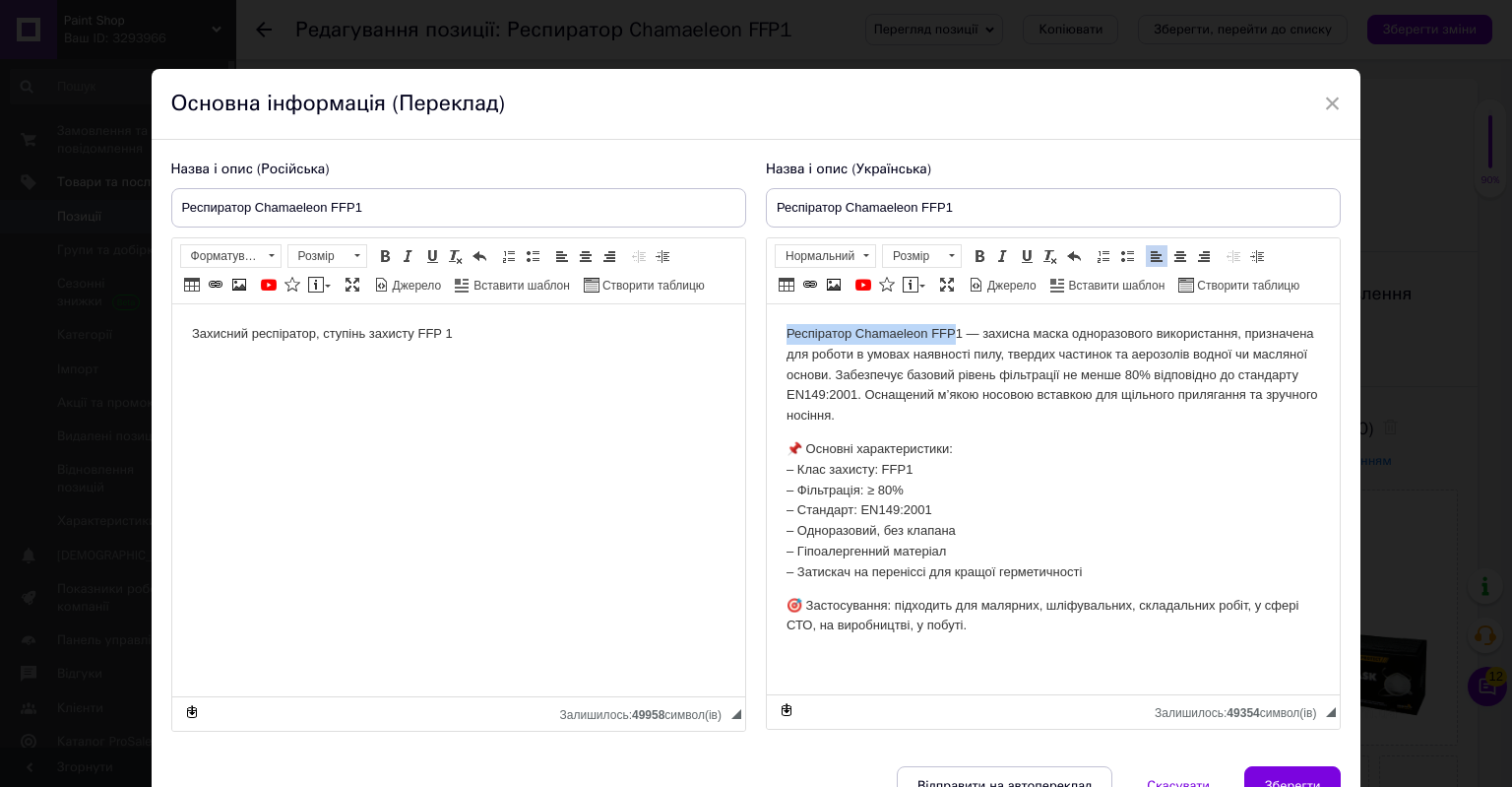drag, startPoint x: 958, startPoint y: 333, endPoint x: 739, endPoint y: 333, distance: 219 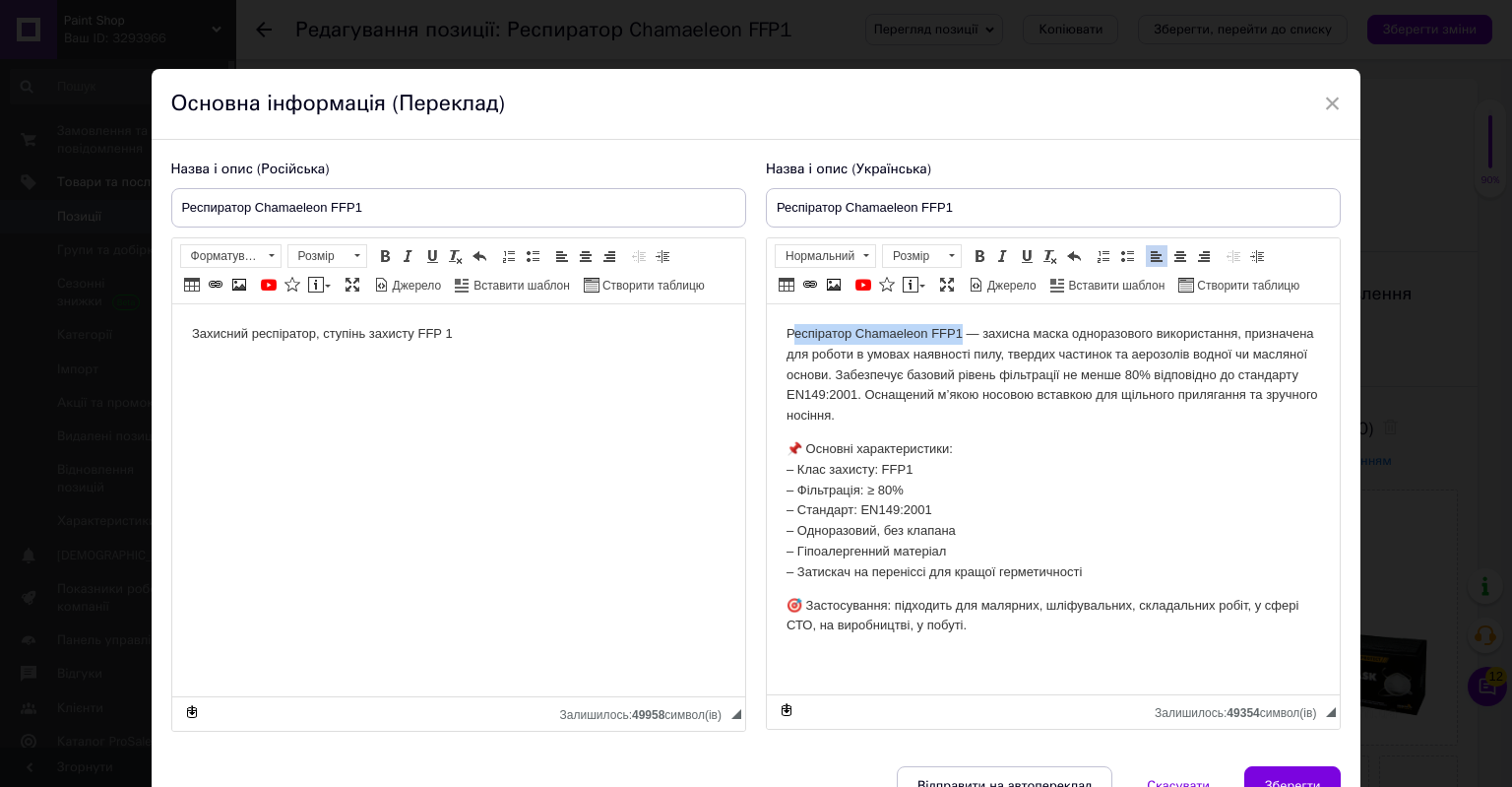 drag, startPoint x: 960, startPoint y: 333, endPoint x: 796, endPoint y: 331, distance: 164.01219 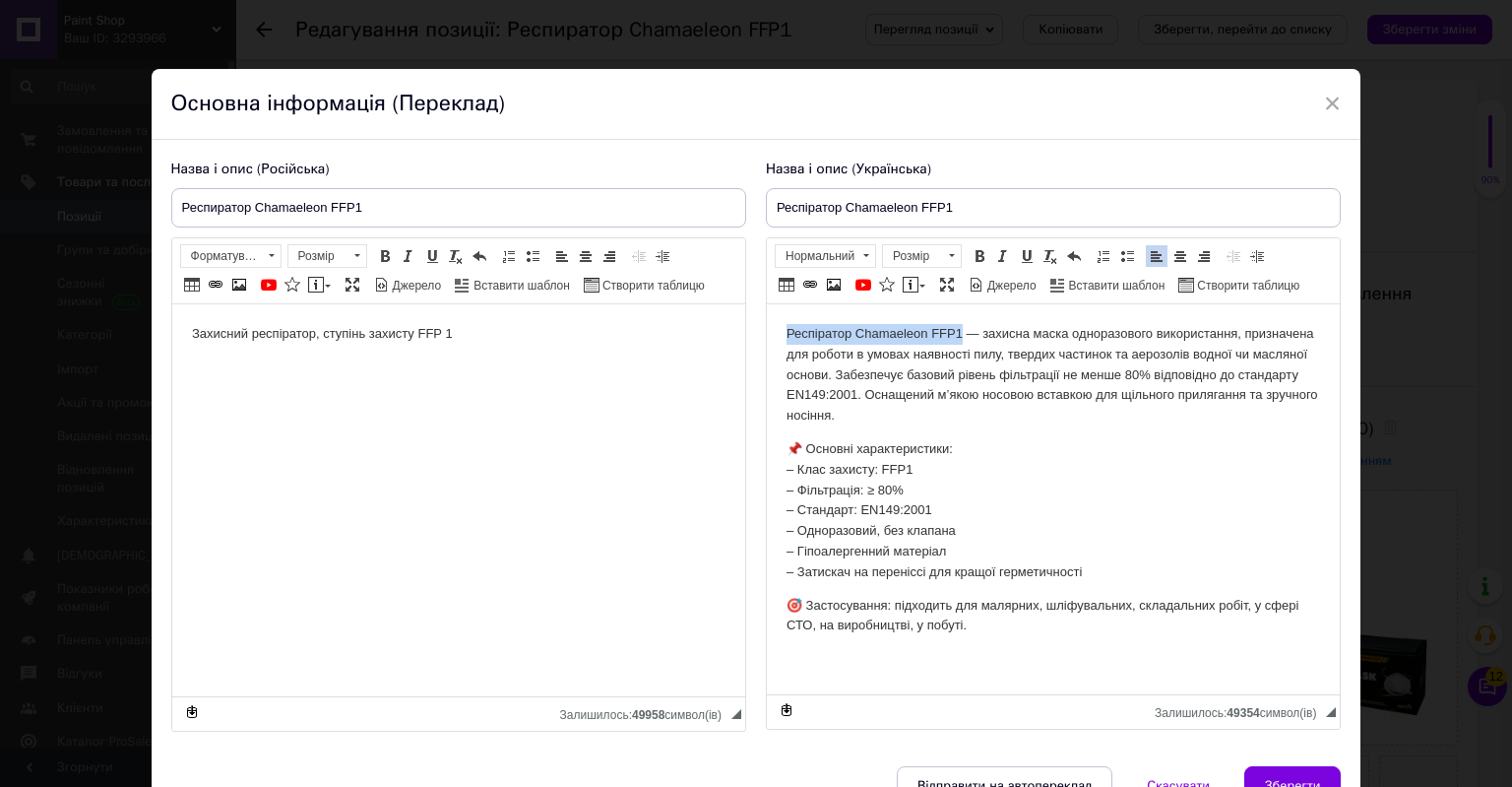 drag, startPoint x: 814, startPoint y: 337, endPoint x: 959, endPoint y: 337, distance: 145 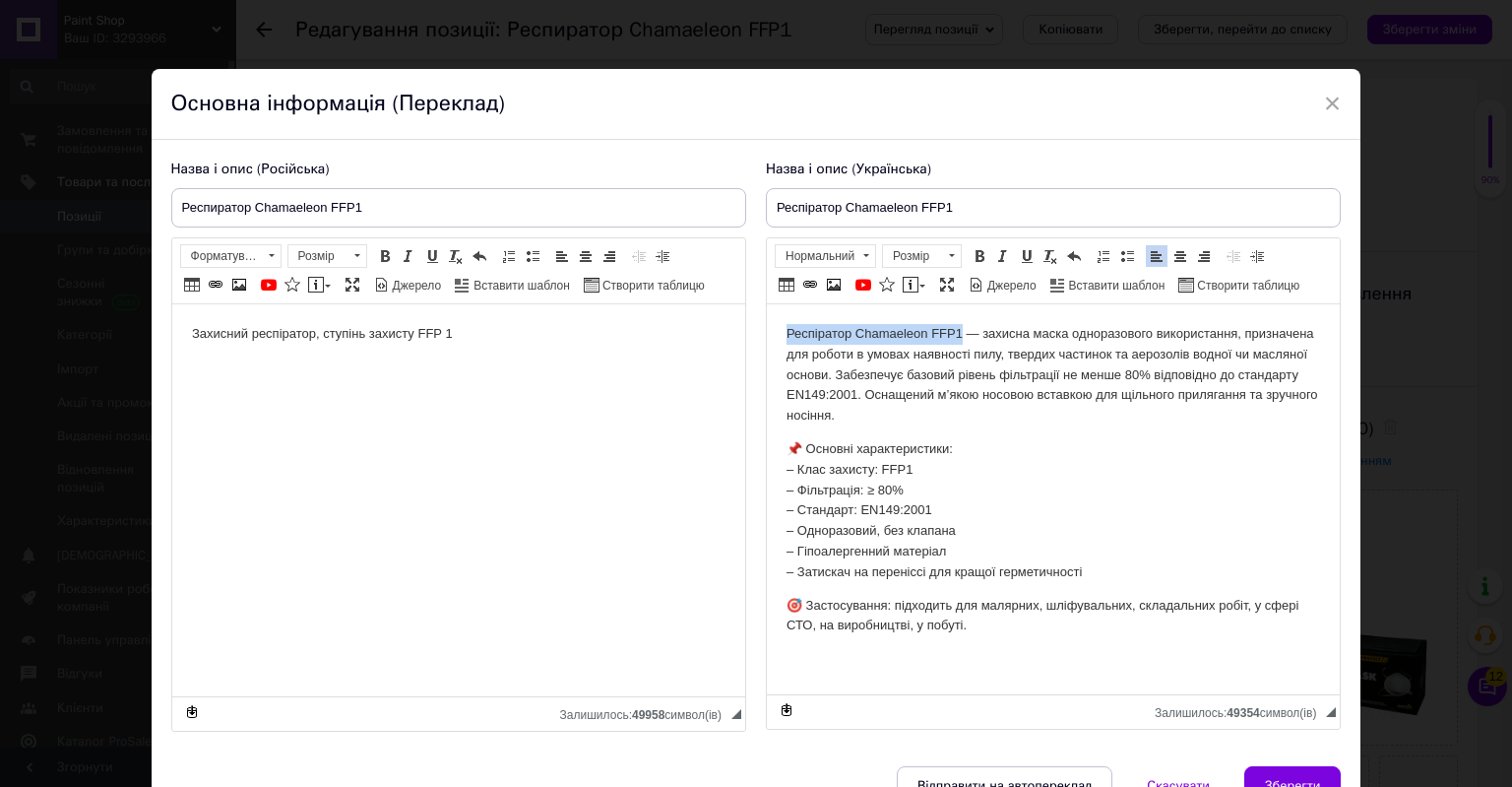 click on "Респіратор Chamaeleon FFP1 — захисна маска одноразового використання, призначена для роботи в умовах наявності пилу, твердих частинок та аерозолів водної чи масляної основи. Забезпечує базовий рівень фільтрації не менше 80% відповідно до стандарту EN149:2001. Оснащений м’якою носовою вставкою для щільного прилягання та зручного носіння. 📌 Основні характеристики: – Клас захисту: FFP1 – Фільтрація: ≥ 80% – Стандарт: EN149:2001 – Одноразовий, без клапана – Гіпоалергенний матеріал – Затискач на переніссі для кращої герметичності" at bounding box center [1052, 480] 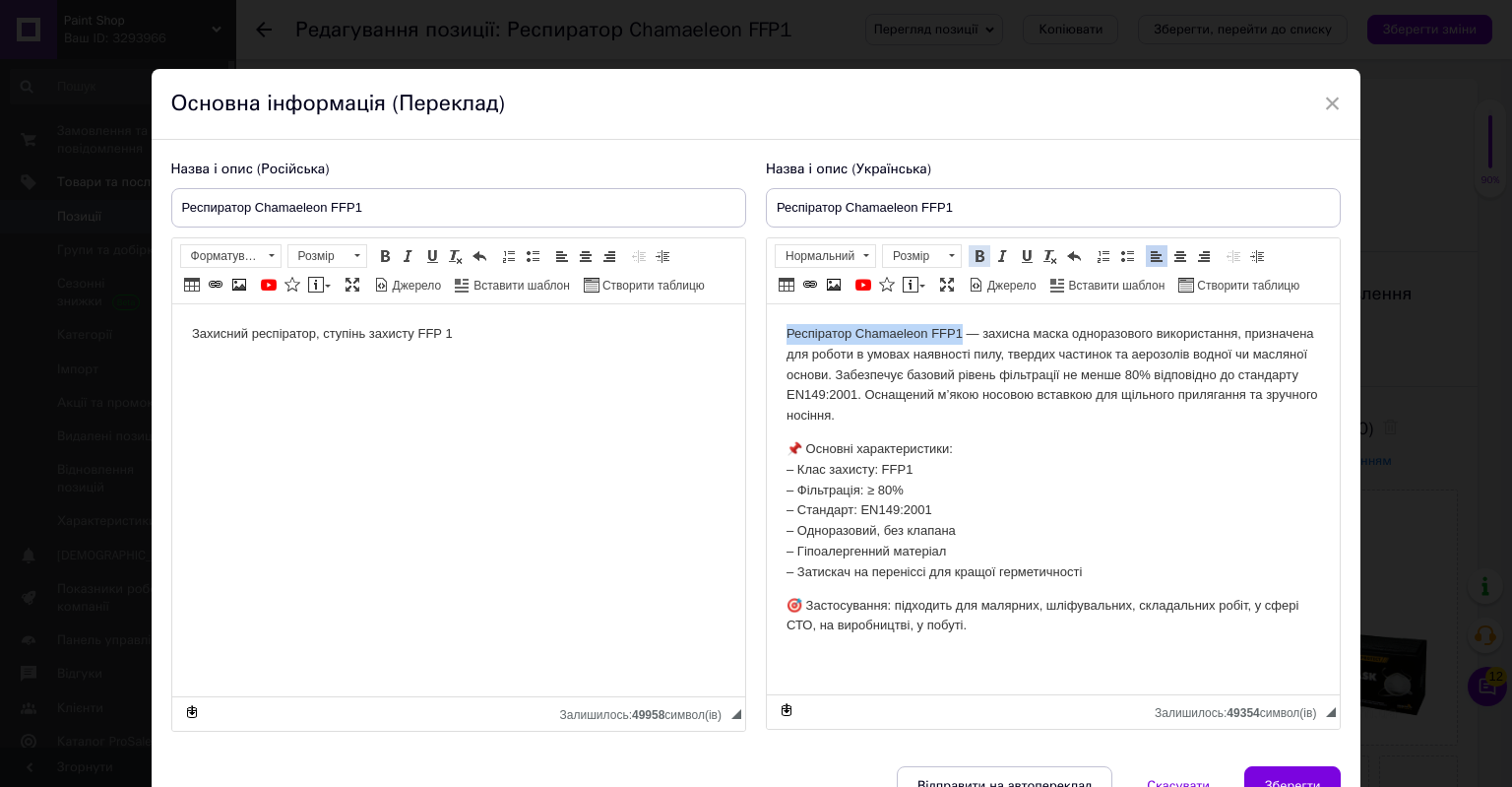 click at bounding box center (979, 256) 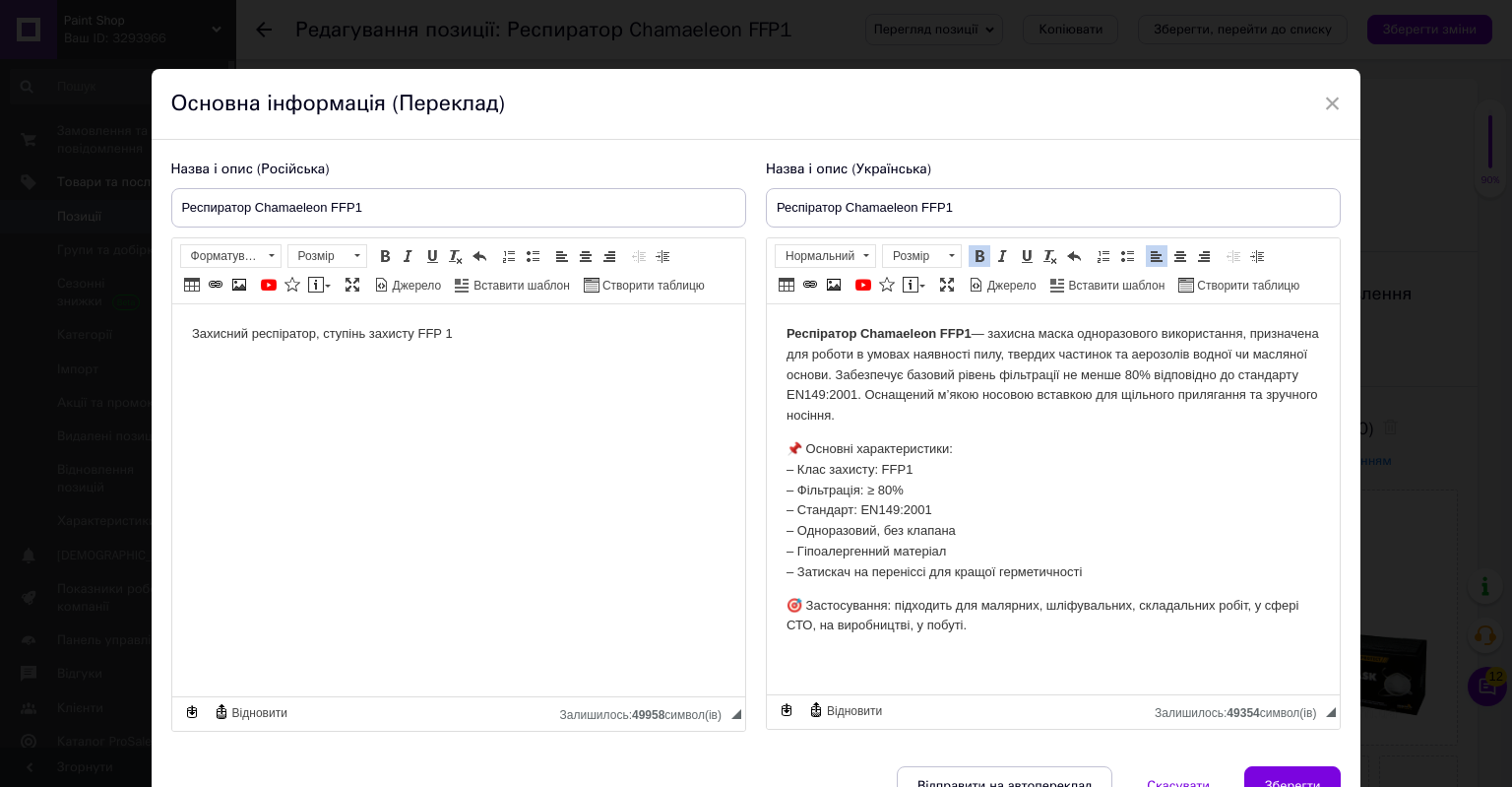 click on "Респіратор Chamaeleon FFP1  — захисна маска одноразового використання, призначена для роботи в умовах наявності пилу, твердих частинок та аерозолів водної чи масляної основи. Забезпечує базовий рівень фільтрації не менше 80% відповідно до стандарту EN149:2001. Оснащений м’якою носовою вставкою для щільного прилягання та зручного носіння." at bounding box center (1052, 375) 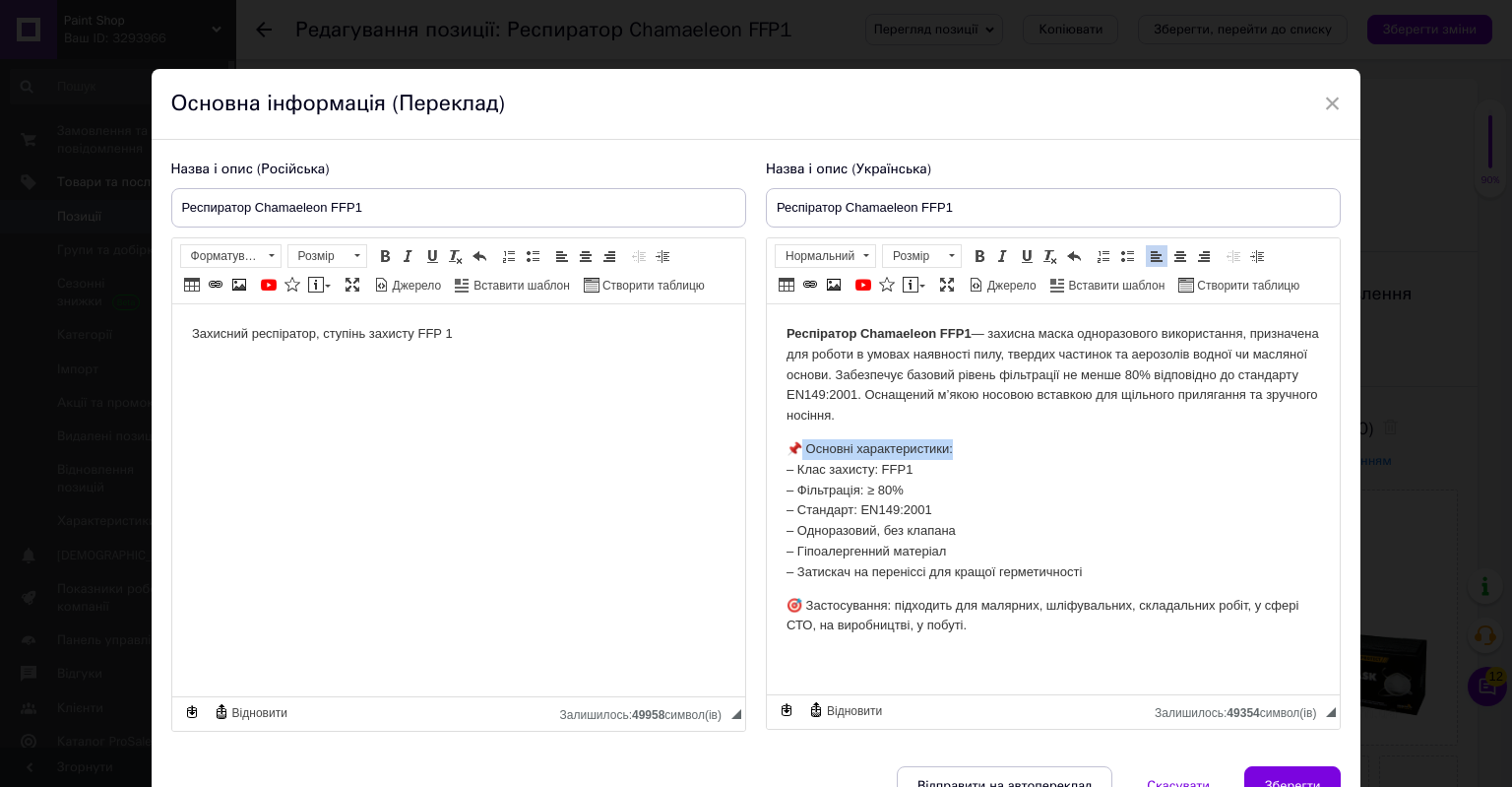 drag, startPoint x: 818, startPoint y: 453, endPoint x: 1006, endPoint y: 441, distance: 188.38259 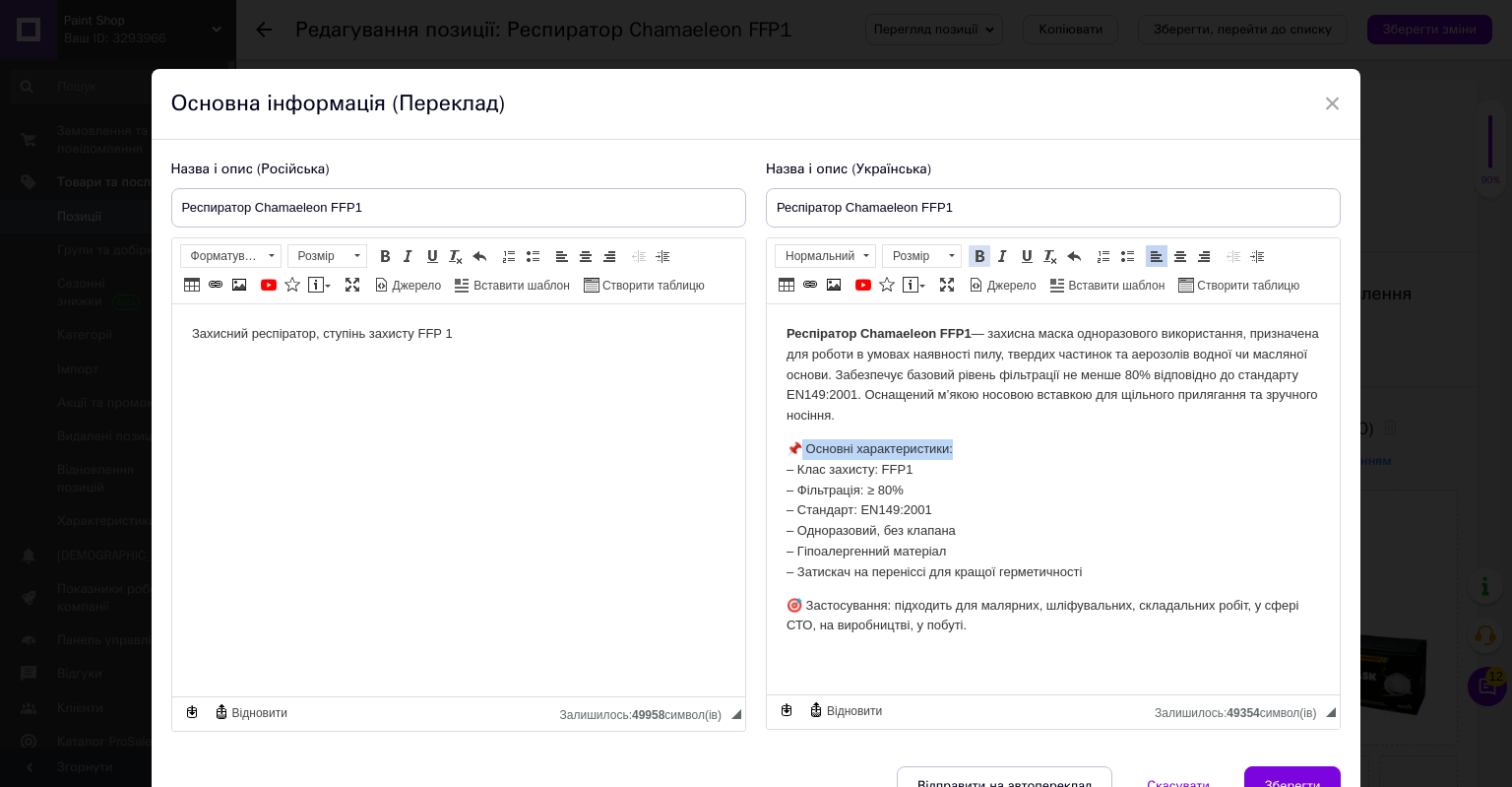 click at bounding box center (979, 256) 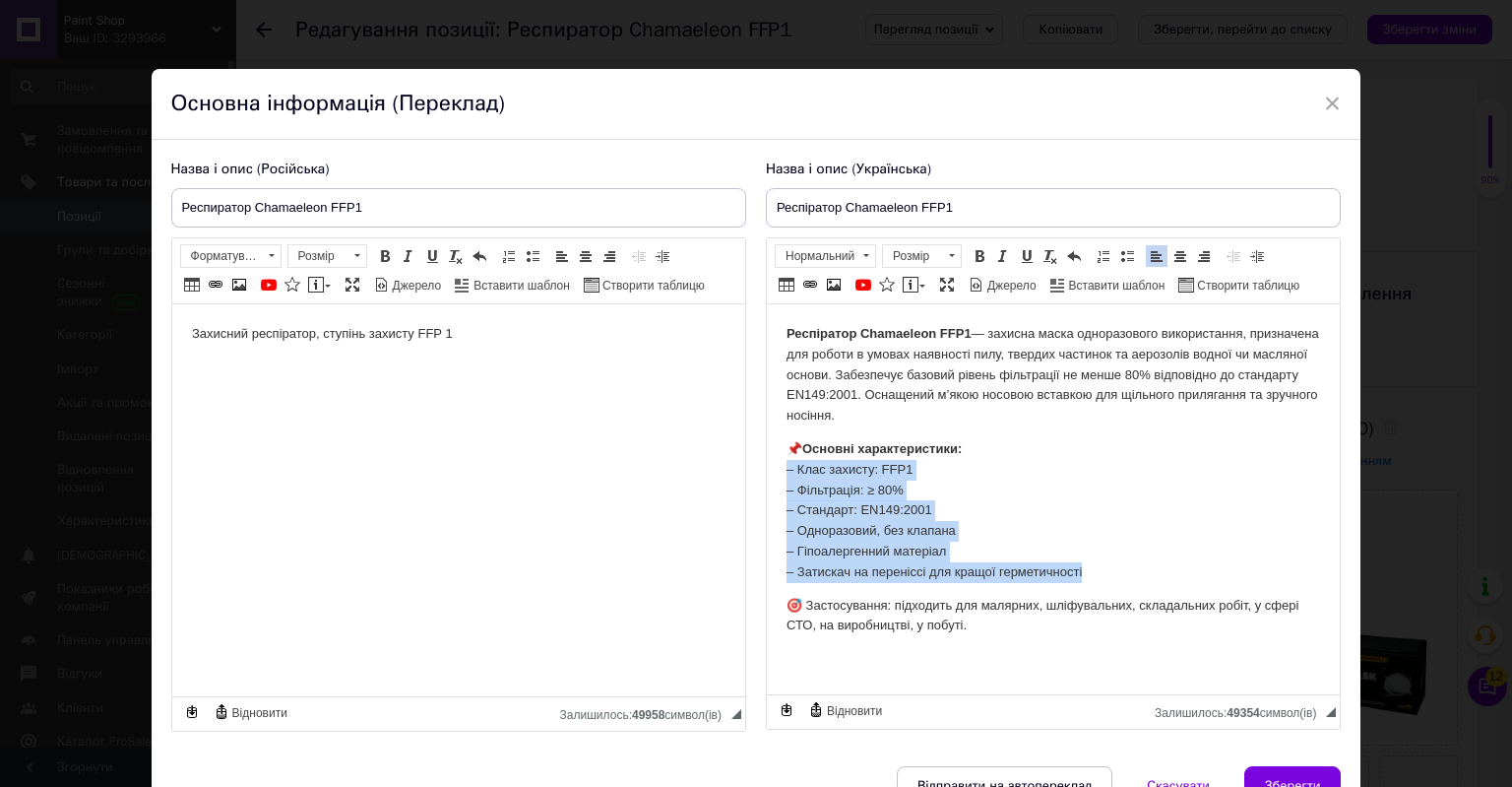 drag, startPoint x: 783, startPoint y: 472, endPoint x: 1094, endPoint y: 568, distance: 325.47965 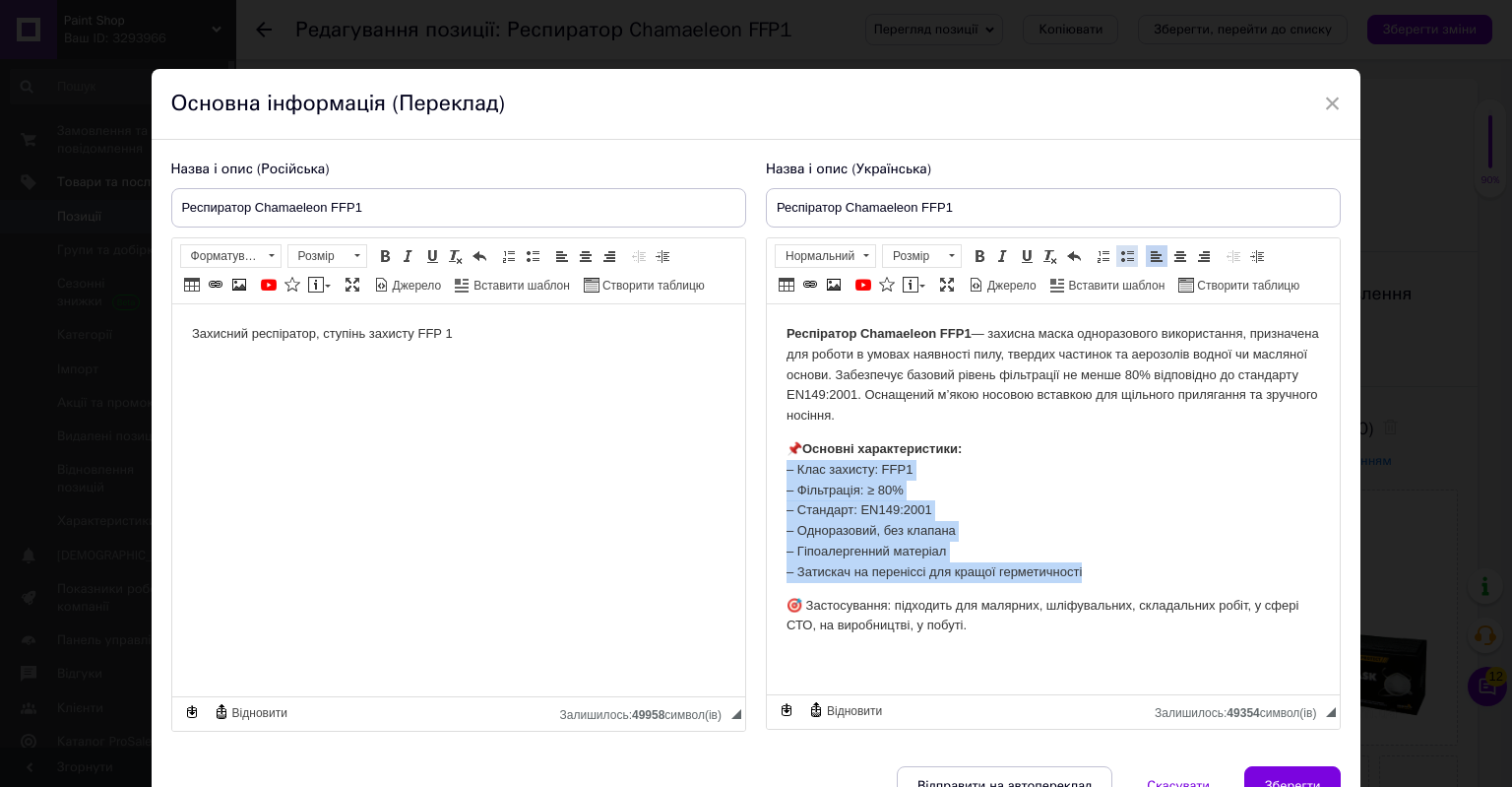 drag, startPoint x: 1119, startPoint y: 254, endPoint x: 145, endPoint y: 64, distance: 992.3588 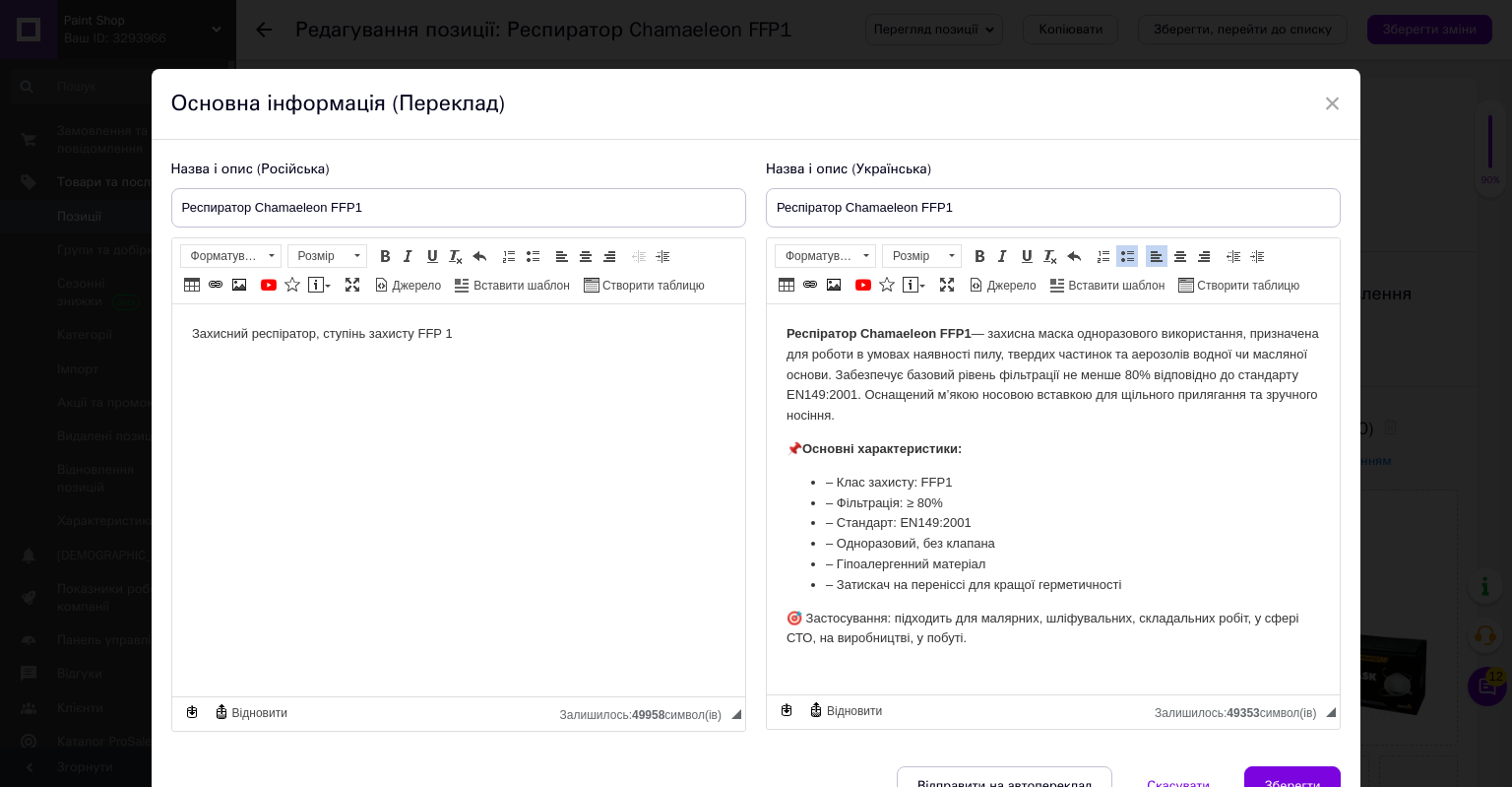 click on "– Клас захисту: FFP1" at bounding box center (1052, 483) 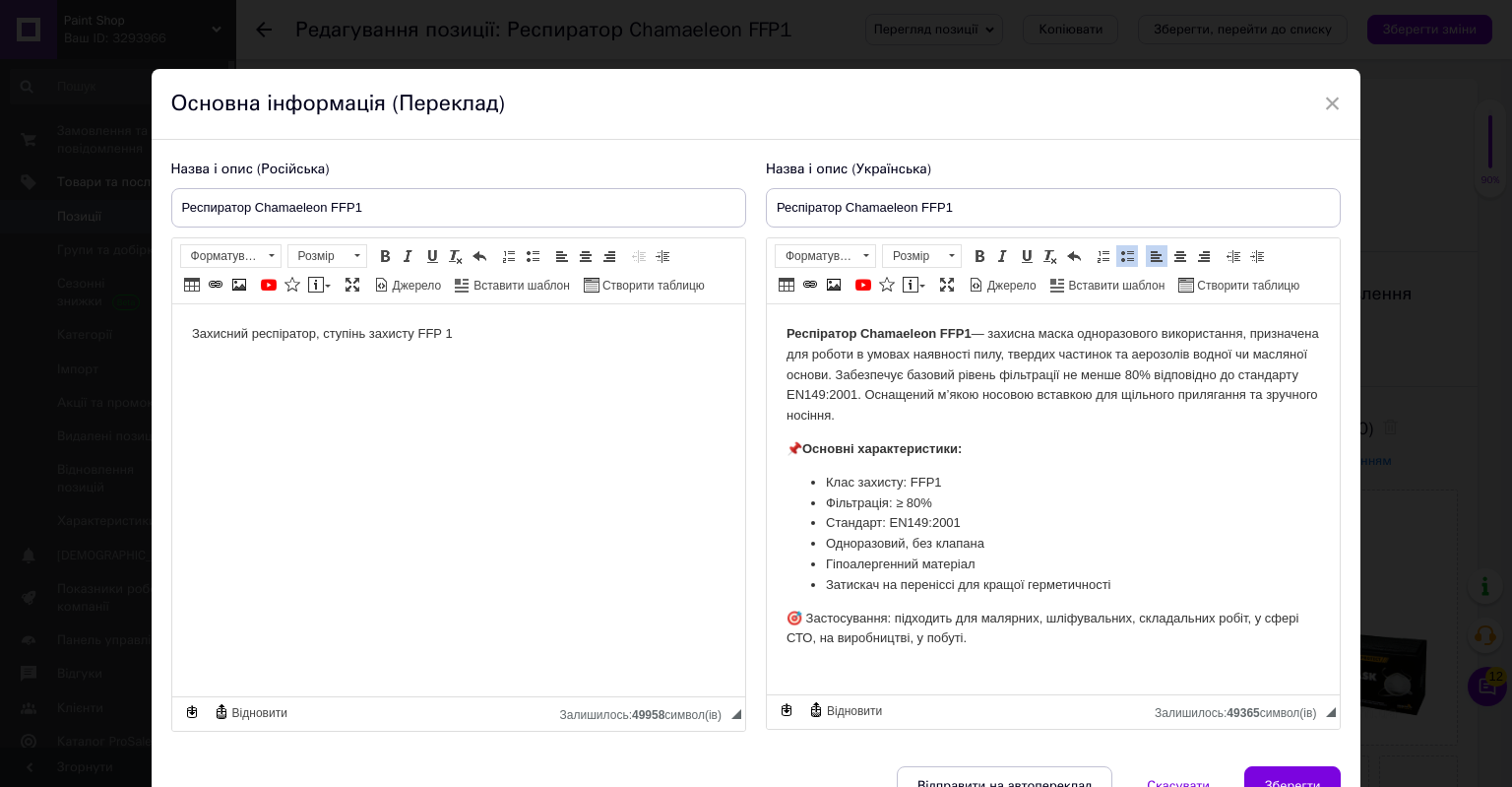click on "Клас захисту: FFP1" at bounding box center [1052, 483] 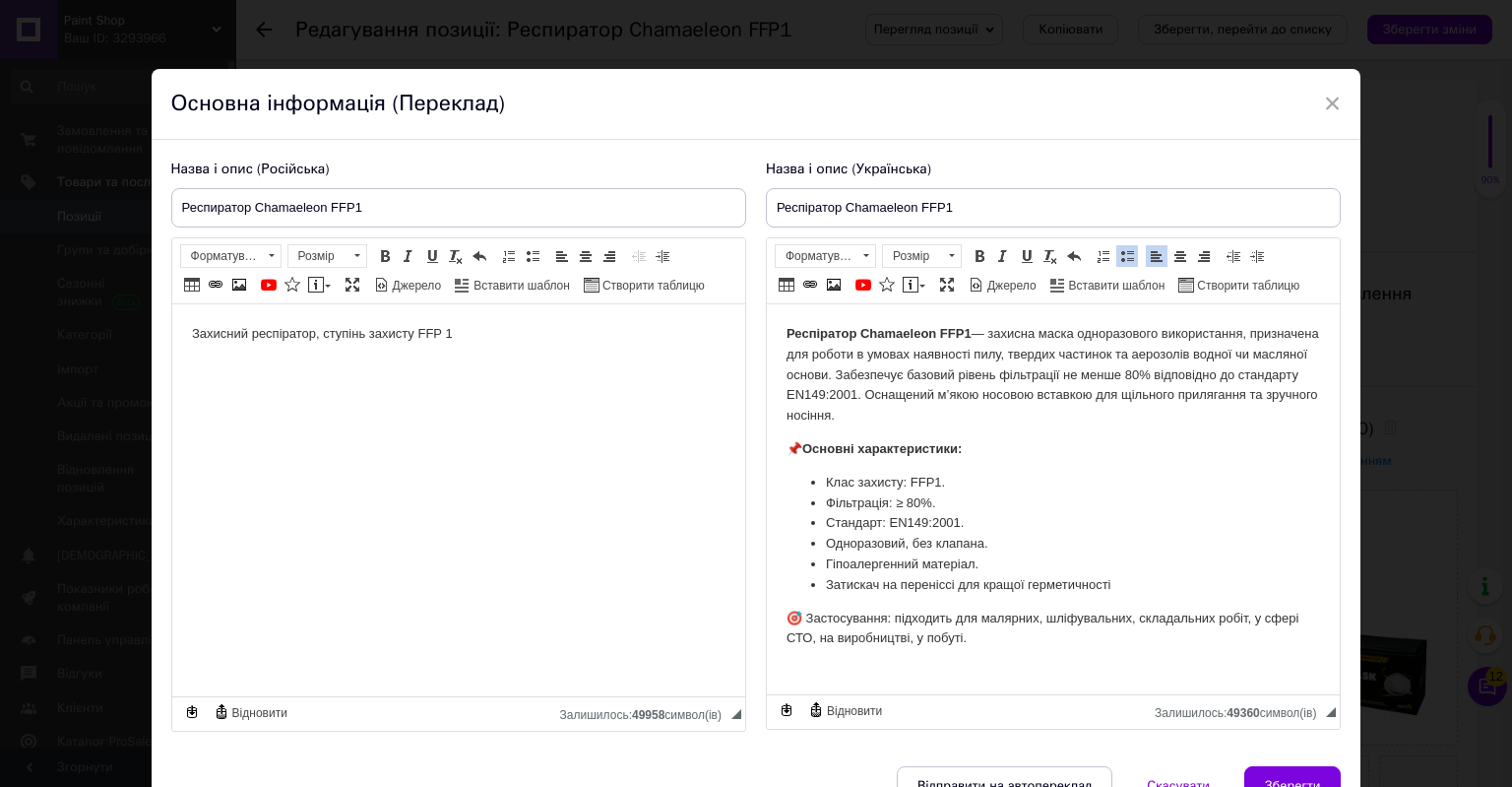 click on "Затискач на переніссі для кращої герметичності" at bounding box center (1052, 585) 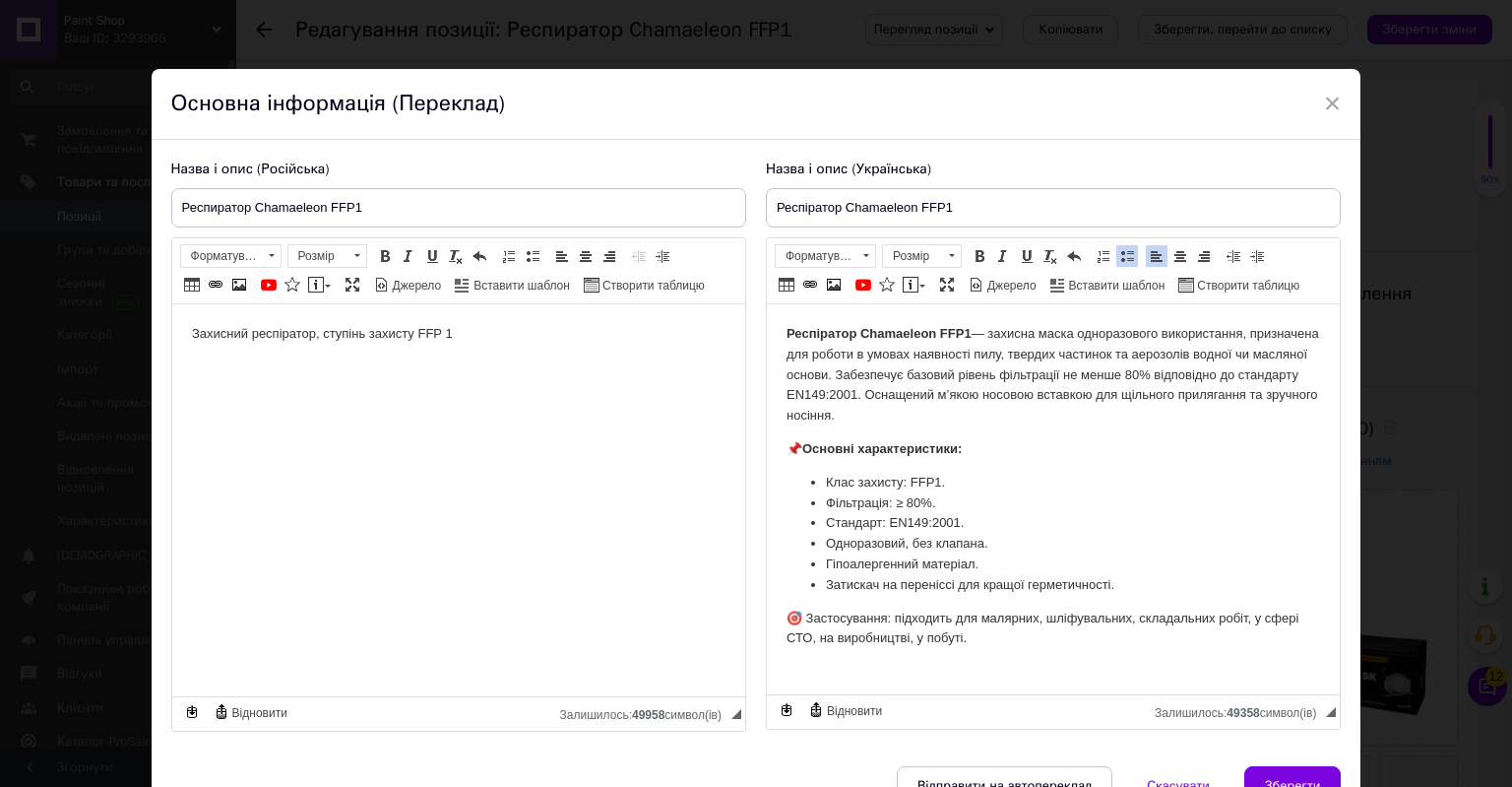 click on "Респіратор Chamaeleon FFP1  — захисна маска одноразового використання, призначена для роботи в умовах наявності пилу, твердих частинок та аерозолів водної чи масляної основи. Забезпечує базовий рівень фільтрації не менше 80% відповідно до стандарту EN149:2001. Оснащений м’якою носовою вставкою для щільного прилягання та зручного носіння." at bounding box center [1052, 375] 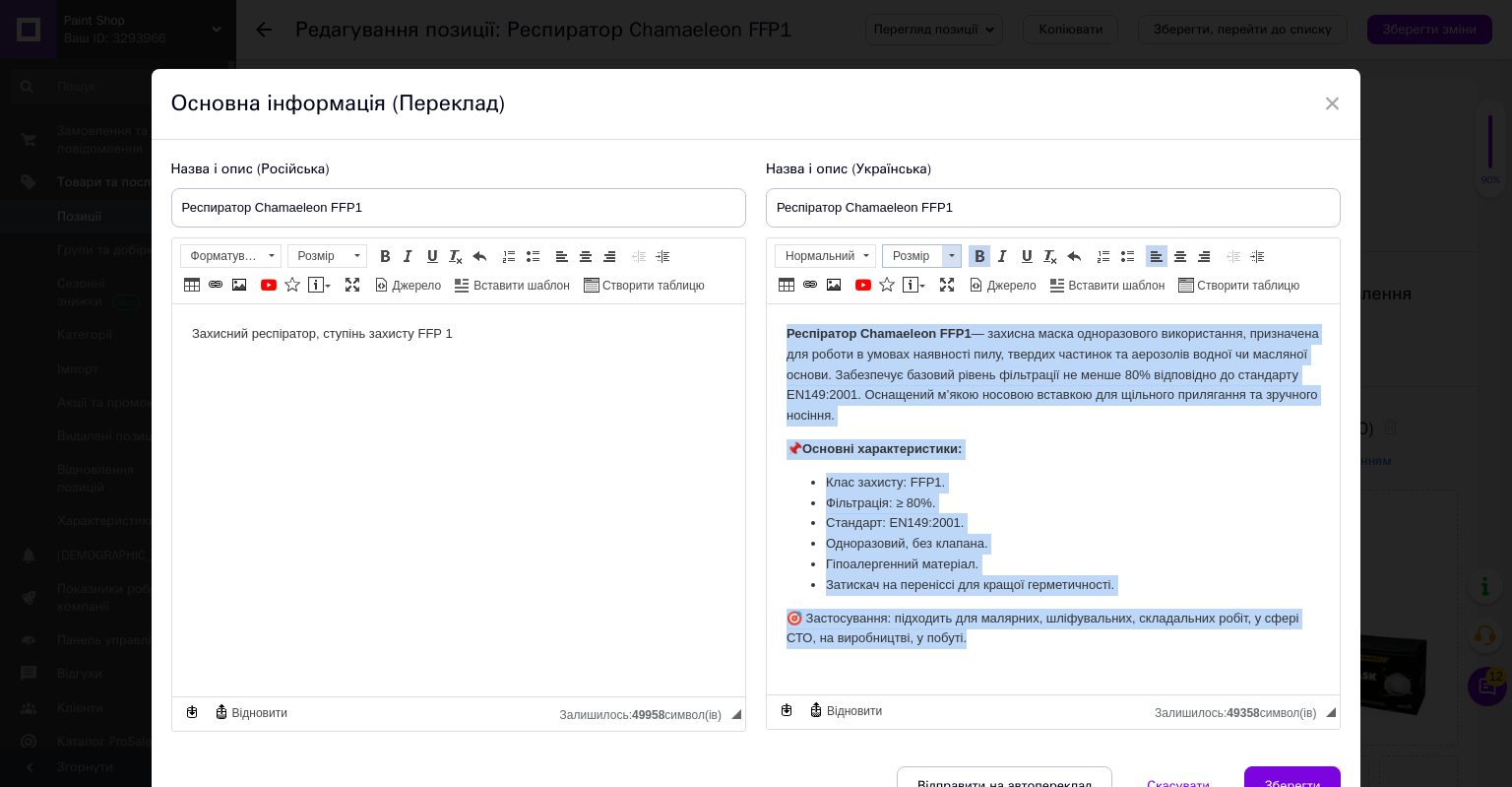 click at bounding box center (951, 256) 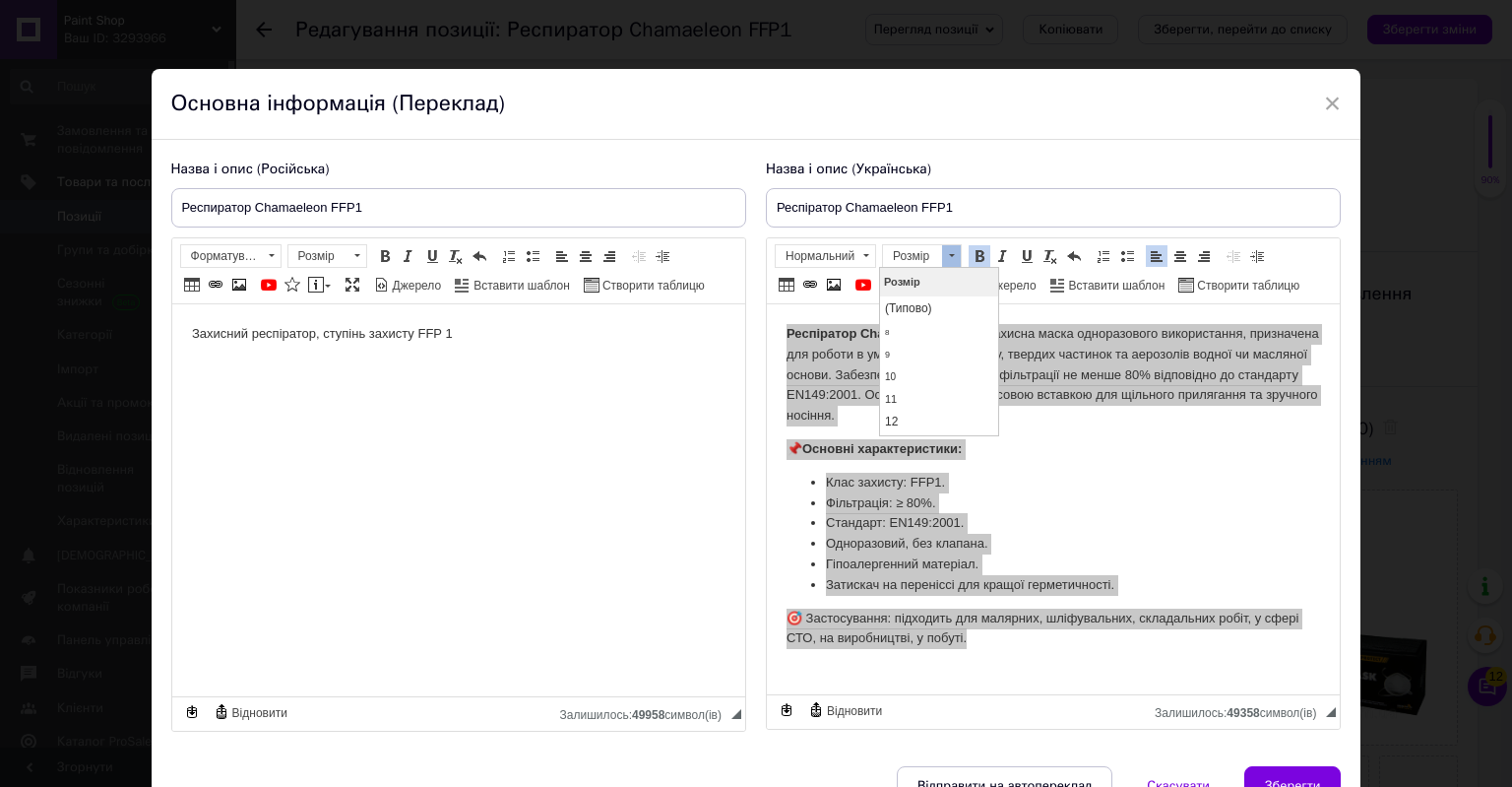 scroll, scrollTop: 0, scrollLeft: 0, axis: both 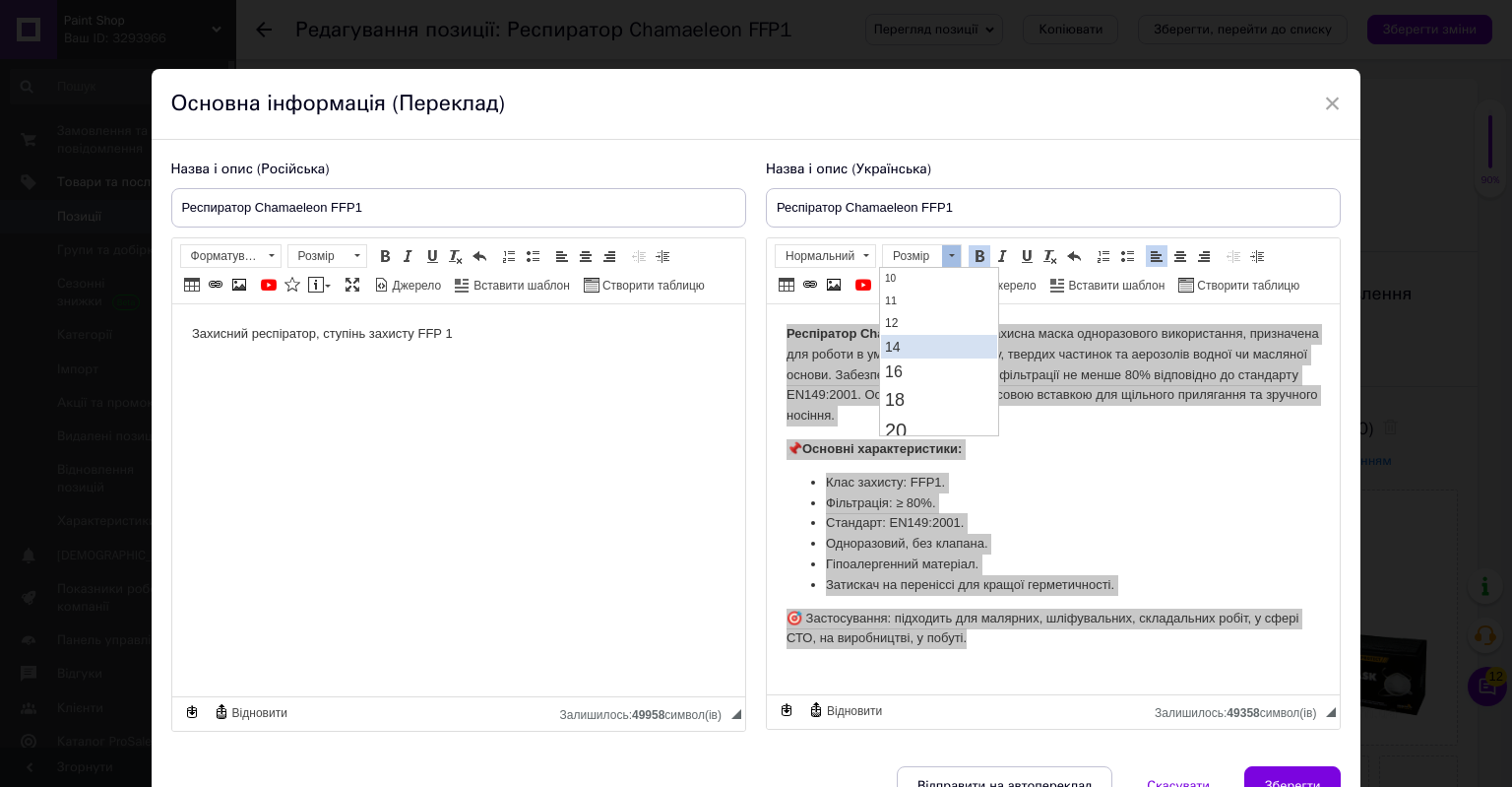 click on "14" at bounding box center [938, 346] 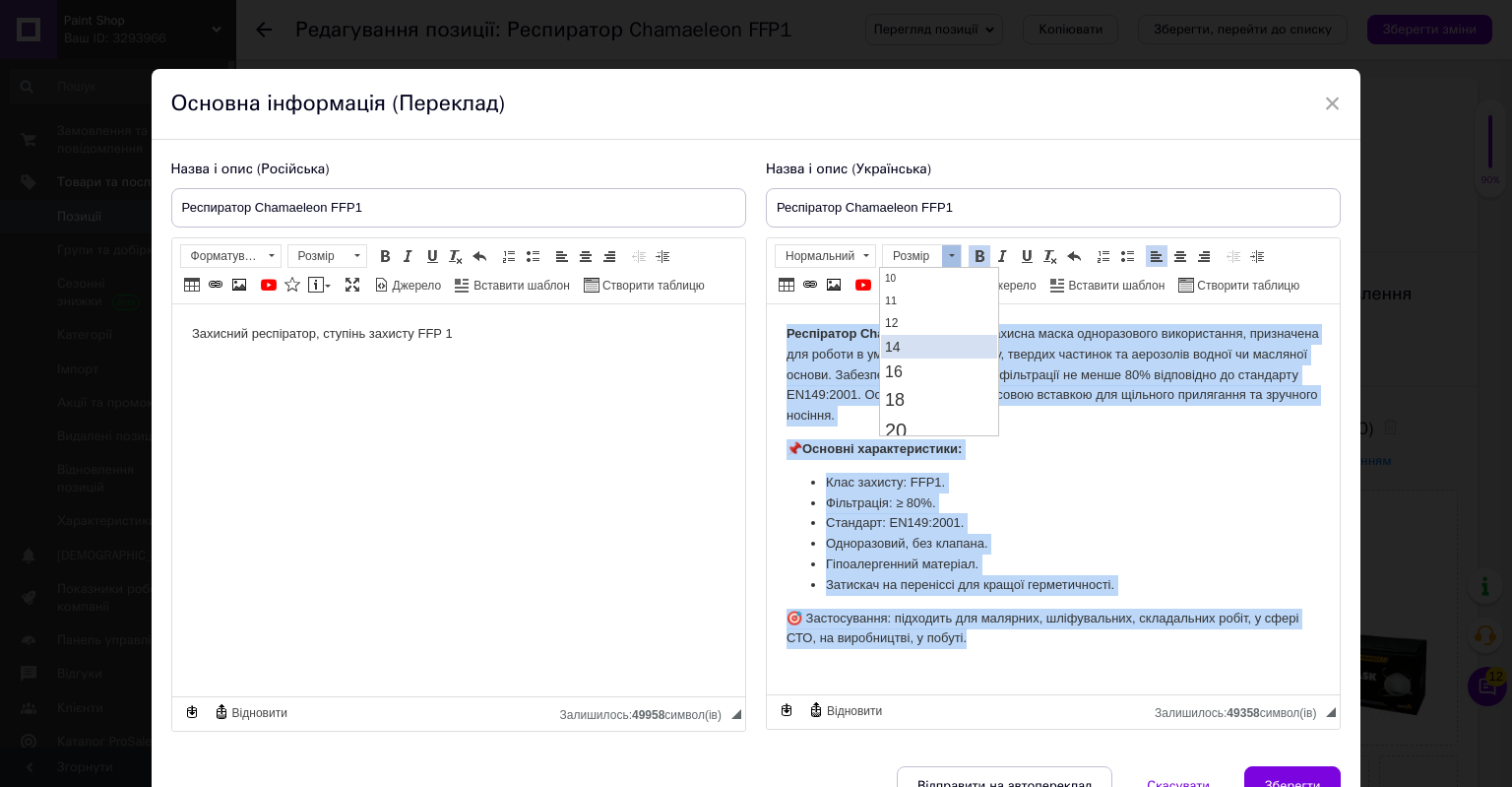 scroll, scrollTop: 0, scrollLeft: 0, axis: both 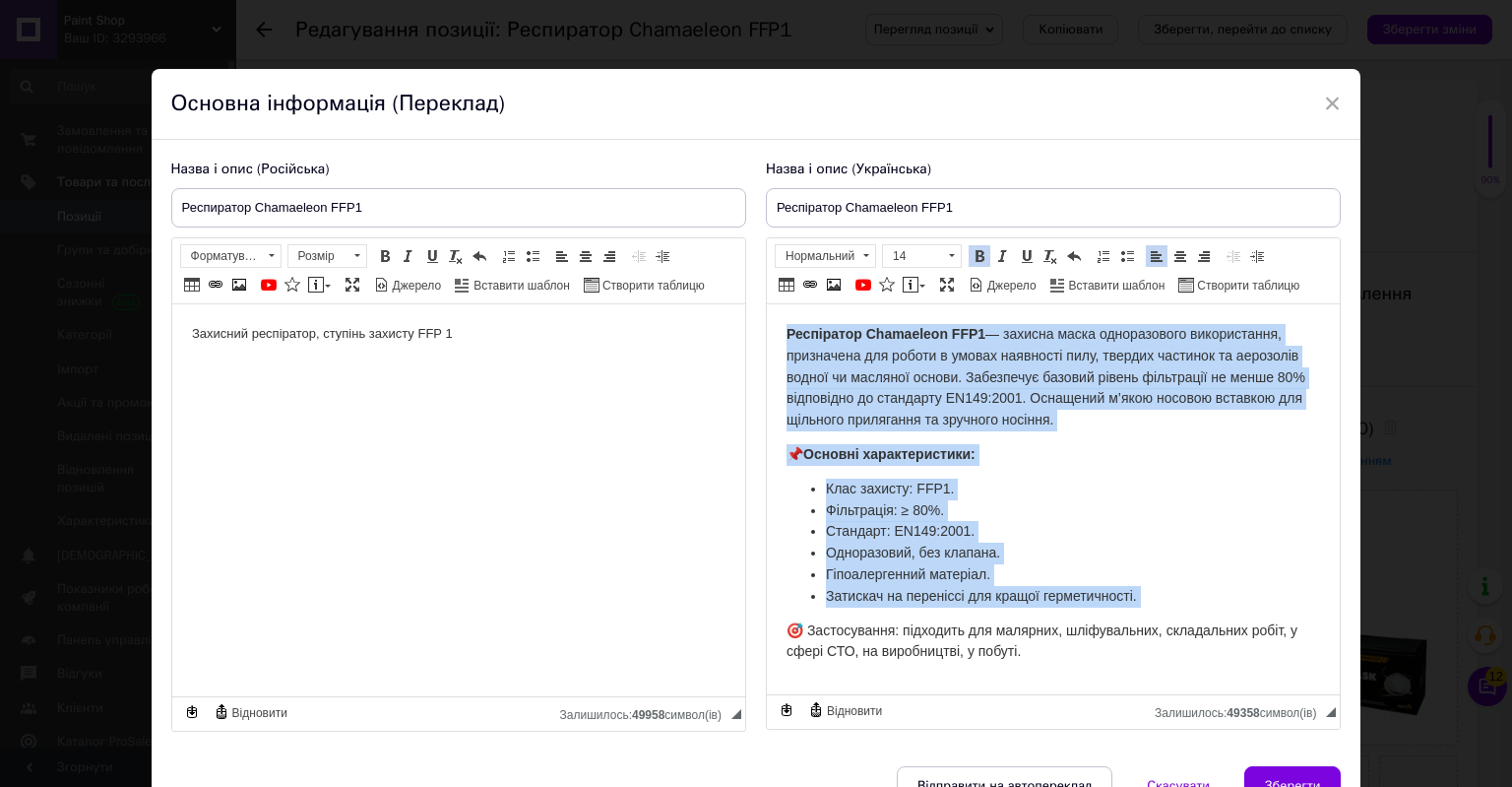 click on "Респіратор Chamaeleon FFP1  — захисна маска одноразового використання, призначена для роботи в умовах наявності пилу, твердих частинок та аерозолів водної чи масляної основи. Забезпечує базовий рівень фільтрації не менше 80% відповідно до стандарту EN149:2001. Оснащений м’якою носовою вставкою для щільного прилягання та зручного носіння." at bounding box center (1044, 376) 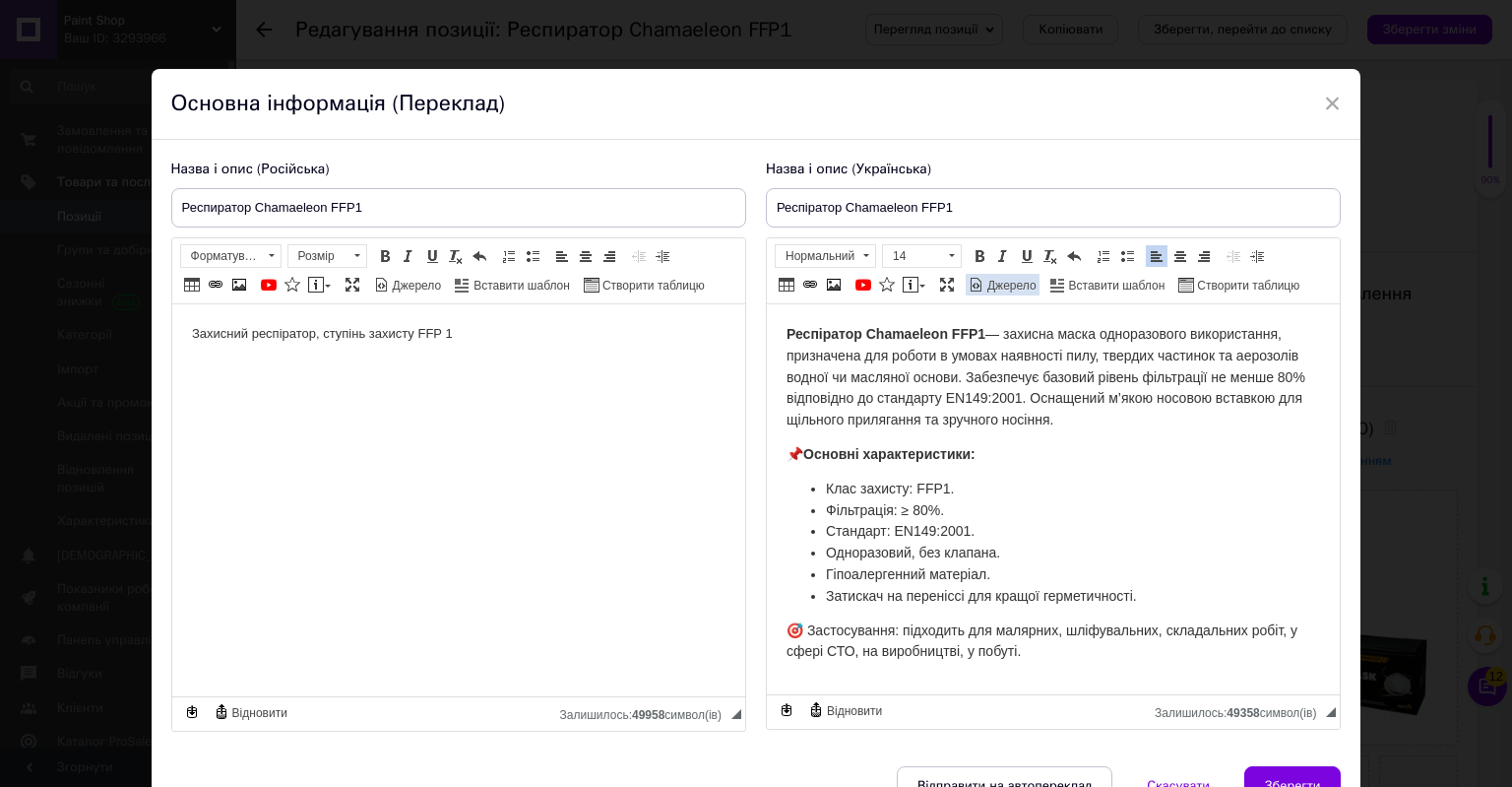 click on "Джерело" at bounding box center [1010, 286] 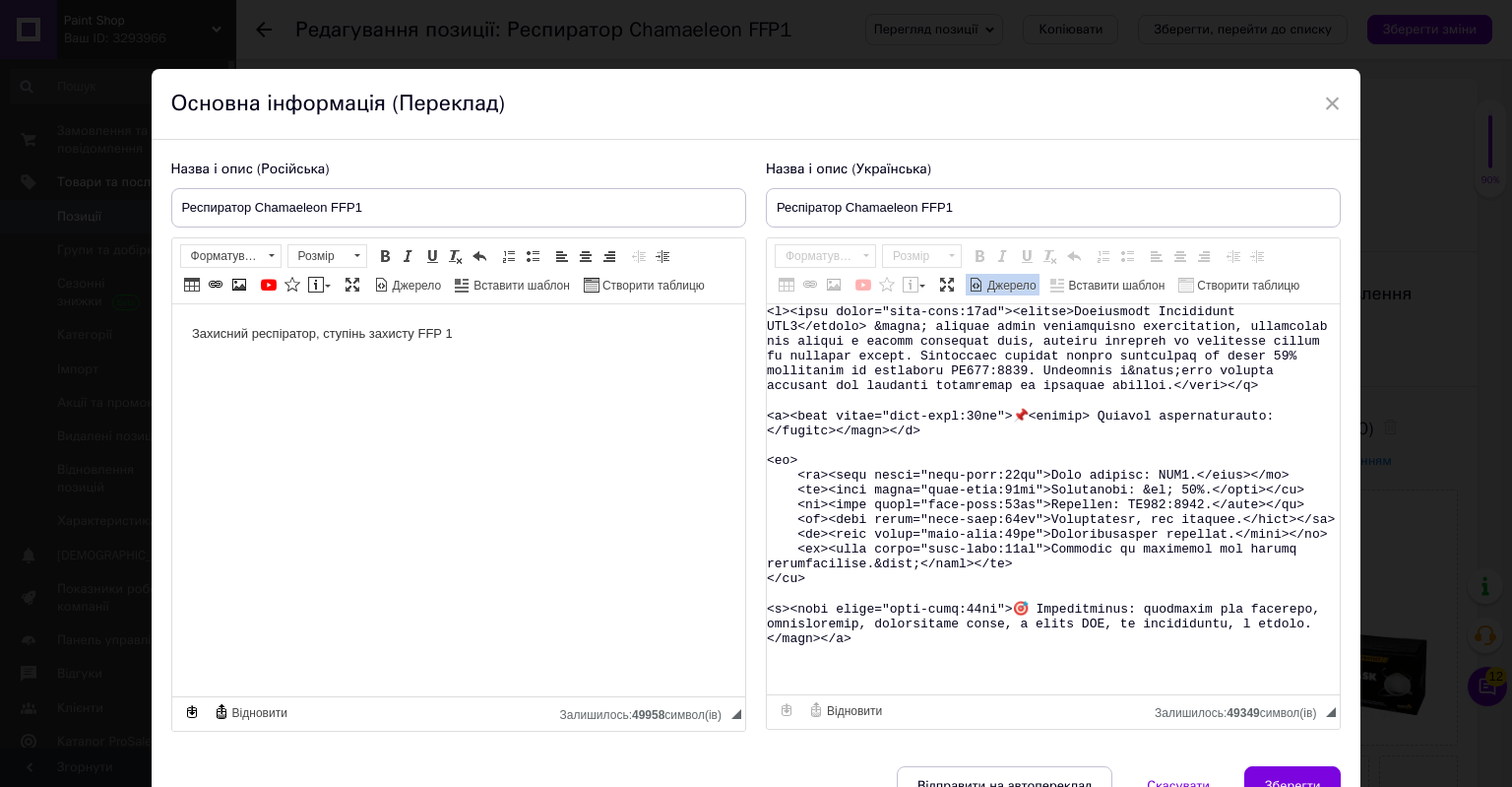 drag, startPoint x: 996, startPoint y: 287, endPoint x: 949, endPoint y: 377, distance: 101.533246 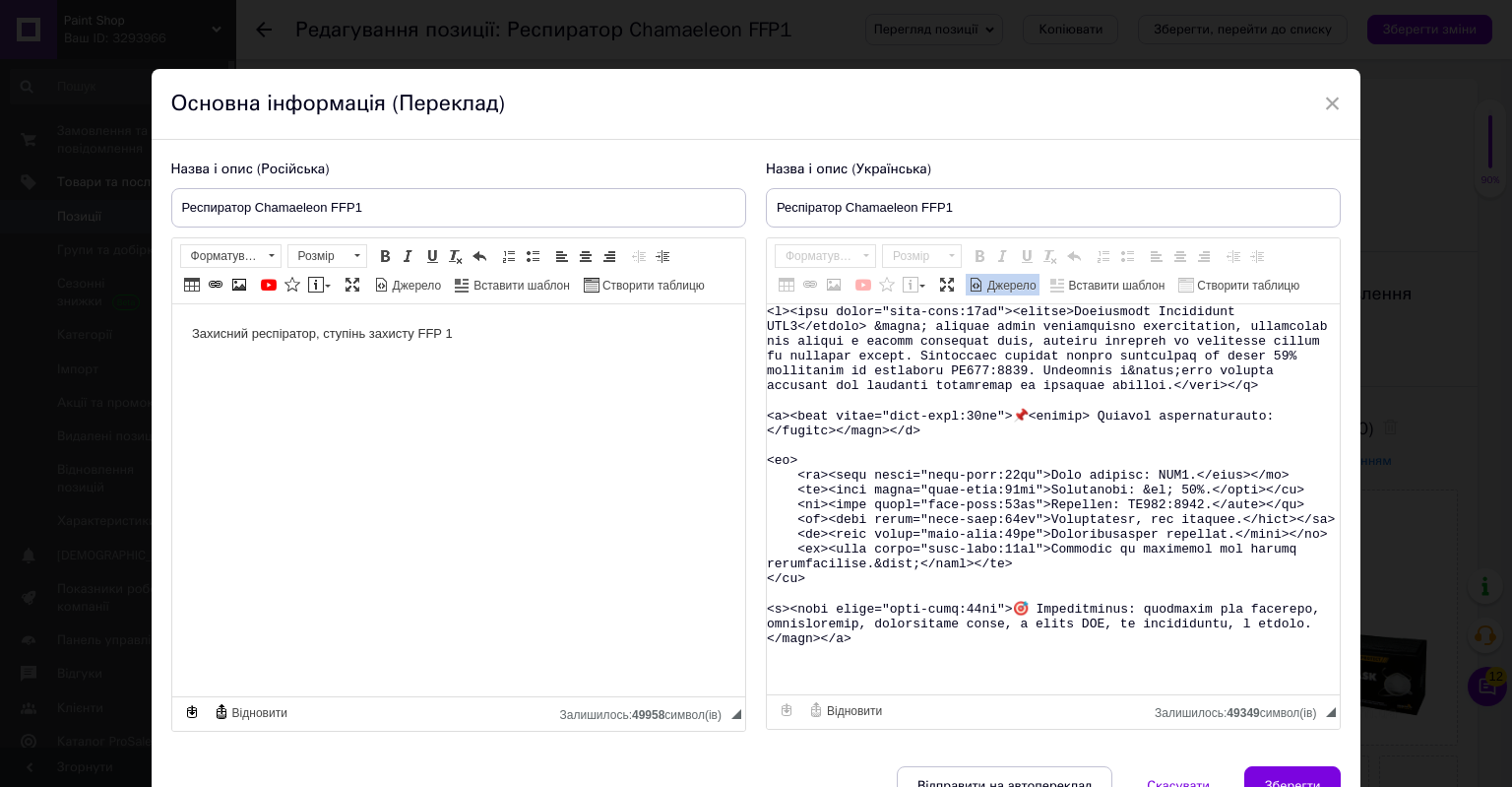 click on "Захисний респіратор, ступінь захисту FFP 1" at bounding box center (458, 334) 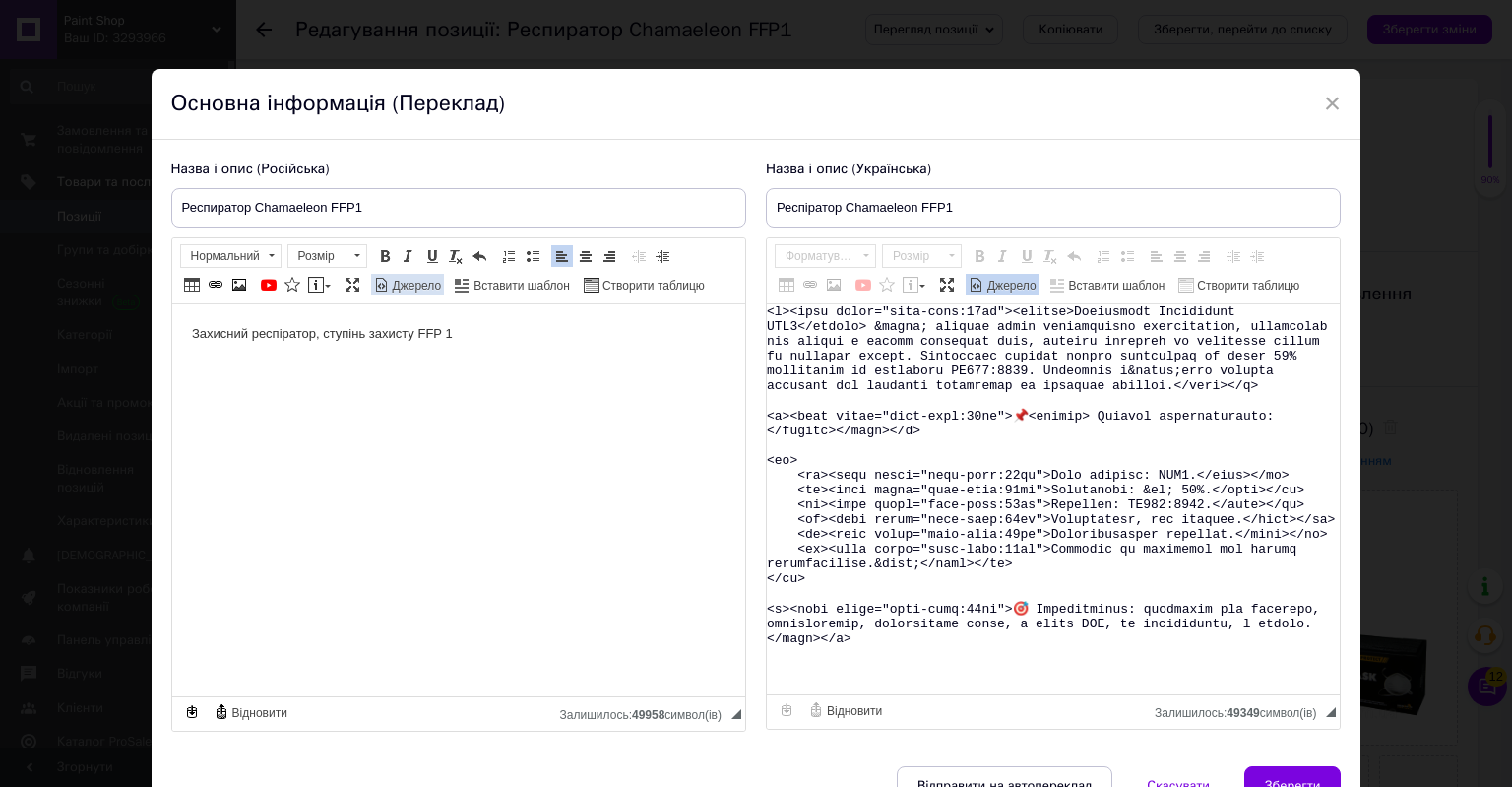 click on "Джерело" at bounding box center (415, 286) 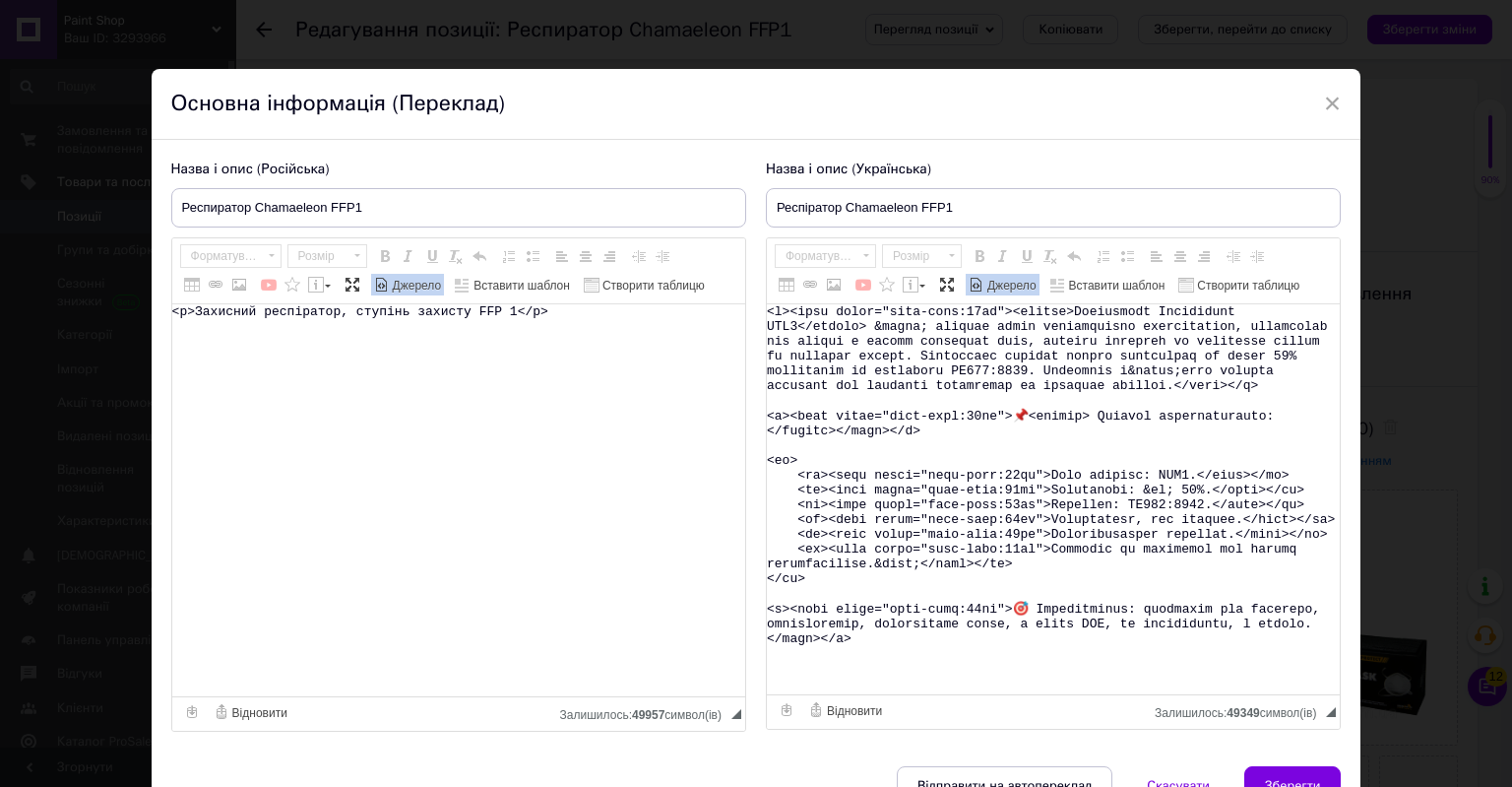 drag, startPoint x: 426, startPoint y: 291, endPoint x: 399, endPoint y: 398, distance: 110.35398 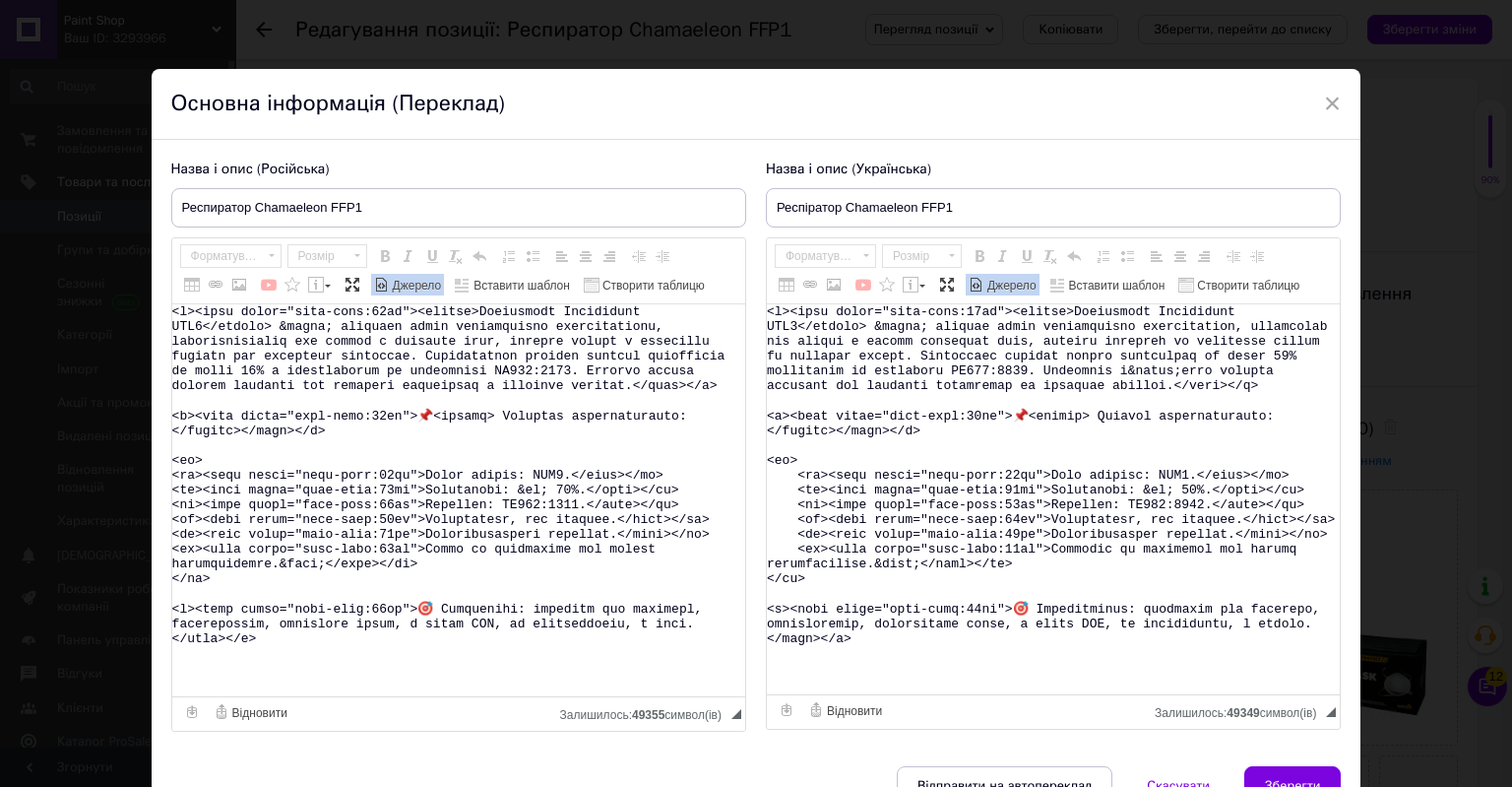 click on "Джерело" at bounding box center (415, 286) 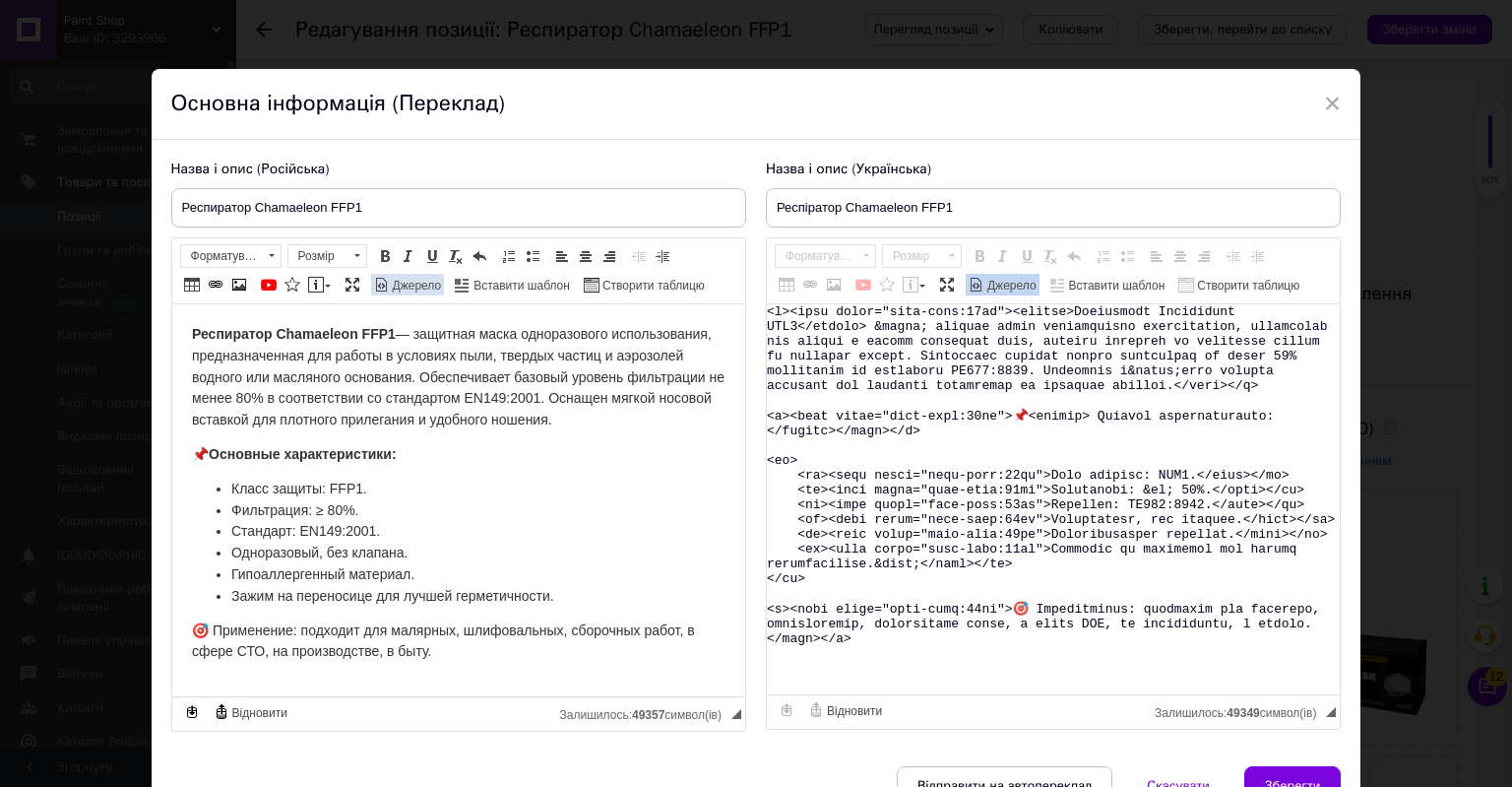 scroll, scrollTop: 0, scrollLeft: 0, axis: both 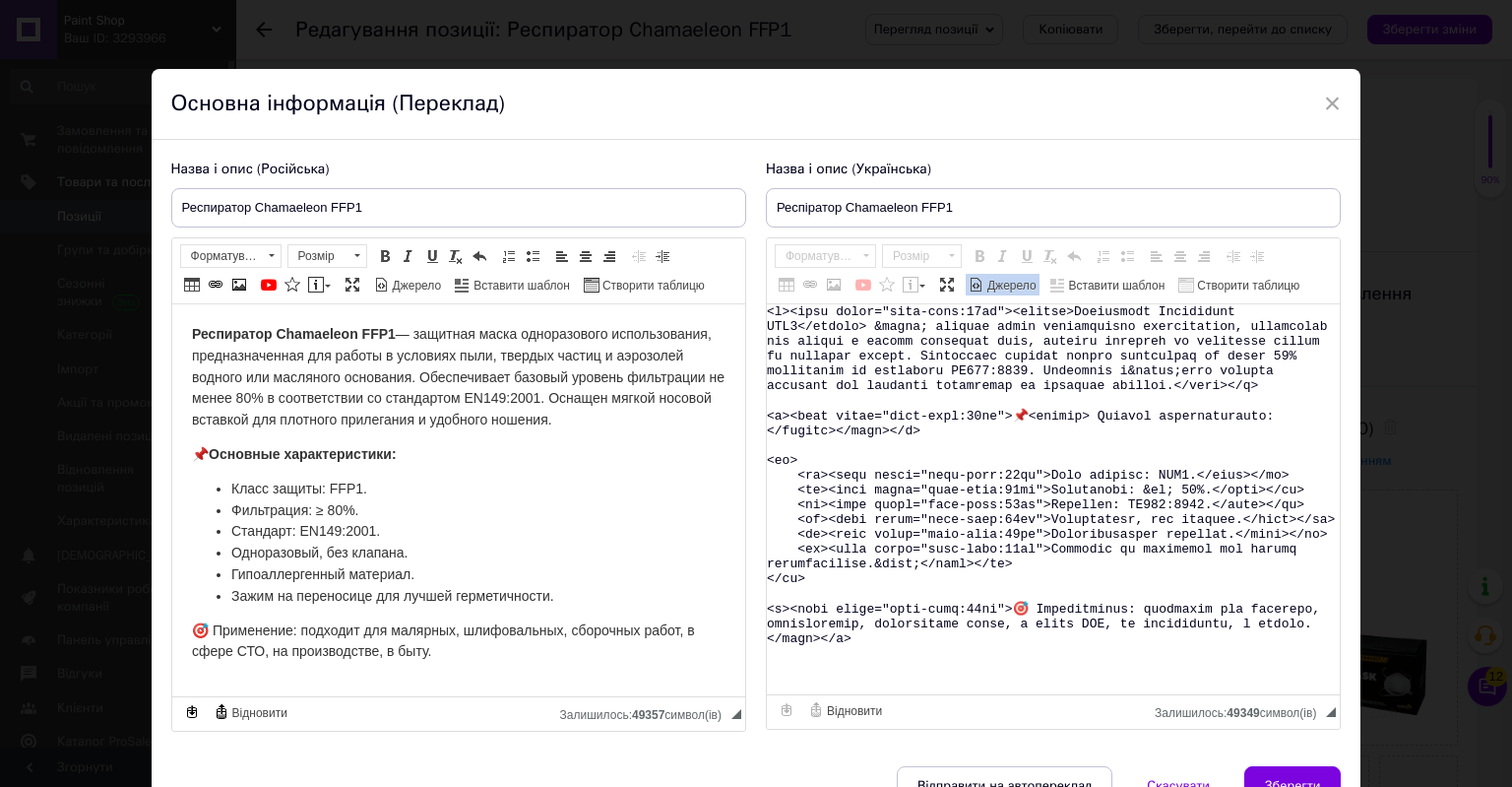 click on "Джерело" at bounding box center [1005, 287] 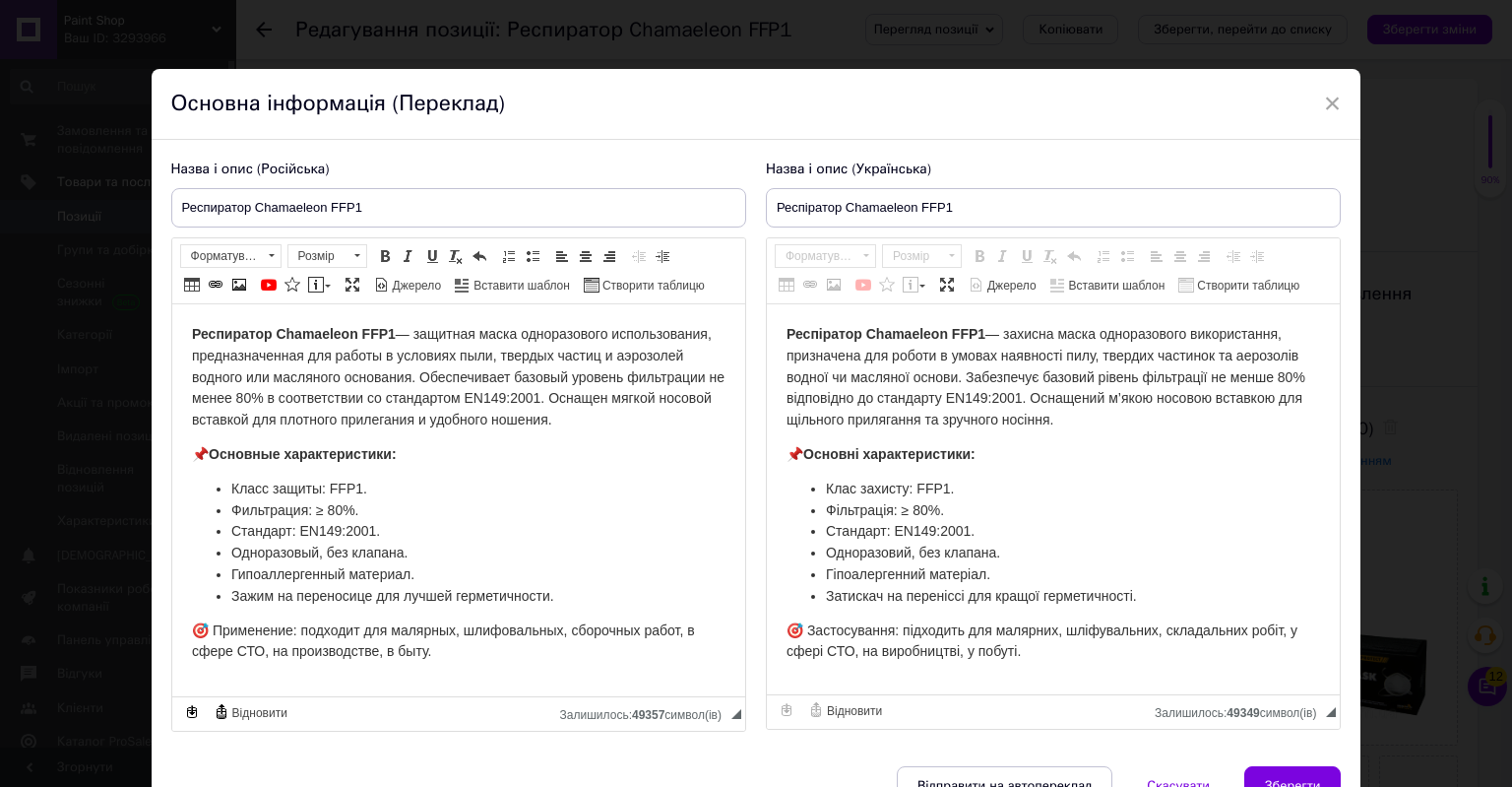 scroll, scrollTop: 0, scrollLeft: 0, axis: both 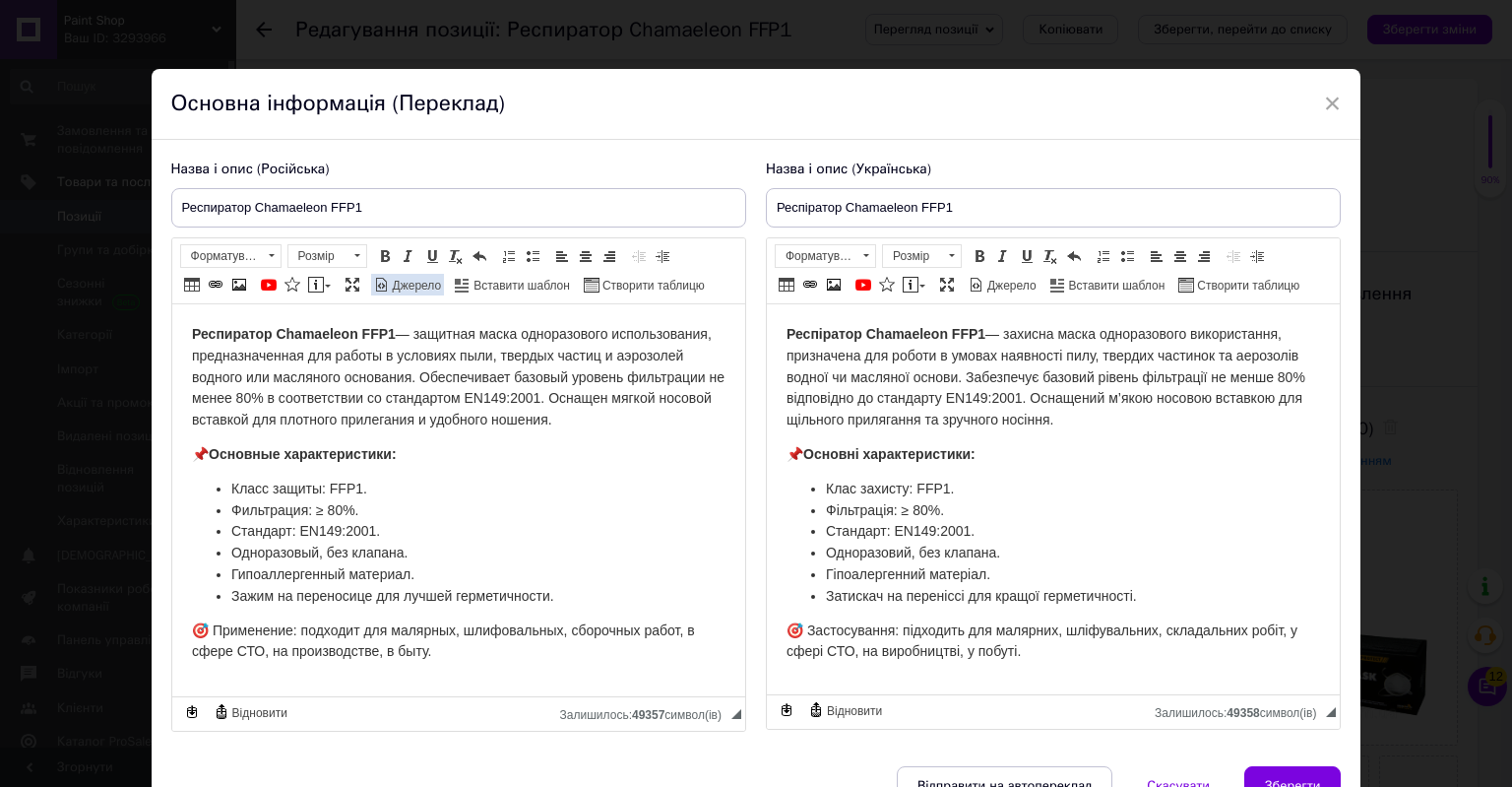 click on "Джерело" at bounding box center (415, 286) 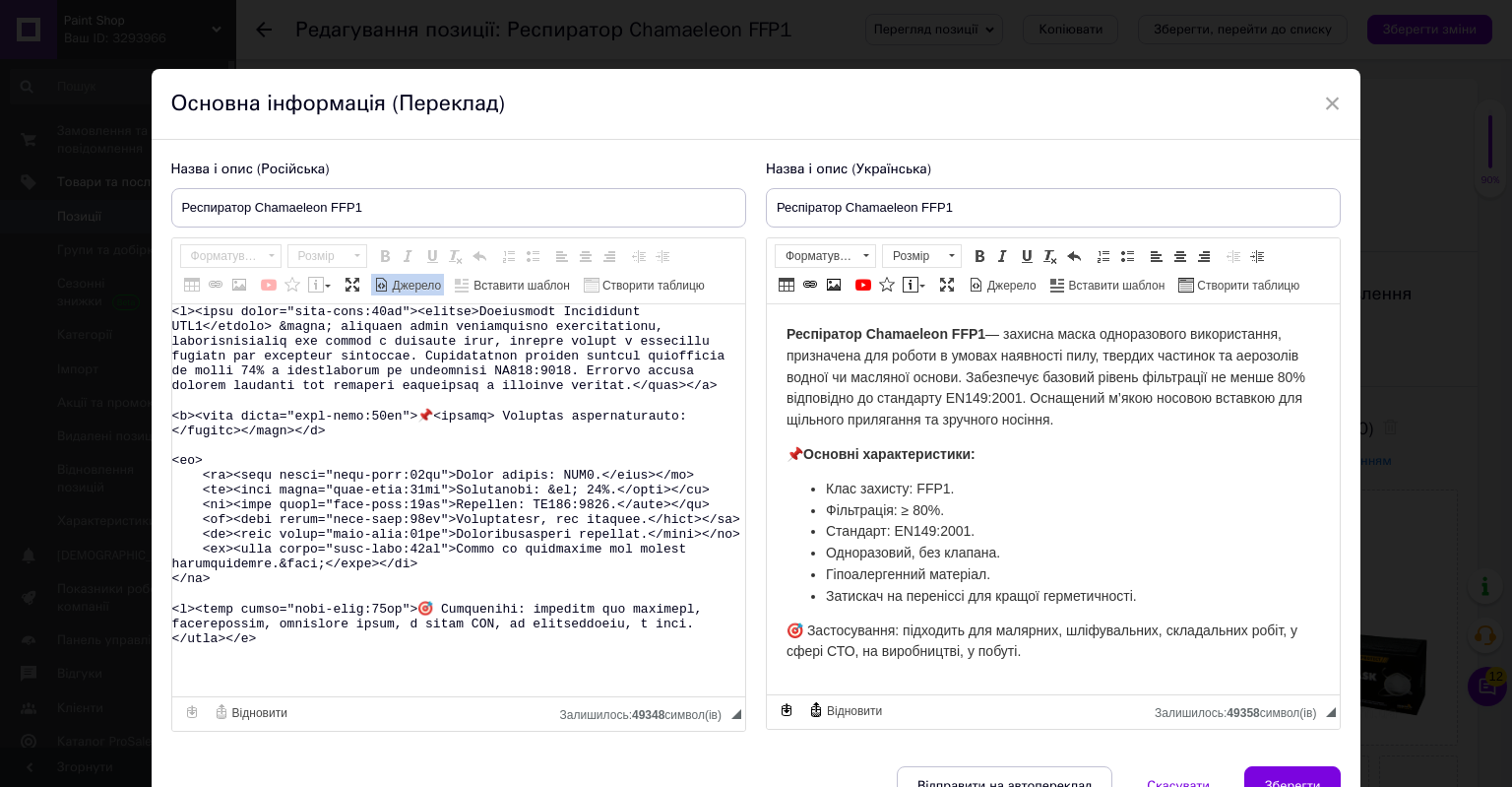 click at bounding box center [459, 500] 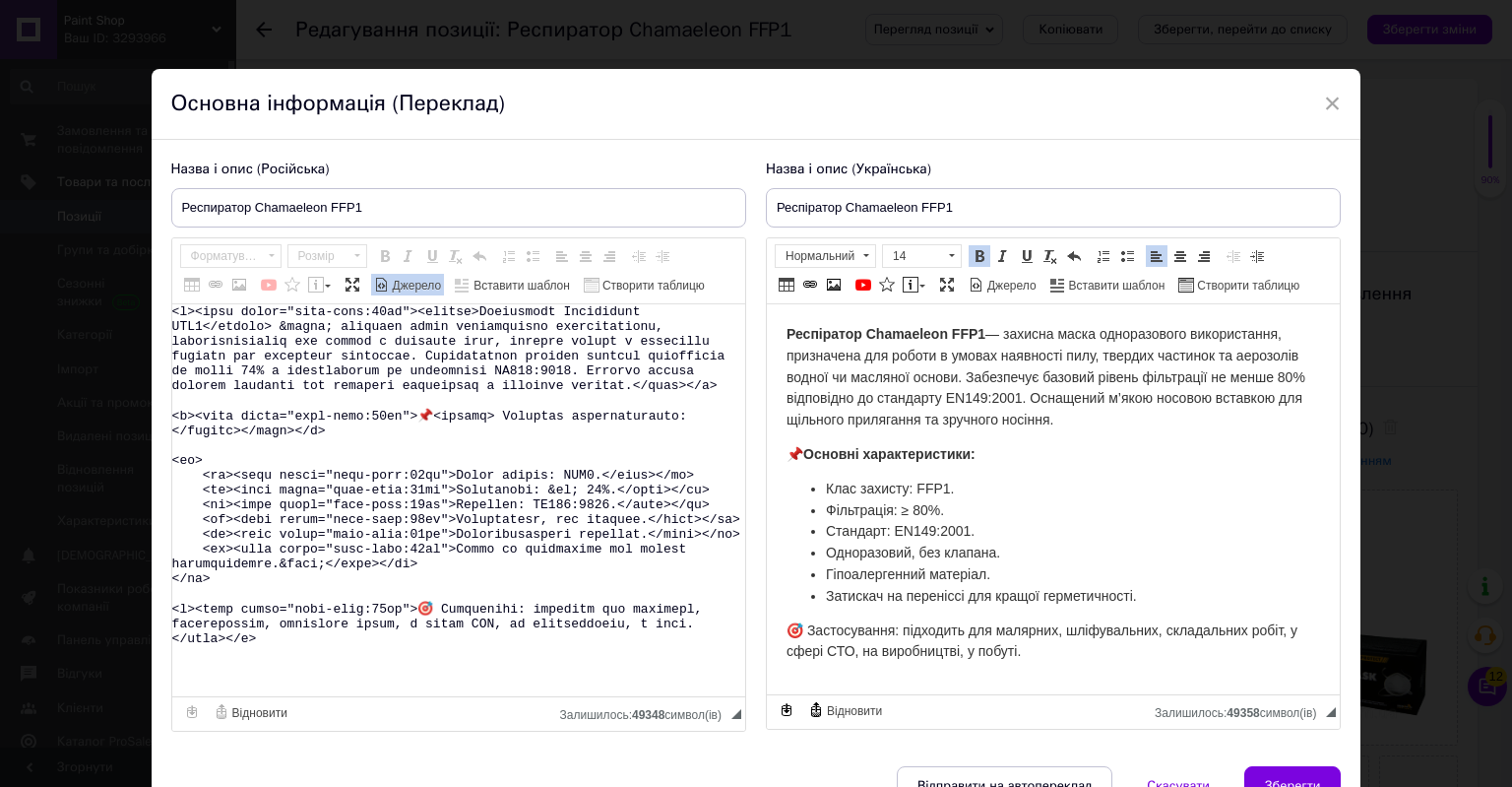 click on "Фільтрація: ≥ 80%." at bounding box center [884, 510] 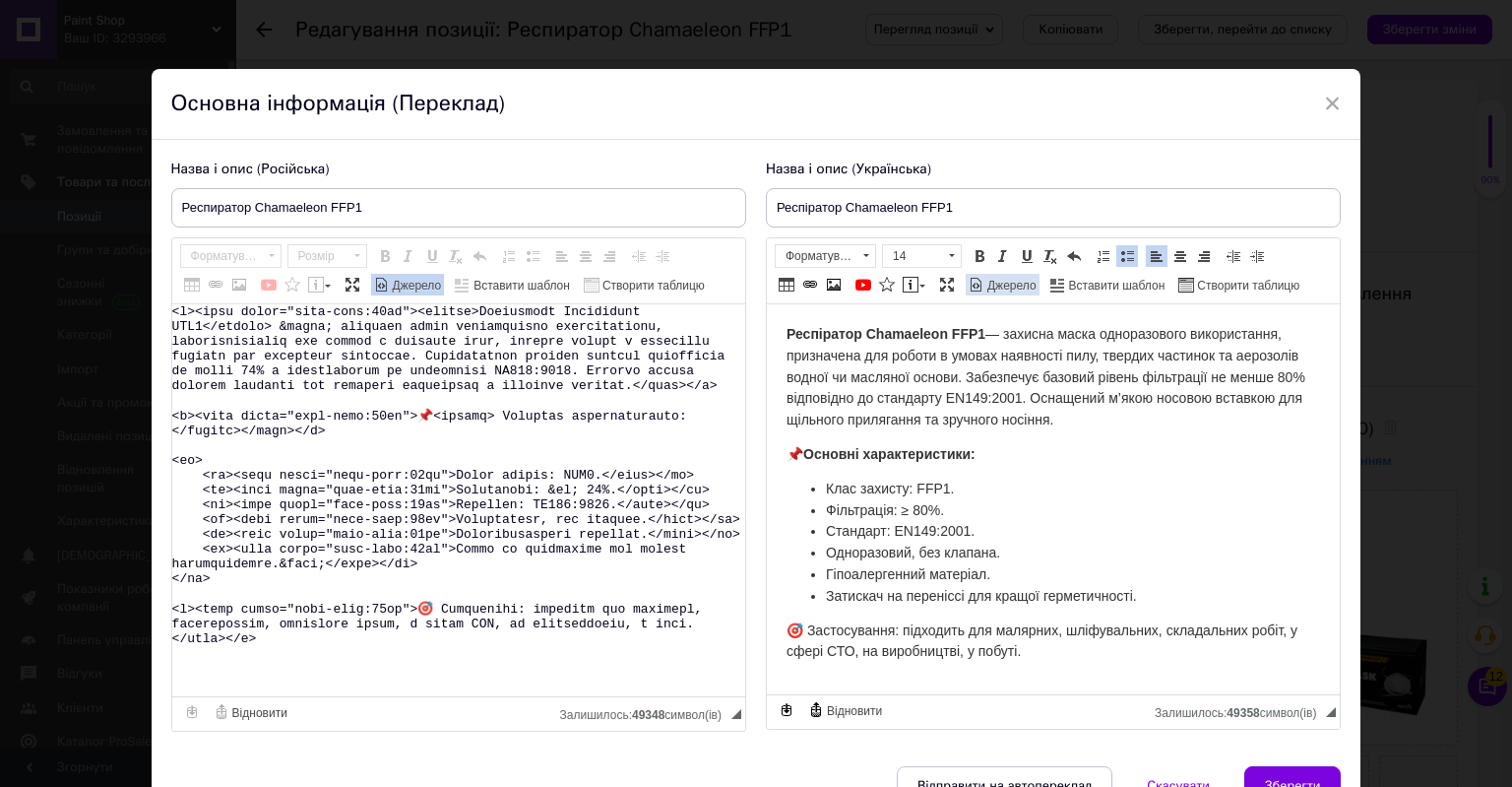 click on "Джерело" at bounding box center (1010, 286) 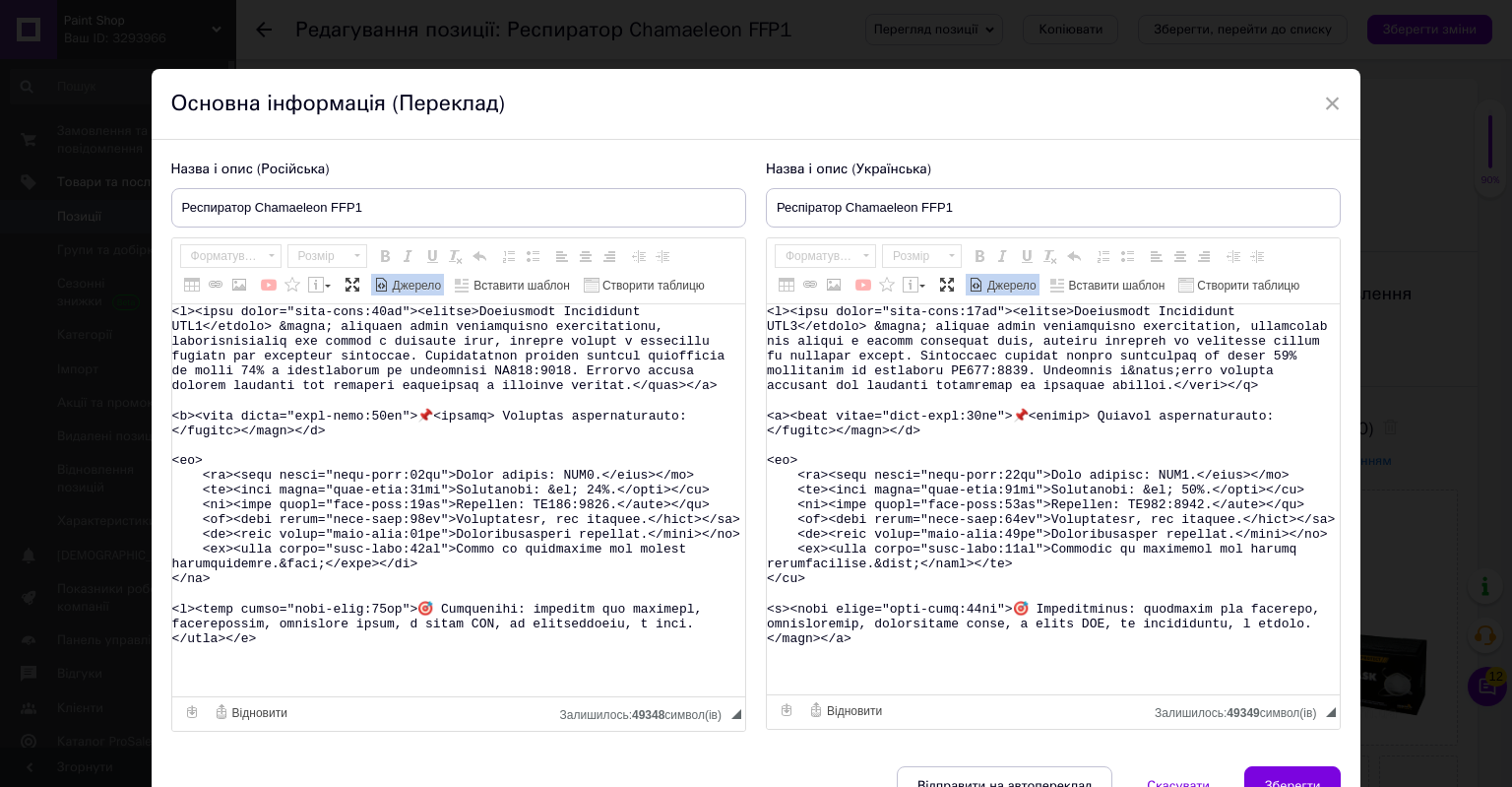 click at bounding box center (1053, 499) 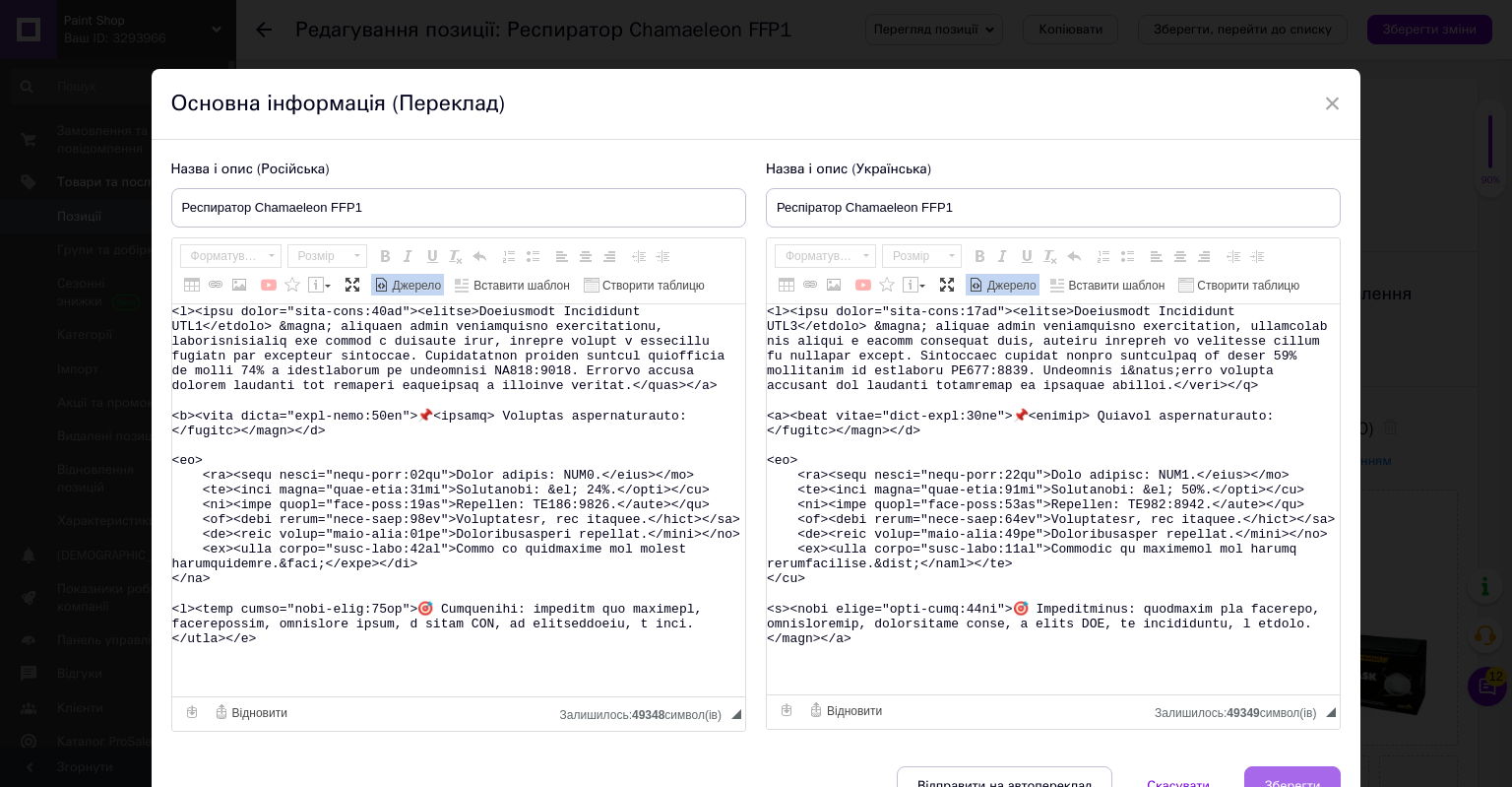 click on "Зберегти" at bounding box center [1292, 786] 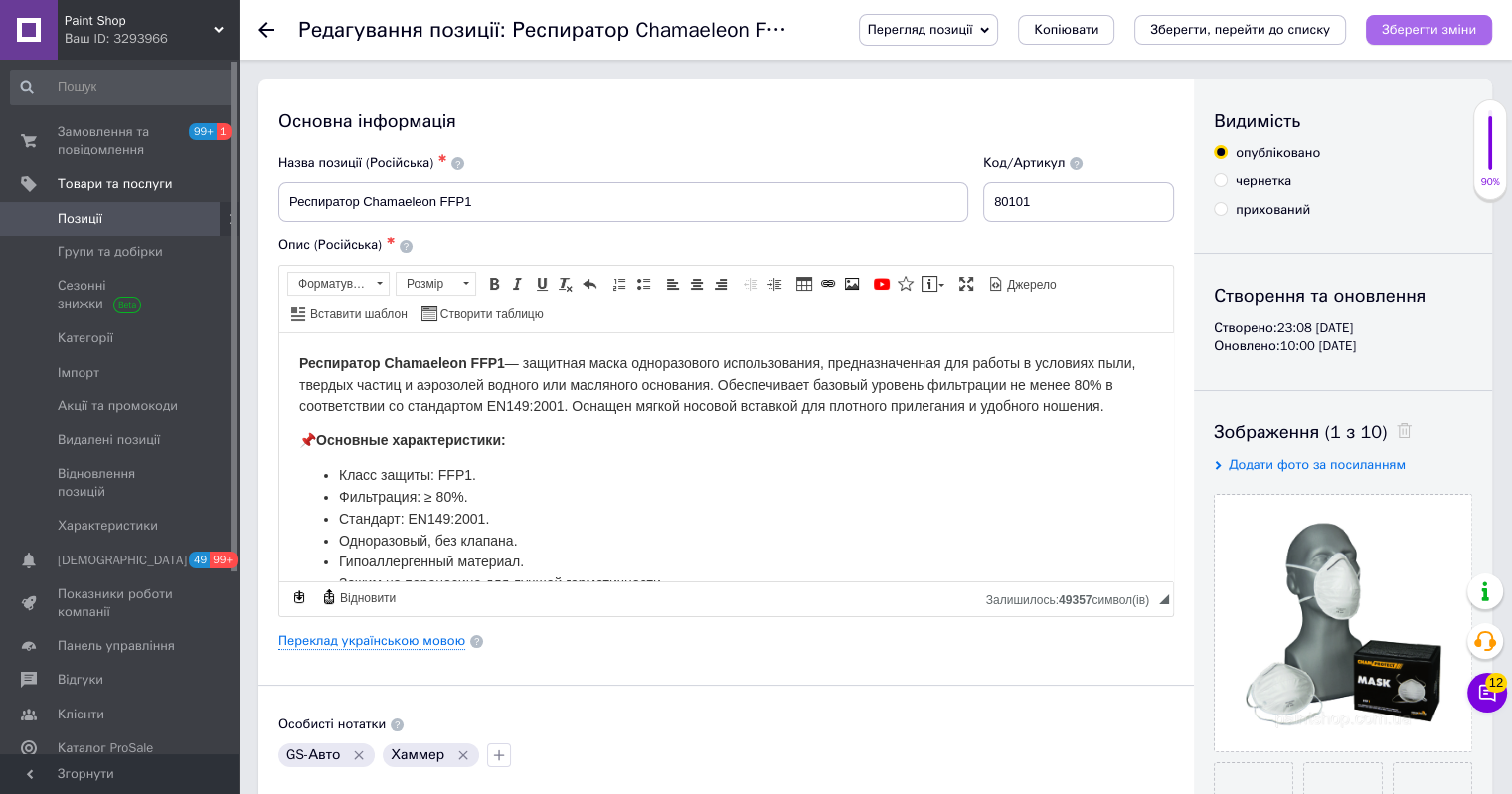 click on "Зберегти зміни" at bounding box center (1428, 30) 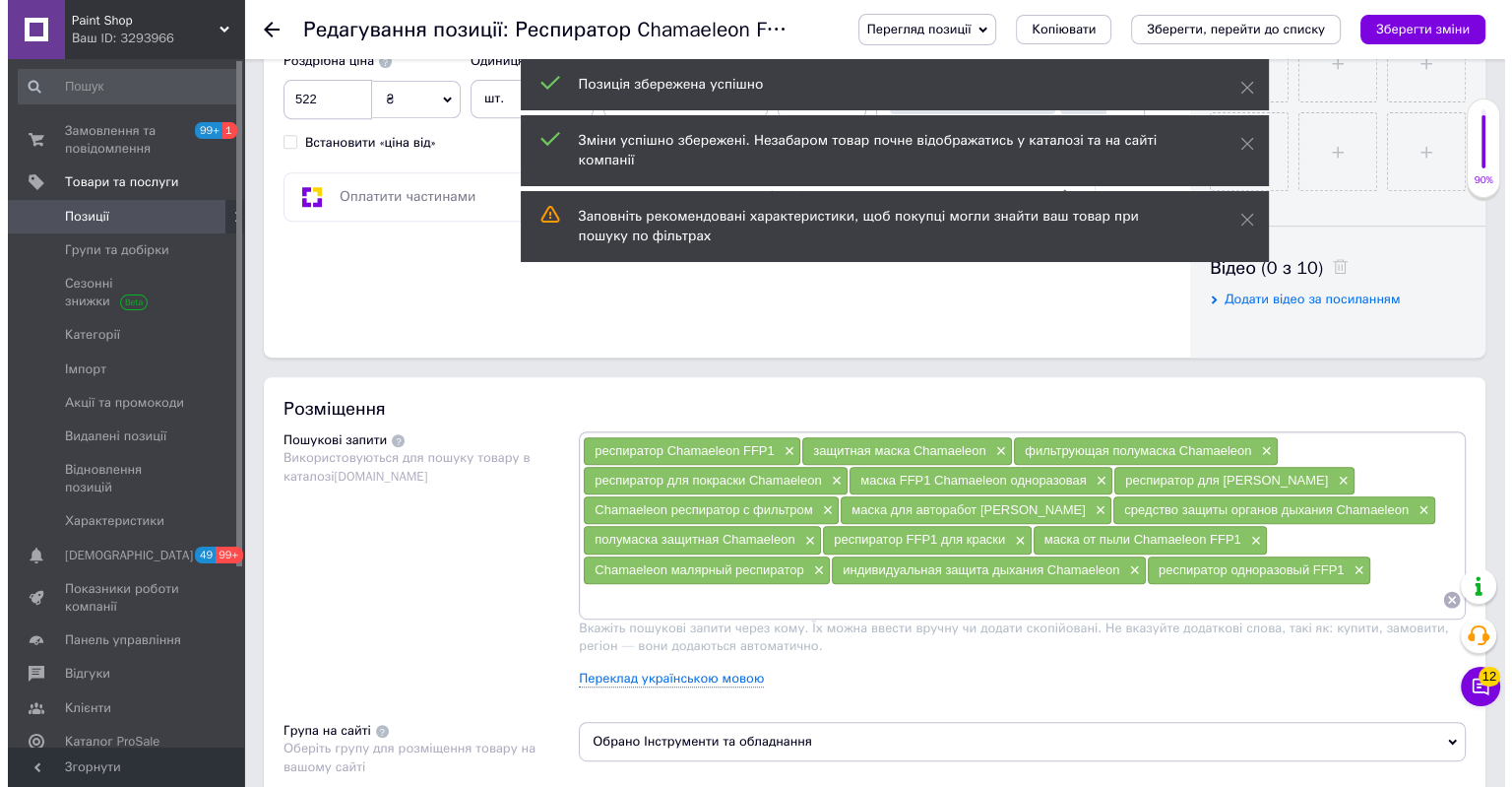 scroll, scrollTop: 0, scrollLeft: 0, axis: both 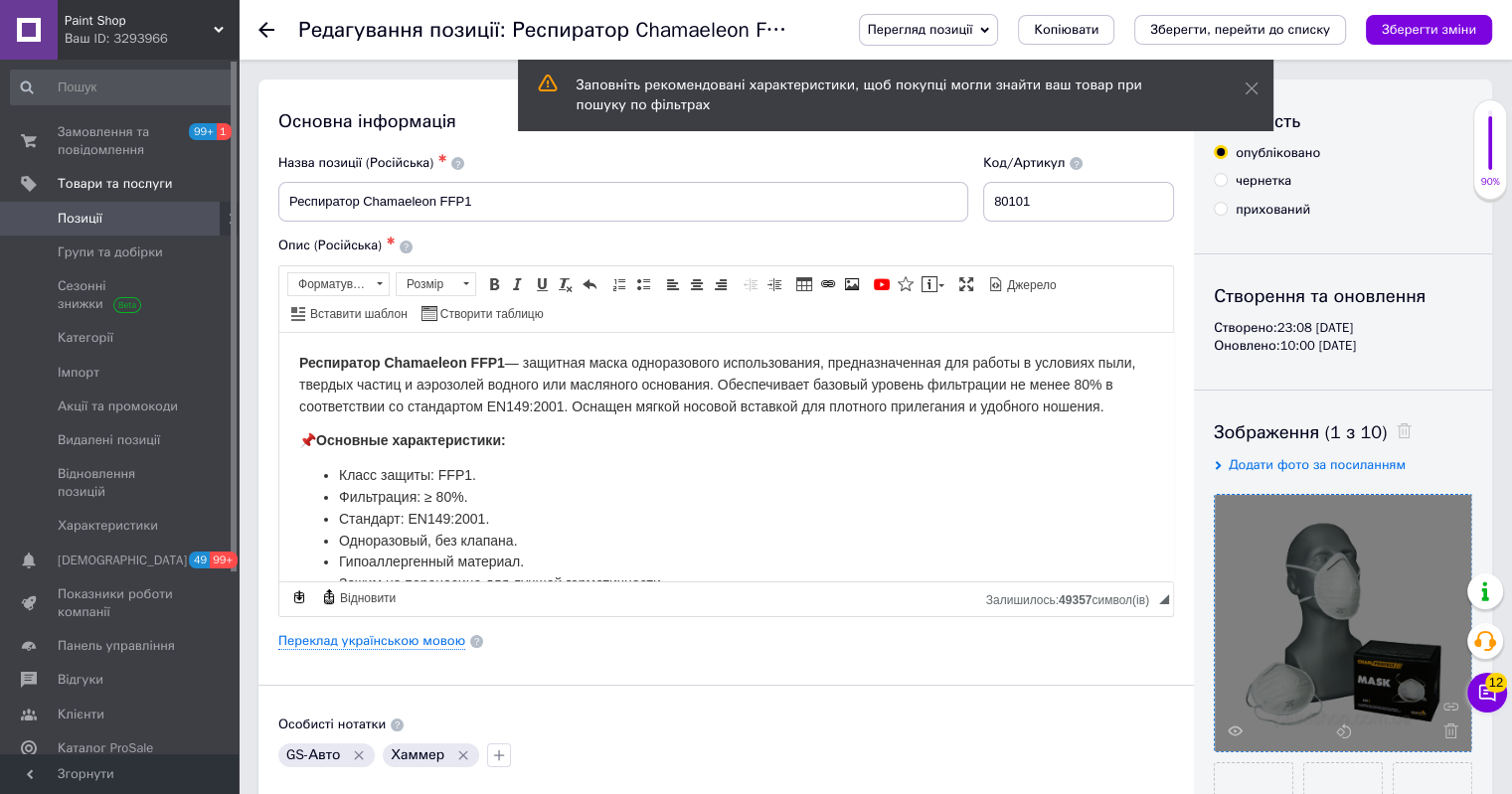 click at bounding box center [1343, 623] 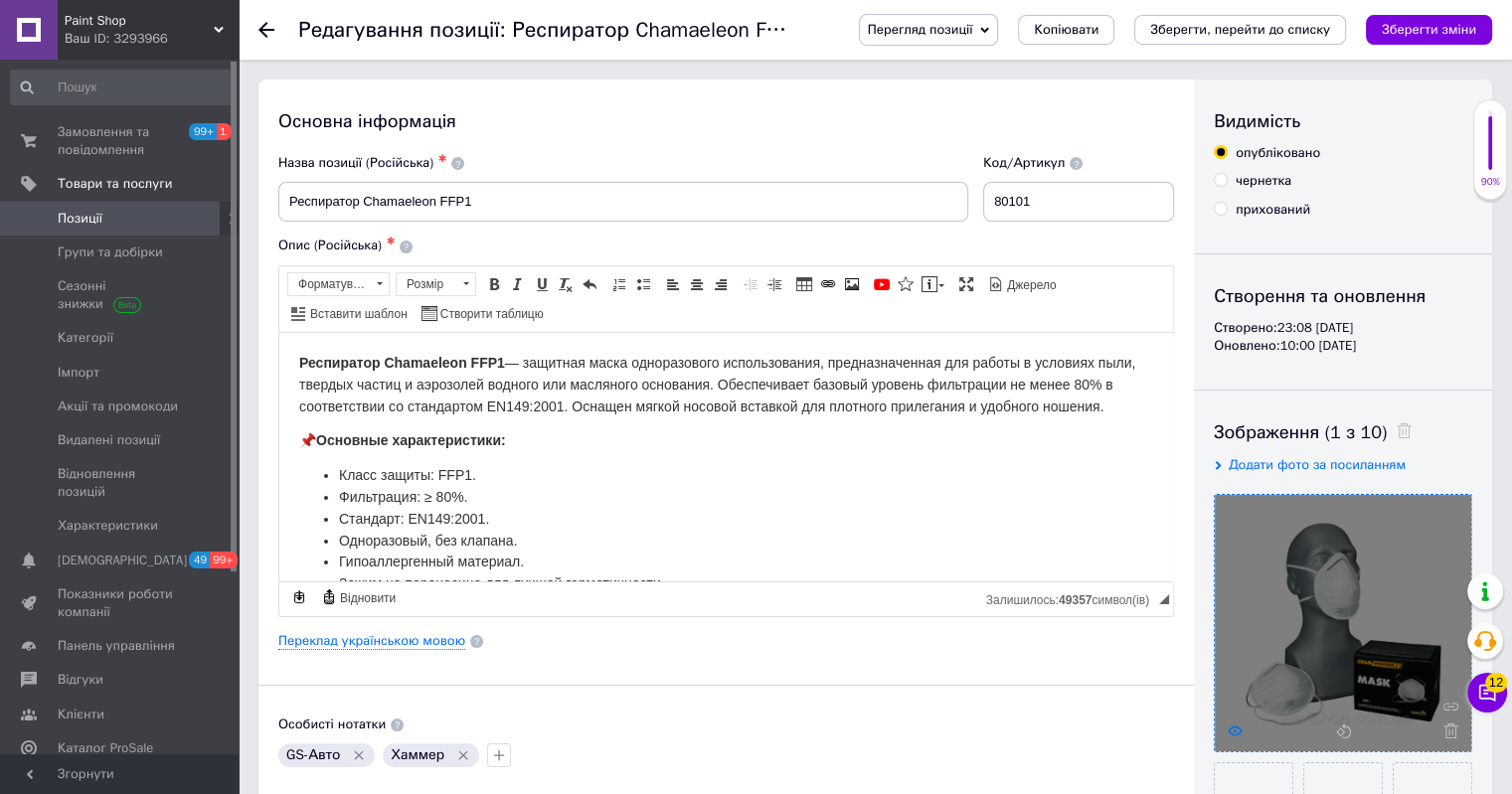 click 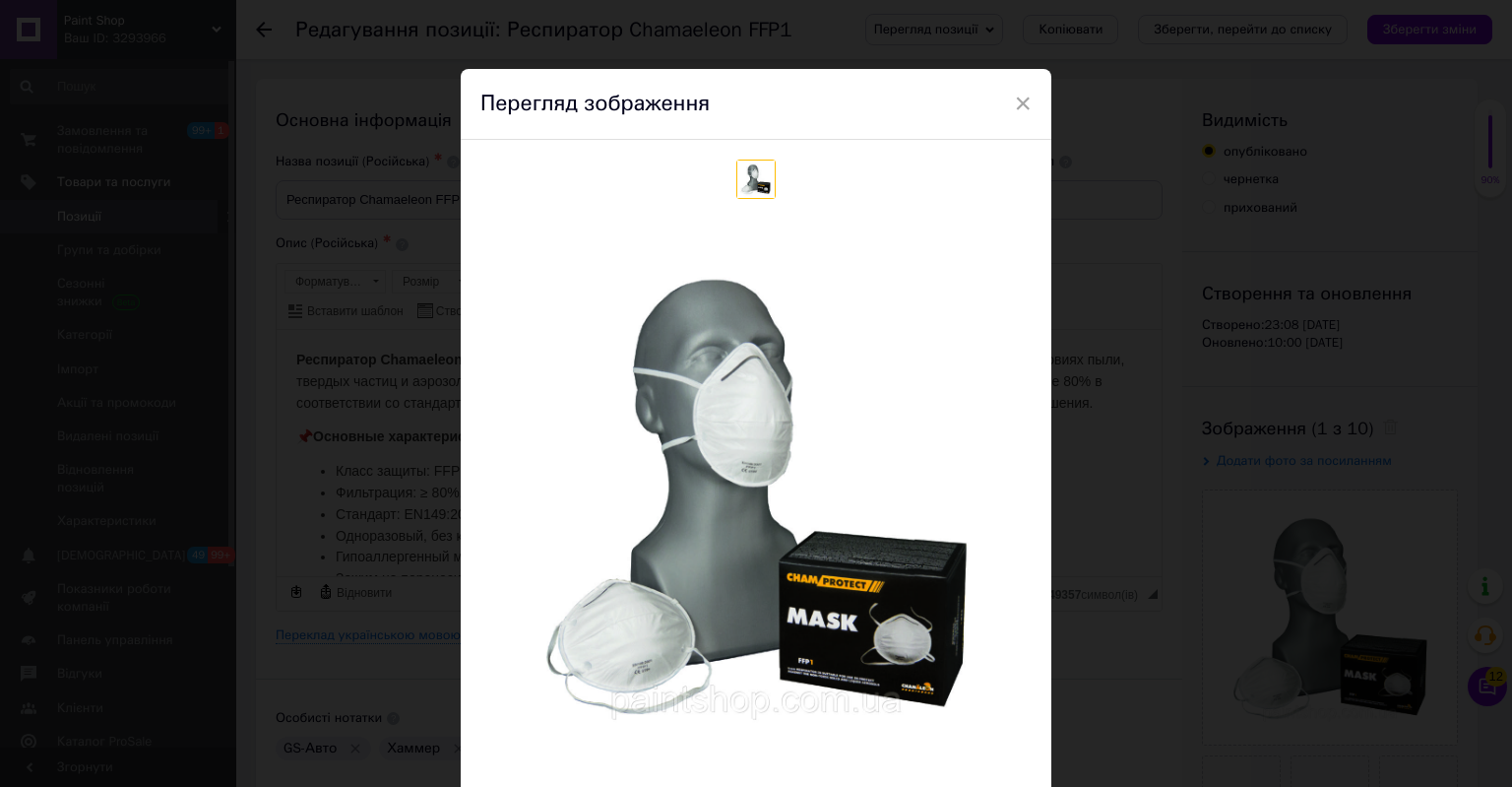 click on "× Перегляд зображення Видалити зображення Видалити всі зображення" at bounding box center [756, 393] 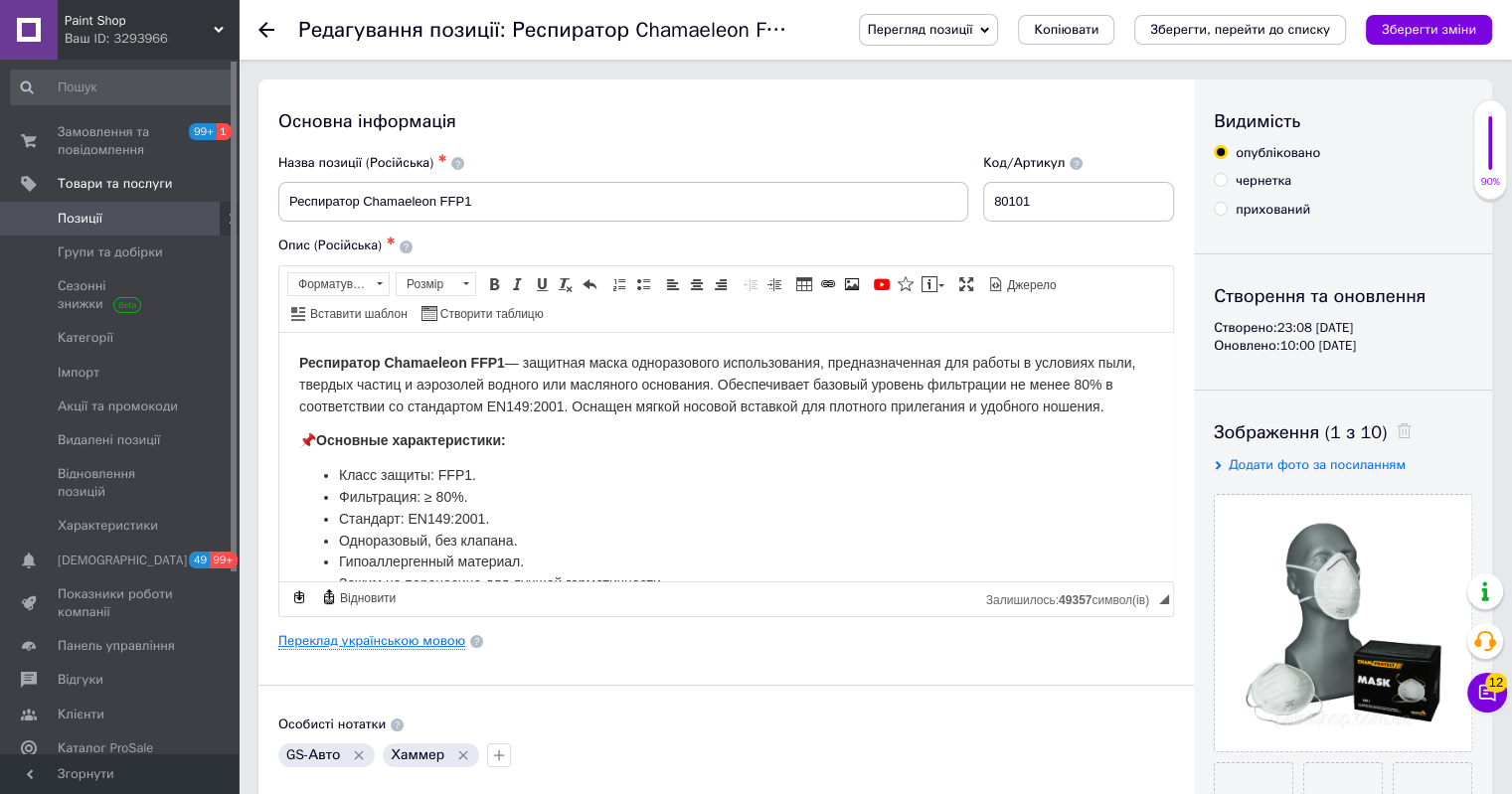click on "Переклад українською мовою" at bounding box center (372, 641) 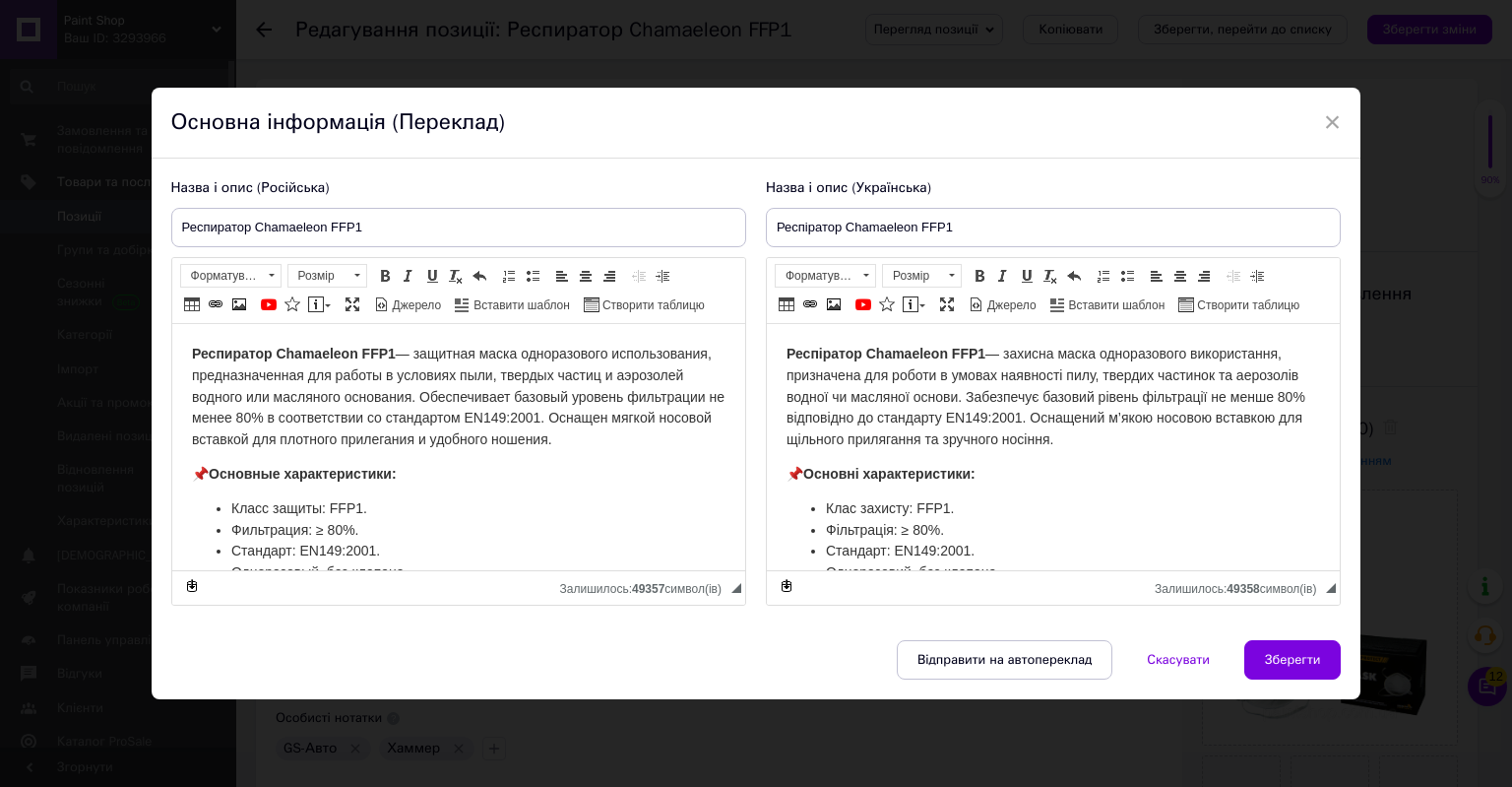 scroll, scrollTop: 118, scrollLeft: 0, axis: vertical 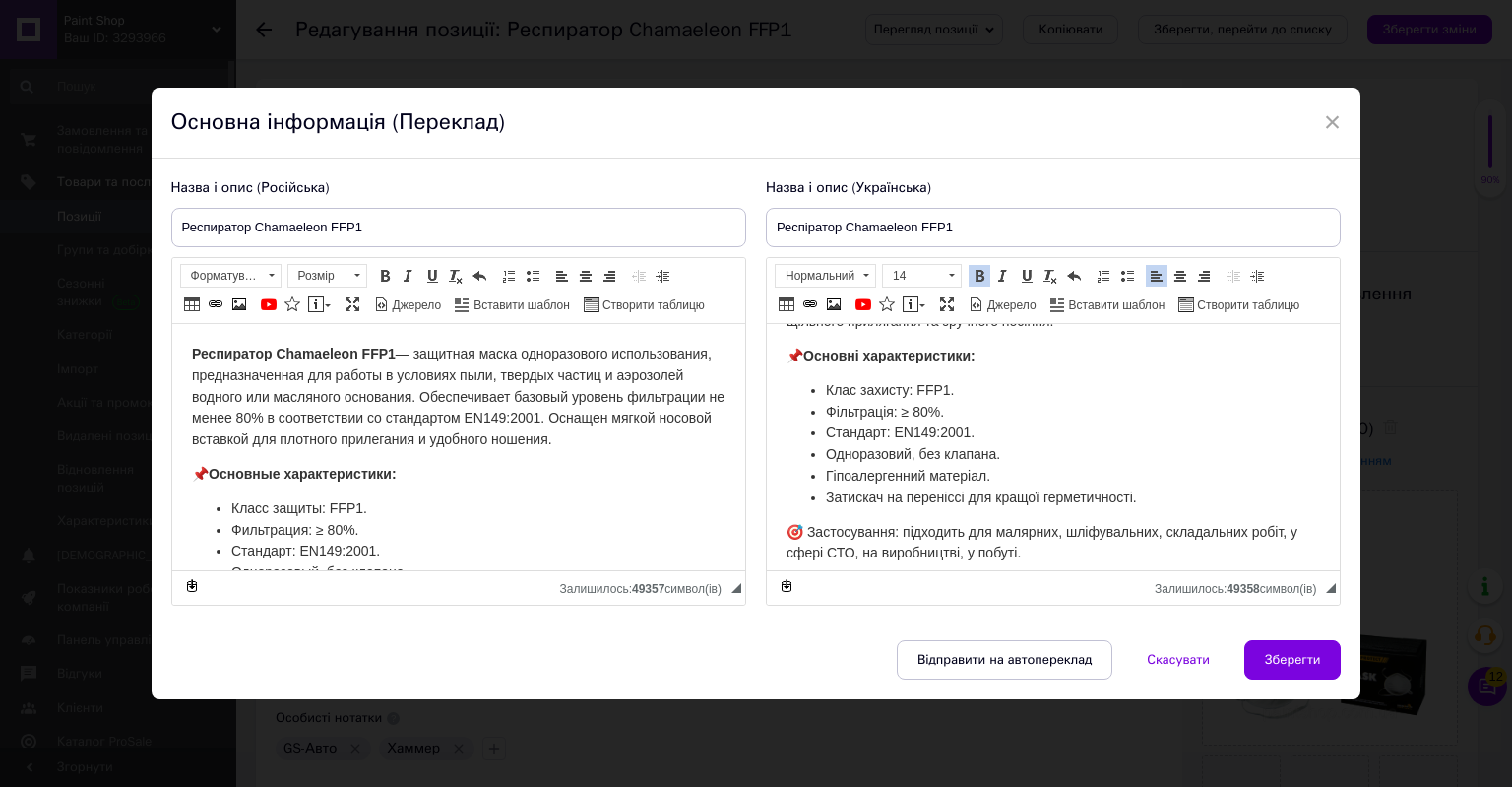 click on "Клас захисту: FFP1." at bounding box center [1052, 390] 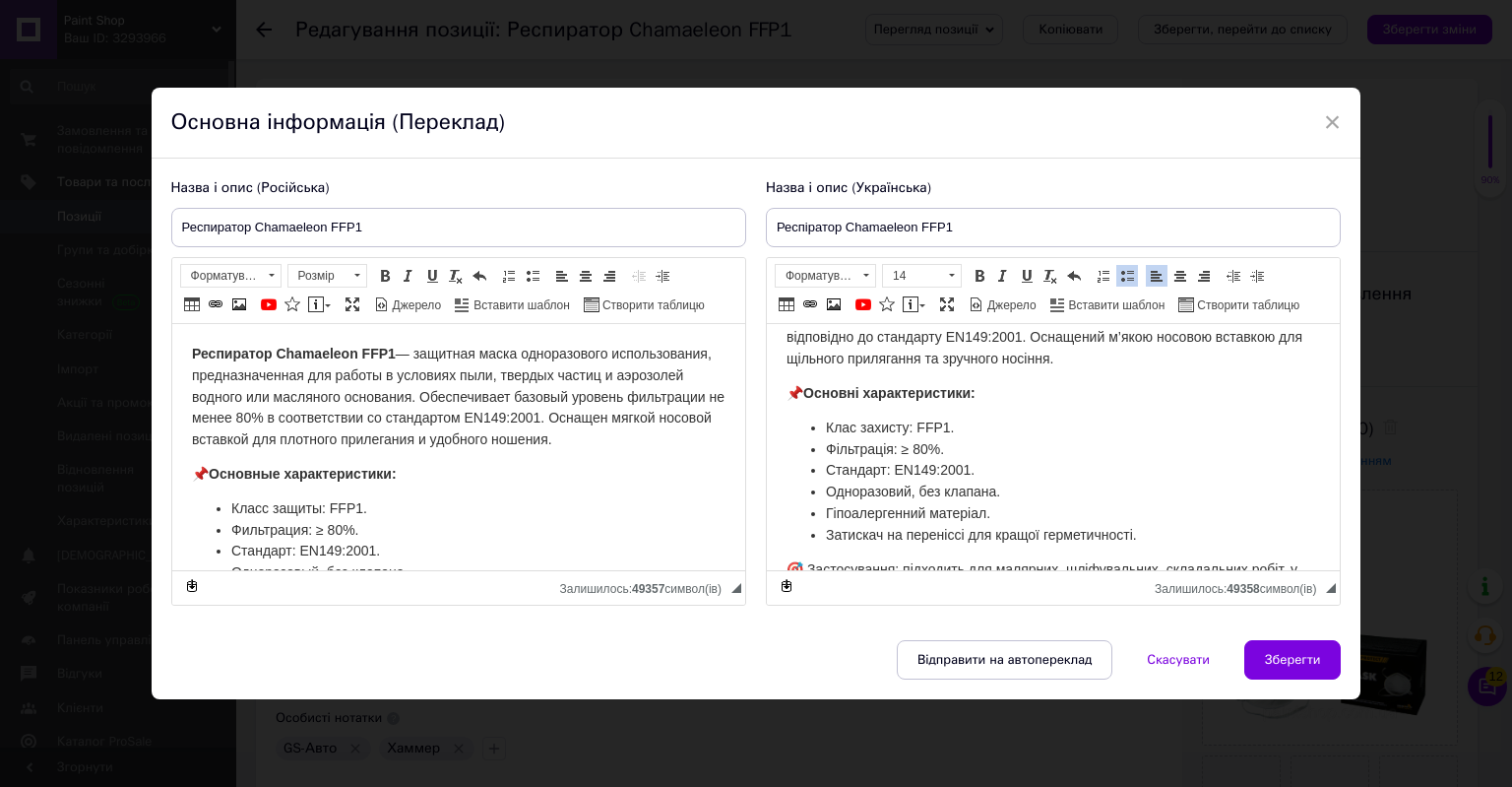 scroll, scrollTop: 118, scrollLeft: 0, axis: vertical 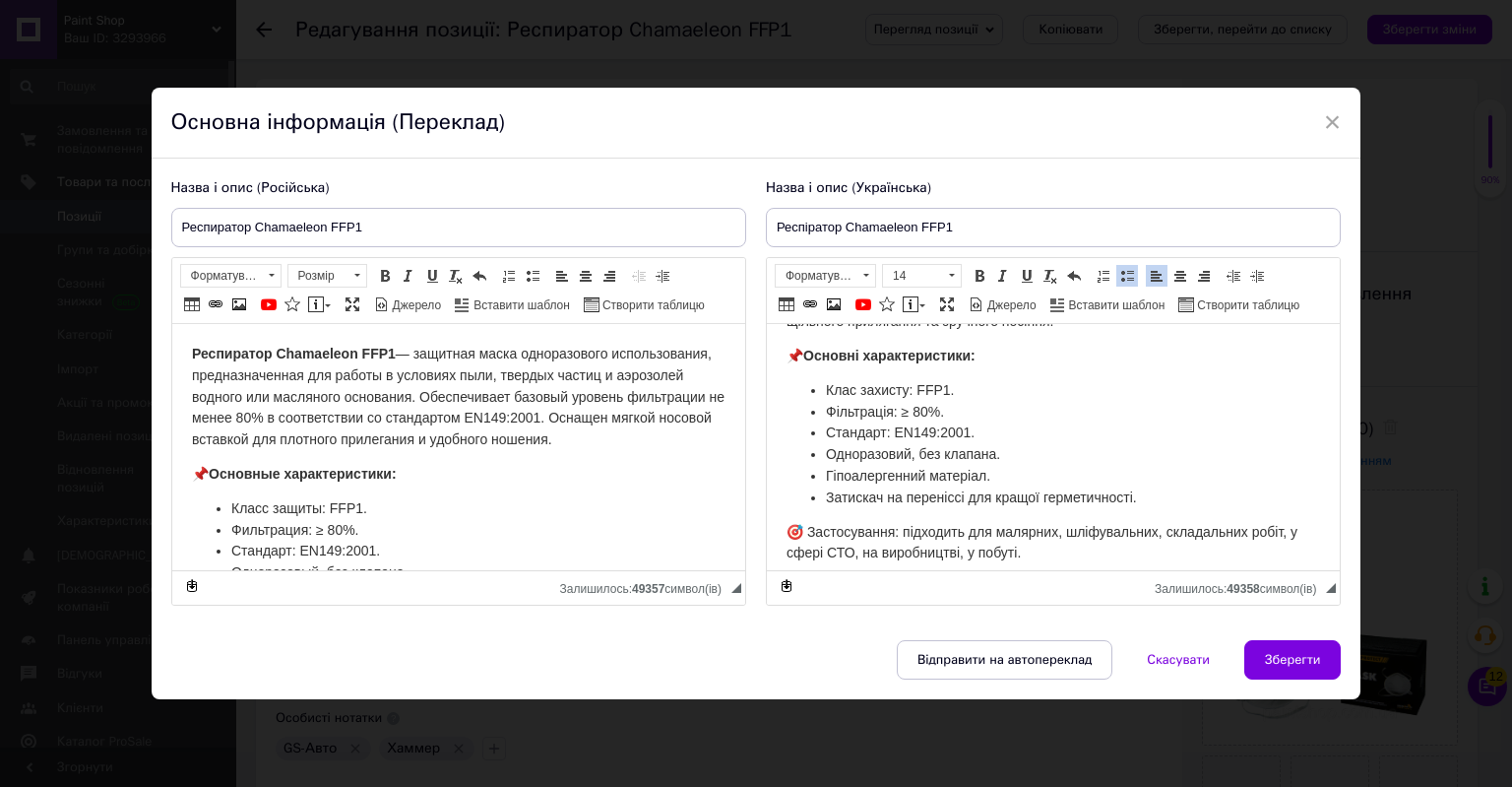 click on "Затискач на переніссі для кращої герметичності." at bounding box center (1052, 497) 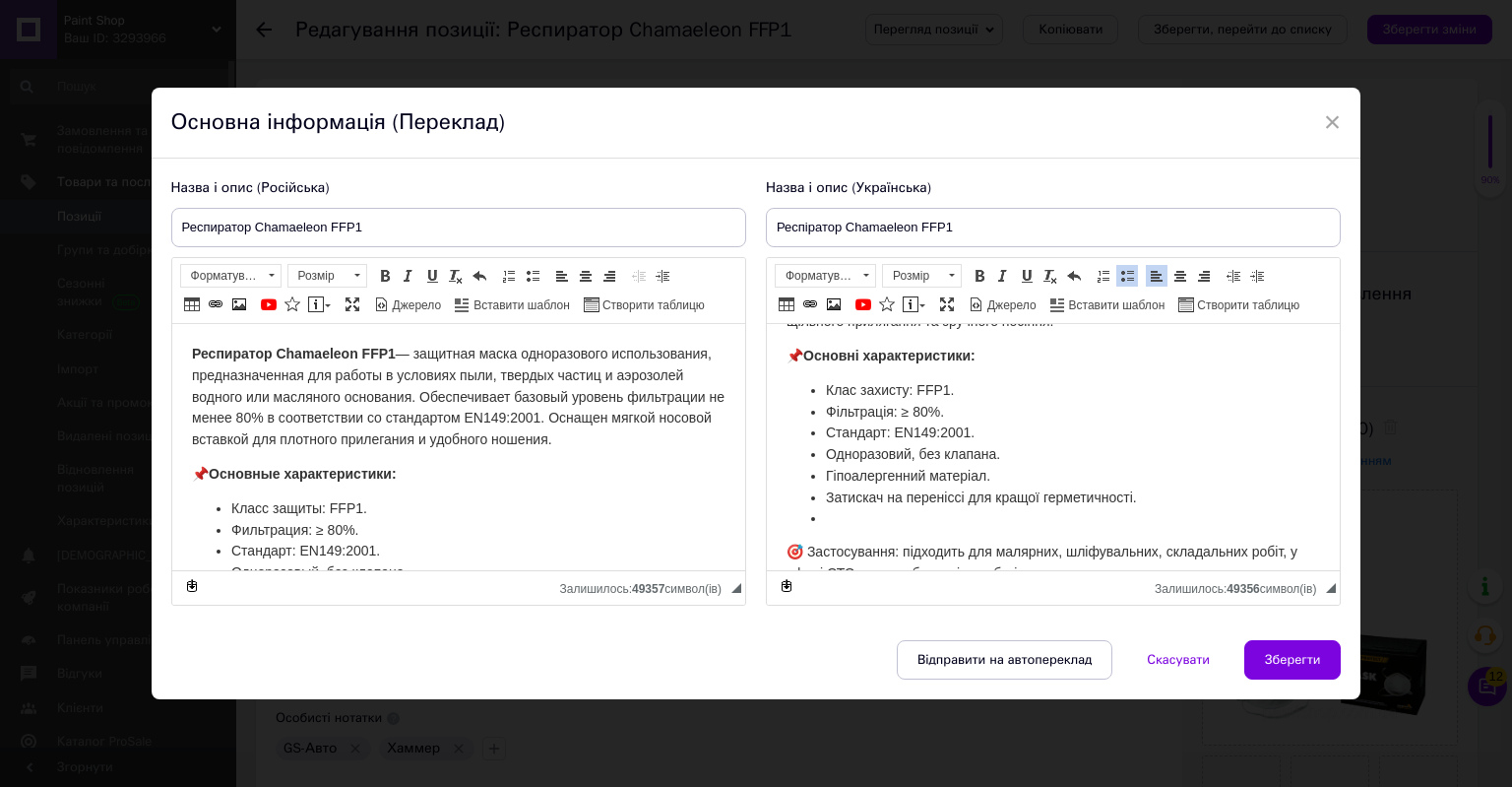 type 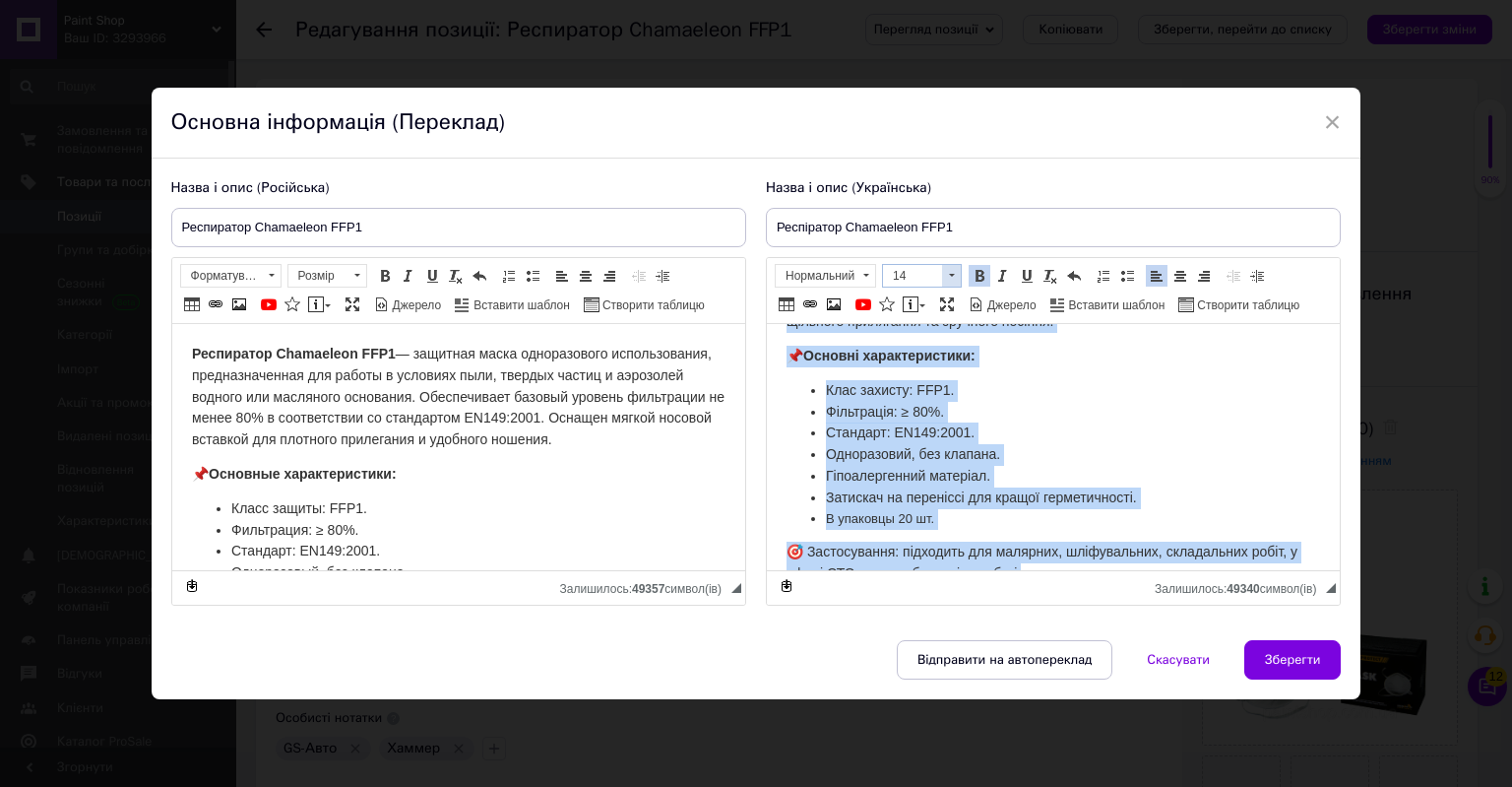 click at bounding box center [951, 276] 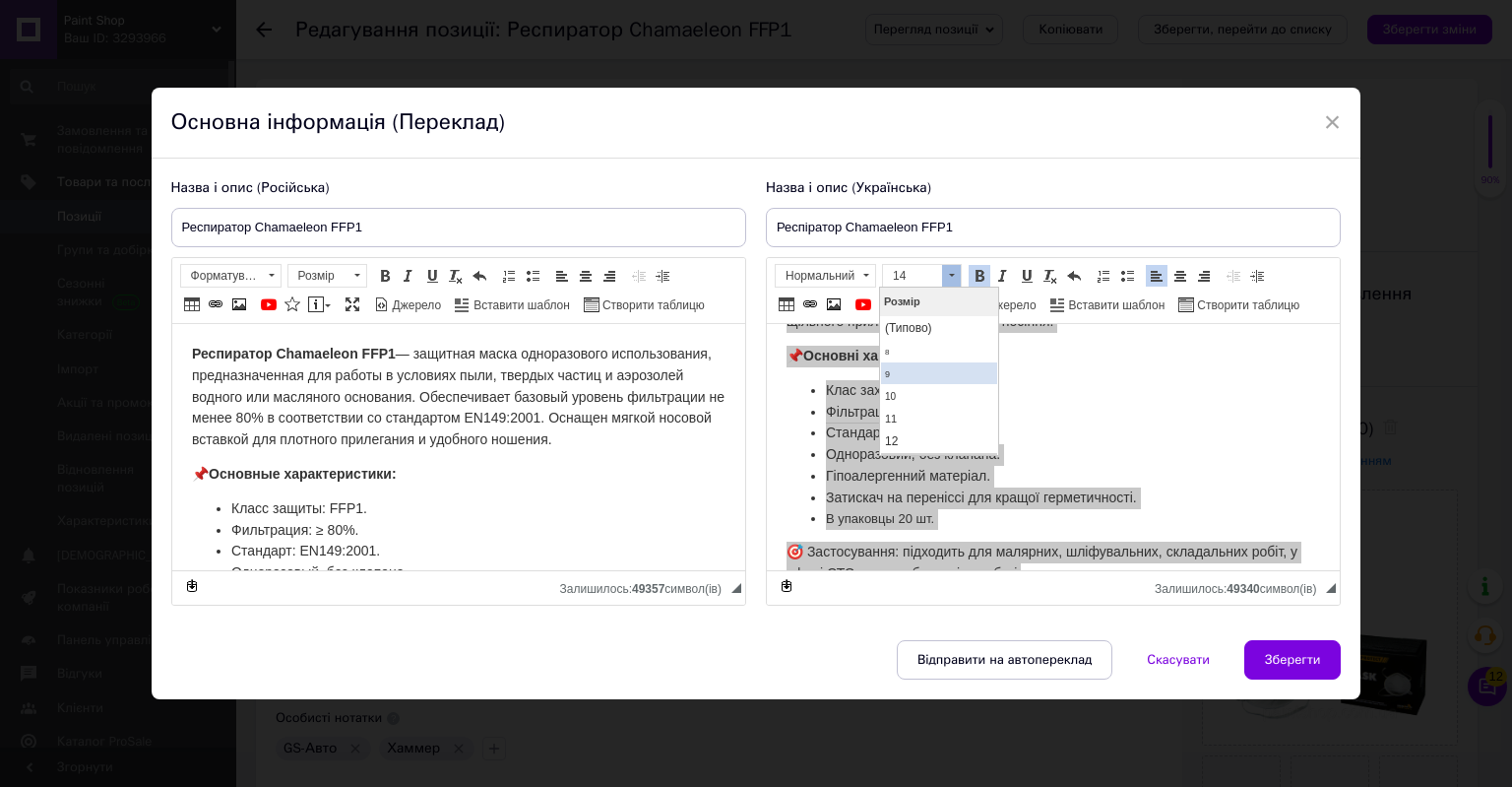 scroll, scrollTop: 20, scrollLeft: 0, axis: vertical 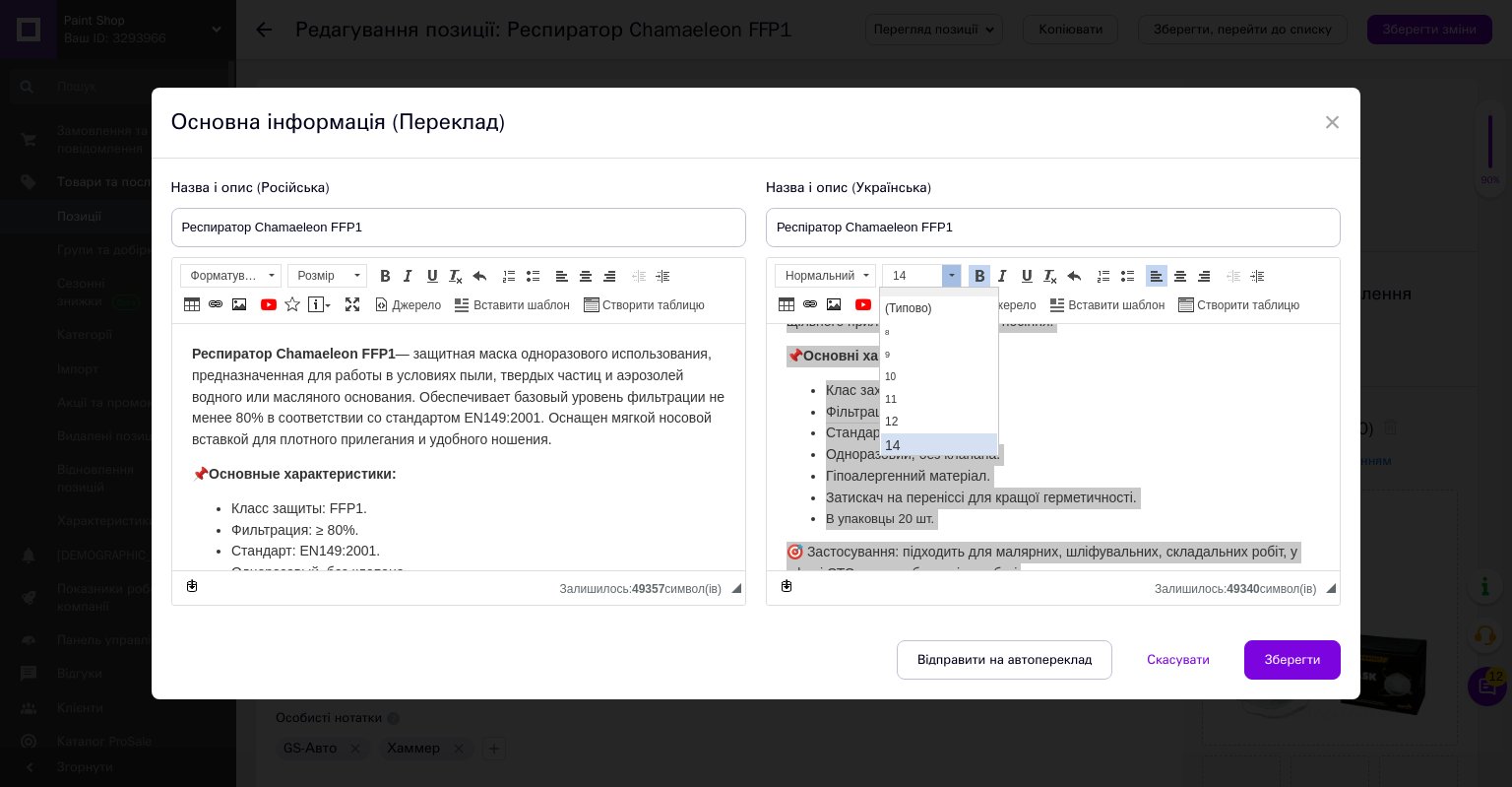 click on "14" at bounding box center [938, 445] 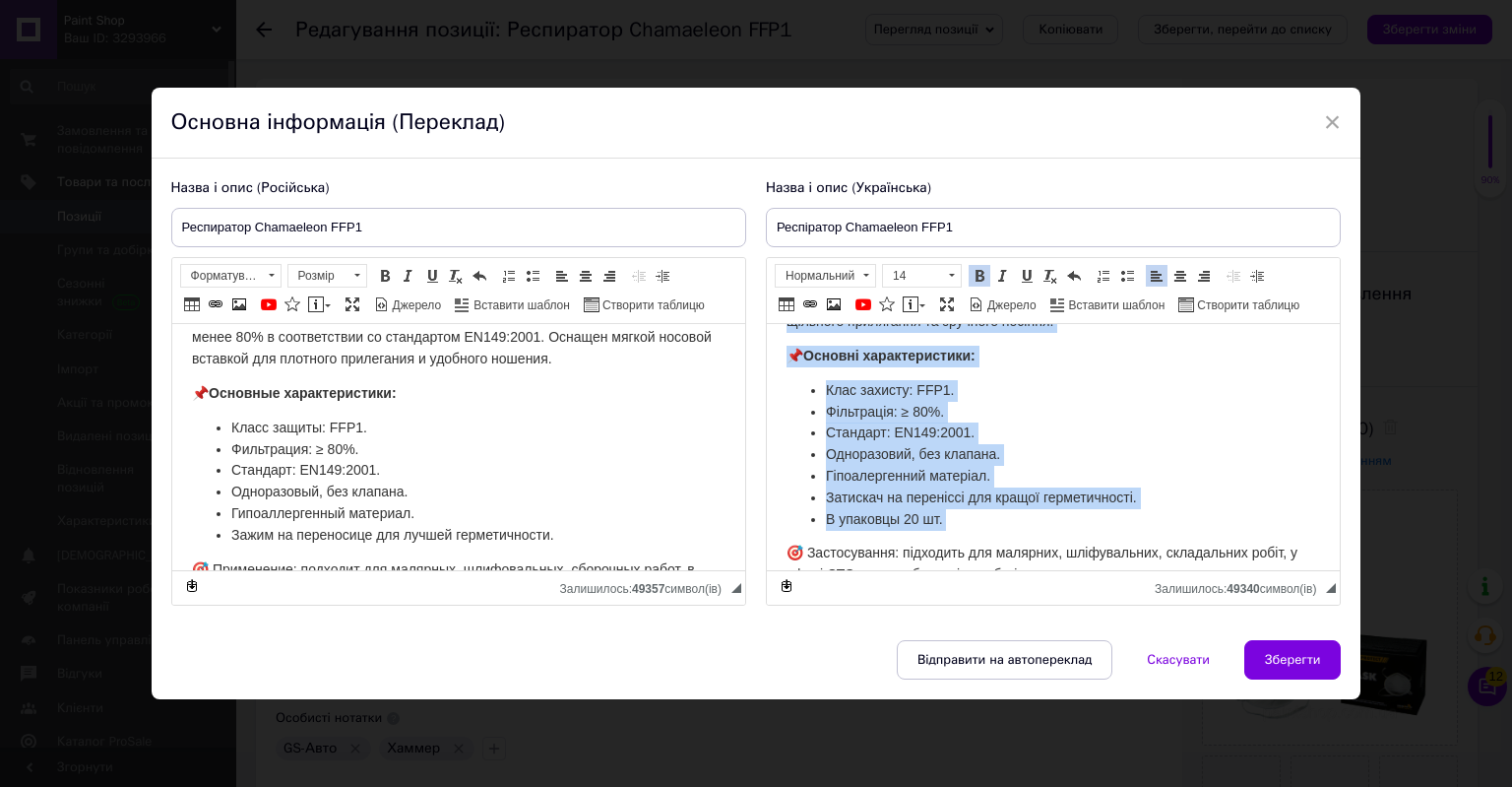 scroll, scrollTop: 118, scrollLeft: 0, axis: vertical 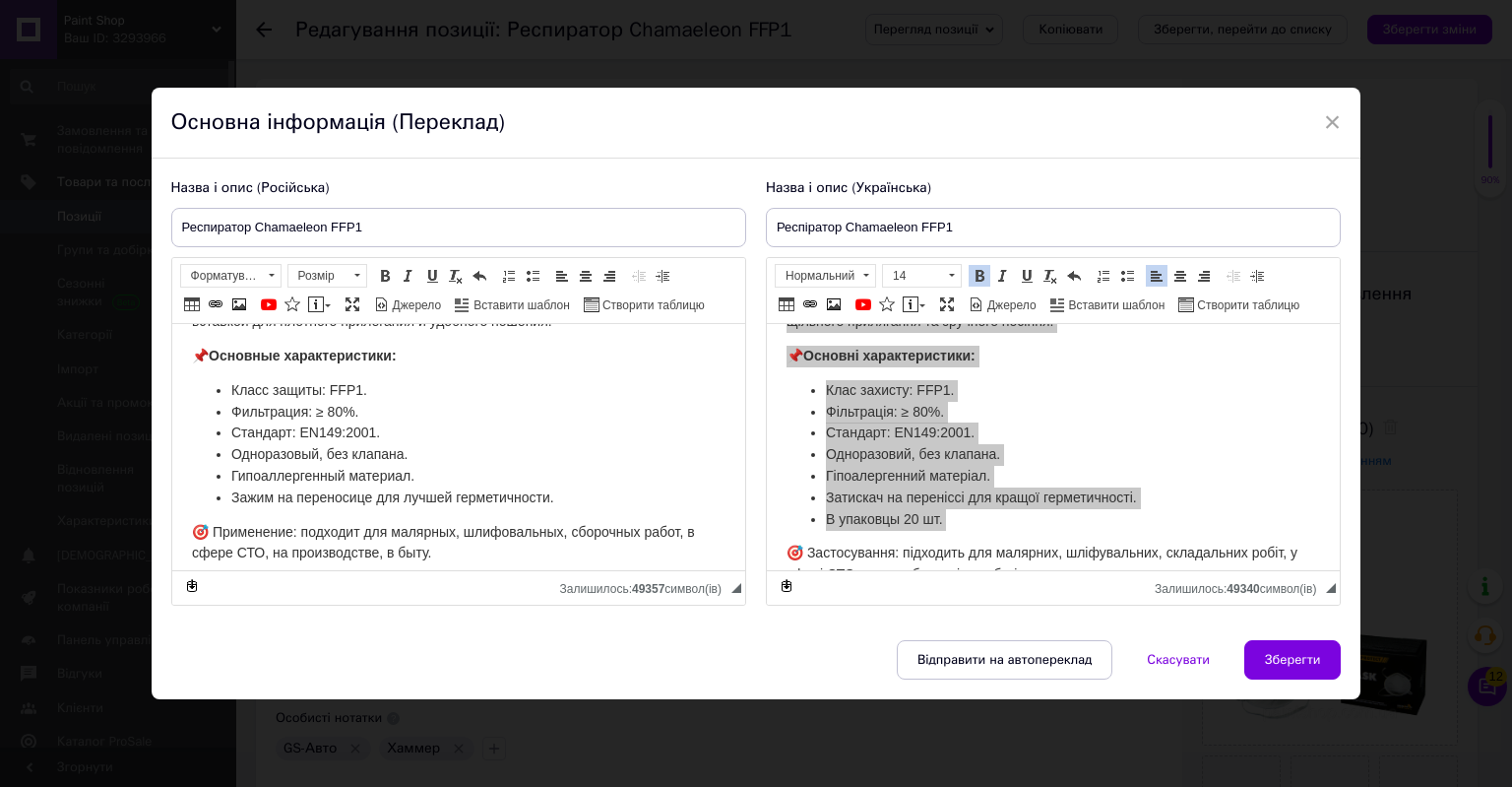 click on "Зажим на переносице для лучшей герметичности." at bounding box center [458, 497] 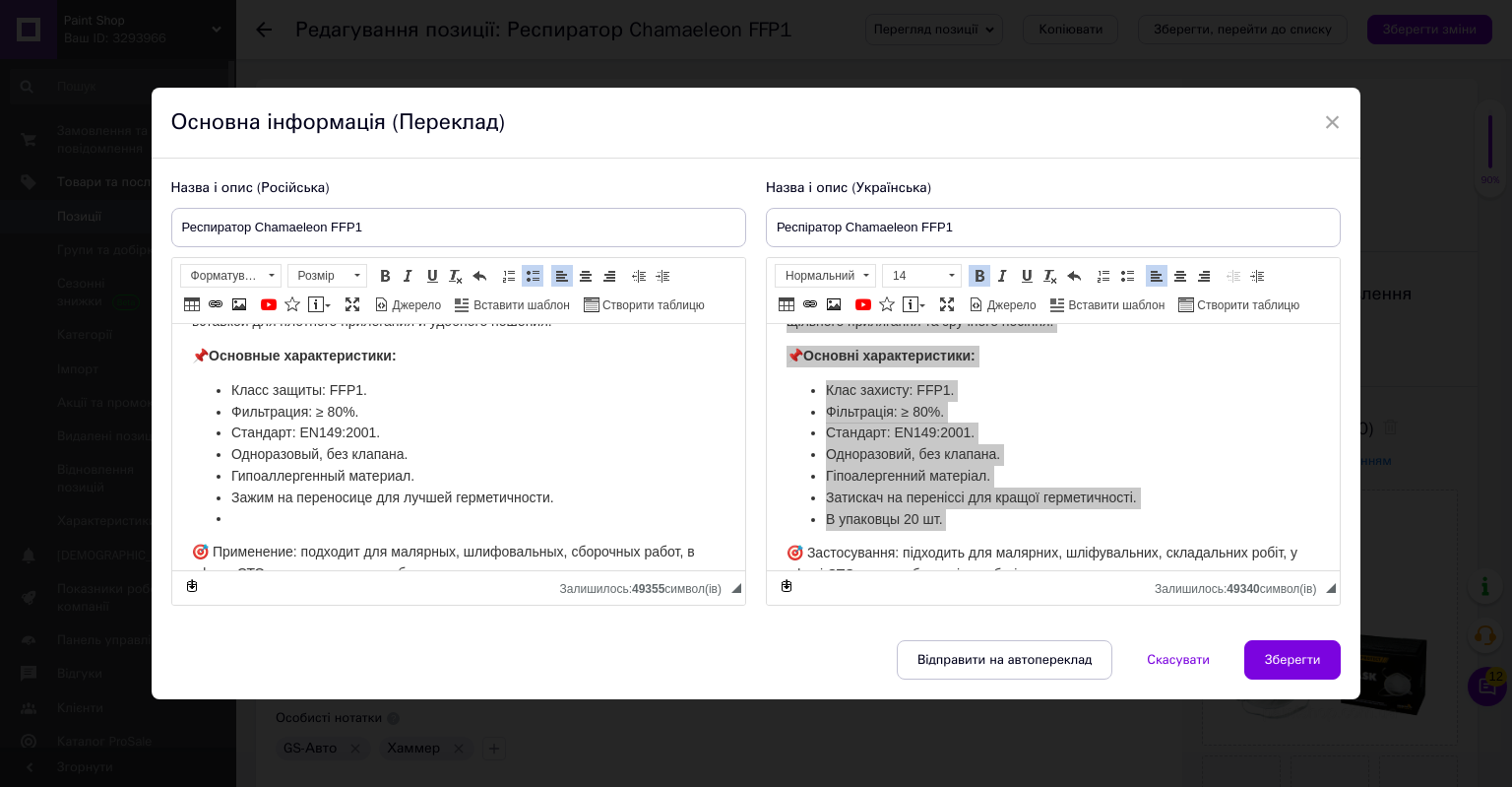 type 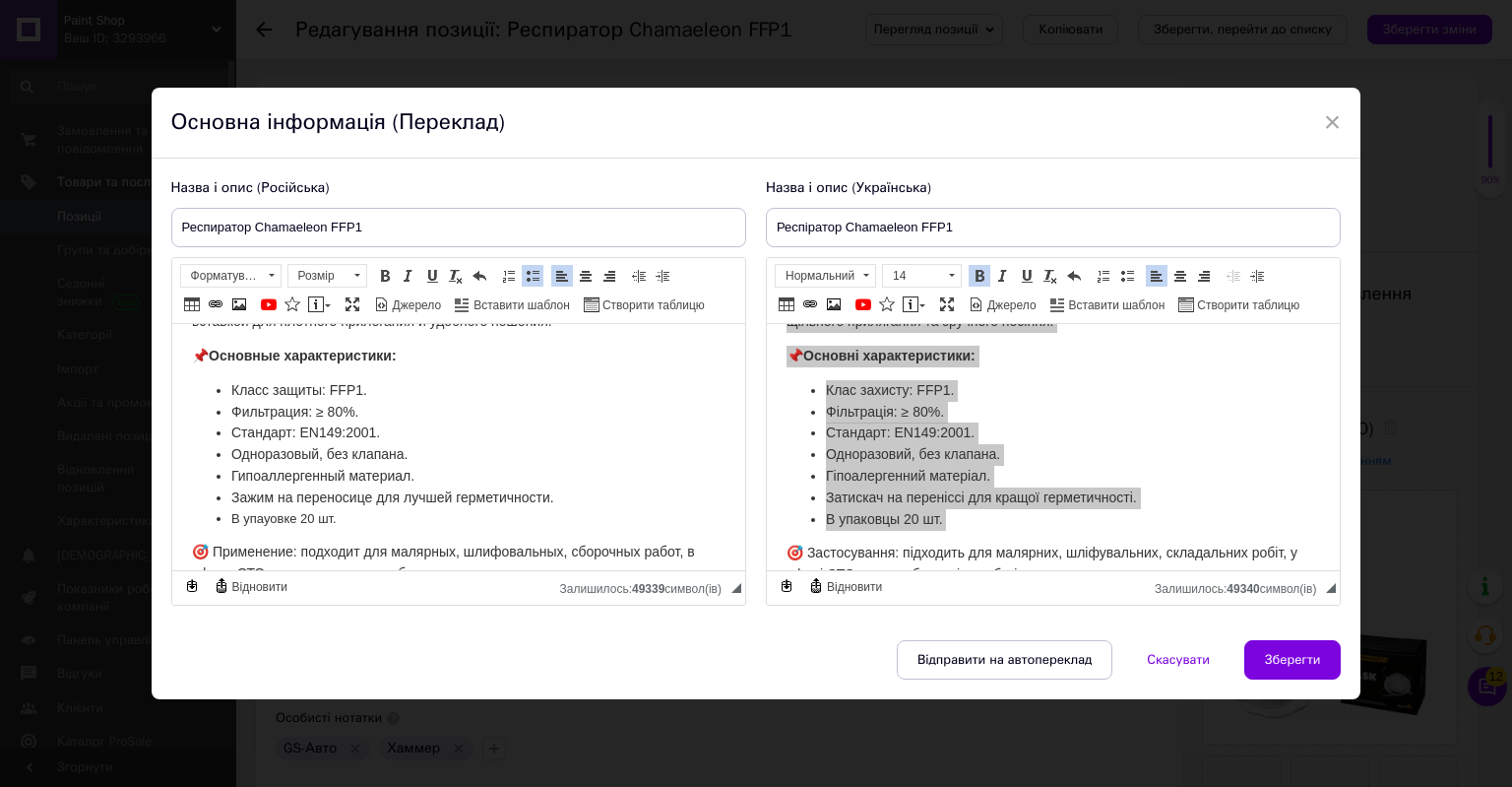 click on "Одноразовый, без клапана." at bounding box center [458, 454] 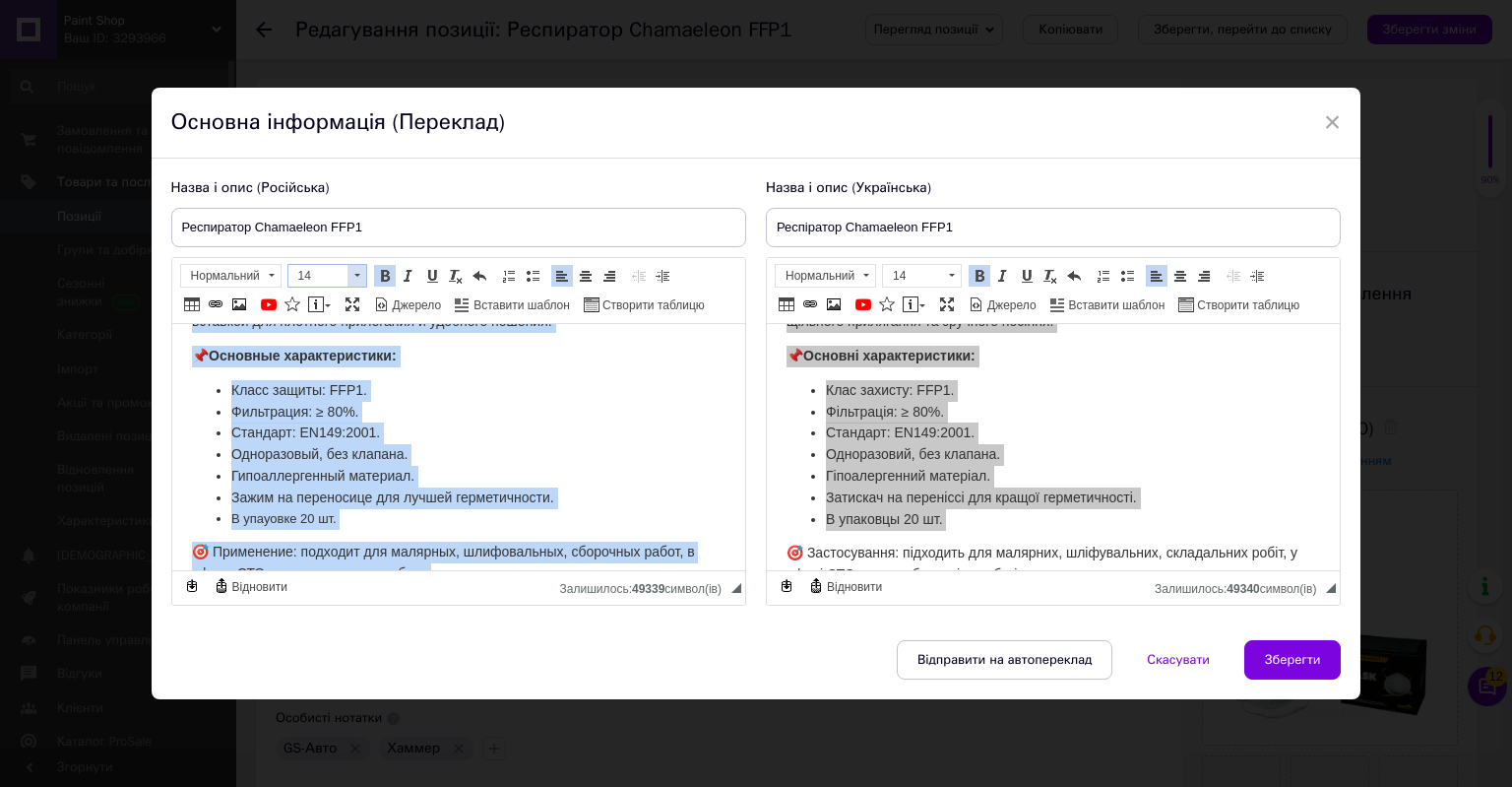 click at bounding box center (356, 276) 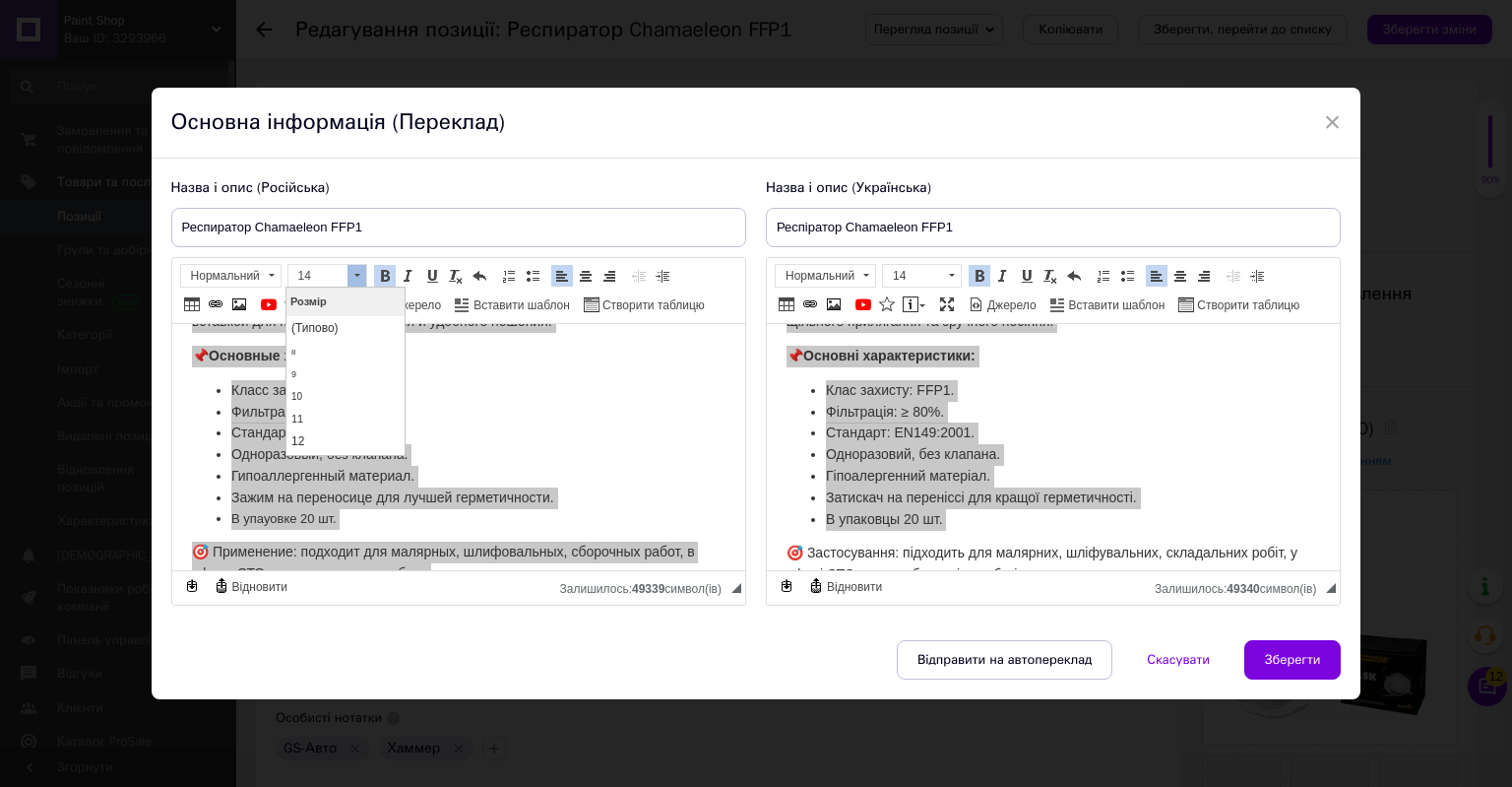 scroll, scrollTop: 20, scrollLeft: 0, axis: vertical 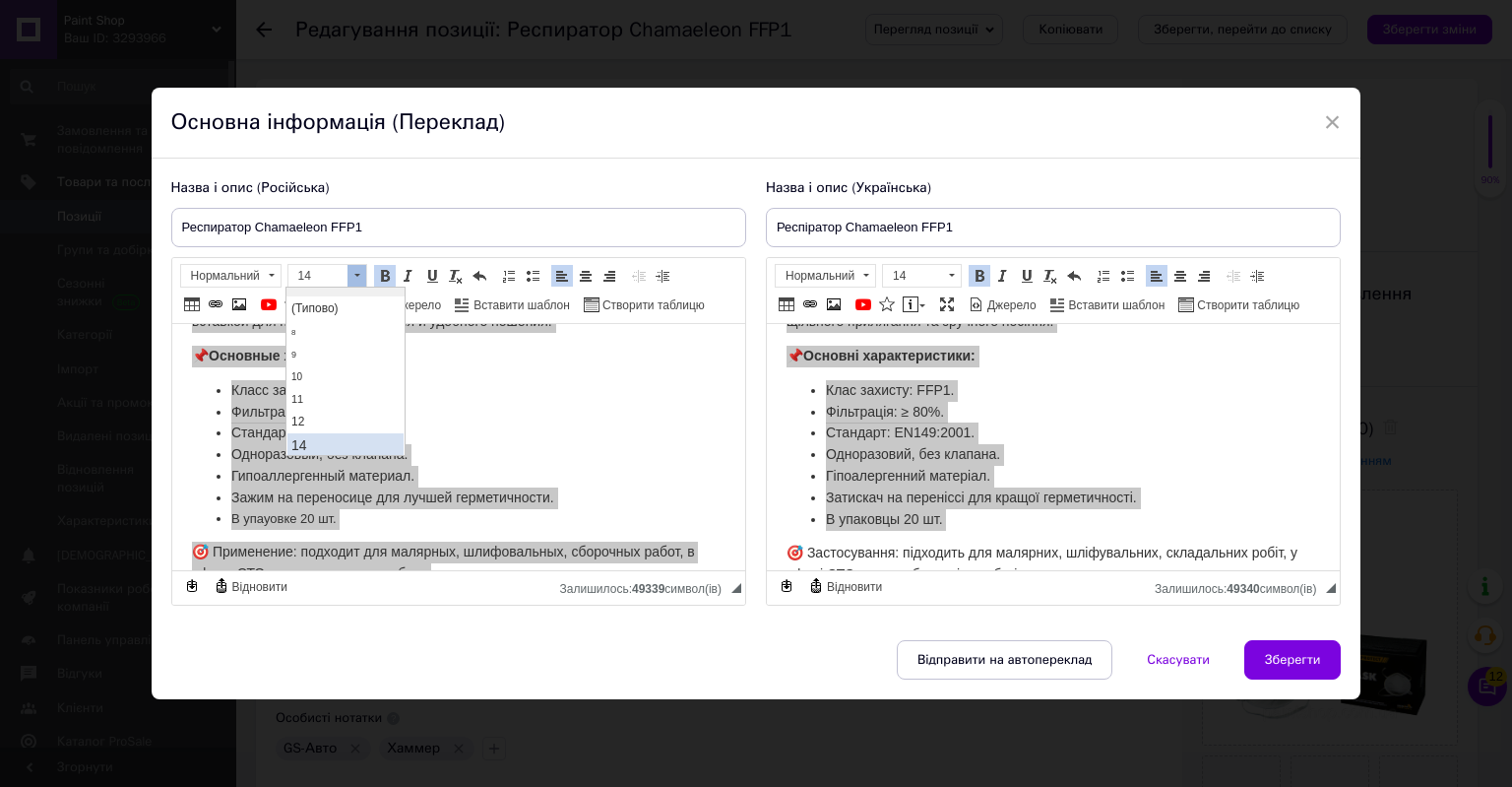 click on "14" at bounding box center [346, 445] 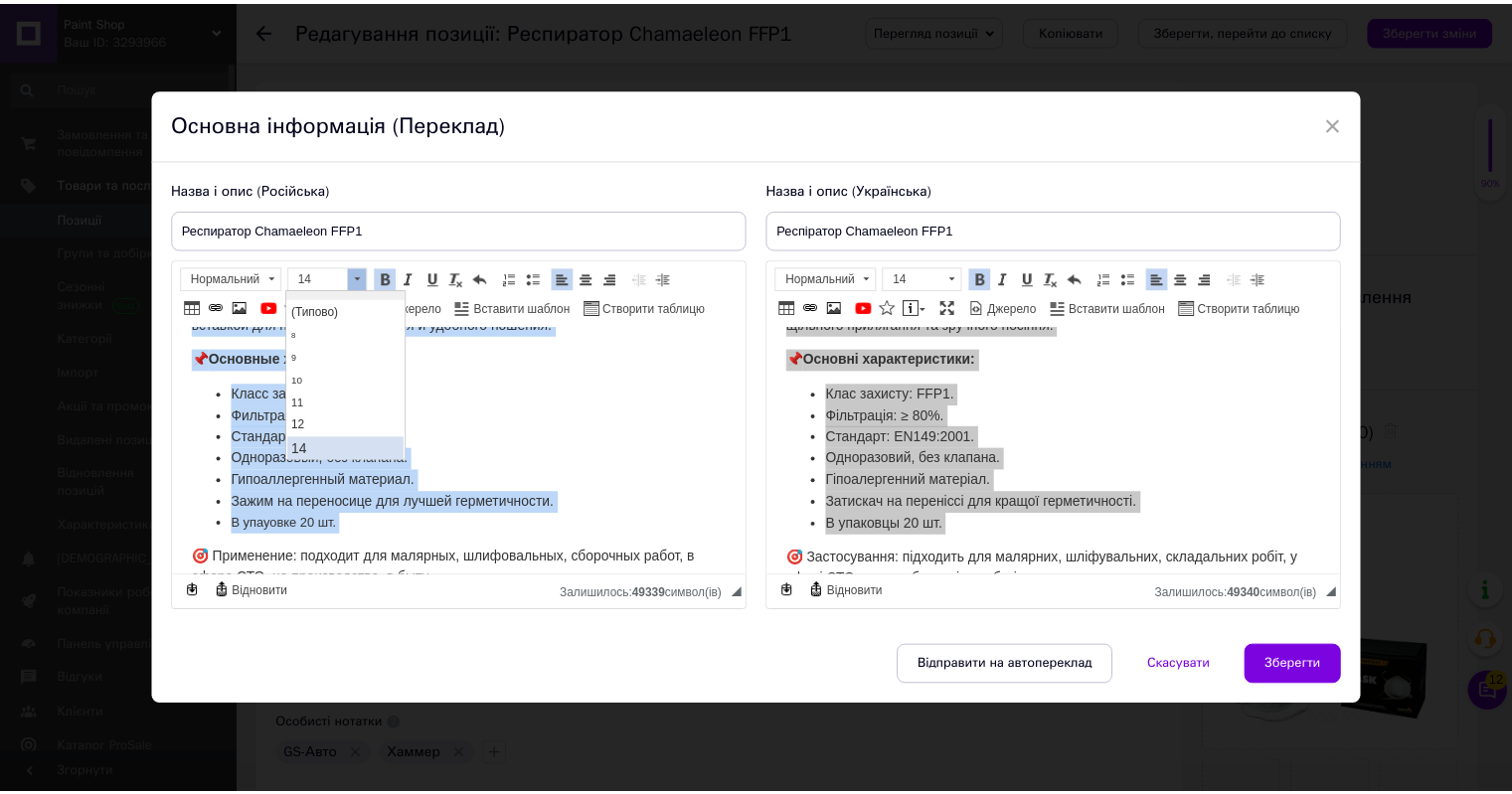 scroll, scrollTop: 0, scrollLeft: 0, axis: both 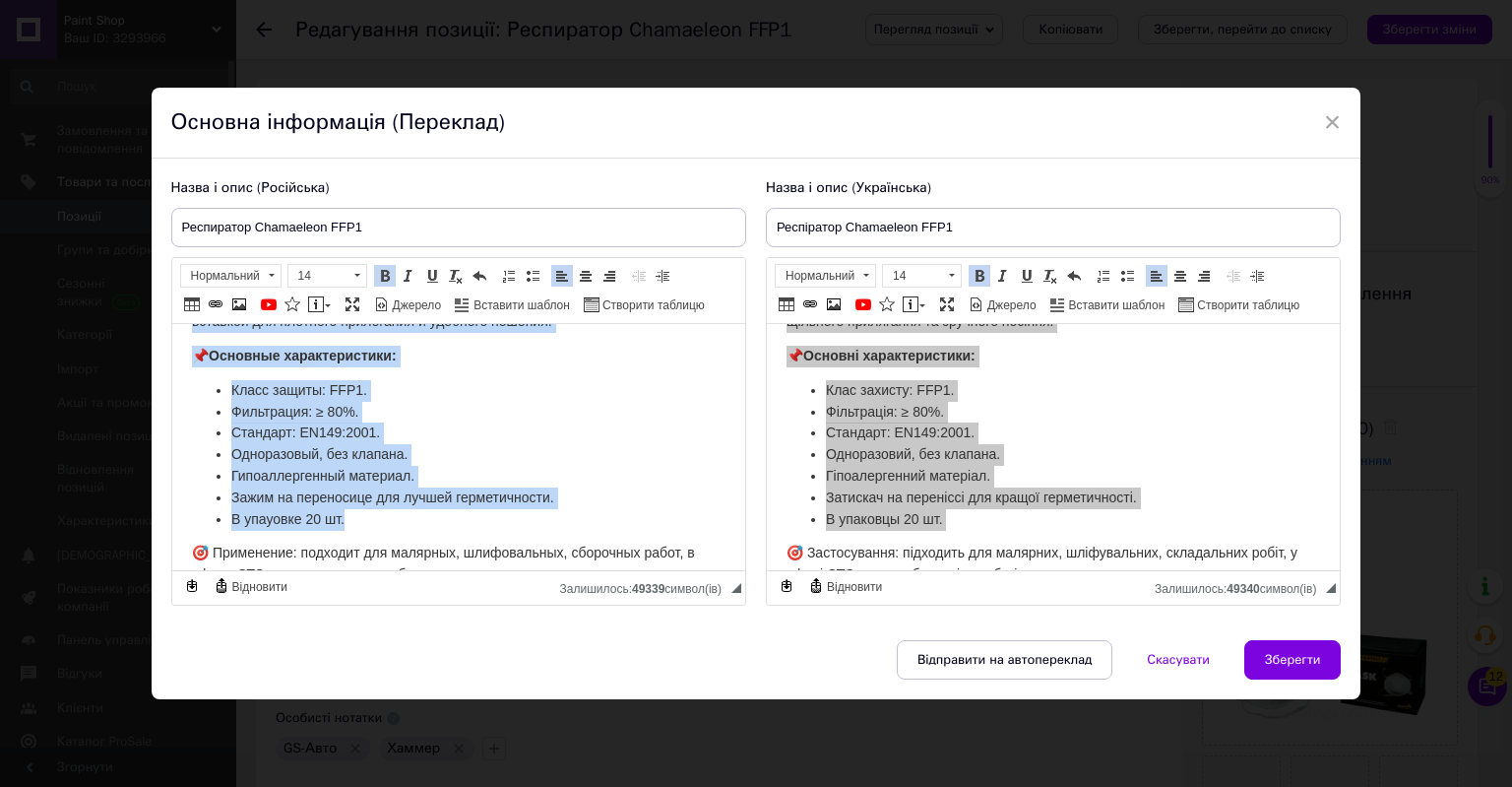 click on "Фильтрация: ≥ 80%." at bounding box center (458, 412) 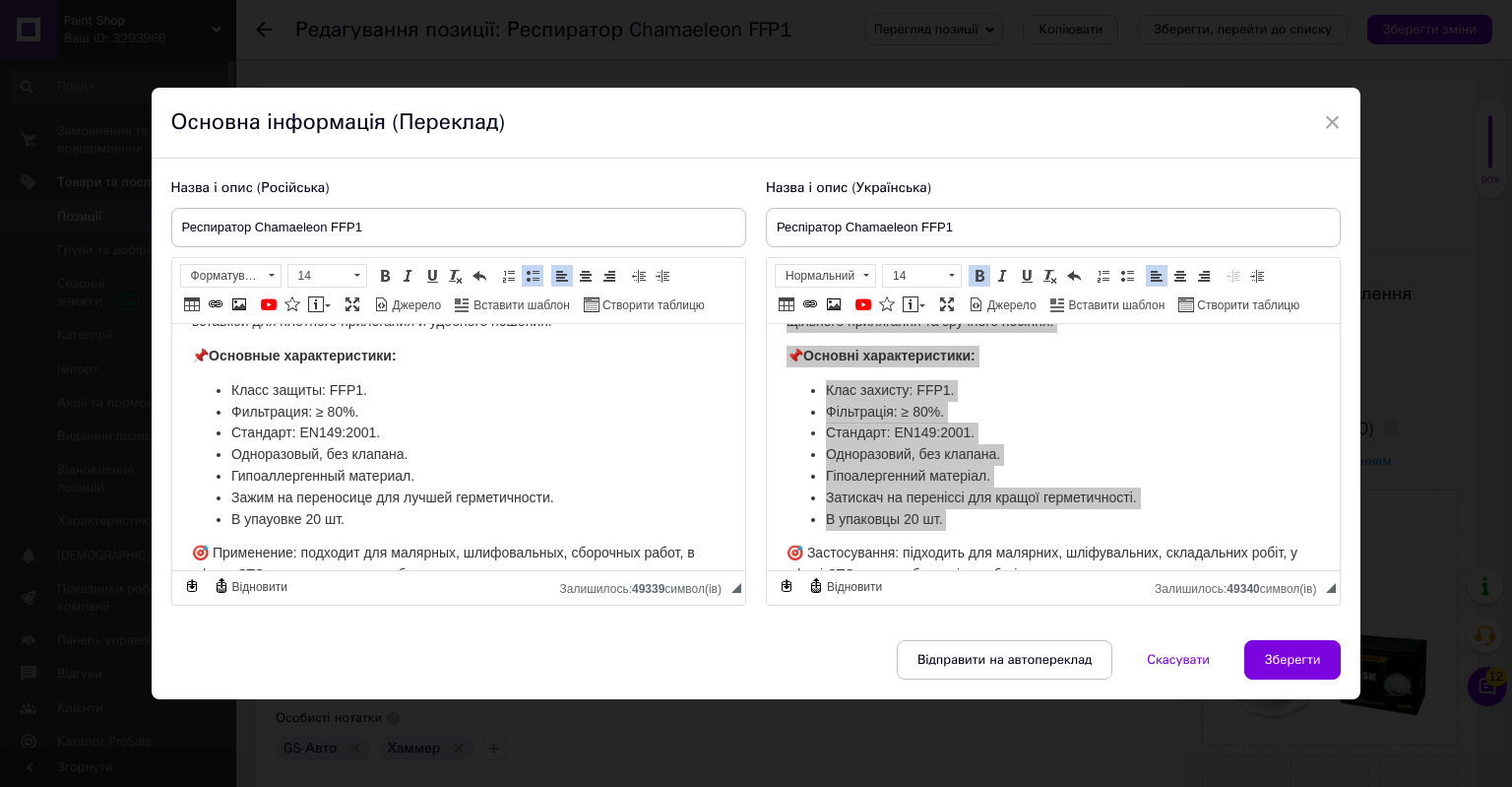 click on "В упауовке 20 шт." at bounding box center (286, 518) 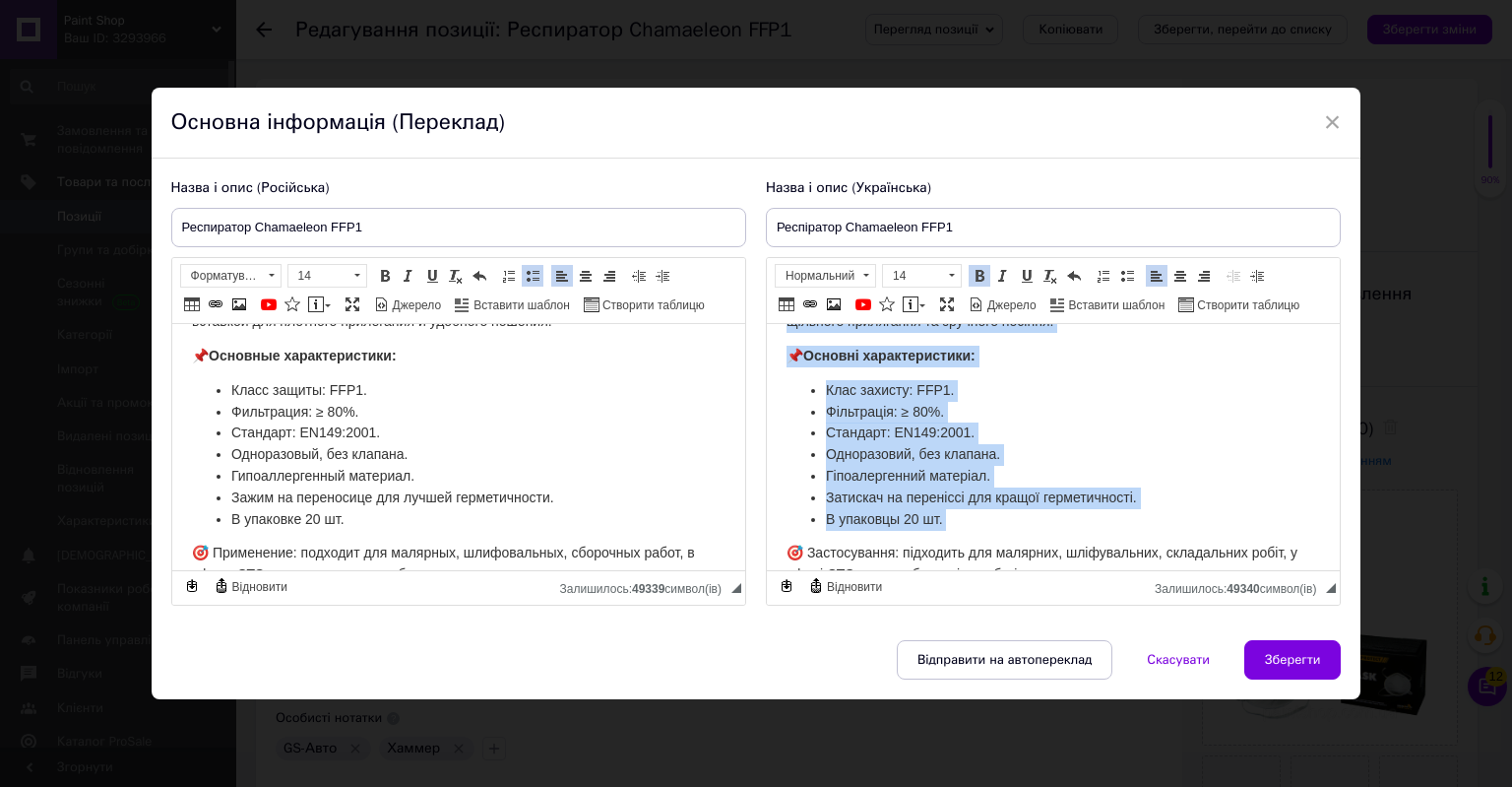 click on "В упаковцы 20 шт." at bounding box center (883, 518) 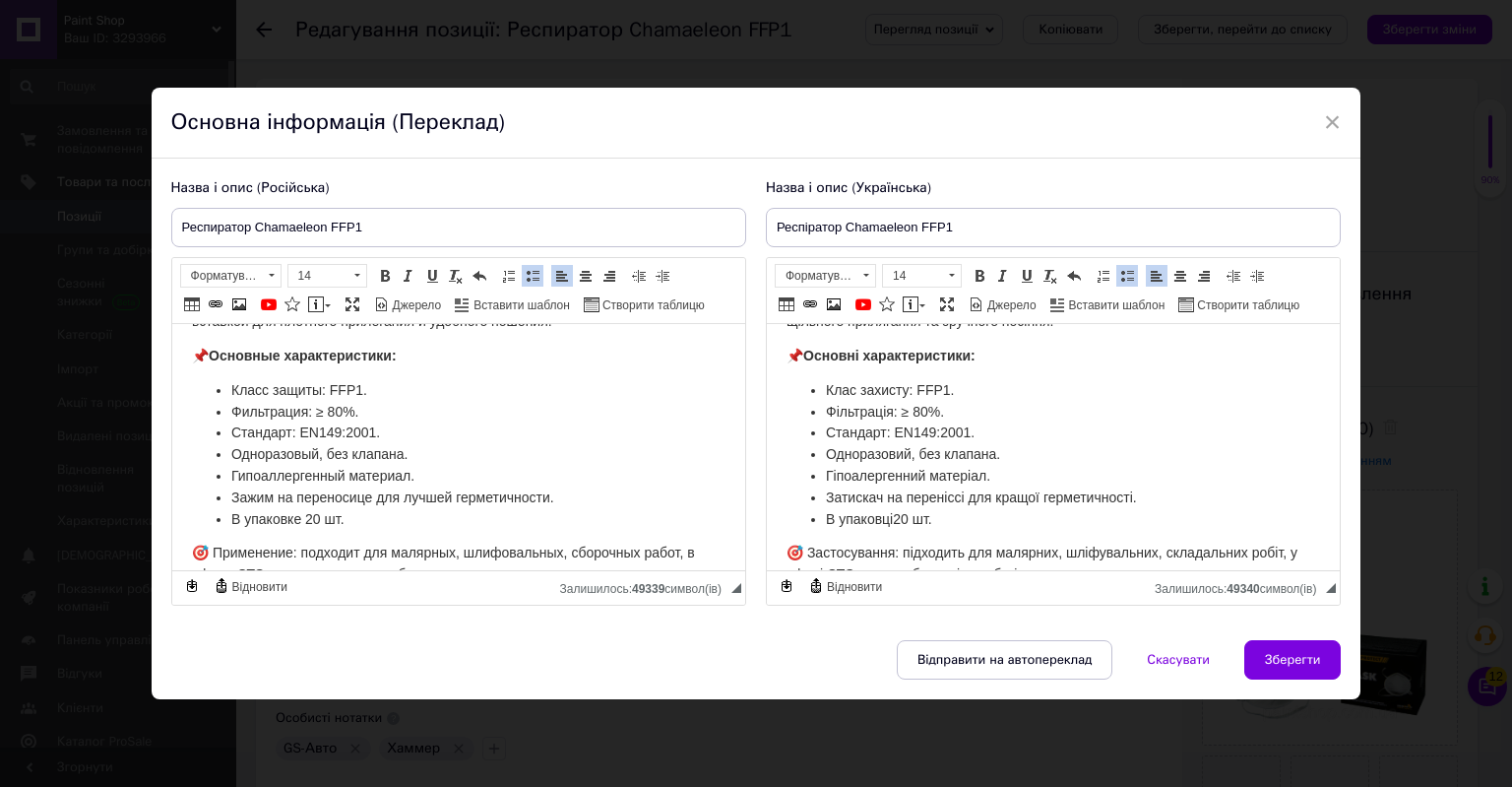 click on "Одноразовий, без клапана." at bounding box center [1052, 454] 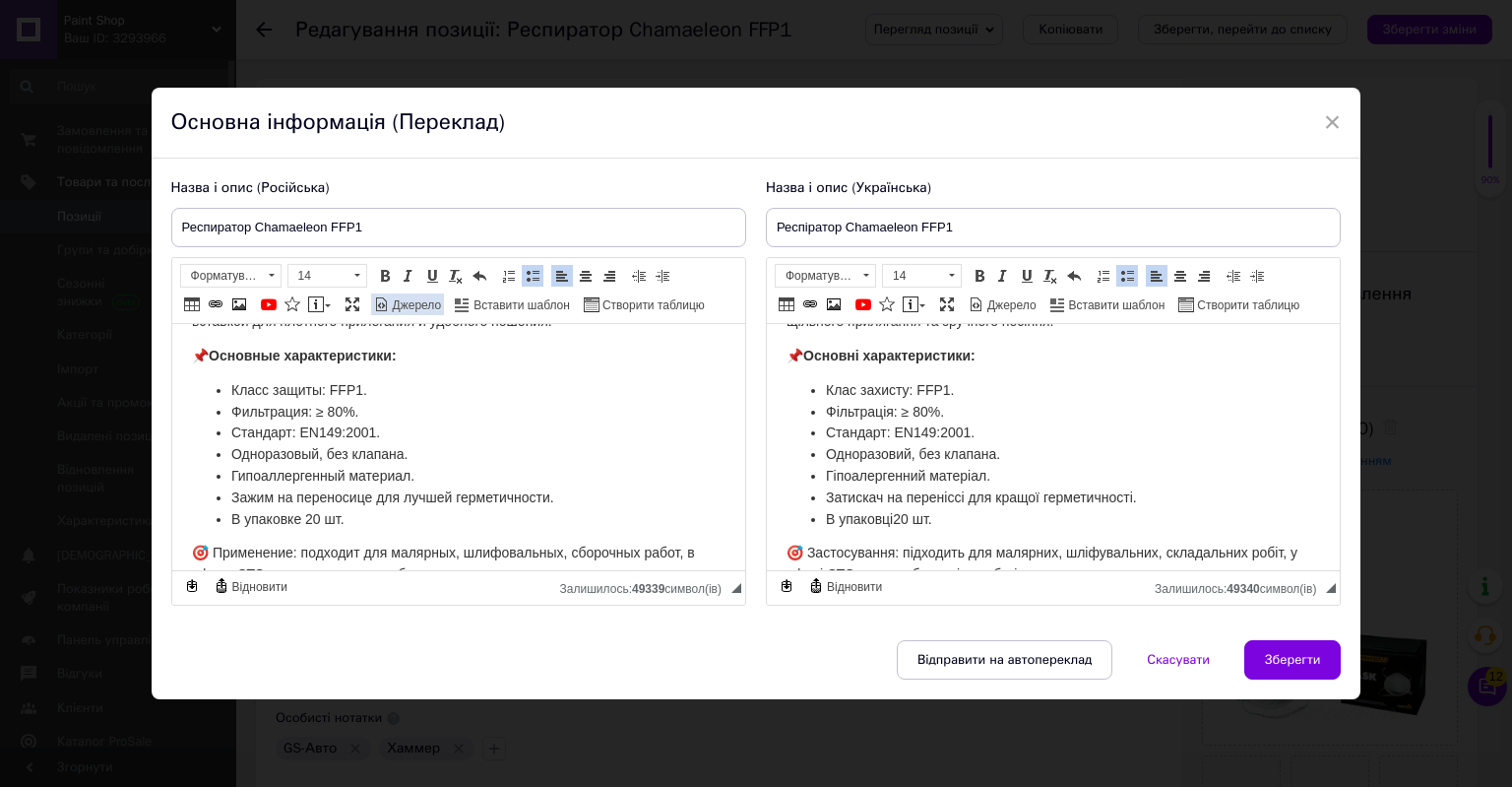 click on "Джерело" at bounding box center [415, 305] 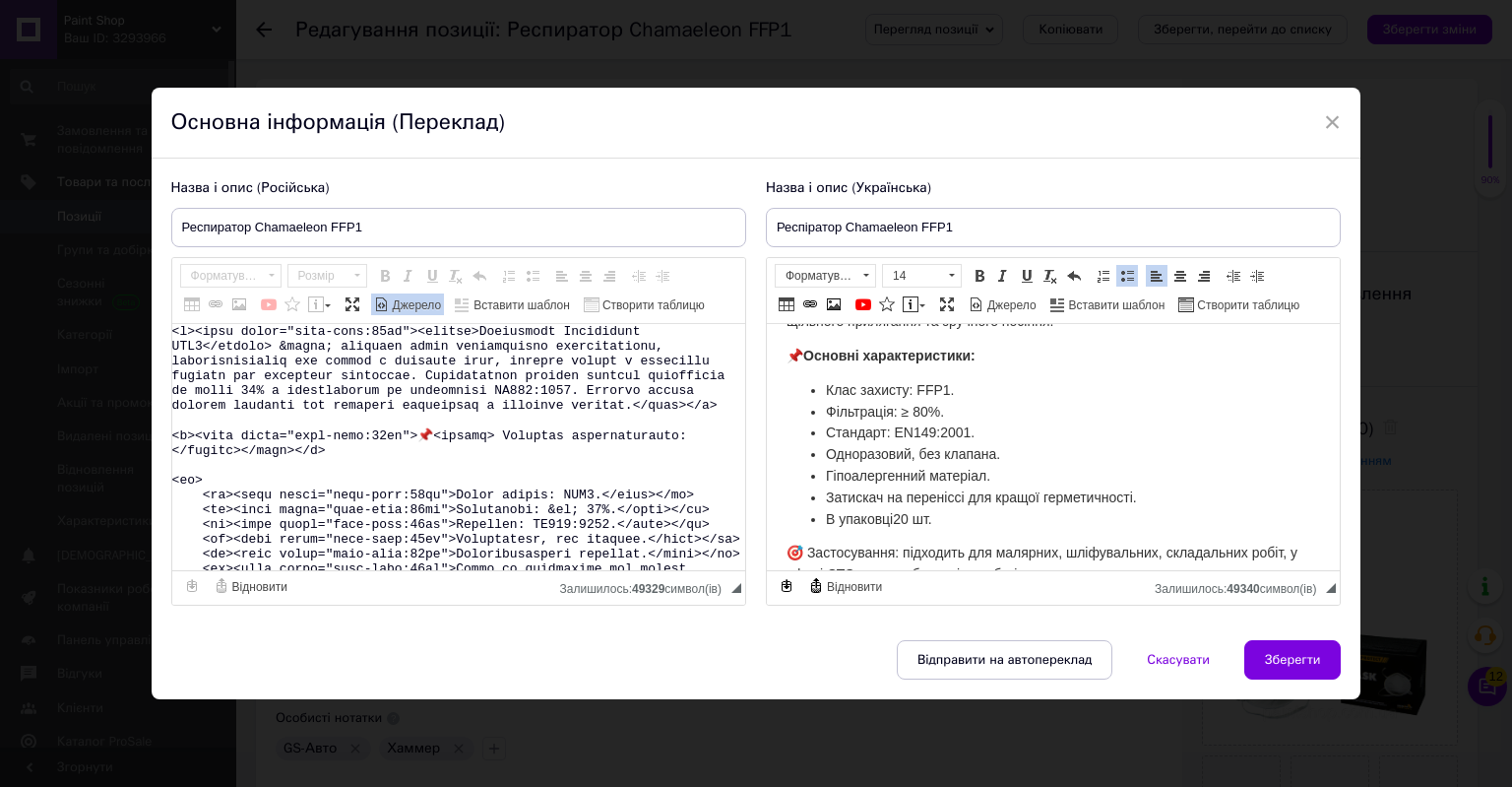 click at bounding box center (459, 447) 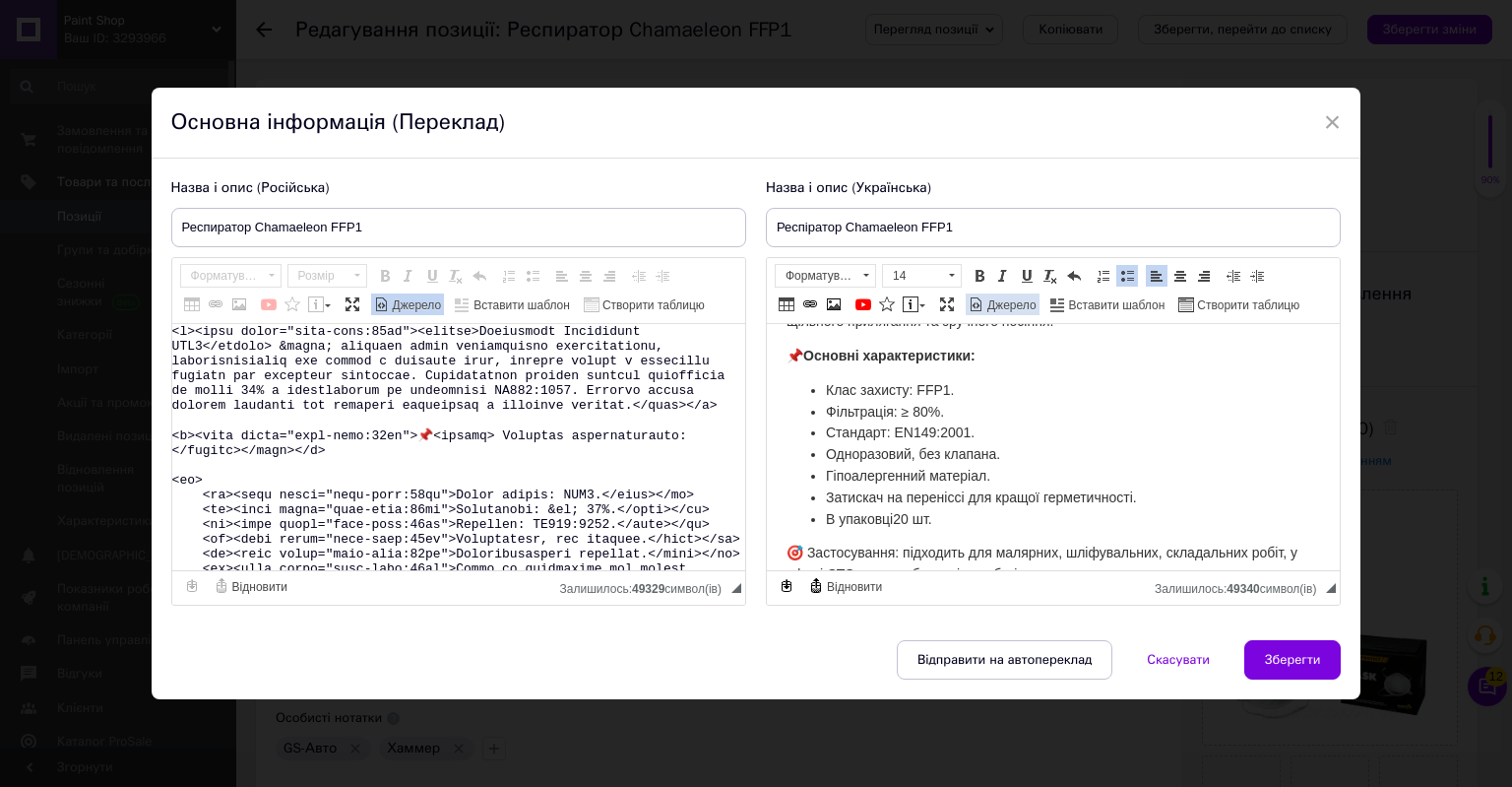 click on "Джерело" at bounding box center (1010, 305) 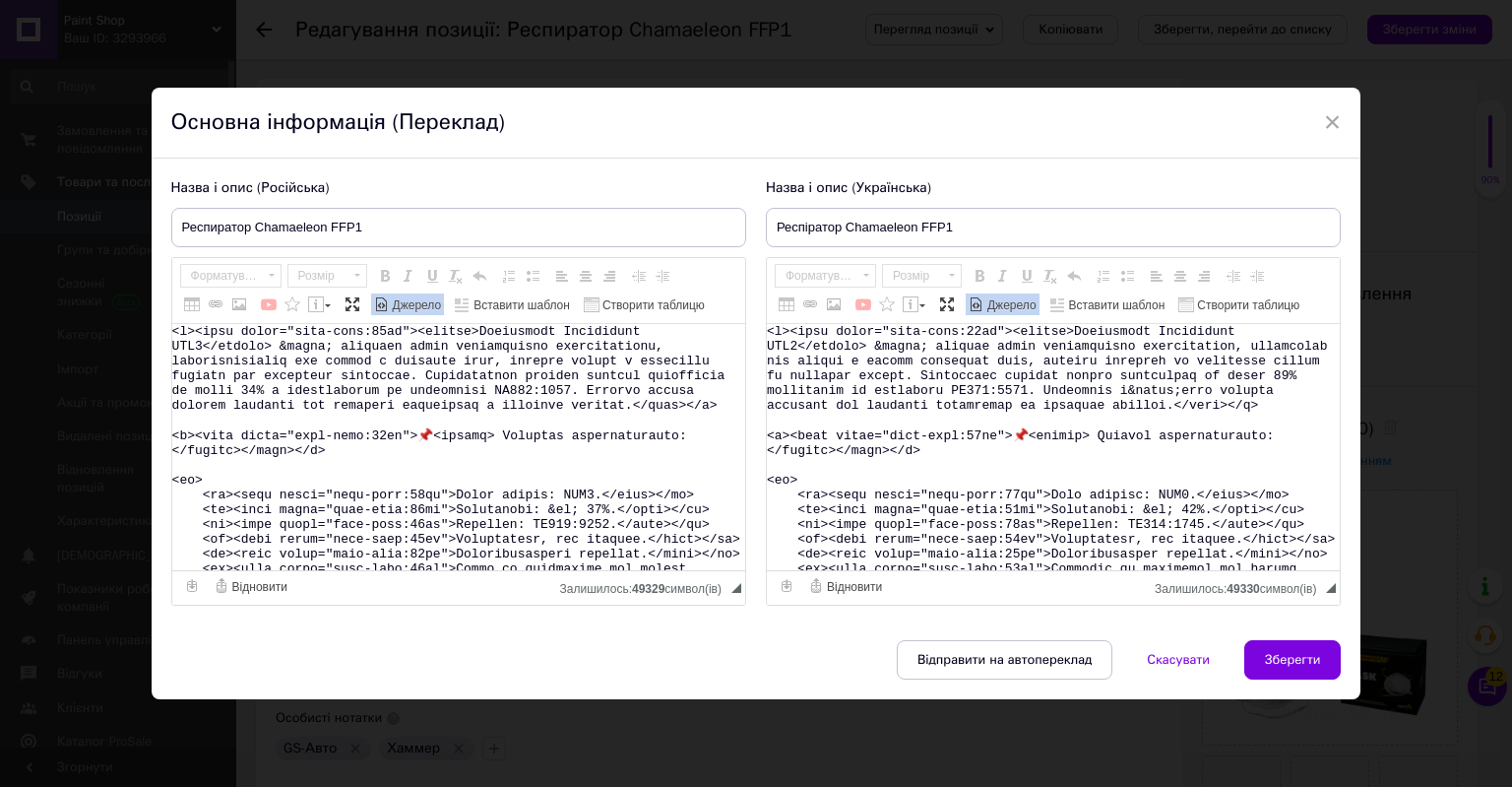 click at bounding box center [1053, 447] 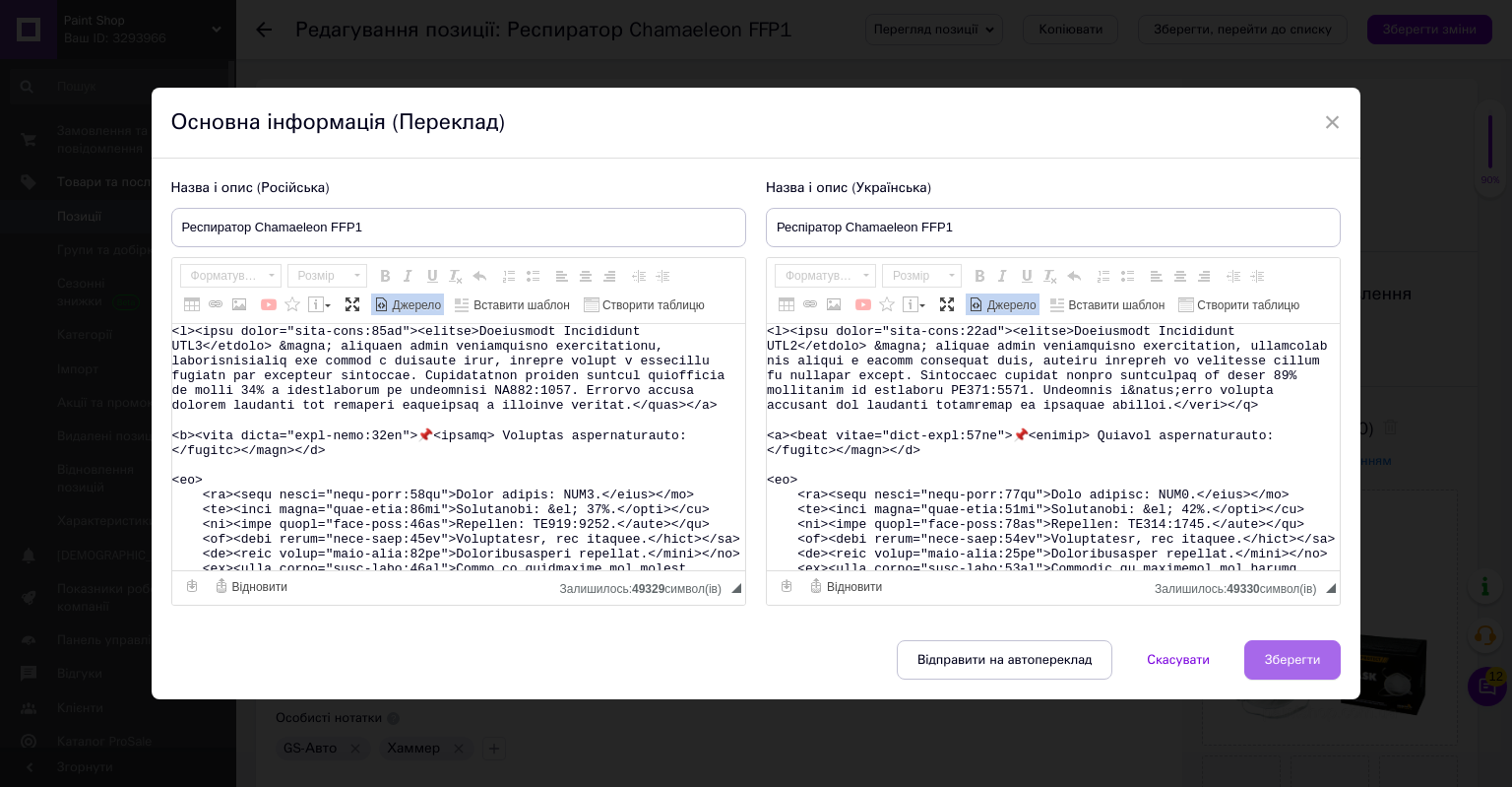 click on "Зберегти" at bounding box center [1292, 660] 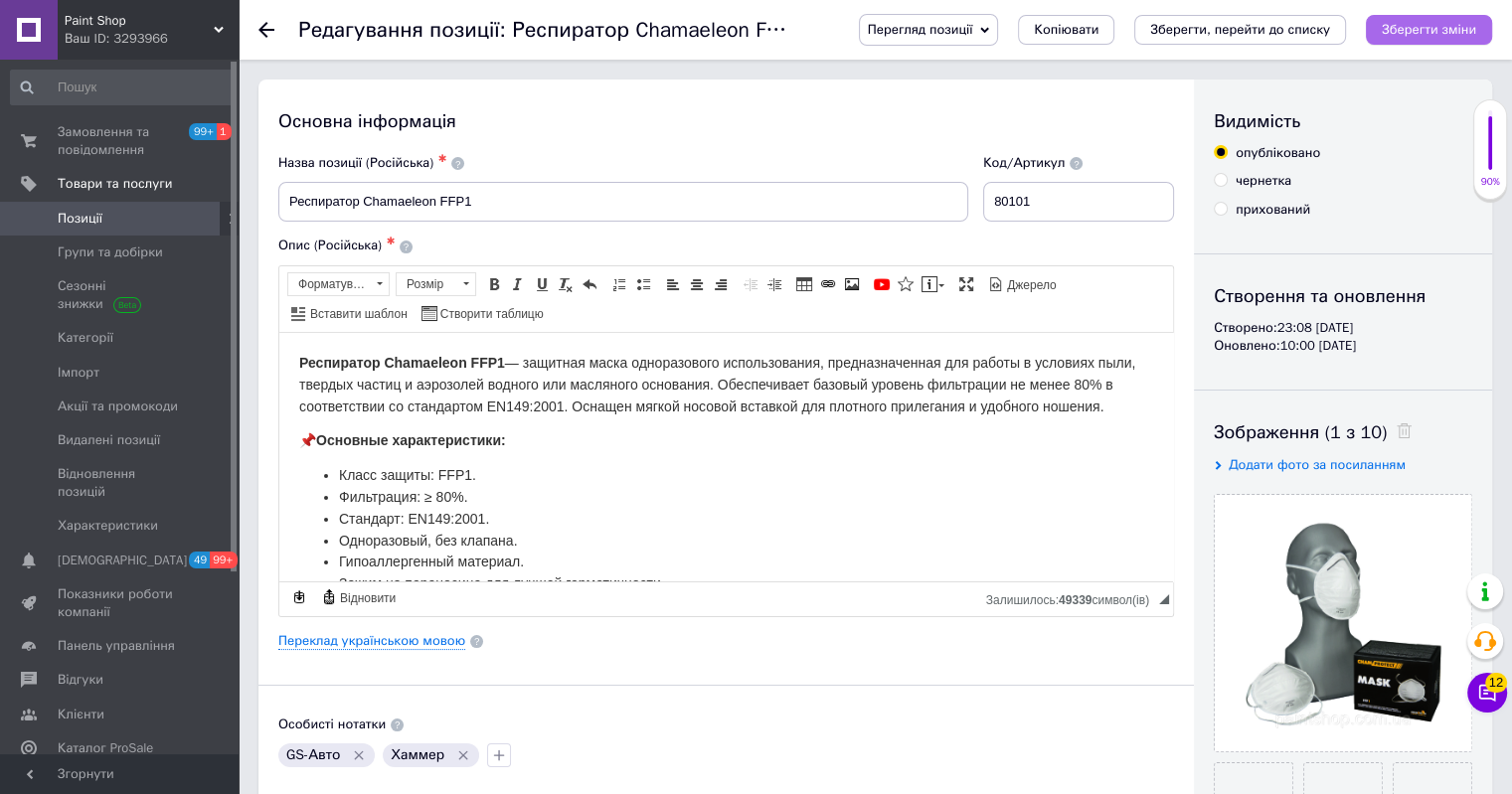 click on "Зберегти зміни" at bounding box center (1428, 29) 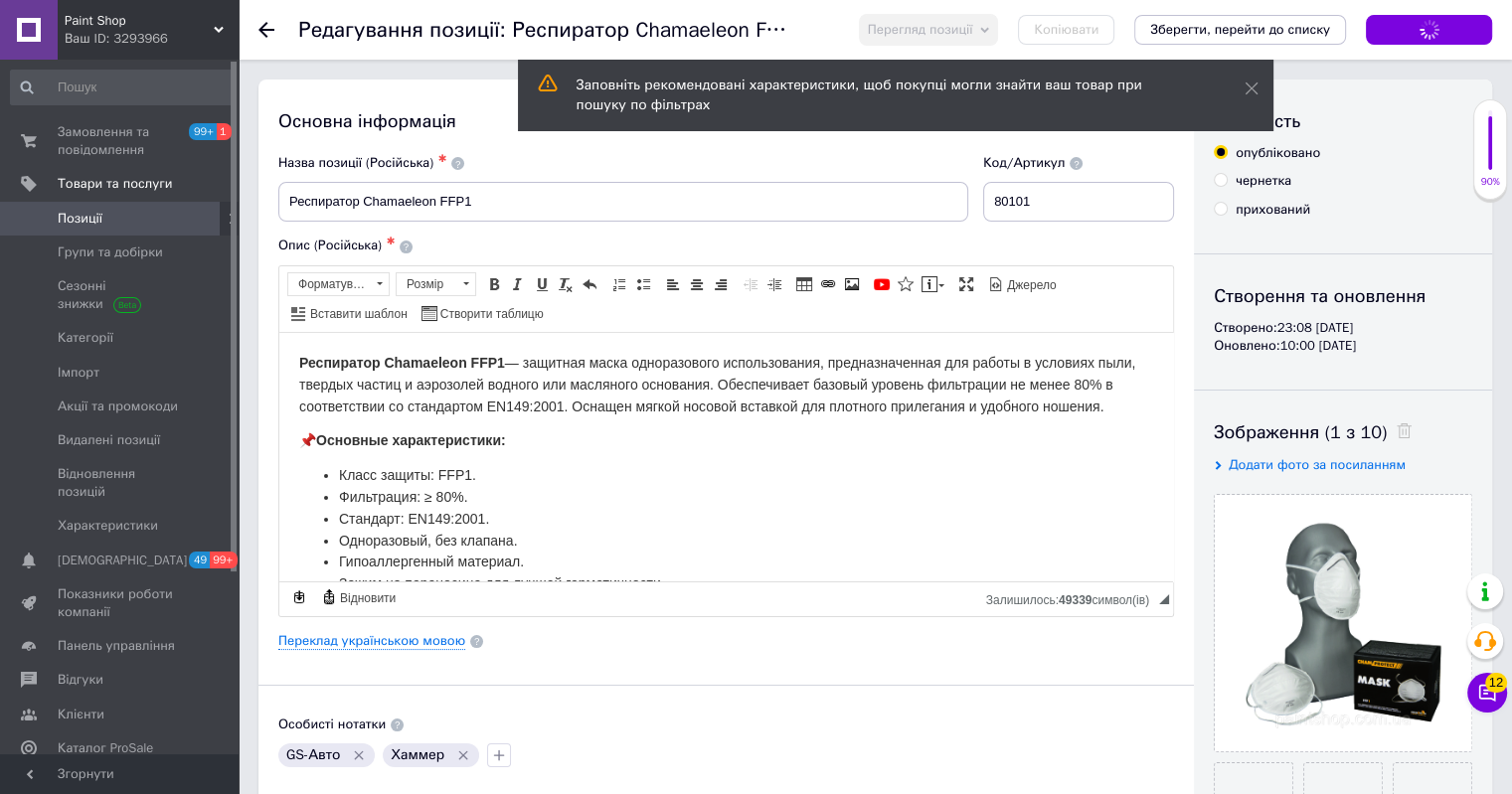 click on "Позиції" at bounding box center [120, 219] 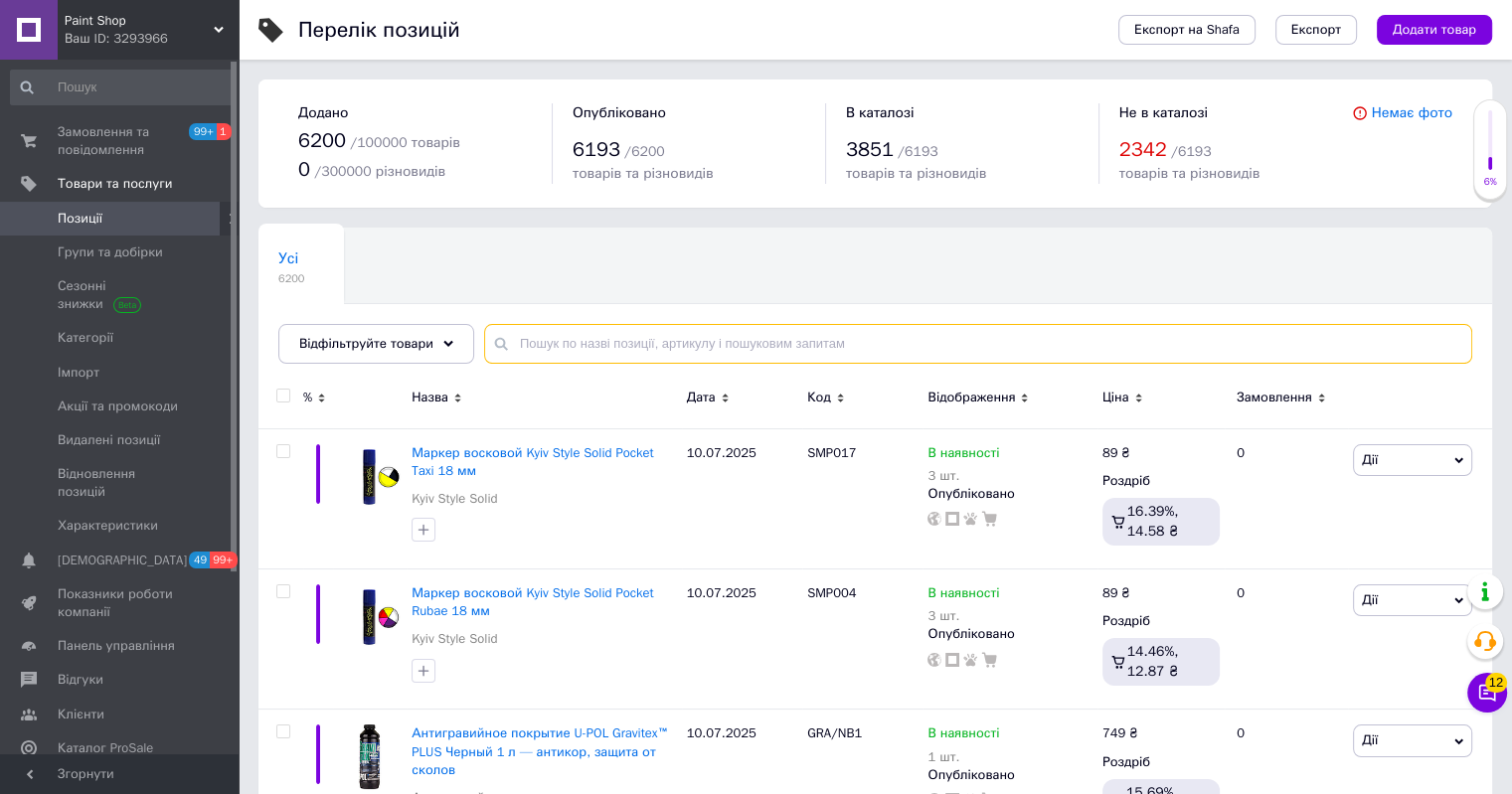 click at bounding box center (978, 344) 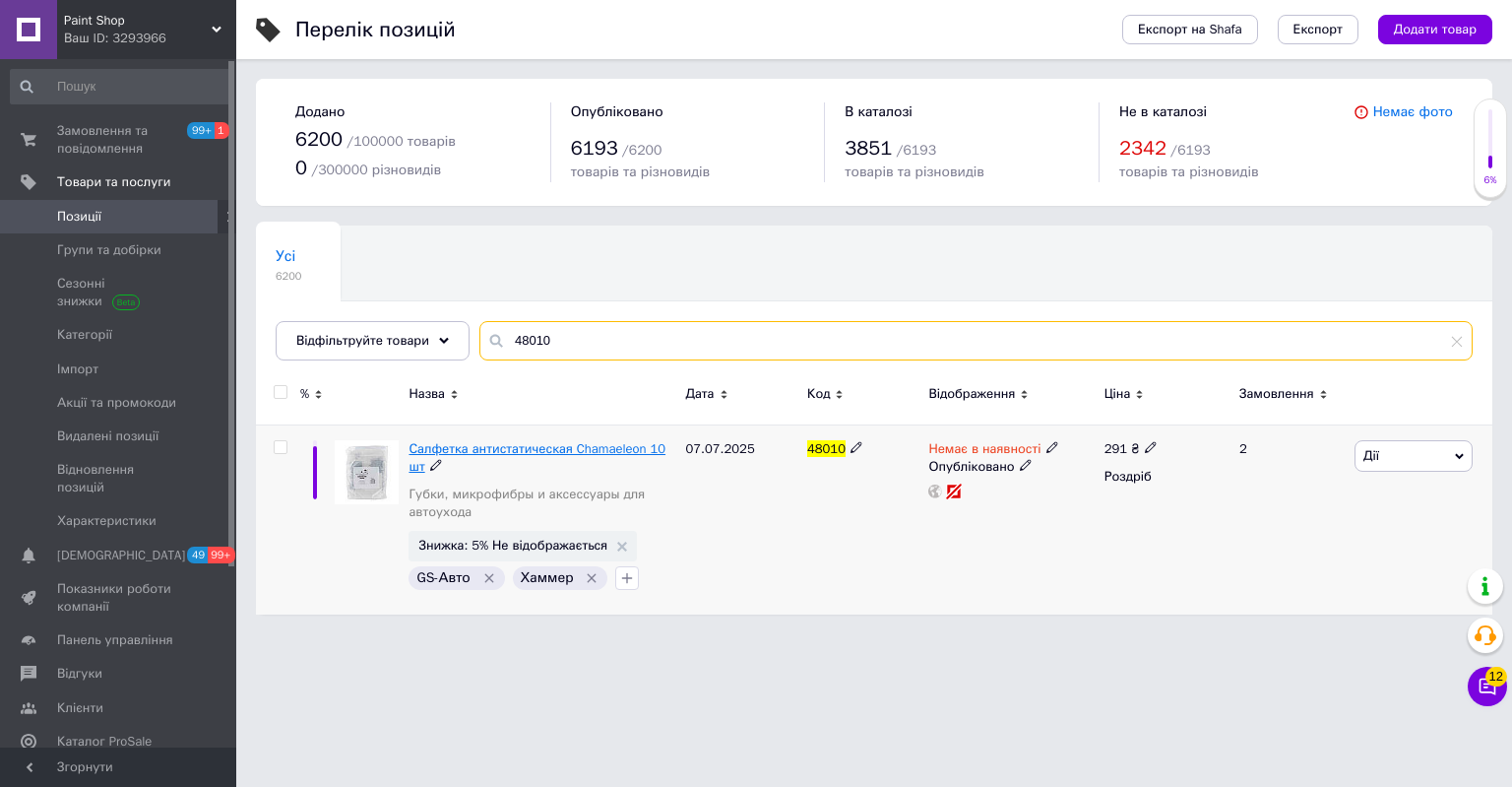 type on "48010" 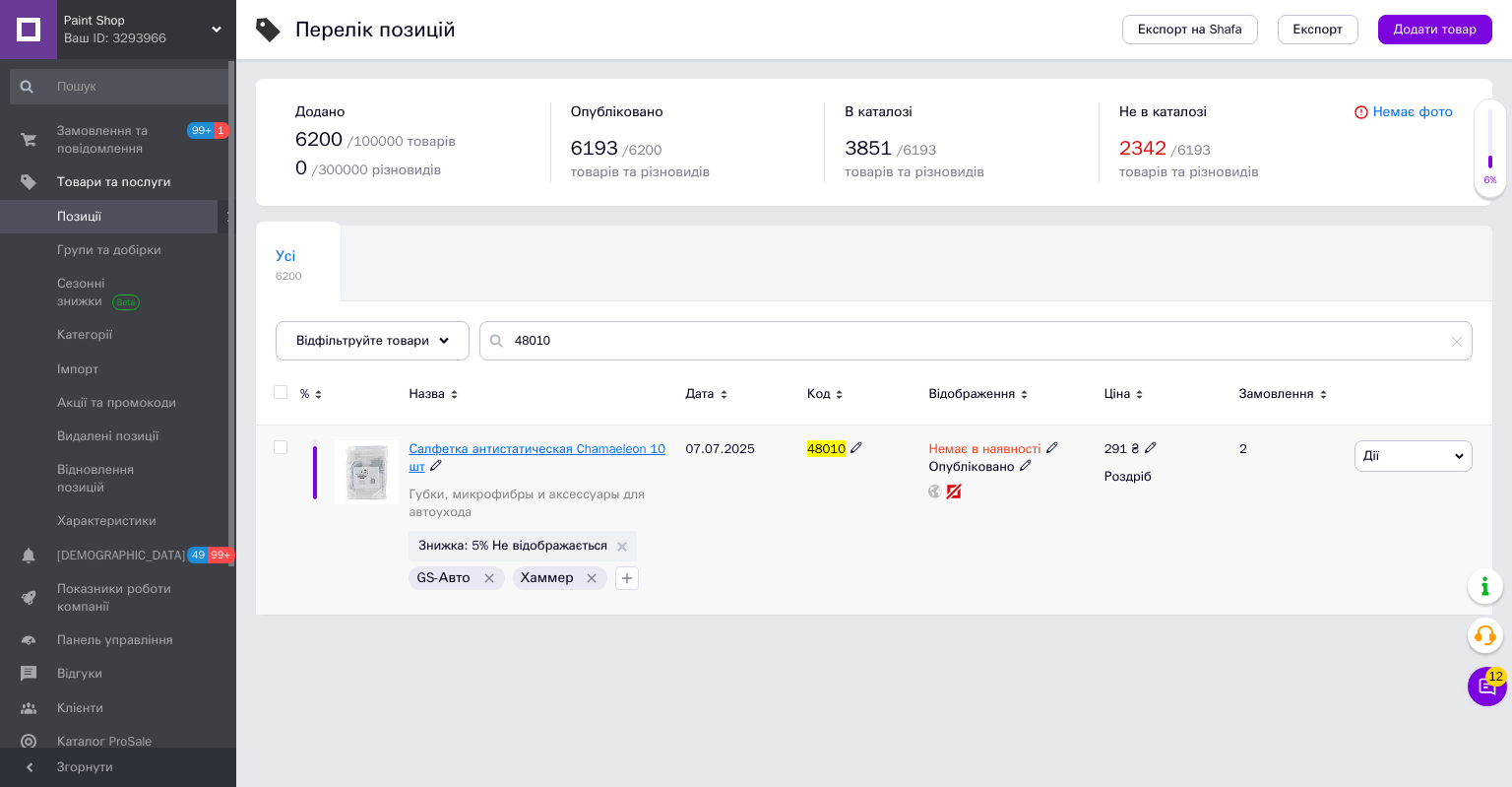 click on "Салфетка антистатическая Chamaeleon 10 шт" at bounding box center (536, 457) 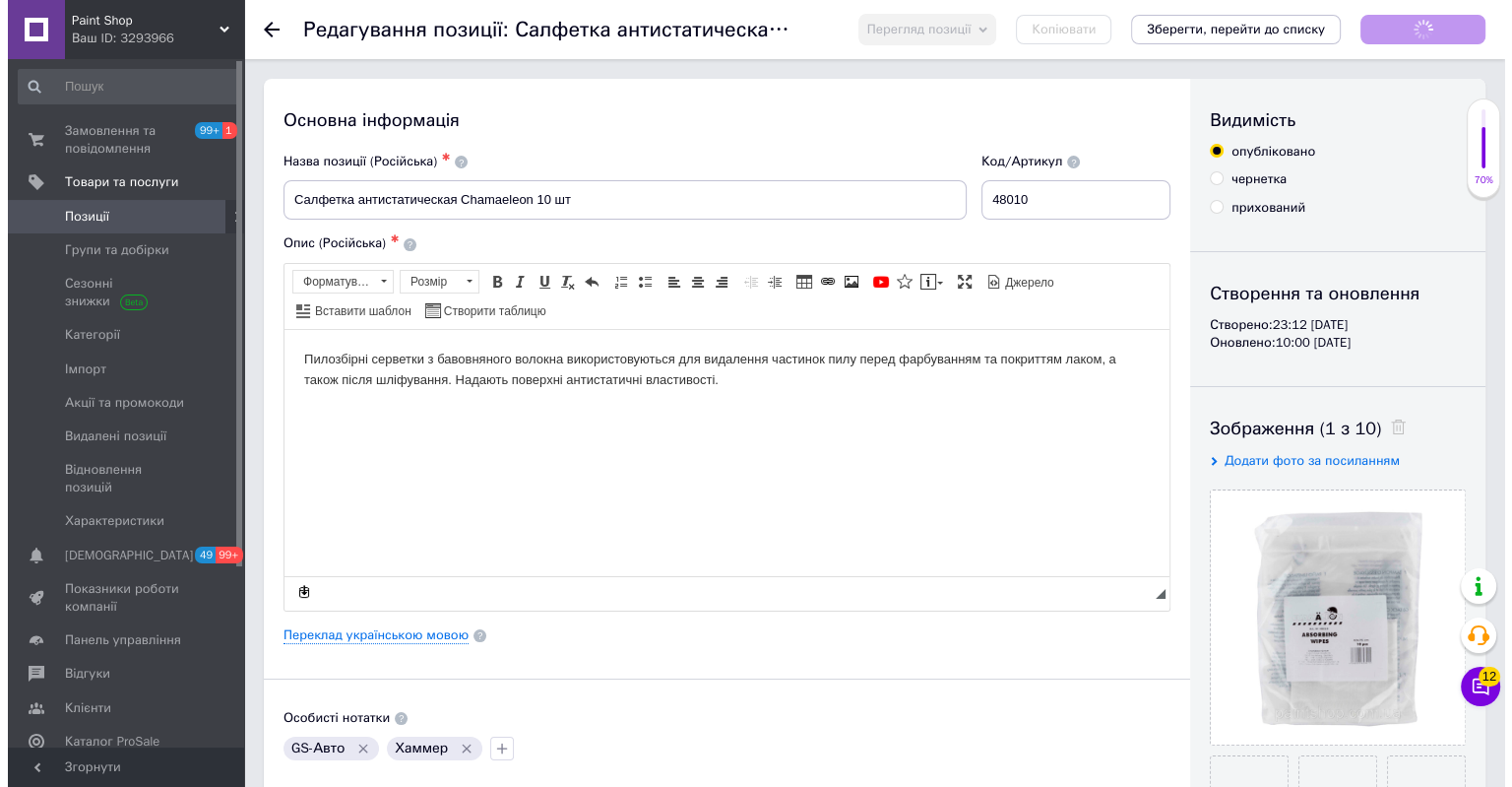 scroll, scrollTop: 0, scrollLeft: 0, axis: both 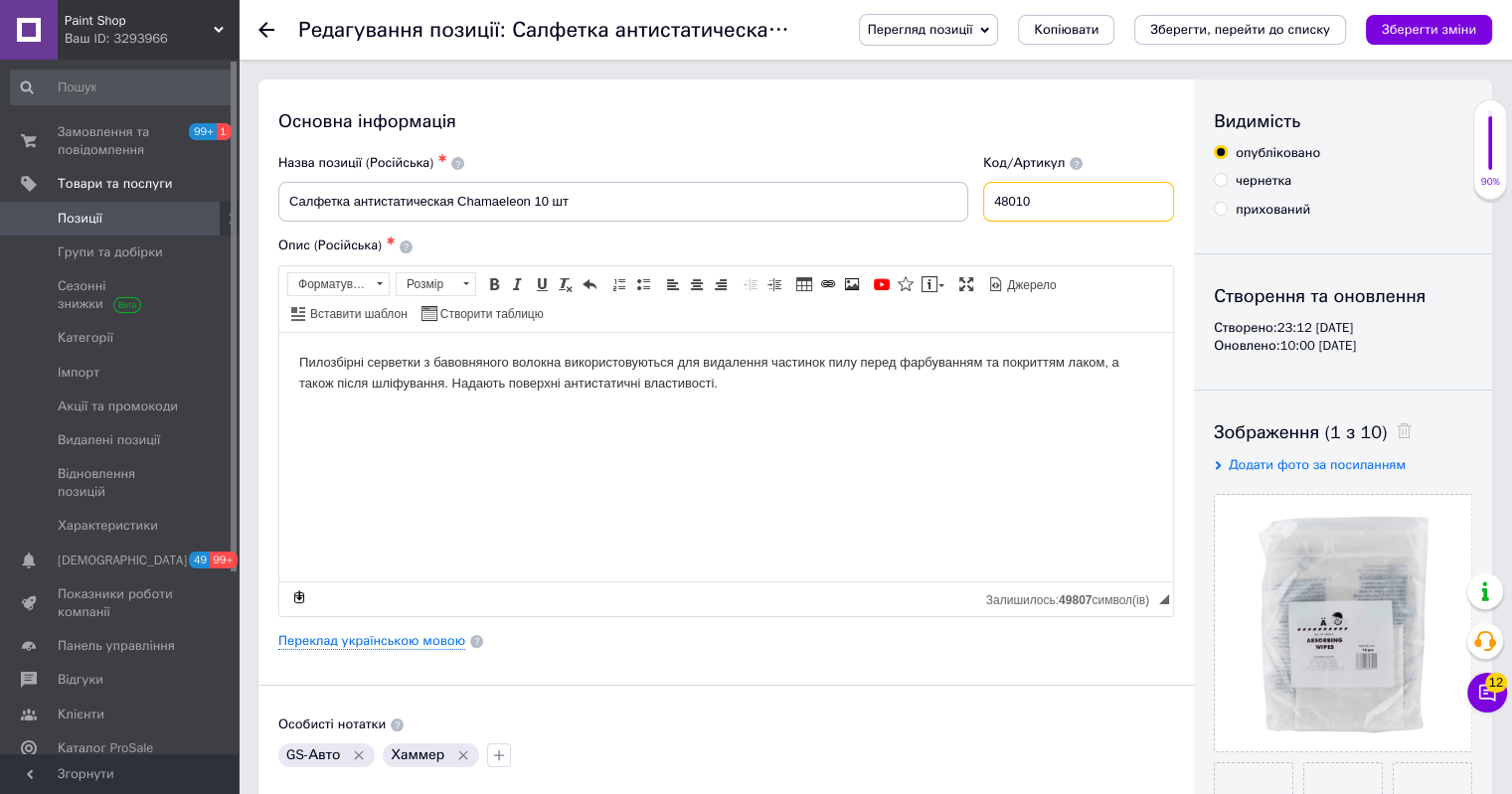 drag, startPoint x: 966, startPoint y: 202, endPoint x: 935, endPoint y: 193, distance: 32.280025 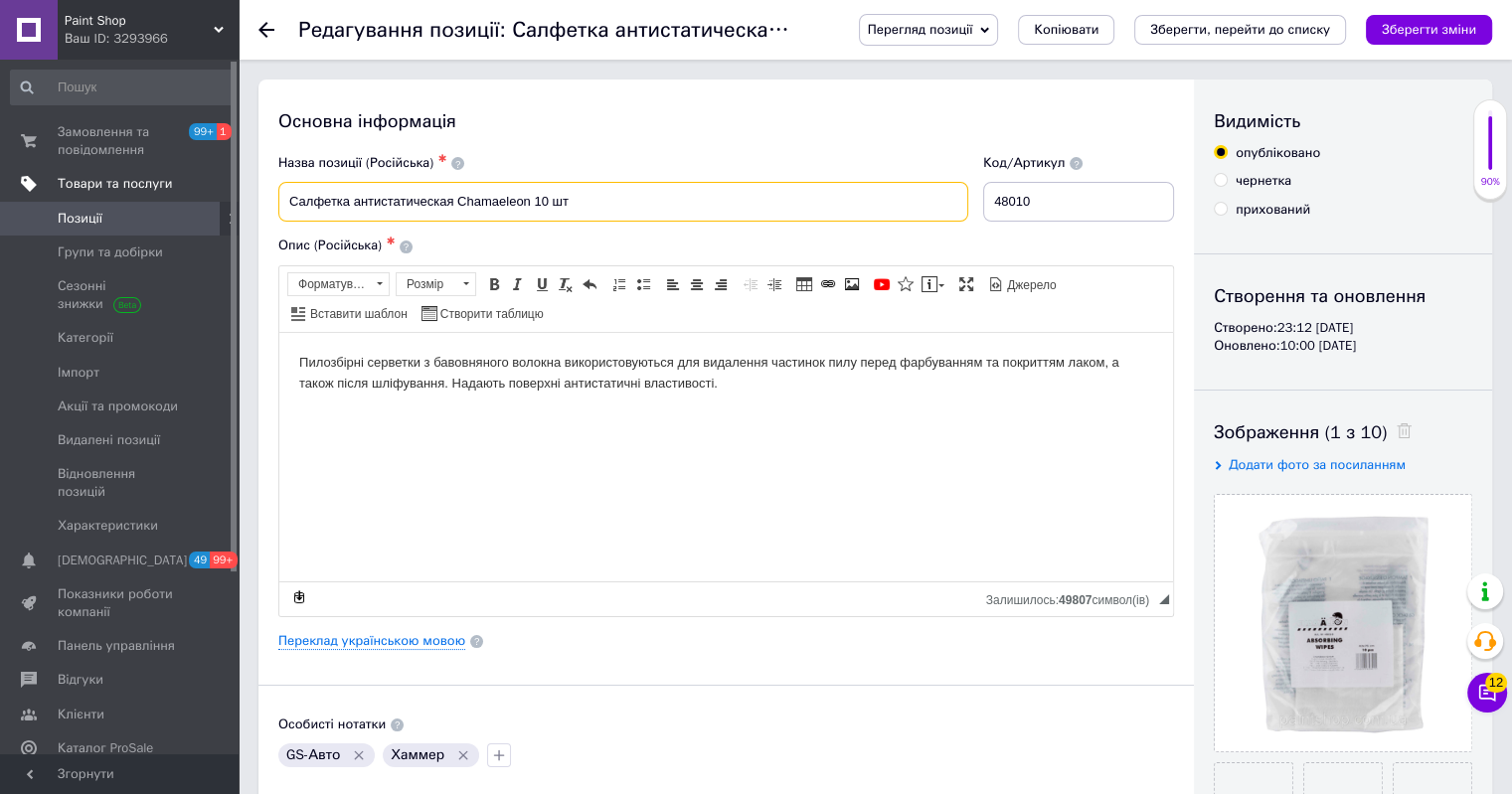 drag, startPoint x: 737, startPoint y: 202, endPoint x: 140, endPoint y: 194, distance: 597.0536 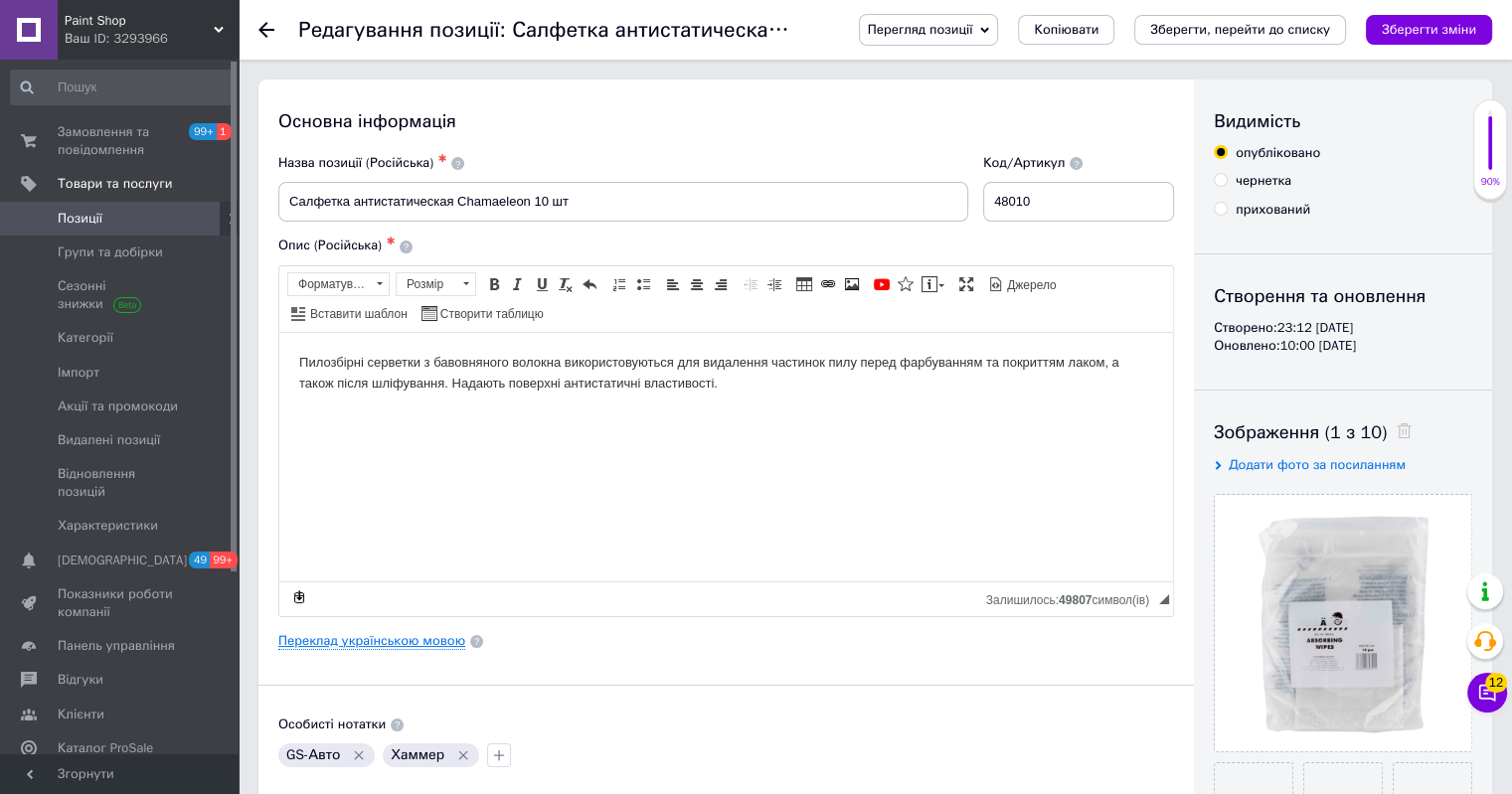 click on "Переклад українською мовою" at bounding box center [372, 641] 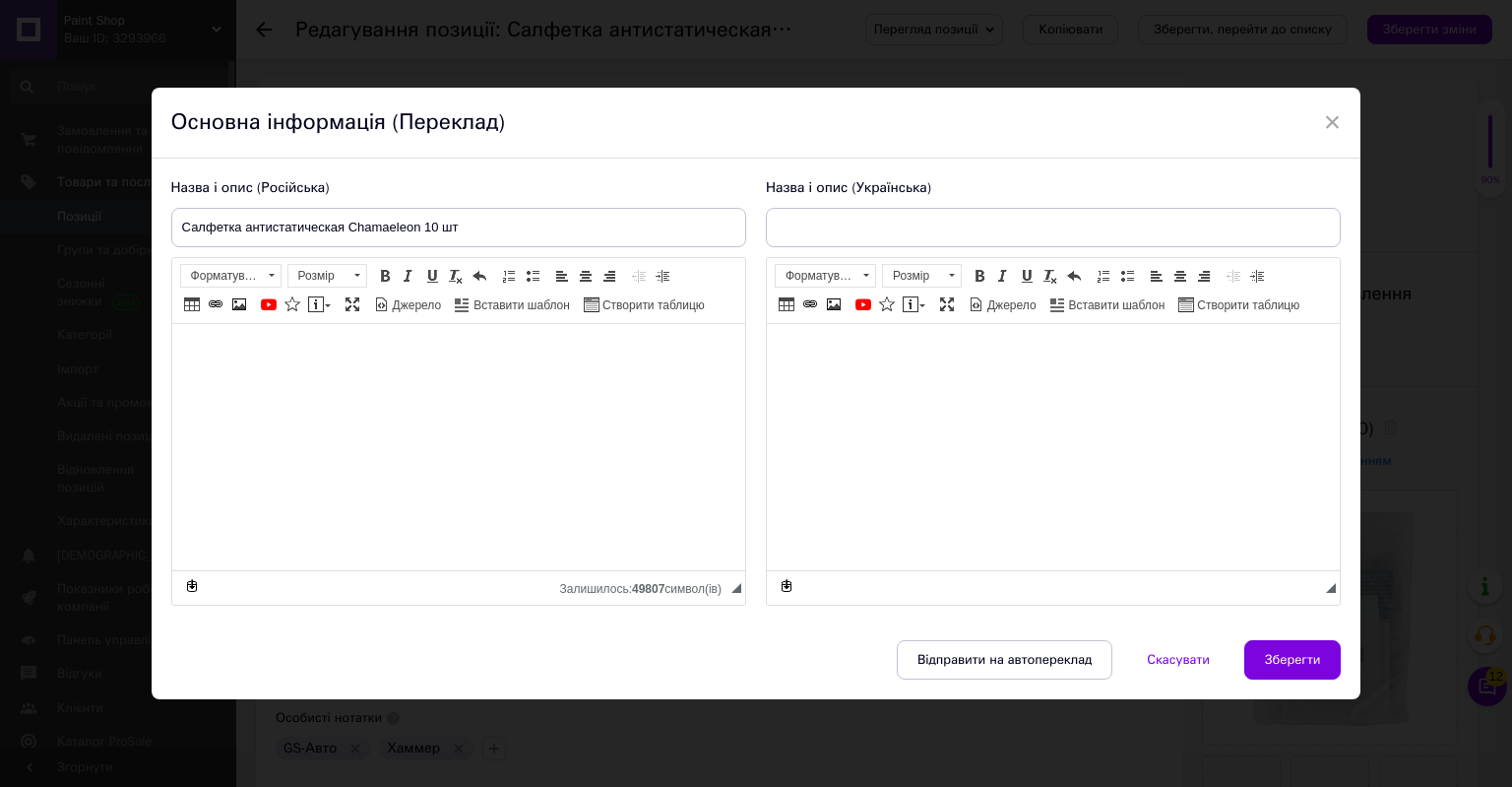 type on "Салфетка антистатична Chamaeleon 10 шт" 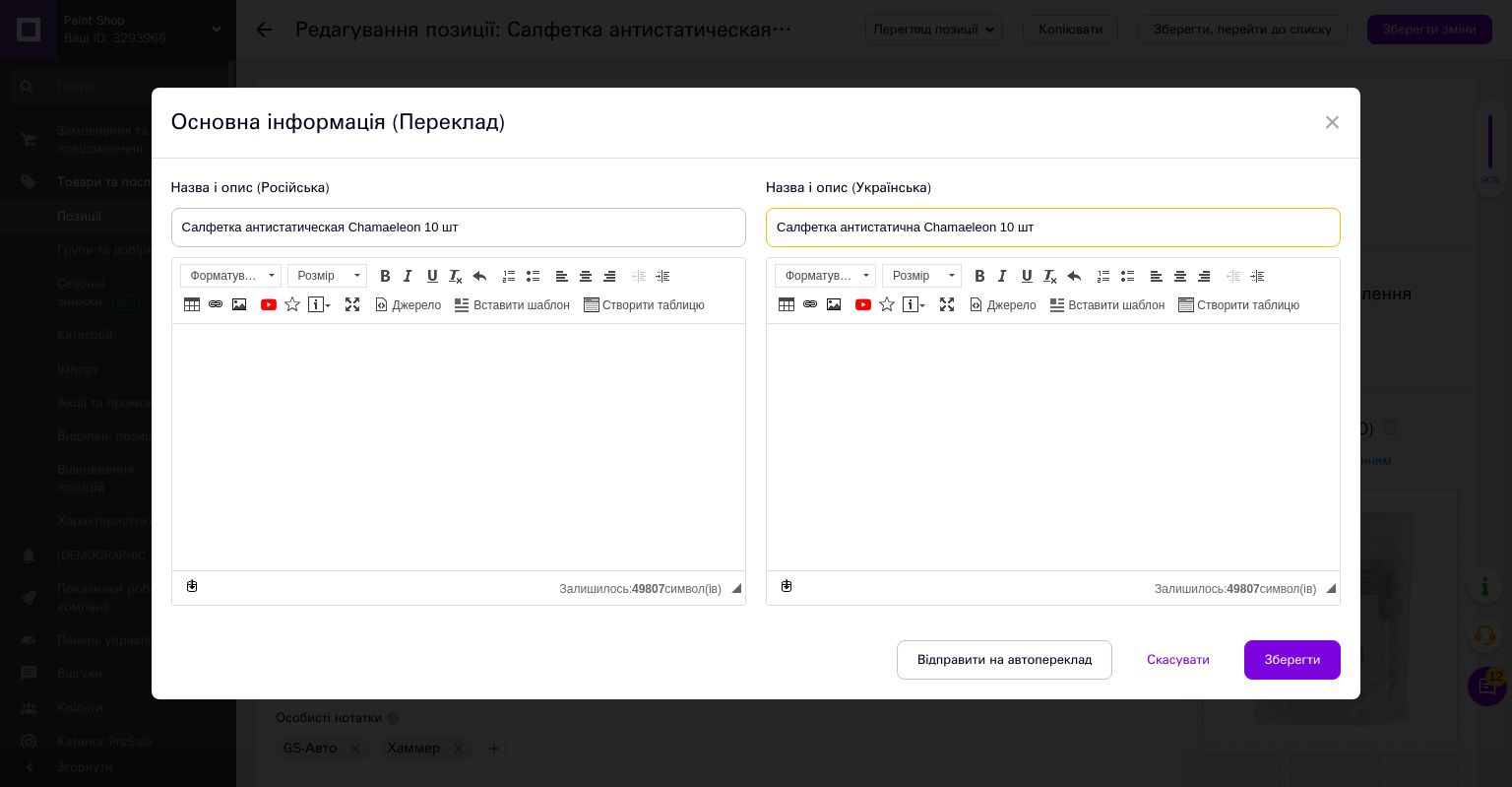 drag, startPoint x: 819, startPoint y: 225, endPoint x: 602, endPoint y: 249, distance: 218.3232 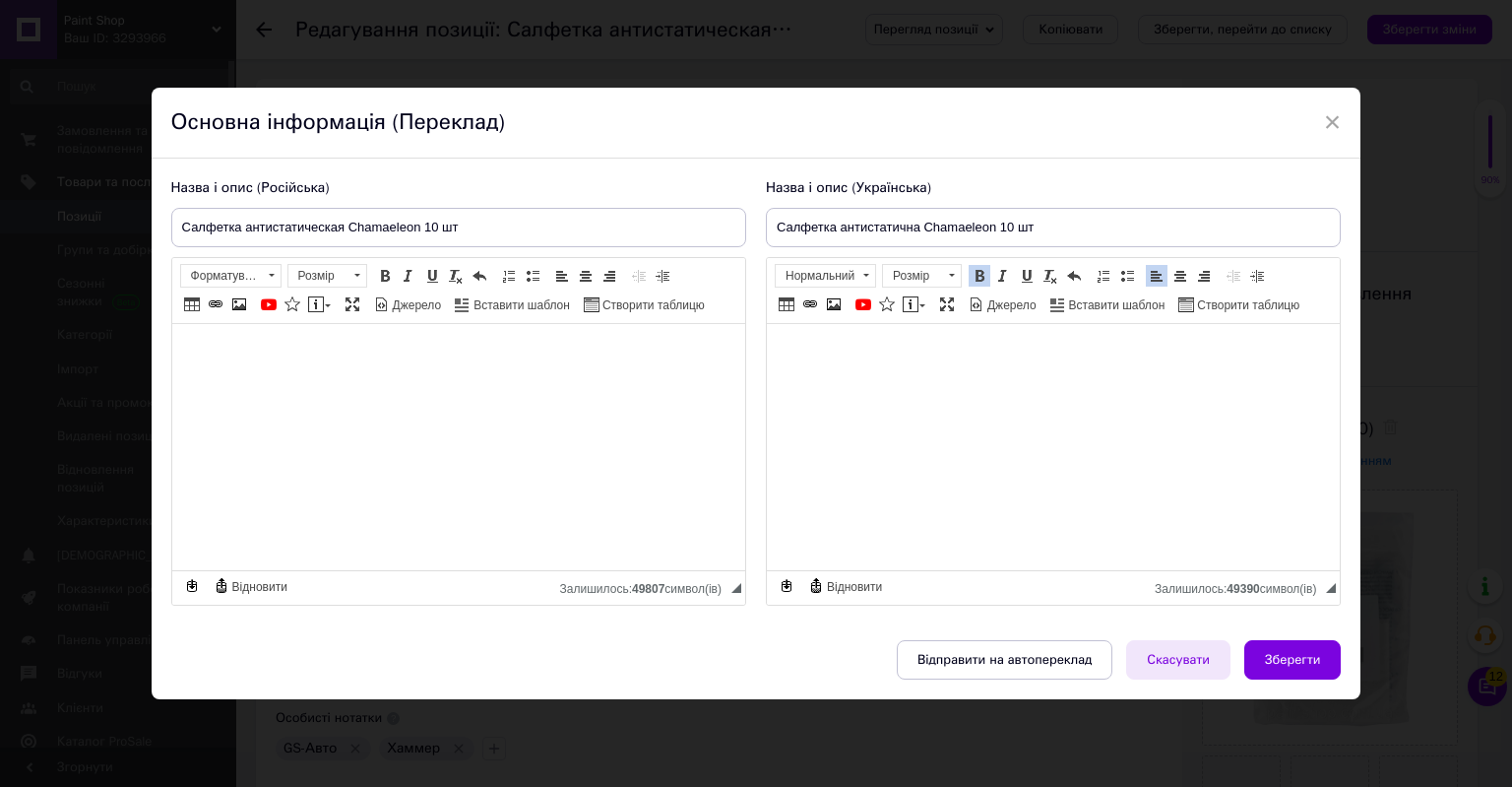 click on "Скасувати" at bounding box center (1178, 660) 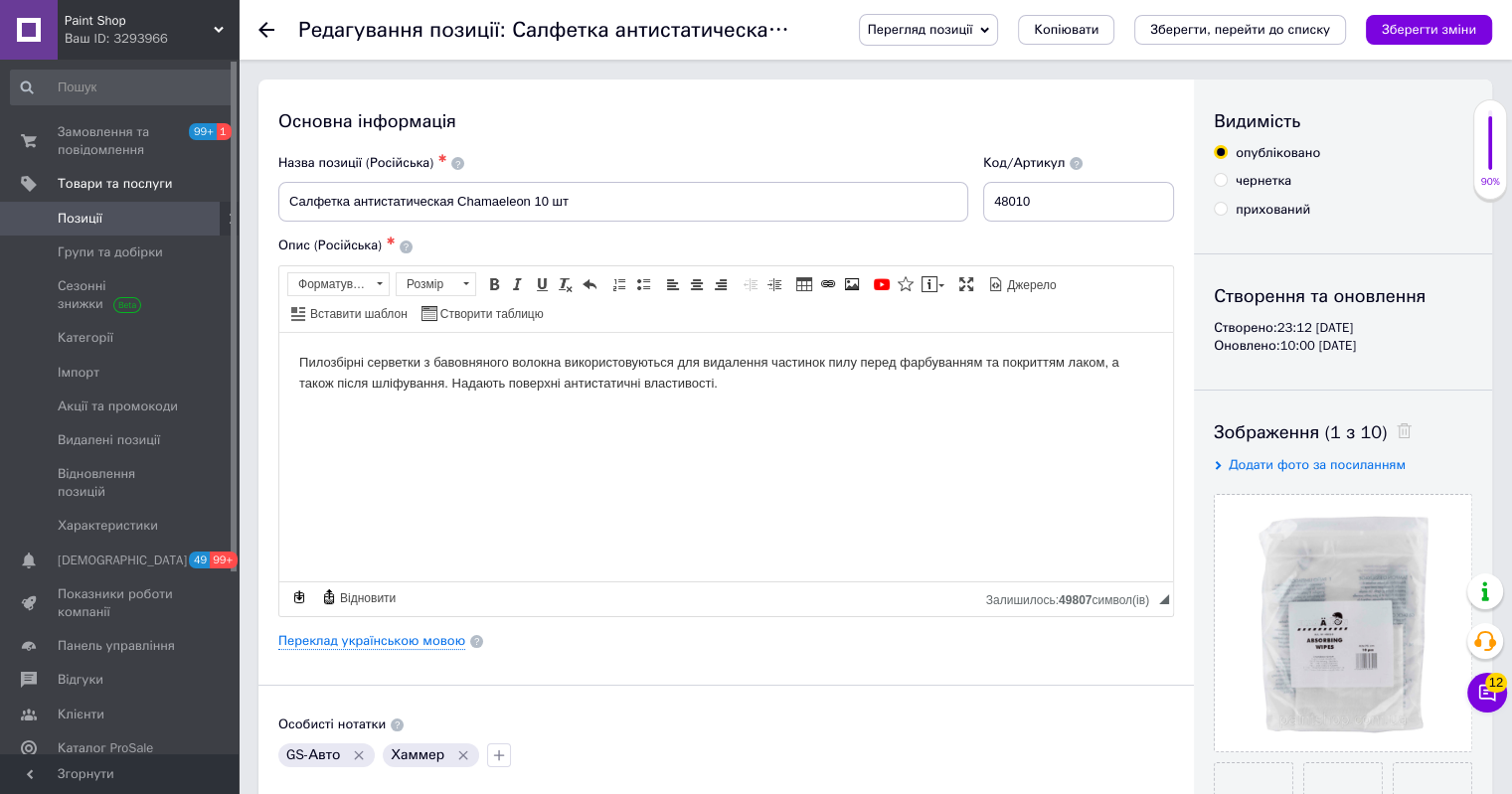 click on "Особисті нотатки" at bounding box center [726, 724] 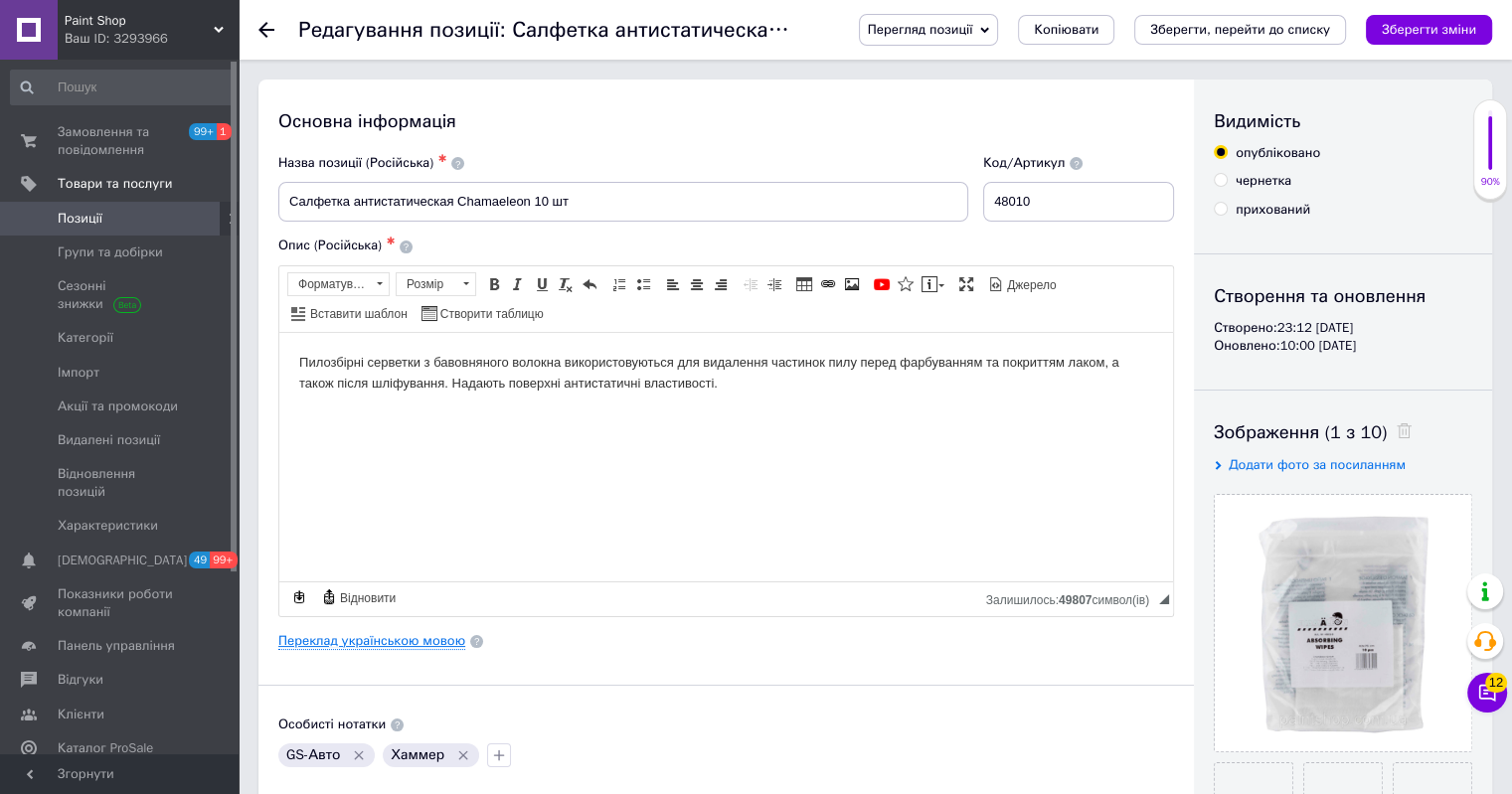 click on "Основна інформація Назва позиції (Російська) ✱ Салфетка антистатическая Chamaeleon 10 шт Код/Артикул 48010 Опис (Російська) ✱ Пилозбірні серветки з бавовняного волокна використовуються для видалення частинок пилу перед фарбуванням та покриттям лаком, а також після шліфування. Надають поверхні антистатичні властивості.
Розширений текстовий редактор, 949CAA05-DB16-49DA-A381-06510EBFF2C7 Панель інструментів редактора Форматування Форматування Розмір Розмір   Жирний  Сполучення клавіш Ctrl+B   Курсив  Сполучення клавіш Ctrl+I   Підкреслений  Сполучення клавіш Ctrl+U     Повернути" at bounding box center [726, 634] 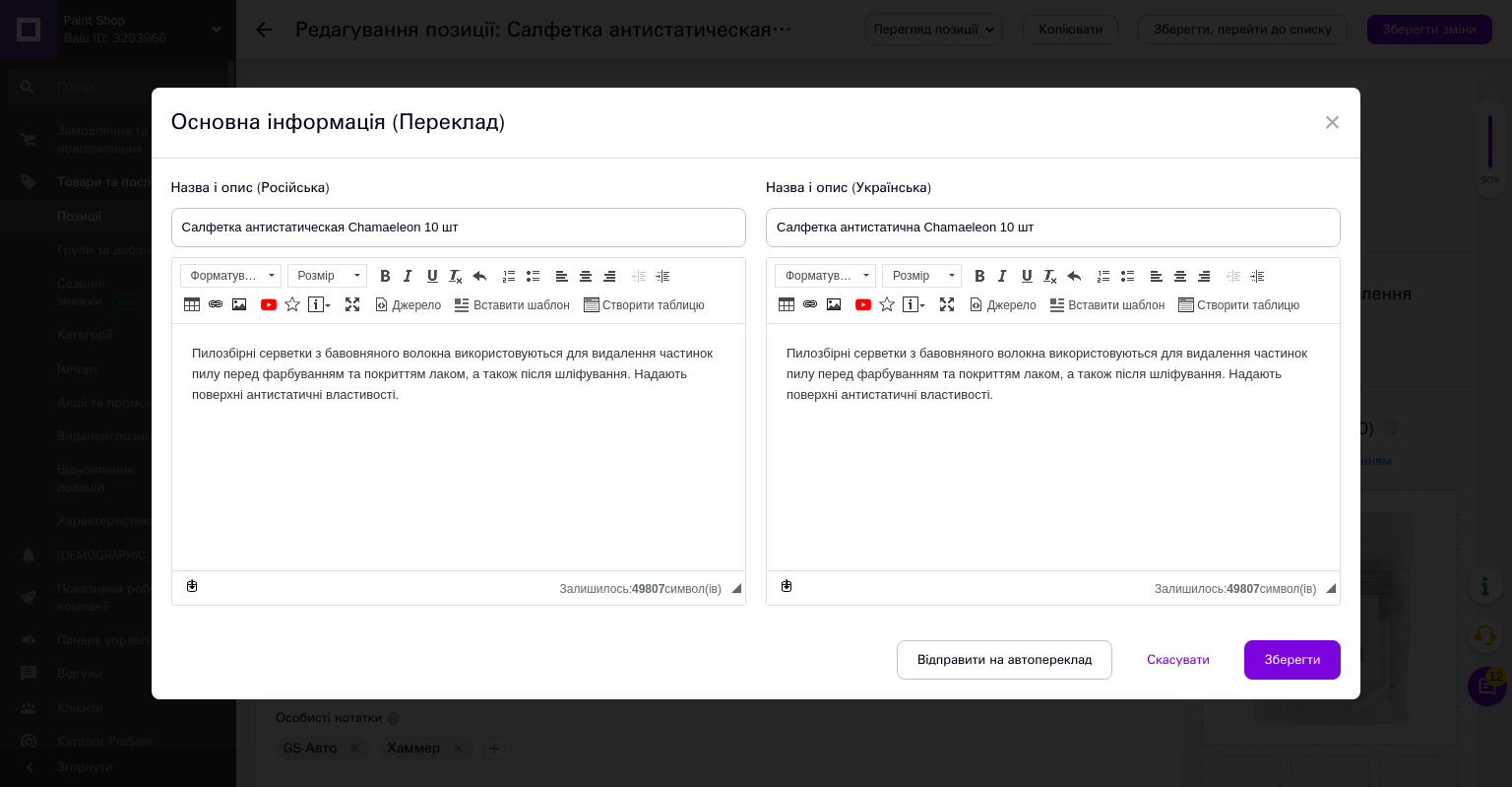 scroll, scrollTop: 0, scrollLeft: 0, axis: both 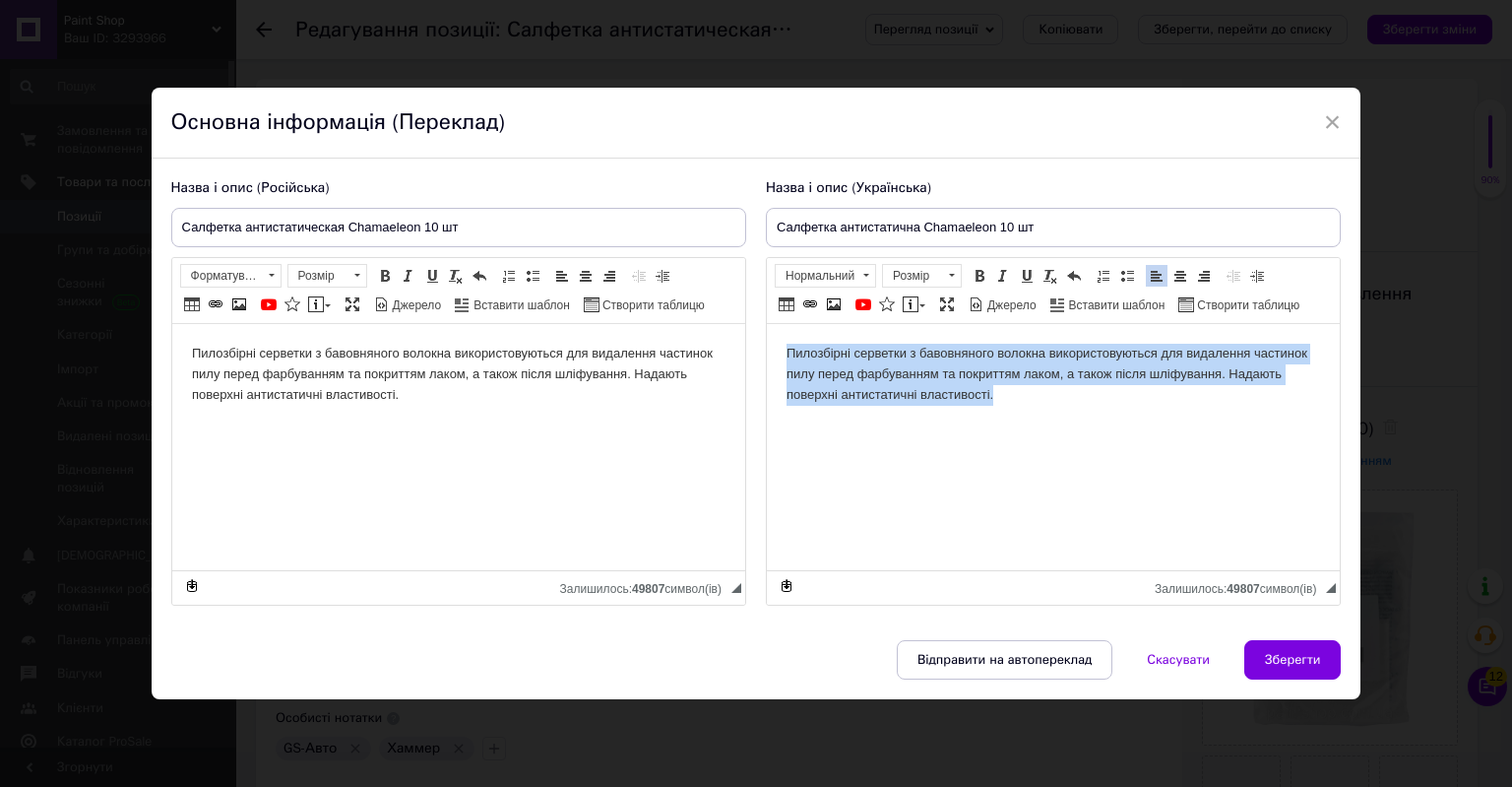 drag, startPoint x: 1044, startPoint y: 403, endPoint x: 640, endPoint y: 324, distance: 411.6516 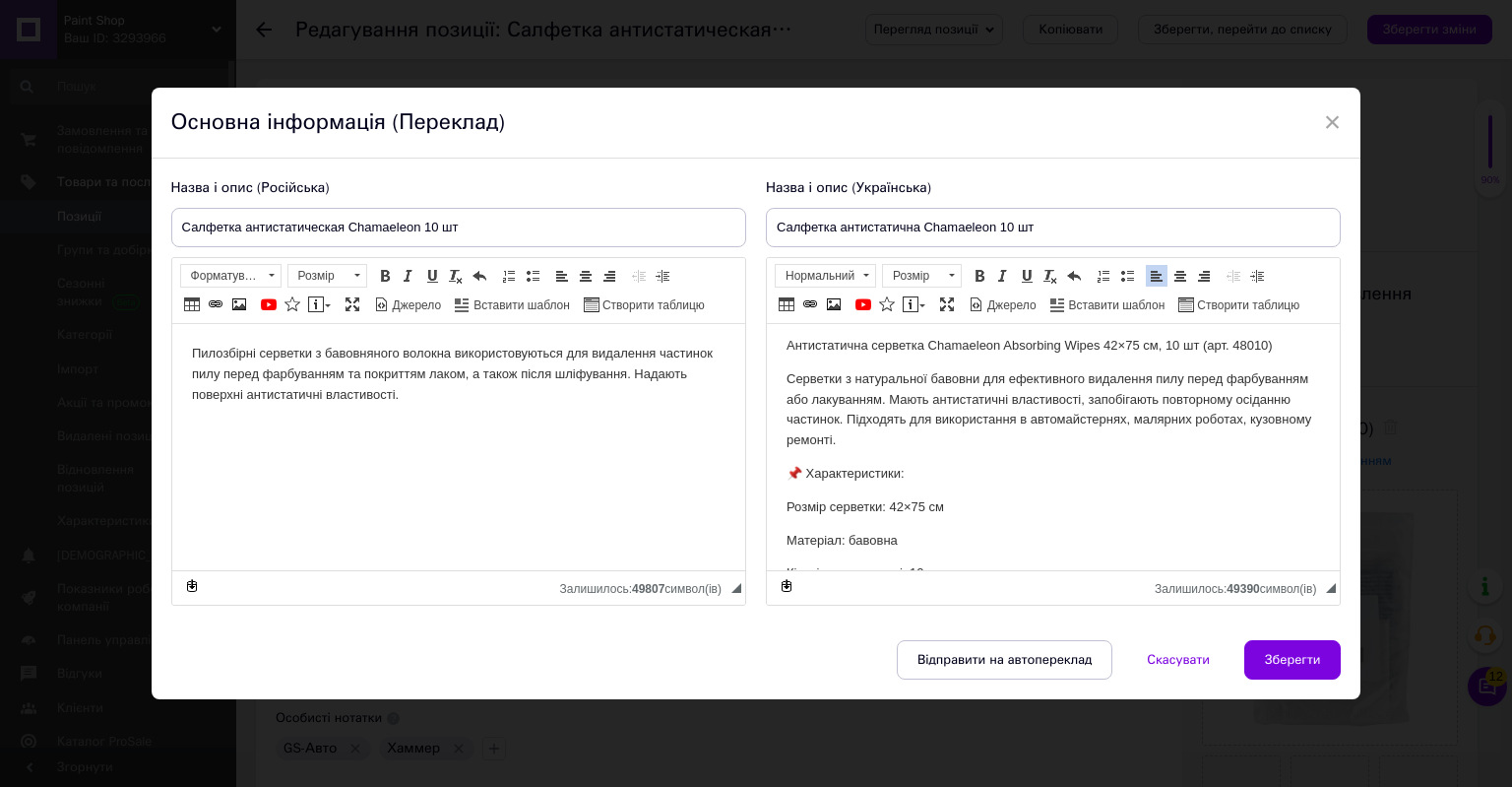 scroll, scrollTop: 0, scrollLeft: 0, axis: both 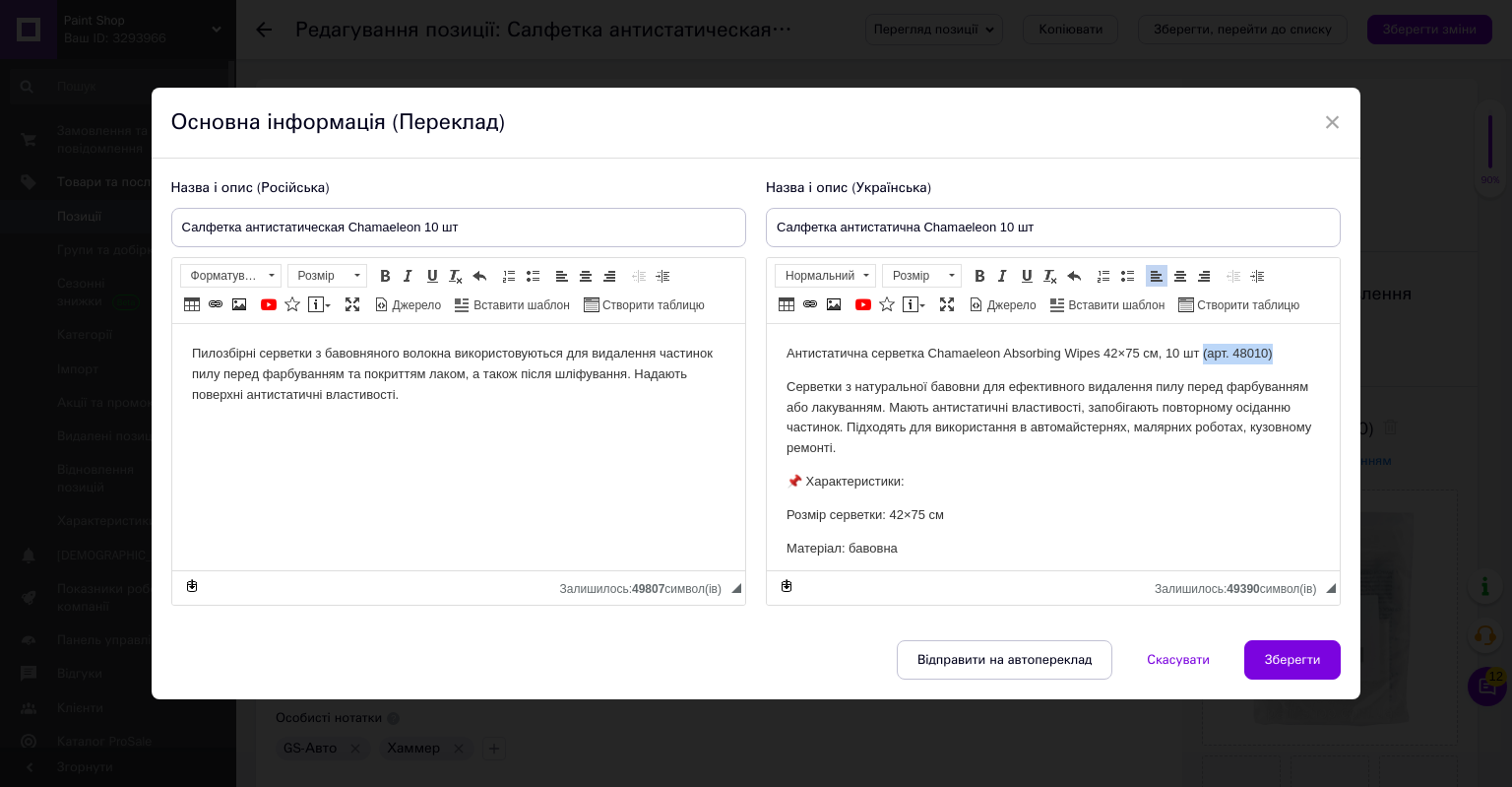 drag, startPoint x: 1202, startPoint y: 348, endPoint x: 2111, endPoint y: 673, distance: 965.3528 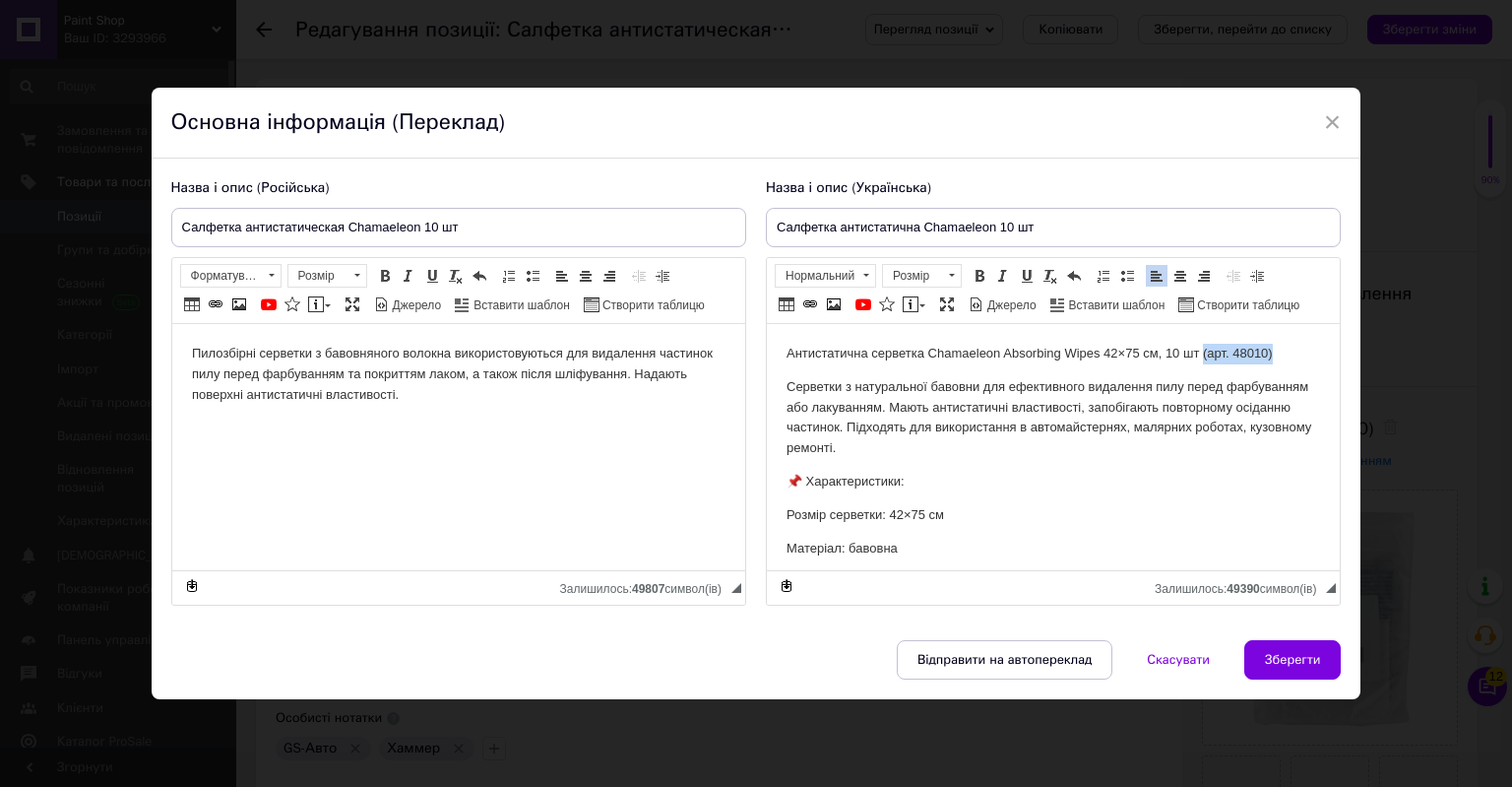 type 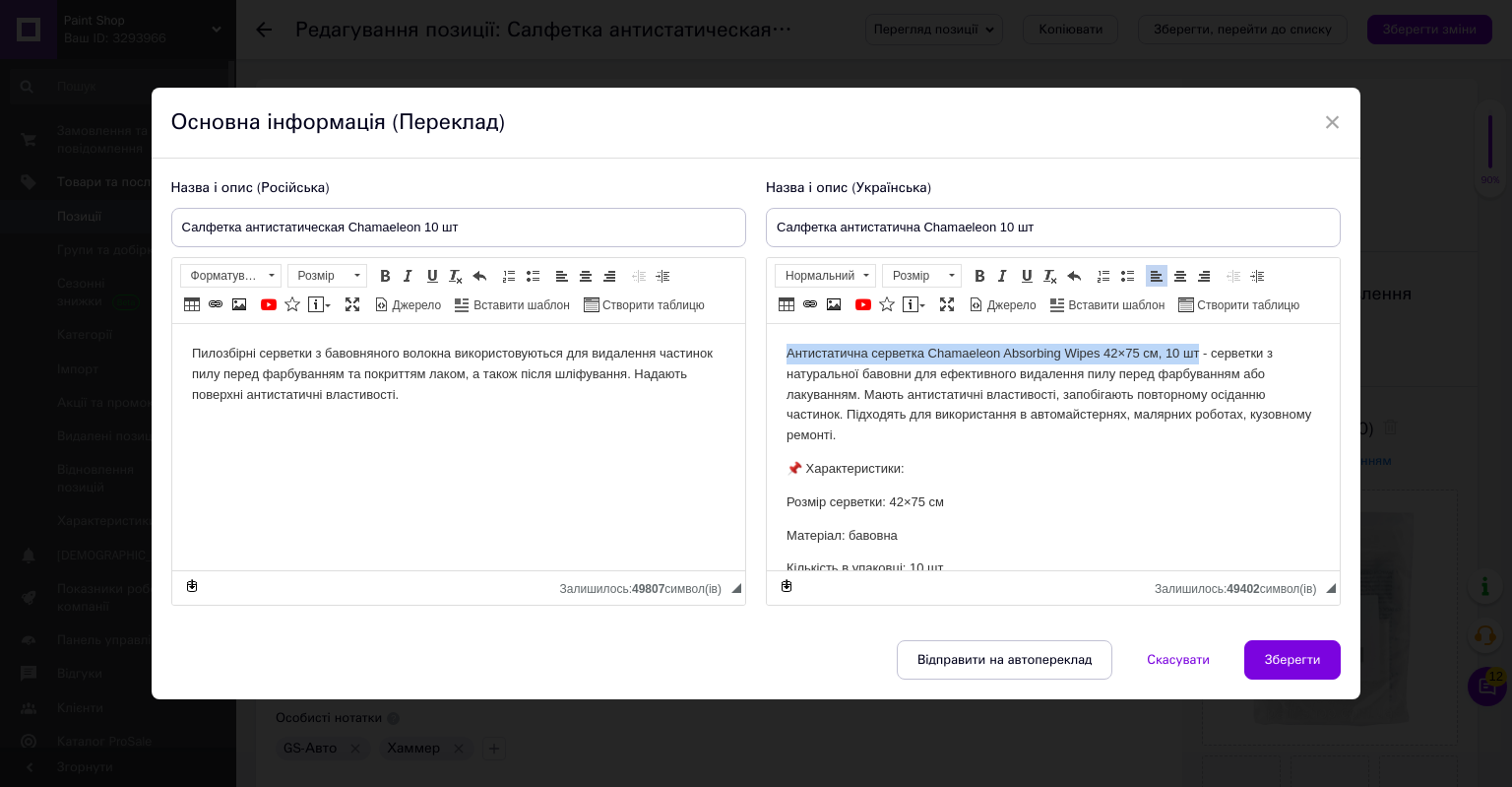 drag, startPoint x: 1199, startPoint y: 348, endPoint x: 1311, endPoint y: 337, distance: 112.53888 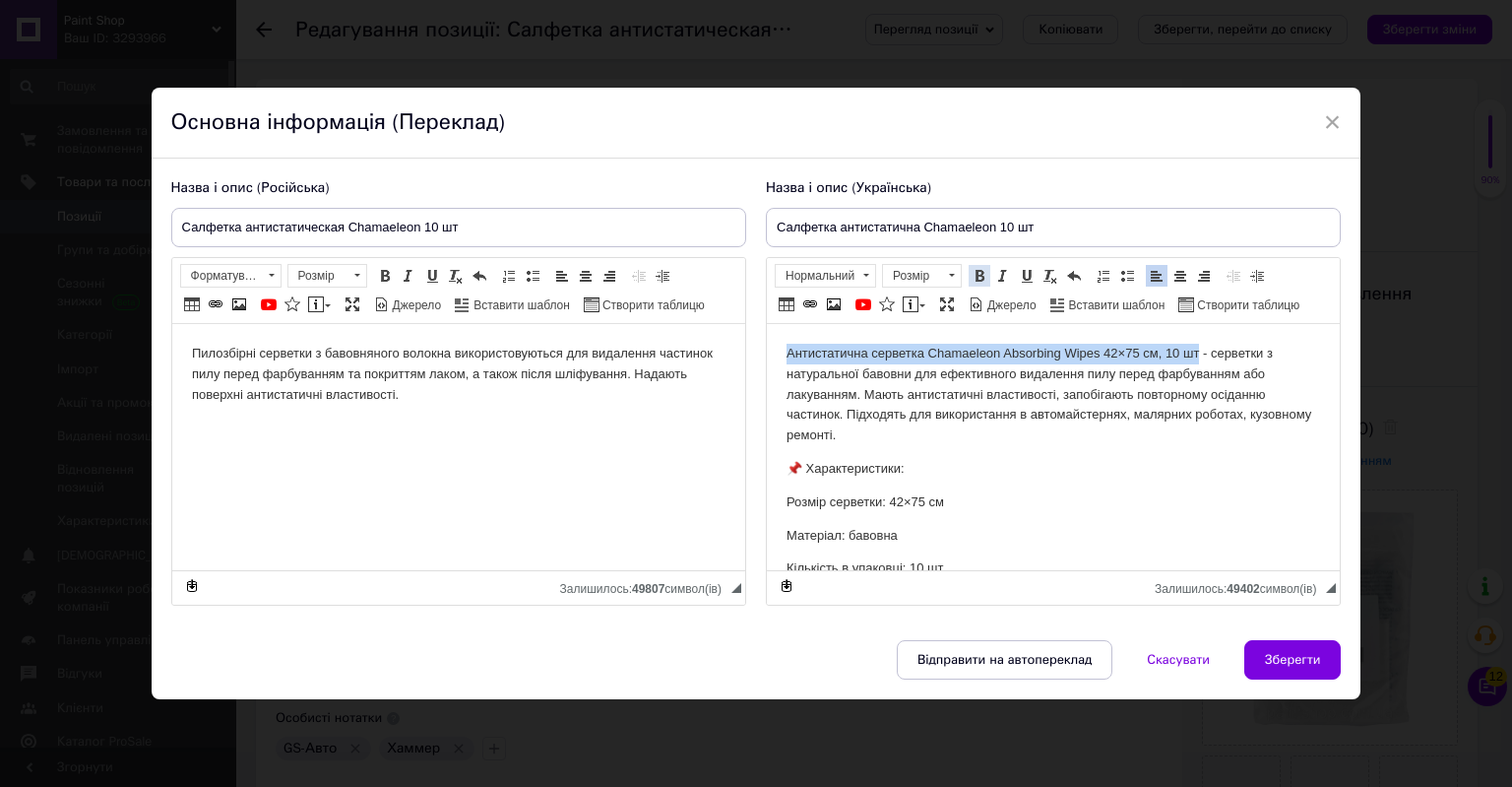 click at bounding box center (979, 276) 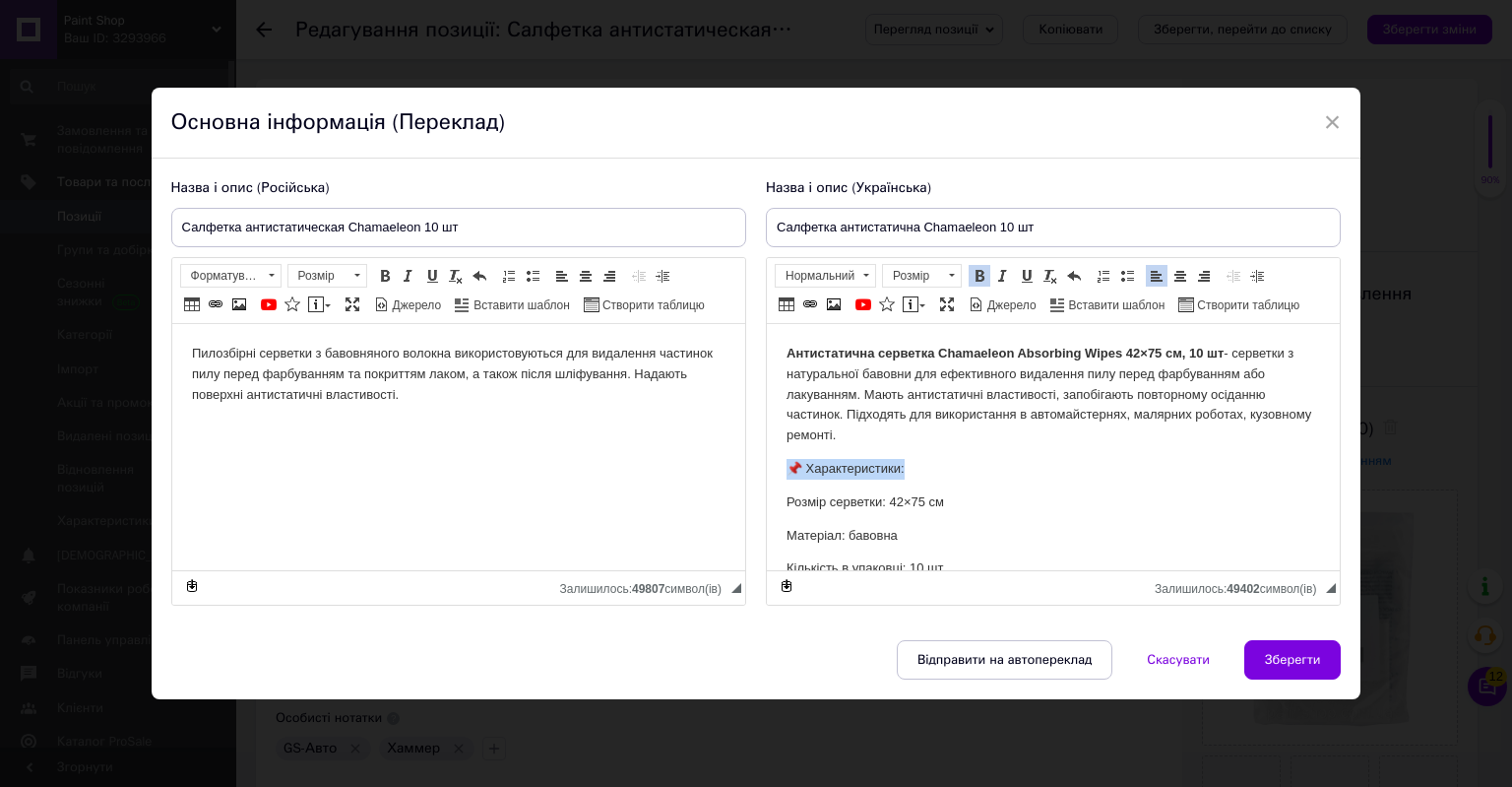 drag, startPoint x: 912, startPoint y: 471, endPoint x: 728, endPoint y: 474, distance: 184.02445 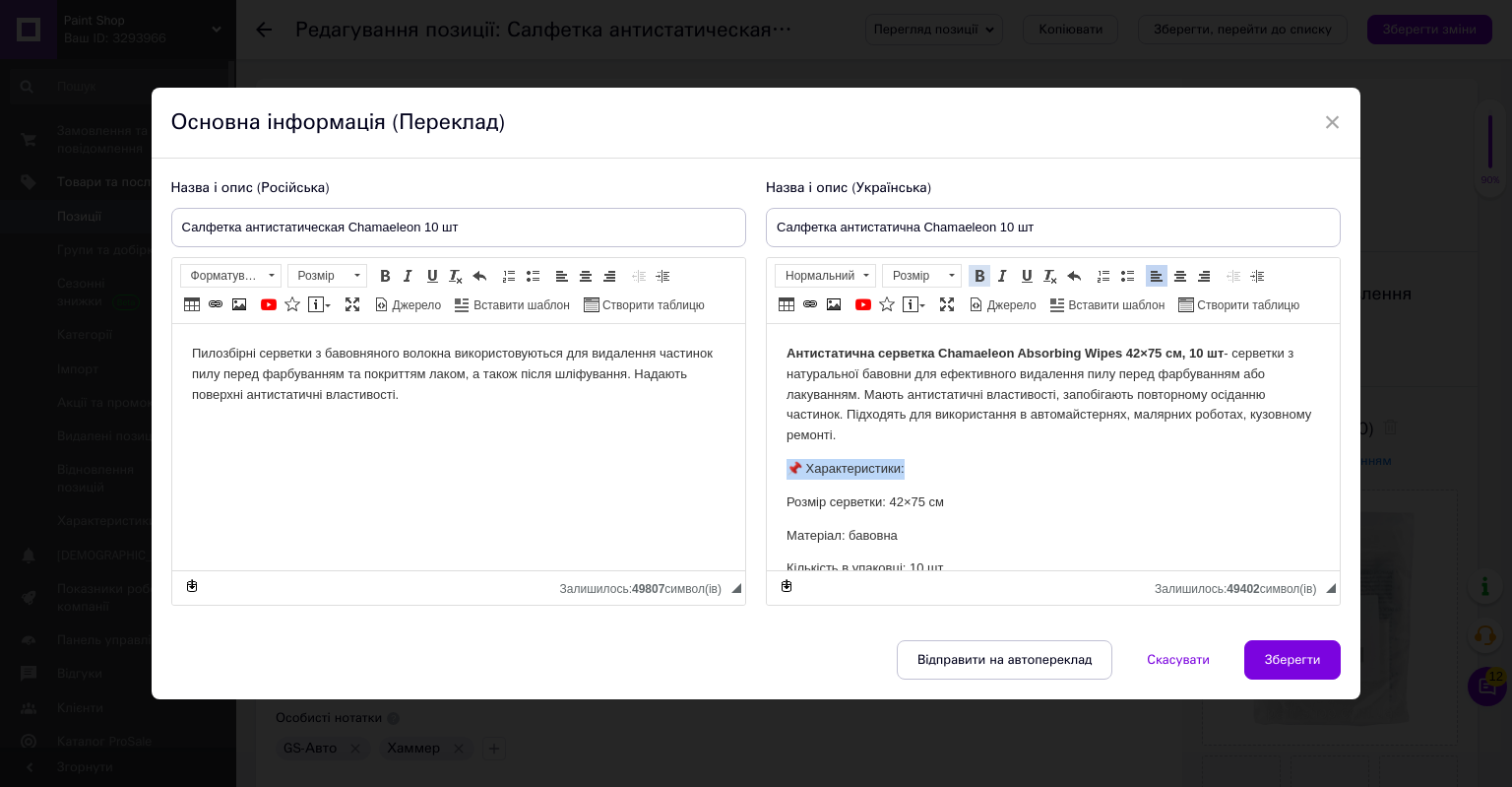 click at bounding box center (979, 276) 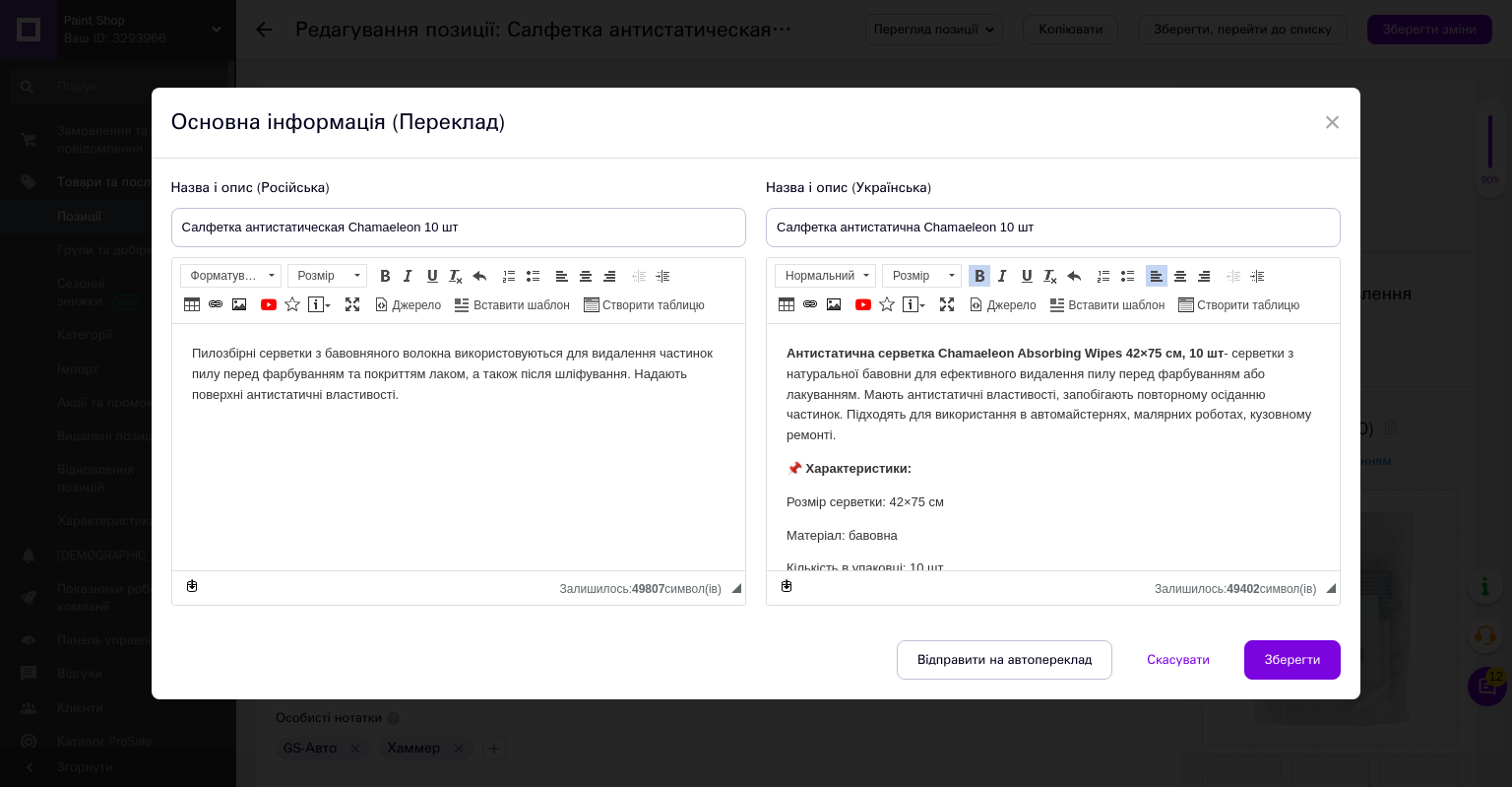 click on "Антистатична серветка Chamaeleon Absorbing Wipes 42×75 см, 10 шт  - с ерветки з натуральної бавовни для ефективного видалення пилу перед фарбуванням або лакуванням. Мають антистатичні властивості, запобігають повторному осіданню частинок. Підходять для використання в автомайстернях, малярних роботах, кузовному ремонті. 📌 Характеристики: Розмір серветки: 42×75 см Матеріал: бавовна Кількість в упаковці: 10 шт Призначення: очищення поверхні перед фарбуванням, антистатичний ефект Країна-виробник: Німеччина 🎯 Переваги: Висока ефективність очищення Не залишає ворсу" at bounding box center [1052, 560] 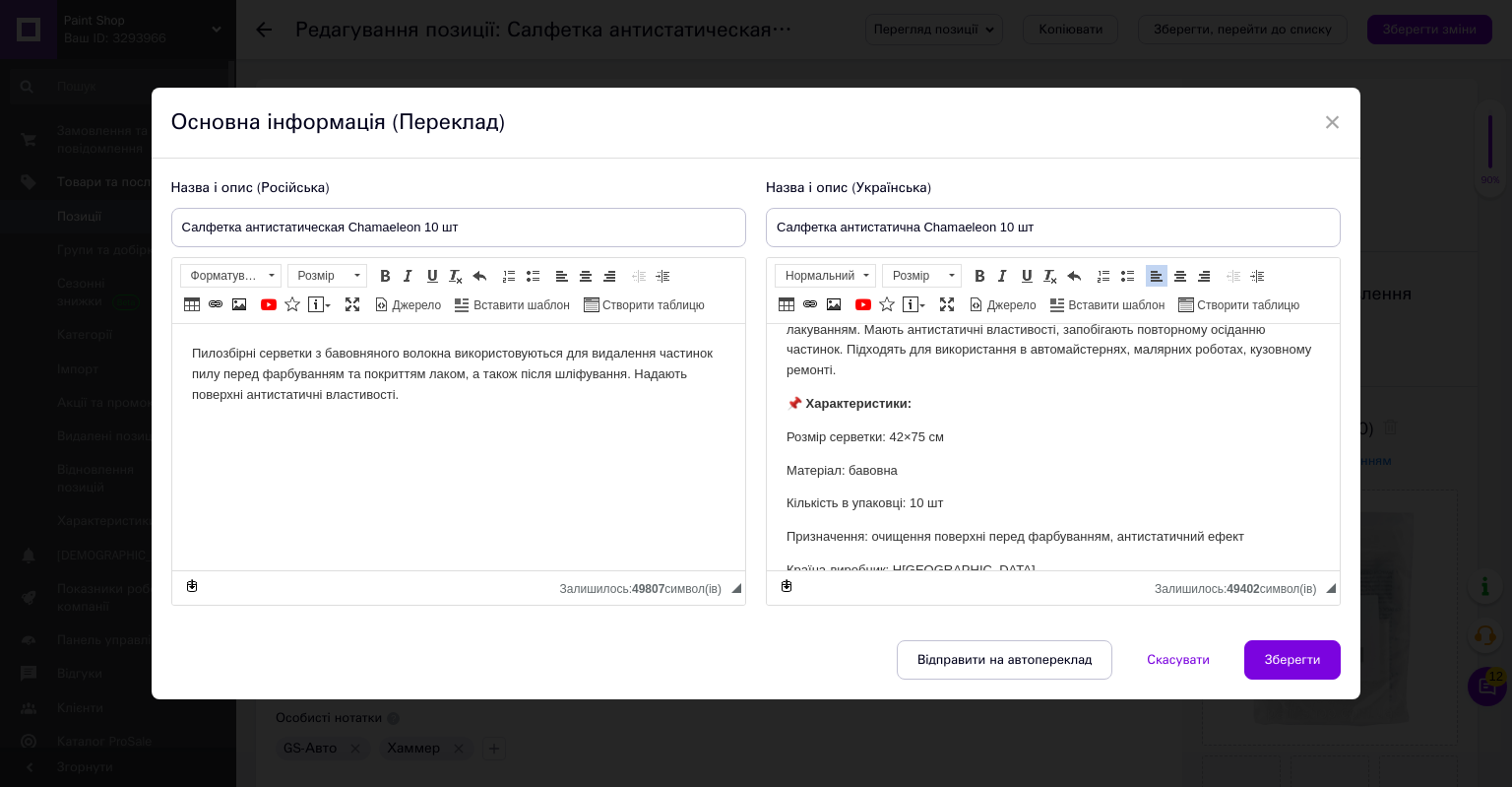scroll, scrollTop: 64, scrollLeft: 0, axis: vertical 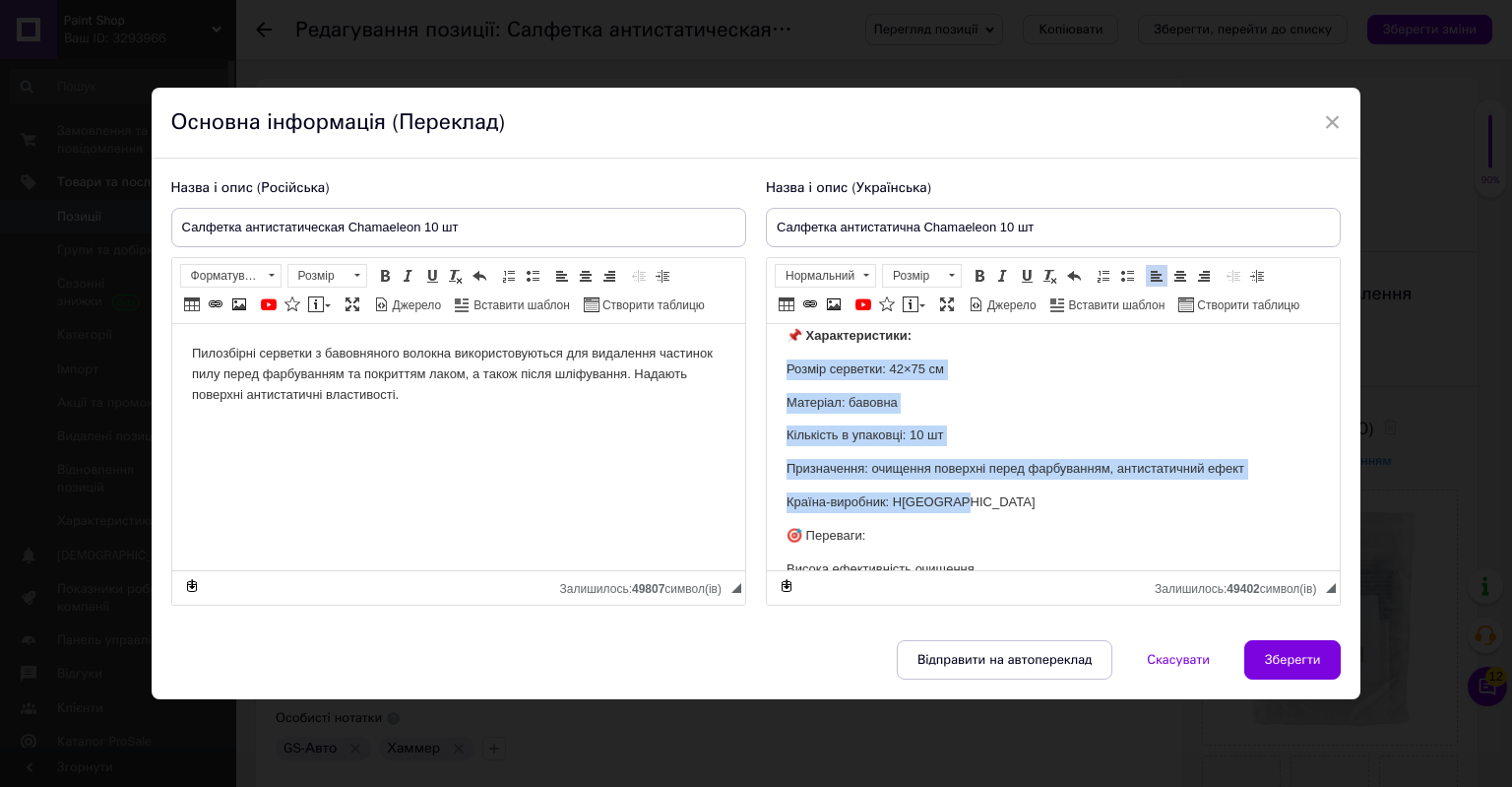 drag, startPoint x: 778, startPoint y: 435, endPoint x: 982, endPoint y: 497, distance: 213.21351 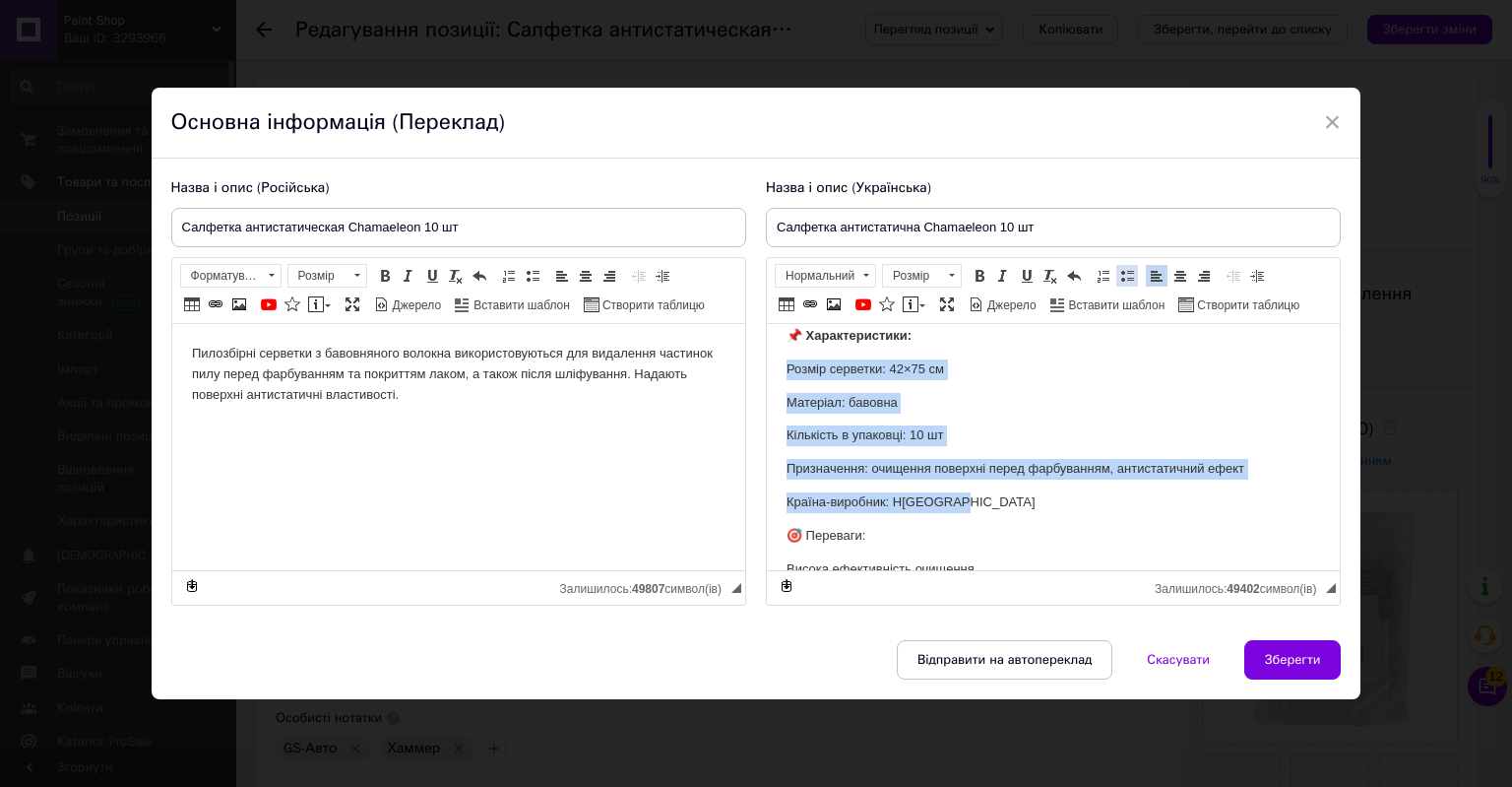 click at bounding box center [1127, 276] 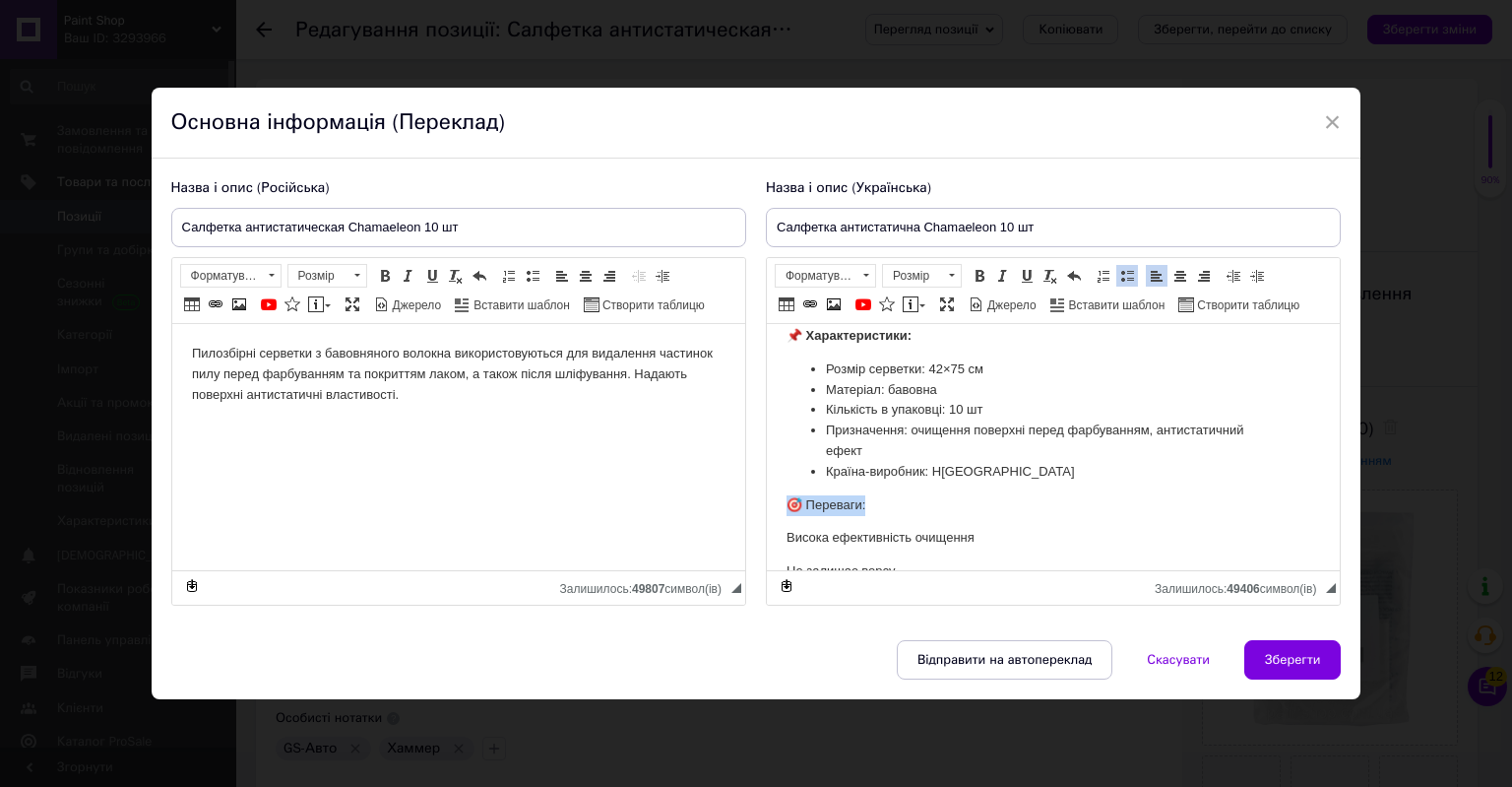 drag, startPoint x: 915, startPoint y: 508, endPoint x: 780, endPoint y: 509, distance: 135.0037 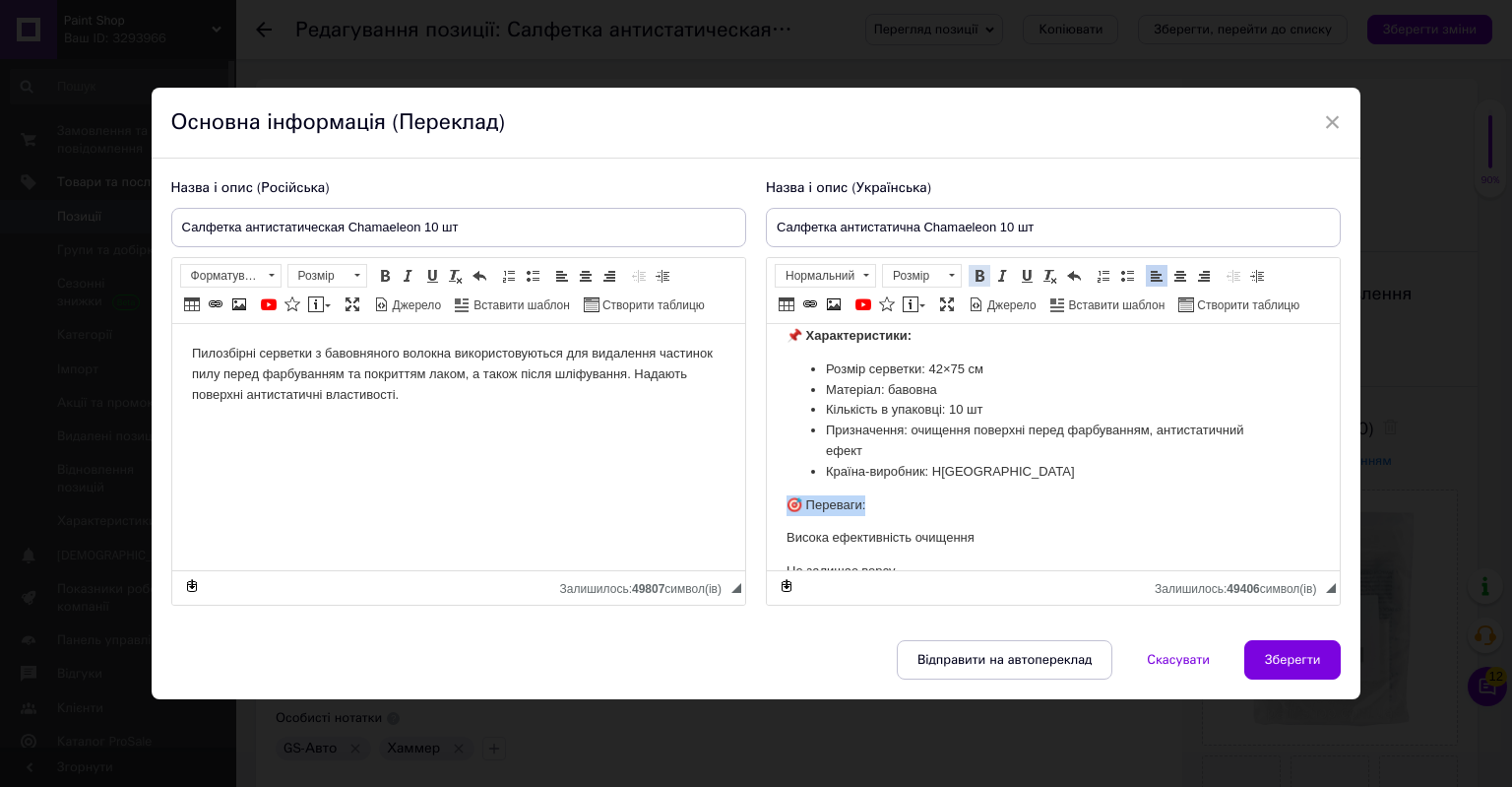 click at bounding box center (979, 276) 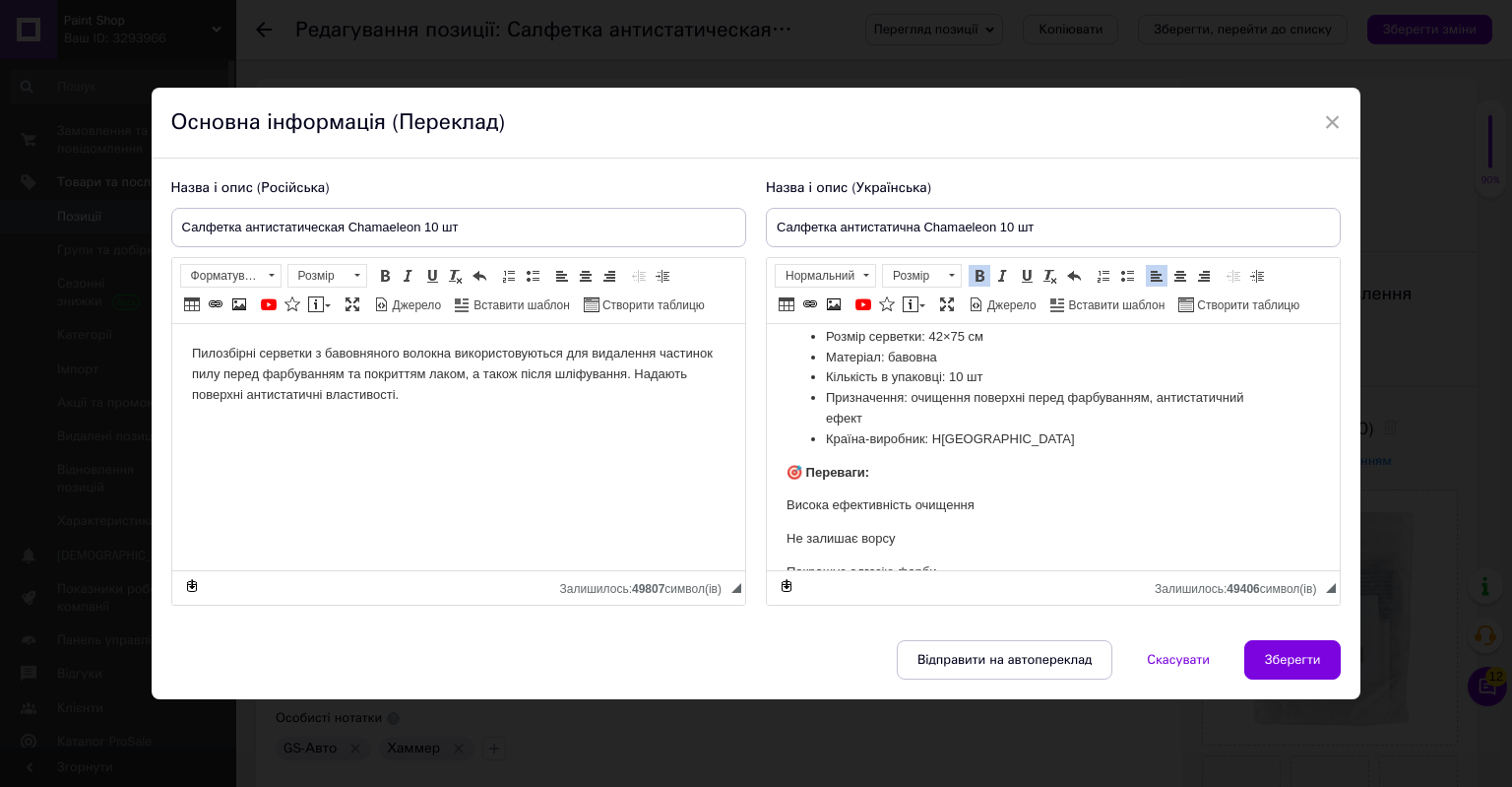 scroll, scrollTop: 197, scrollLeft: 0, axis: vertical 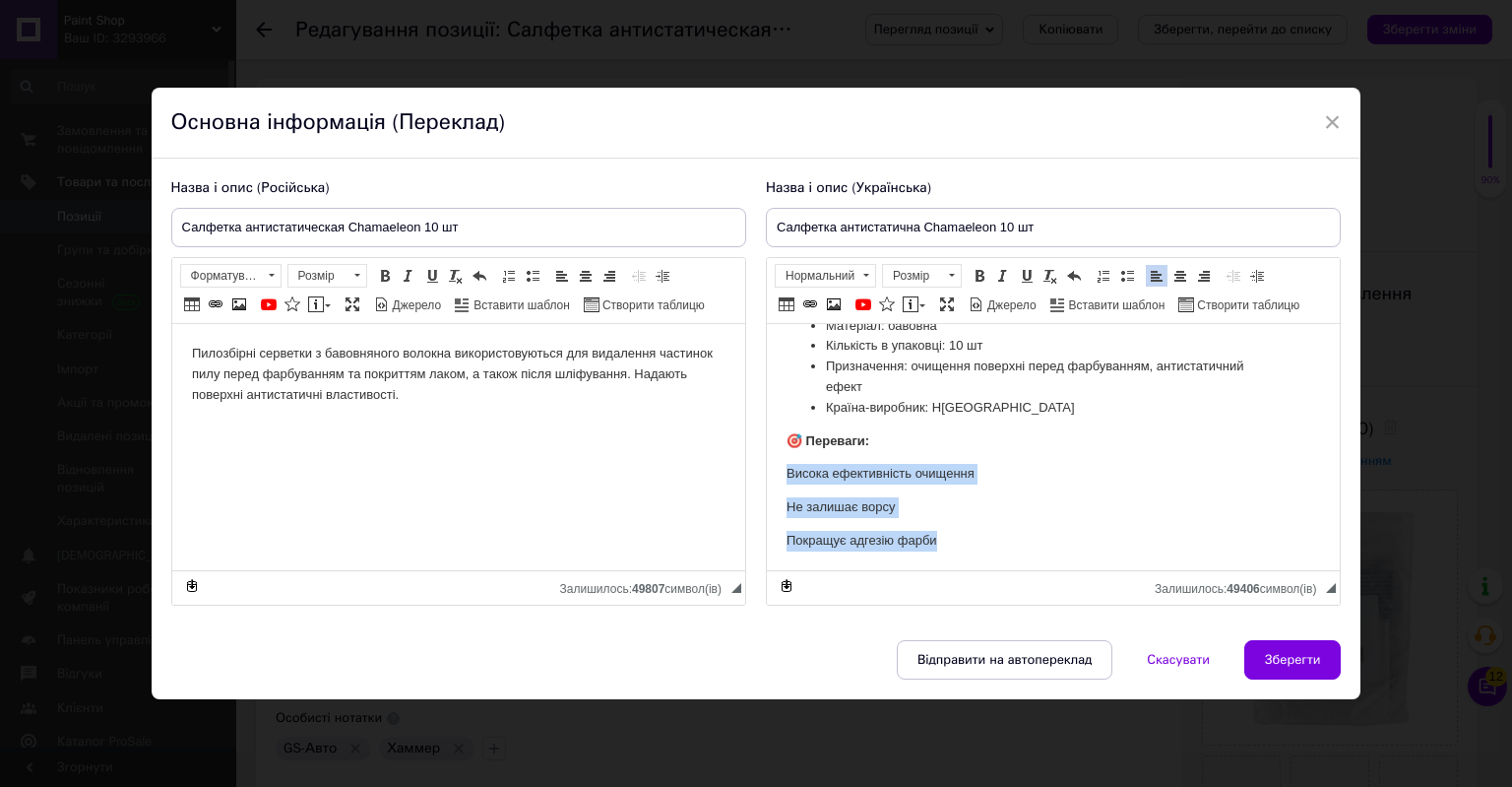 drag, startPoint x: 770, startPoint y: 473, endPoint x: 994, endPoint y: 543, distance: 234.68276 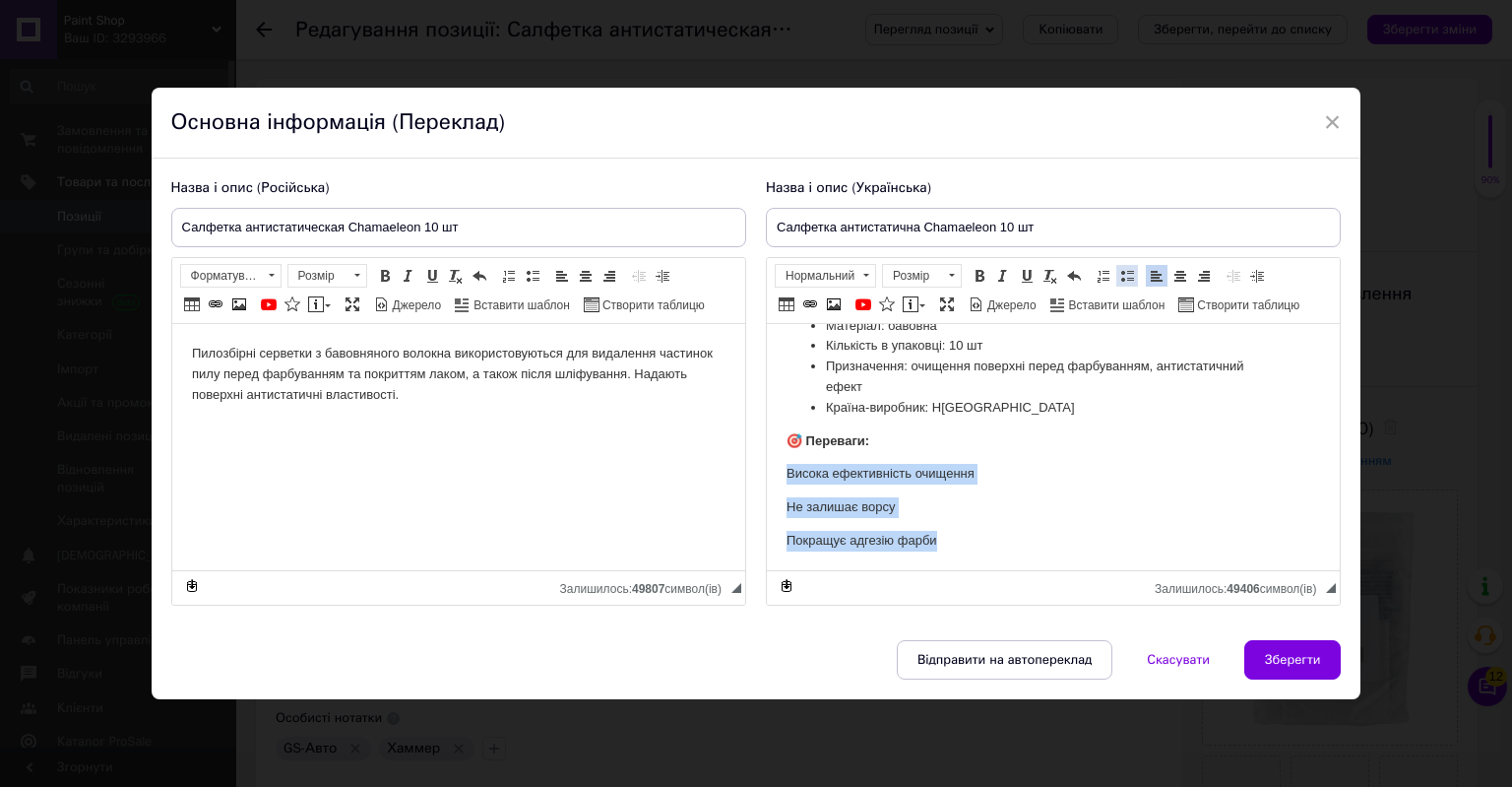 click on "Вставити/видалити маркований список" at bounding box center (1127, 276) 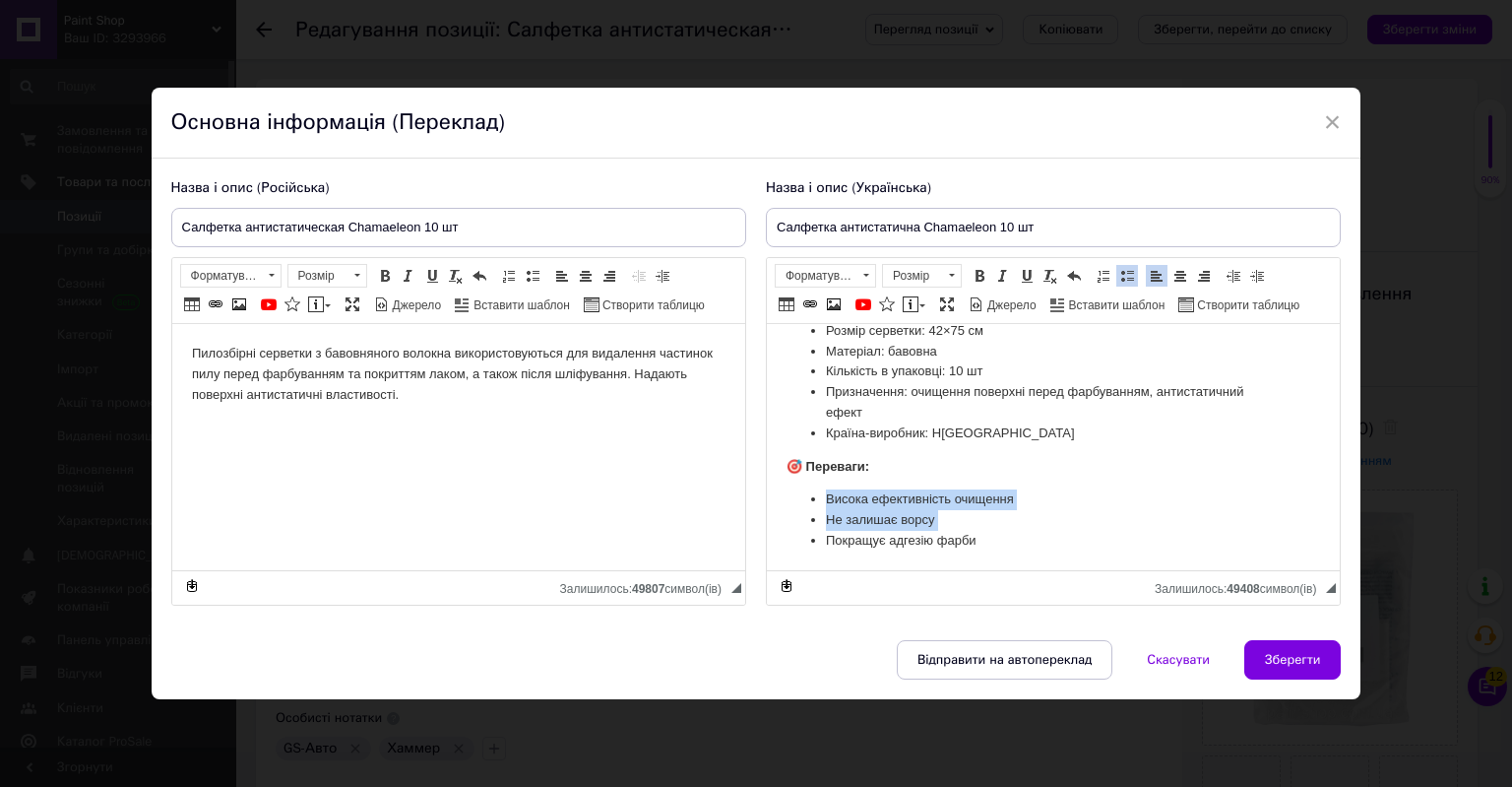 scroll, scrollTop: 0, scrollLeft: 0, axis: both 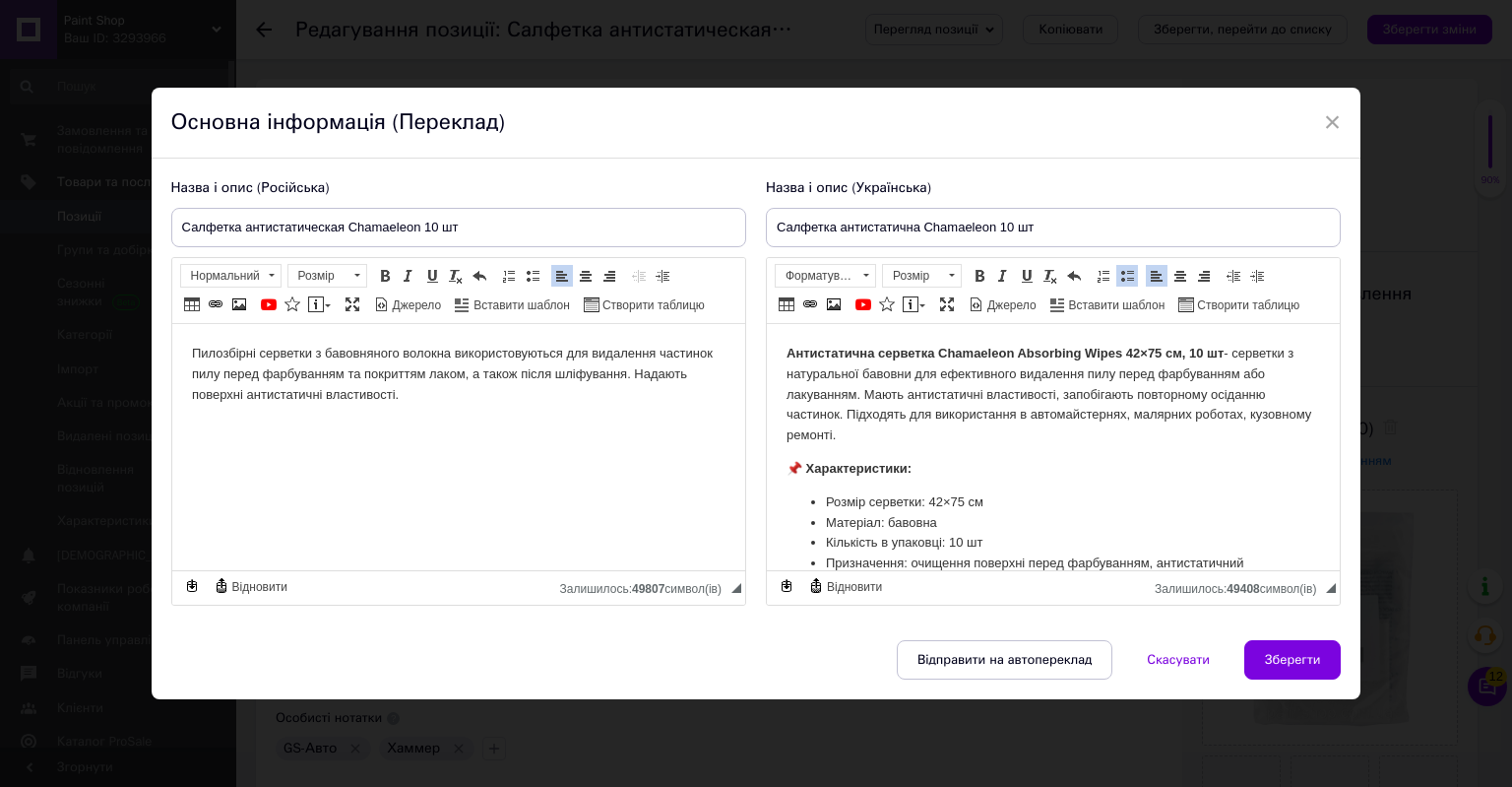 click on "Пилозбірні серветки з бавовняного волокна використовуються для видалення частинок пилу перед фарбуванням та покриттям лаком, а також після шліфування. Надають поверхні антистатичні властивості." at bounding box center (458, 373) 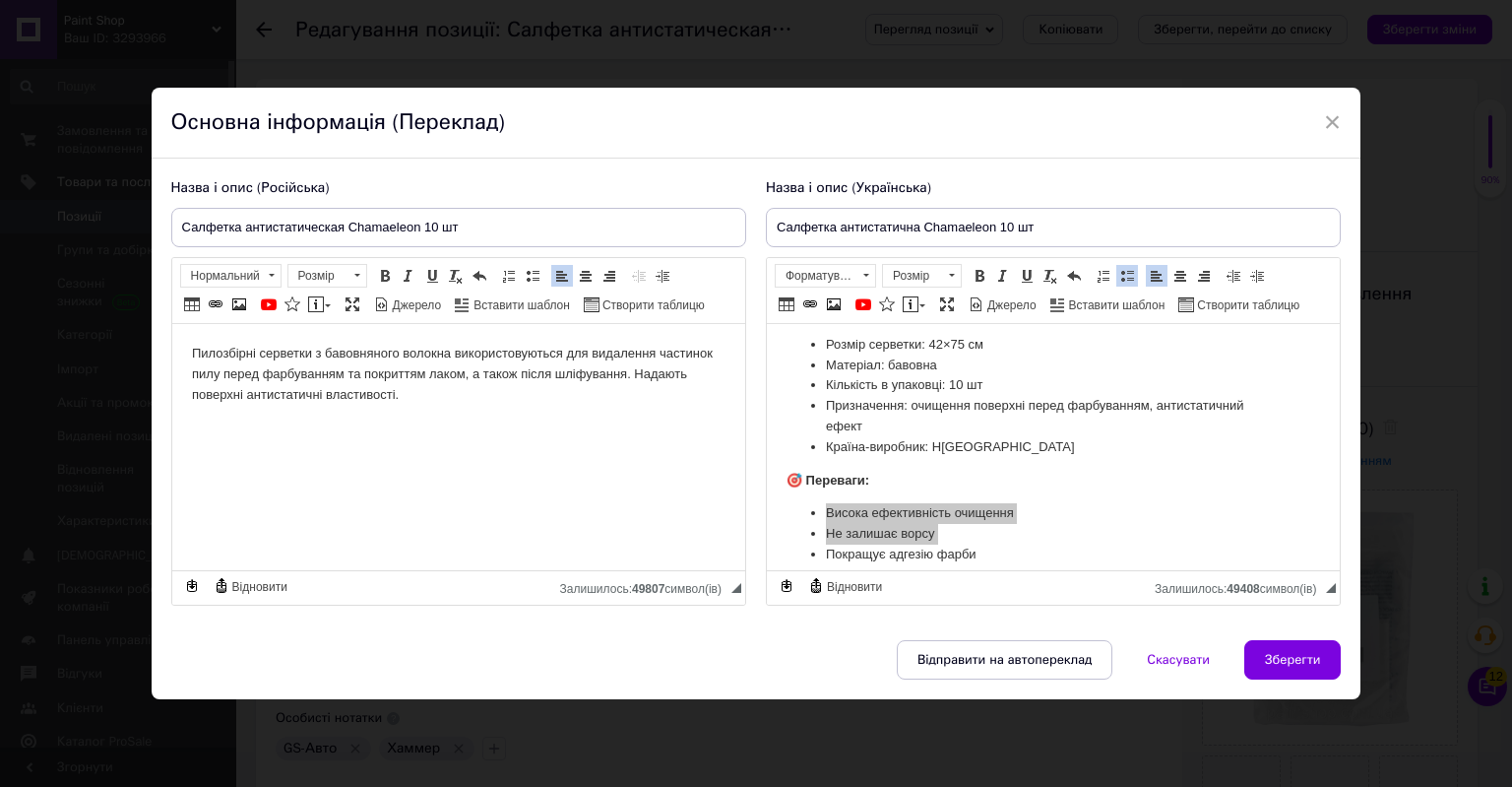scroll, scrollTop: 171, scrollLeft: 0, axis: vertical 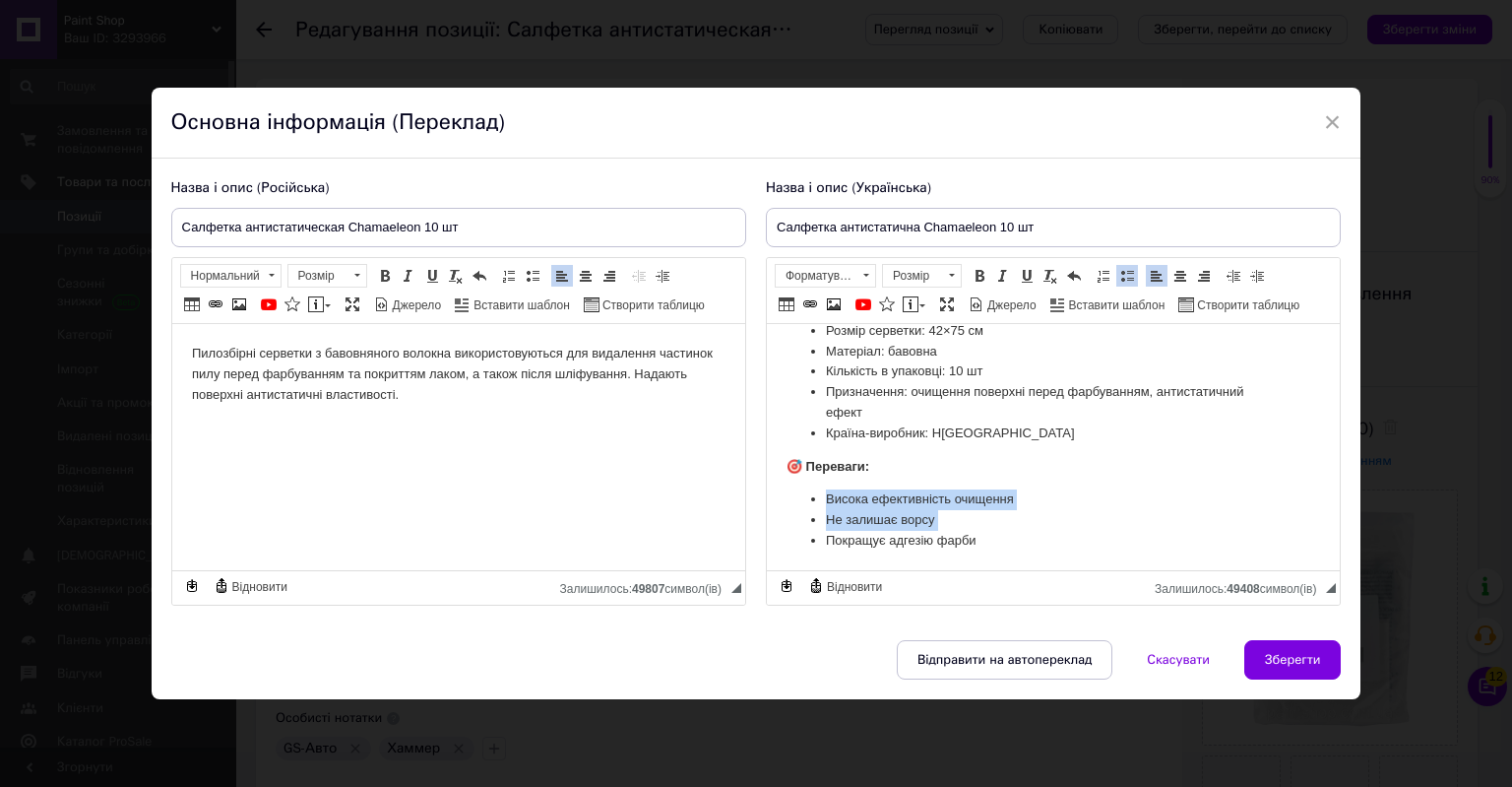 click on "Антистатична серветка Chamaeleon Absorbing Wipes 42×75 см, 10 шт  - с ерветки з натуральної бавовни для ефективного видалення пилу перед фарбуванням або лакуванням. Мають антистатичні властивості, запобігають повторному осіданню частинок. Підходять для використання в автомайстернях, малярних роботах, кузовному ремонті. 📌 Характеристики: Розмір серветки: 42×75 см Матеріал: бавовна Кількість в упаковці: 10 шт Призначення: очищення поверхні перед фарбуванням, антистатичний ефект Країна-виробник: Німеччина 🎯 Переваги: Висока ефективність очищення Не залишає ворсу" at bounding box center (1052, 361) 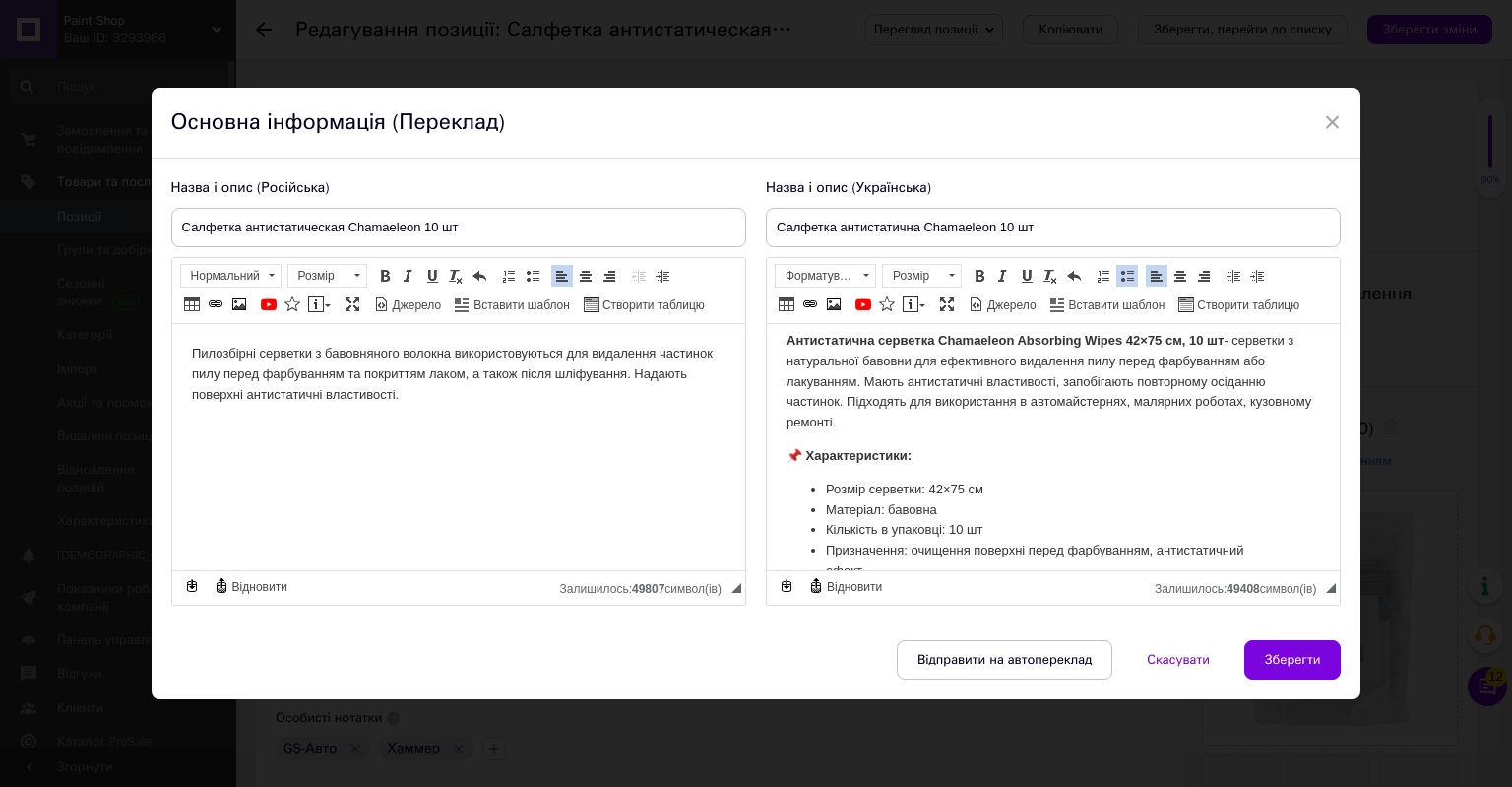scroll, scrollTop: 0, scrollLeft: 0, axis: both 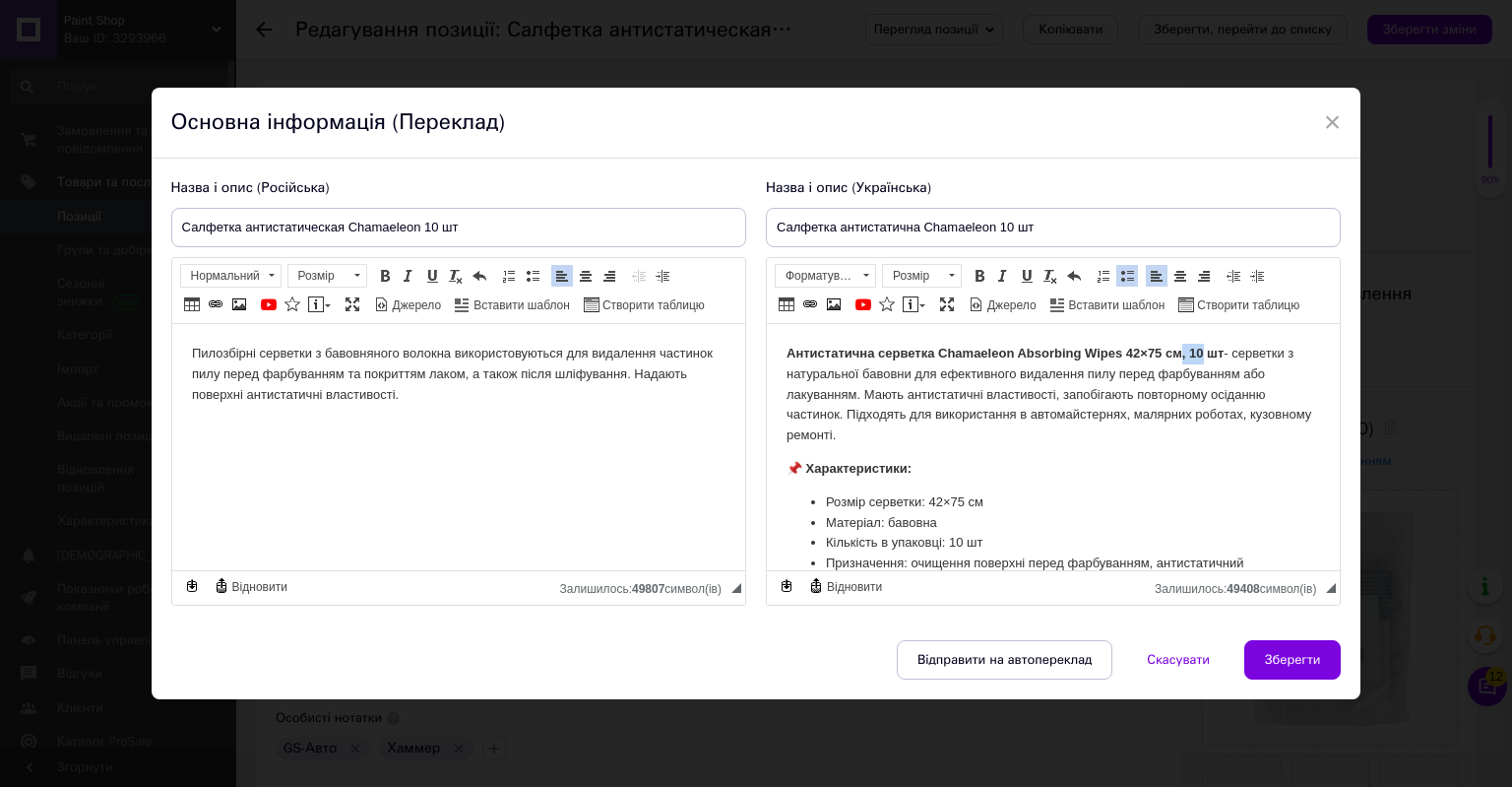 drag, startPoint x: 1178, startPoint y: 352, endPoint x: 1199, endPoint y: 350, distance: 21.095023 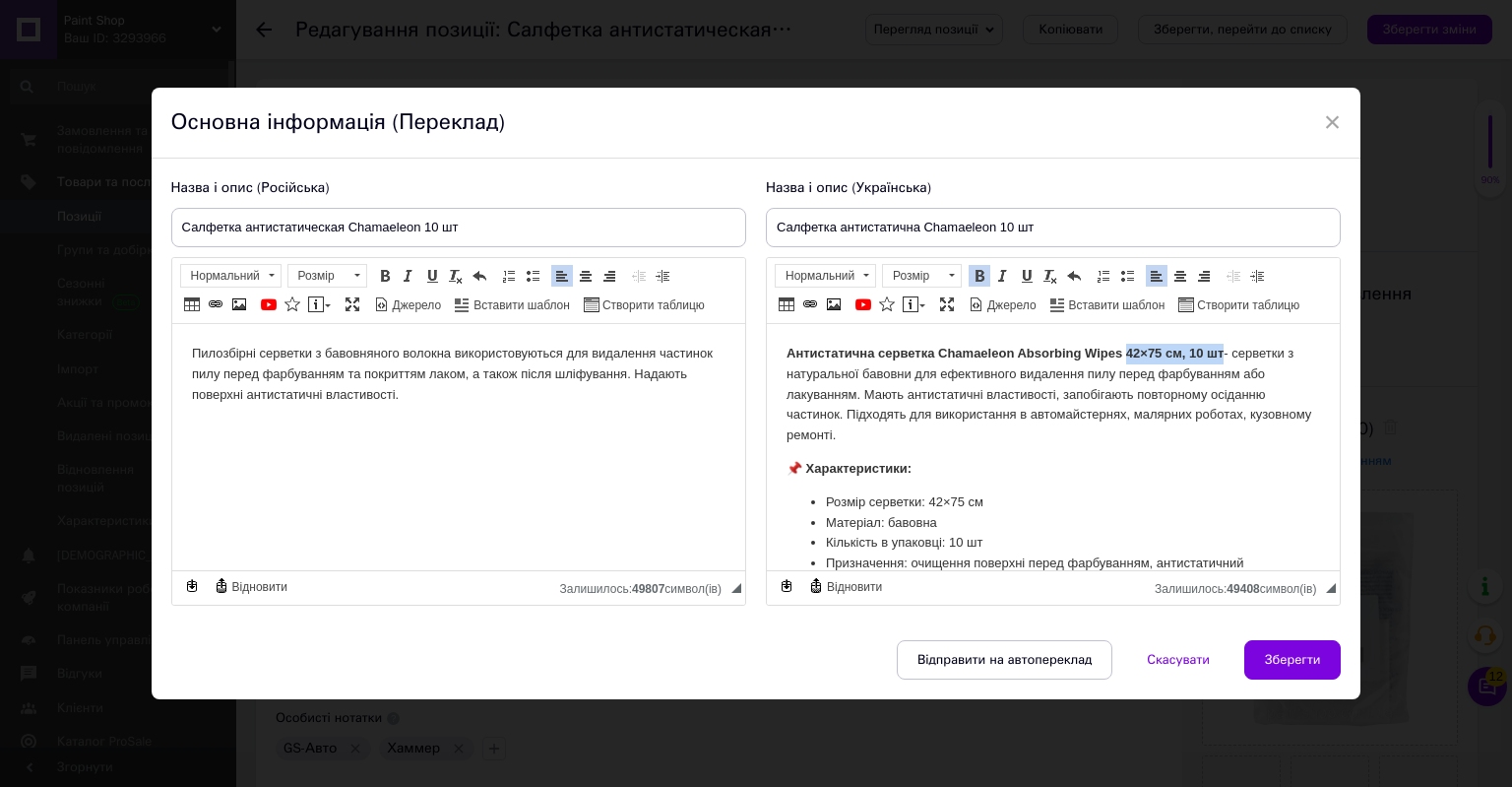 drag, startPoint x: 1126, startPoint y: 348, endPoint x: 1222, endPoint y: 347, distance: 96.00521 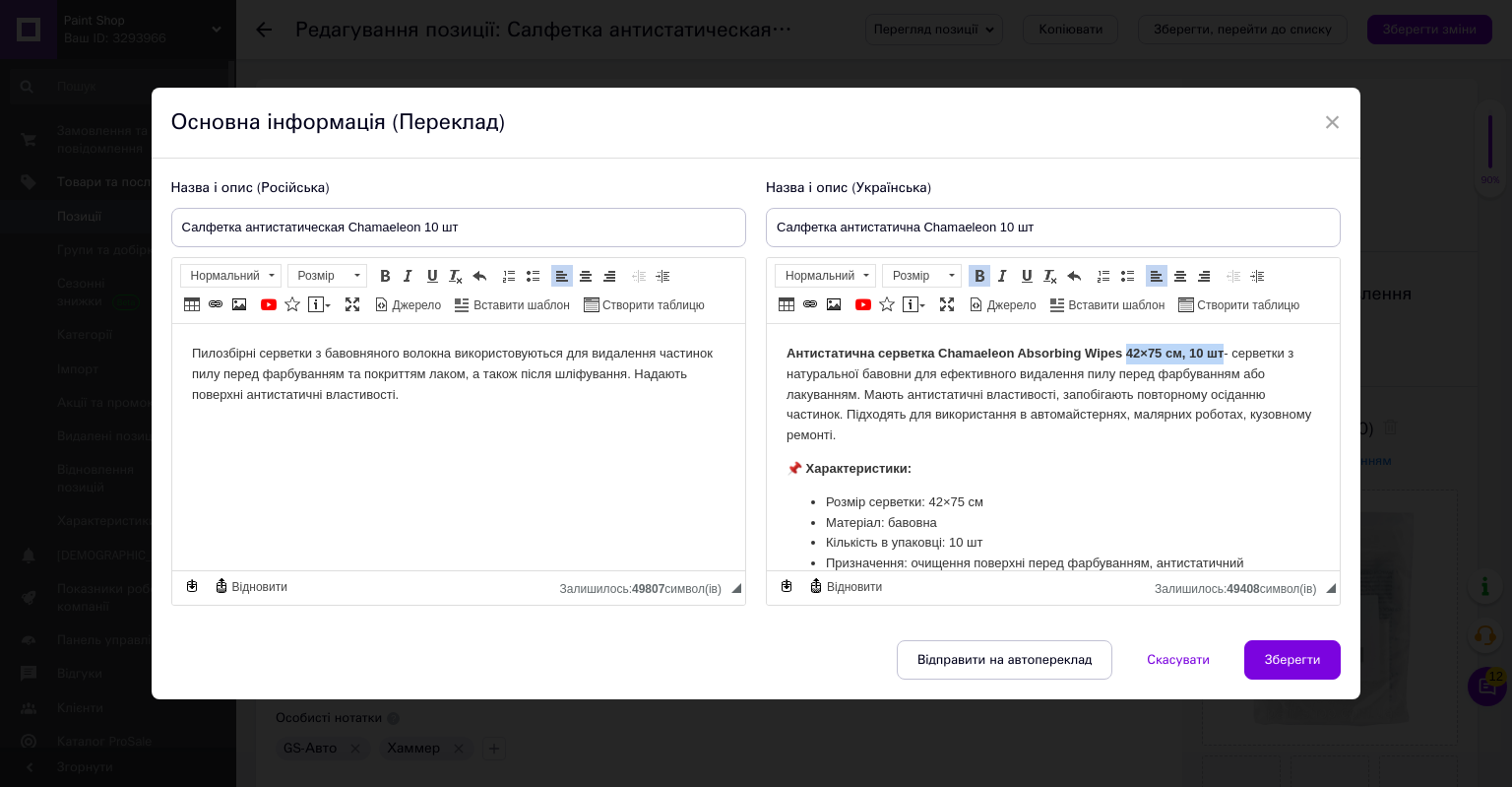 click on "Антистатична серветка Chamaeleon Absorbing Wipes 42×75 см, 10 шт  - с ерветки з натуральної бавовни для ефективного видалення пилу перед фарбуванням або лакуванням. Мають антистатичні властивості, запобігають повторному осіданню частинок. Підходять для використання в автомайстернях, малярних роботах, кузовному ремонті." at bounding box center [1052, 394] 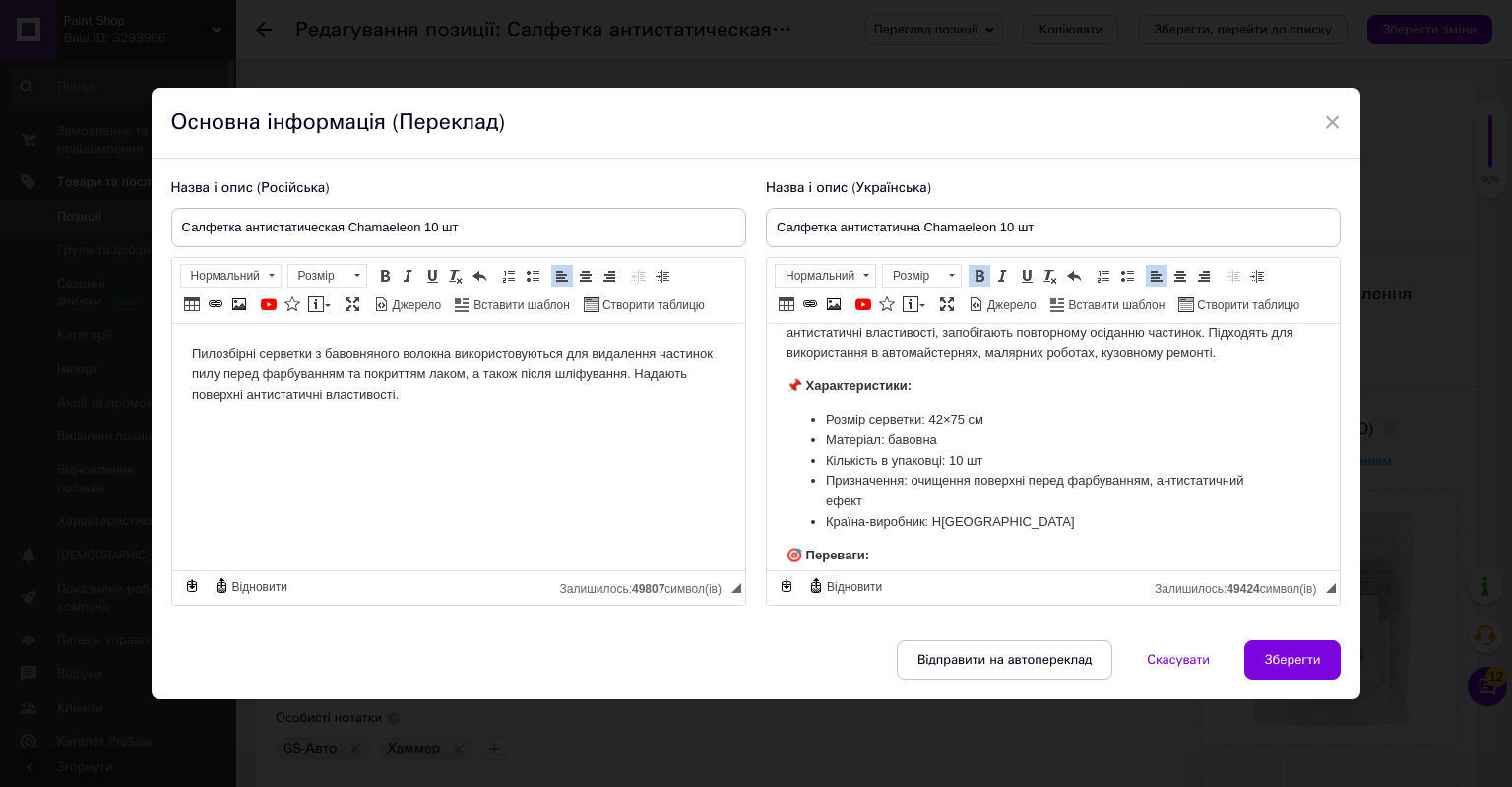 scroll, scrollTop: 0, scrollLeft: 0, axis: both 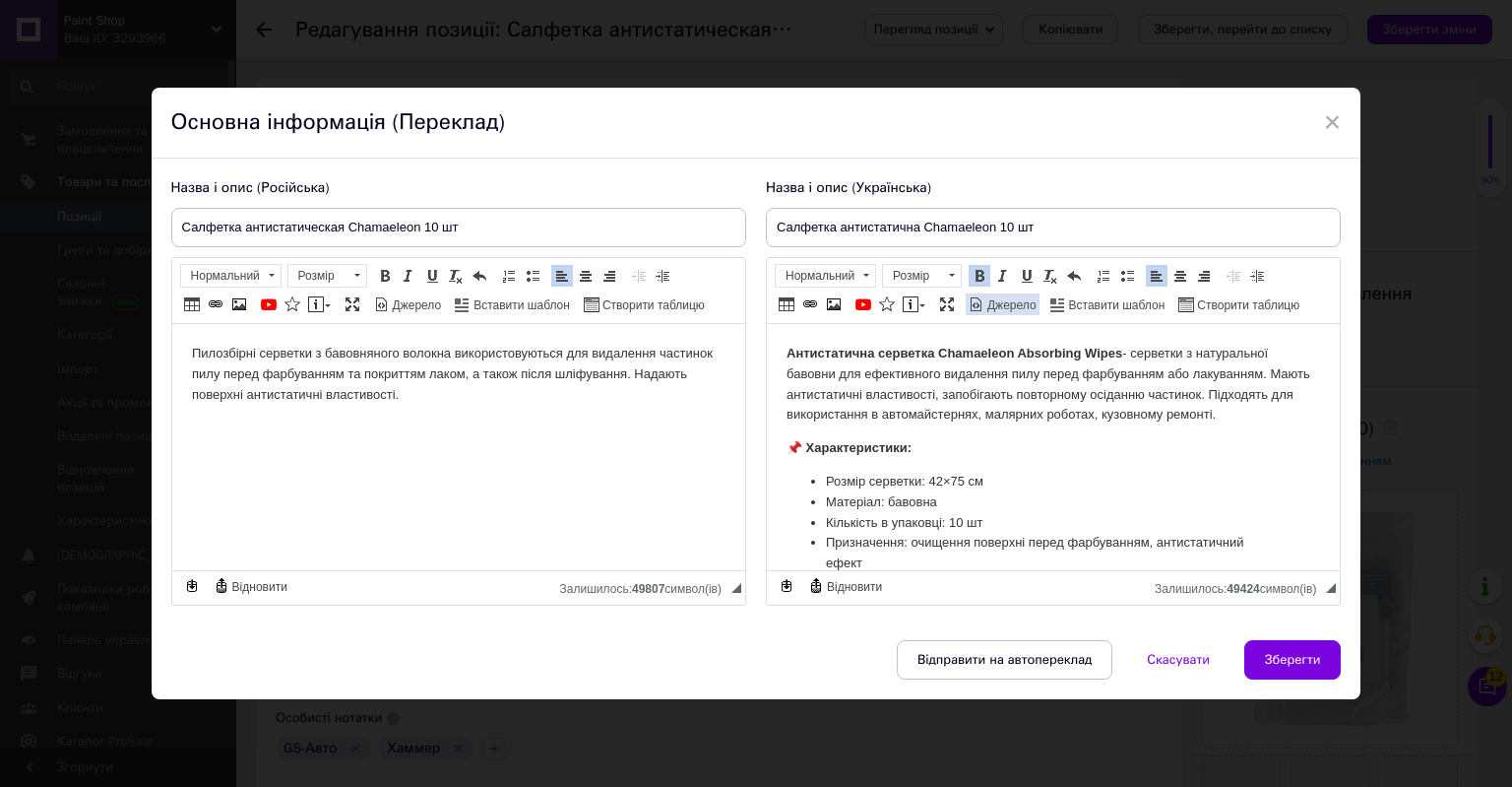 click on "Джерело" at bounding box center (1010, 305) 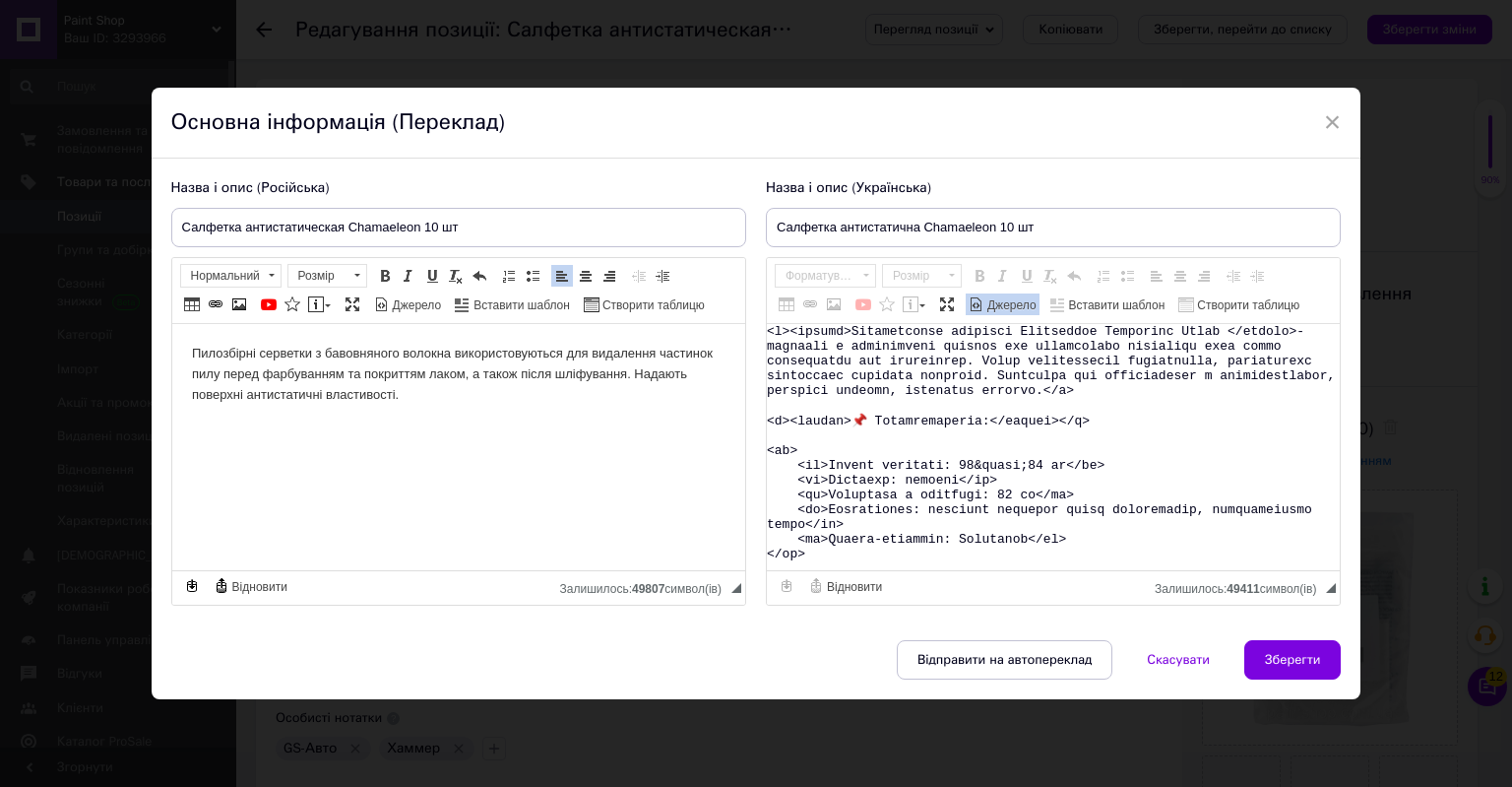 click at bounding box center (1053, 447) 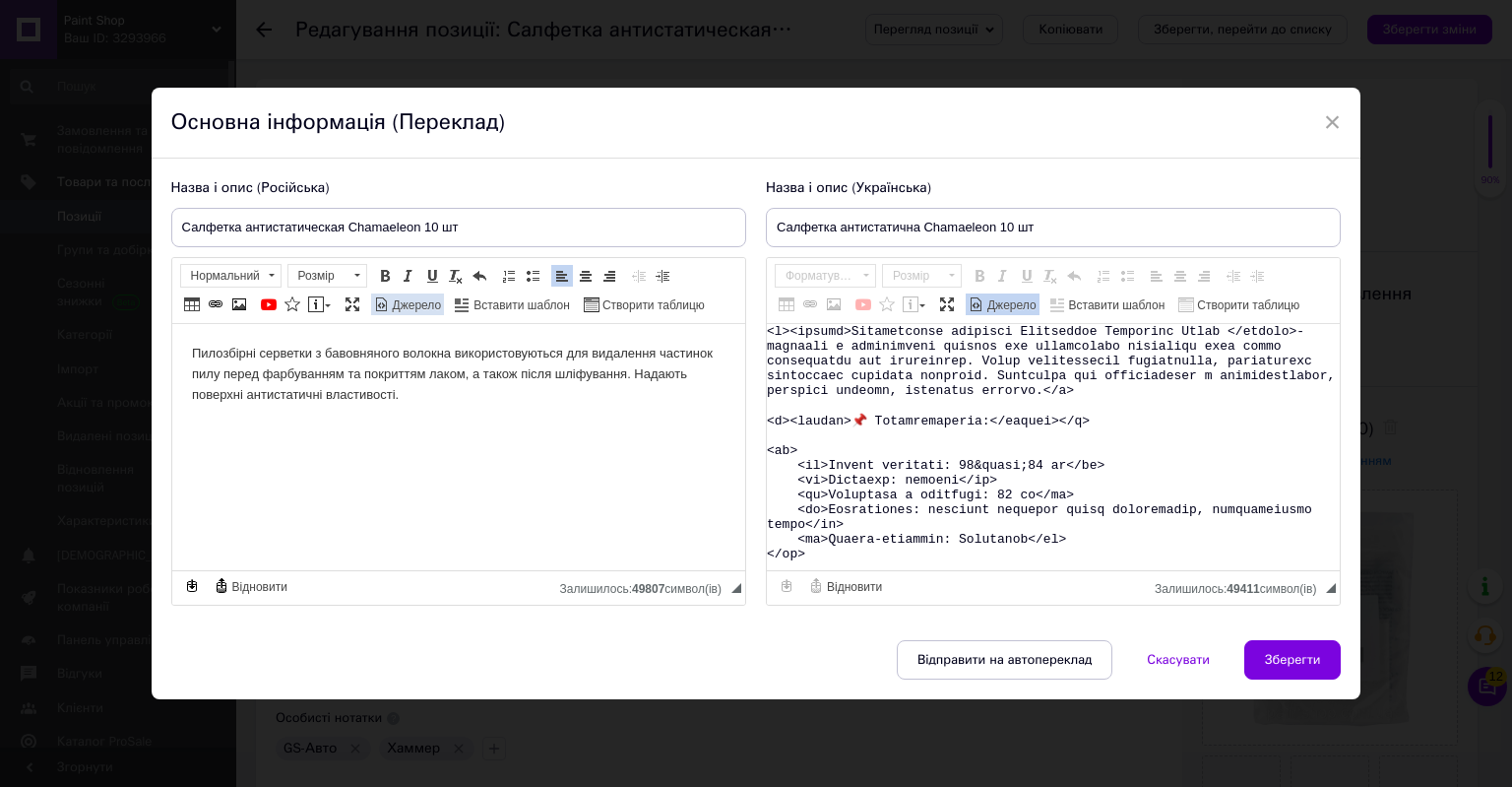 click on "Джерело" at bounding box center (415, 305) 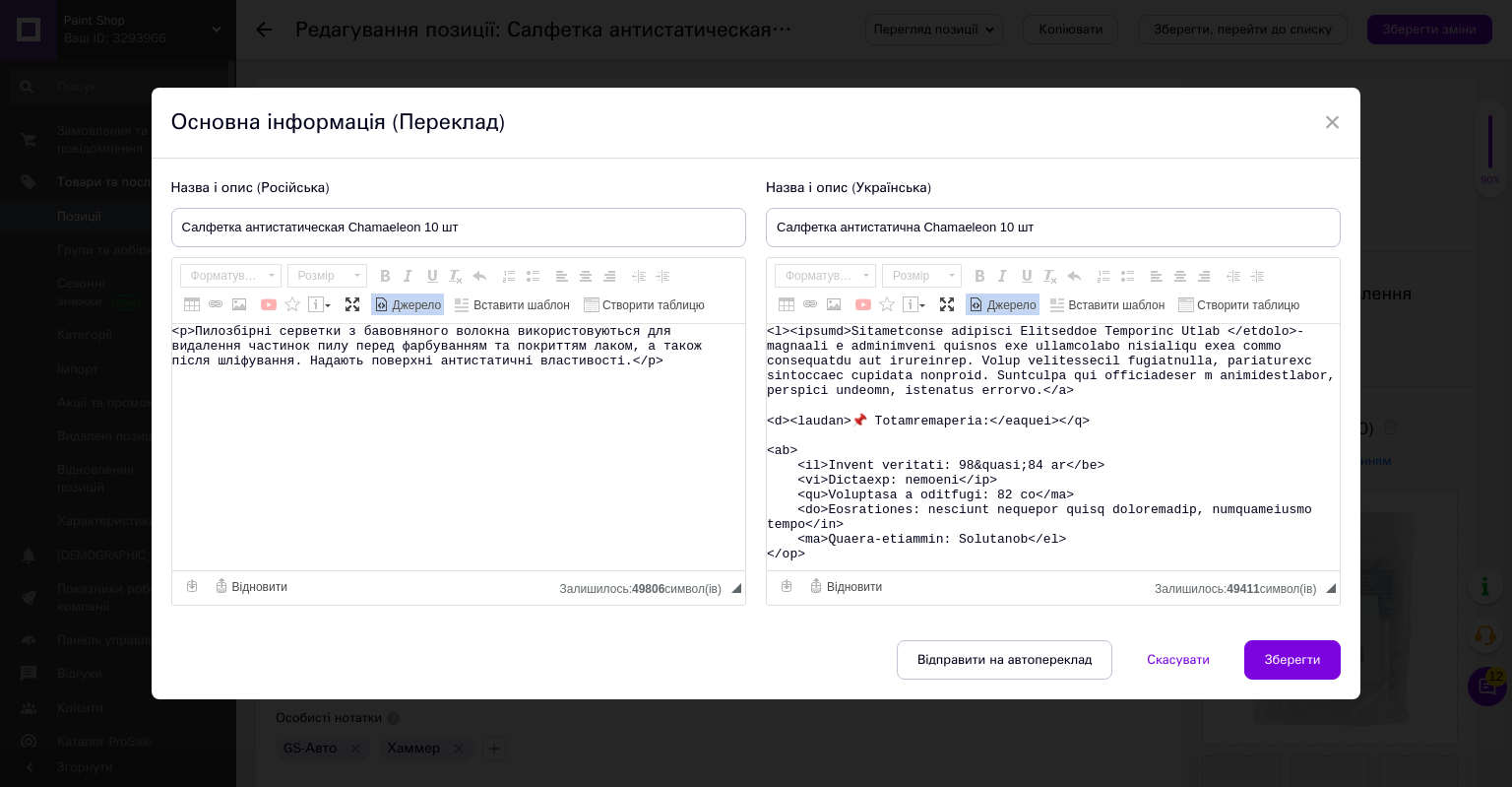 click on "<p>Пилозбірні серветки з бавовняного волокна використовуються для видалення частинок пилу перед фарбуванням та покриттям лаком, а також після шліфування. Надають поверхні антистатичні властивості.</p>" at bounding box center (459, 447) 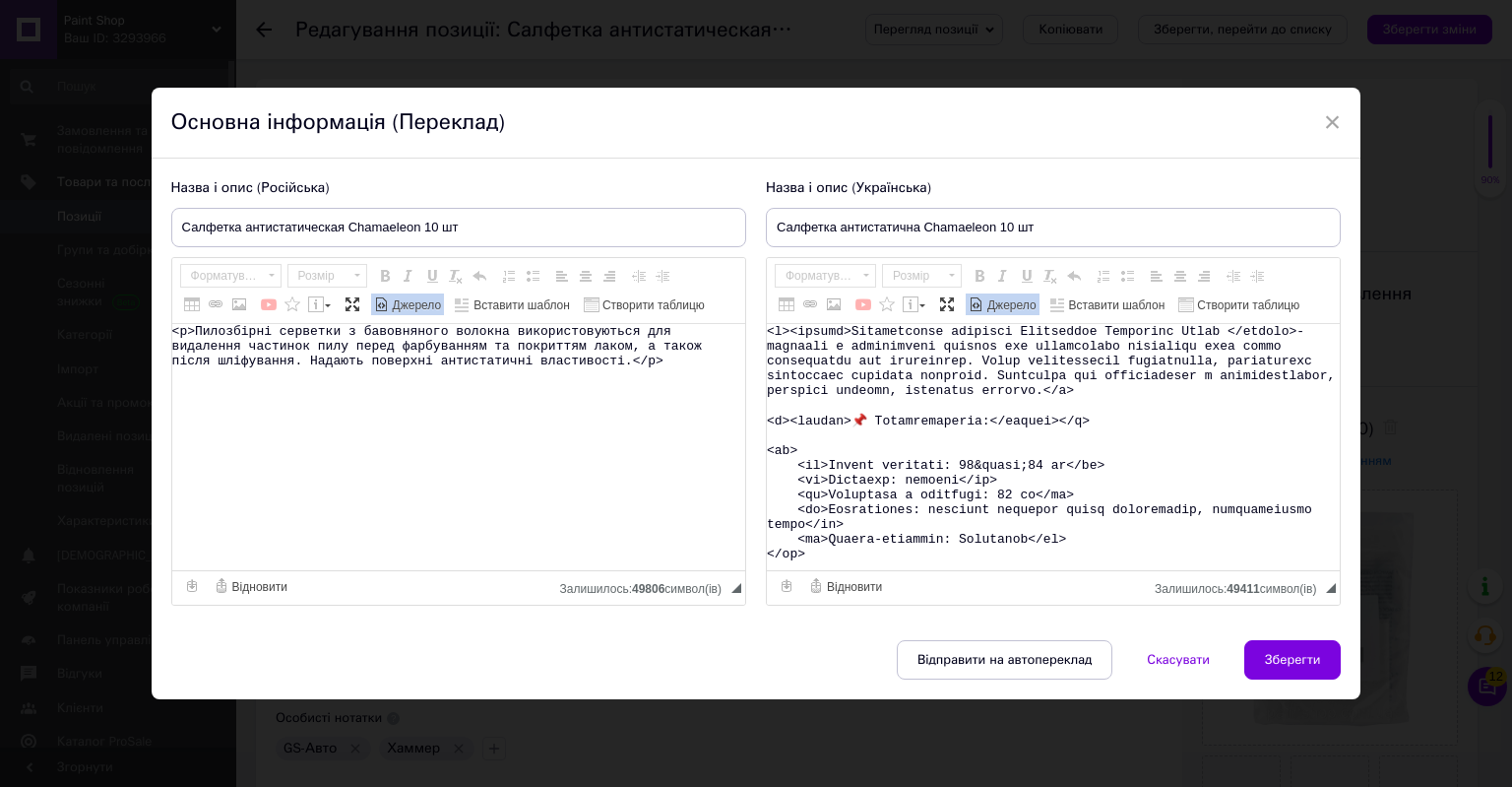 paste on "<loremi>Dolorsitametcon adipisci Elitseddoe Temporinc Utlab</etdolo> - magnaali en adminimvenia quisno exe ullamcolabor nisialiq exea commo consequat dui auteirurei. Reprehen voluptatevelites cillumfugi, nullapariatur excepteur sintocca cupida. Nonproid sun culpaquioffic d mollitanimides, laborump undeomn, istenatu errorvo.</a>
<d><laudan>📌 Totamremaperia:</eaquei></q>
<ab>
<il>Invent veritati: 17&quasi;78 ar</be>
<vi>Dictaexp: nemoen</ip>
<qu>Voluptasas a oditfugi: 37 co</ma>
<do>Eosratione: sequine nequeporroq dolor adipiscin, eiusmoditempora incidu</ma>
<qu>Etiamm-solutanobisel: Optiocum</ni>
</im>
<q><placea>🎯 Facerepossim:</assume></r>
<te>
<au>Quibusd officiisdebit rerumne</sa>
<ev>Vo repudiand recus</it>
<ea>Hictenet sapient delect</re>
</vo>..." 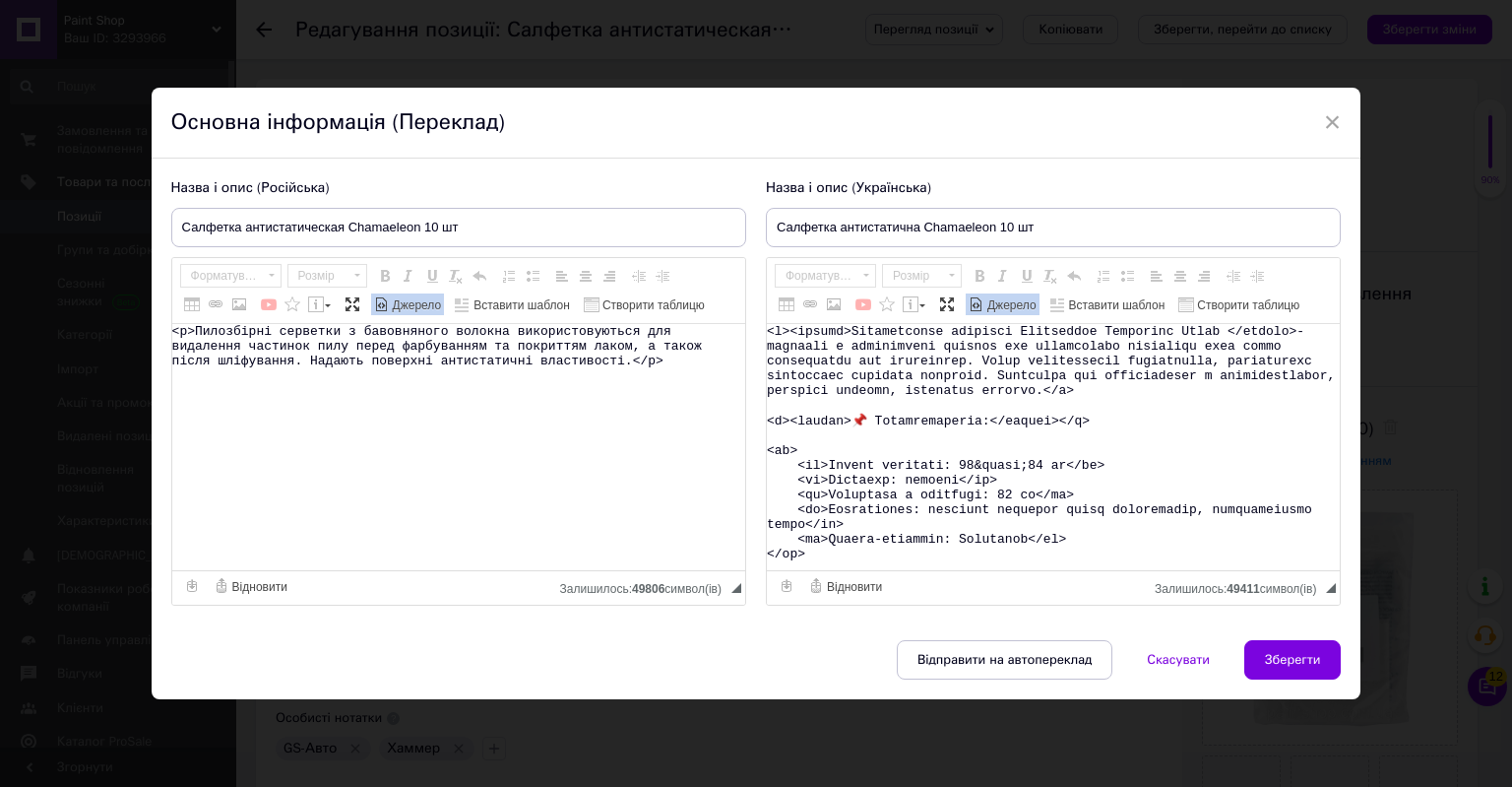 type on "<l><ipsumd>Sitametconsecte adipisci Elitseddoe Temporinc Utlab</etdolo> - magnaali en adminimvenia quisno exe ullamcolabor nisialiq exea commo consequat dui auteirurei. Reprehen voluptatevelites cillumfugi, nullapariatur excepteur sintocca cupida. Nonproid sun culpaquioffic d mollitanimides, laborump undeomn, istenatu errorvo.</a>
<d><laudan>📌 Totamremaperia:</eaquei></q>
<ab>
<il>Invent veritati: 61&quasi;31 ar</be>
<vi>Dictaexp: nemoen</ip>
<qu>Voluptasas a oditfugi: 70 co</ma>
<do>Eosratione: sequine nequeporroq dolor adipiscin, eiusmoditempora incidu</ma>
<qu>Etiamm-solutanobisel: Optiocum</ni>
</im>
<q><placea>🎯 Facerepossim:</assume></r>
<te>
<au>Quibusd officiisdebit rerumne</sa>
<ev>Vo repudiand recus</it>
<ea>Hictenet sapient delect</re>
</vo>..." 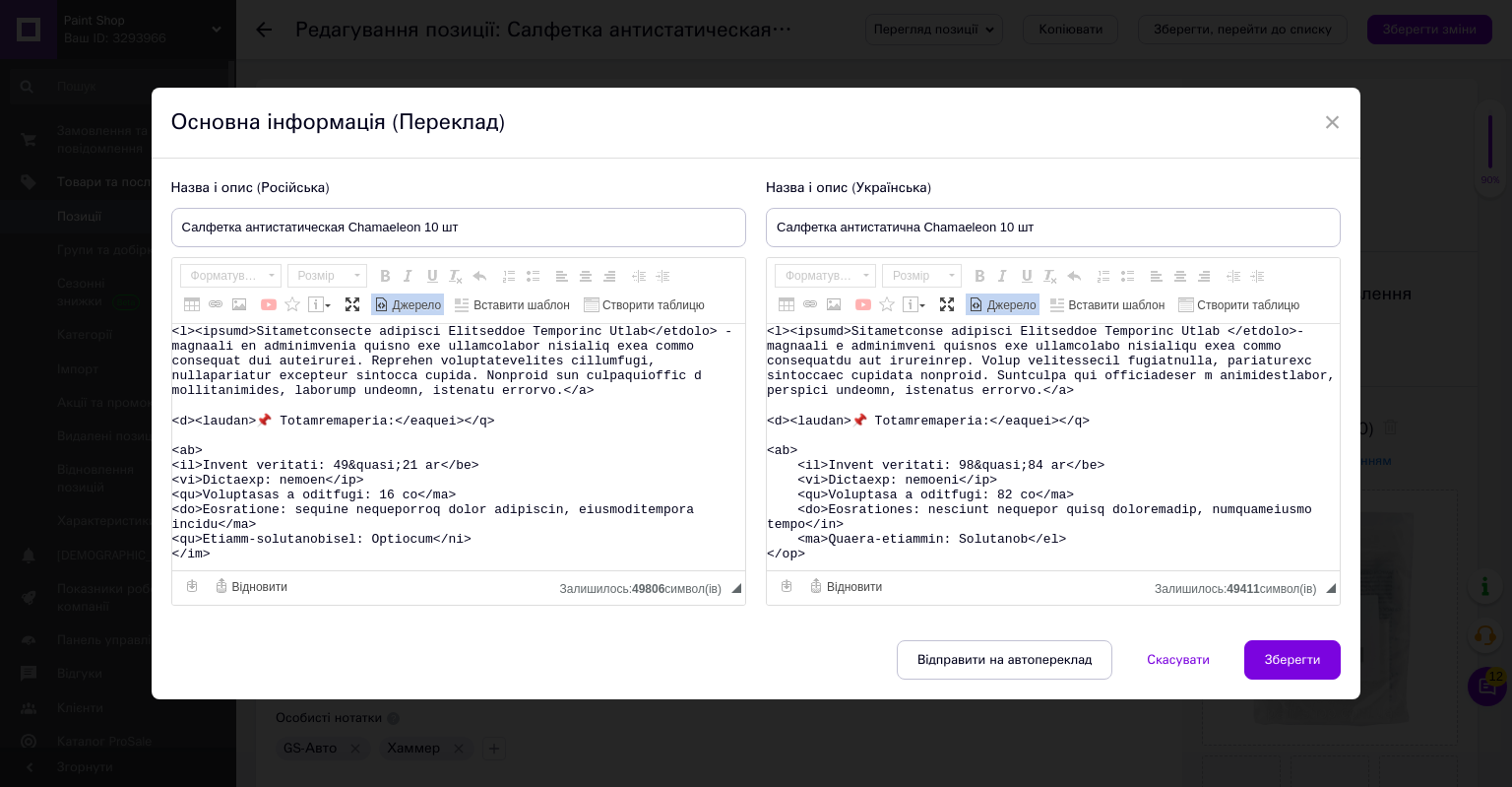 scroll, scrollTop: 118, scrollLeft: 0, axis: vertical 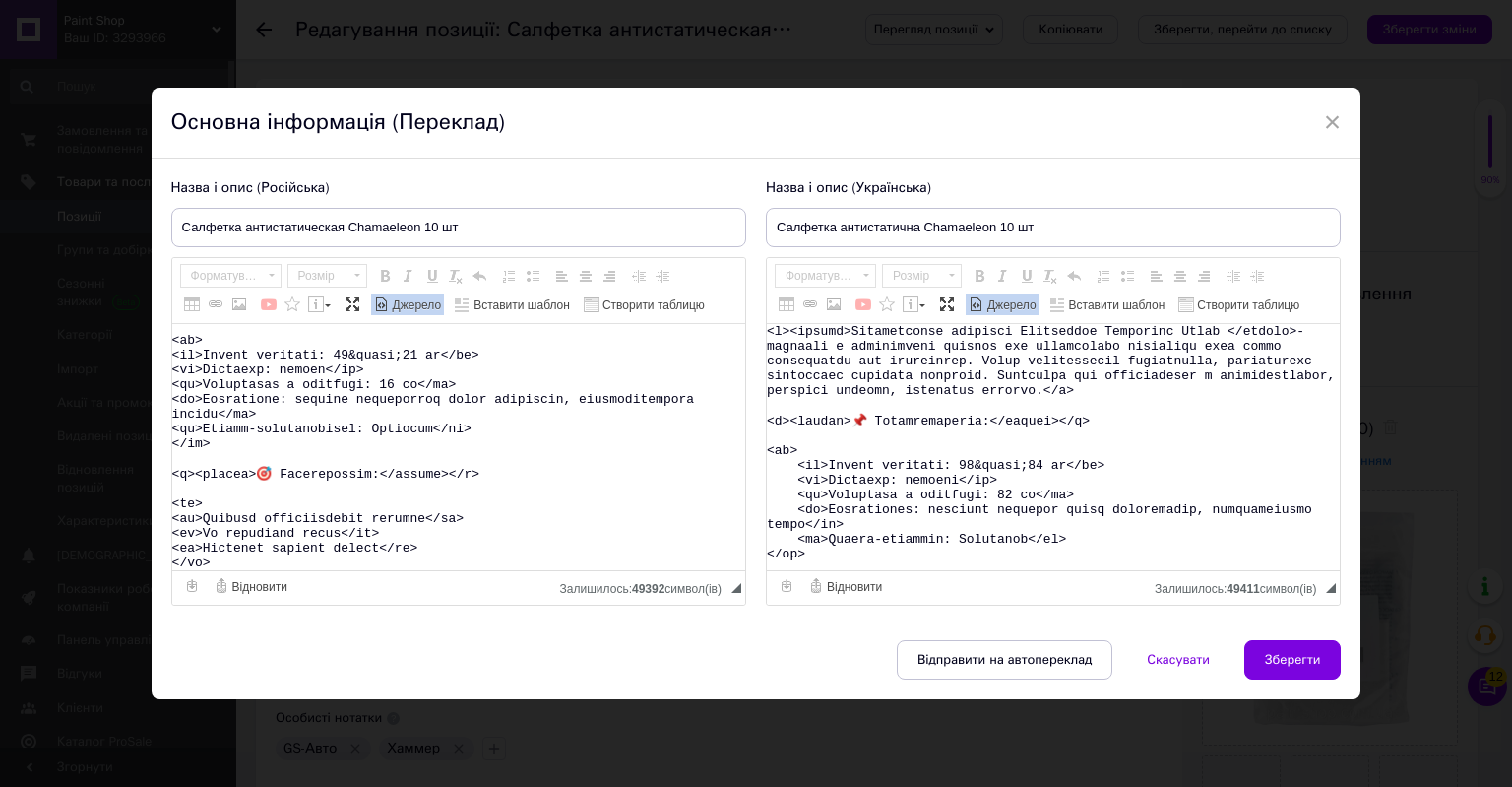 click on "Джерело" at bounding box center [415, 305] 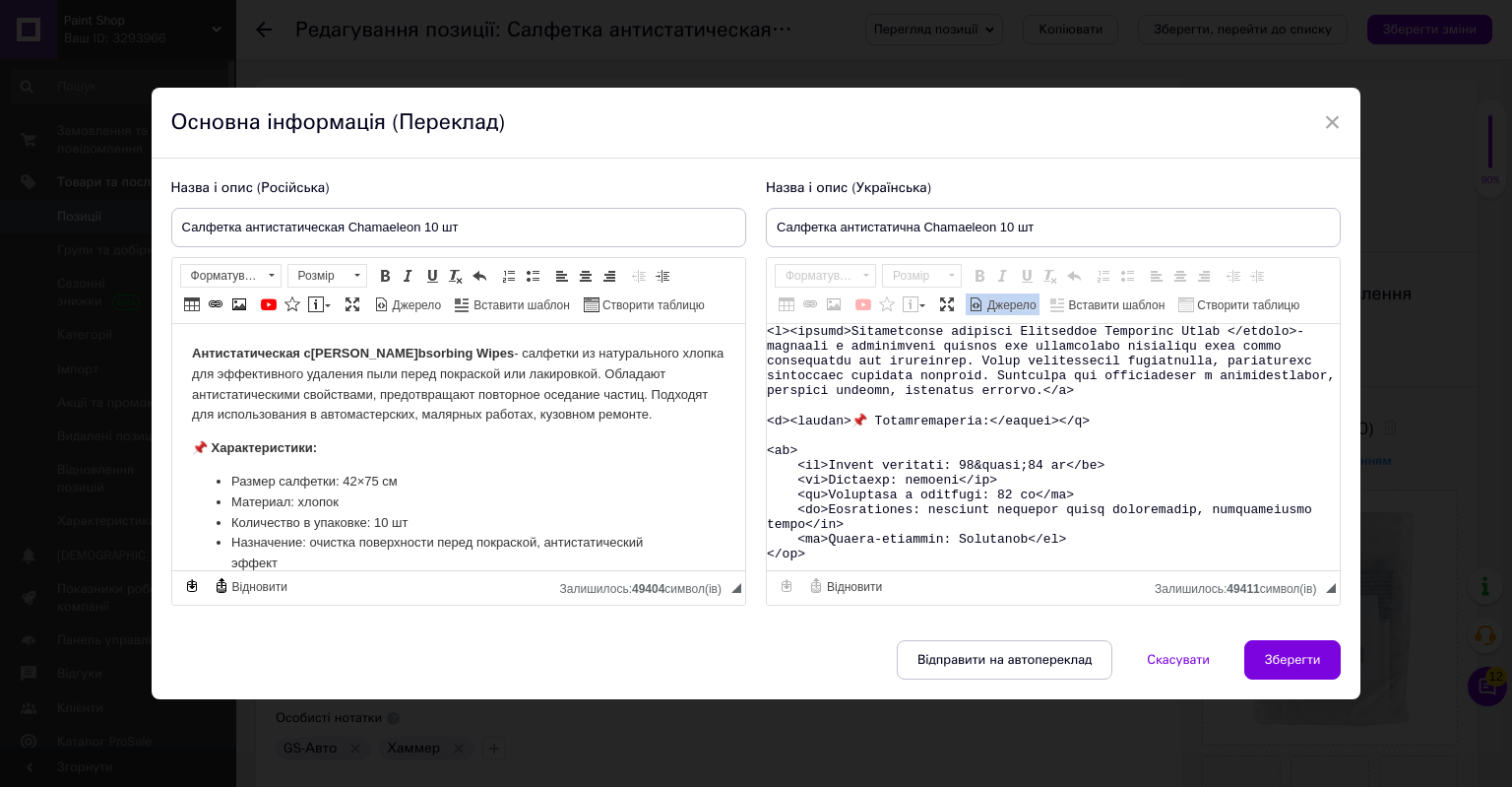 scroll, scrollTop: 0, scrollLeft: 0, axis: both 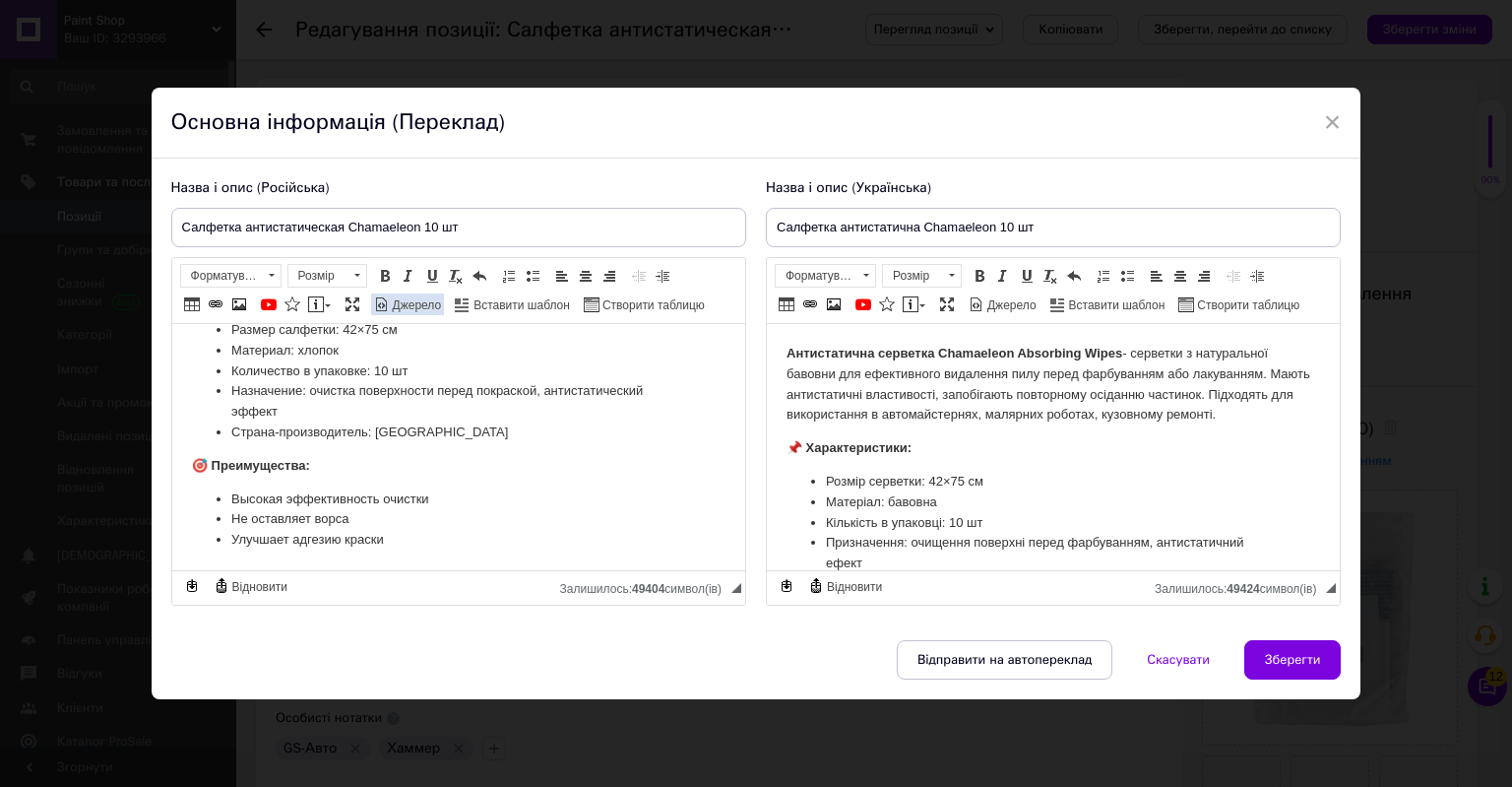 click on "Джерело" at bounding box center (415, 305) 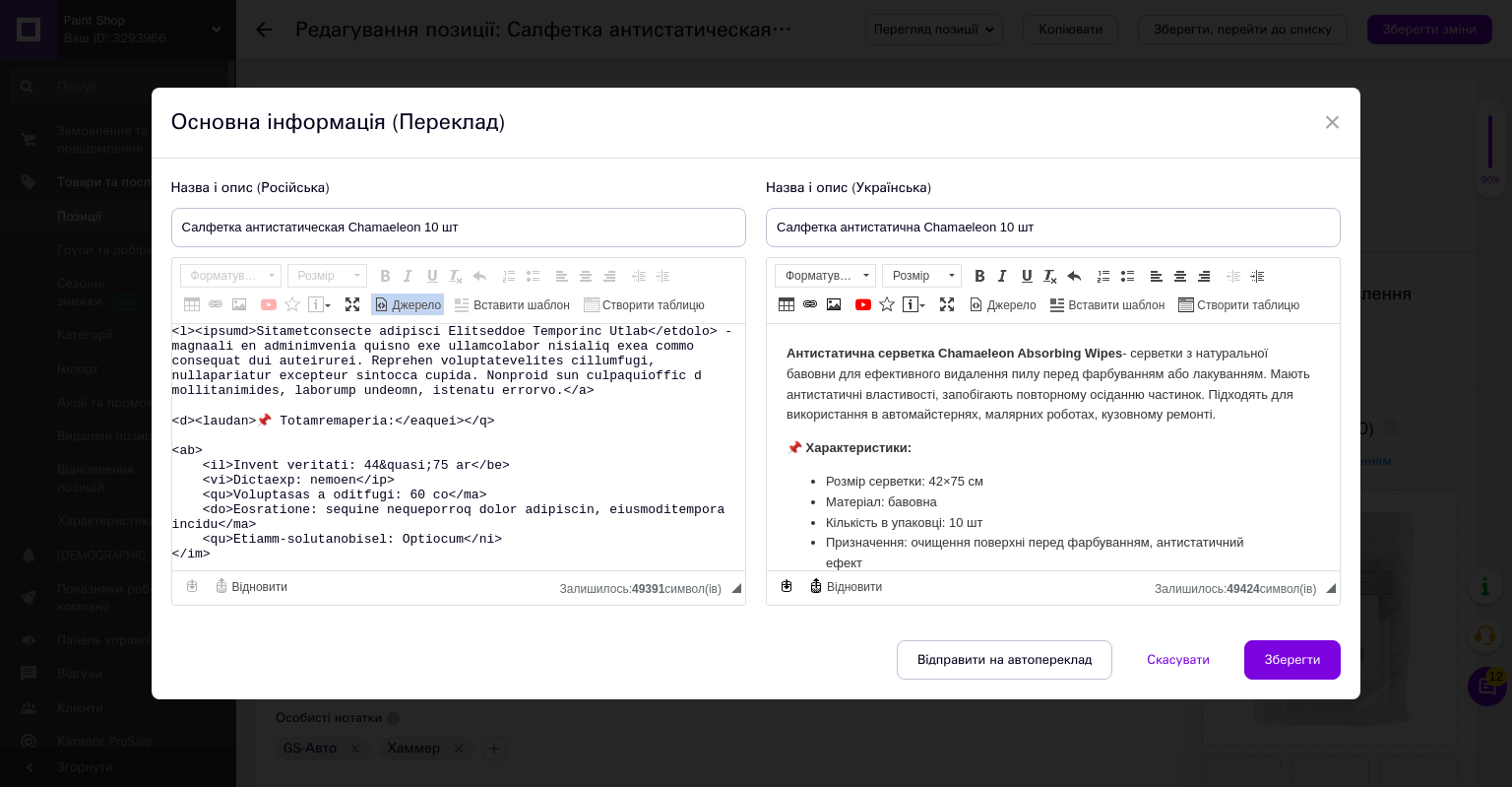 click at bounding box center (459, 447) 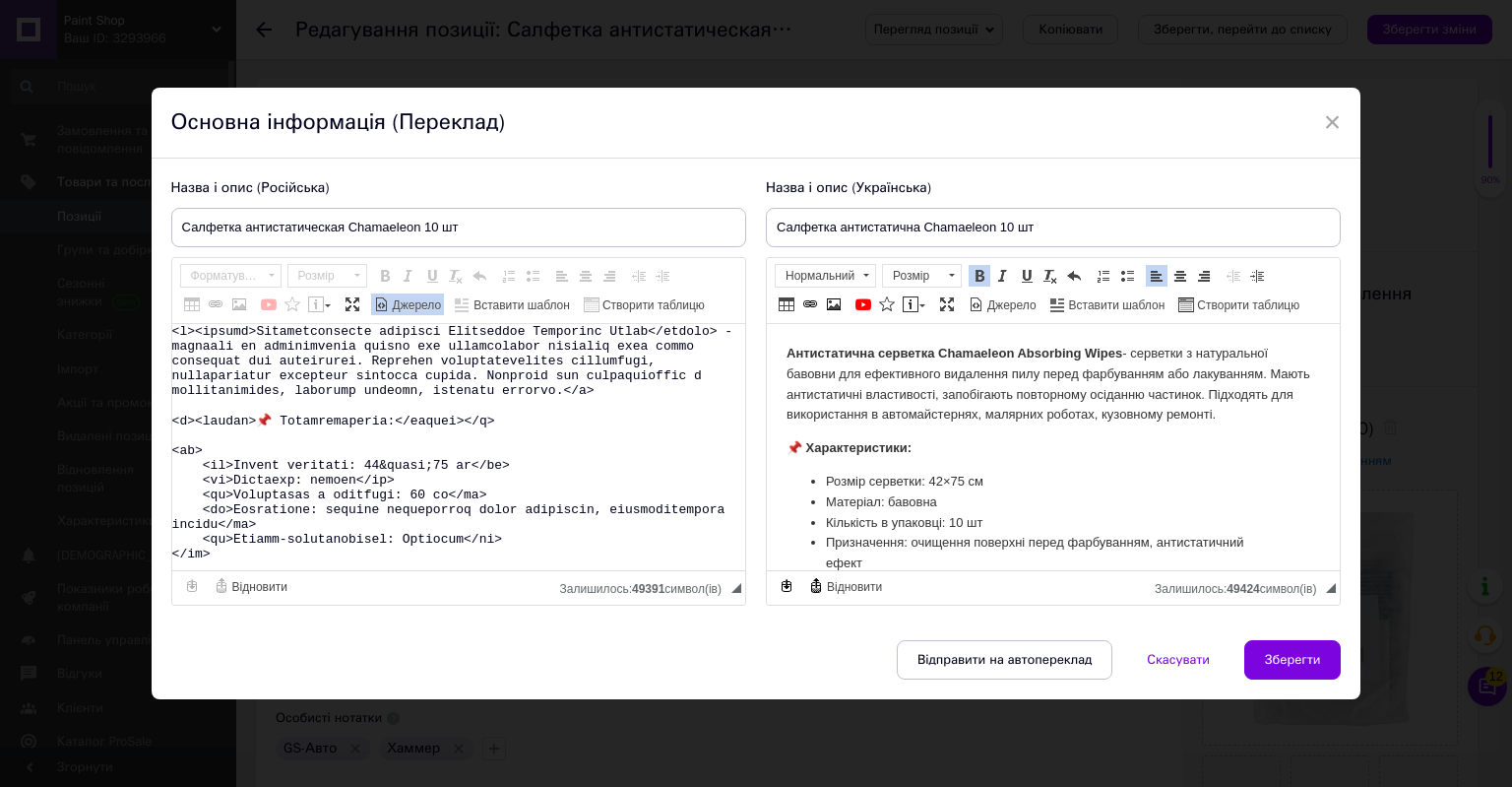click on "Антистатична серветка Chamaeleon Absorbing Wipes  - серветки з натуральної бавовни для ефективного видалення пилу перед фарбуванням або лакуванням. Мають антистатичні властивості, запобігають повторному осіданню частинок. Підходять для використання в автомайстернях, малярних роботах, кузовному ремонті." at bounding box center (1052, 383) 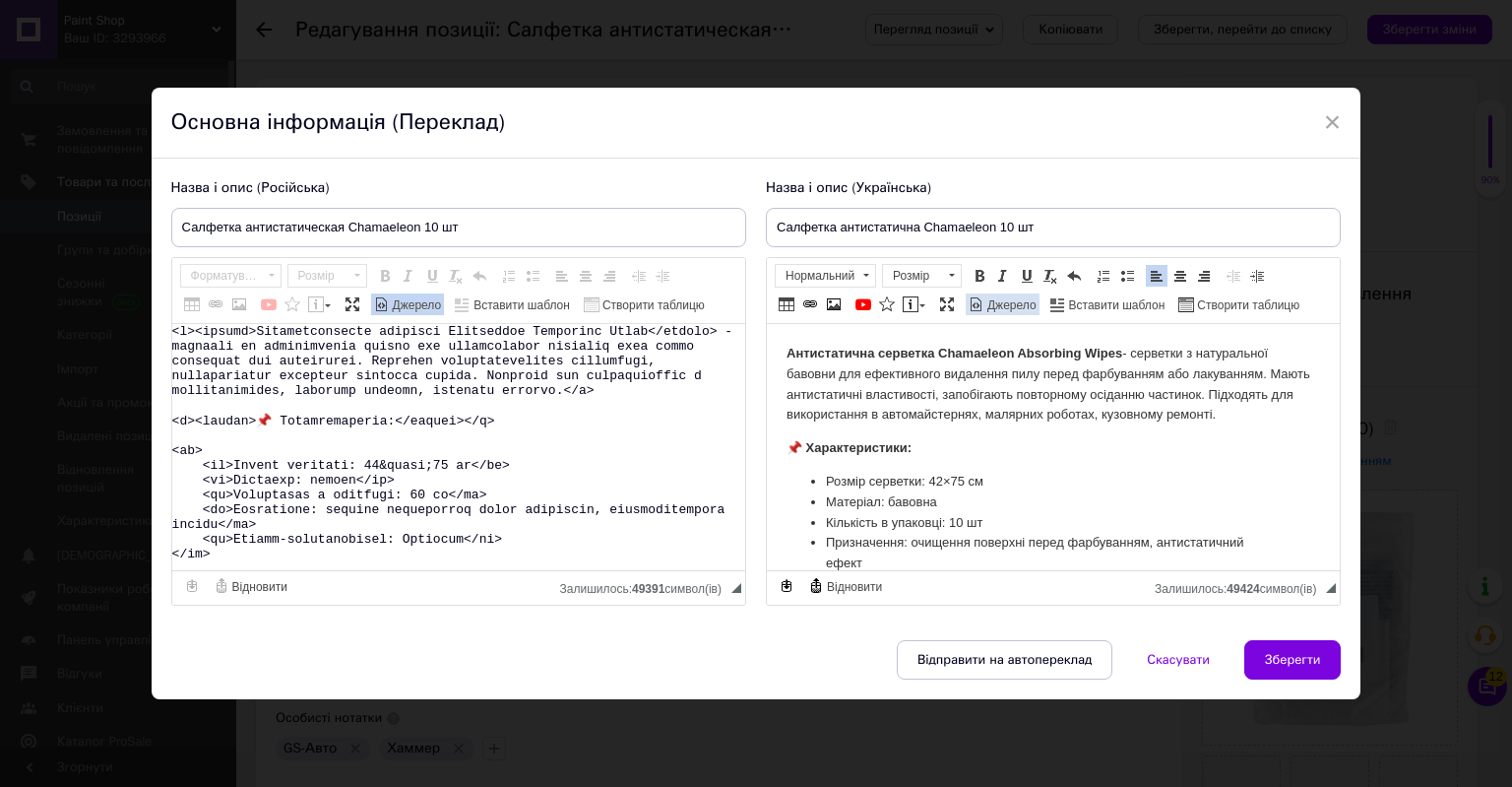 click on "Джерело" at bounding box center [1010, 305] 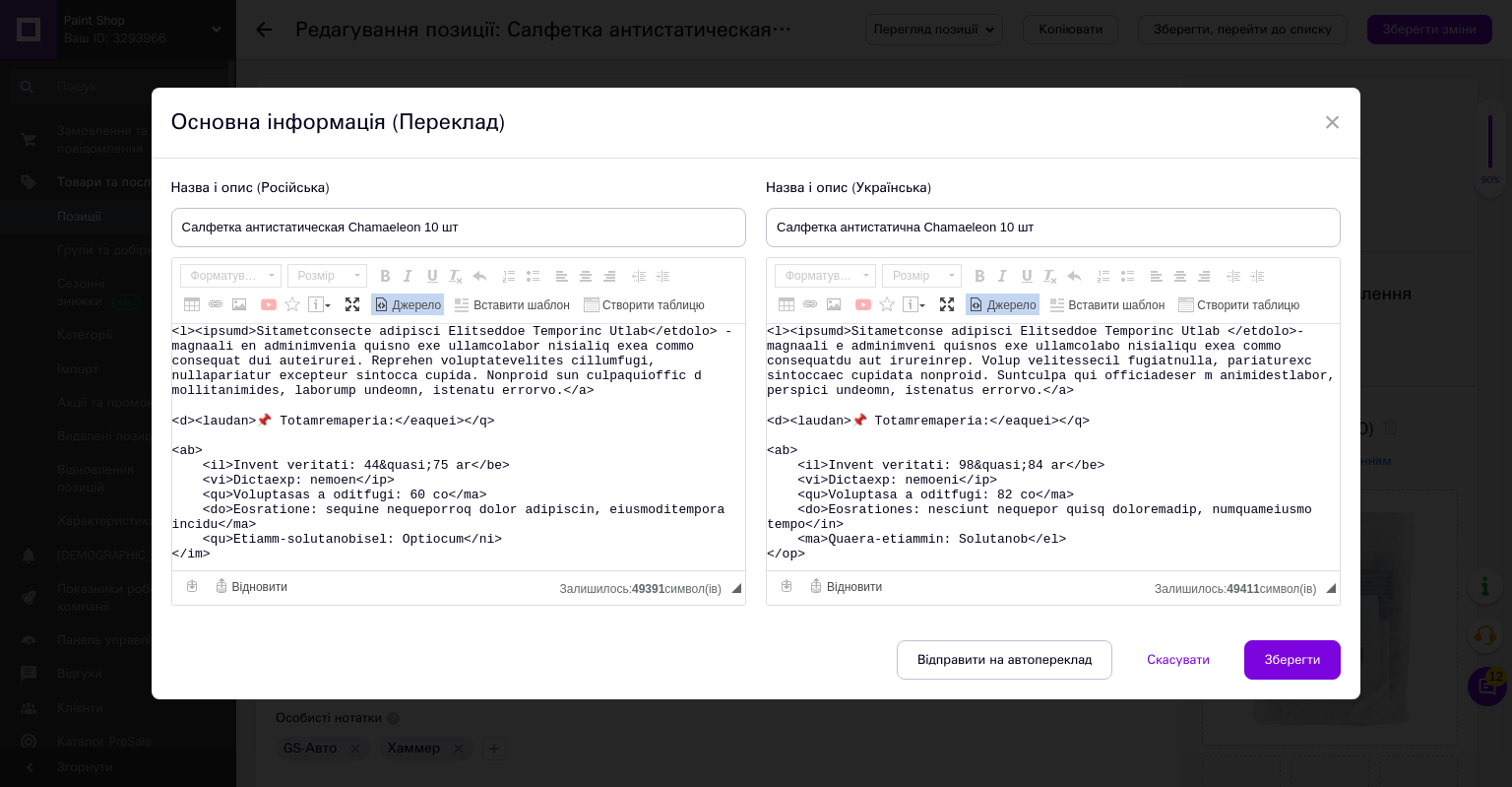 click at bounding box center [1053, 447] 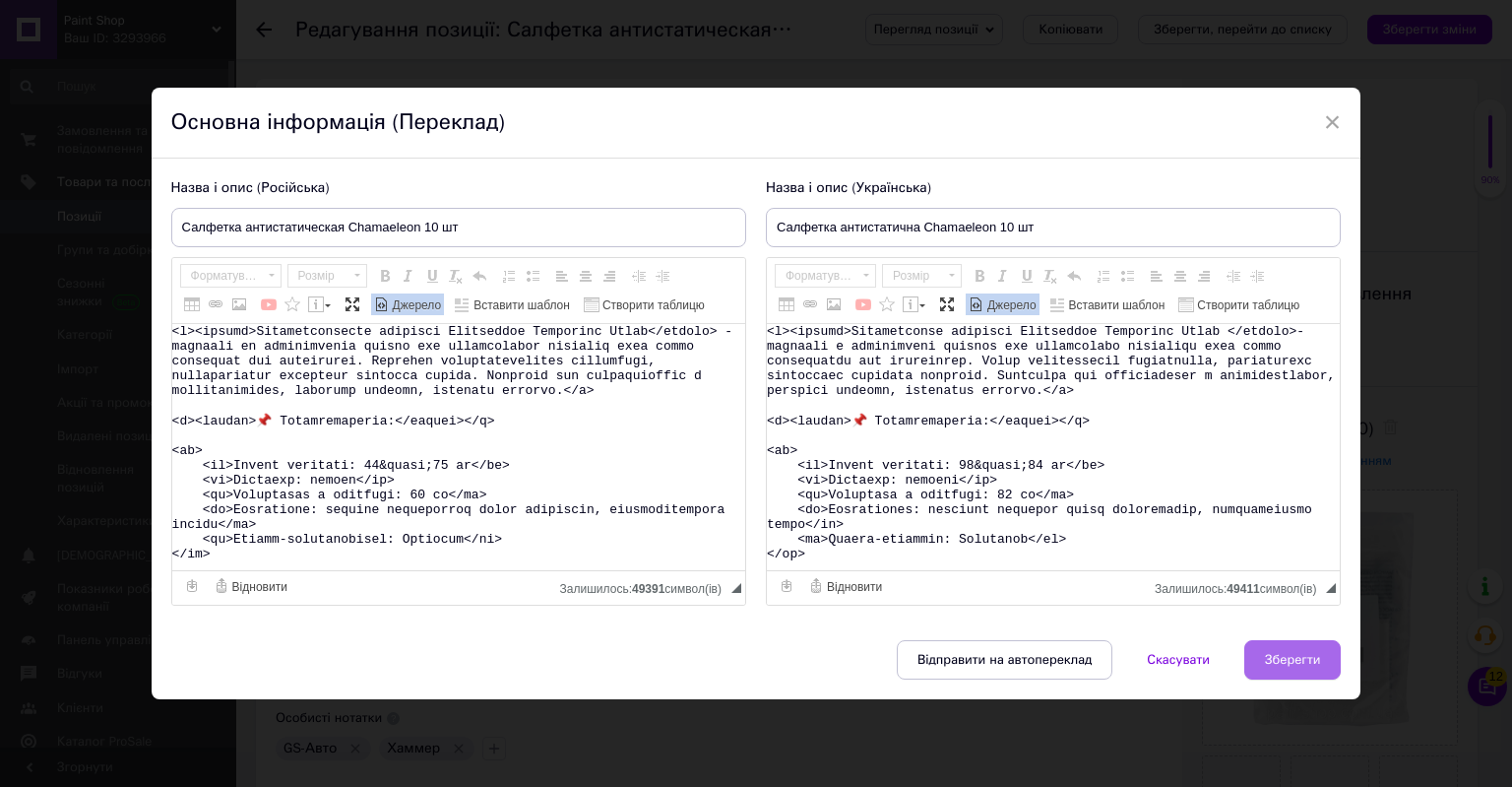 click on "Зберегти" at bounding box center [1292, 660] 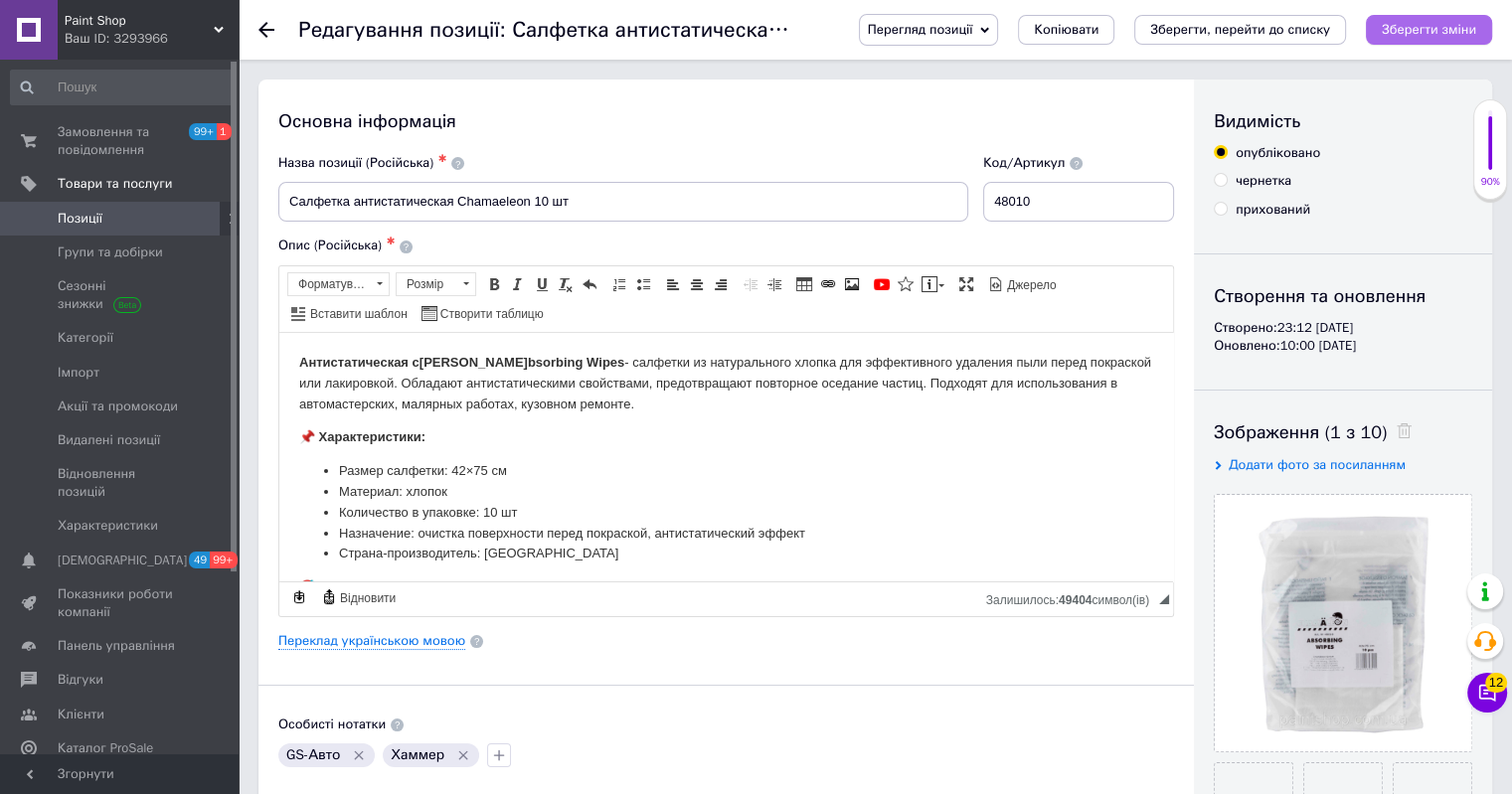 click on "Зберегти зміни" at bounding box center (1428, 30) 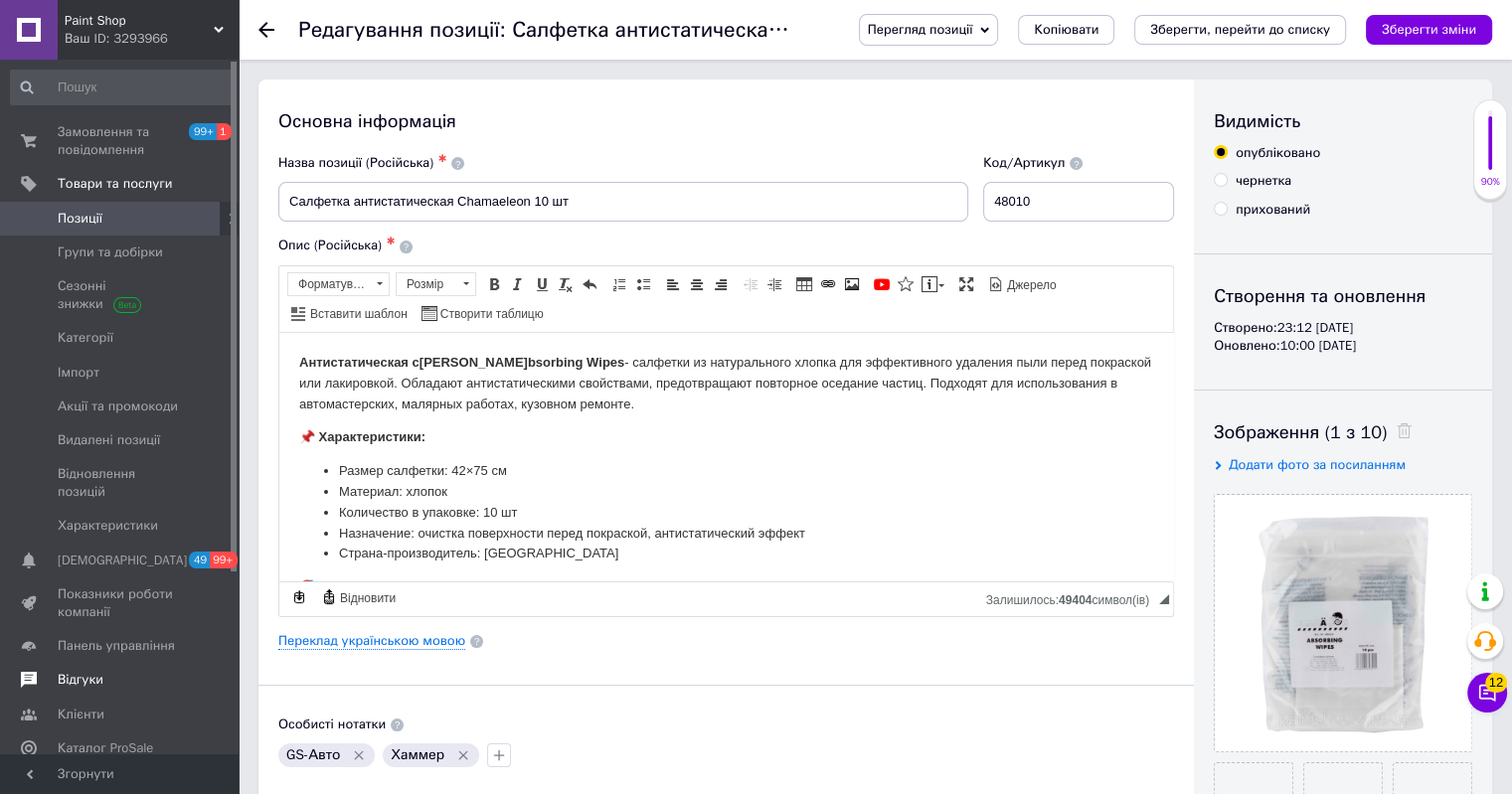 click on "Відгуки" at bounding box center (120, 680) 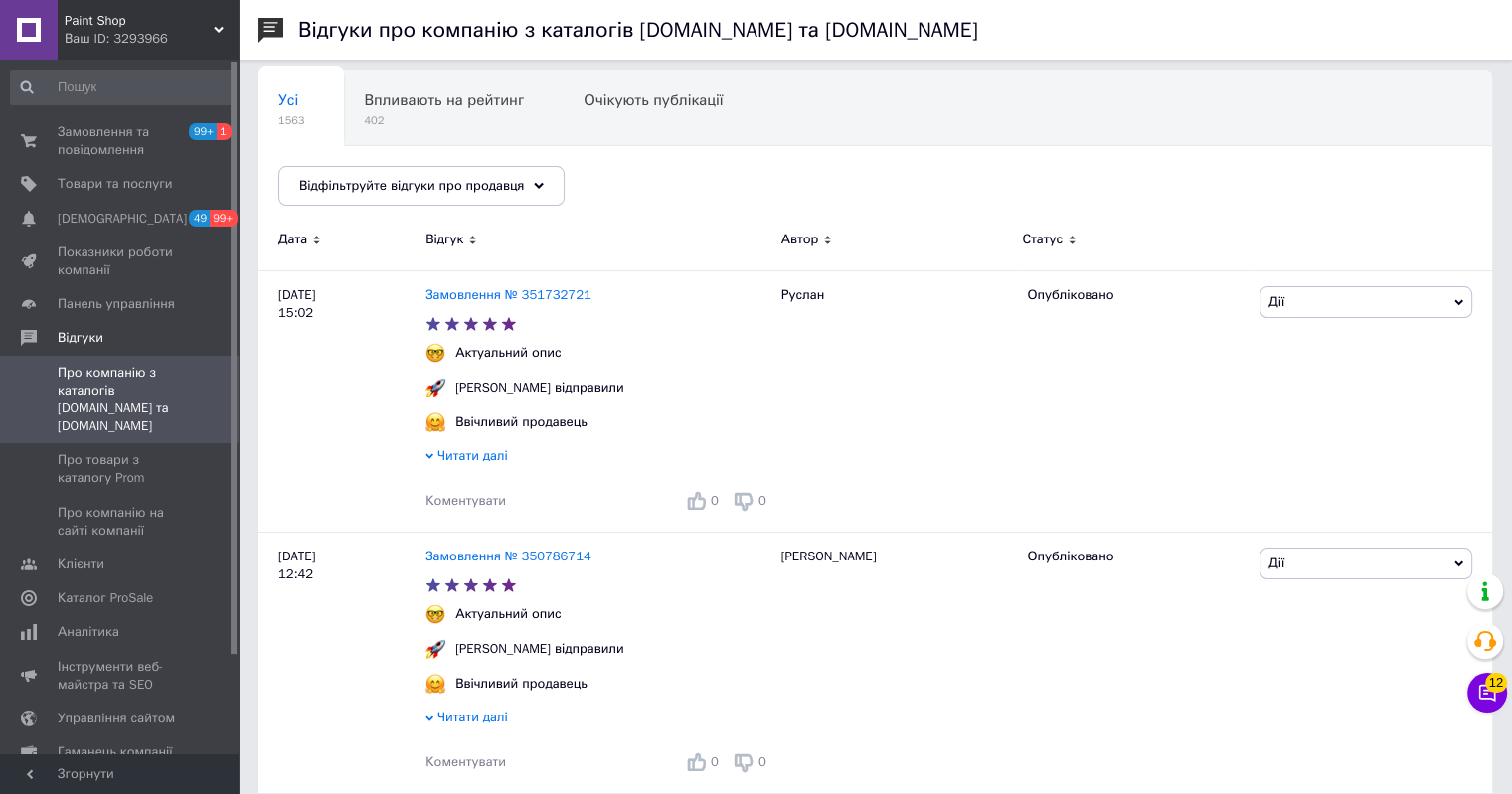 scroll, scrollTop: 0, scrollLeft: 0, axis: both 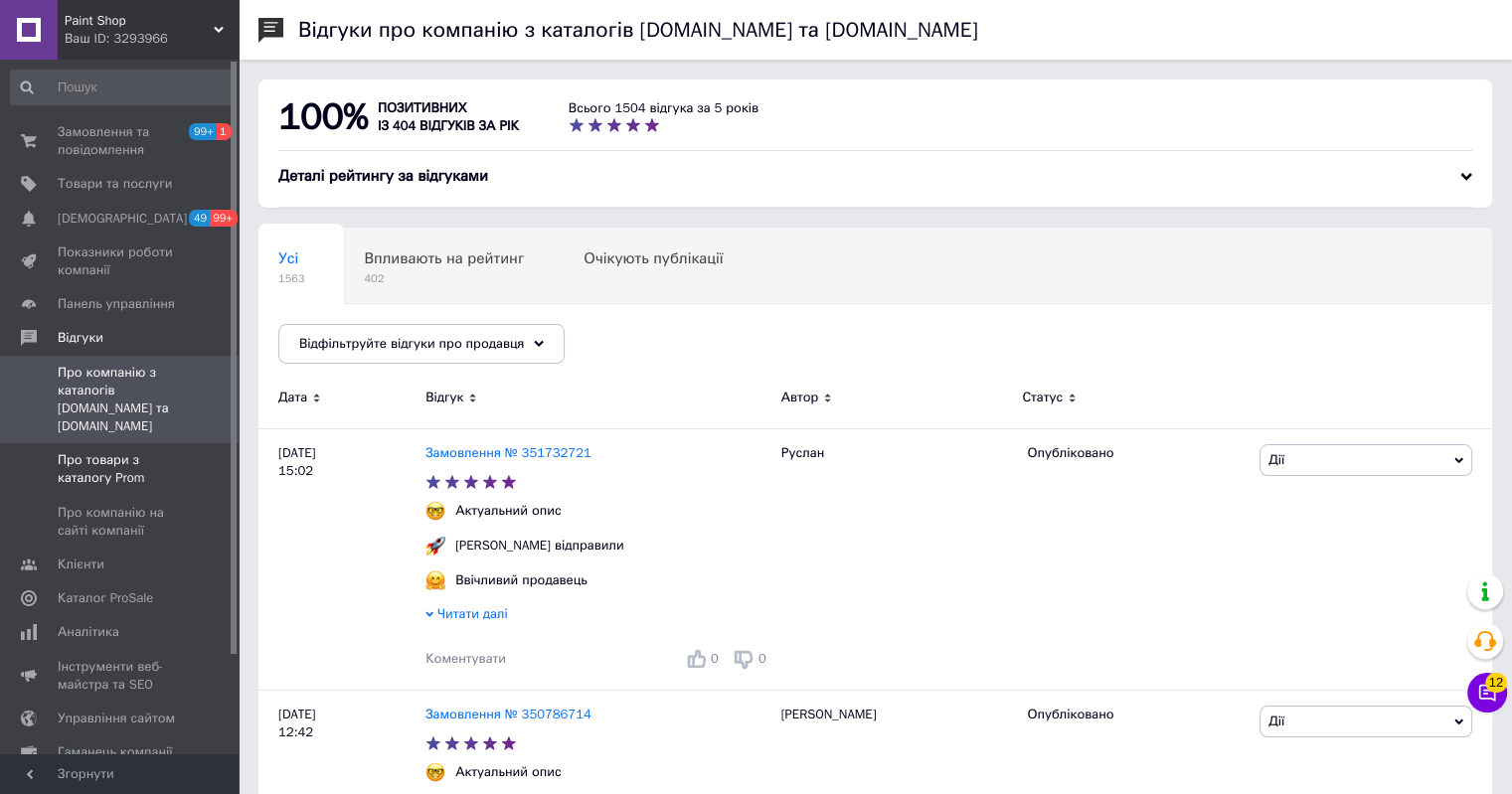 click on "Про товари з каталогу Prom" at bounding box center (120, 469) 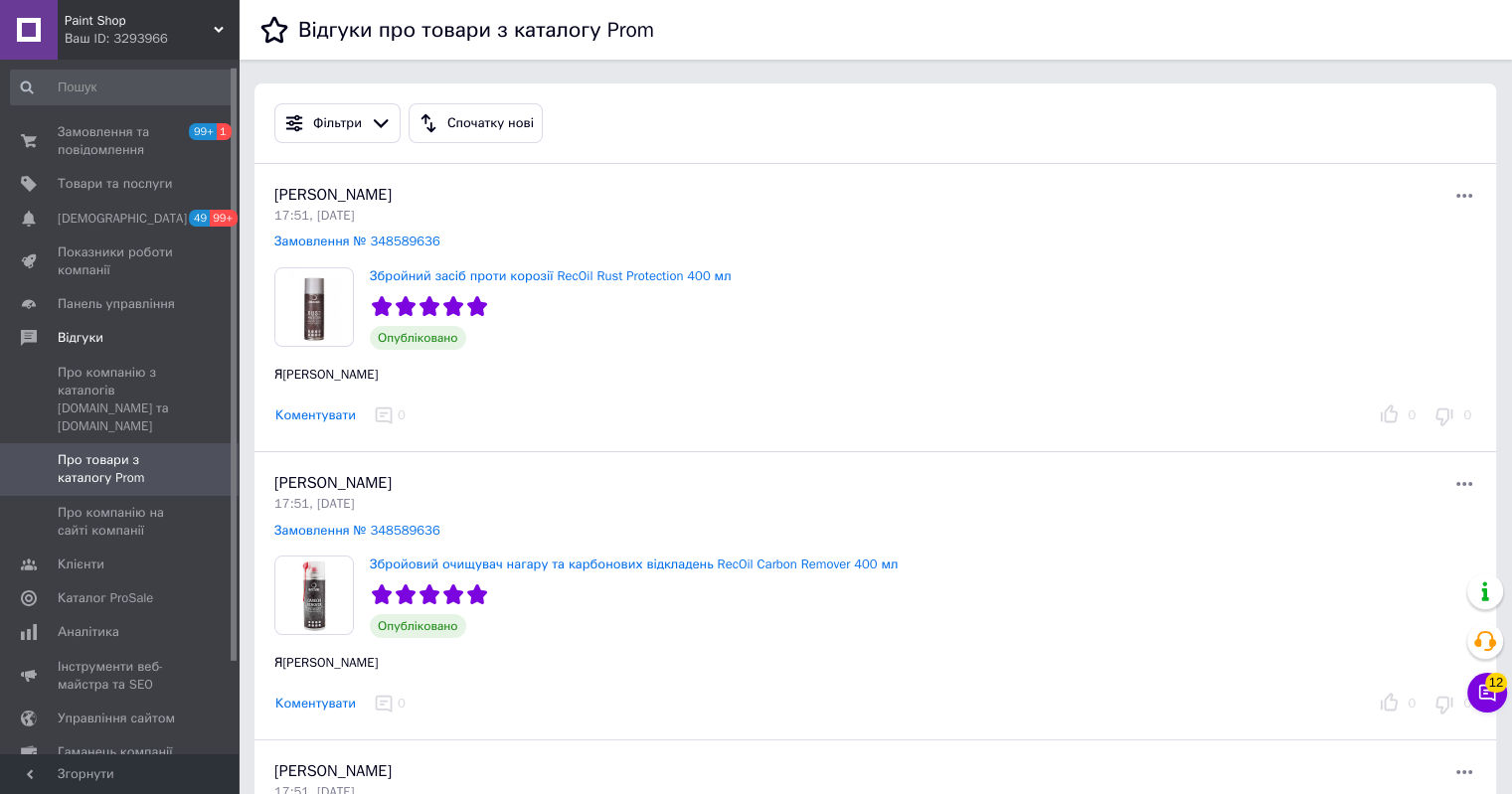 scroll, scrollTop: 116, scrollLeft: 0, axis: vertical 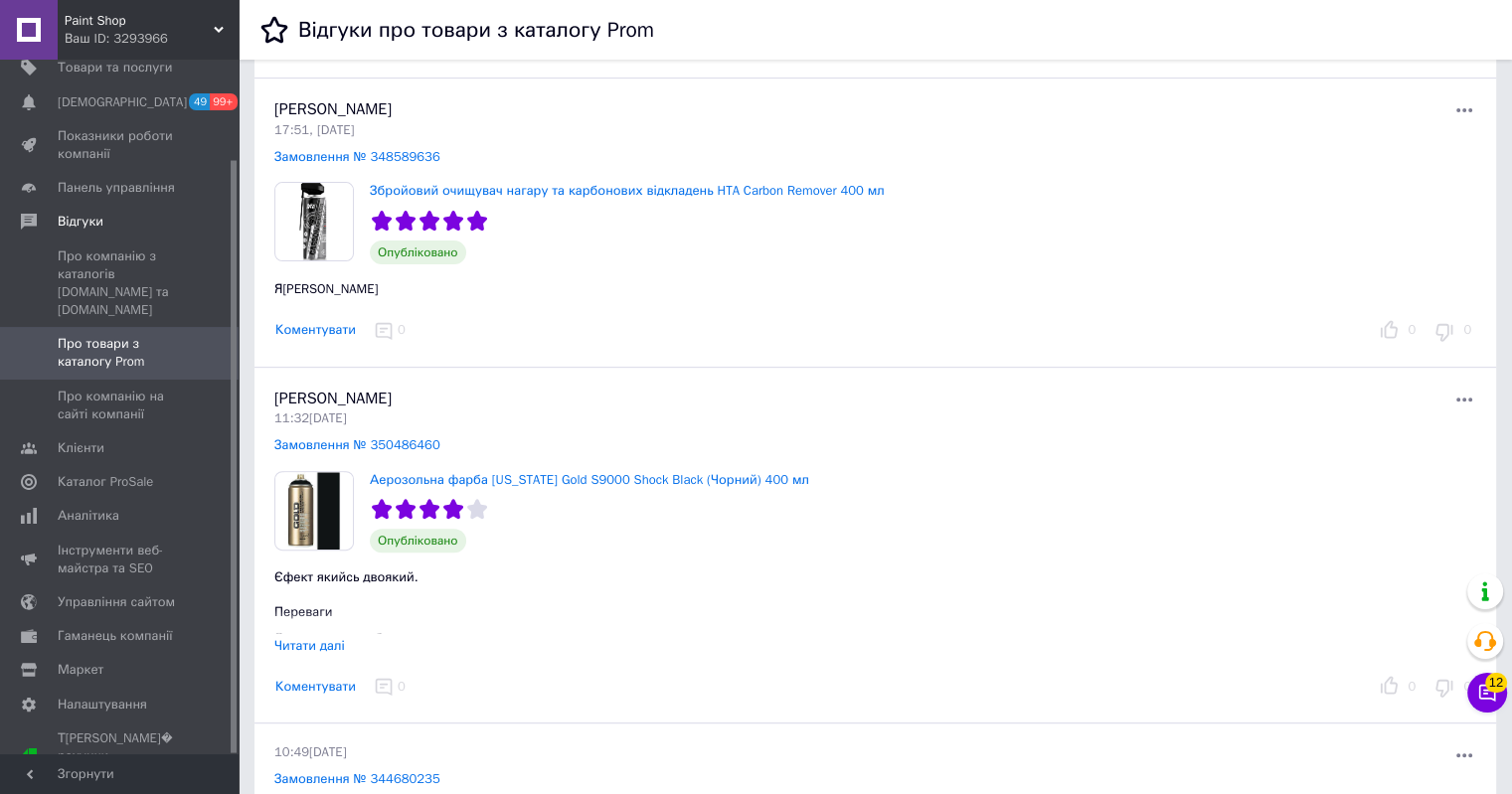 click on "Спочатку все добре" at bounding box center (669, 638) 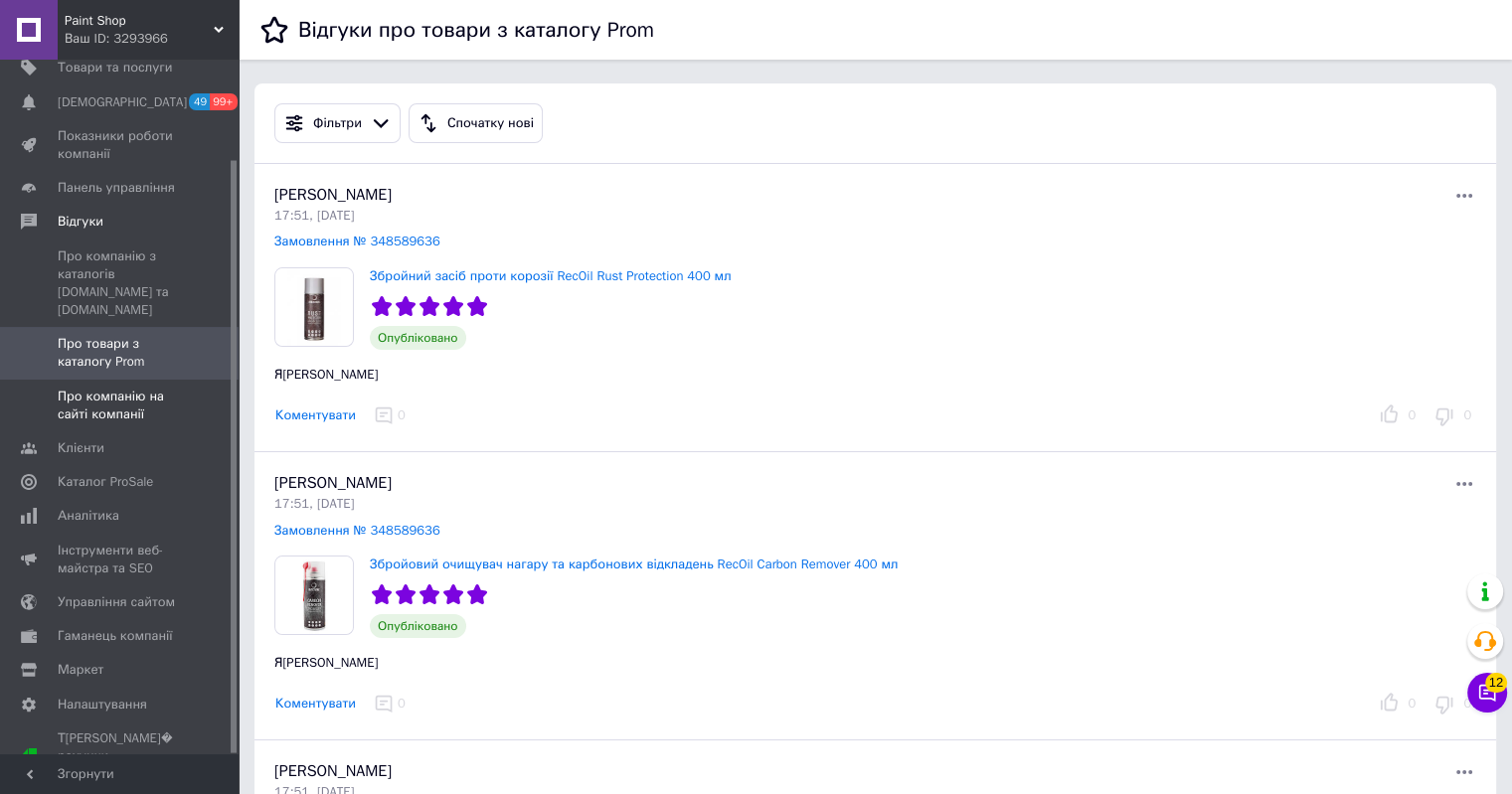 scroll, scrollTop: 0, scrollLeft: 0, axis: both 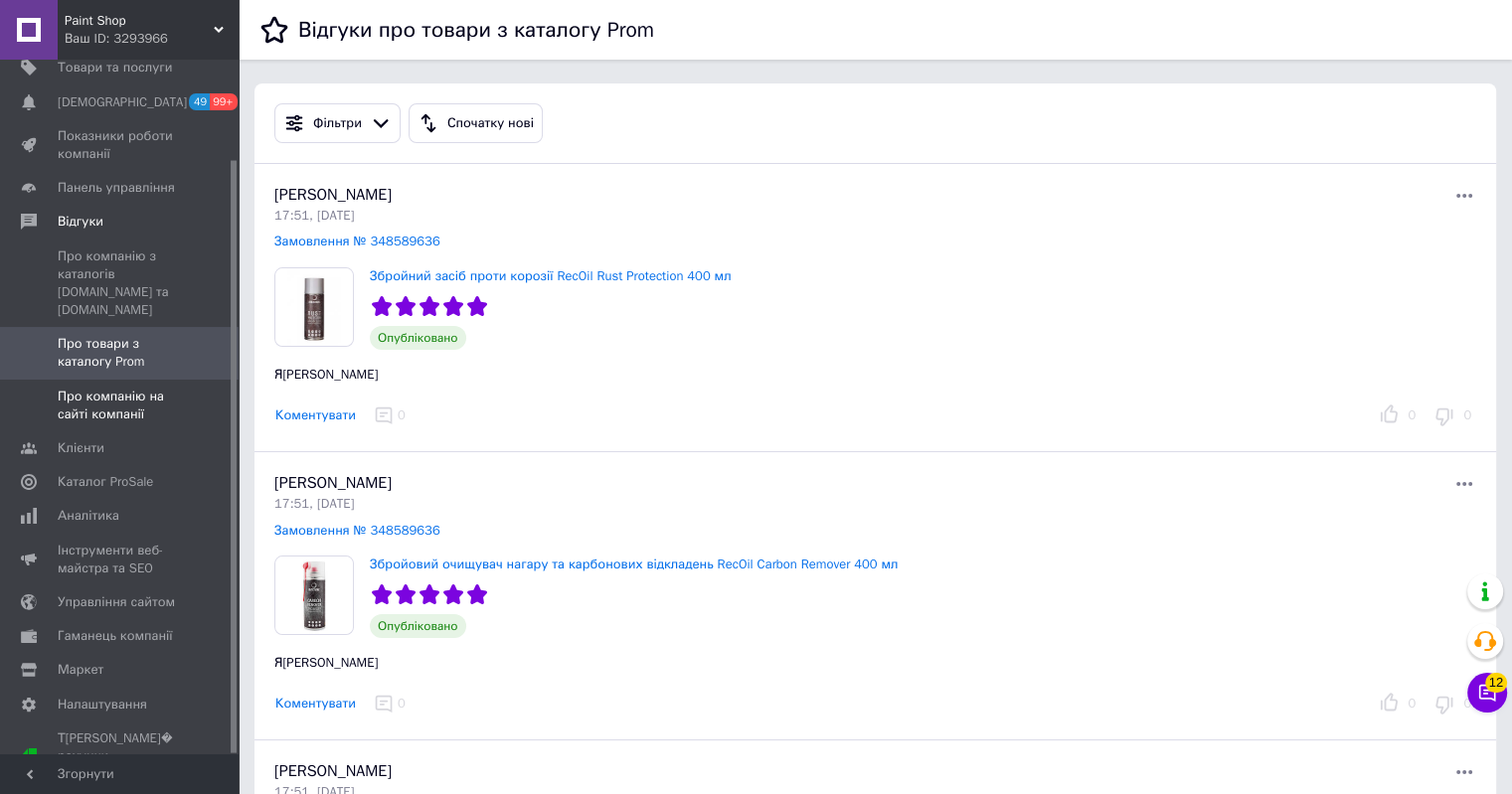 click on "Про компанію на сайті компанії" at bounding box center [120, 405] 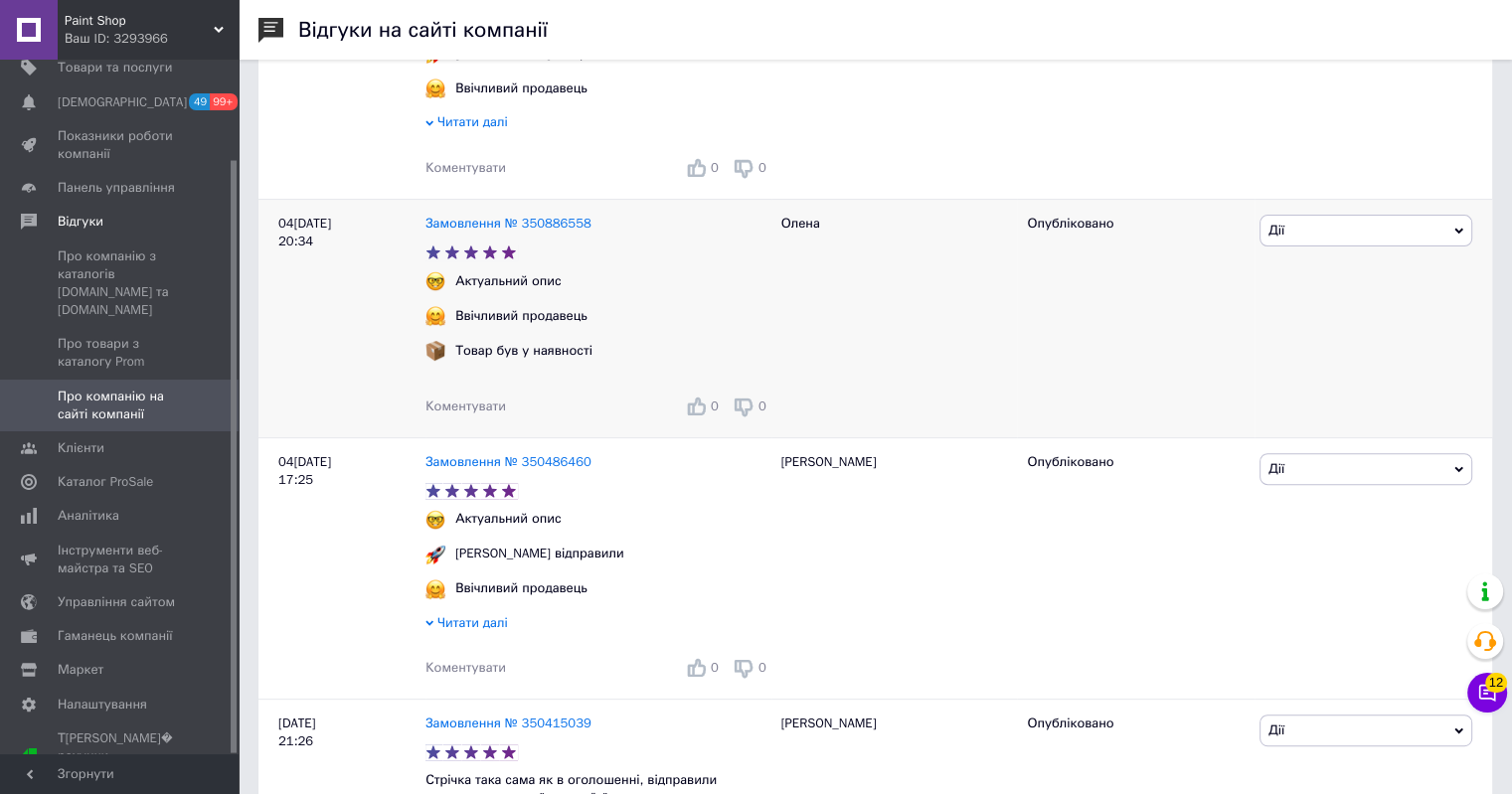scroll, scrollTop: 0, scrollLeft: 0, axis: both 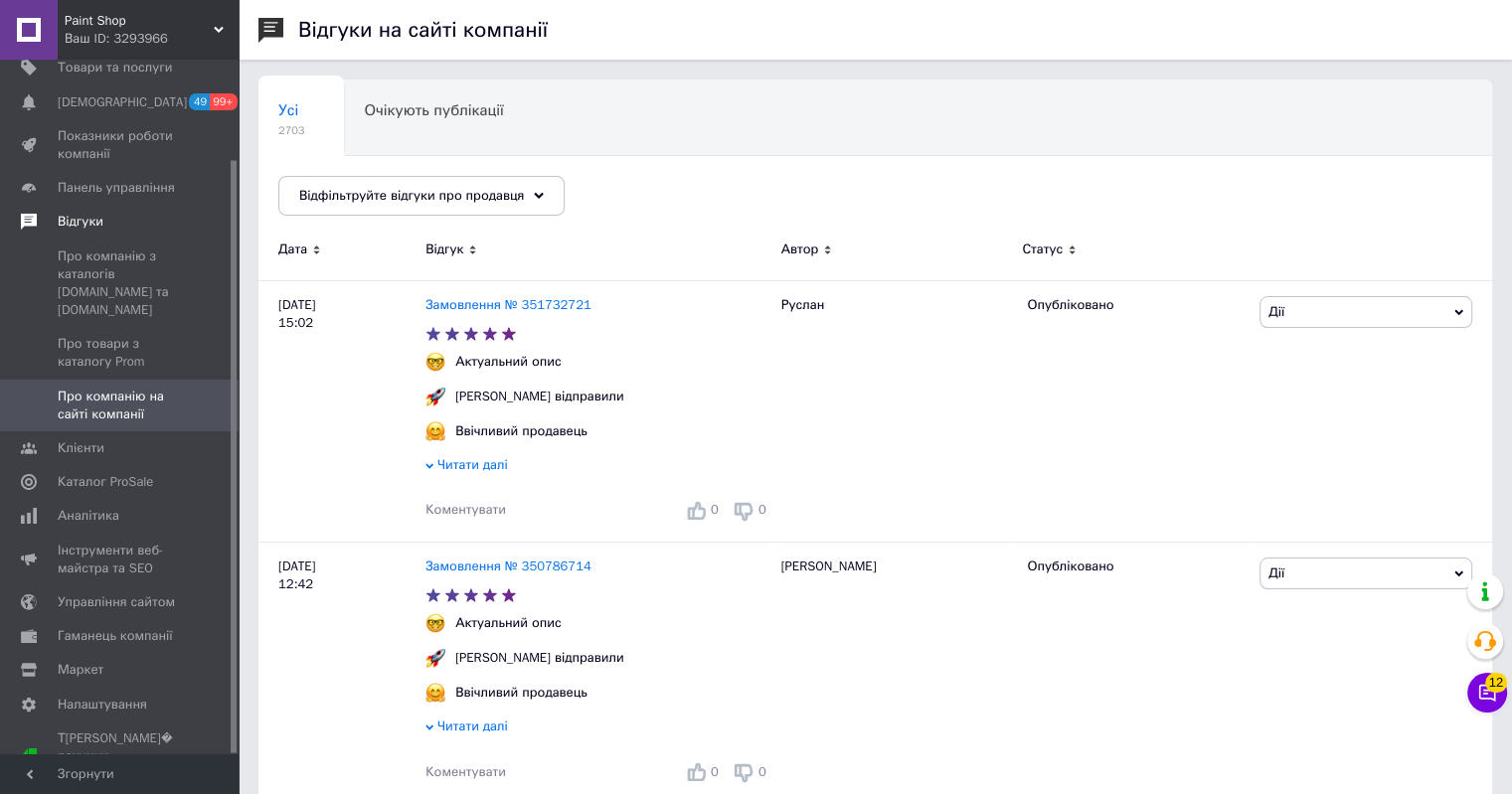 click on "Відгуки" at bounding box center (148, 222) 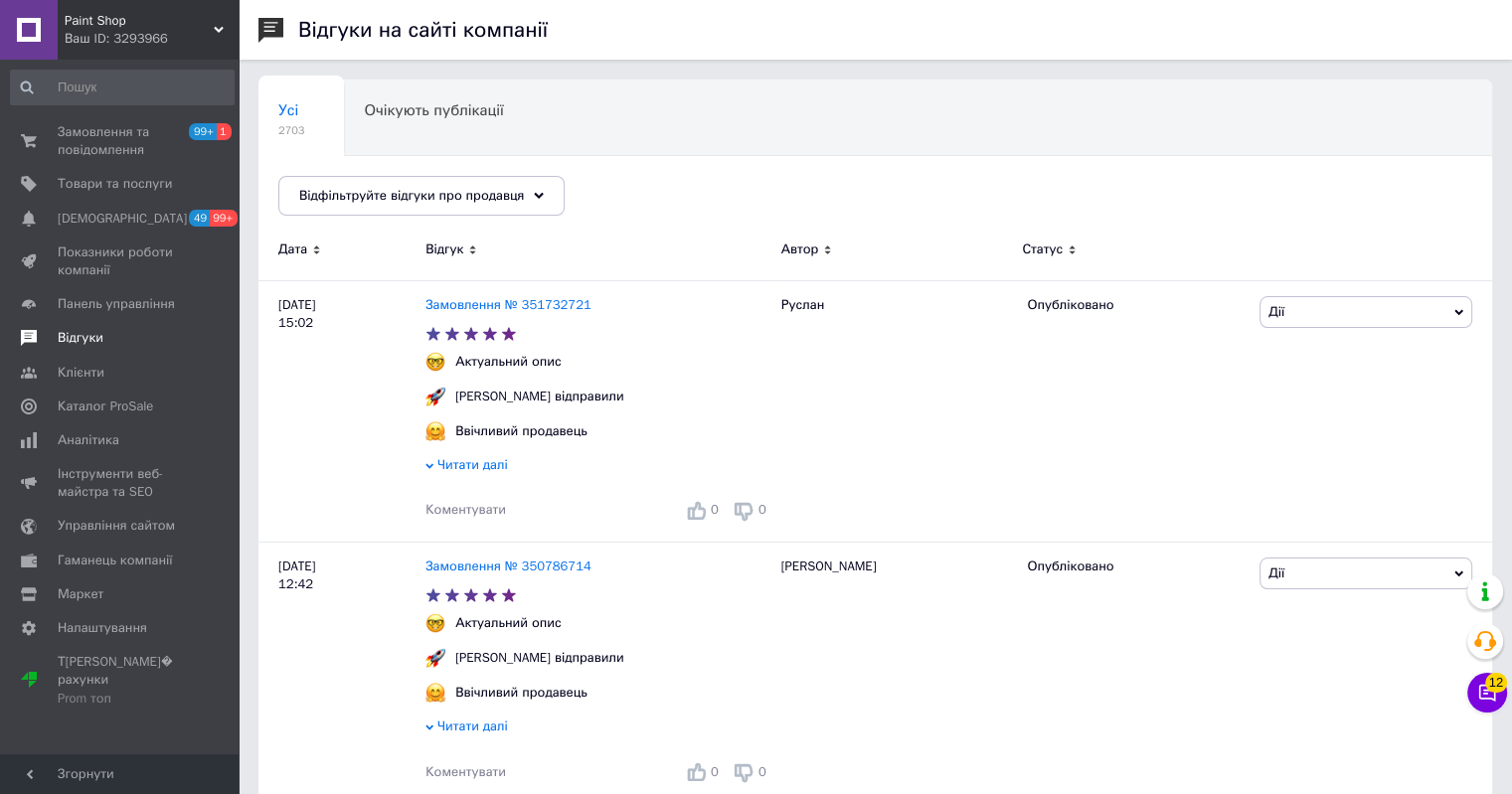 scroll, scrollTop: 0, scrollLeft: 0, axis: both 